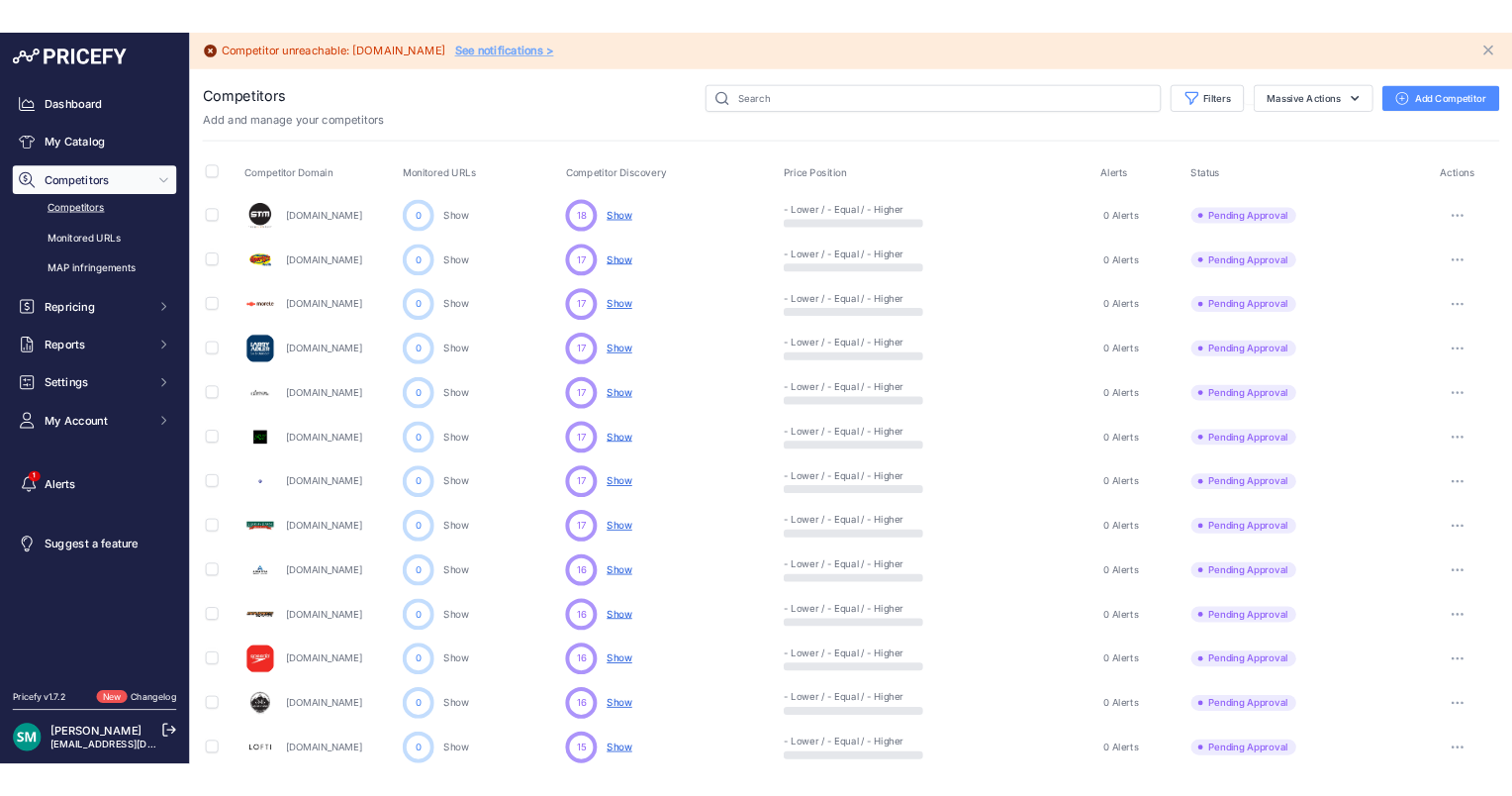 scroll, scrollTop: 0, scrollLeft: 0, axis: both 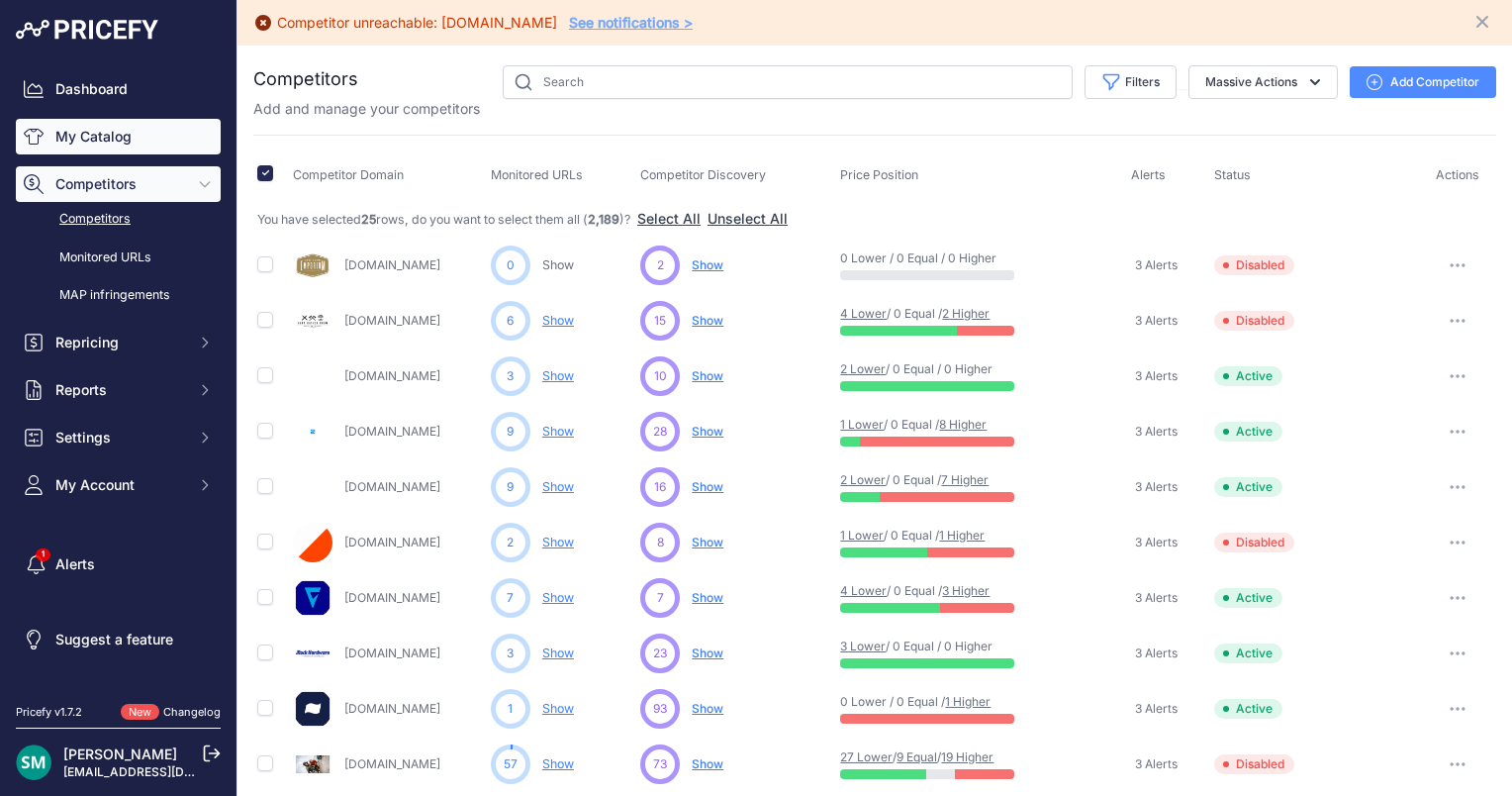 click on "My Catalog" at bounding box center (118, 137) 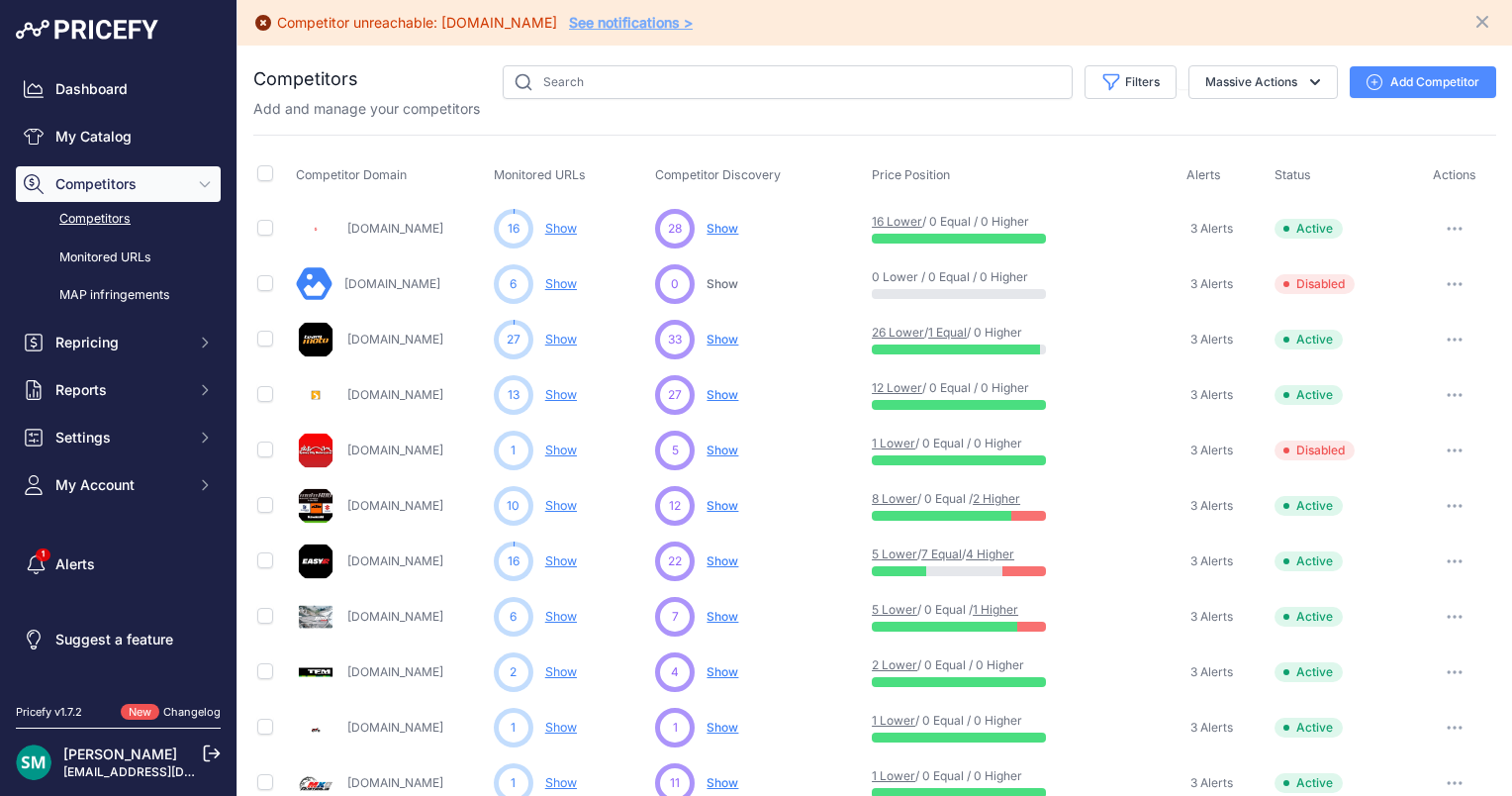 scroll, scrollTop: 0, scrollLeft: 0, axis: both 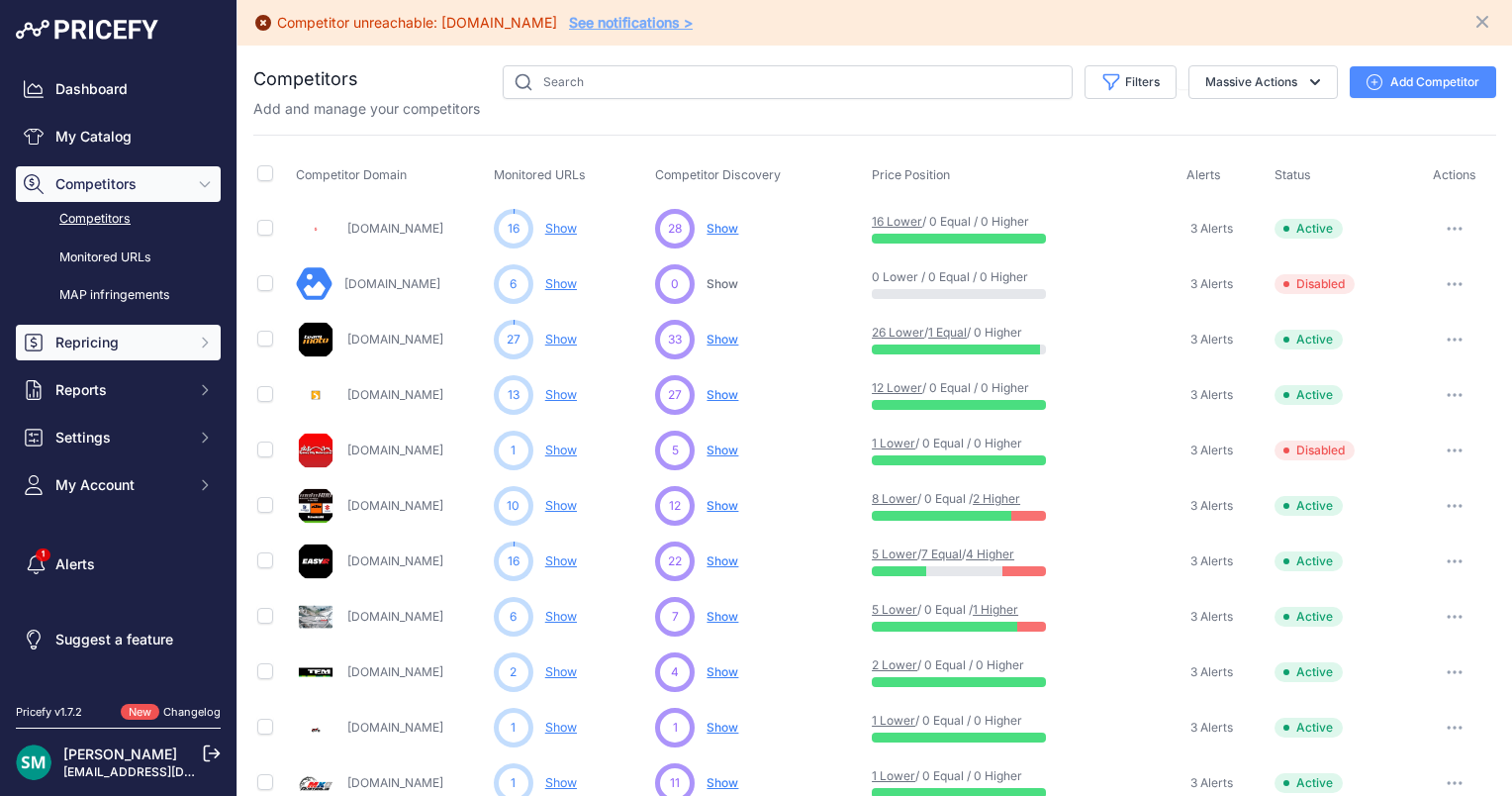 click on "Repricing" at bounding box center [120, 343] 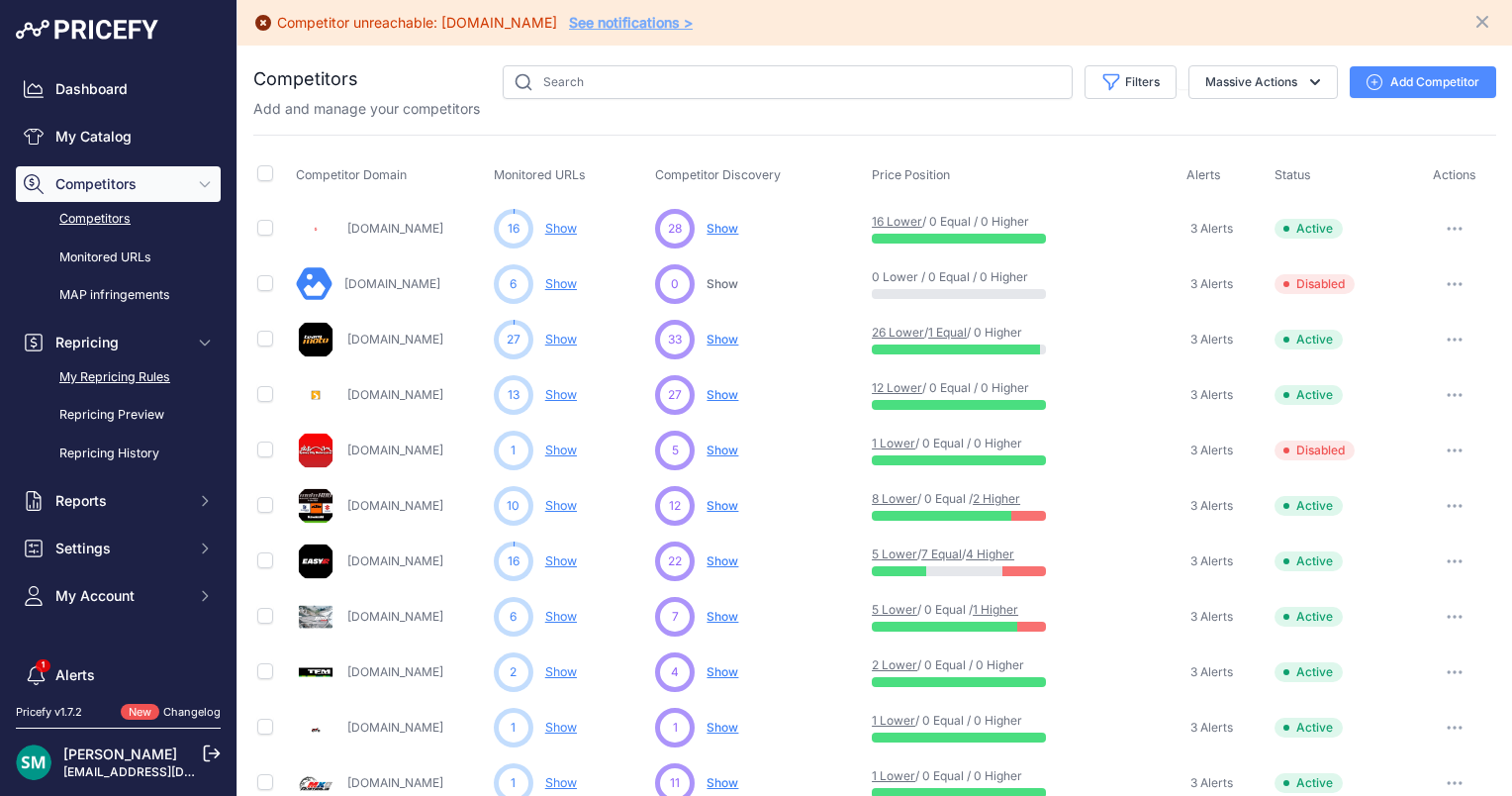 click on "My Repricing Rules" at bounding box center [118, 377] 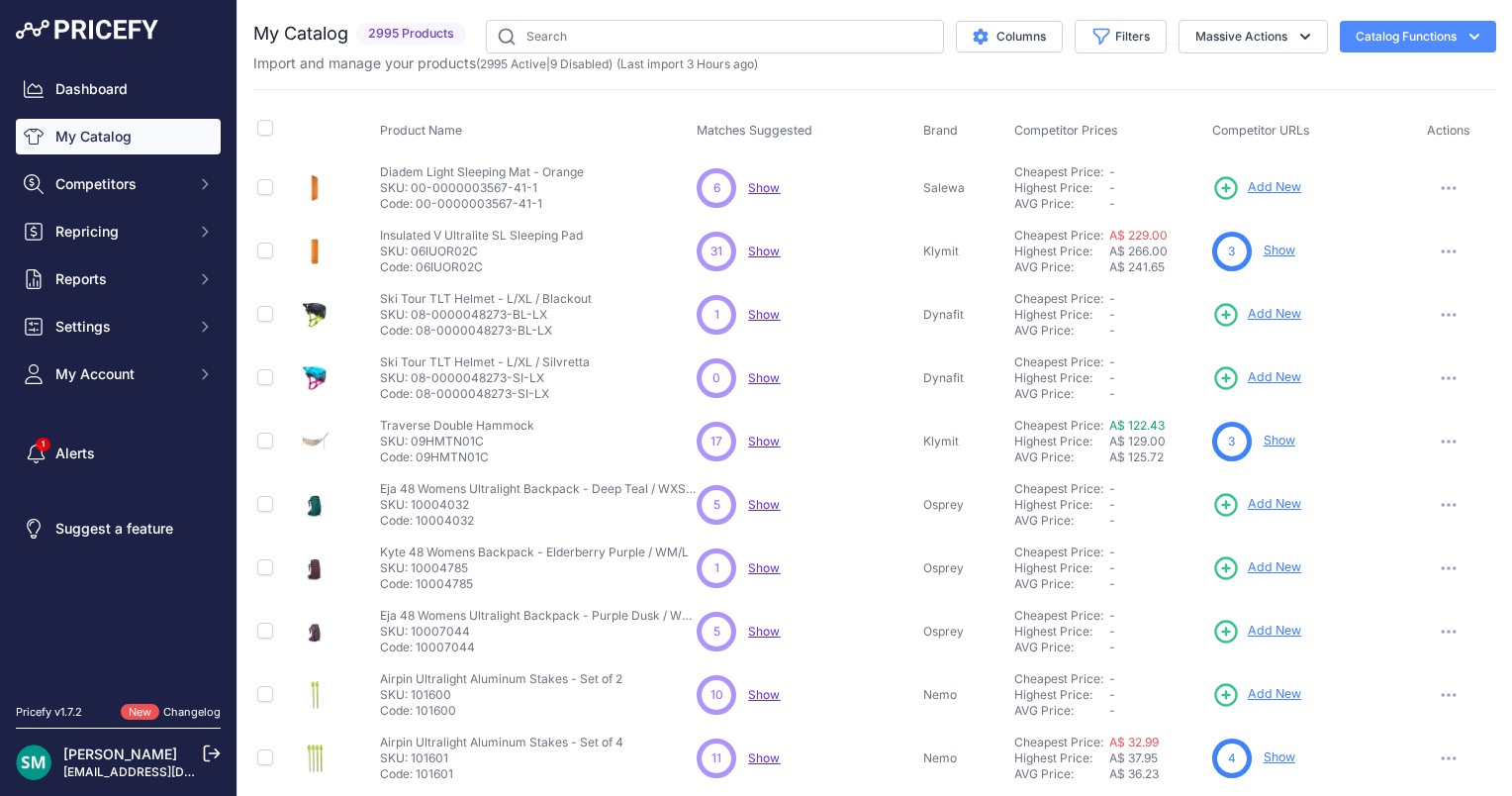 scroll, scrollTop: 0, scrollLeft: 0, axis: both 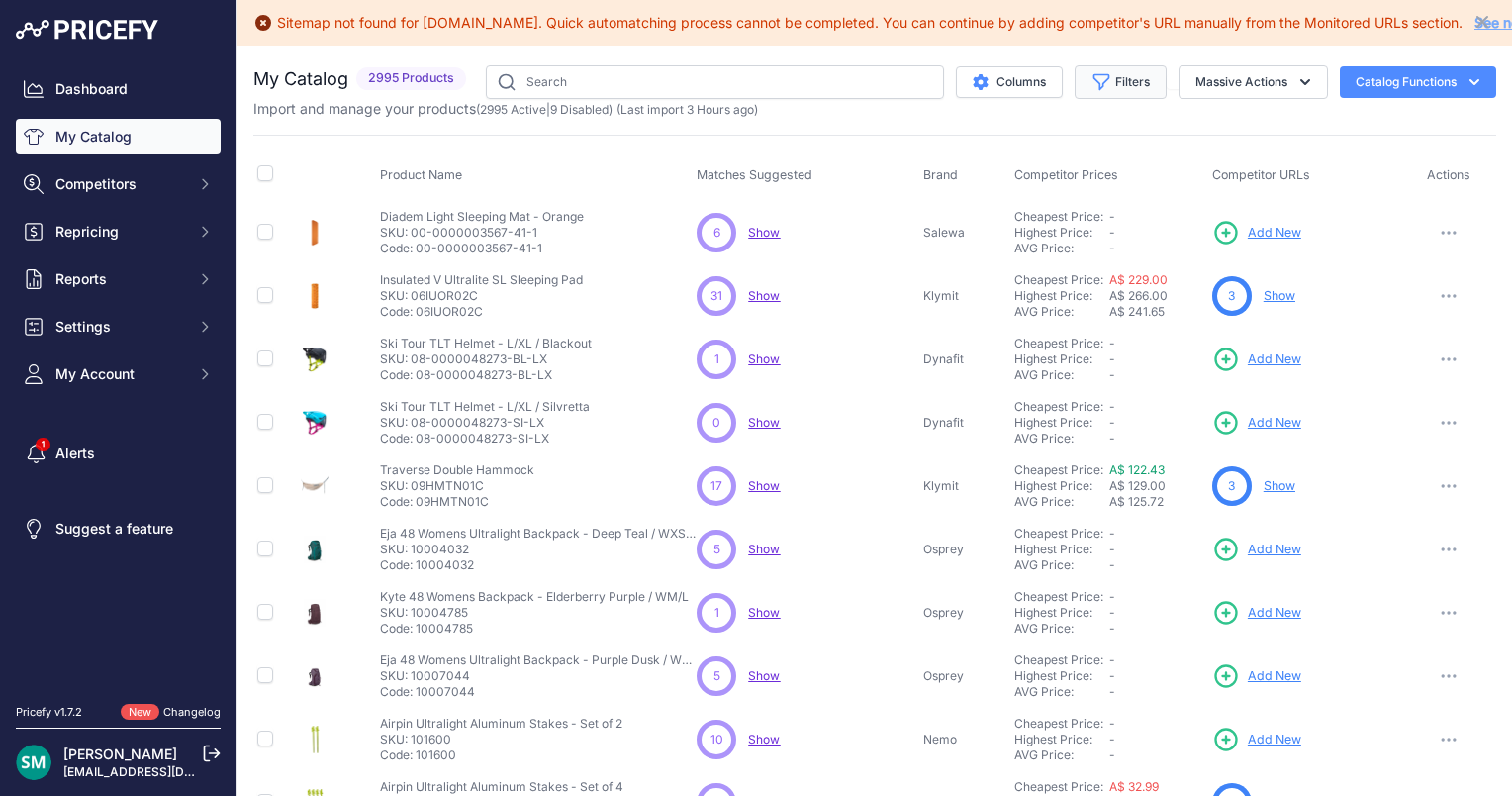 click on "Filters" at bounding box center [1120, 82] 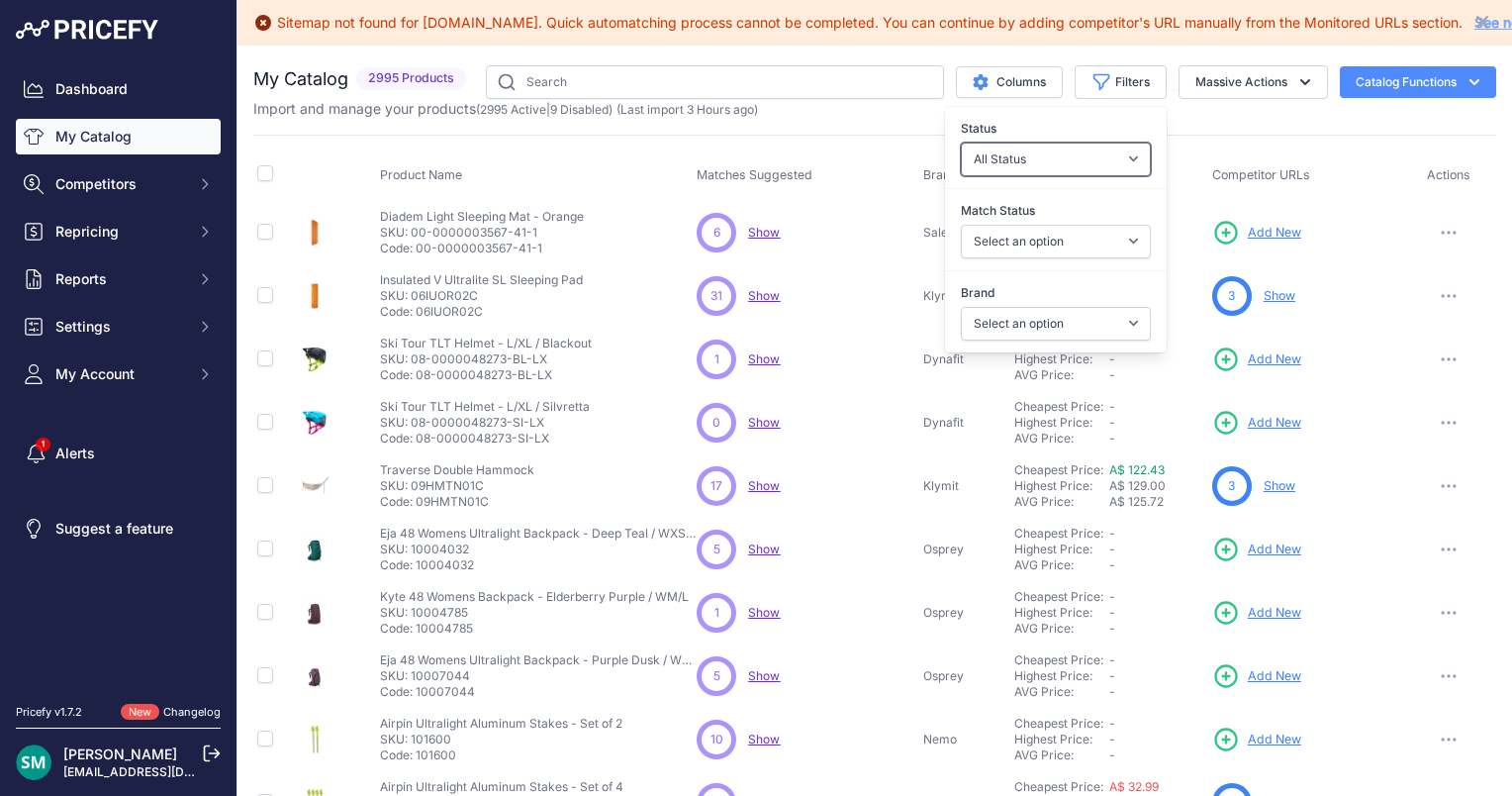 click on "All Status
Only Enabled
Only Disabled" at bounding box center (1056, 159) 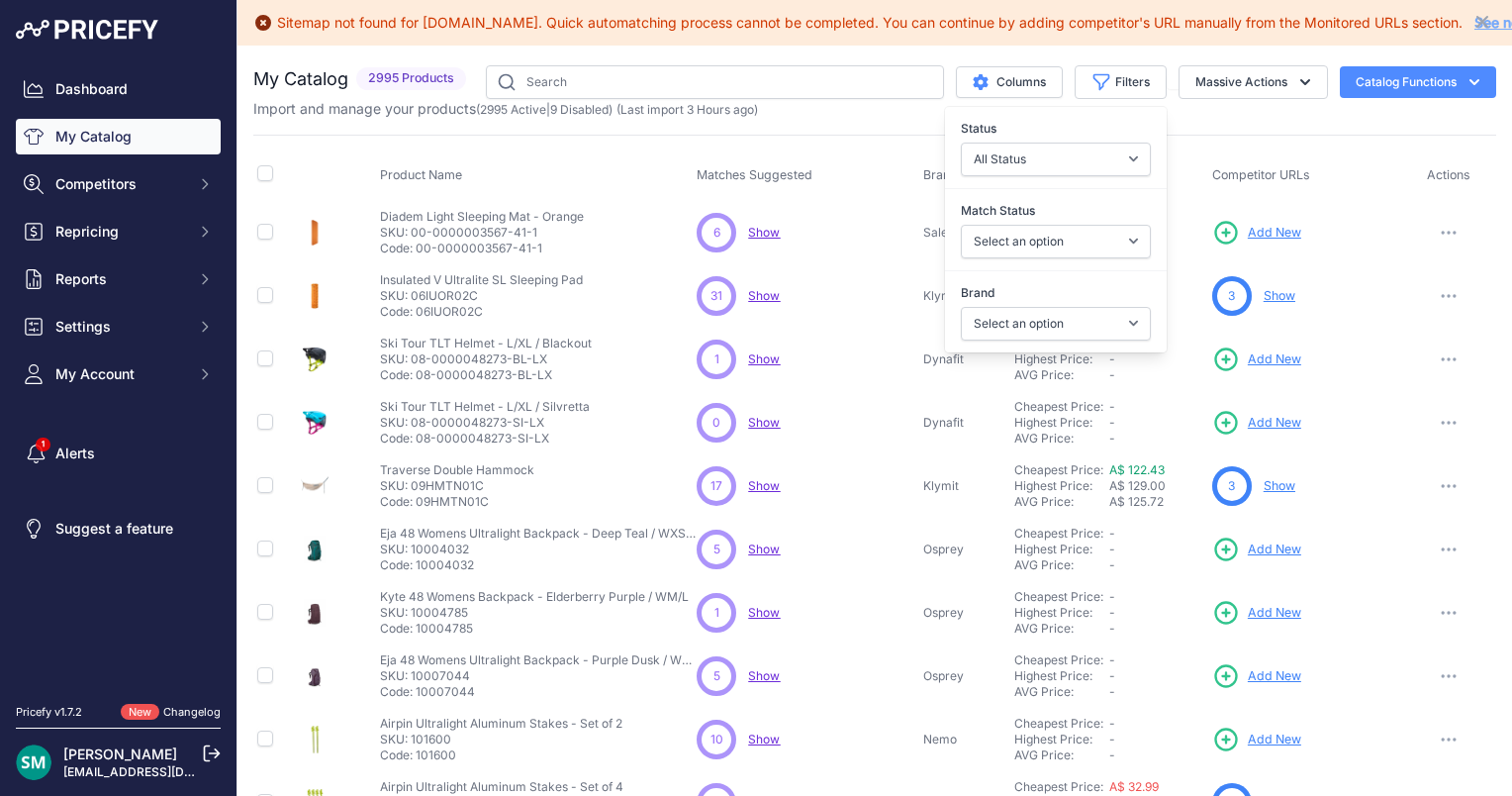click on "Status" at bounding box center [1056, 129] 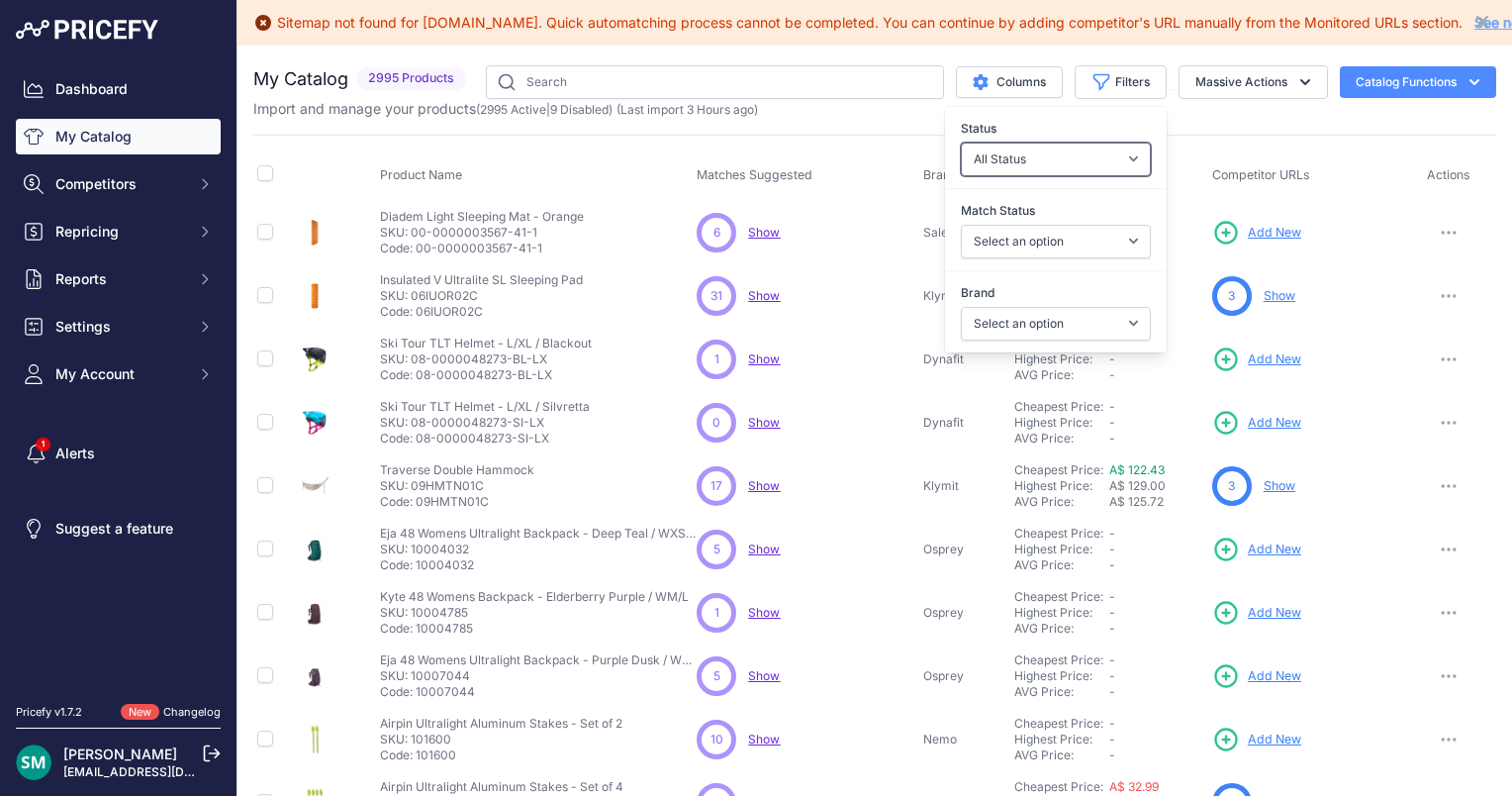 click on "All Status
Only Enabled
Only Disabled" at bounding box center (1056, 159) 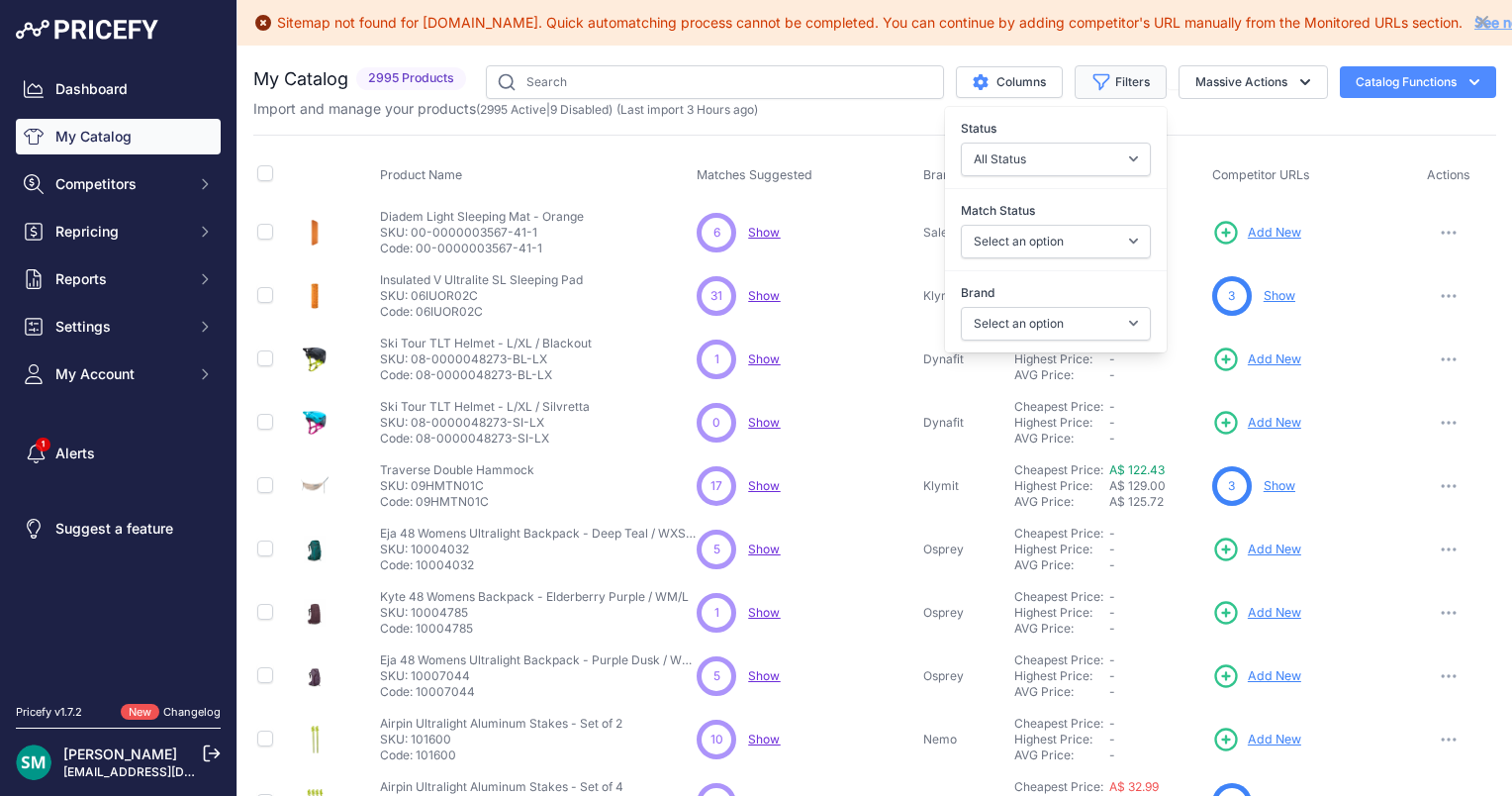 drag, startPoint x: 1132, startPoint y: 91, endPoint x: 1146, endPoint y: 92, distance: 14.035669 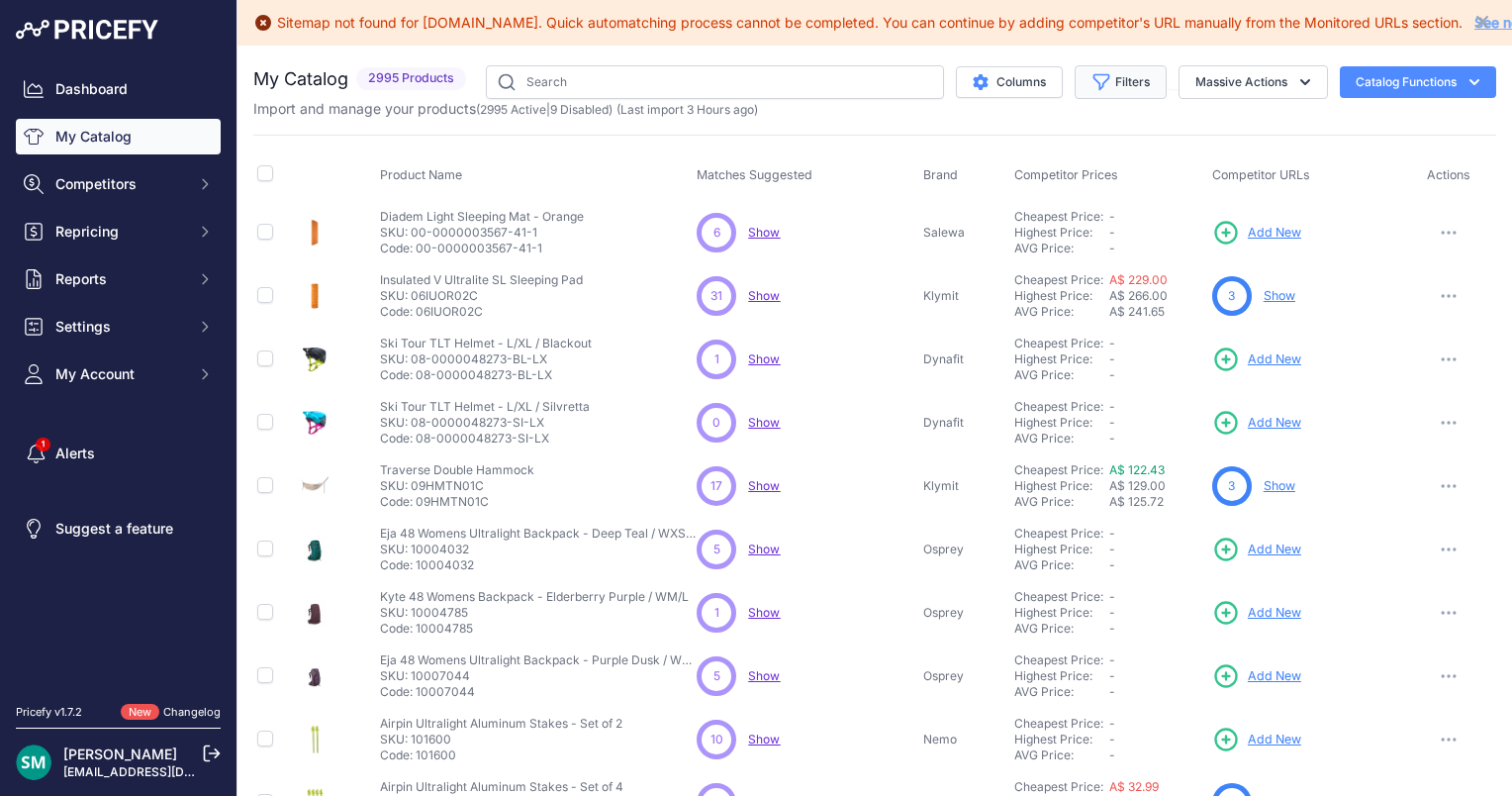 click on "Filters" at bounding box center [1120, 82] 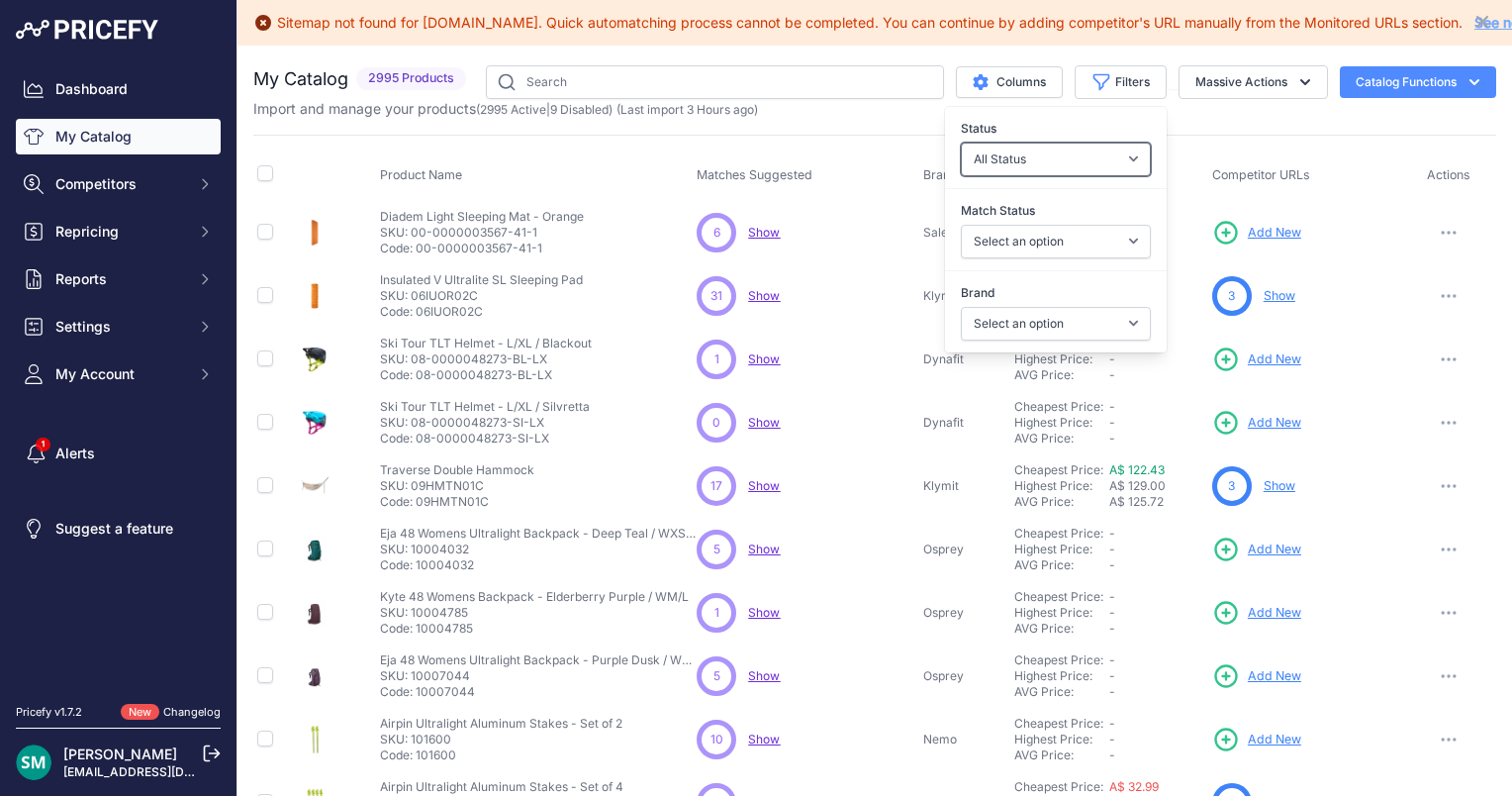 click on "All Status
Only Enabled
Only Disabled" at bounding box center (1056, 159) 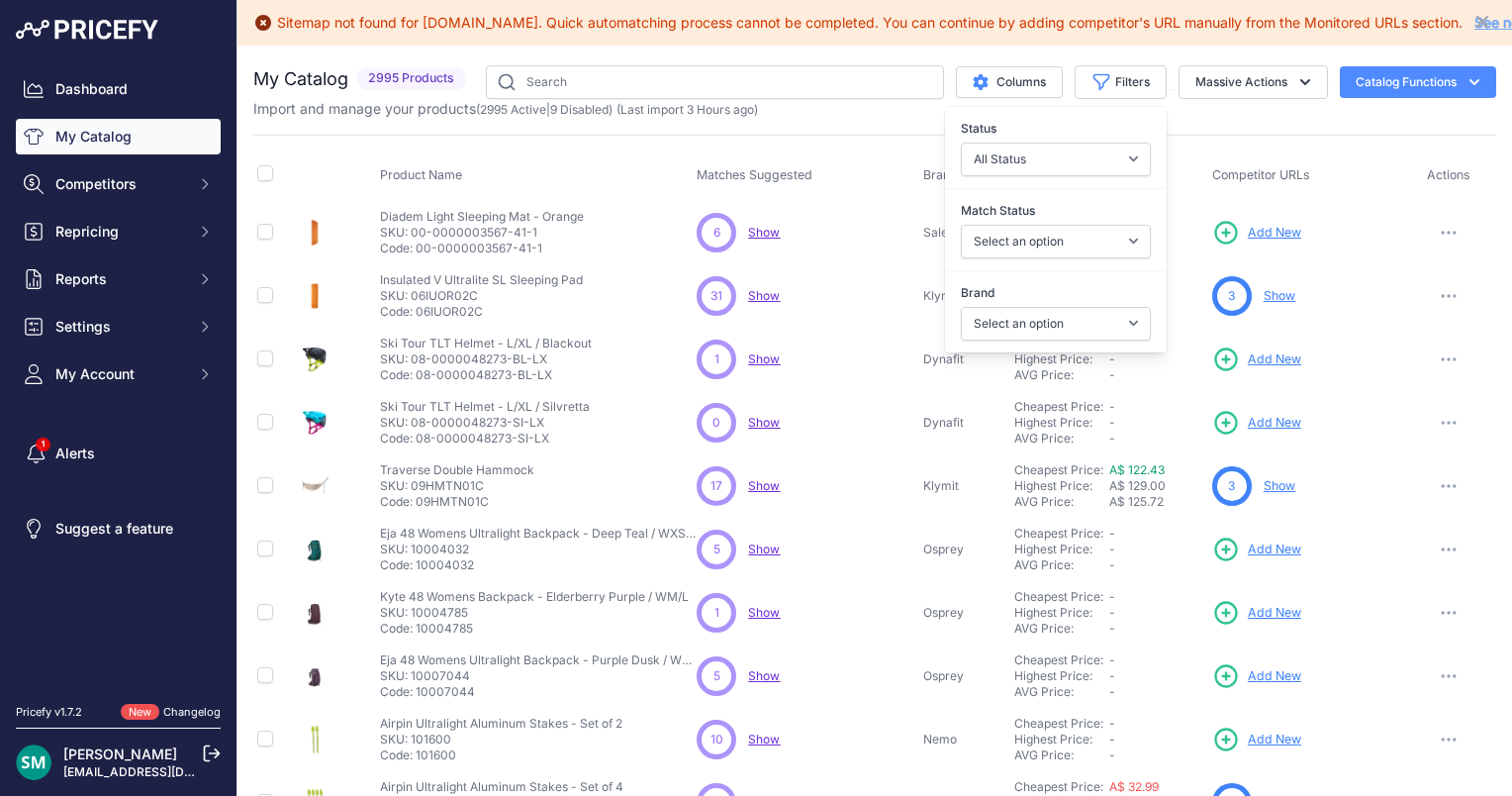 click on "Status" at bounding box center (1056, 129) 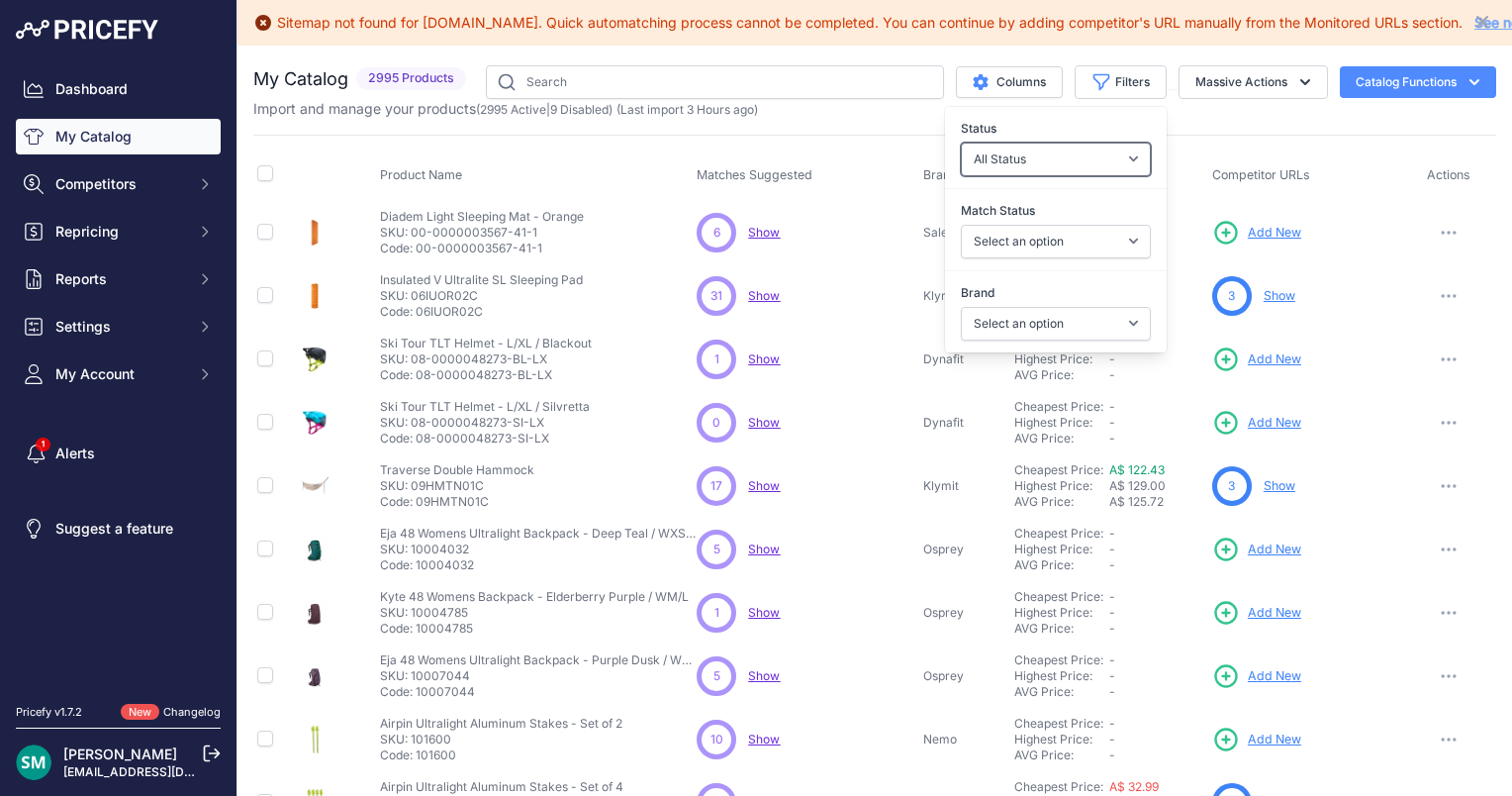 click on "All Status
Only Enabled
Only Disabled" at bounding box center (1056, 159) 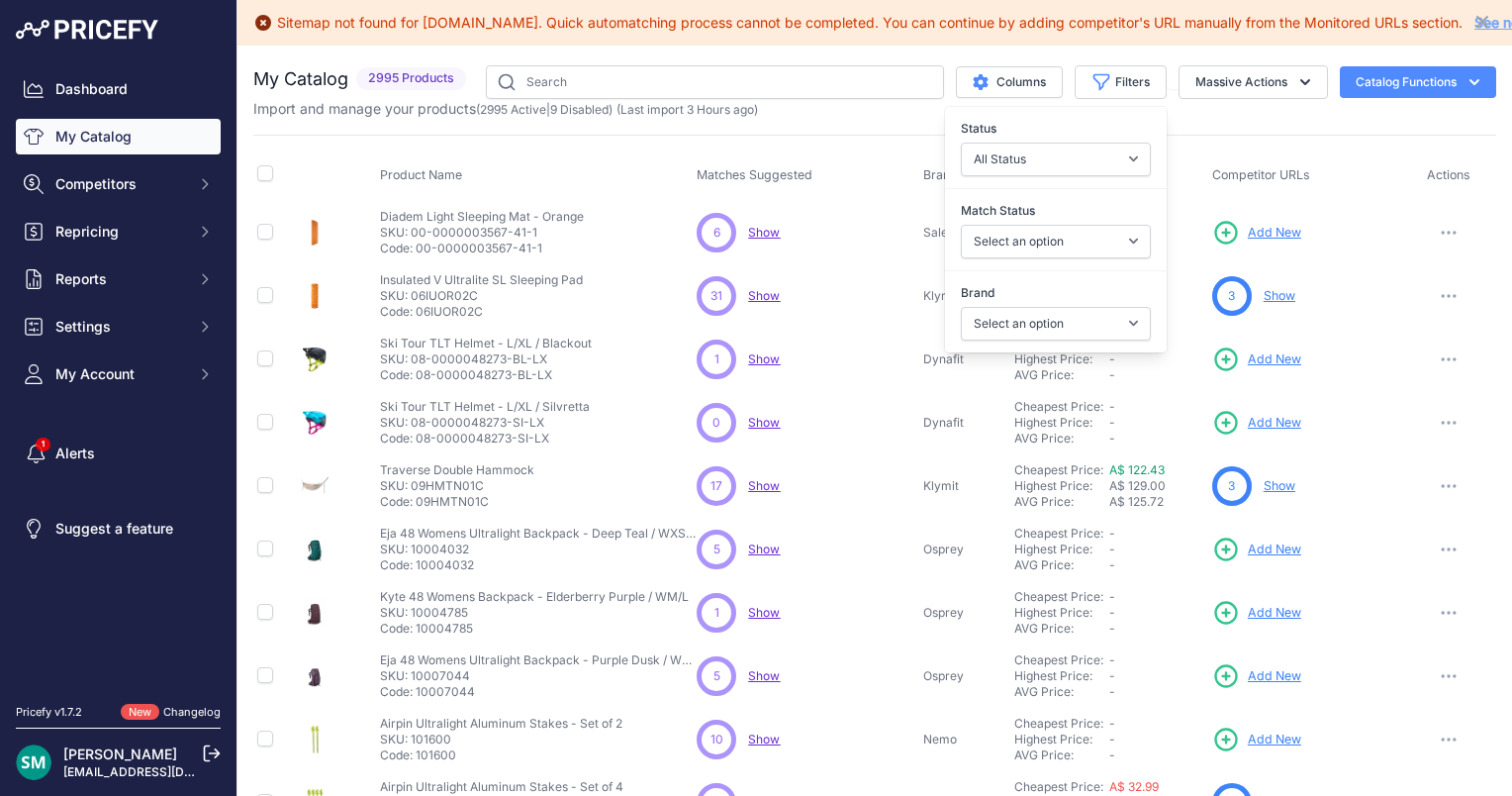 click on "Brand
Select an option
100%
226ERS
Abus
Arva
Basil
BBB Cycling
Biolite
Black Diamond
Bob Cooper
Camelbak
Campers Pantry
Clif
CushCore
Dynafit
Evoc
Exposure Lights
Flextail
Fox
Gear Aid
Gerber
Gloworm
Goodyear
Helinox
Humangear
Katadyn
Klymit
Koda" at bounding box center (1056, 312) 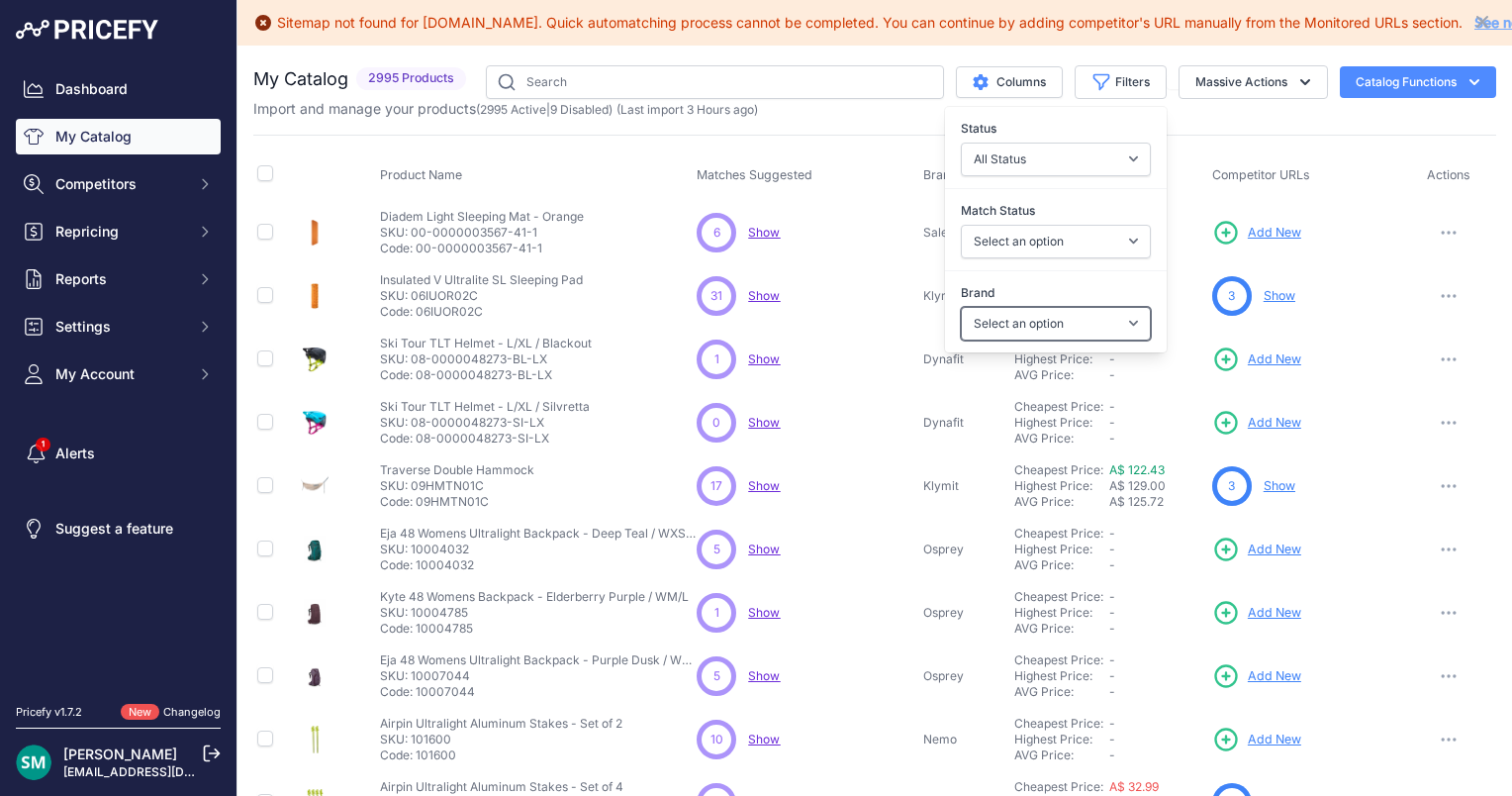 click on "Select an option
100%
226ERS
Abus
Arva
Basil
BBB Cycling
Biolite
Black Diamond
Bob Cooper
Camelbak
Campers Pantry
Clif
CushCore
Dynafit
Evoc
Exposure Lights
Flextail
Fox
Gear Aid
Gerber
Gloworm
Goodyear
Helinox
Humangear
Katadyn
Klymit
Koda
Komperdell
Kryptonite
Lezyne
LifeStraw
Mammut Montana" at bounding box center (1056, 324) 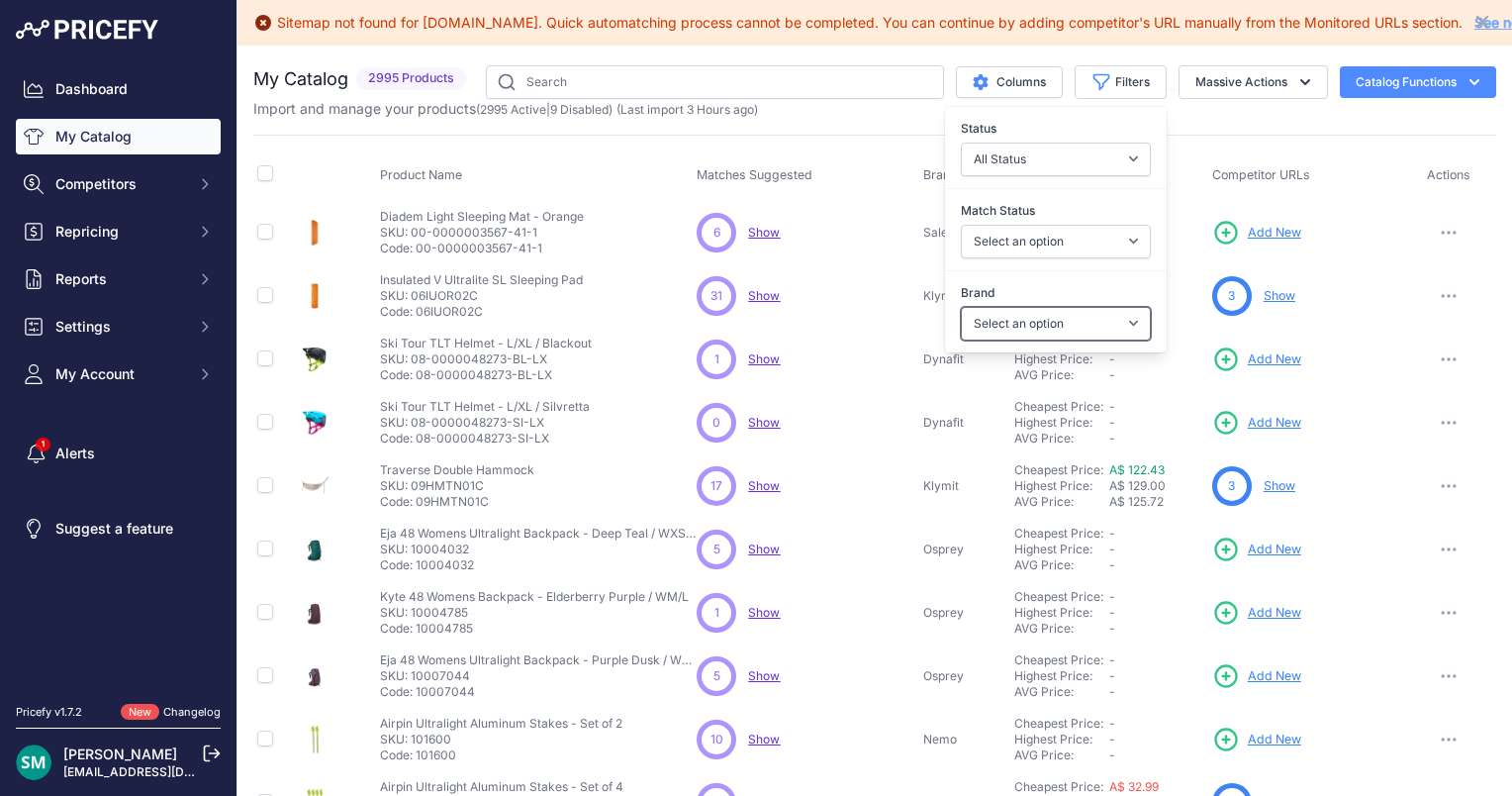 select on "Nemo" 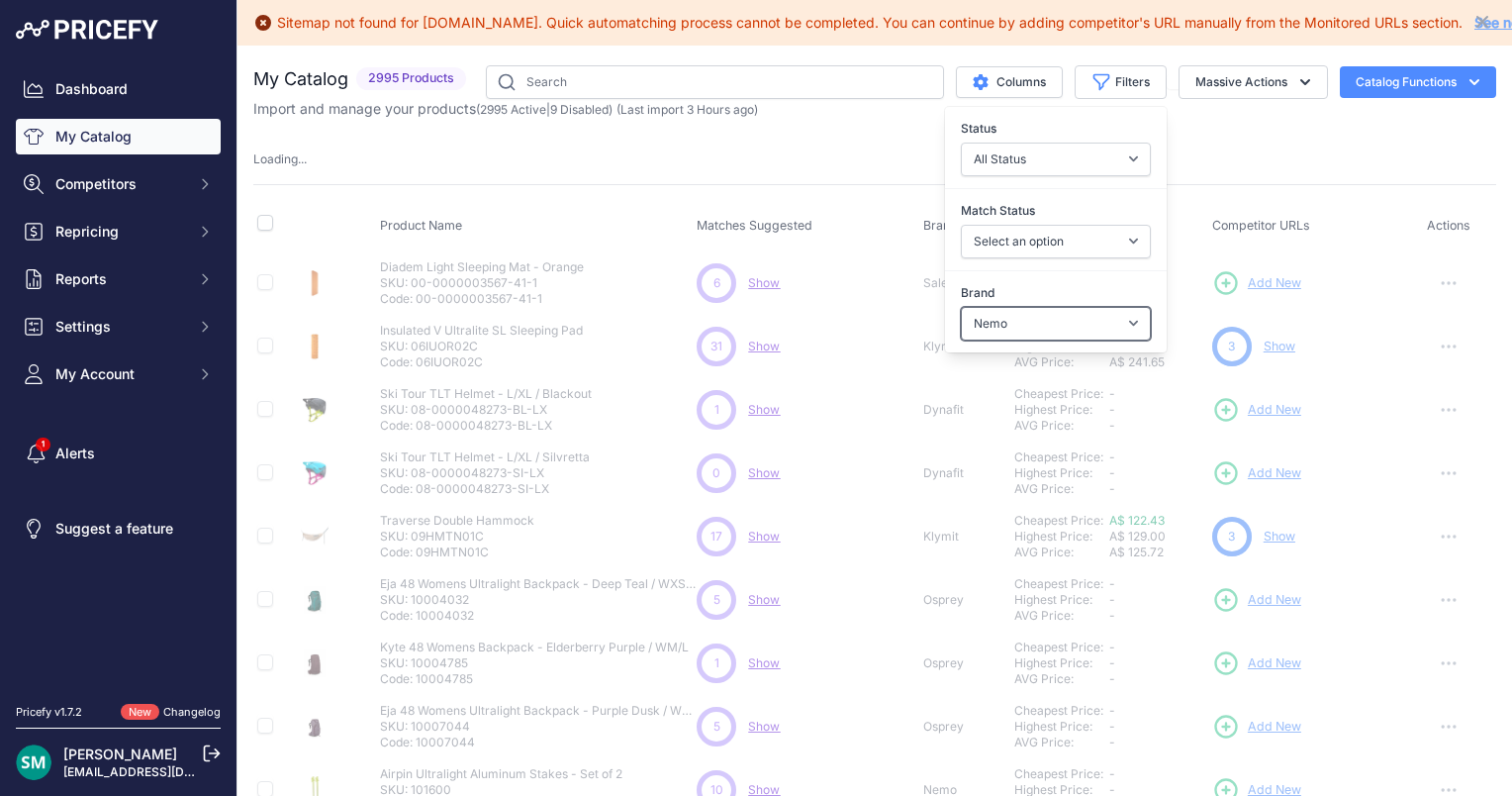drag, startPoint x: 1029, startPoint y: 321, endPoint x: 1050, endPoint y: 319, distance: 21.095023 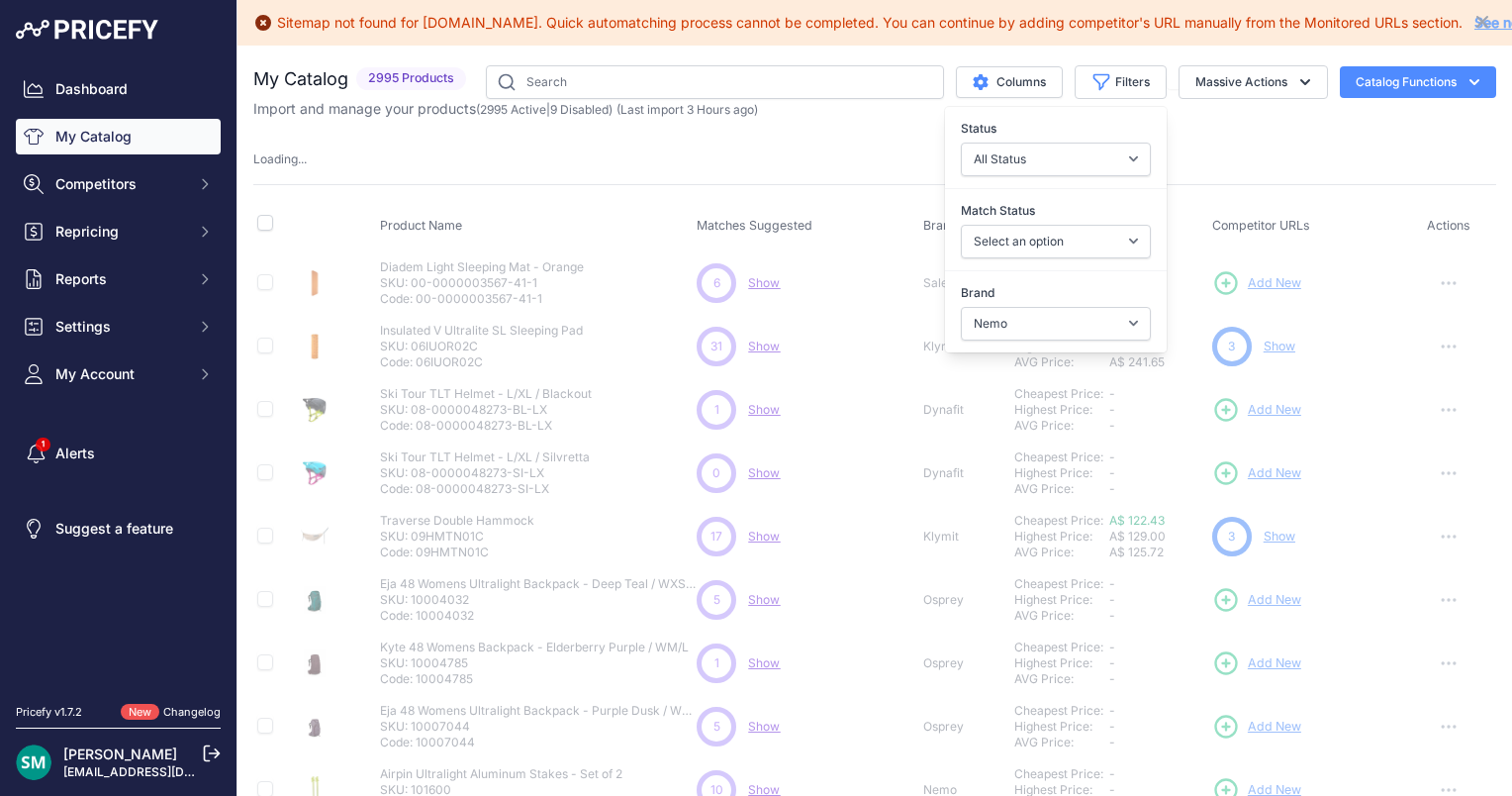 click on "Brand" at bounding box center (1056, 293) 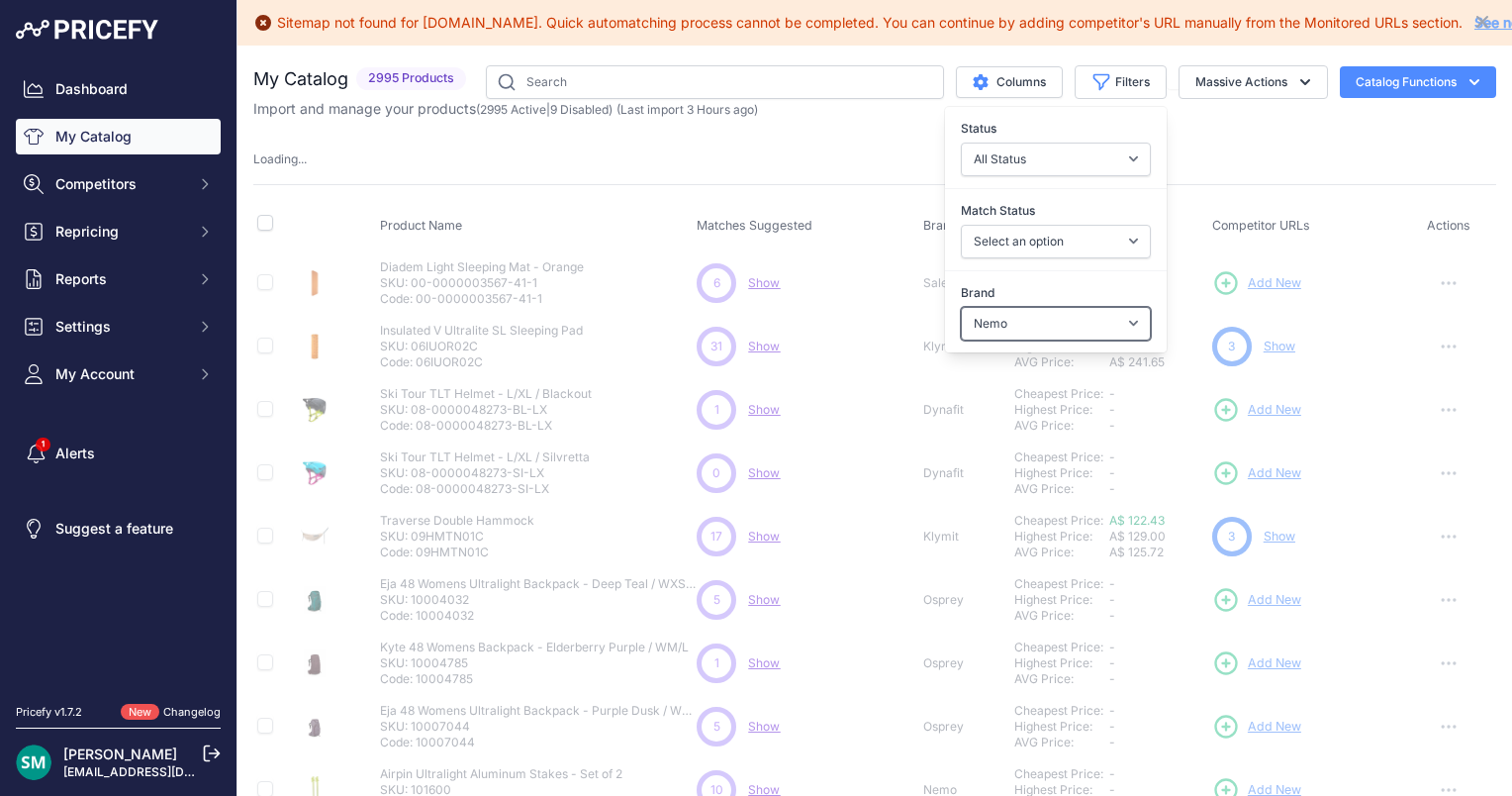 click on "Select an option
100%
226ERS
Abus
Arva
Basil
BBB Cycling
Biolite
Black Diamond
Bob Cooper
Camelbak
Campers Pantry
Clif
CushCore
Dynafit
Evoc
Exposure Lights
Flextail
Fox
Gear Aid
Gerber
Gloworm
Goodyear
Helinox
Humangear
Katadyn
Klymit
Koda
Komperdell
Kryptonite
Lezyne
LifeStraw
Mammut Montana" at bounding box center (1056, 324) 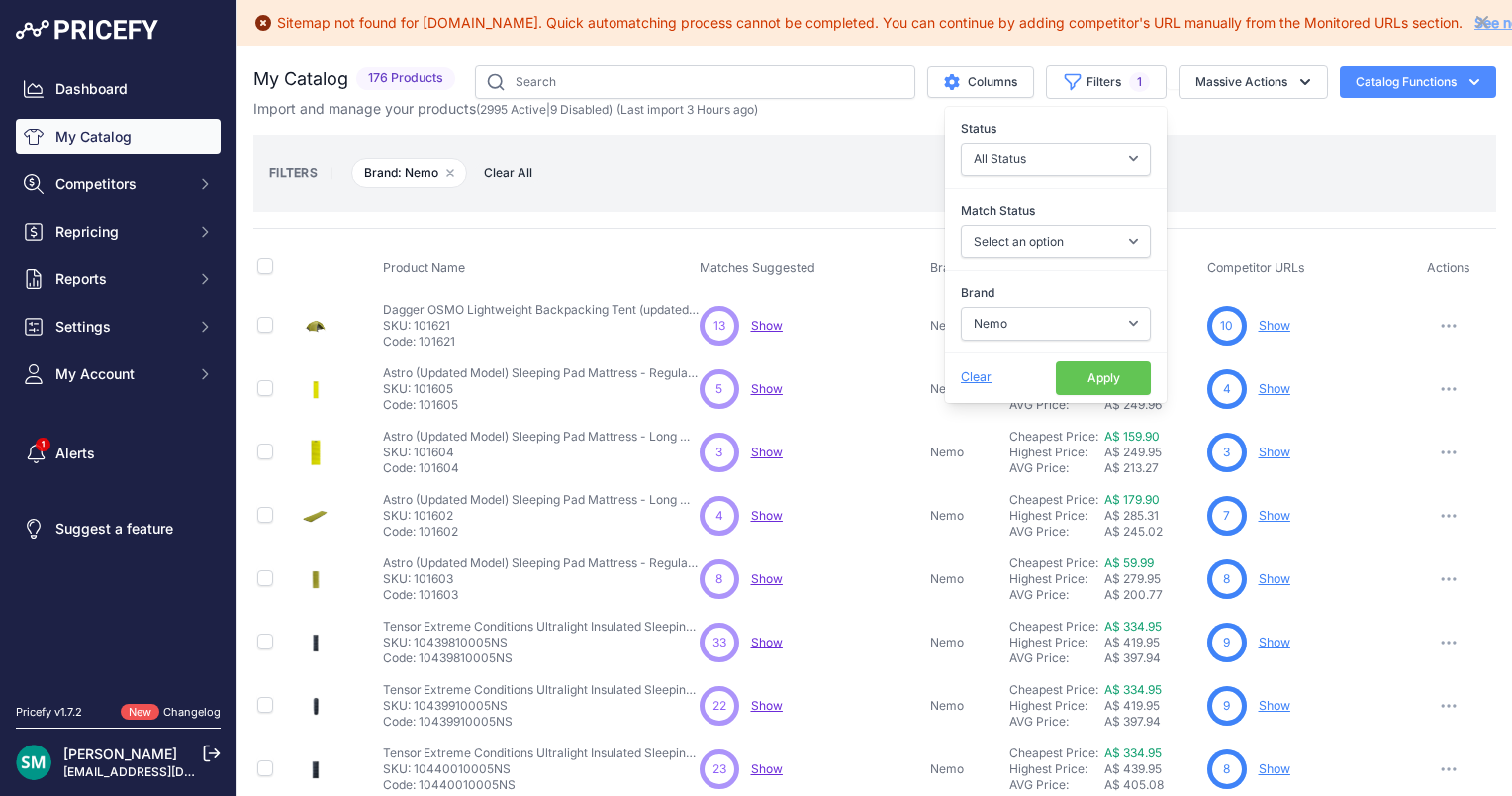 click on "Apply" at bounding box center (1103, 378) 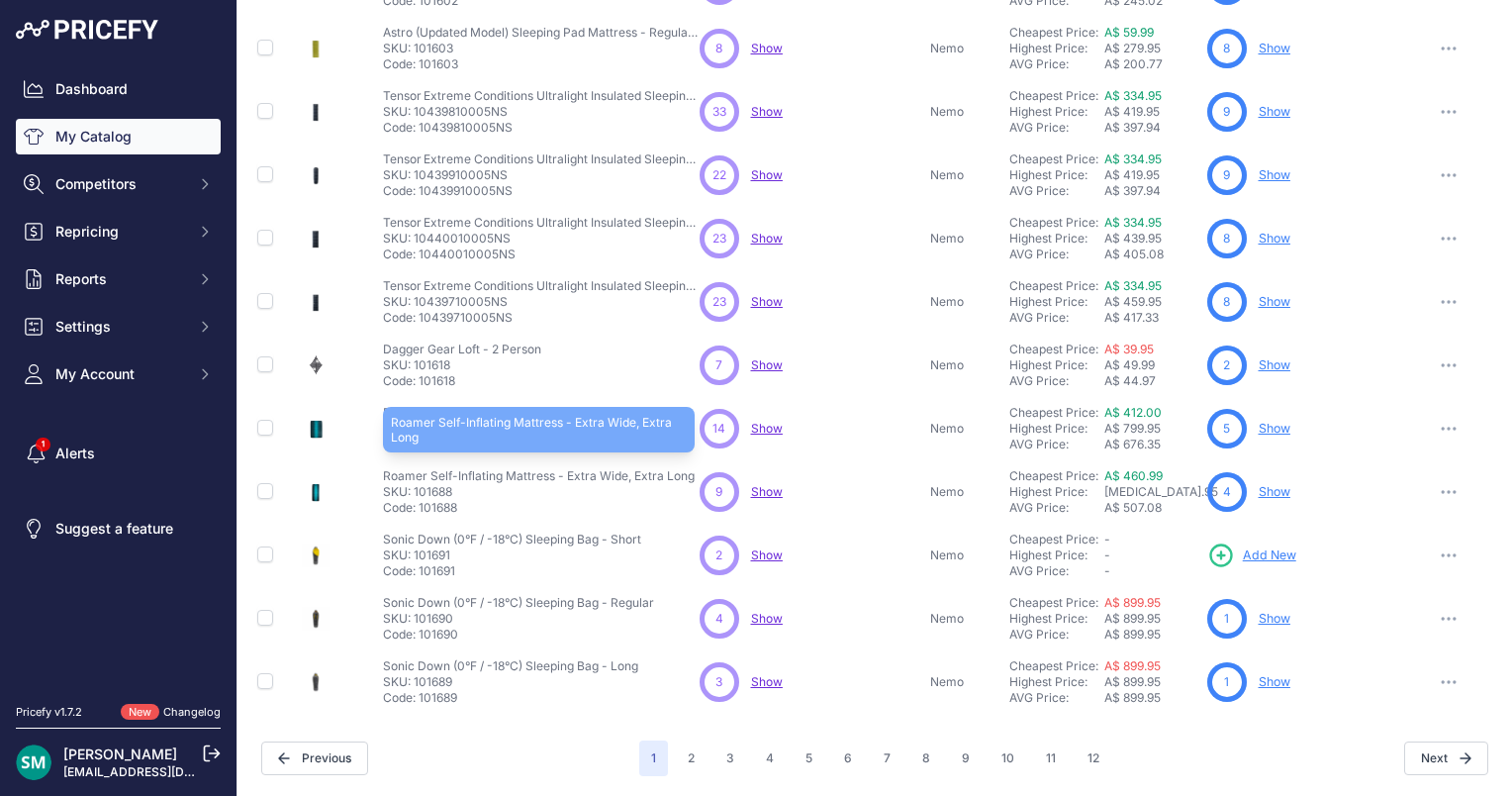 scroll, scrollTop: 0, scrollLeft: 0, axis: both 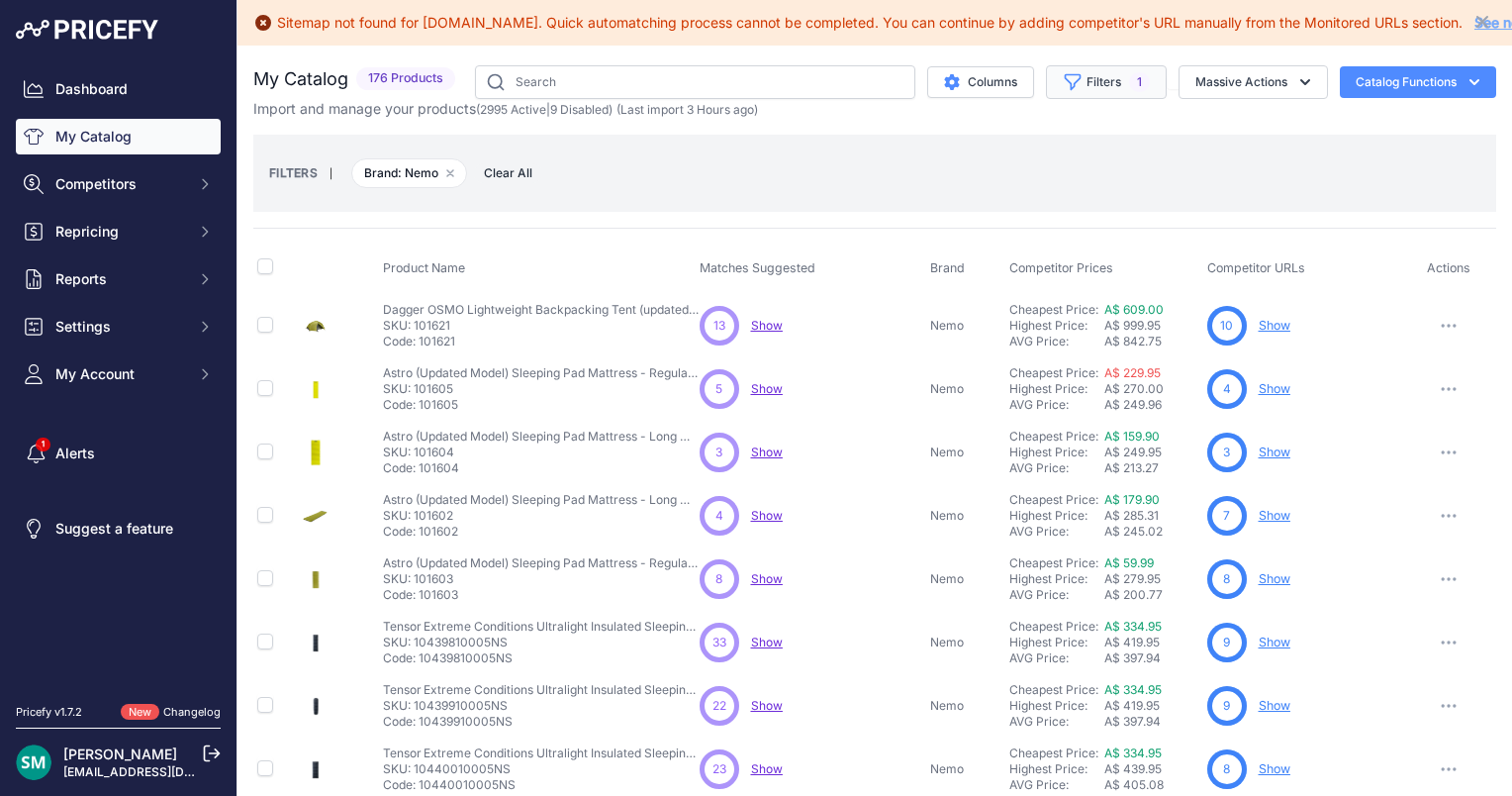 click on "Filters
1" at bounding box center (1106, 82) 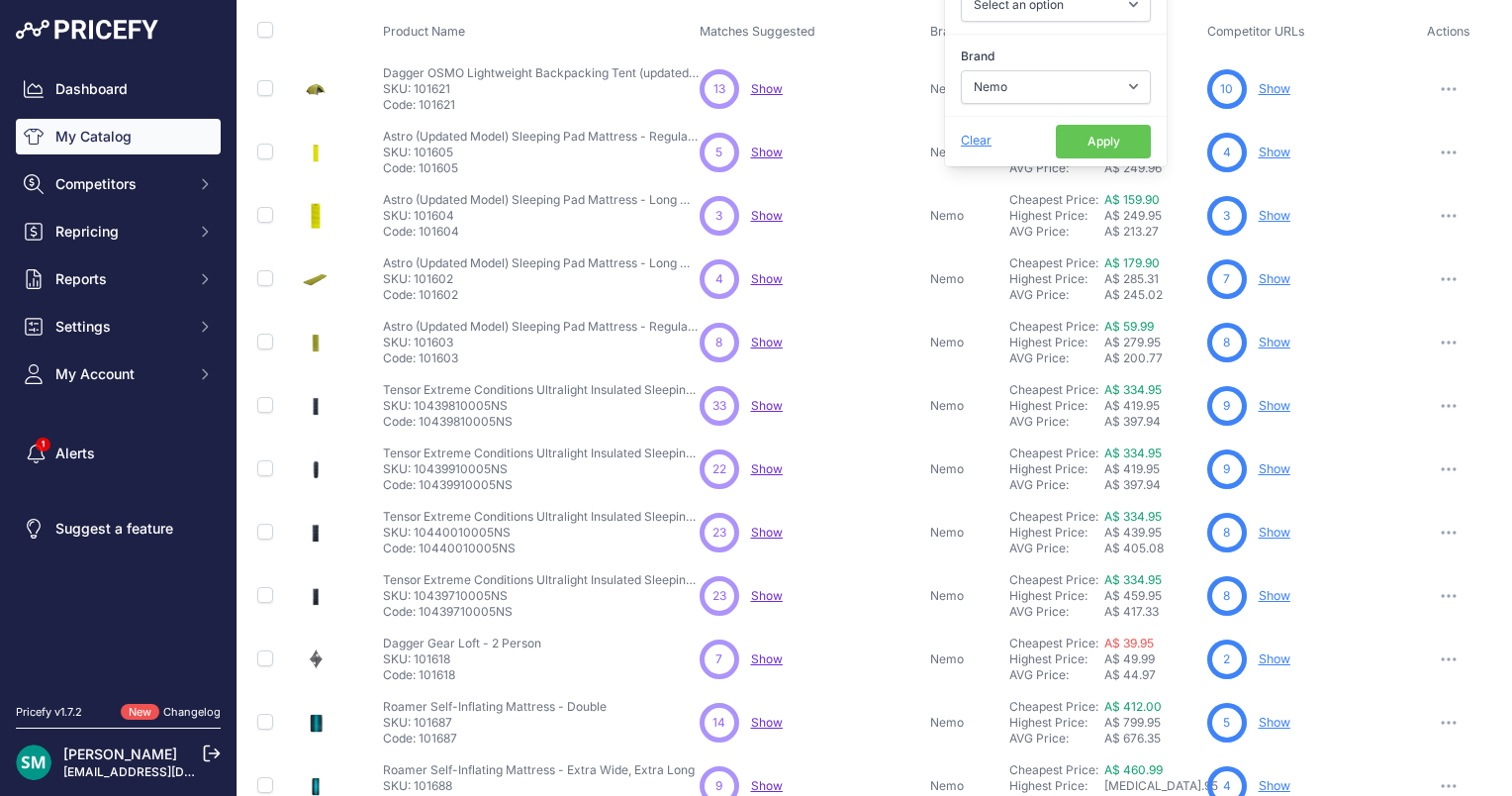 scroll, scrollTop: 0, scrollLeft: 0, axis: both 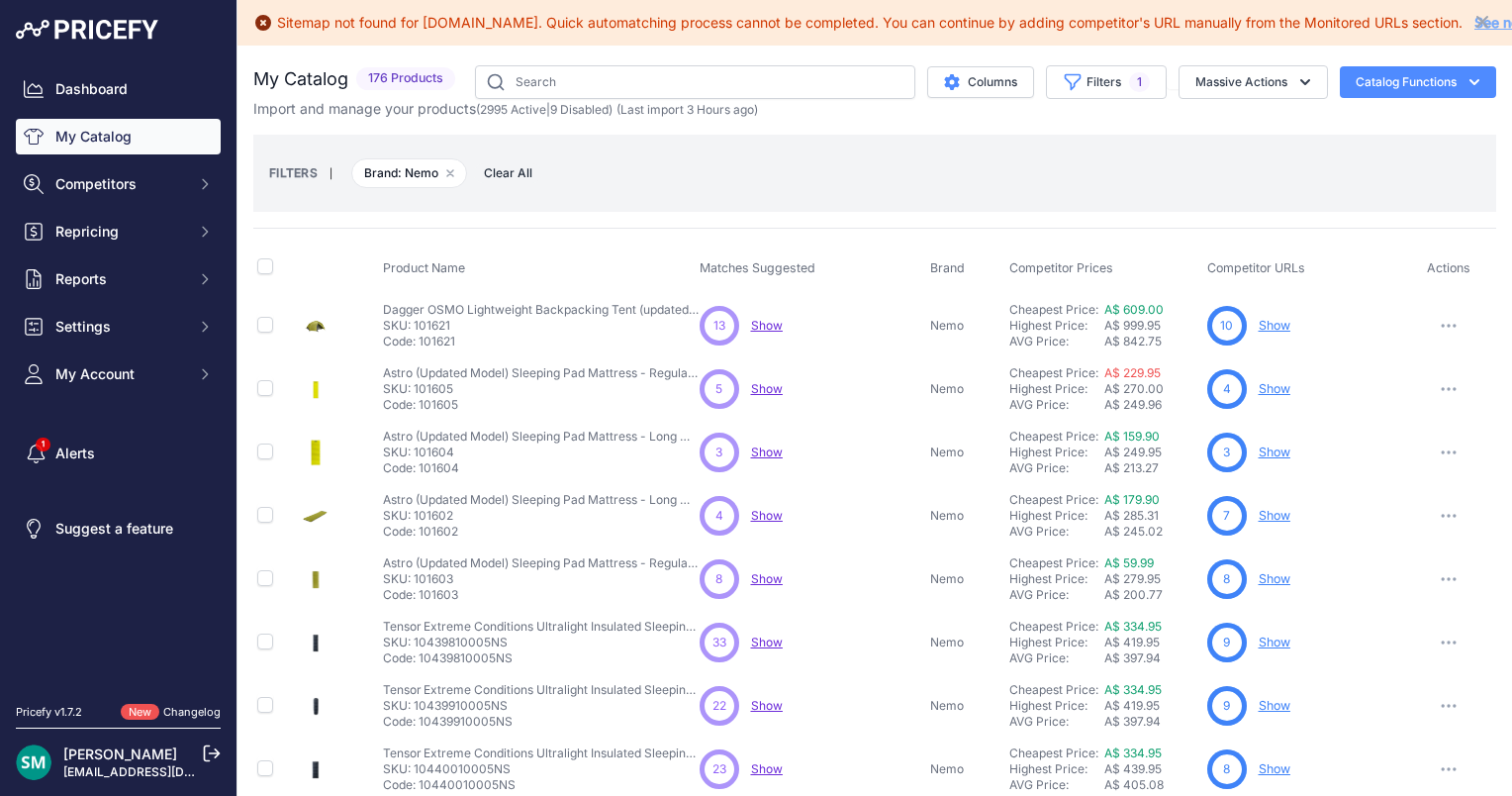 click on "FILTERS |
Brand:
Nemo
Remove filter option
Clear All" at bounding box center (875, 173) 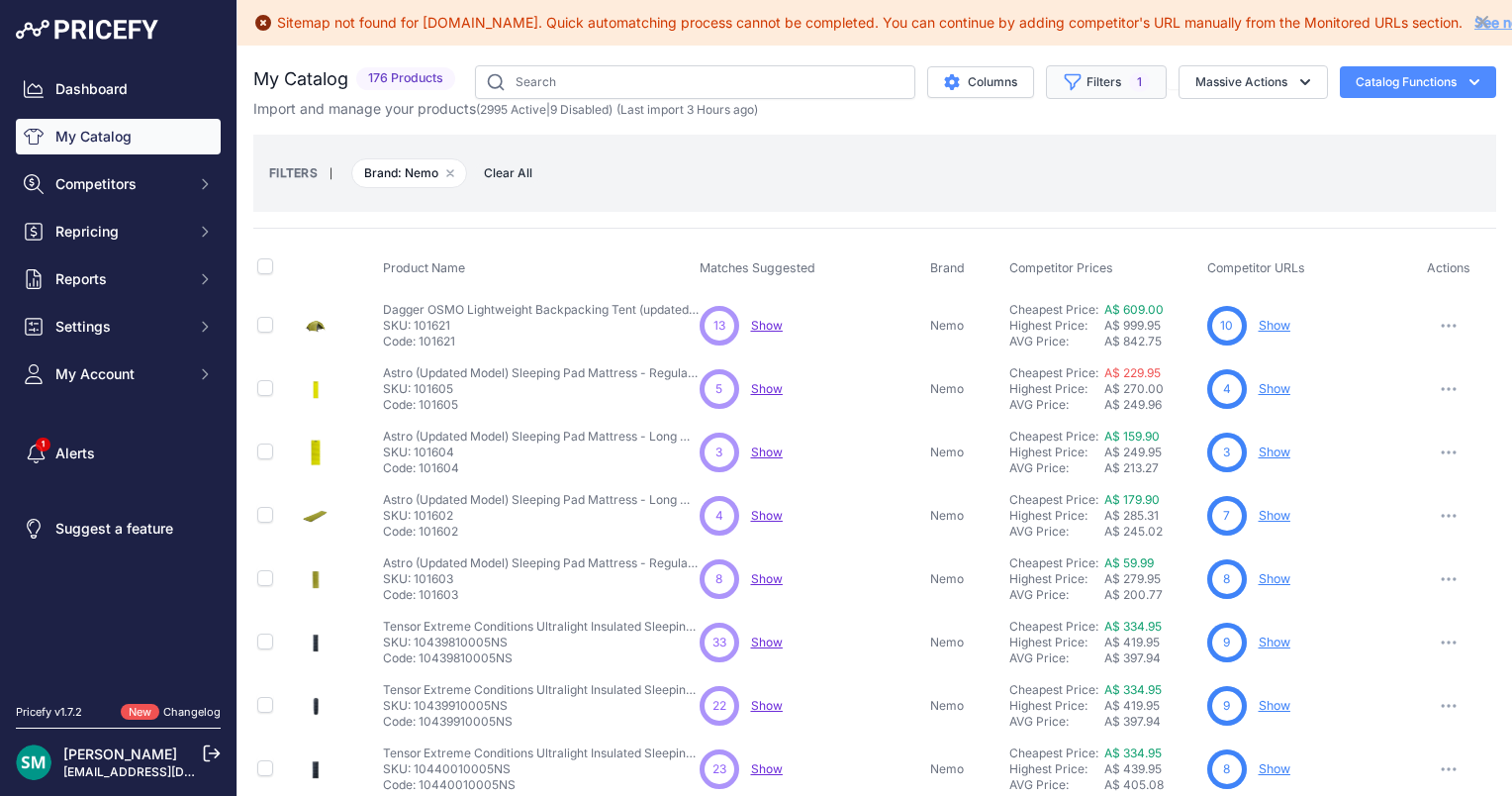 click on "Filters
1" at bounding box center (1106, 82) 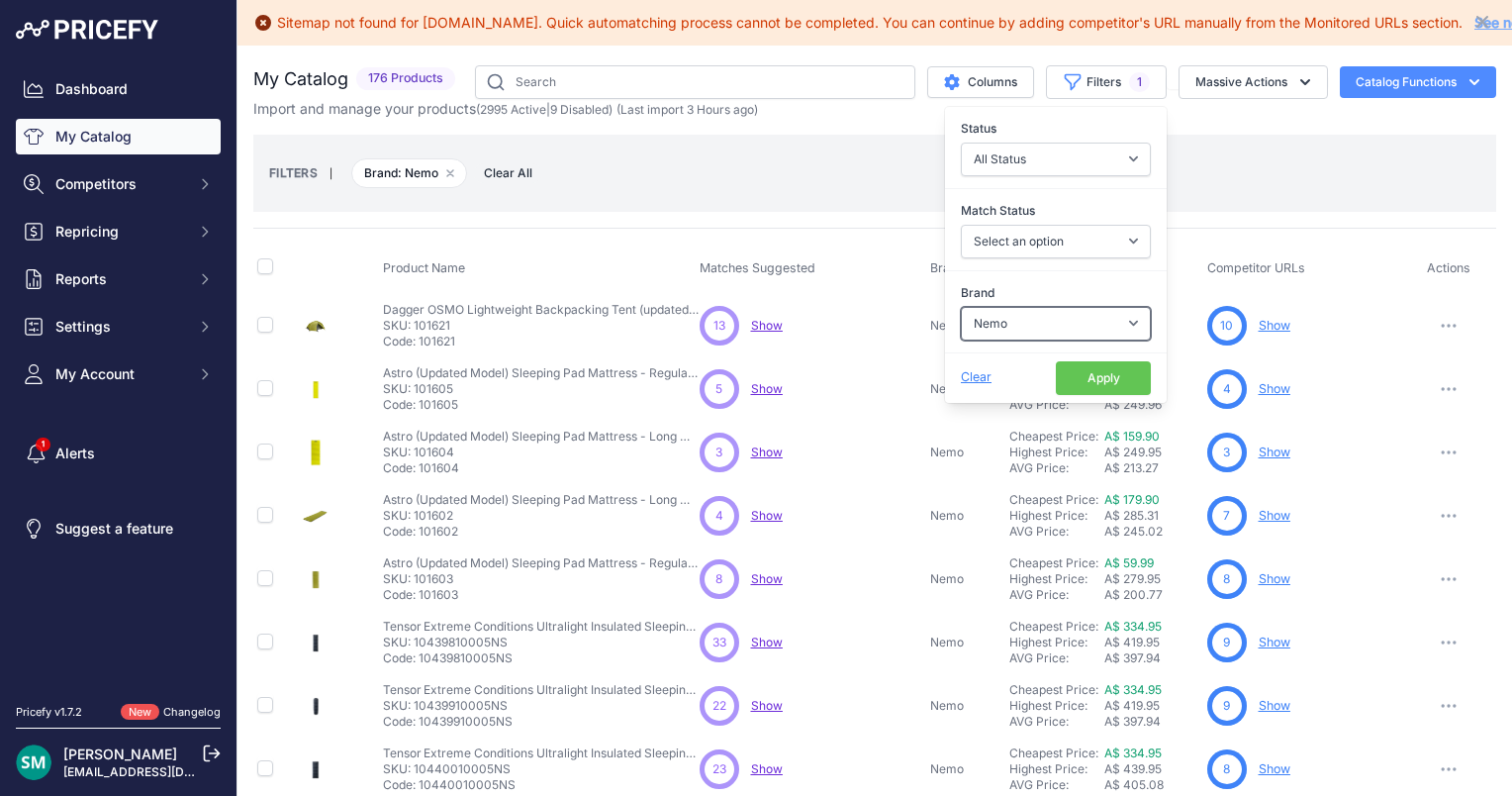 click on "Select an option
100%
226ERS
Abus
Arva
Basil
BBB Cycling
Biolite
Black Diamond
Bob Cooper
Camelbak
Campers Pantry
Clif
CushCore
Dynafit
Evoc
Exposure Lights
Flextail
Fox
Gear Aid
Gerber
Gloworm
Goodyear
Helinox
Humangear
Katadyn
Klymit
Koda
Komperdell
Kryptonite
Lezyne
LifeStraw
Mammut Montana" at bounding box center (1056, 324) 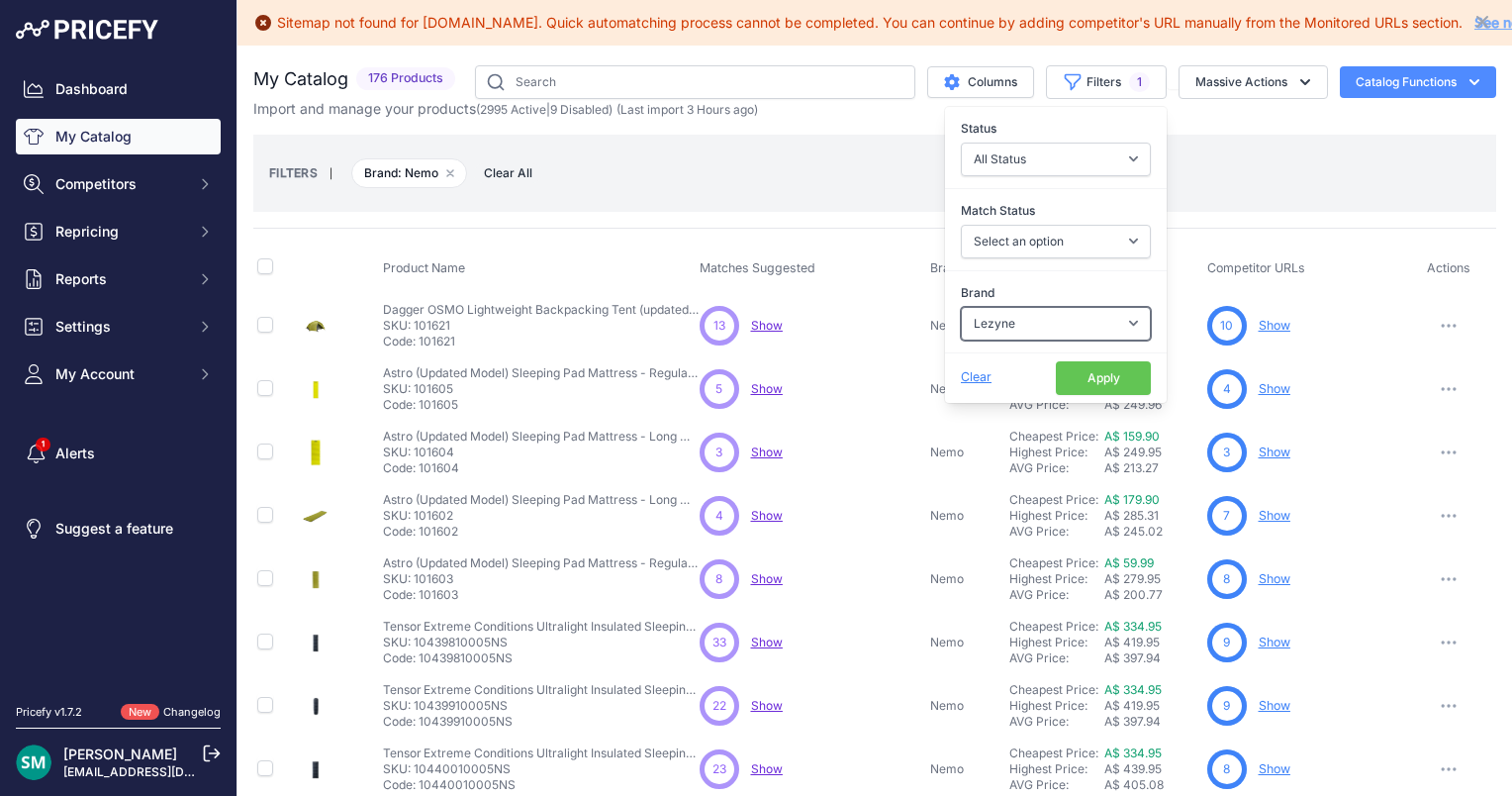 click on "Select an option
100%
226ERS
Abus
Arva
Basil
BBB Cycling
Biolite
Black Diamond
Bob Cooper
Camelbak
Campers Pantry
Clif
CushCore
Dynafit
Evoc
Exposure Lights
Flextail
Fox
Gear Aid
Gerber
Gloworm
Goodyear
Helinox
Humangear
Katadyn
Klymit
Koda
Komperdell
Kryptonite
Lezyne
LifeStraw
Mammut Montana" at bounding box center [1056, 324] 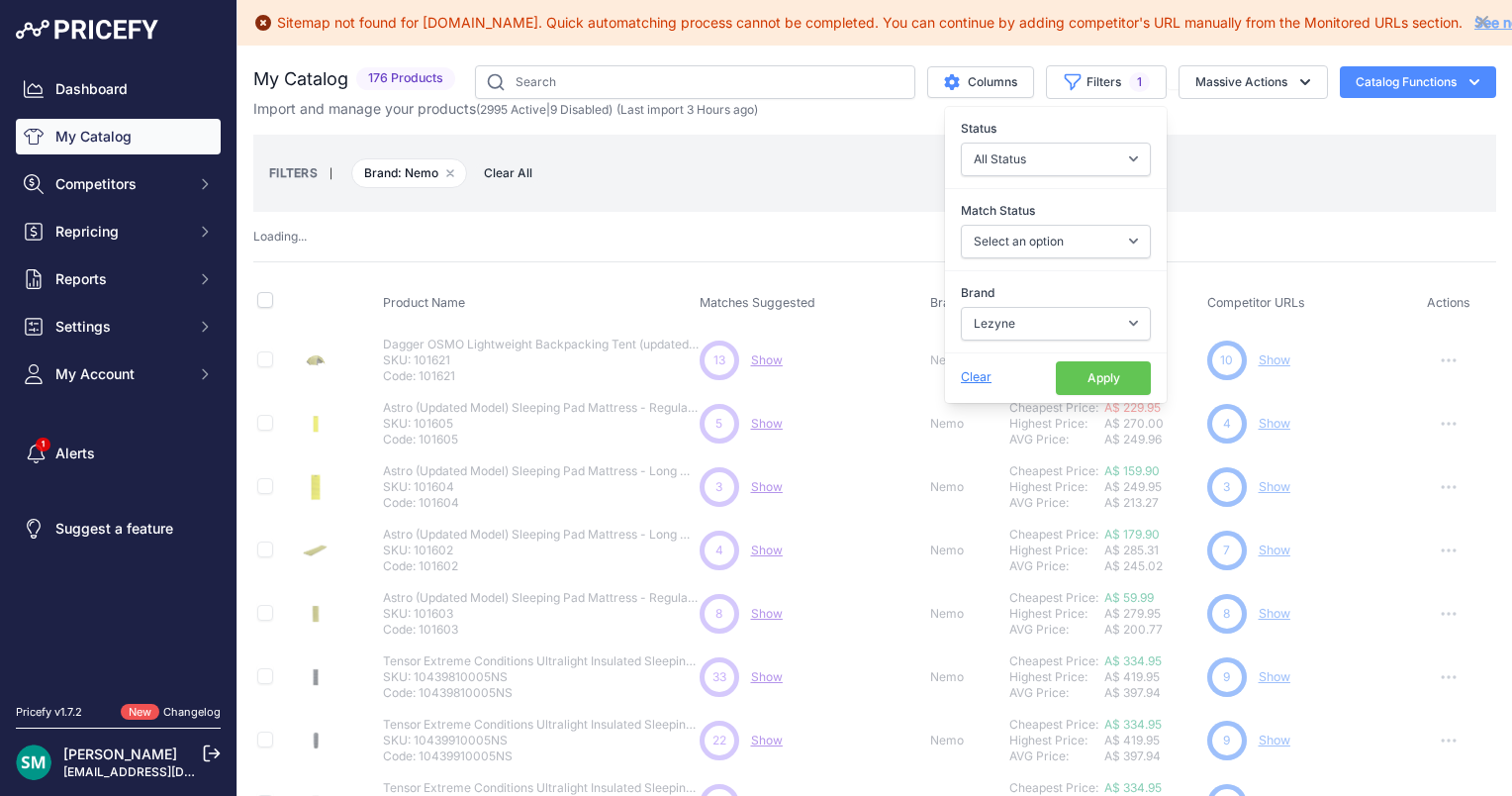 click on "Apply" at bounding box center (1103, 378) 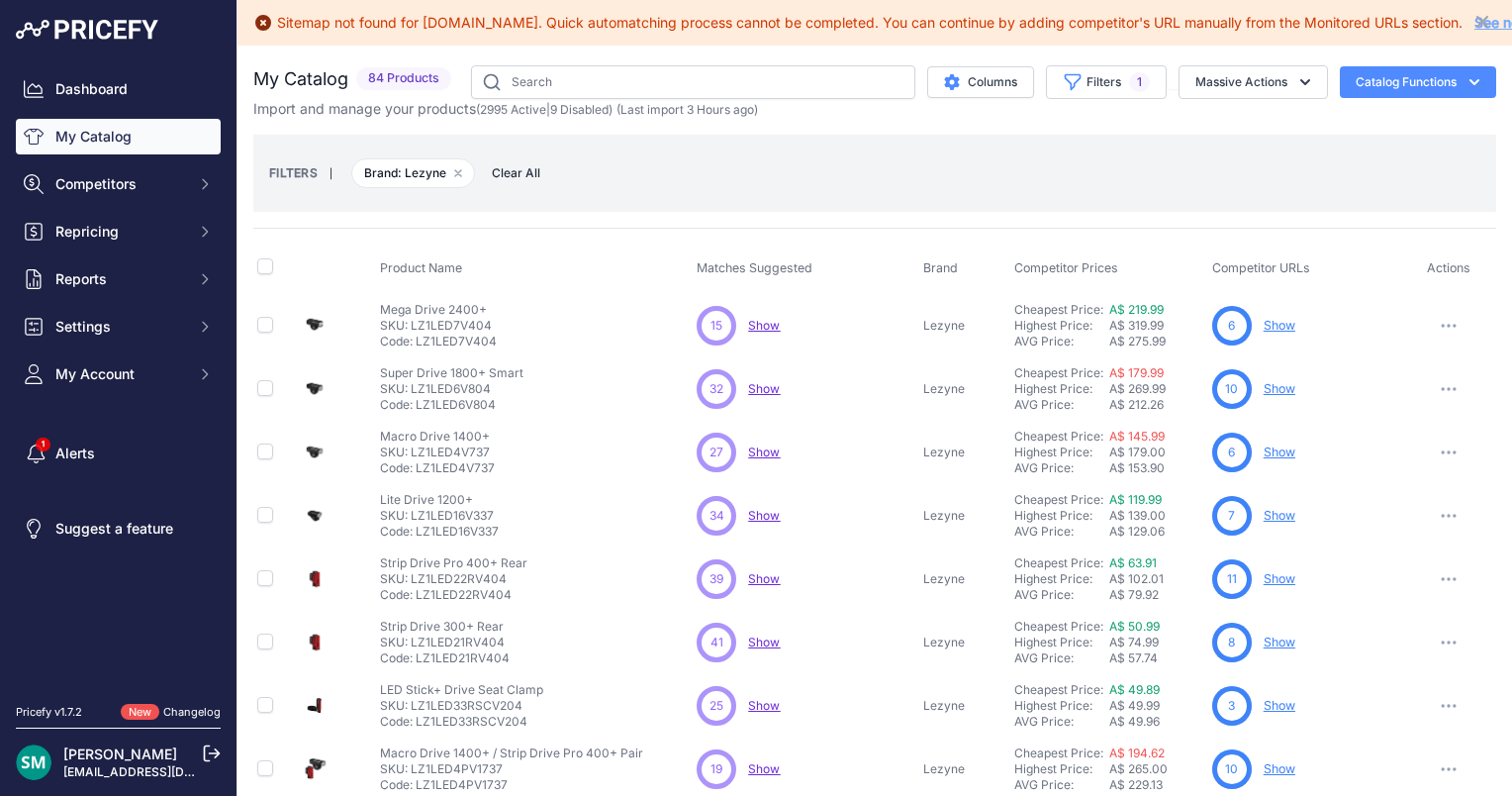 click on "Show" at bounding box center (764, 325) 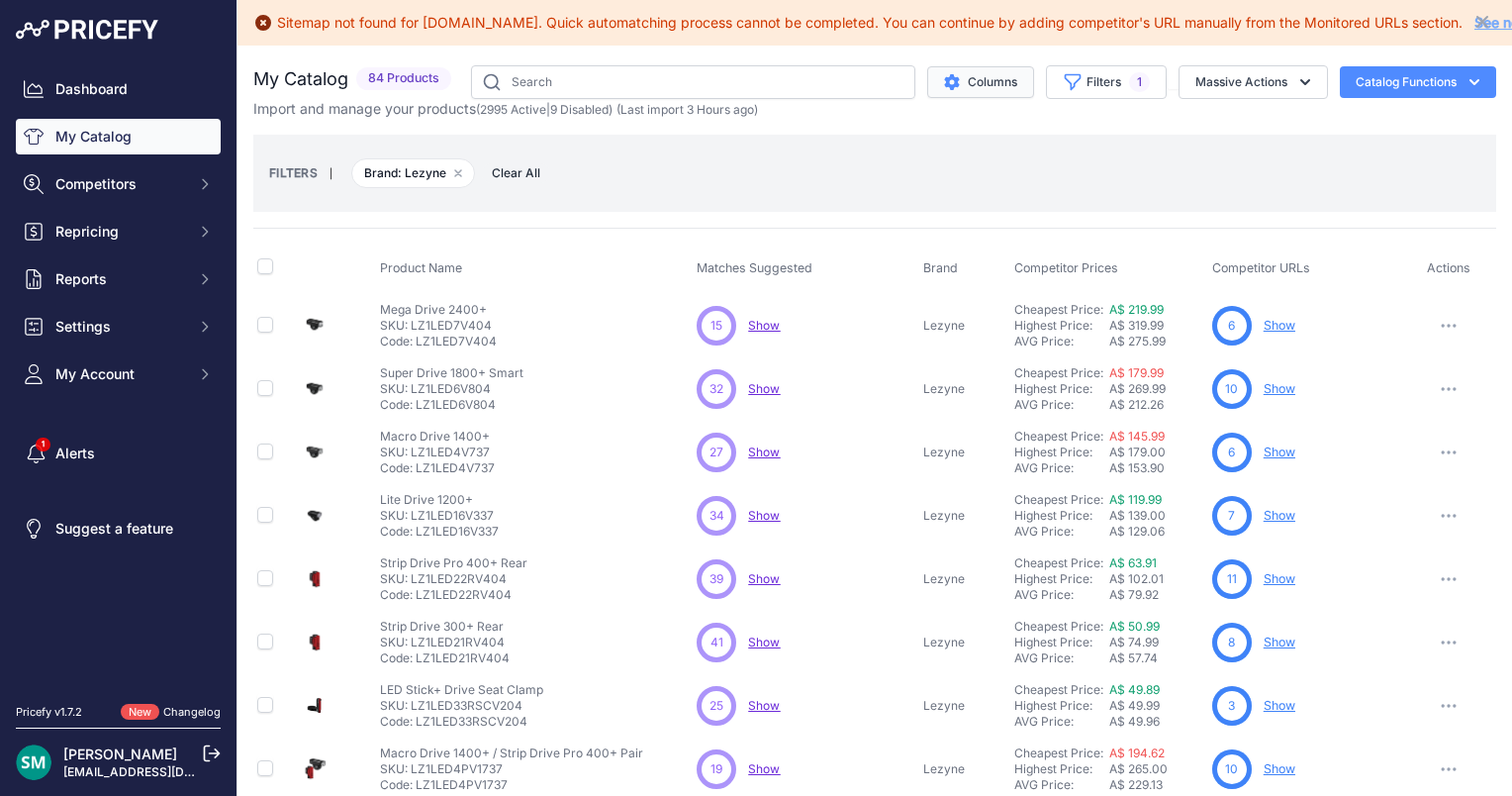 click on "Columns" at bounding box center (981, 82) 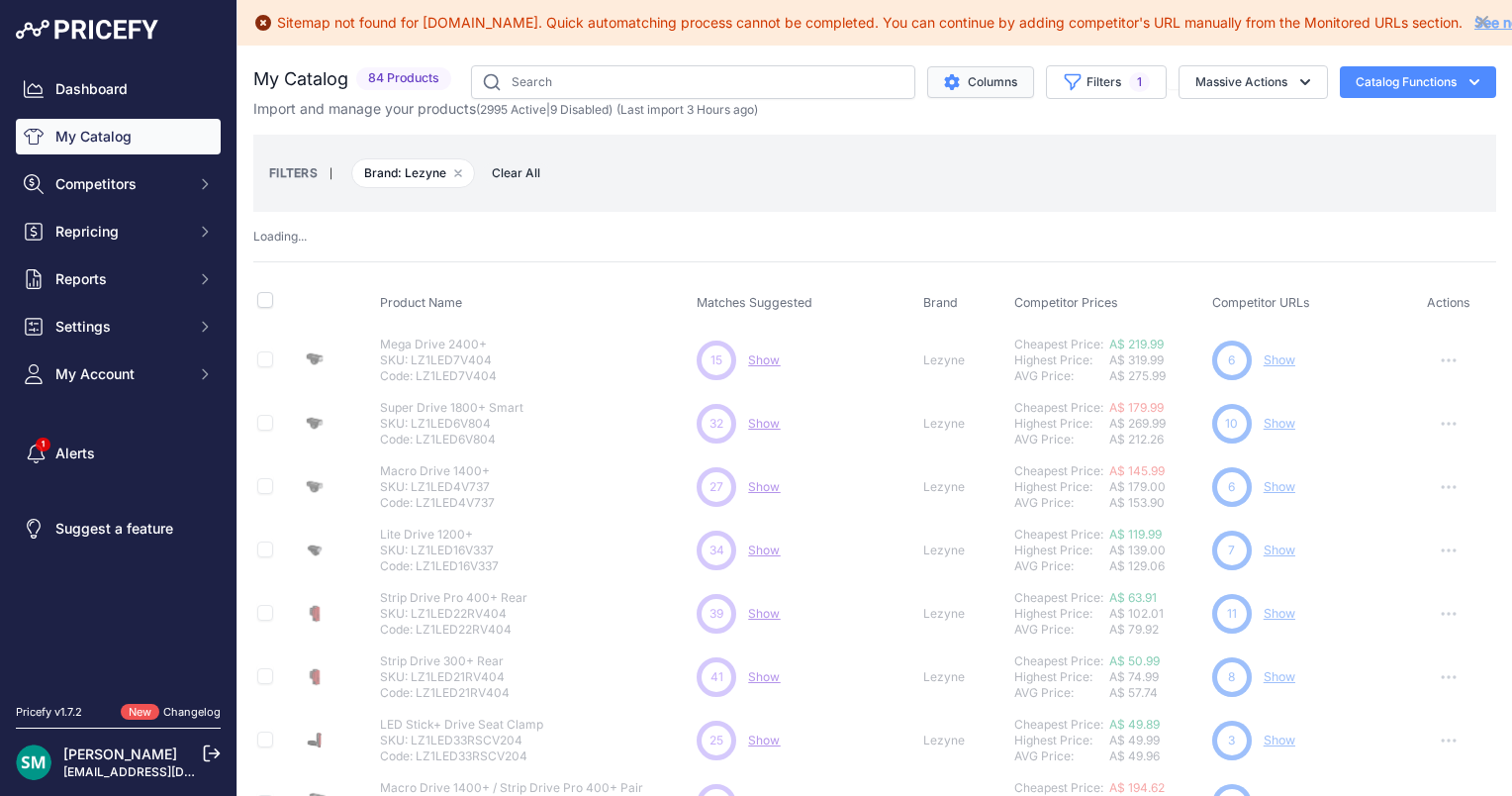 type 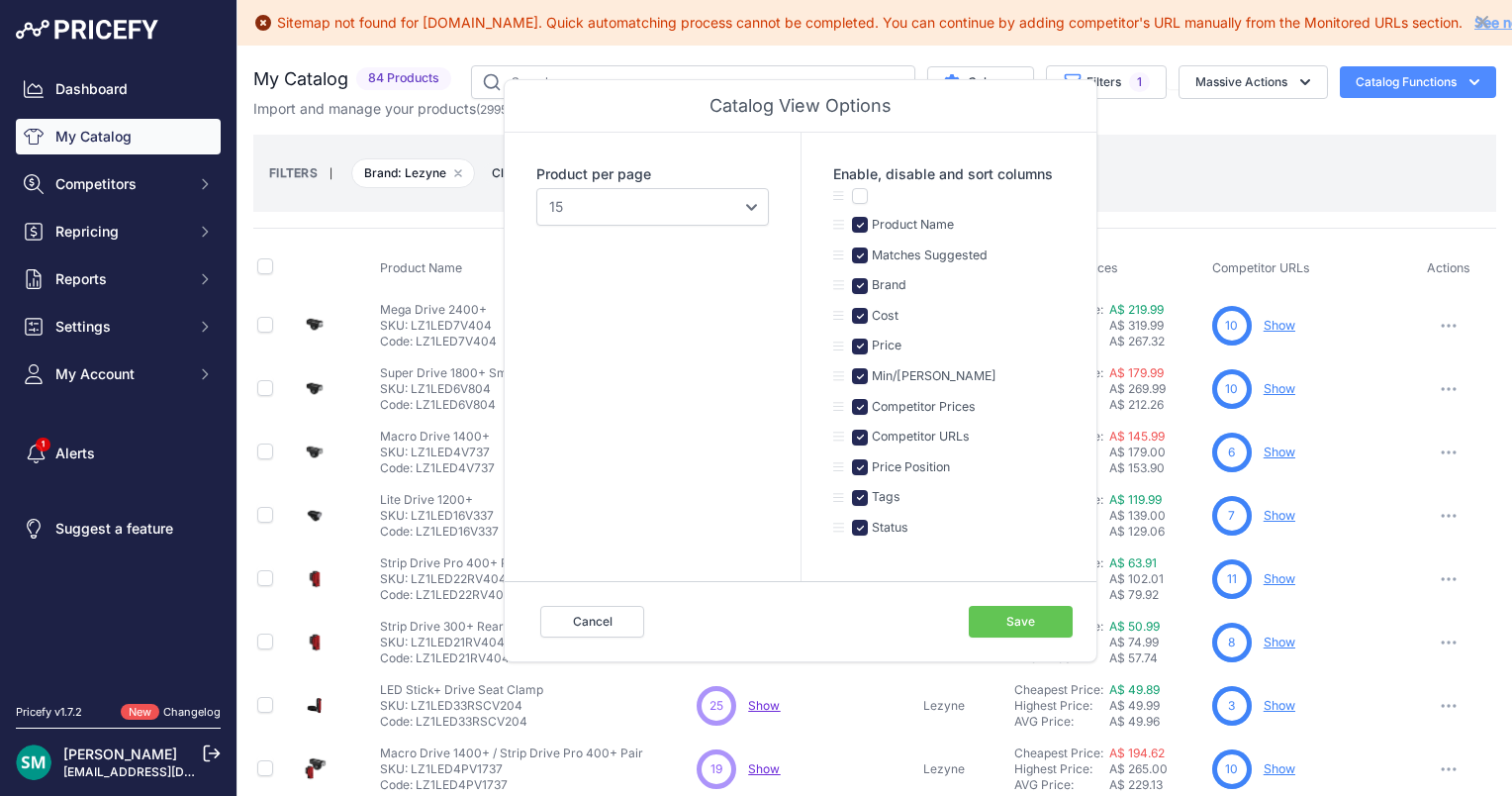 drag, startPoint x: 885, startPoint y: 317, endPoint x: 887, endPoint y: 333, distance: 16.124515 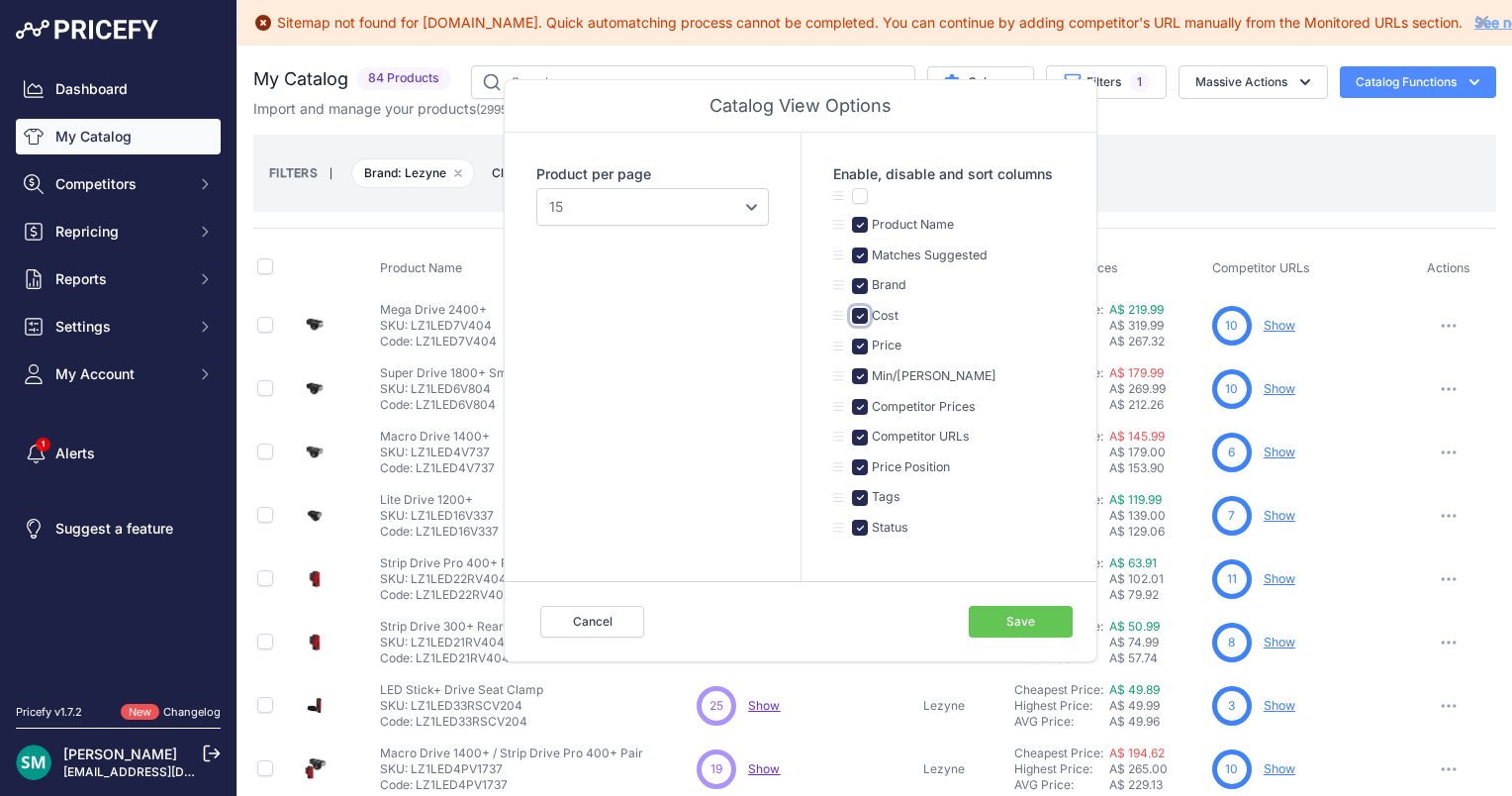click at bounding box center (860, 316) 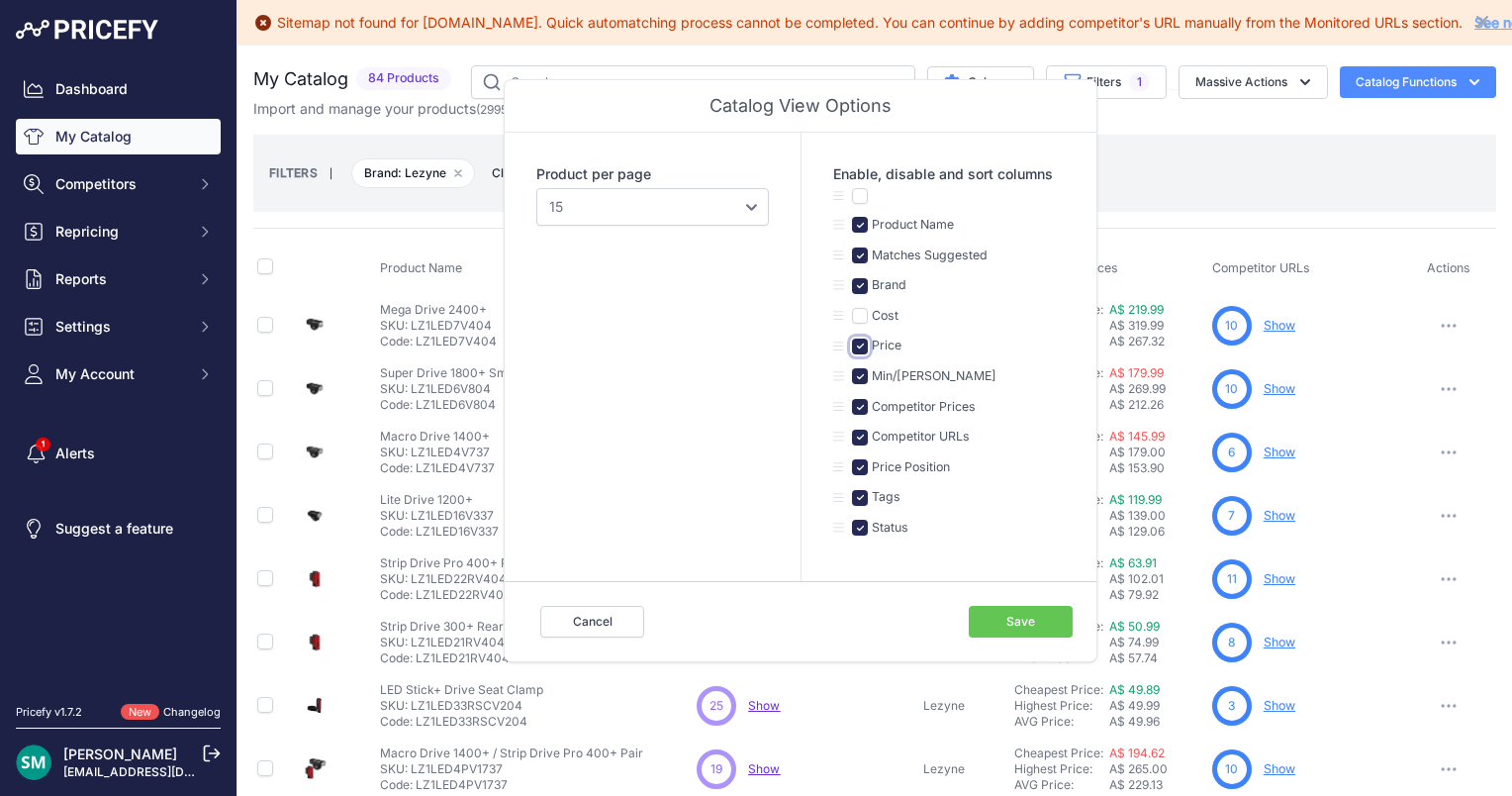 click at bounding box center [860, 347] 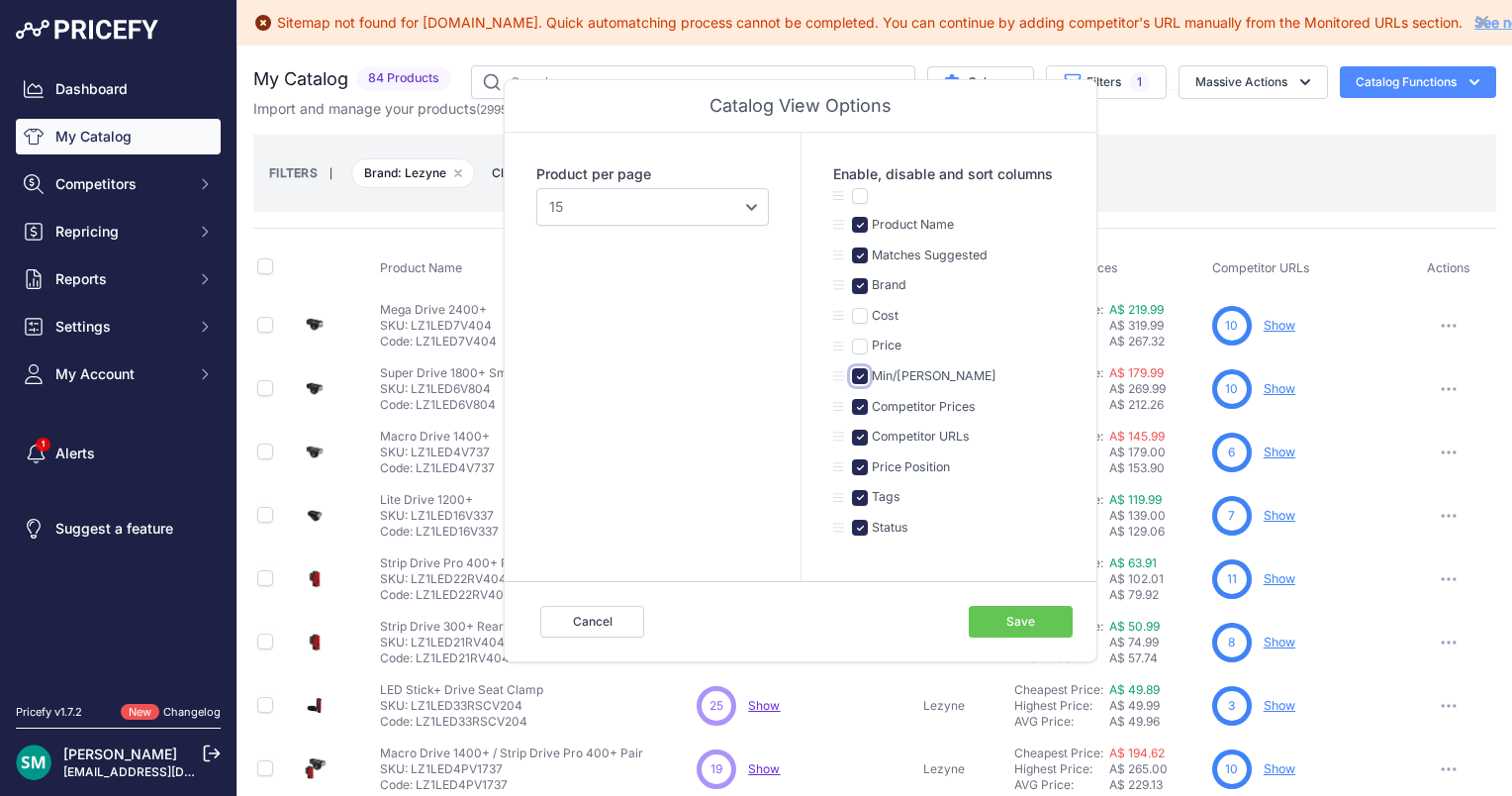 drag, startPoint x: 861, startPoint y: 376, endPoint x: 863, endPoint y: 389, distance: 13.152946 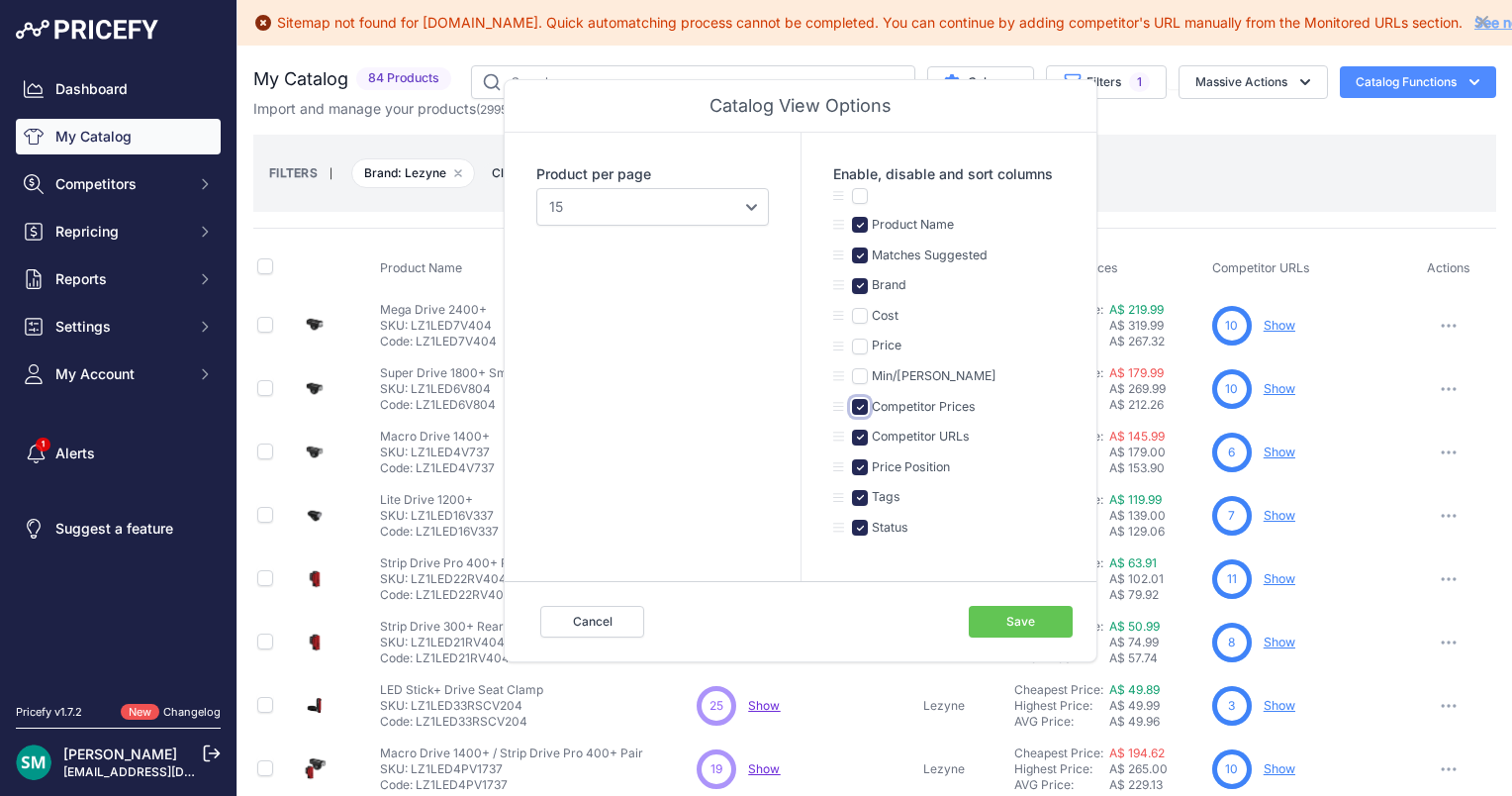 click at bounding box center (860, 407) 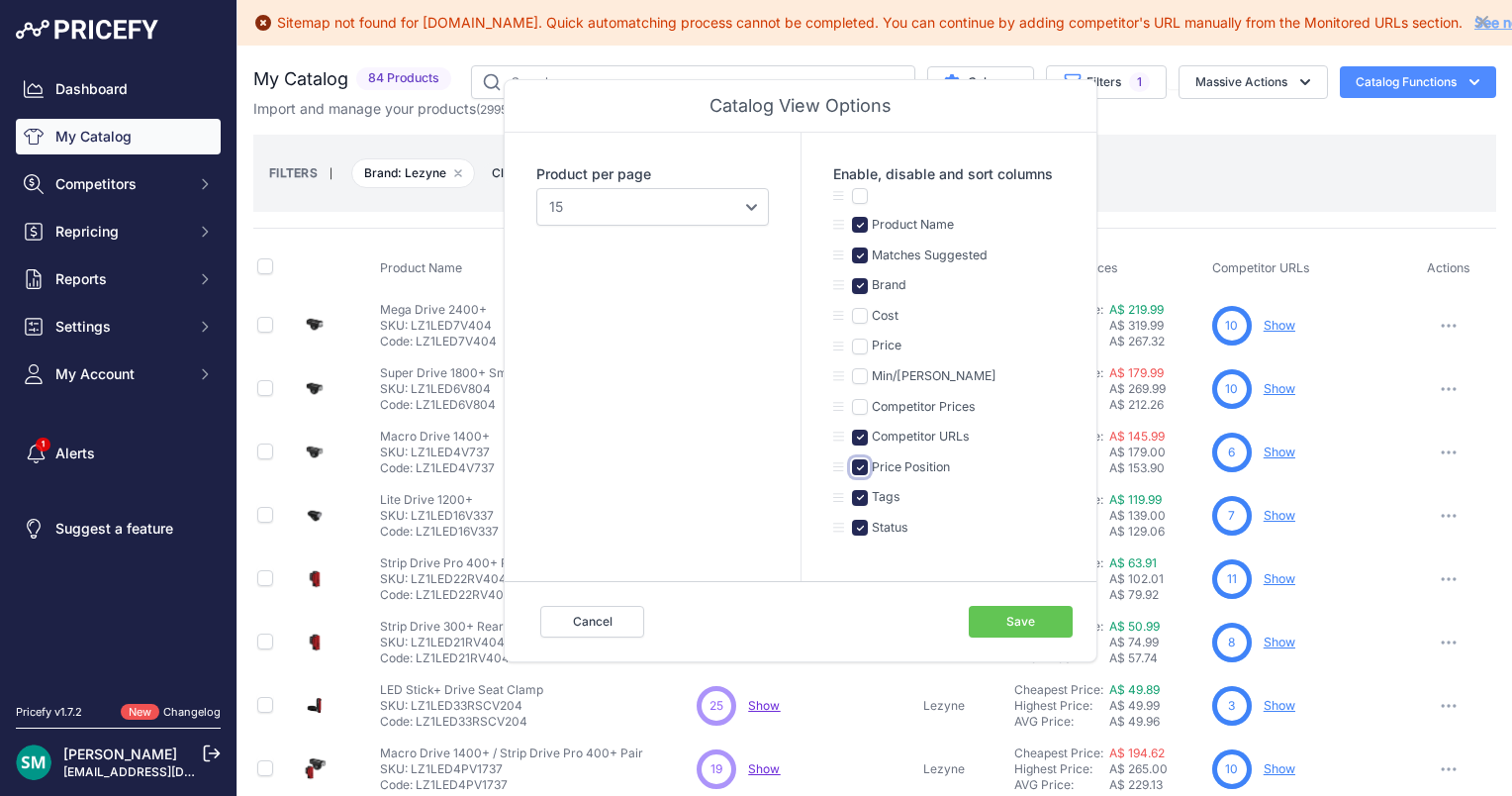 drag, startPoint x: 863, startPoint y: 469, endPoint x: 863, endPoint y: 483, distance: 14 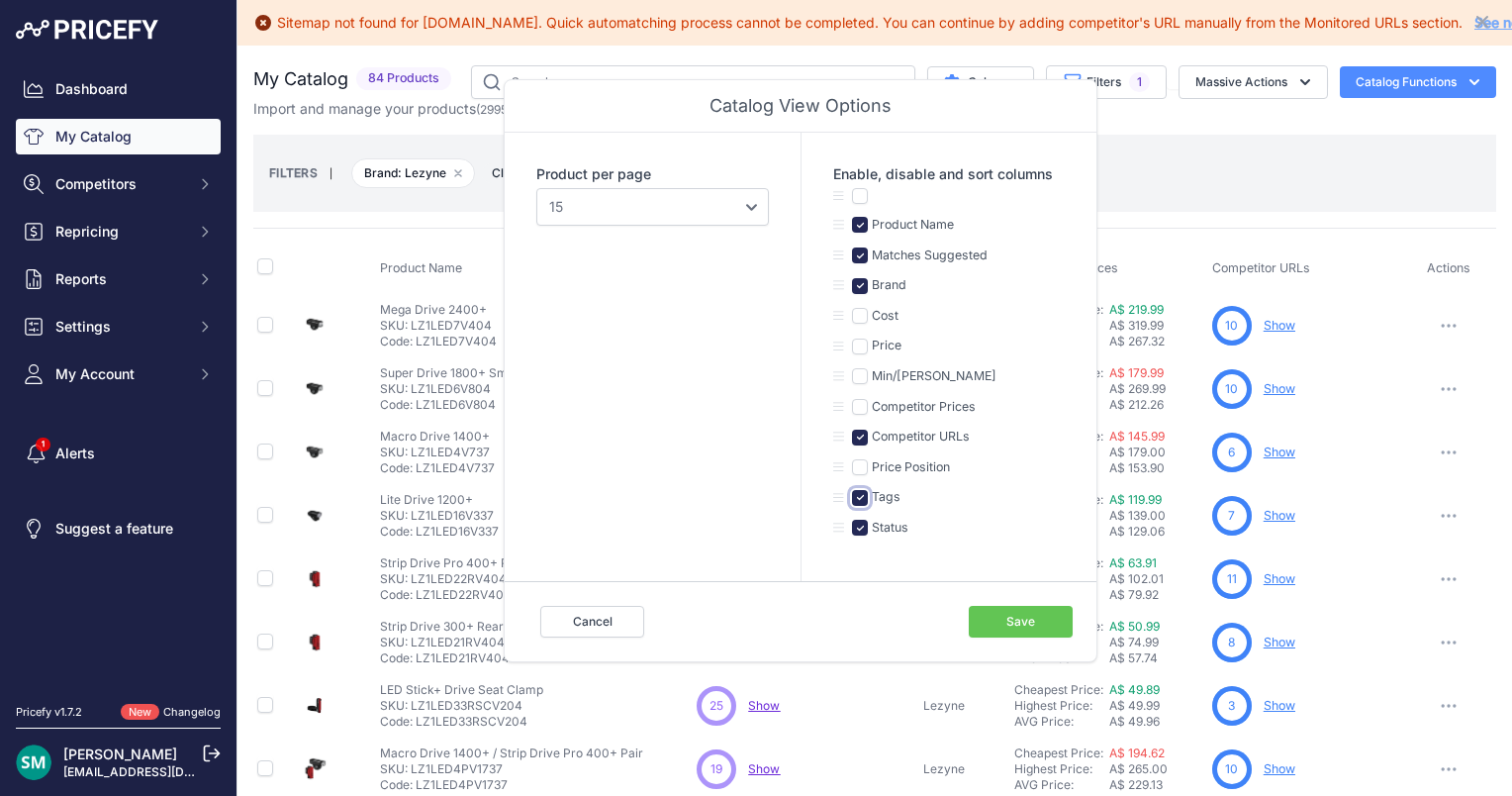 click at bounding box center (860, 498) 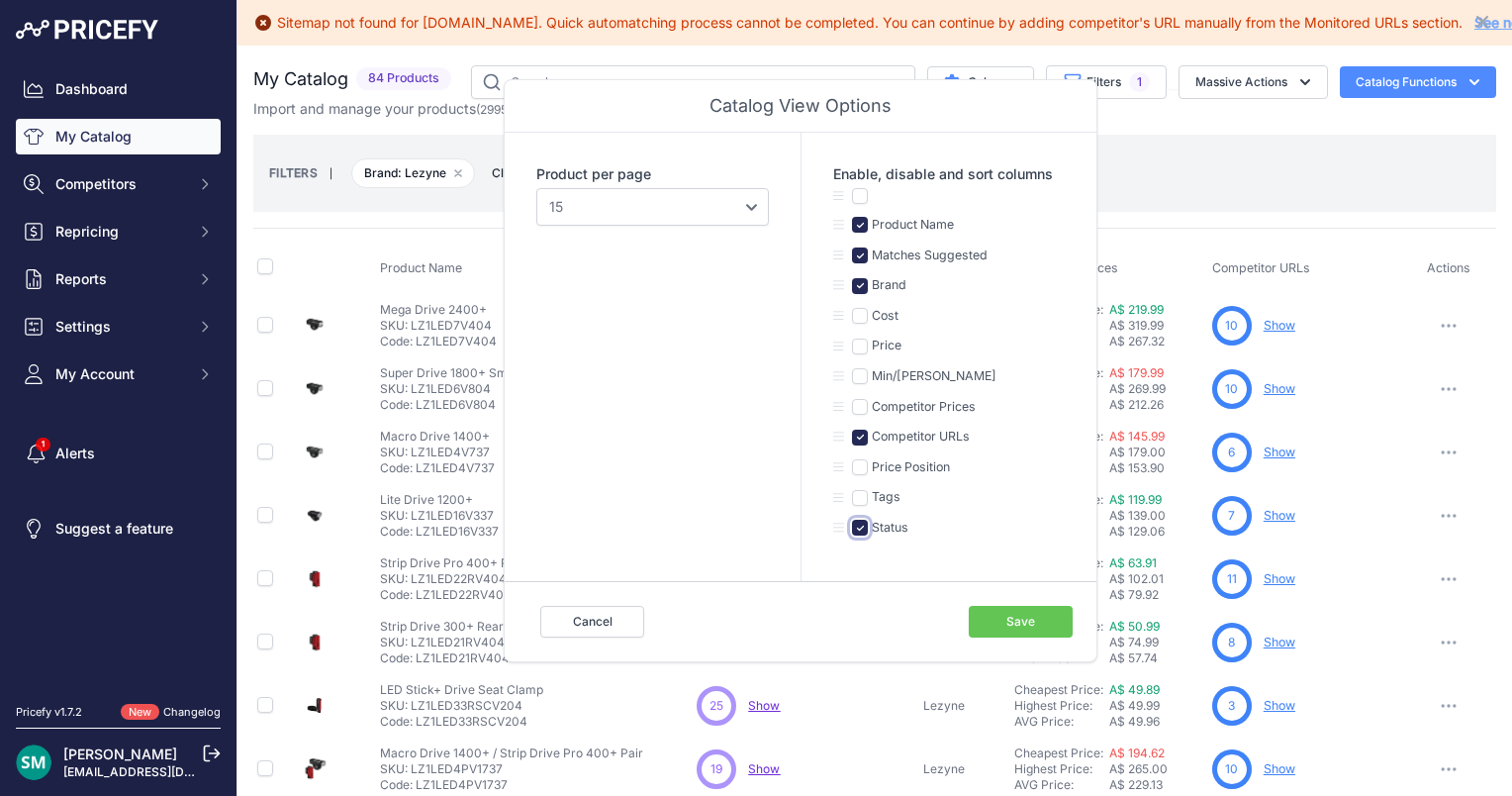 click at bounding box center (860, 528) 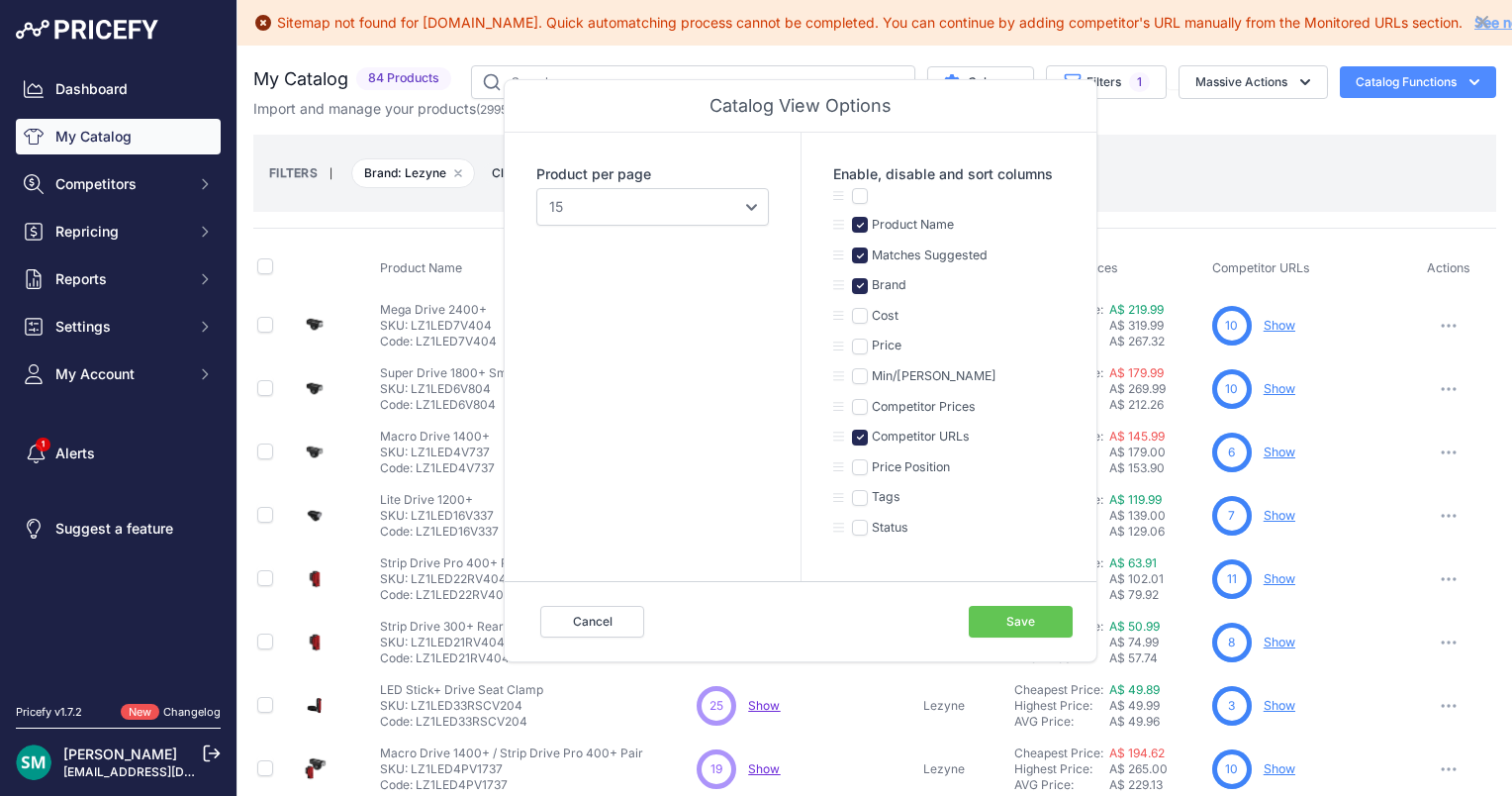 click on "Save" at bounding box center (1020, 622) 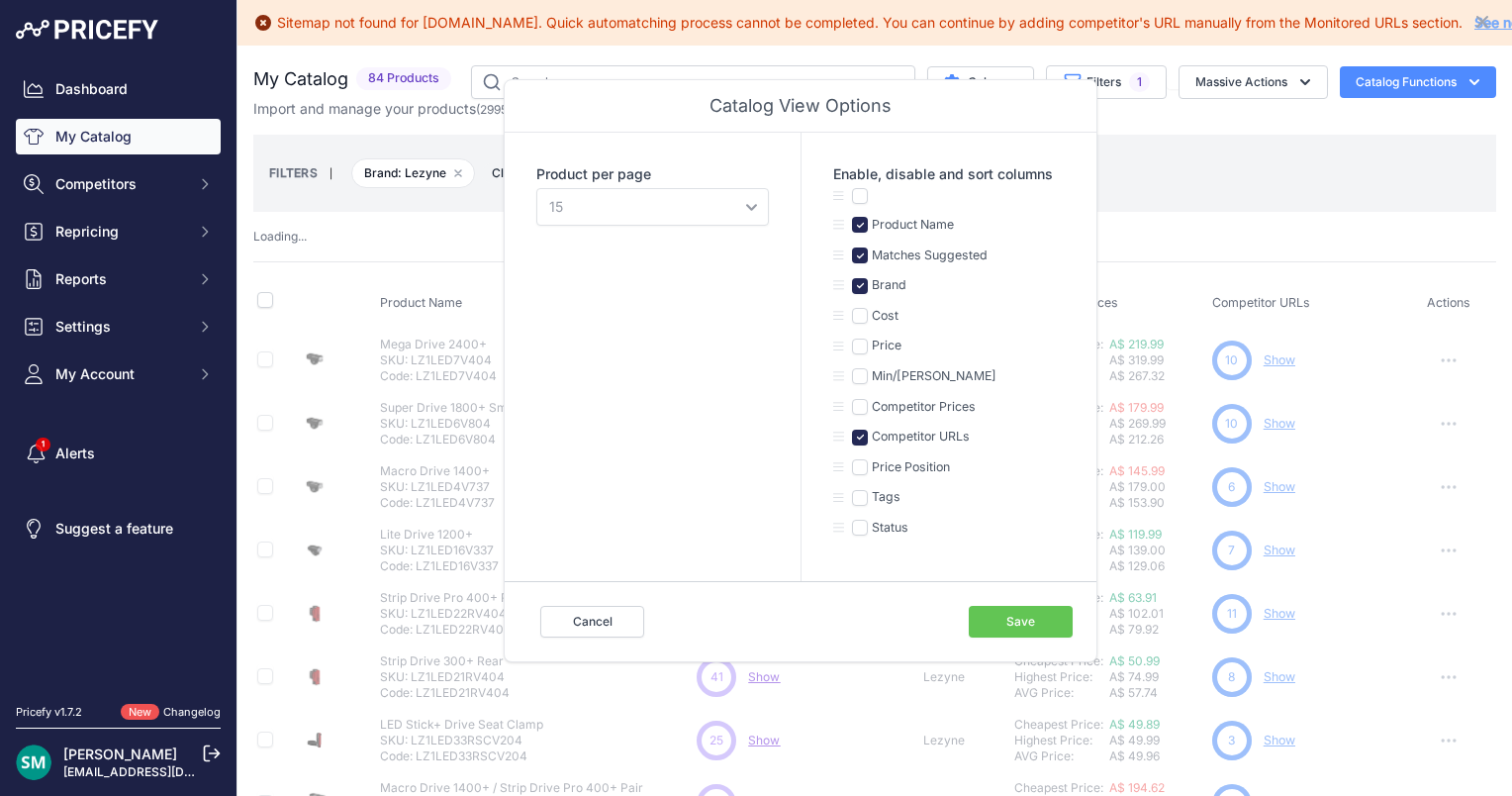 type 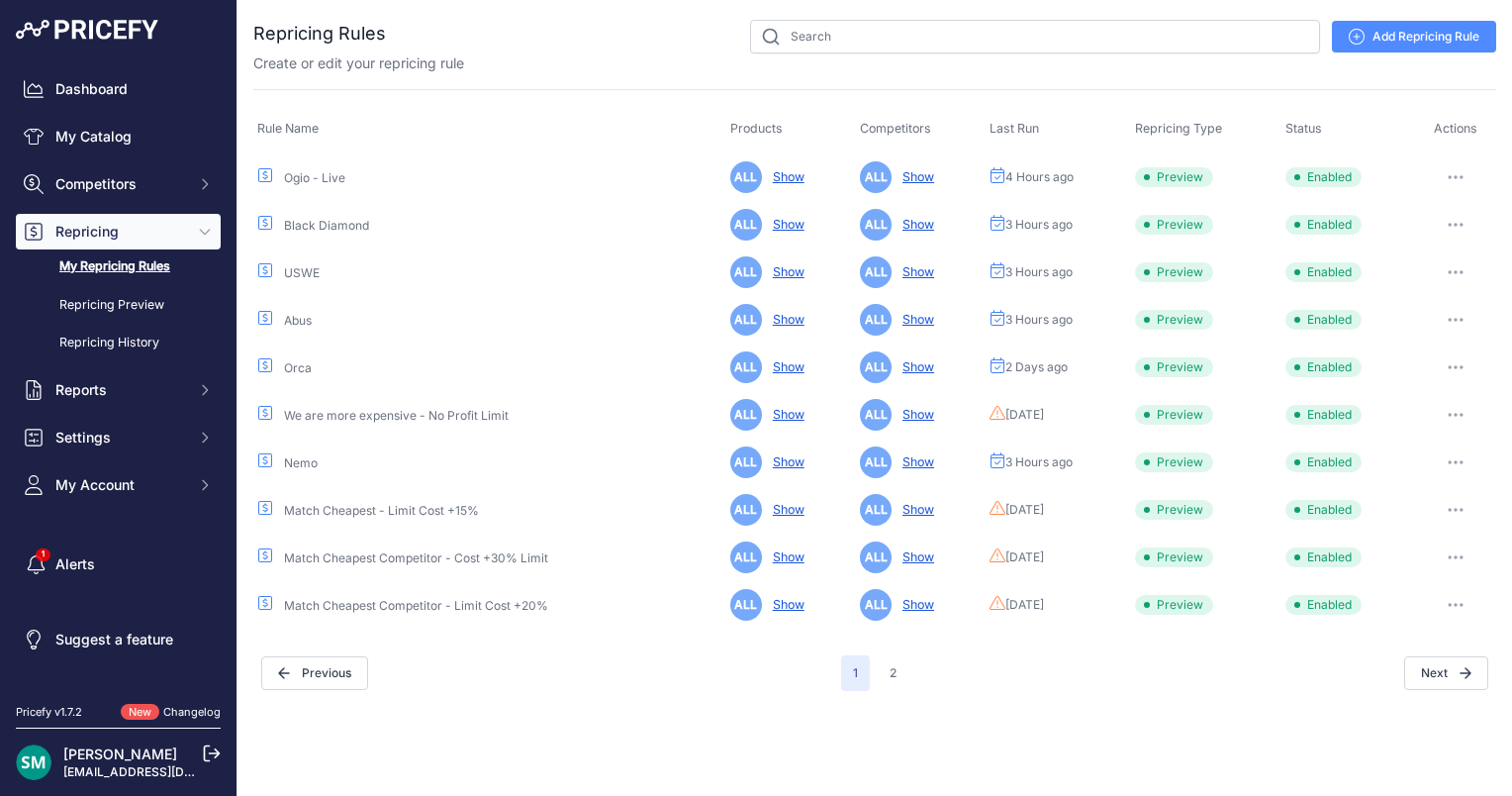 scroll, scrollTop: 0, scrollLeft: 0, axis: both 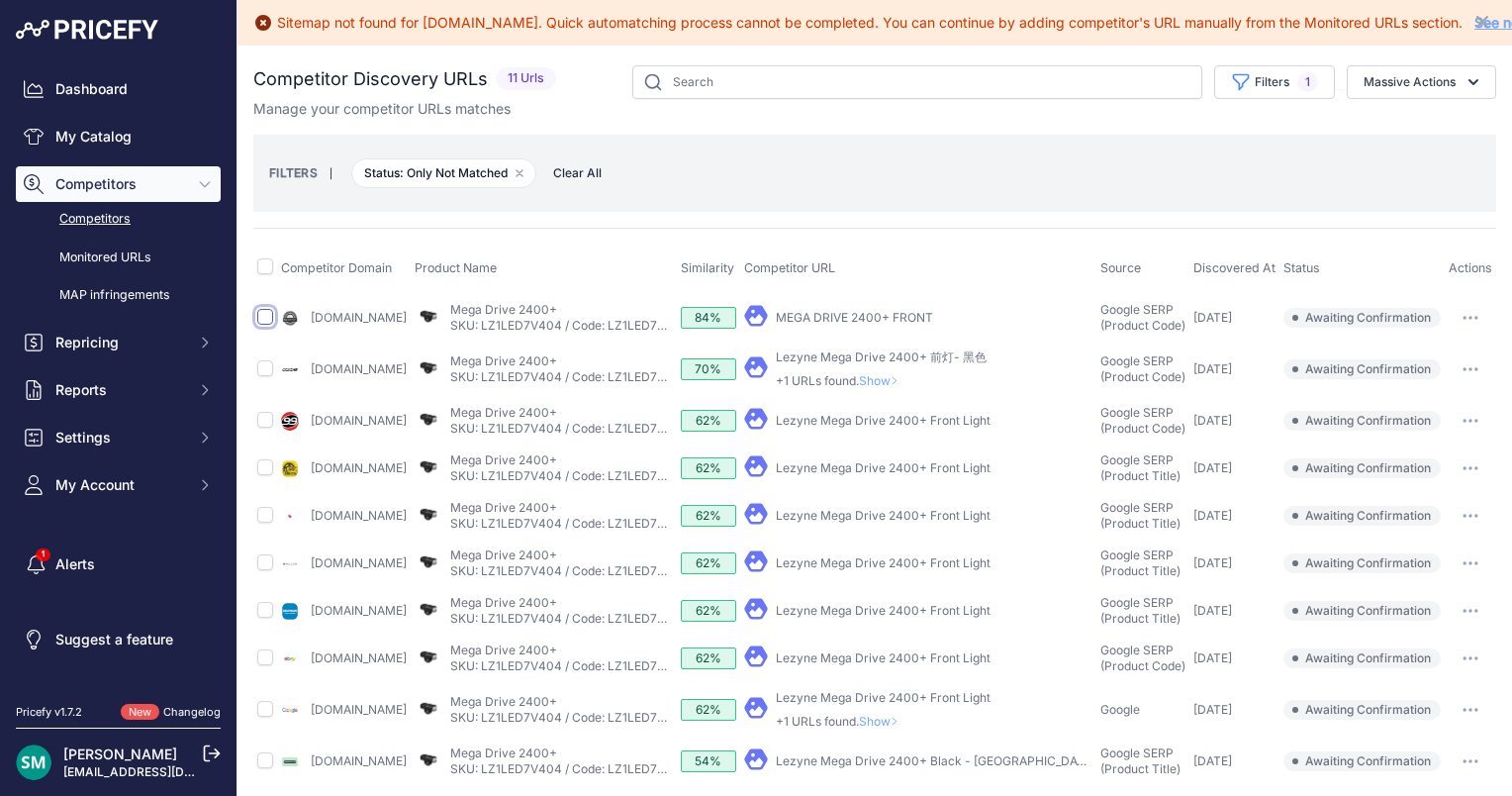 click at bounding box center (265, 317) 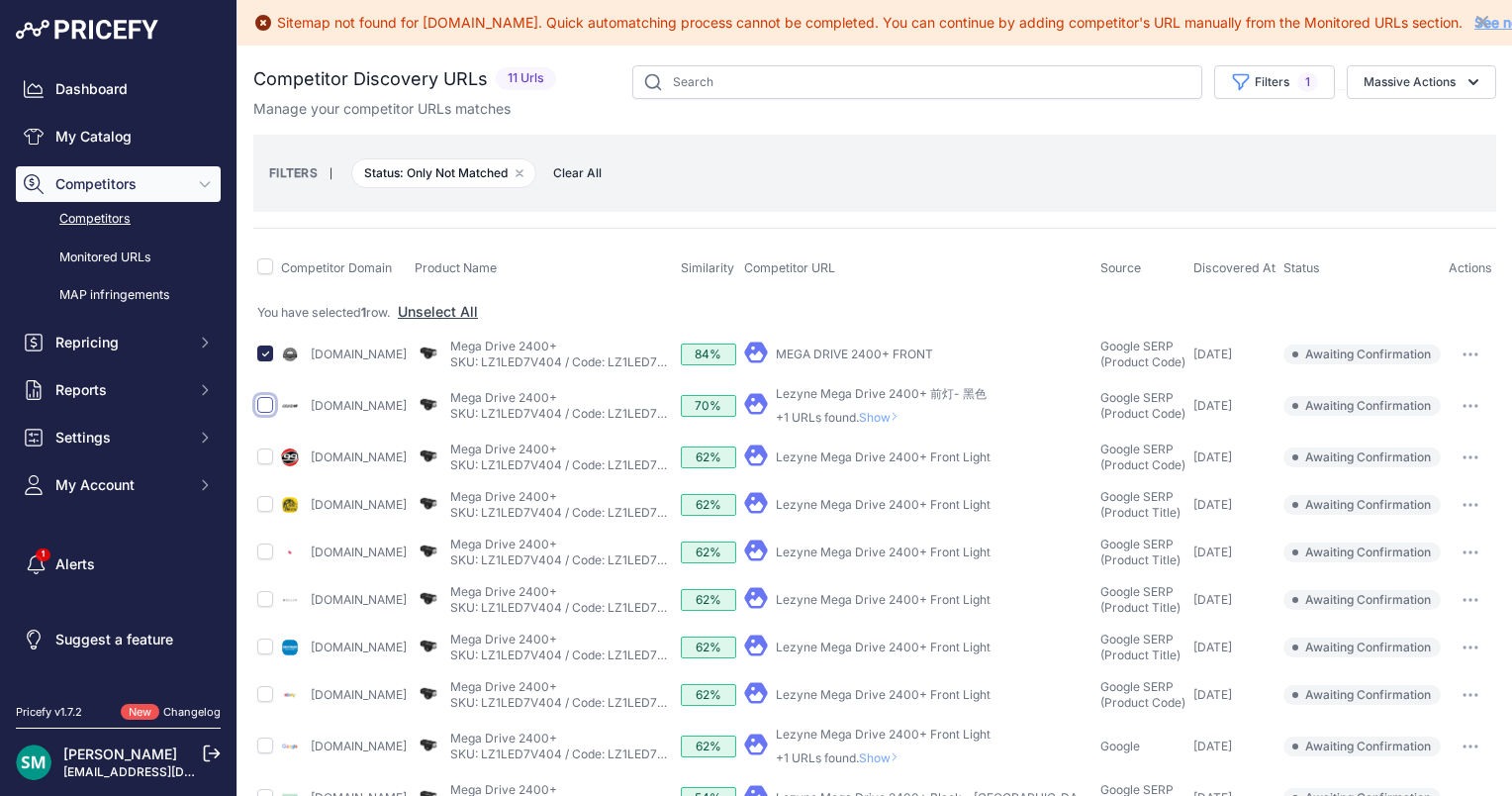 click at bounding box center [265, 405] 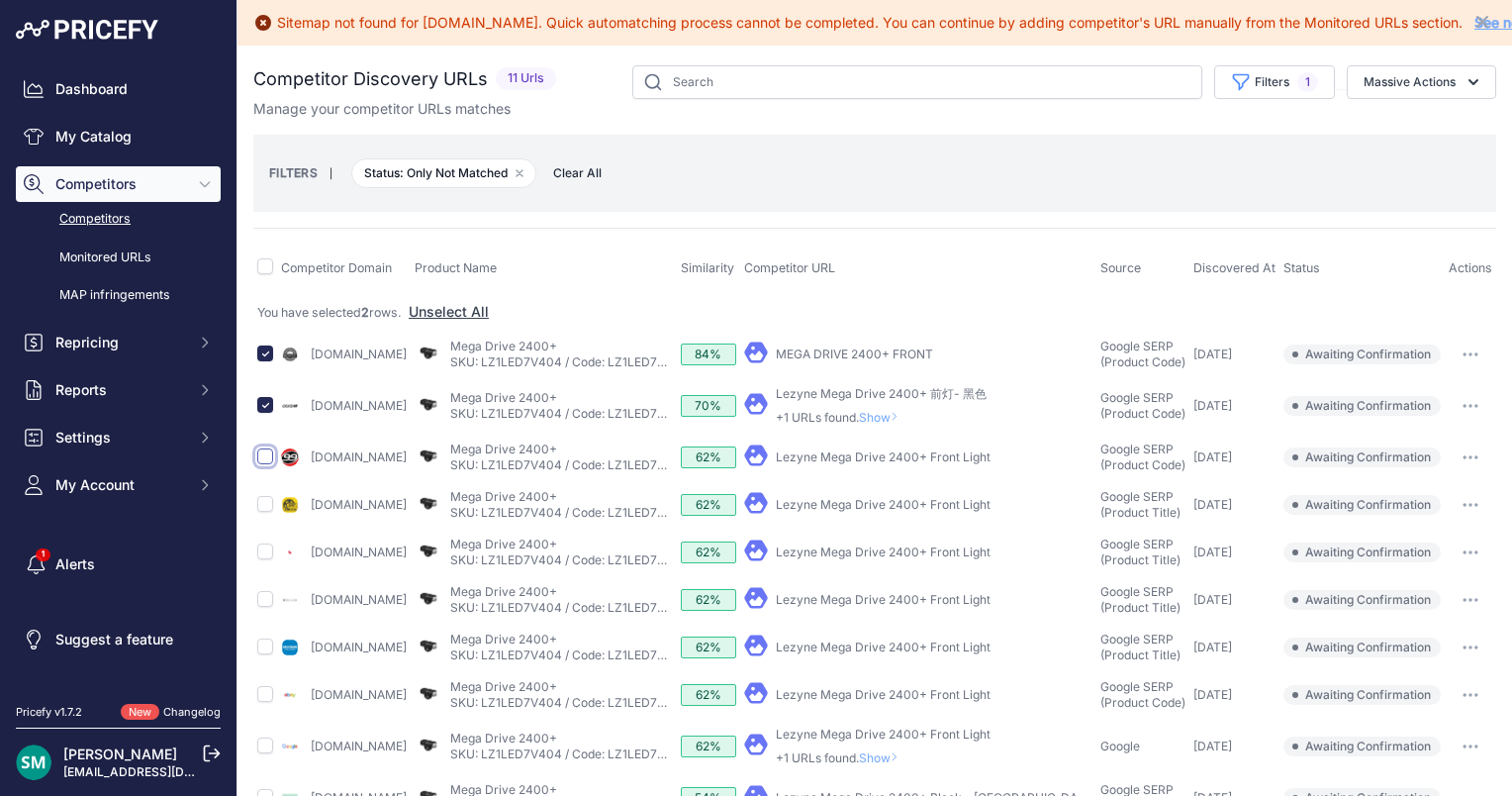 drag, startPoint x: 261, startPoint y: 459, endPoint x: 265, endPoint y: 471, distance: 12.649111 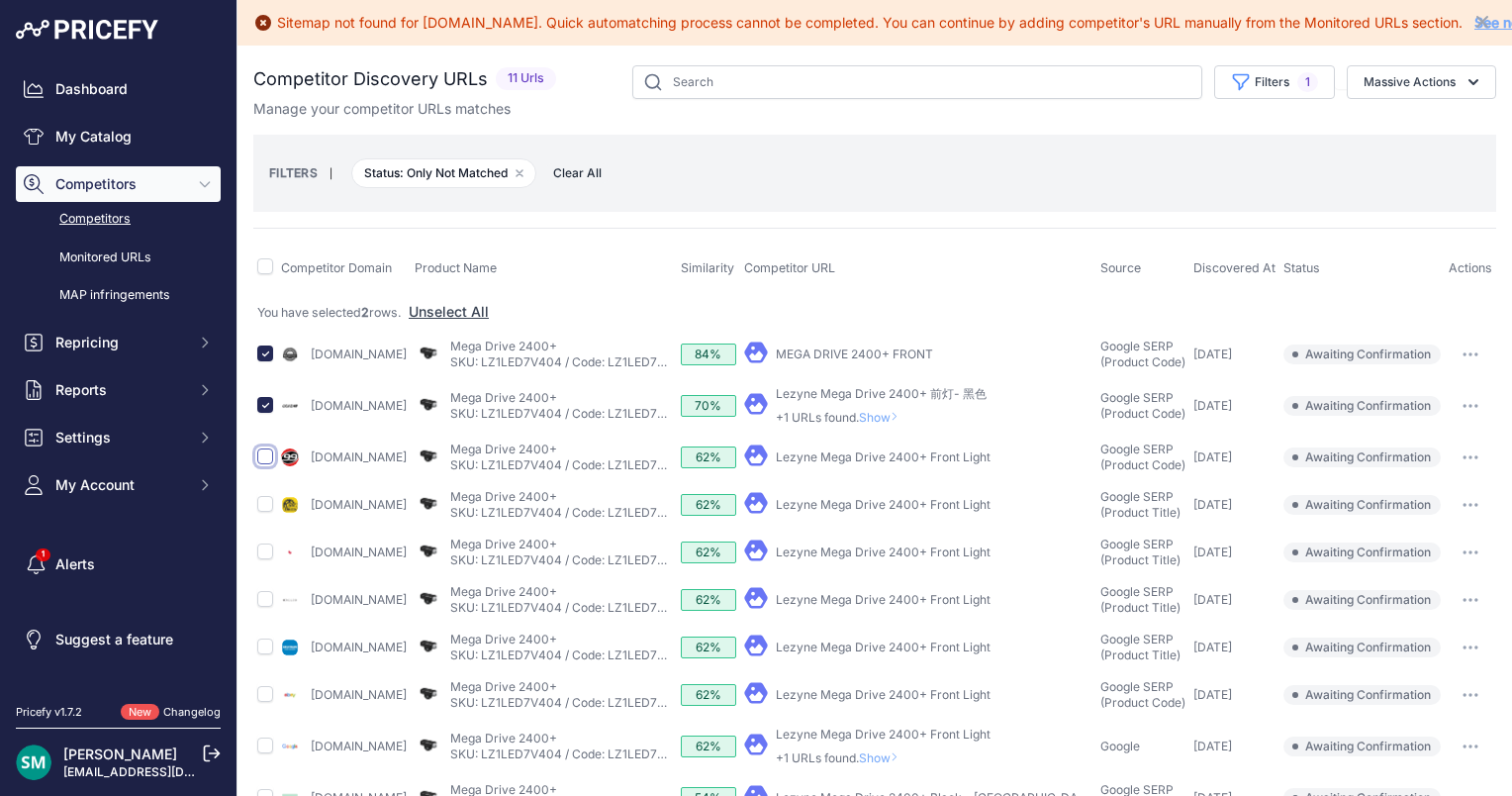 click at bounding box center (265, 456) 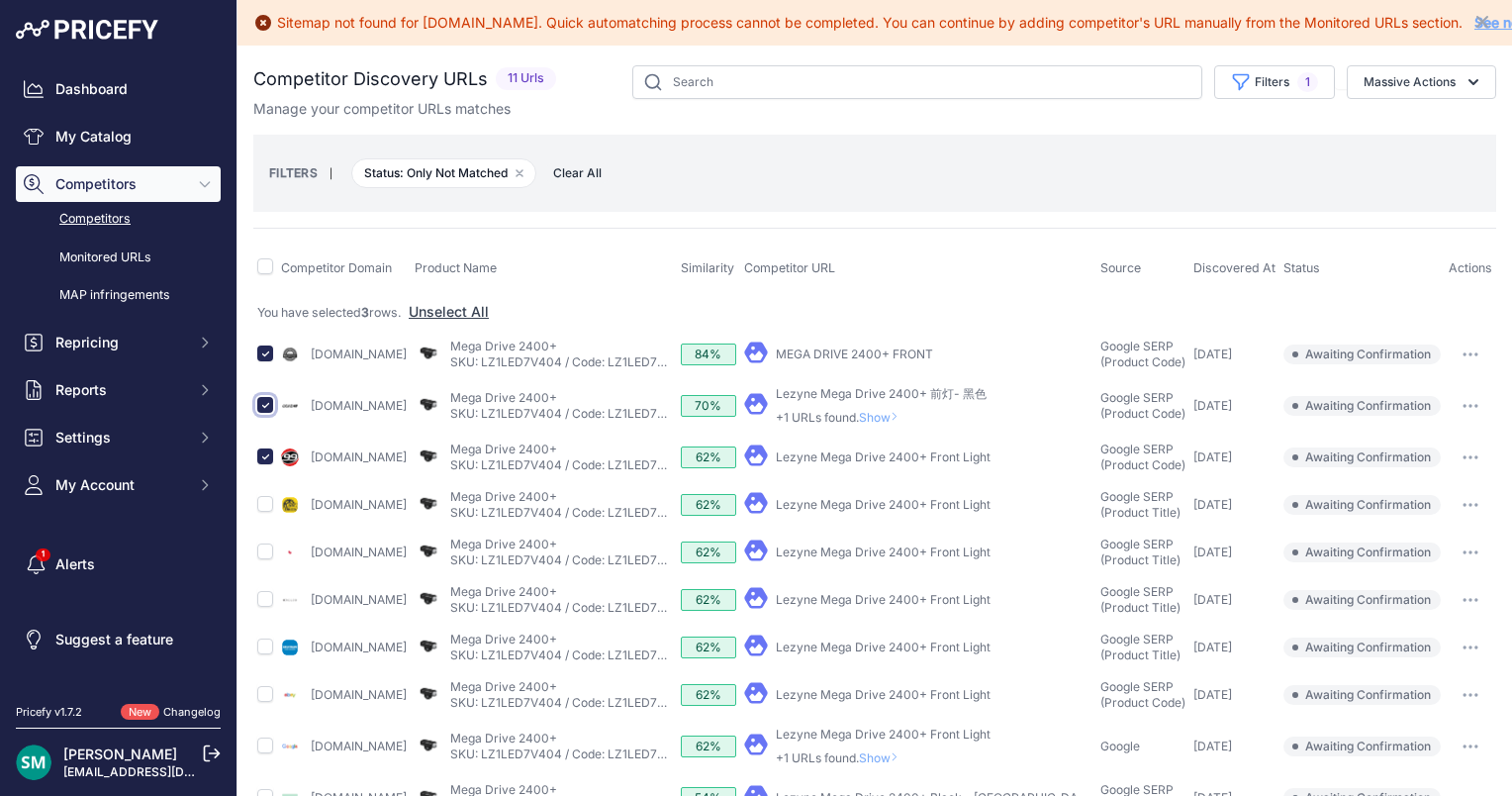 click at bounding box center (265, 405) 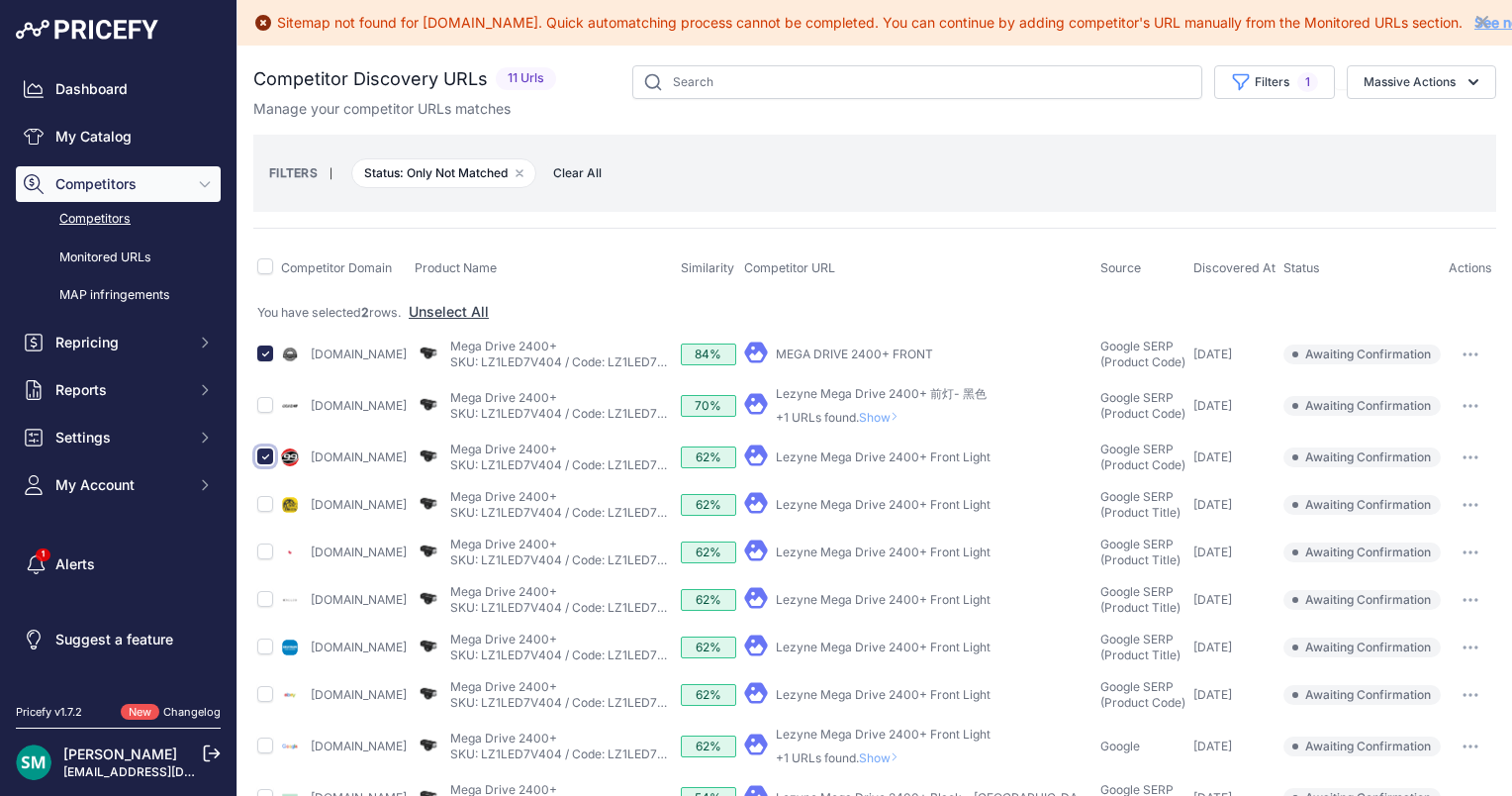 click at bounding box center (265, 456) 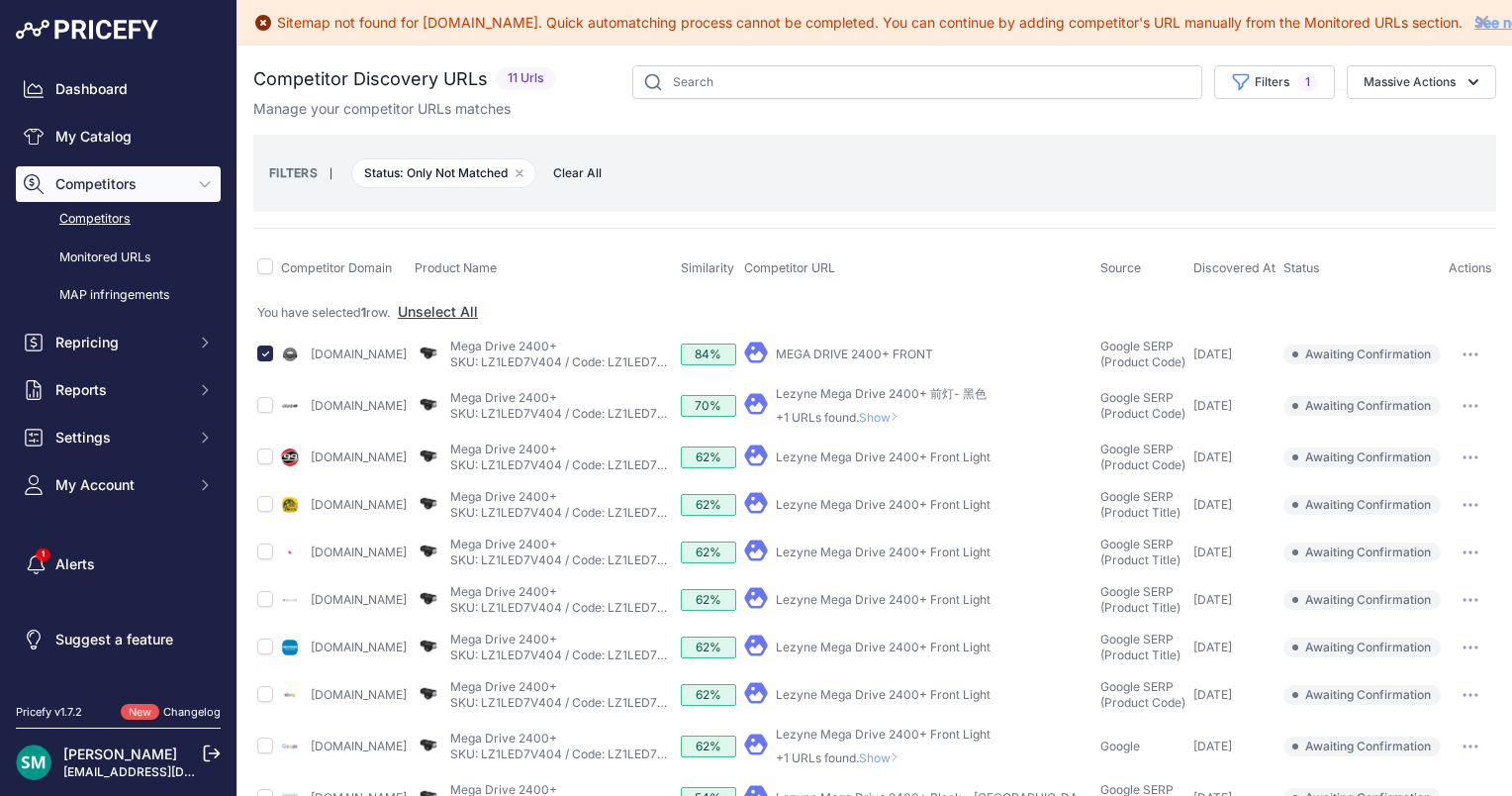 click at bounding box center (1470, 354) 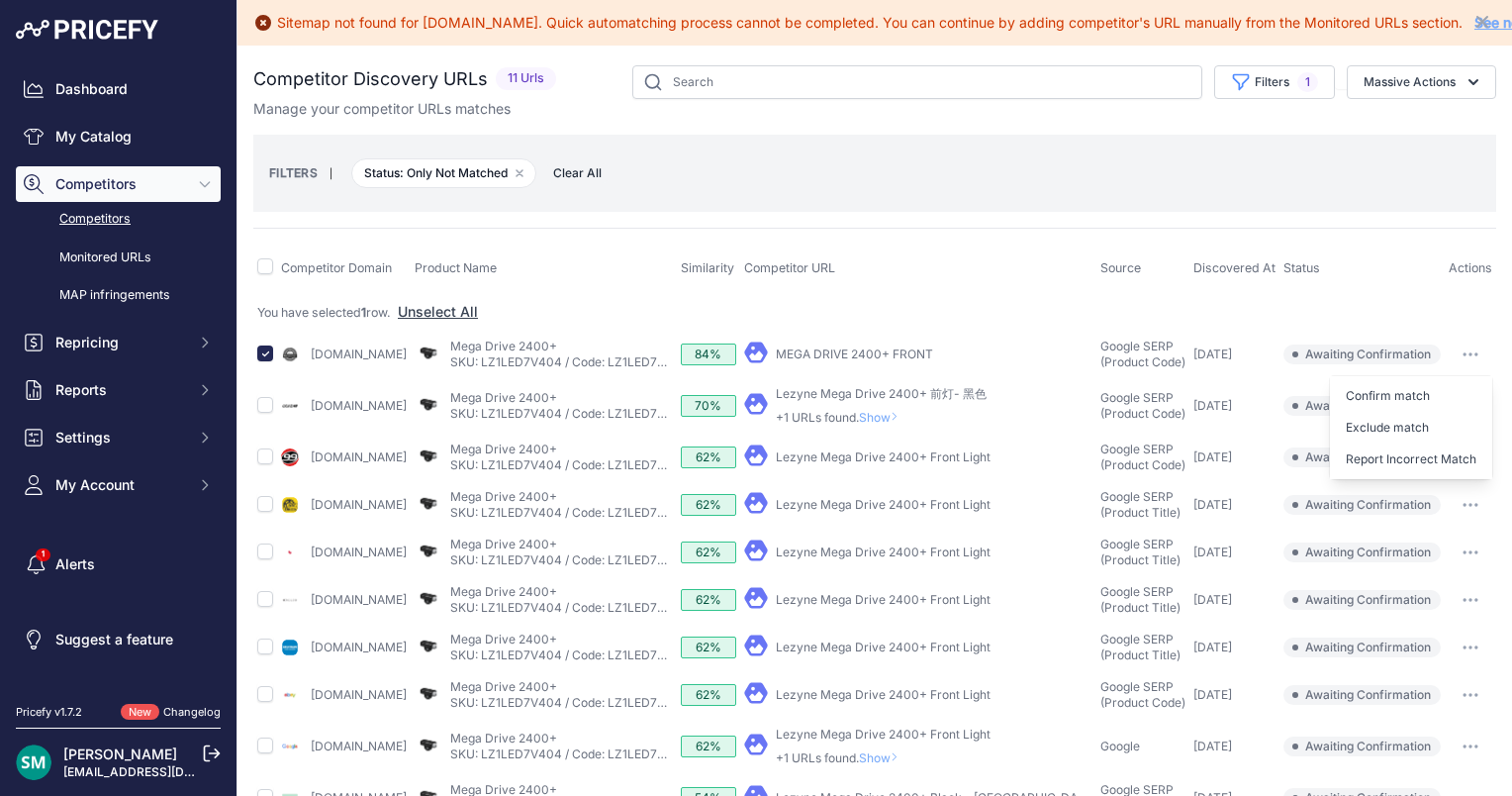 click on "Confirm match" at bounding box center [1411, 396] 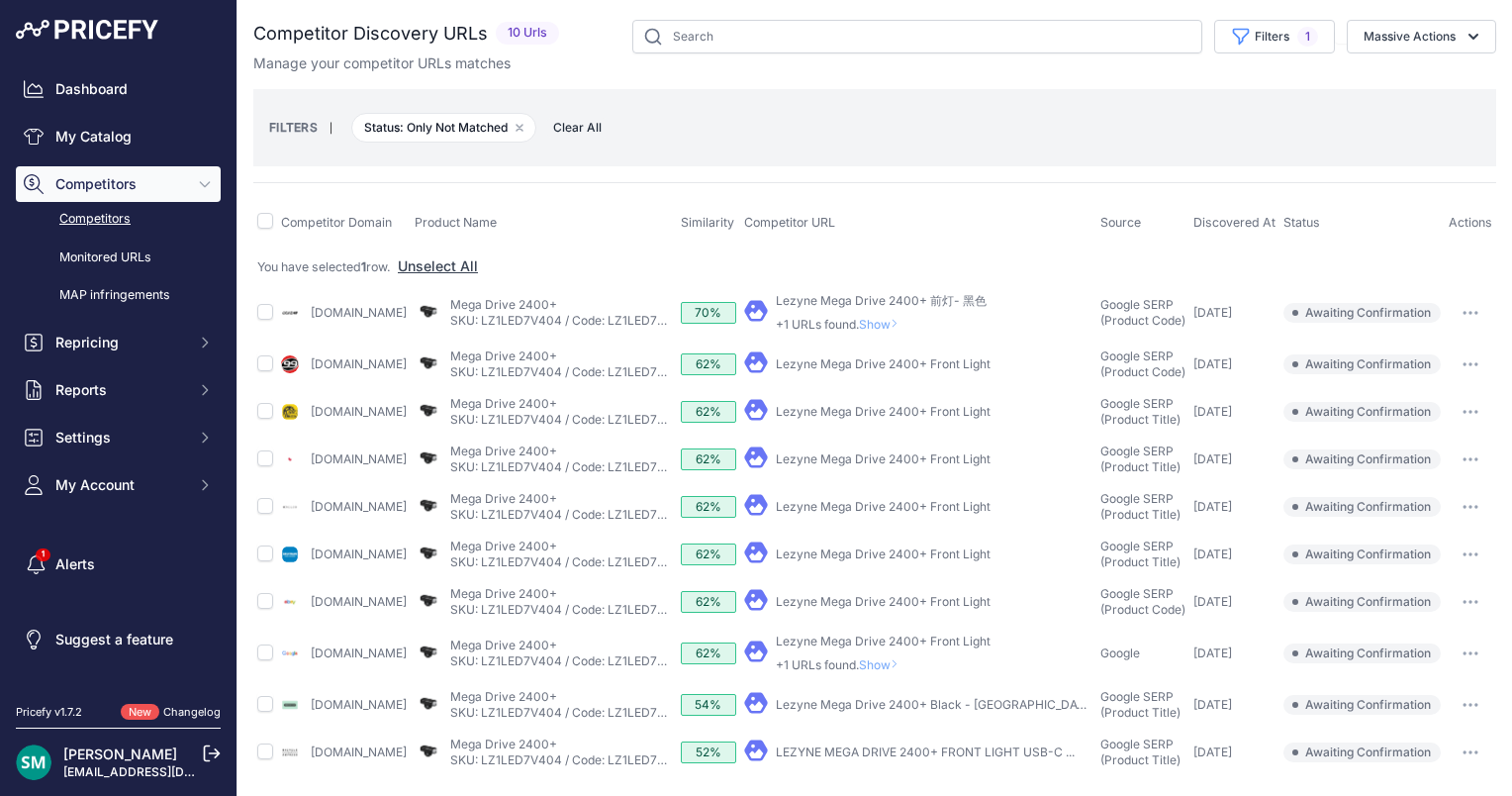 scroll, scrollTop: 82, scrollLeft: 0, axis: vertical 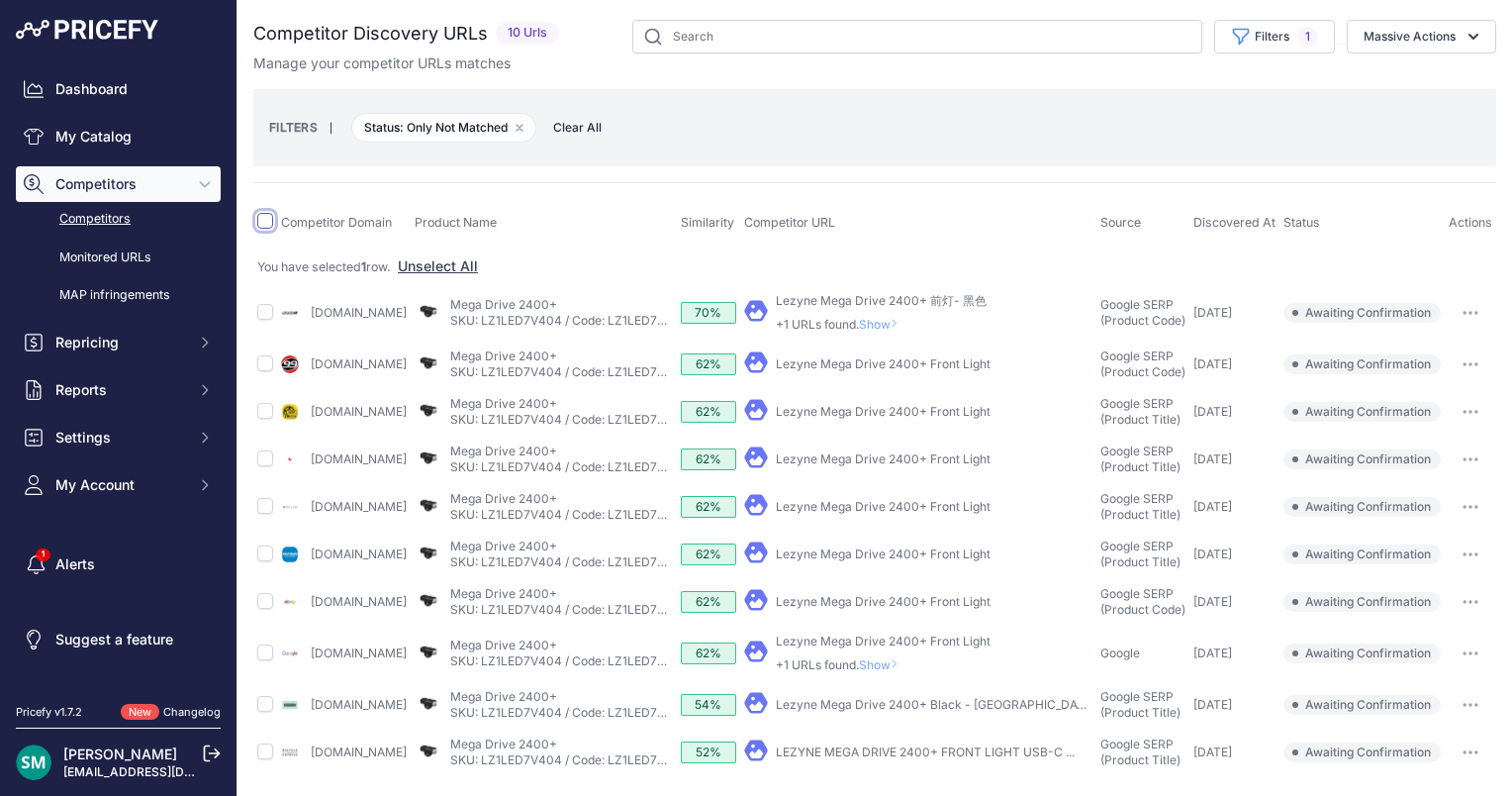 drag, startPoint x: 268, startPoint y: 183, endPoint x: 266, endPoint y: 197, distance: 14.142136 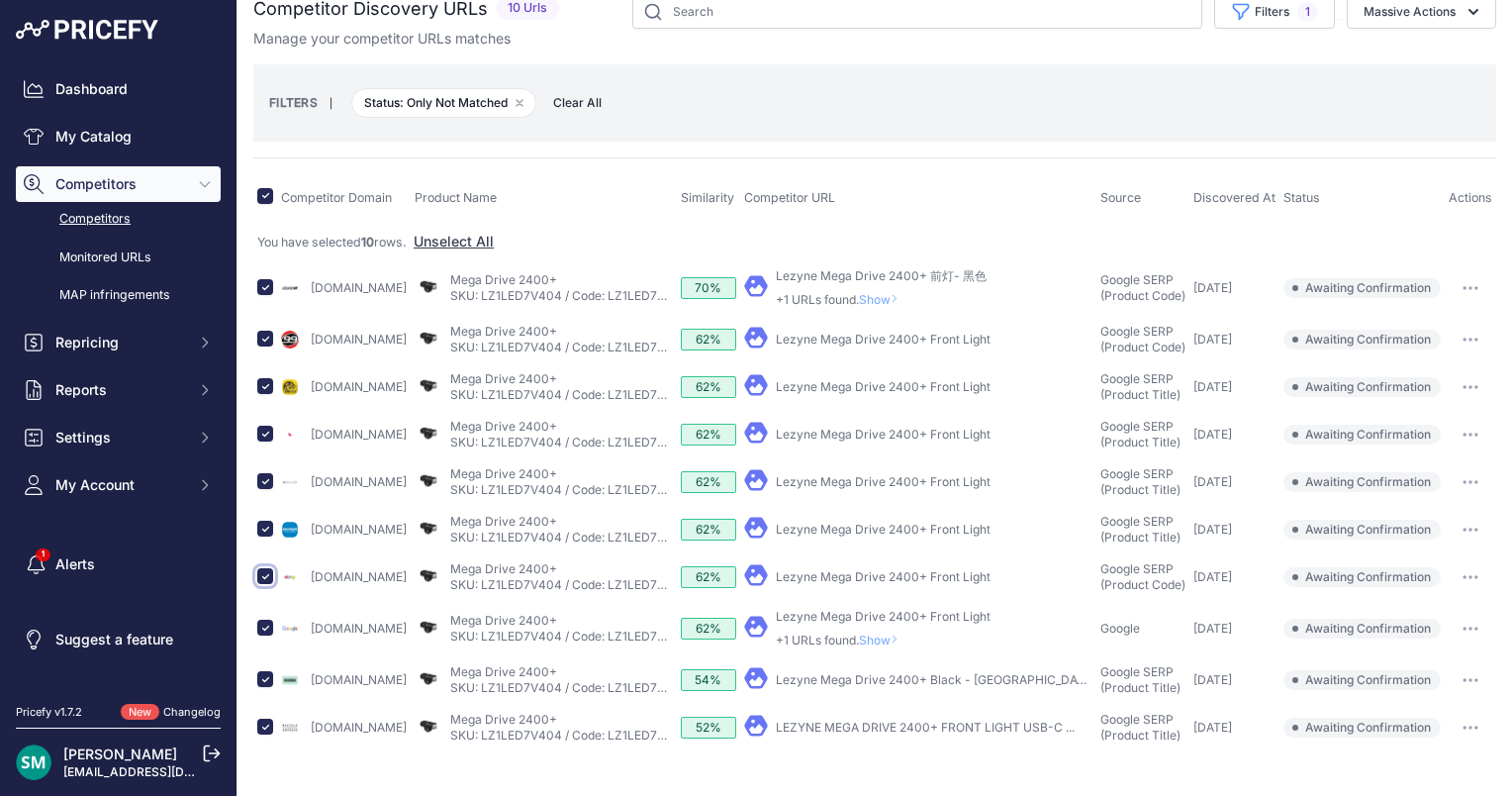 click at bounding box center (265, 576) 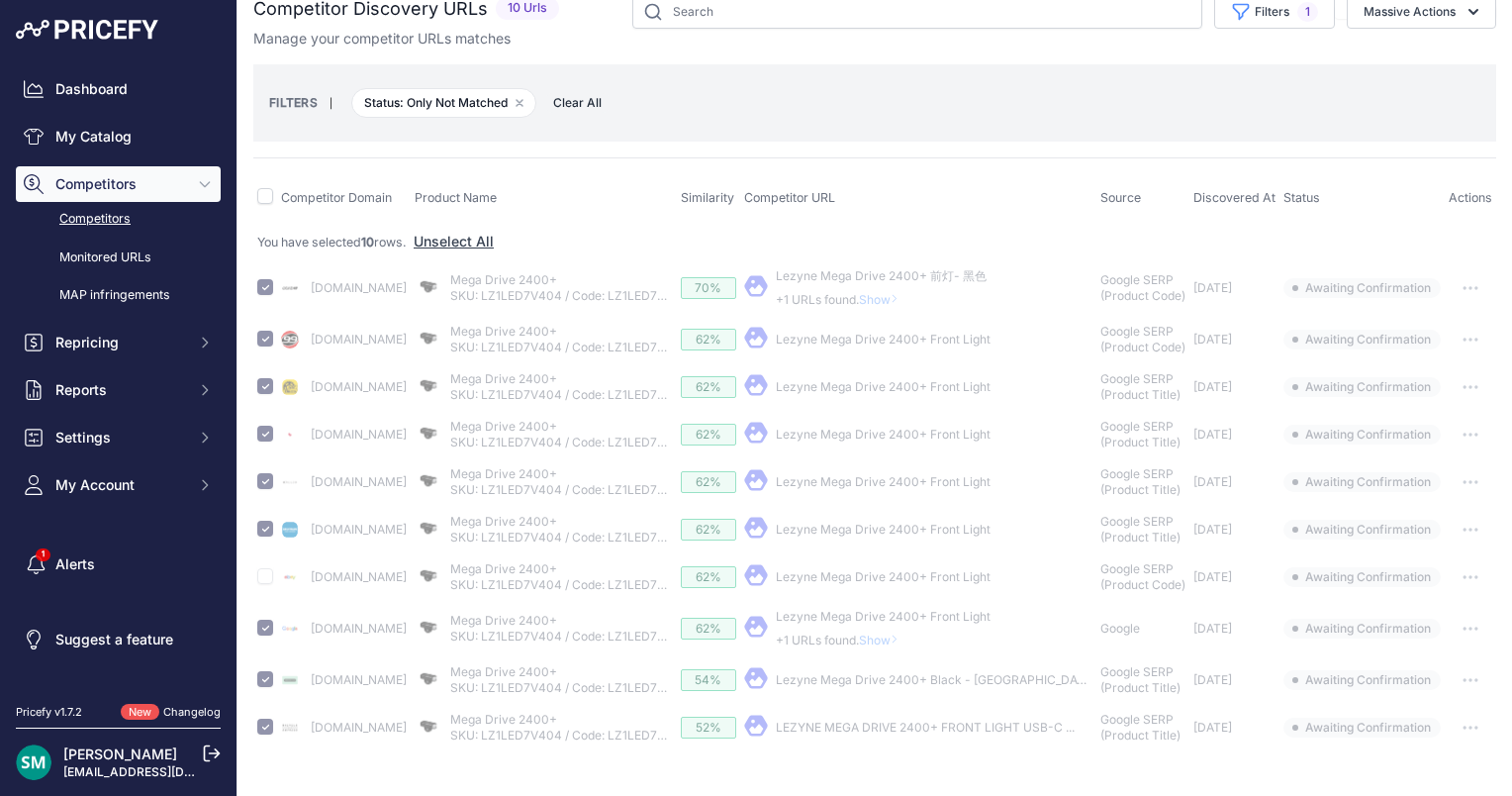 checkbox on "false" 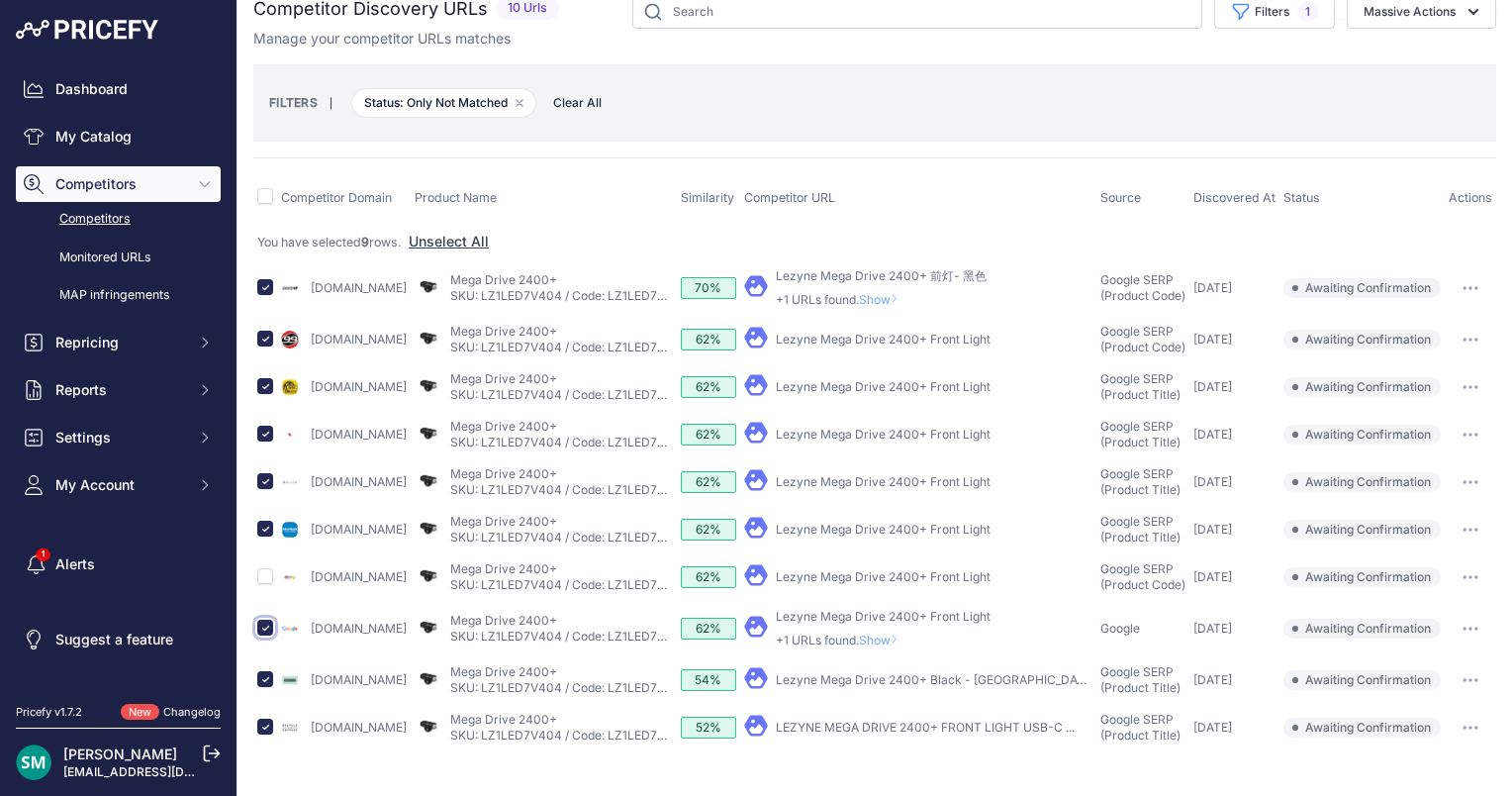 click at bounding box center [265, 628] 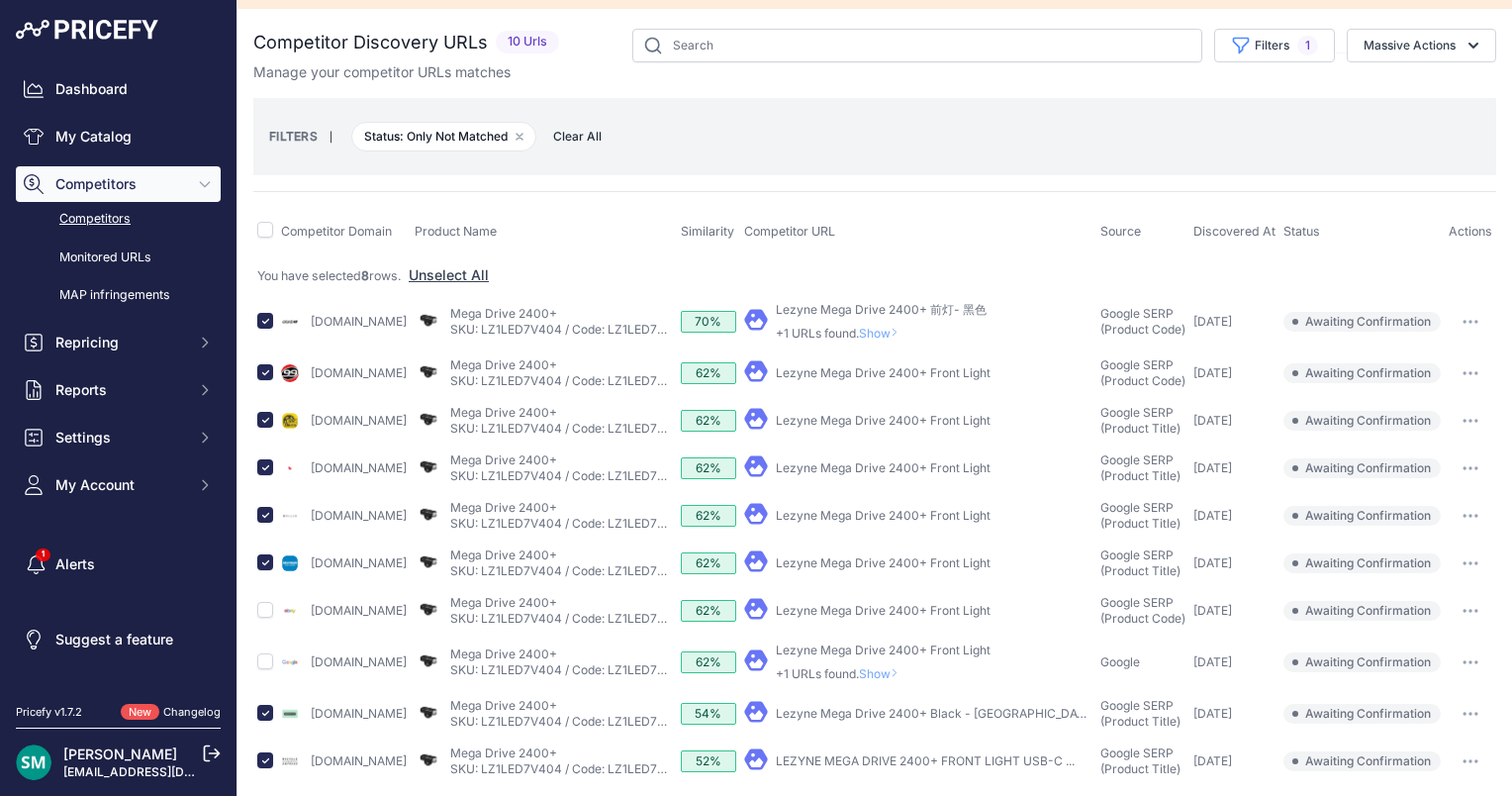 scroll, scrollTop: 0, scrollLeft: 0, axis: both 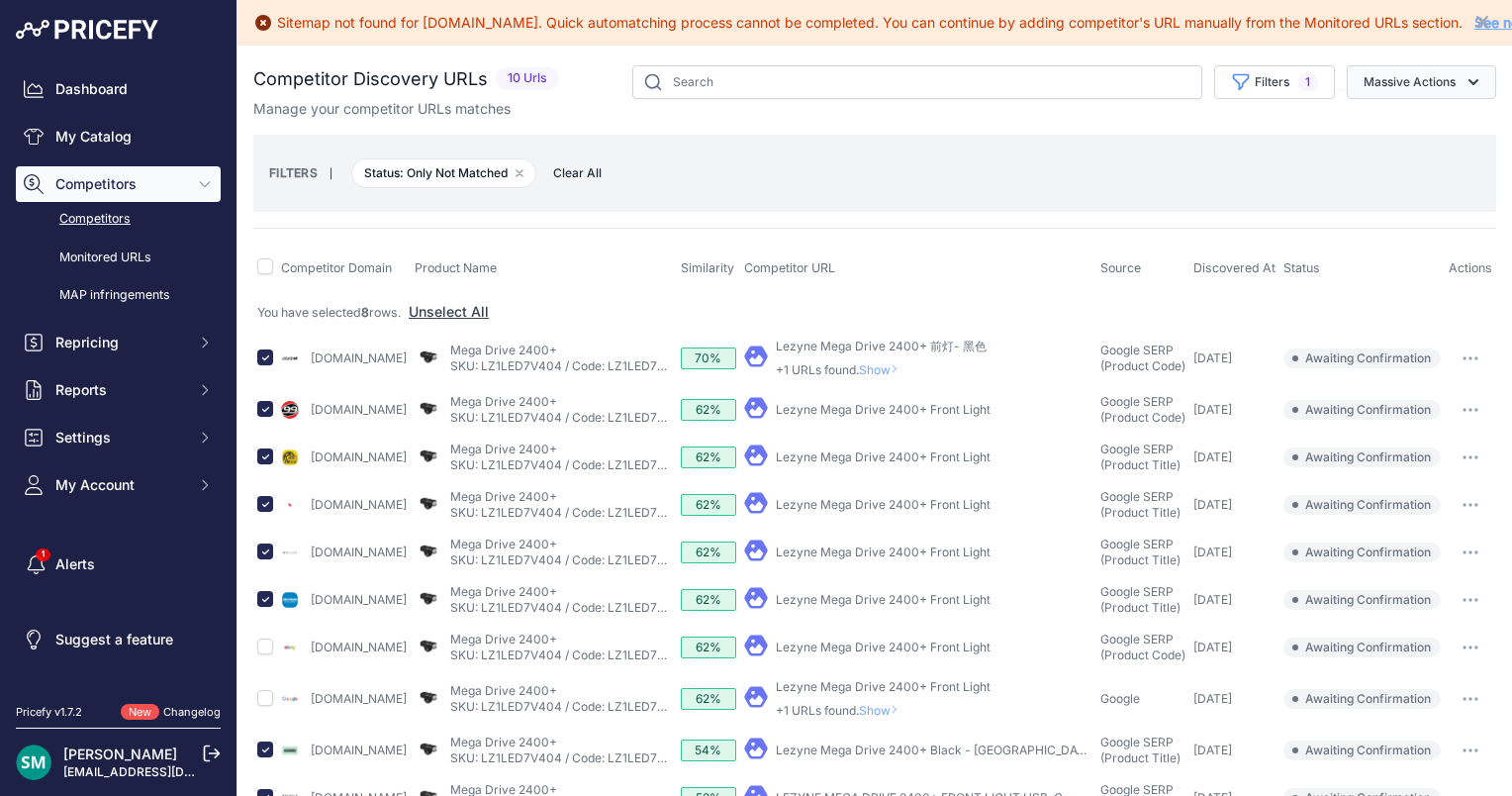 click on "Massive Actions" at bounding box center [1421, 82] 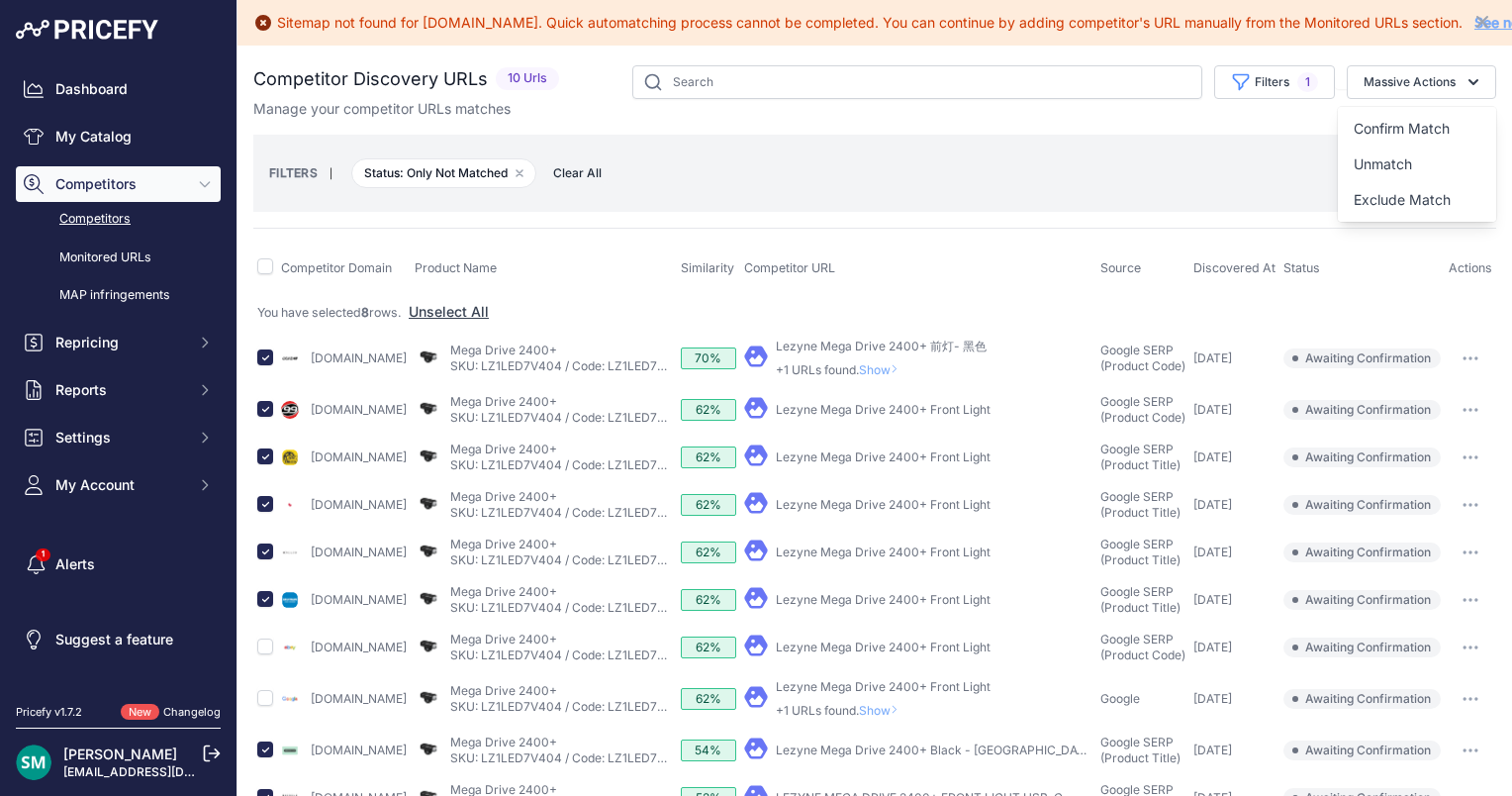 drag, startPoint x: 1224, startPoint y: 182, endPoint x: 1219, endPoint y: 192, distance: 11.18034 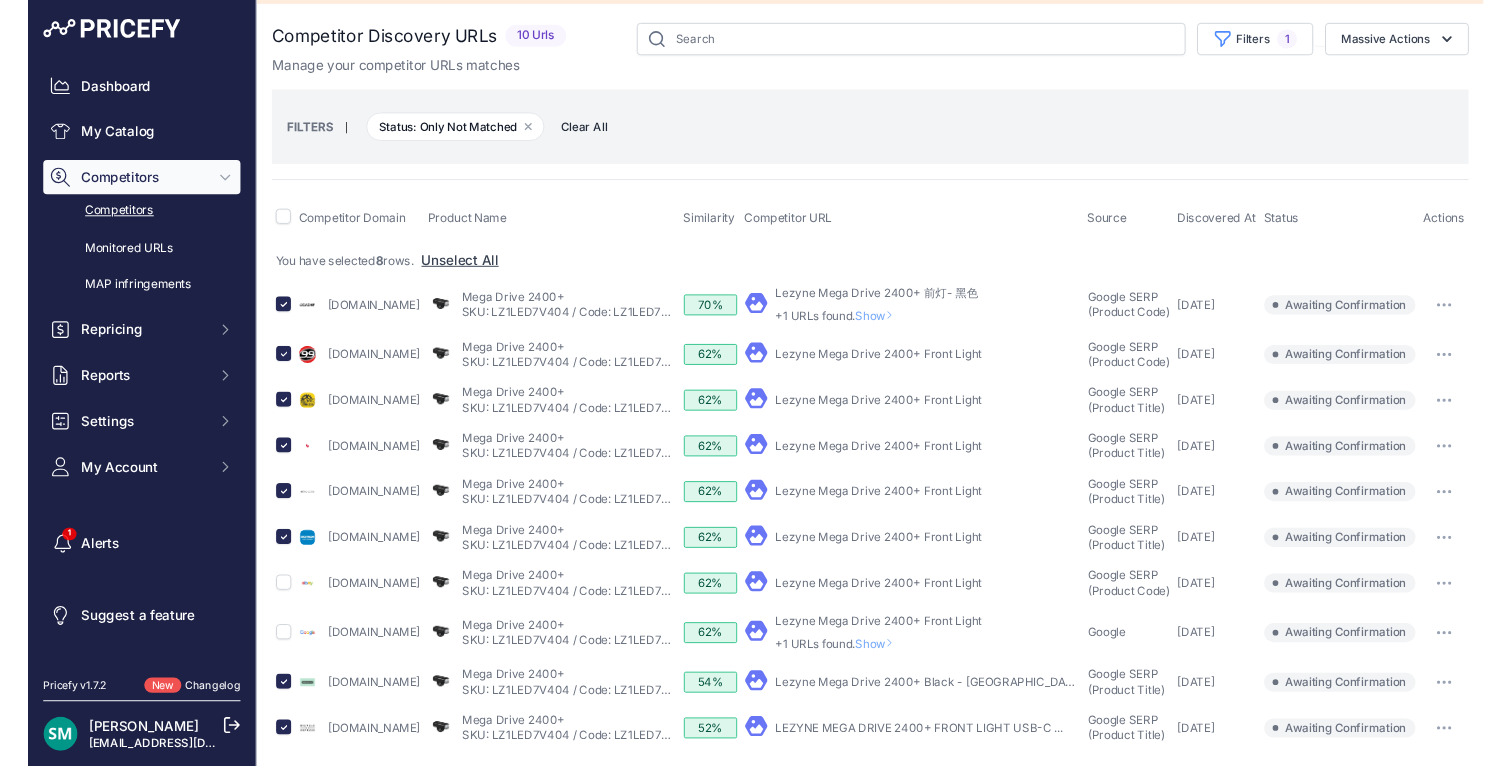 scroll, scrollTop: 83, scrollLeft: 0, axis: vertical 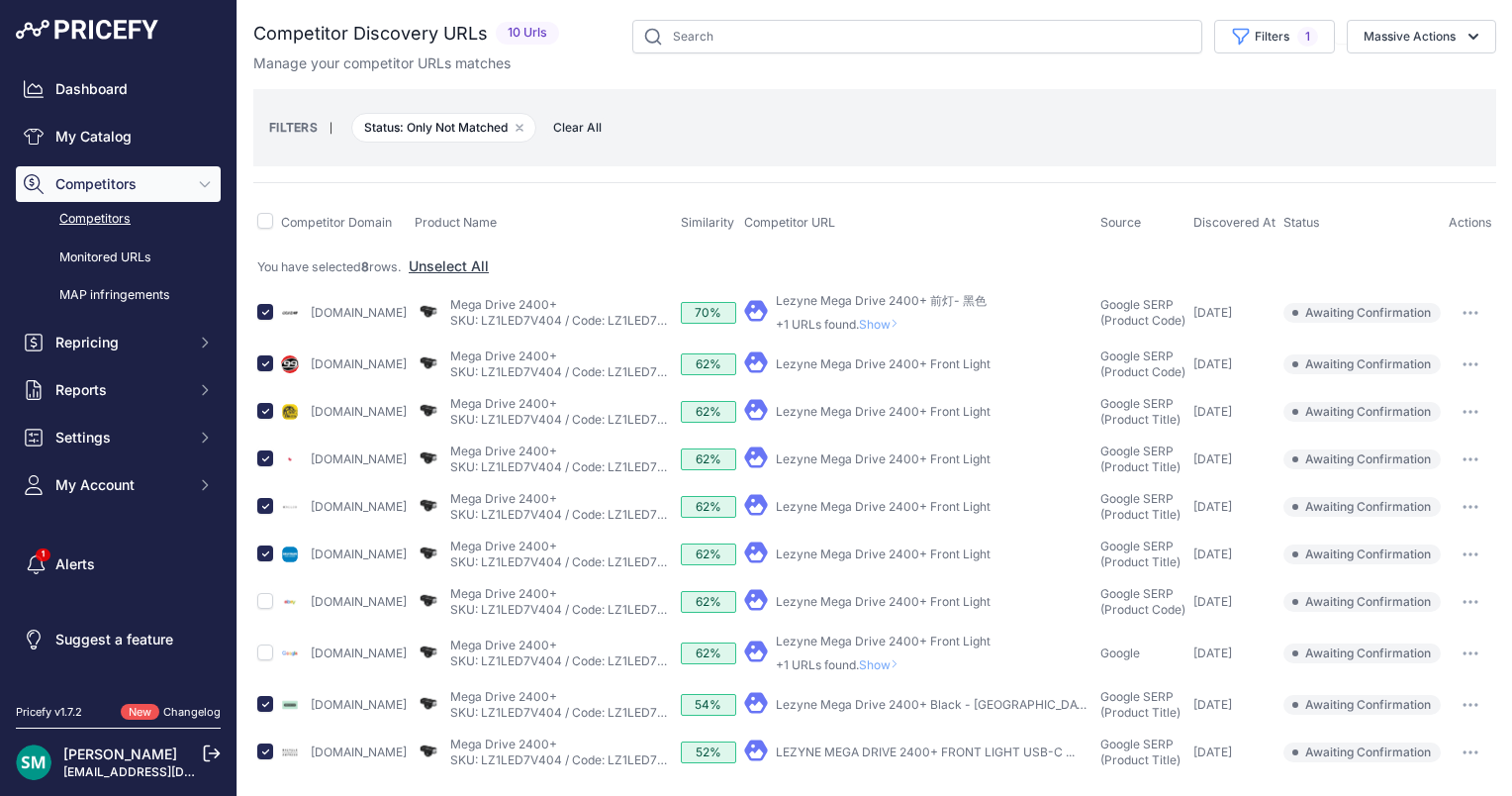 drag, startPoint x: 837, startPoint y: 337, endPoint x: 1013, endPoint y: 114, distance: 284.08625 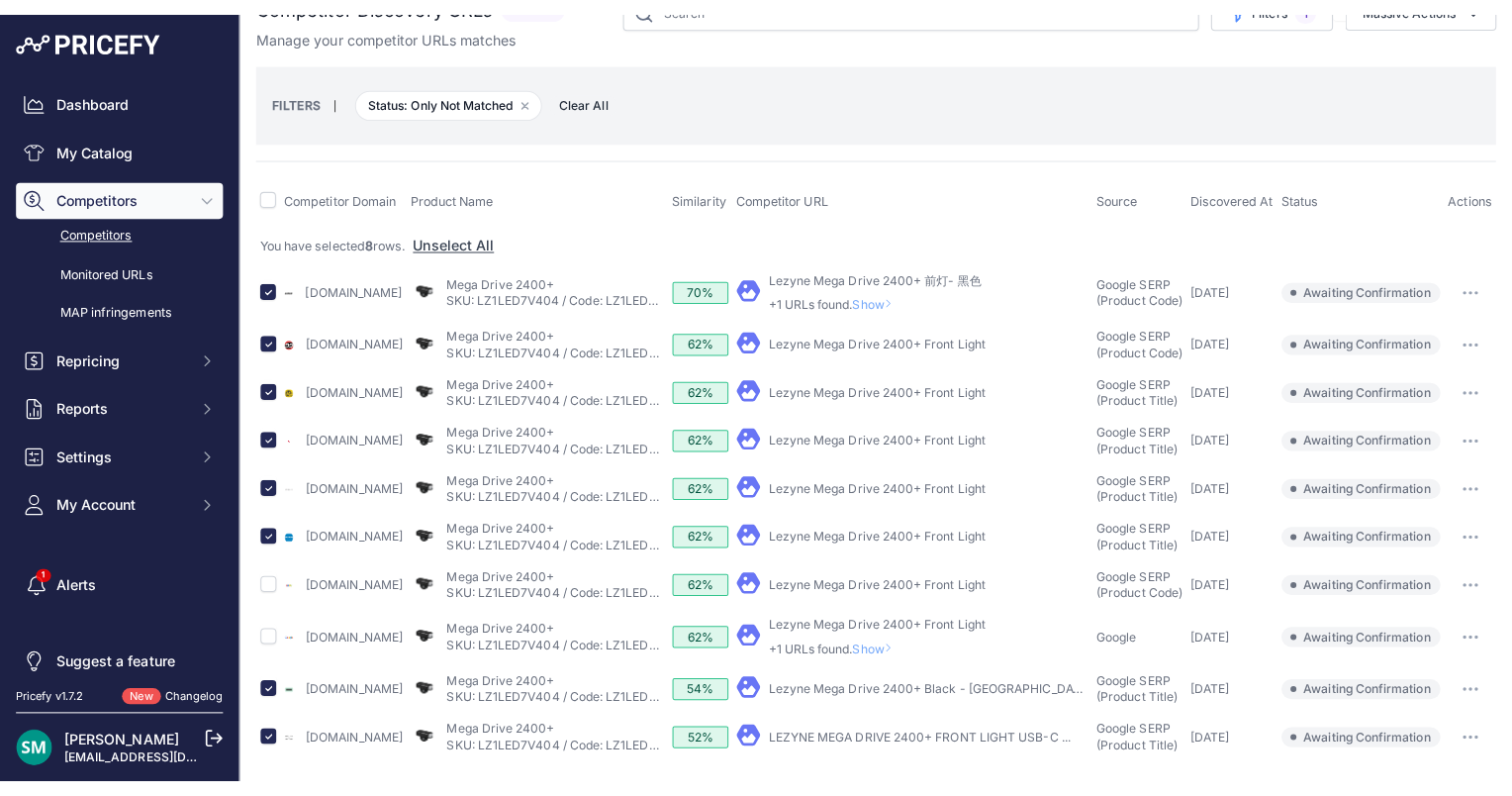 scroll, scrollTop: 120, scrollLeft: 0, axis: vertical 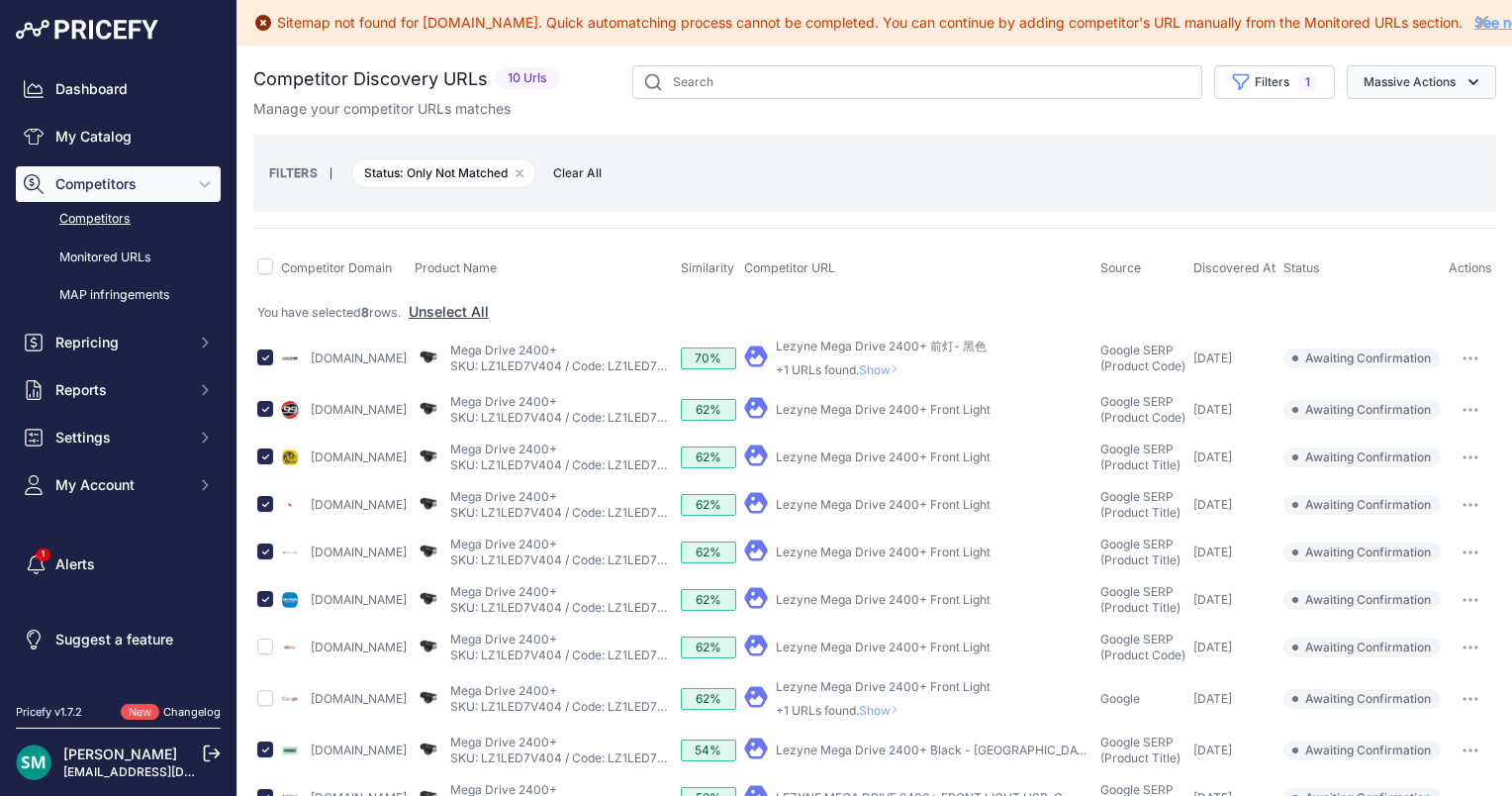 click on "Massive Actions" at bounding box center (1421, 82) 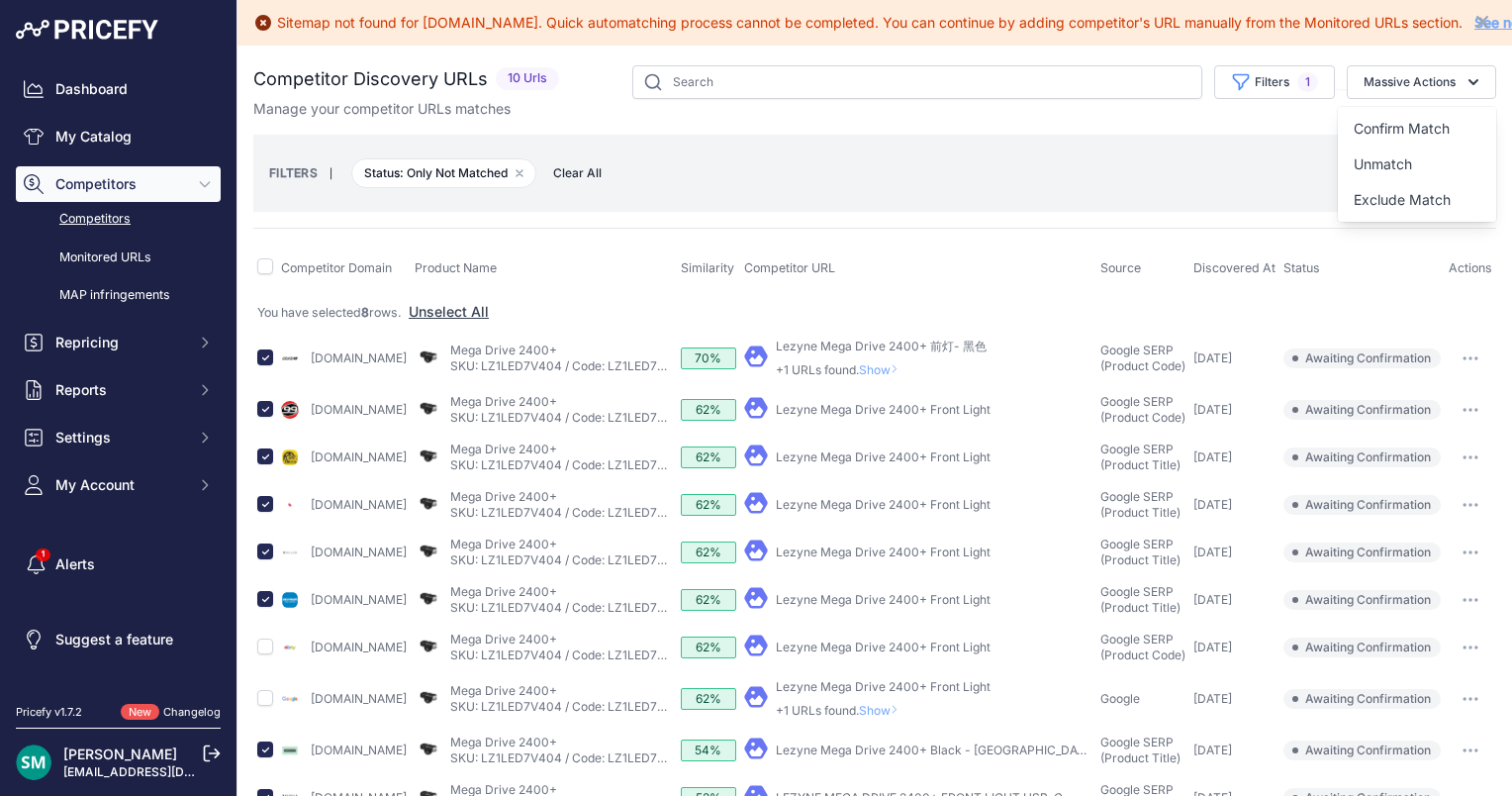 click on "Competitor URL" at bounding box center (918, 269) 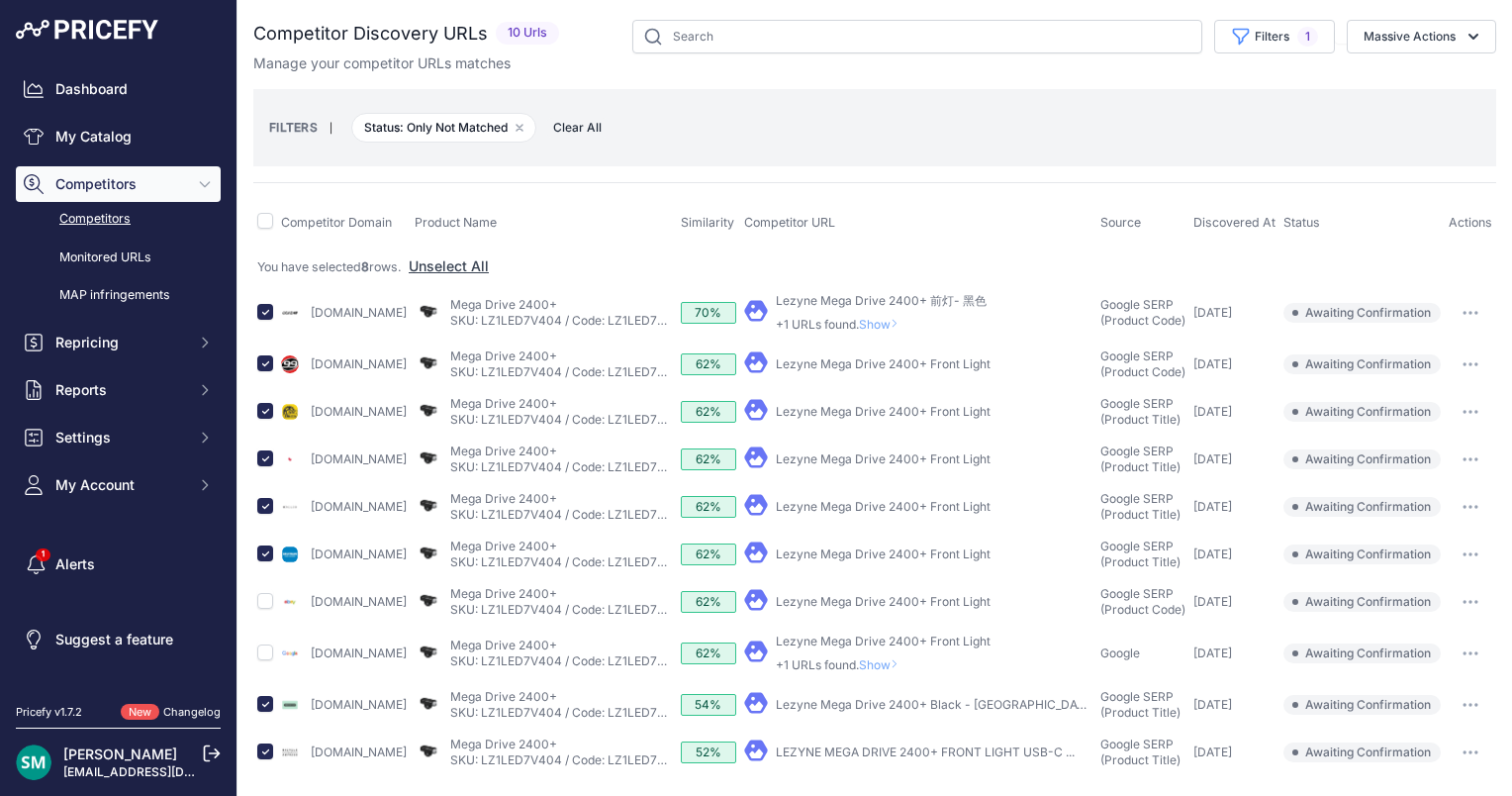 scroll, scrollTop: 82, scrollLeft: 0, axis: vertical 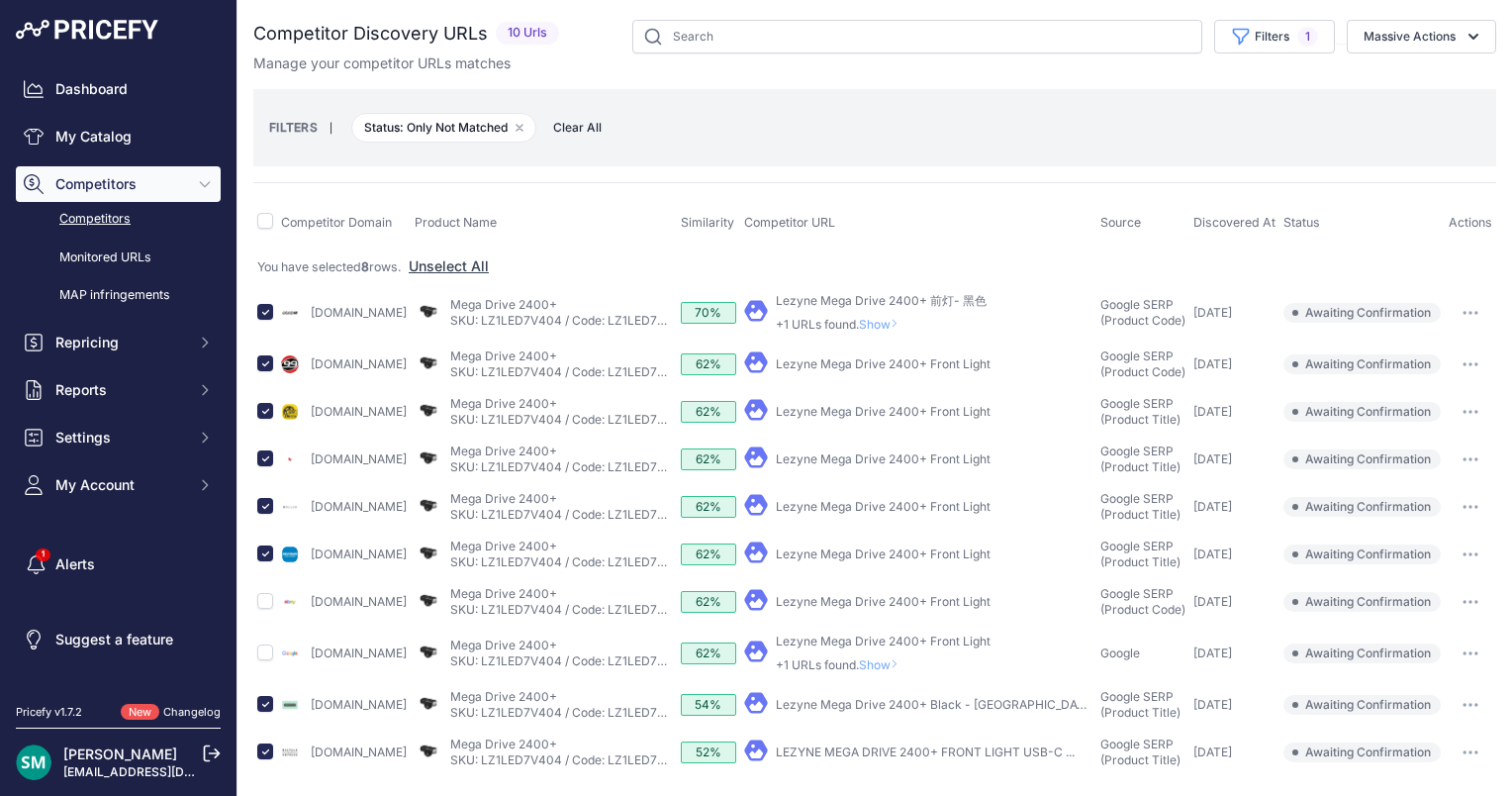 click on "Show" at bounding box center (883, 664) 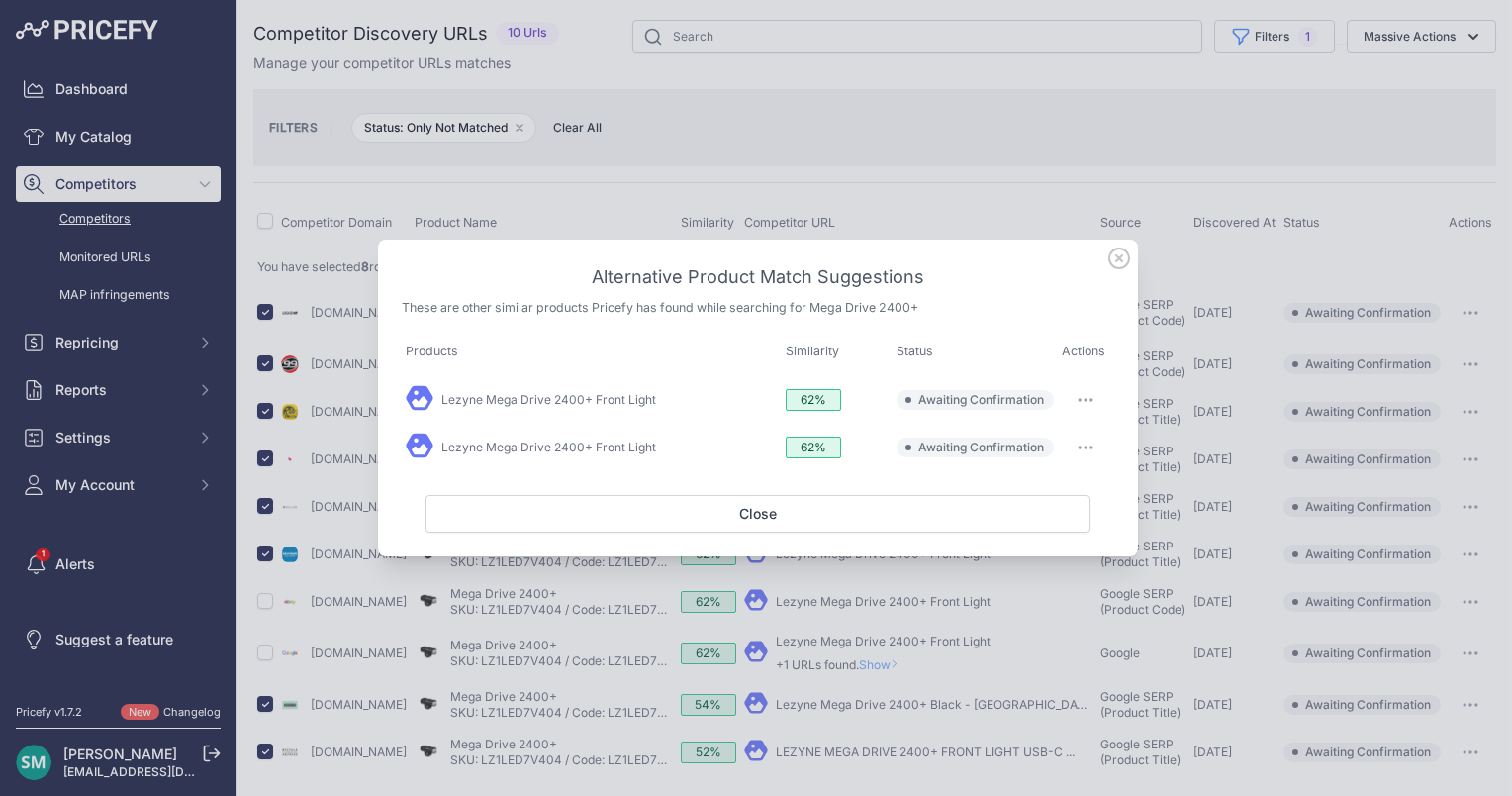 drag, startPoint x: 964, startPoint y: 147, endPoint x: 959, endPoint y: 172, distance: 25.495098 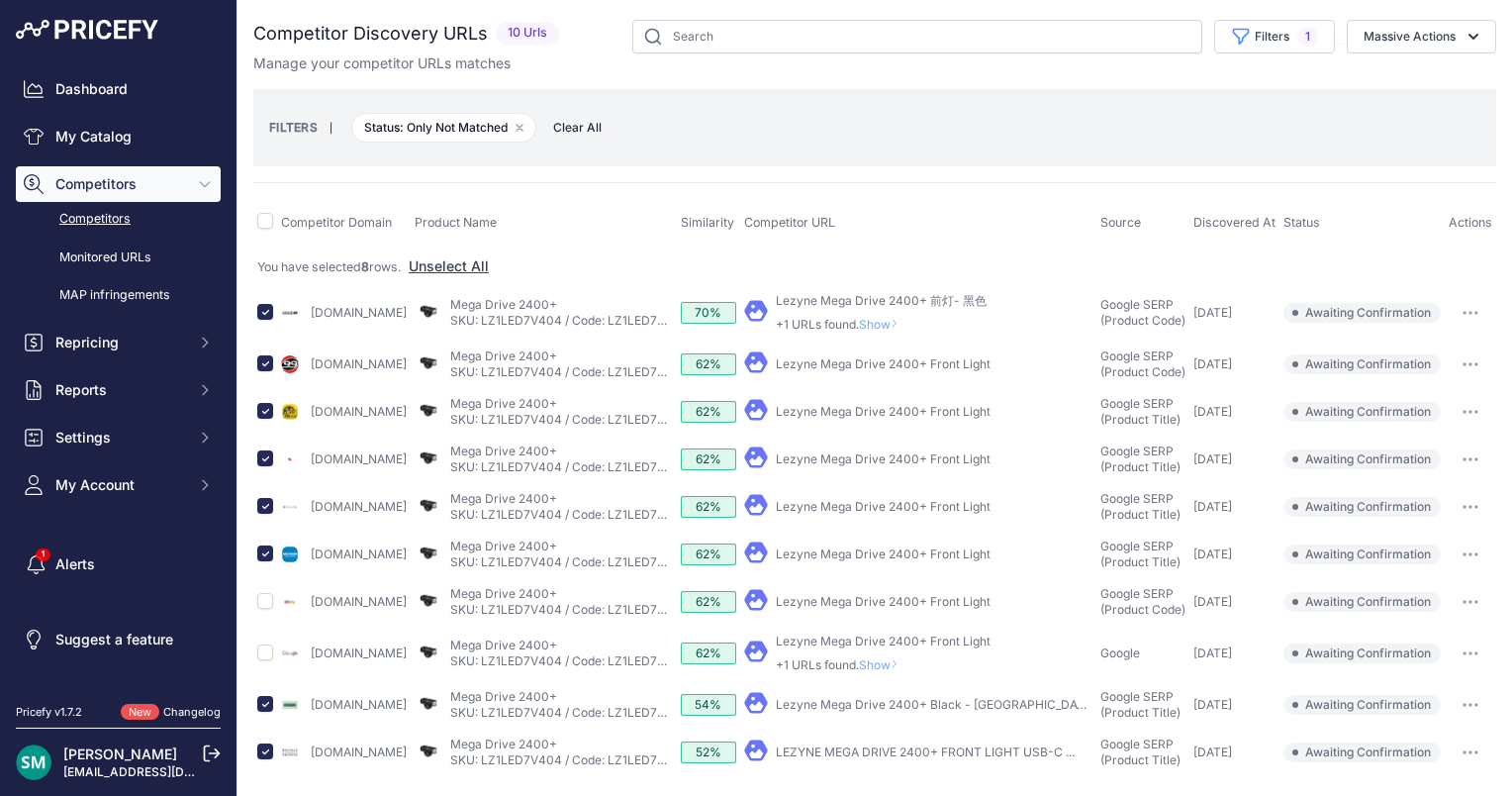 click at bounding box center (1470, 653) 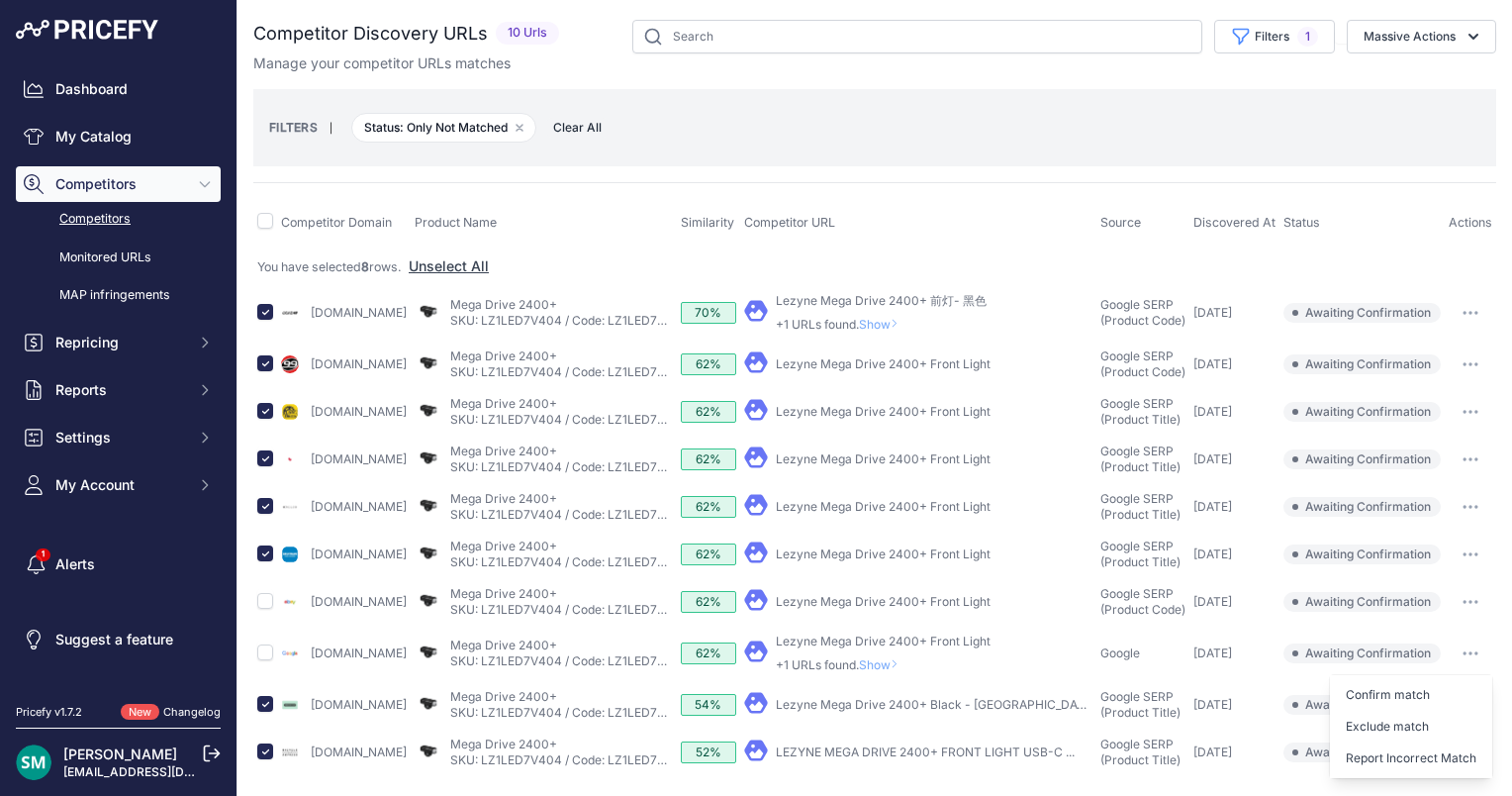 click on "Exclude match" at bounding box center (0, 0) 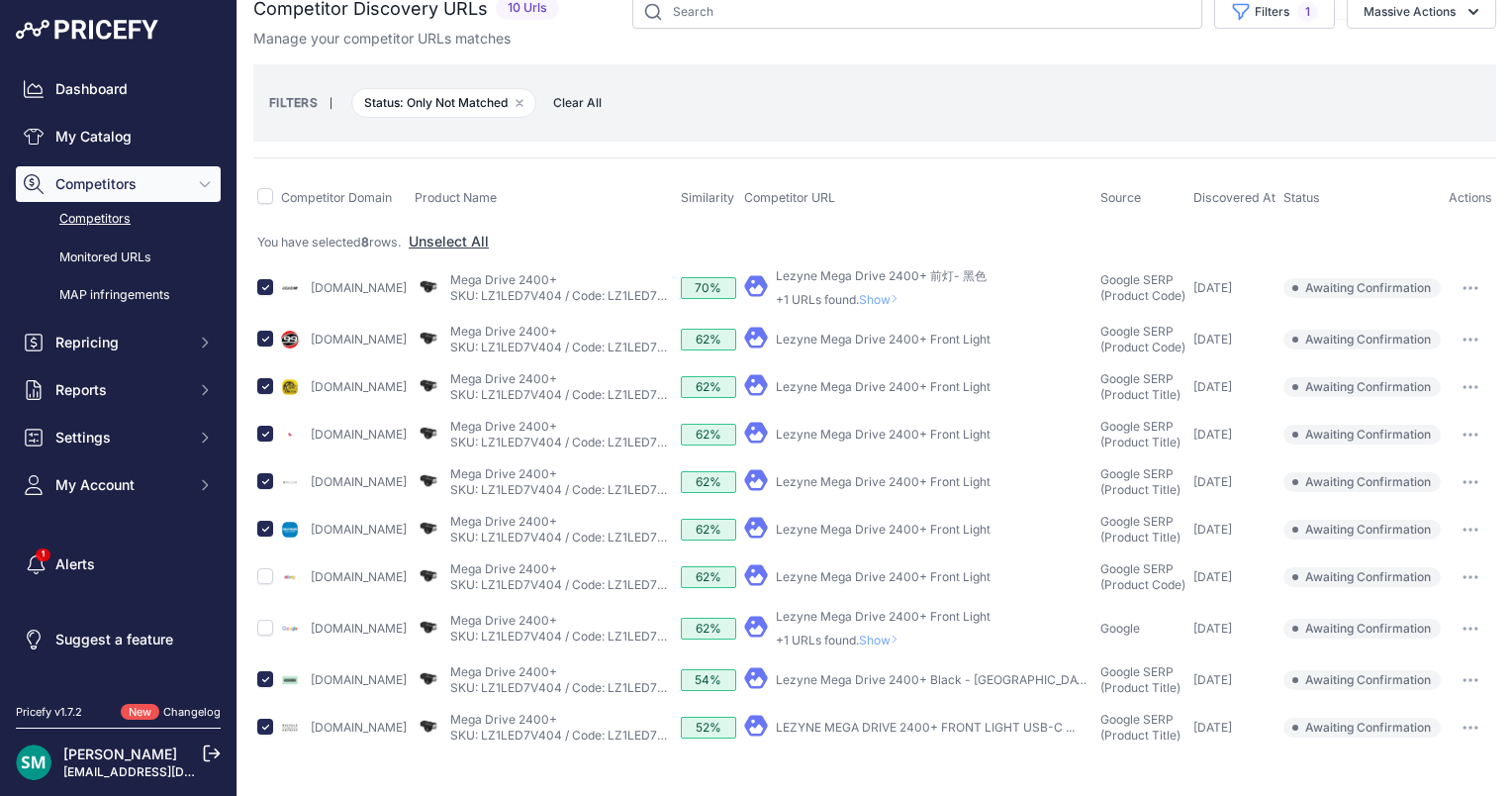 click 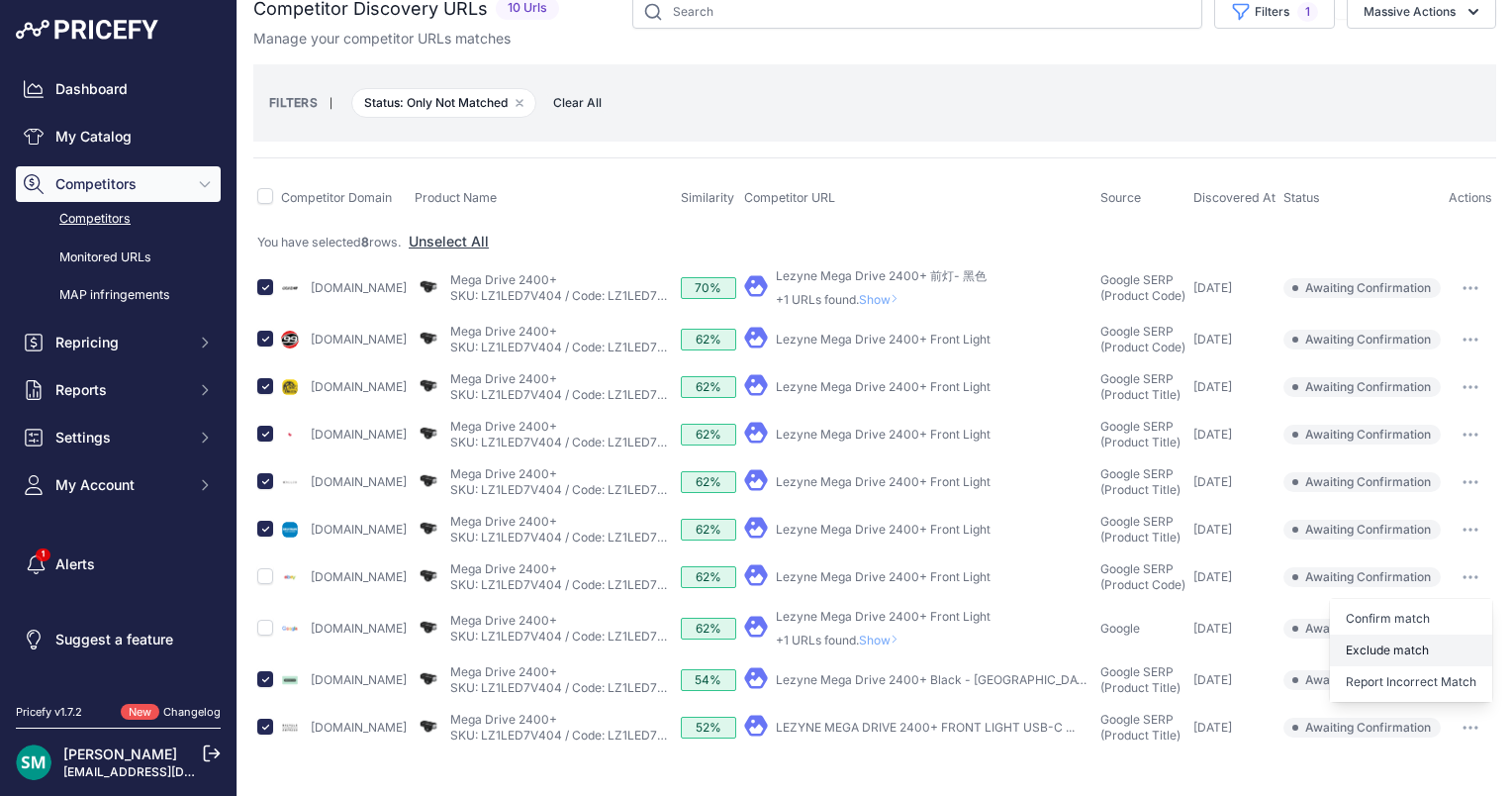 click on "Exclude match" at bounding box center (0, 0) 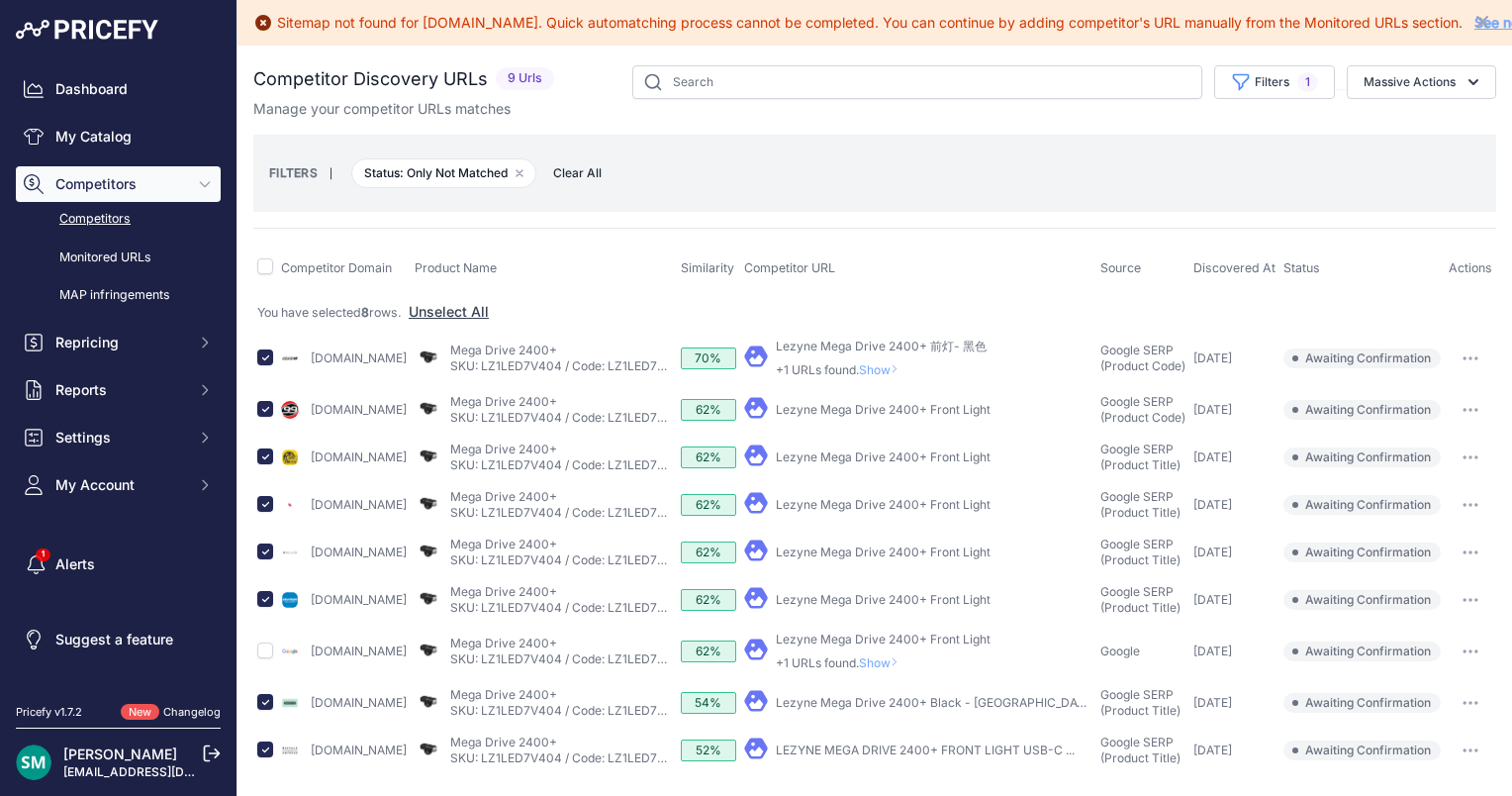 scroll, scrollTop: 27, scrollLeft: 0, axis: vertical 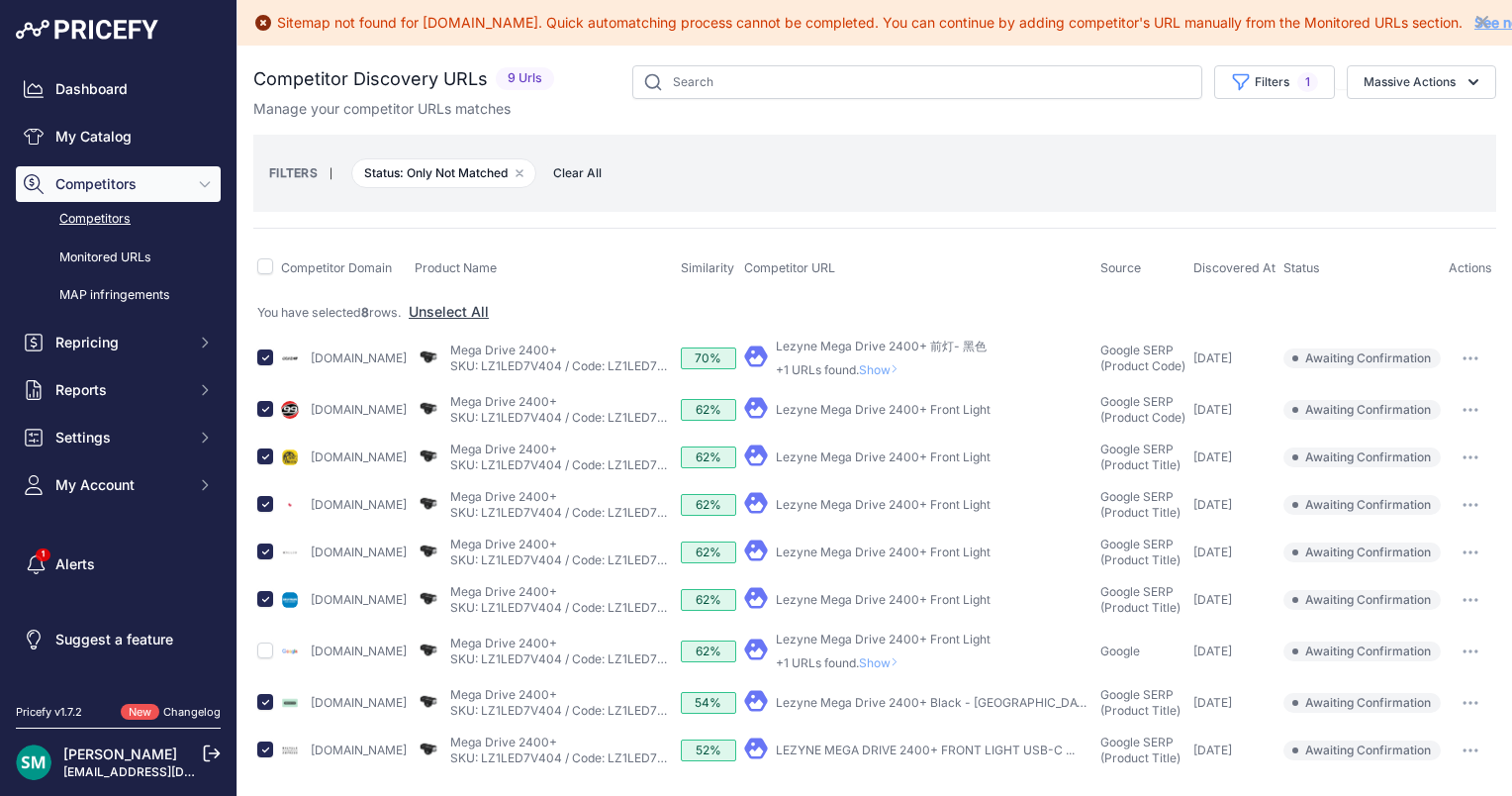 click at bounding box center [1470, 651] 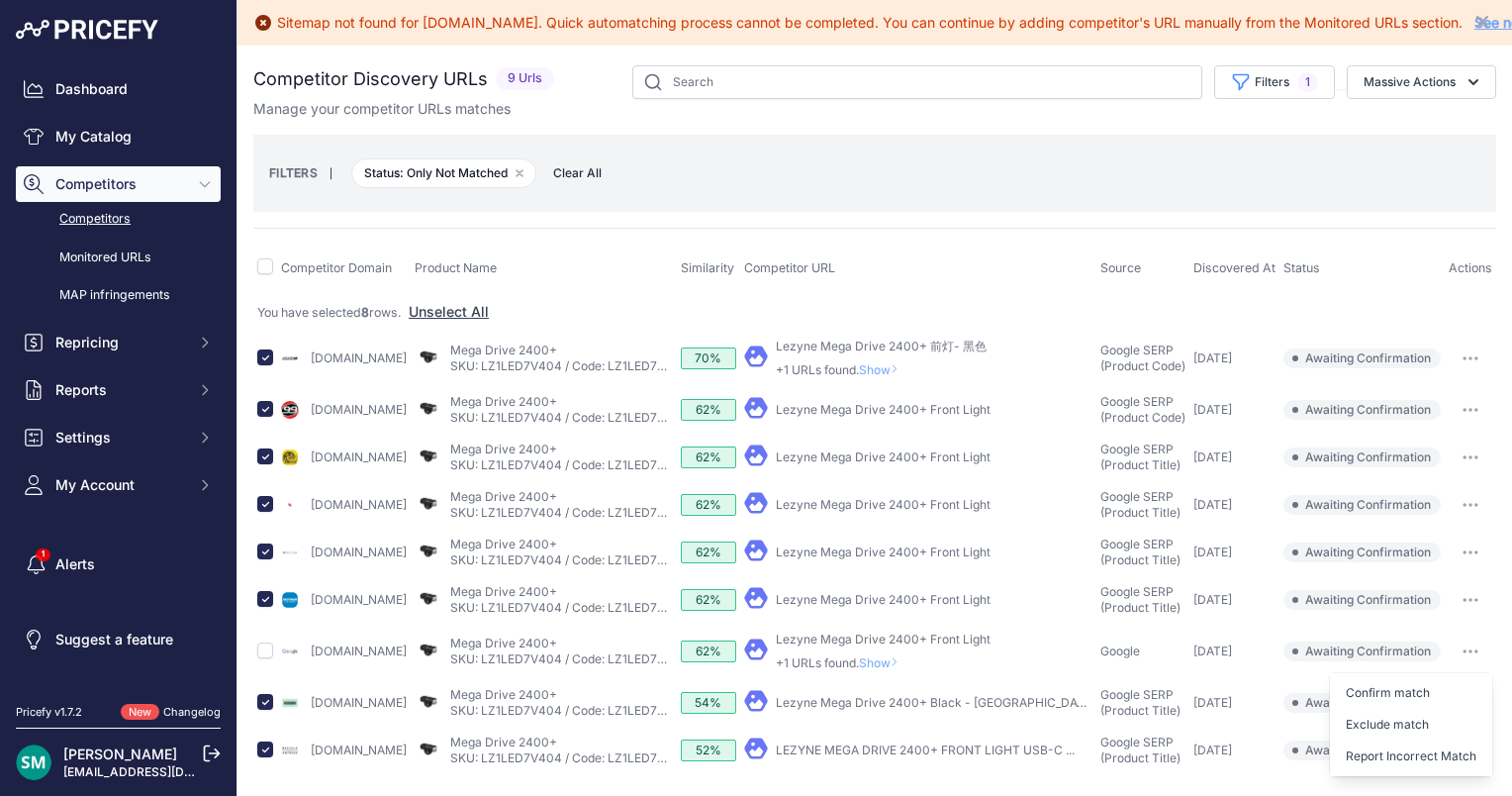 click on "Exclude match" at bounding box center [0, 0] 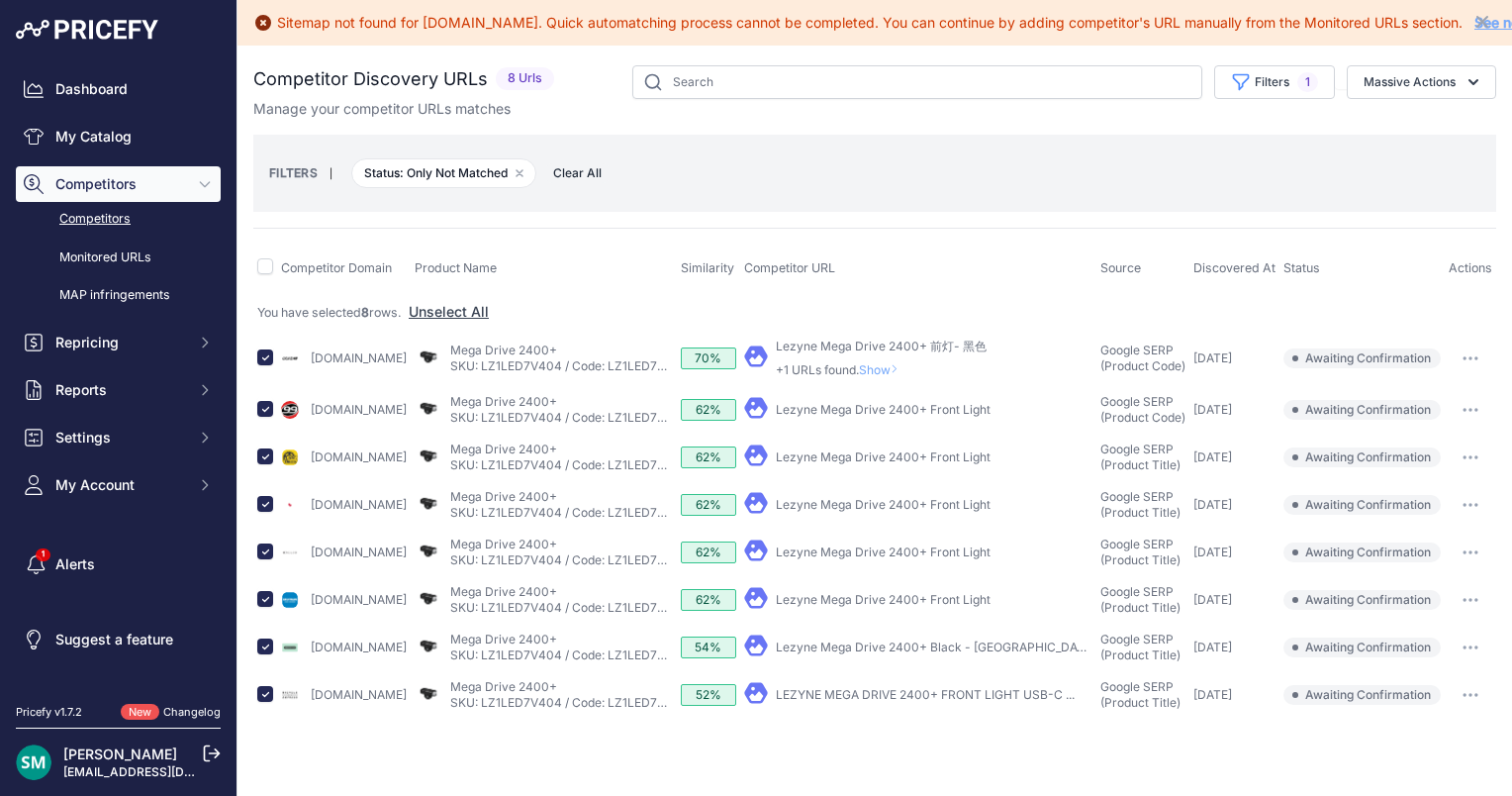 scroll, scrollTop: 0, scrollLeft: 0, axis: both 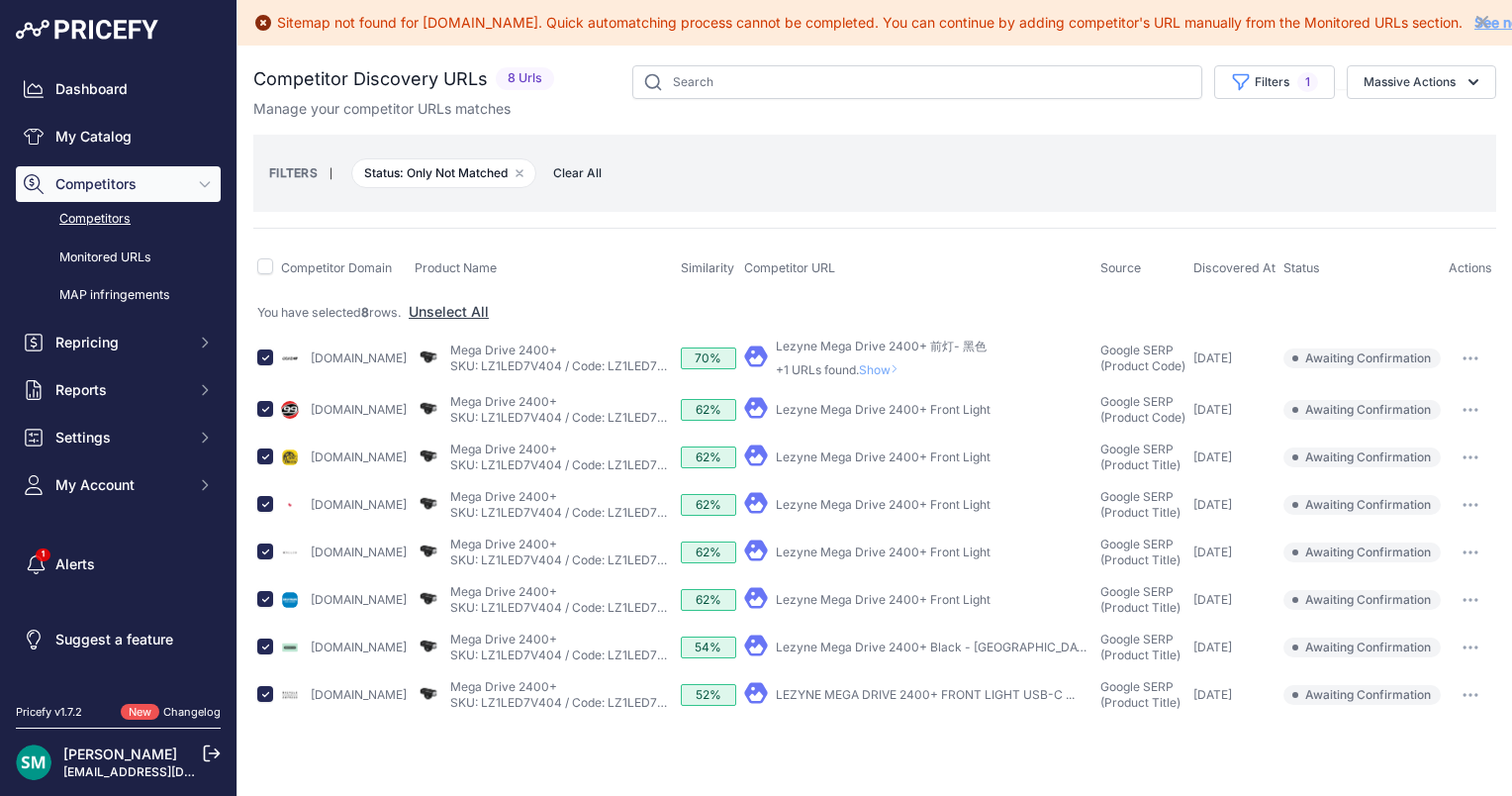 drag, startPoint x: 930, startPoint y: 466, endPoint x: 887, endPoint y: 157, distance: 311.97756 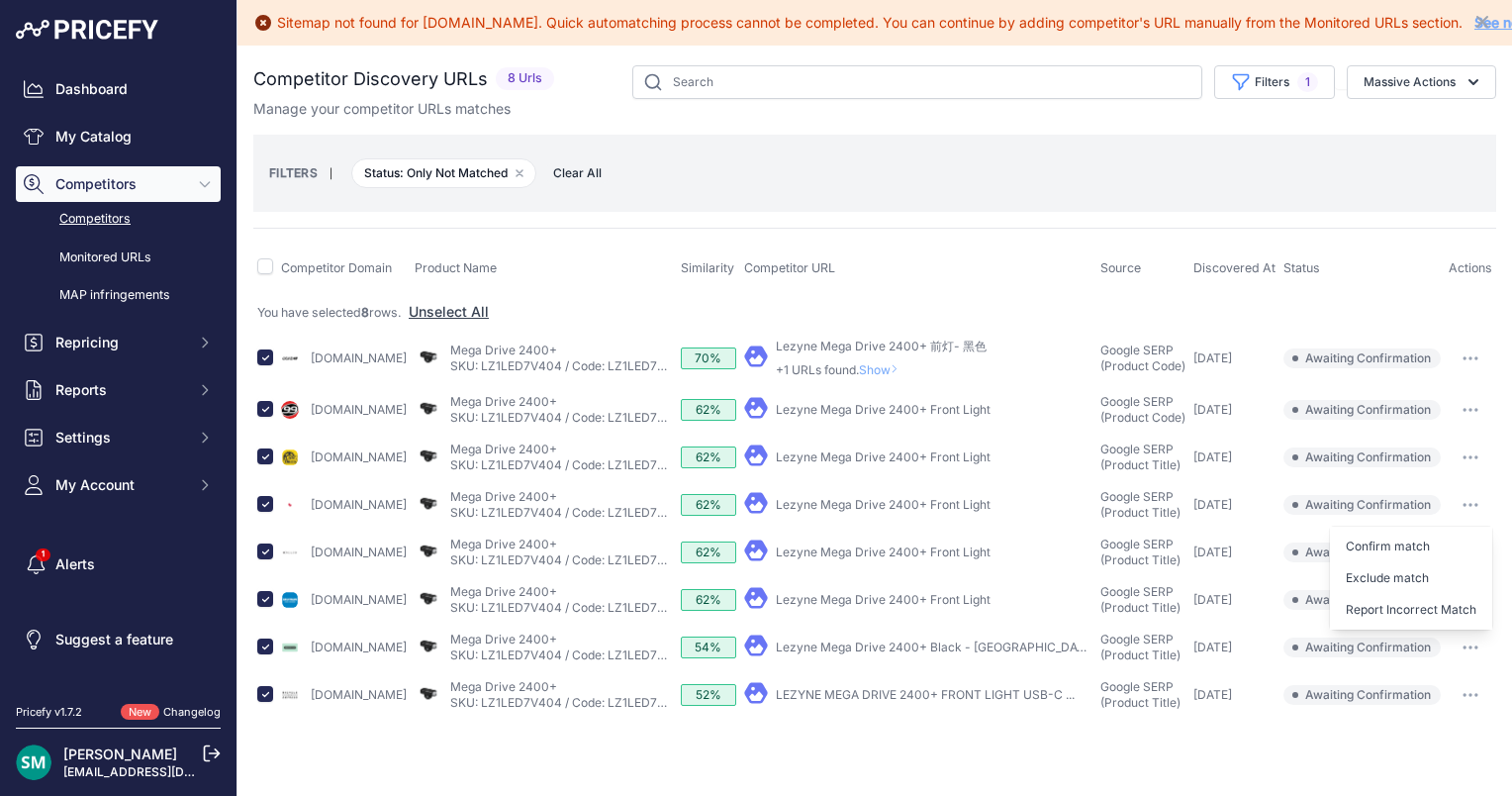 click on "Exclude match" at bounding box center (0, 0) 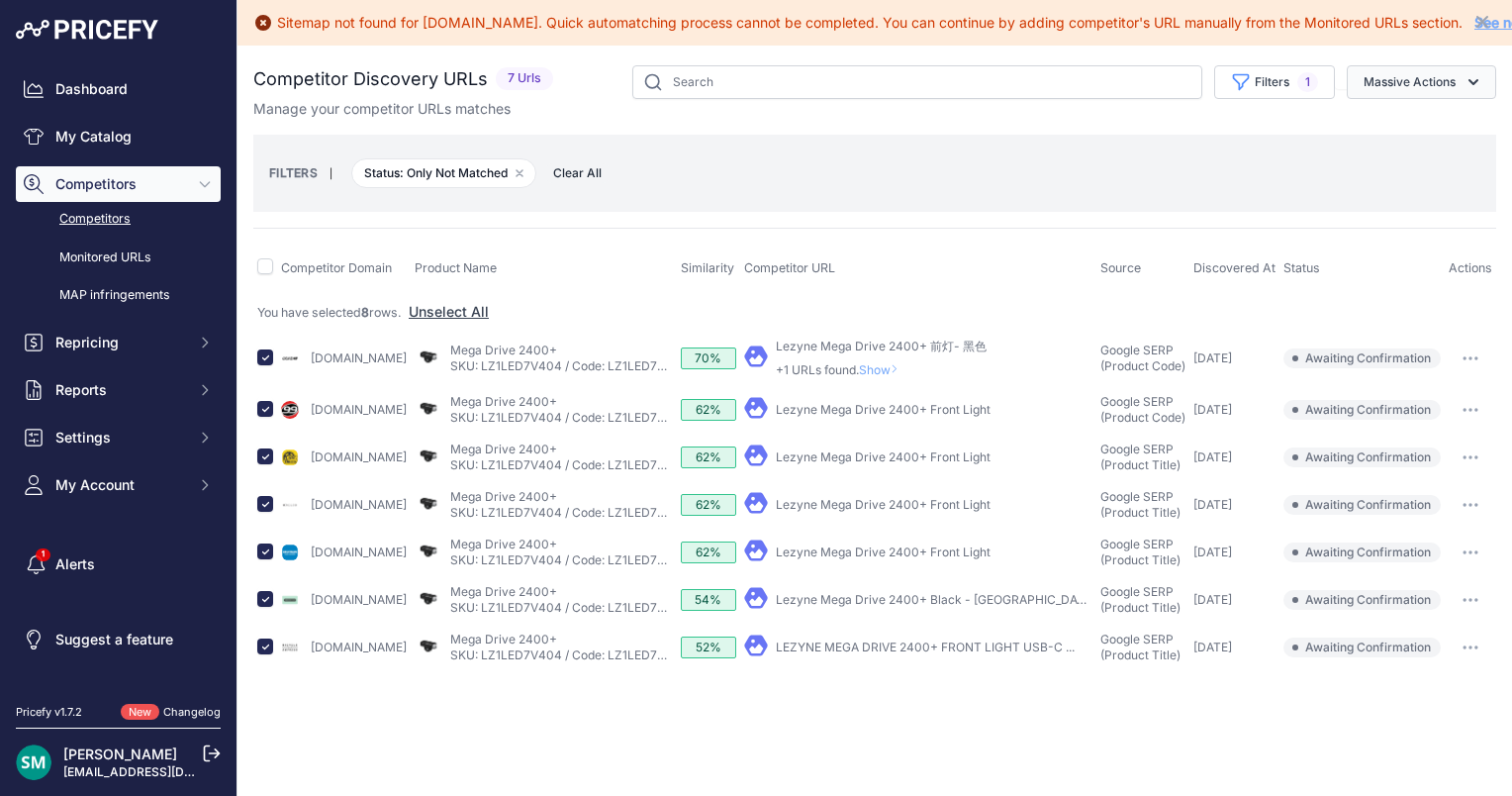 click on "Massive Actions" at bounding box center (1421, 82) 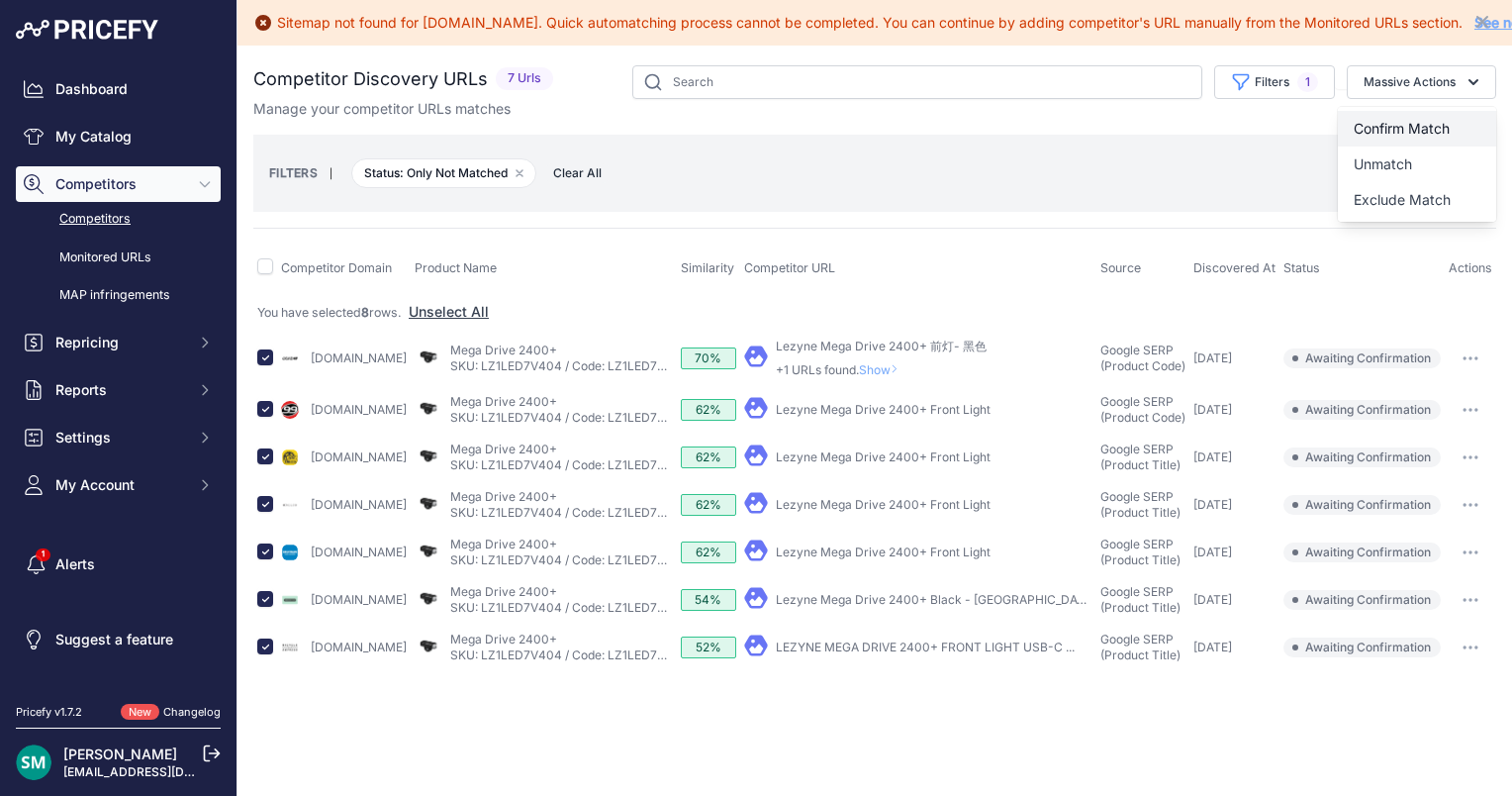 click on "Confirm Match" at bounding box center [1401, 128] 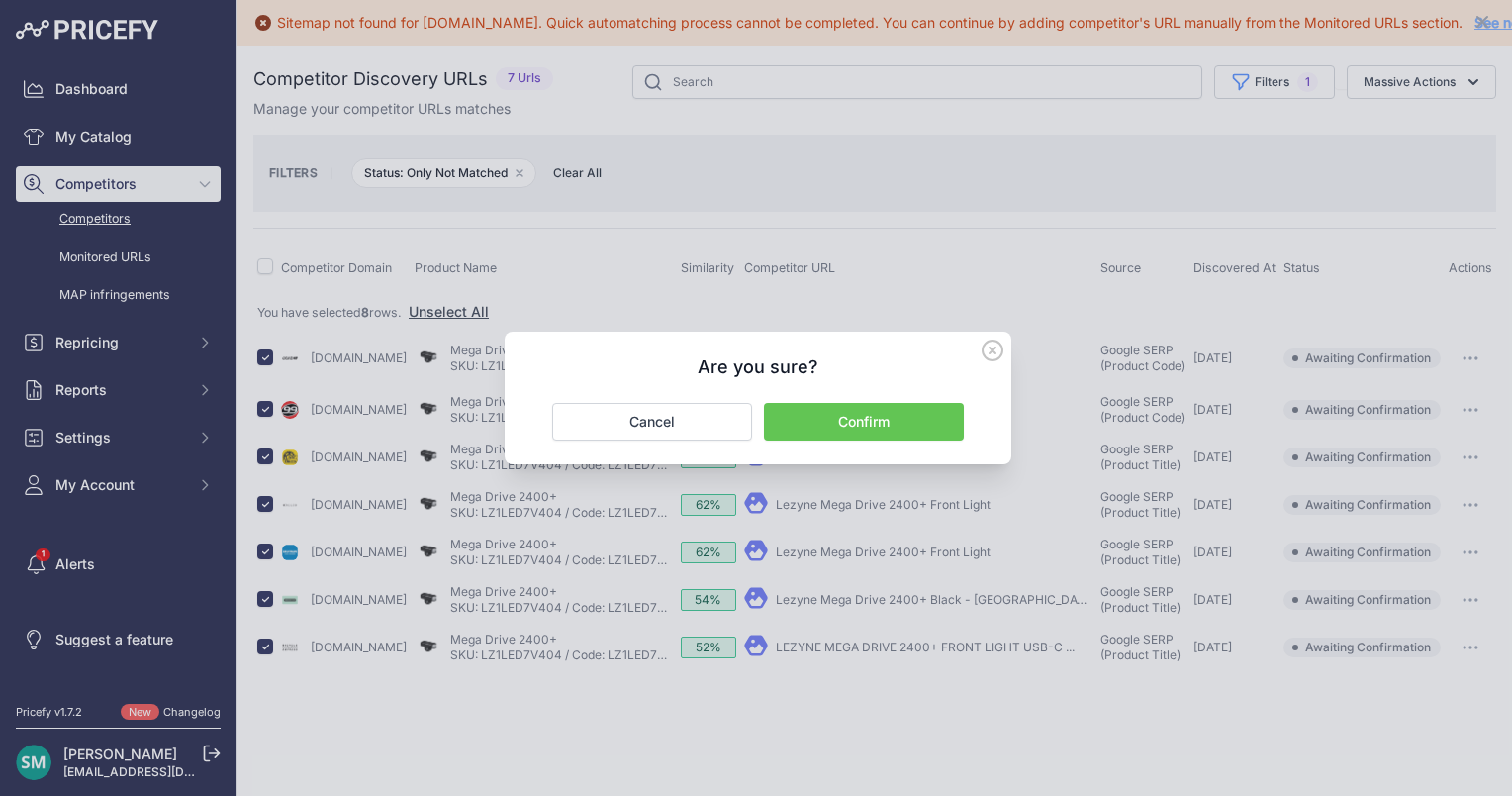 click on "Confirm" at bounding box center (864, 422) 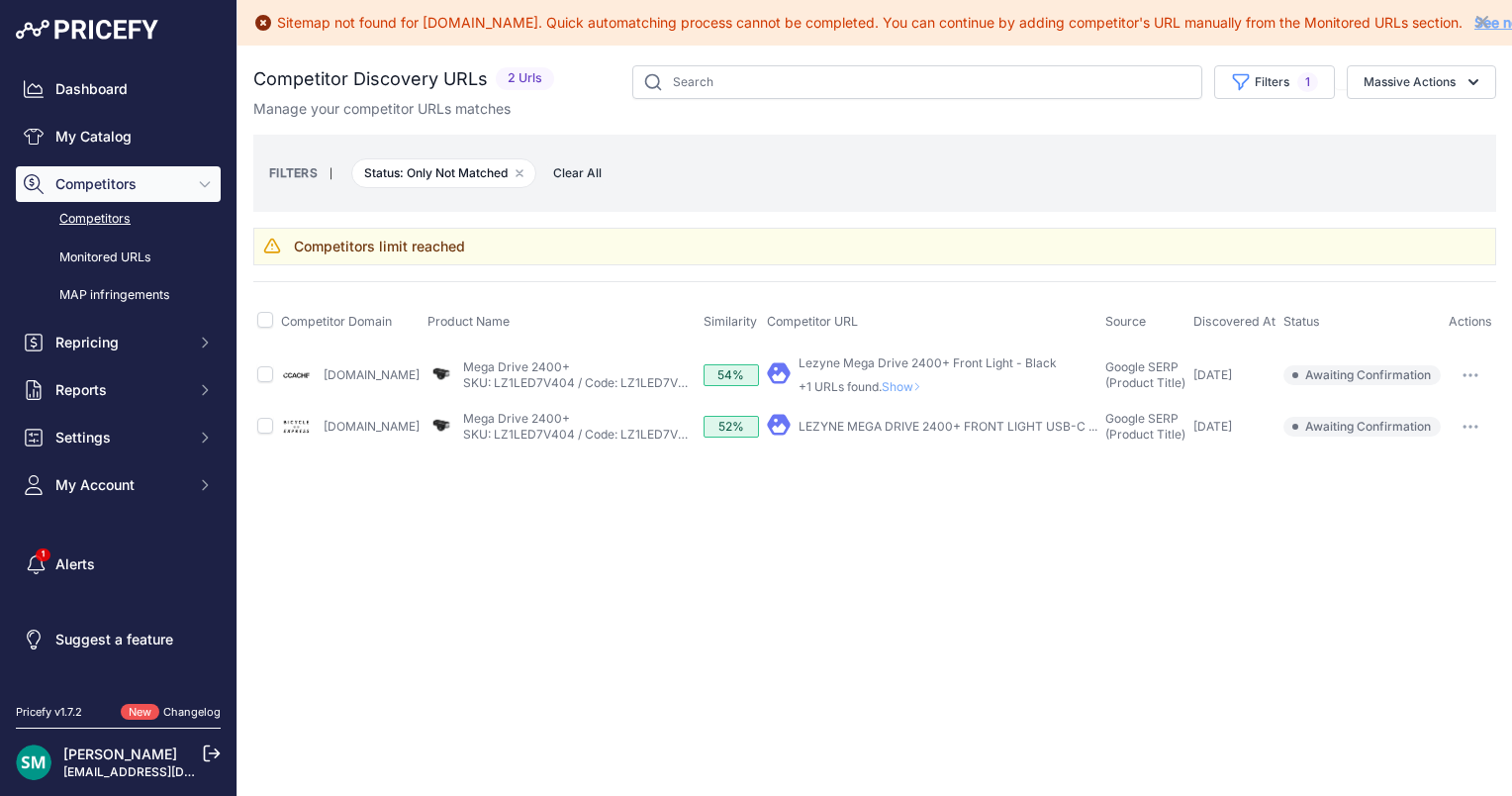 click on "Show" at bounding box center [905, 386] 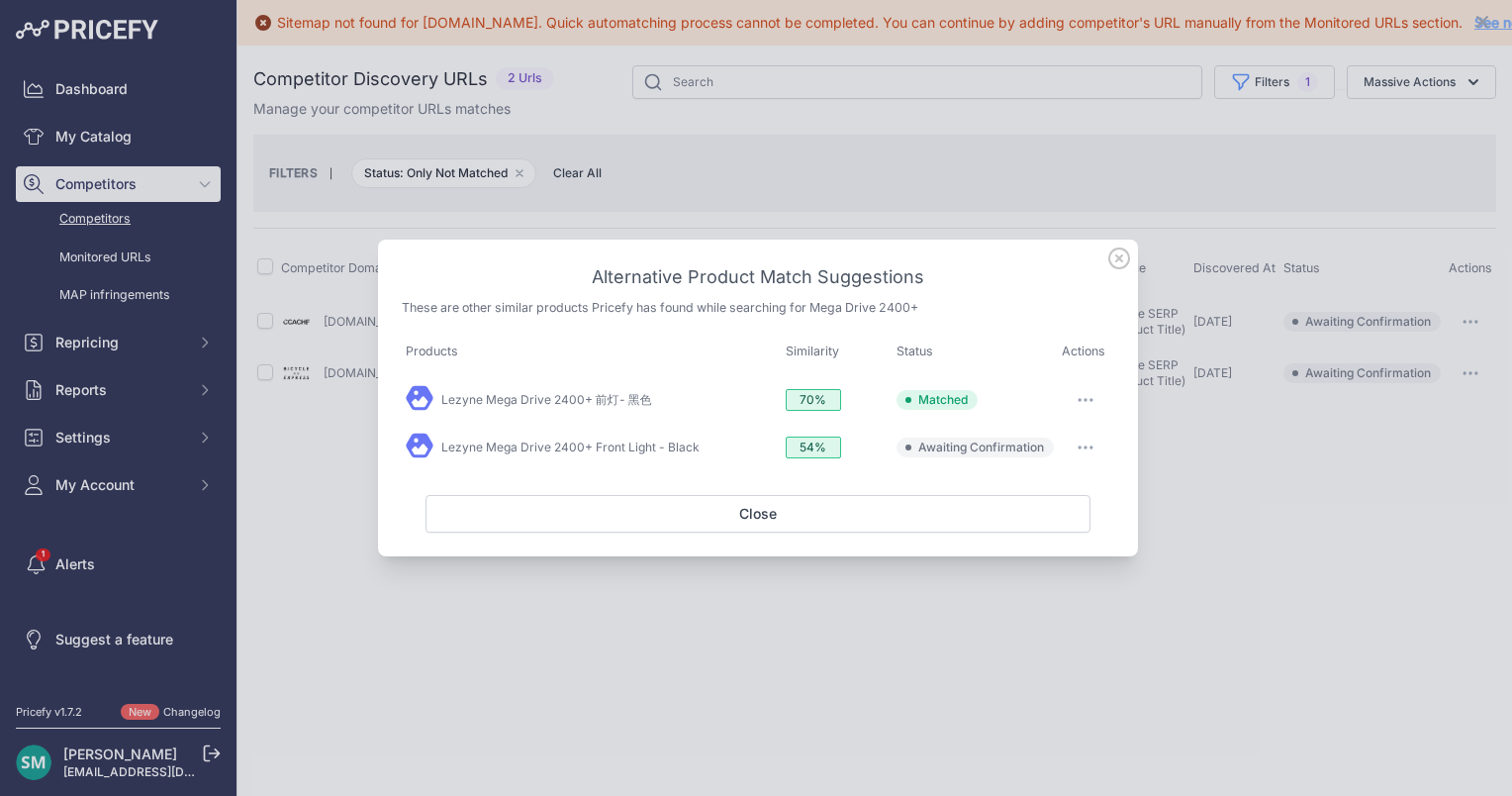 click at bounding box center [1086, 448] 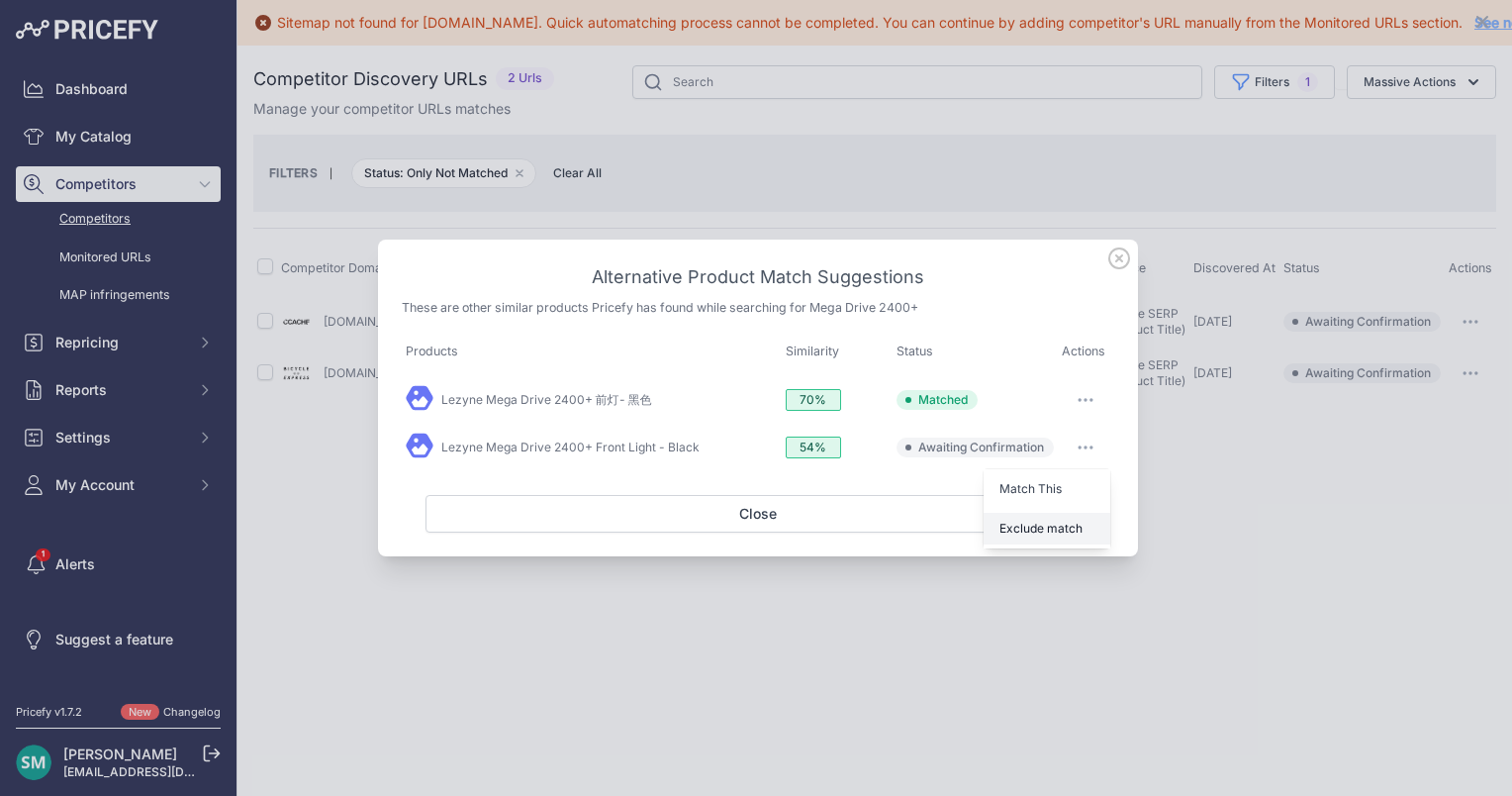 click on "Exclude match" at bounding box center [1041, 528] 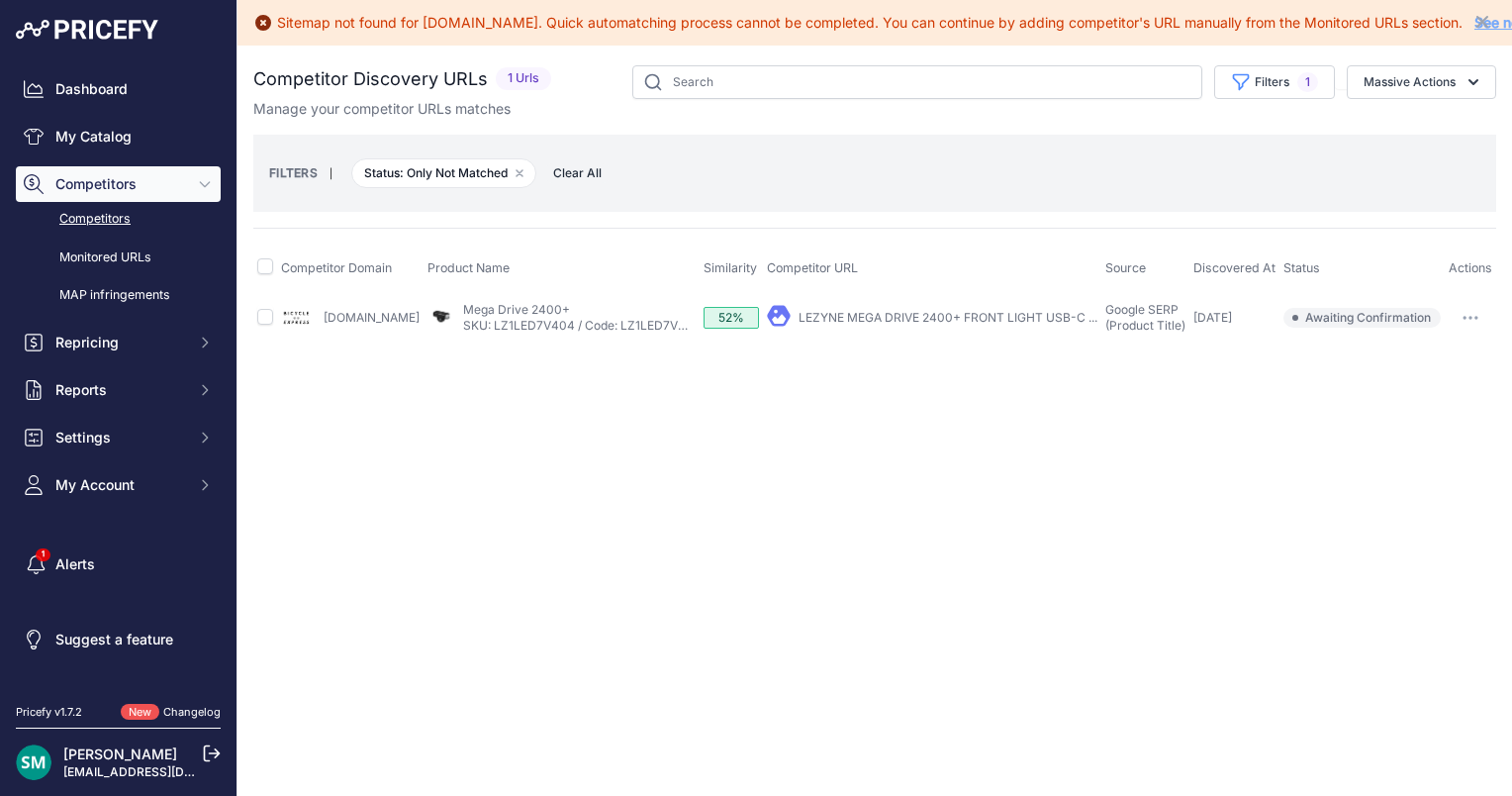drag, startPoint x: 544, startPoint y: 309, endPoint x: 856, endPoint y: 346, distance: 314.18625 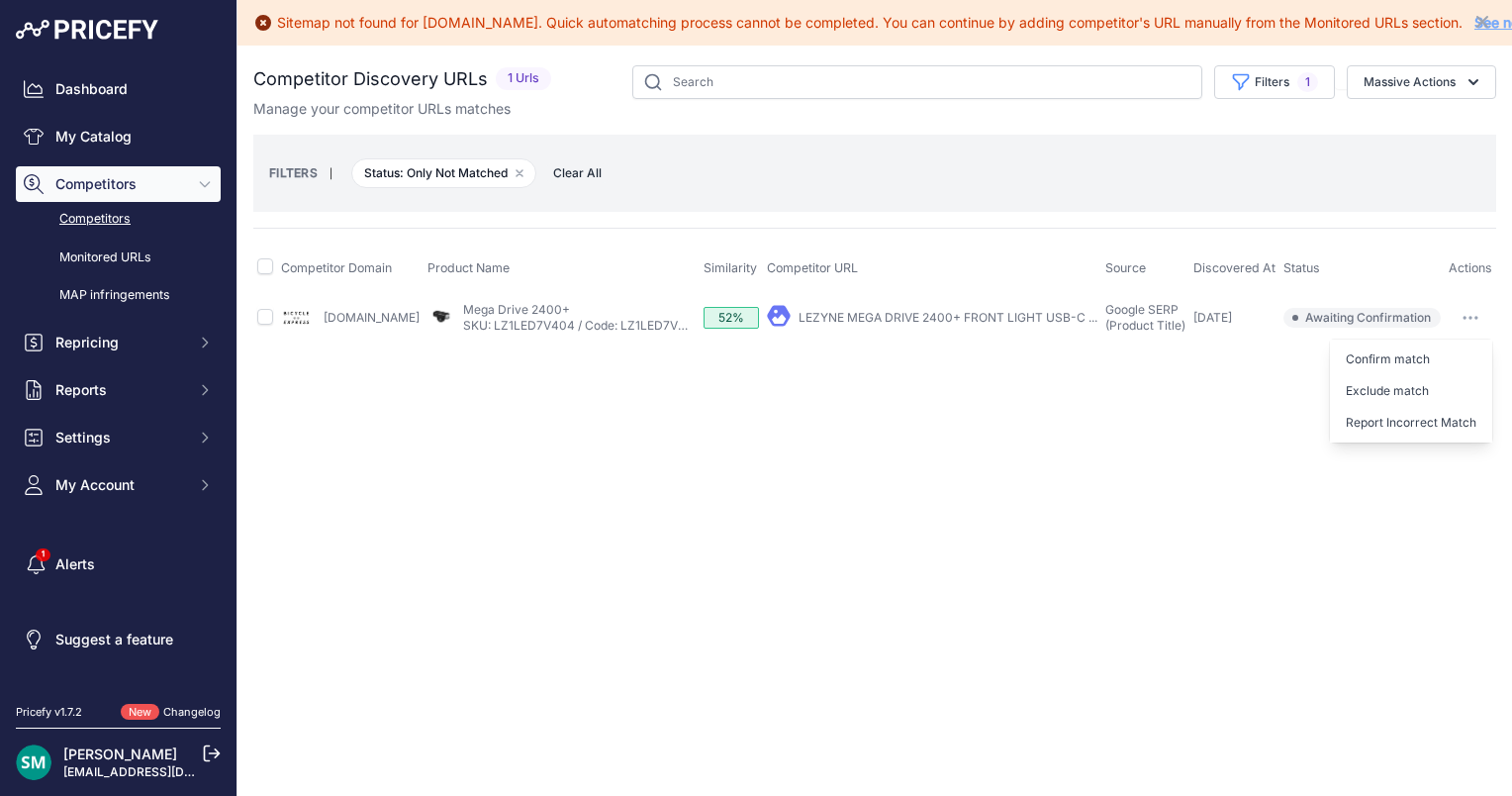 click on "Confirm match" at bounding box center [1411, 359] 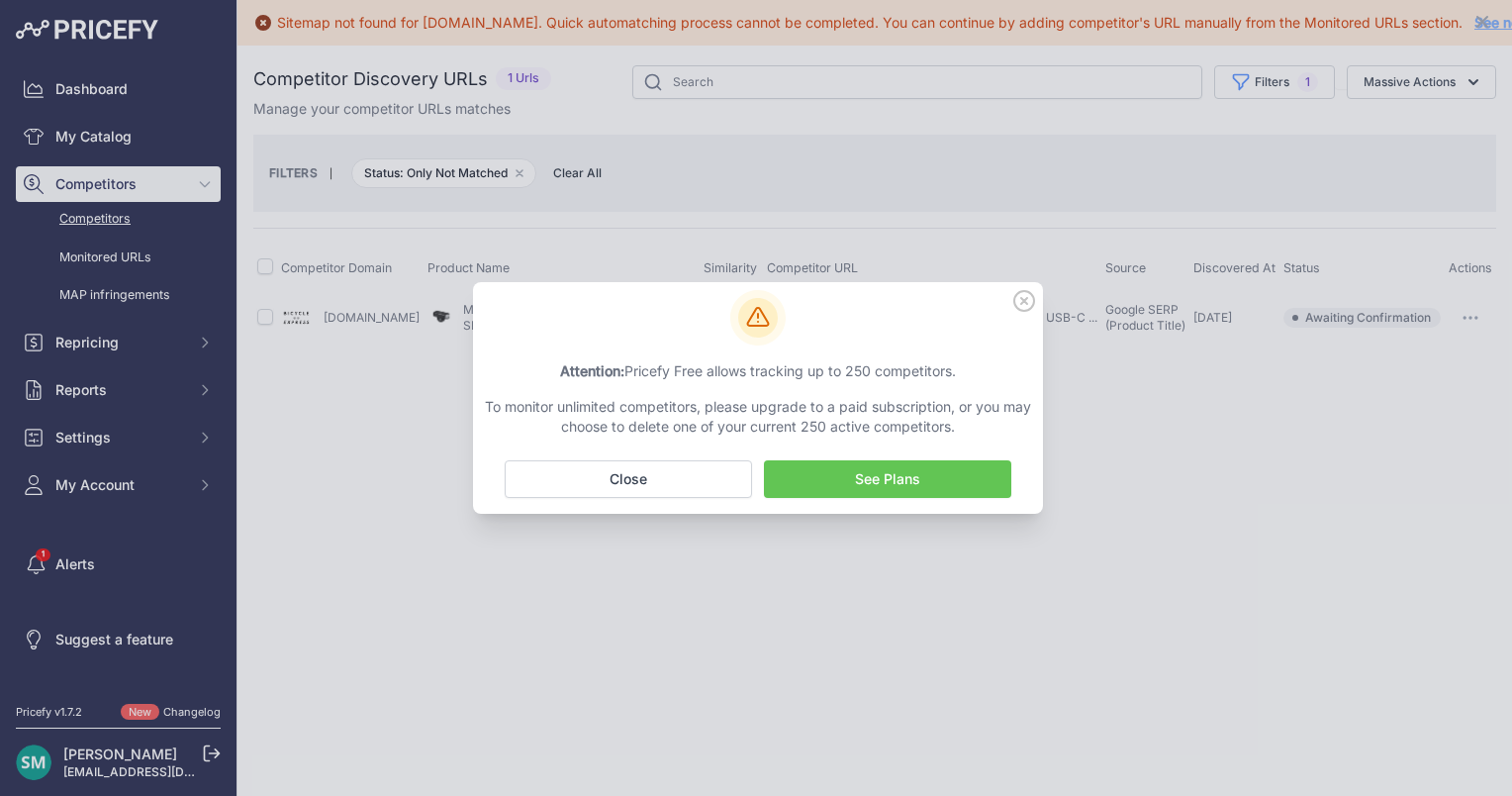 click on "See Plans" at bounding box center [888, 479] 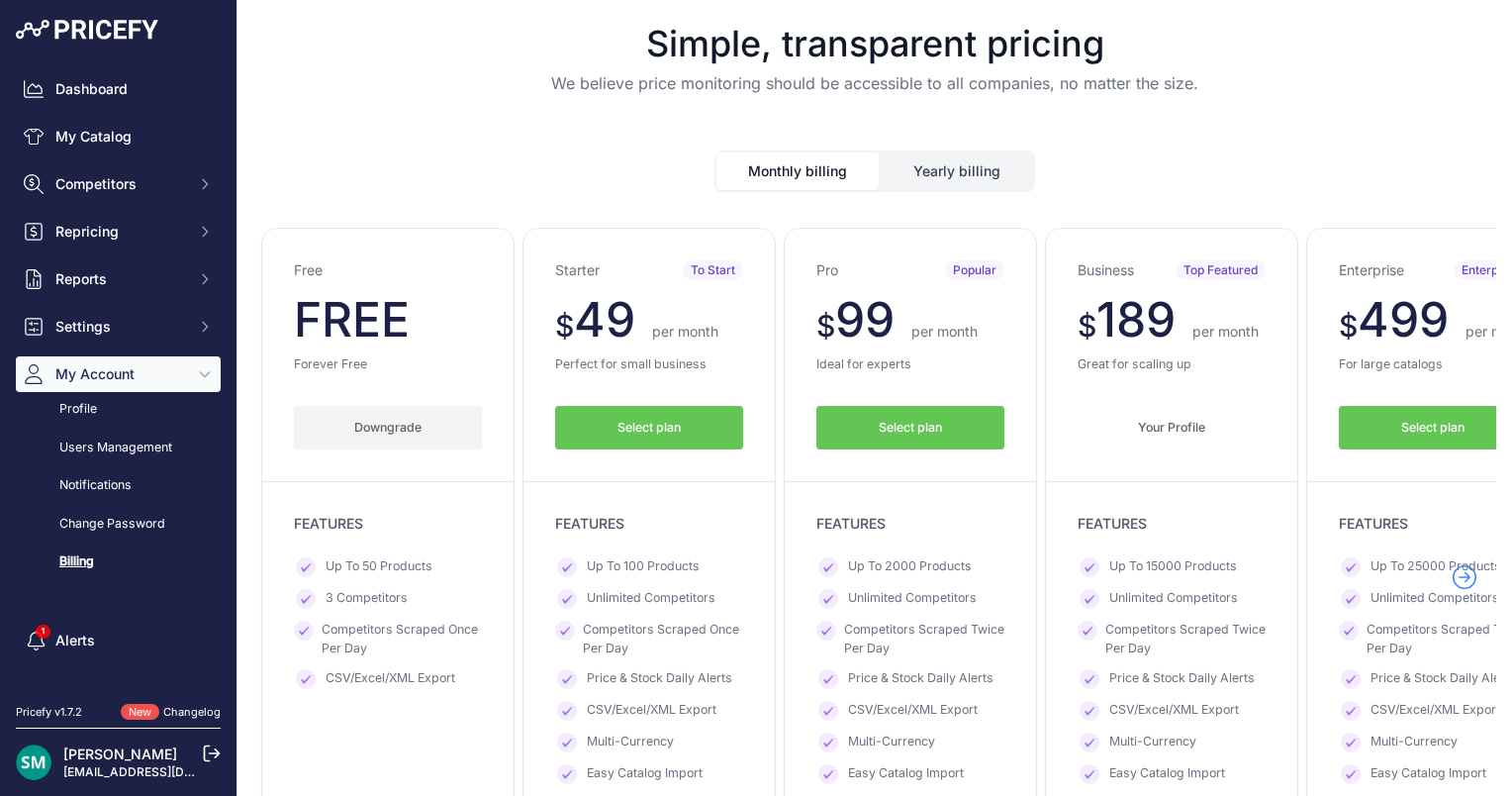 scroll, scrollTop: 0, scrollLeft: 0, axis: both 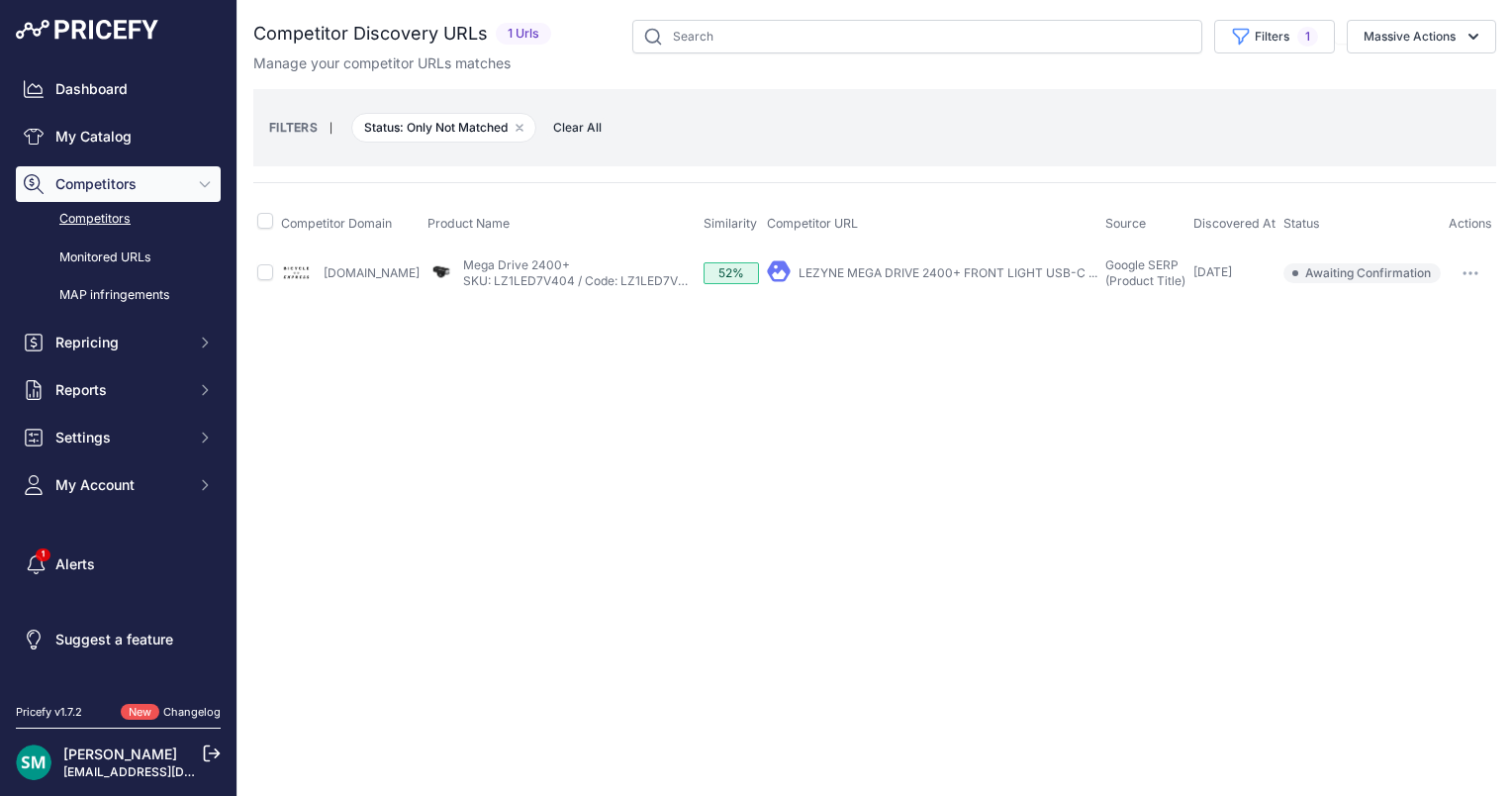 click 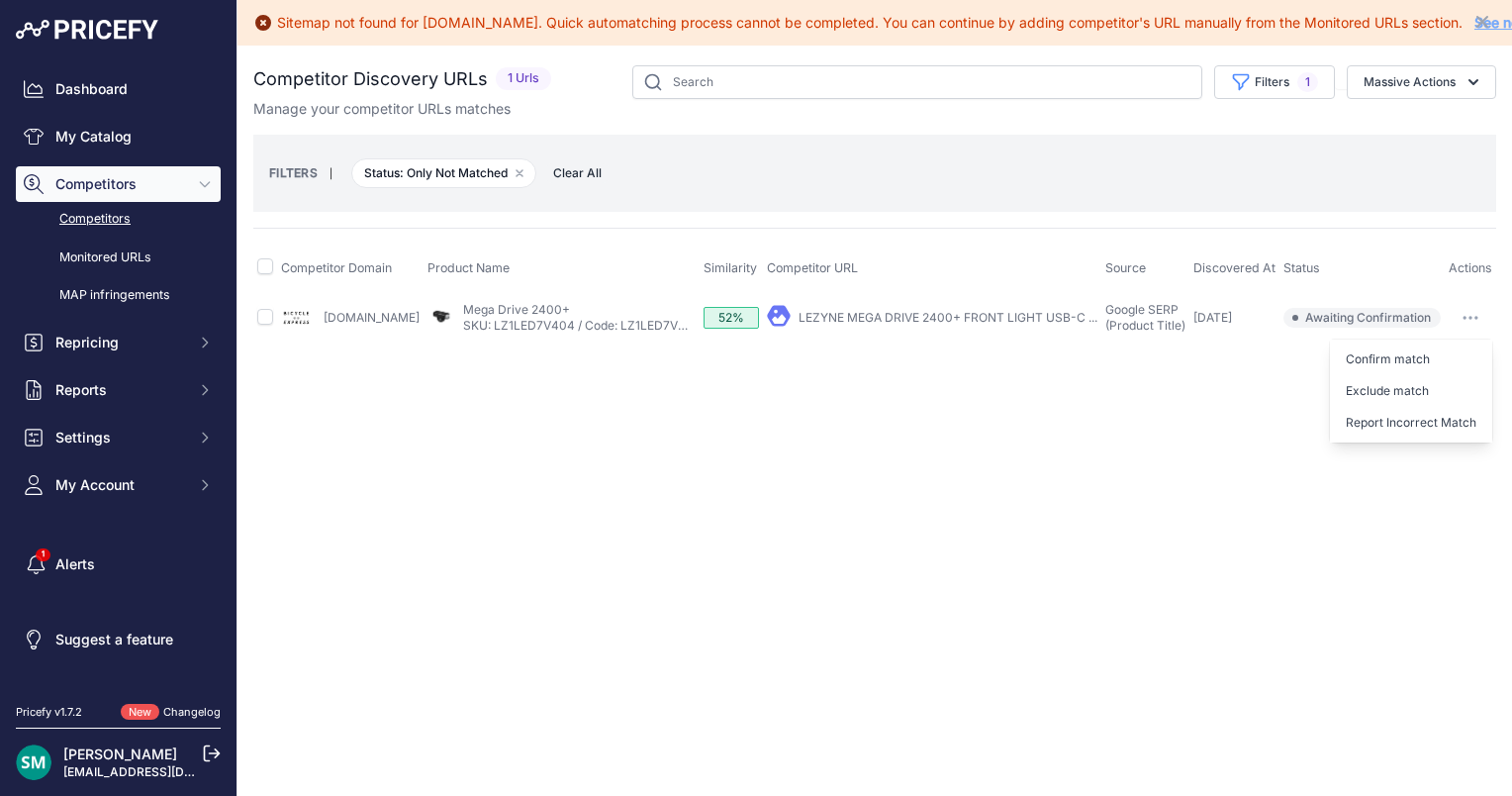 click on "Confirm match" at bounding box center (1411, 359) 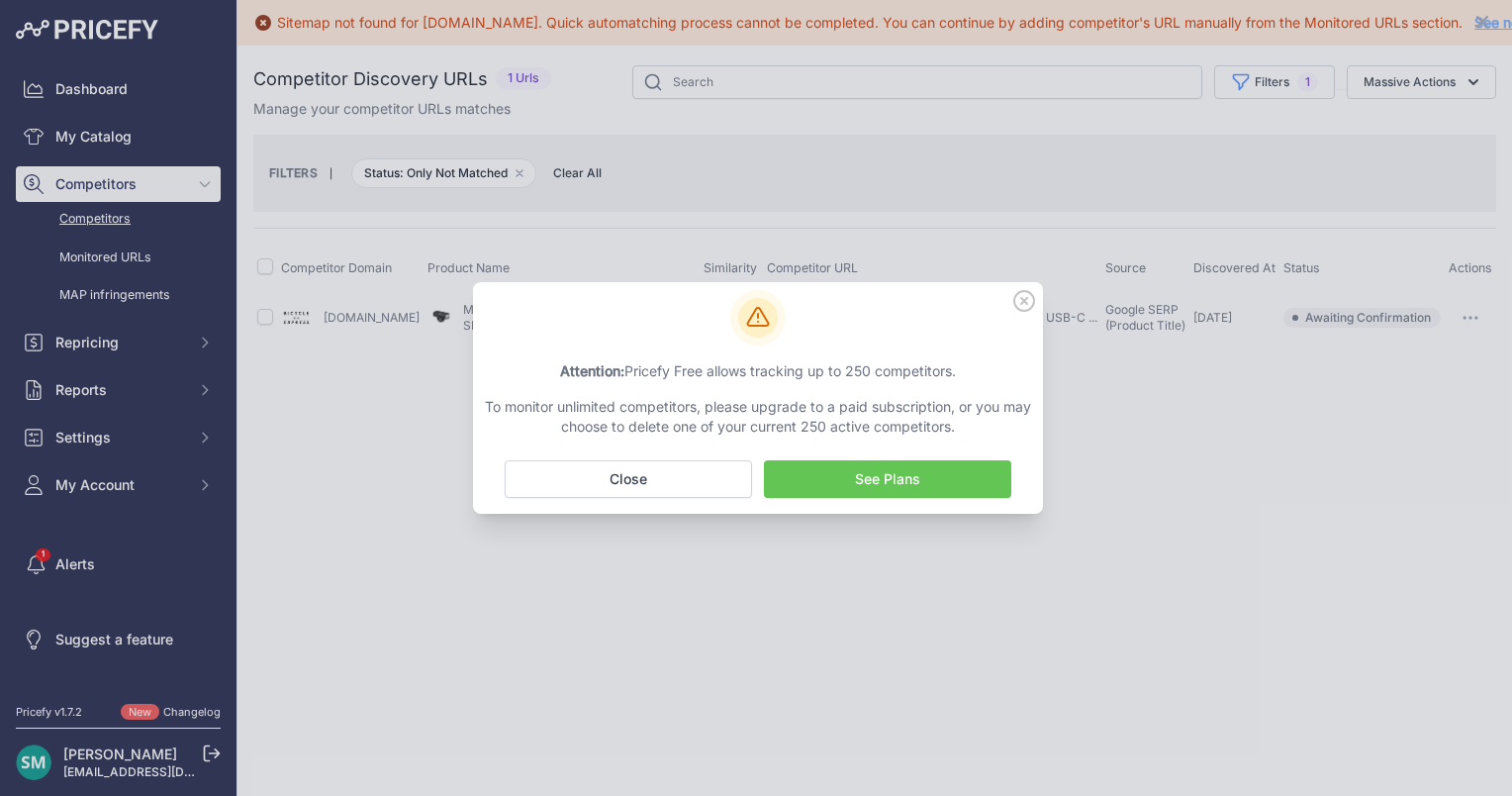 drag, startPoint x: 1025, startPoint y: 309, endPoint x: 1012, endPoint y: 328, distance: 23.021729 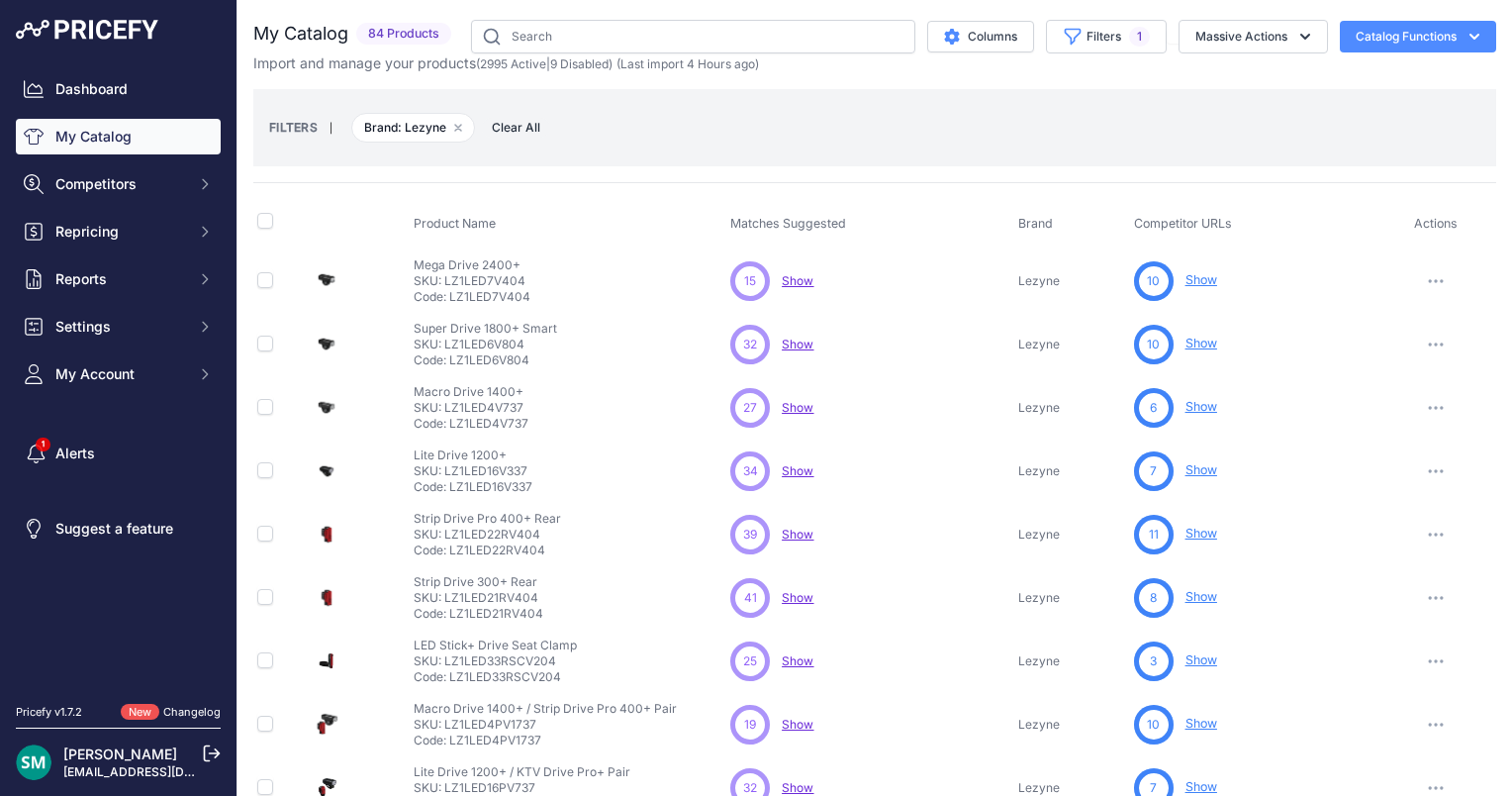 scroll, scrollTop: 0, scrollLeft: 0, axis: both 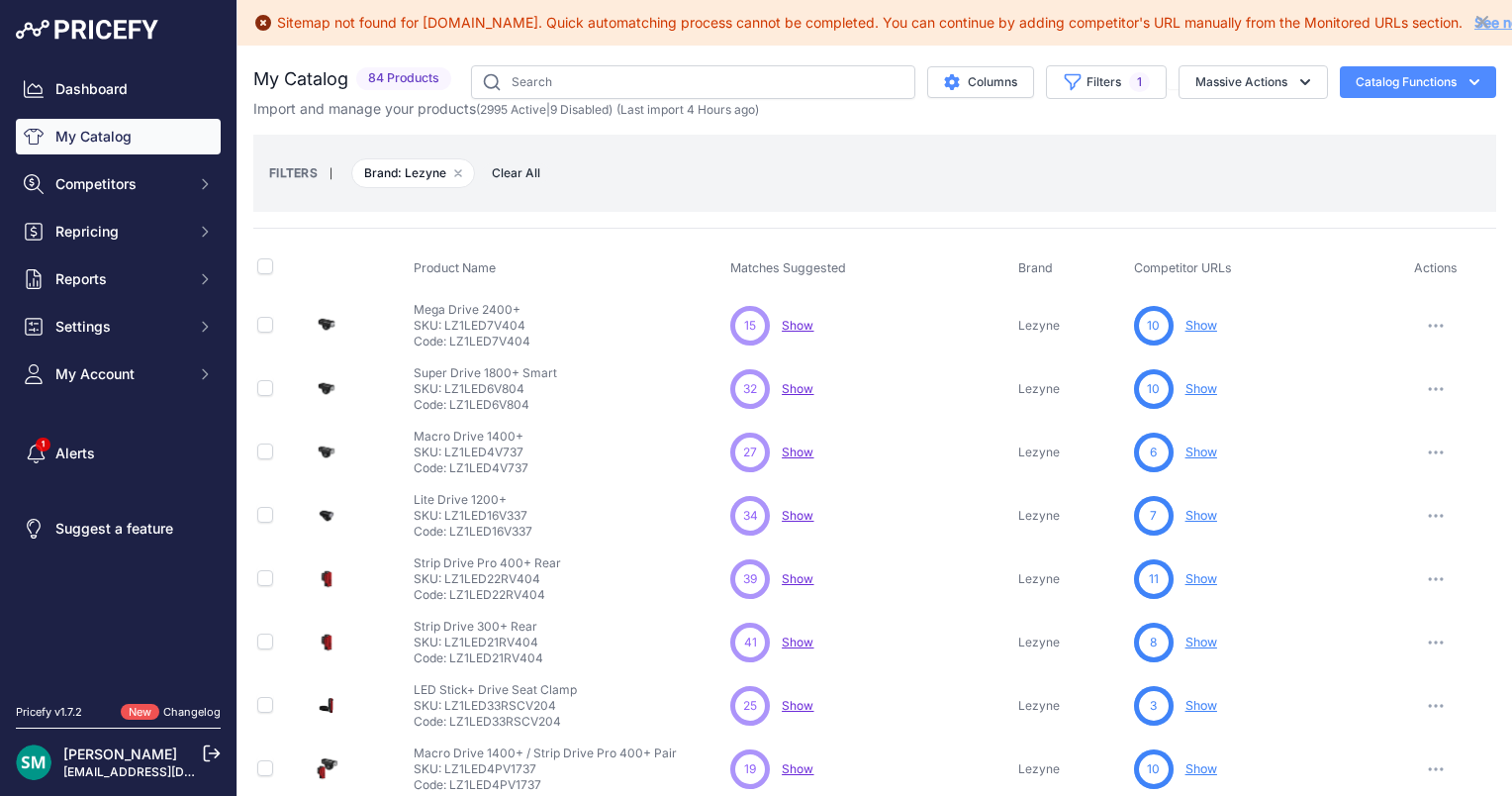 click on "Show" at bounding box center [798, 388] 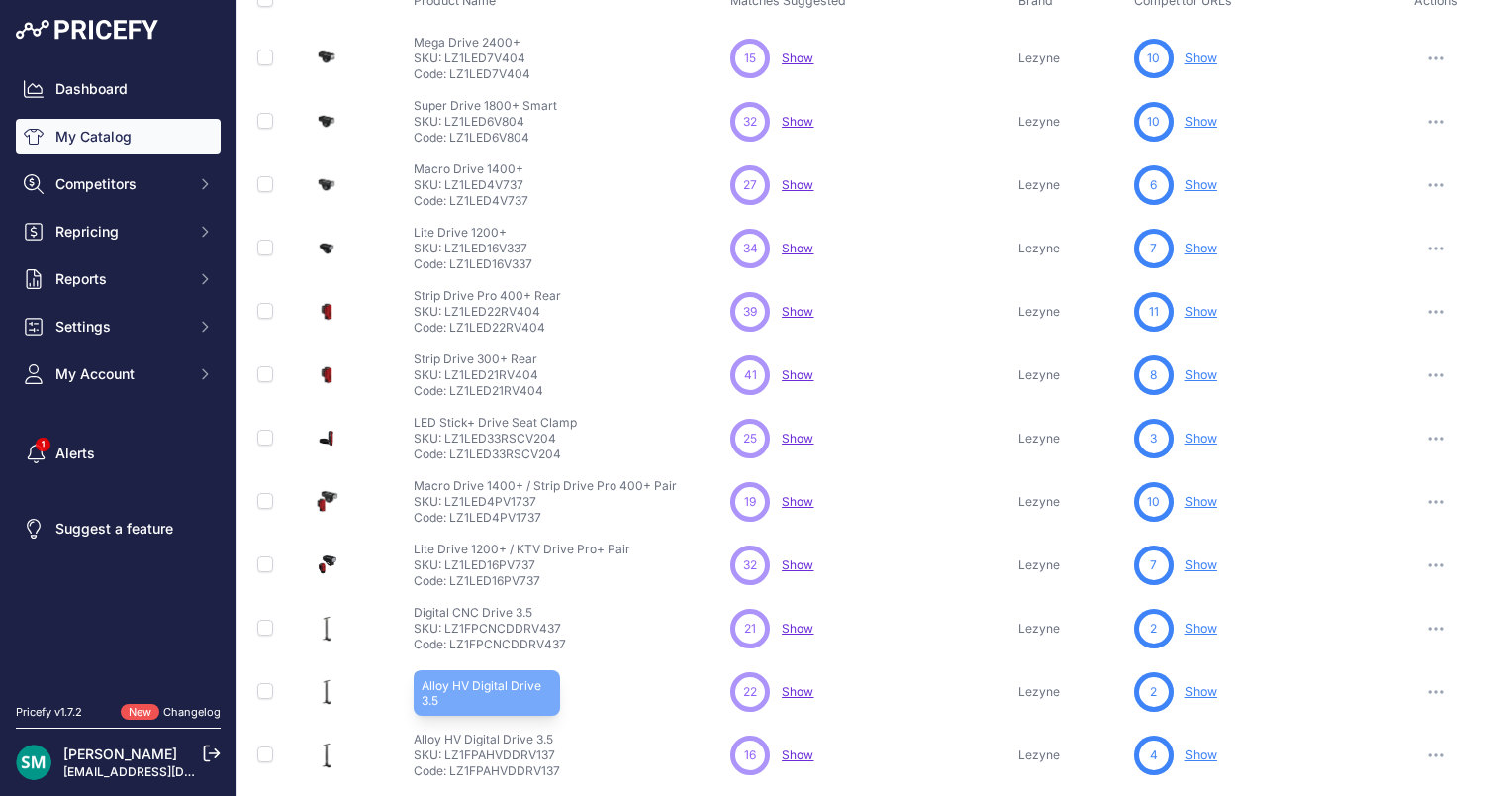 scroll, scrollTop: 0, scrollLeft: 0, axis: both 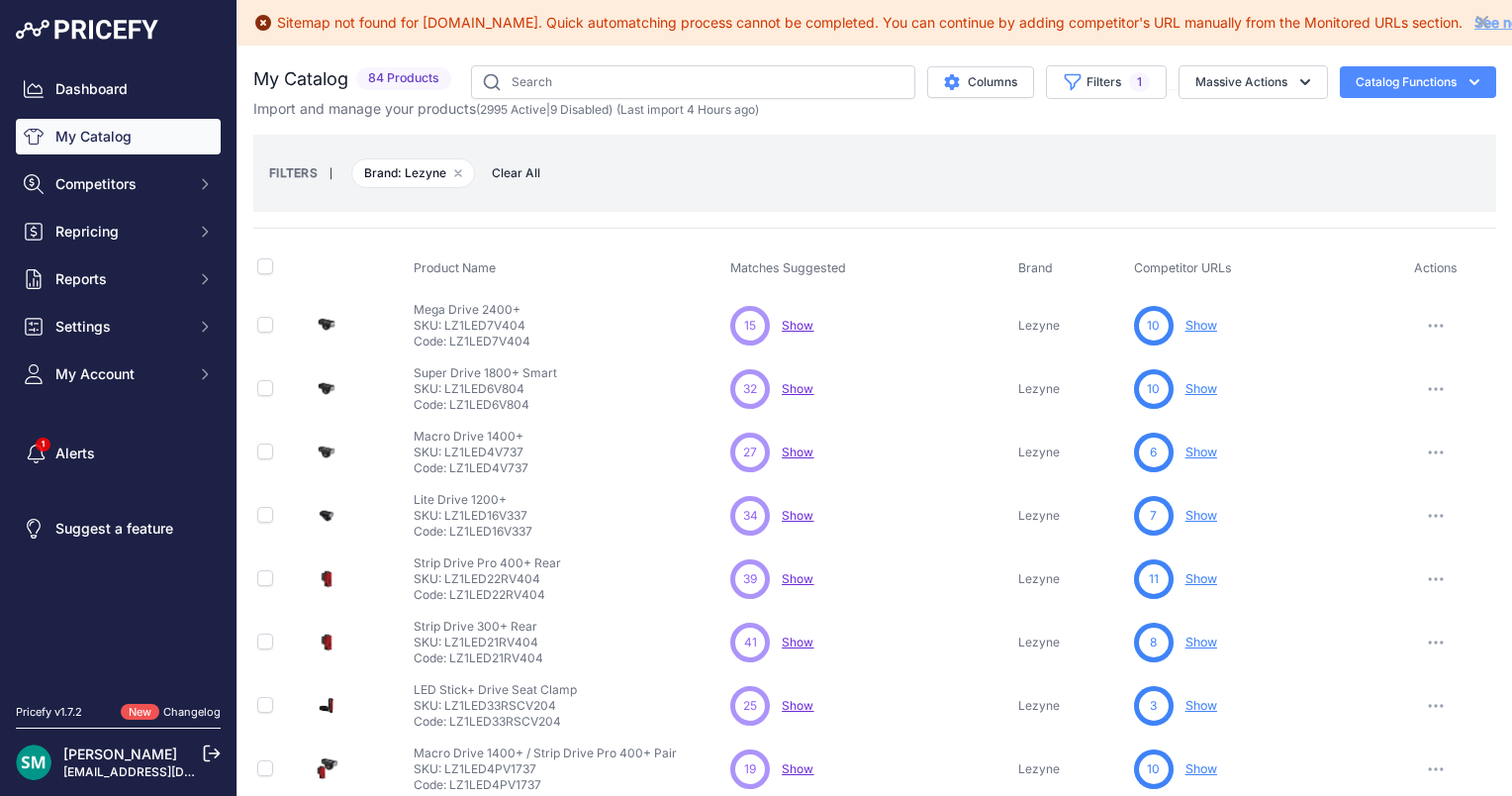click at bounding box center [1436, 326] 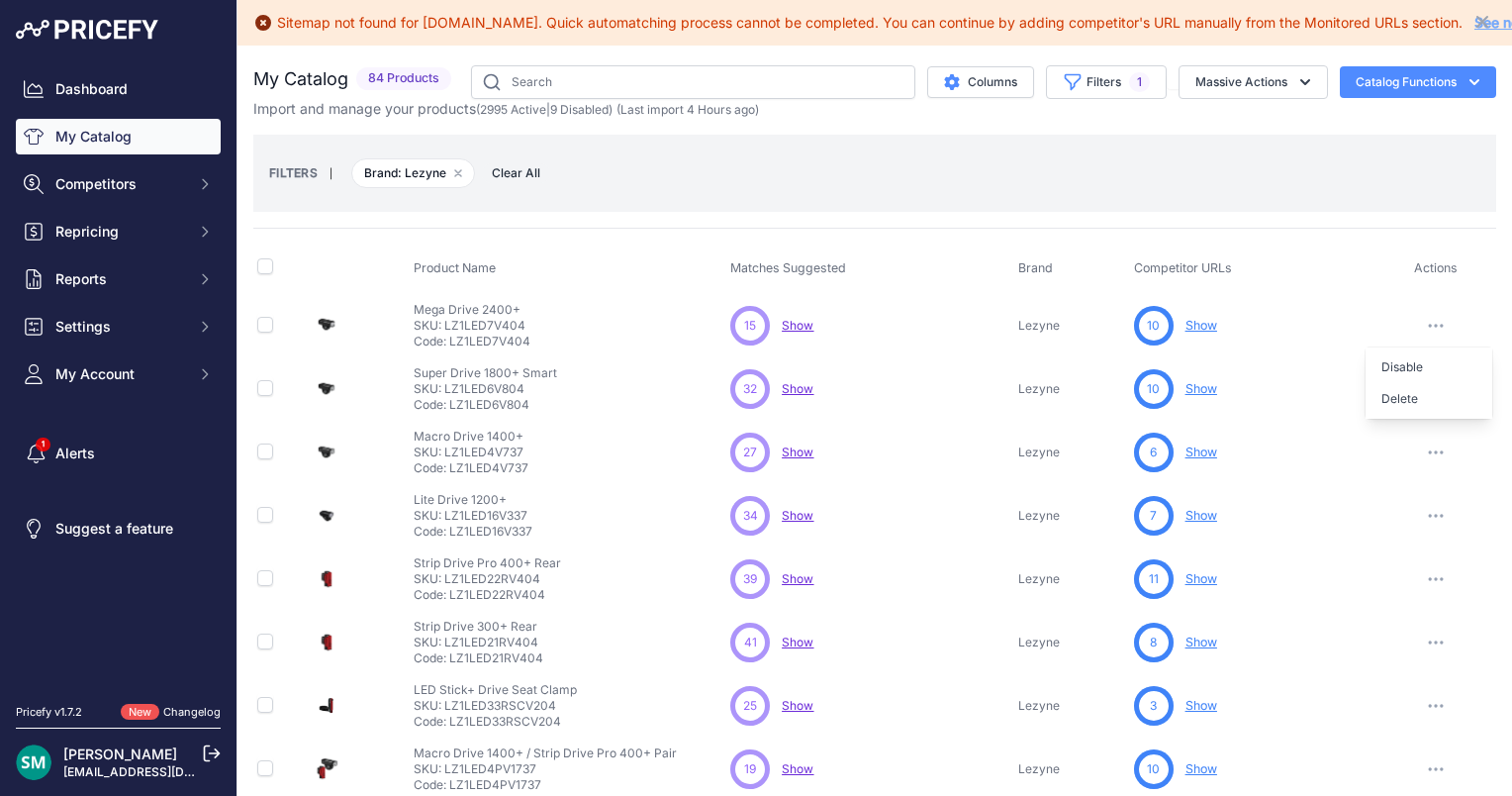 click on "My Catalog
84
Products" at bounding box center [875, 686] 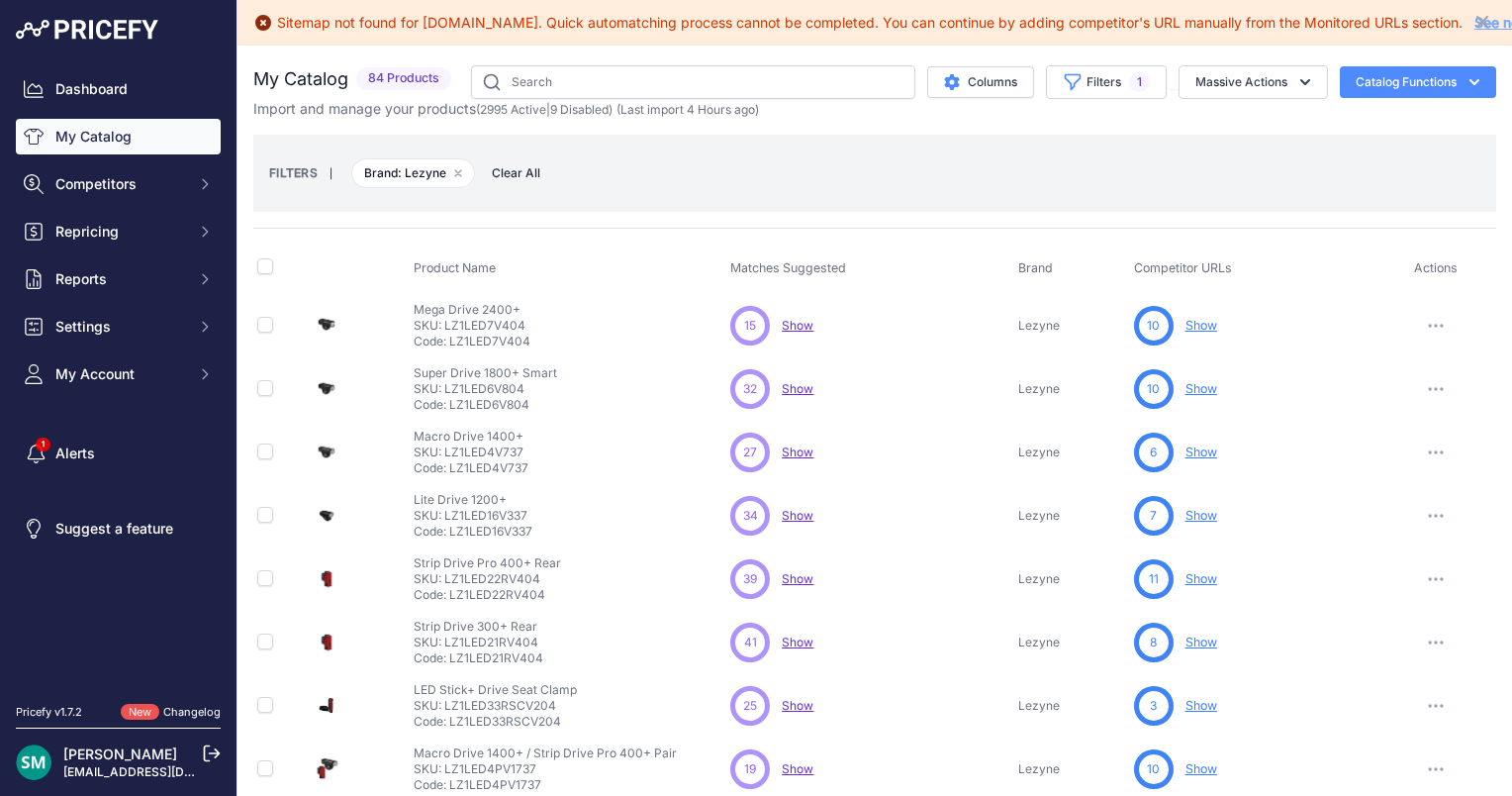 click on "Product Name
Matches Suggested
Brand
Competitor URLs
Actions" at bounding box center (875, 737) 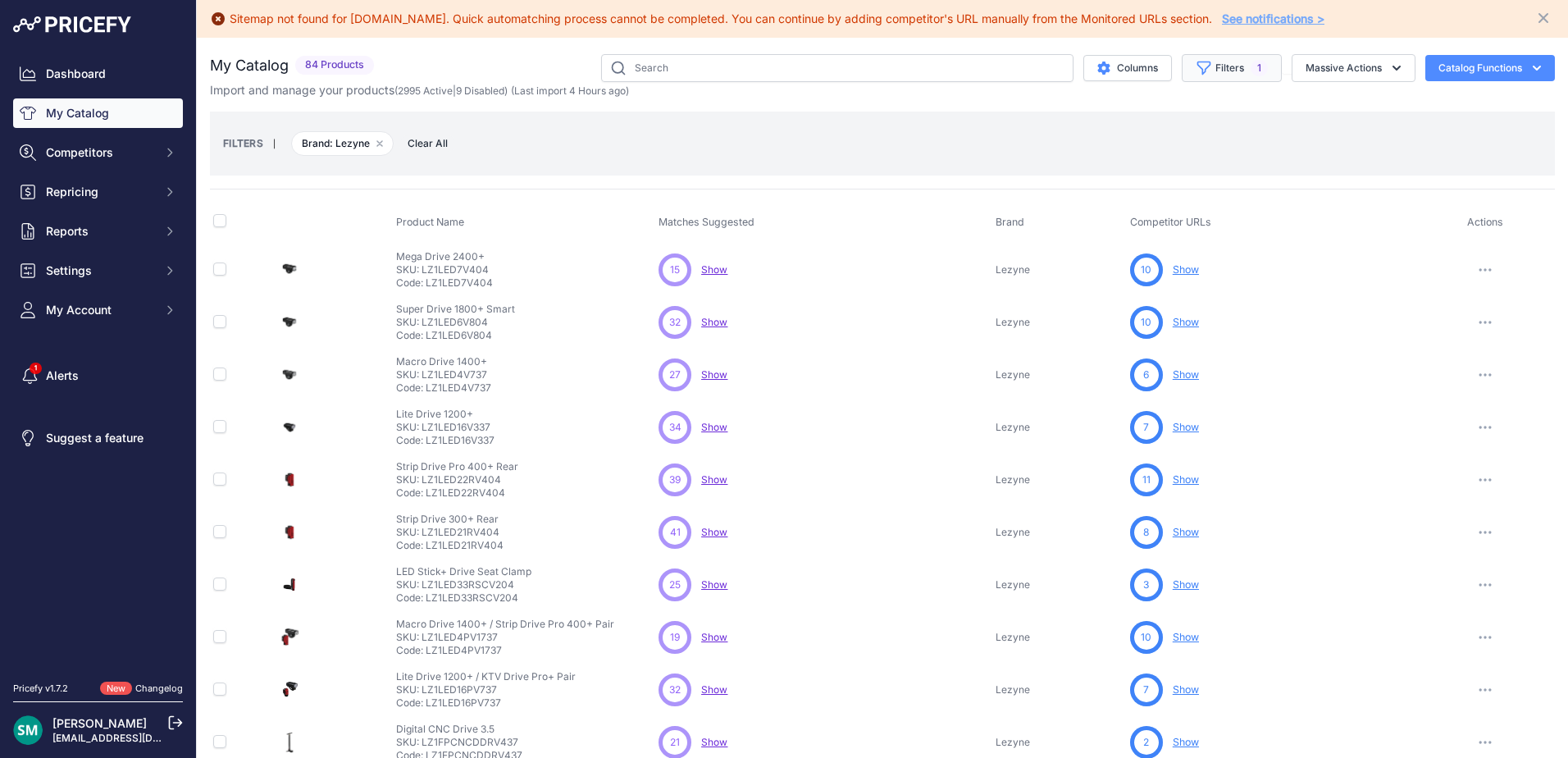 click on "Filters
1" at bounding box center [1232, 68] 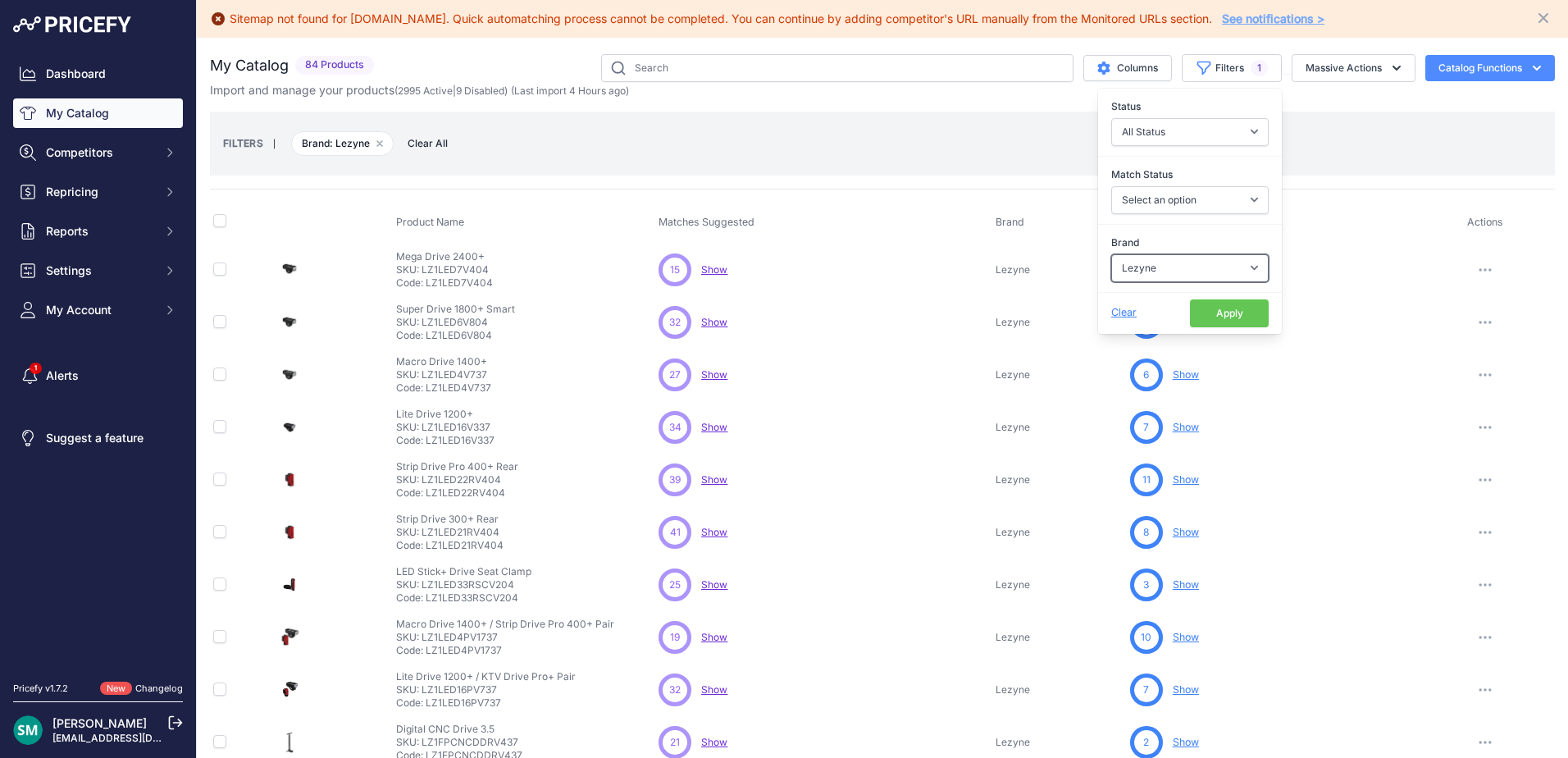 click on "Select an option
100%
226ERS
Abus
Arva
Basil
BBB Cycling
Biolite
Black Diamond
Bob Cooper
Camelbak
Campers Pantry
Clif
CushCore
Dynafit
Evoc
Exposure Lights
Flextail
Fox
Gear Aid
Gerber
Gloworm
Goodyear
Helinox
Humangear
Katadyn
Klymit
Koda
Komperdell
Kryptonite
Lezyne
LifeStraw
Mammut Montana" at bounding box center [1190, 268] 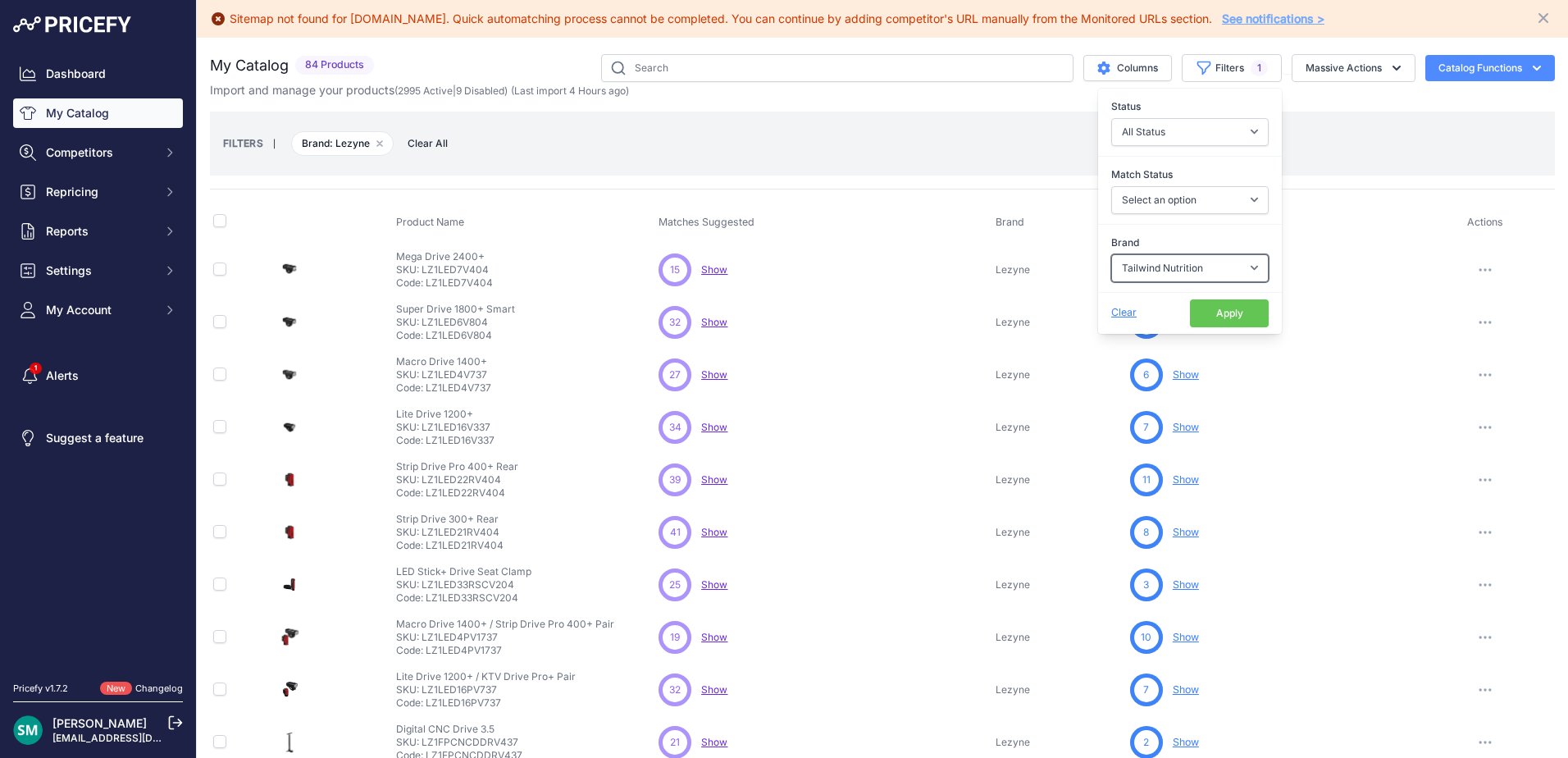 click on "Select an option
100%
226ERS
Abus
Arva
Basil
BBB Cycling
Biolite
Black Diamond
Bob Cooper
Camelbak
Campers Pantry
Clif
CushCore
Dynafit
Evoc
Exposure Lights
Flextail
Fox
Gear Aid
Gerber
Gloworm
Goodyear
Helinox
Humangear
Katadyn
Klymit
Koda
Komperdell
Kryptonite
Lezyne
LifeStraw
Mammut Montana" at bounding box center [1190, 268] 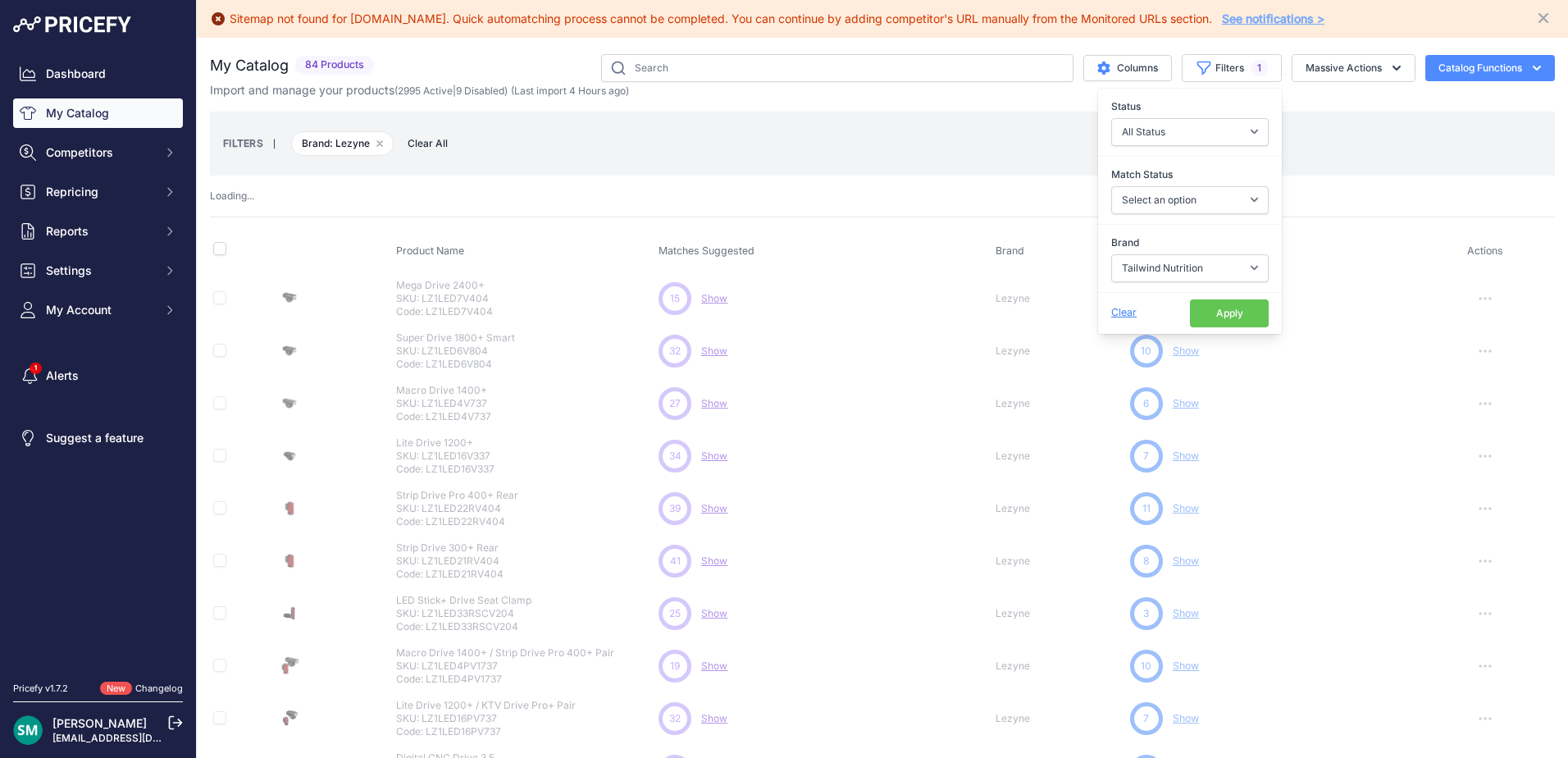 click on "Apply" at bounding box center [1229, 313] 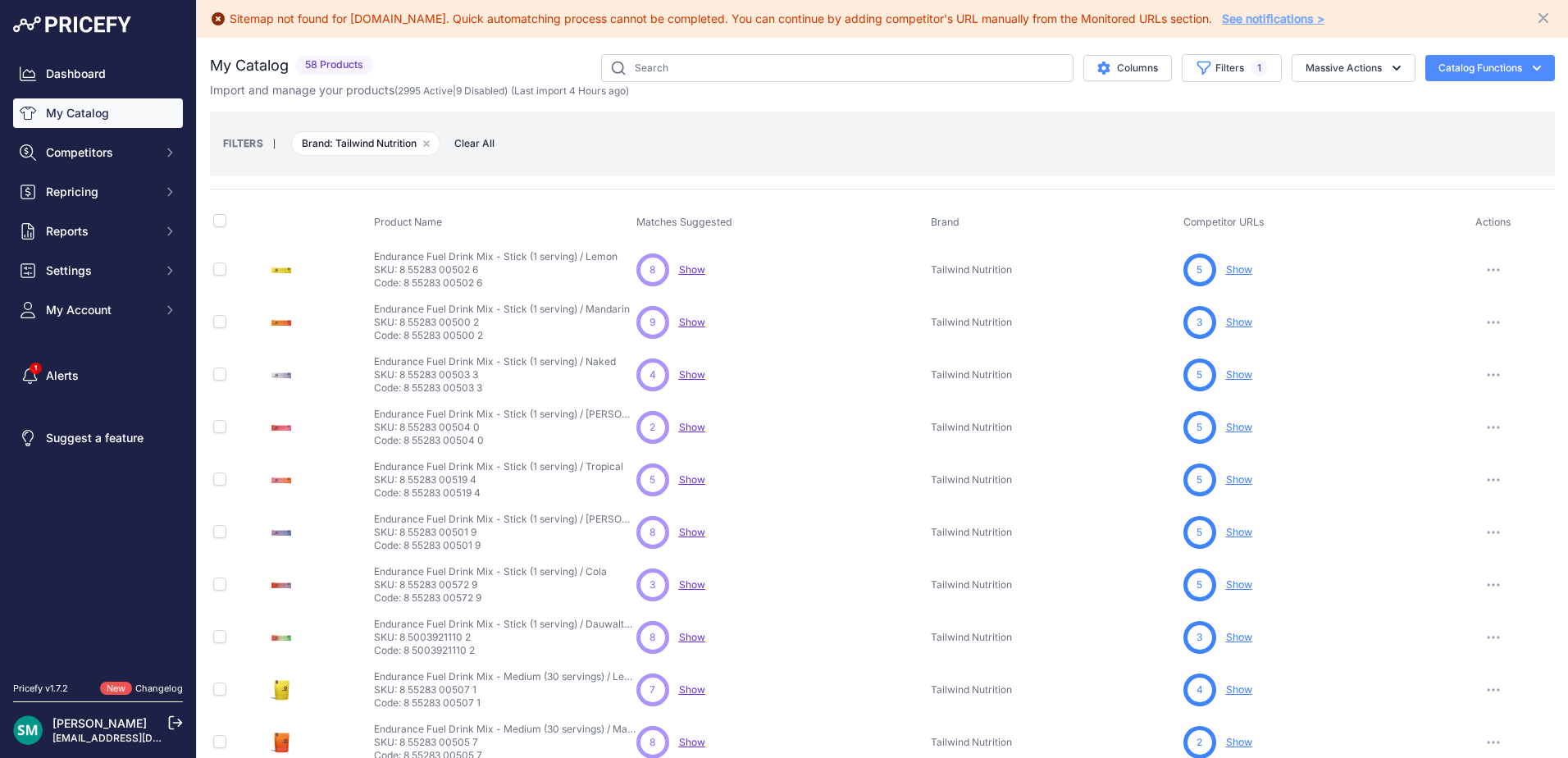 drag, startPoint x: 704, startPoint y: 273, endPoint x: 687, endPoint y: 191, distance: 83.74366 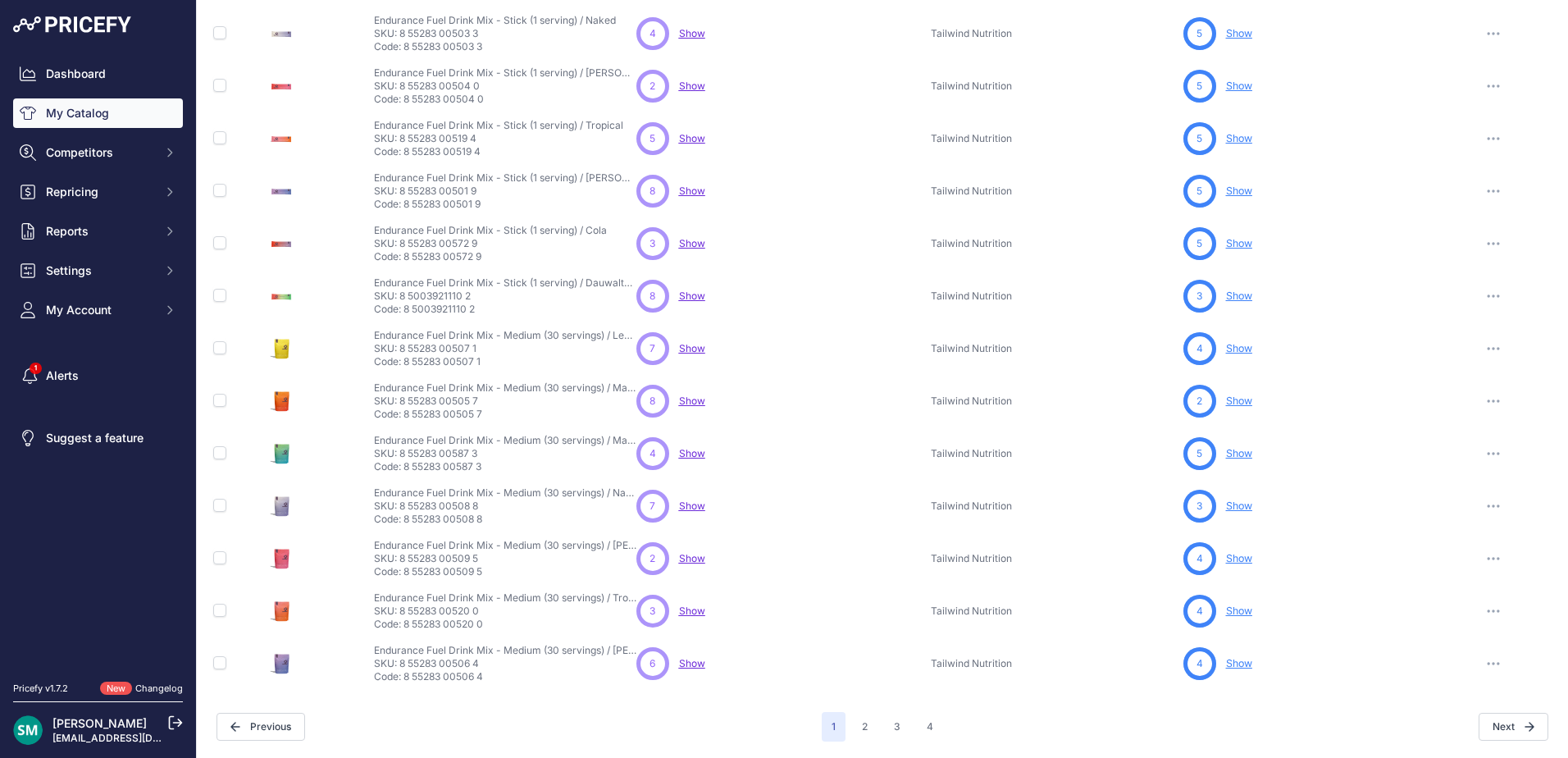 scroll, scrollTop: 0, scrollLeft: 0, axis: both 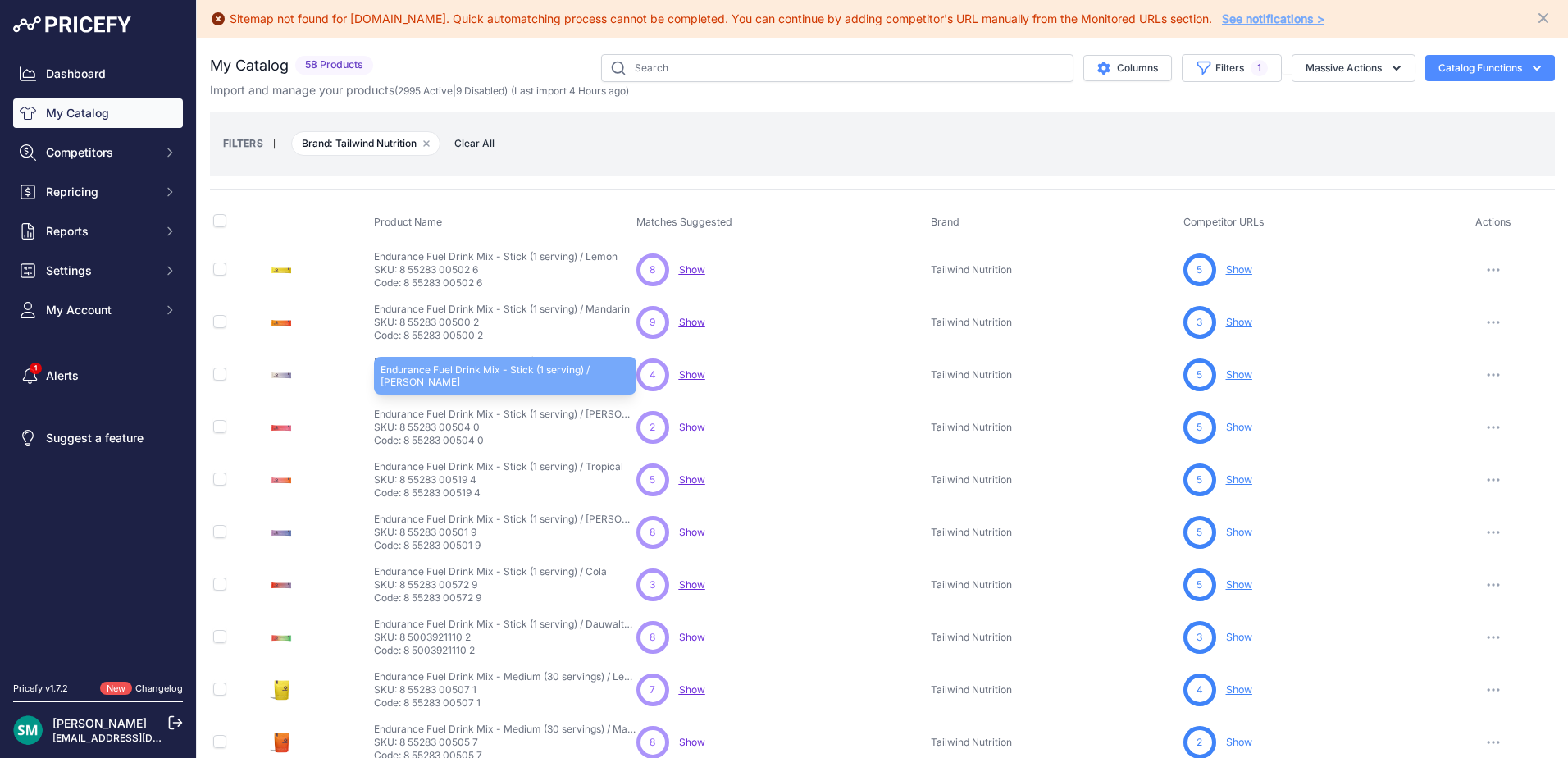 drag, startPoint x: 624, startPoint y: 416, endPoint x: 371, endPoint y: 418, distance: 253.0079 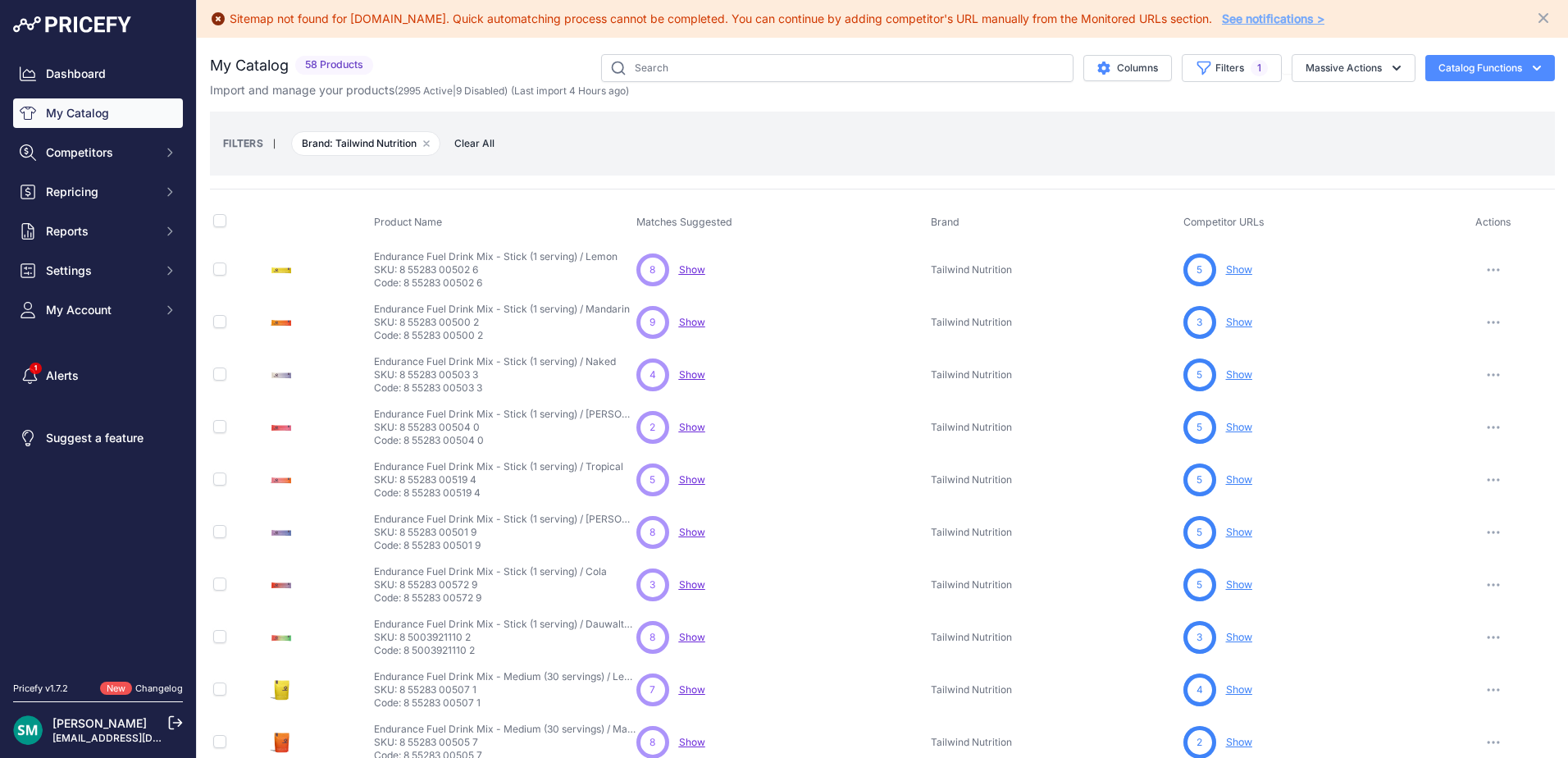 drag, startPoint x: 495, startPoint y: 429, endPoint x: 399, endPoint y: 432, distance: 96.04686 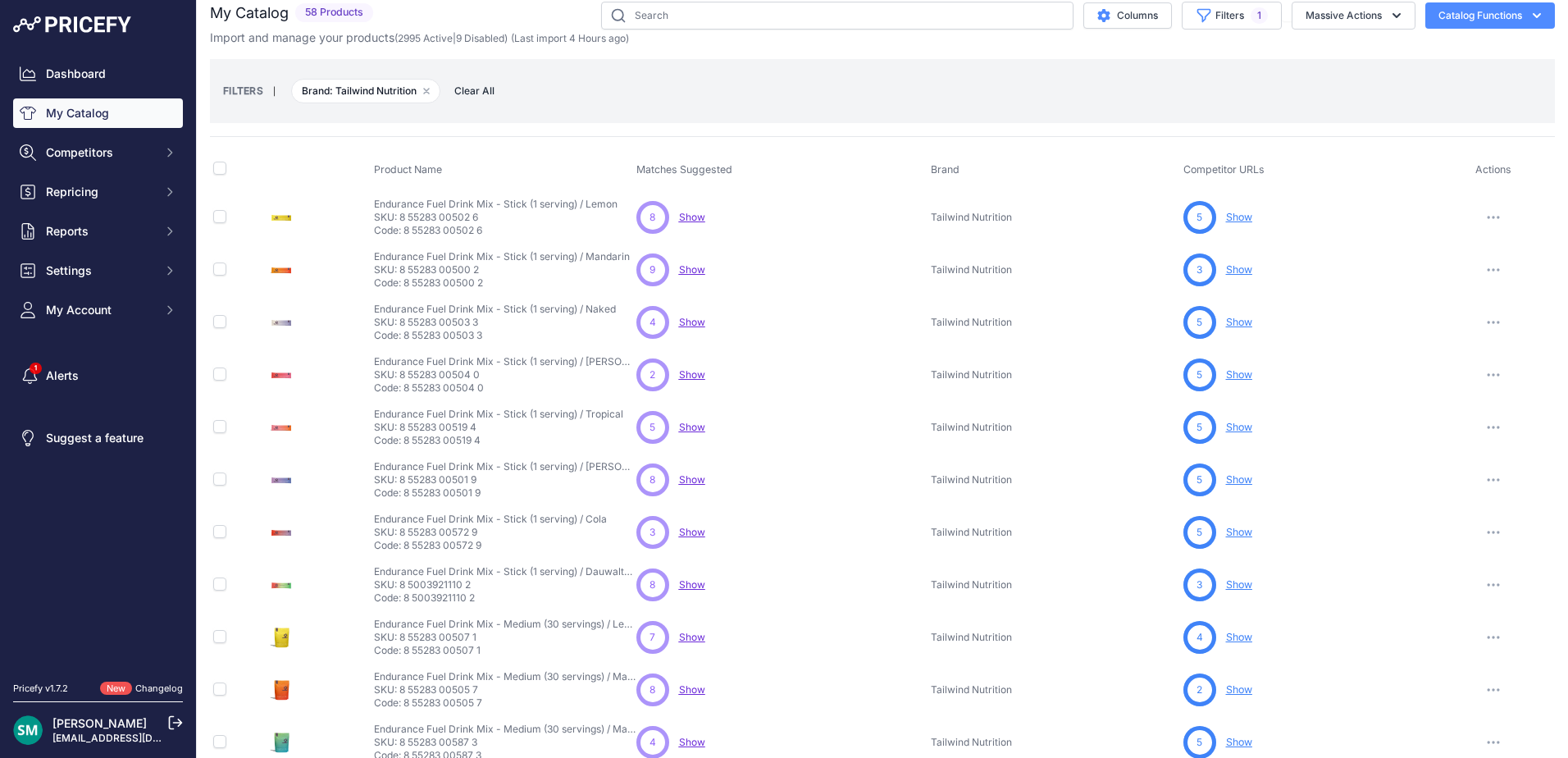 scroll, scrollTop: 82, scrollLeft: 0, axis: vertical 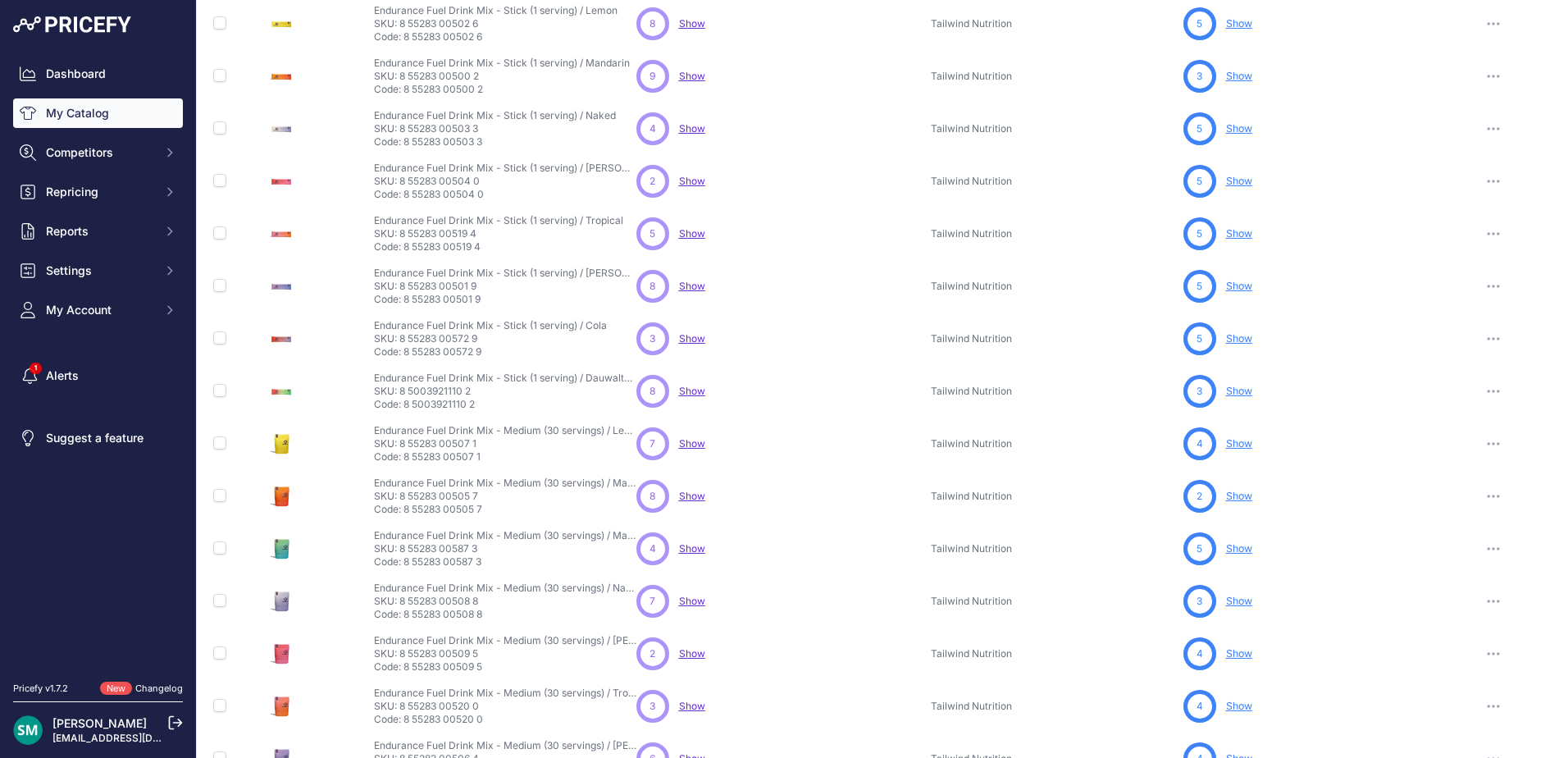 drag, startPoint x: 490, startPoint y: 353, endPoint x: 422, endPoint y: 356, distance: 68.0661 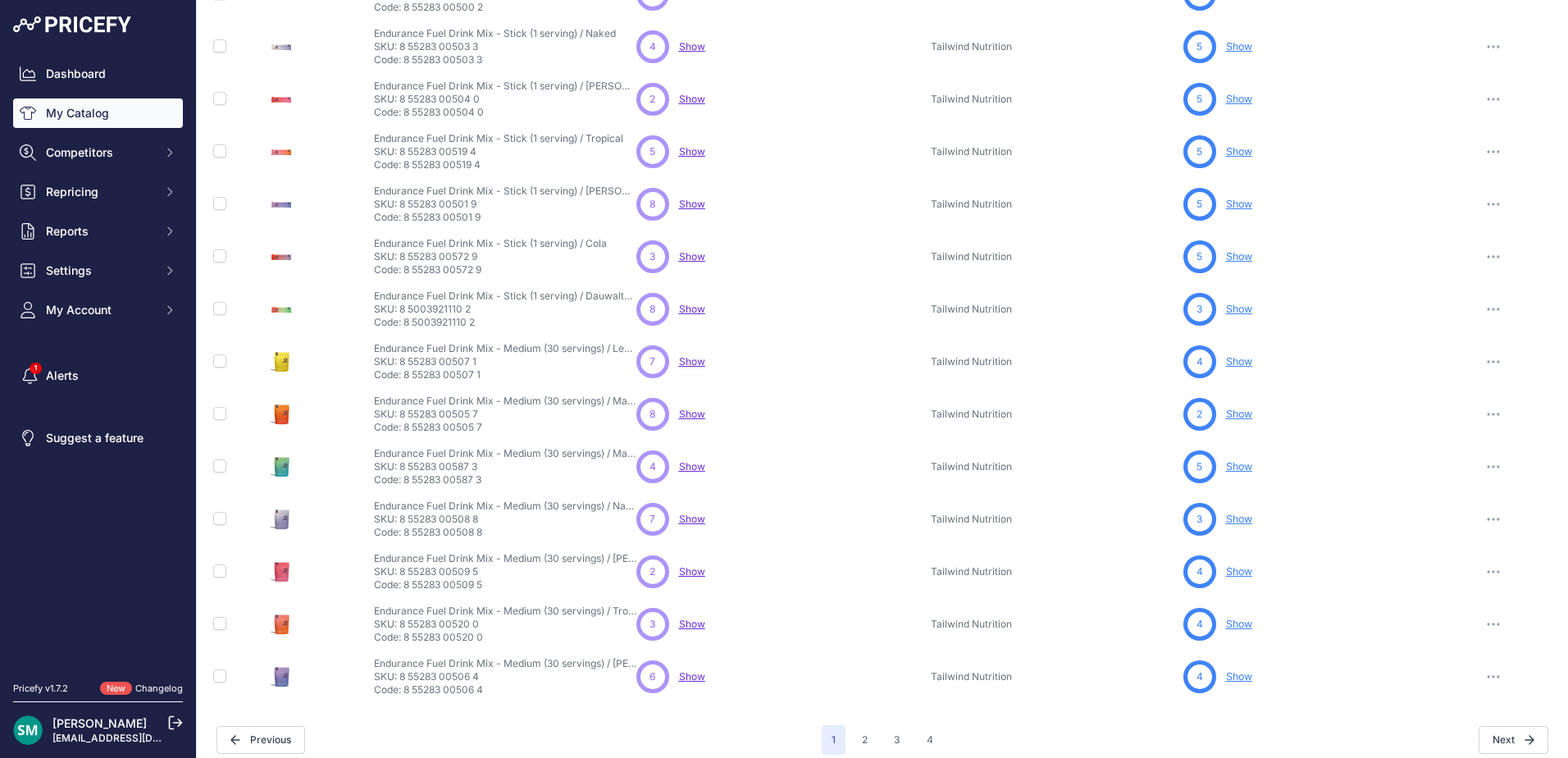 scroll, scrollTop: 341, scrollLeft: 0, axis: vertical 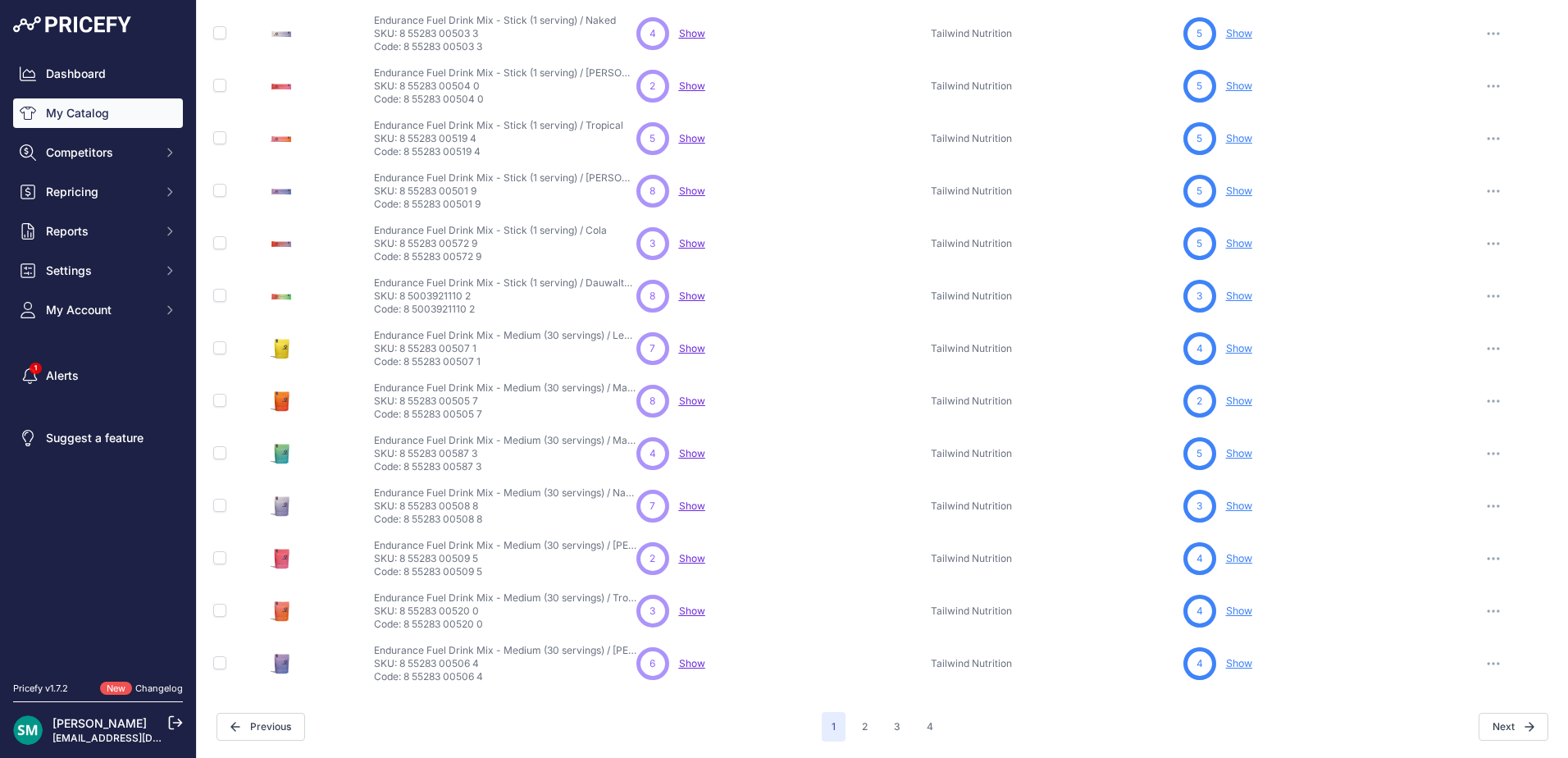 drag, startPoint x: 494, startPoint y: 515, endPoint x: 469, endPoint y: 518, distance: 25.179357 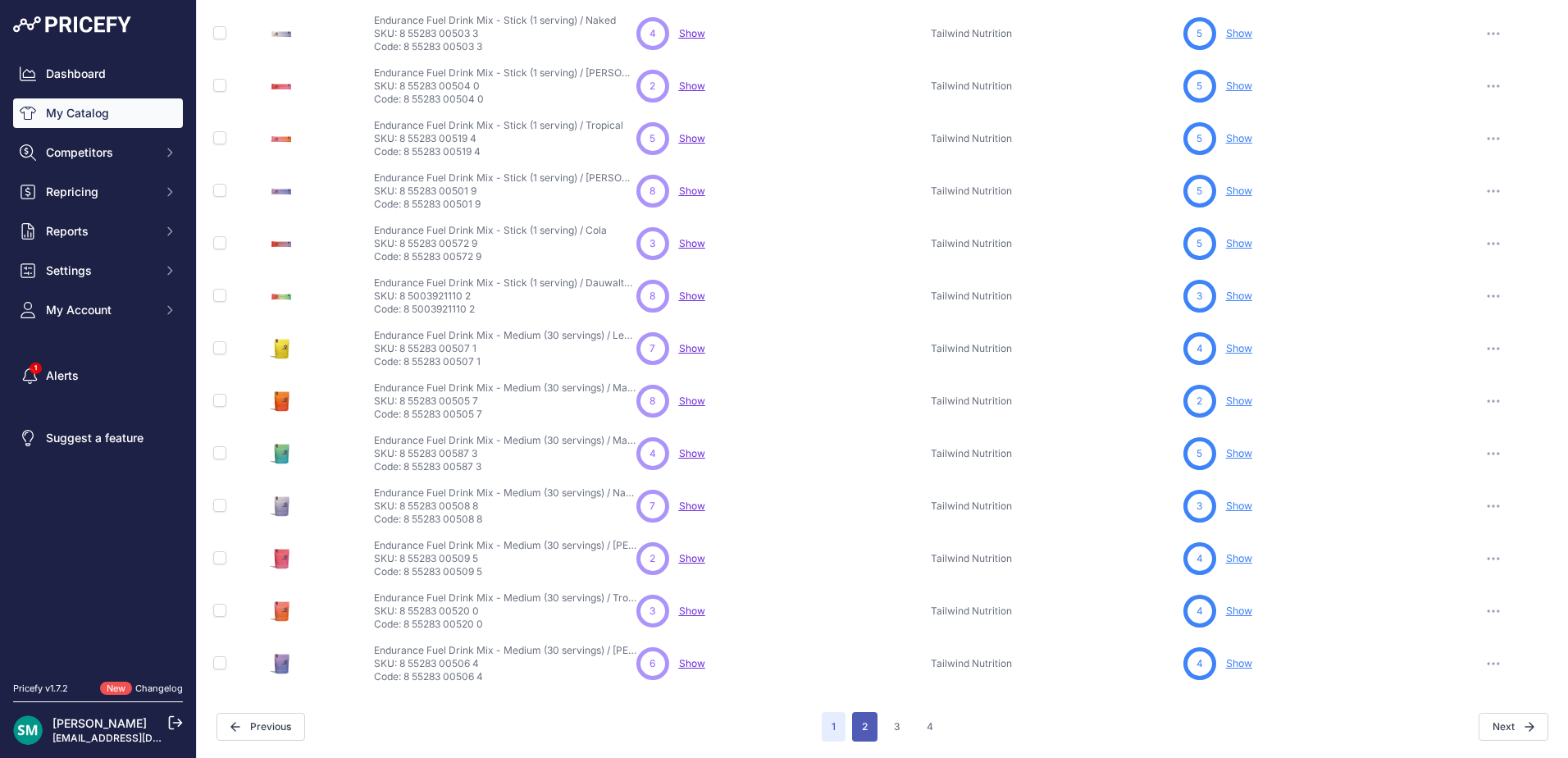 click on "2" at bounding box center [864, 727] 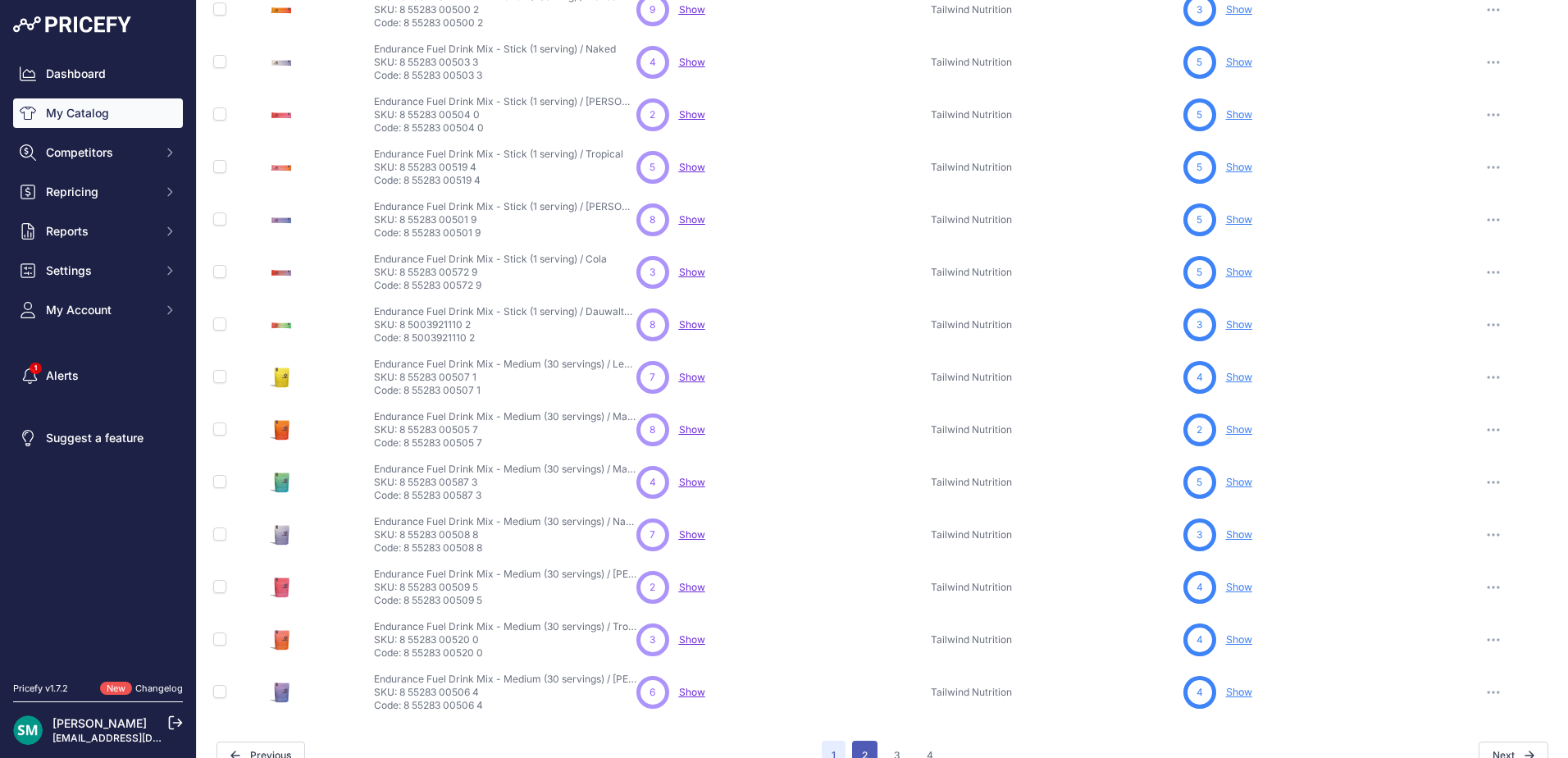 scroll, scrollTop: 370, scrollLeft: 0, axis: vertical 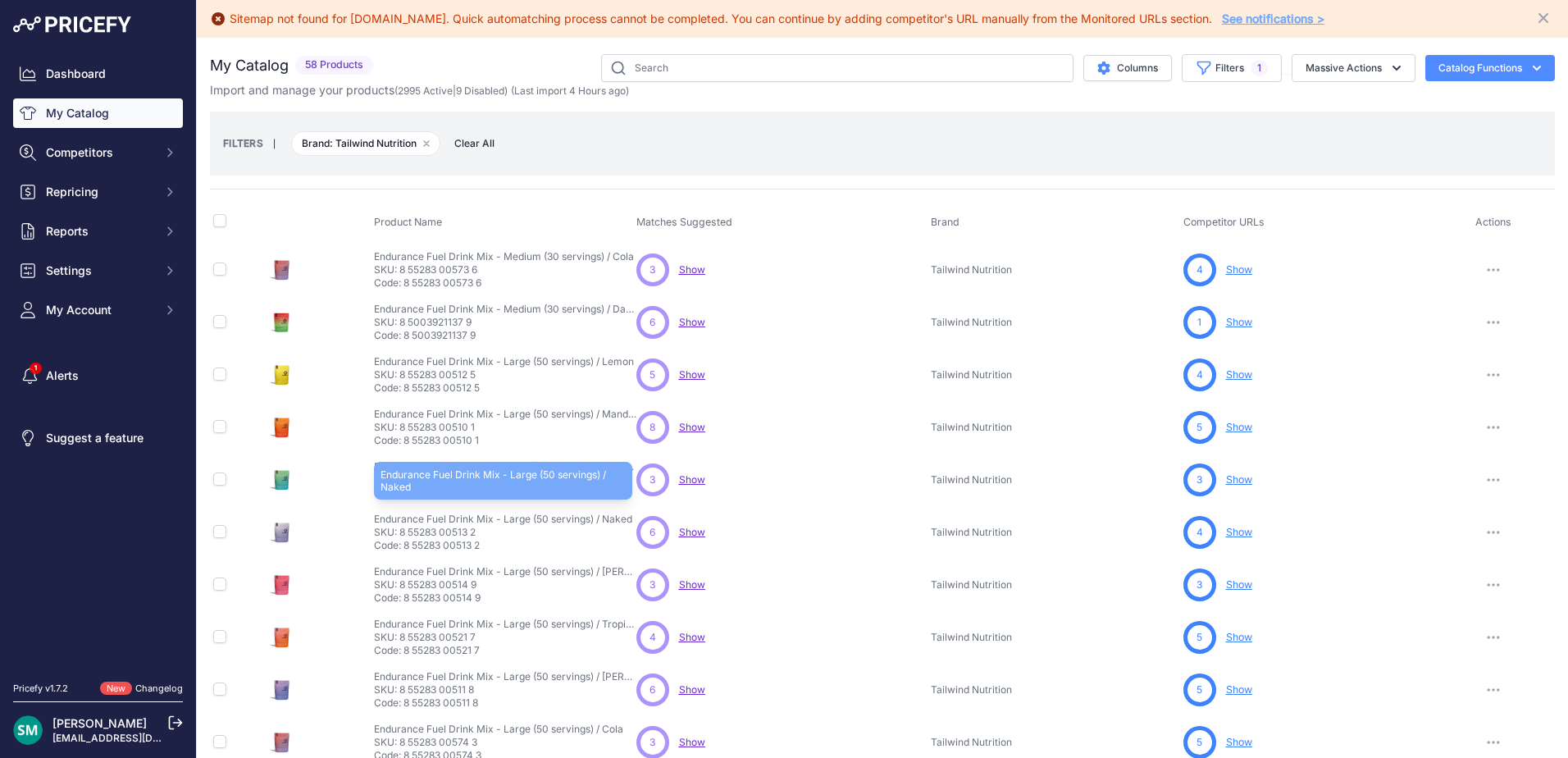 drag, startPoint x: 535, startPoint y: 524, endPoint x: 493, endPoint y: 524, distance: 42 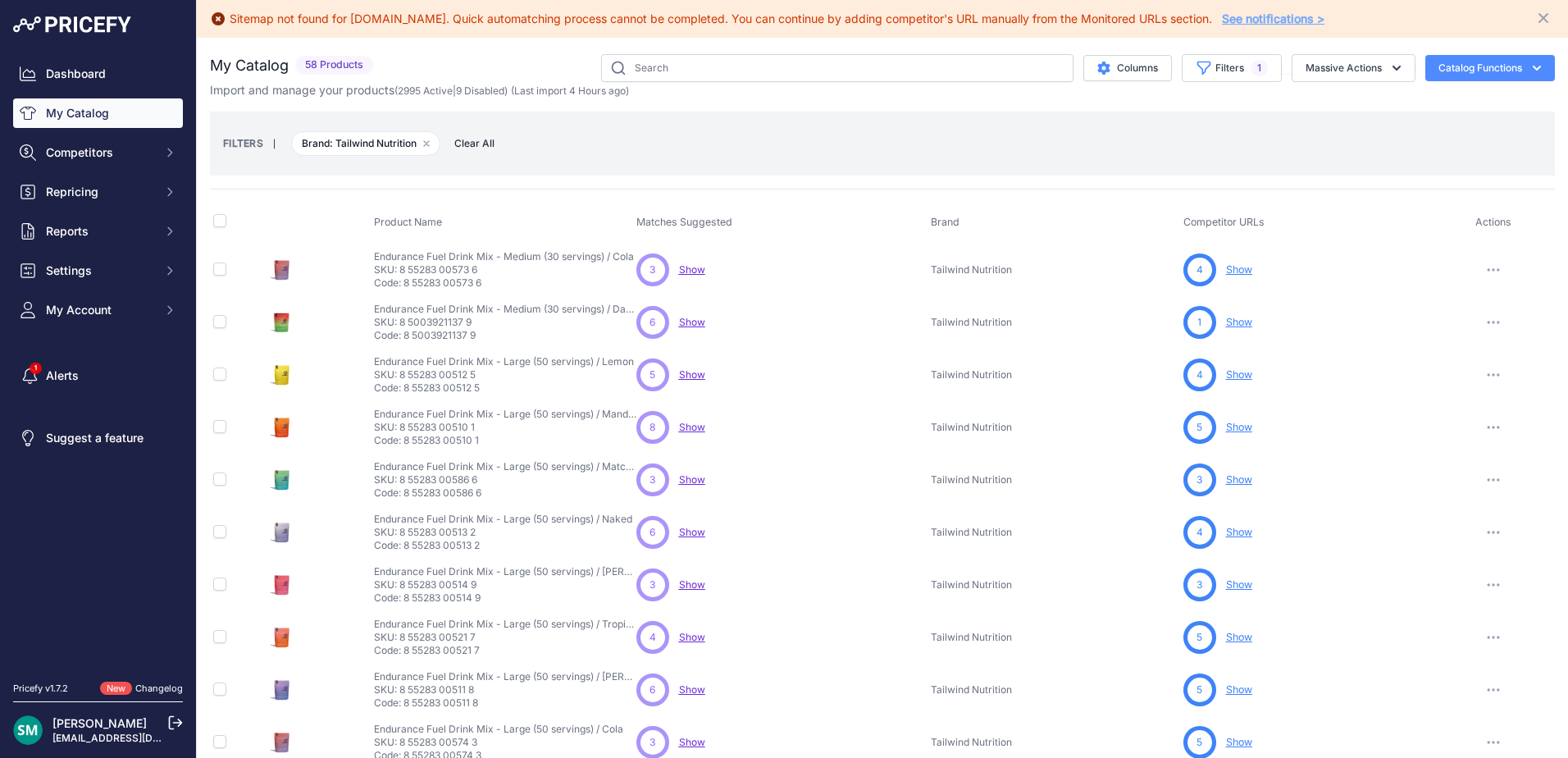 drag, startPoint x: 475, startPoint y: 635, endPoint x: 444, endPoint y: 636, distance: 31.01612 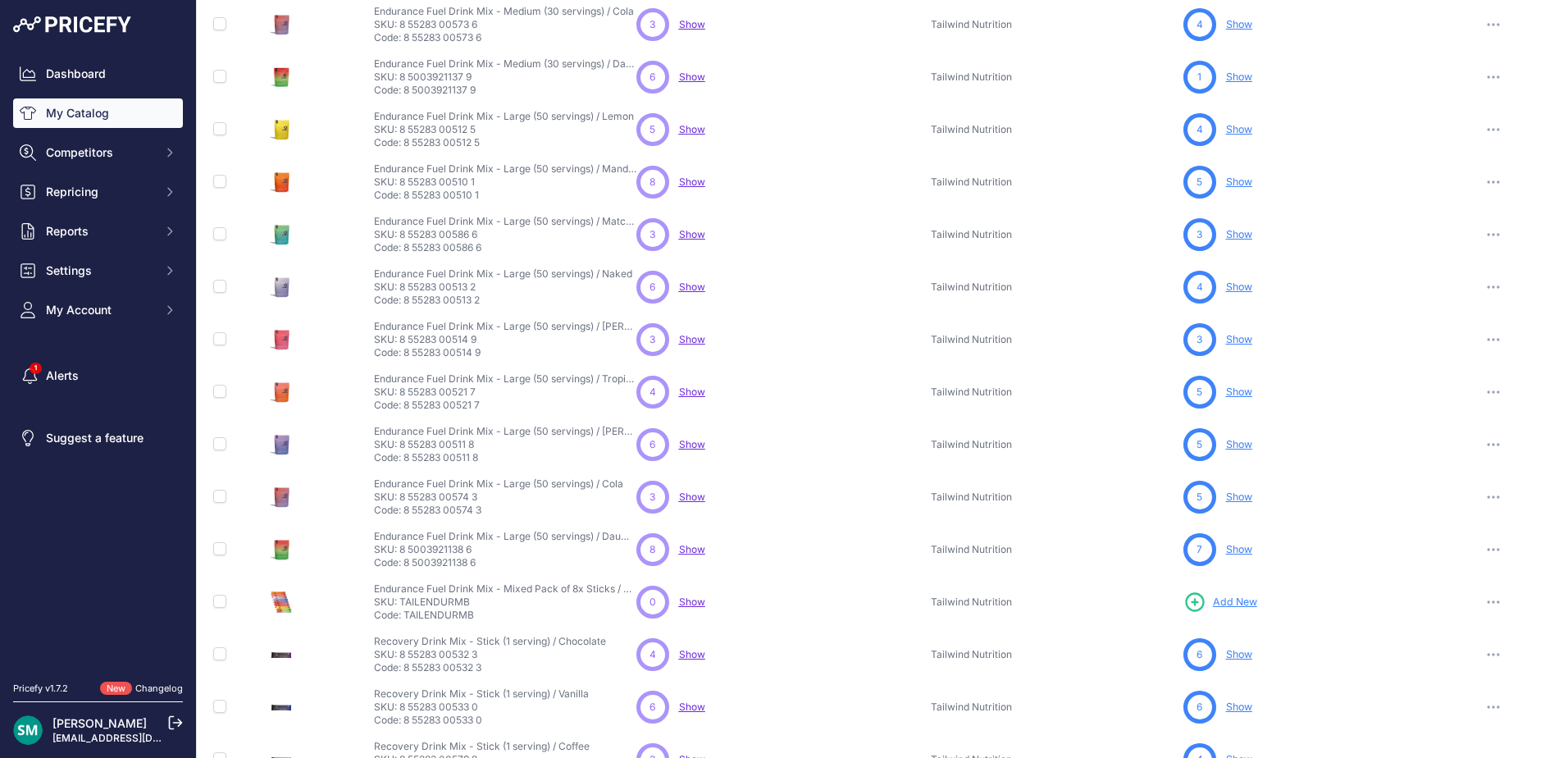 scroll, scrollTop: 246, scrollLeft: 0, axis: vertical 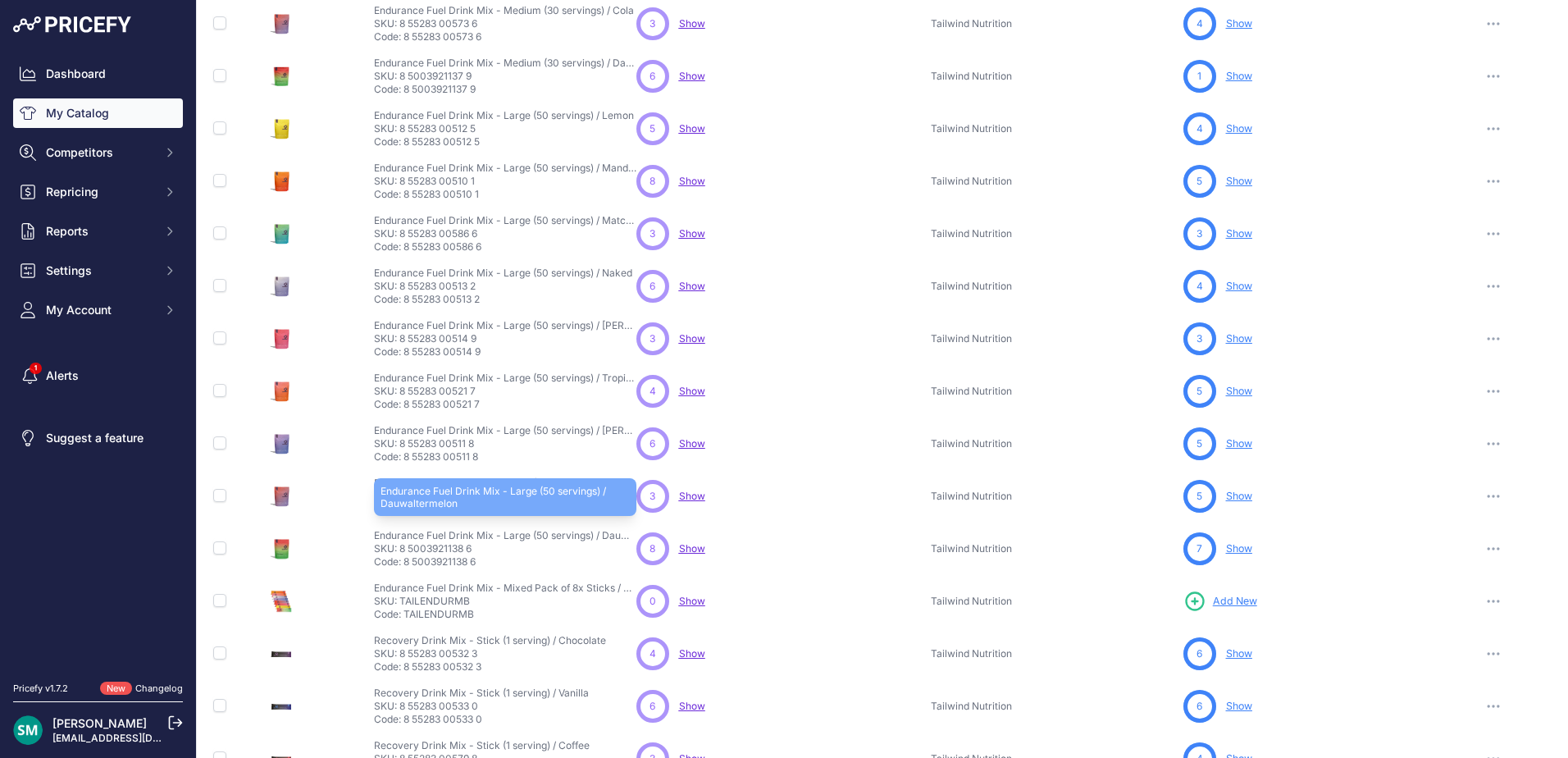 drag, startPoint x: 537, startPoint y: 536, endPoint x: 475, endPoint y: 537, distance: 62.00806 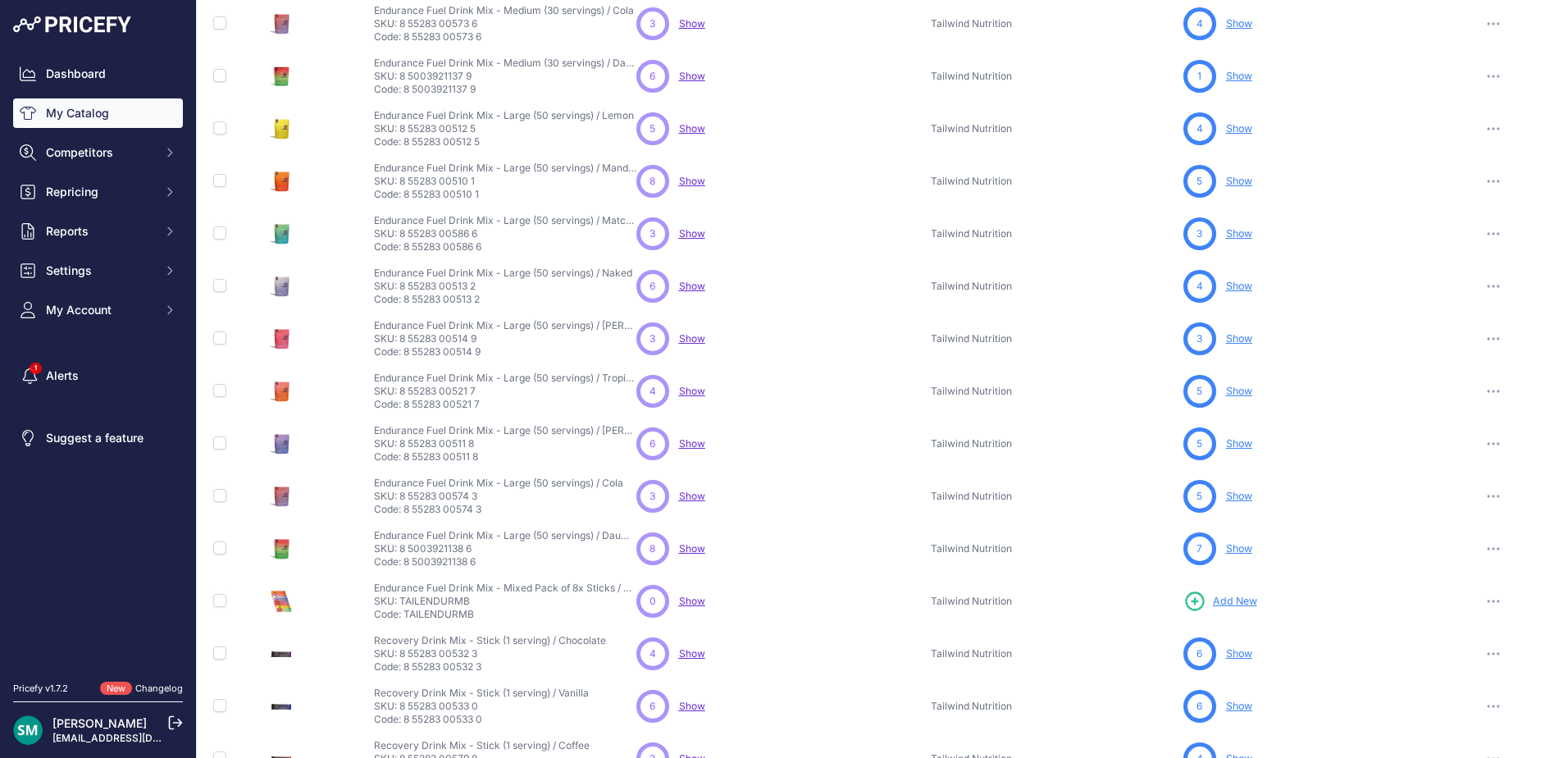 scroll, scrollTop: 341, scrollLeft: 0, axis: vertical 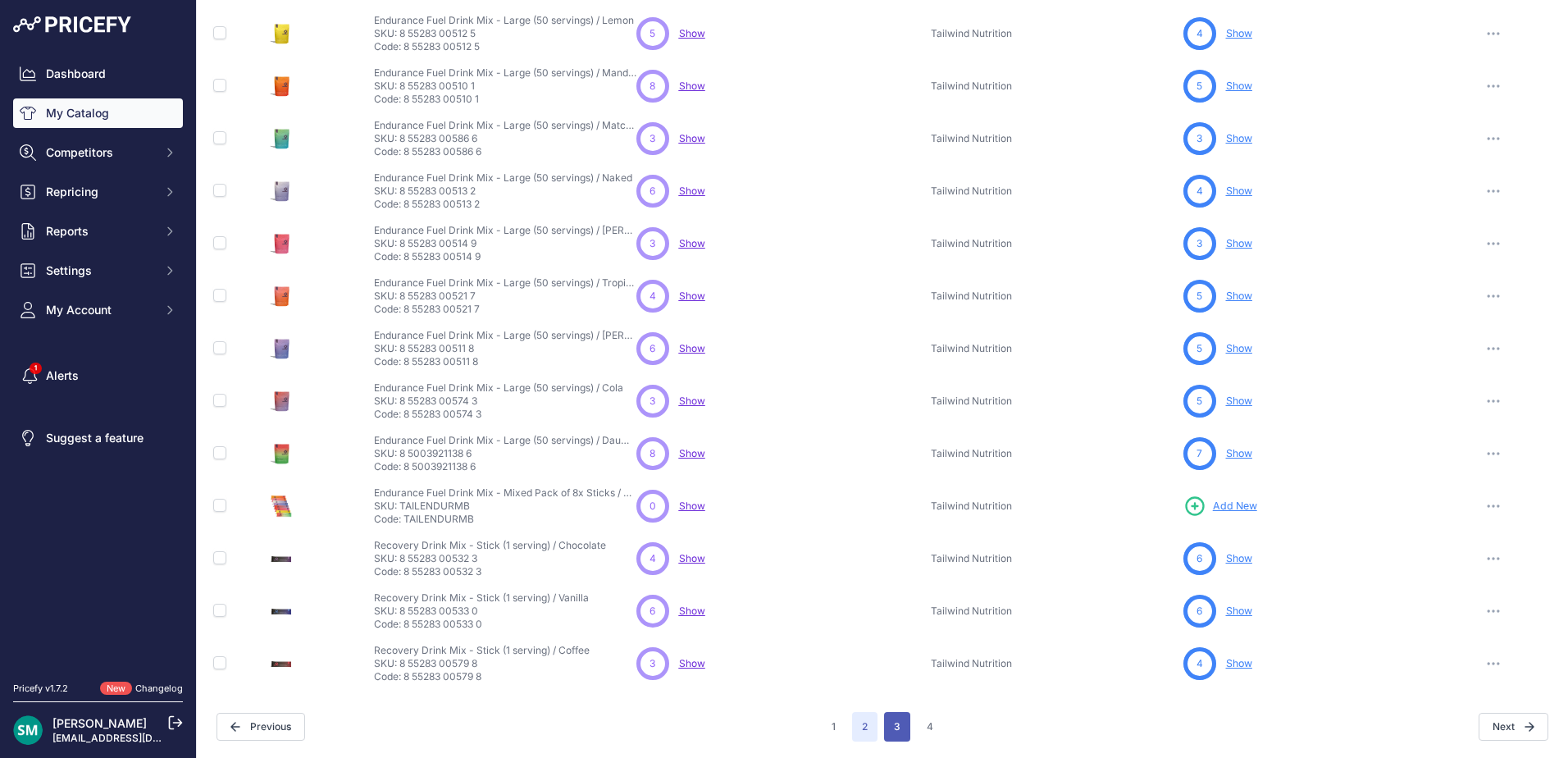 click on "3" at bounding box center (897, 727) 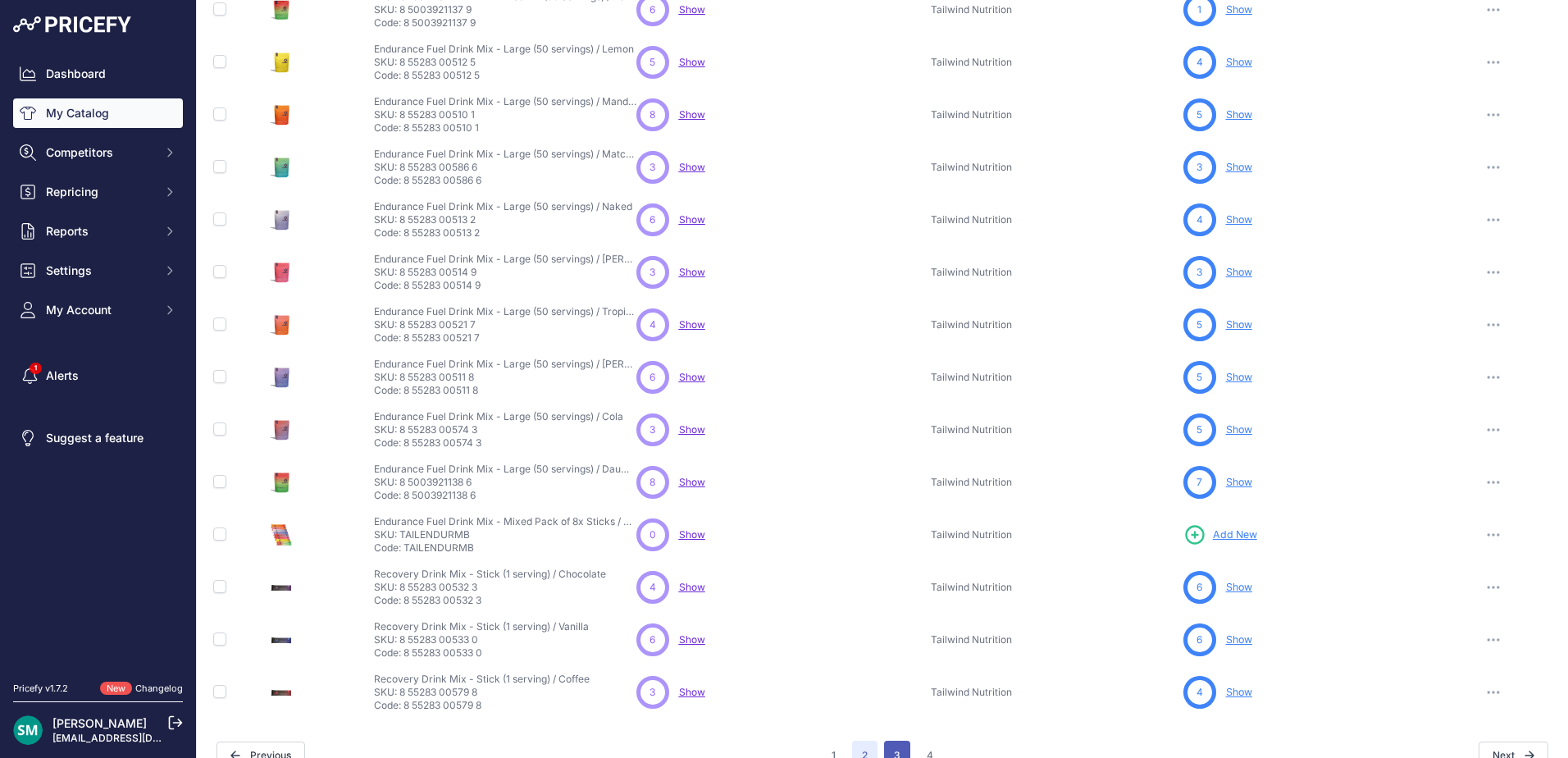 scroll, scrollTop: 370, scrollLeft: 0, axis: vertical 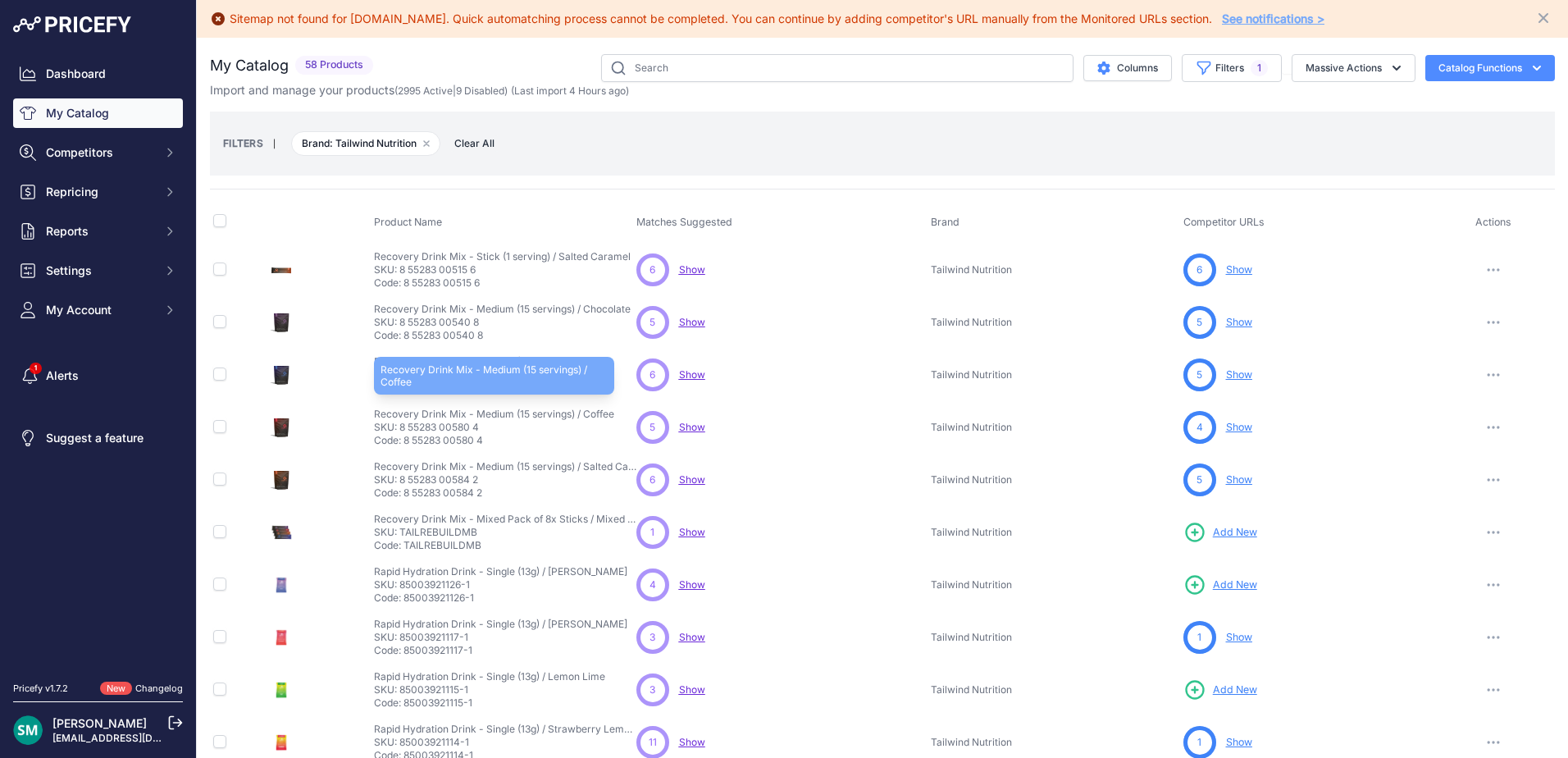 drag, startPoint x: 558, startPoint y: 418, endPoint x: 528, endPoint y: 420, distance: 30.06659 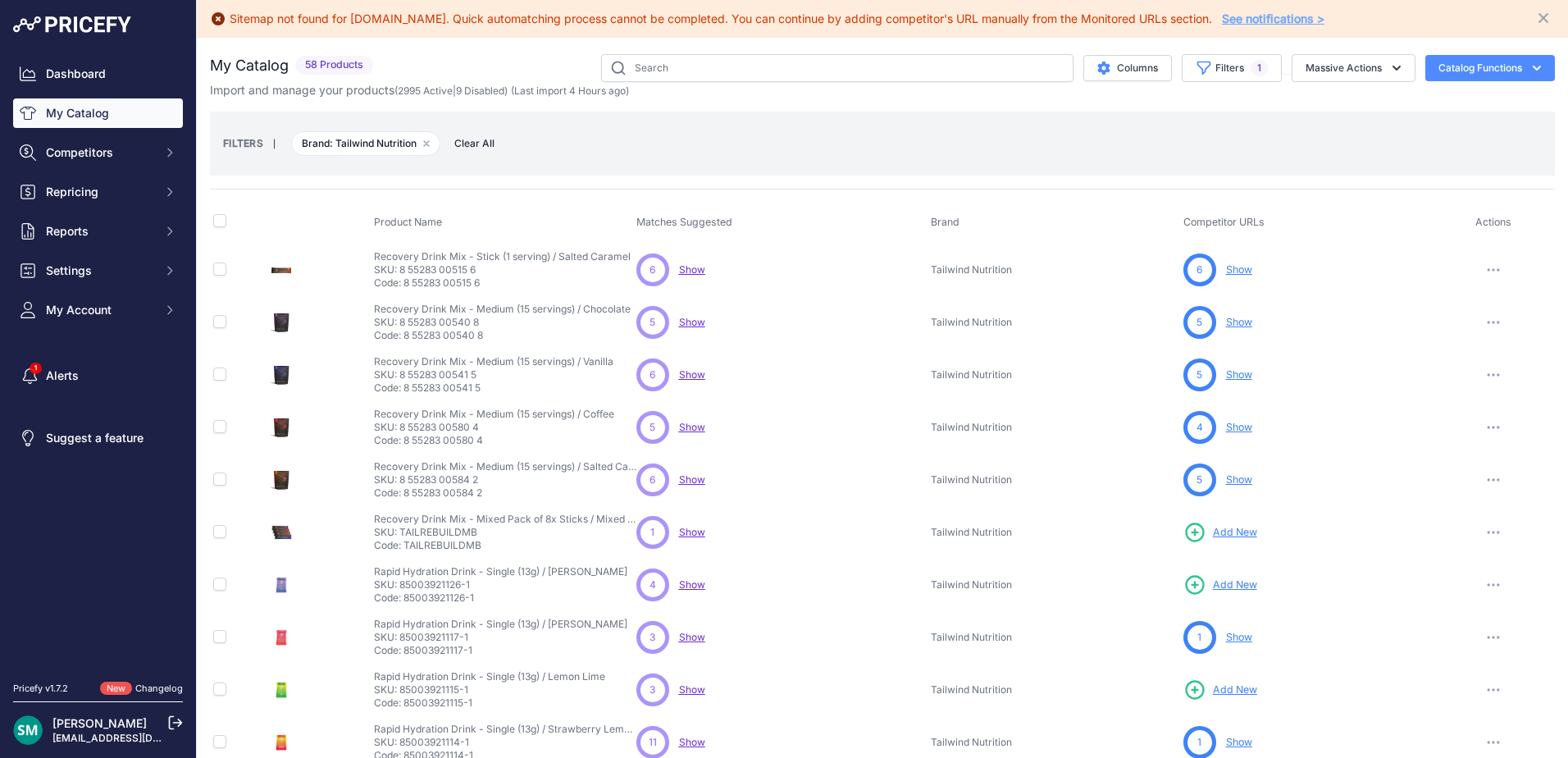 scroll, scrollTop: 164, scrollLeft: 0, axis: vertical 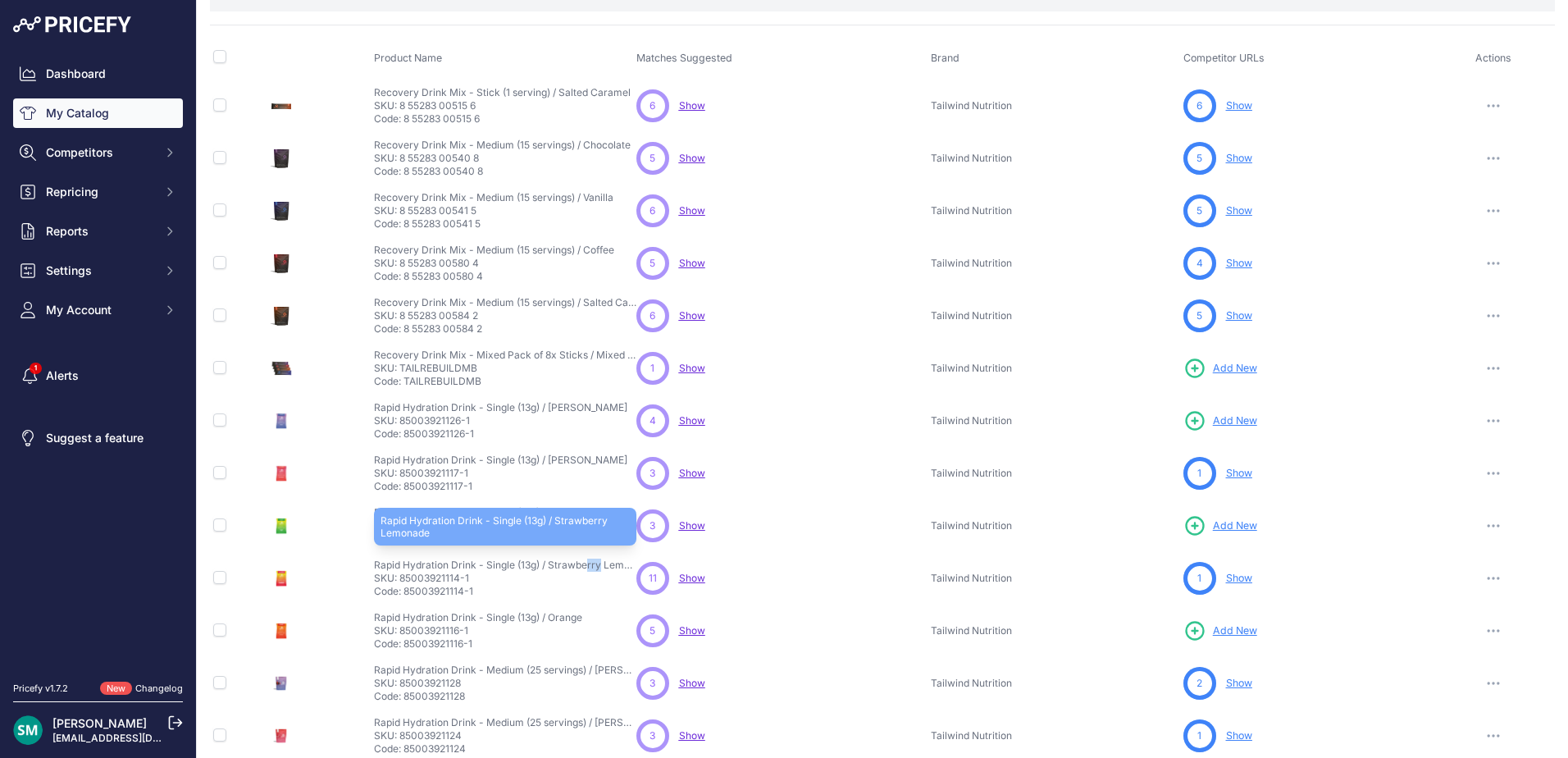 drag, startPoint x: 433, startPoint y: 564, endPoint x: 416, endPoint y: 565, distance: 17.029386 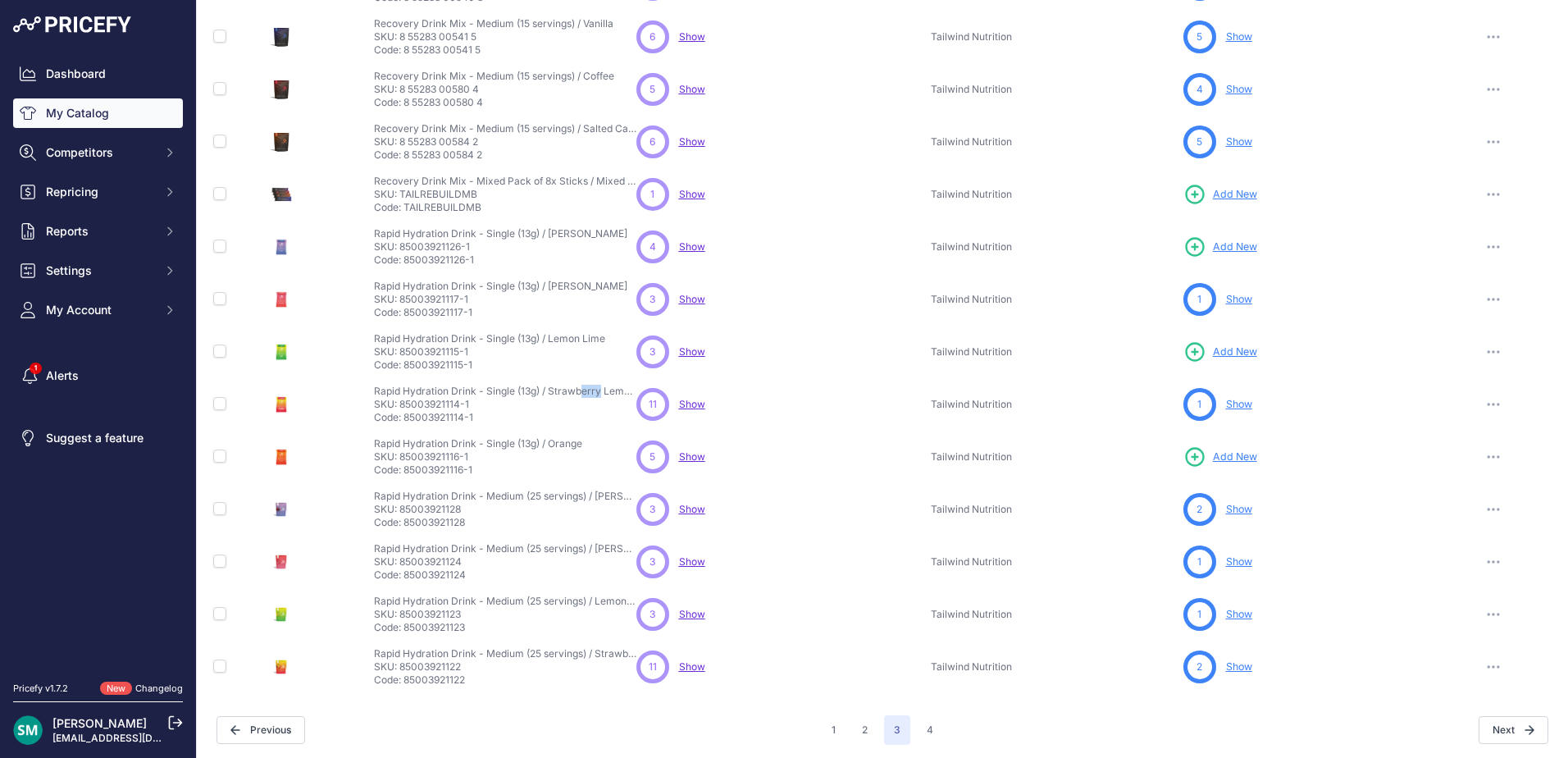 scroll, scrollTop: 341, scrollLeft: 0, axis: vertical 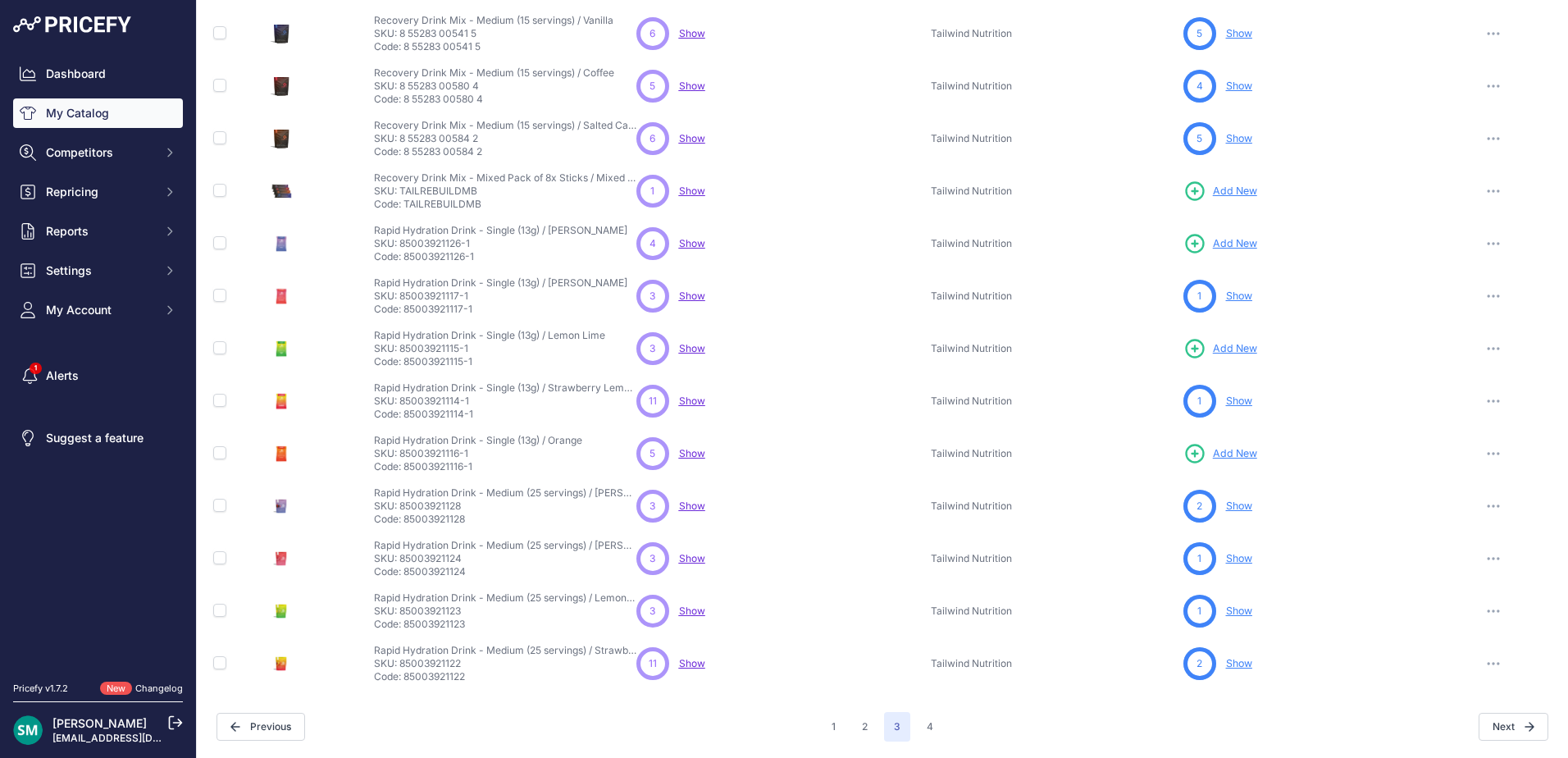 drag, startPoint x: 701, startPoint y: 565, endPoint x: 666, endPoint y: 711, distance: 150.1366 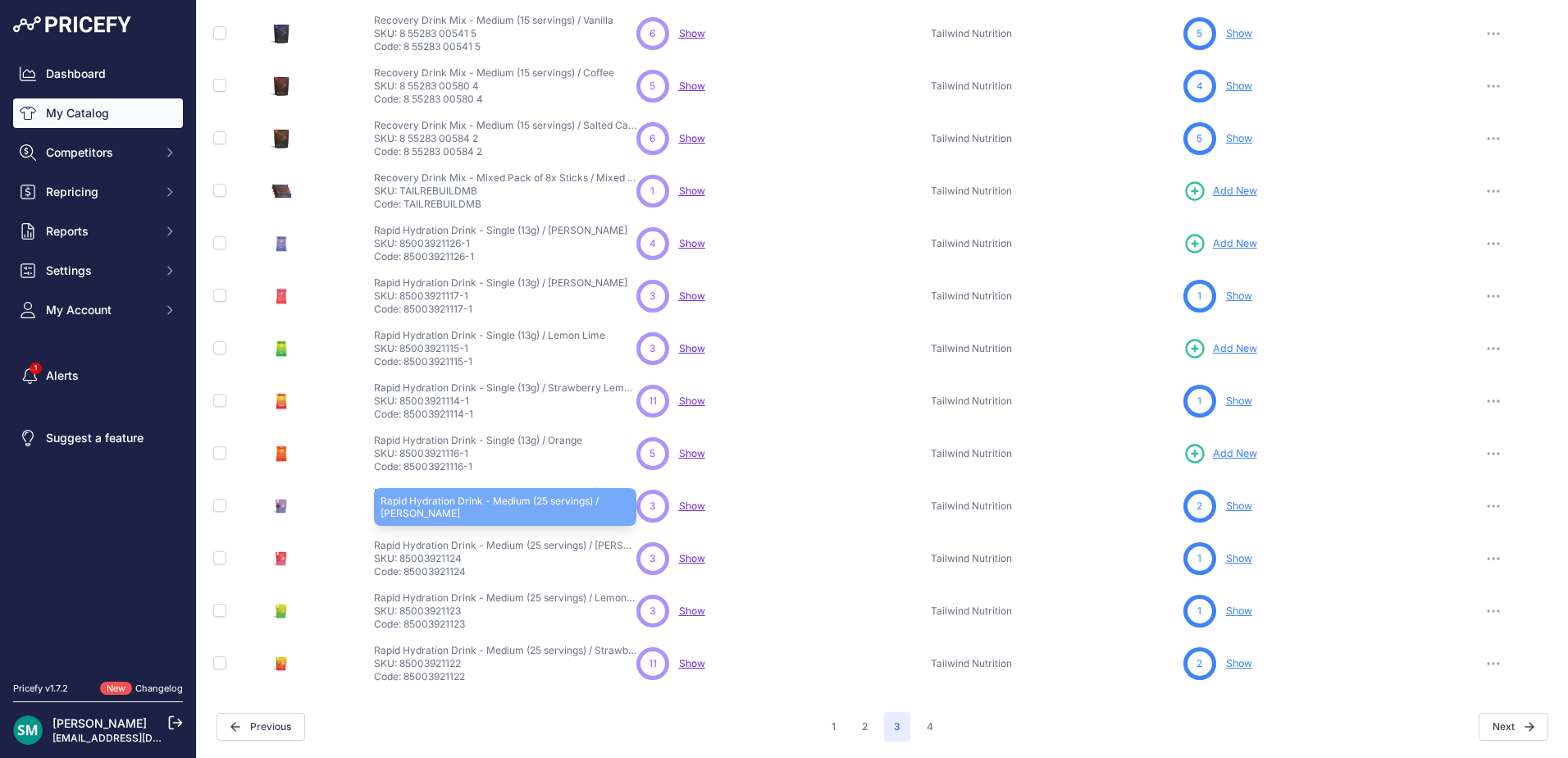drag, startPoint x: 541, startPoint y: 557, endPoint x: 460, endPoint y: 550, distance: 81.30191 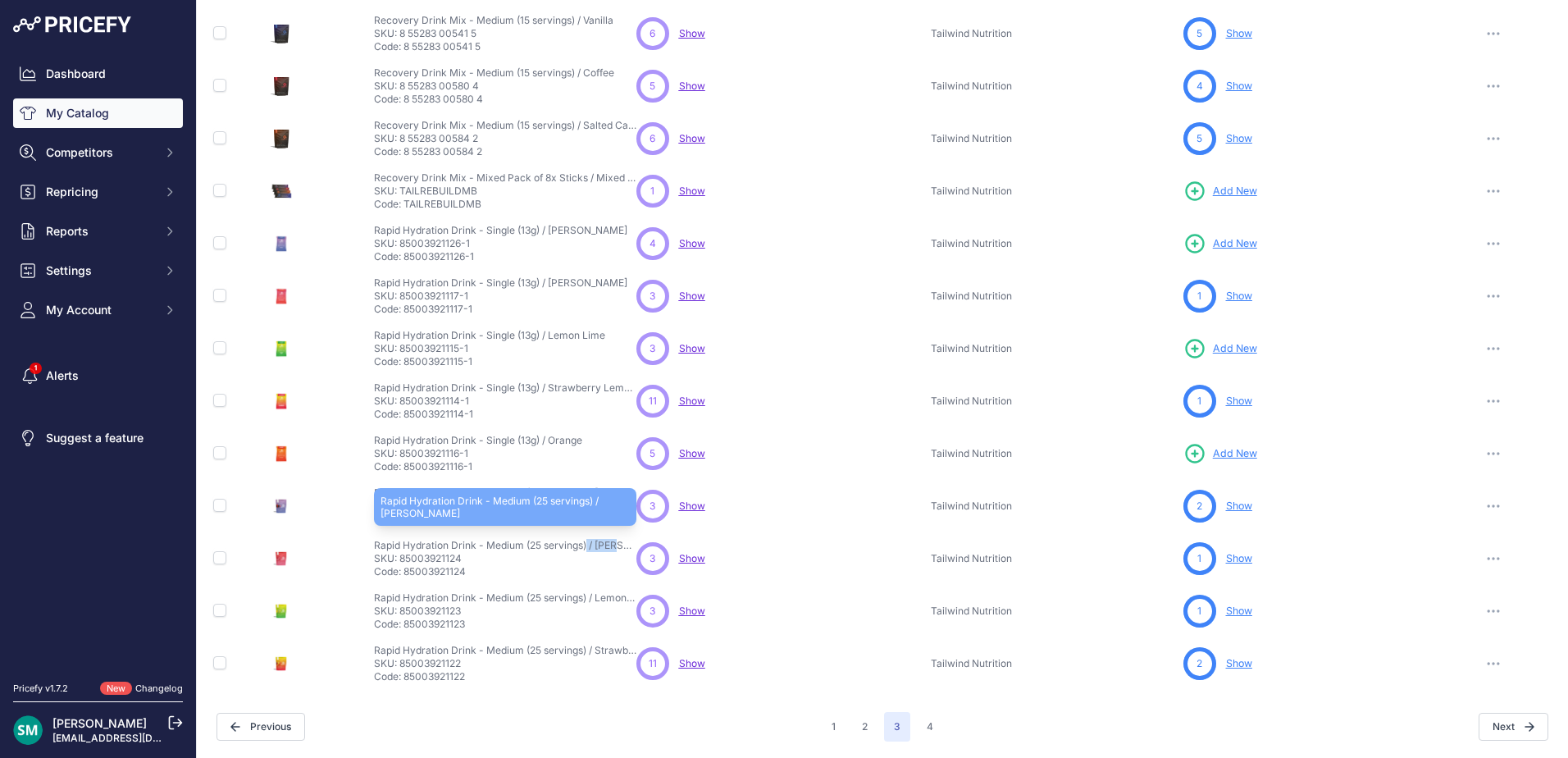 drag, startPoint x: 460, startPoint y: 550, endPoint x: 438, endPoint y: 550, distance: 22 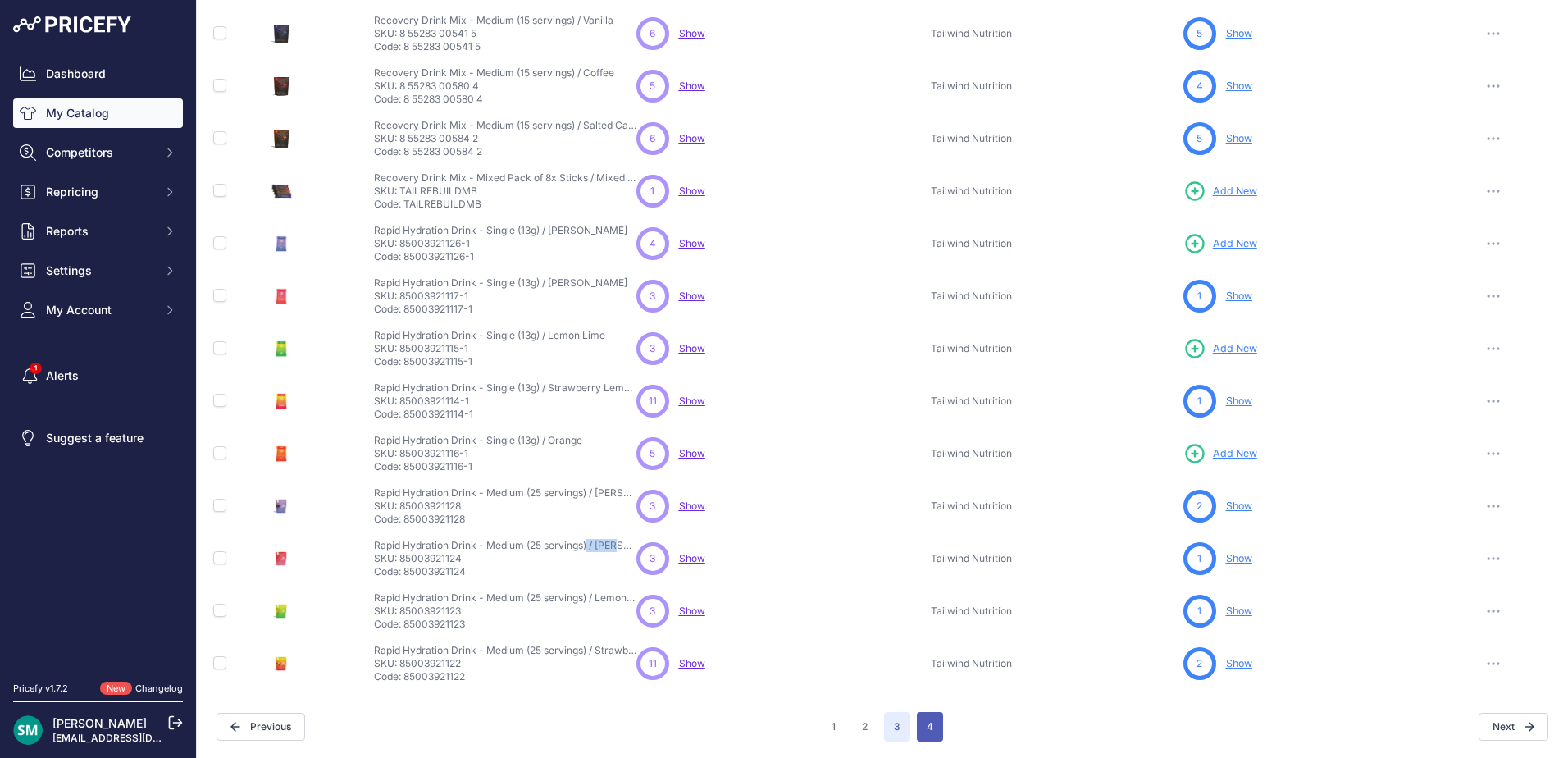 click on "4" at bounding box center (930, 727) 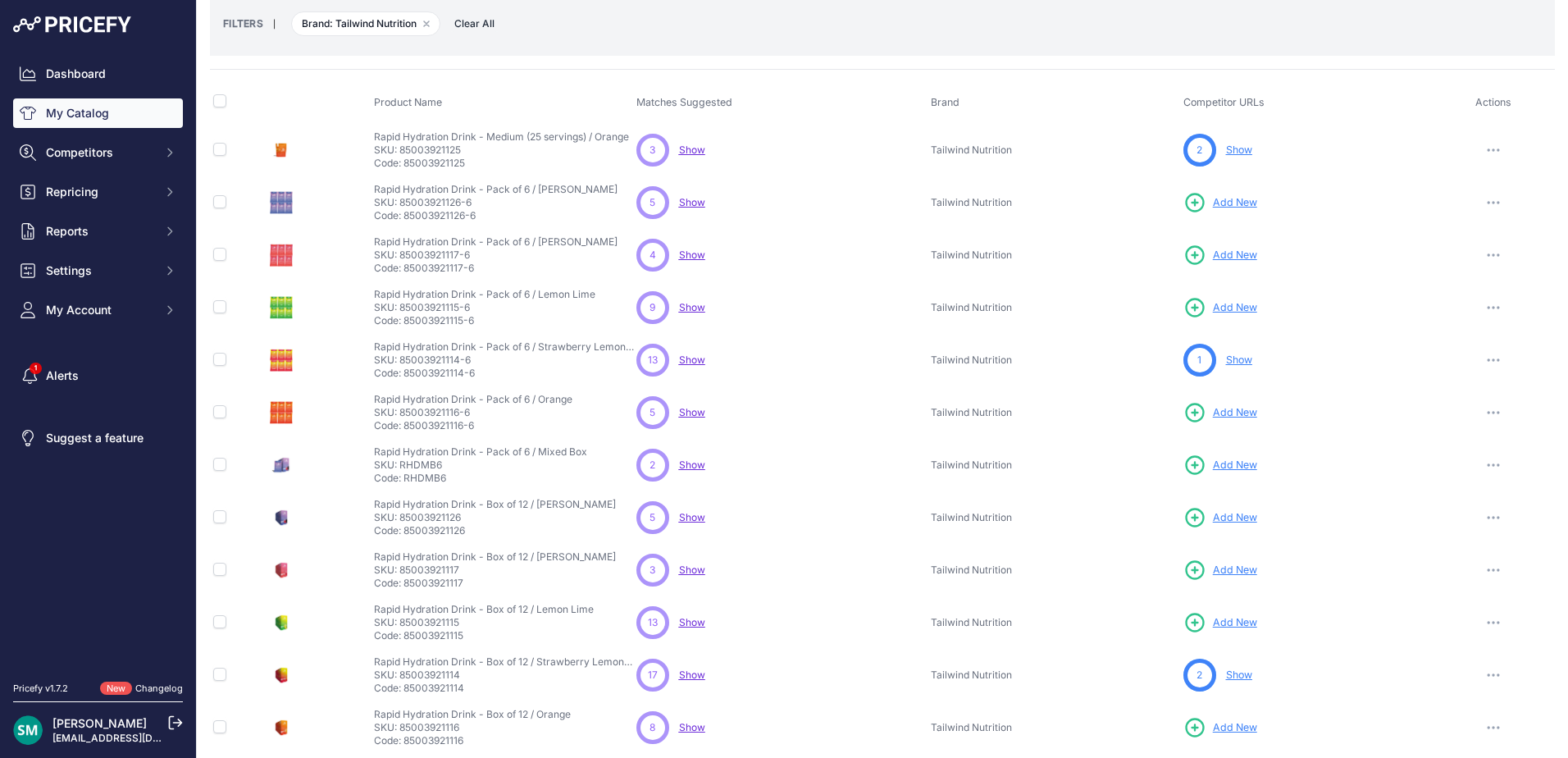 scroll, scrollTop: 0, scrollLeft: 0, axis: both 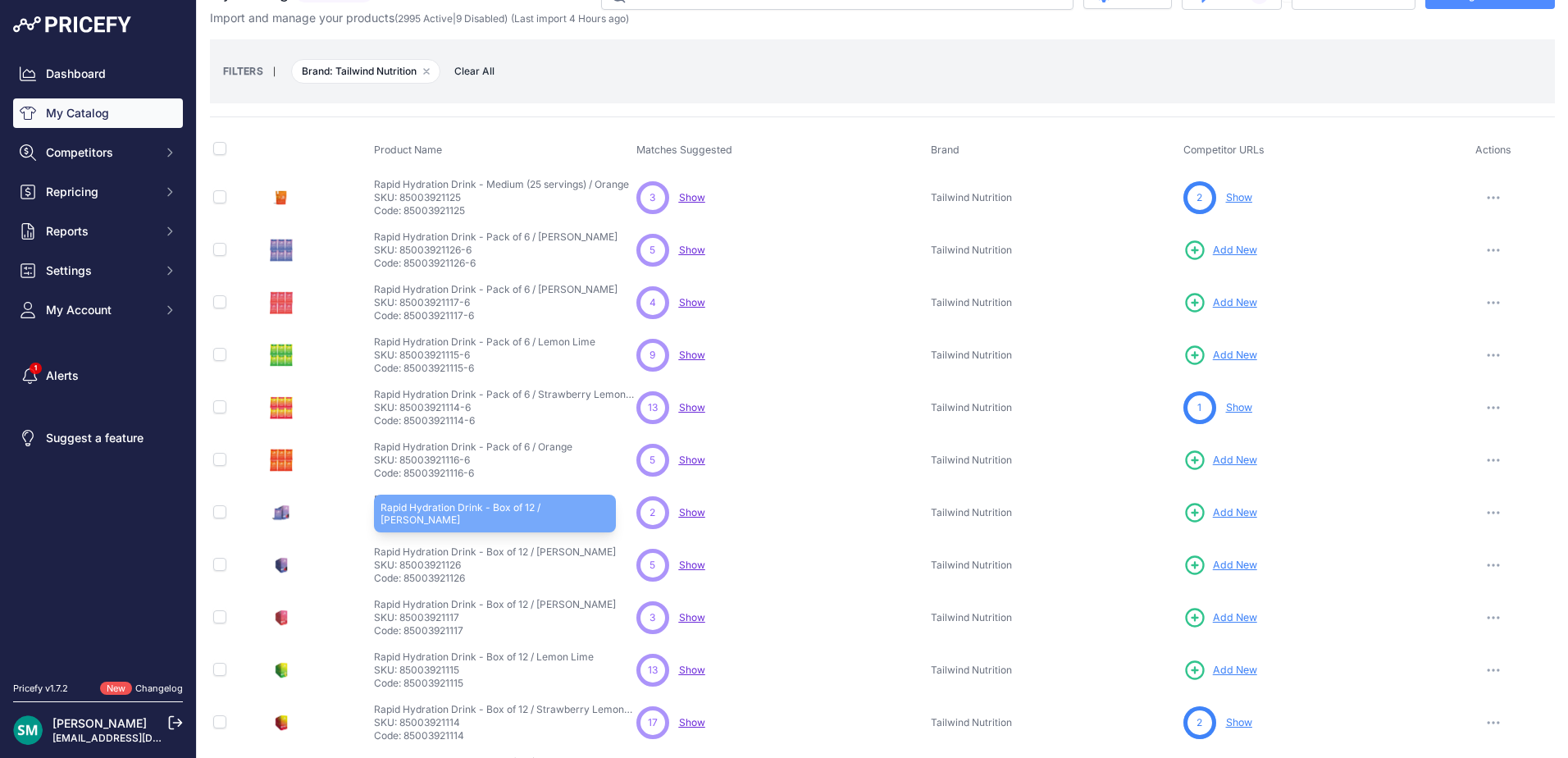 drag, startPoint x: 490, startPoint y: 550, endPoint x: 428, endPoint y: 550, distance: 62 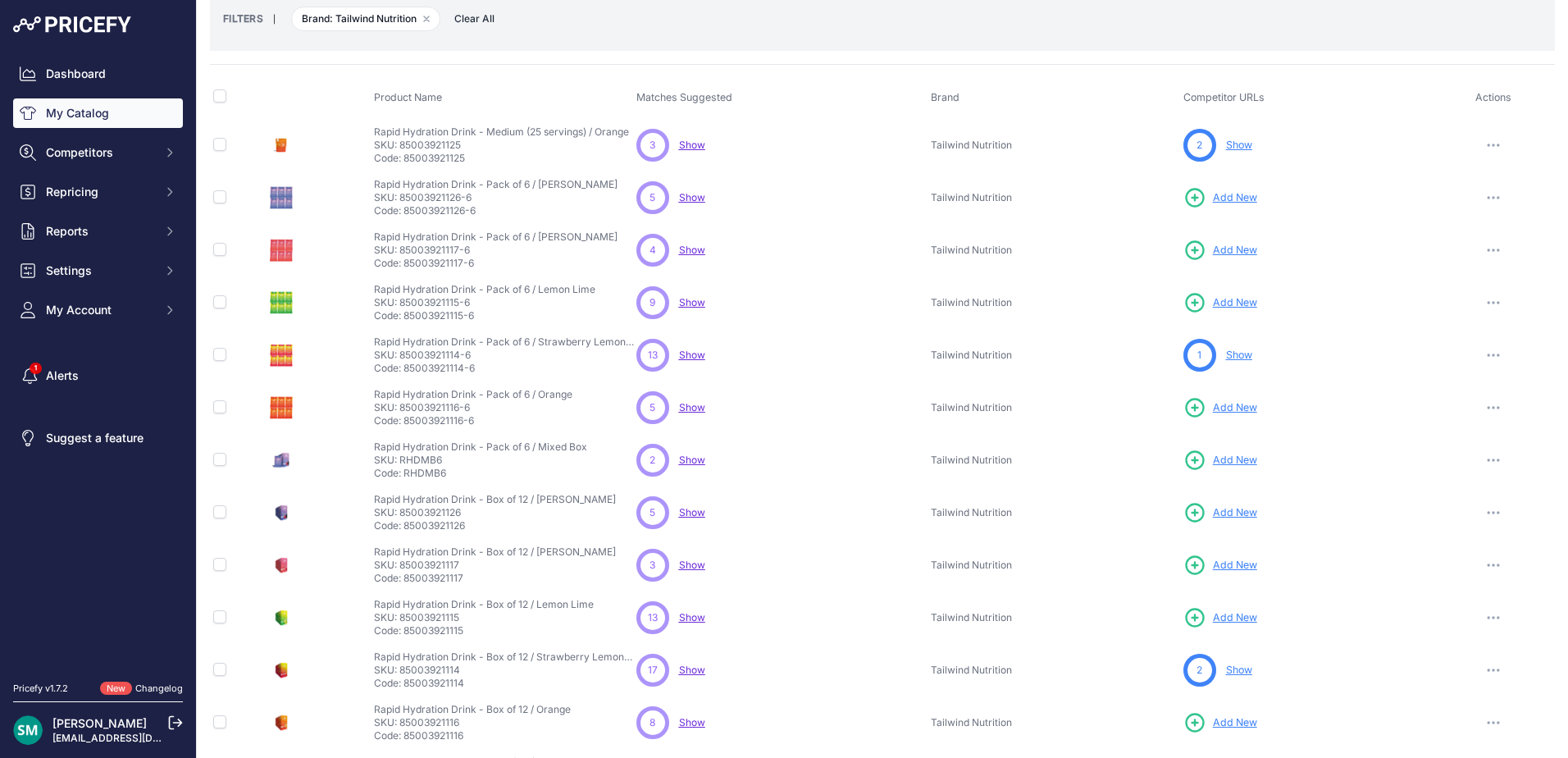 scroll, scrollTop: 236, scrollLeft: 0, axis: vertical 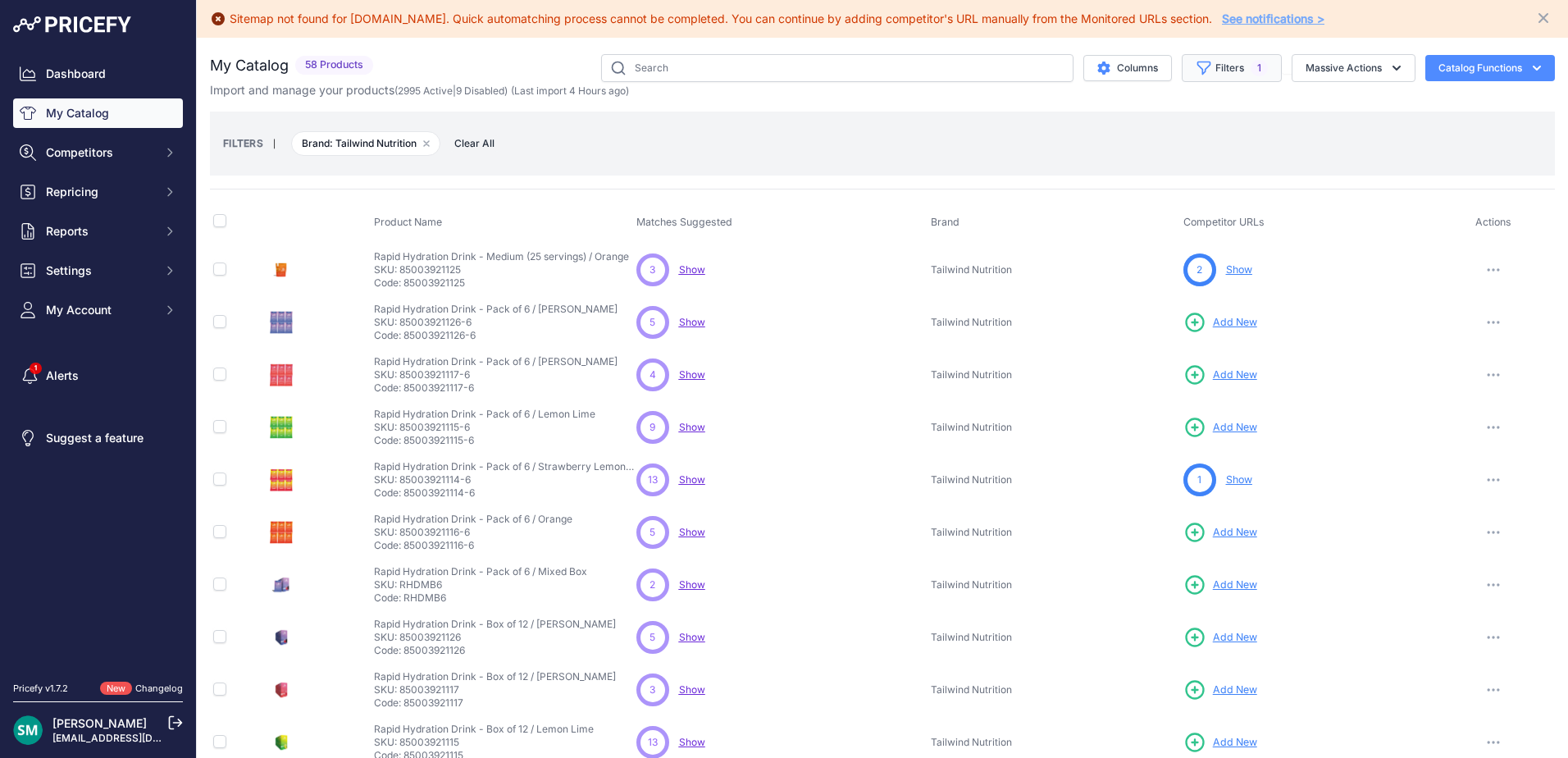 click 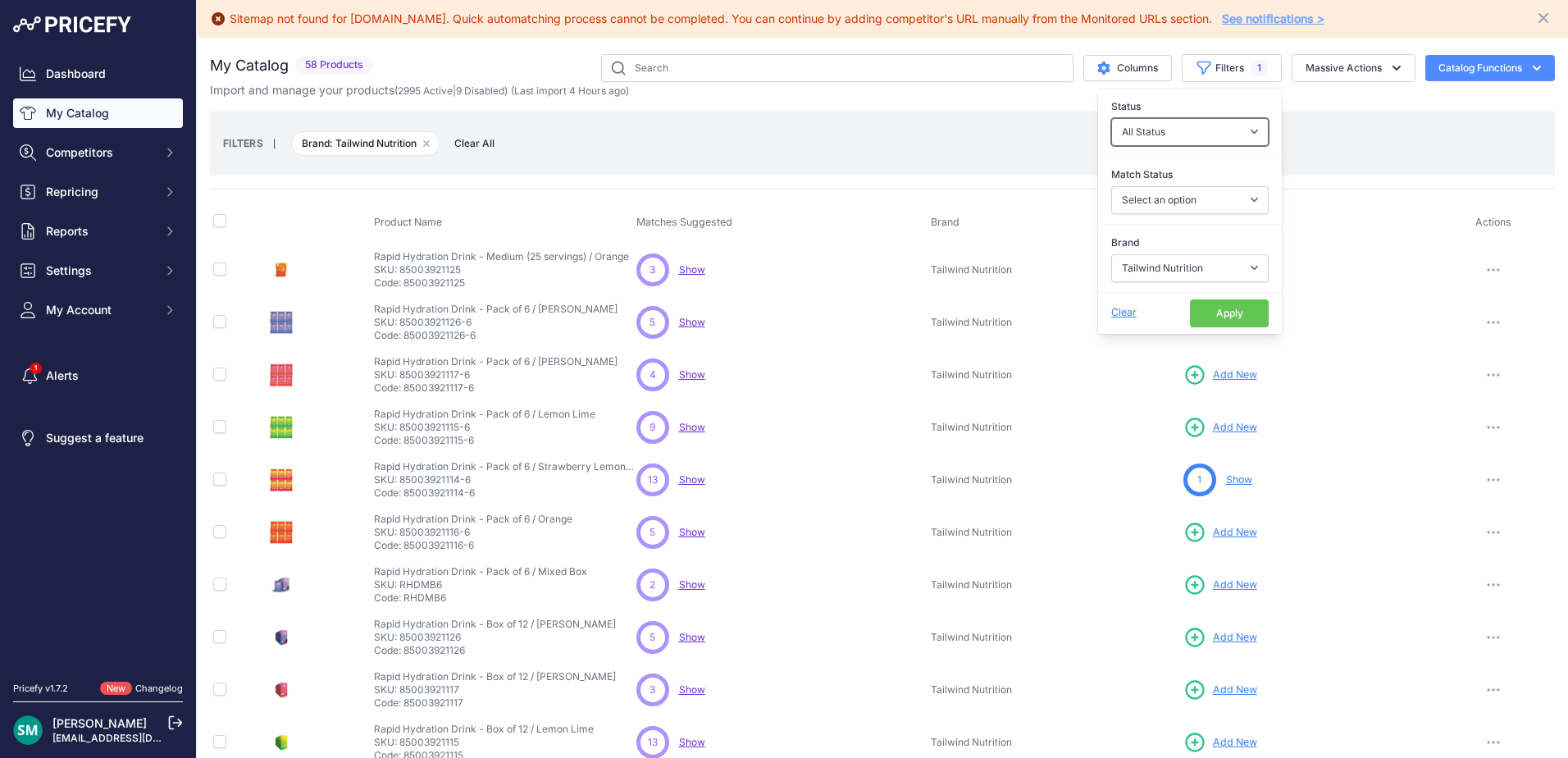 click on "All Status
Only Enabled
Only Disabled" at bounding box center (1190, 132) 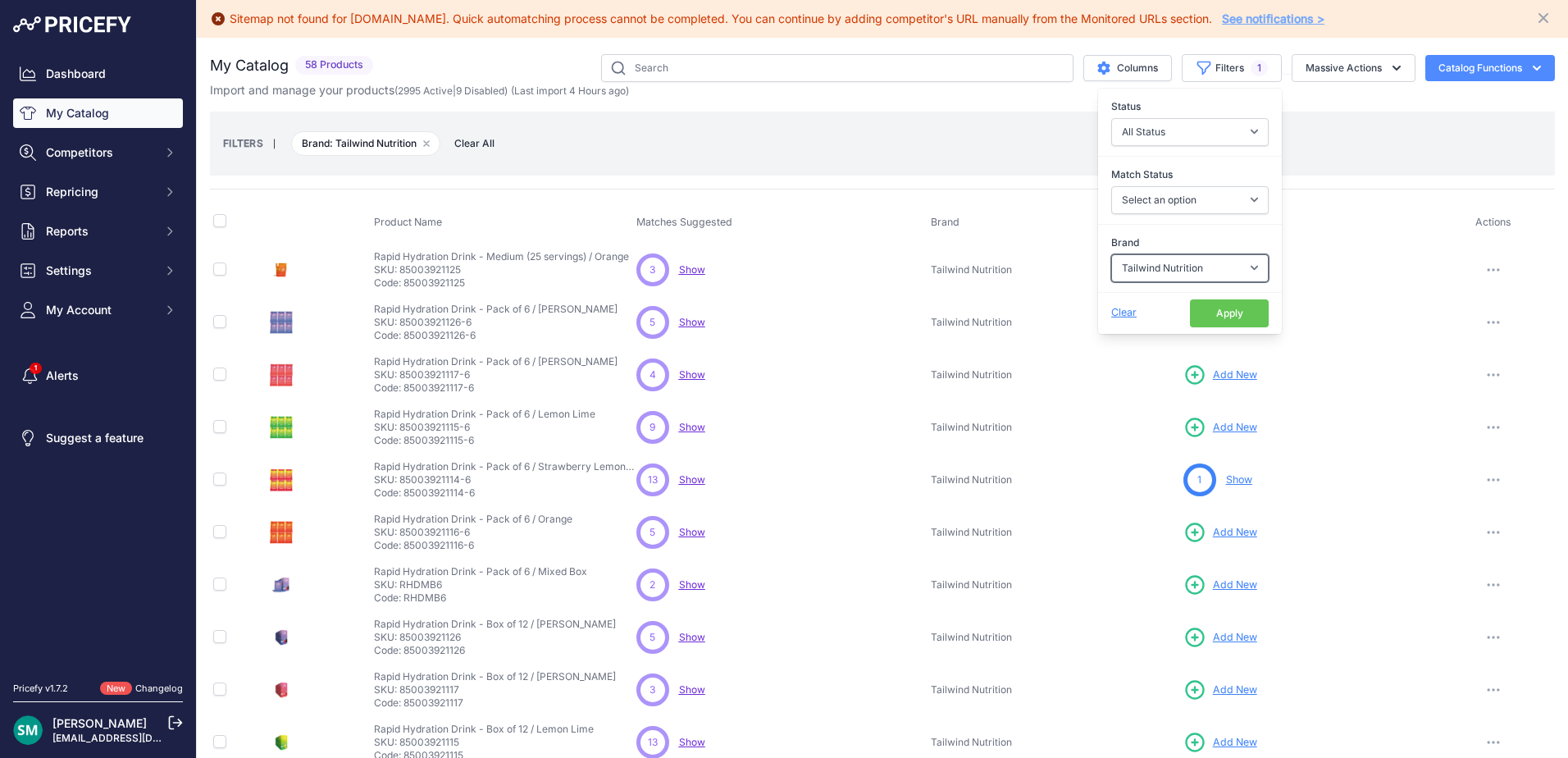 click on "Select an option
100%
226ERS
Abus
Arva
Basil
BBB Cycling
Biolite
Black Diamond
Bob Cooper
Camelbak
Campers Pantry
Clif
CushCore
Dynafit
Evoc
Exposure Lights
Flextail
Fox
Gear Aid
Gerber
Gloworm
Goodyear
Helinox
Humangear
Katadyn
Klymit
Koda
Komperdell
Kryptonite
Lezyne
LifeStraw
Mammut Montana" at bounding box center (1190, 268) 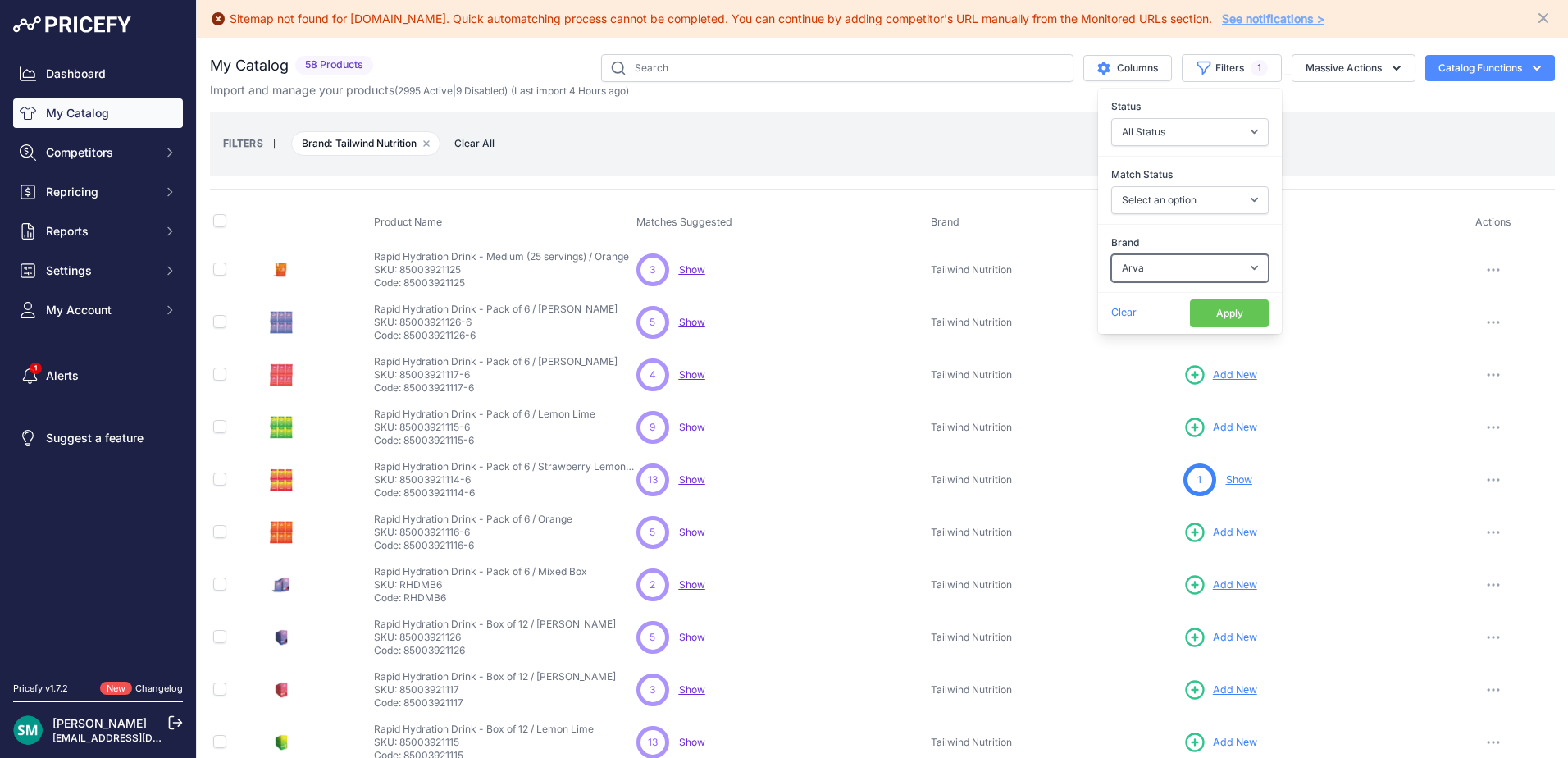 click on "Select an option
100%
226ERS
Abus
Arva
Basil
BBB Cycling
Biolite
Black Diamond
Bob Cooper
Camelbak
Campers Pantry
Clif
CushCore
Dynafit
Evoc
Exposure Lights
Flextail
Fox
Gear Aid
Gerber
Gloworm
Goodyear
Helinox
Humangear
Katadyn
Klymit
Koda
Komperdell
Kryptonite
Lezyne
LifeStraw
Mammut Montana" at bounding box center (1190, 268) 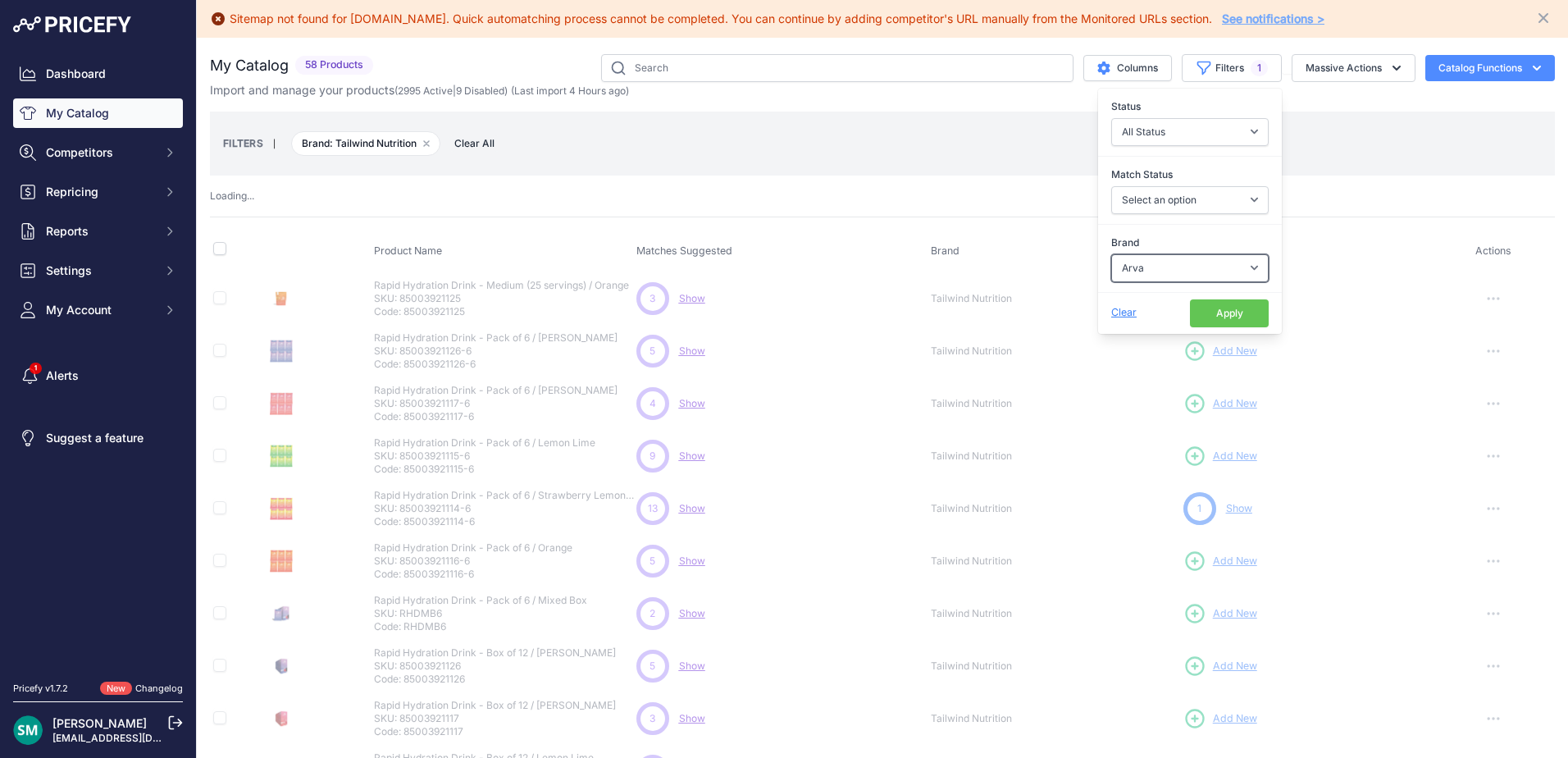 click on "Select an option
100%
226ERS
Abus
Arva
Basil
BBB Cycling
Biolite
Black Diamond
Bob Cooper
Camelbak
Campers Pantry
Clif
CushCore
Dynafit
Evoc
Exposure Lights
Flextail
Fox
Gear Aid
Gerber
Gloworm
Goodyear
Helinox
Humangear
Katadyn
Klymit
Koda
Komperdell
Kryptonite
Lezyne
LifeStraw
Mammut Montana" at bounding box center (1190, 268) 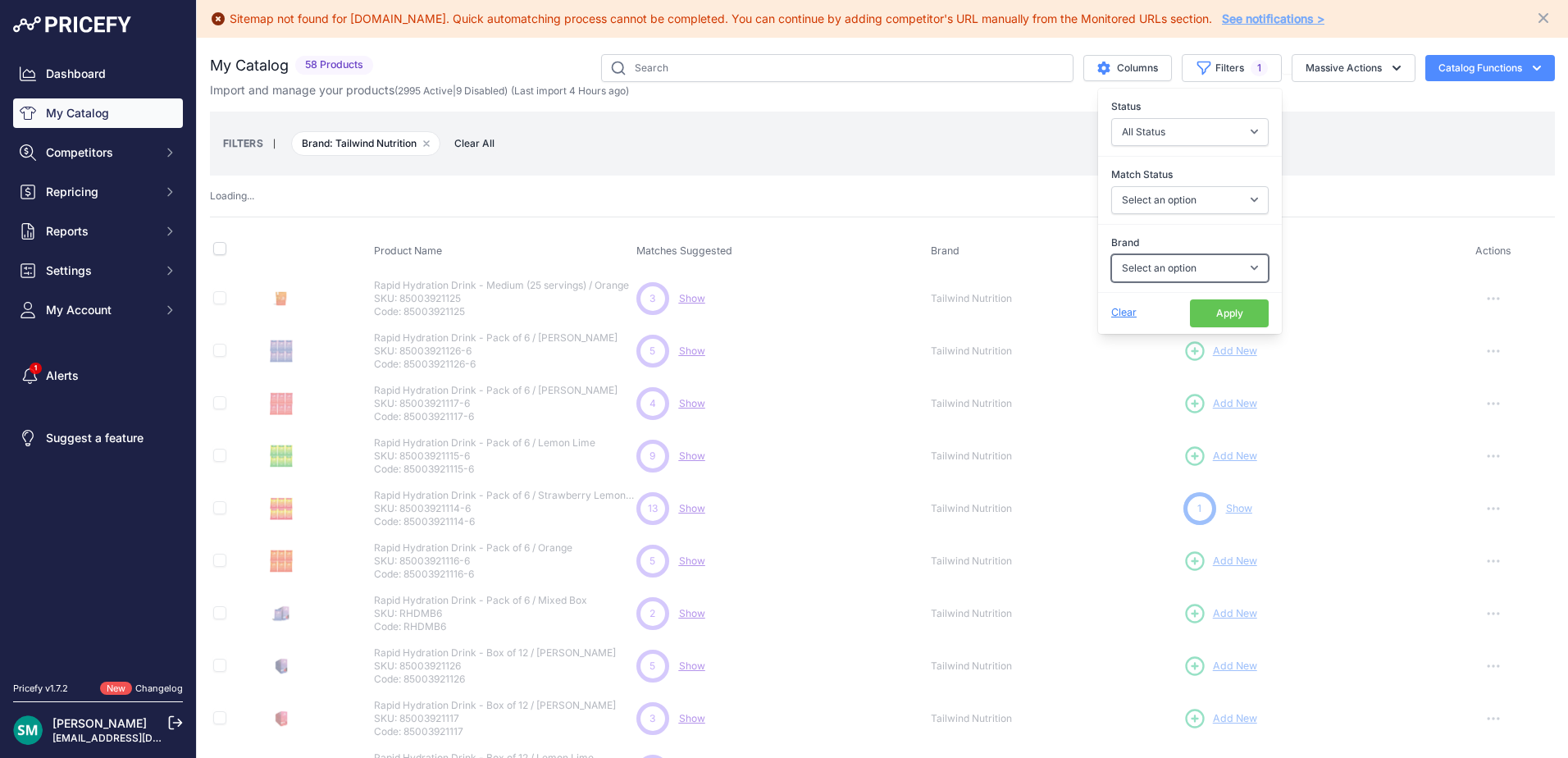 click on "Select an option
100%
226ERS
Abus
Arva
Basil
BBB Cycling
Biolite
Black Diamond
Bob Cooper
Camelbak
Campers Pantry
Clif
CushCore
Dynafit
Evoc
Exposure Lights
Flextail
Fox
Gear Aid
Gerber
Gloworm
Goodyear
Helinox
Humangear
Katadyn
Klymit
Koda
Komperdell
Kryptonite
Lezyne
LifeStraw
Mammut Montana" at bounding box center [1190, 268] 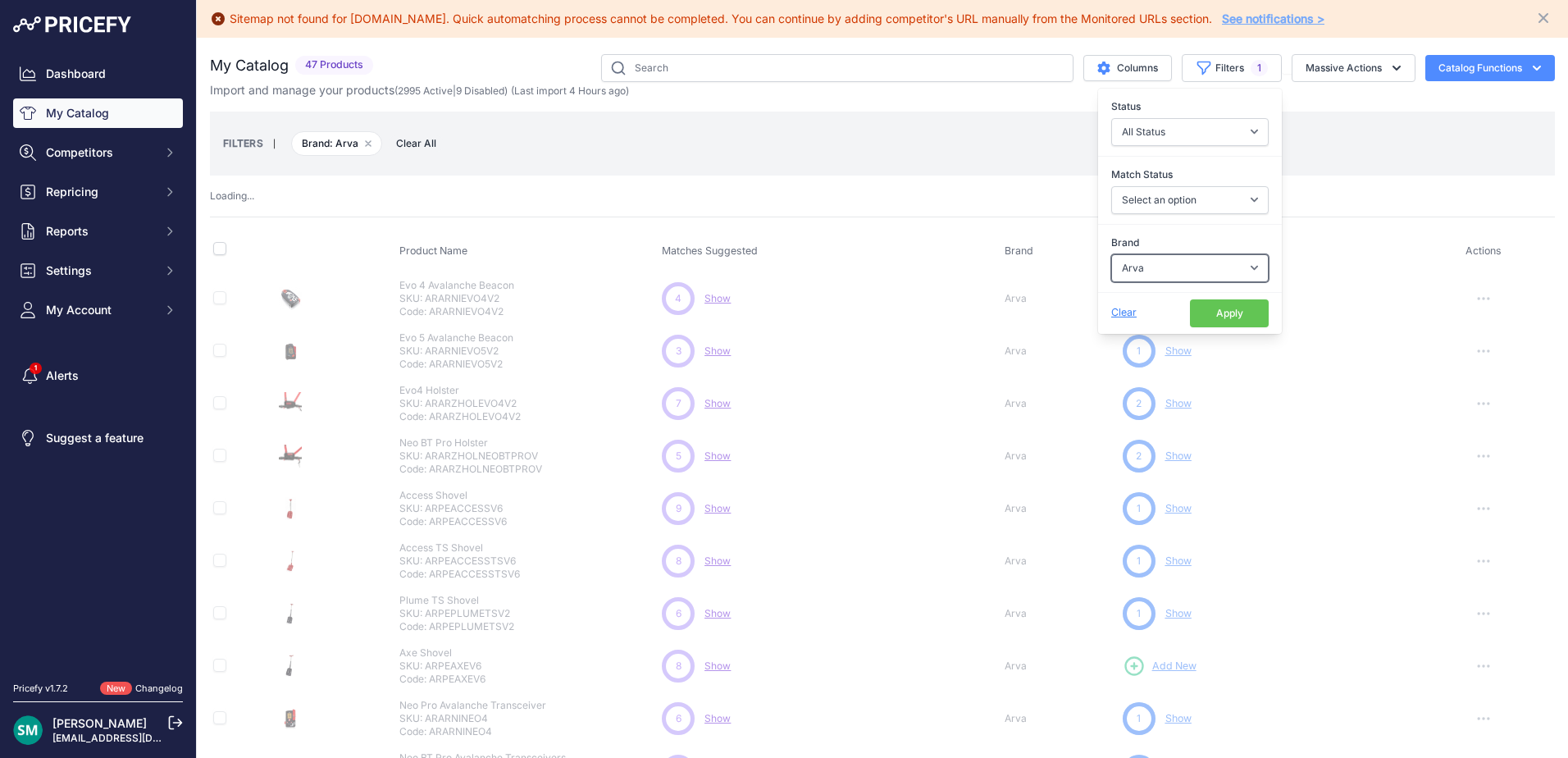 select 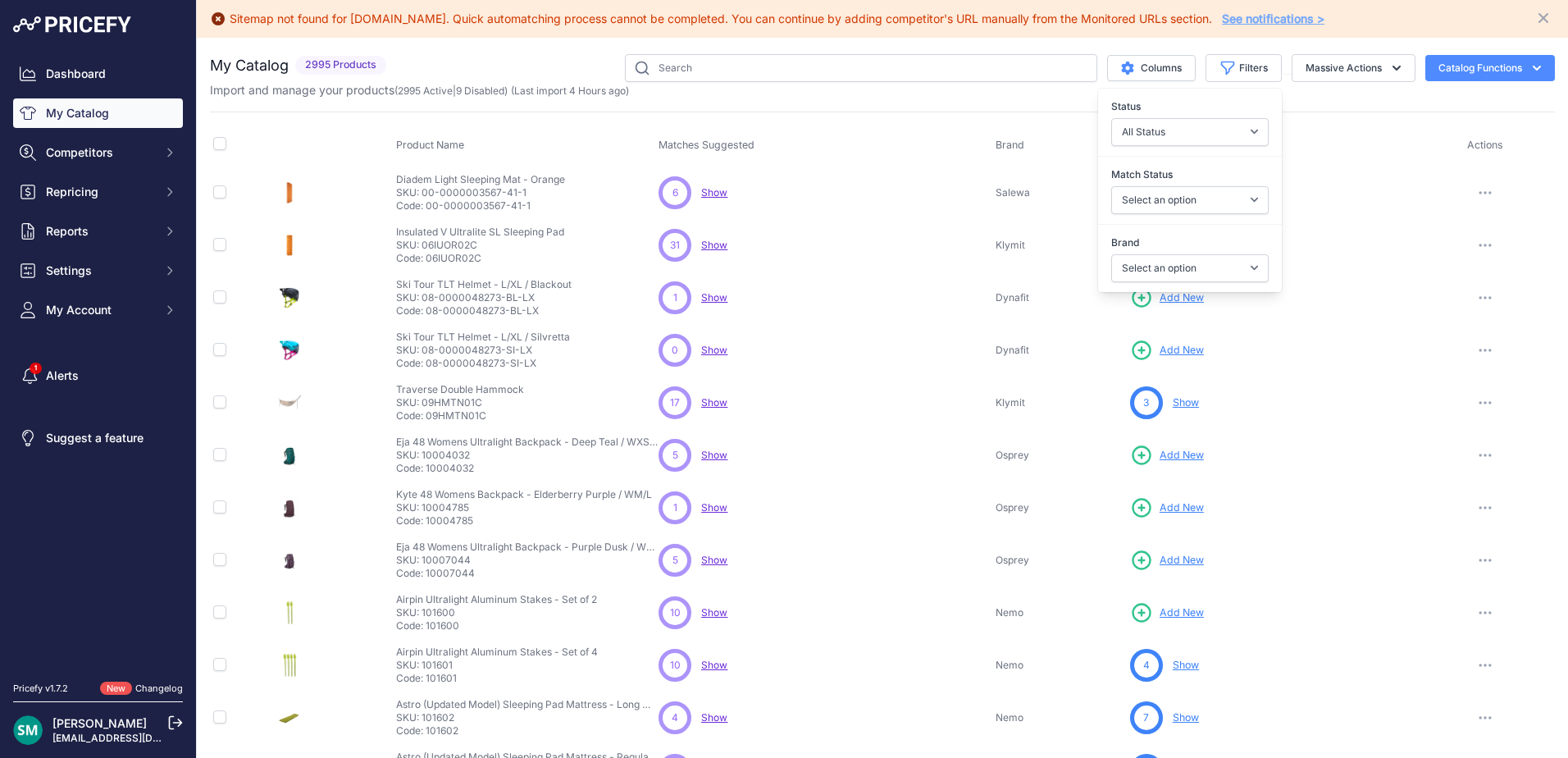 click on "Add New" at bounding box center (1270, 298) 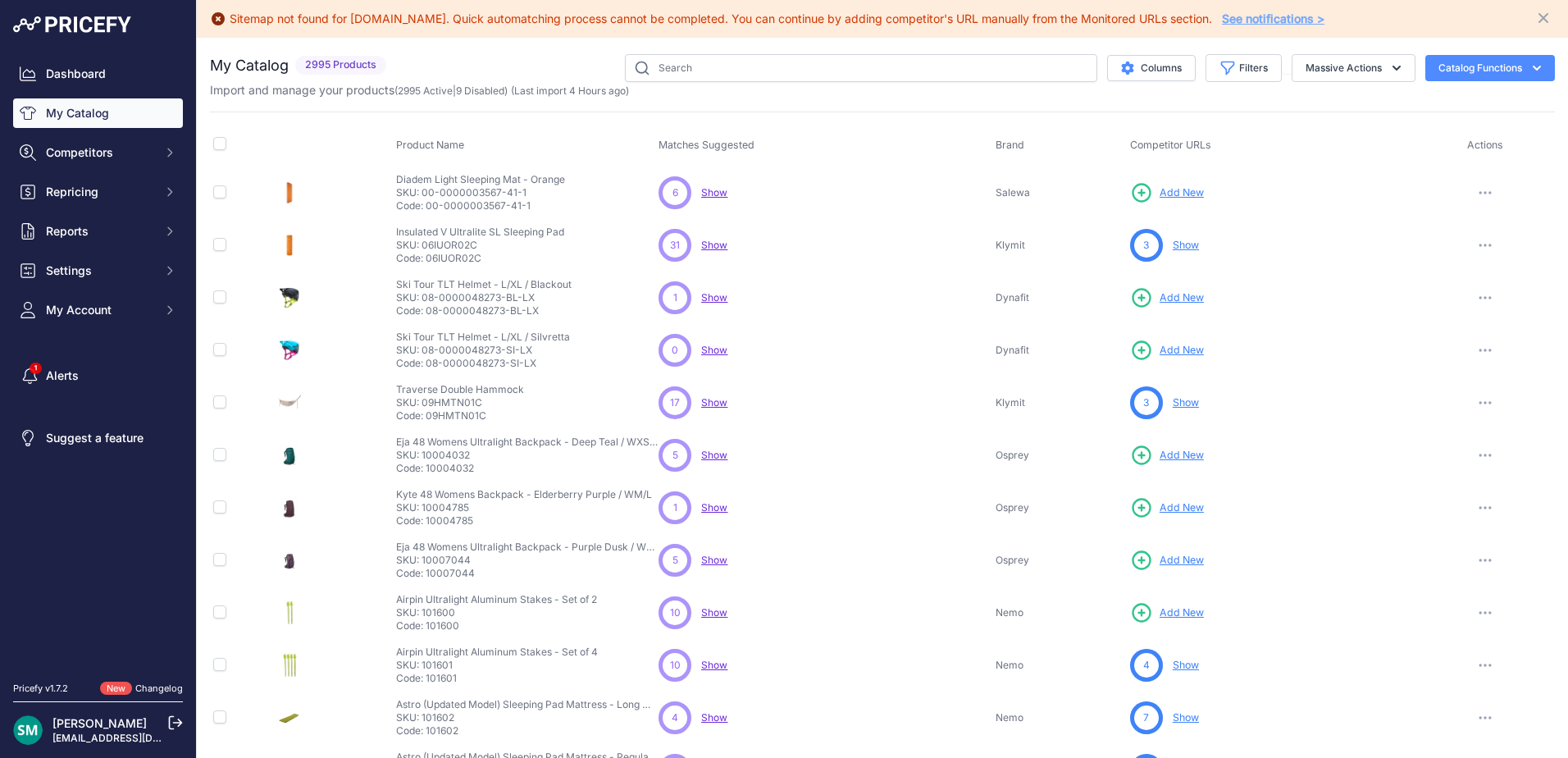 scroll, scrollTop: 264, scrollLeft: 0, axis: vertical 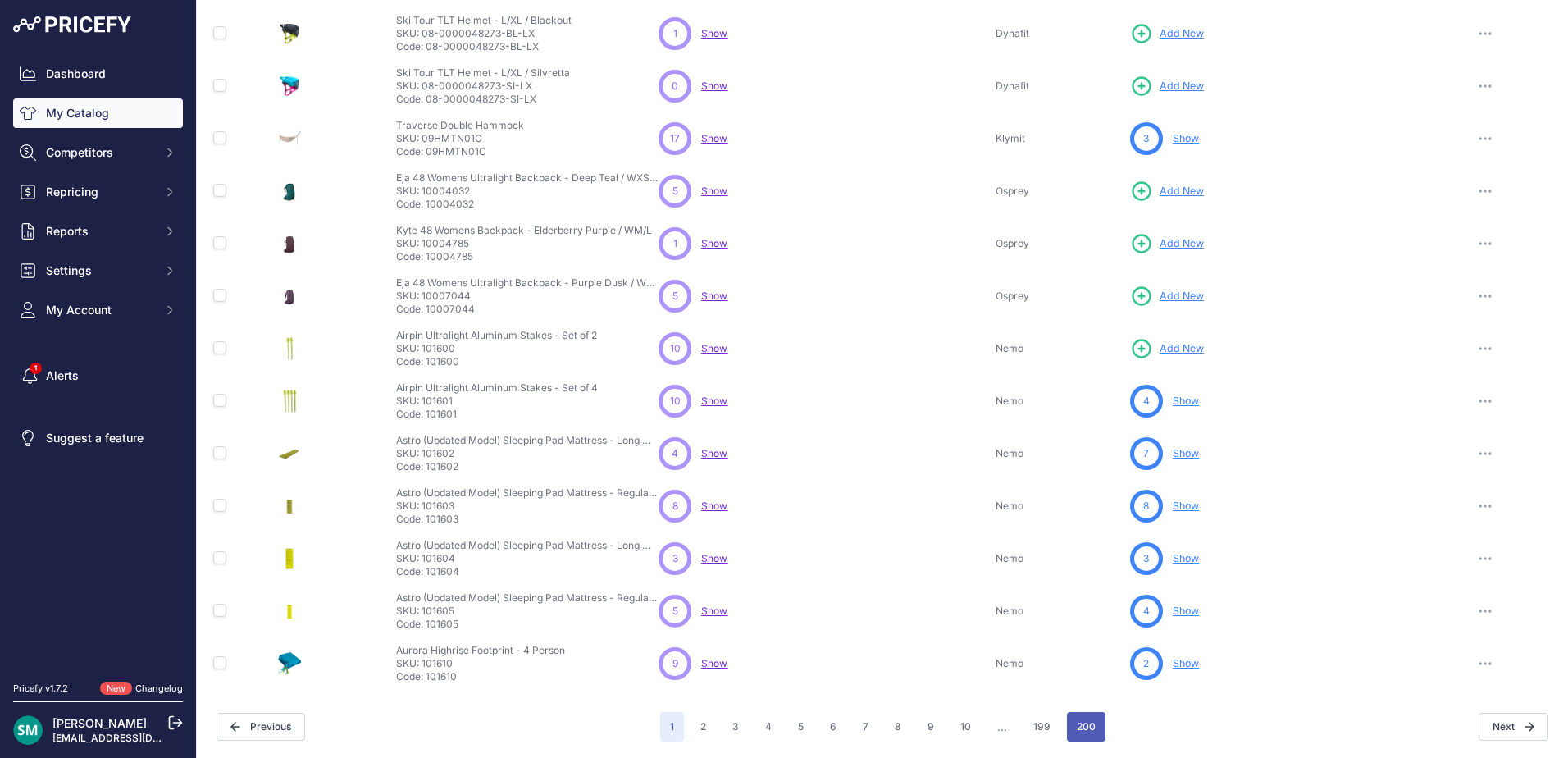 click on "200" at bounding box center [1086, 727] 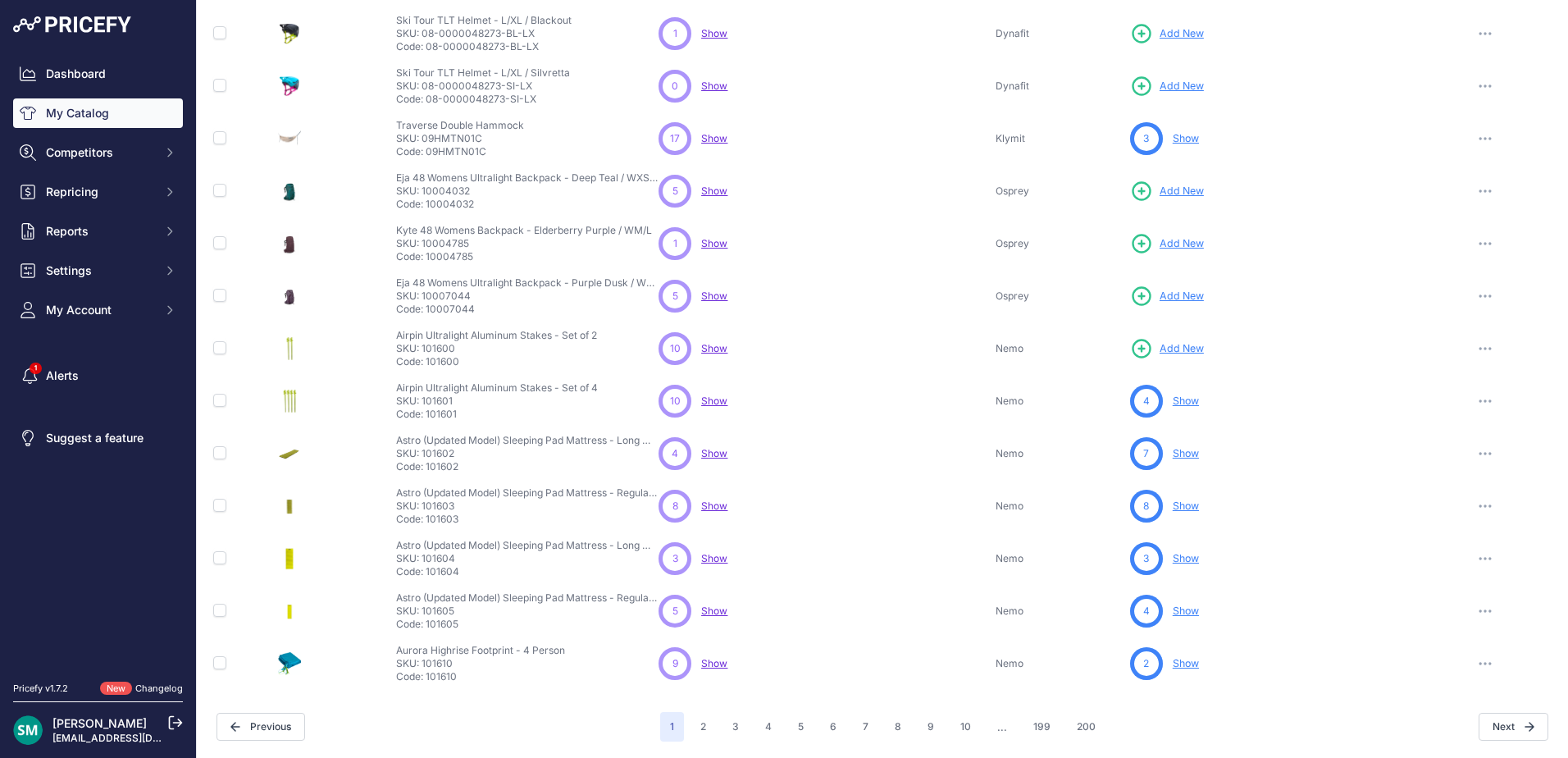 scroll, scrollTop: 306, scrollLeft: 0, axis: vertical 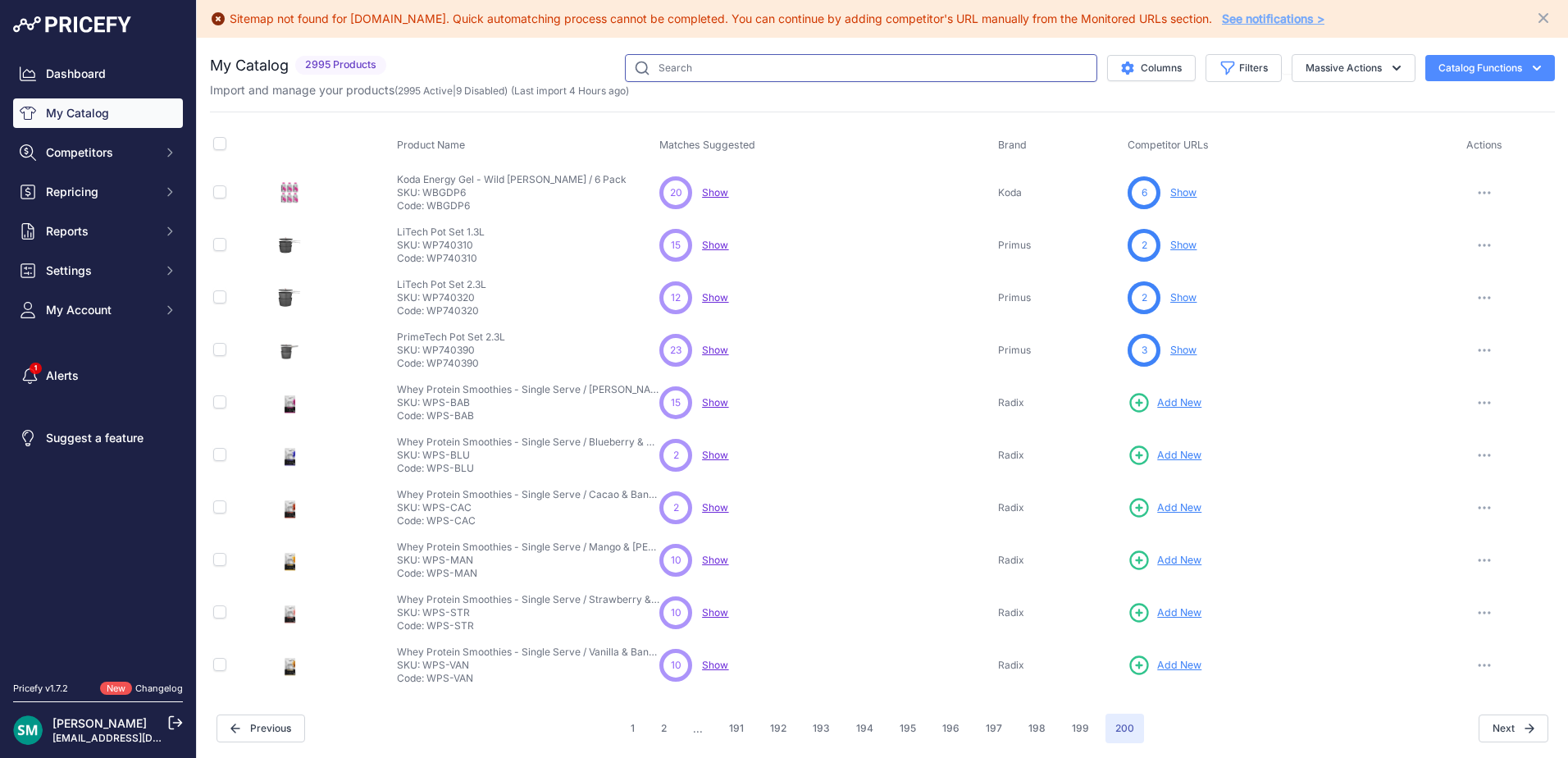 click at bounding box center [861, 68] 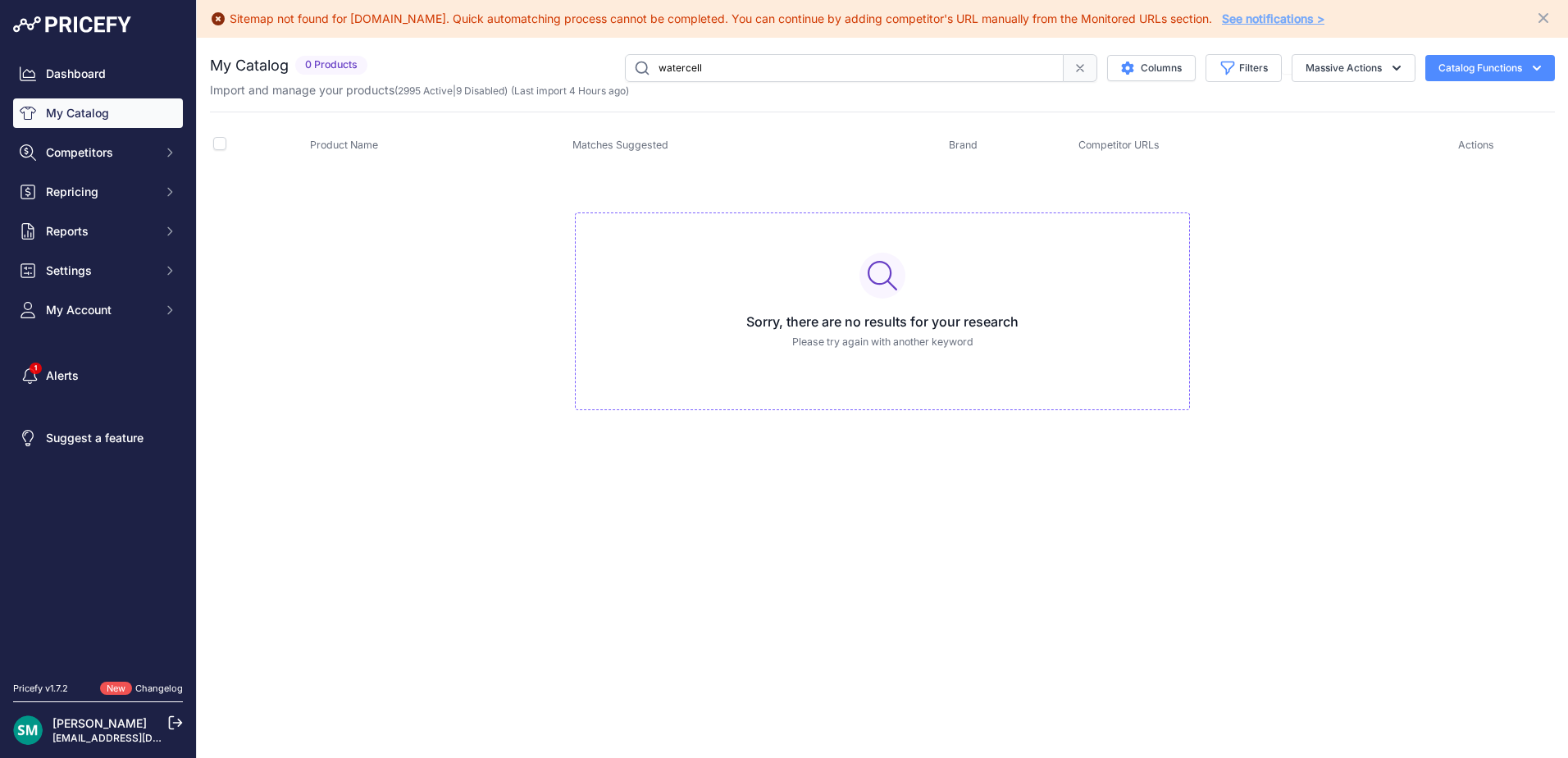 type on "watercell" 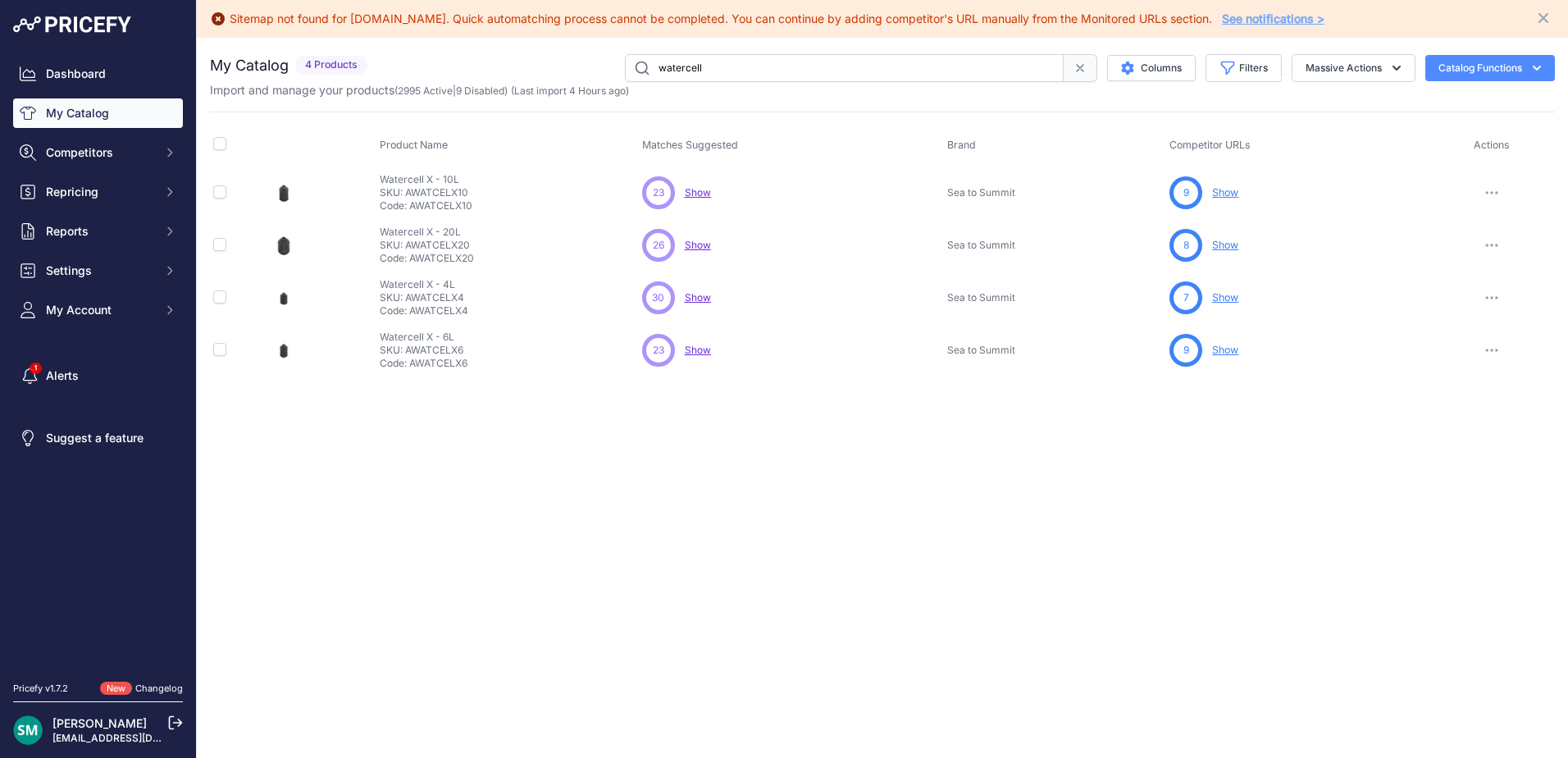 click on "Show" at bounding box center (698, 297) 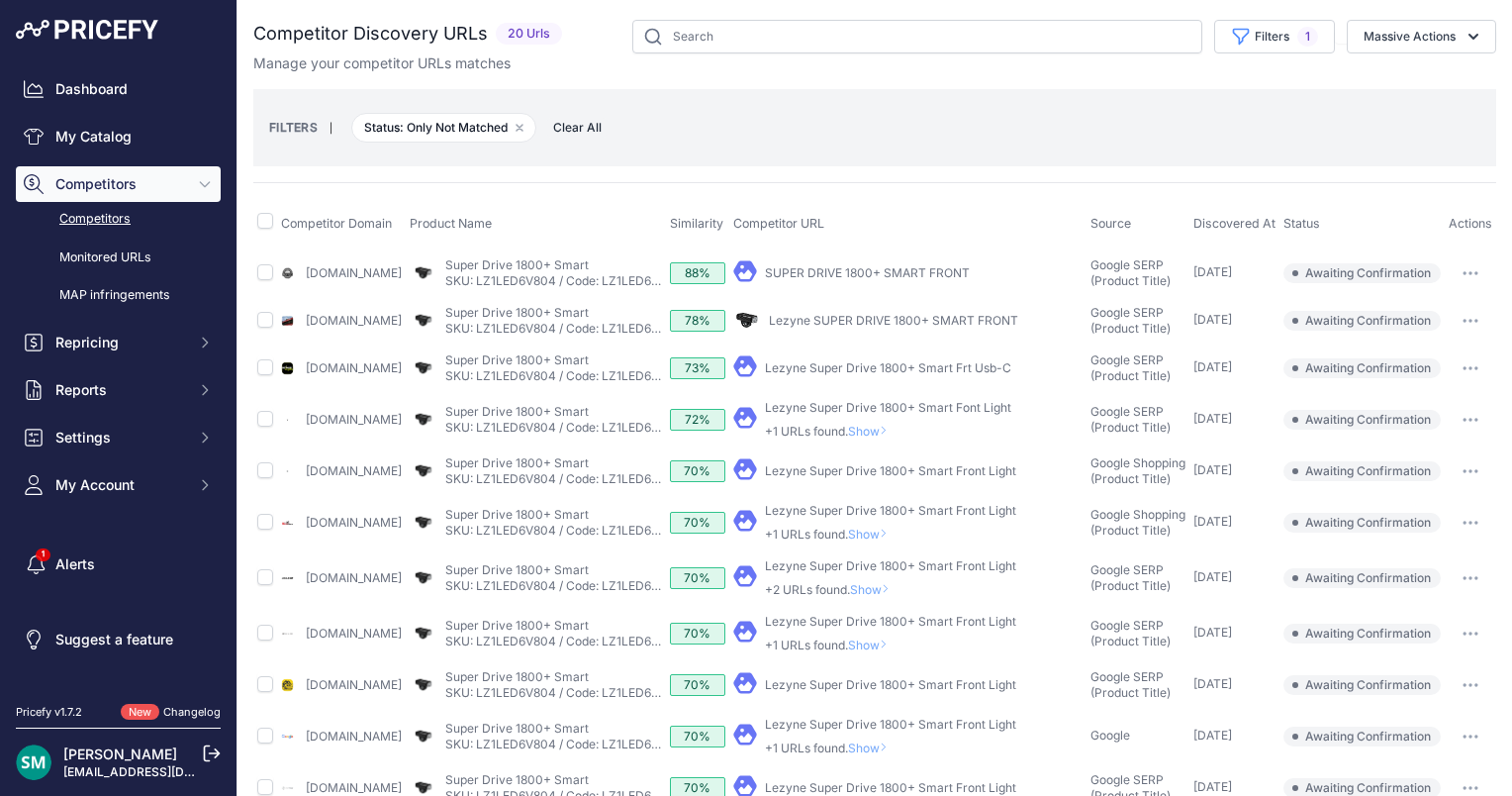 scroll, scrollTop: 0, scrollLeft: 0, axis: both 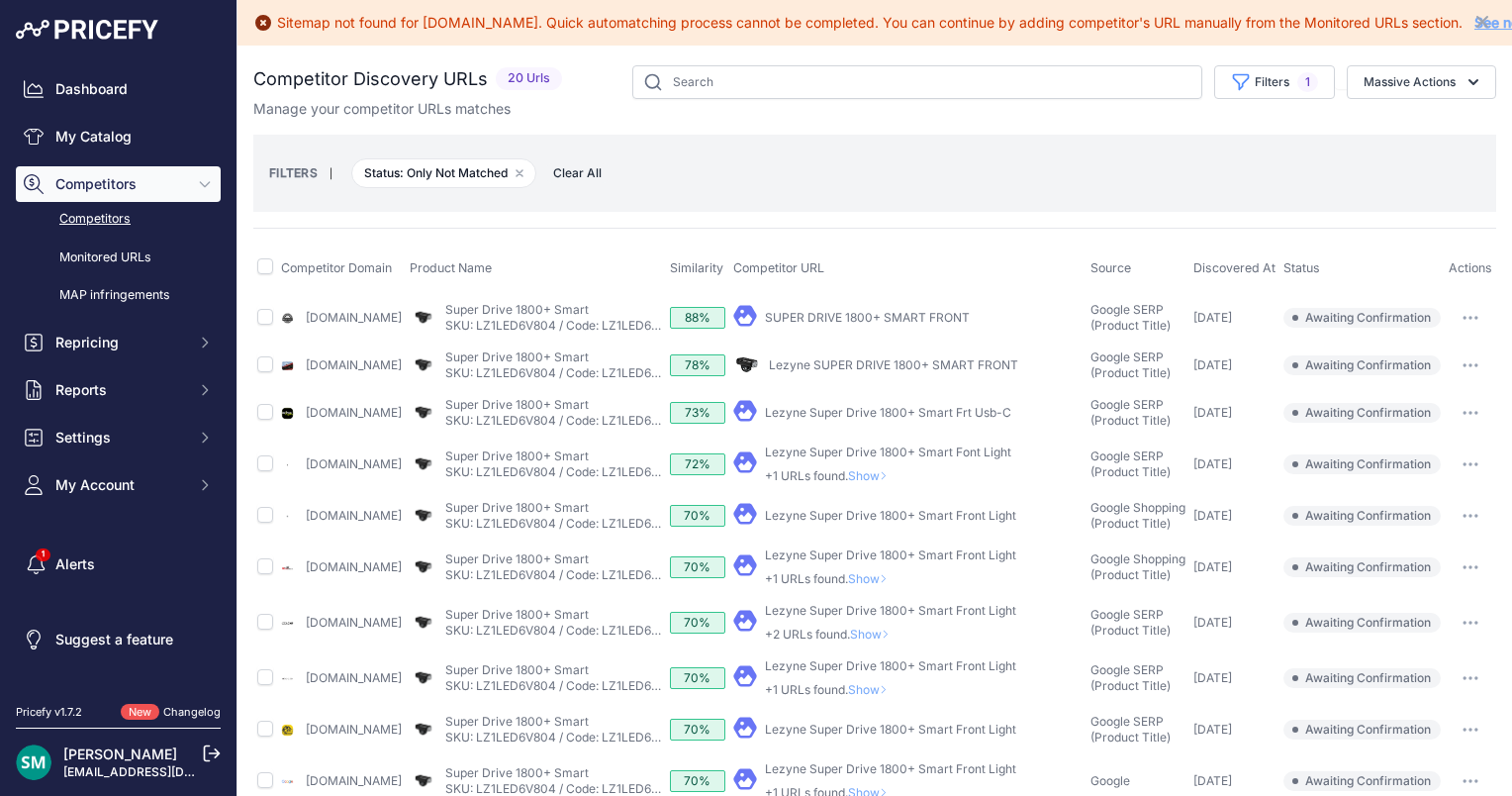 drag, startPoint x: 952, startPoint y: 448, endPoint x: 904, endPoint y: 475, distance: 55.072679 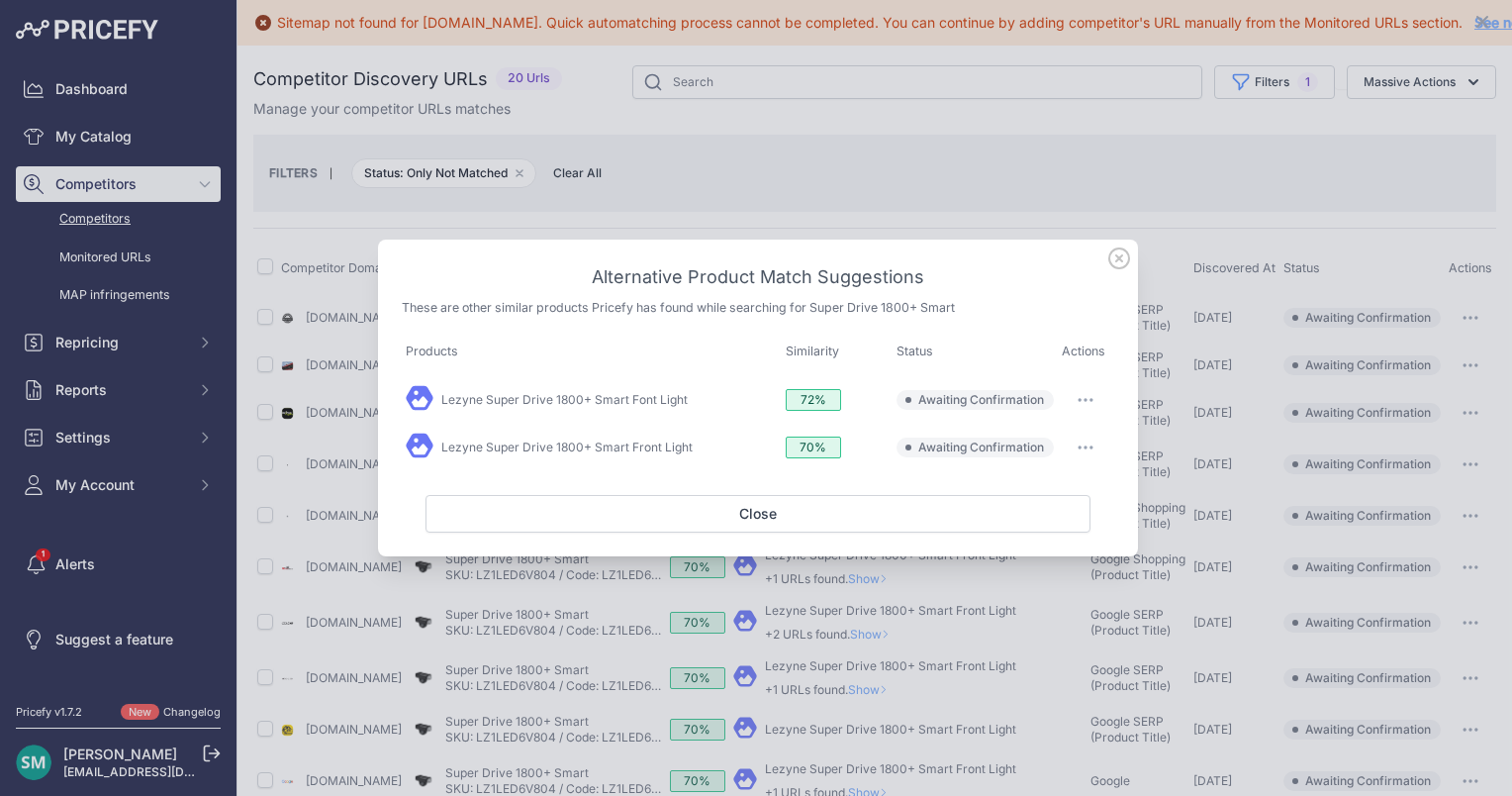 drag, startPoint x: 964, startPoint y: 275, endPoint x: 757, endPoint y: 261, distance: 207.47289 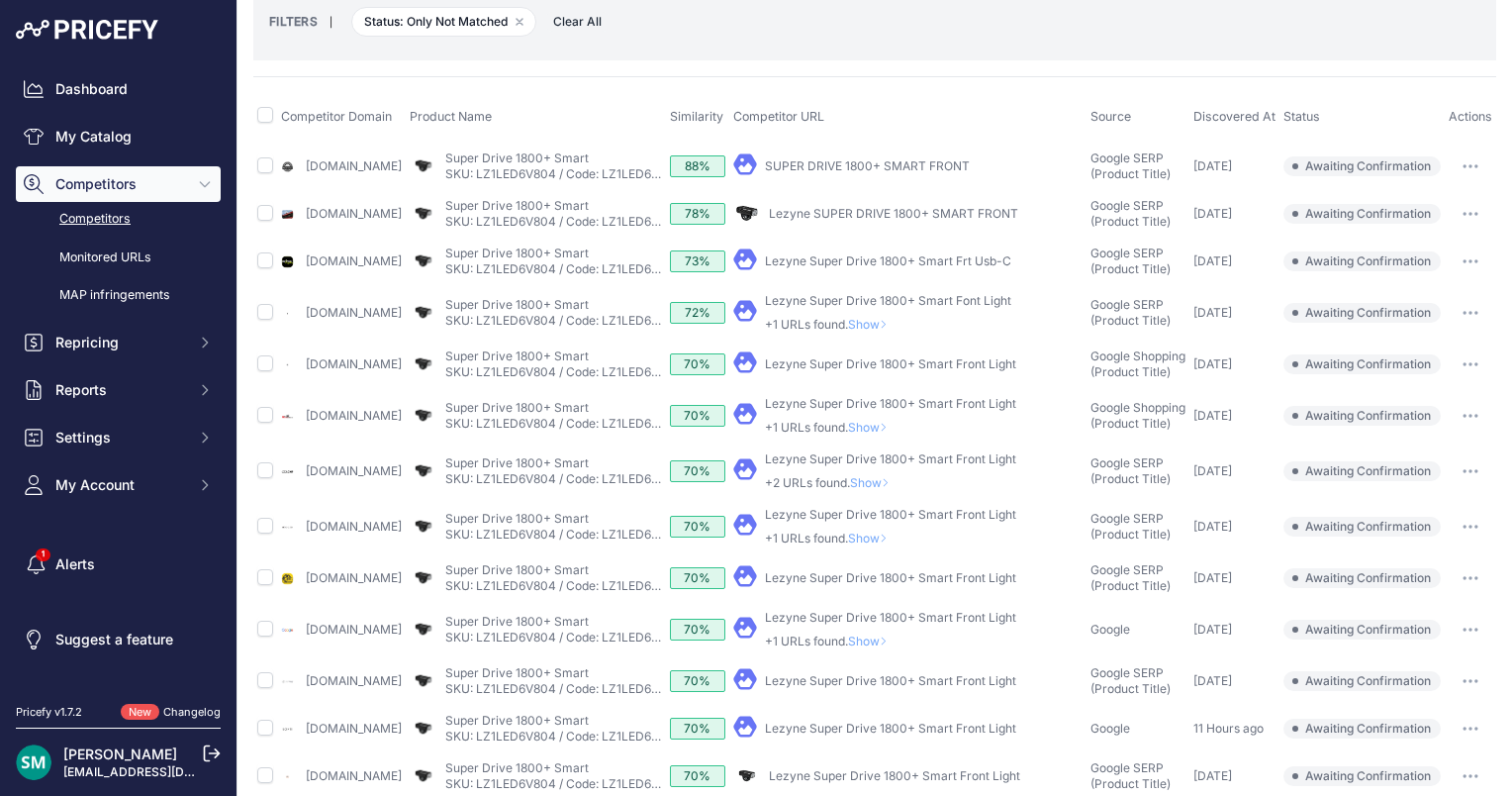 scroll, scrollTop: 0, scrollLeft: 0, axis: both 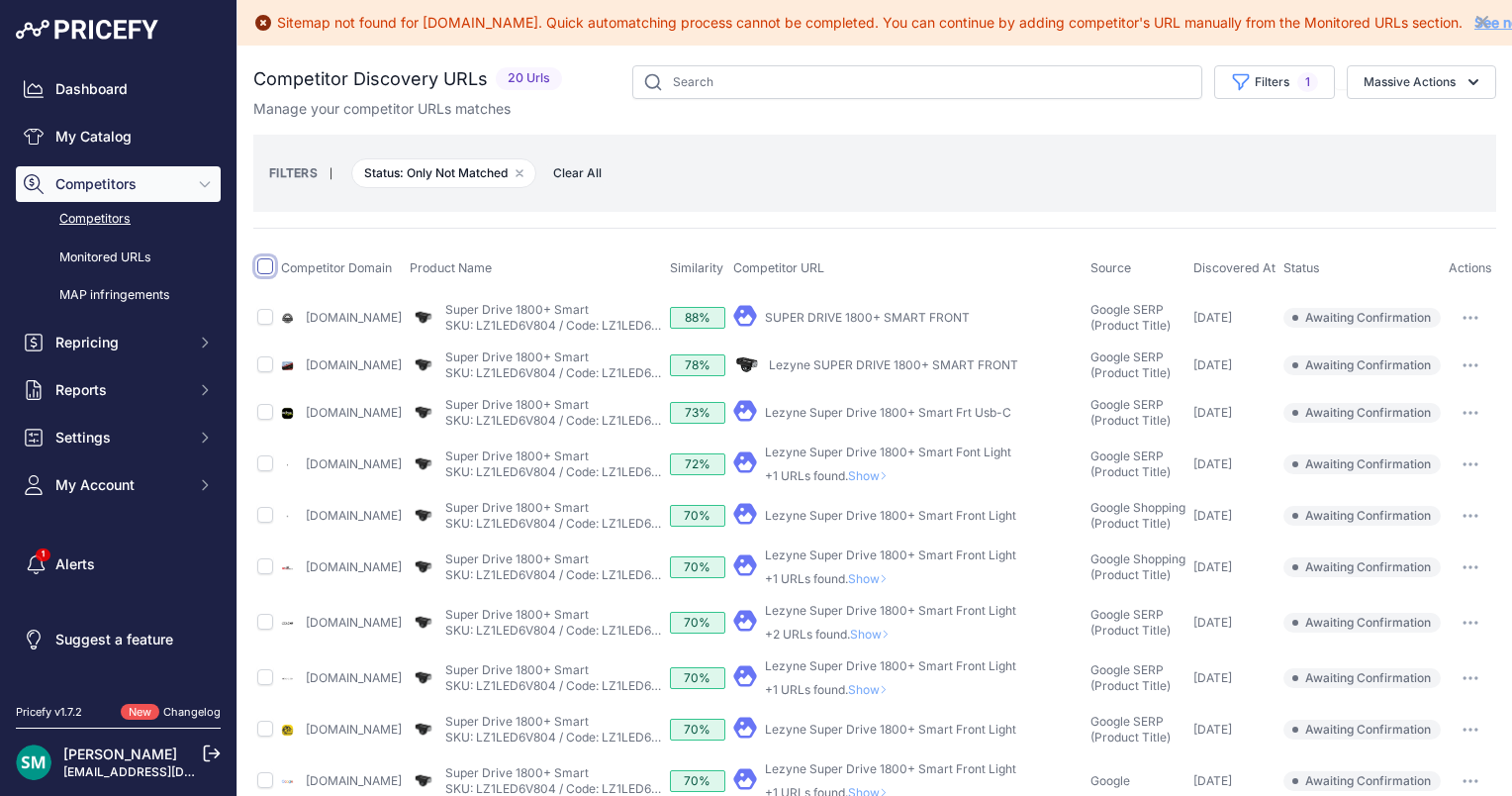 click at bounding box center (265, 266) 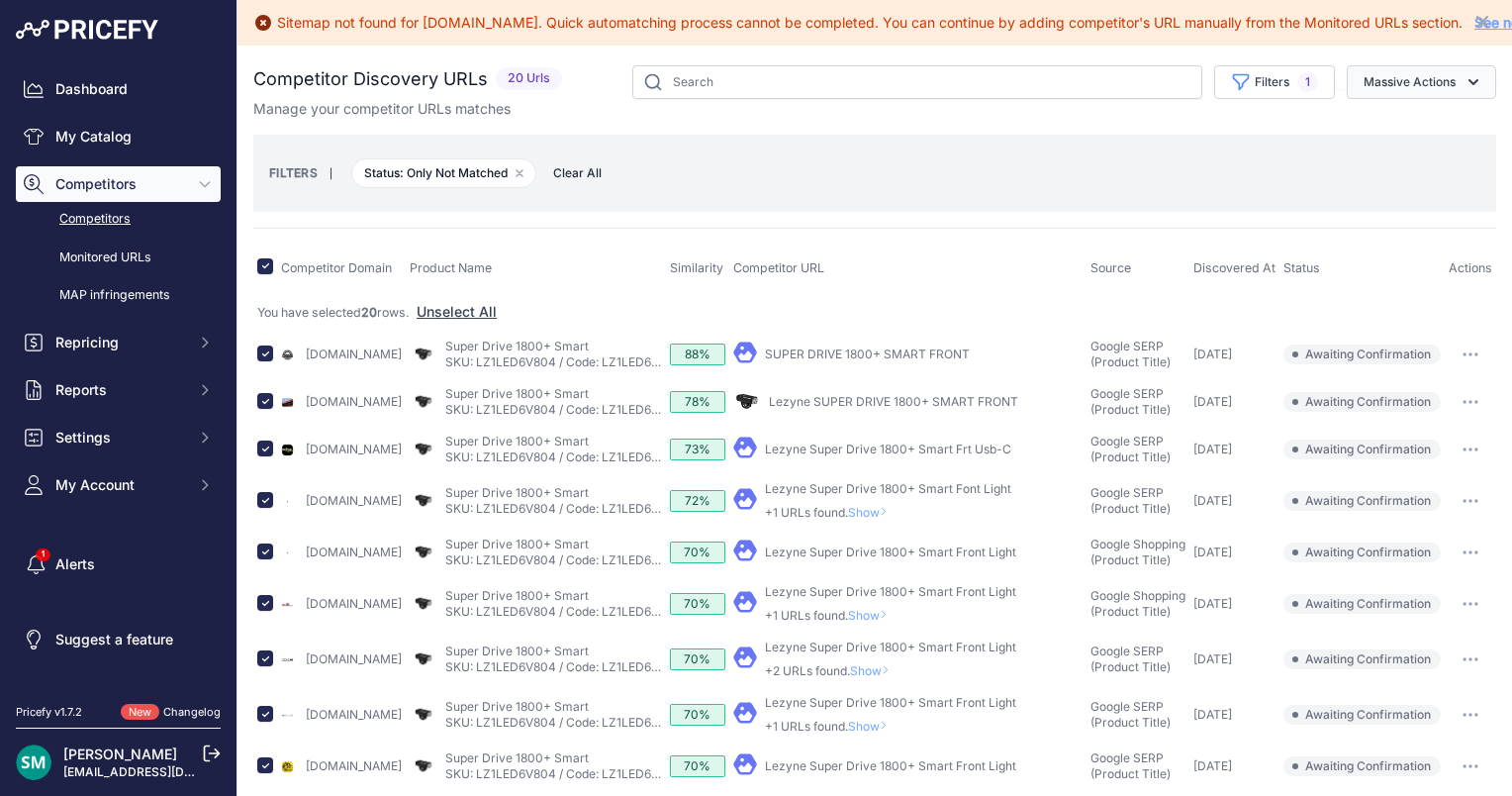 click 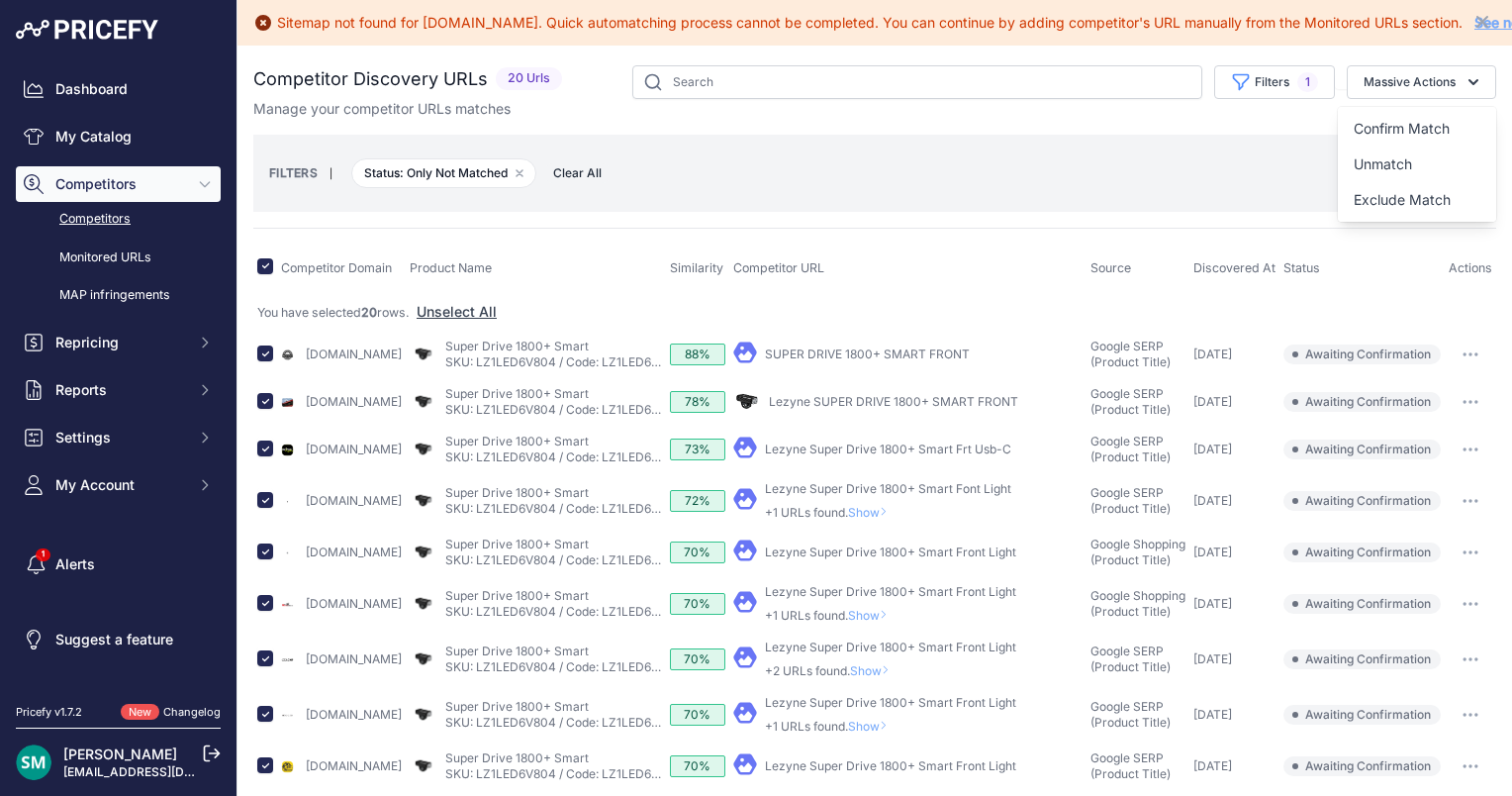 click on "FILTERS |
Status:
Only Not Matched
Remove filter option
Clear All" at bounding box center (875, 173) 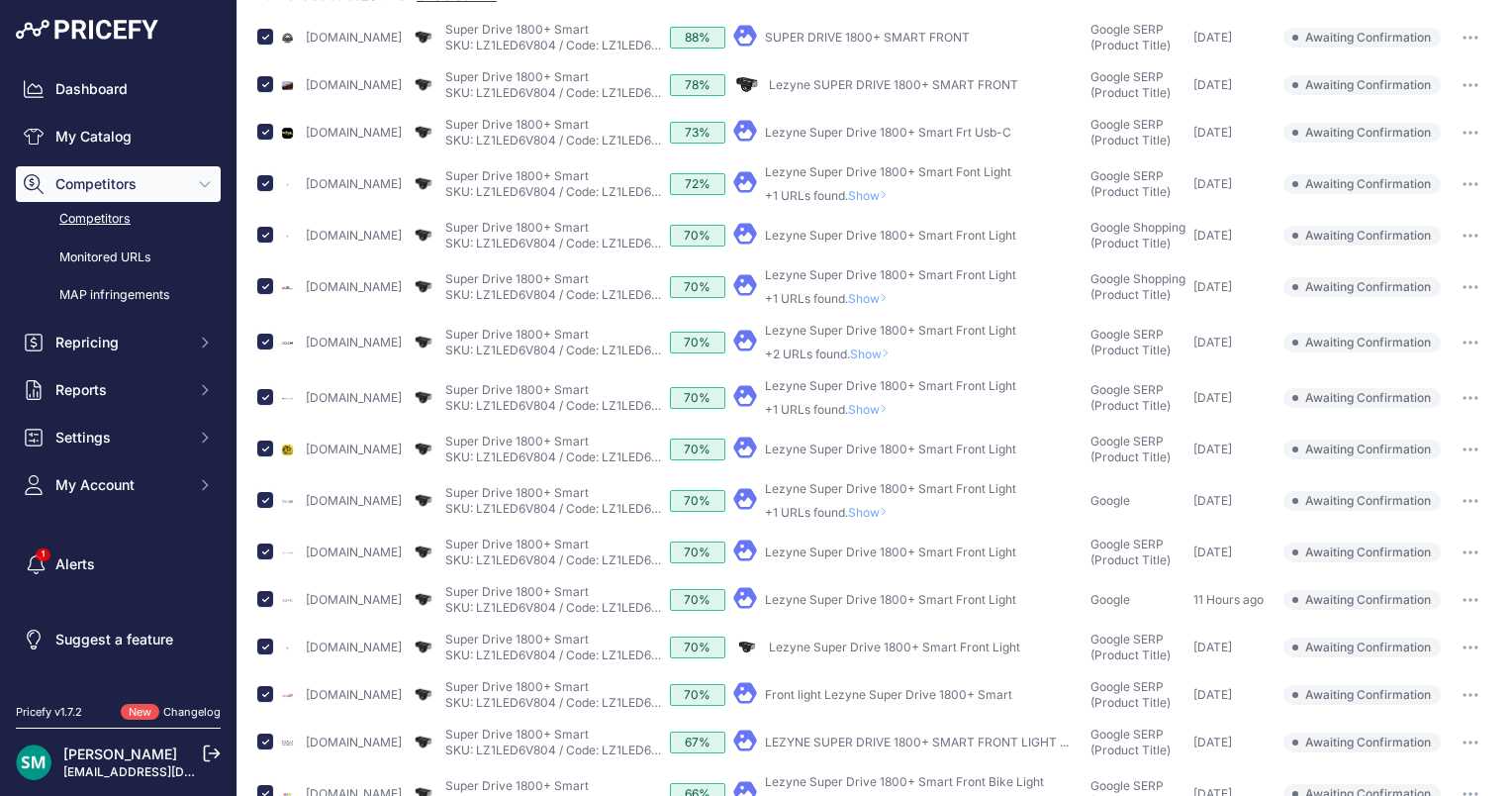 scroll, scrollTop: 0, scrollLeft: 0, axis: both 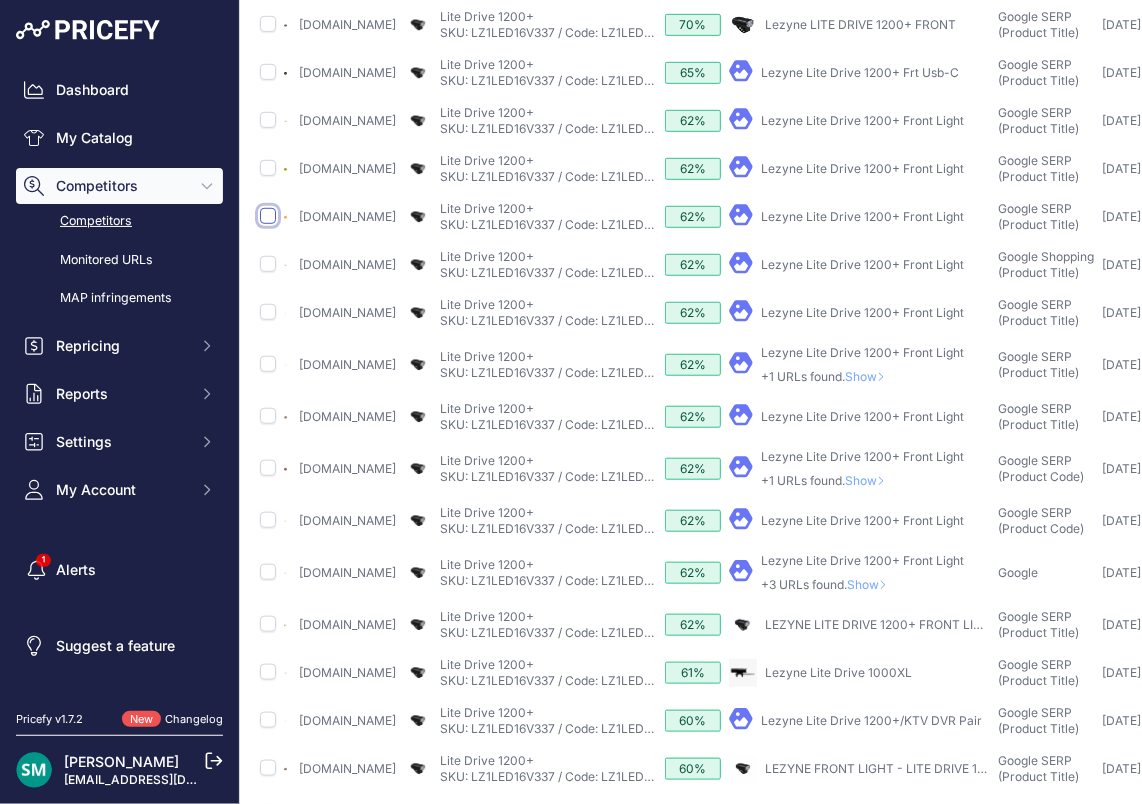 drag, startPoint x: 264, startPoint y: 226, endPoint x: 292, endPoint y: 257, distance: 41.773197 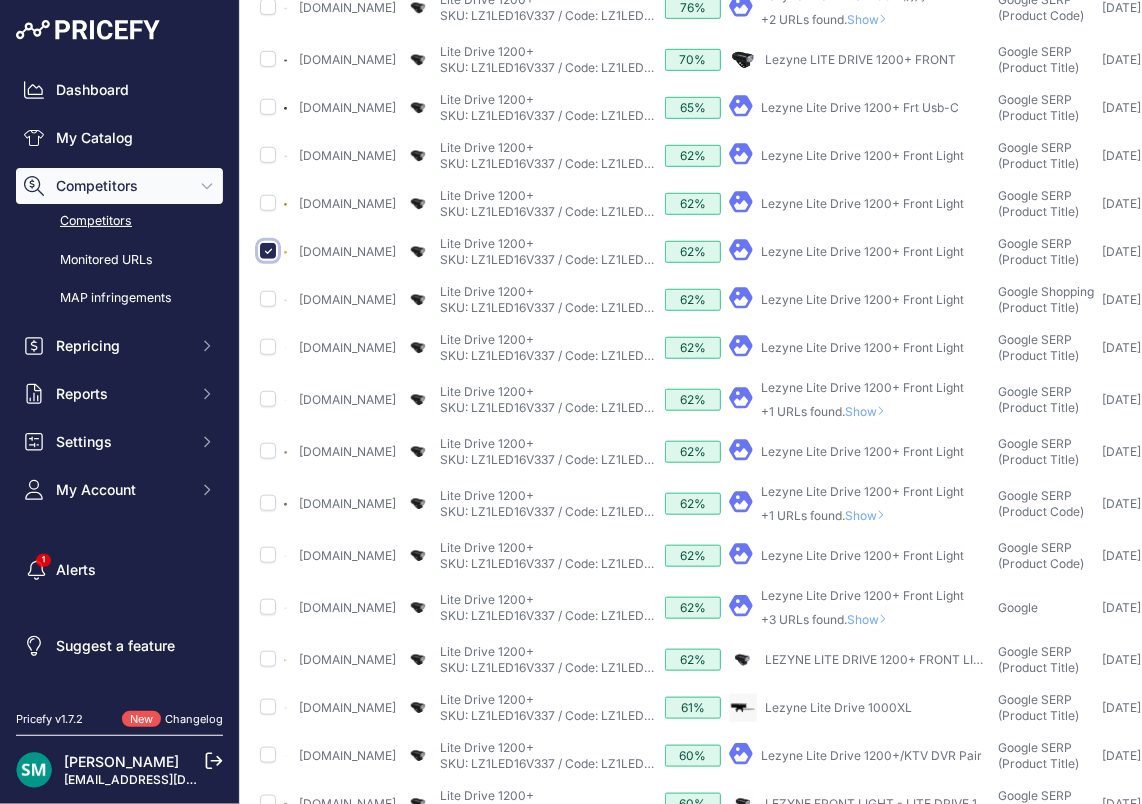 scroll, scrollTop: 434, scrollLeft: 0, axis: vertical 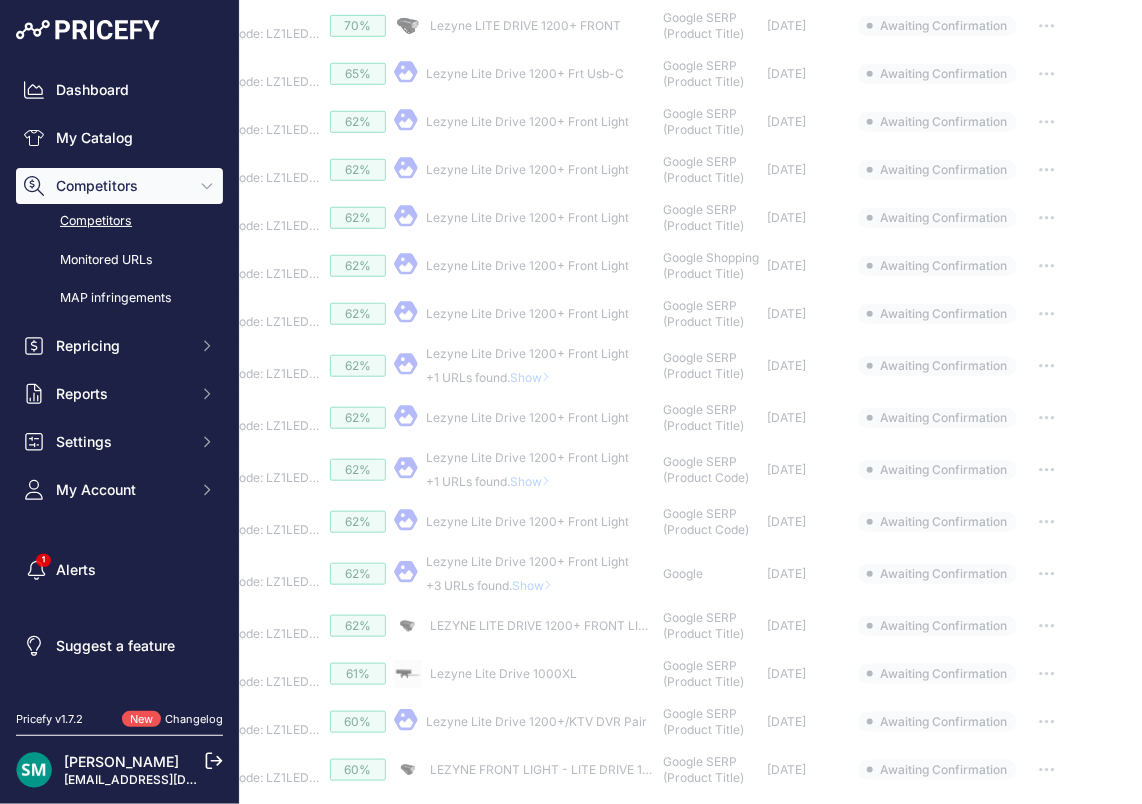 click 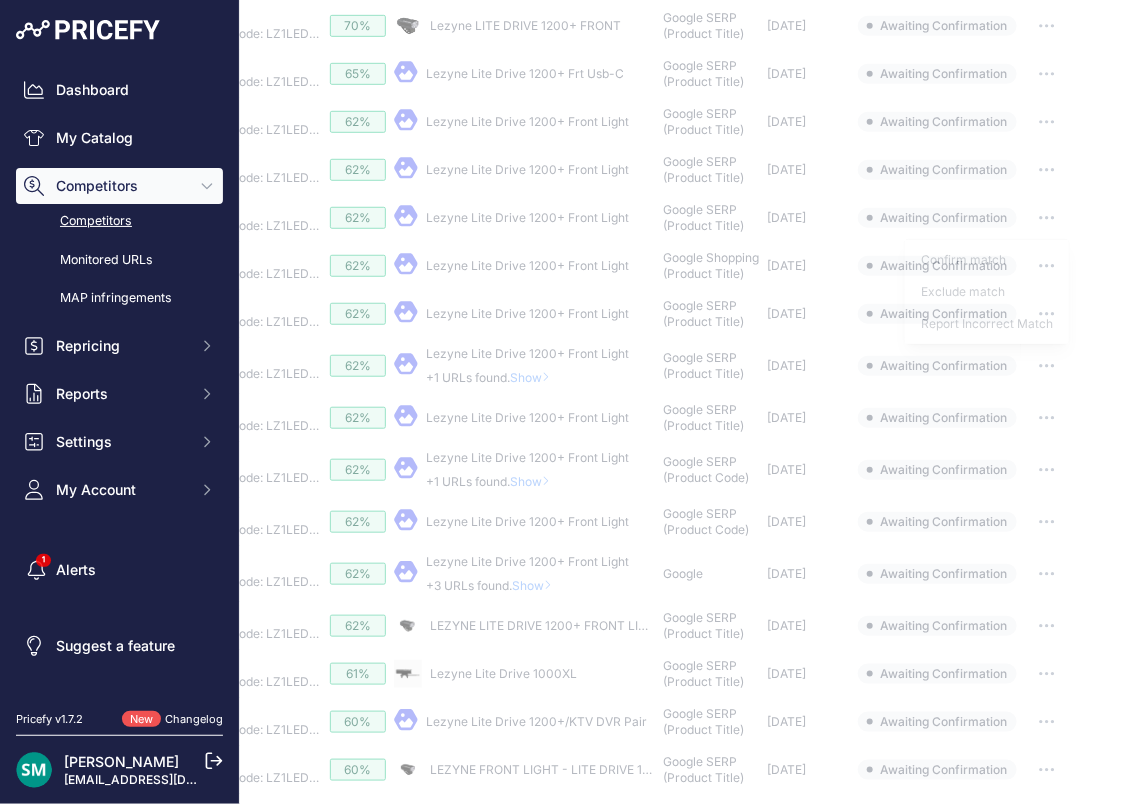 click on "Awaiting Confirmation" at bounding box center (937, 266) 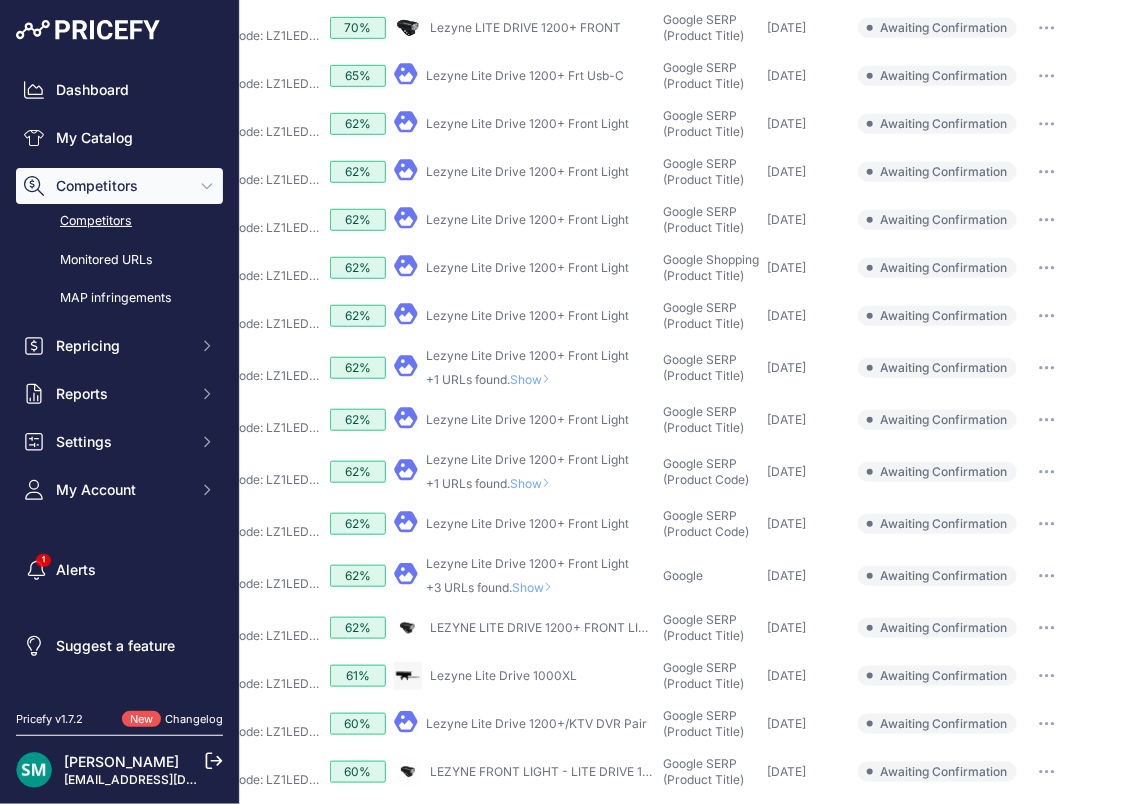 scroll, scrollTop: 400, scrollLeft: 344, axis: both 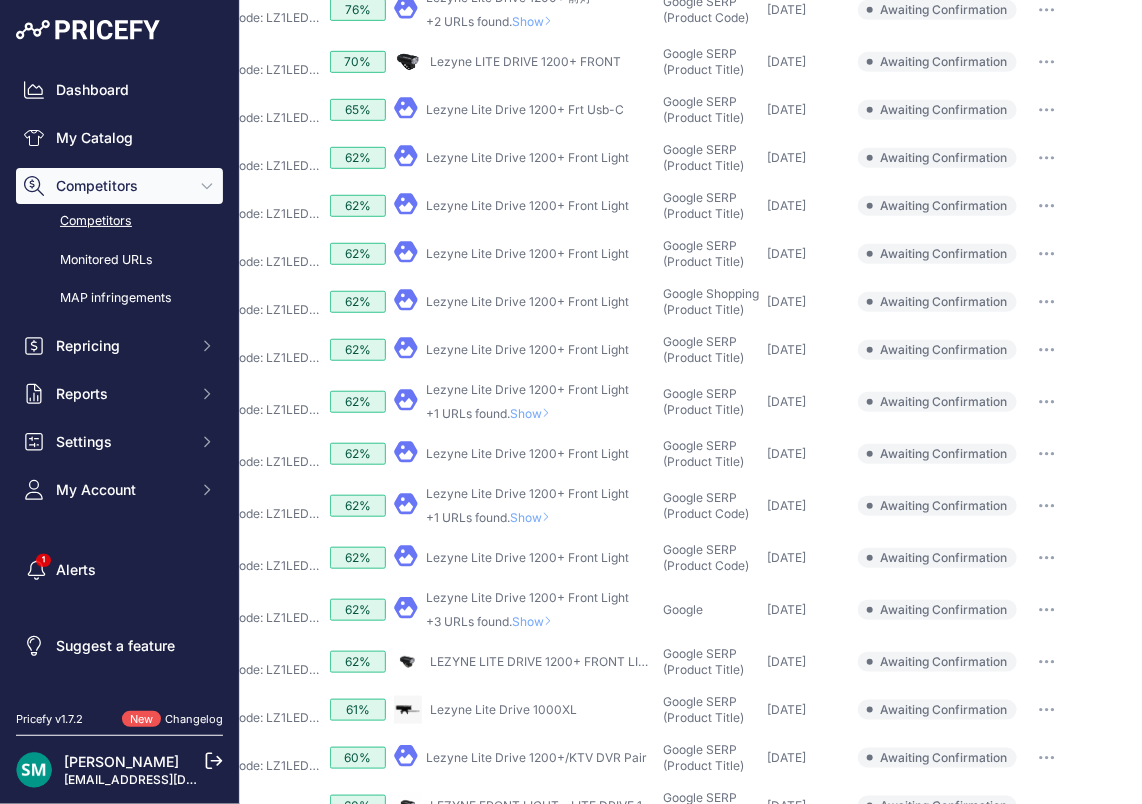click 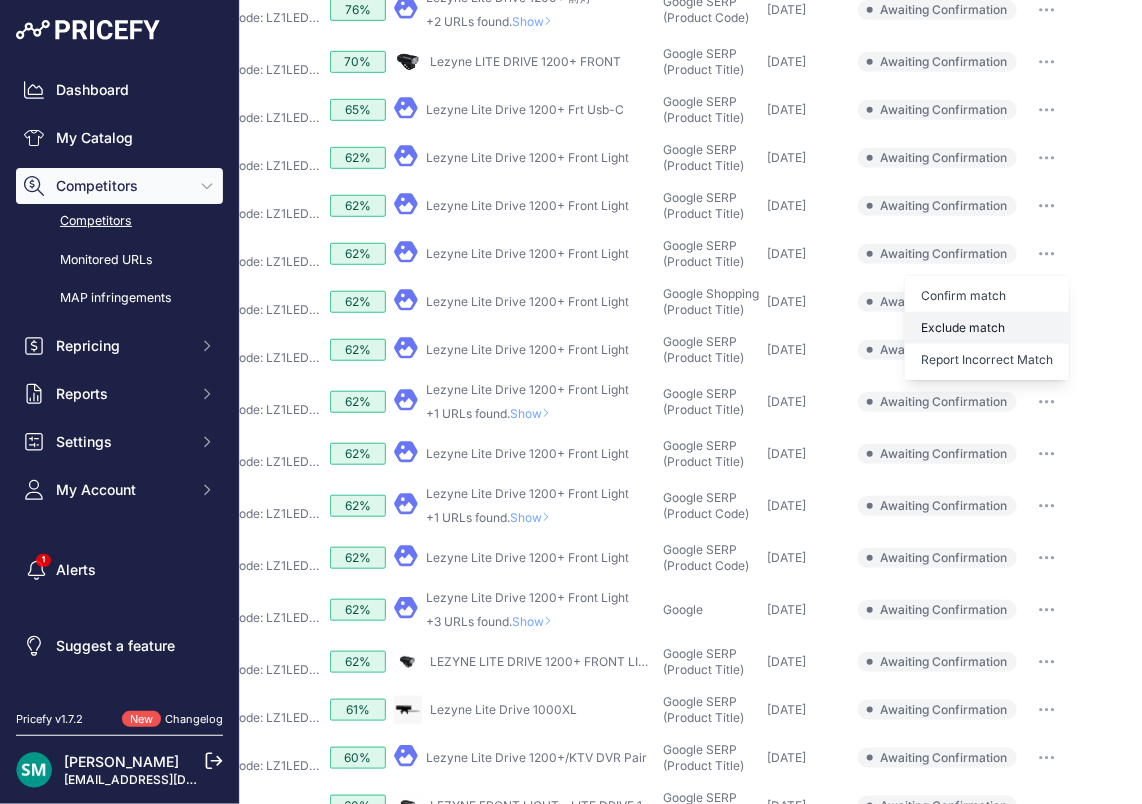 click on "Exclude match" at bounding box center (0, 0) 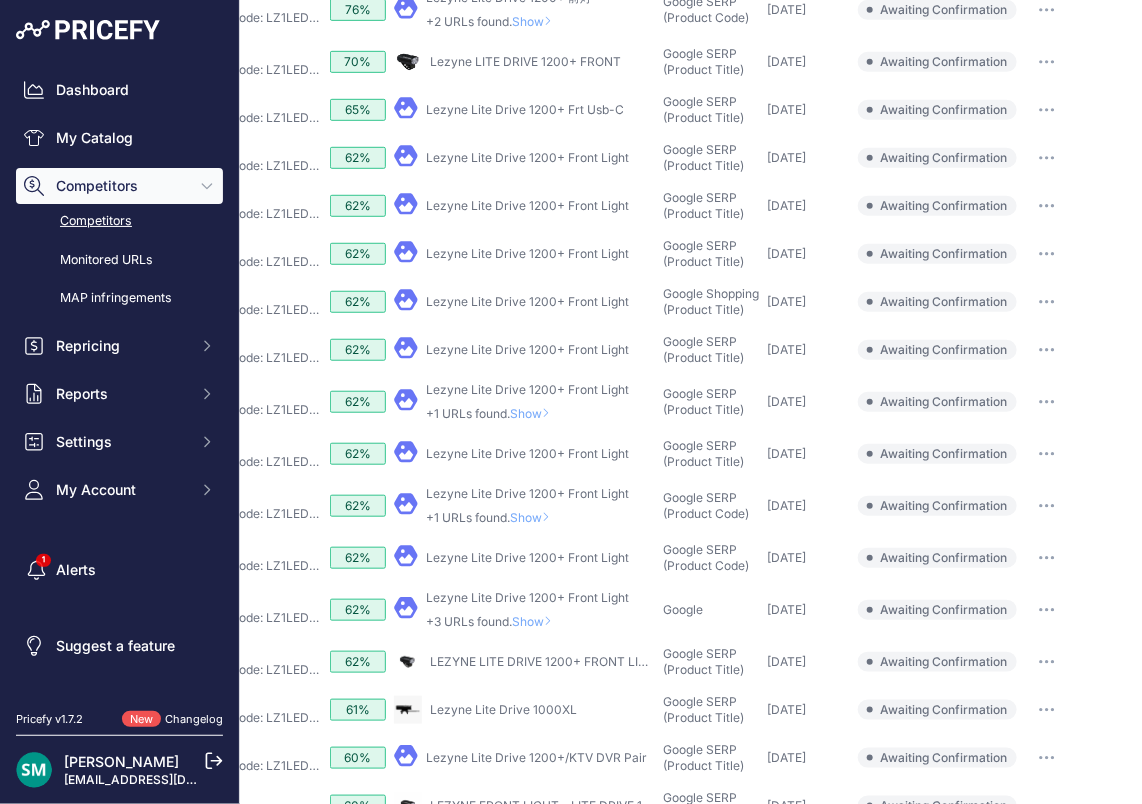 scroll, scrollTop: 434, scrollLeft: 344, axis: both 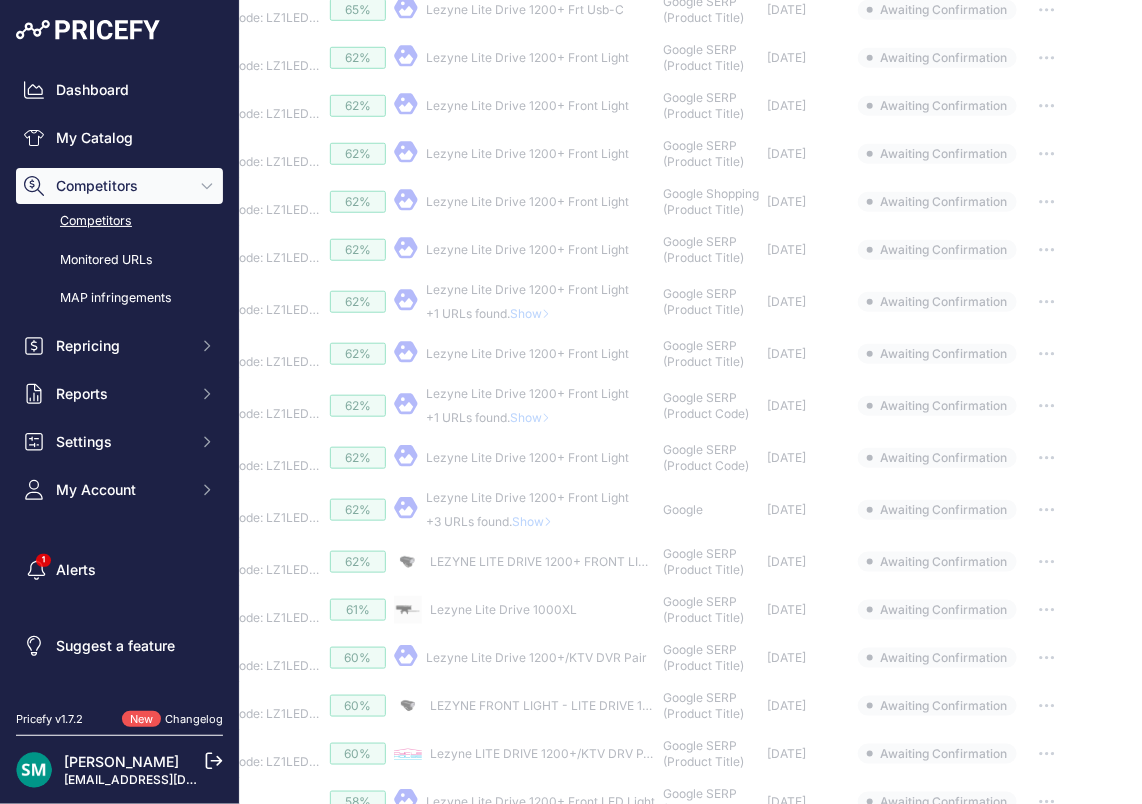 click 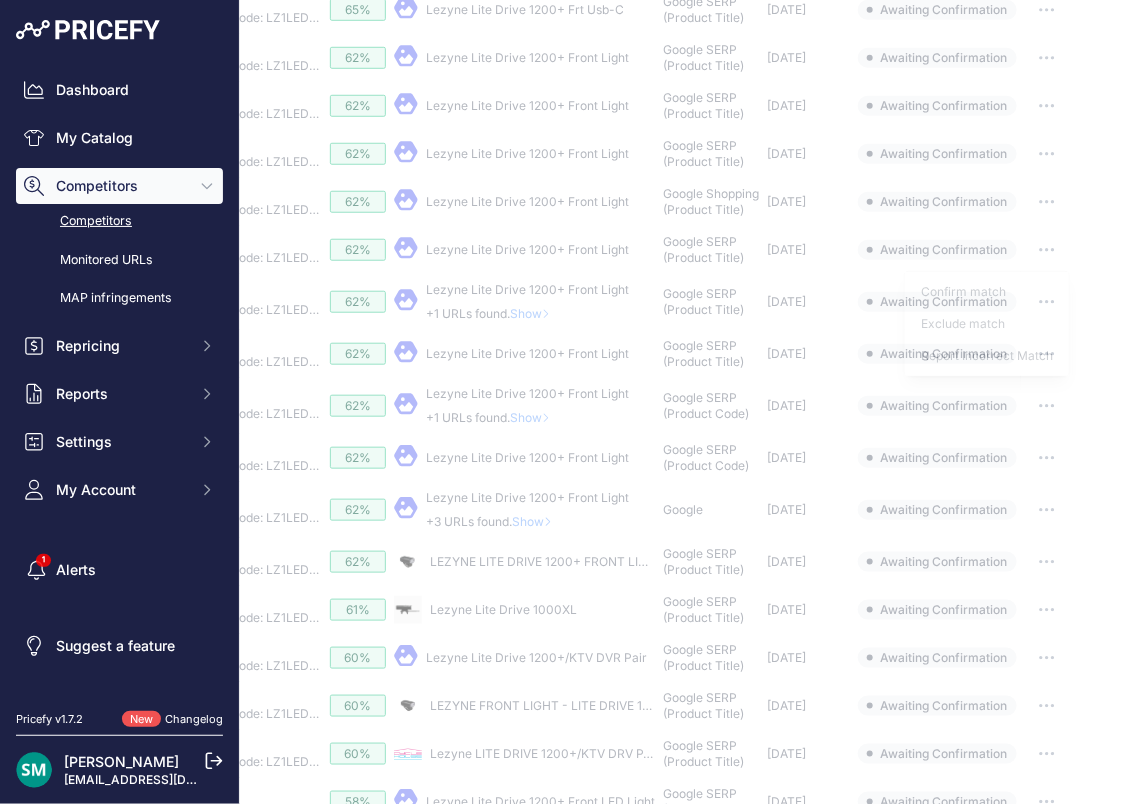 click on "Awaiting Confirmation" at bounding box center (937, 302) 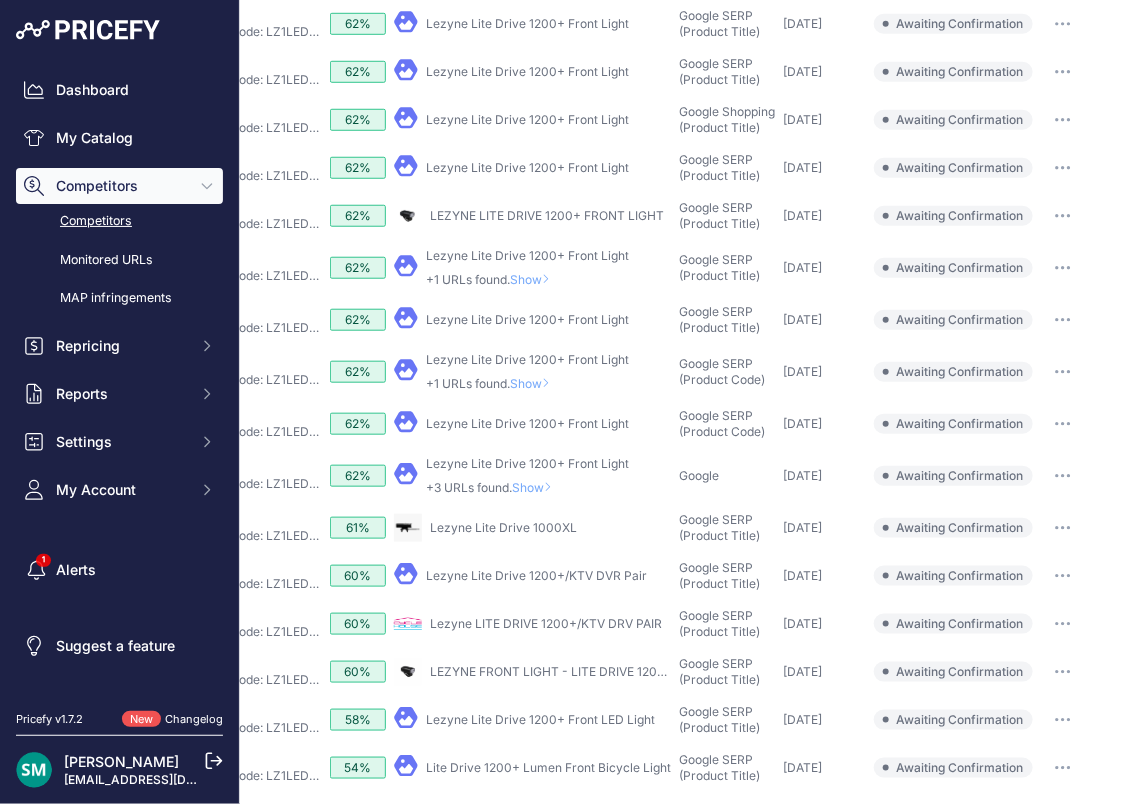 scroll, scrollTop: 500, scrollLeft: 344, axis: both 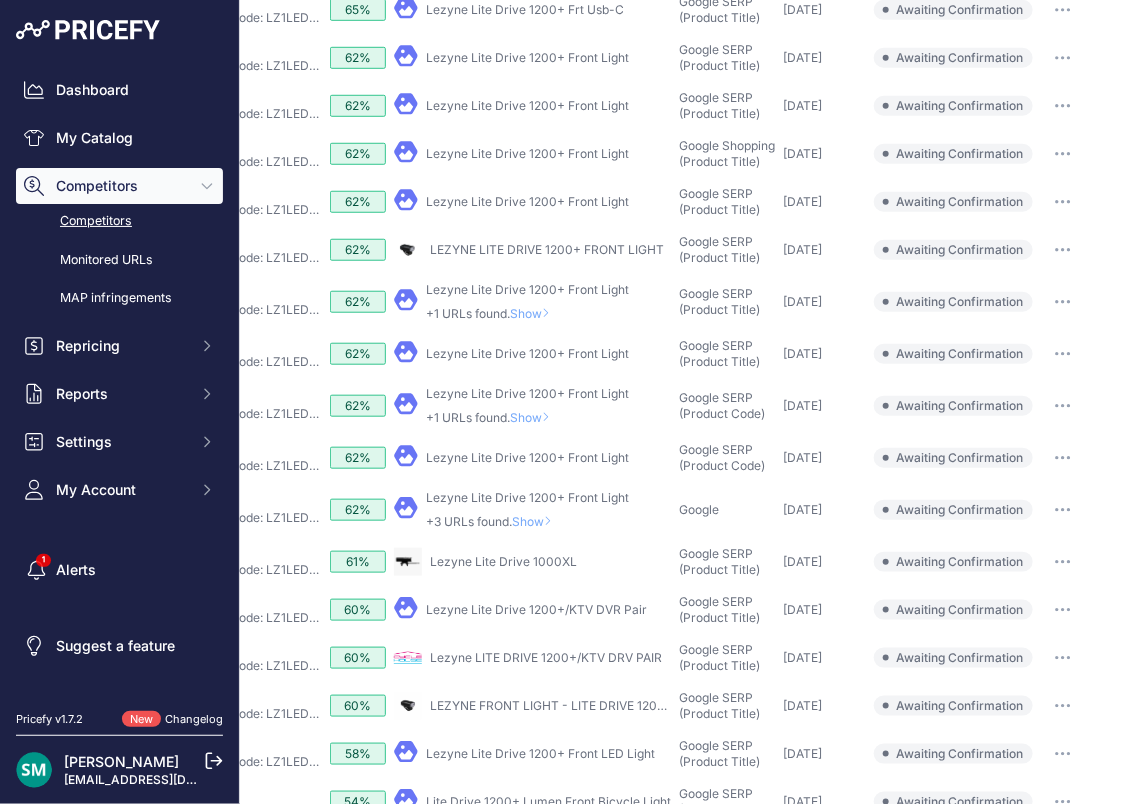 click 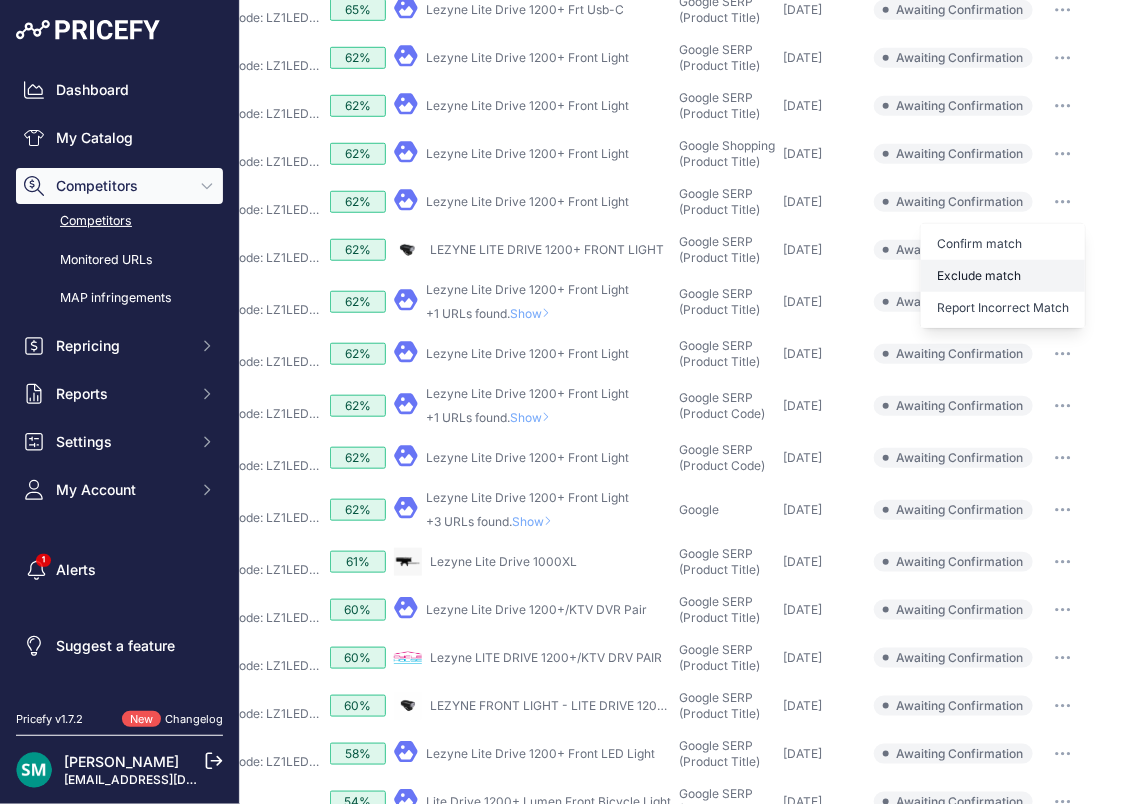 click on "Exclude match" at bounding box center (0, 0) 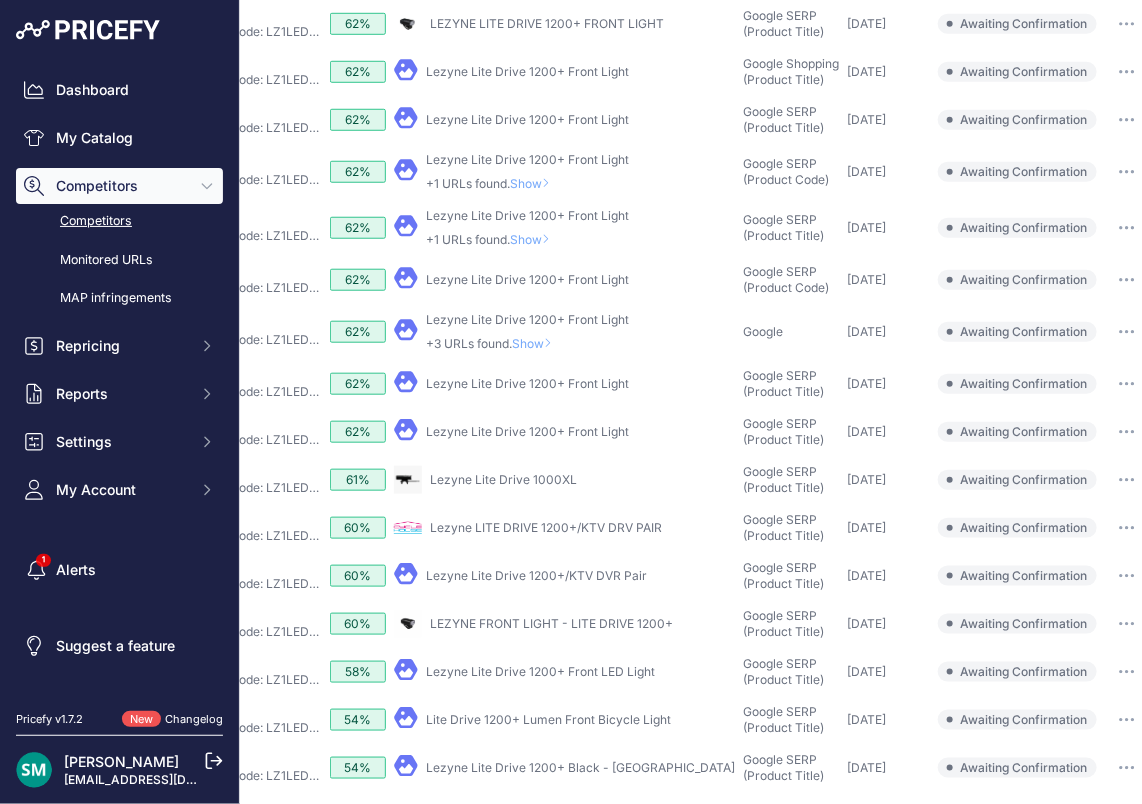 scroll, scrollTop: 500, scrollLeft: 344, axis: both 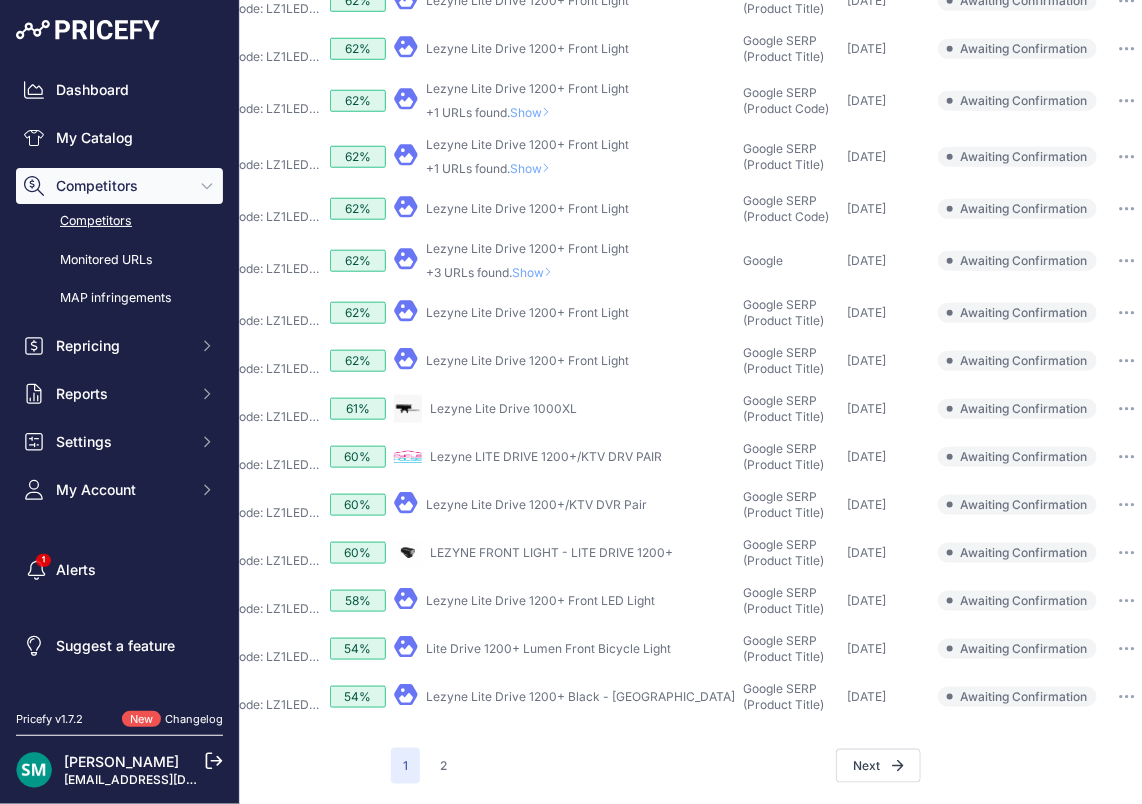 click 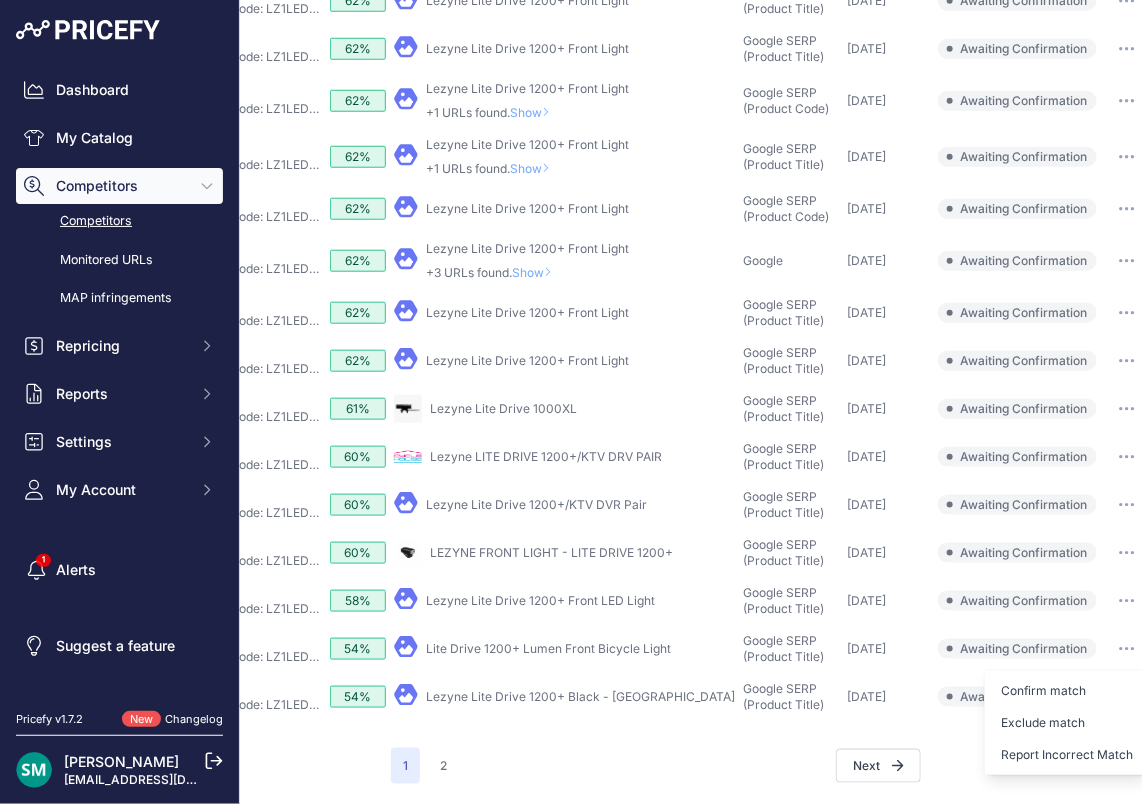 click on "Exclude match" at bounding box center (0, 0) 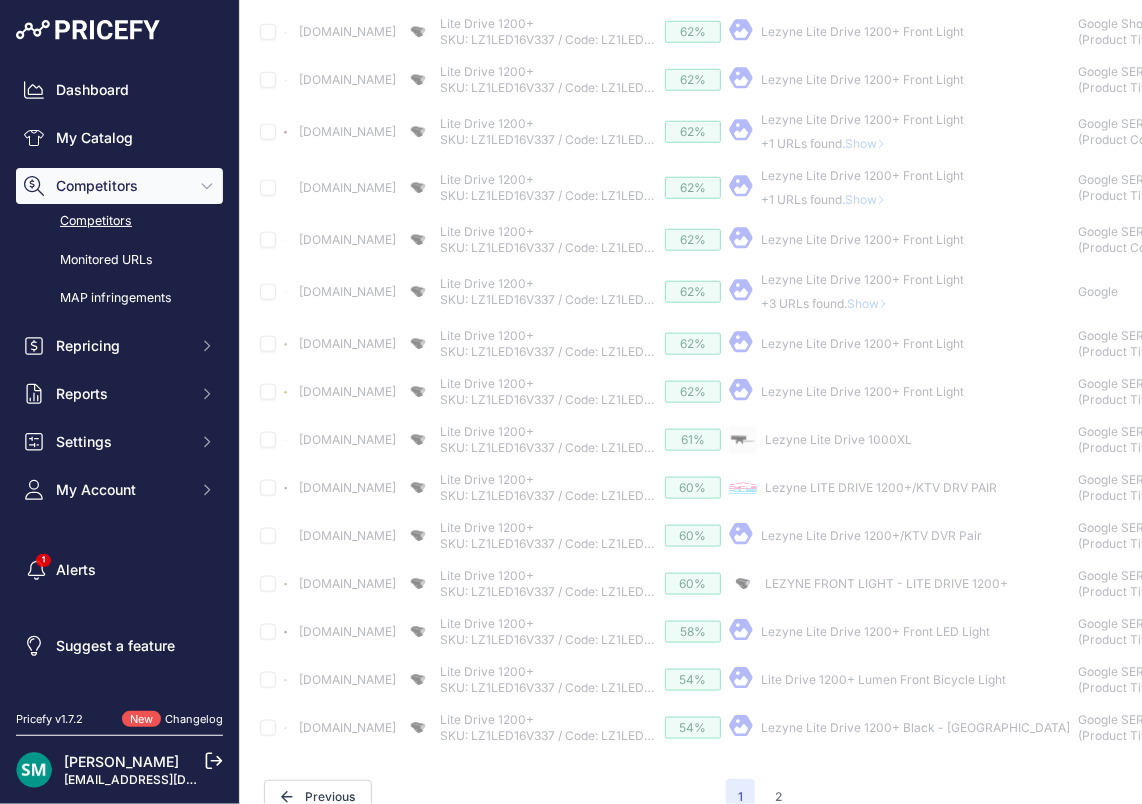 scroll, scrollTop: 608, scrollLeft: 0, axis: vertical 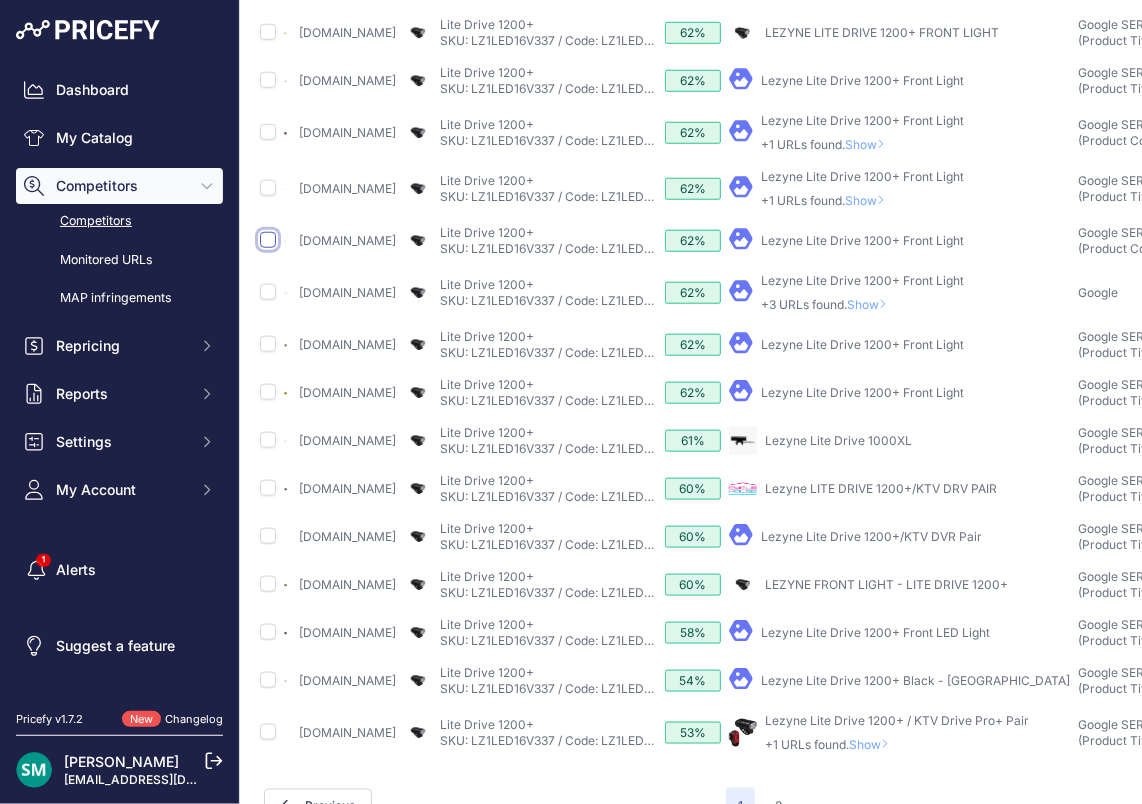 click at bounding box center [268, 240] 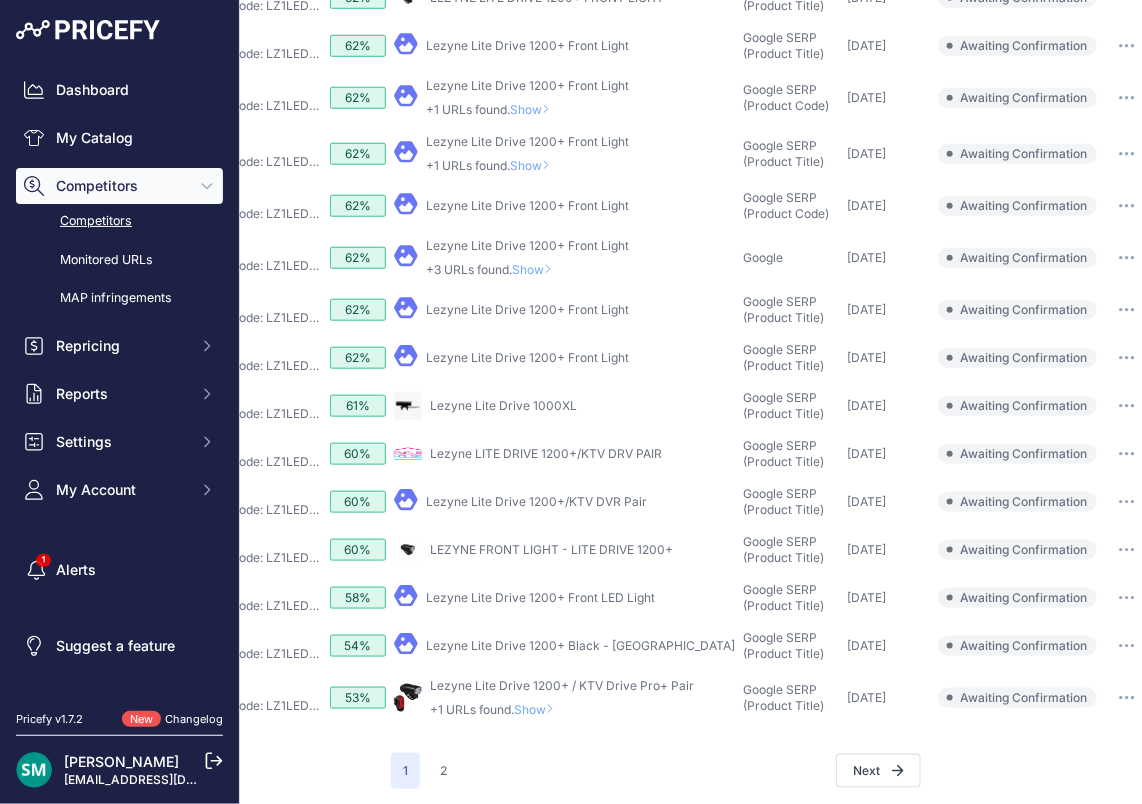 scroll, scrollTop: 573, scrollLeft: 344, axis: both 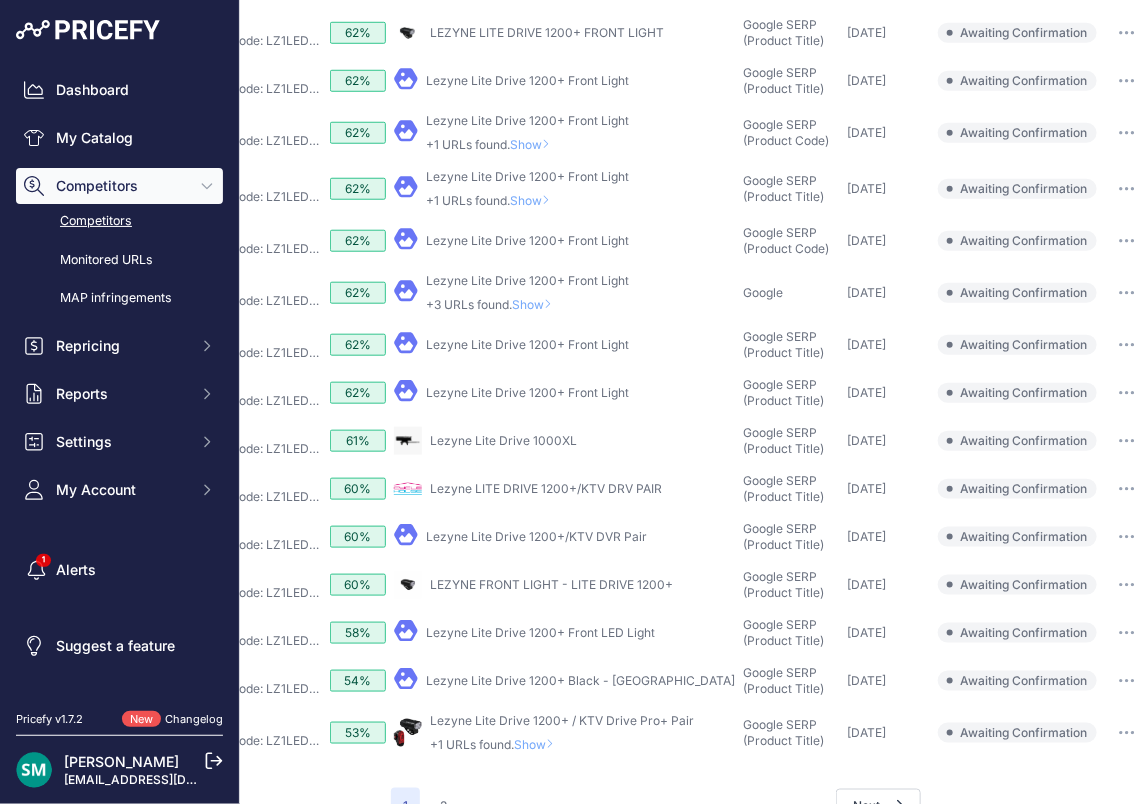 click 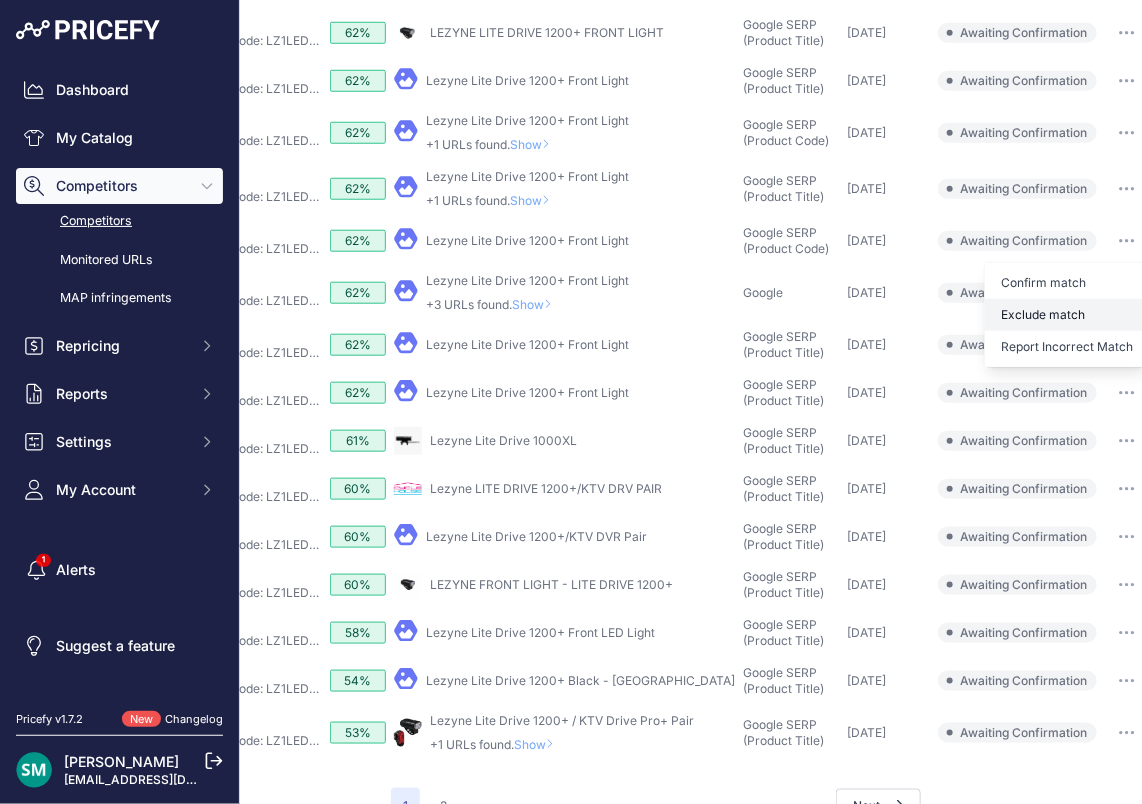 click on "Exclude match" at bounding box center [0, 0] 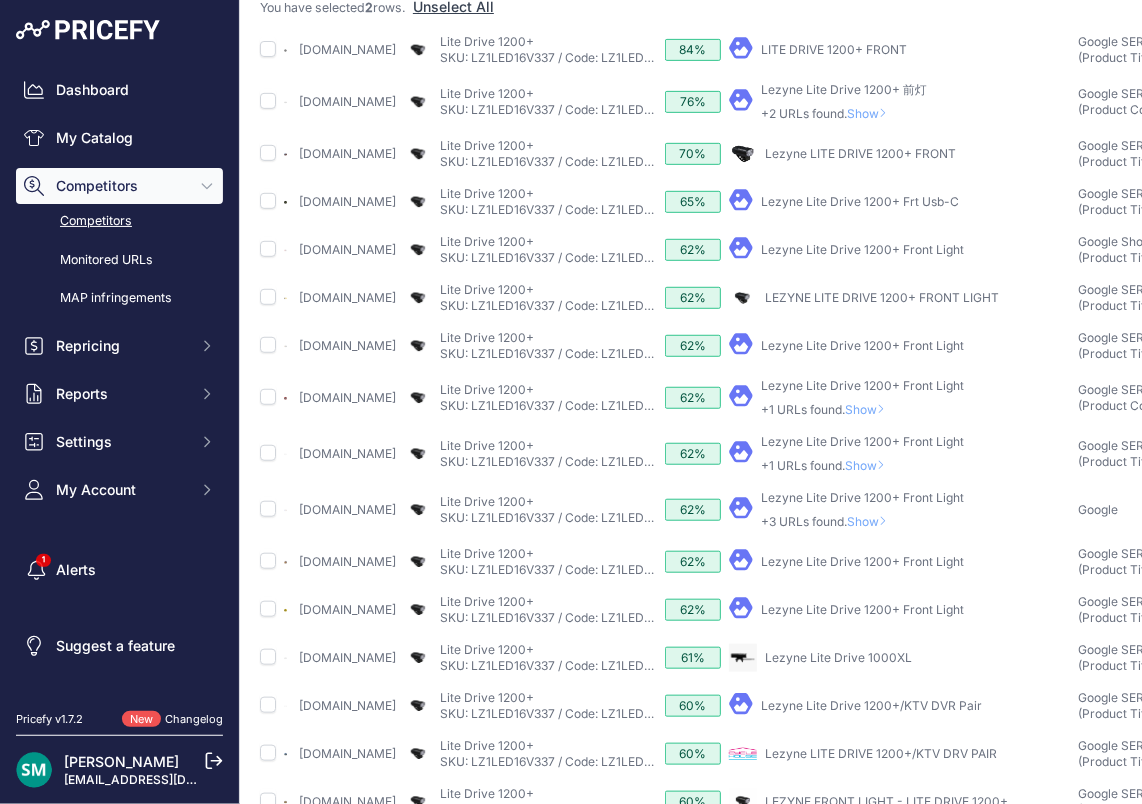 scroll, scrollTop: 273, scrollLeft: 0, axis: vertical 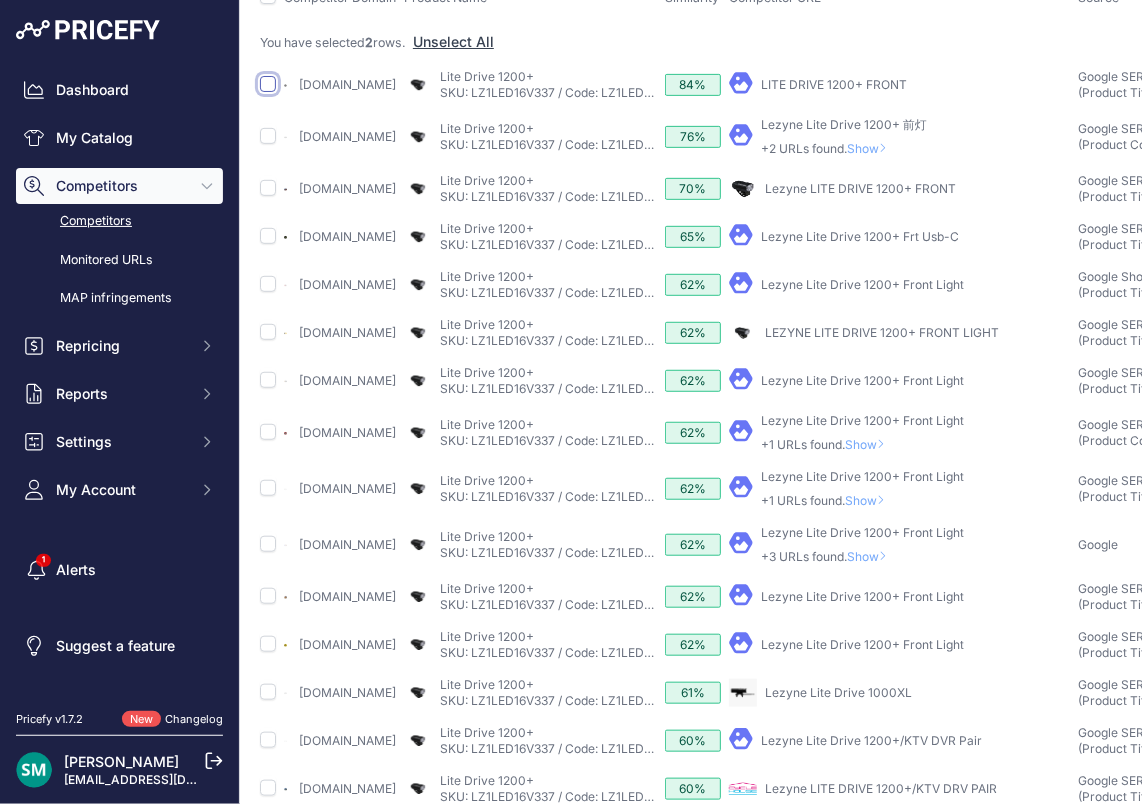 drag, startPoint x: 268, startPoint y: 79, endPoint x: 265, endPoint y: 96, distance: 17.262676 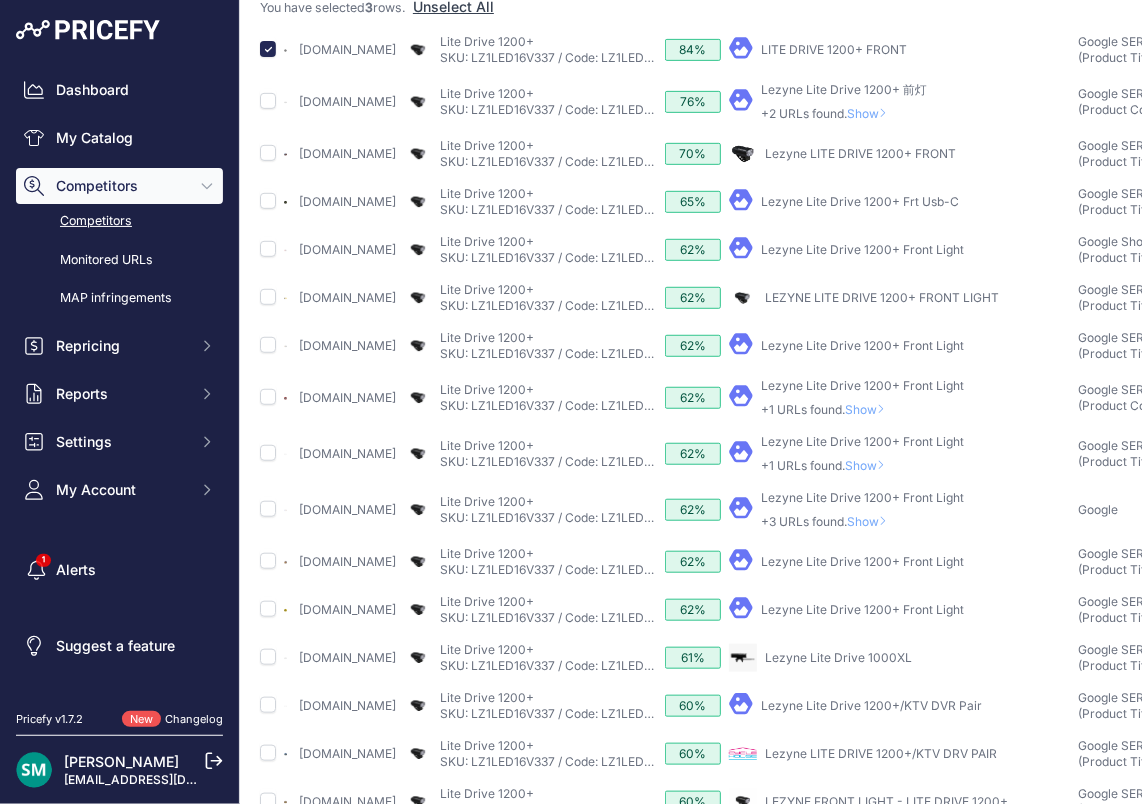 scroll, scrollTop: 273, scrollLeft: 0, axis: vertical 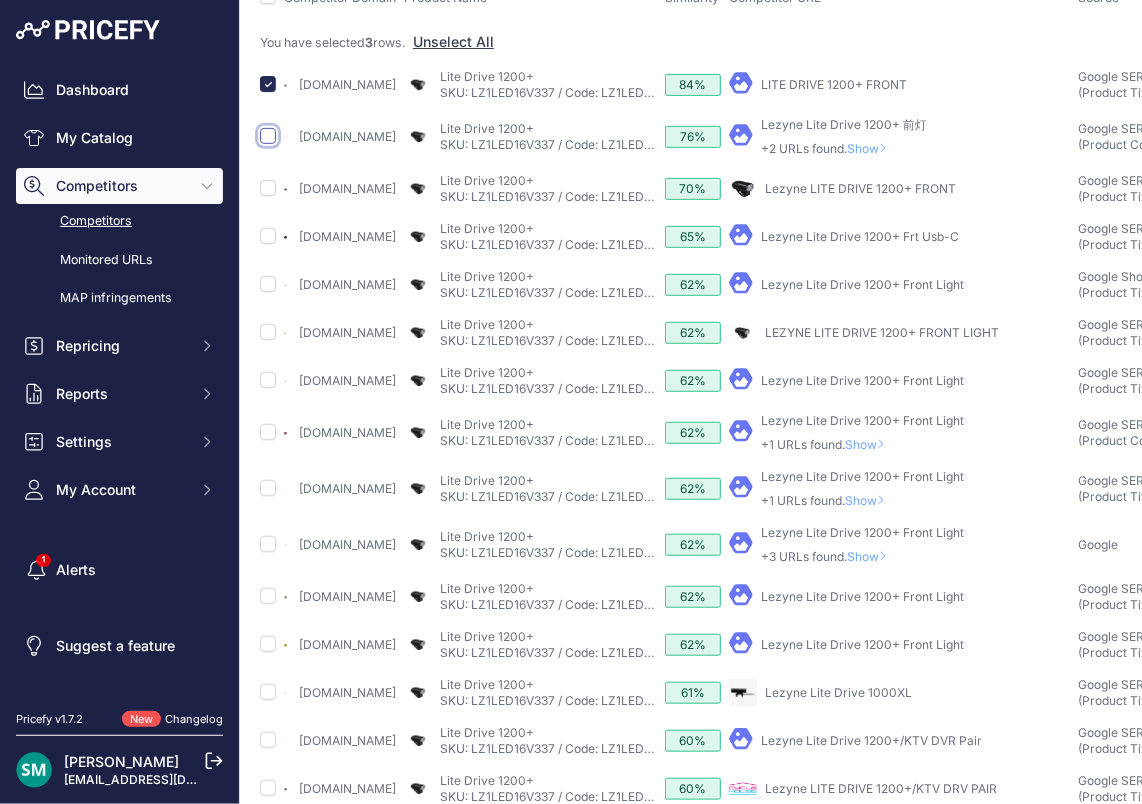 click at bounding box center [268, 136] 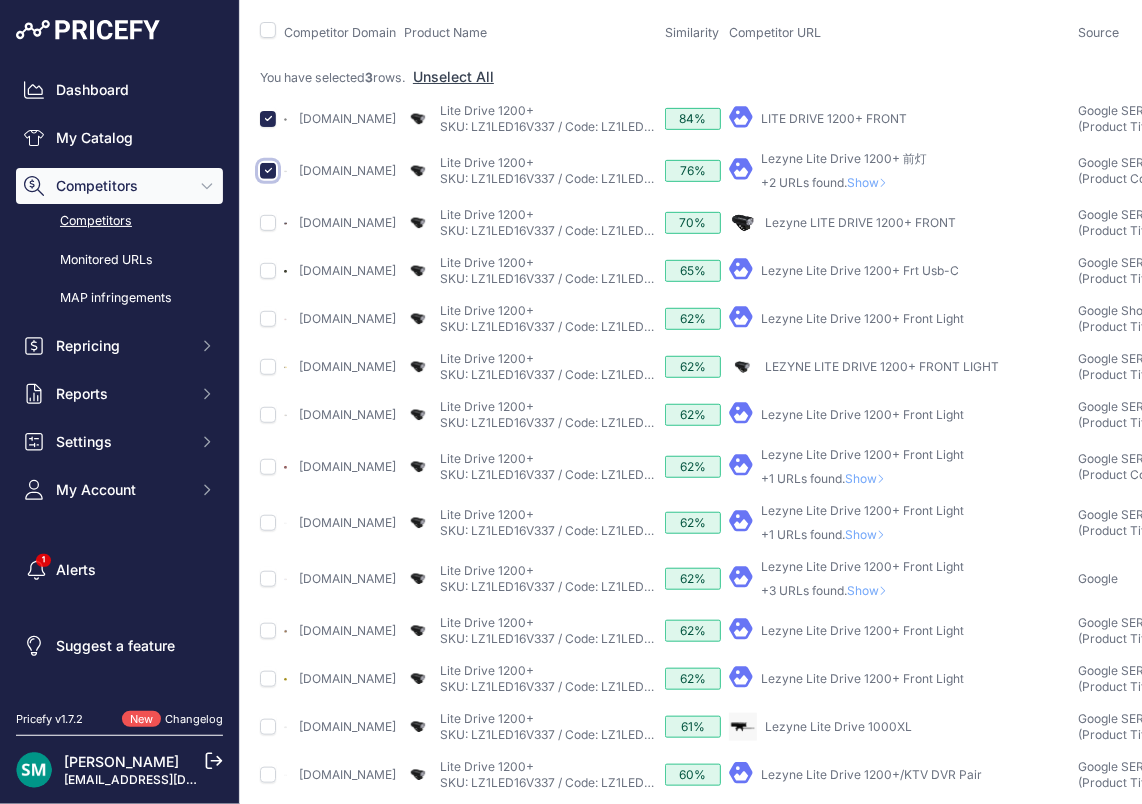 scroll, scrollTop: 308, scrollLeft: 0, axis: vertical 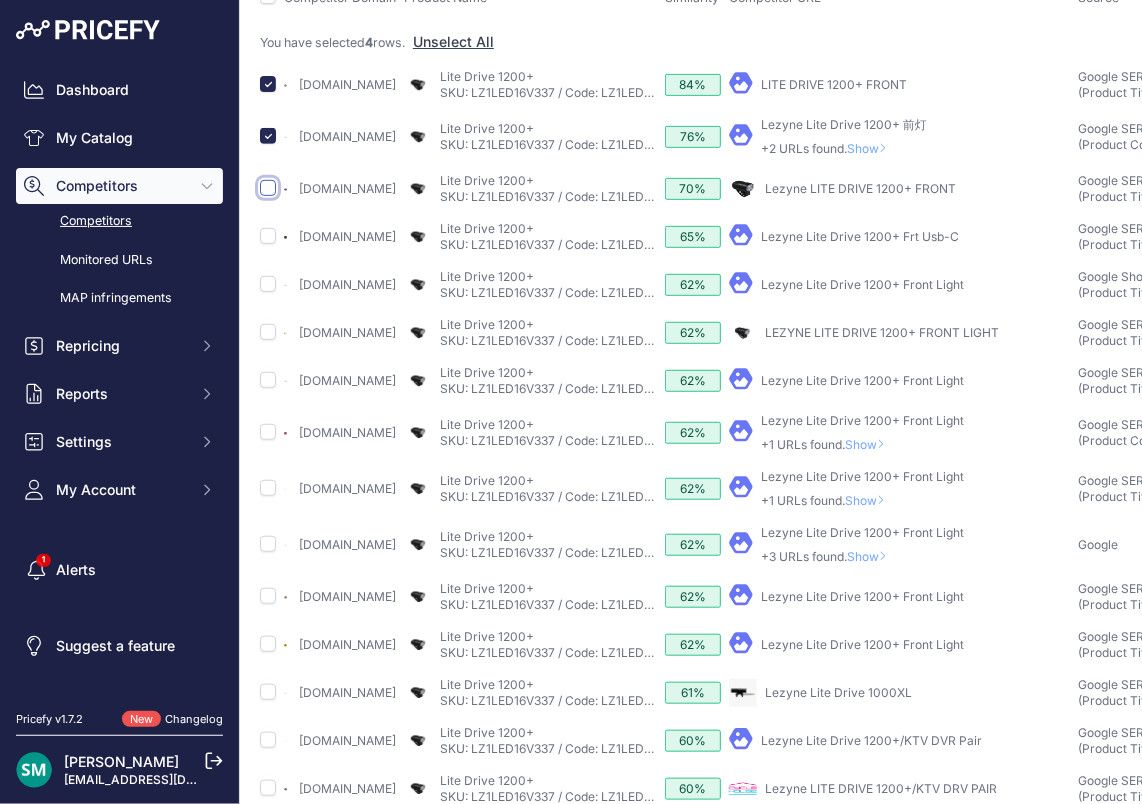 click at bounding box center [268, 188] 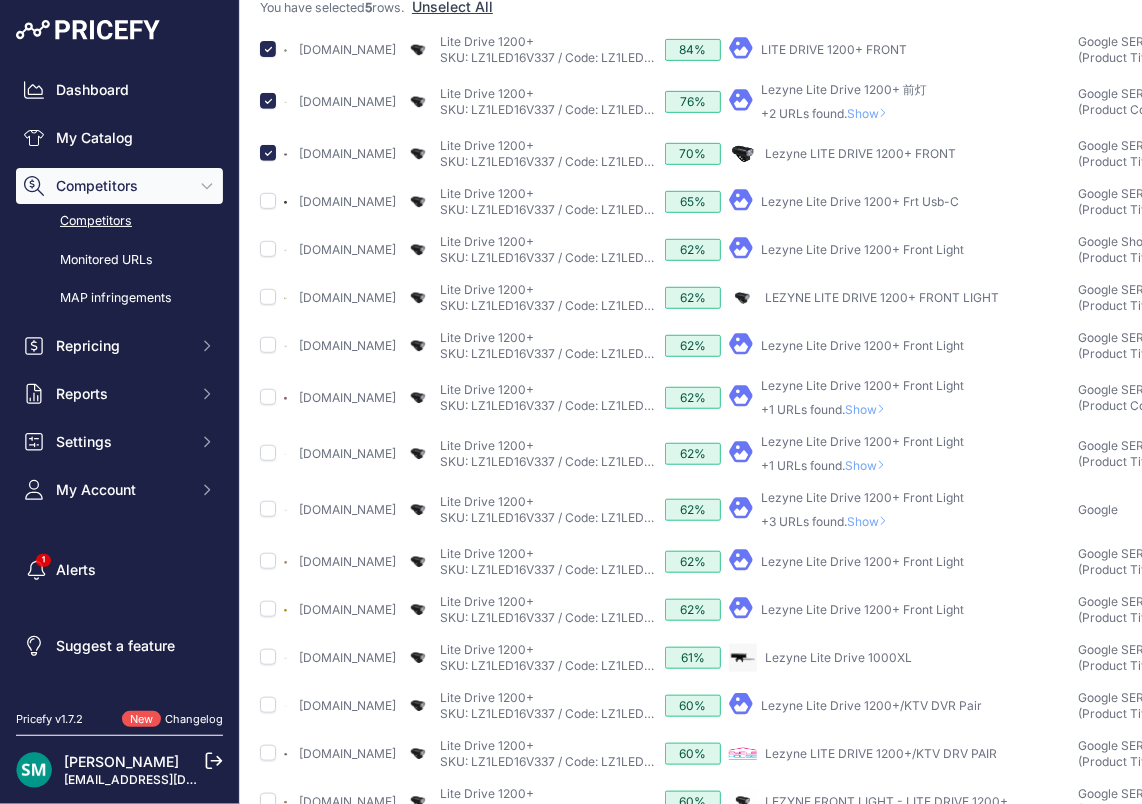 scroll, scrollTop: 273, scrollLeft: 0, axis: vertical 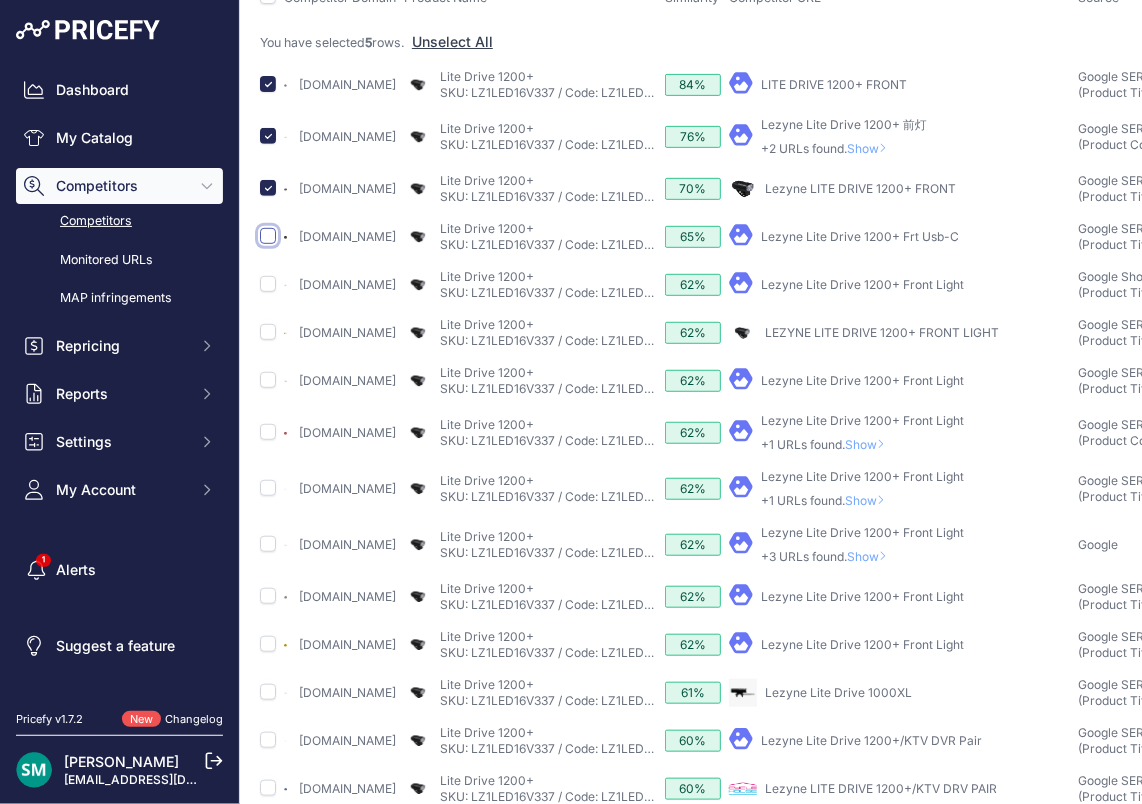 click at bounding box center (268, 236) 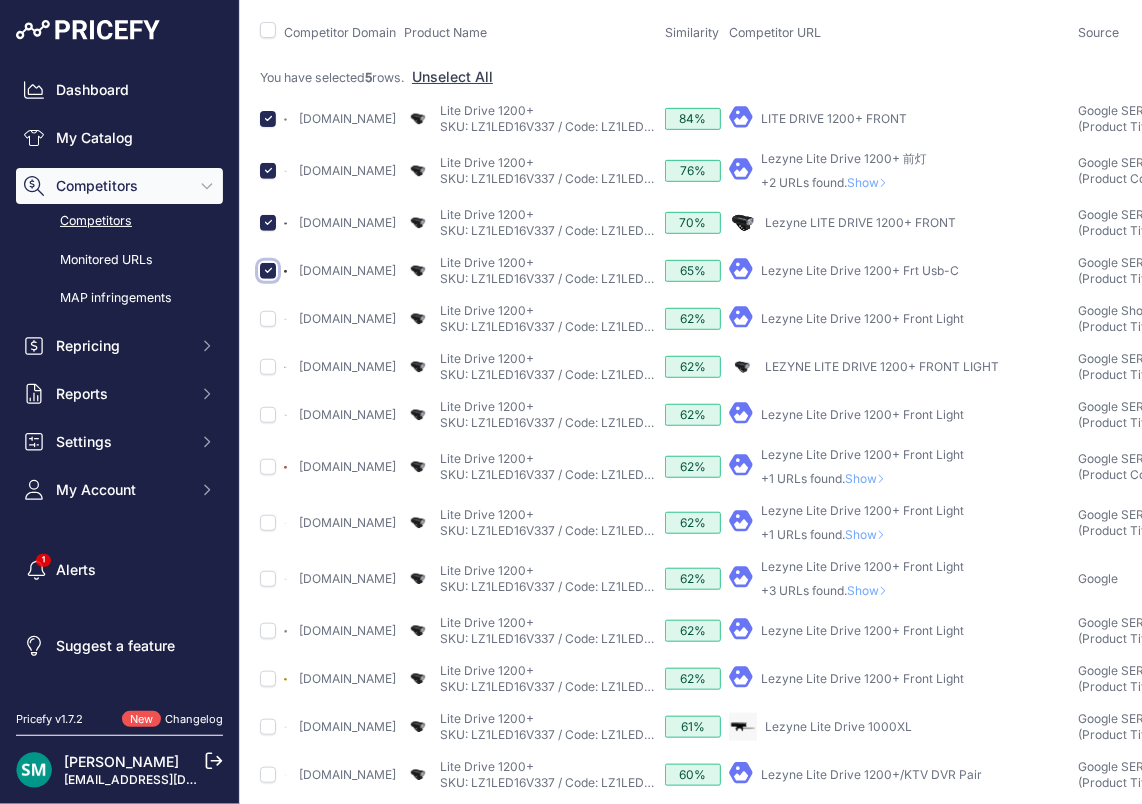 scroll, scrollTop: 308, scrollLeft: 0, axis: vertical 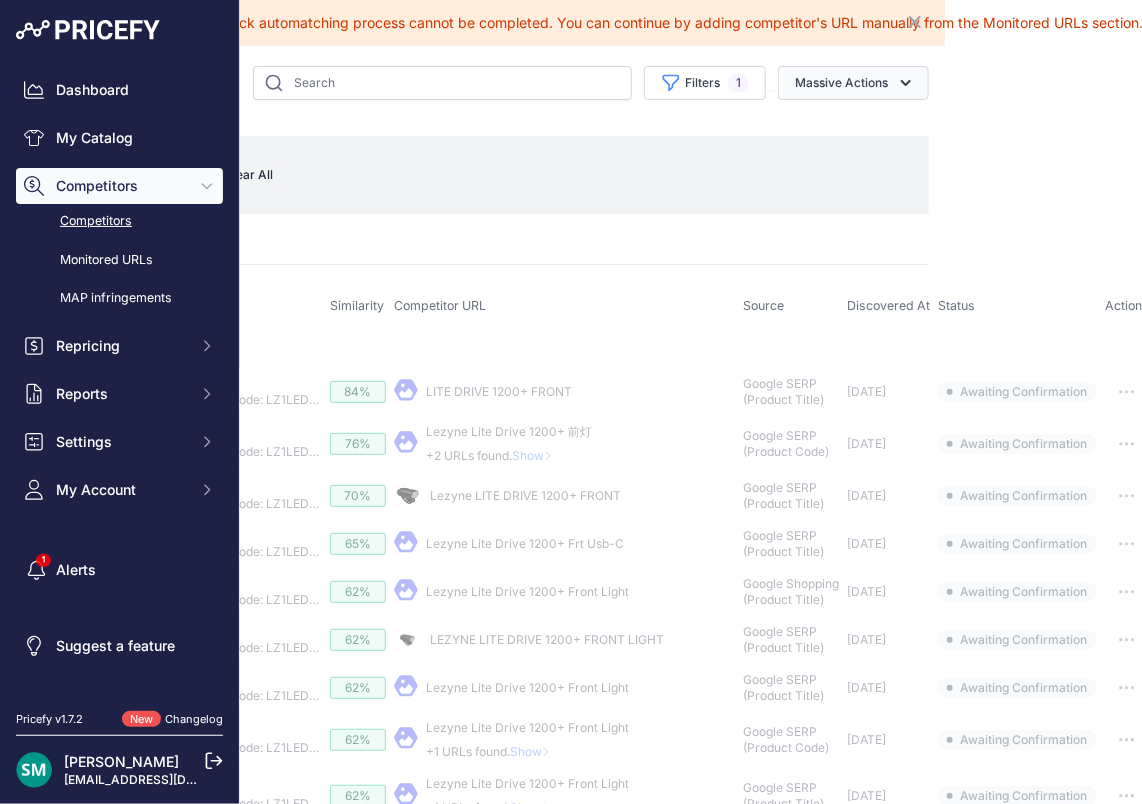 click on "Massive Actions" at bounding box center [853, 83] 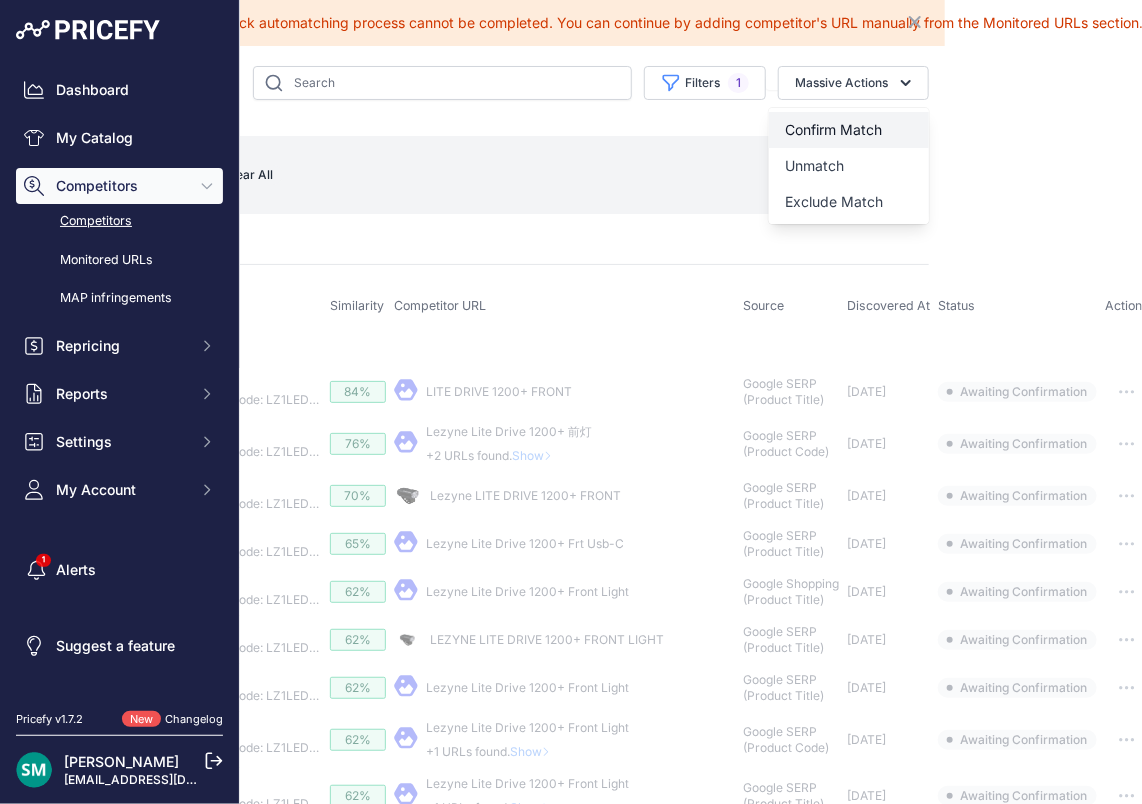 click on "Confirm Match" at bounding box center (833, 129) 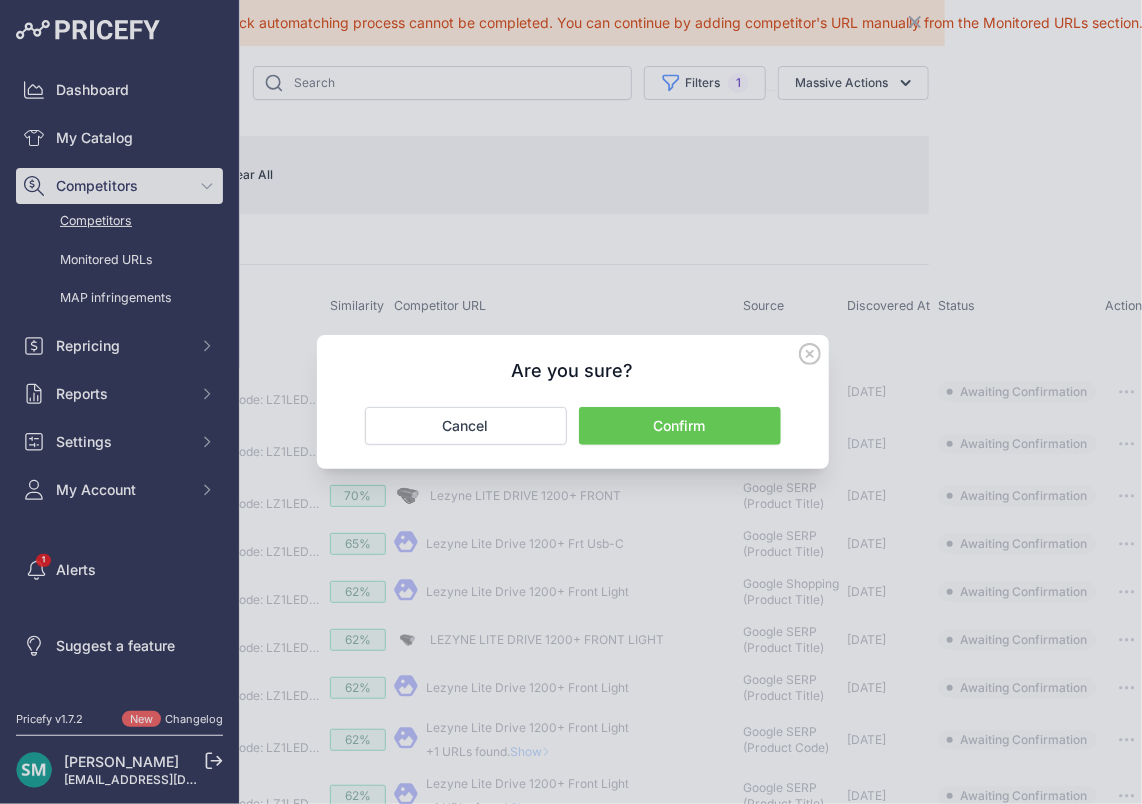 click on "Confirm" at bounding box center [680, 426] 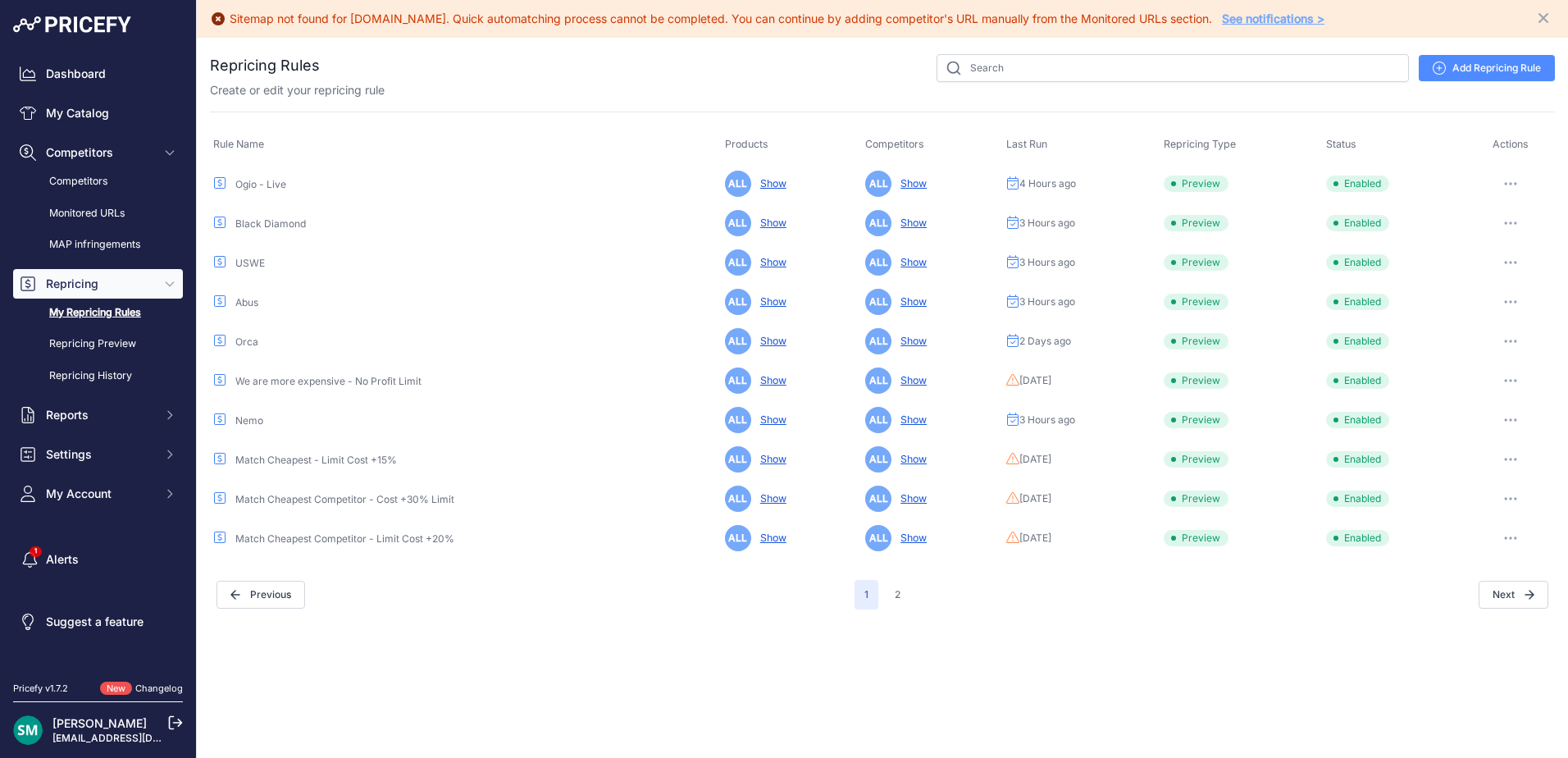 scroll, scrollTop: 0, scrollLeft: 0, axis: both 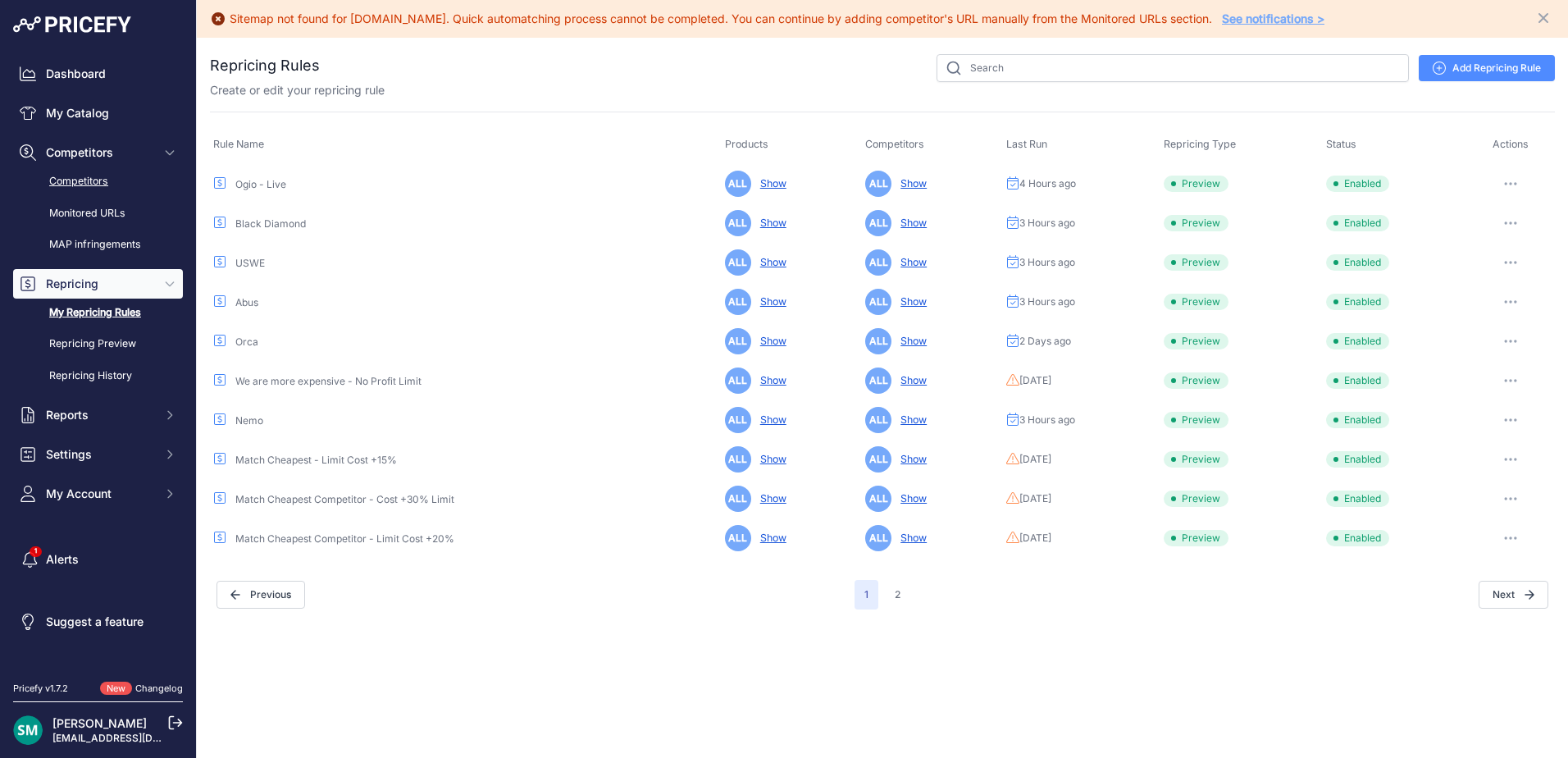 click on "Competitors" at bounding box center (98, 181) 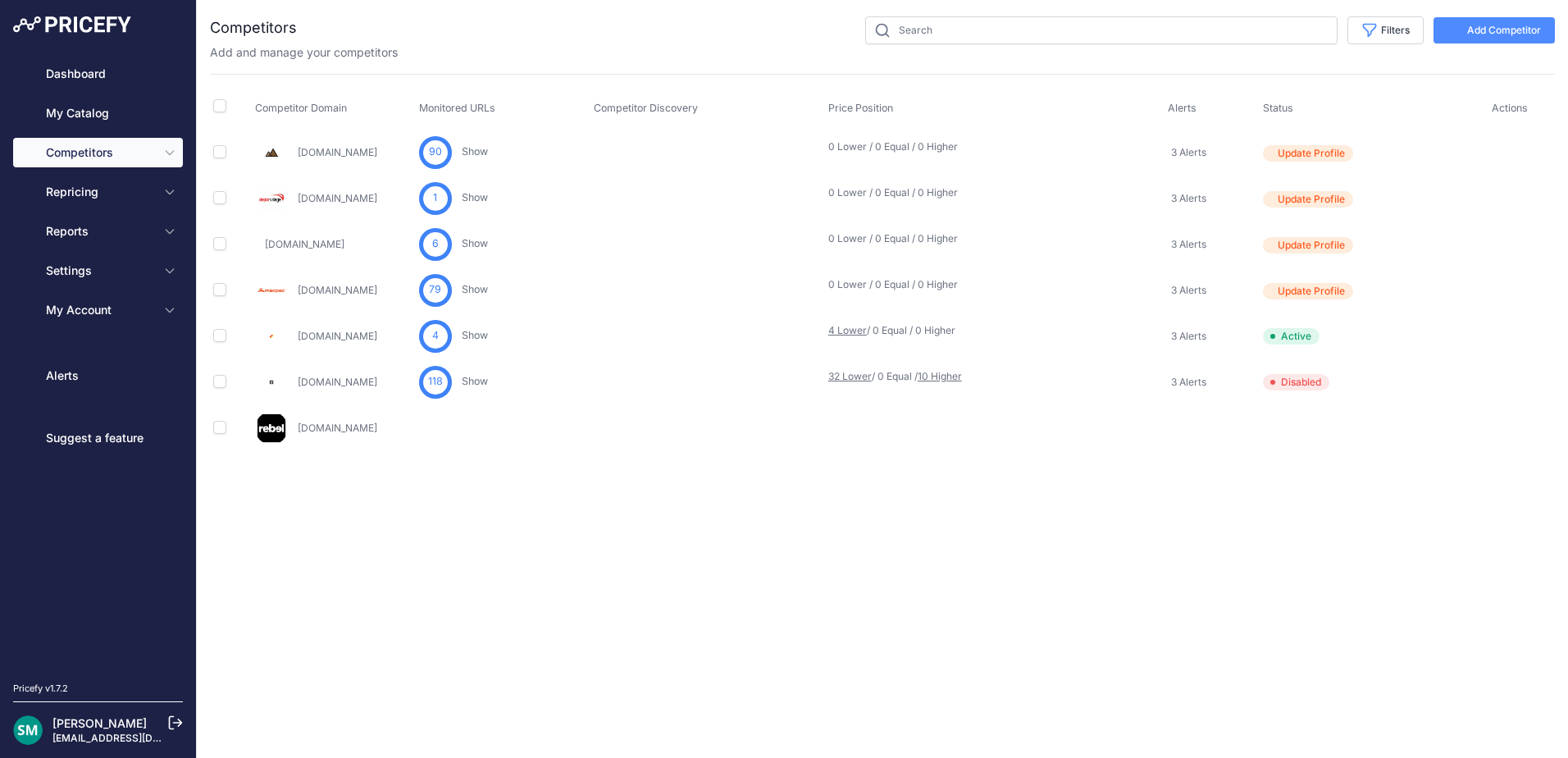 scroll, scrollTop: 0, scrollLeft: 0, axis: both 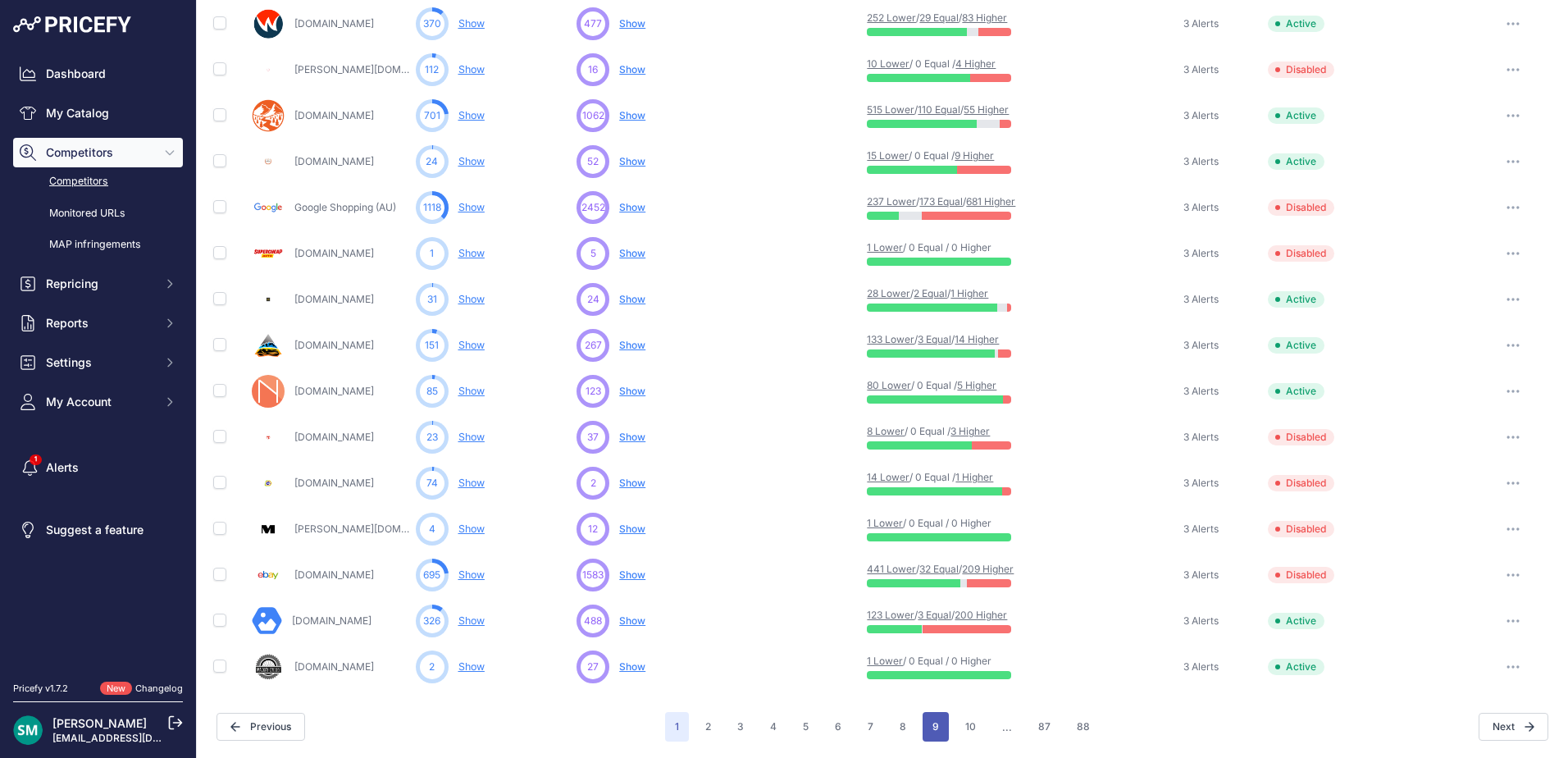 click on "9" at bounding box center [936, 727] 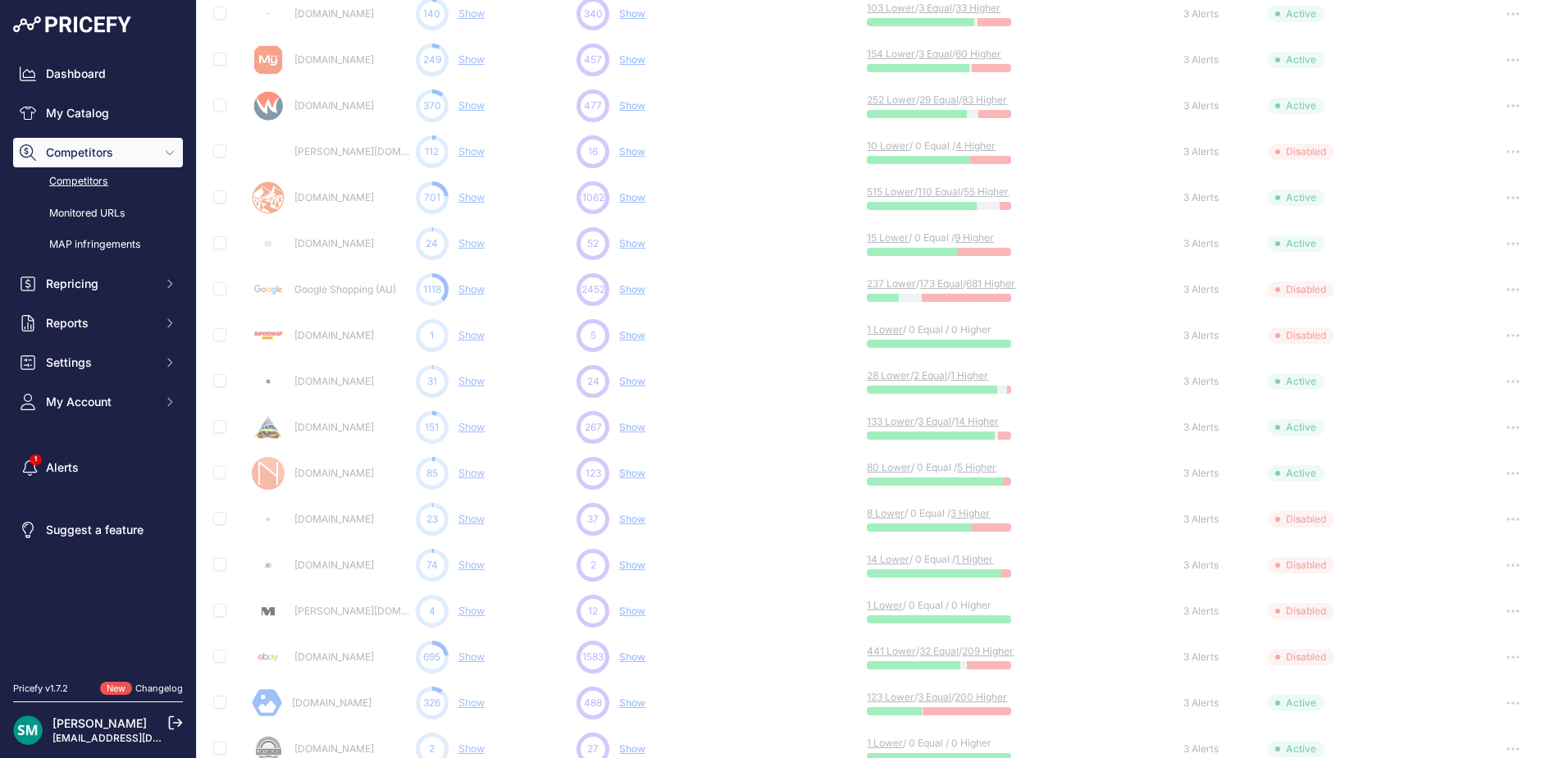 scroll, scrollTop: 667, scrollLeft: 0, axis: vertical 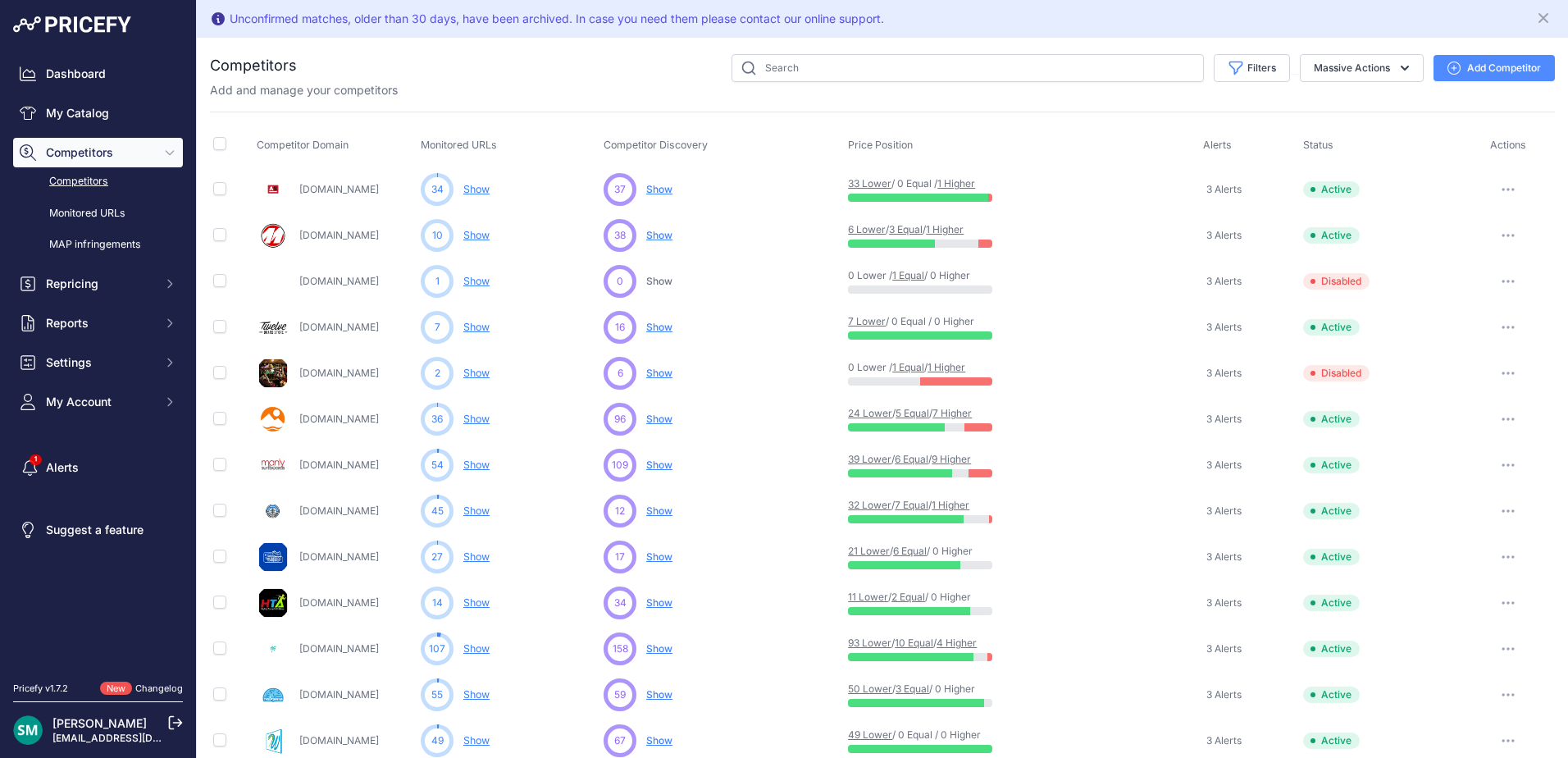 click at bounding box center (1508, 190) 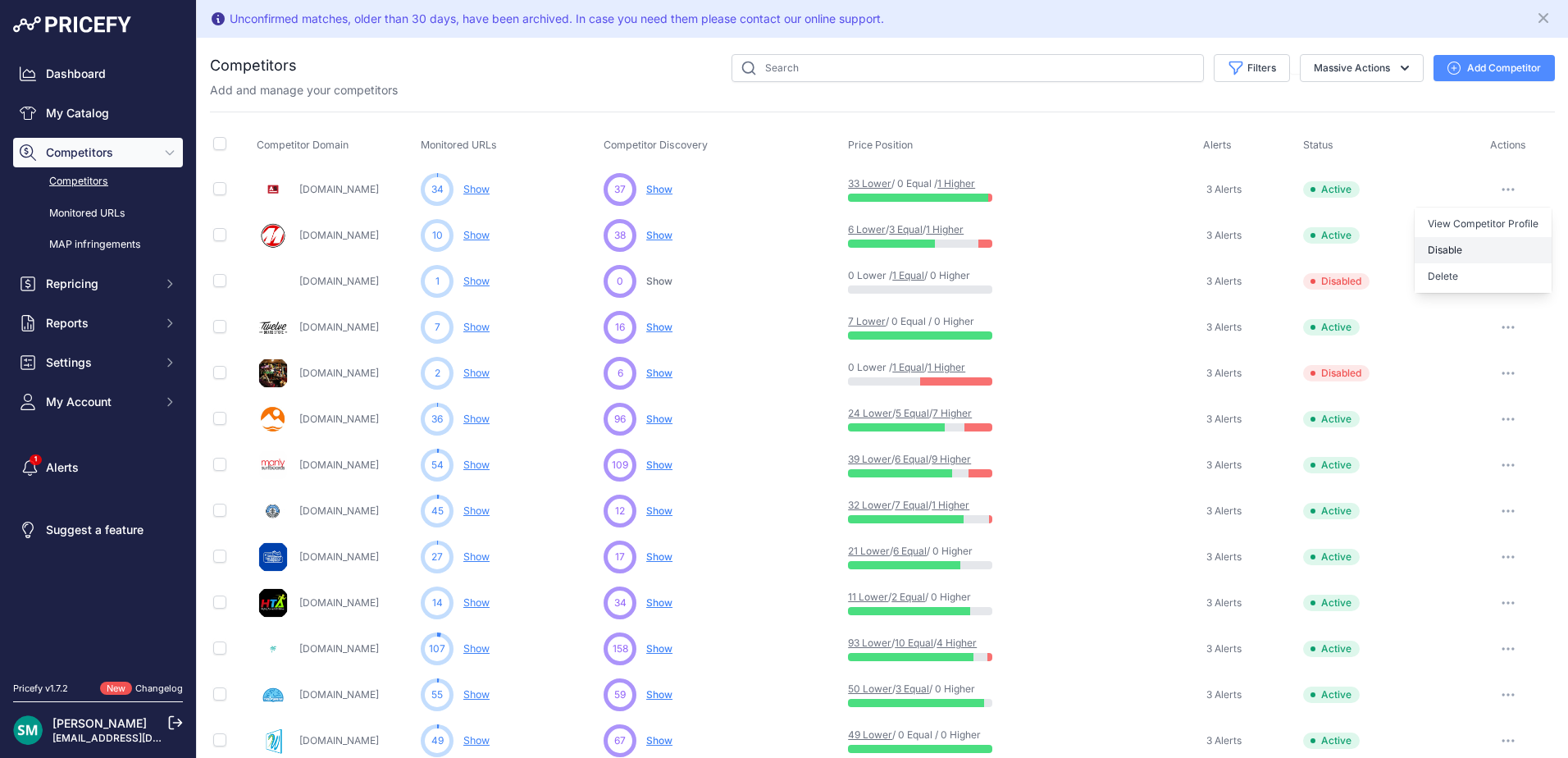 click on "Disable" at bounding box center (1483, 250) 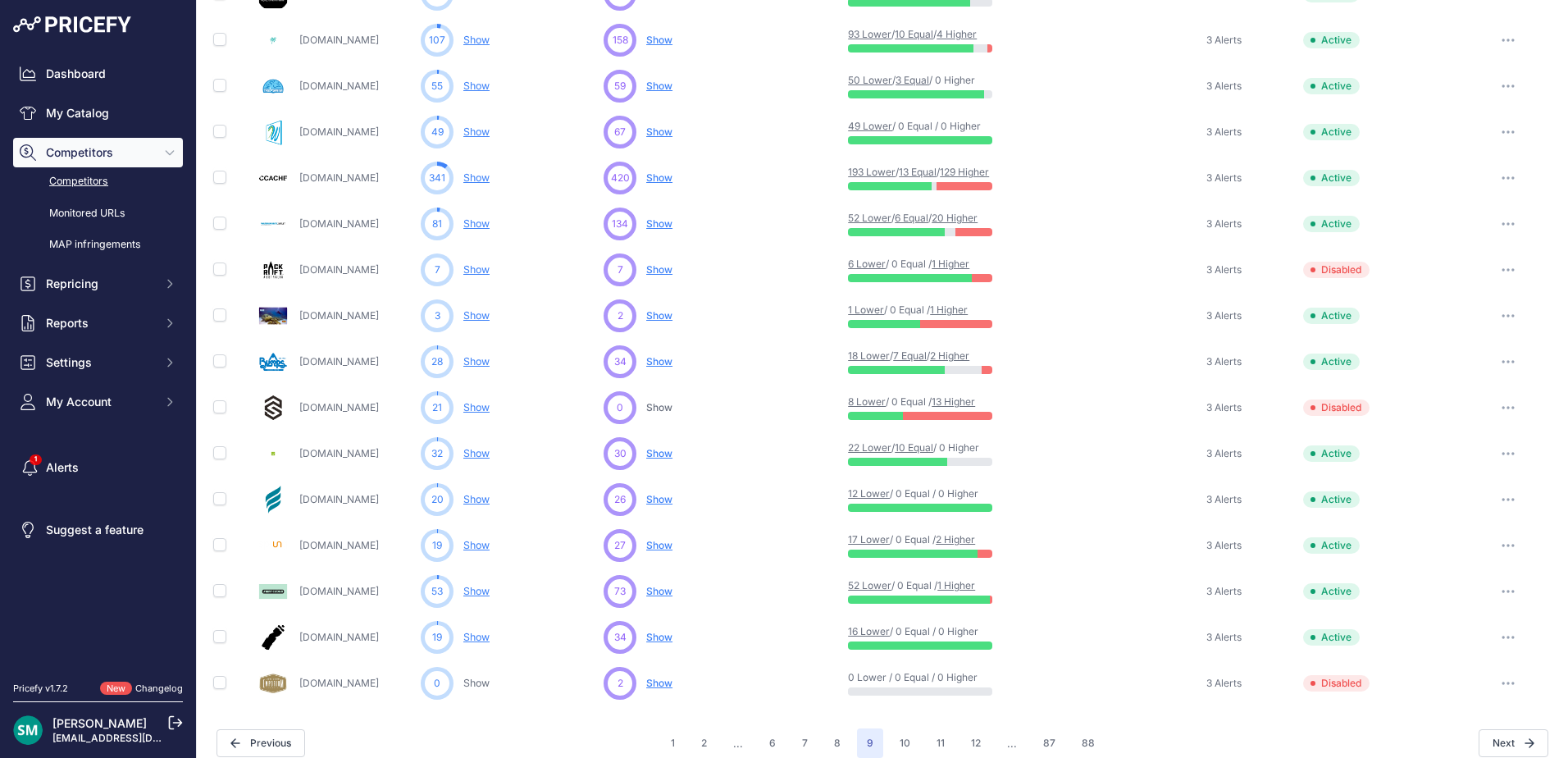scroll, scrollTop: 625, scrollLeft: 0, axis: vertical 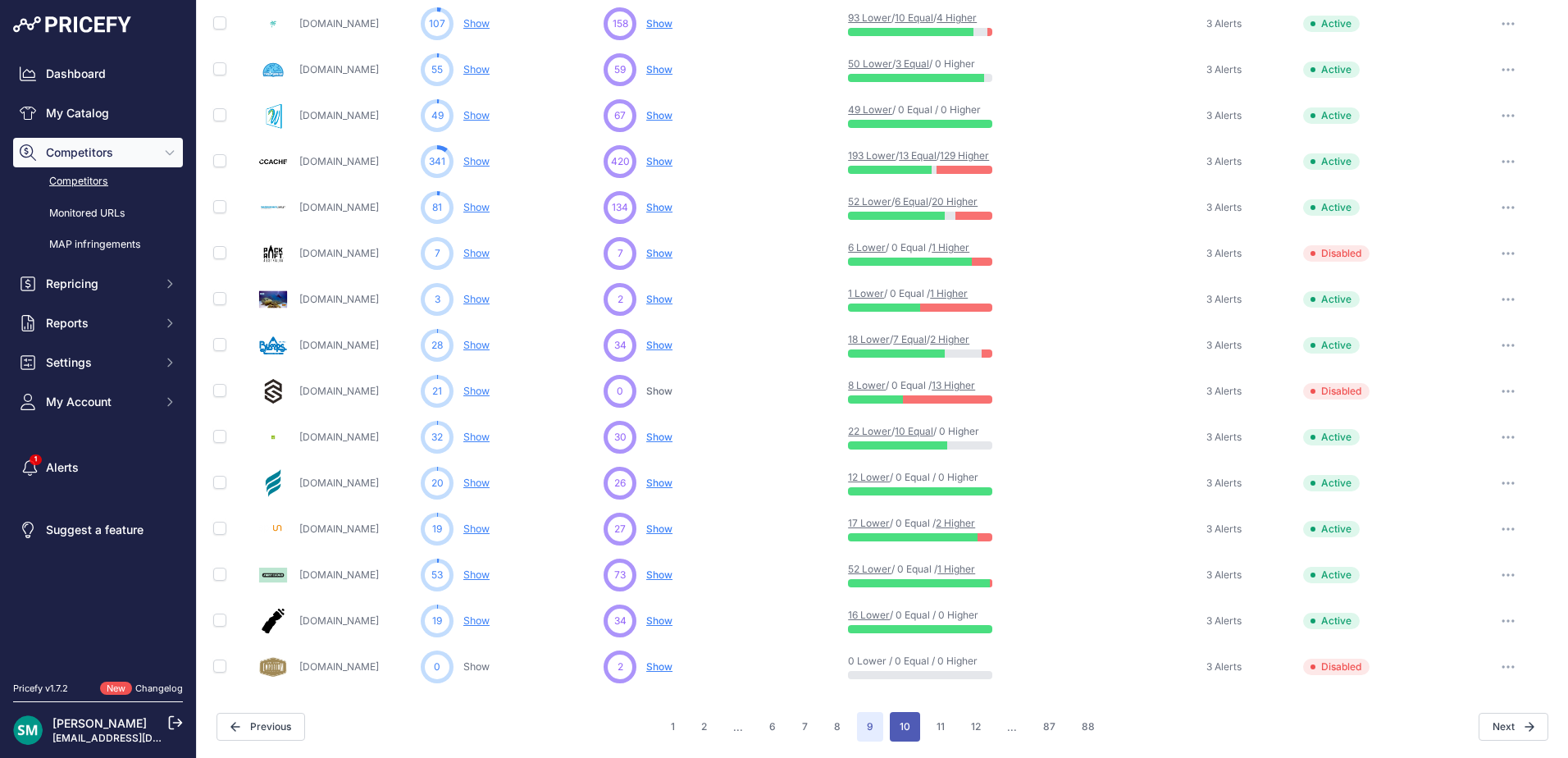 click on "10" at bounding box center [905, 727] 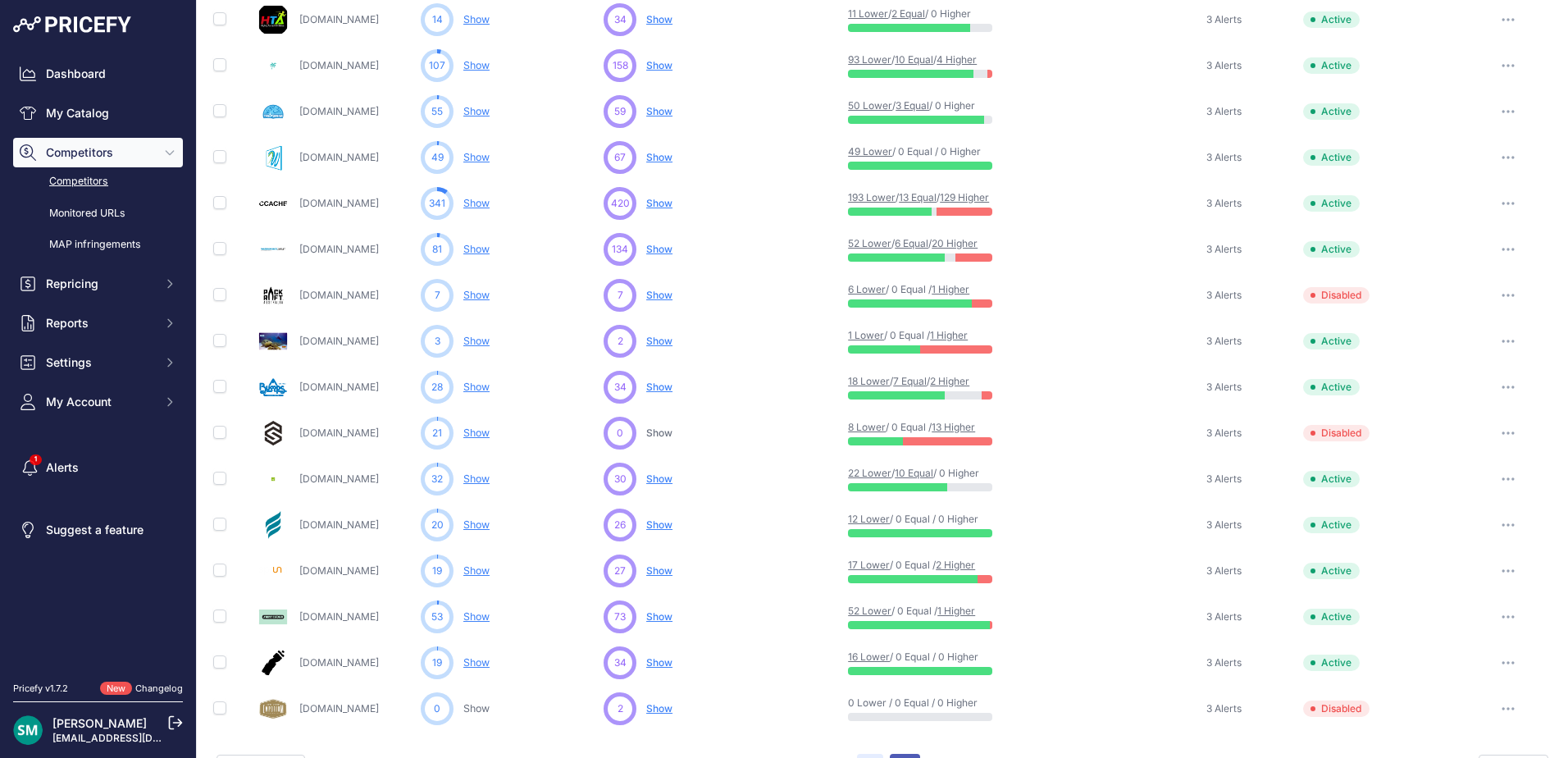 scroll, scrollTop: 667, scrollLeft: 0, axis: vertical 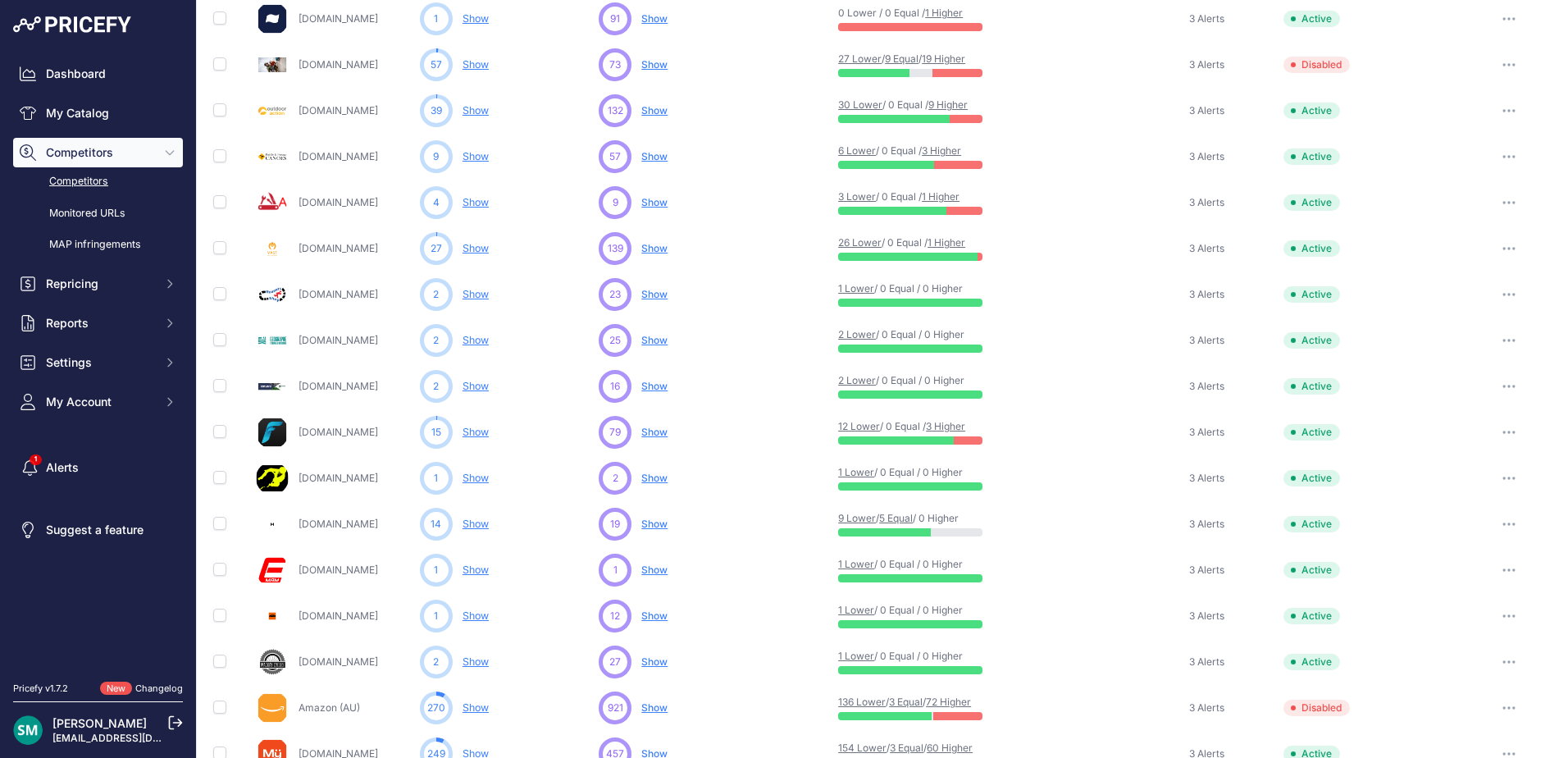 click at bounding box center [1509, 340] 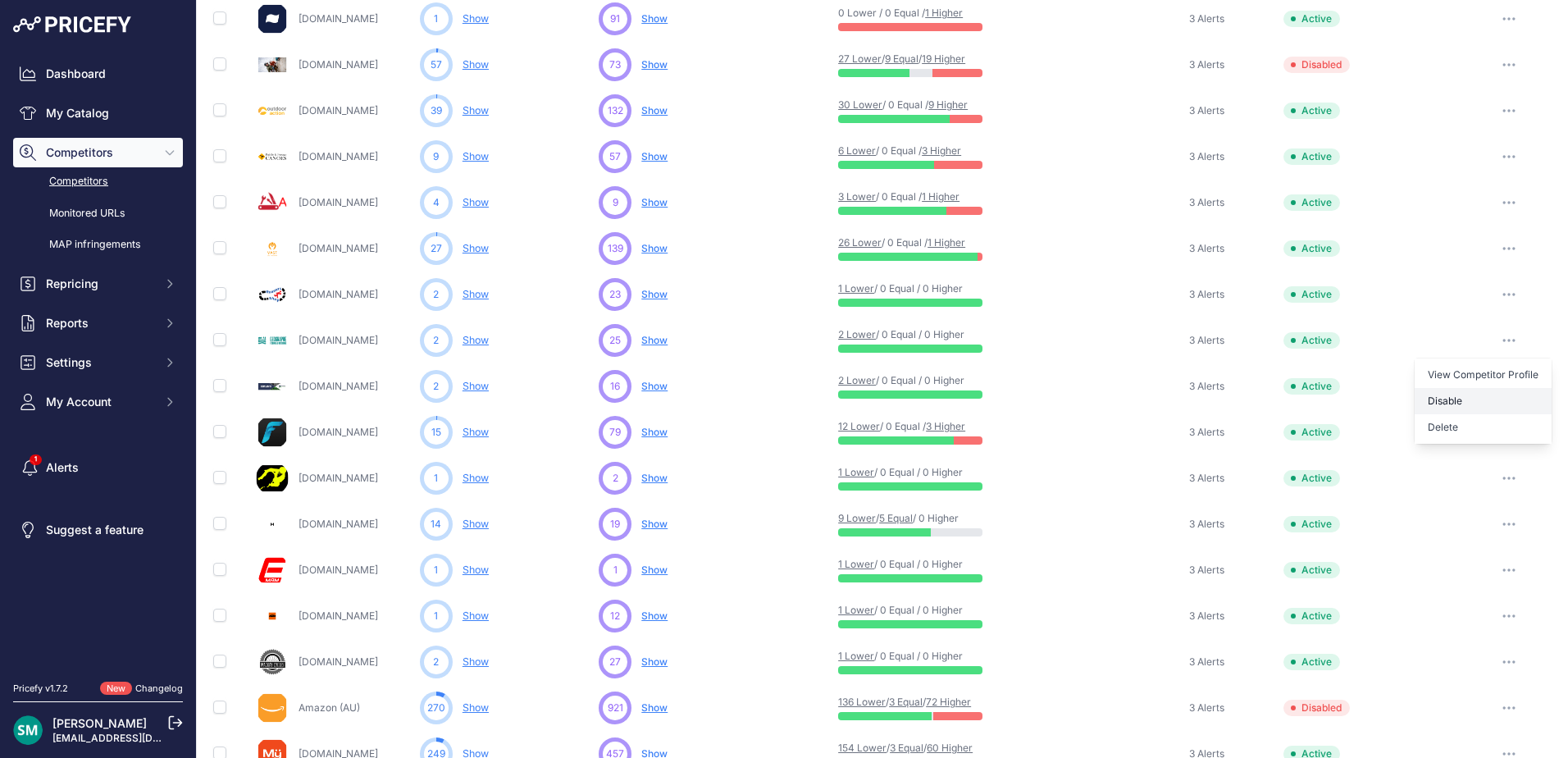 click on "Disable" at bounding box center (1483, 401) 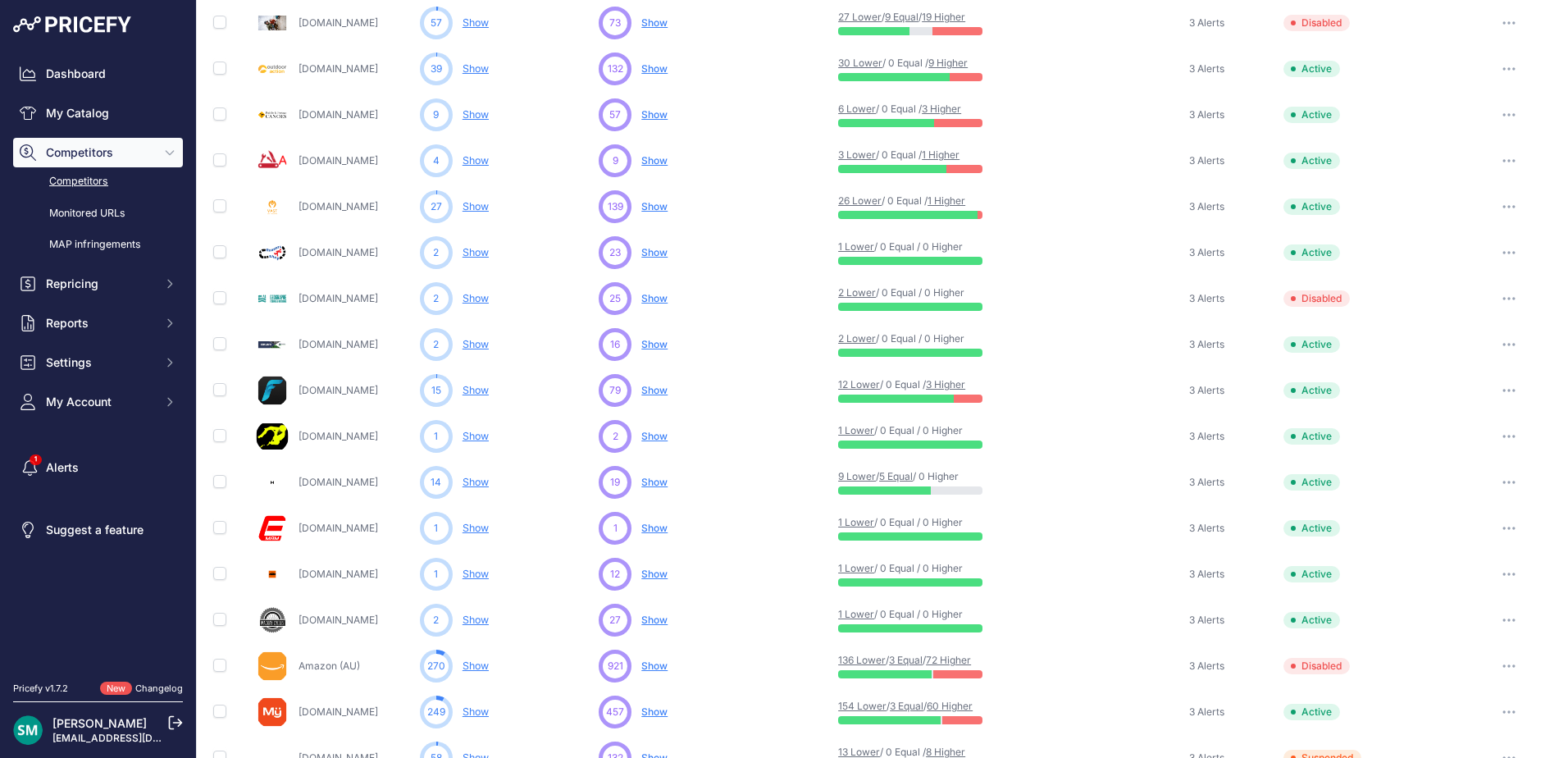 scroll, scrollTop: 493, scrollLeft: 0, axis: vertical 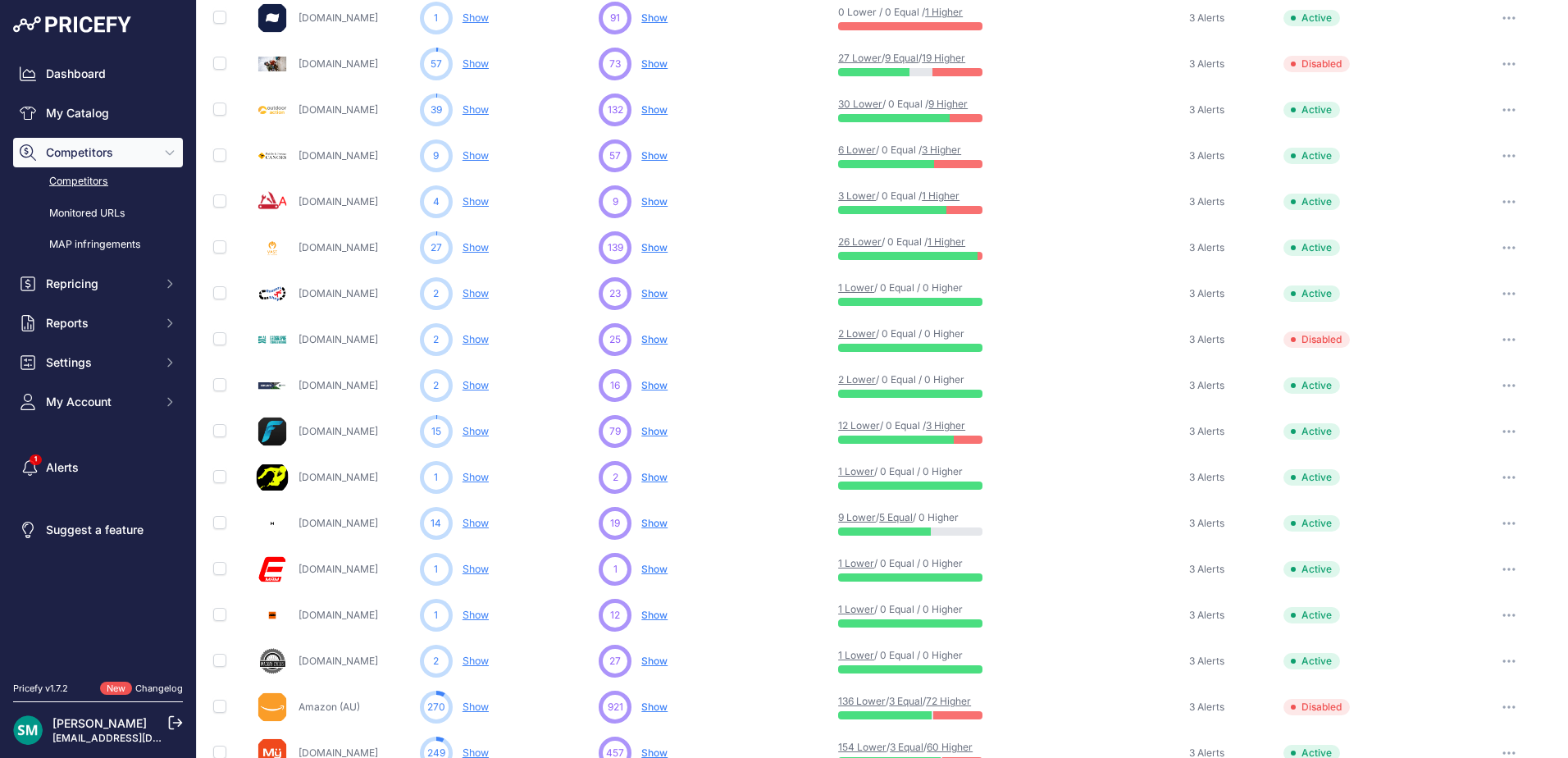click at bounding box center (1509, 386) 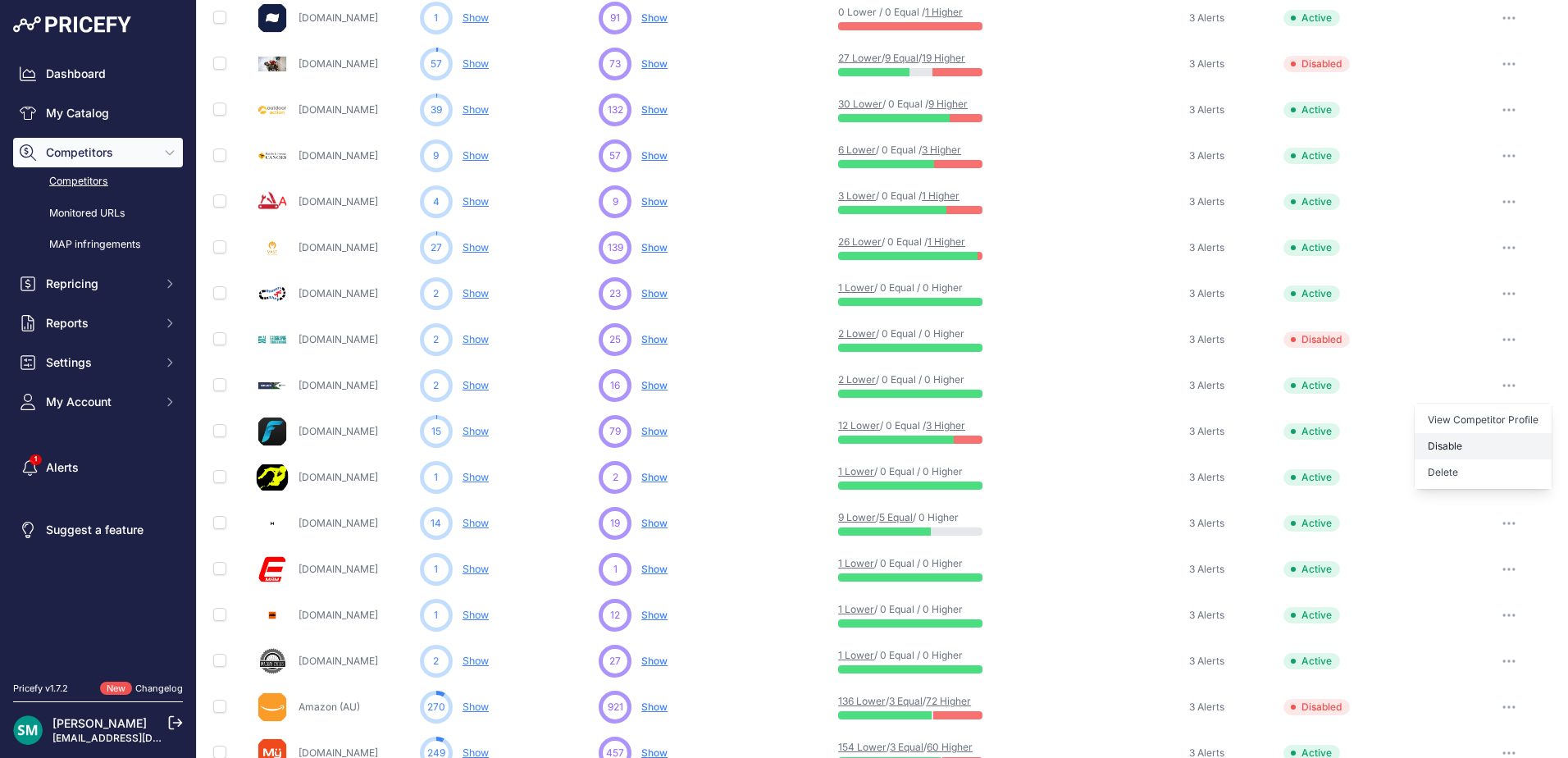 click on "Disable" at bounding box center [1483, 446] 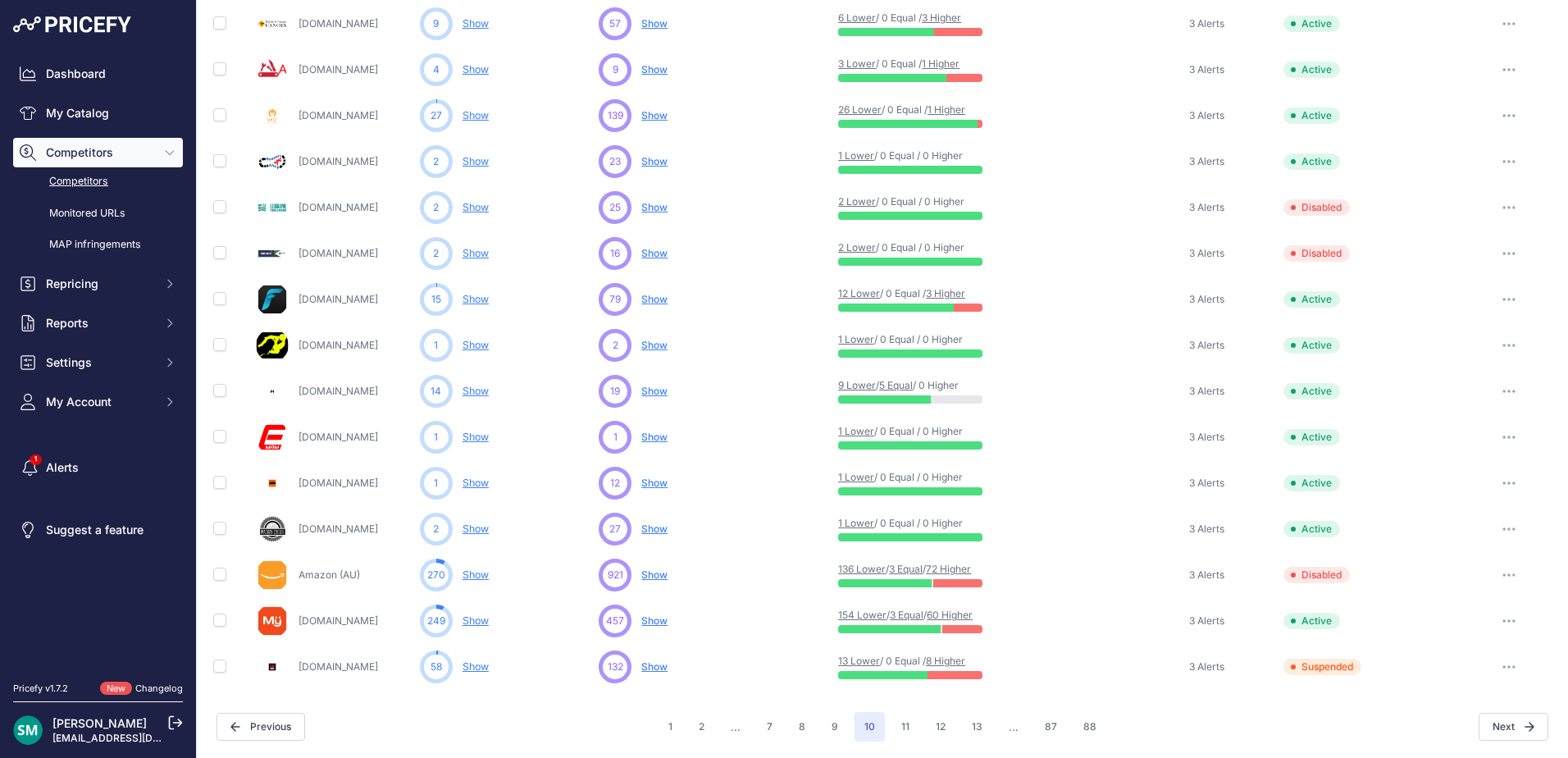 scroll, scrollTop: 625, scrollLeft: 0, axis: vertical 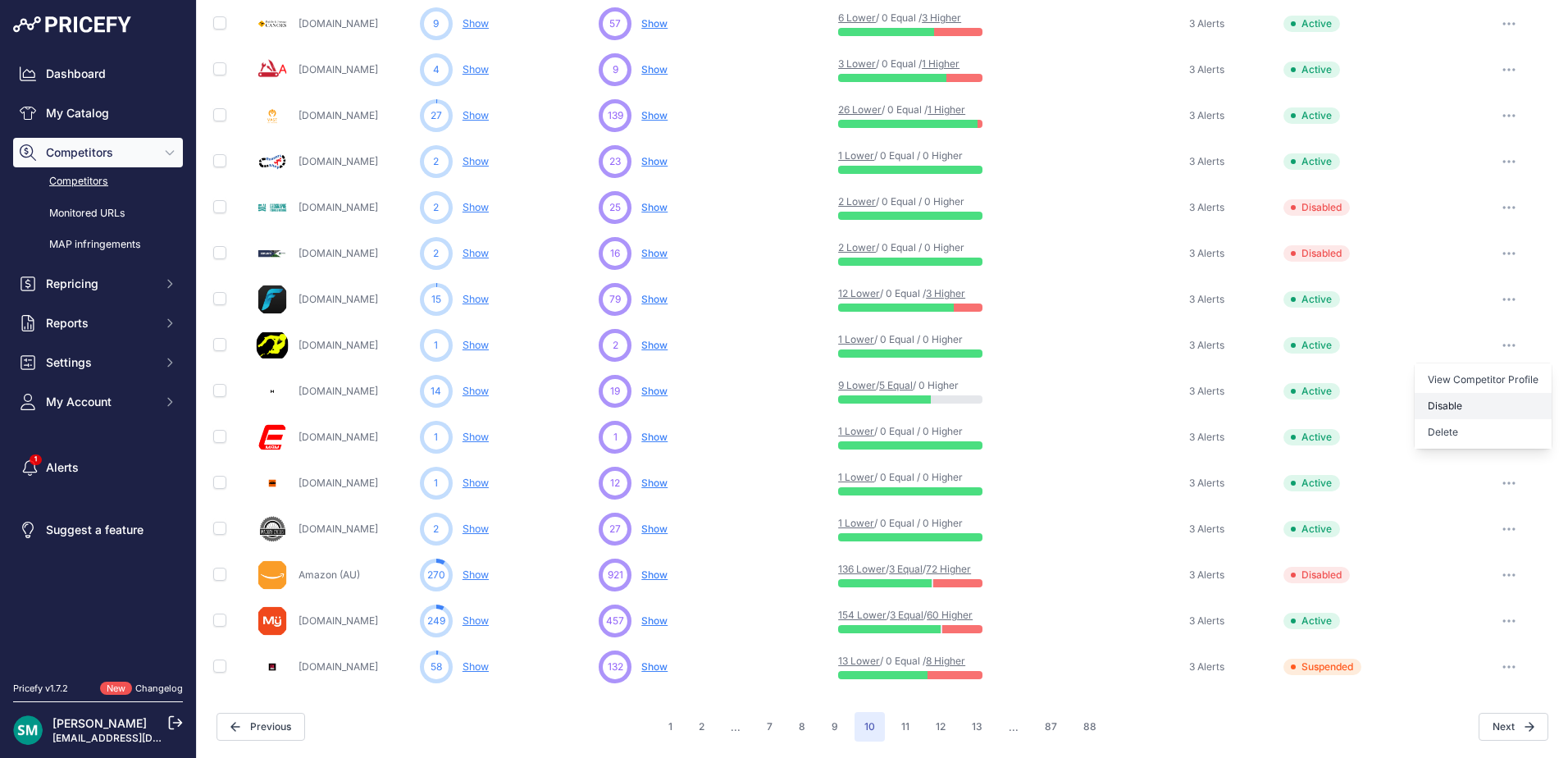 click on "Disable" at bounding box center (1483, 406) 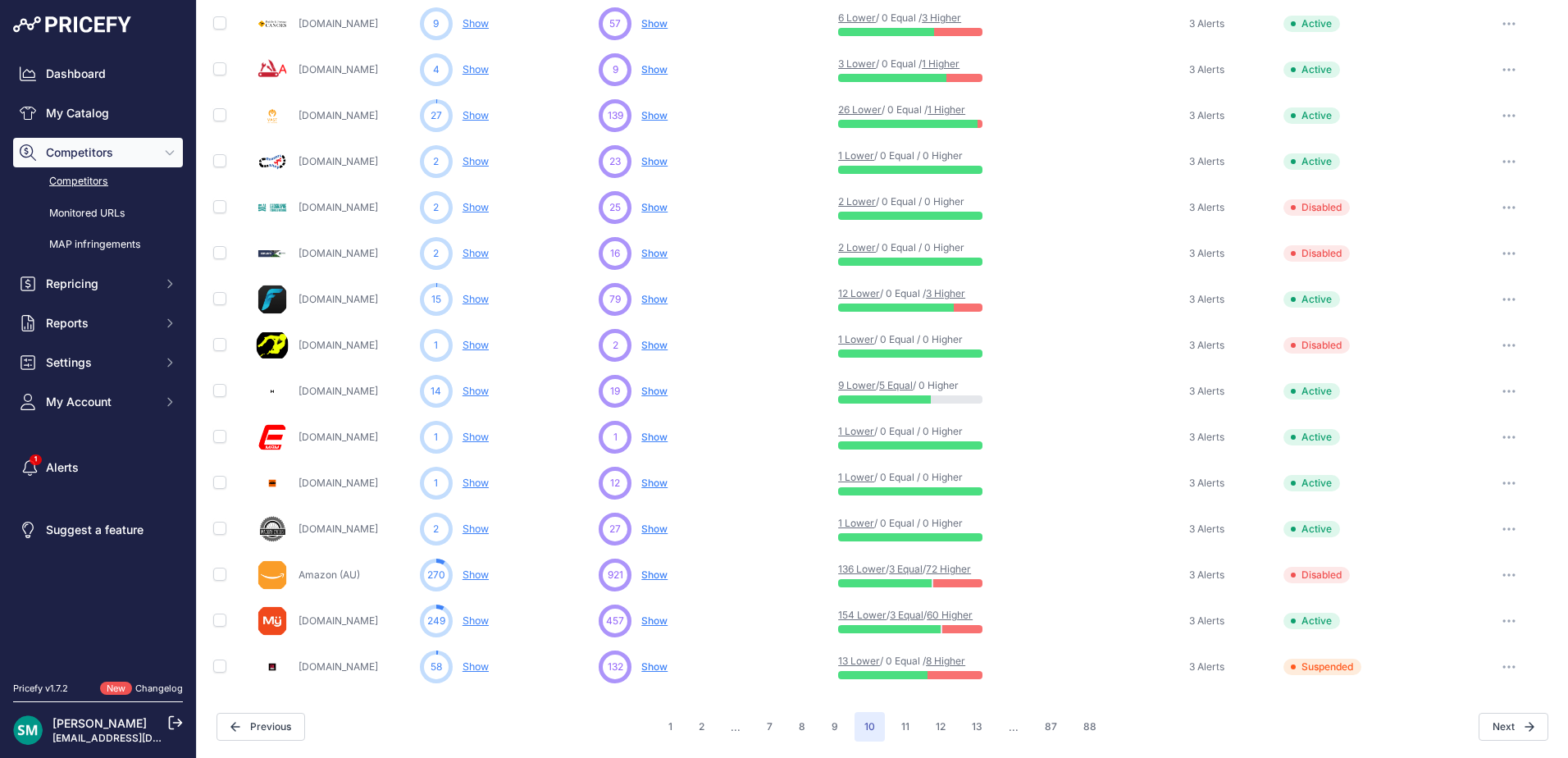 scroll, scrollTop: 625, scrollLeft: 0, axis: vertical 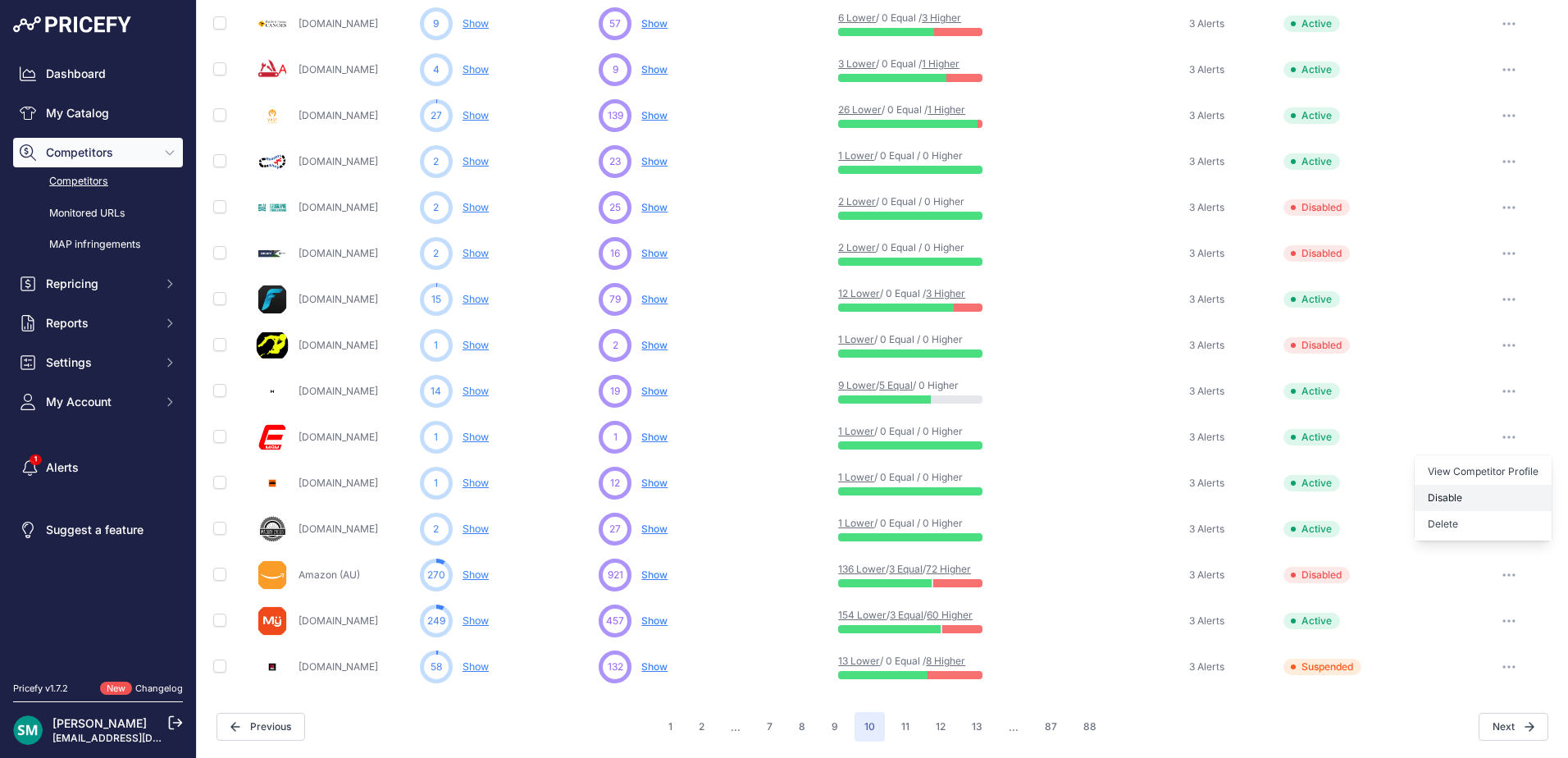 click on "Disable" at bounding box center (1483, 498) 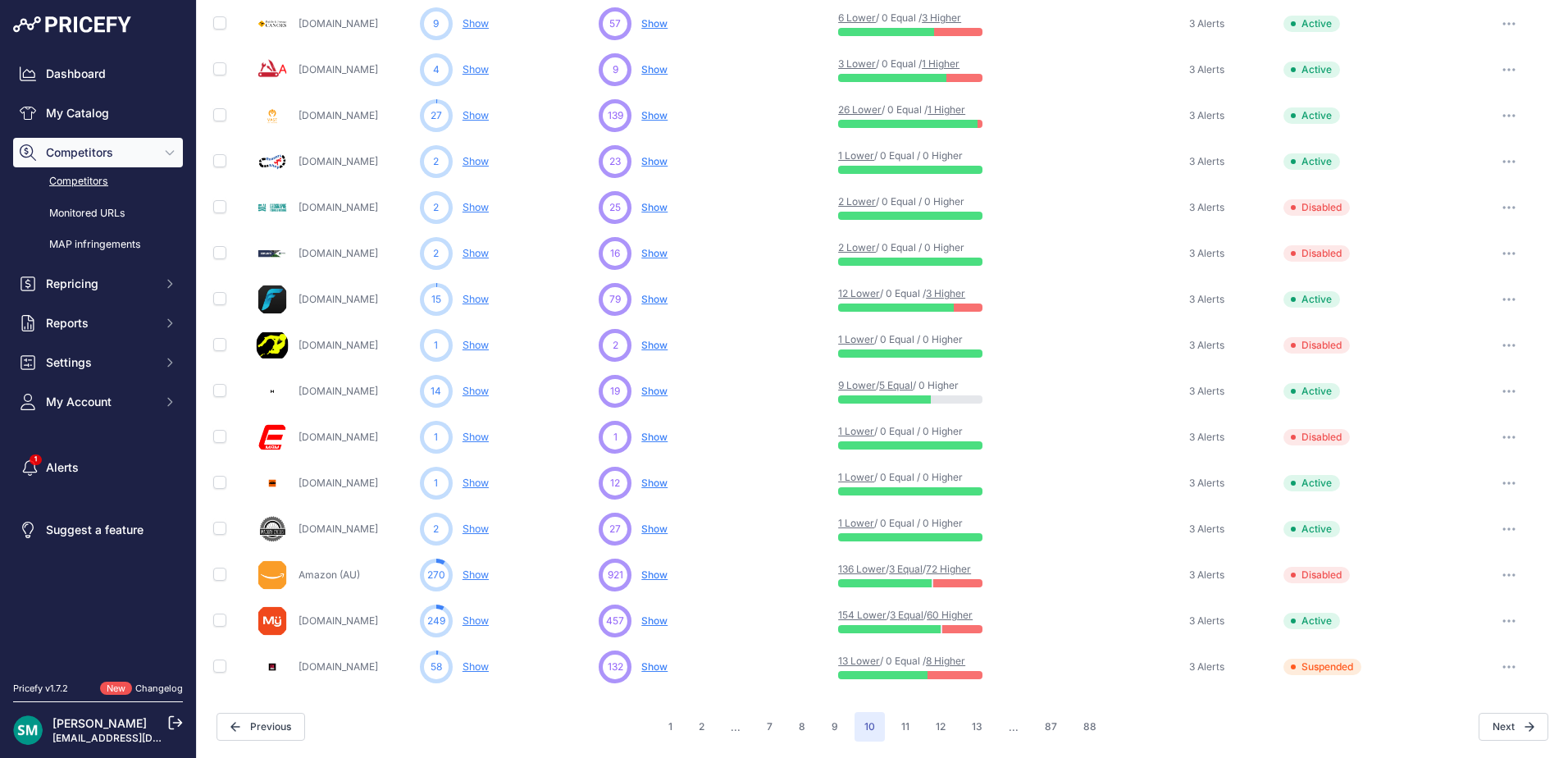 scroll, scrollTop: 625, scrollLeft: 0, axis: vertical 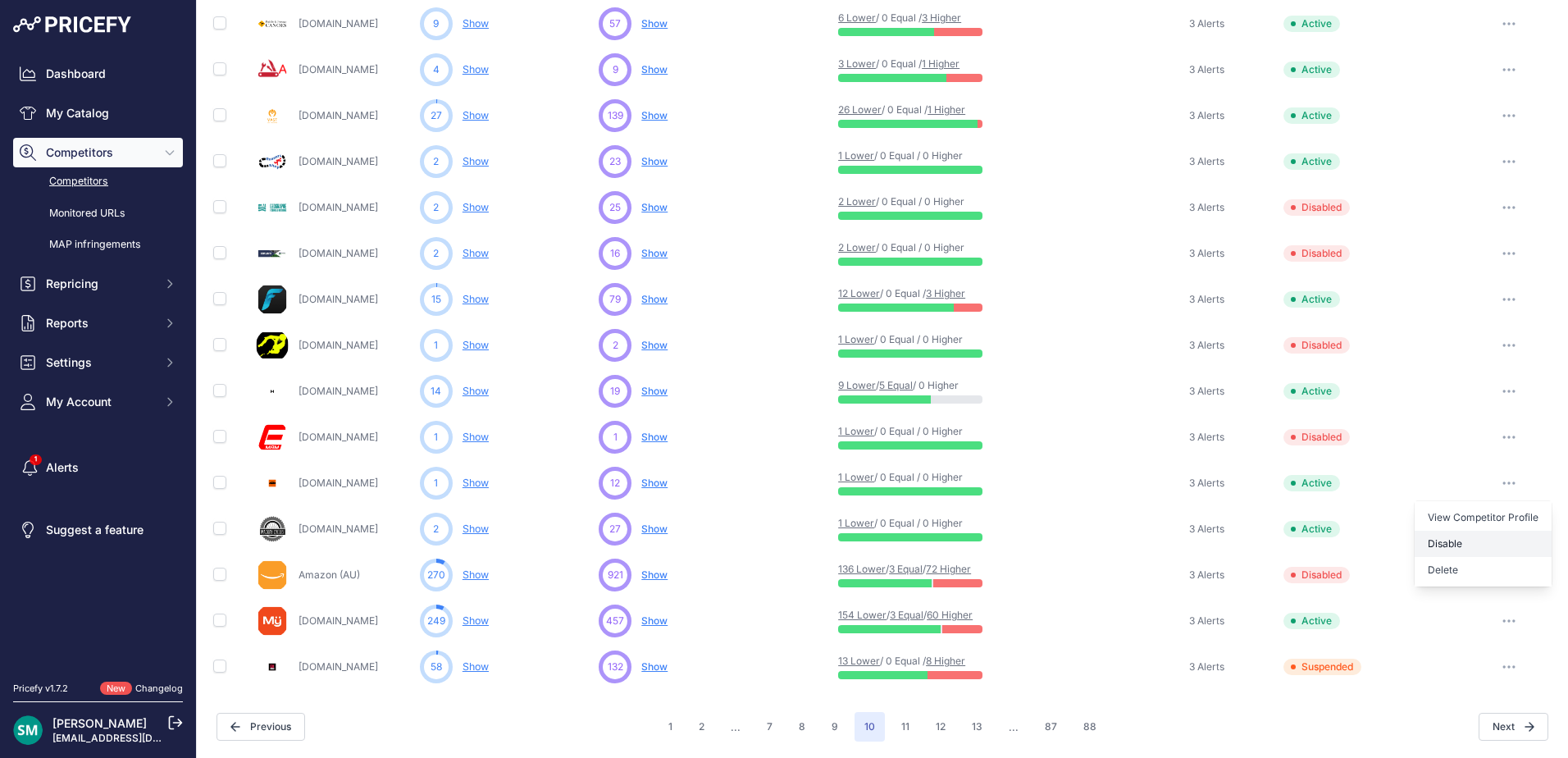 click on "Disable" at bounding box center (1483, 544) 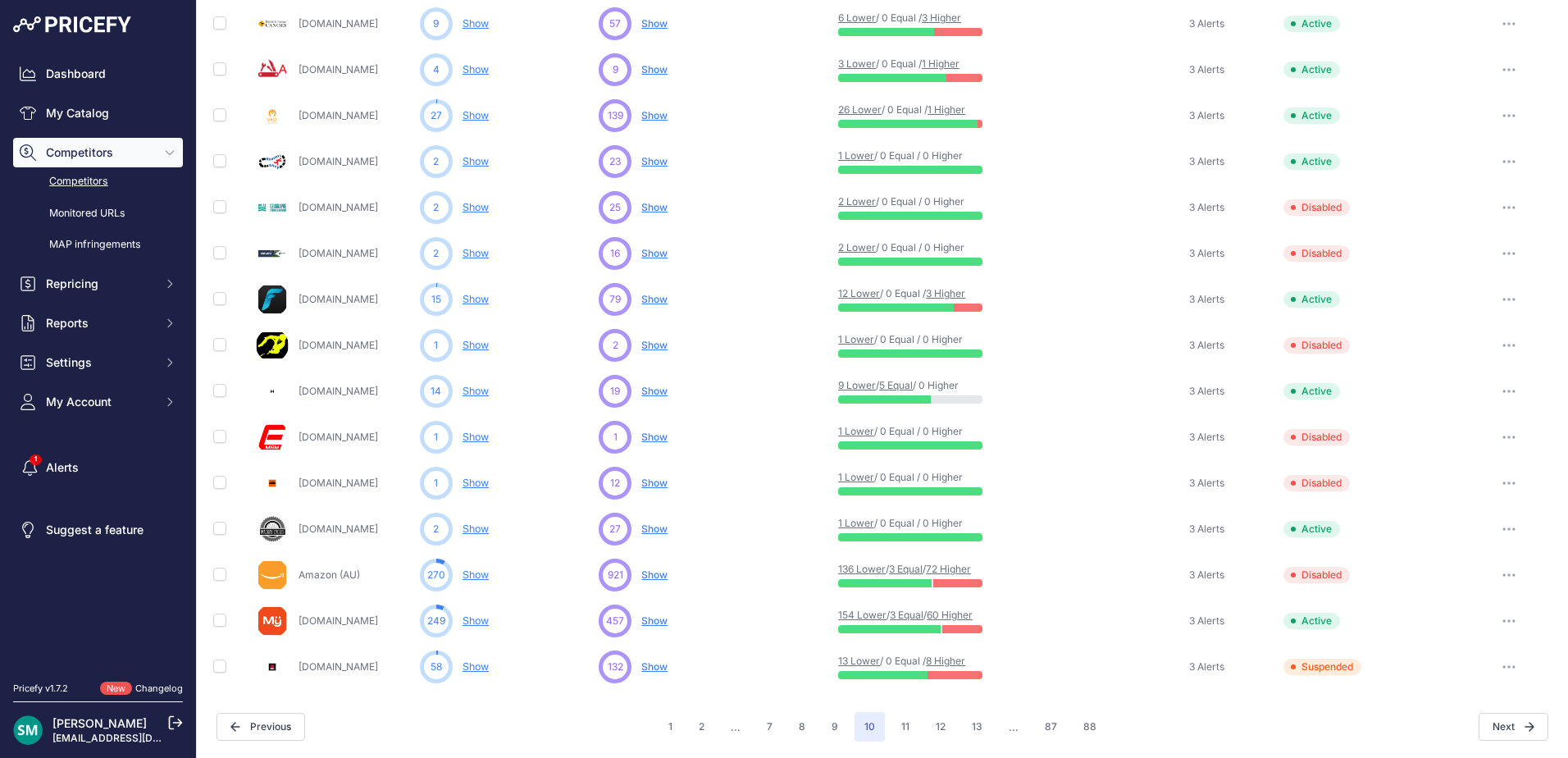 scroll, scrollTop: 625, scrollLeft: 0, axis: vertical 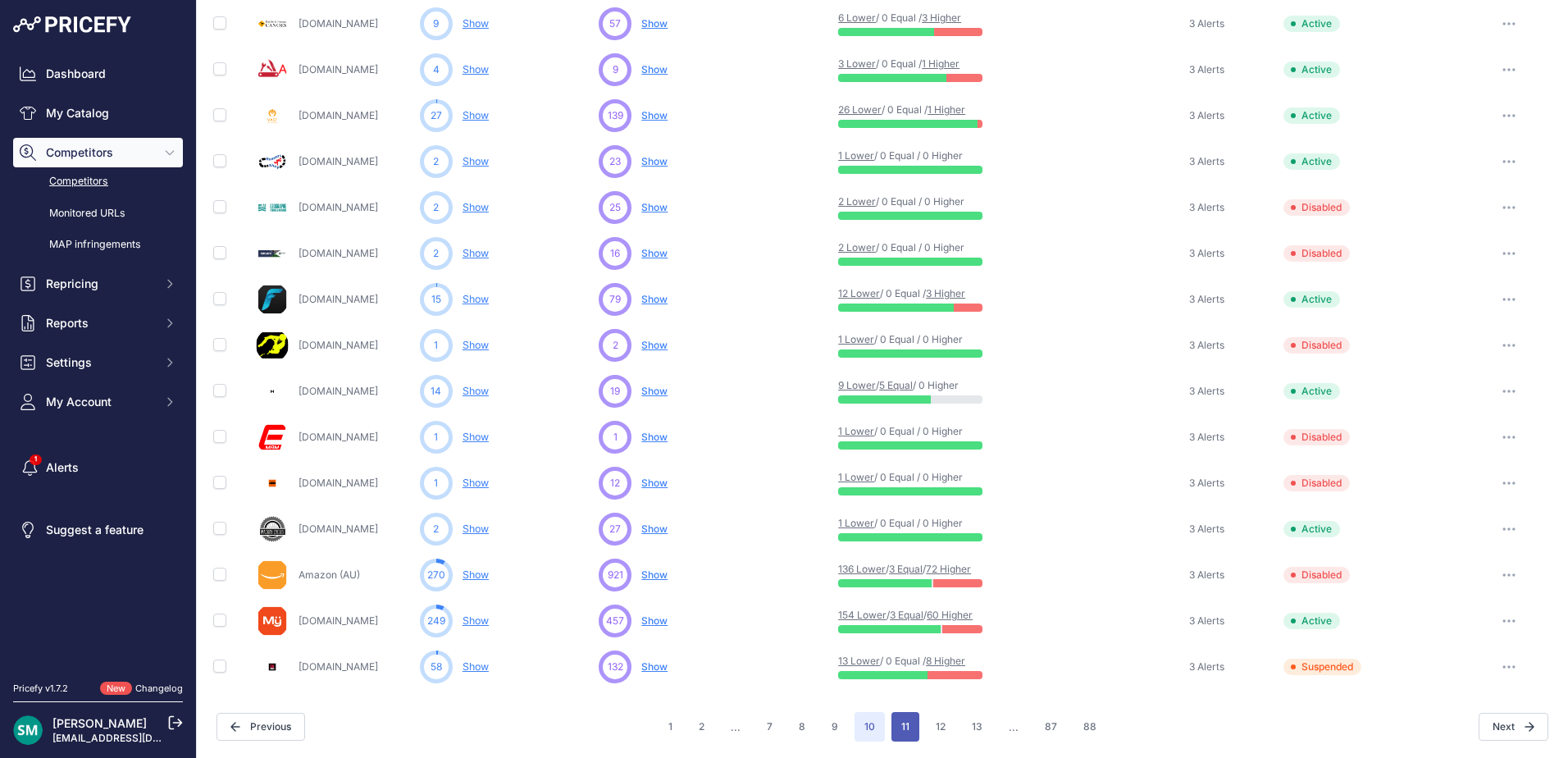 click on "11" at bounding box center (905, 727) 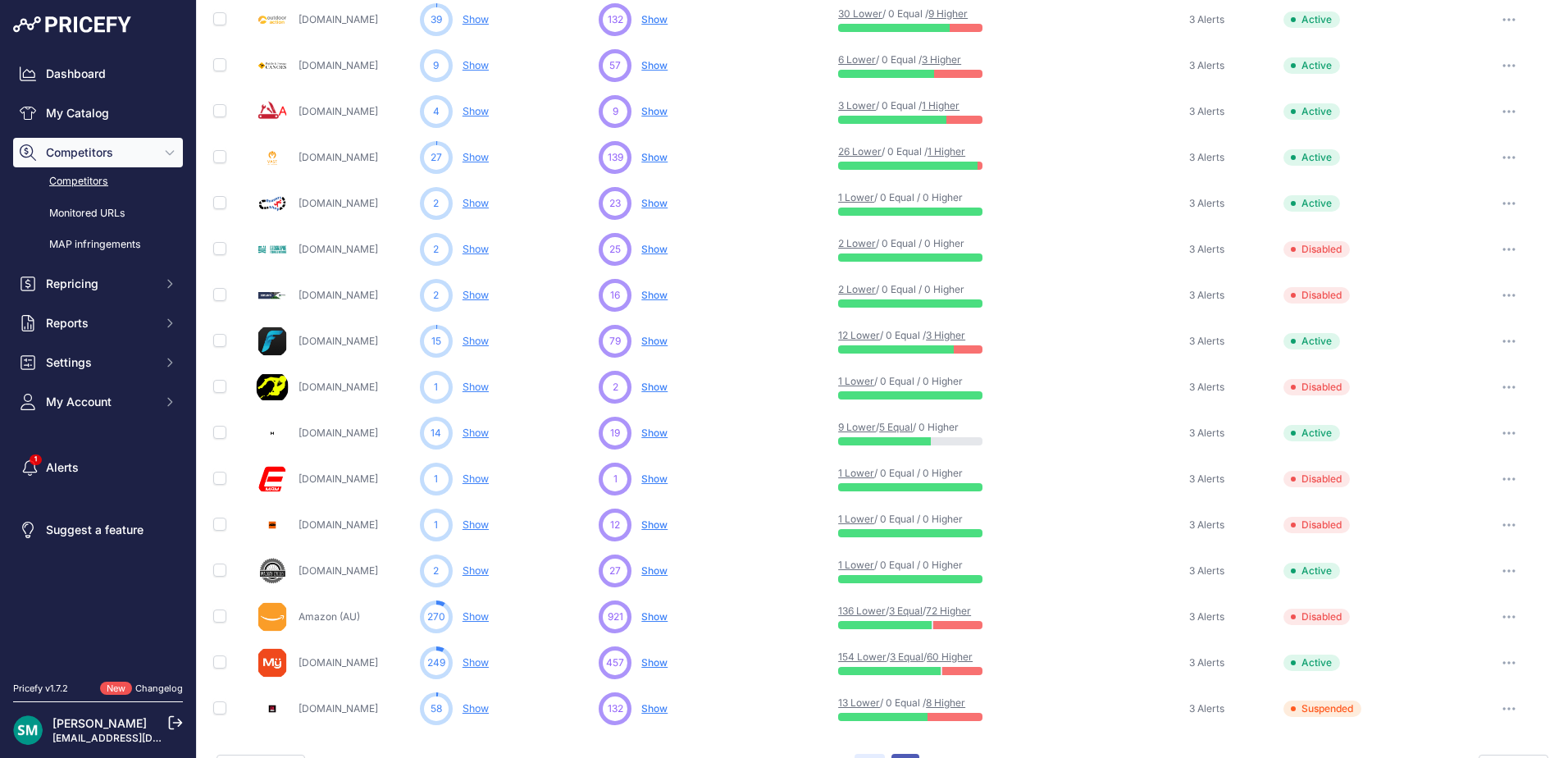 scroll, scrollTop: 667, scrollLeft: 0, axis: vertical 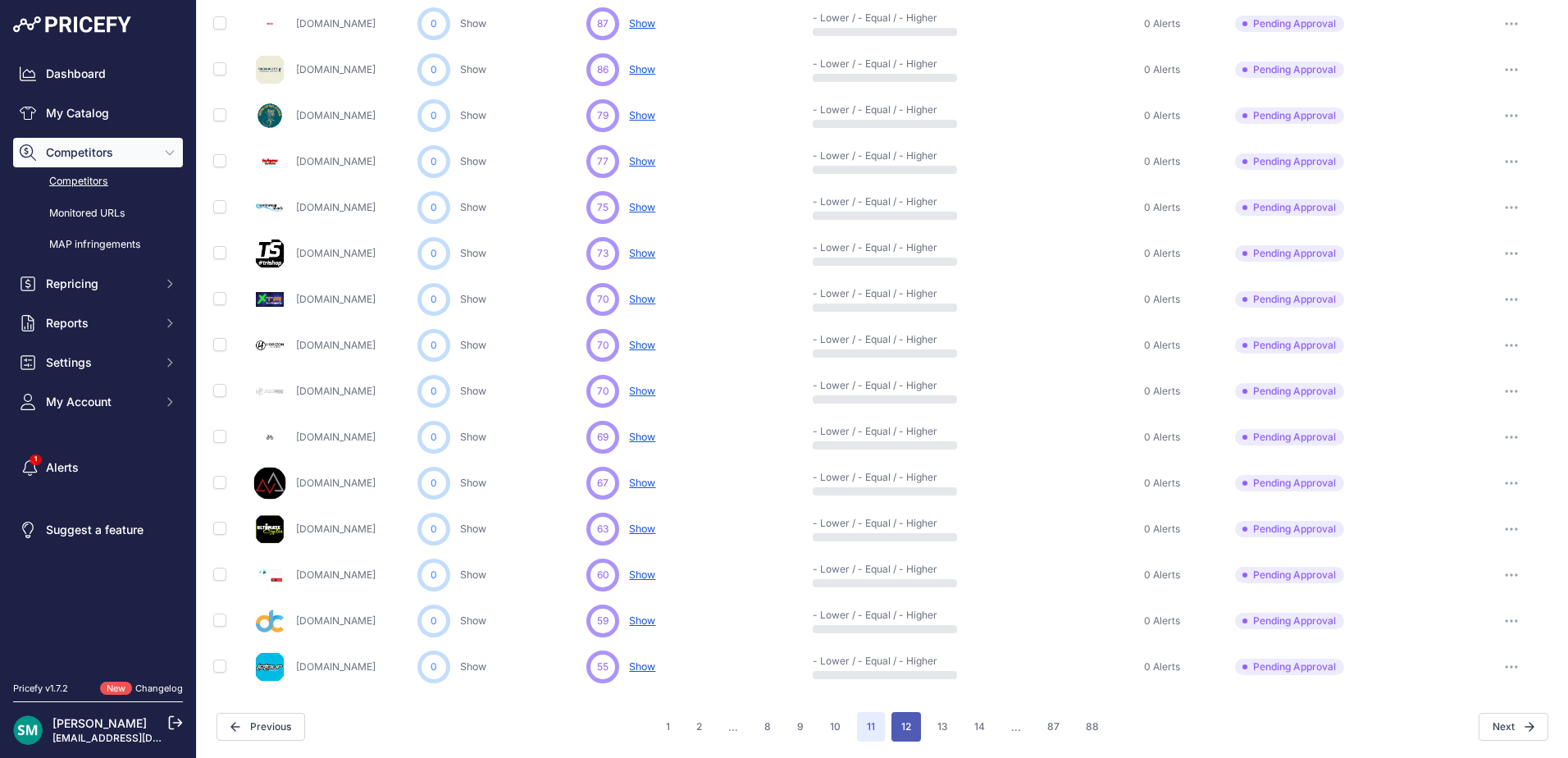 click on "12" at bounding box center [906, 727] 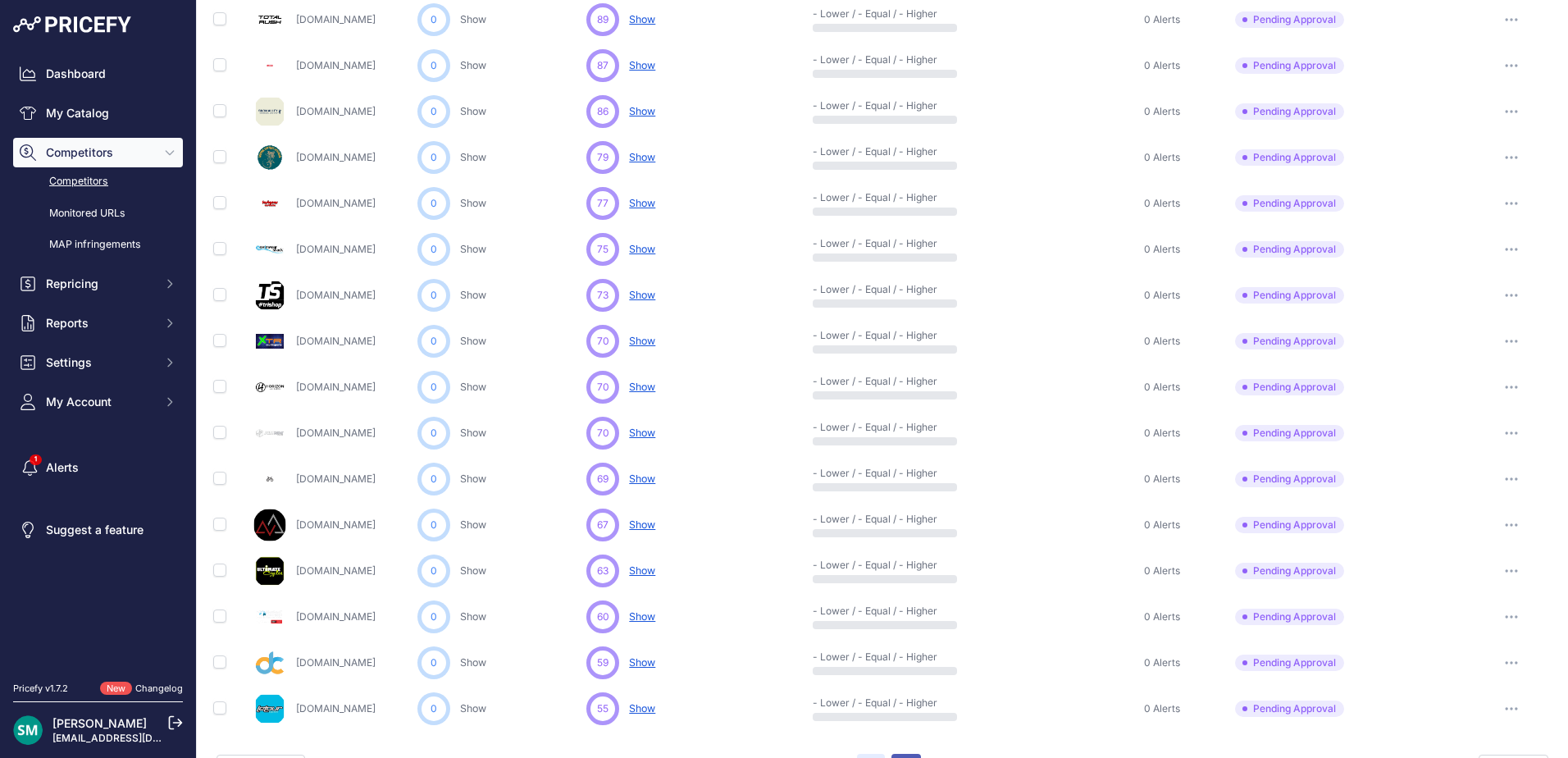 scroll, scrollTop: 667, scrollLeft: 0, axis: vertical 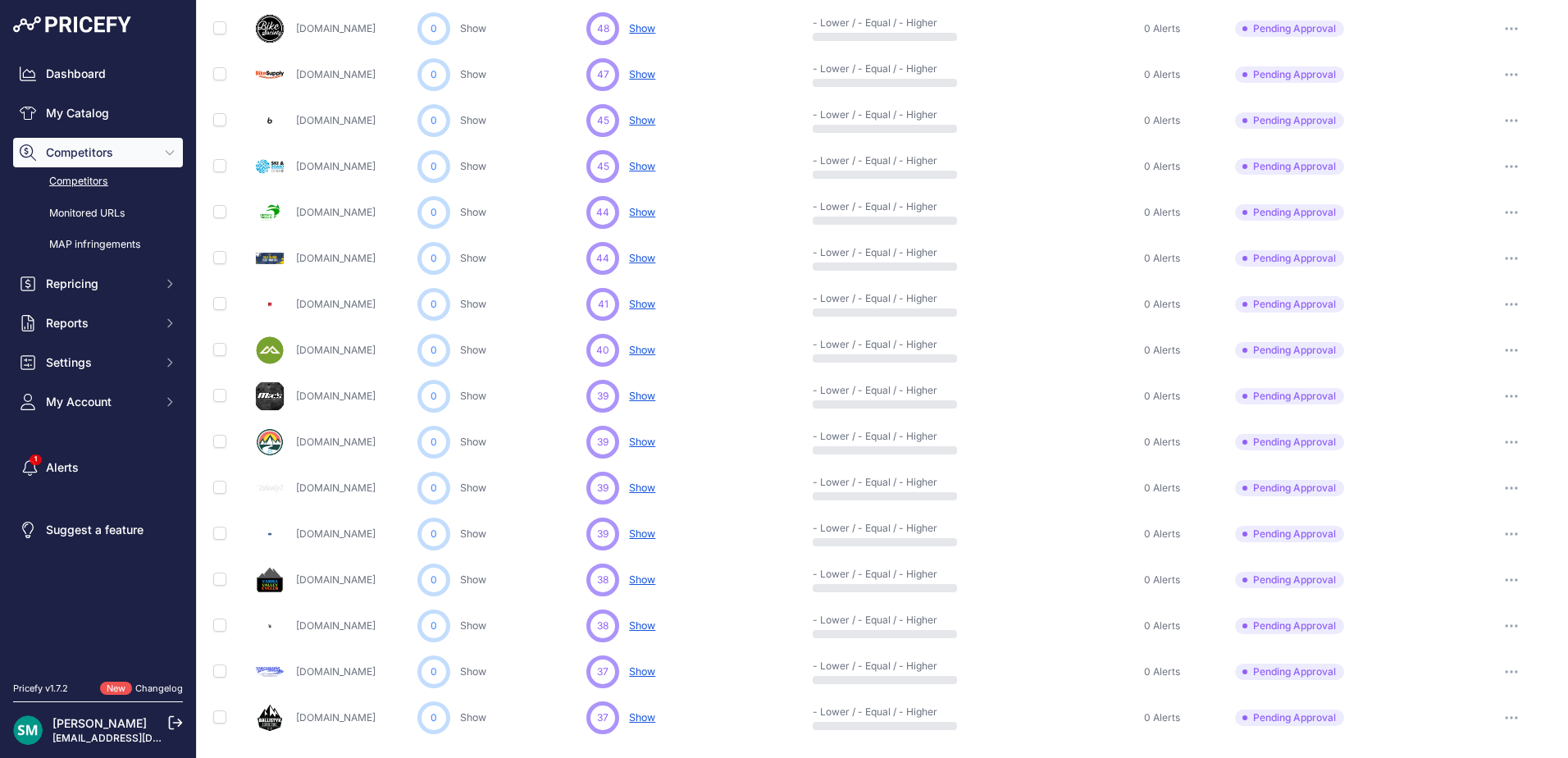 click at bounding box center [1511, 212] 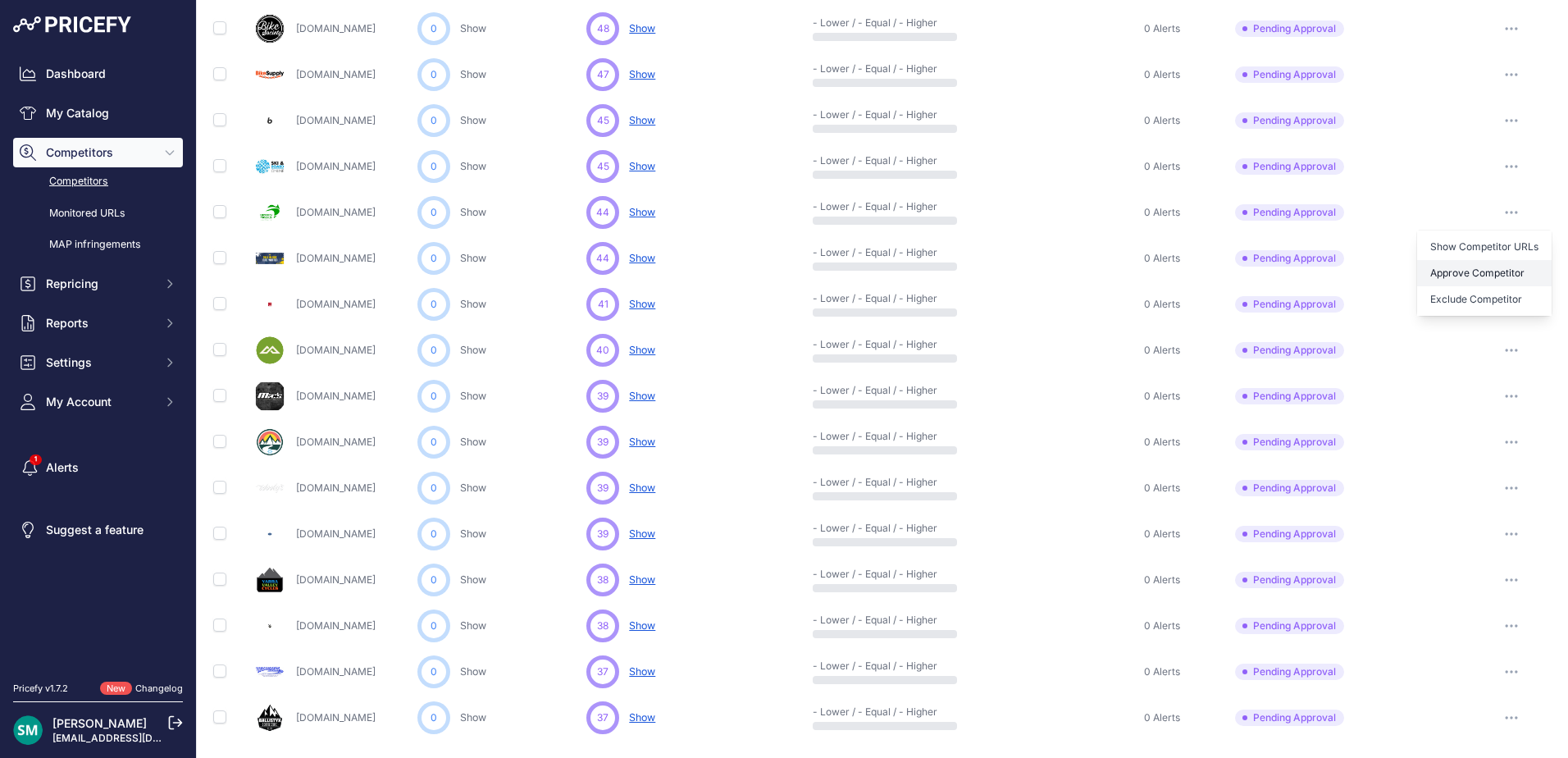 click on "Approve Competitor" at bounding box center (1484, 273) 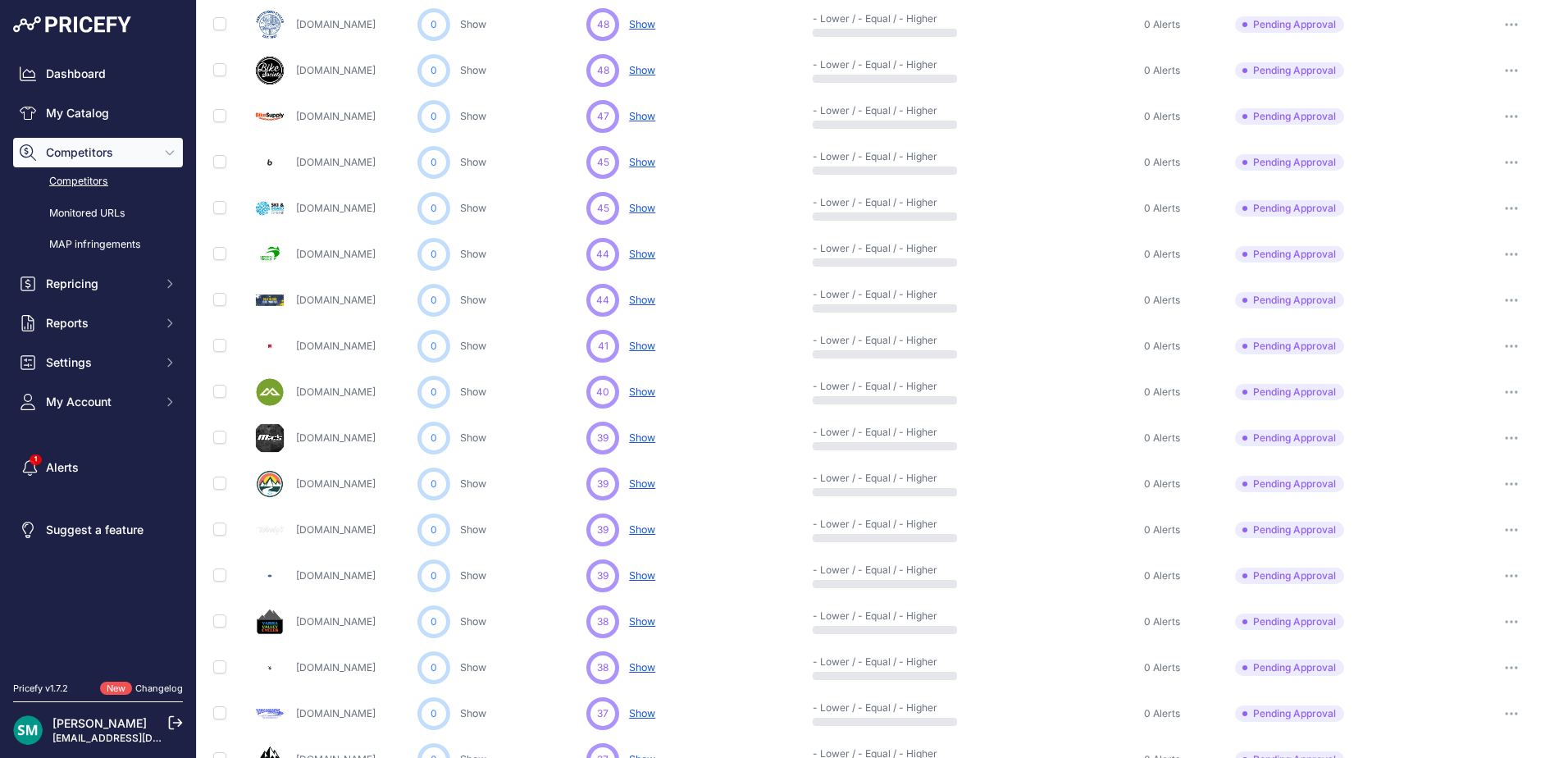 scroll, scrollTop: 616, scrollLeft: 0, axis: vertical 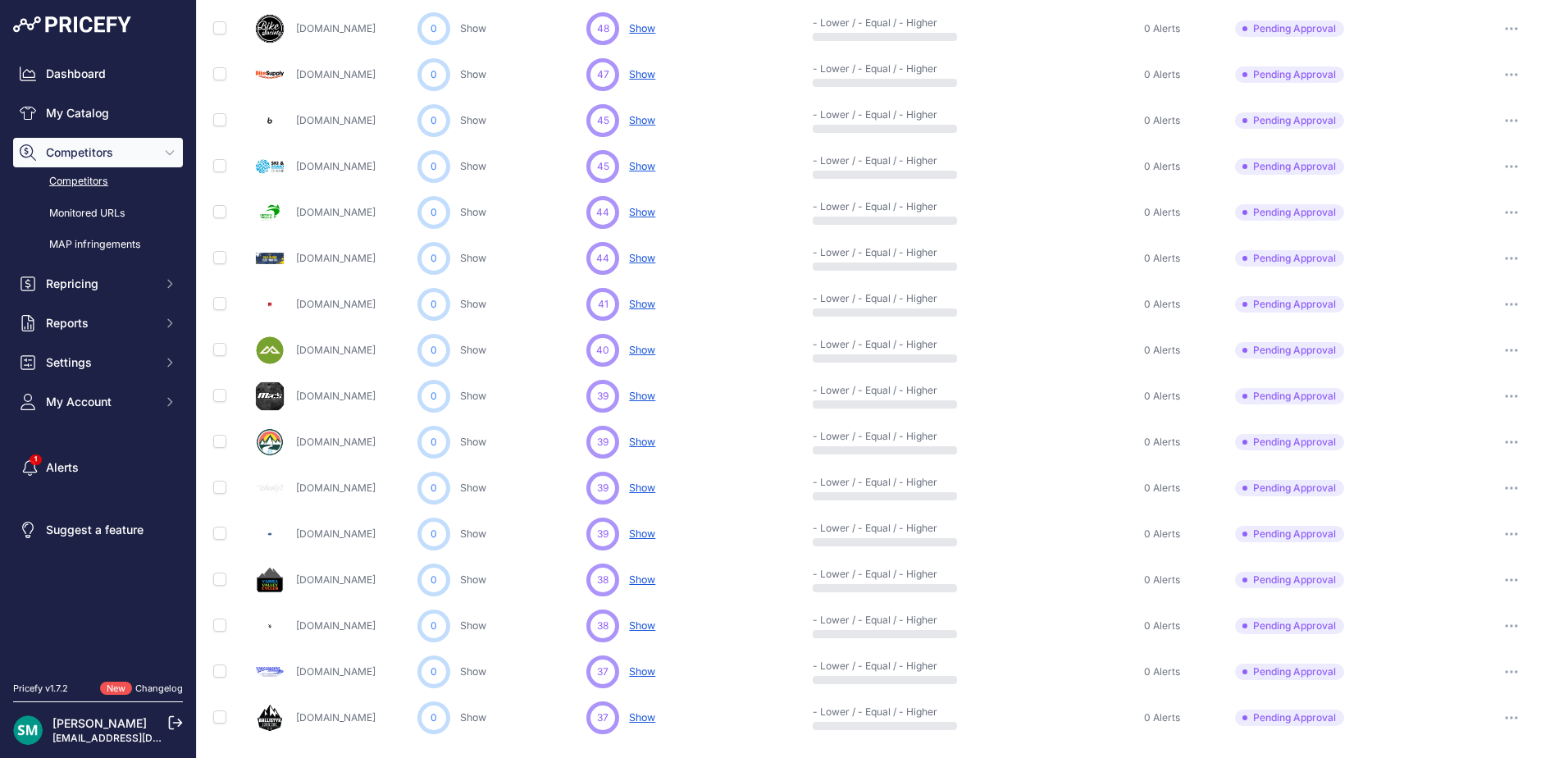 click on "Show Competitor URLs
Approve Competitor
Exclude Competitor
​
Note: Tip: ​" at bounding box center (1511, 258) 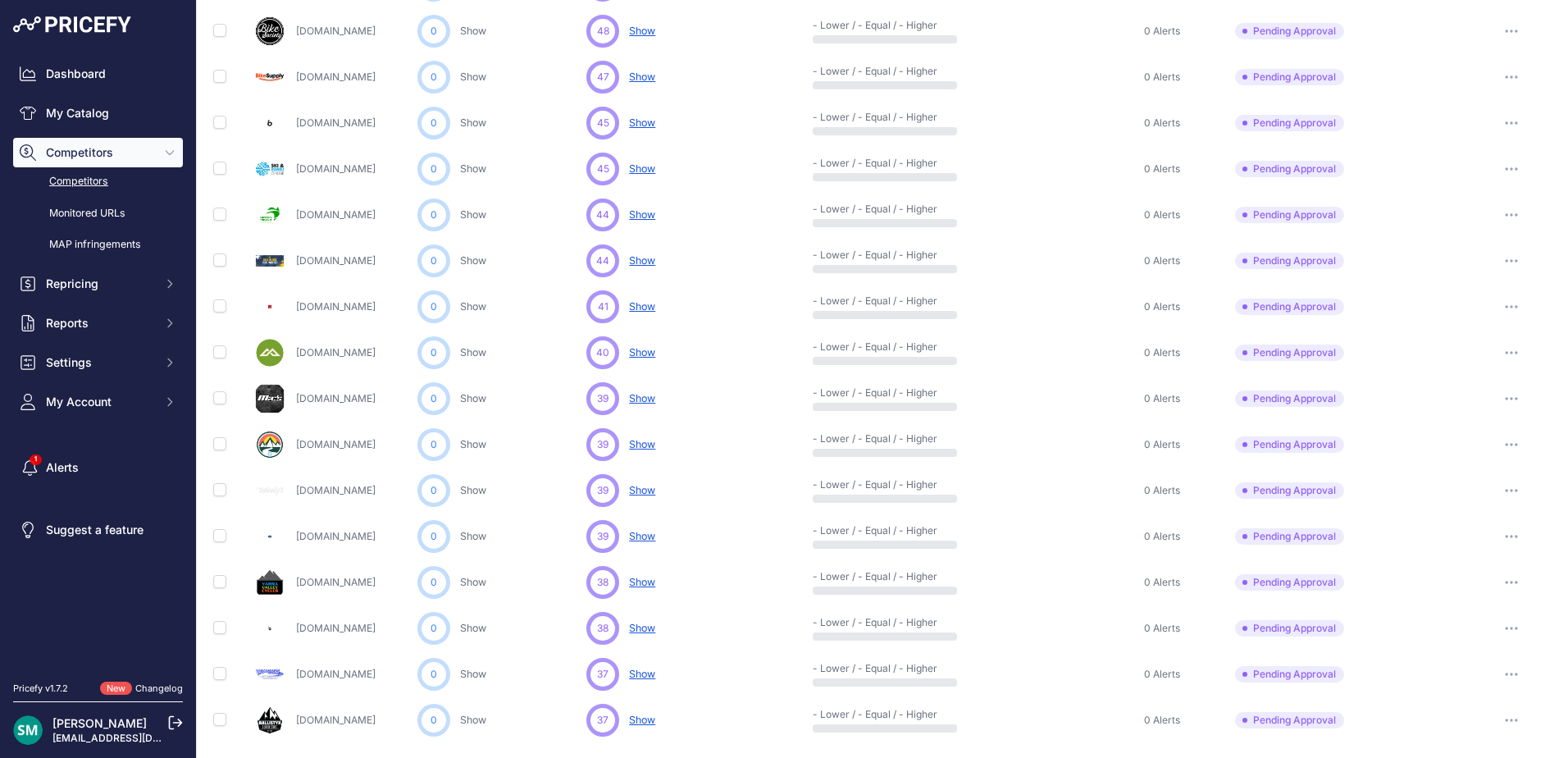 click at bounding box center [1511, 215] 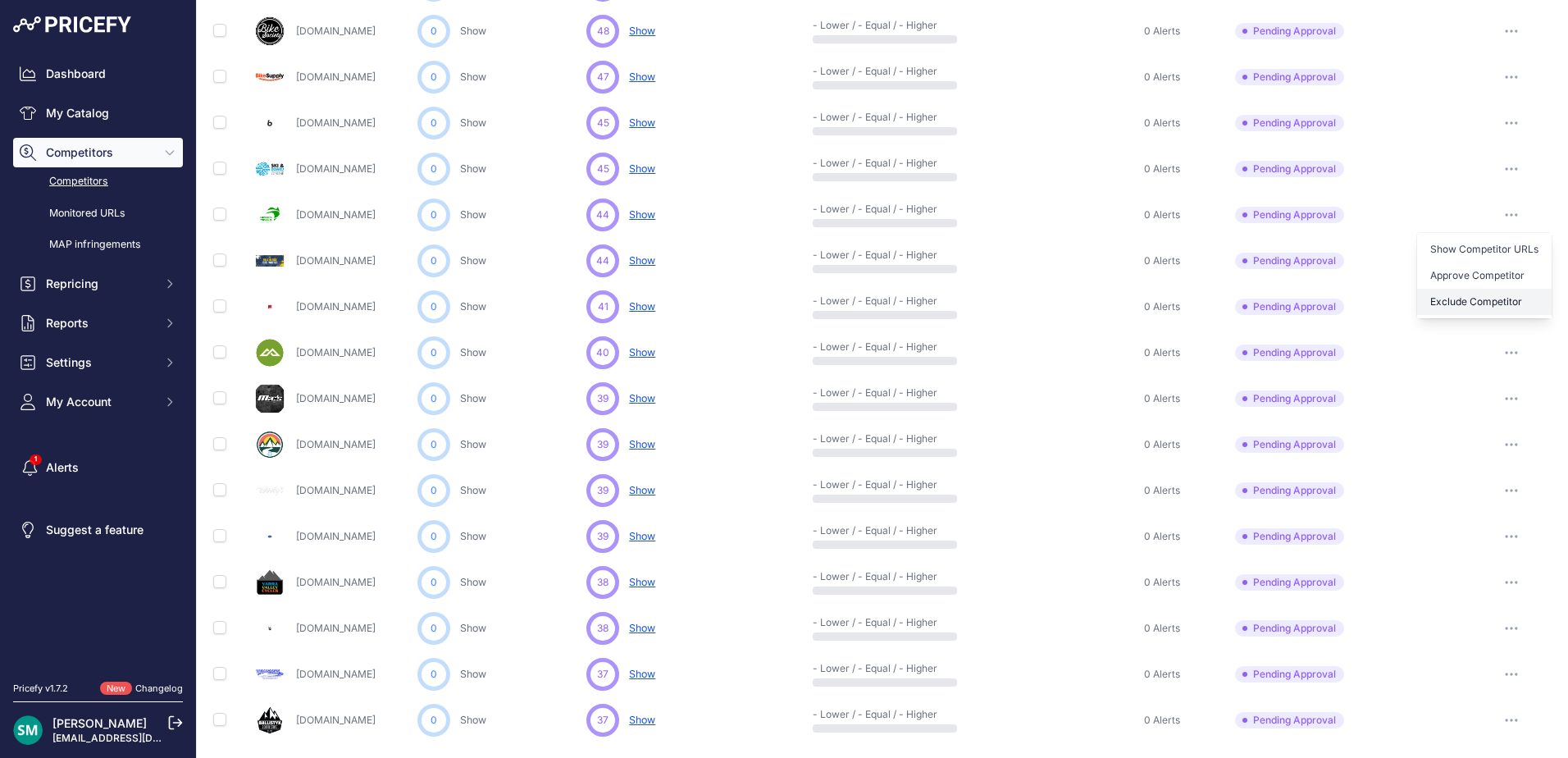 click on "Exclude Competitor" at bounding box center [1484, 302] 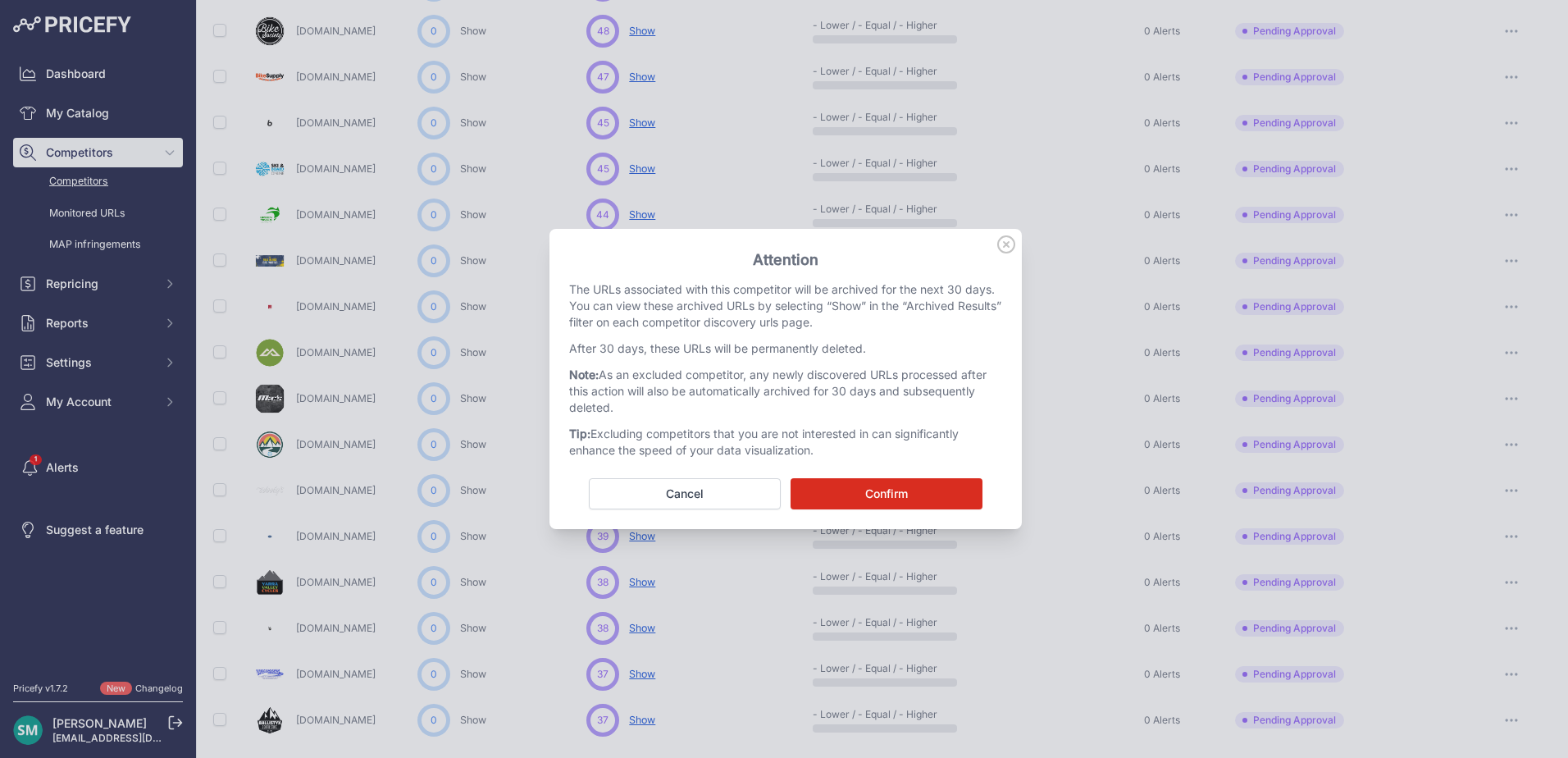click on "Confirm" at bounding box center (887, 494) 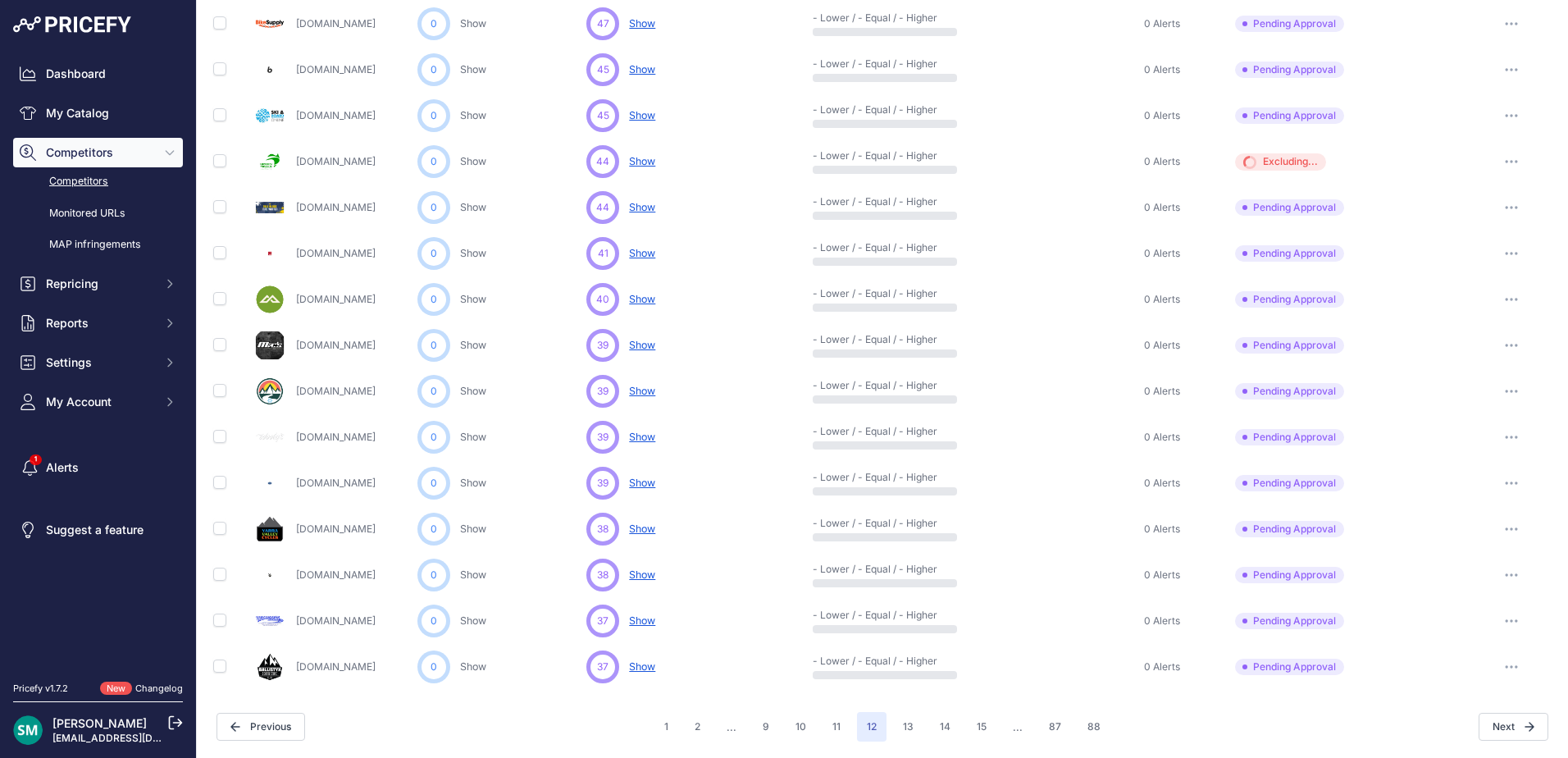 scroll, scrollTop: 625, scrollLeft: 0, axis: vertical 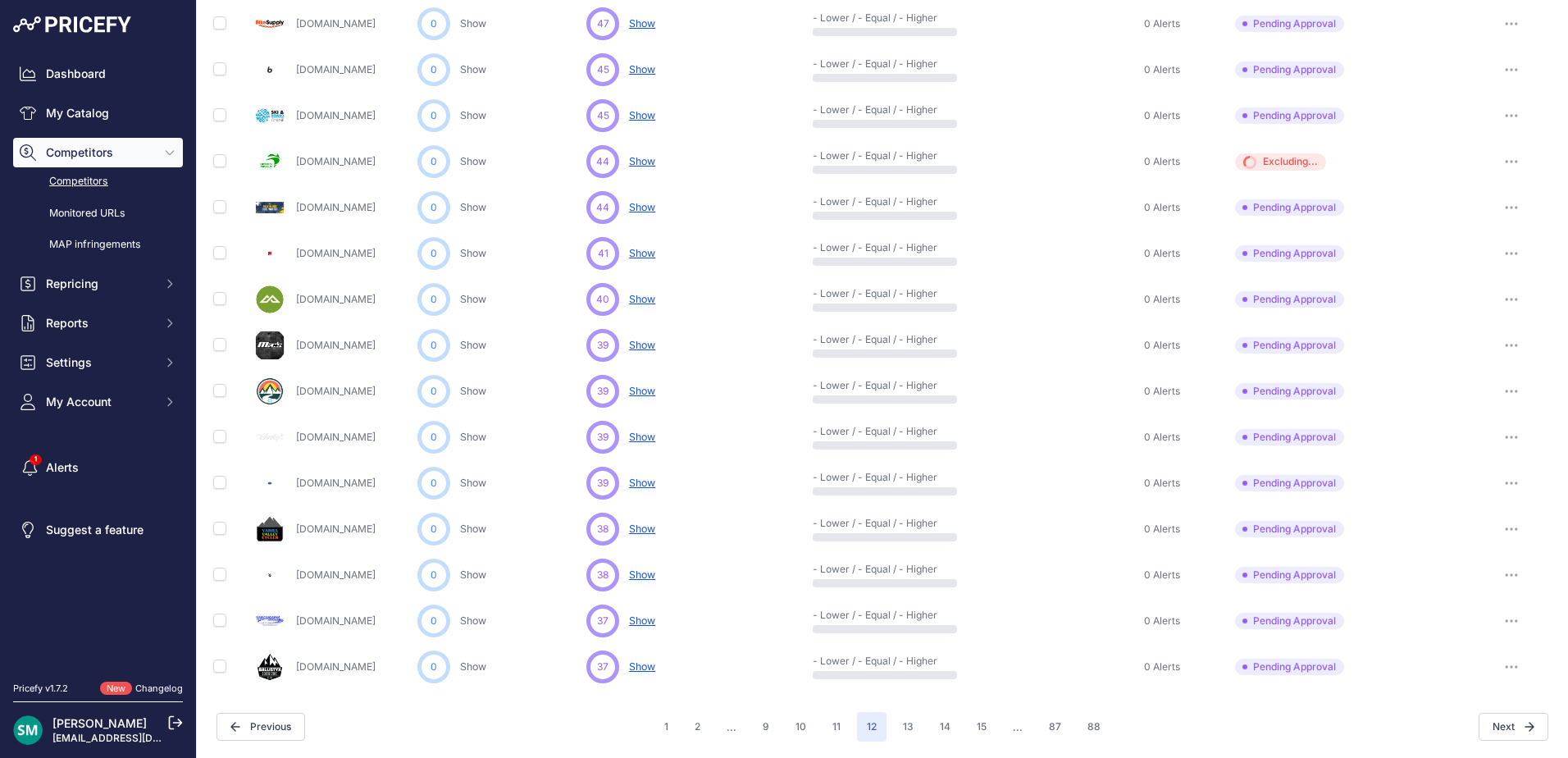 click 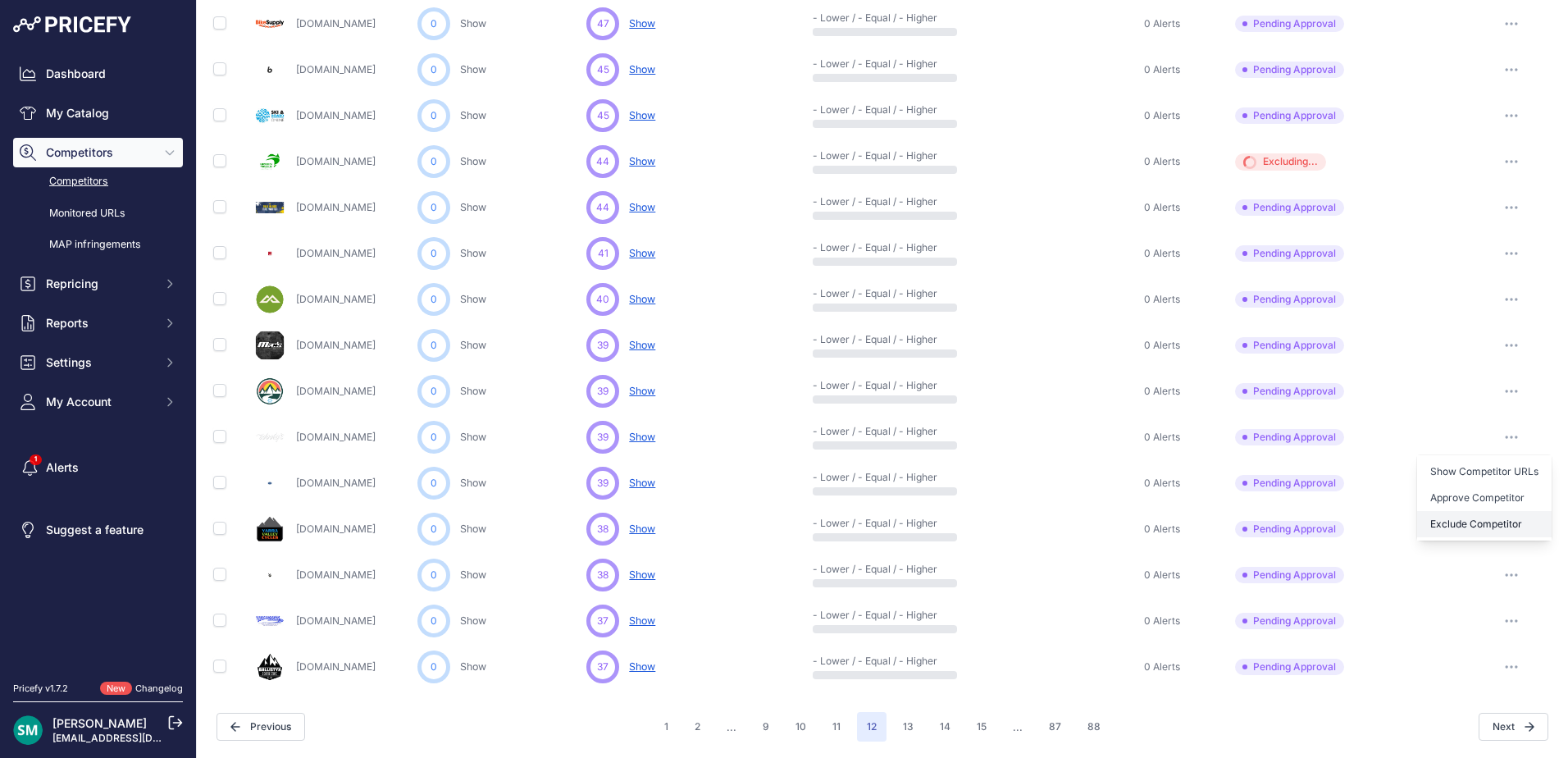 click on "Exclude Competitor" at bounding box center [1484, 524] 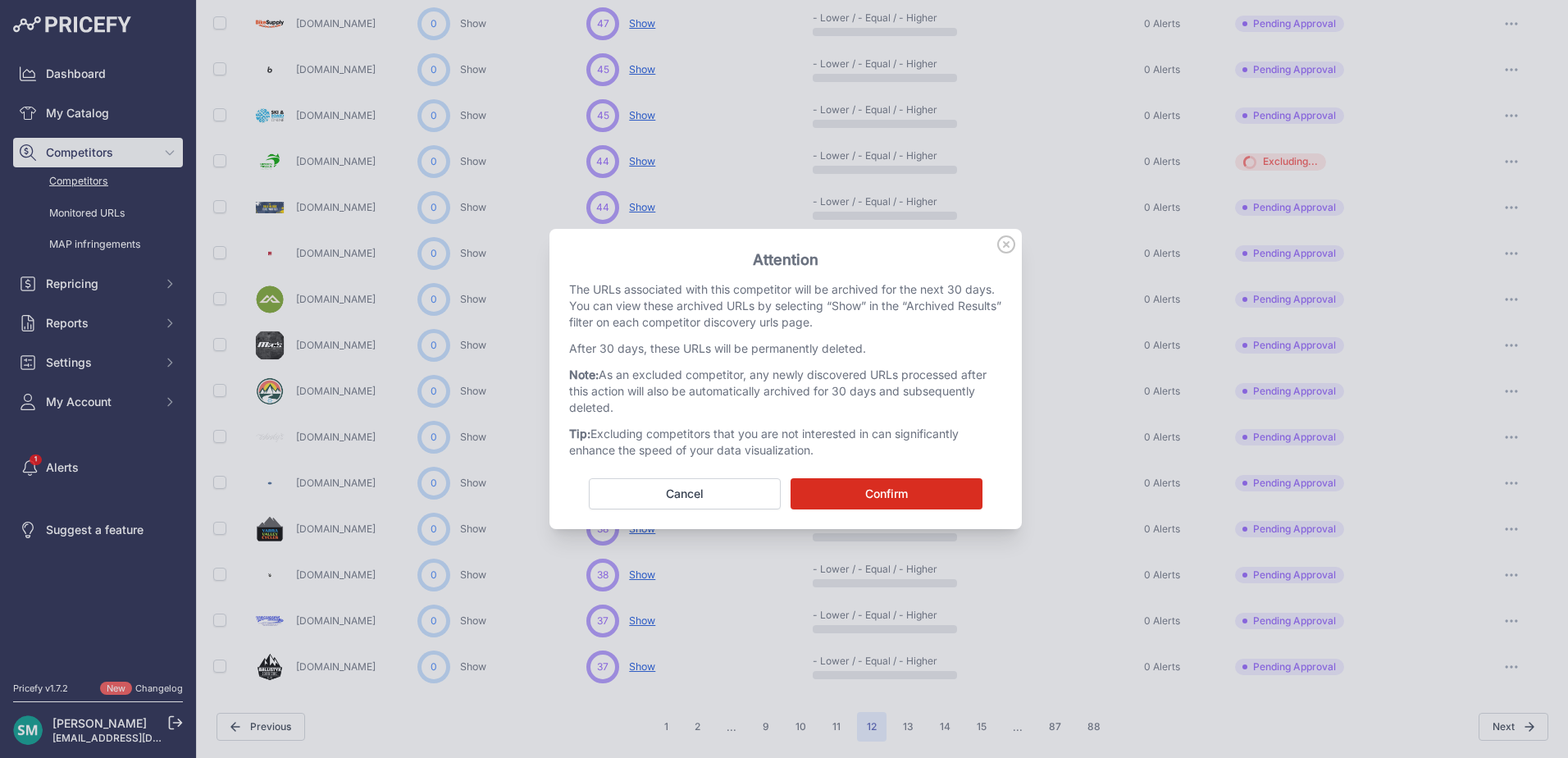 click on "Confirm" at bounding box center (887, 494) 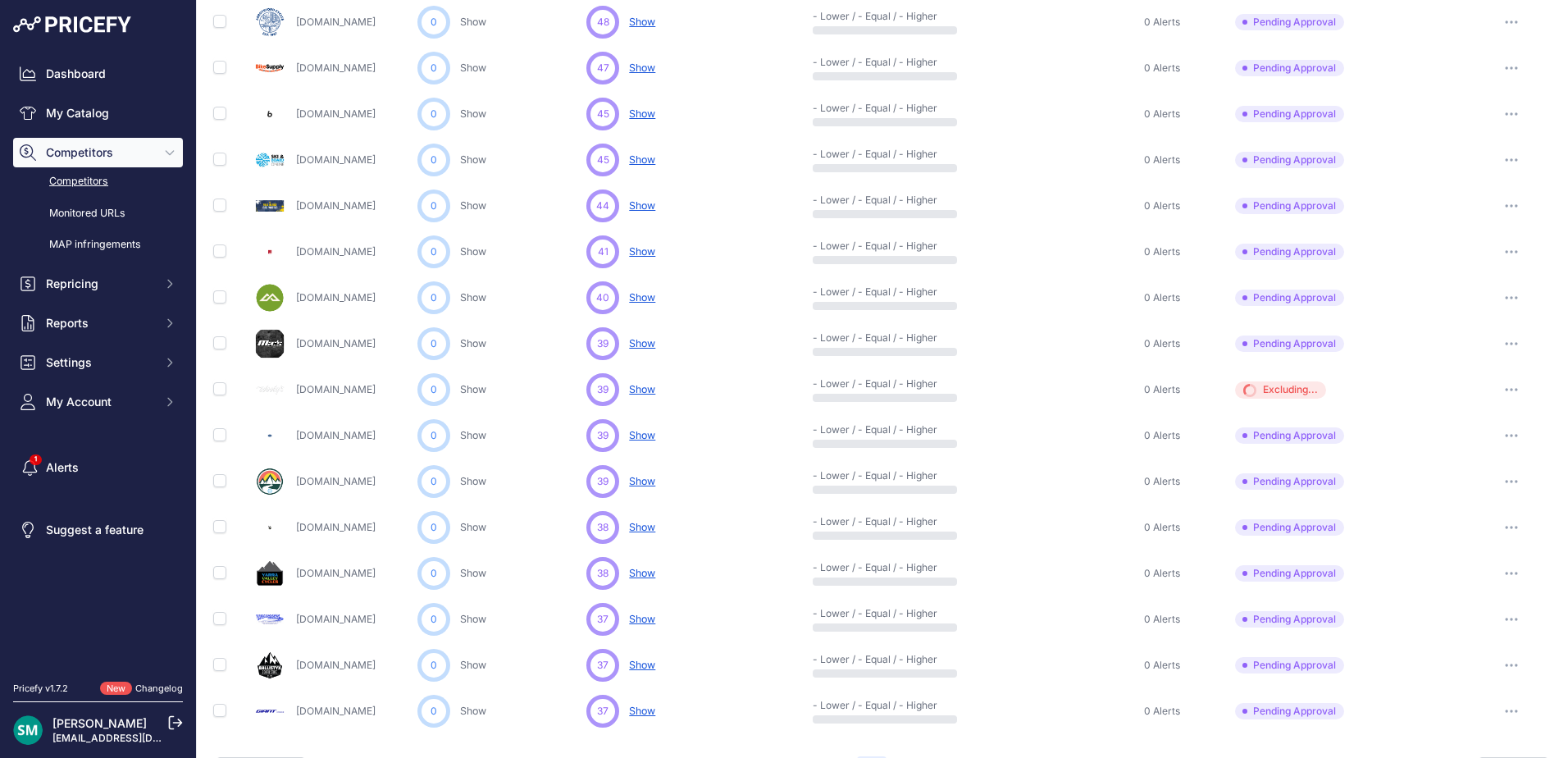 scroll, scrollTop: 669, scrollLeft: 0, axis: vertical 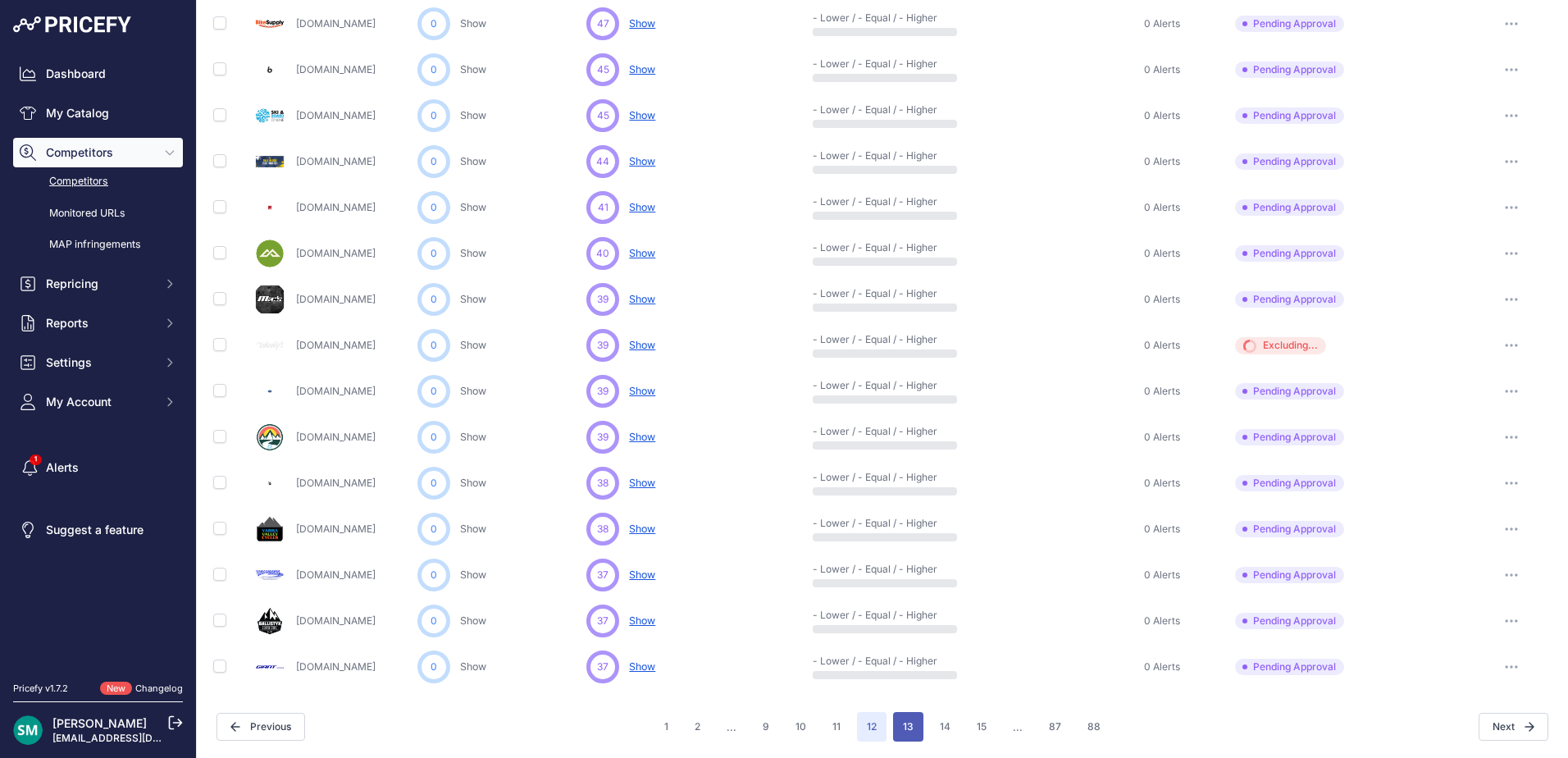 click on "13" at bounding box center [908, 727] 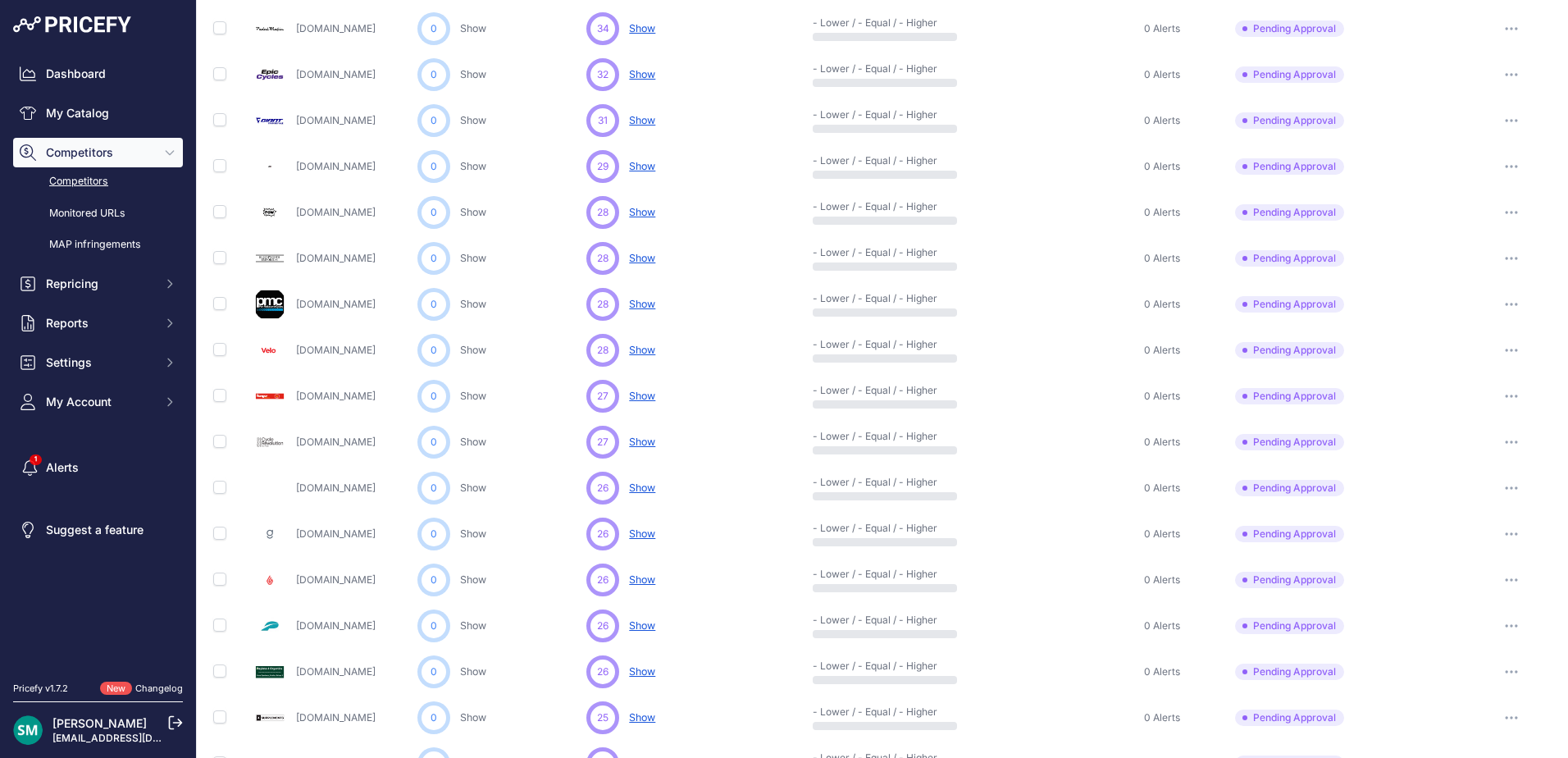 scroll, scrollTop: 328, scrollLeft: 0, axis: vertical 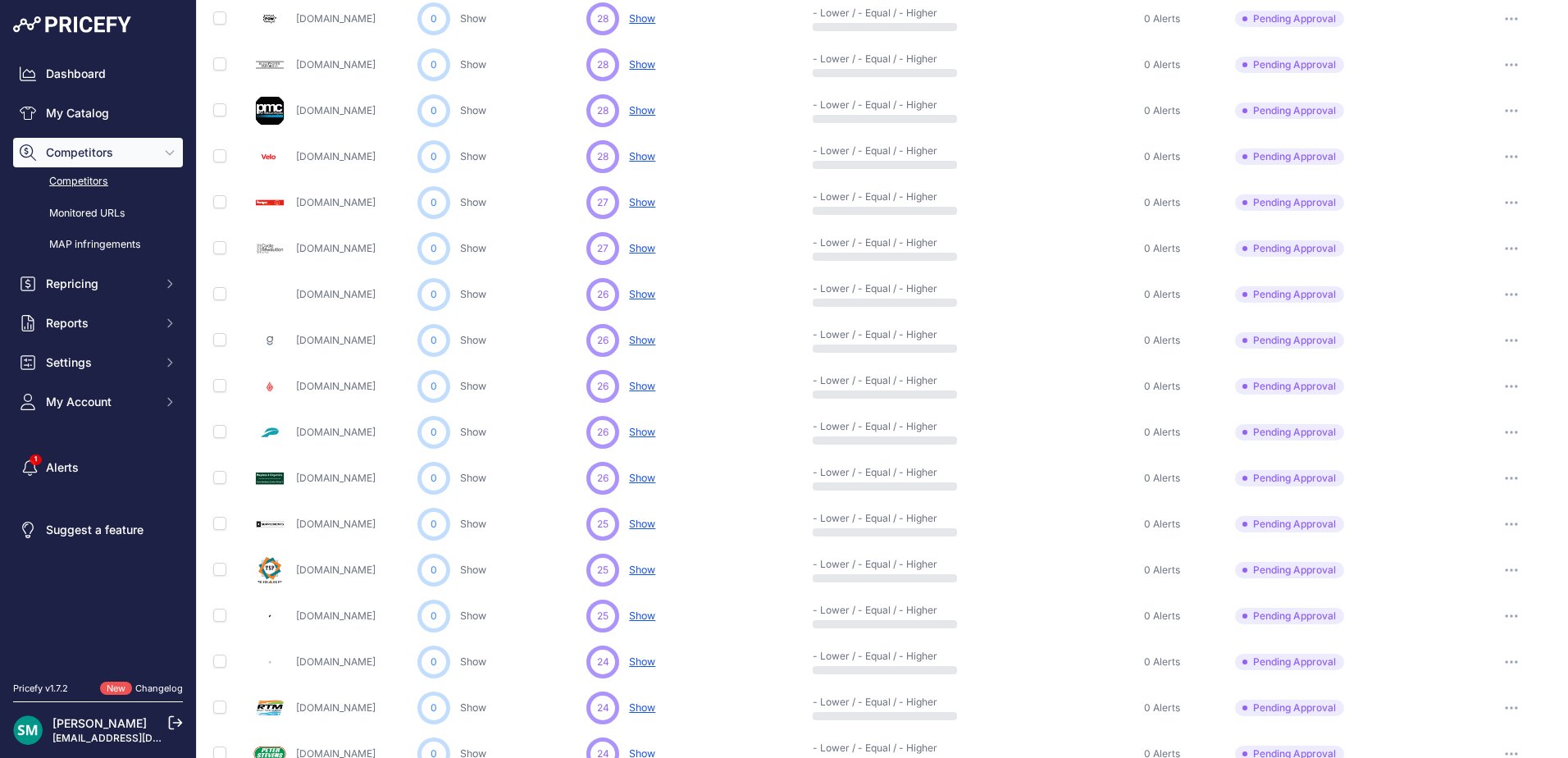 drag, startPoint x: 354, startPoint y: 186, endPoint x: 343, endPoint y: 201, distance: 18.601075 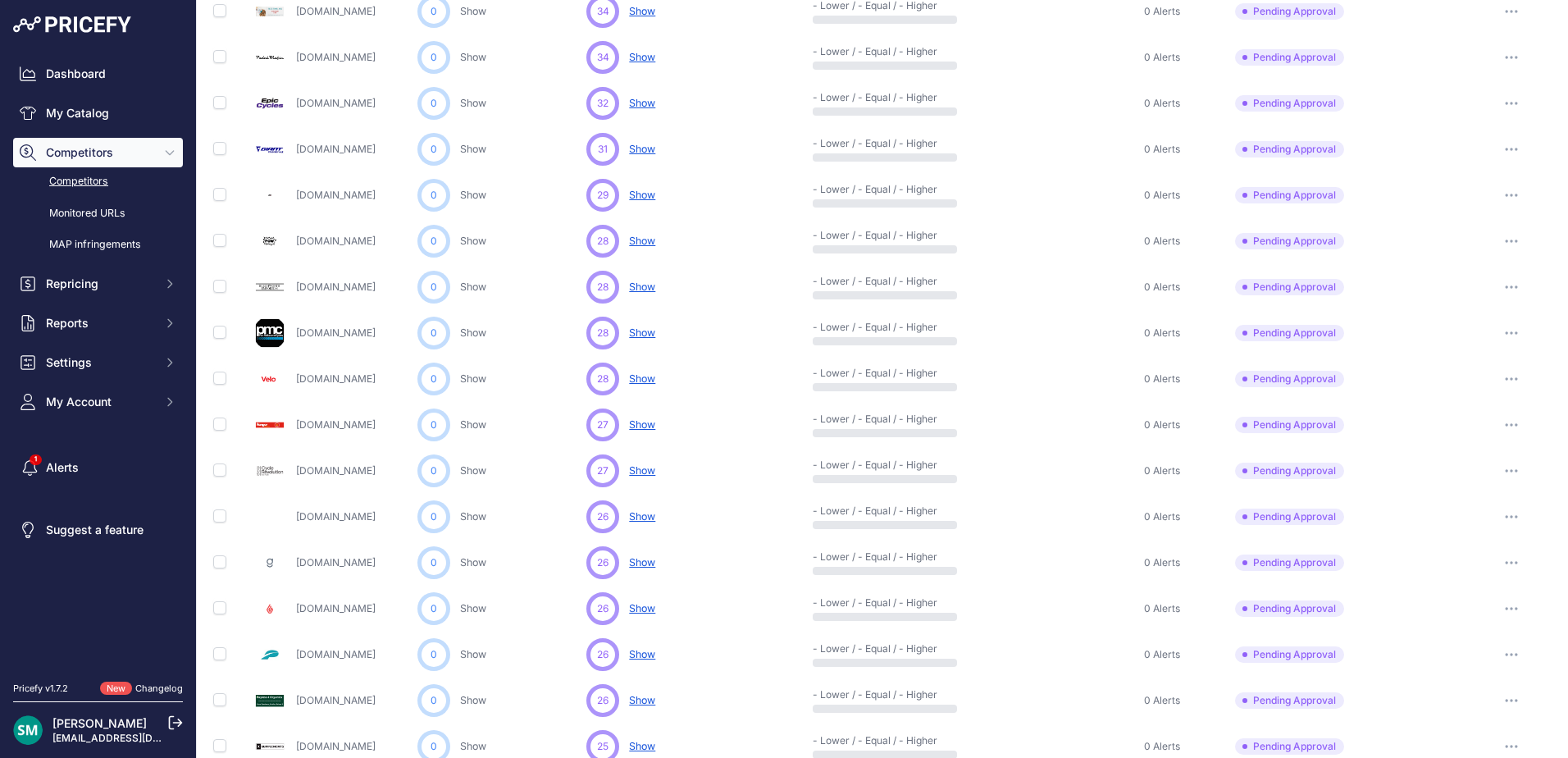 scroll, scrollTop: 246, scrollLeft: 0, axis: vertical 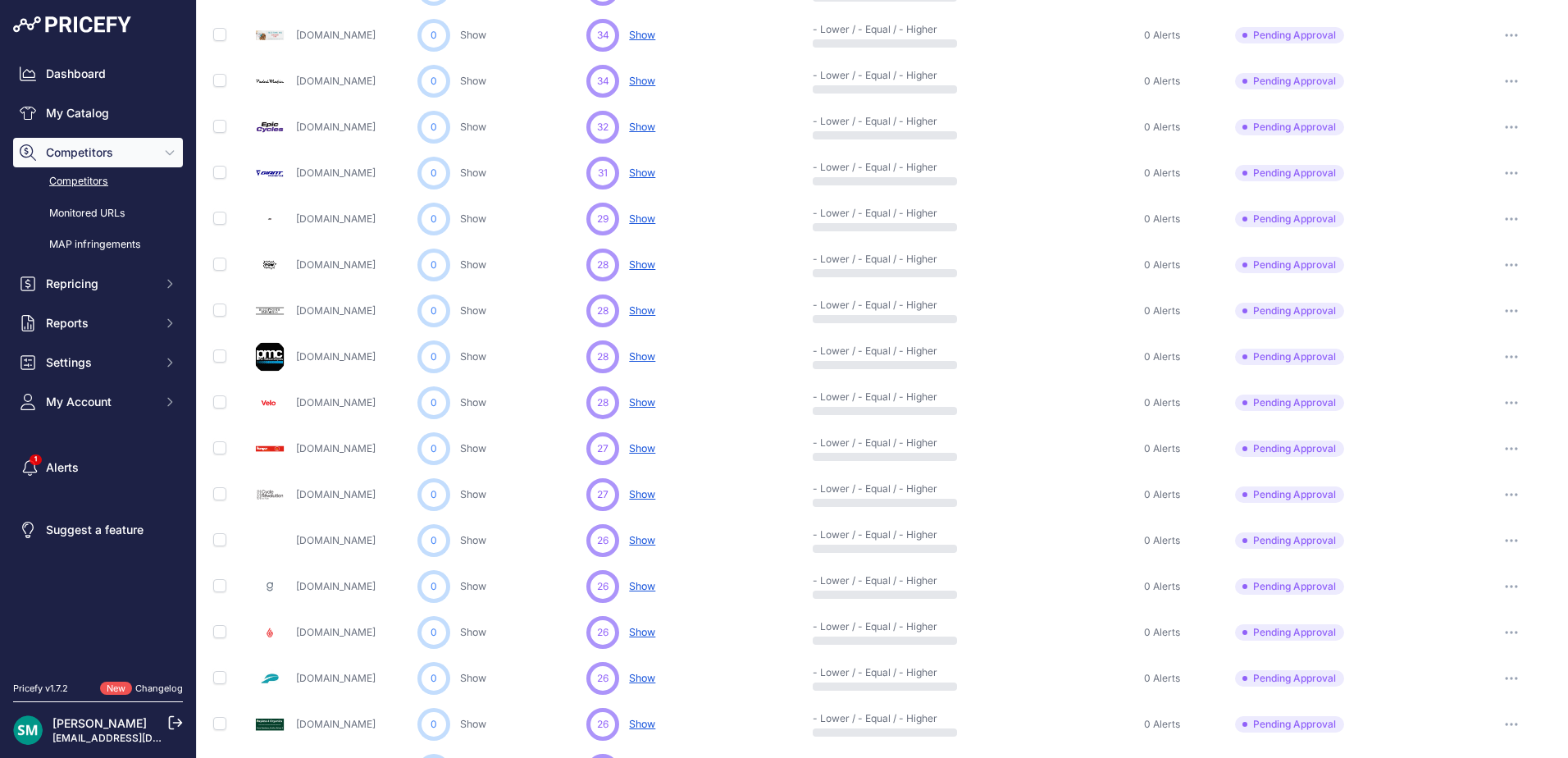 click at bounding box center (1511, 311) 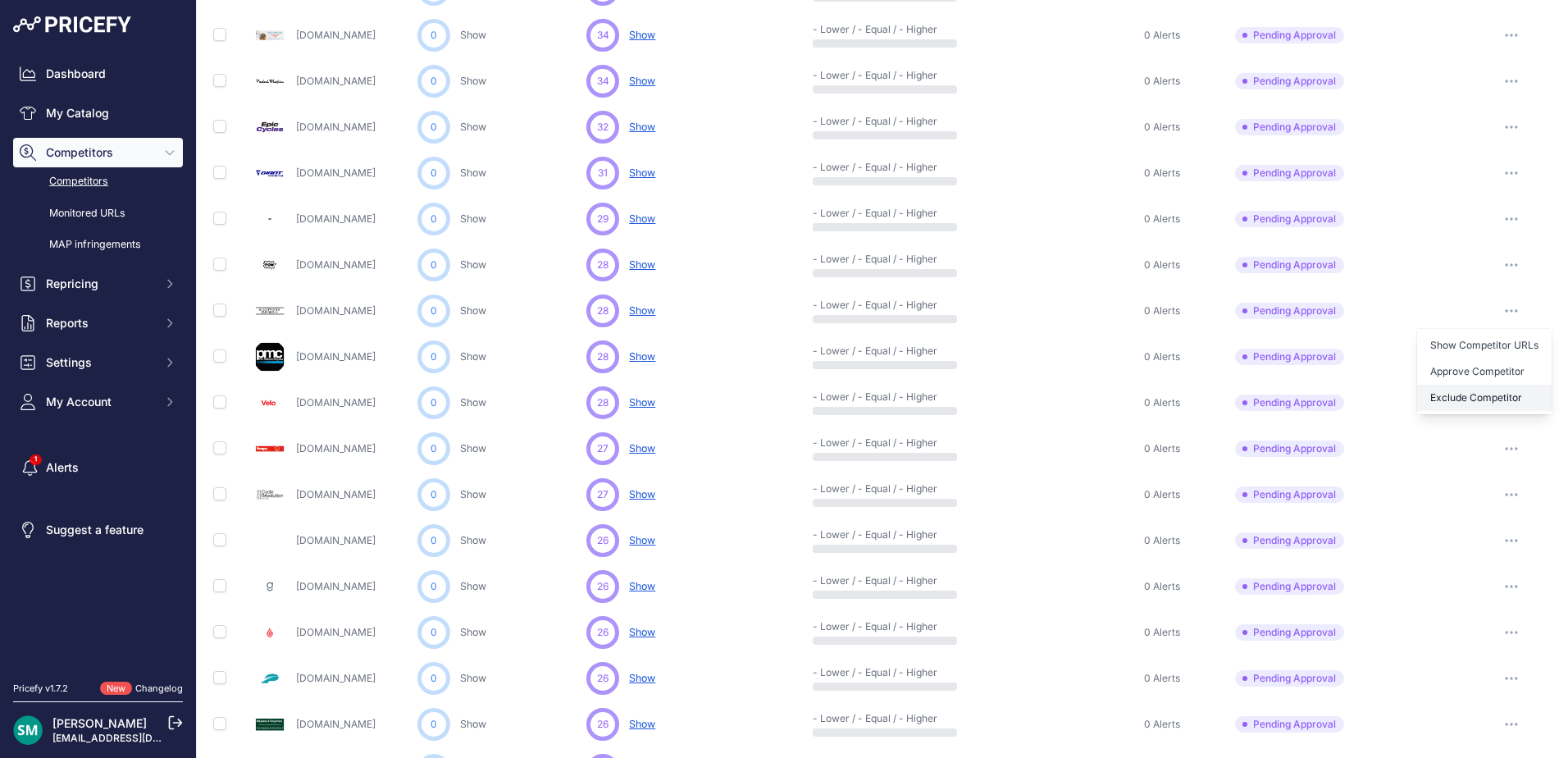 click on "Exclude Competitor" at bounding box center [1484, 398] 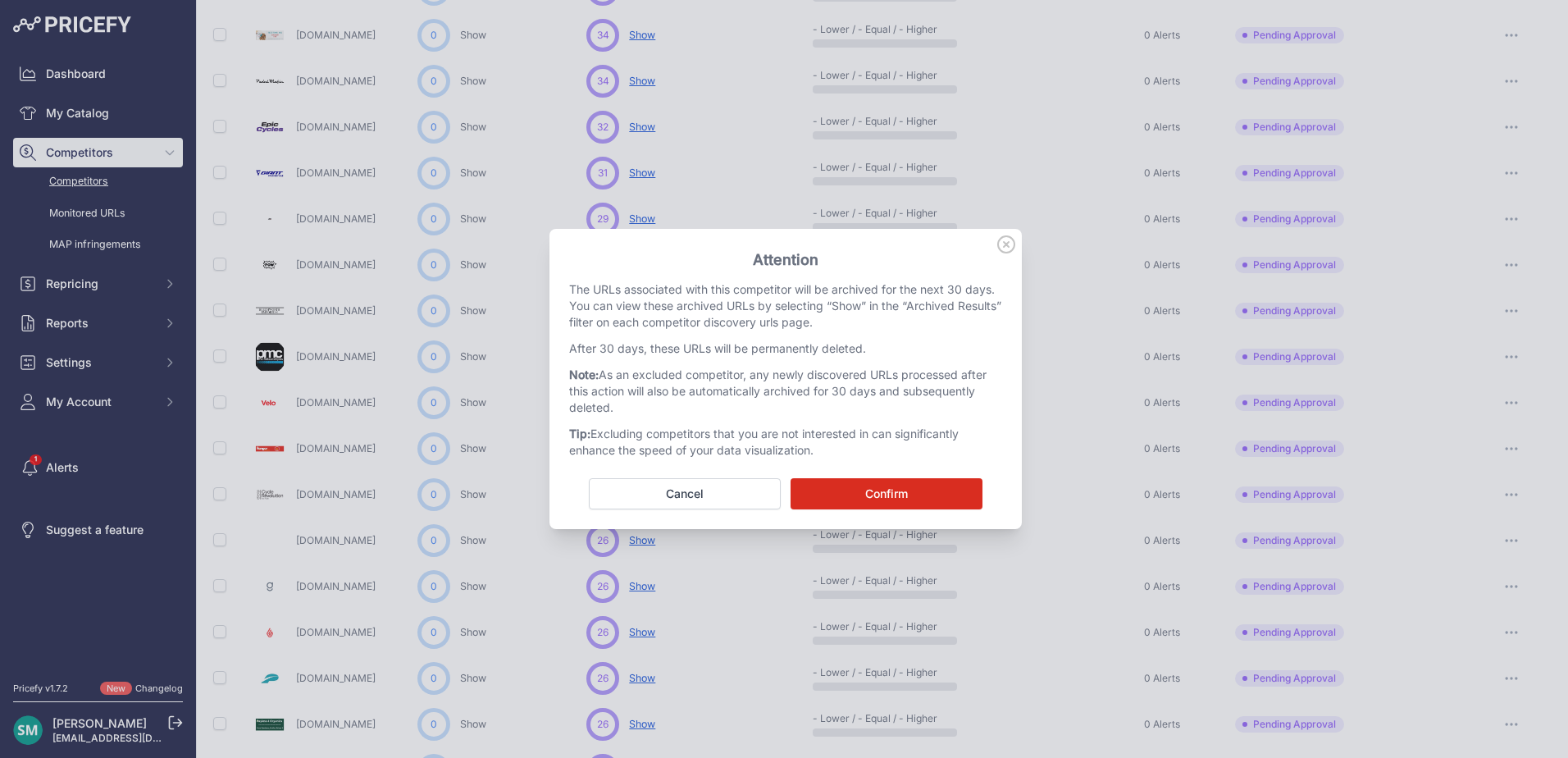 click on "Confirm" at bounding box center [887, 494] 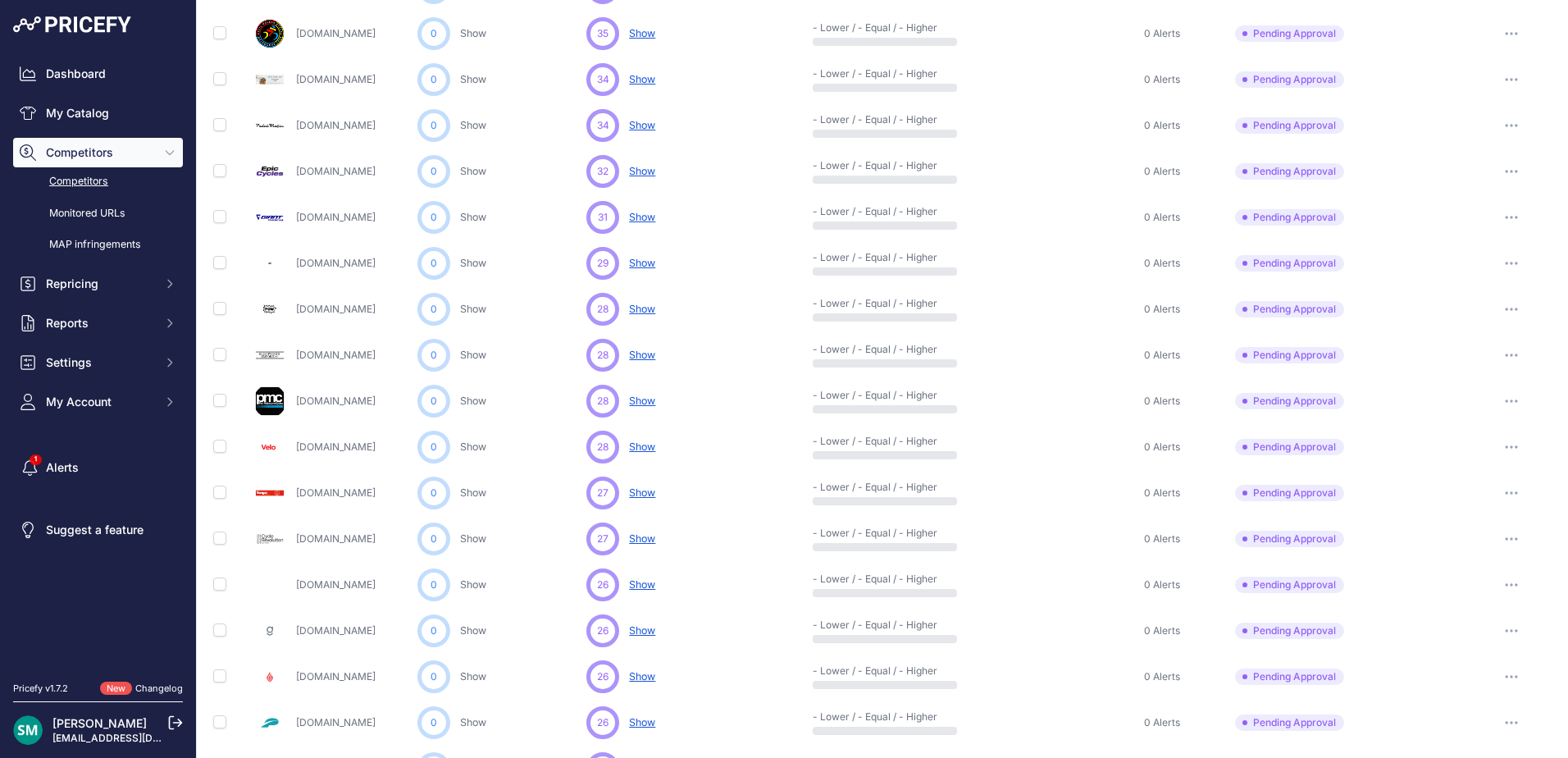scroll, scrollTop: 284, scrollLeft: 0, axis: vertical 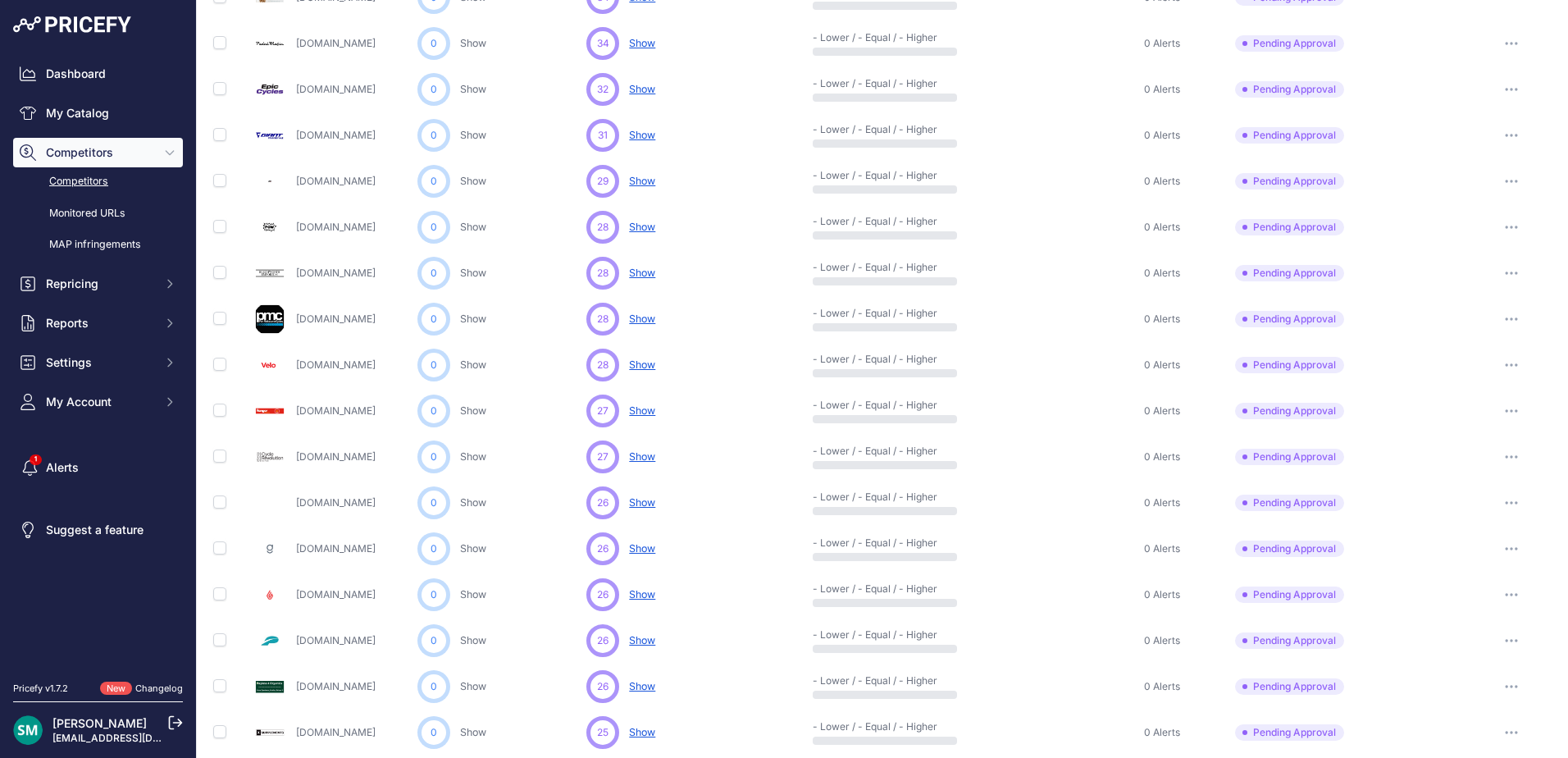 click 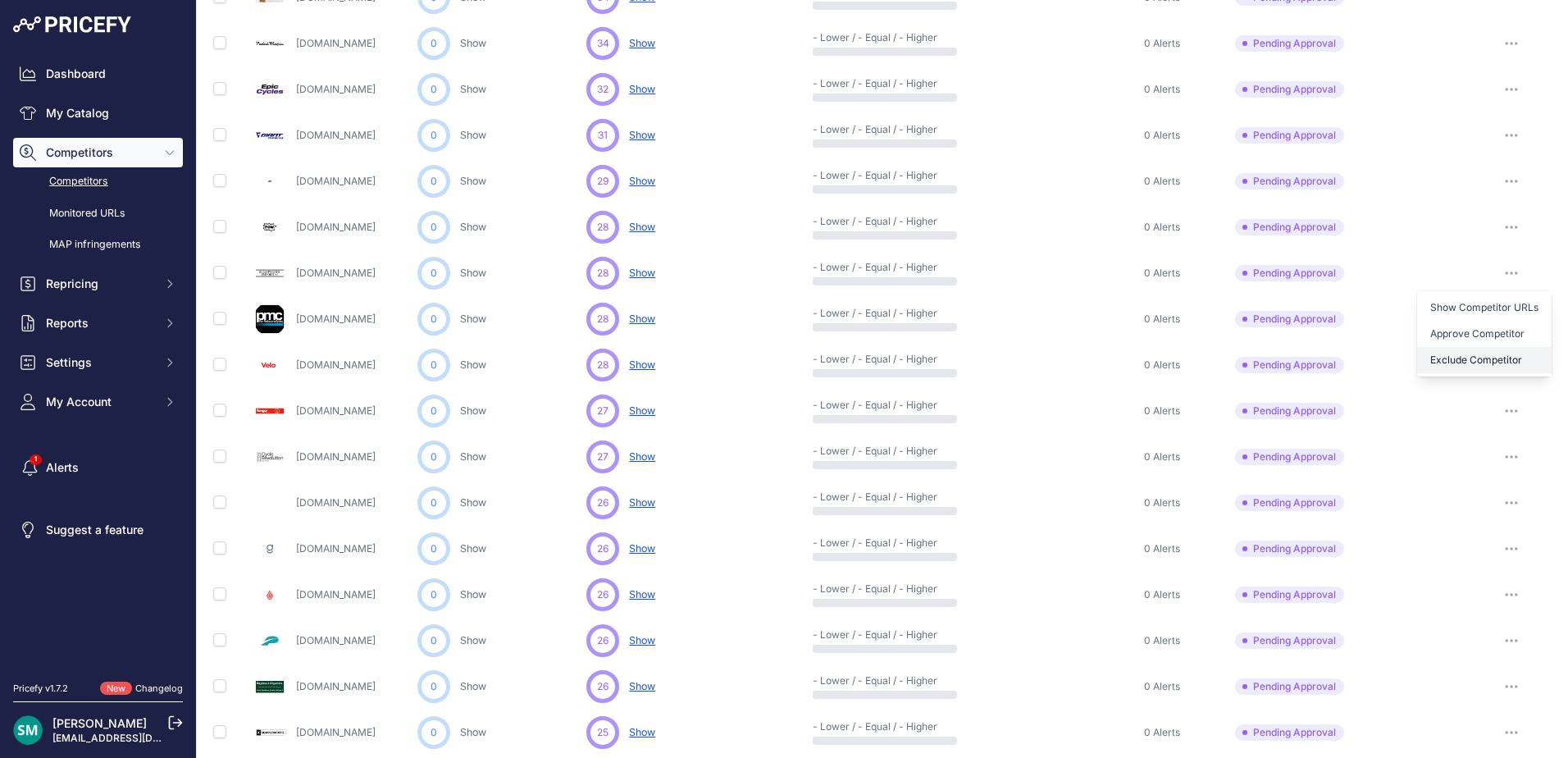 click on "Exclude Competitor" at bounding box center [1484, 360] 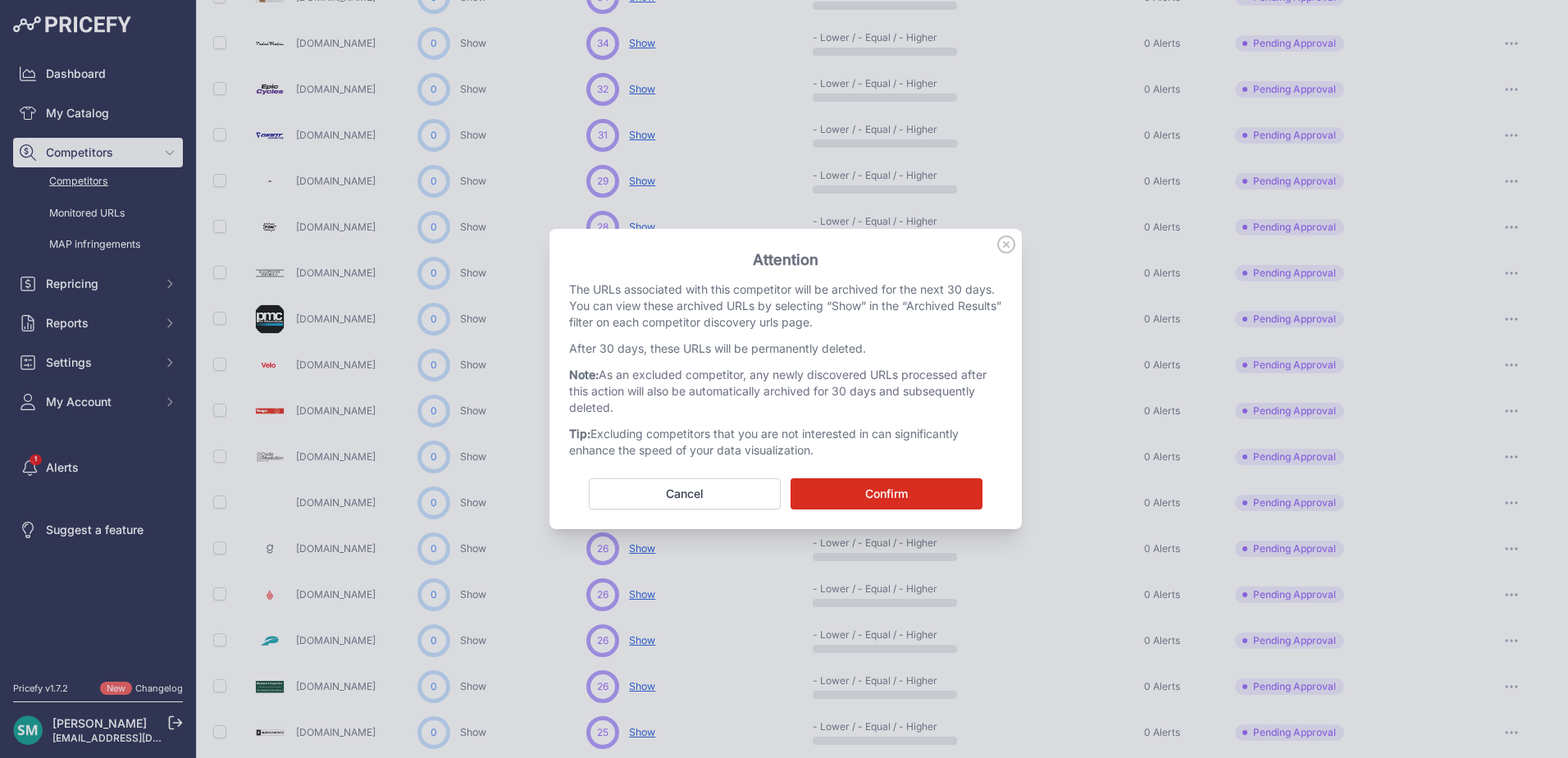 click on "Confirm" at bounding box center (887, 494) 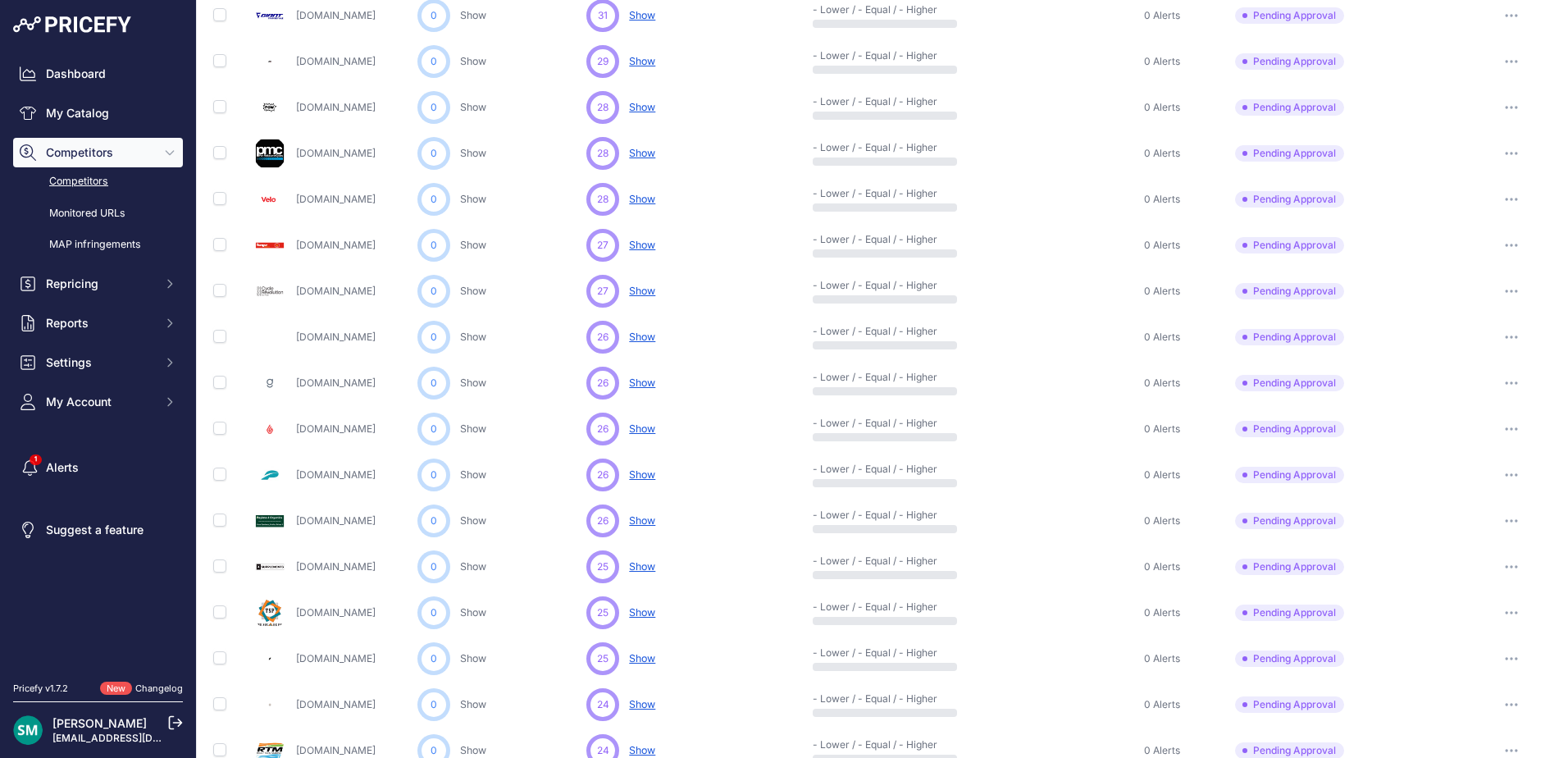 scroll, scrollTop: 492, scrollLeft: 0, axis: vertical 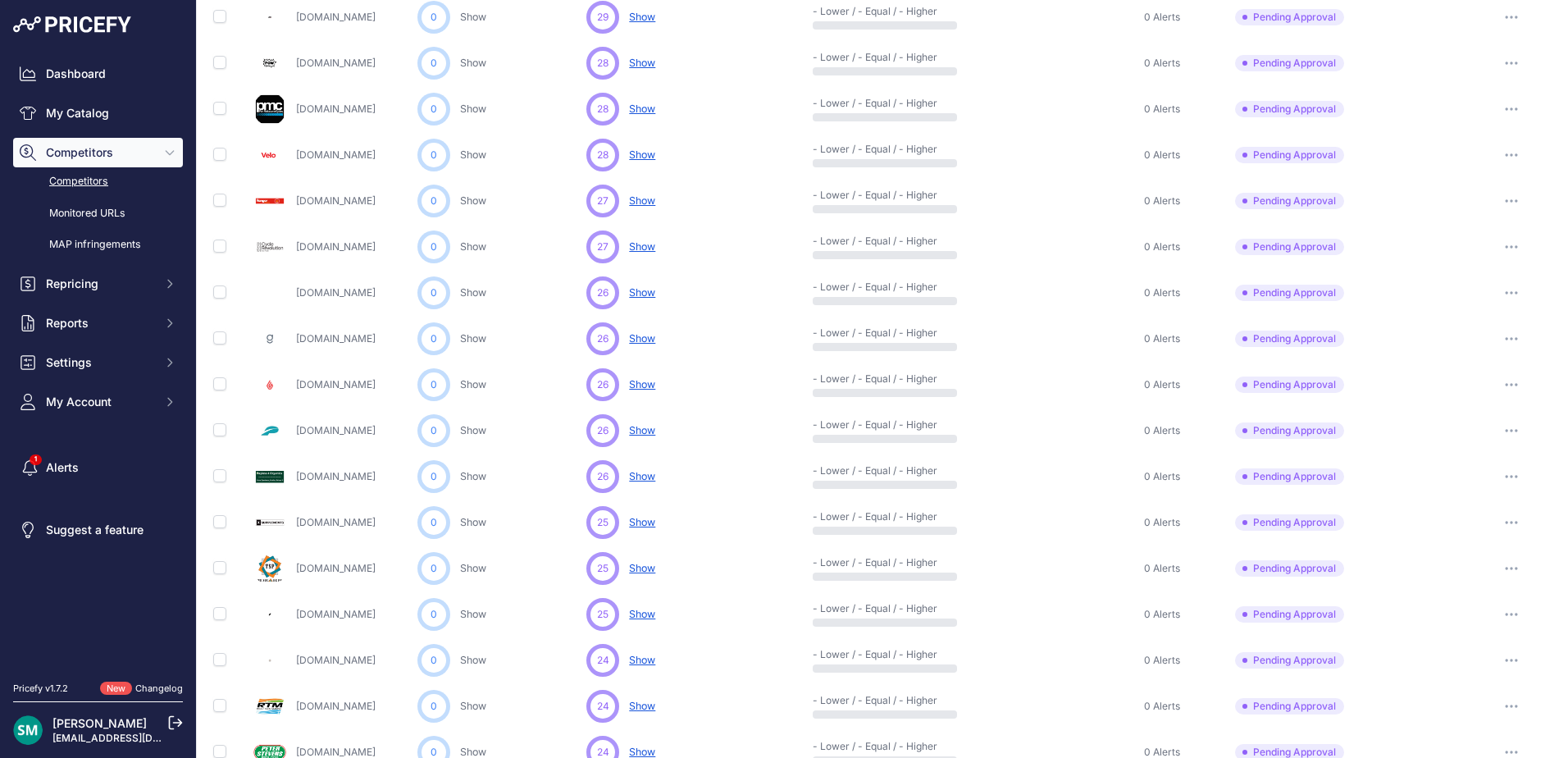 click 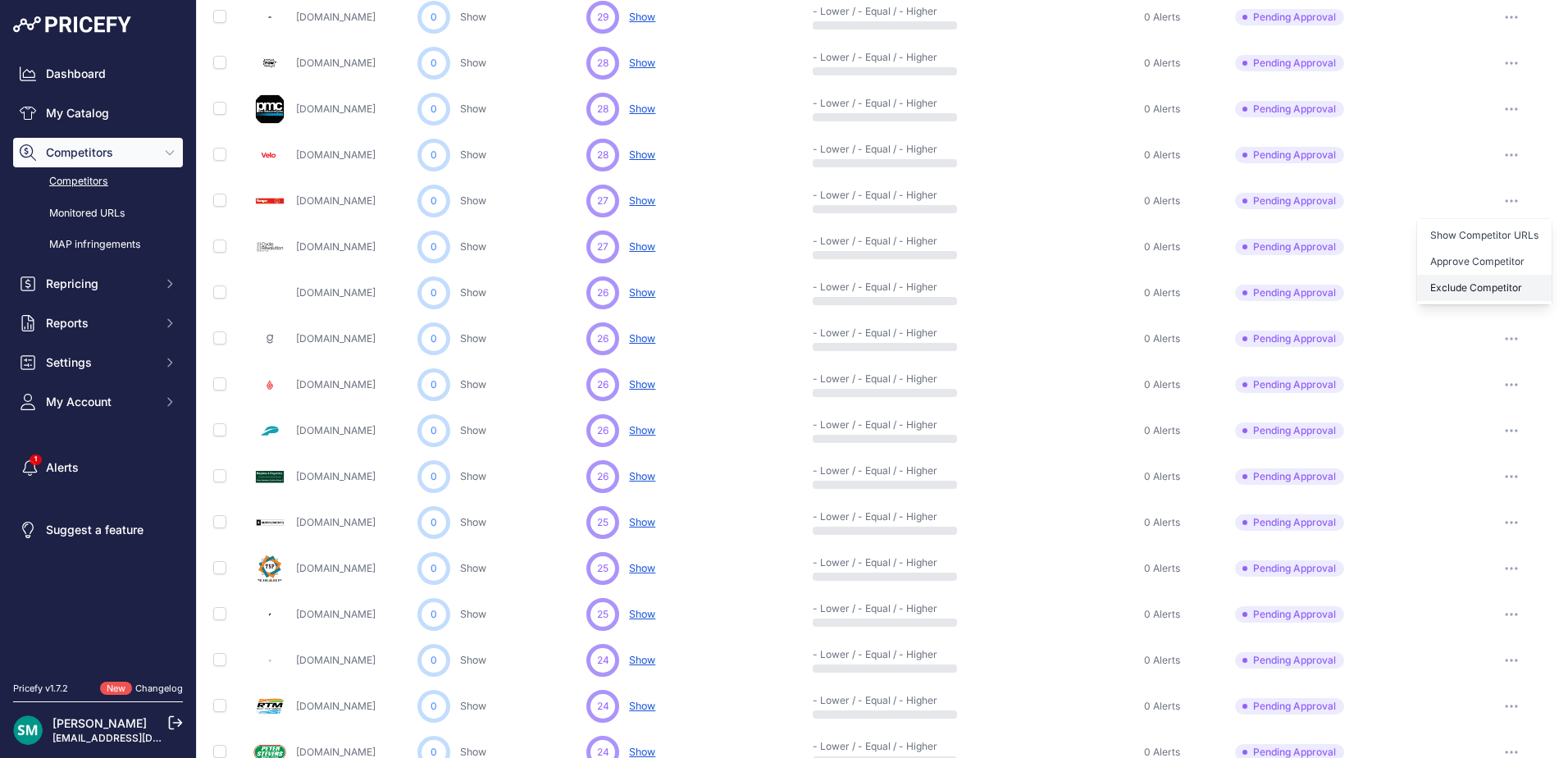 click on "Exclude Competitor" at bounding box center (1484, 288) 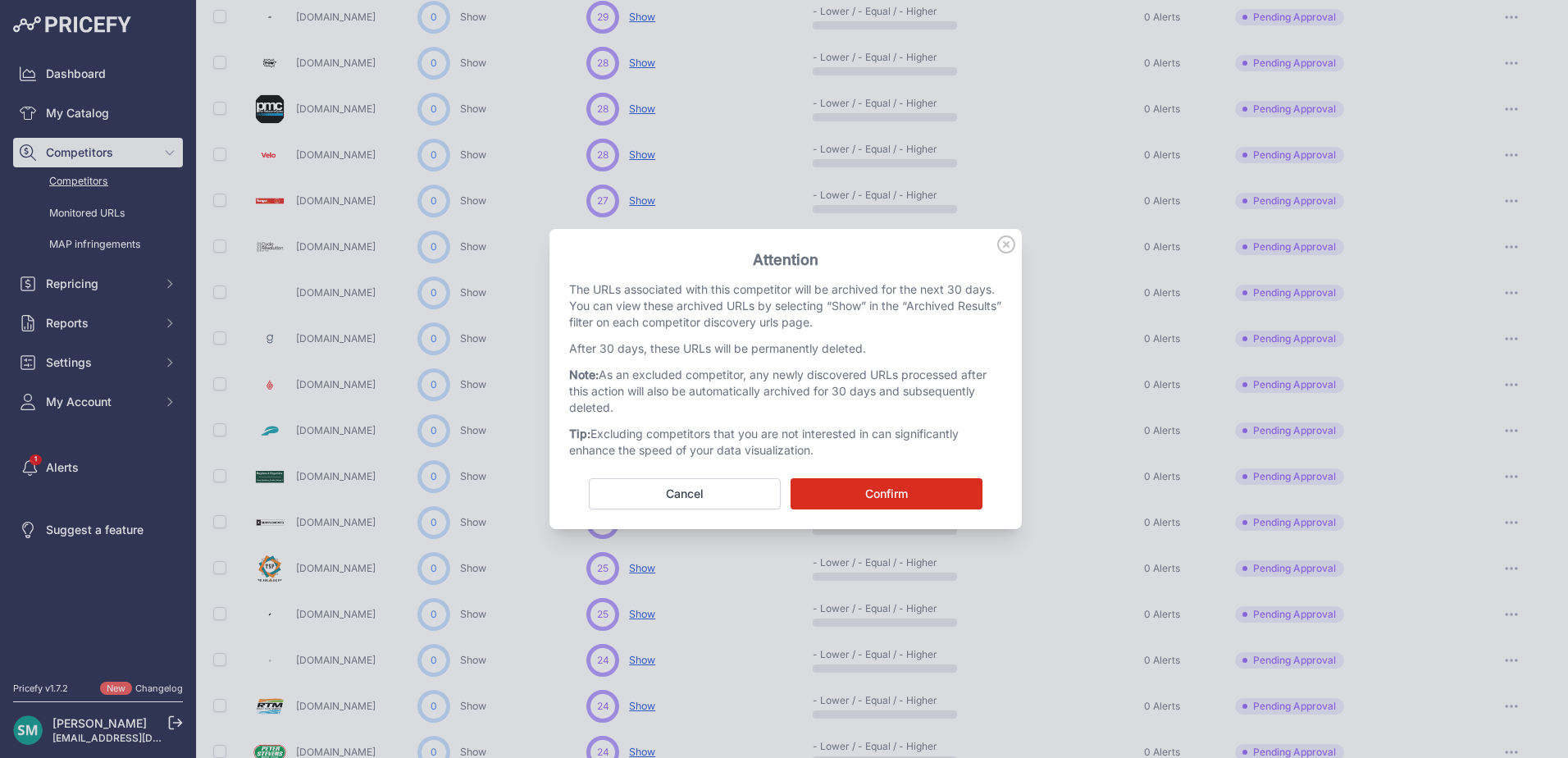 click on "Confirm" at bounding box center [887, 494] 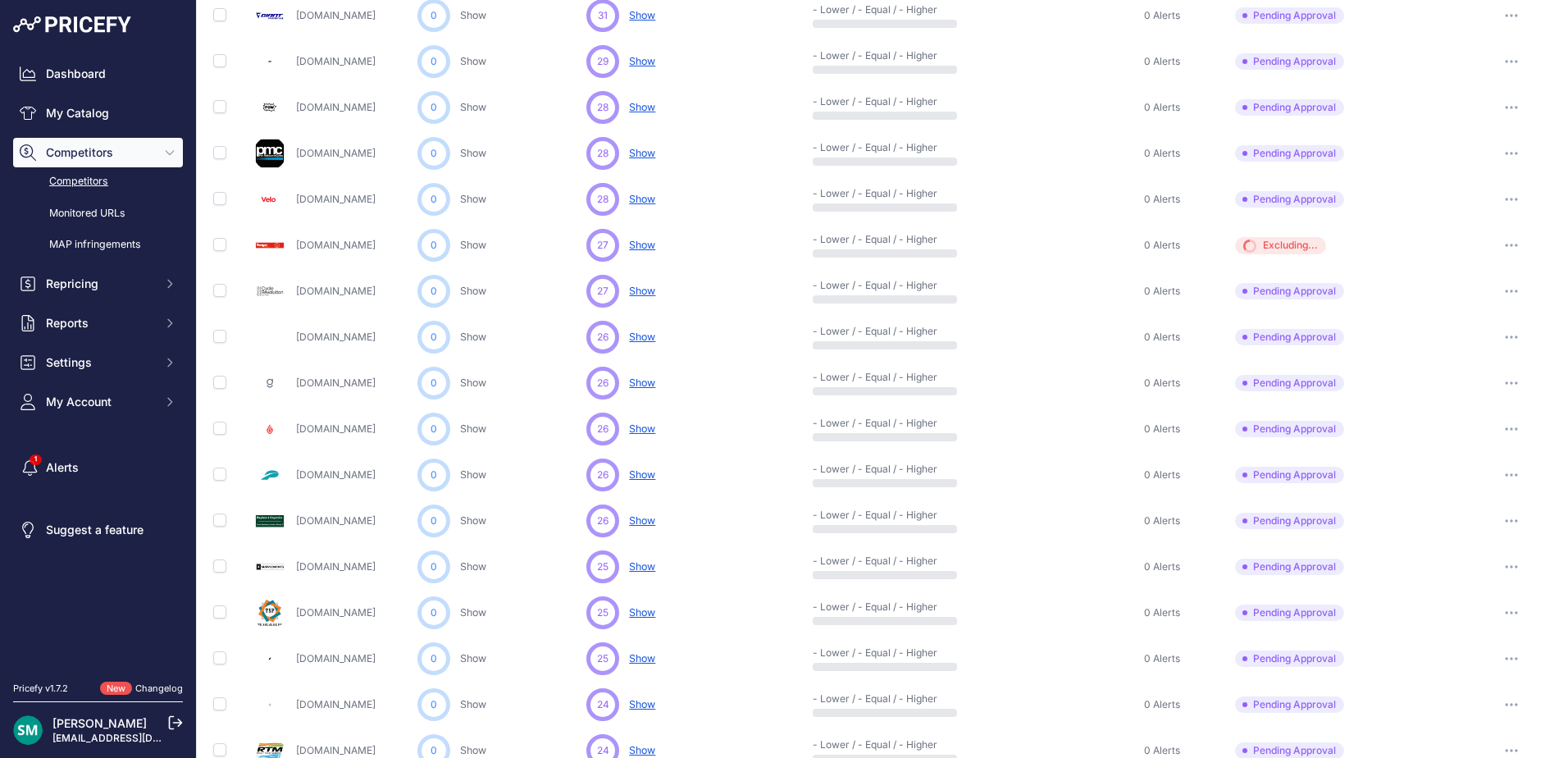scroll, scrollTop: 492, scrollLeft: 0, axis: vertical 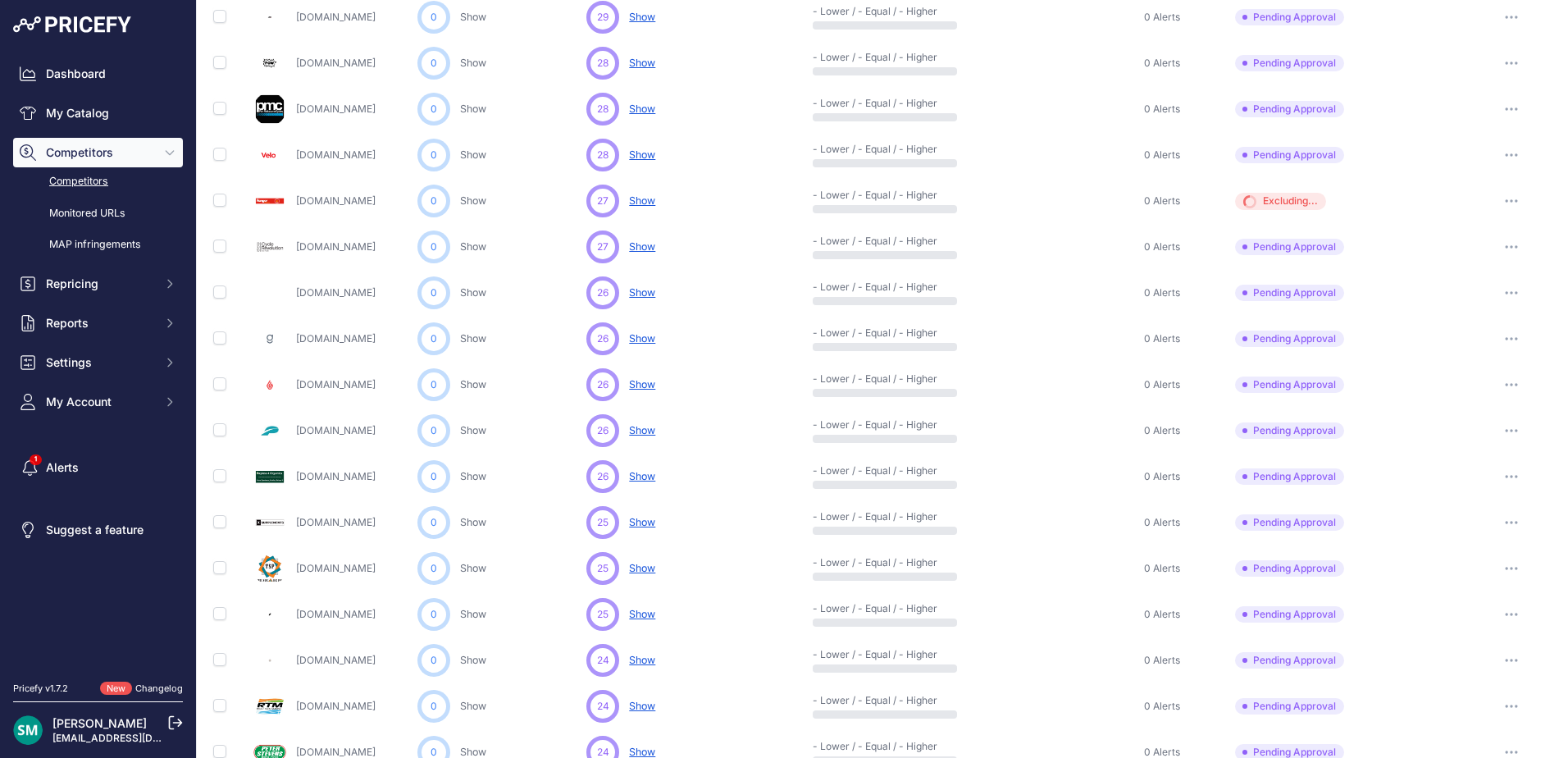 click 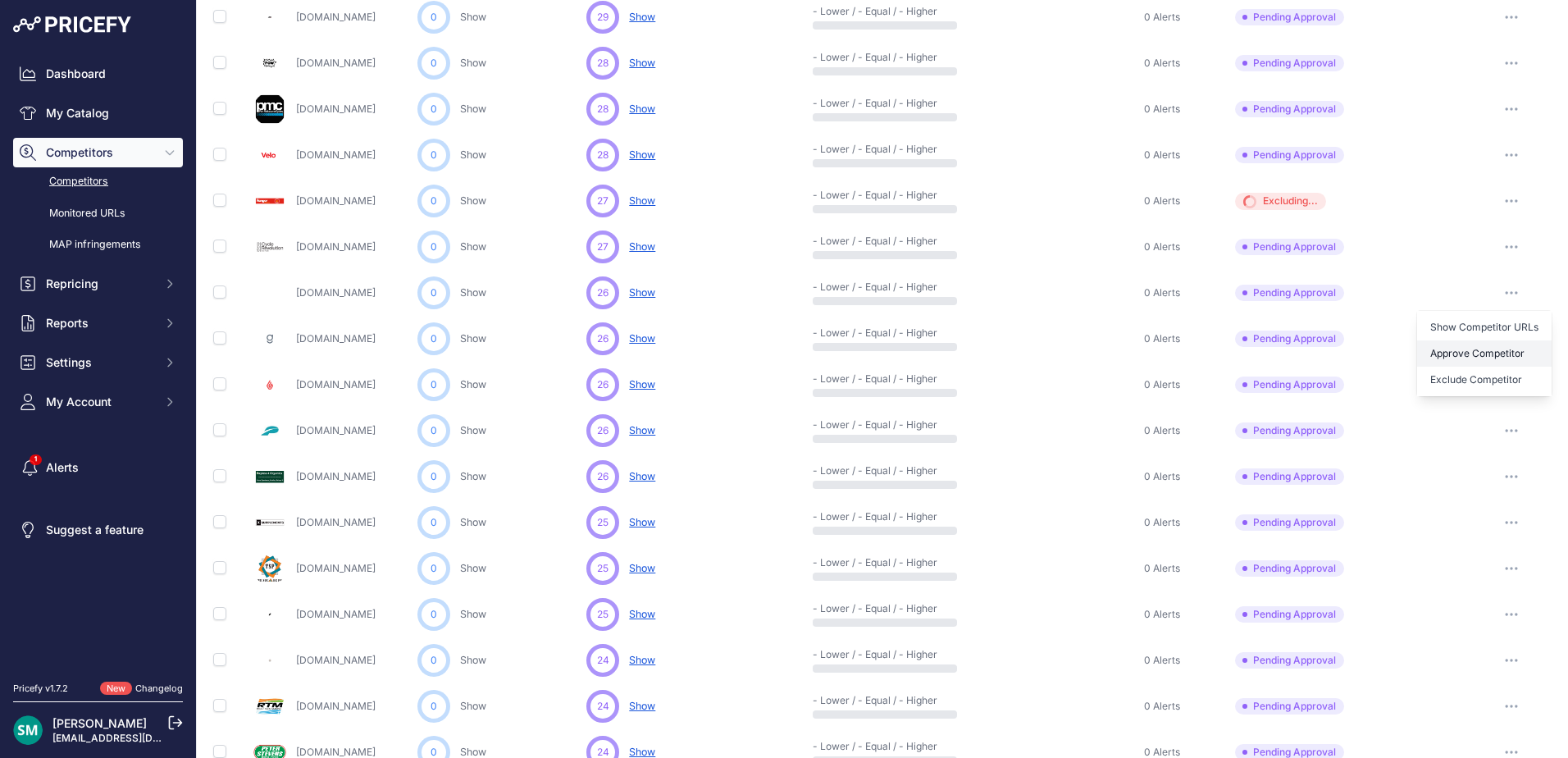 click on "Approve Competitor" at bounding box center (1484, 354) 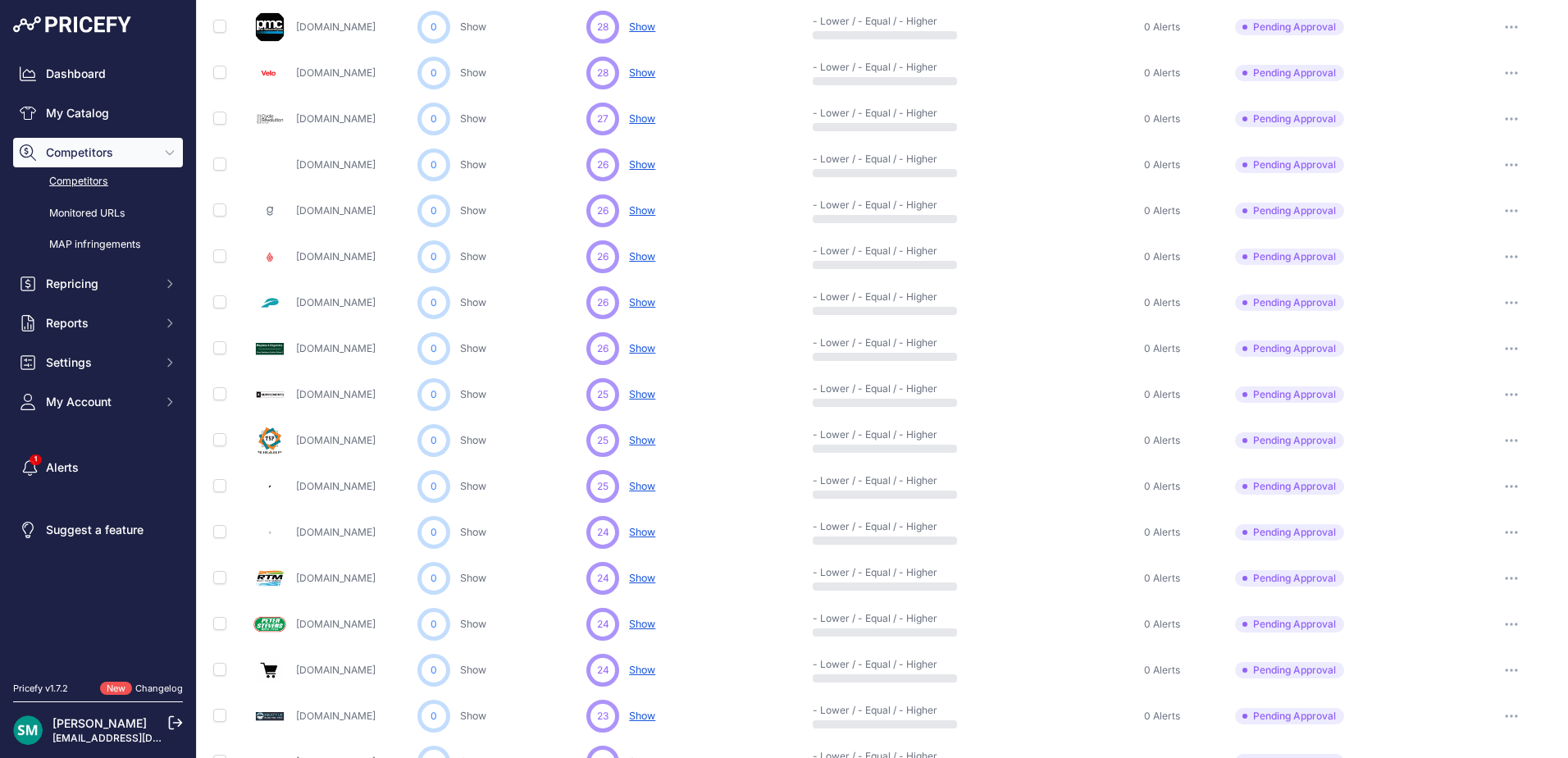 scroll, scrollTop: 530, scrollLeft: 0, axis: vertical 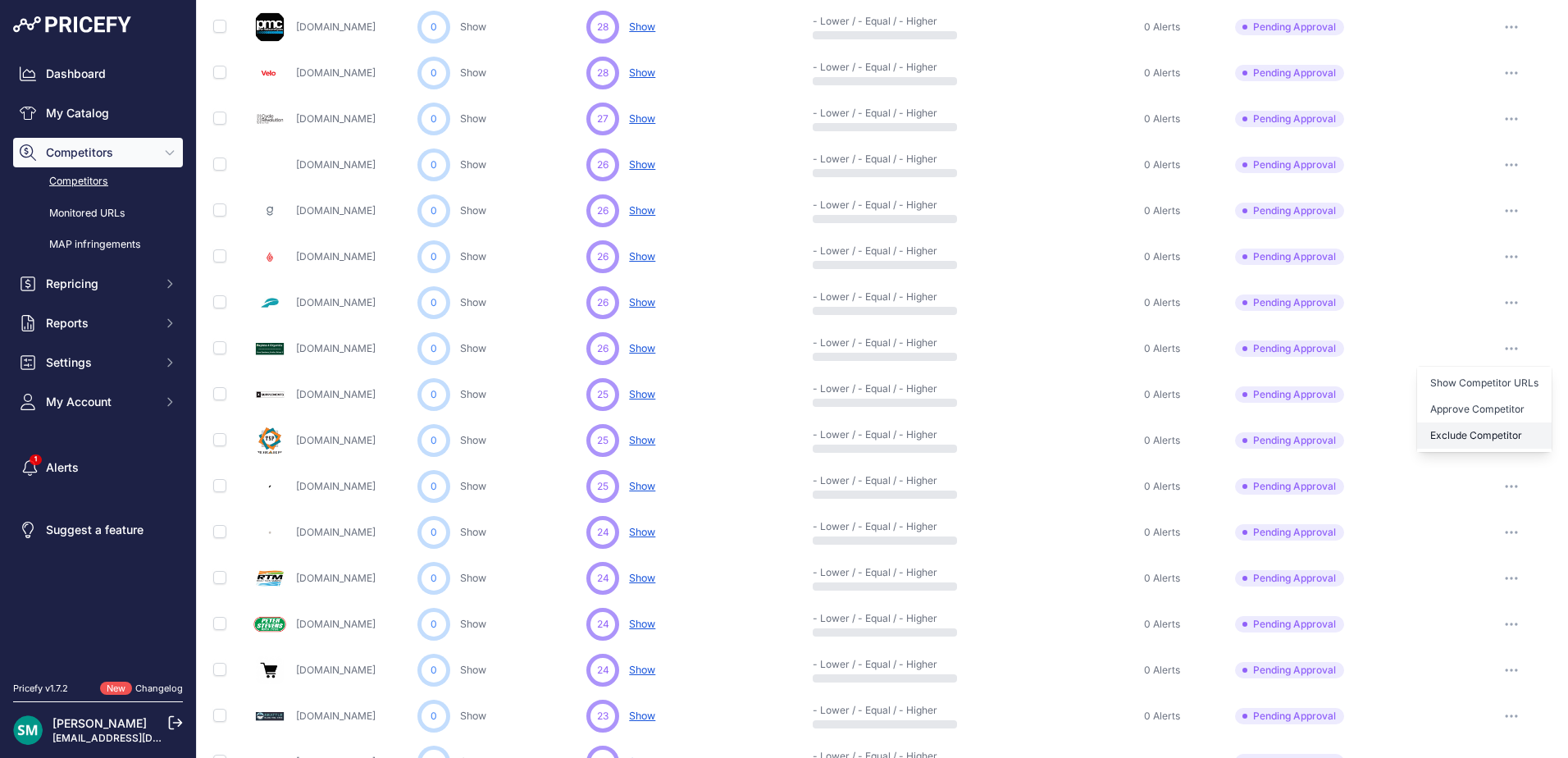 click on "Exclude Competitor" at bounding box center [1484, 436] 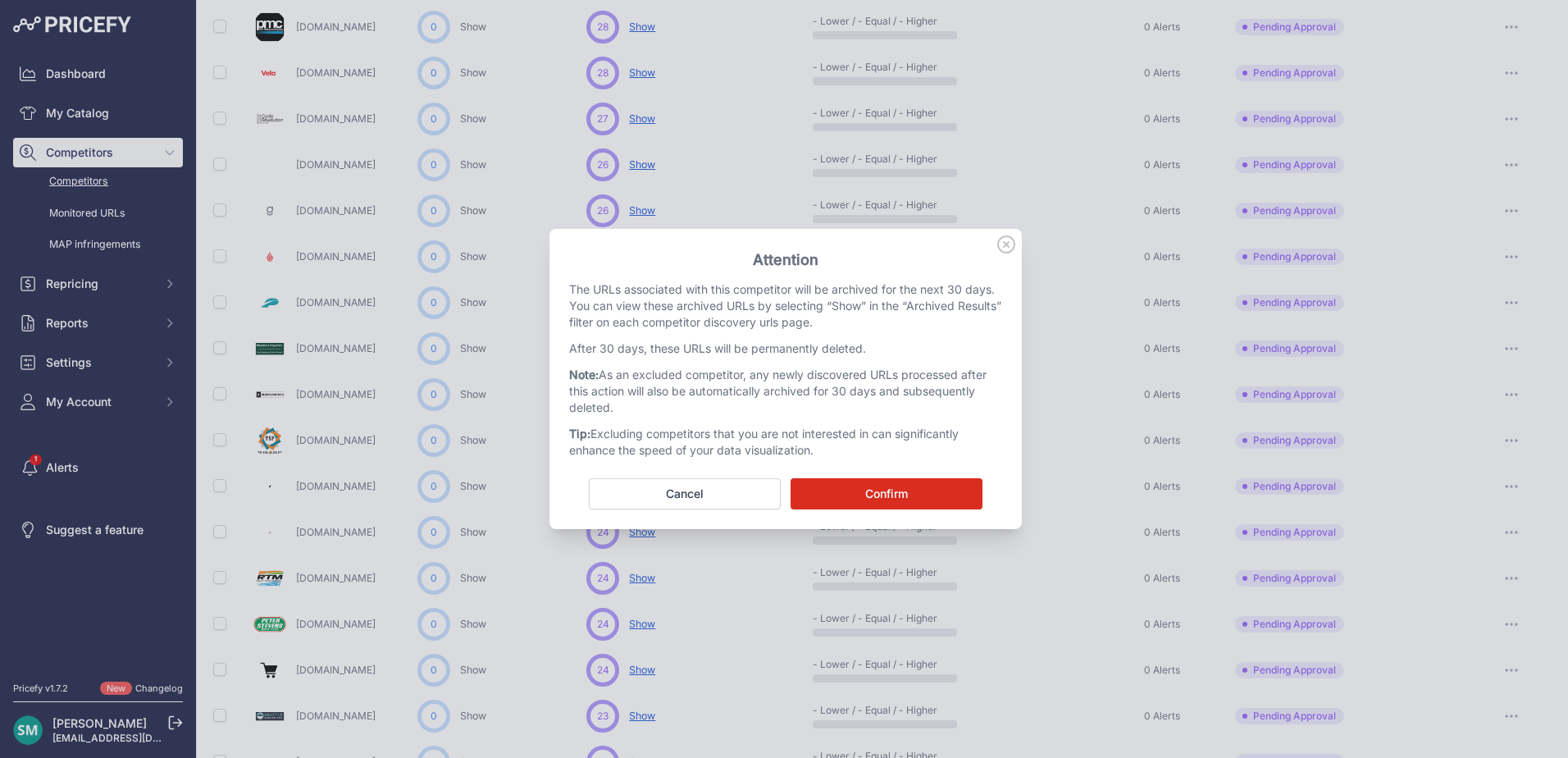 click on "Confirm" at bounding box center (887, 494) 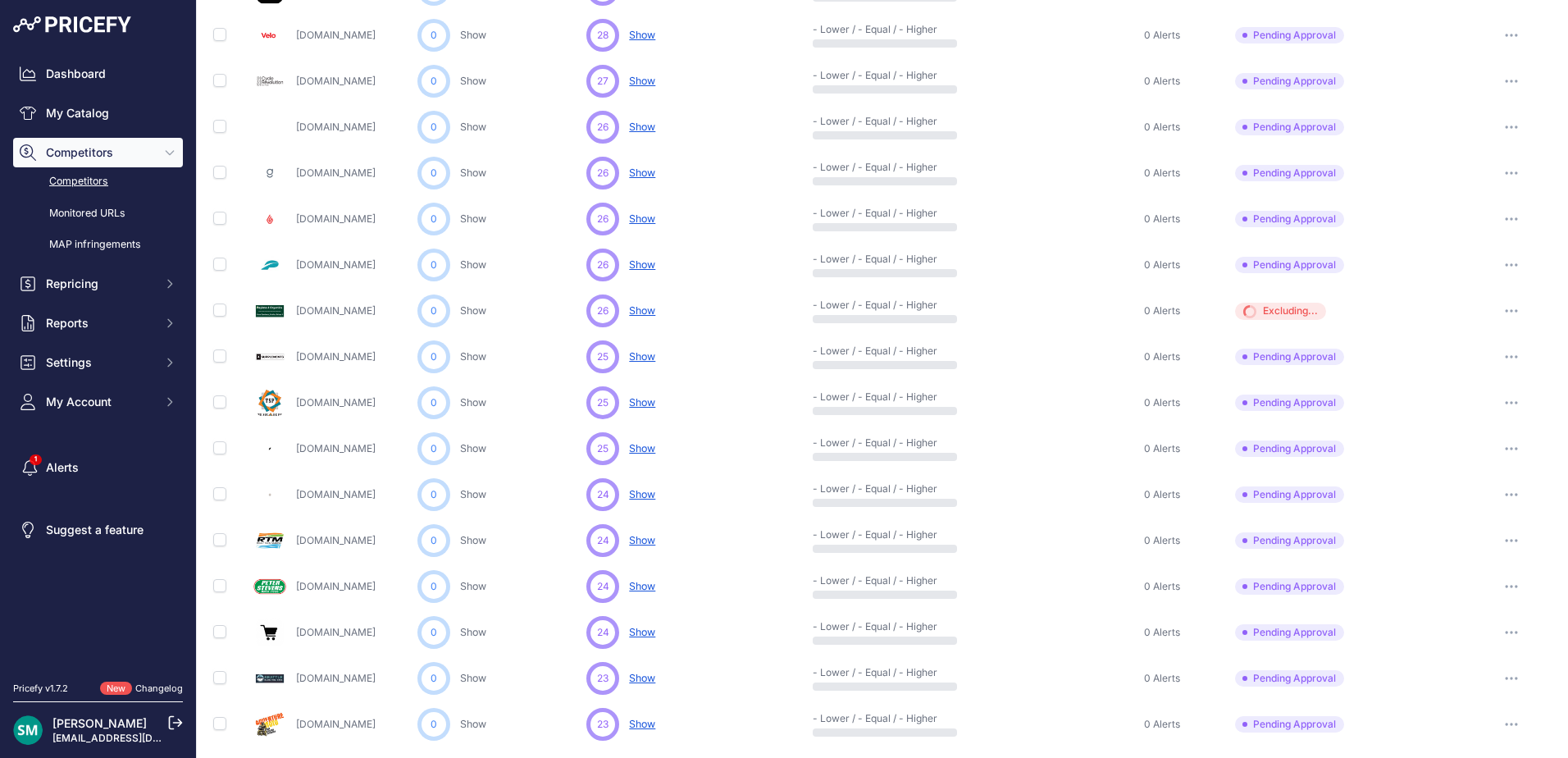 scroll, scrollTop: 656, scrollLeft: 0, axis: vertical 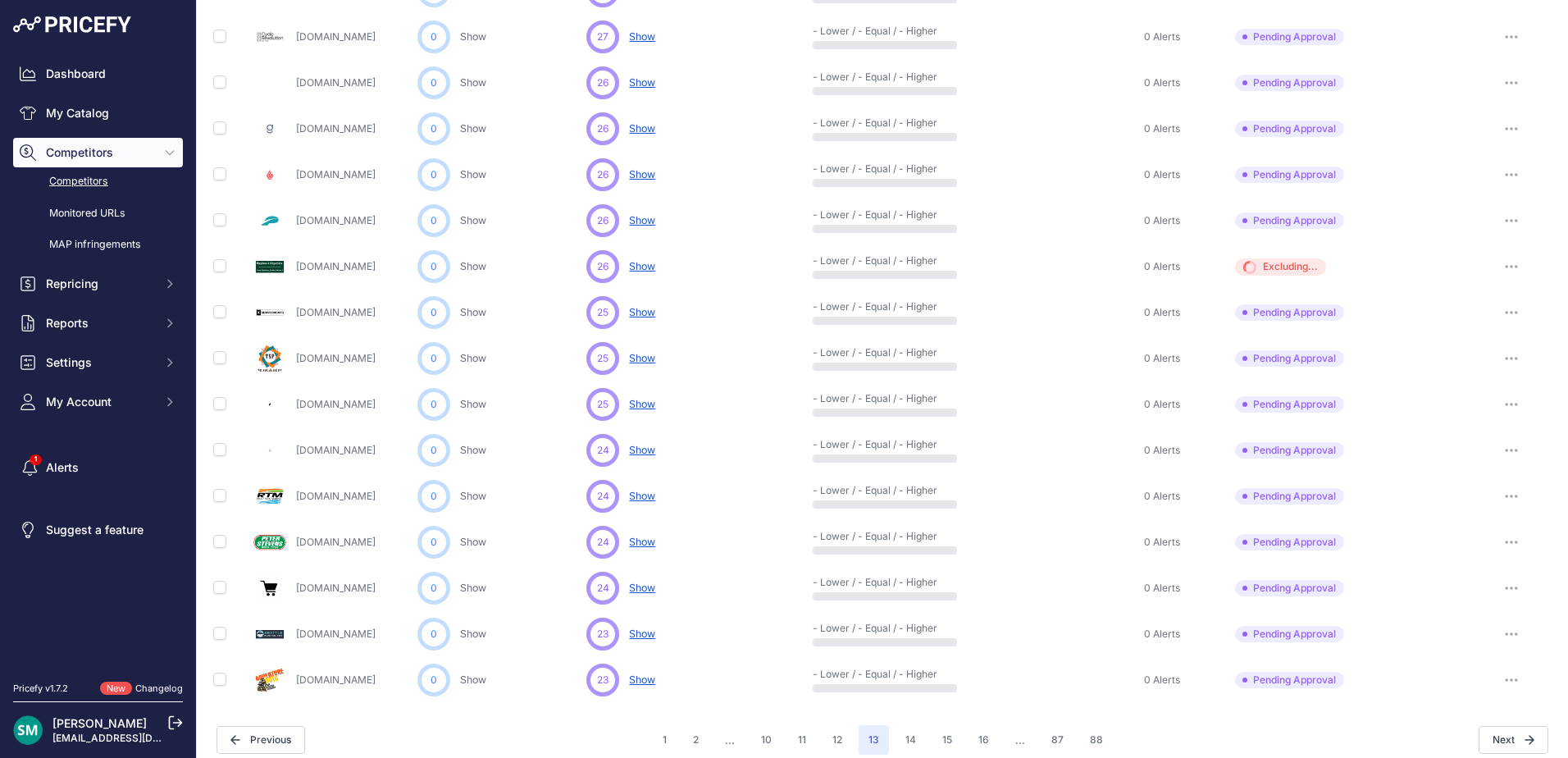click at bounding box center [1511, 313] 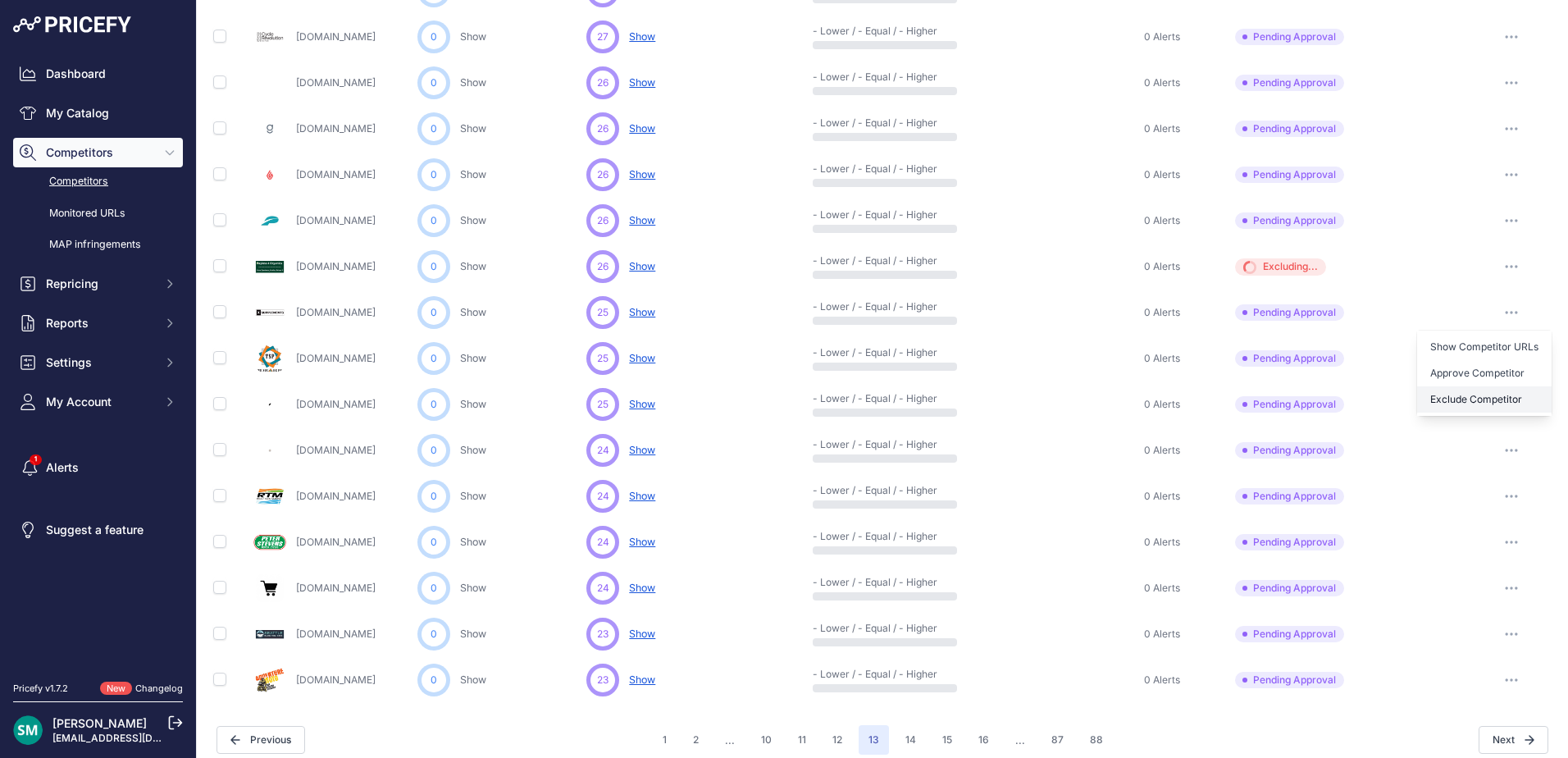 click on "Exclude Competitor" at bounding box center (1484, 400) 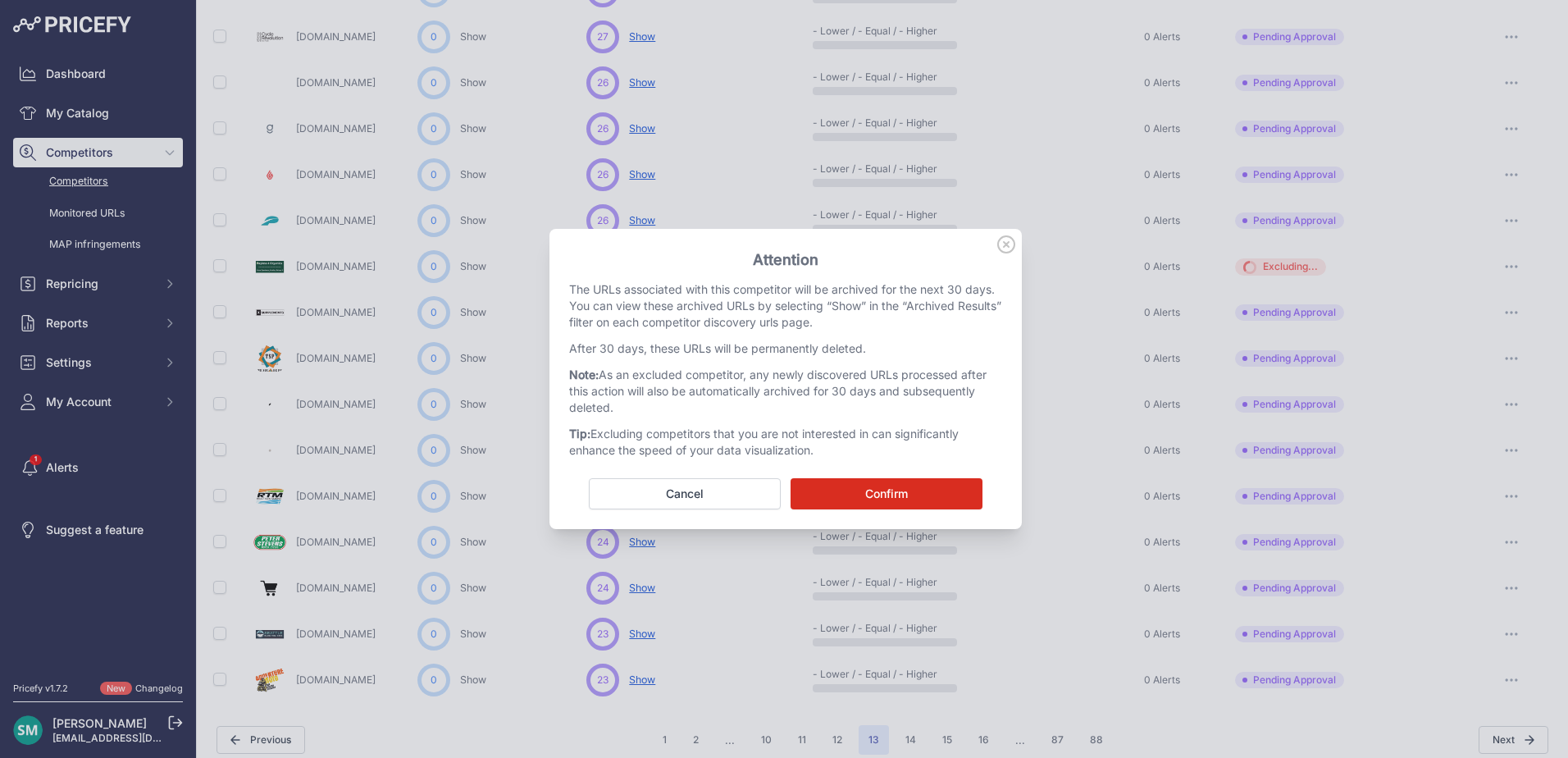 drag, startPoint x: 936, startPoint y: 489, endPoint x: 975, endPoint y: 510, distance: 44.294469 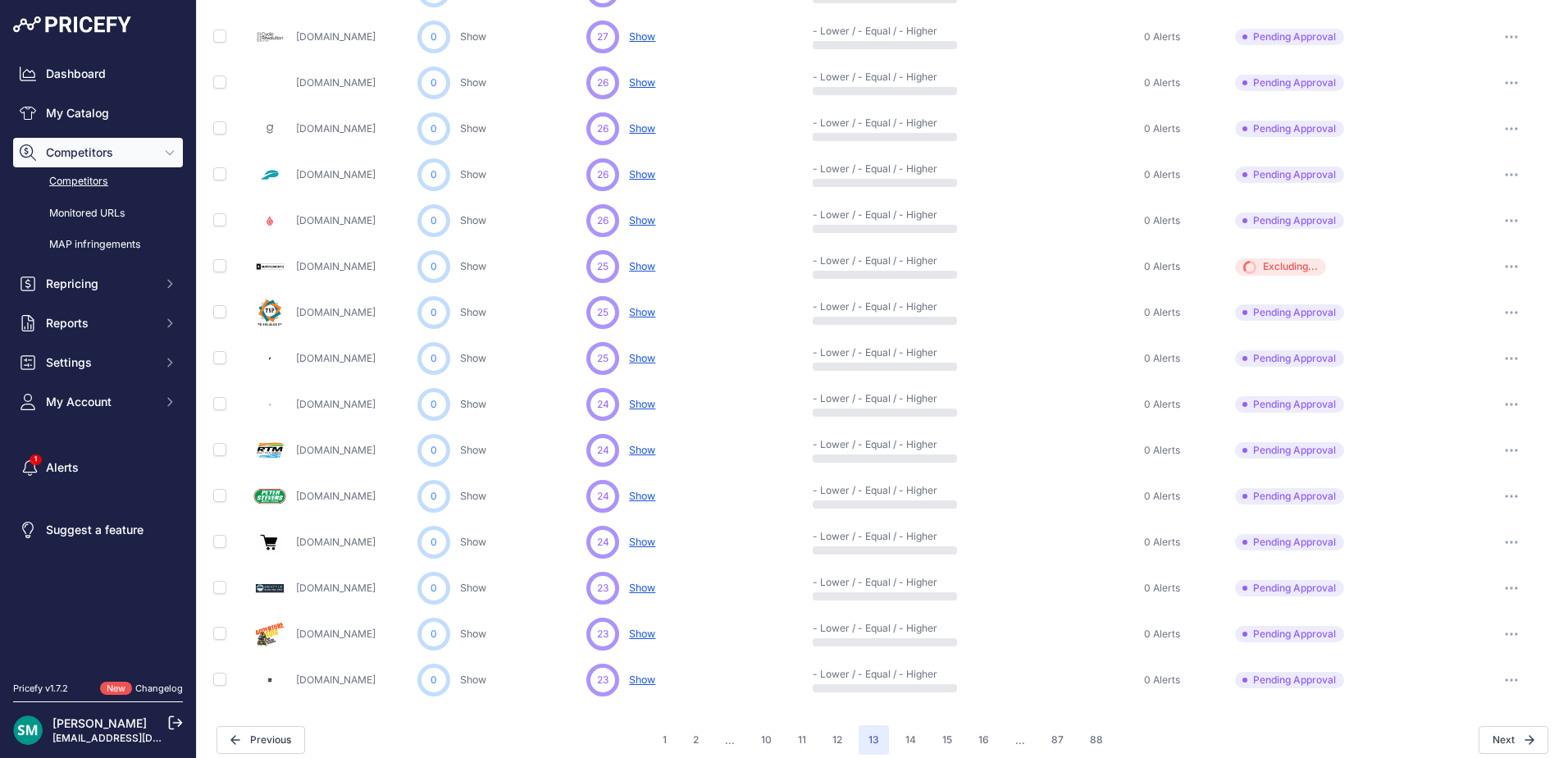 scroll, scrollTop: 612, scrollLeft: 0, axis: vertical 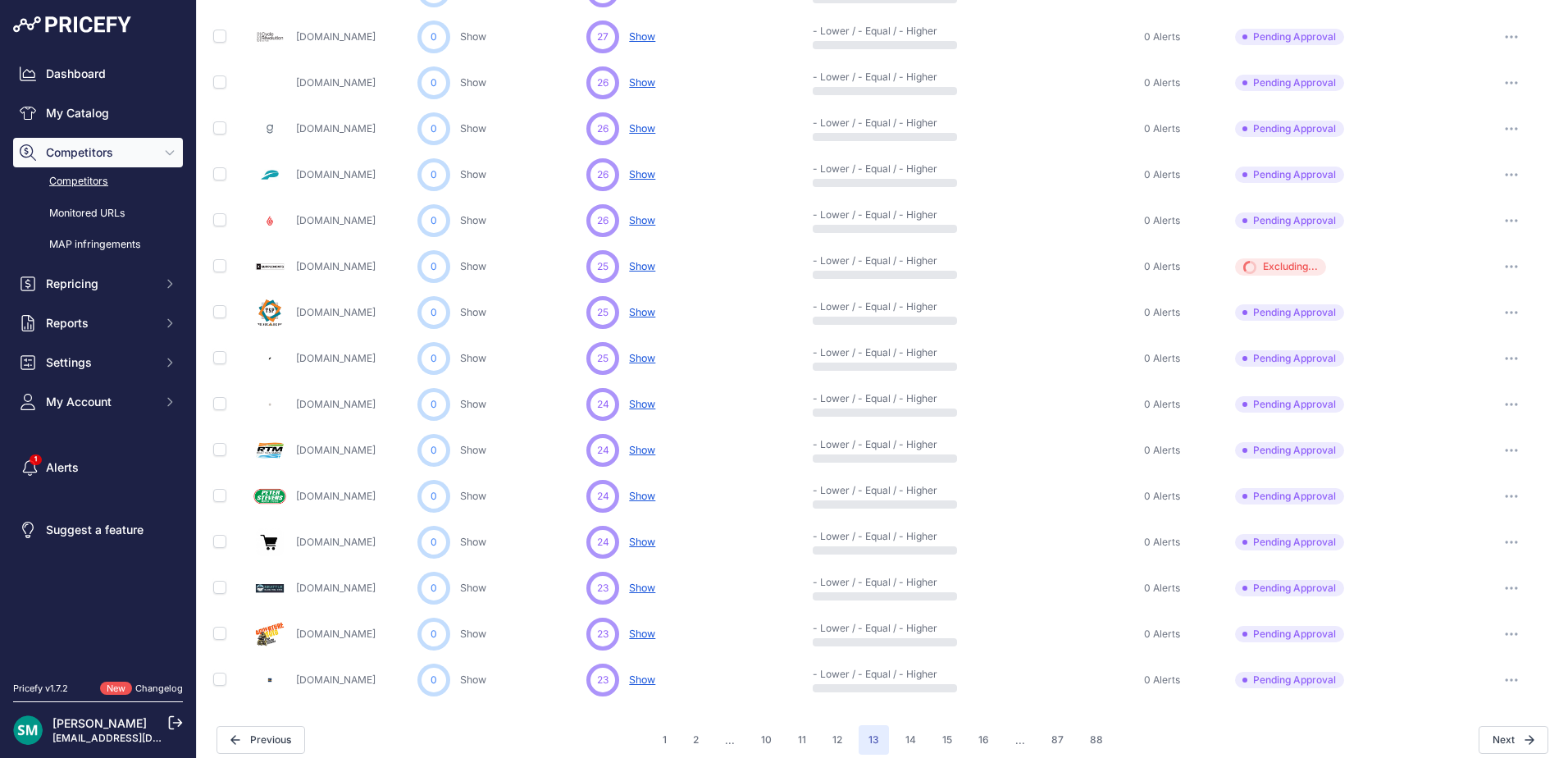 click at bounding box center (1511, 358) 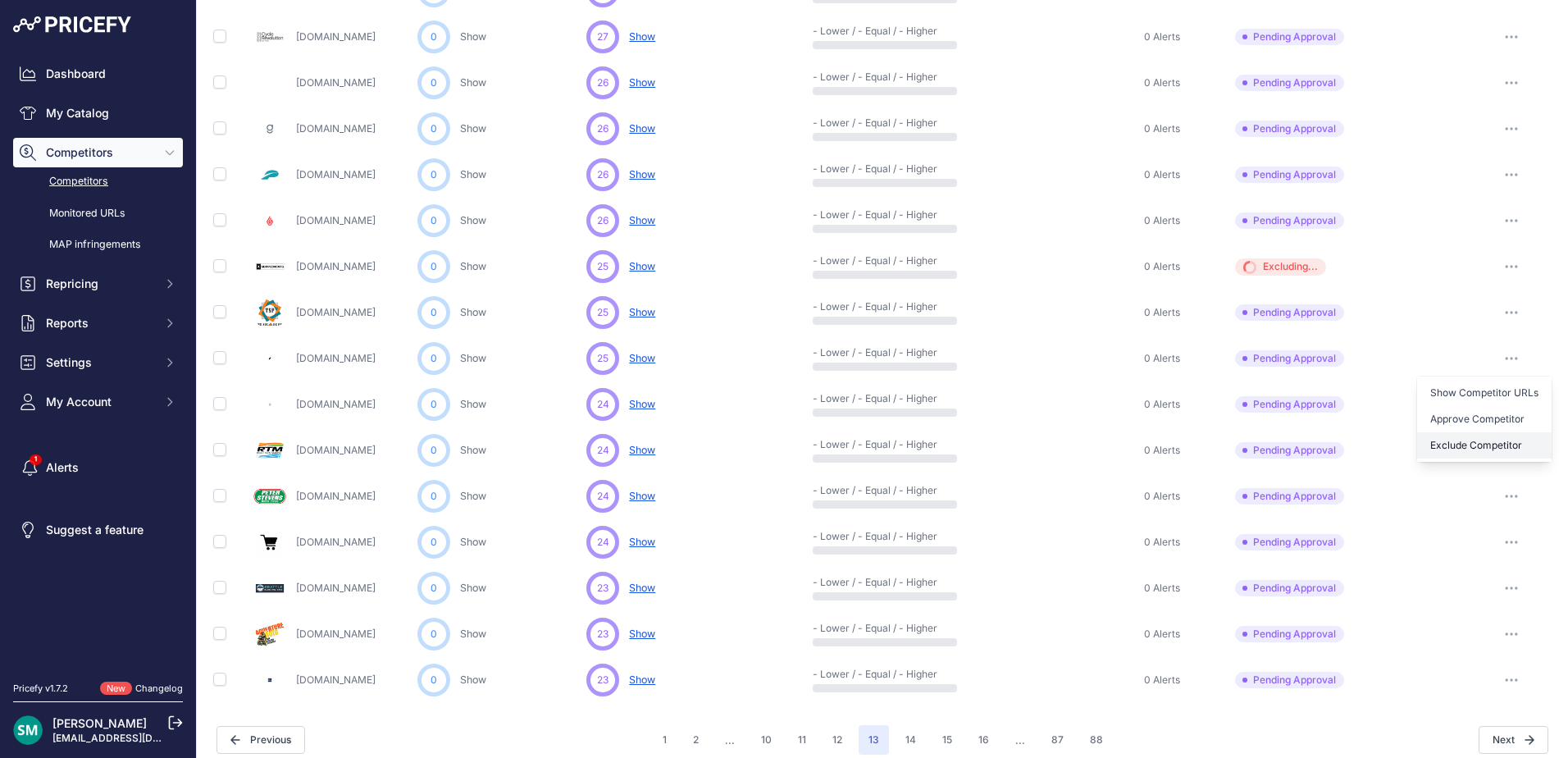 click on "Exclude Competitor" at bounding box center (1484, 445) 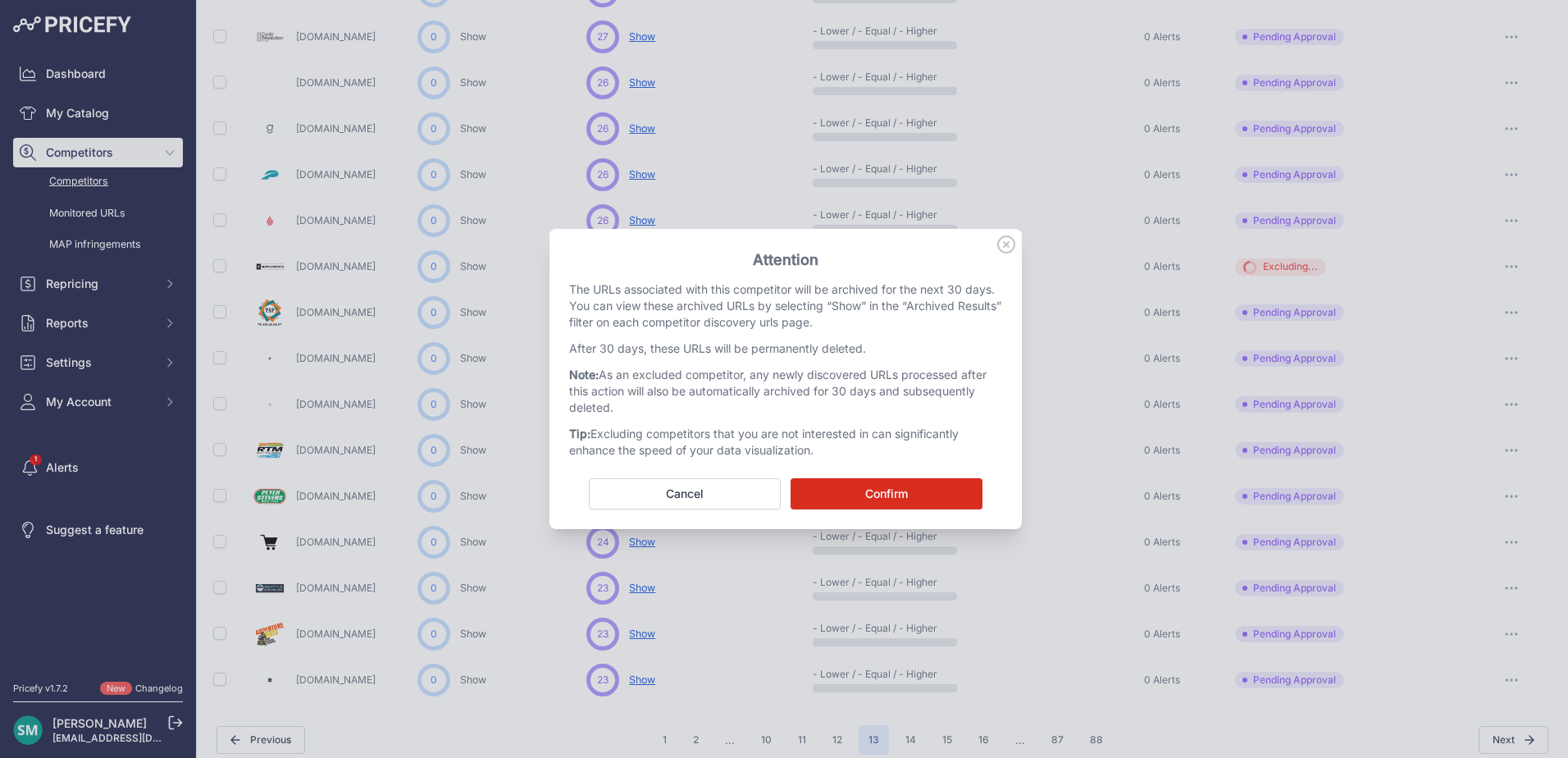 click on "Confirm" at bounding box center [887, 494] 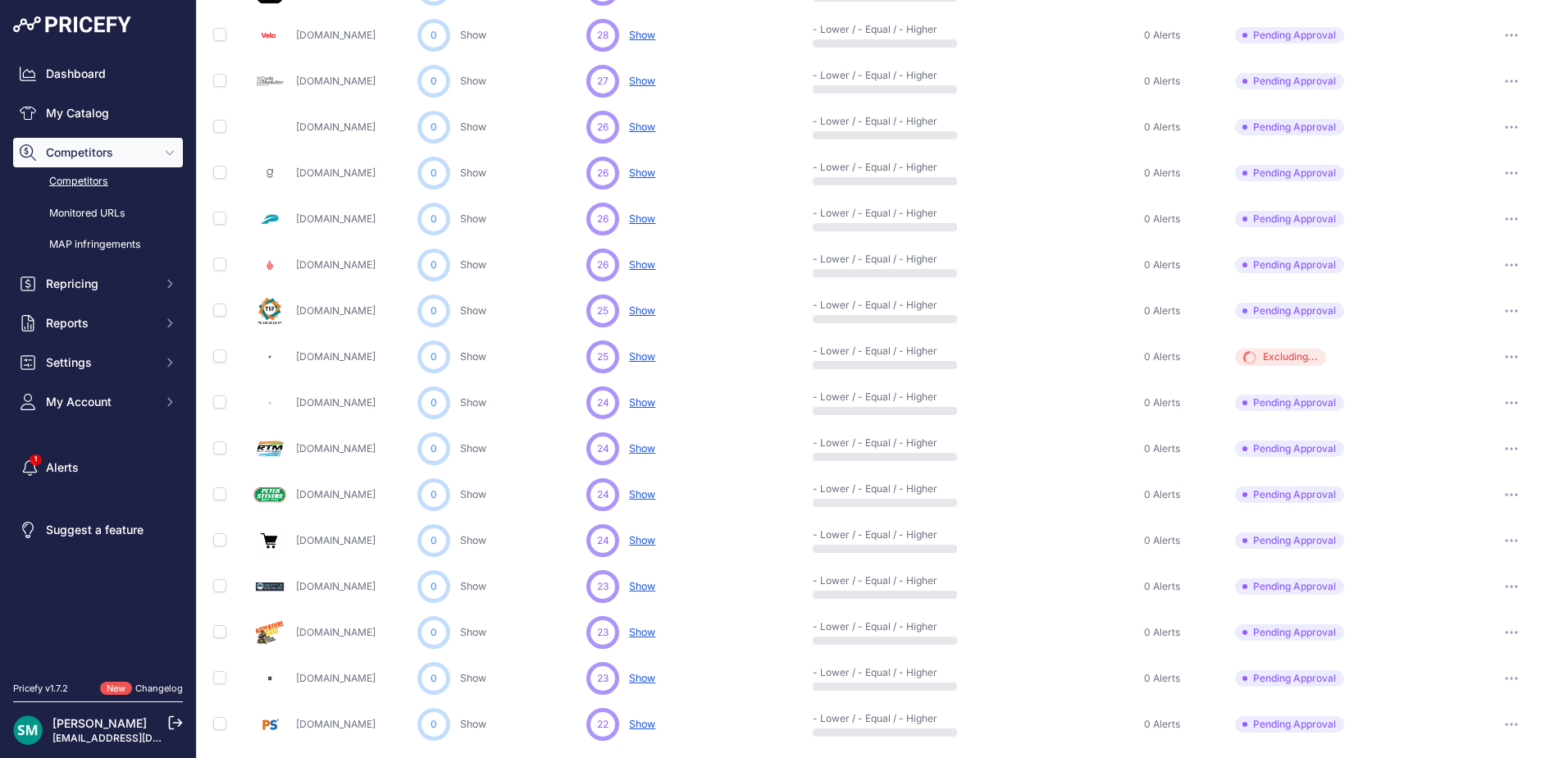 scroll, scrollTop: 656, scrollLeft: 0, axis: vertical 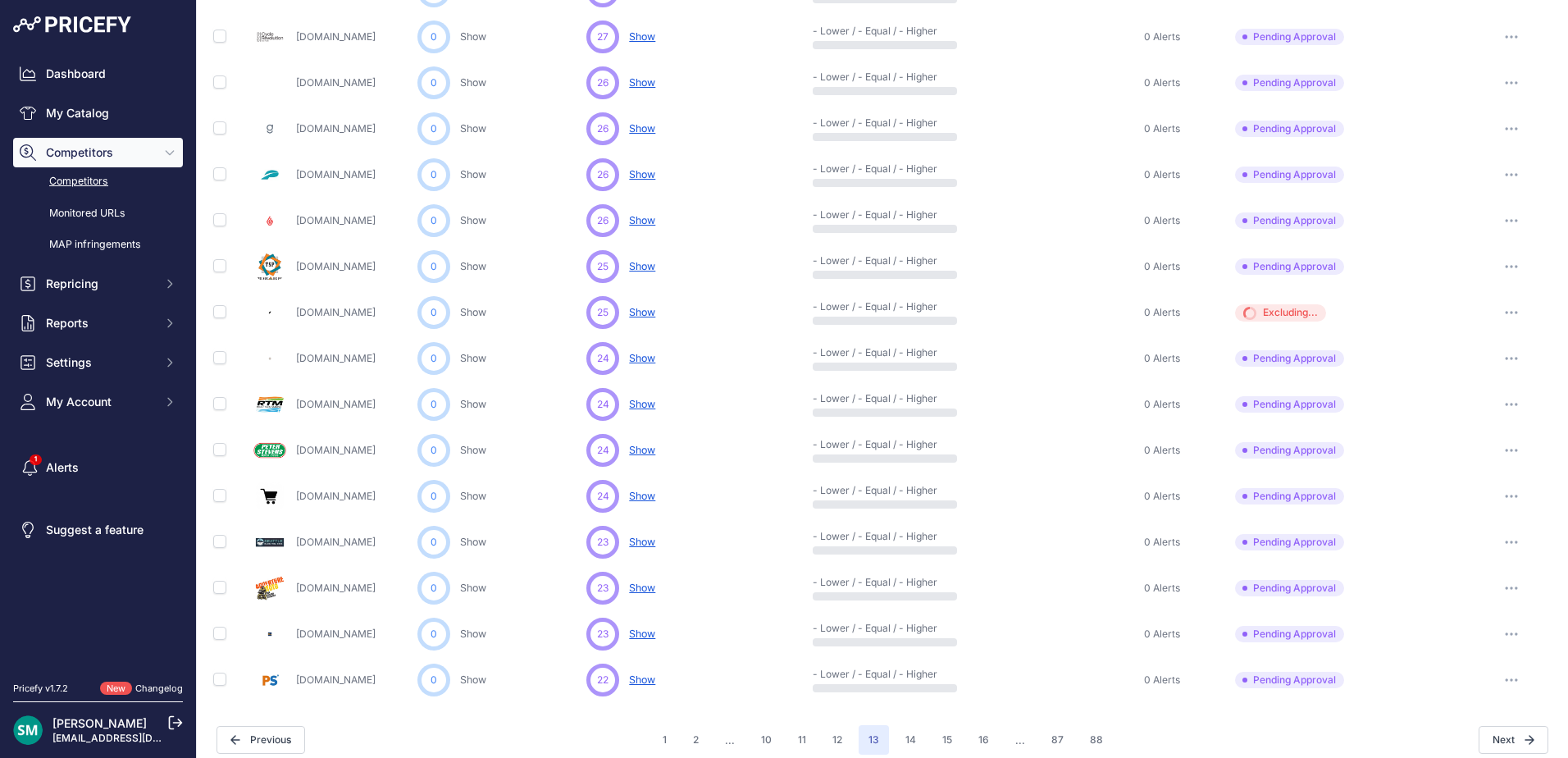 click at bounding box center [1511, 450] 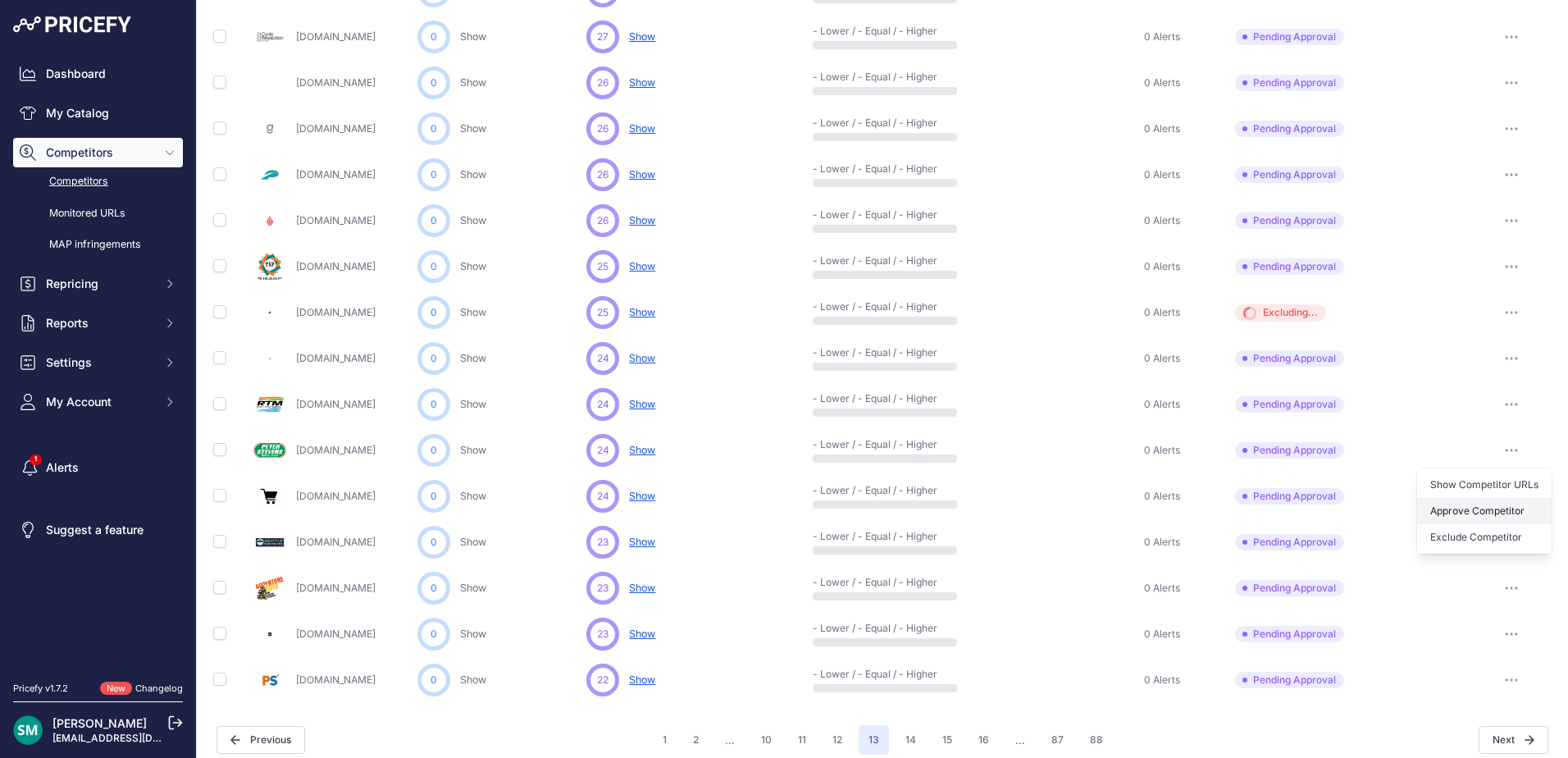 click on "Approve Competitor" at bounding box center (1484, 511) 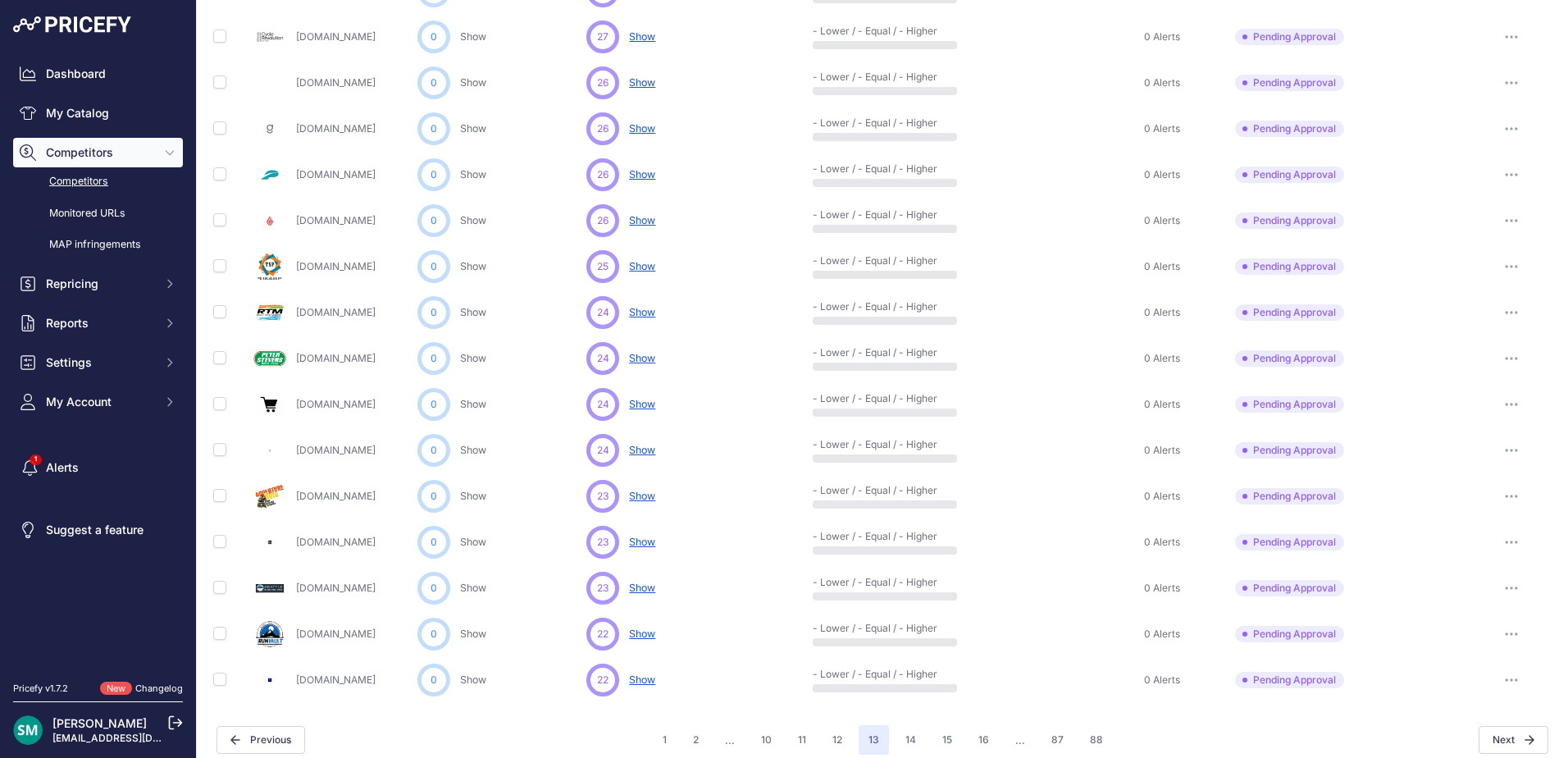 click 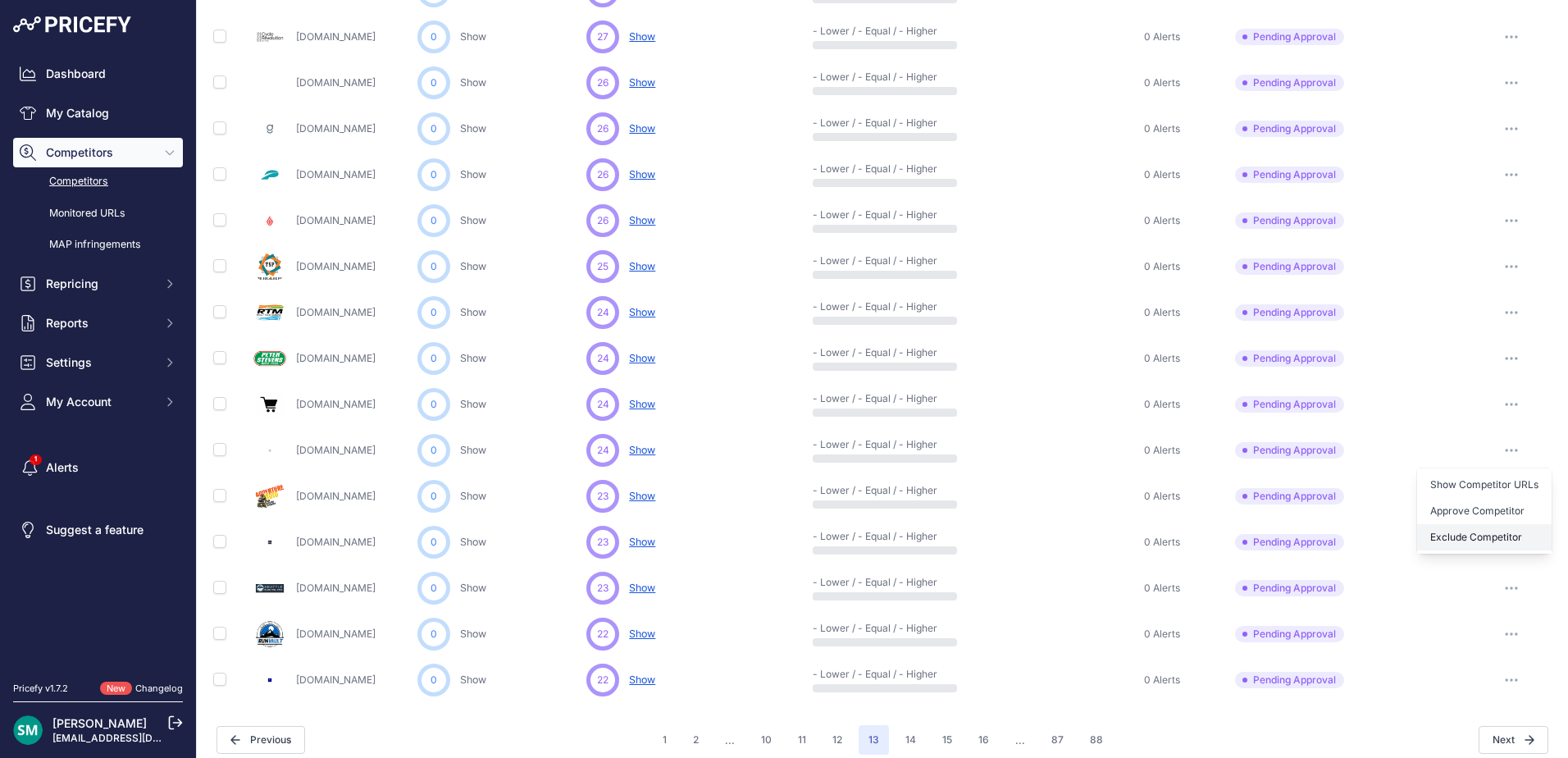 click on "Exclude Competitor" at bounding box center [1484, 537] 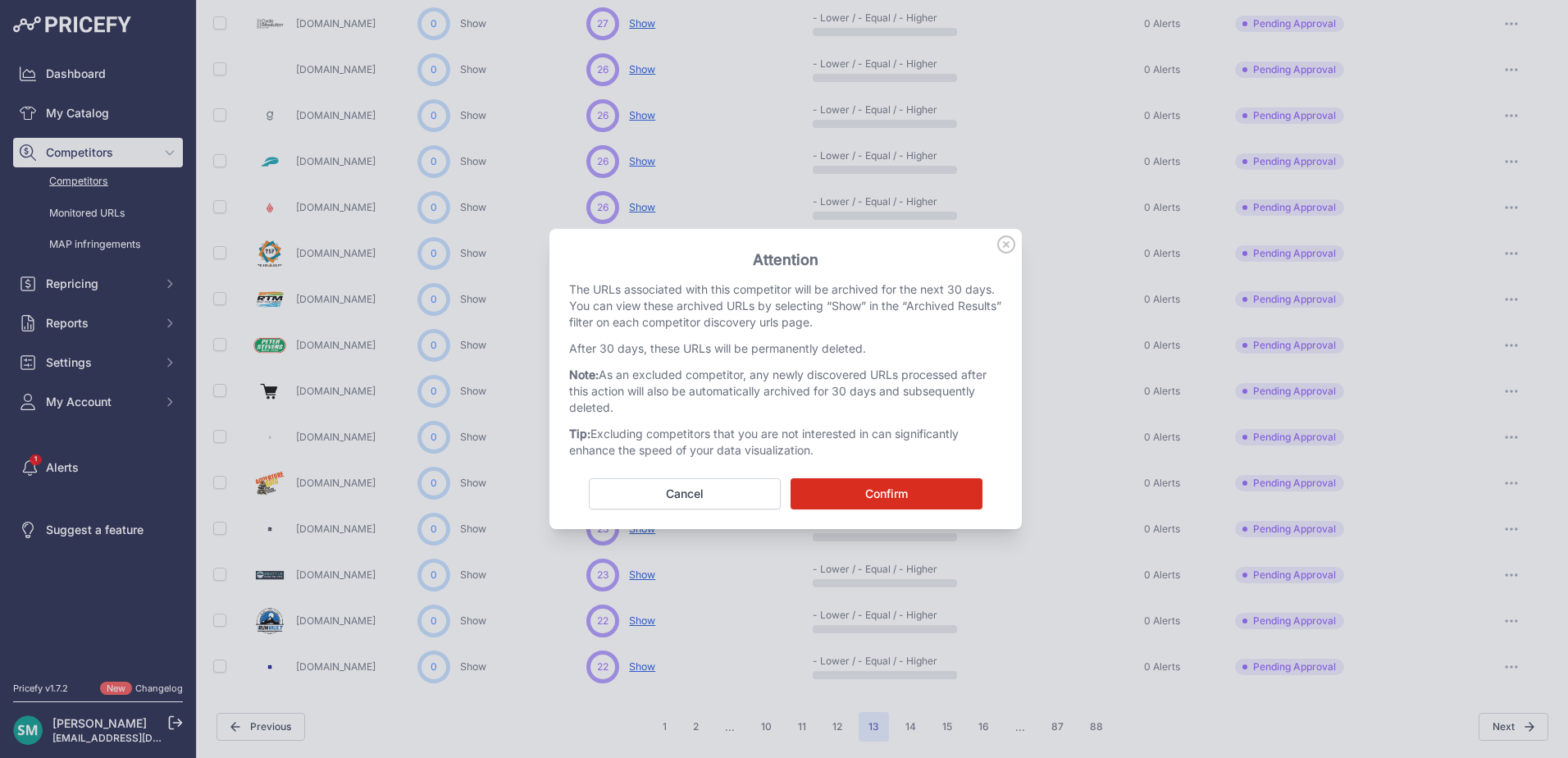 scroll, scrollTop: 612, scrollLeft: 0, axis: vertical 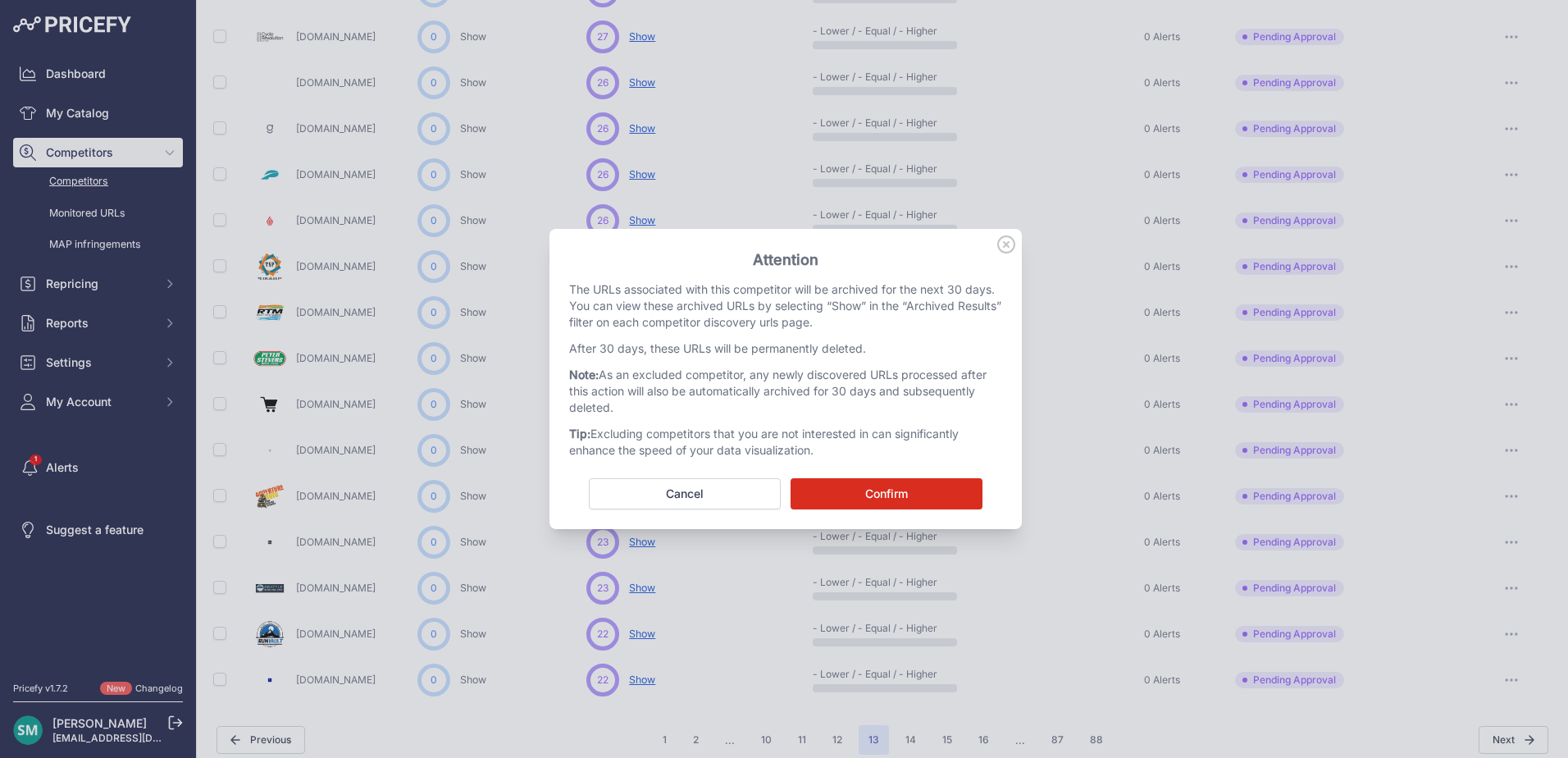click on "Confirm" at bounding box center [887, 494] 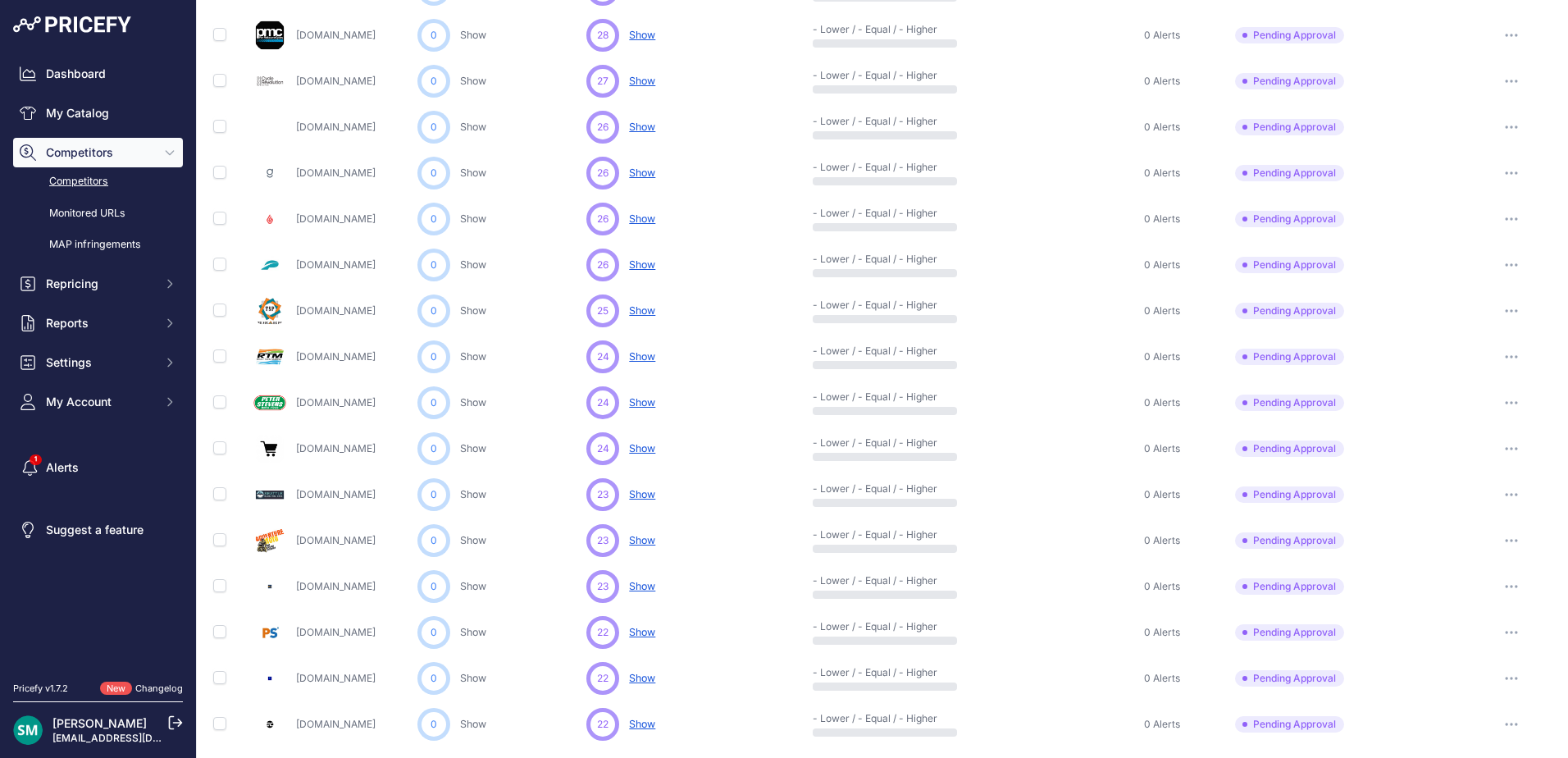 scroll, scrollTop: 656, scrollLeft: 0, axis: vertical 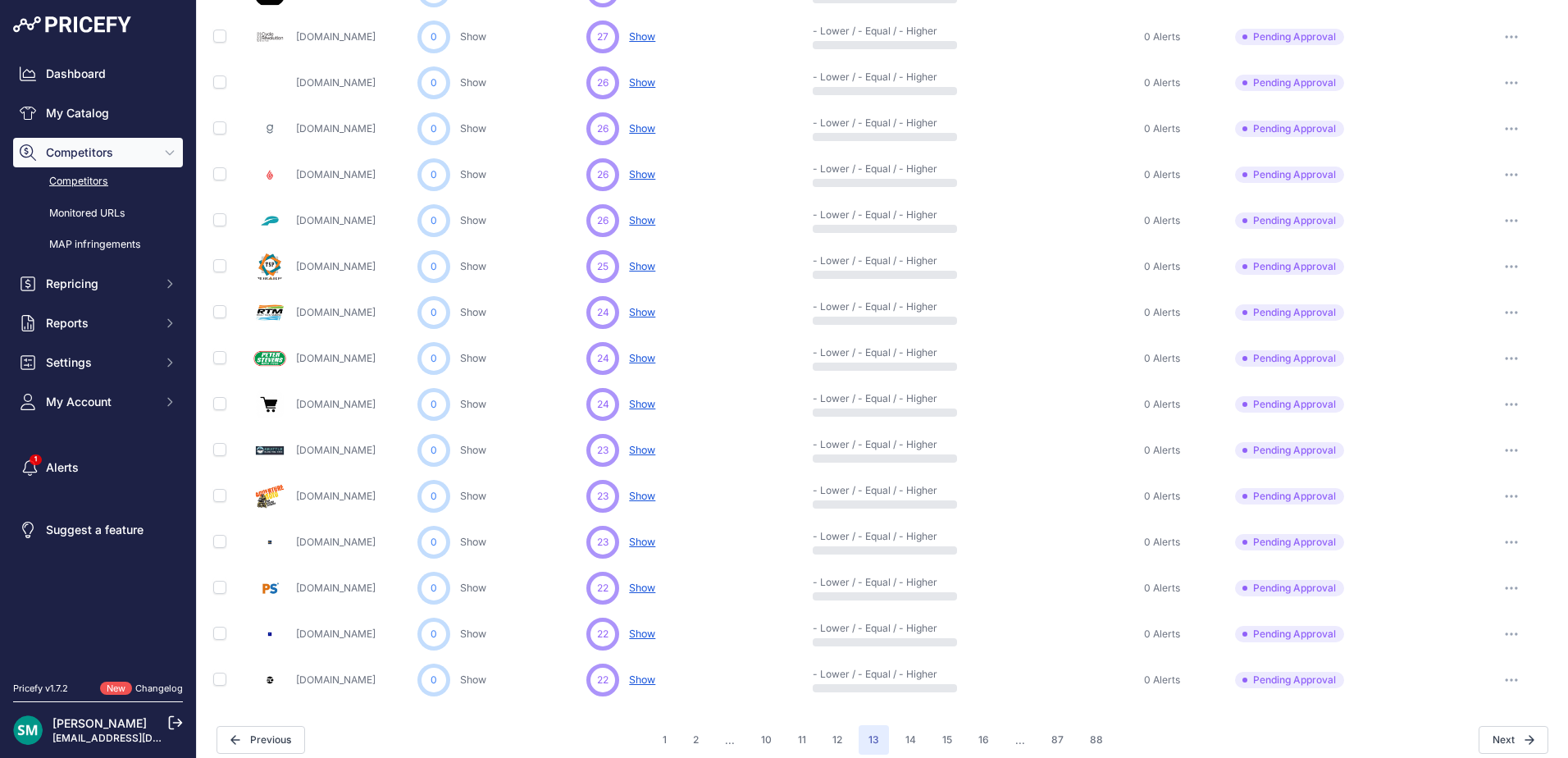 click at bounding box center [1511, 358] 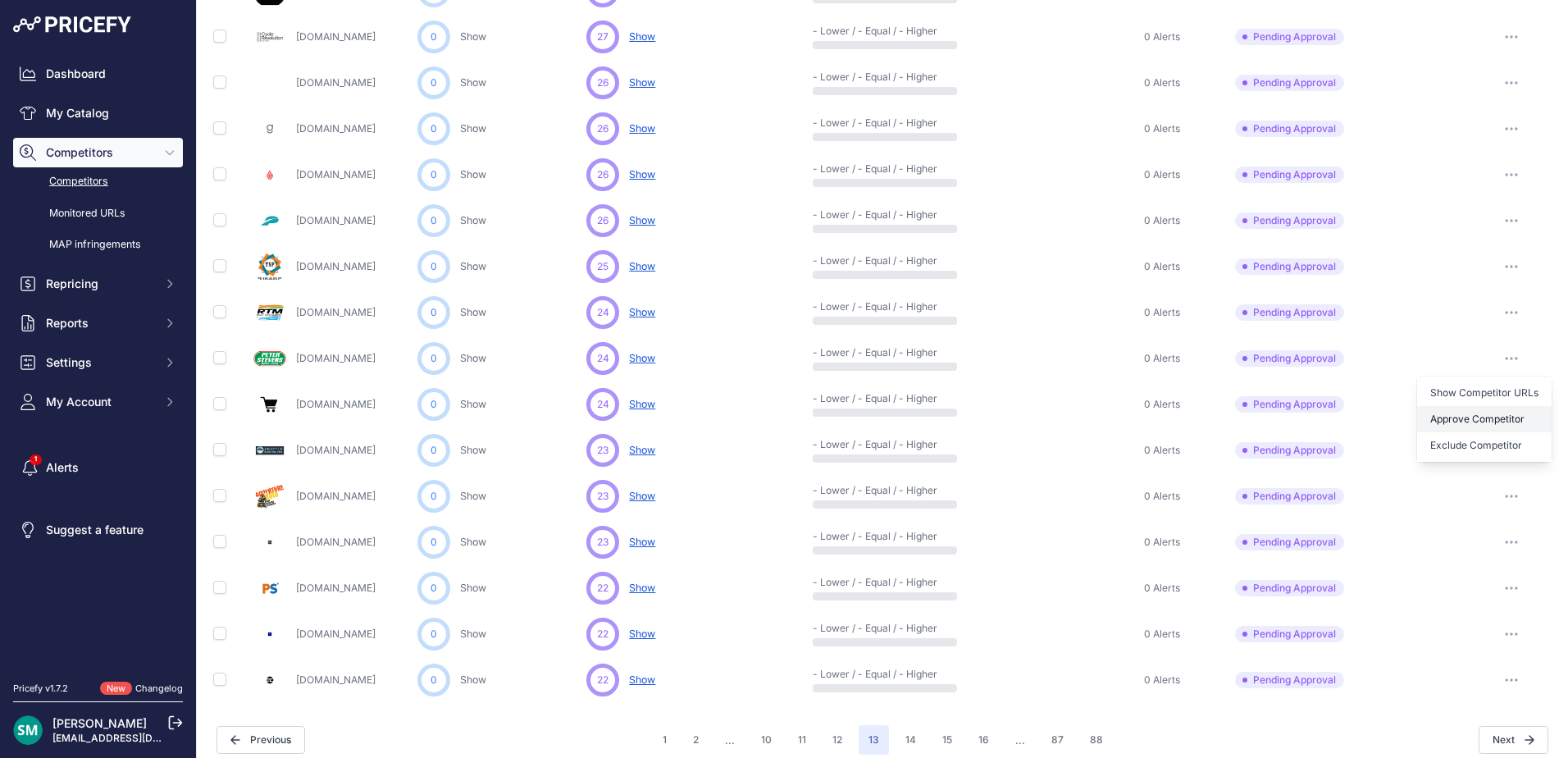 click on "Approve Competitor" at bounding box center [1484, 419] 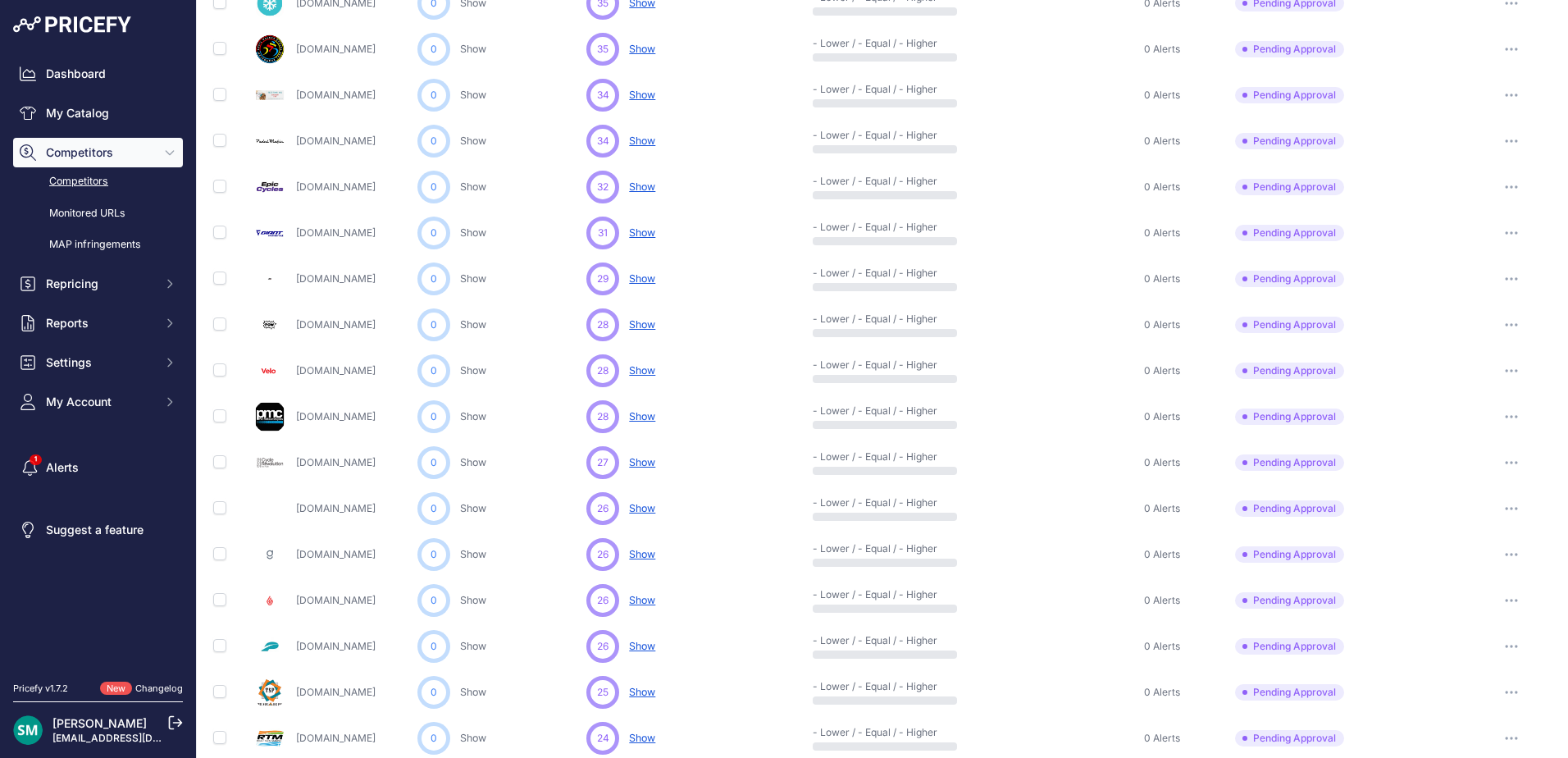 scroll, scrollTop: 215, scrollLeft: 0, axis: vertical 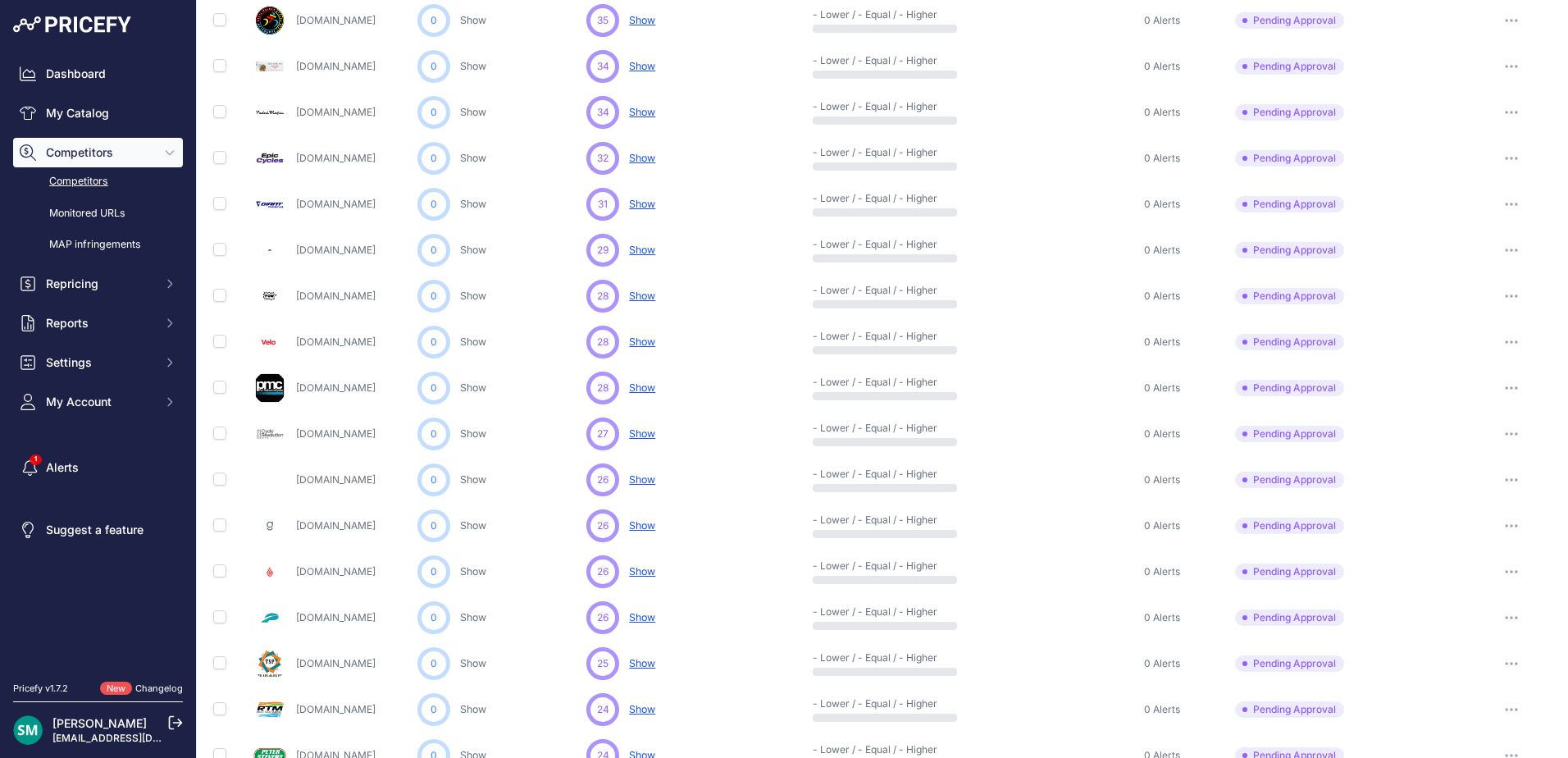 click 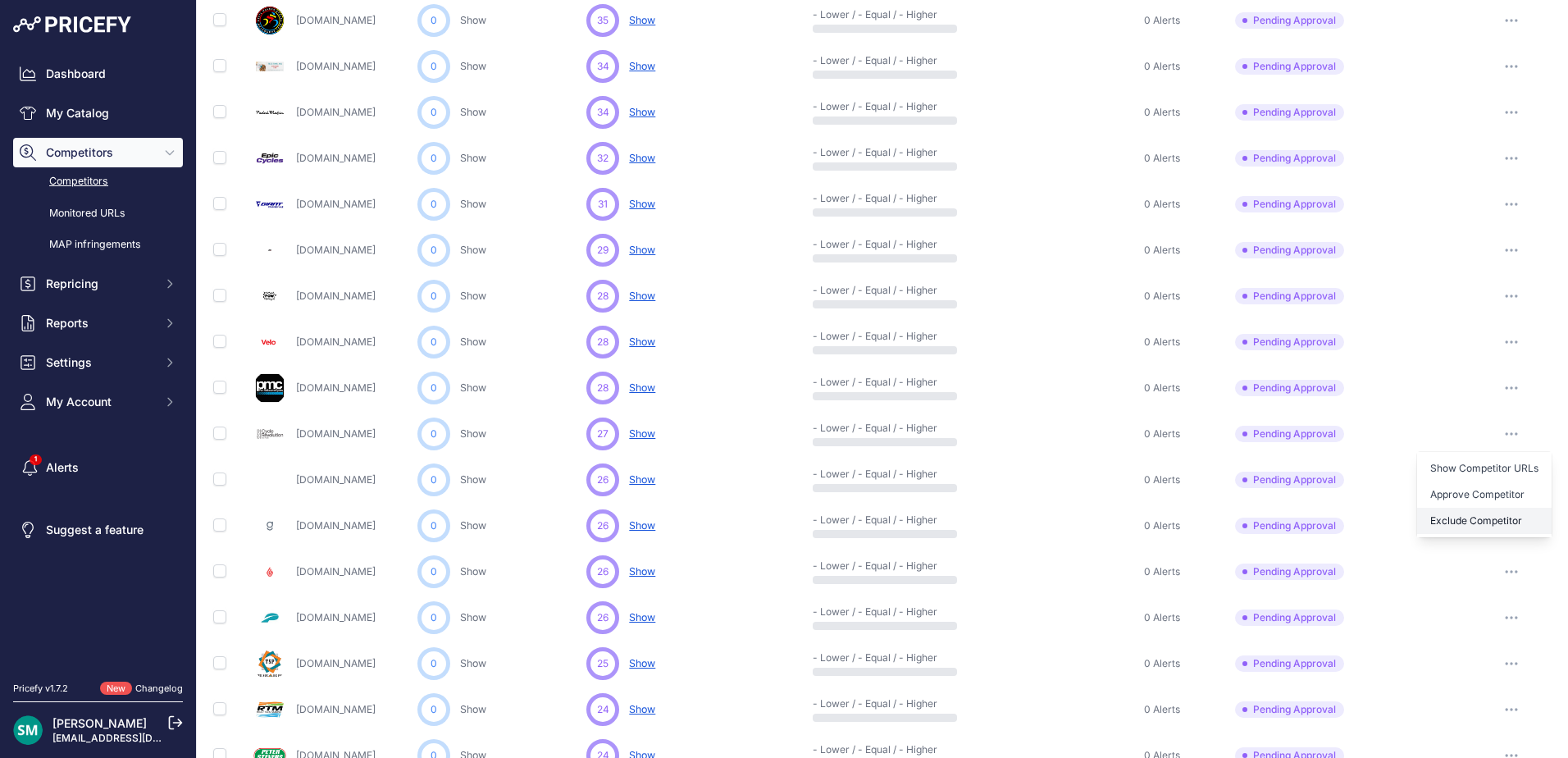 click on "Exclude Competitor" at bounding box center (1484, 521) 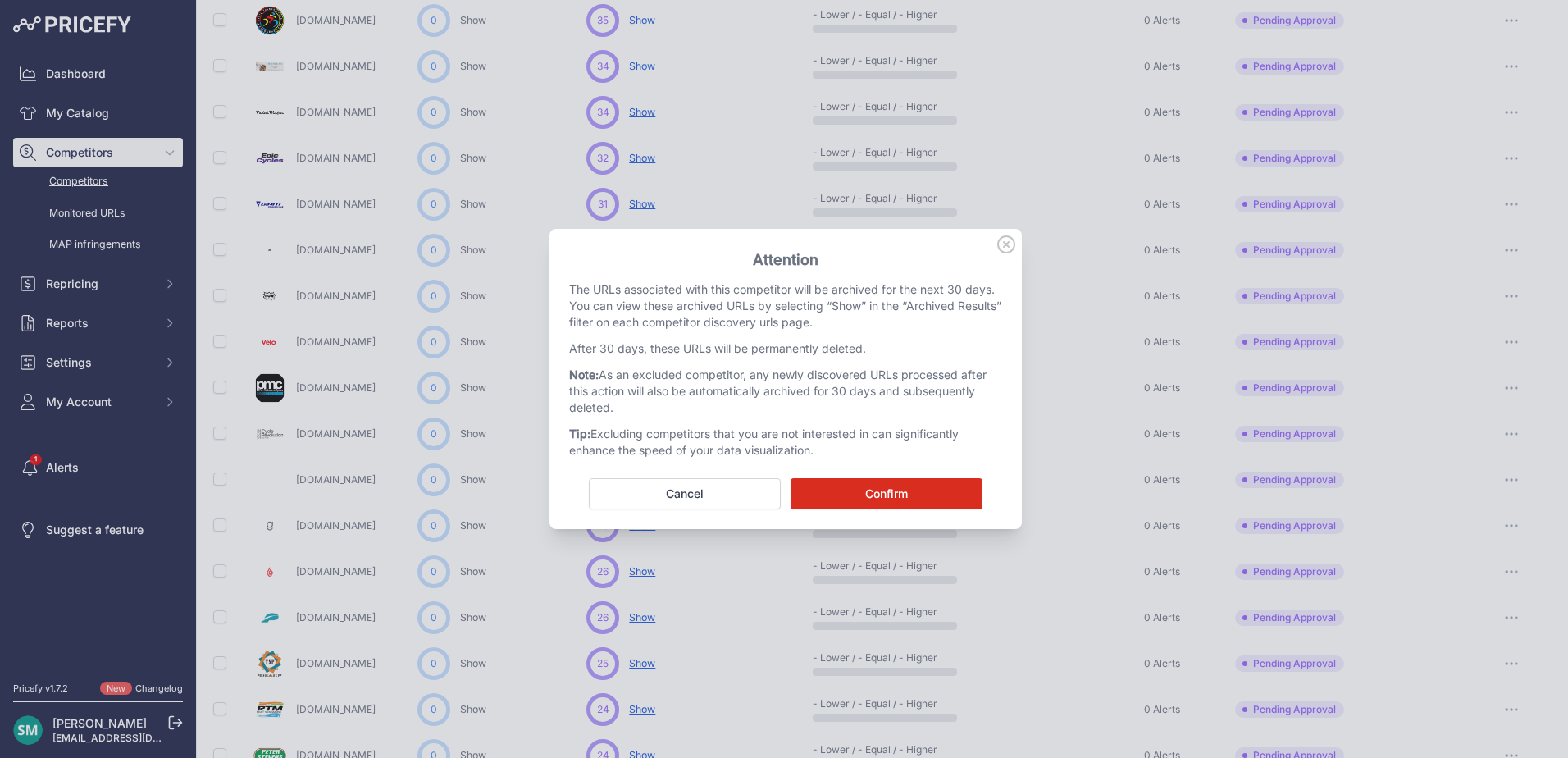 click on "Confirm" at bounding box center [887, 494] 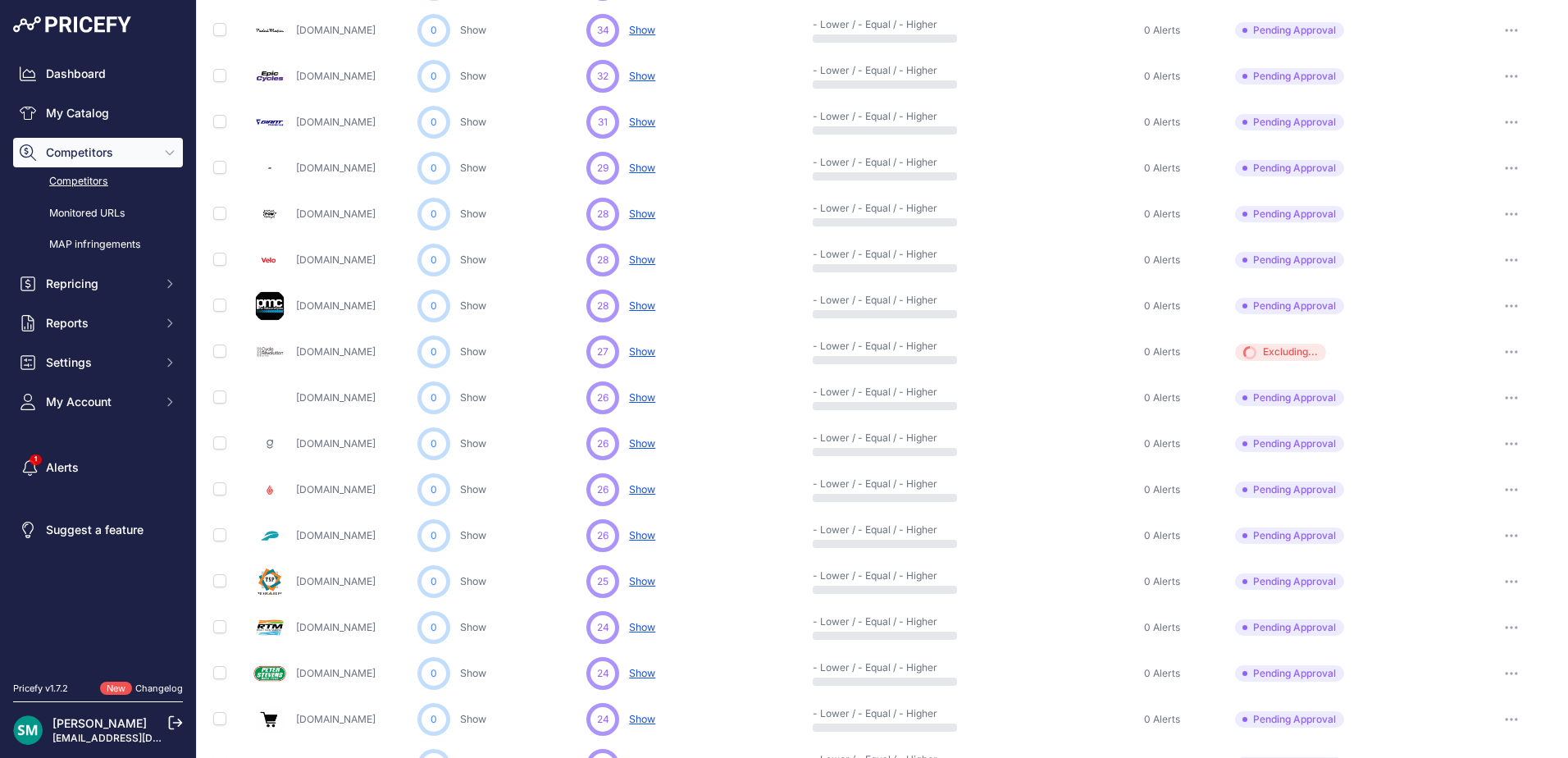 scroll, scrollTop: 379, scrollLeft: 0, axis: vertical 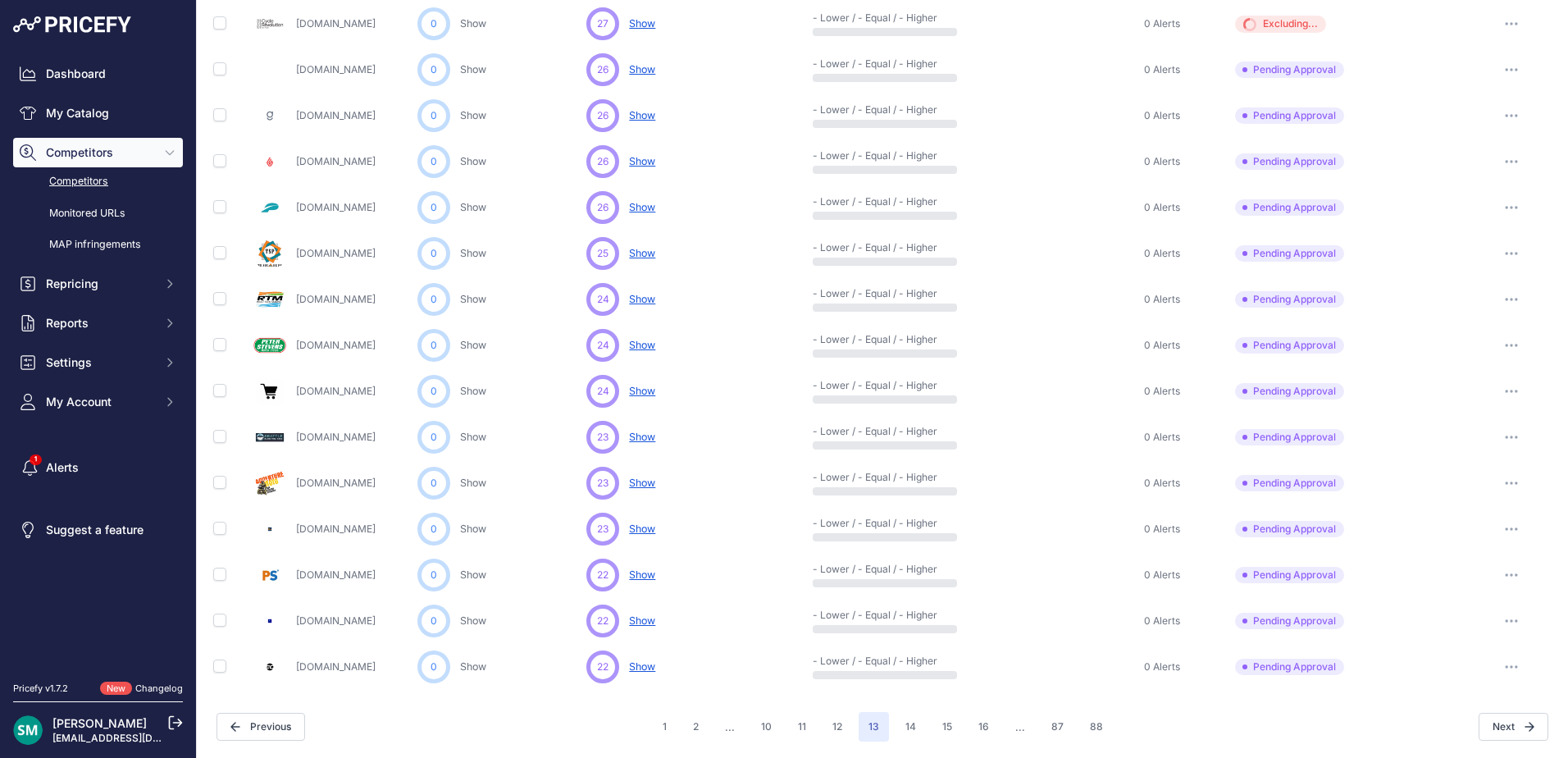 click 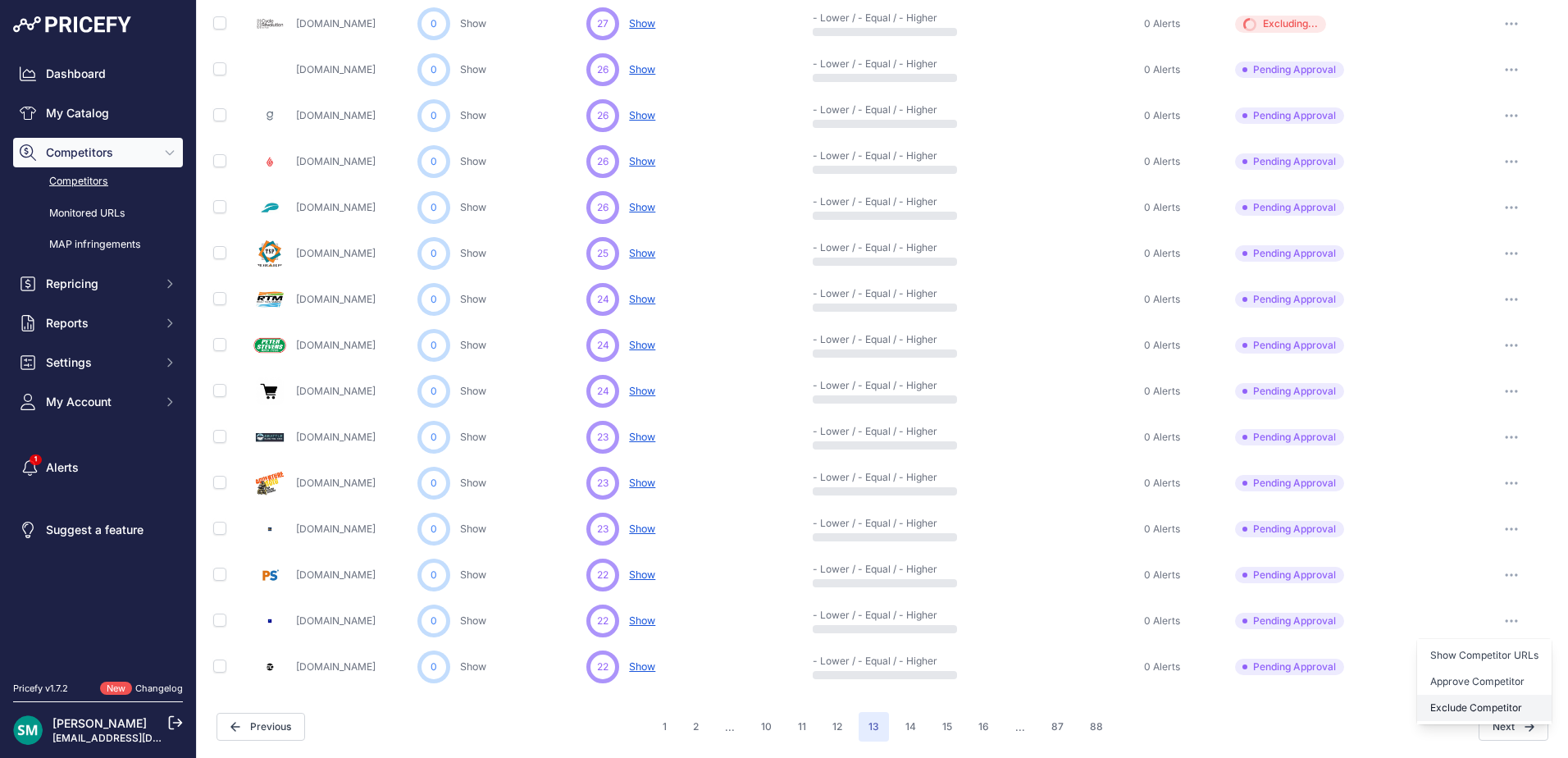 click on "Exclude Competitor" at bounding box center (1484, 708) 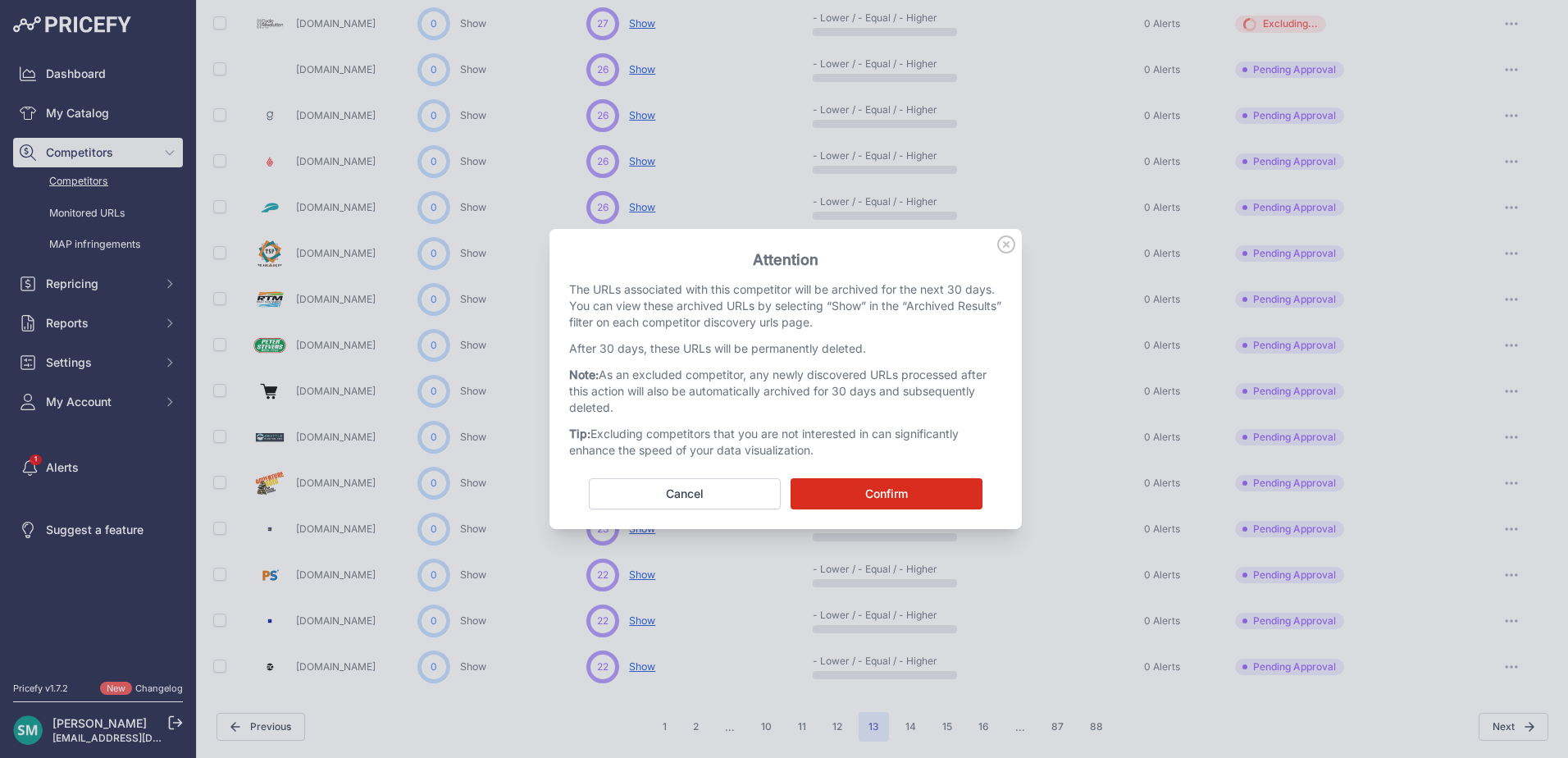 click on "Confirm" at bounding box center (887, 494) 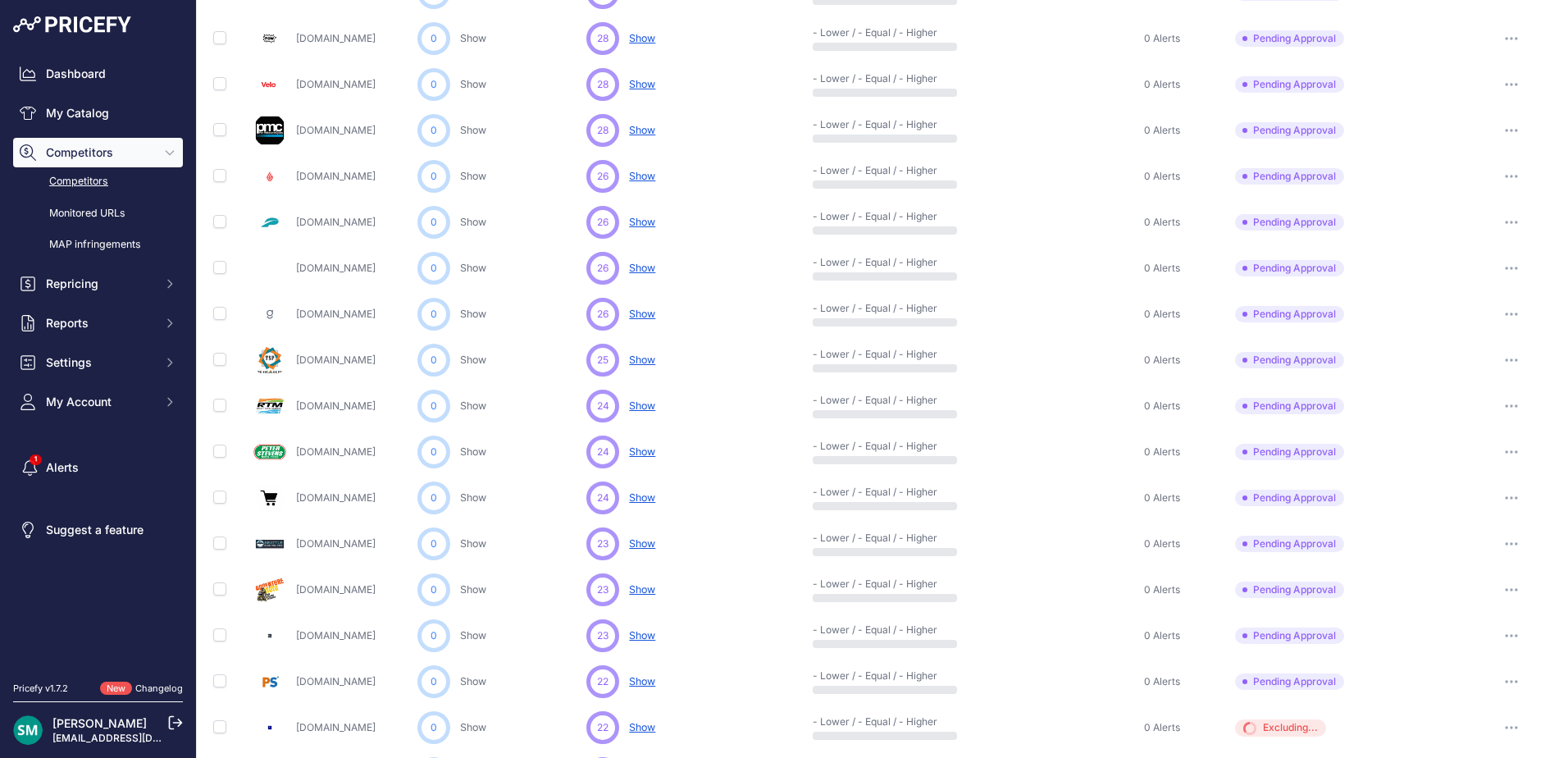 scroll, scrollTop: 461, scrollLeft: 0, axis: vertical 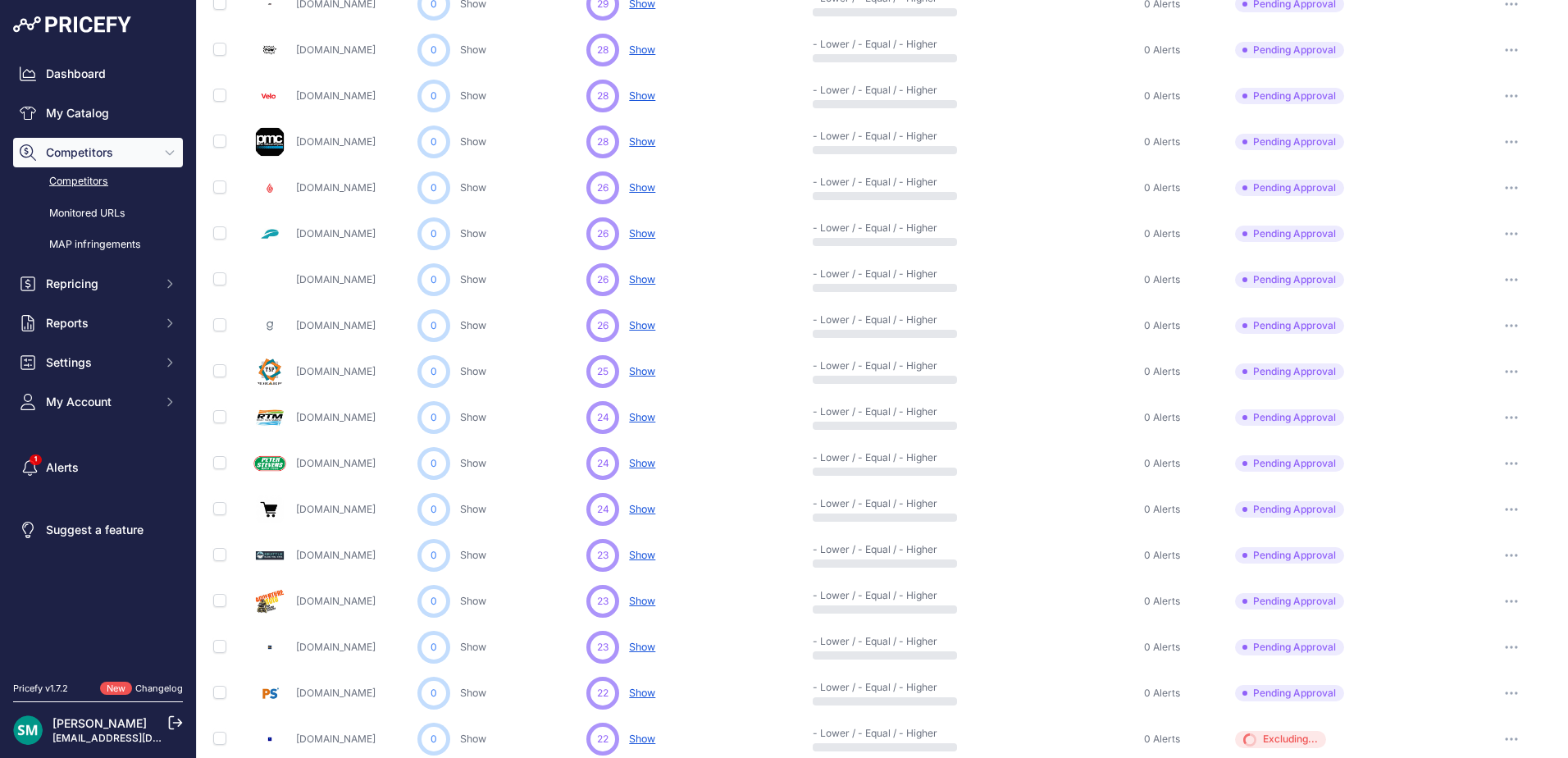 click 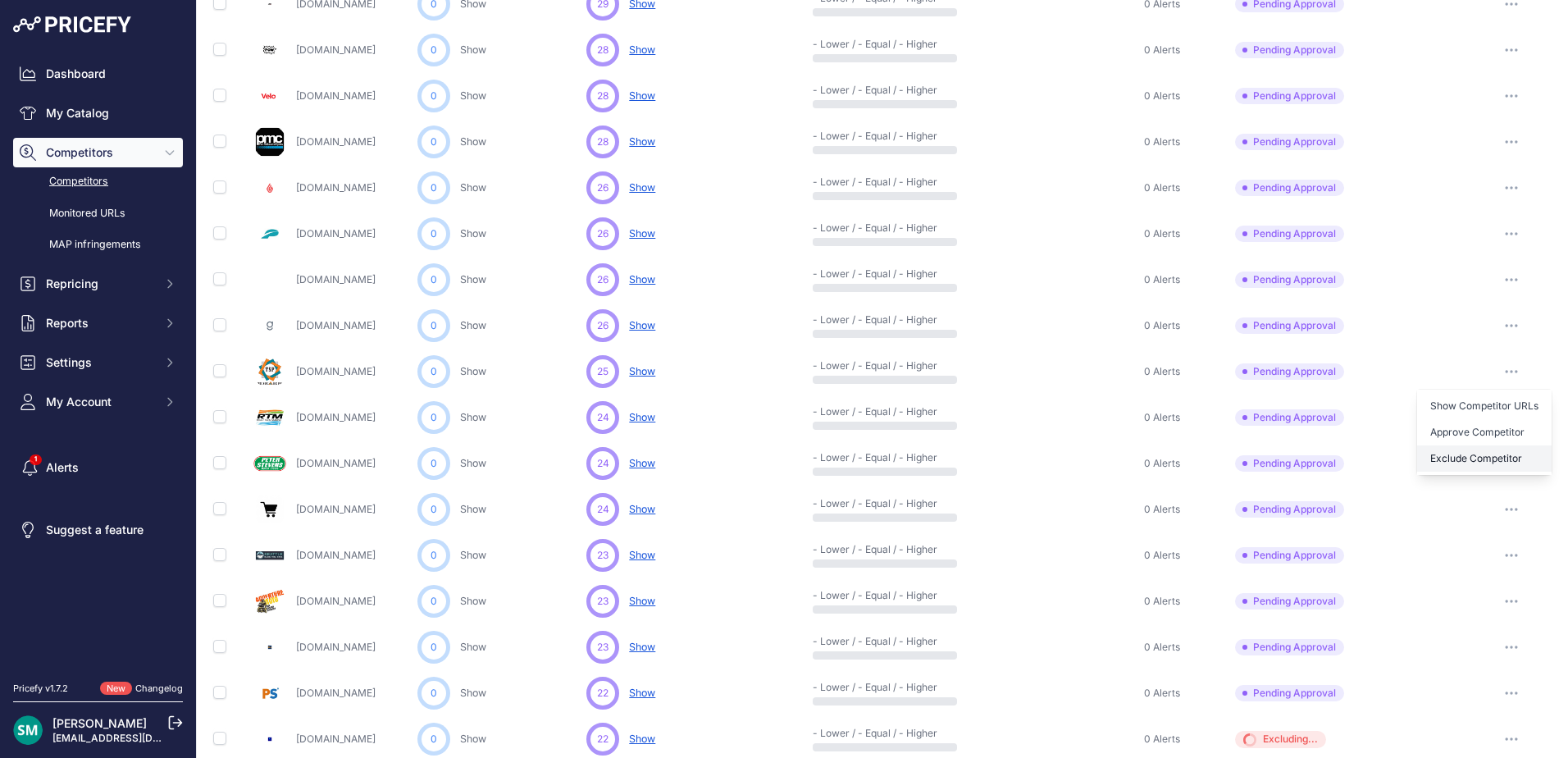 click on "Exclude Competitor" at bounding box center [1484, 459] 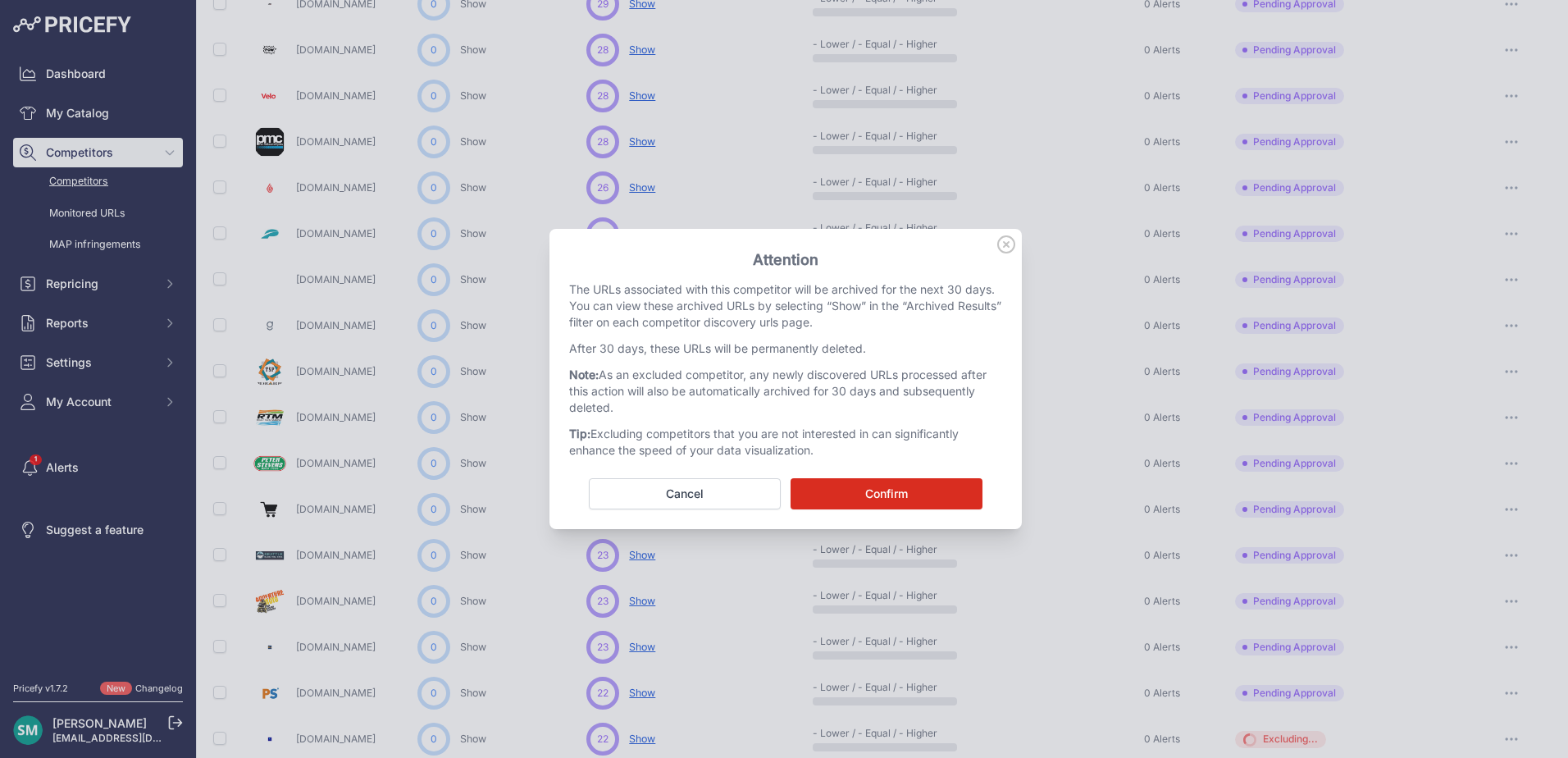 click on "Confirm" at bounding box center [887, 494] 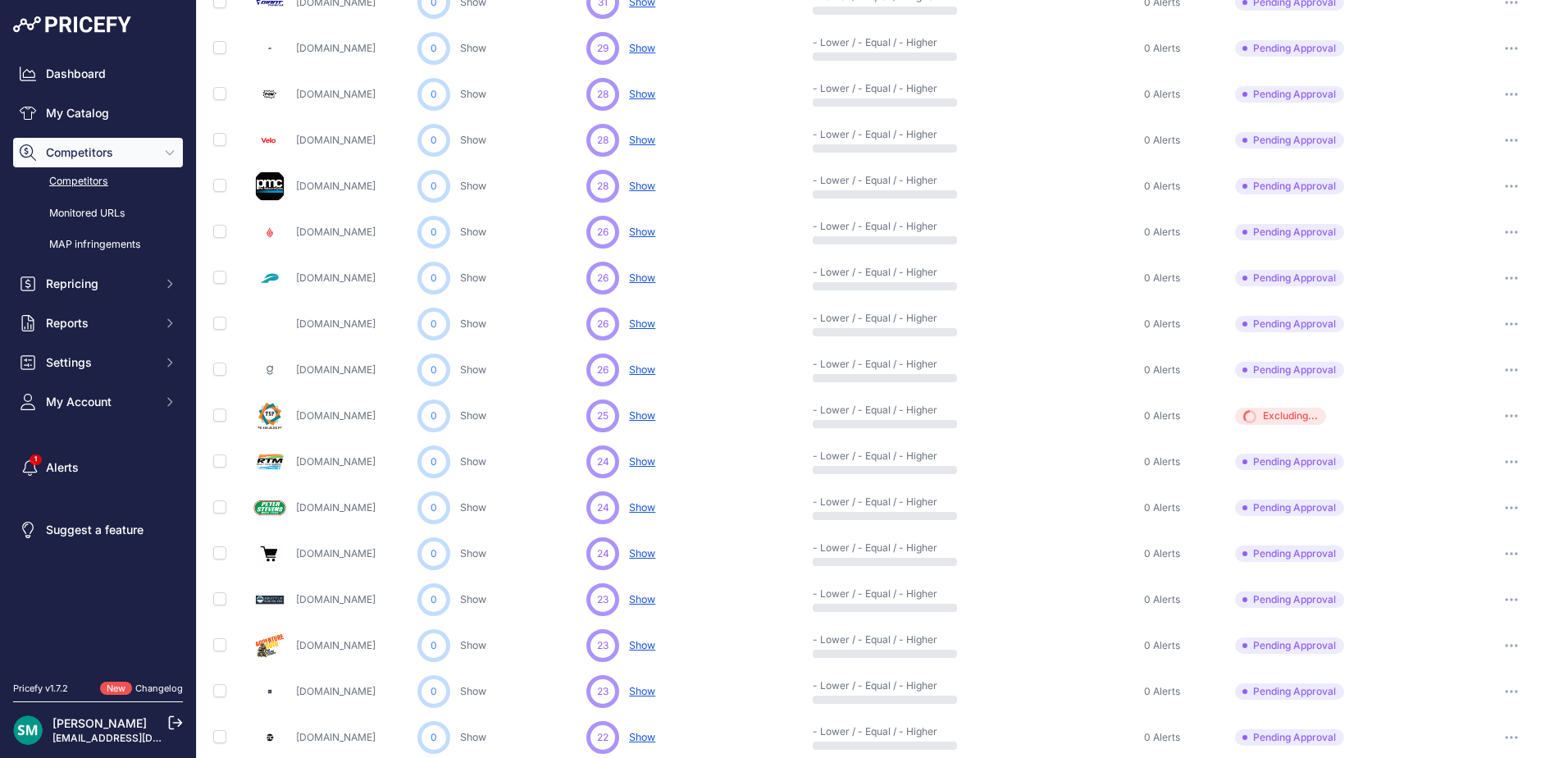 scroll, scrollTop: 505, scrollLeft: 0, axis: vertical 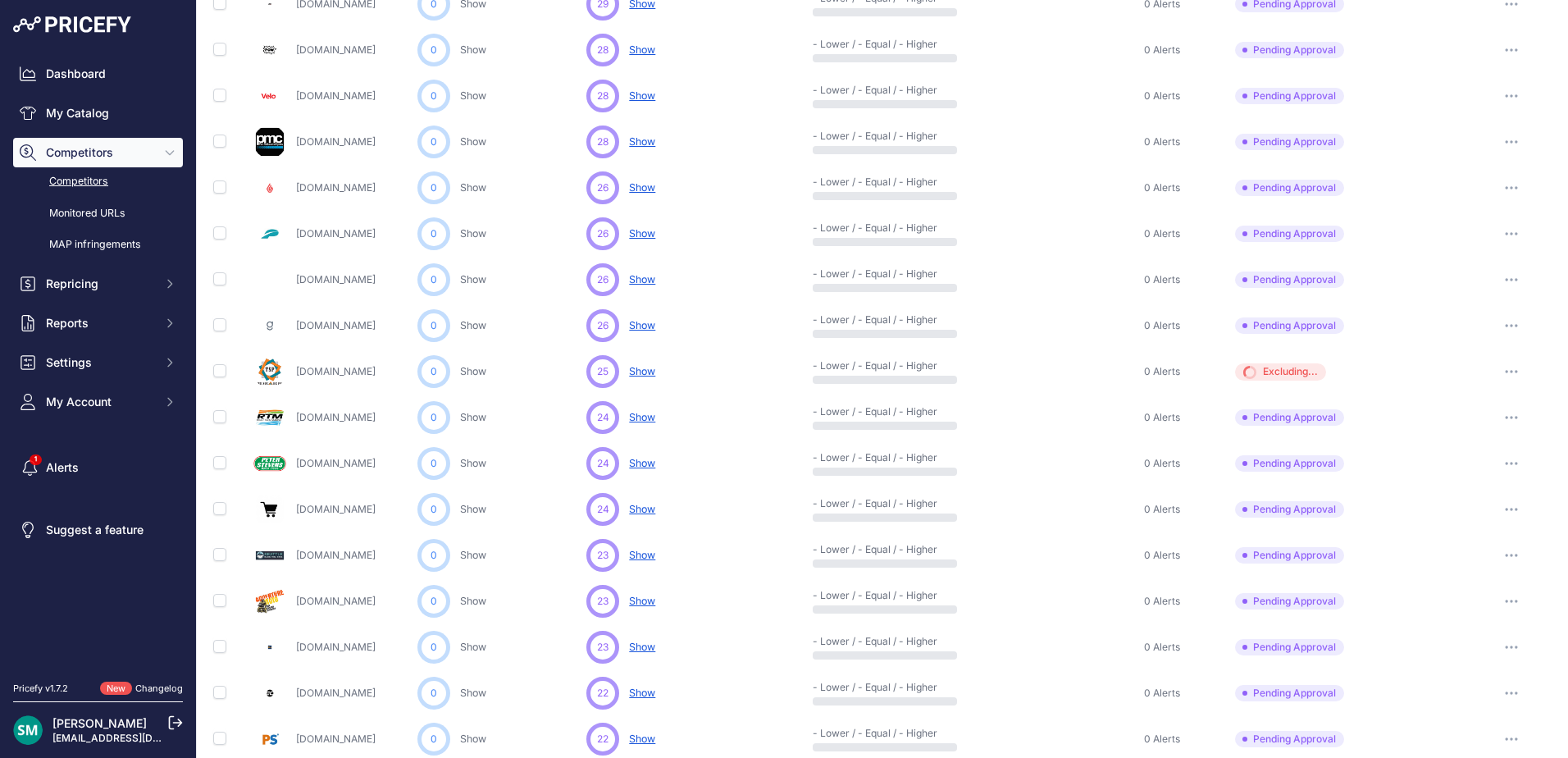 click at bounding box center (1511, 188) 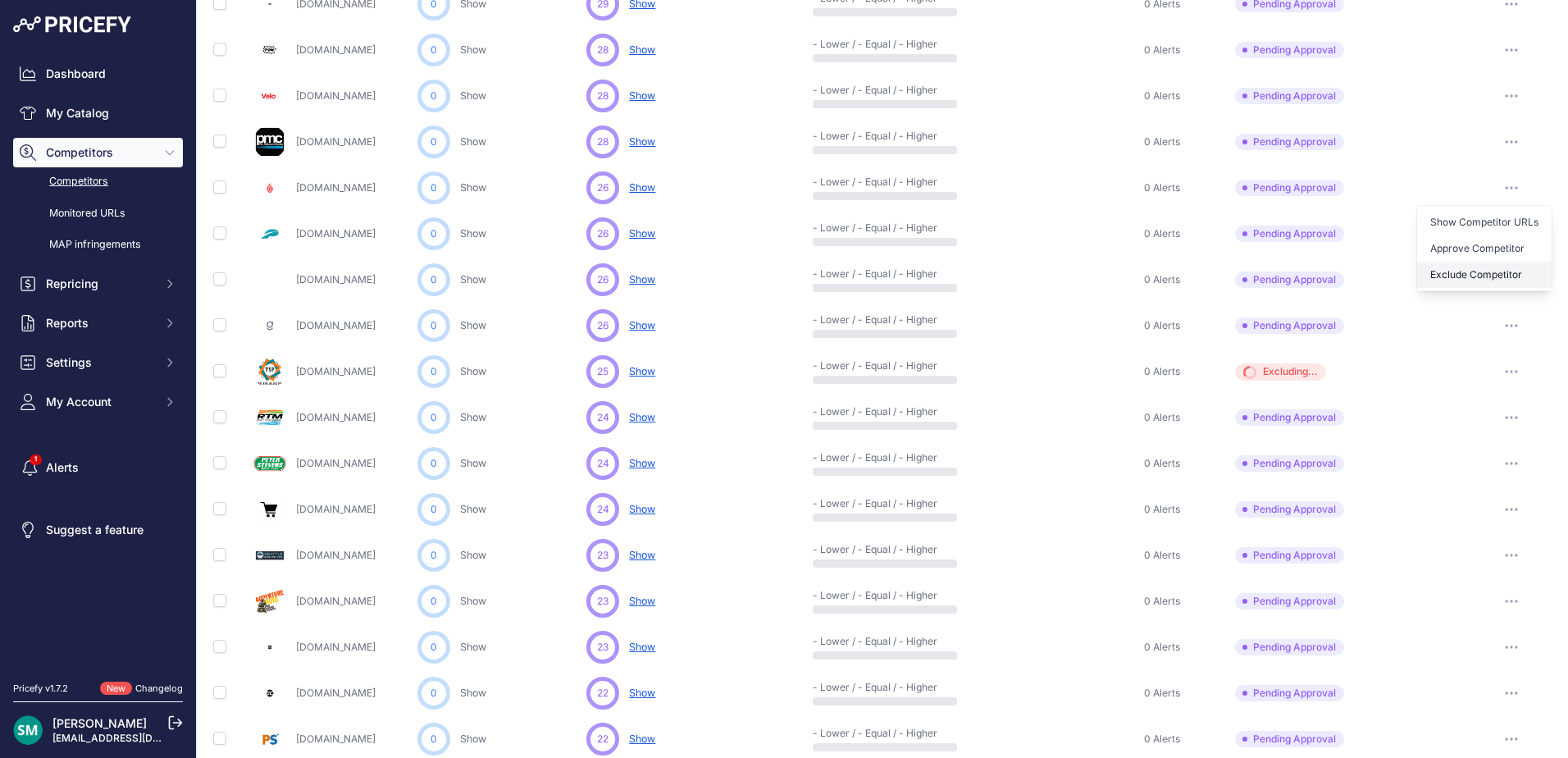 click on "Exclude Competitor" at bounding box center [1484, 275] 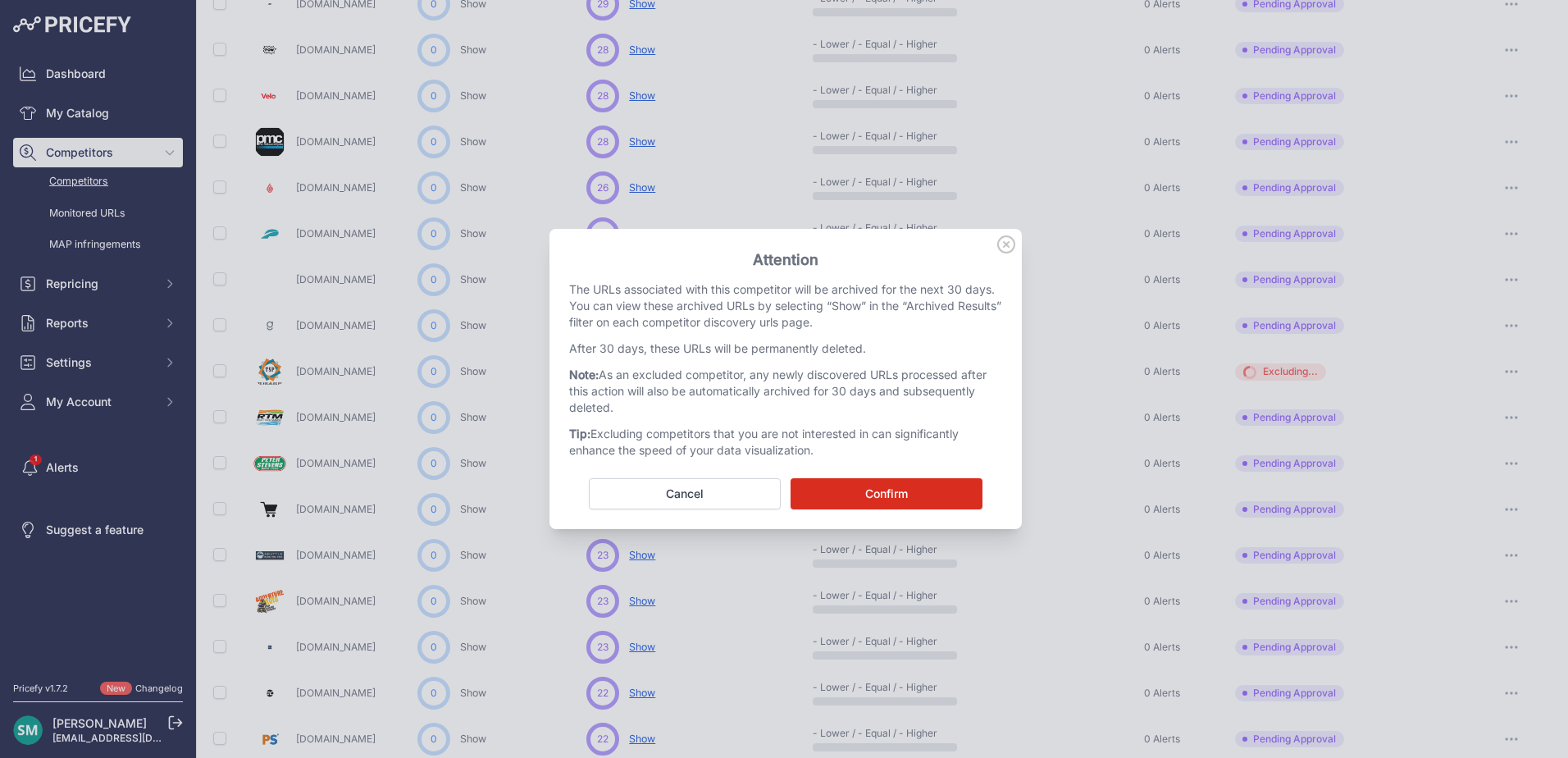 click on "Confirm" at bounding box center (887, 494) 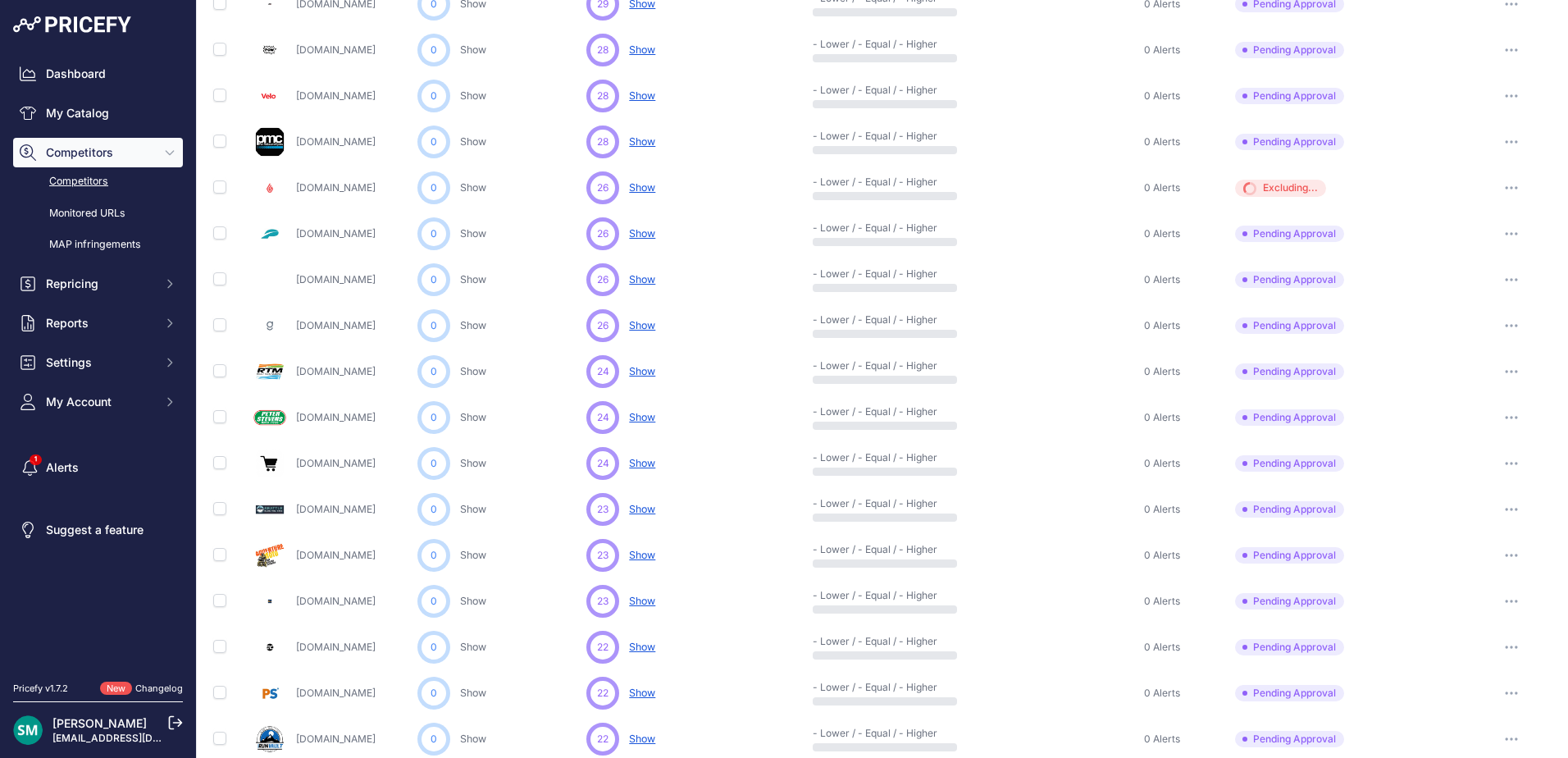 click 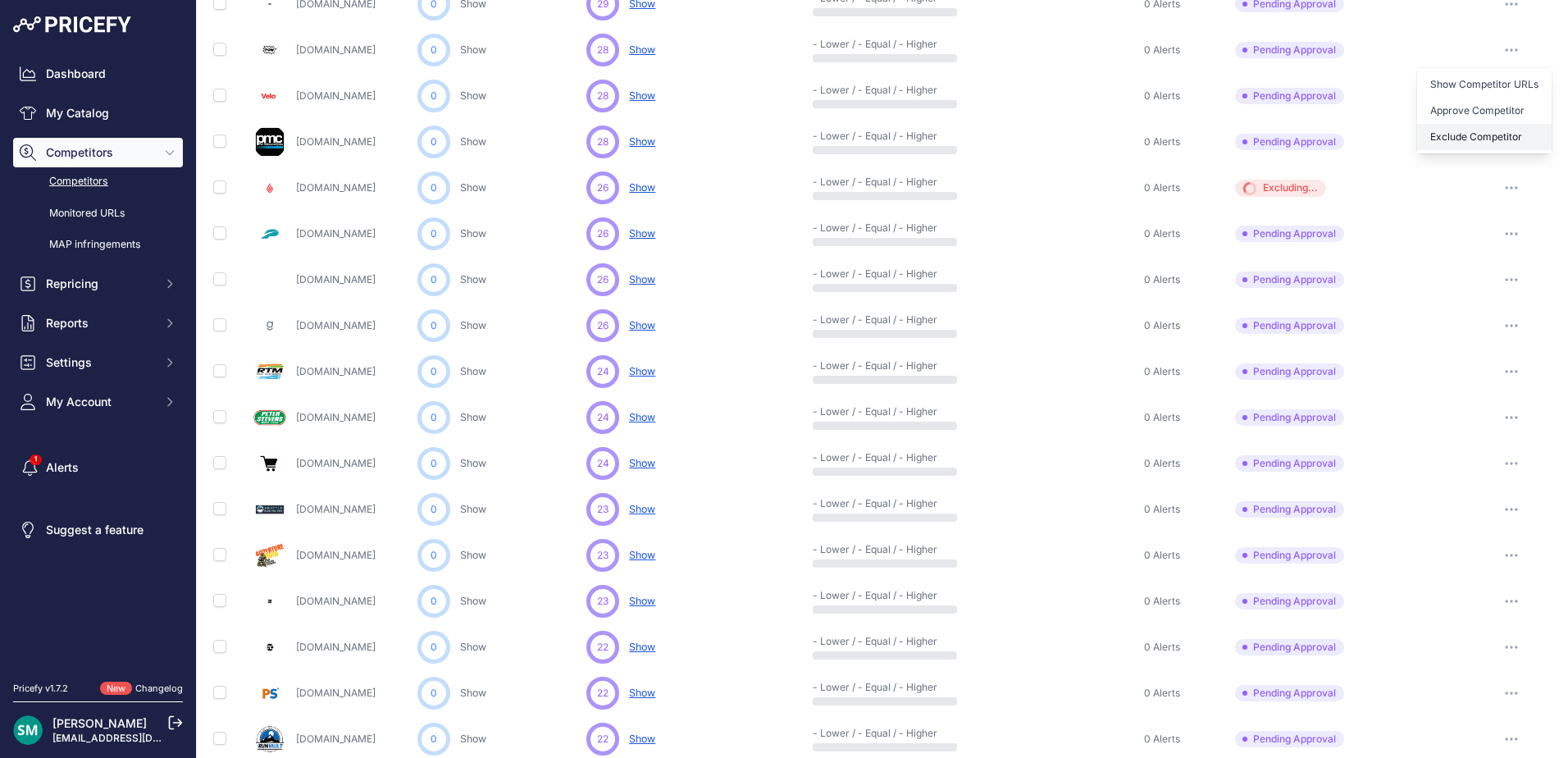 click on "Exclude Competitor" at bounding box center [1484, 137] 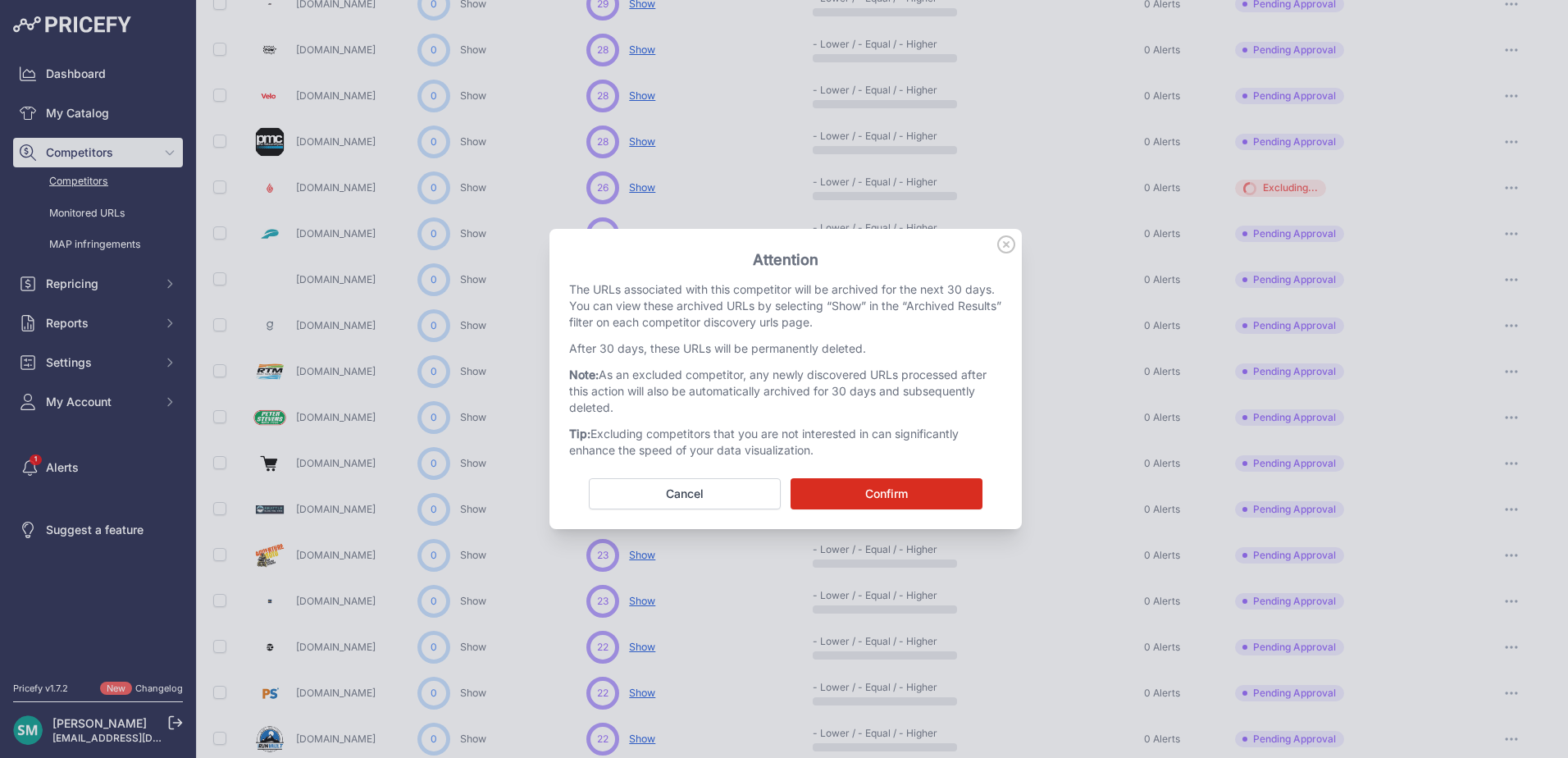 click on "Confirm" at bounding box center [887, 494] 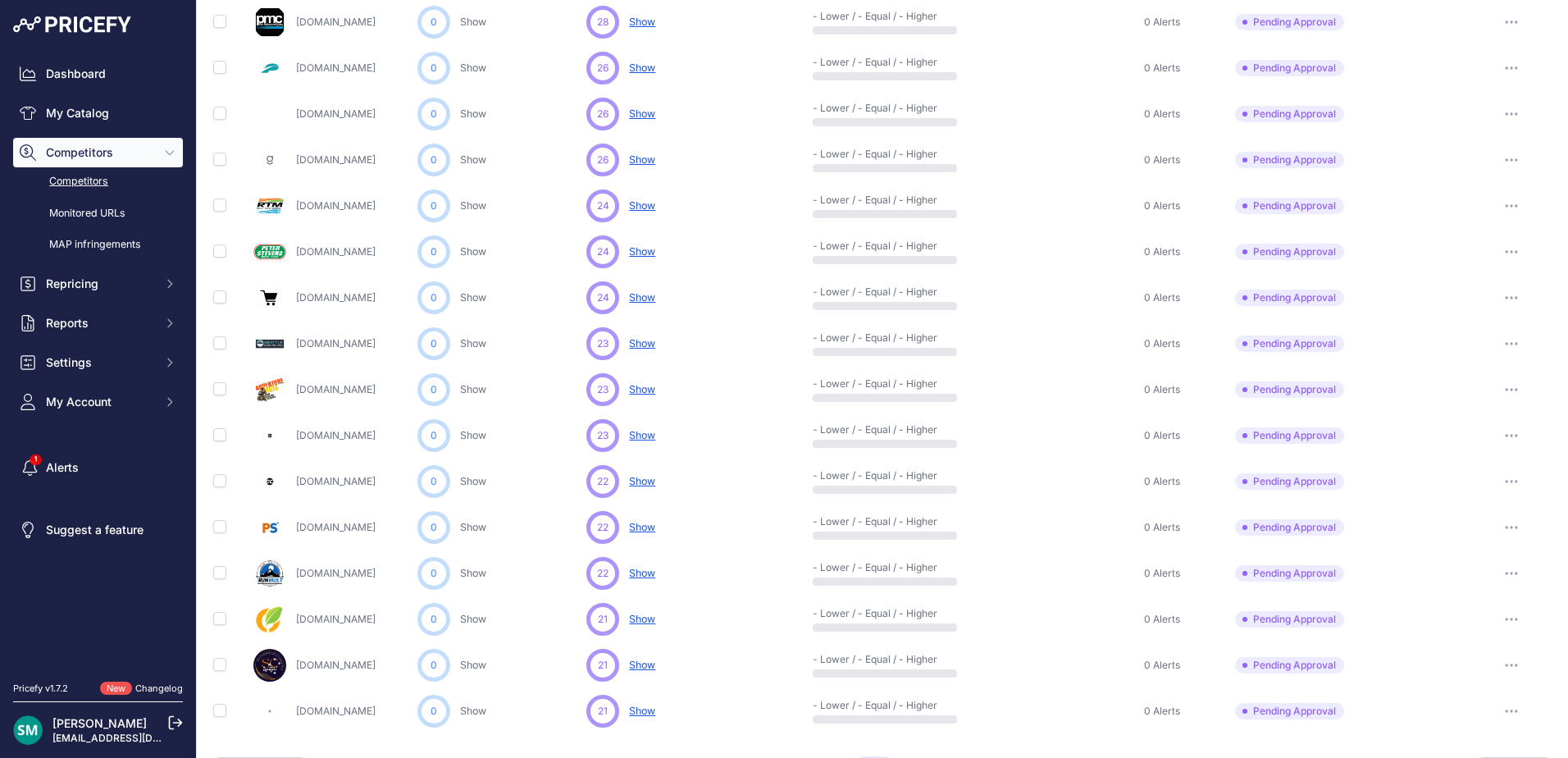 scroll, scrollTop: 669, scrollLeft: 0, axis: vertical 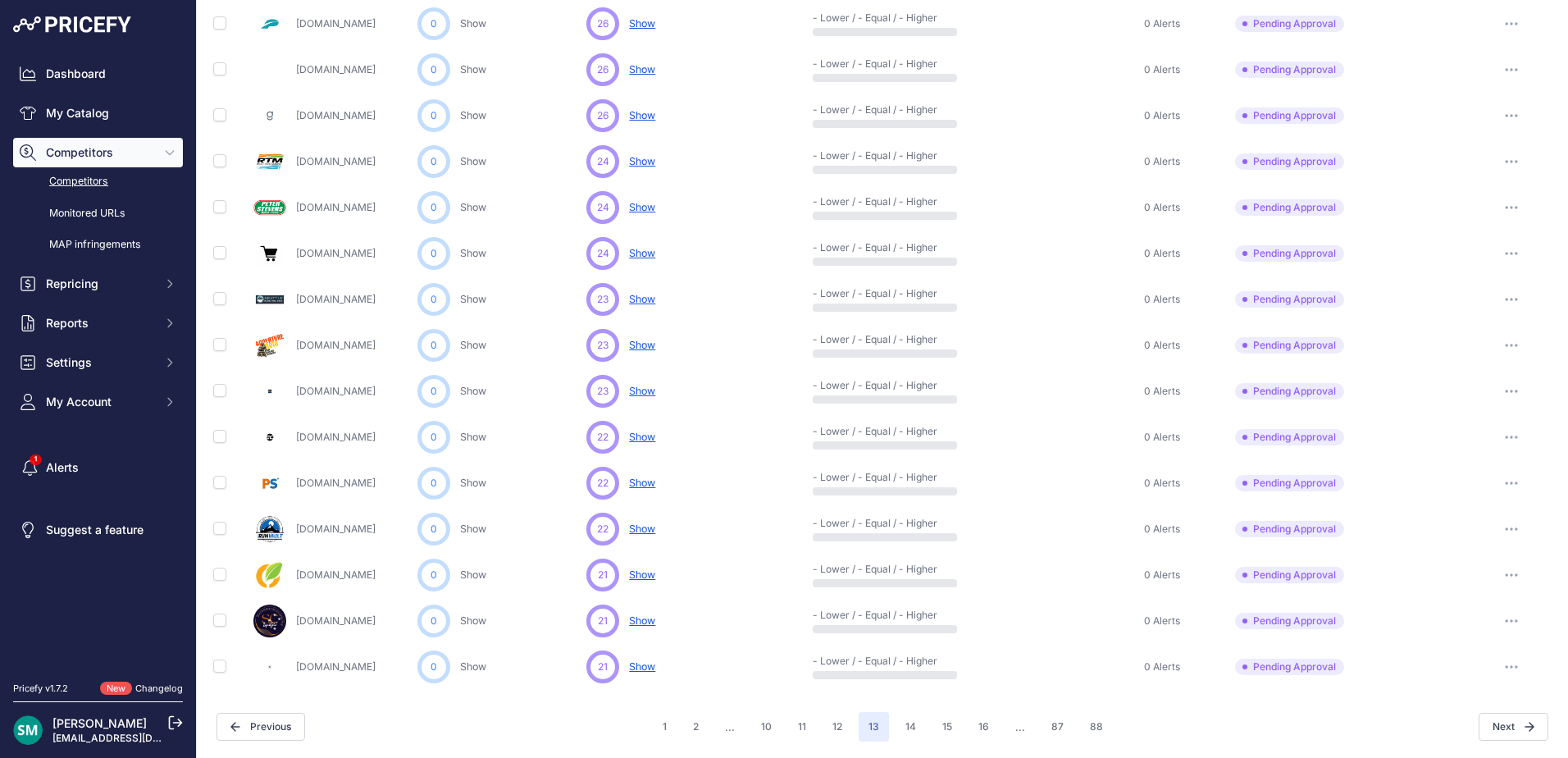 click at bounding box center (1511, 391) 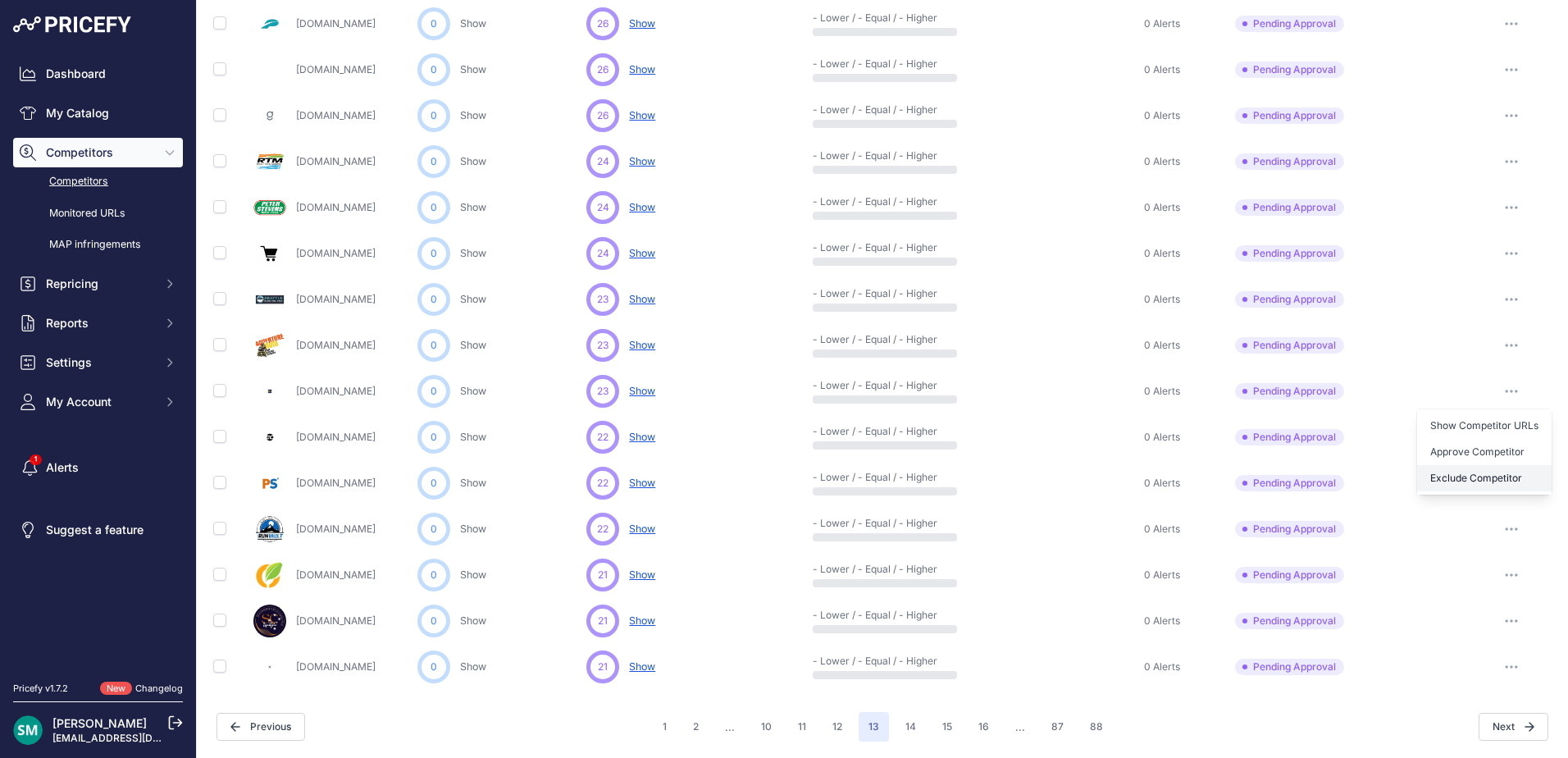 click on "Exclude Competitor" at bounding box center [1484, 478] 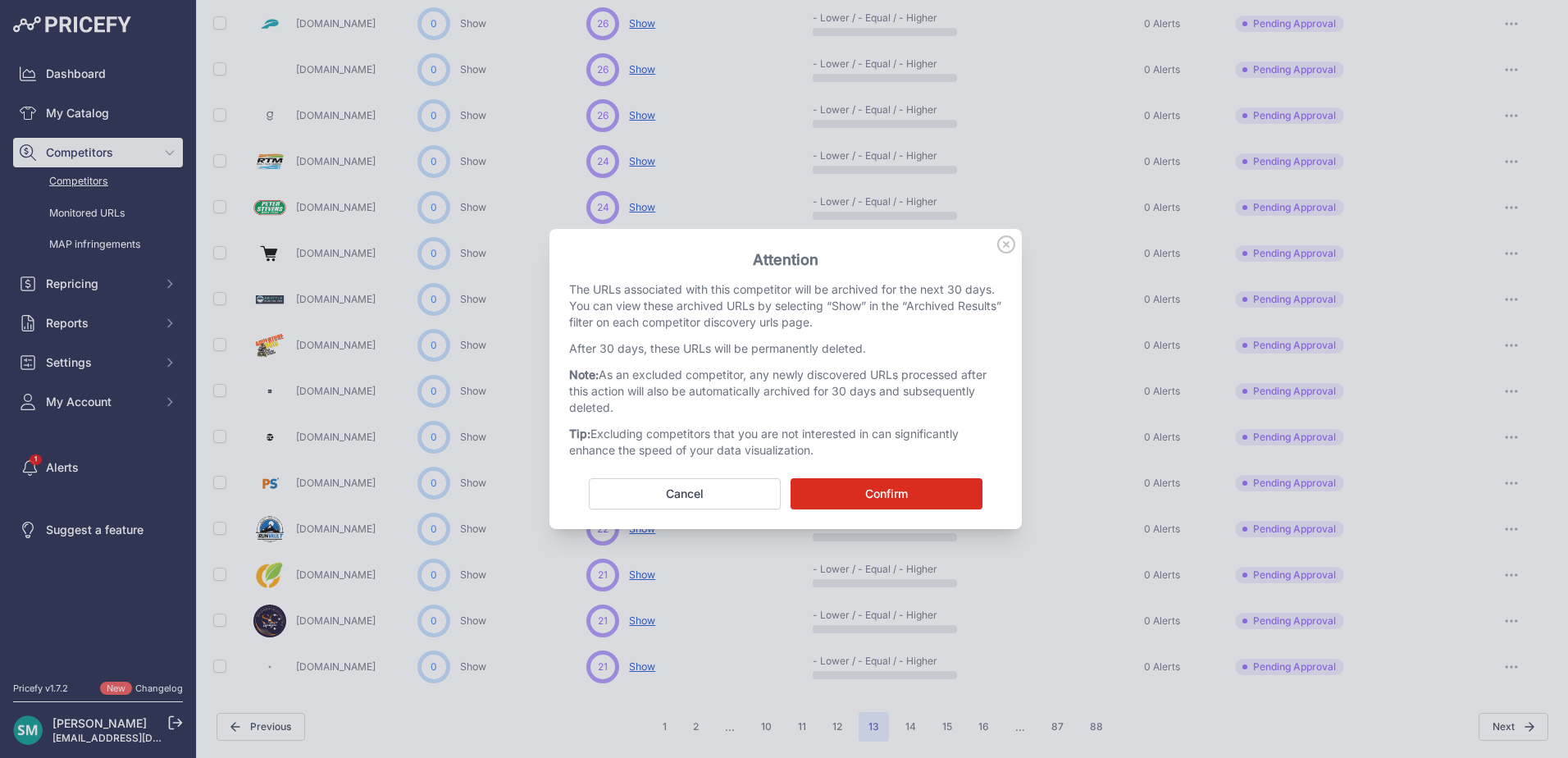 click on "Confirm" at bounding box center [887, 494] 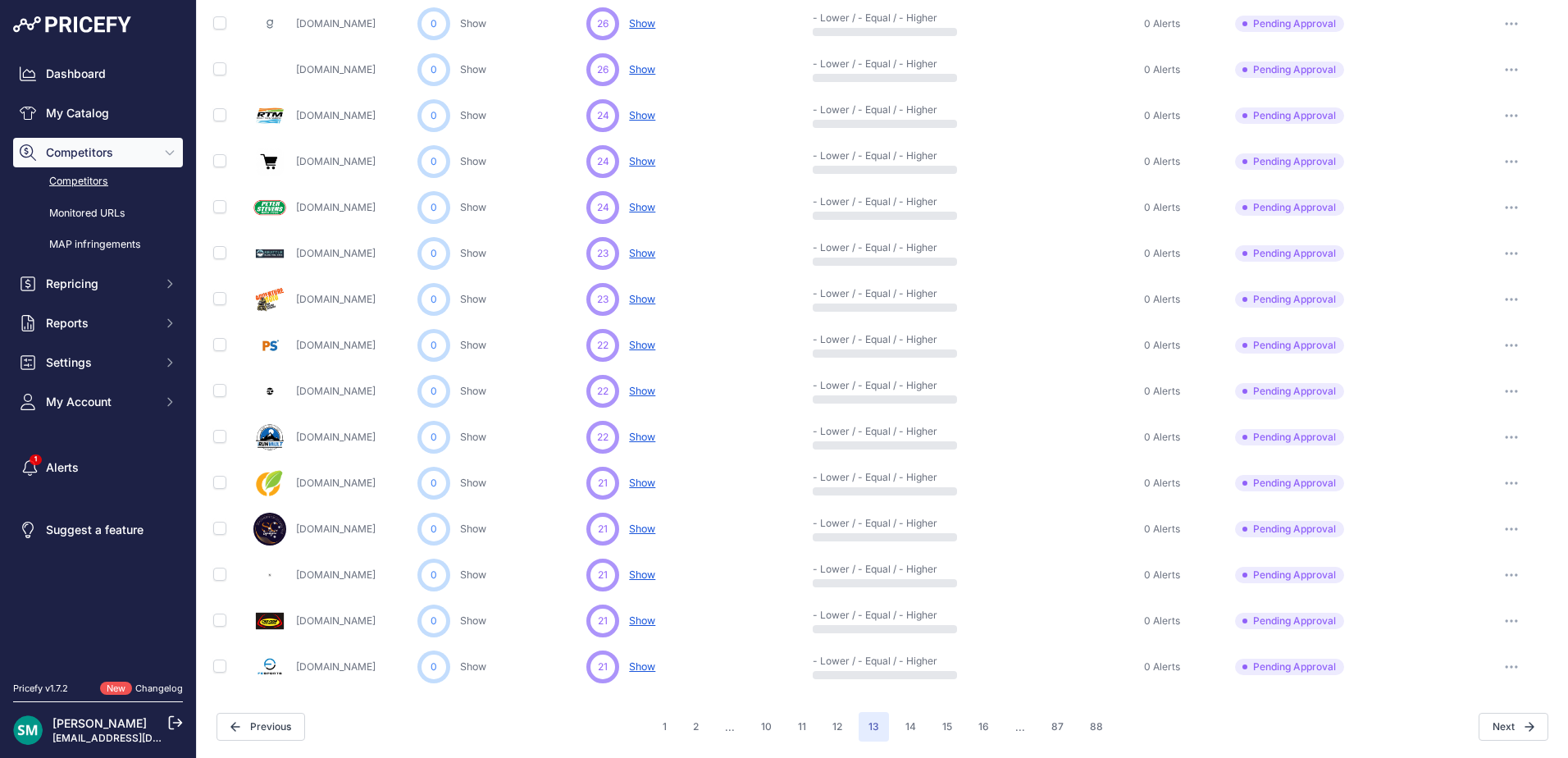 click at bounding box center (1511, 253) 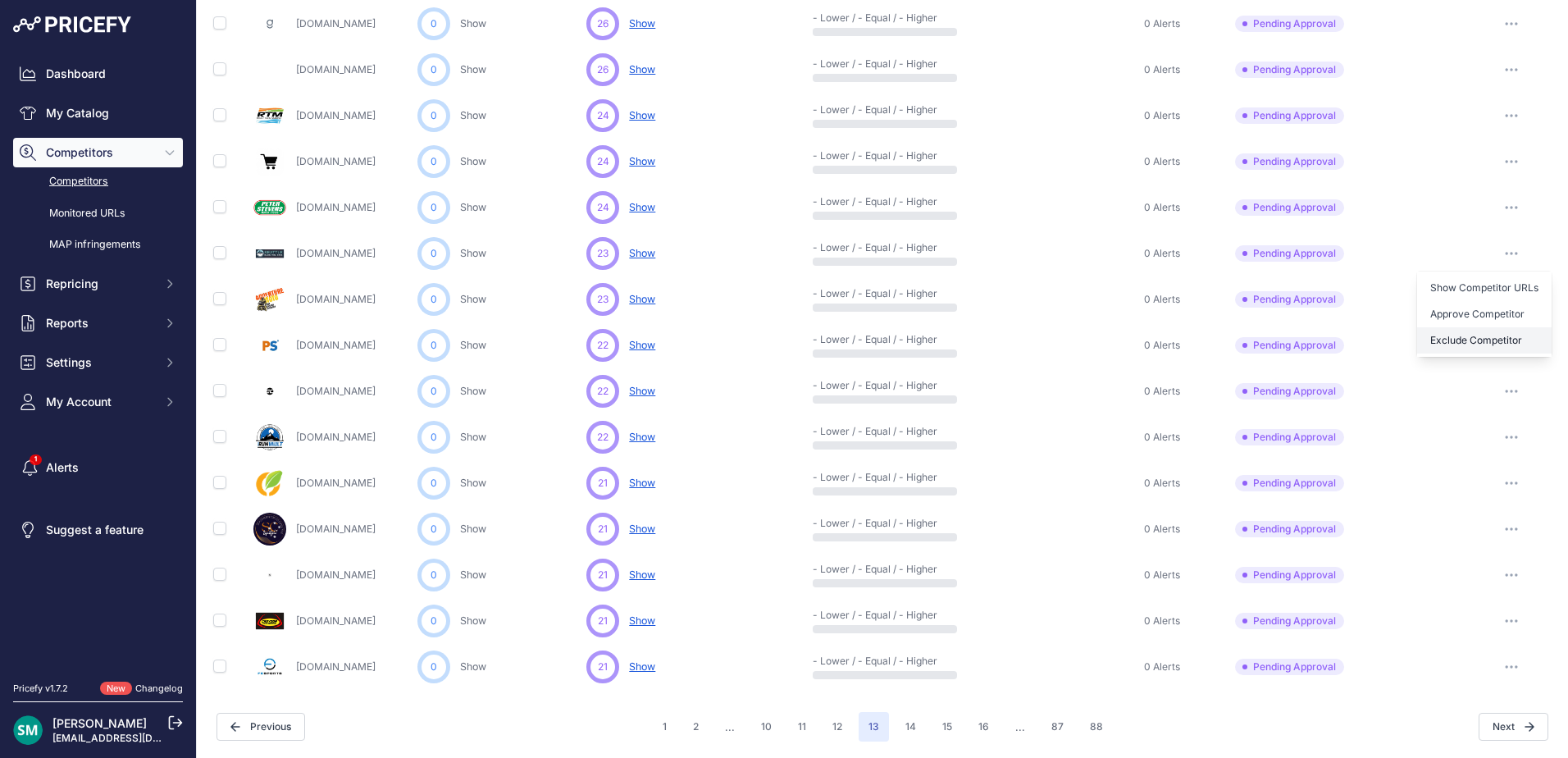 click on "Exclude Competitor" at bounding box center (1484, 340) 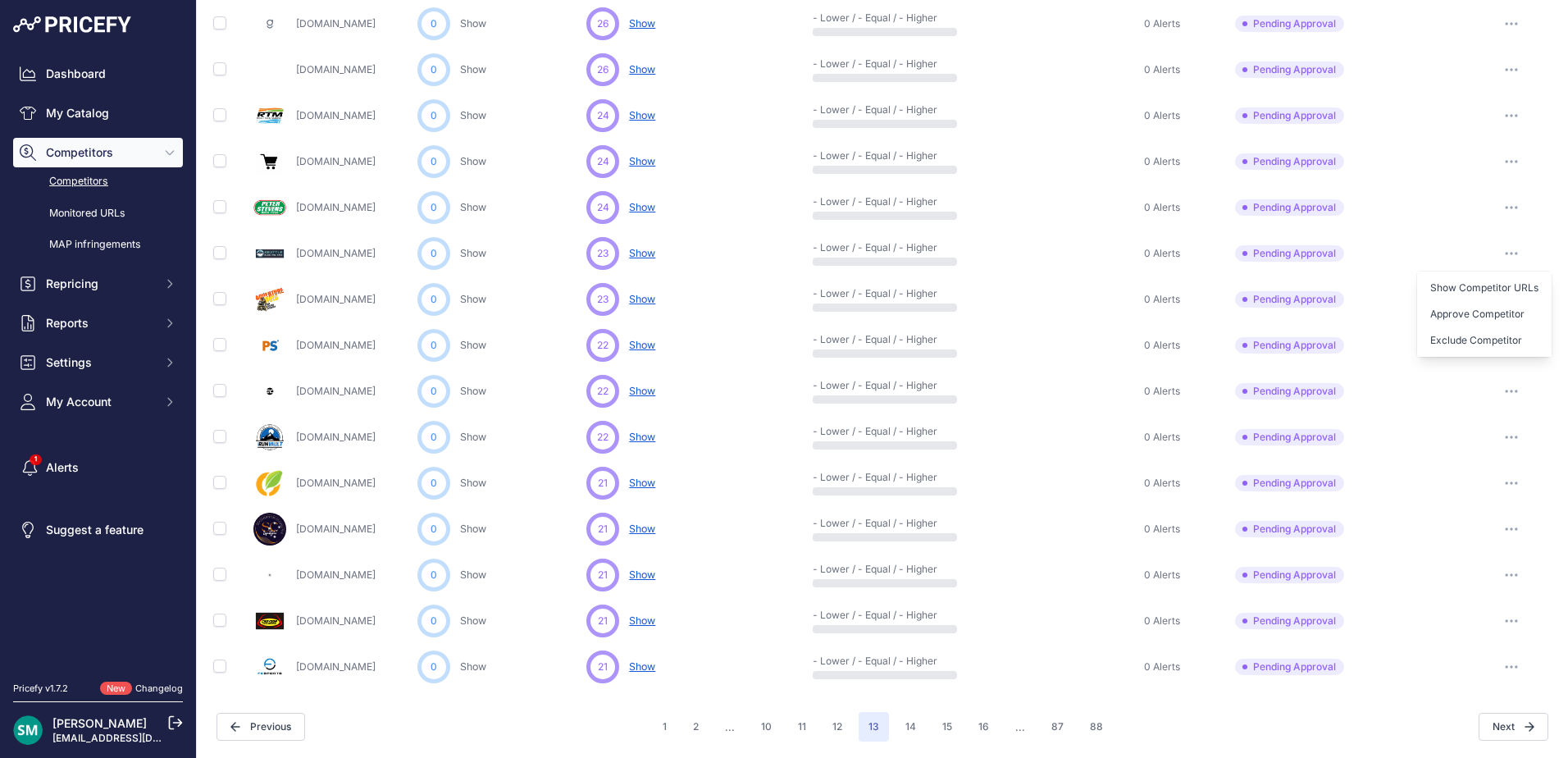 scroll, scrollTop: 625, scrollLeft: 0, axis: vertical 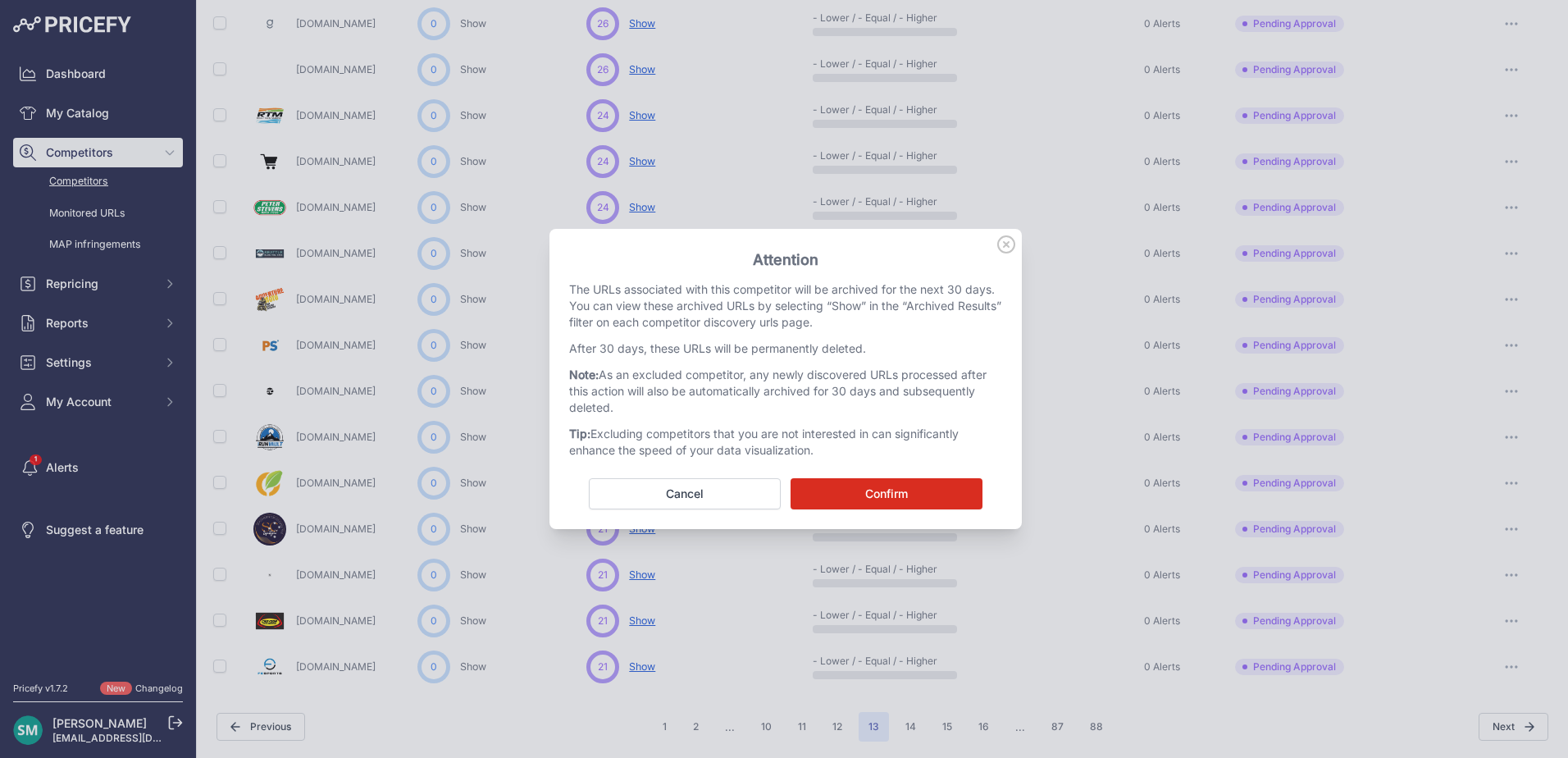 click on "Confirm" at bounding box center [887, 494] 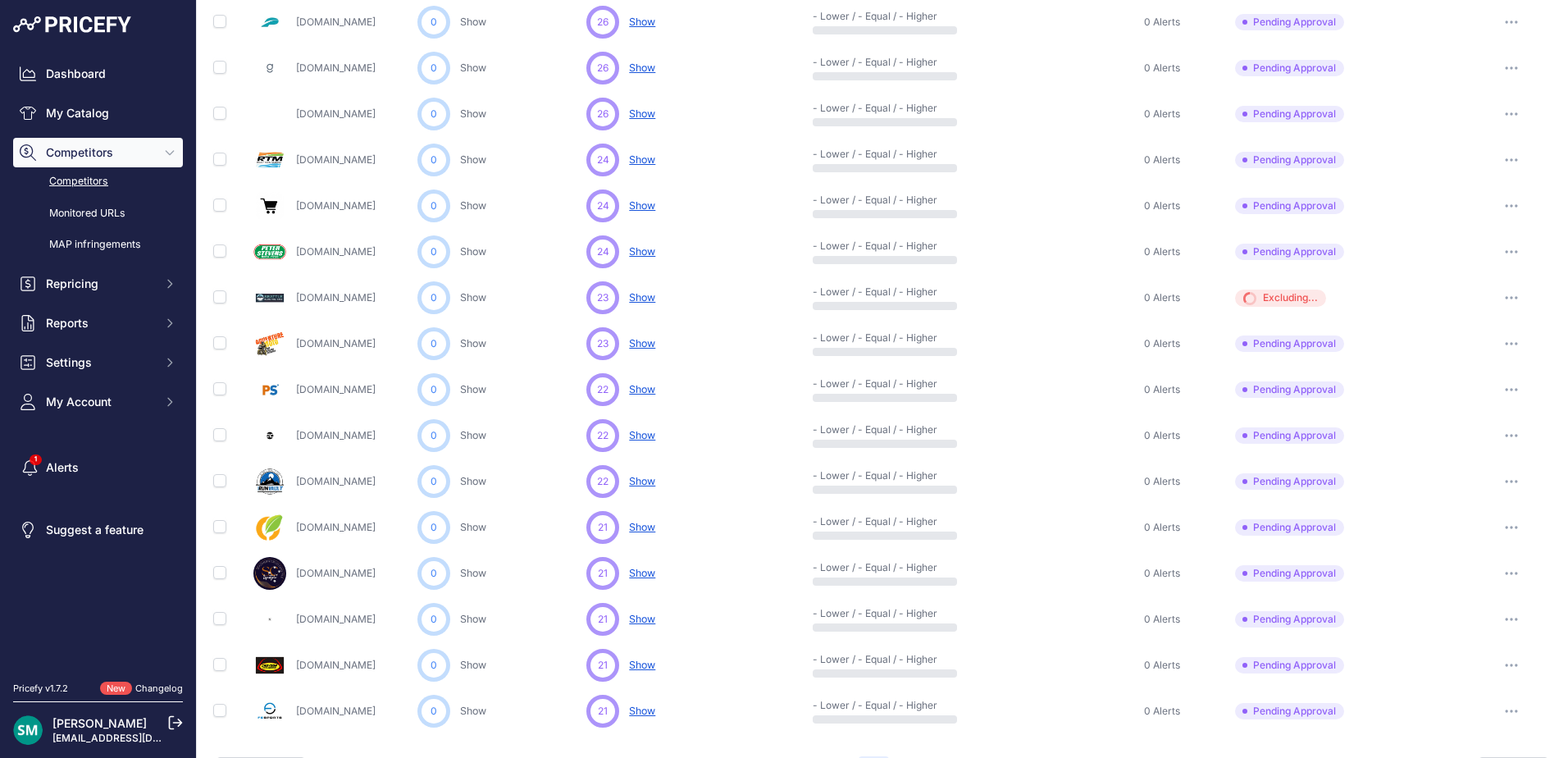 scroll, scrollTop: 669, scrollLeft: 0, axis: vertical 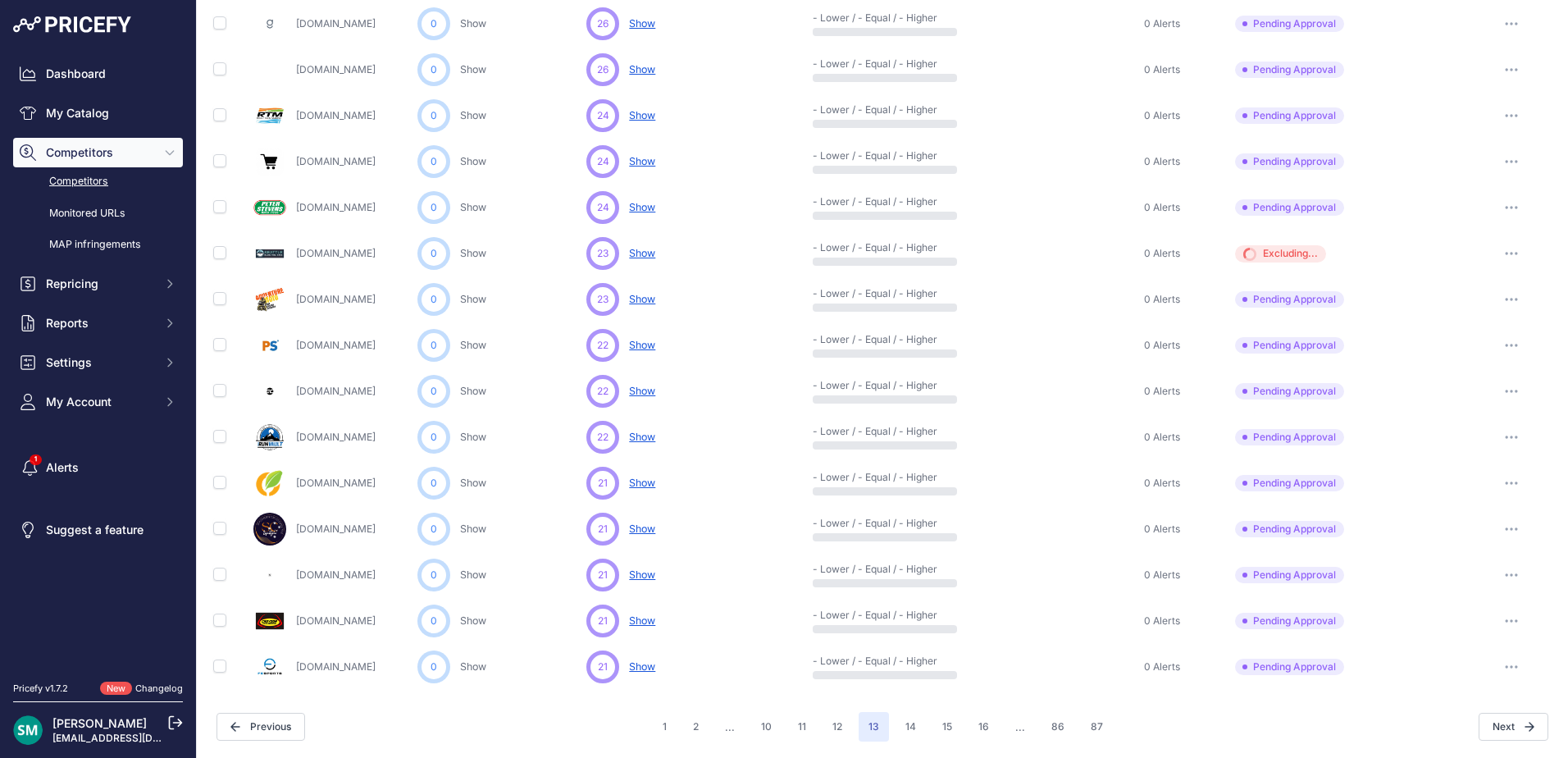click 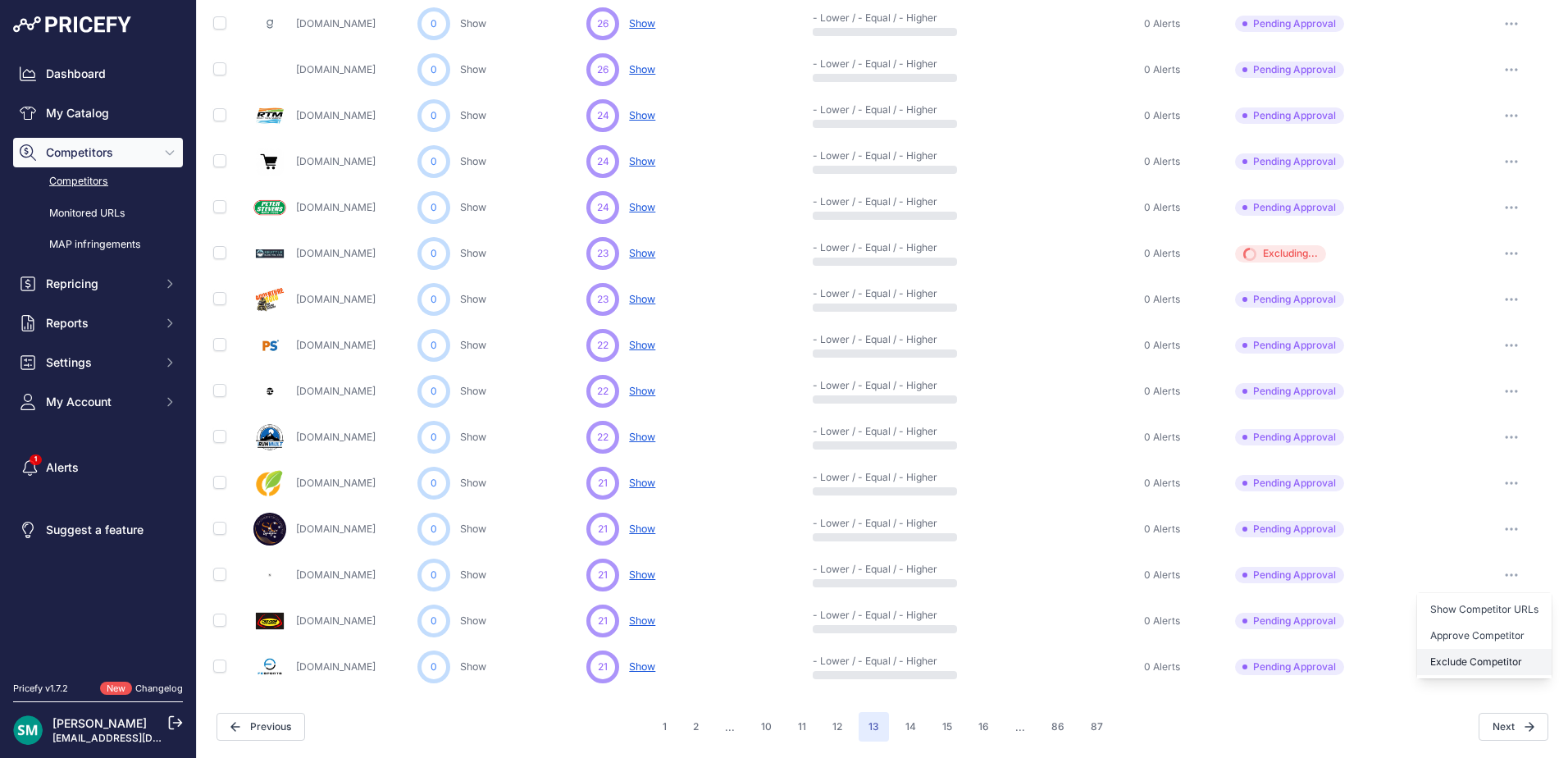 click on "Exclude Competitor" at bounding box center (1484, 662) 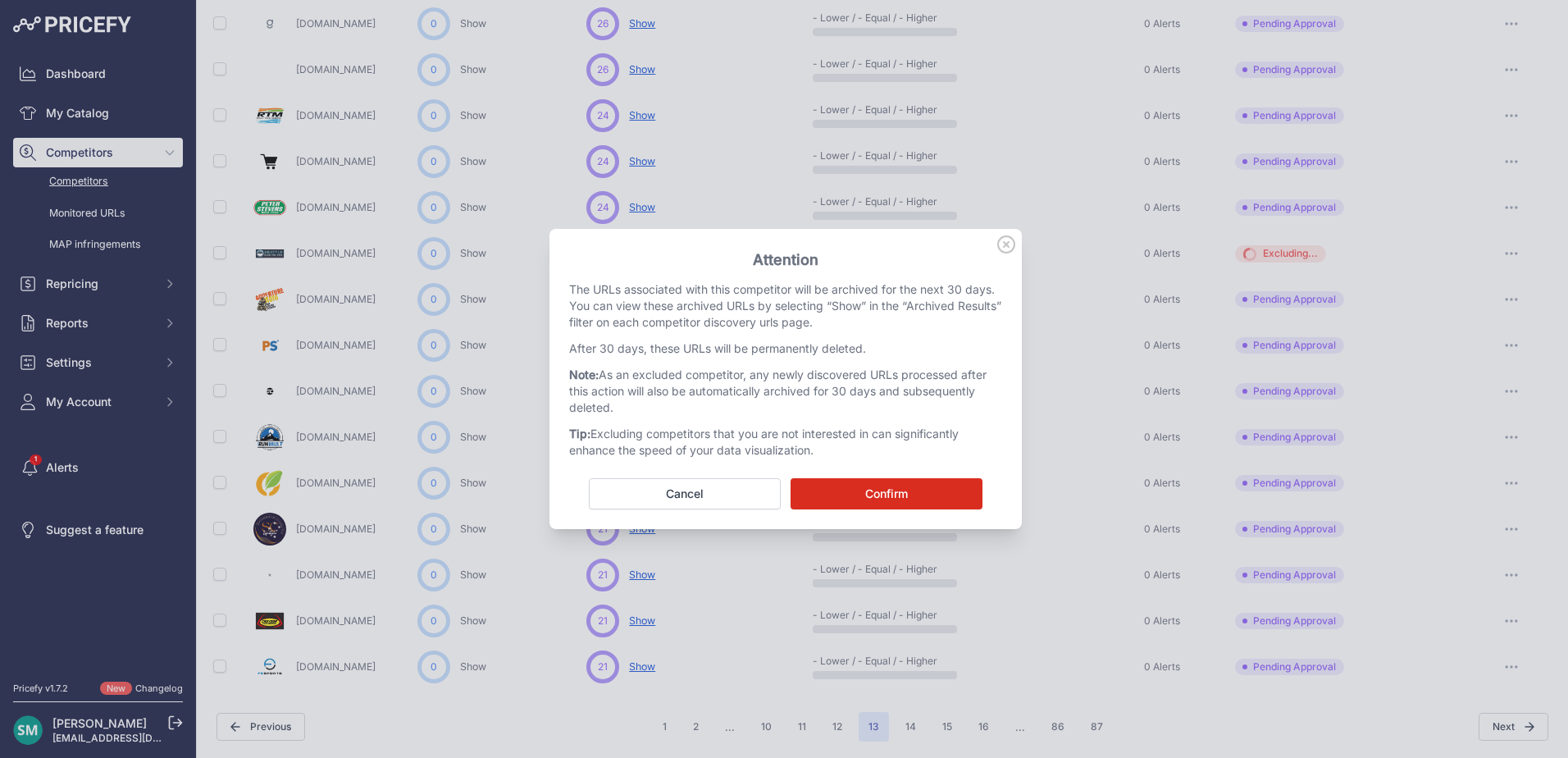 click on "Confirm" at bounding box center (887, 494) 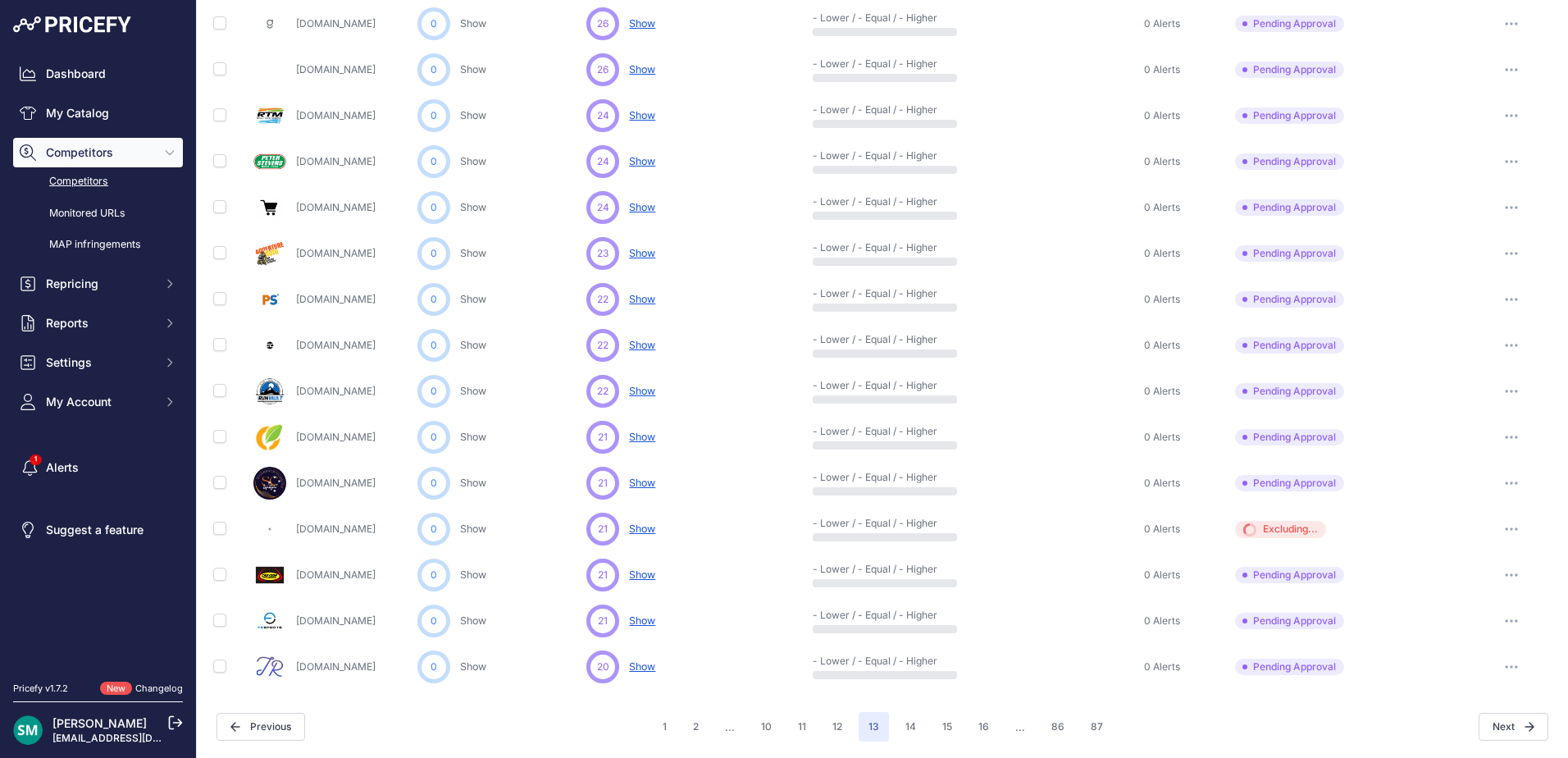 click at bounding box center (1511, 621) 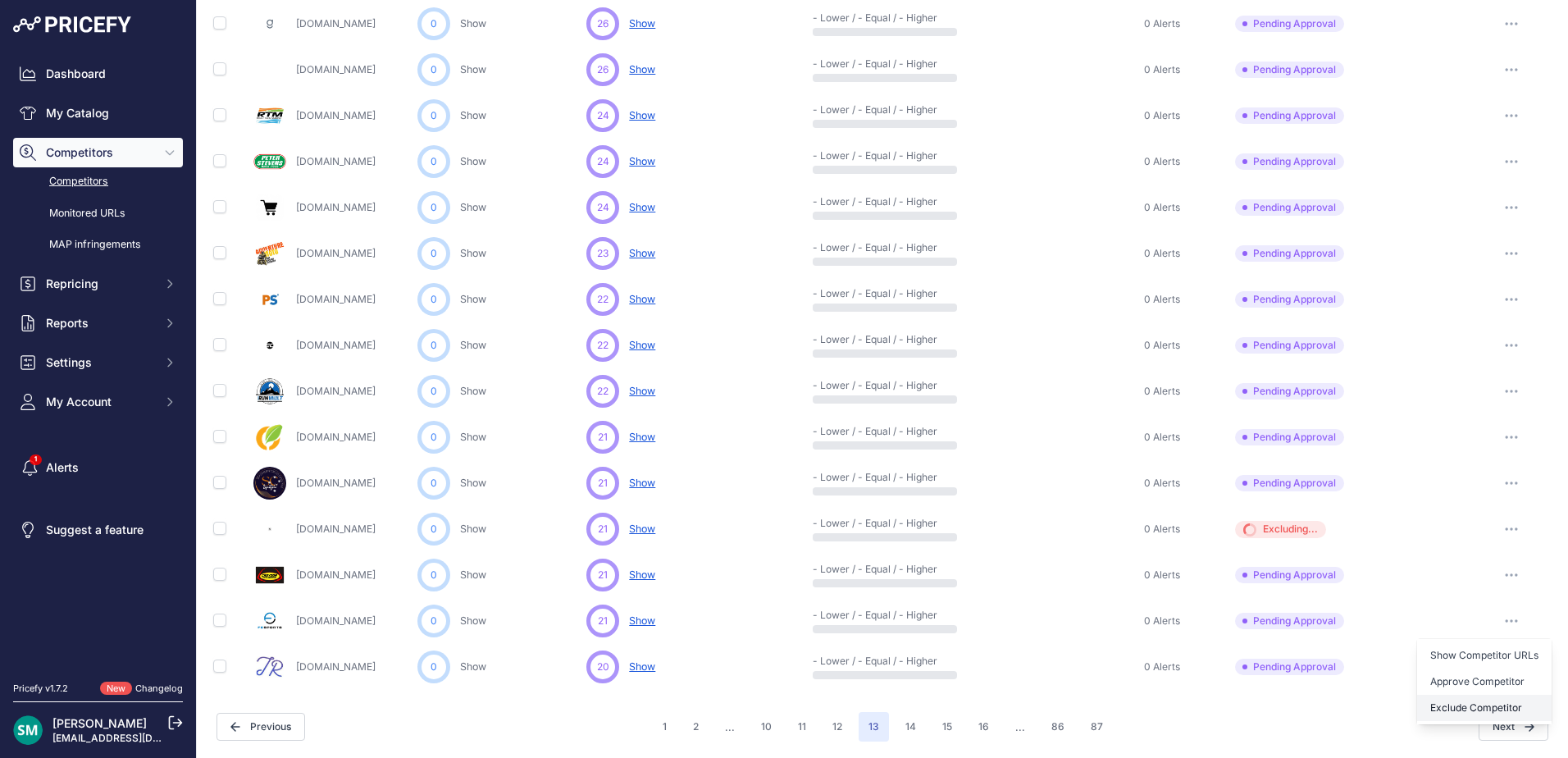 scroll, scrollTop: 625, scrollLeft: 0, axis: vertical 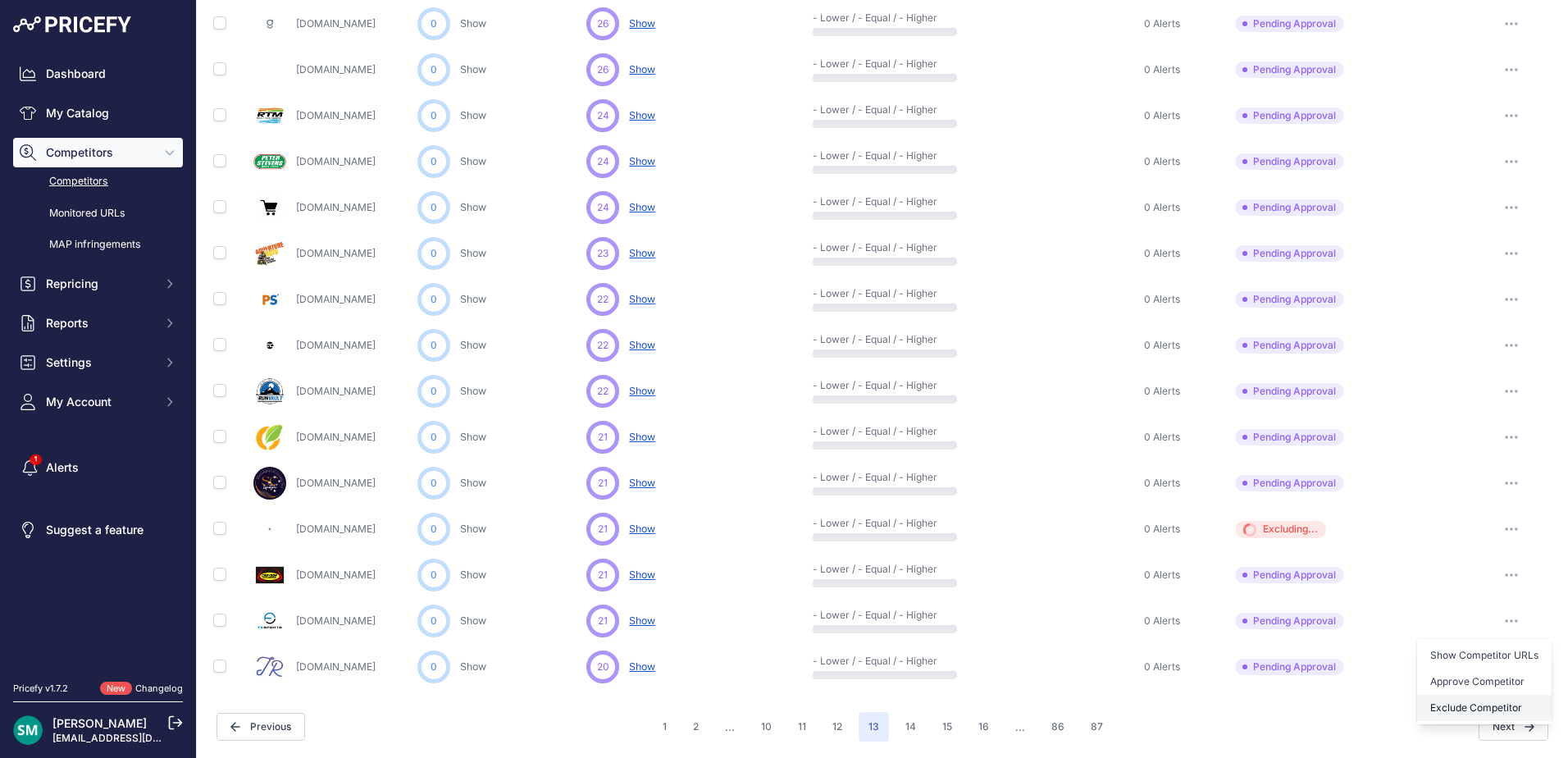 click on "Exclude Competitor" at bounding box center (1484, 708) 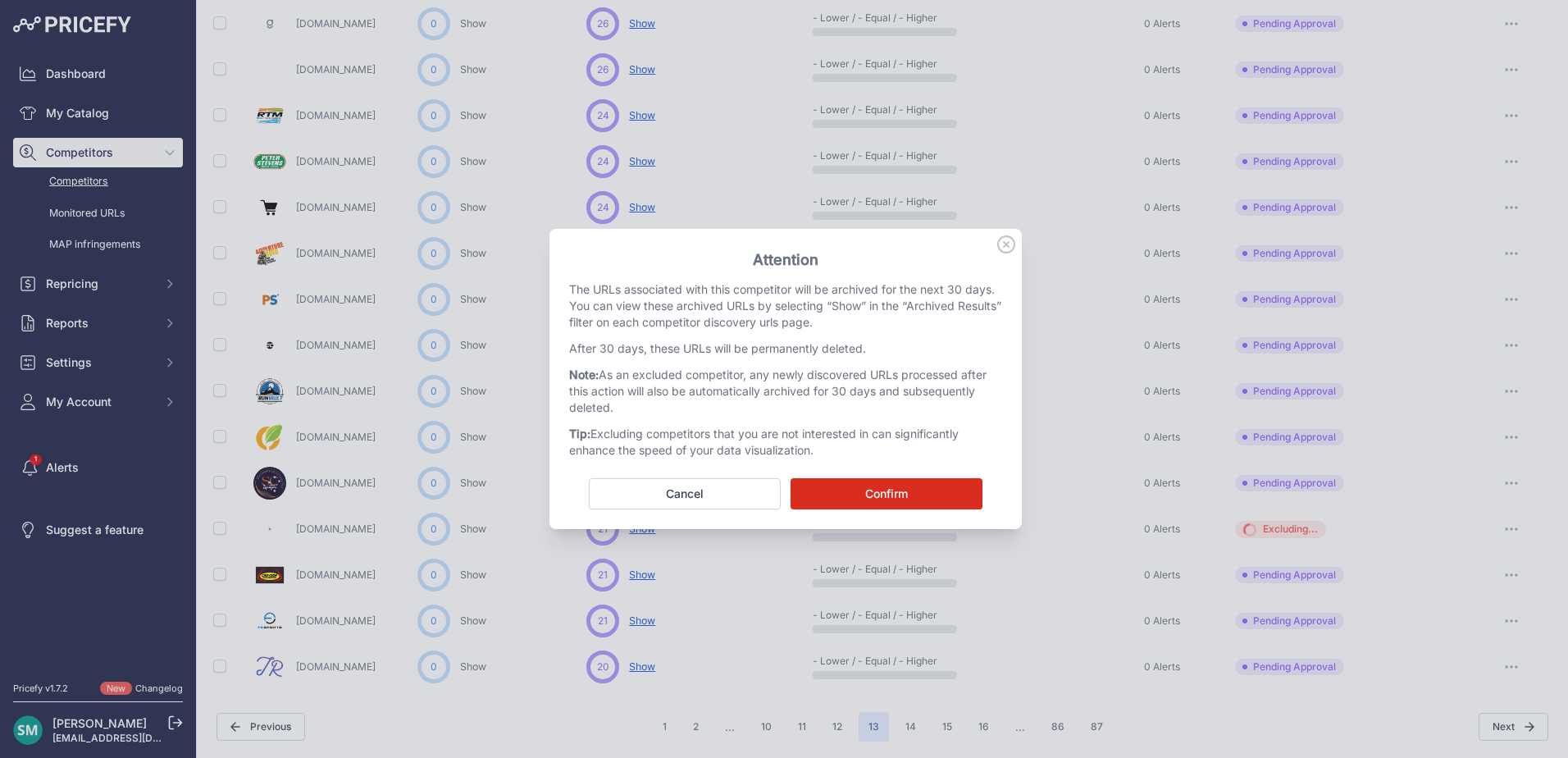 click on "Confirm" at bounding box center [887, 494] 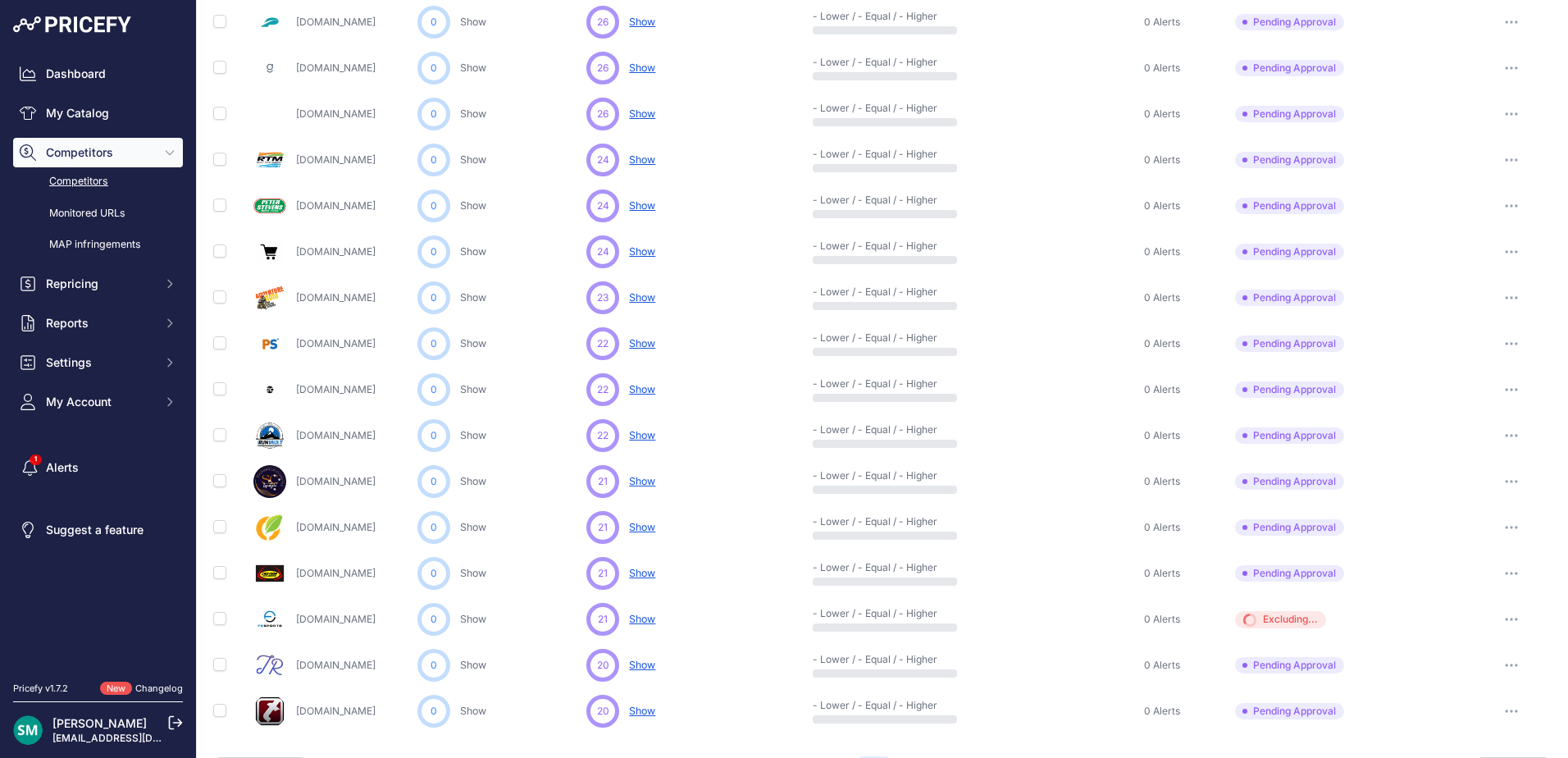 scroll, scrollTop: 669, scrollLeft: 0, axis: vertical 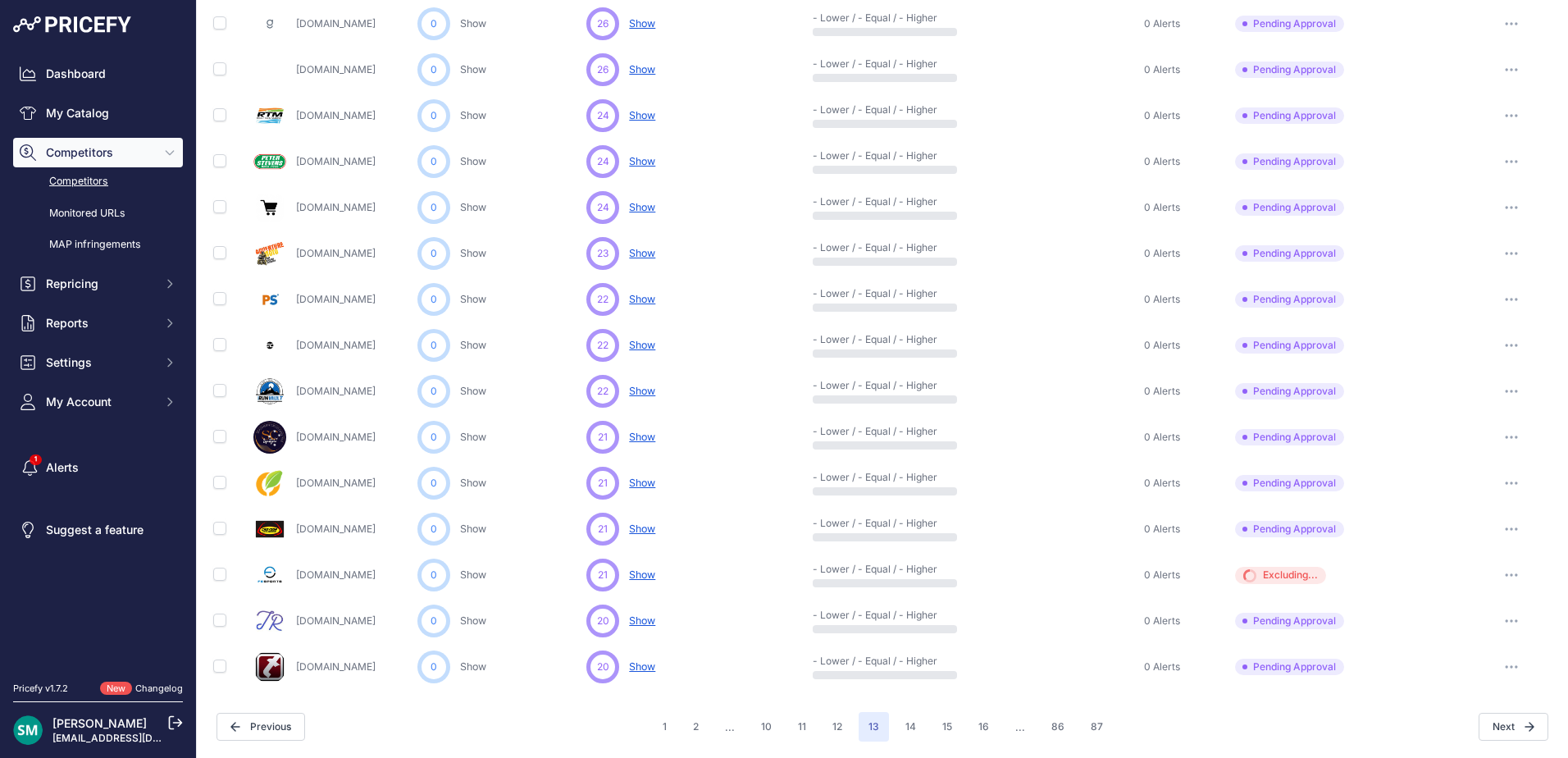 click at bounding box center [1511, 621] 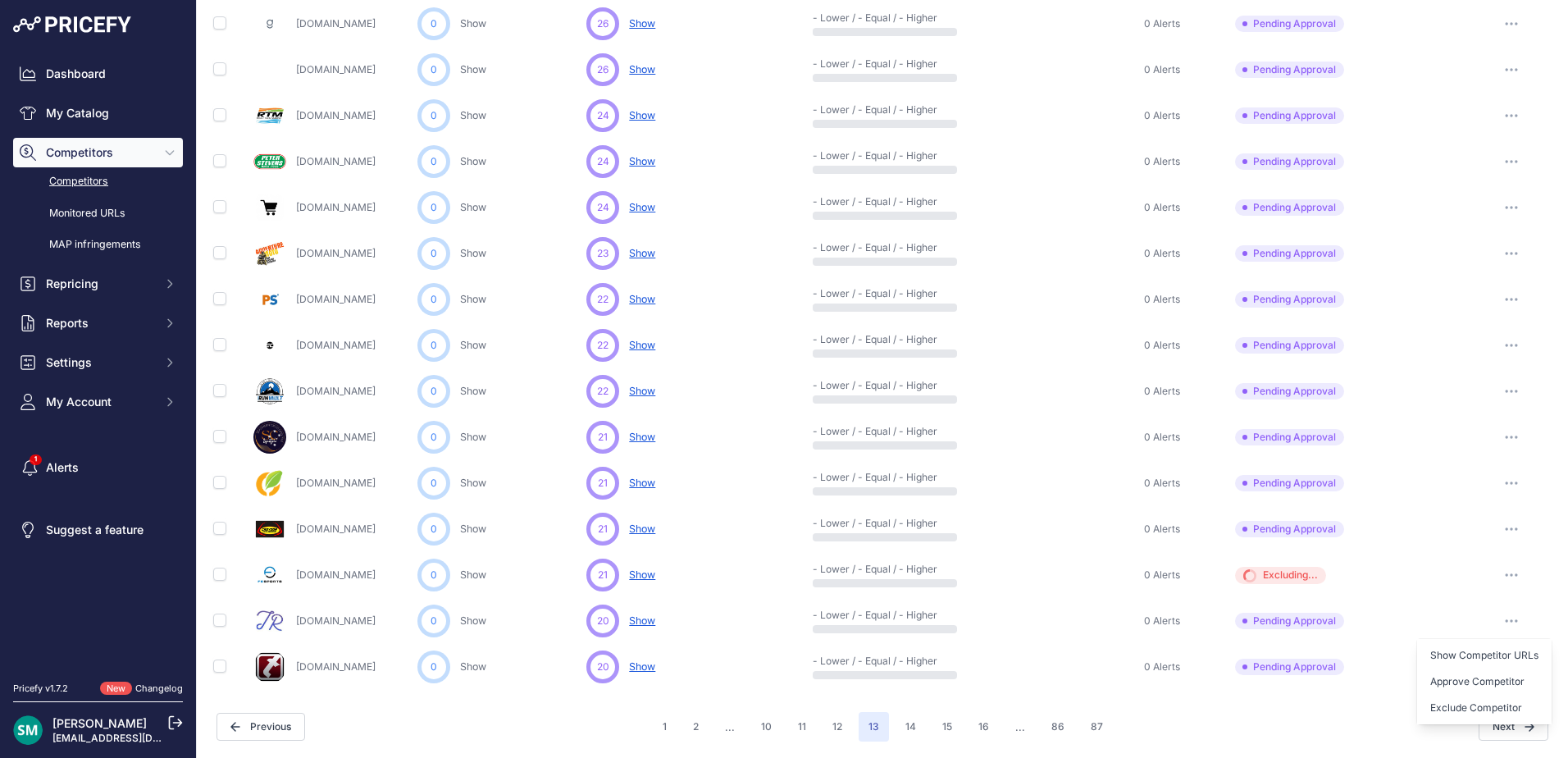 click on "Exclude Competitor" at bounding box center [1484, 708] 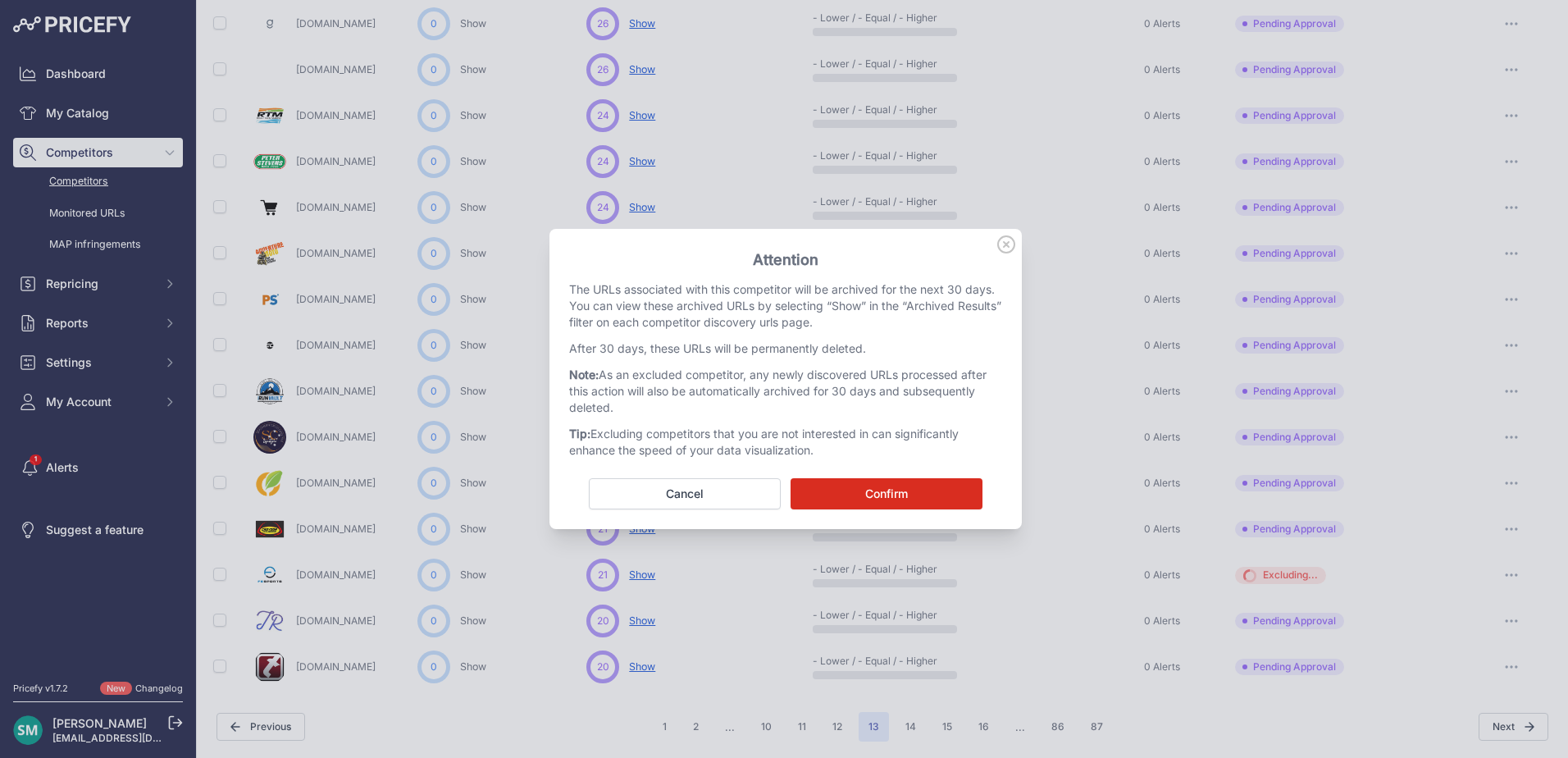 click on "Confirm" at bounding box center [887, 494] 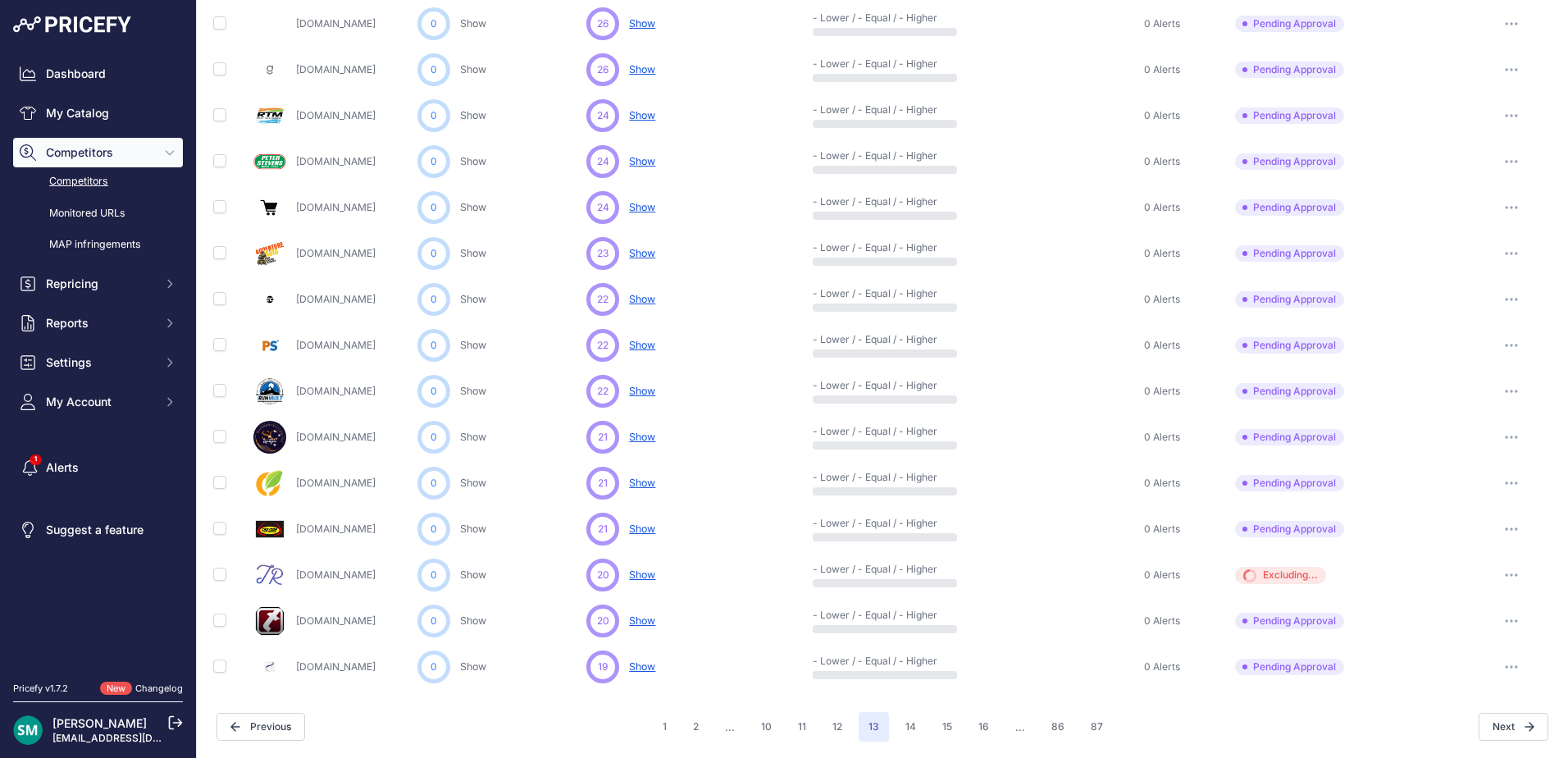 click at bounding box center [1511, 667] 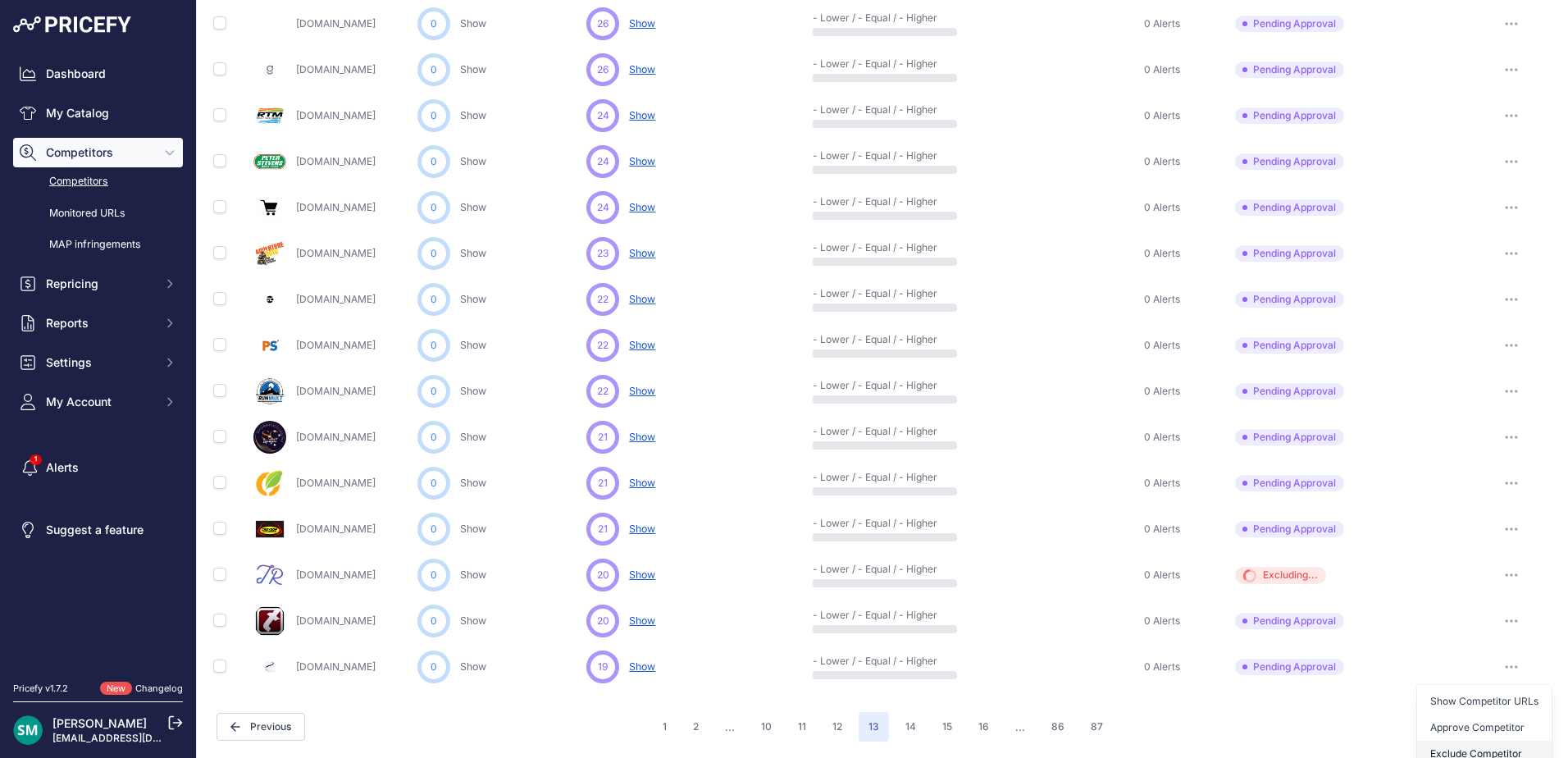 click on "Exclude Competitor" at bounding box center (1484, 754) 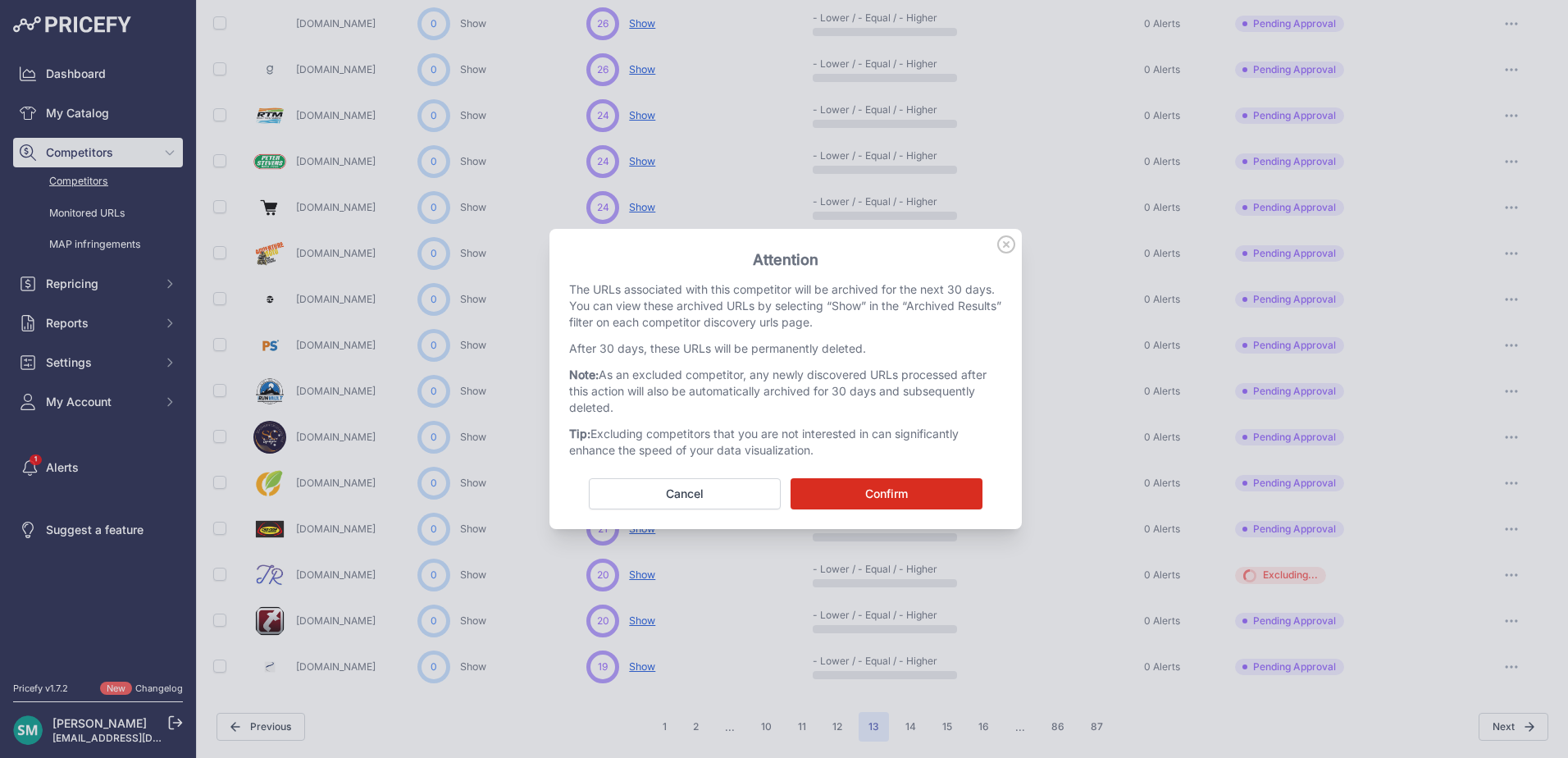 click on "Confirm" at bounding box center [887, 494] 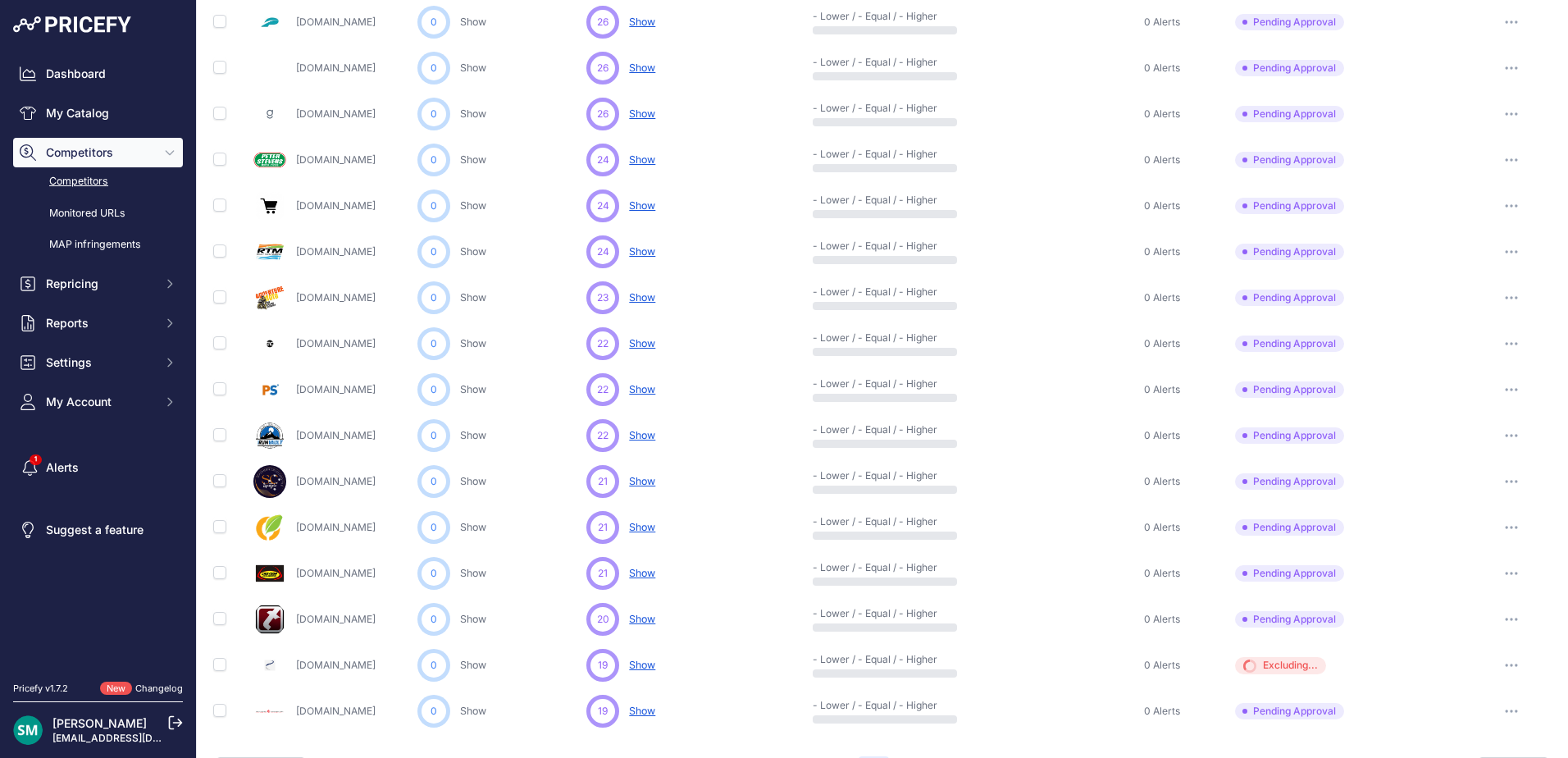 scroll, scrollTop: 669, scrollLeft: 0, axis: vertical 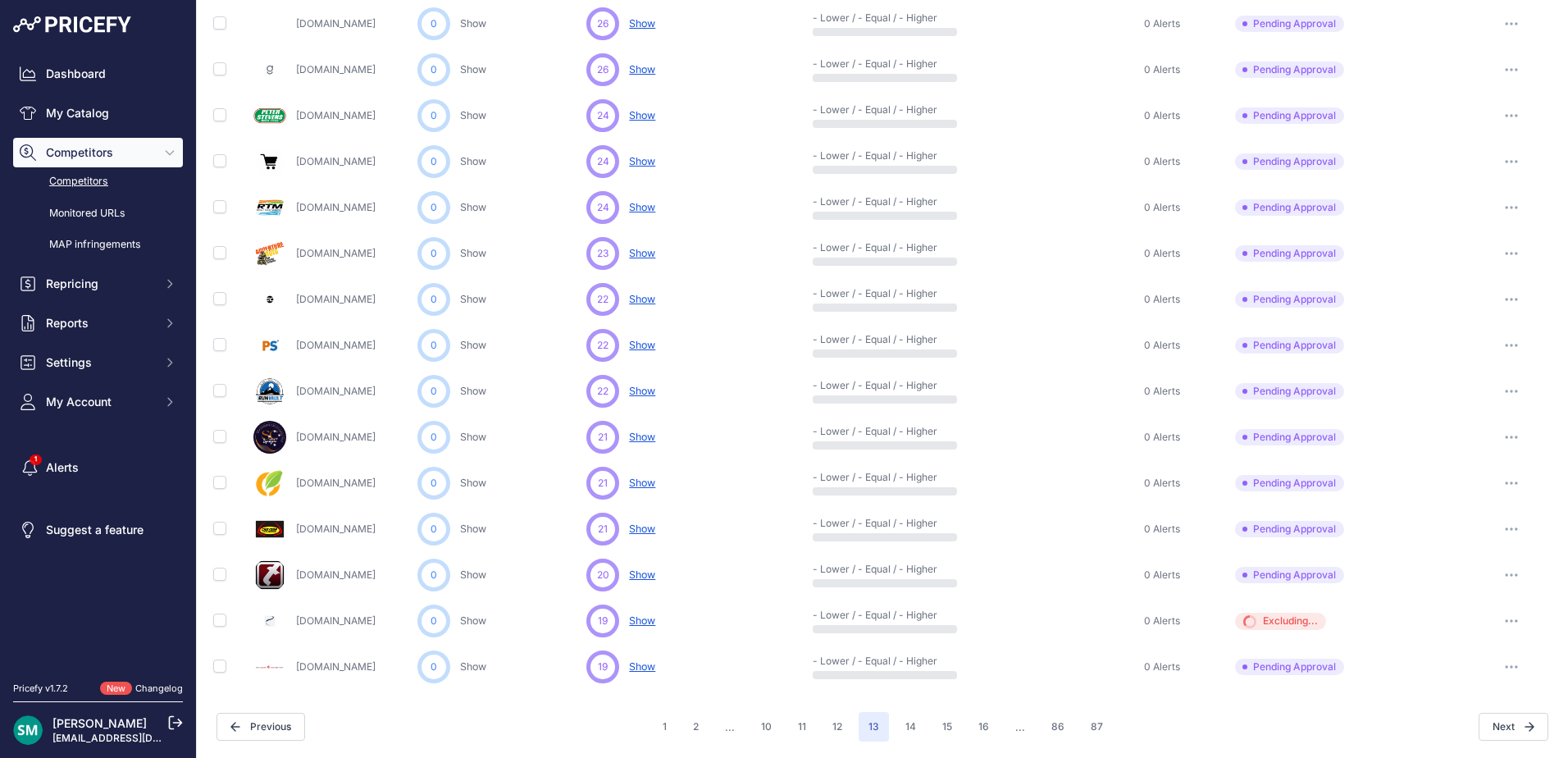 click at bounding box center [1511, 575] 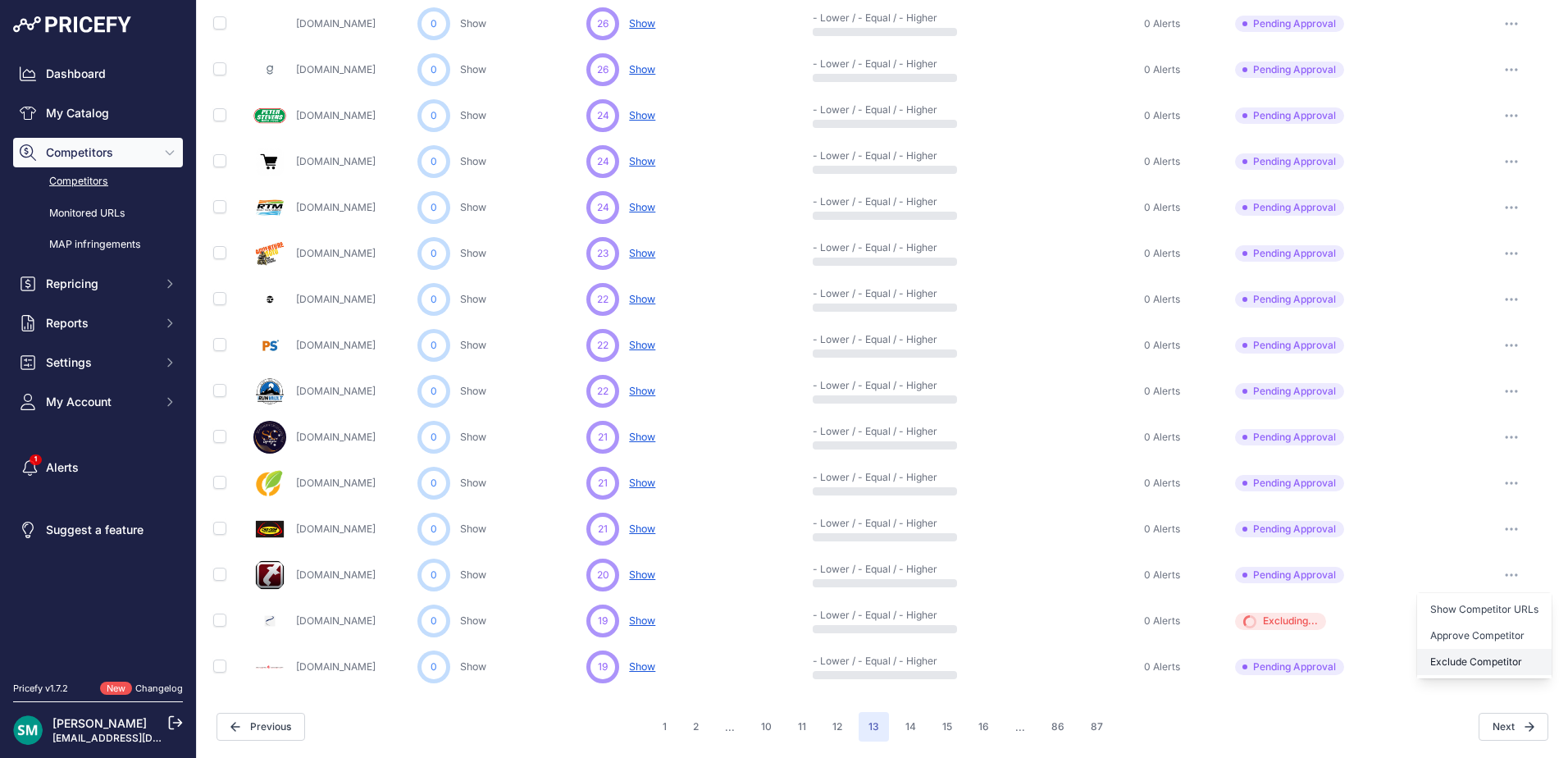 click on "Exclude Competitor" at bounding box center [1484, 662] 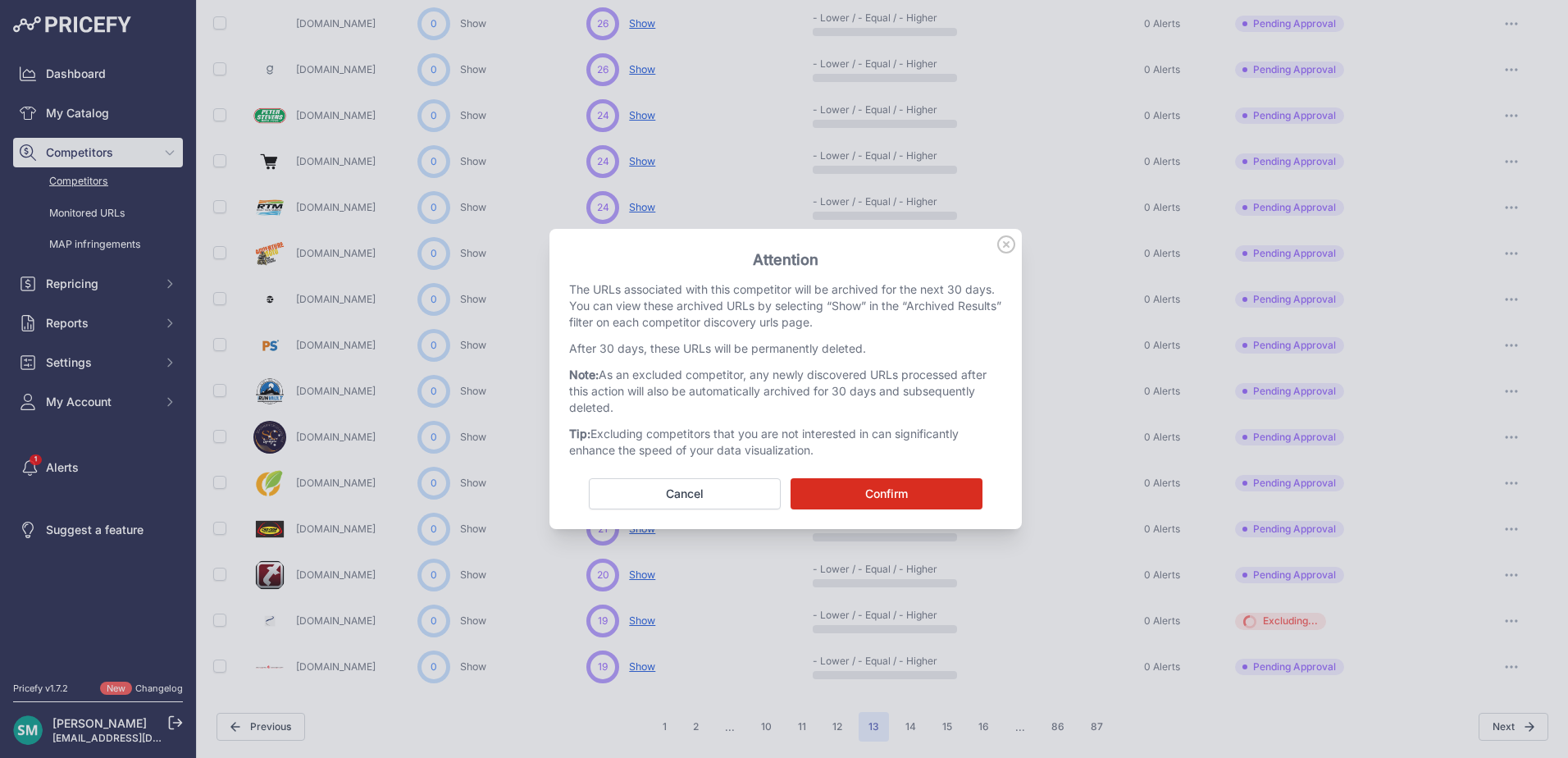drag, startPoint x: 951, startPoint y: 498, endPoint x: 998, endPoint y: 530, distance: 56.859476 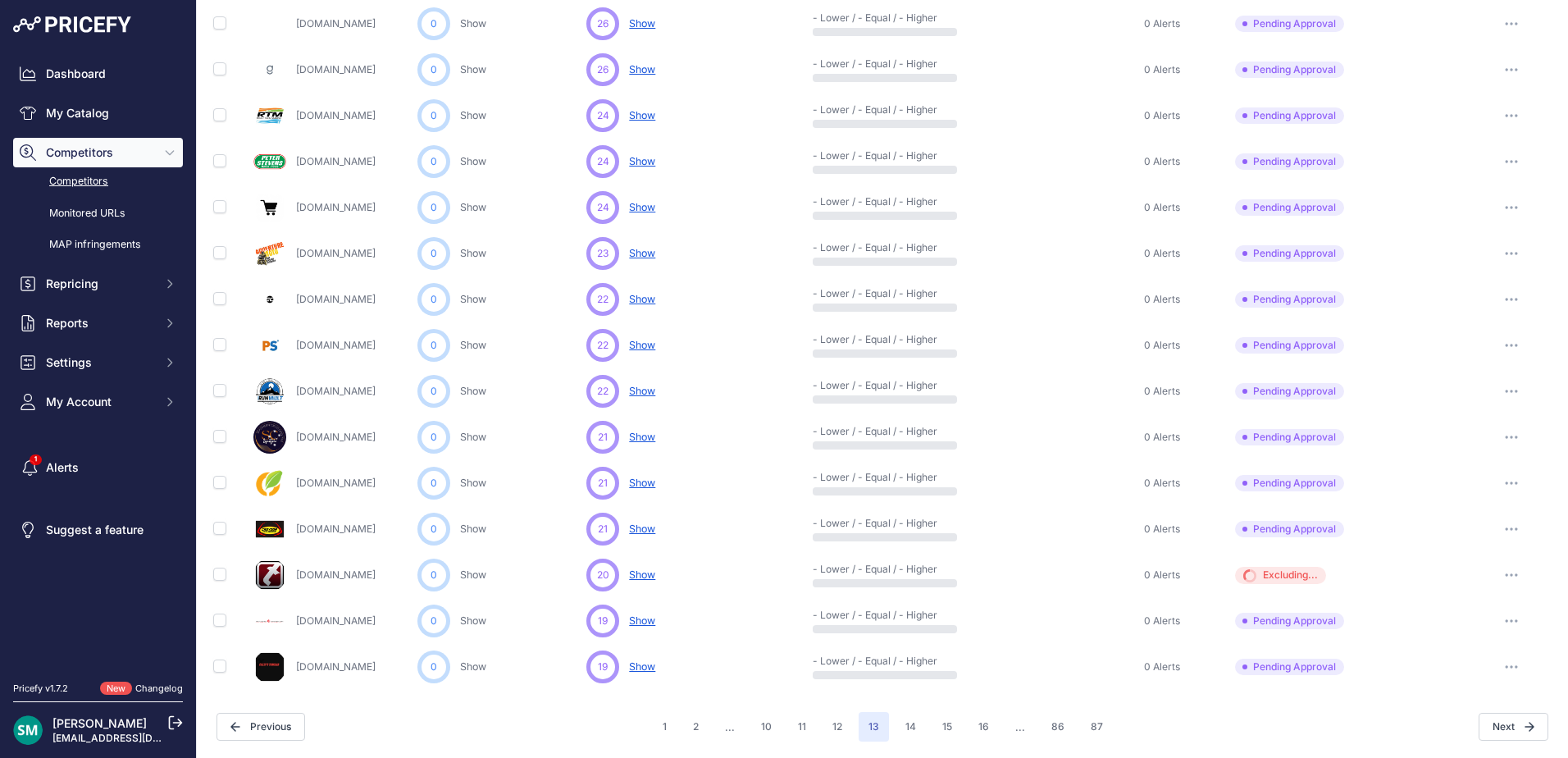 click at bounding box center (1511, 483) 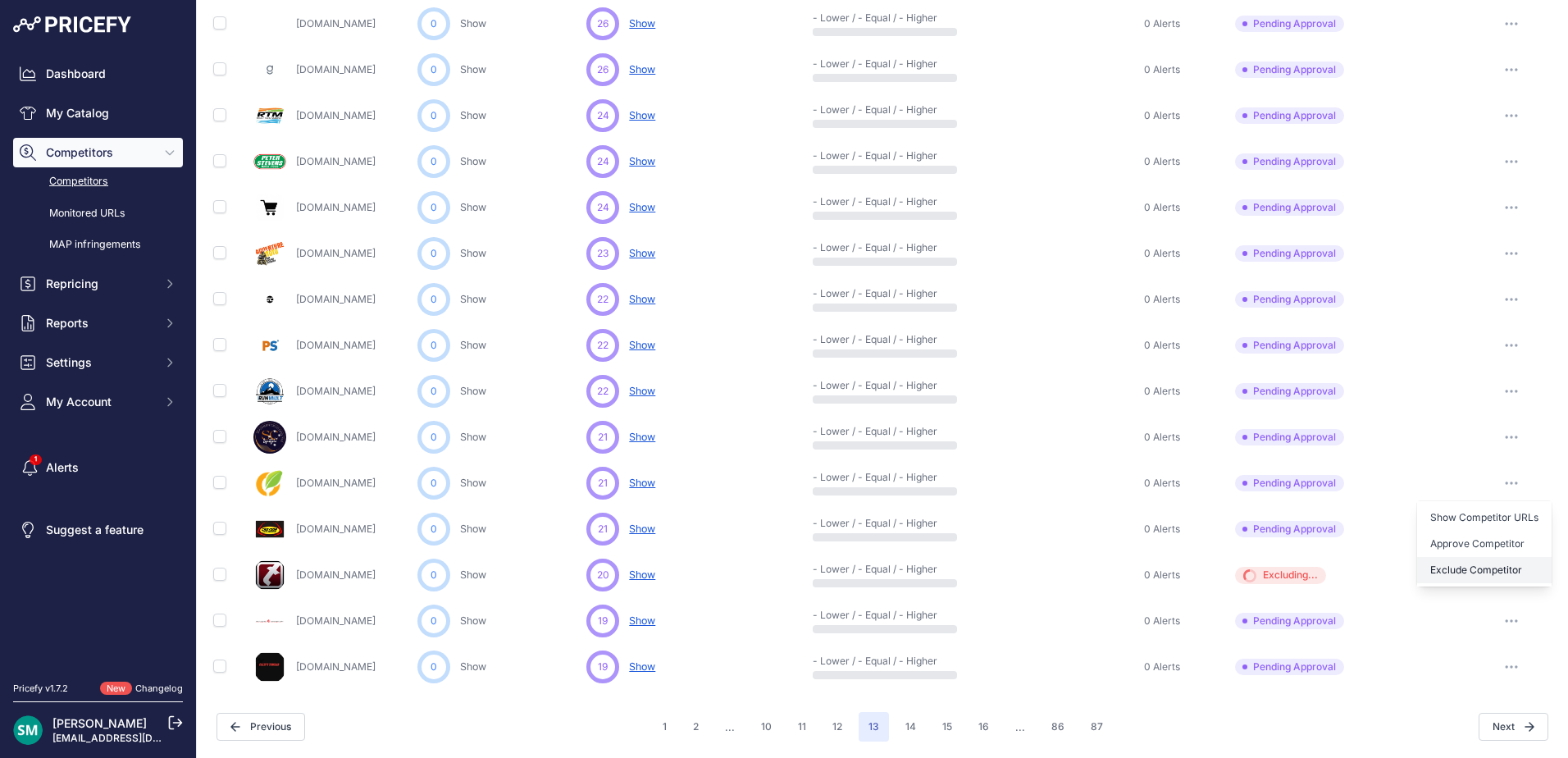 click on "Exclude Competitor" at bounding box center [1484, 570] 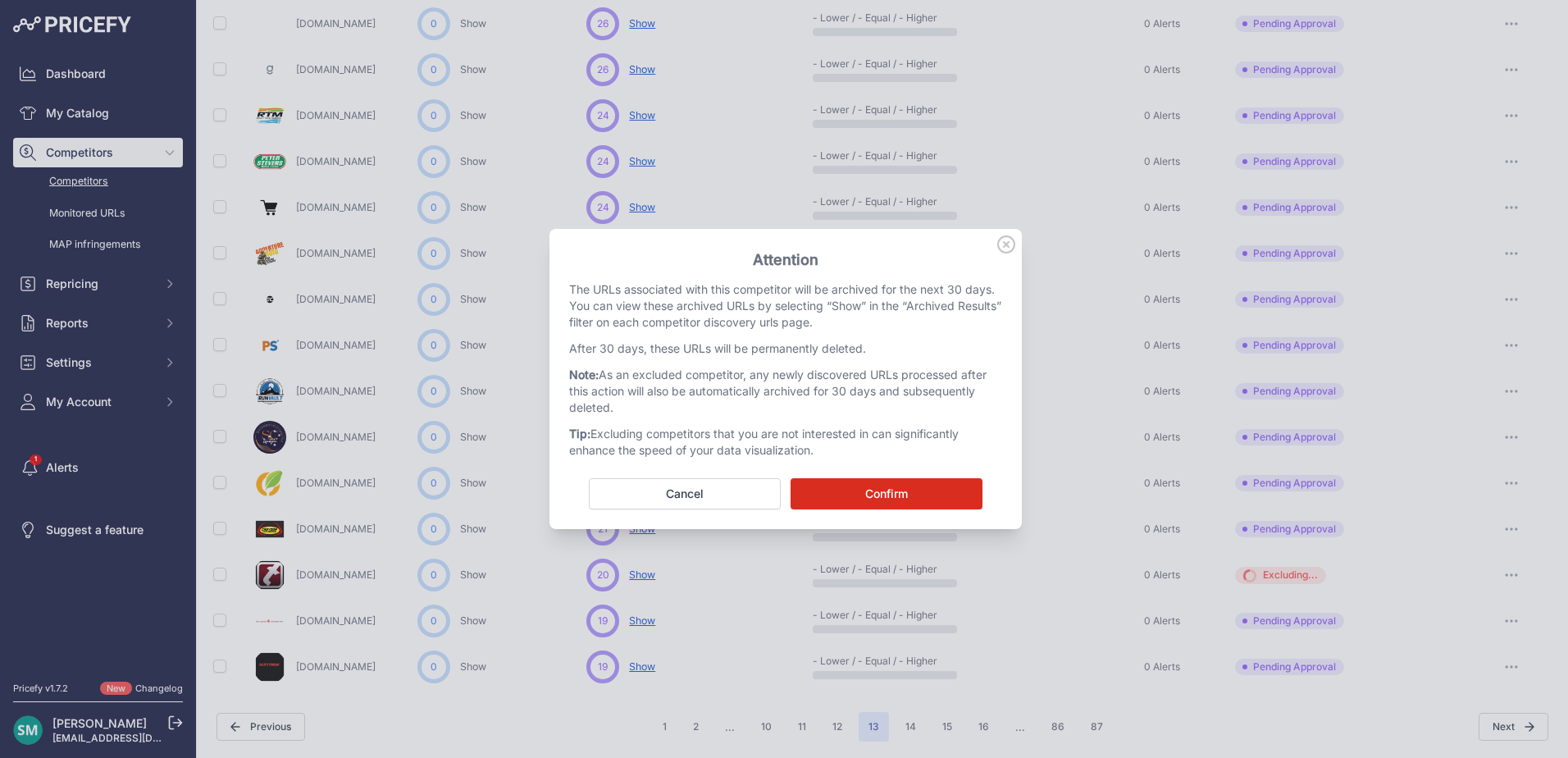 click on "Confirm
Cancel" at bounding box center (786, 494) 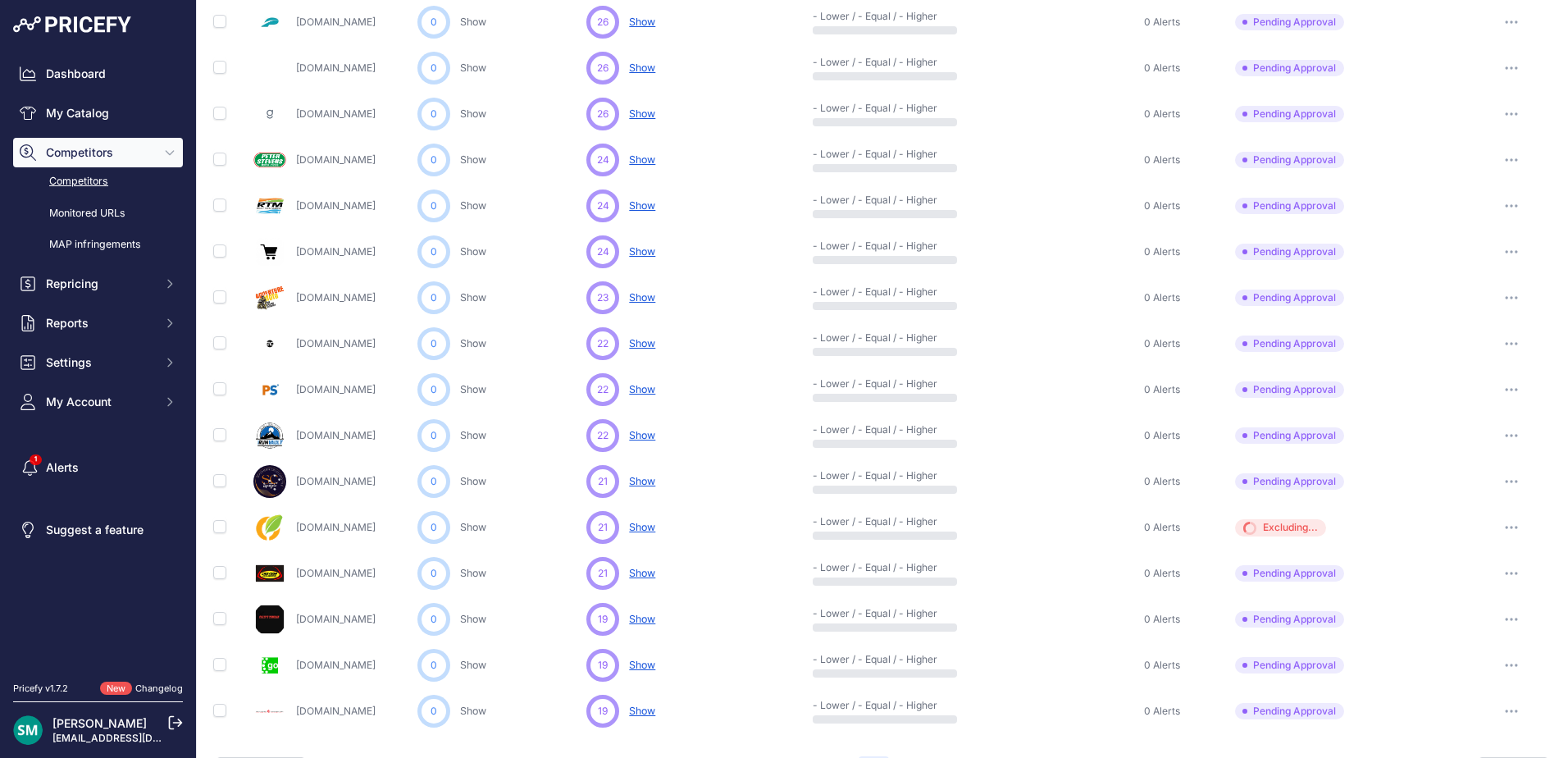 scroll, scrollTop: 669, scrollLeft: 0, axis: vertical 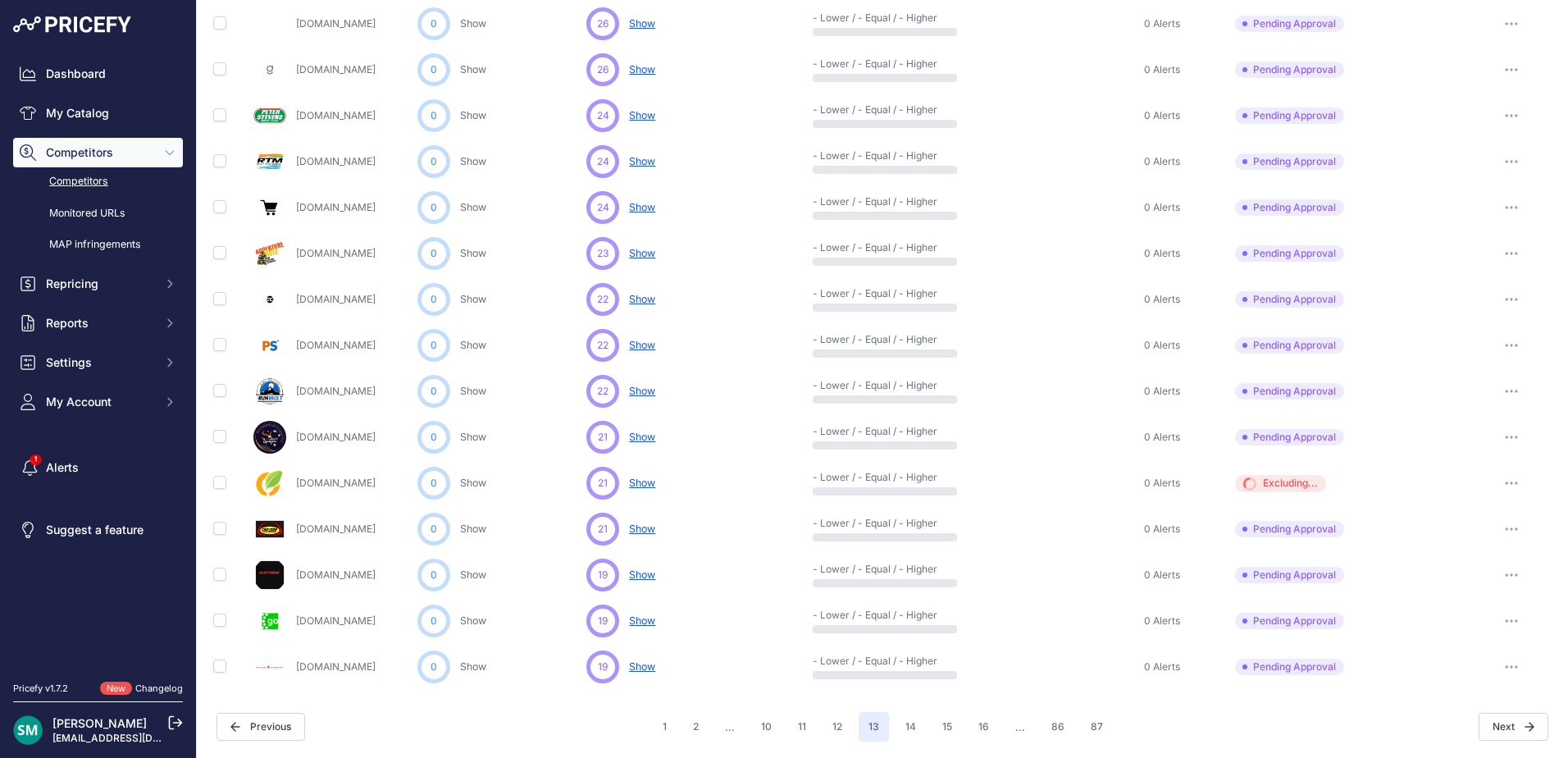 click at bounding box center (1511, 437) 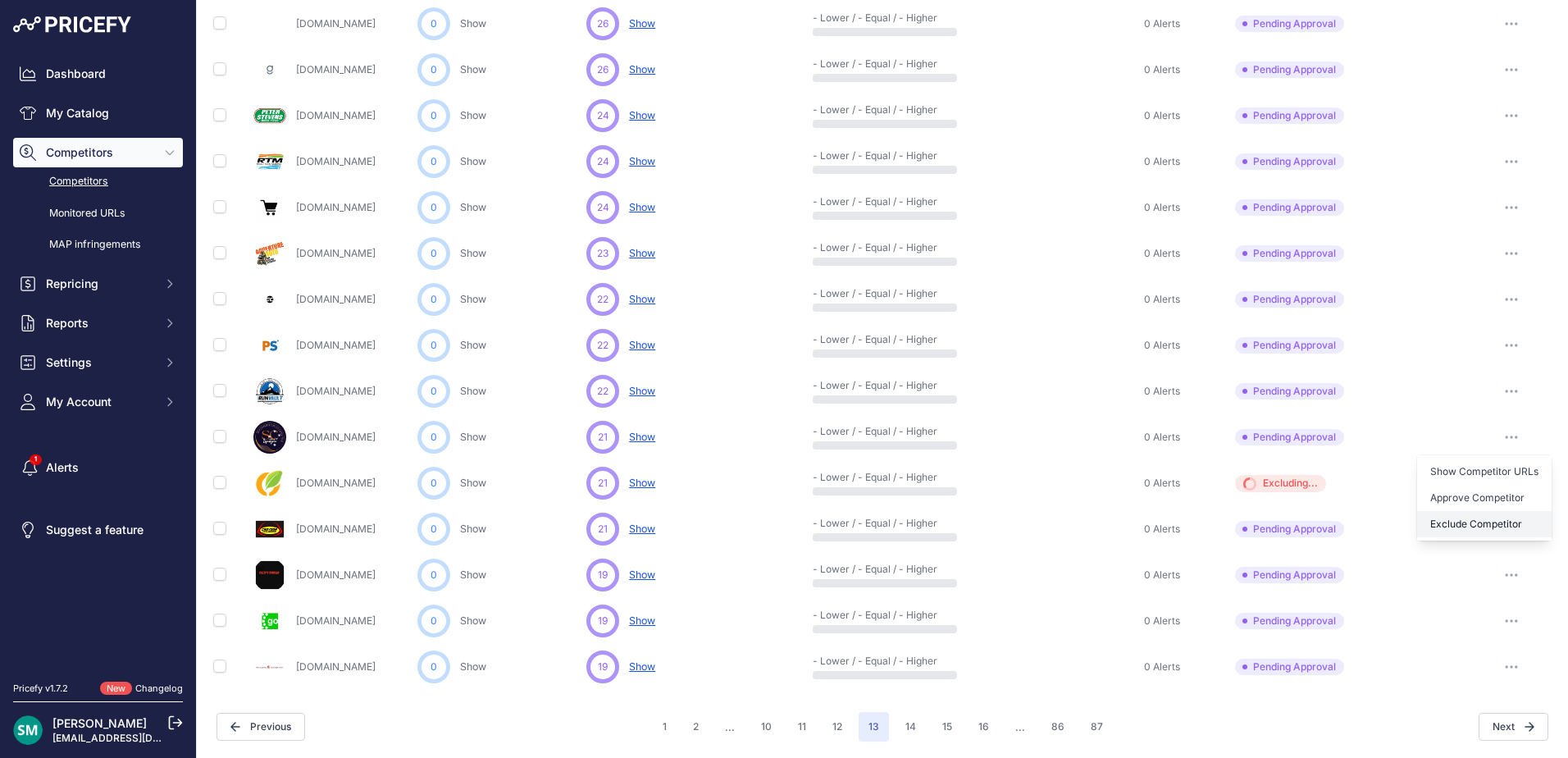 click on "Exclude Competitor" at bounding box center [1484, 524] 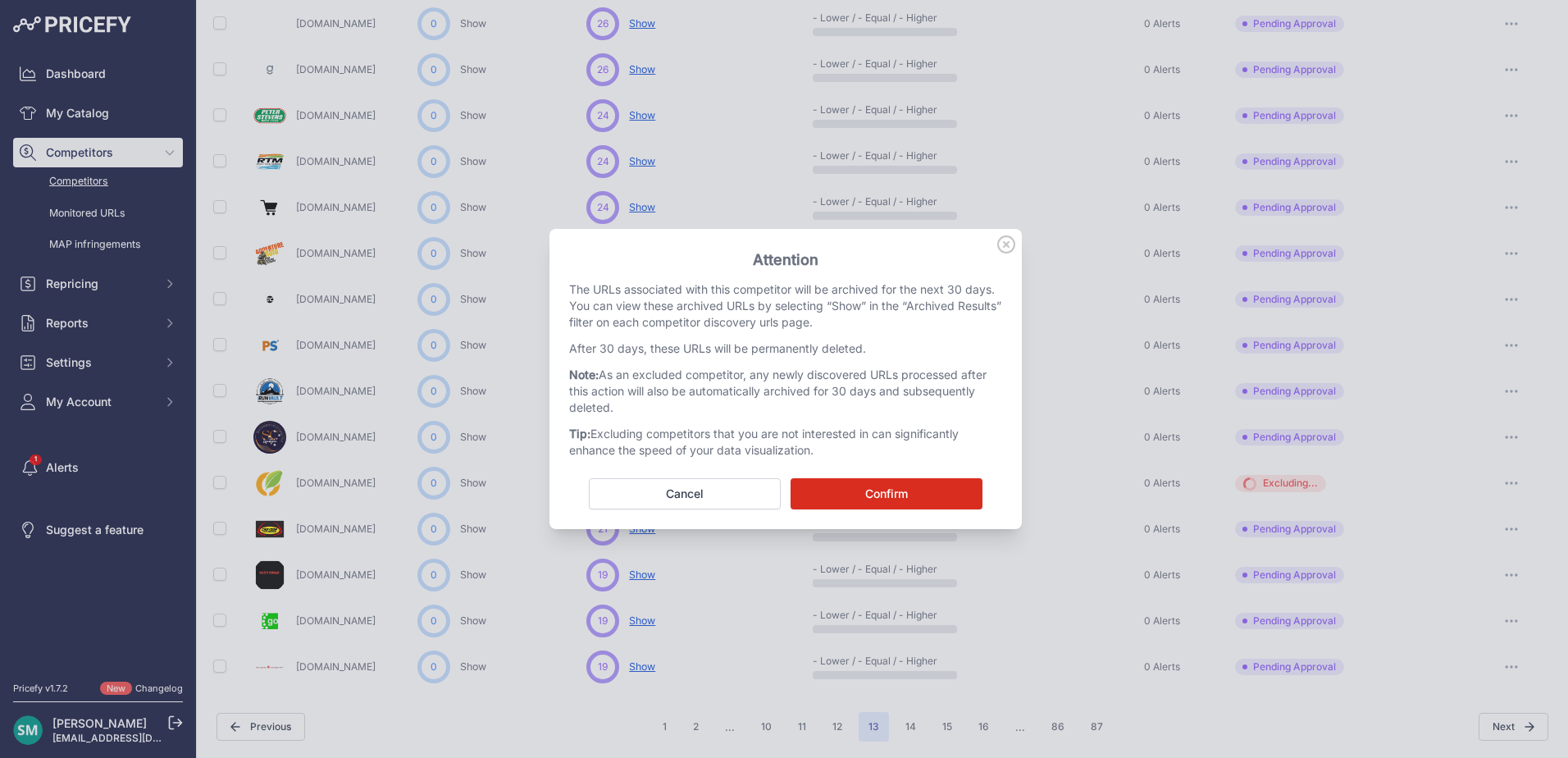 click on "Confirm" at bounding box center (887, 494) 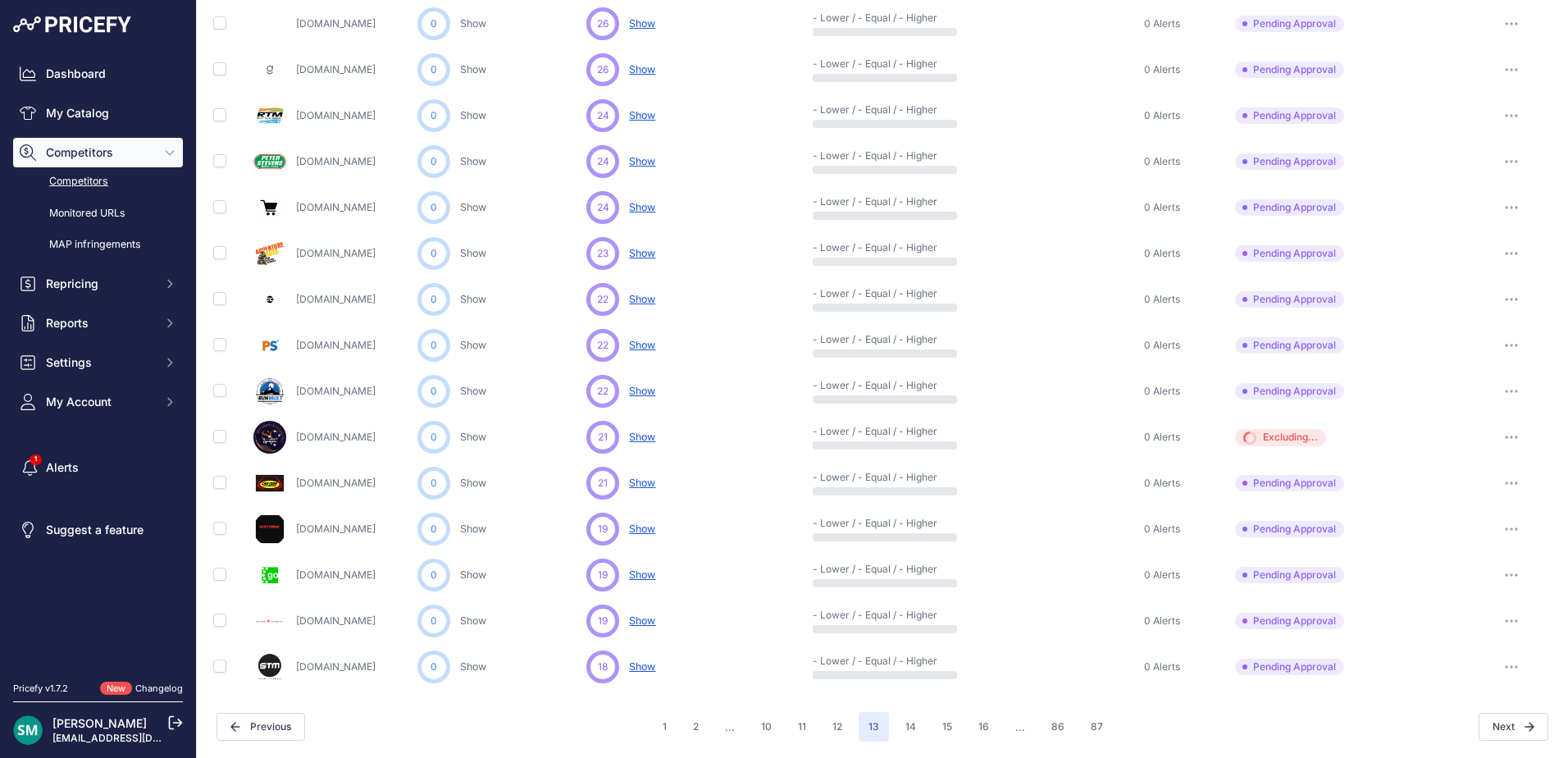 scroll, scrollTop: 625, scrollLeft: 0, axis: vertical 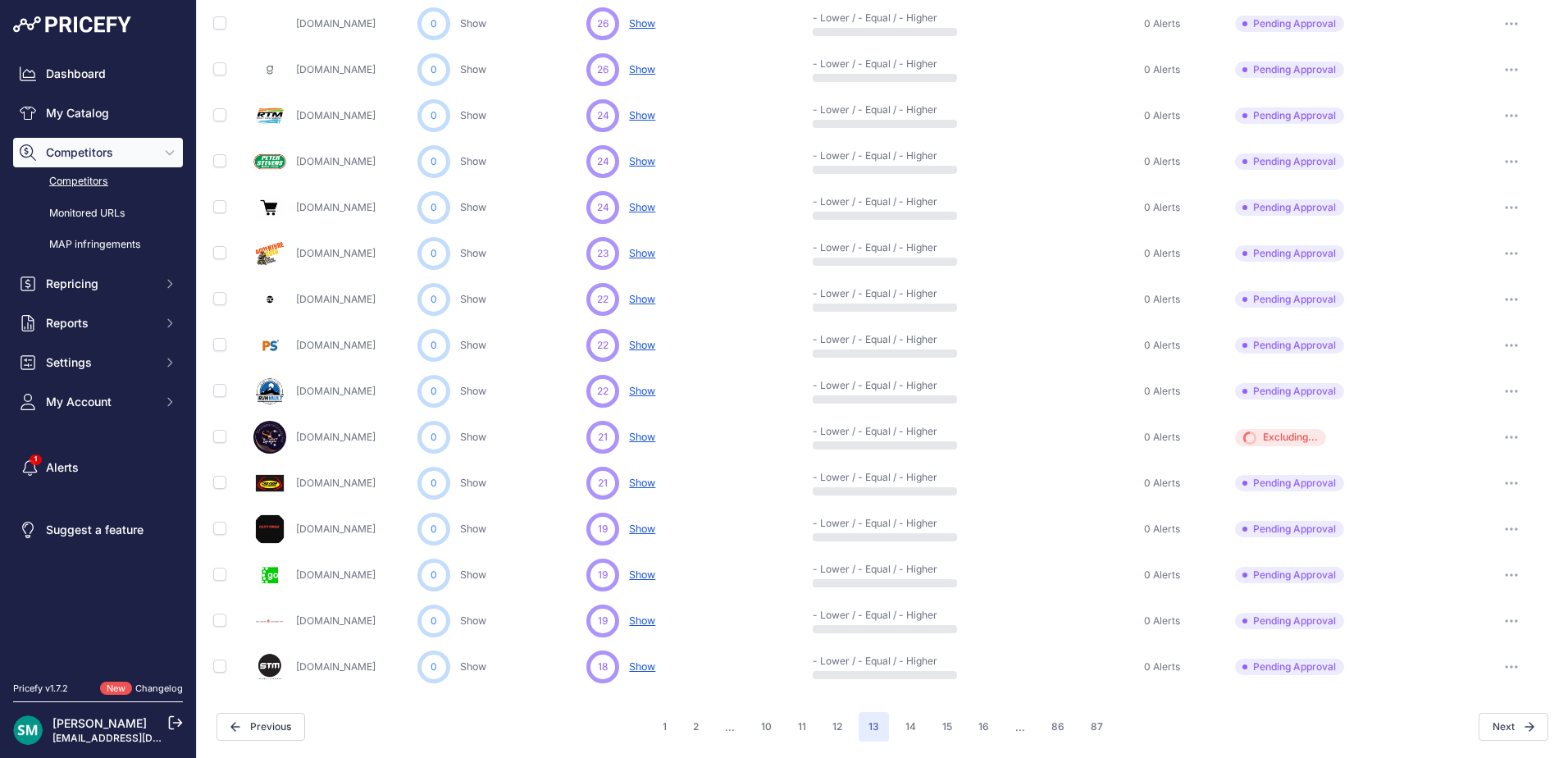 click at bounding box center (1511, 667) 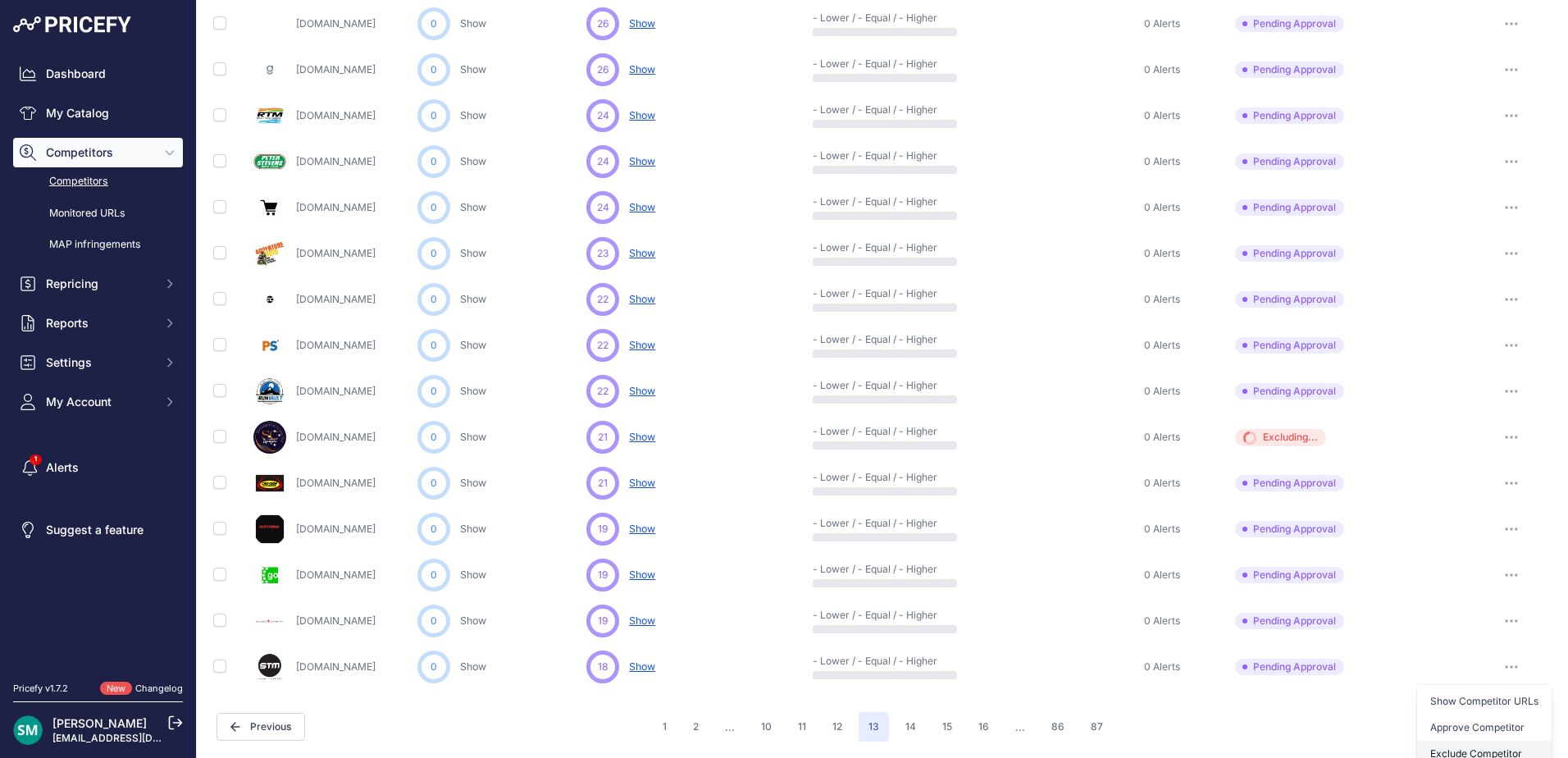 click on "Exclude Competitor" at bounding box center [1484, 754] 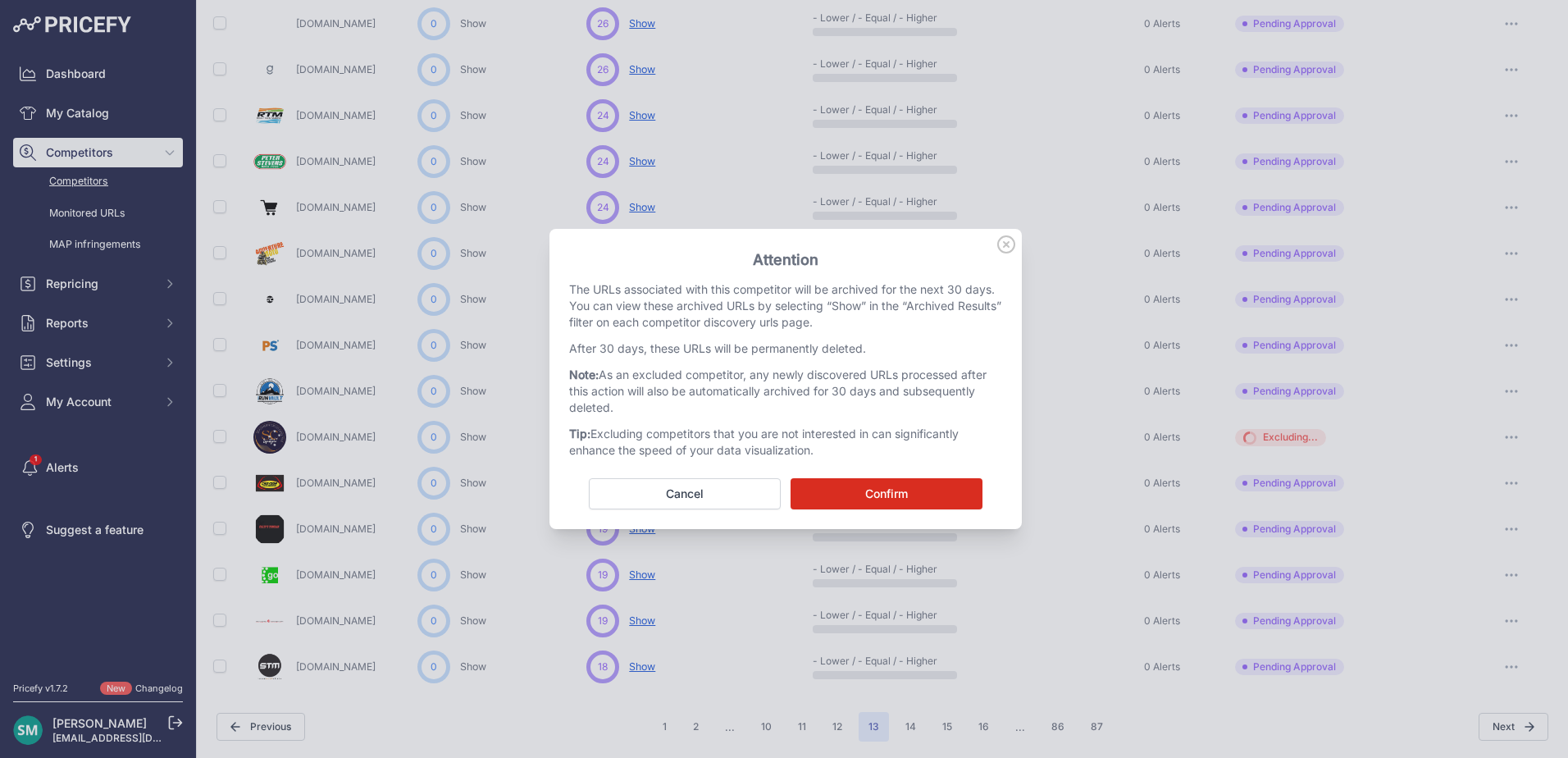 drag, startPoint x: 941, startPoint y: 496, endPoint x: 969, endPoint y: 518, distance: 35.60899 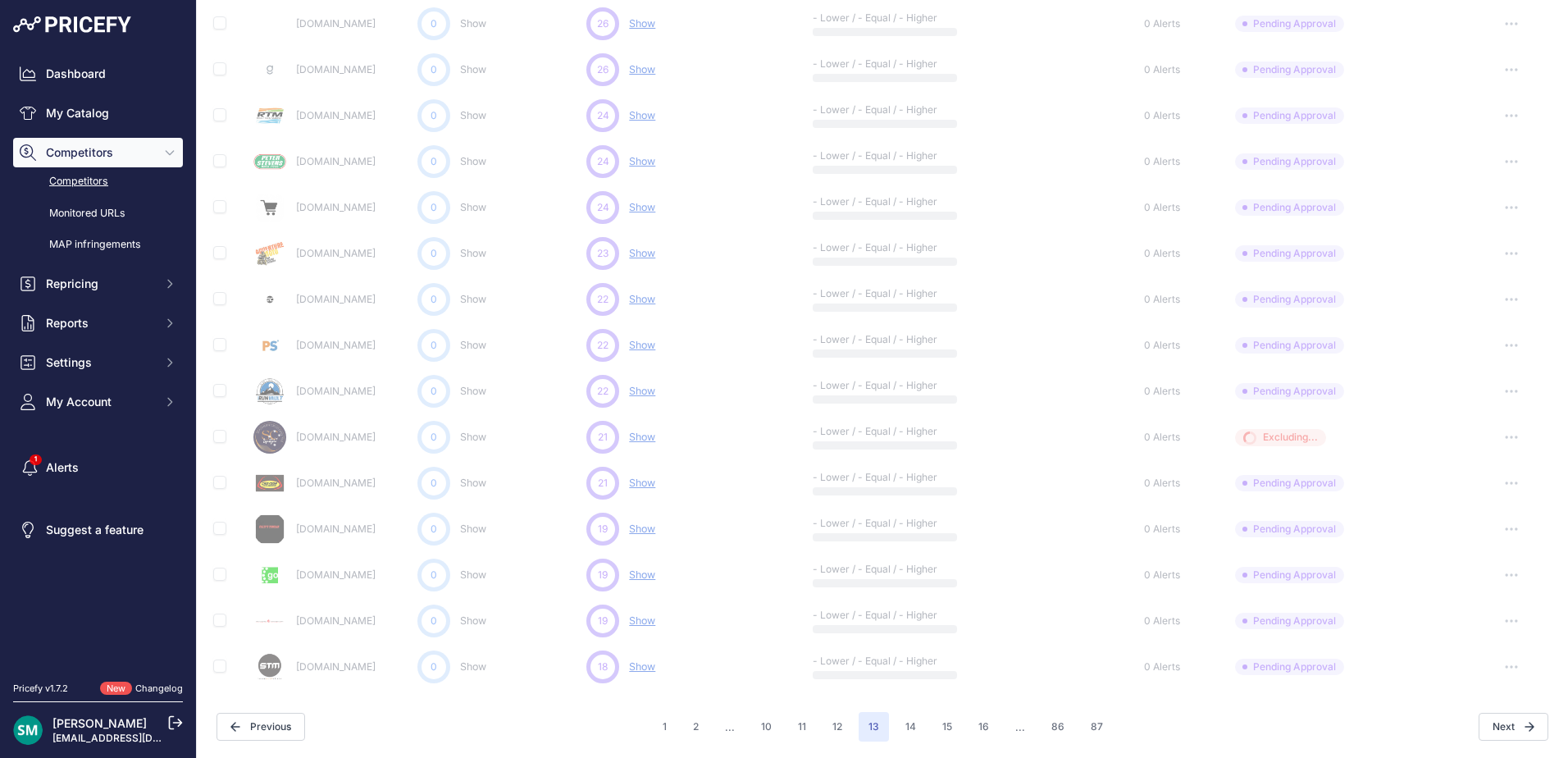 type 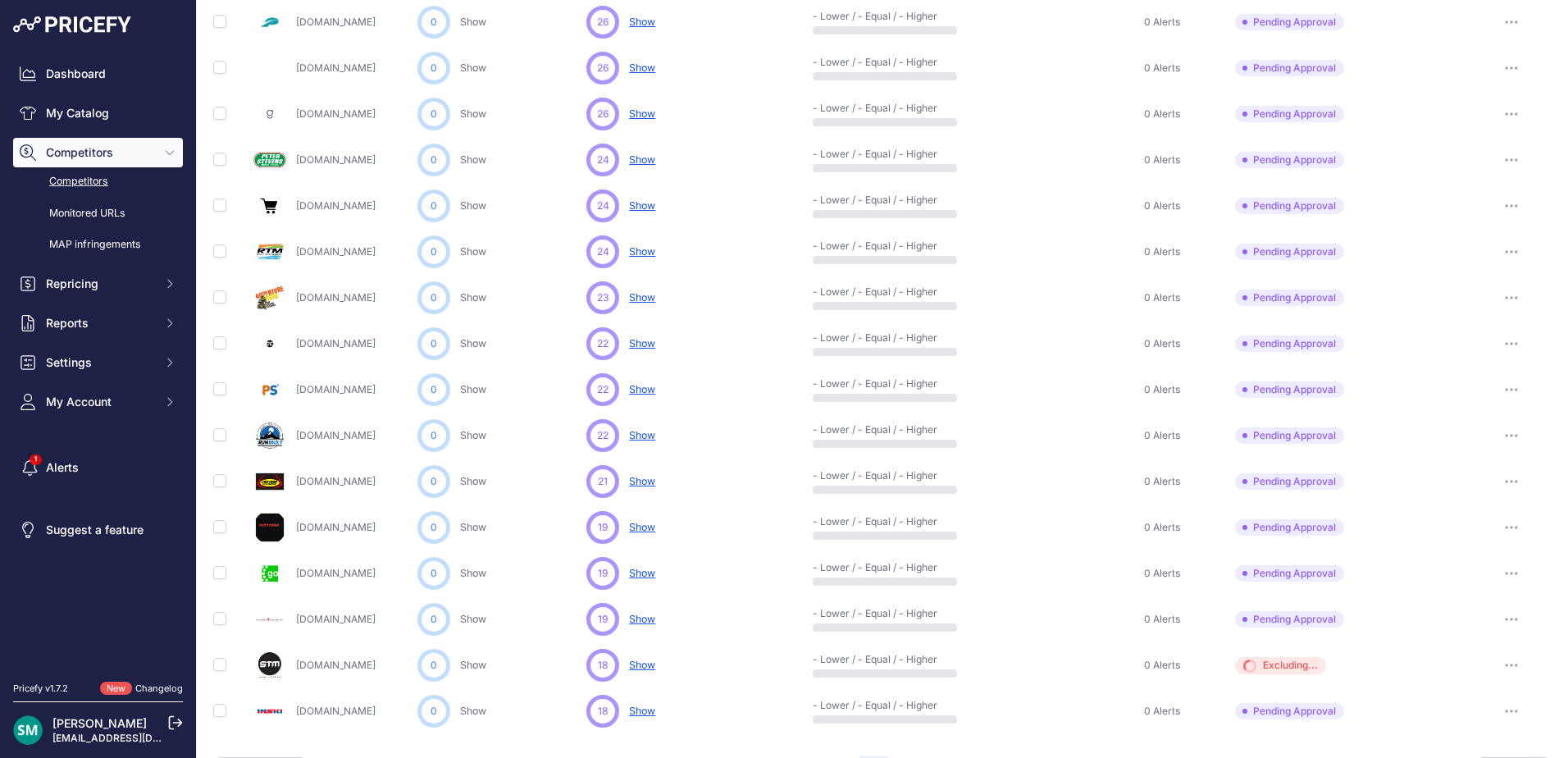 scroll, scrollTop: 669, scrollLeft: 0, axis: vertical 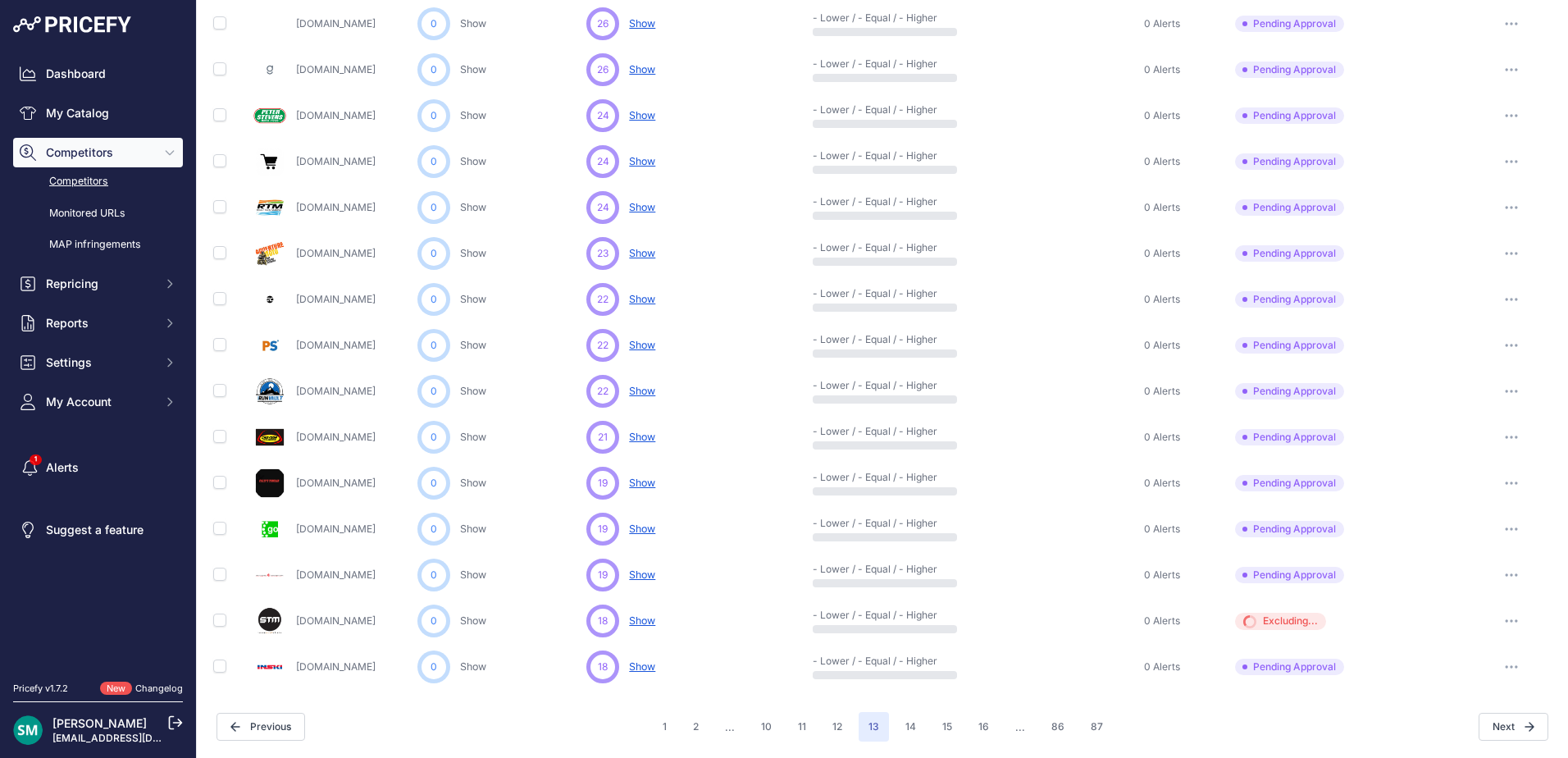 click 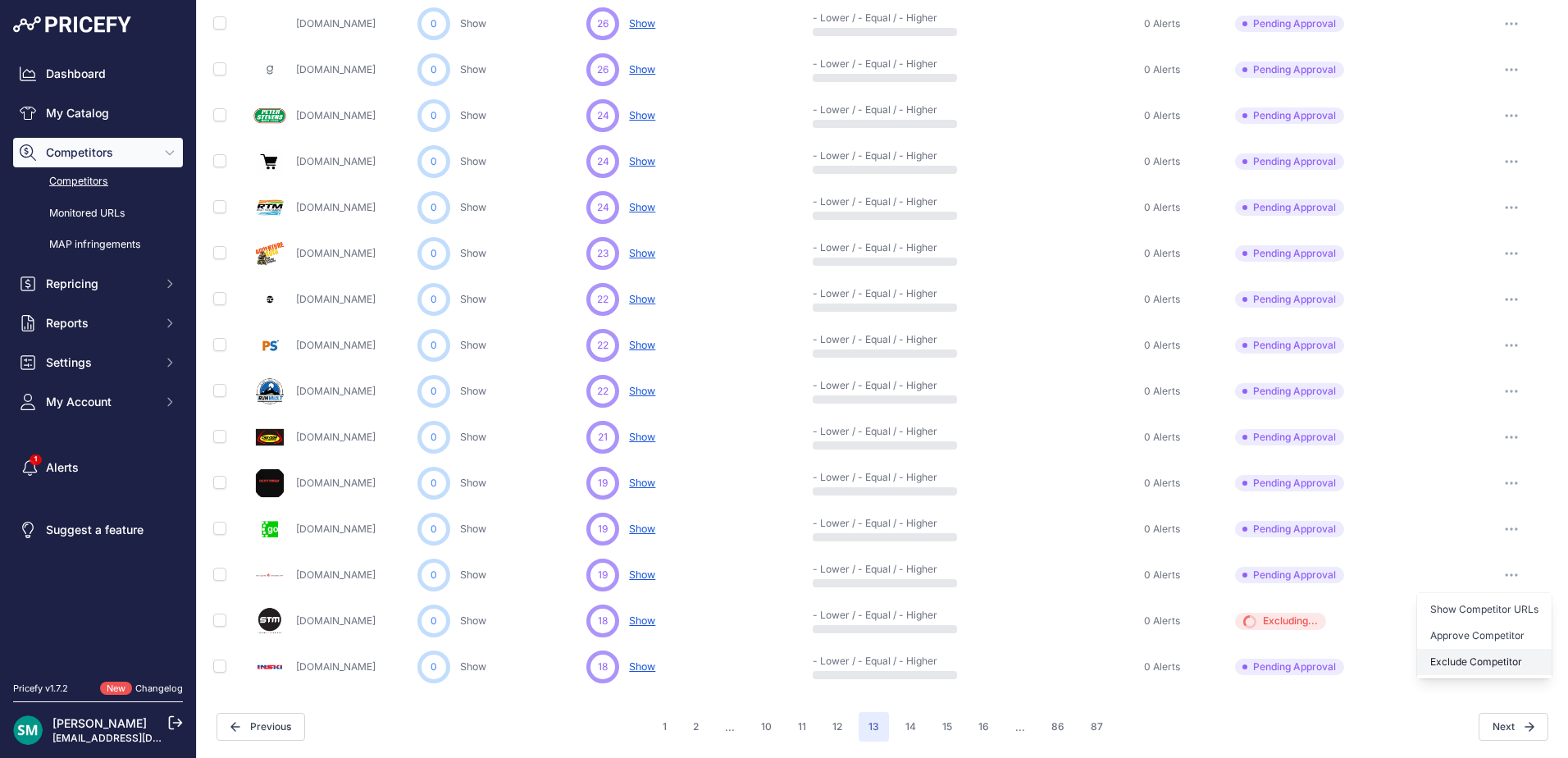 click on "Exclude Competitor" at bounding box center [1484, 662] 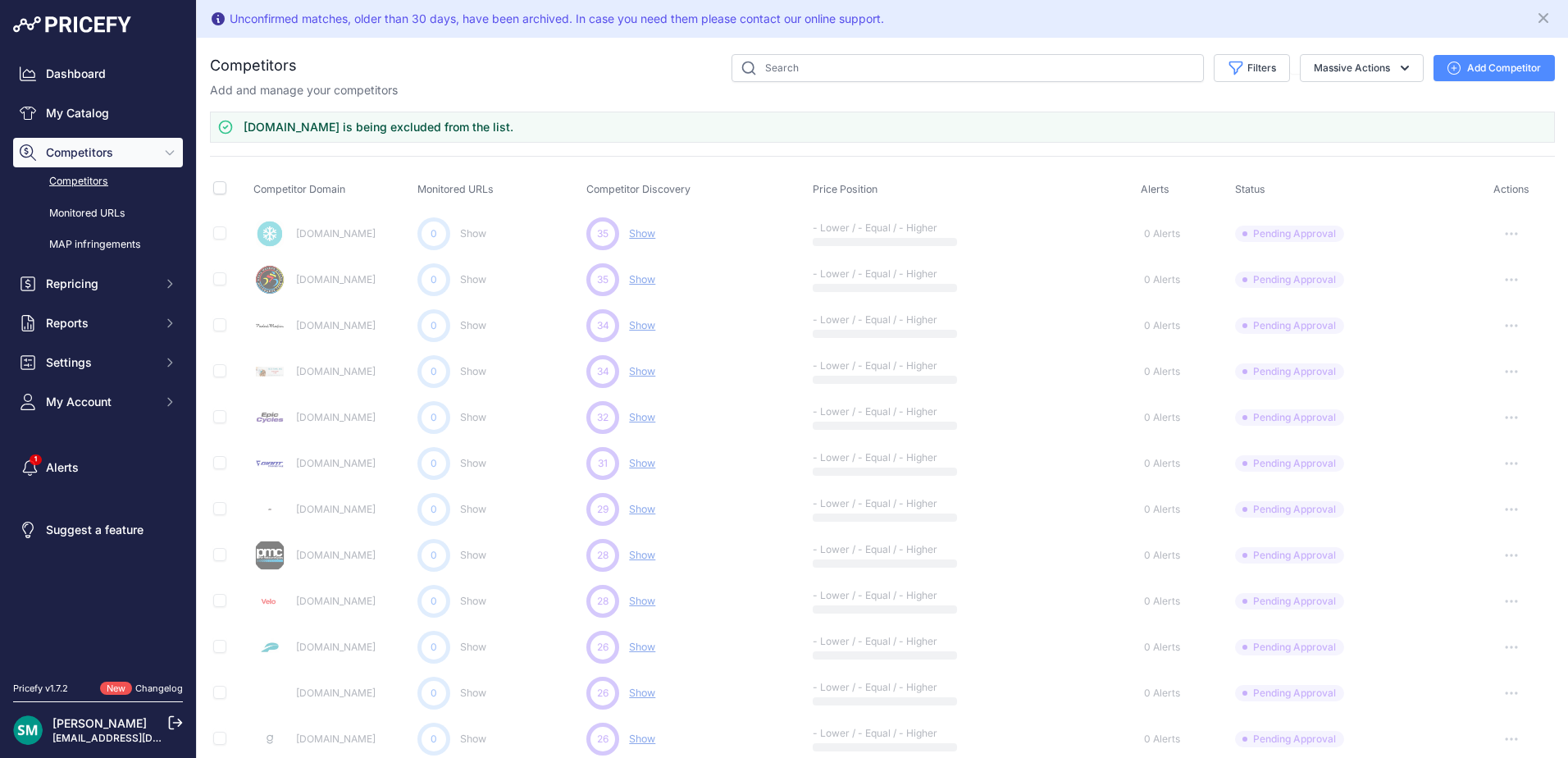 scroll, scrollTop: 0, scrollLeft: 0, axis: both 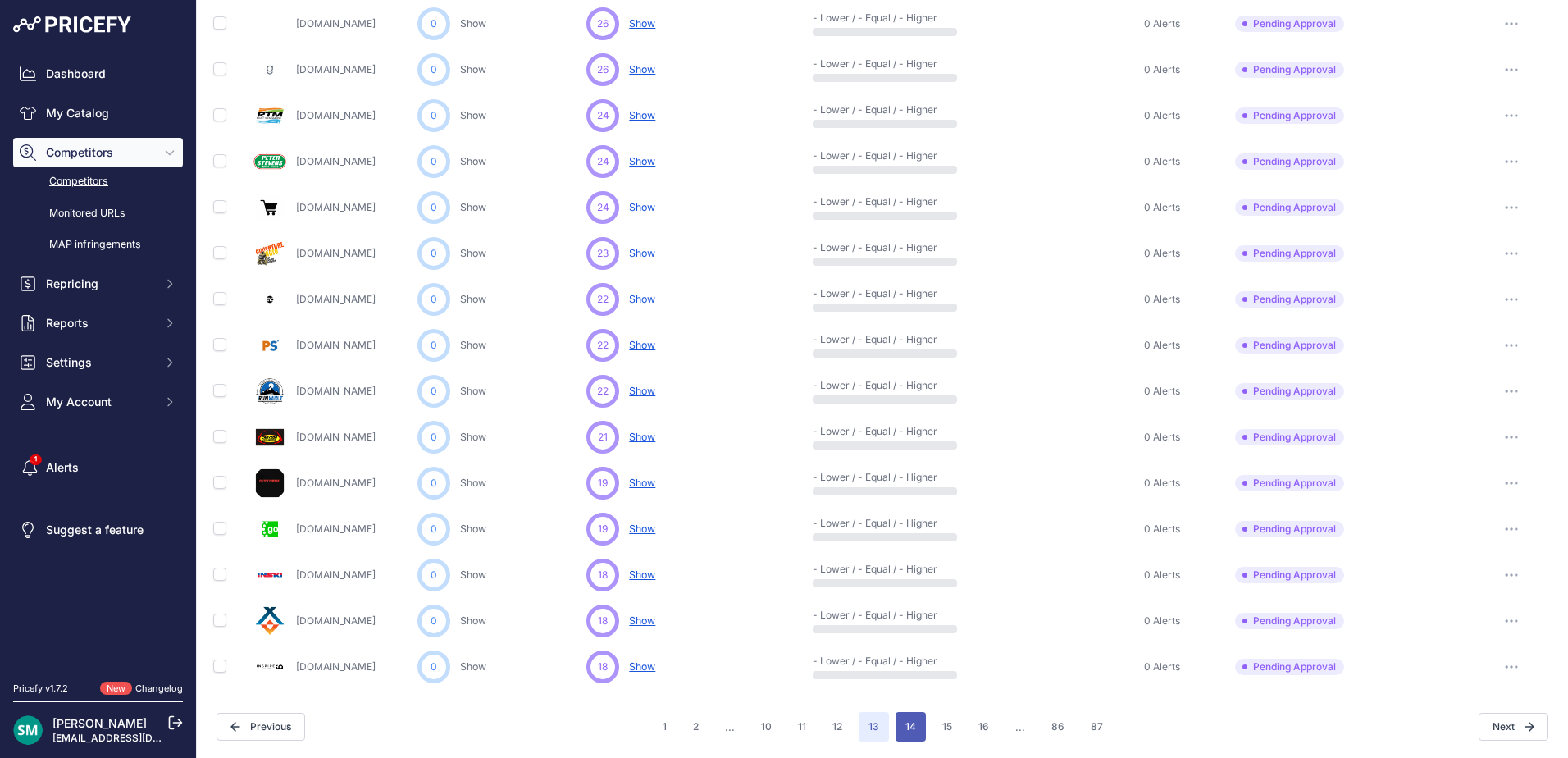 click on "14" at bounding box center (910, 727) 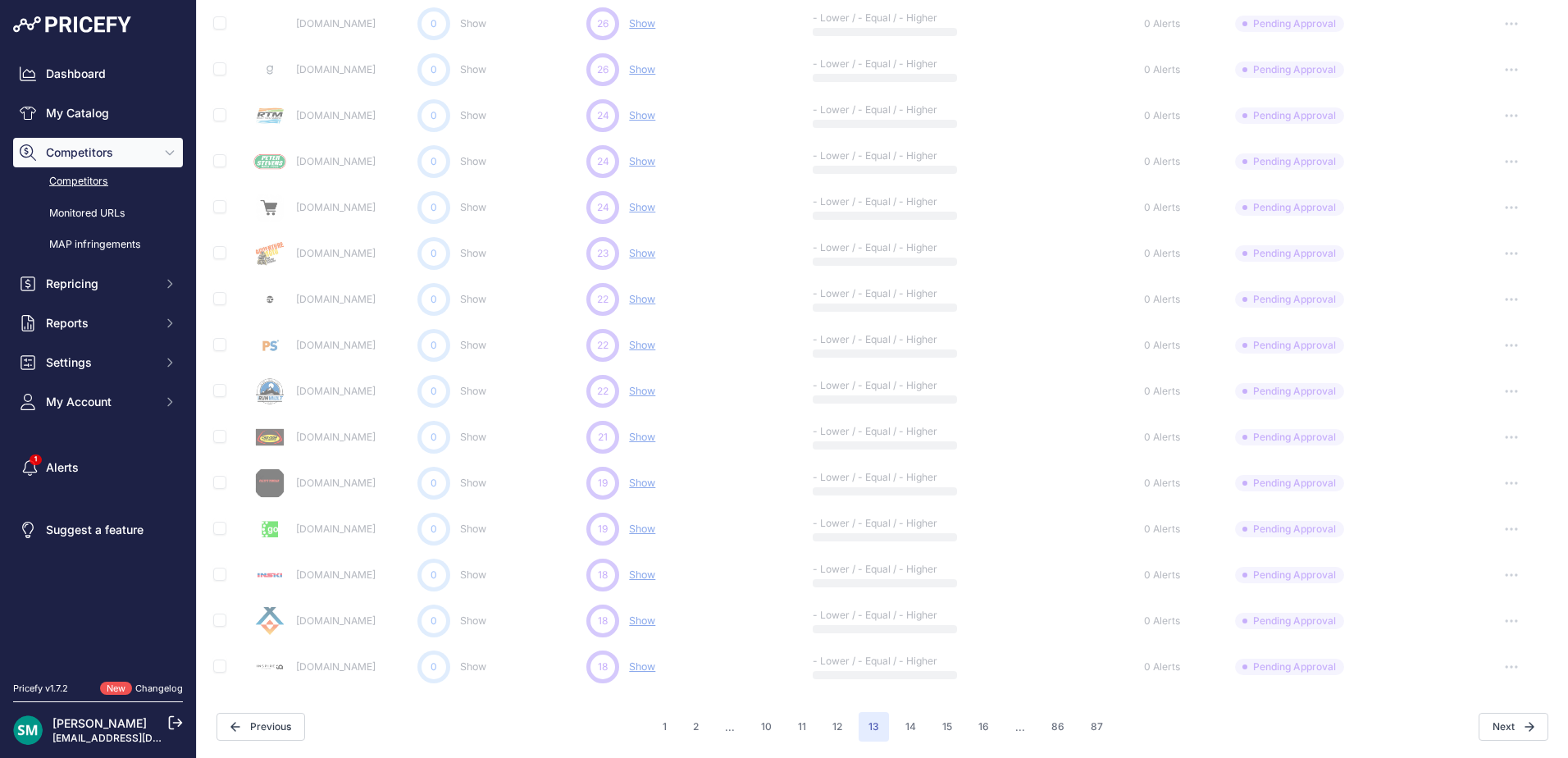 type 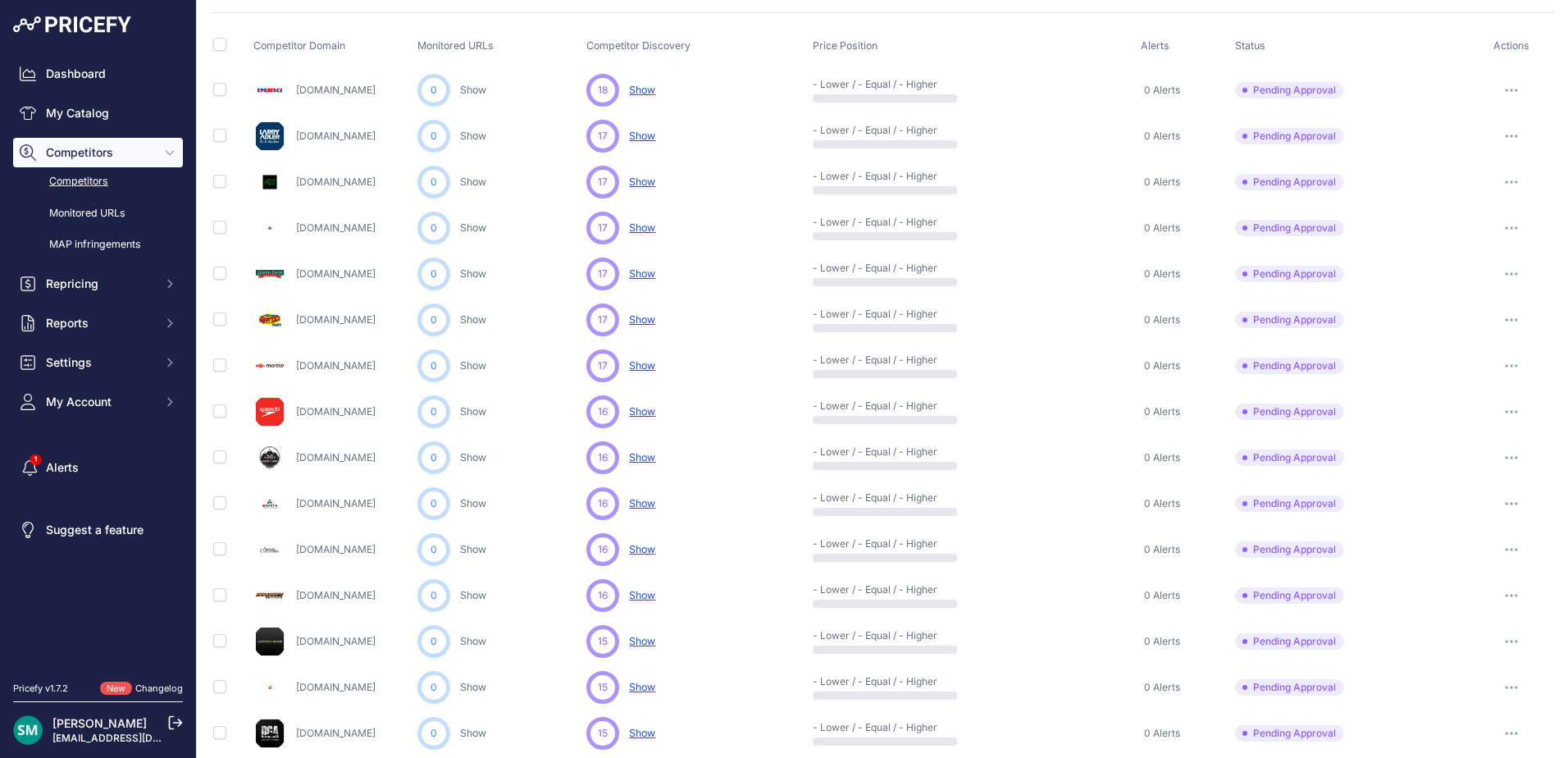 scroll, scrollTop: 0, scrollLeft: 0, axis: both 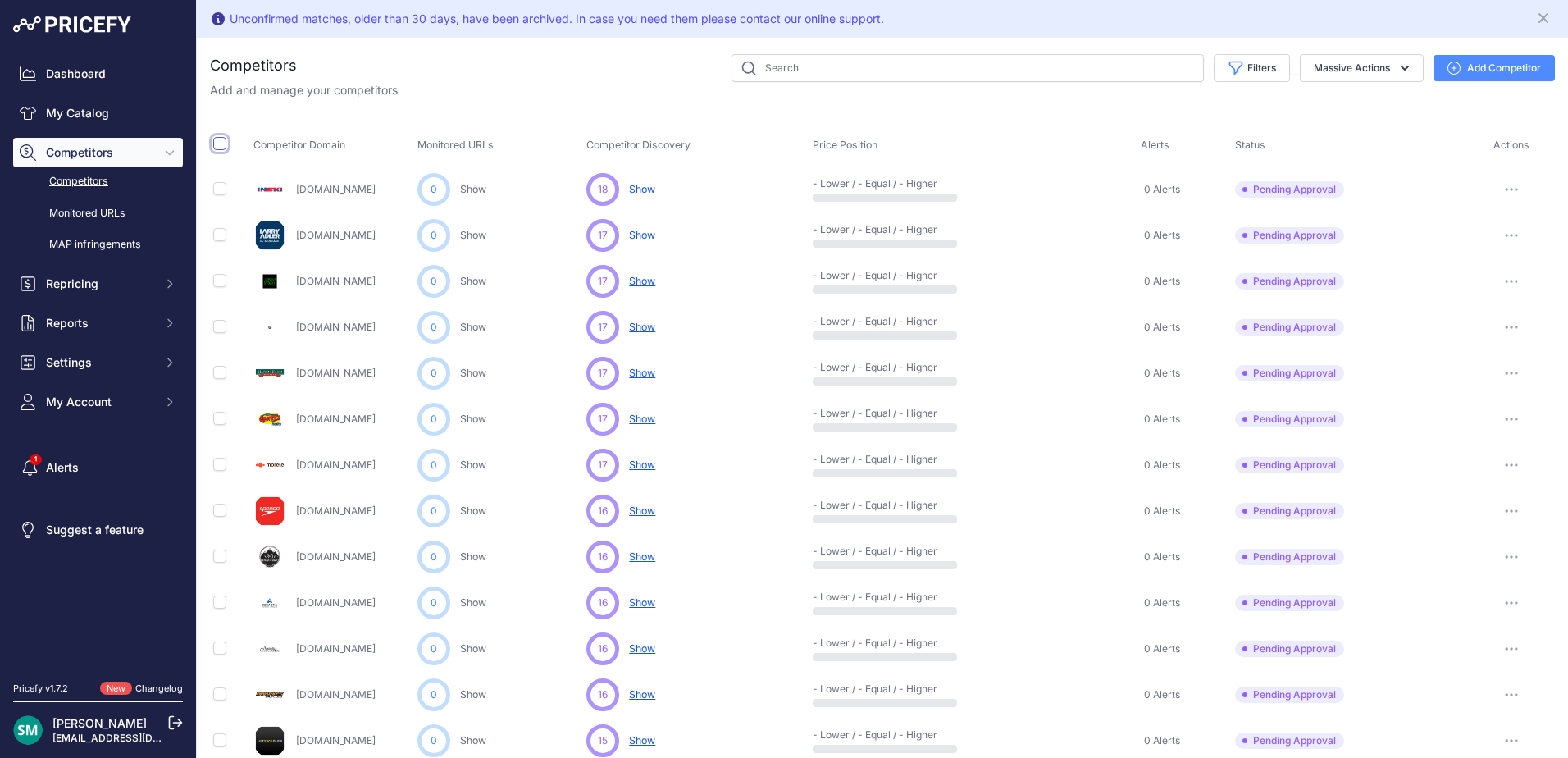 click at bounding box center (220, 144) 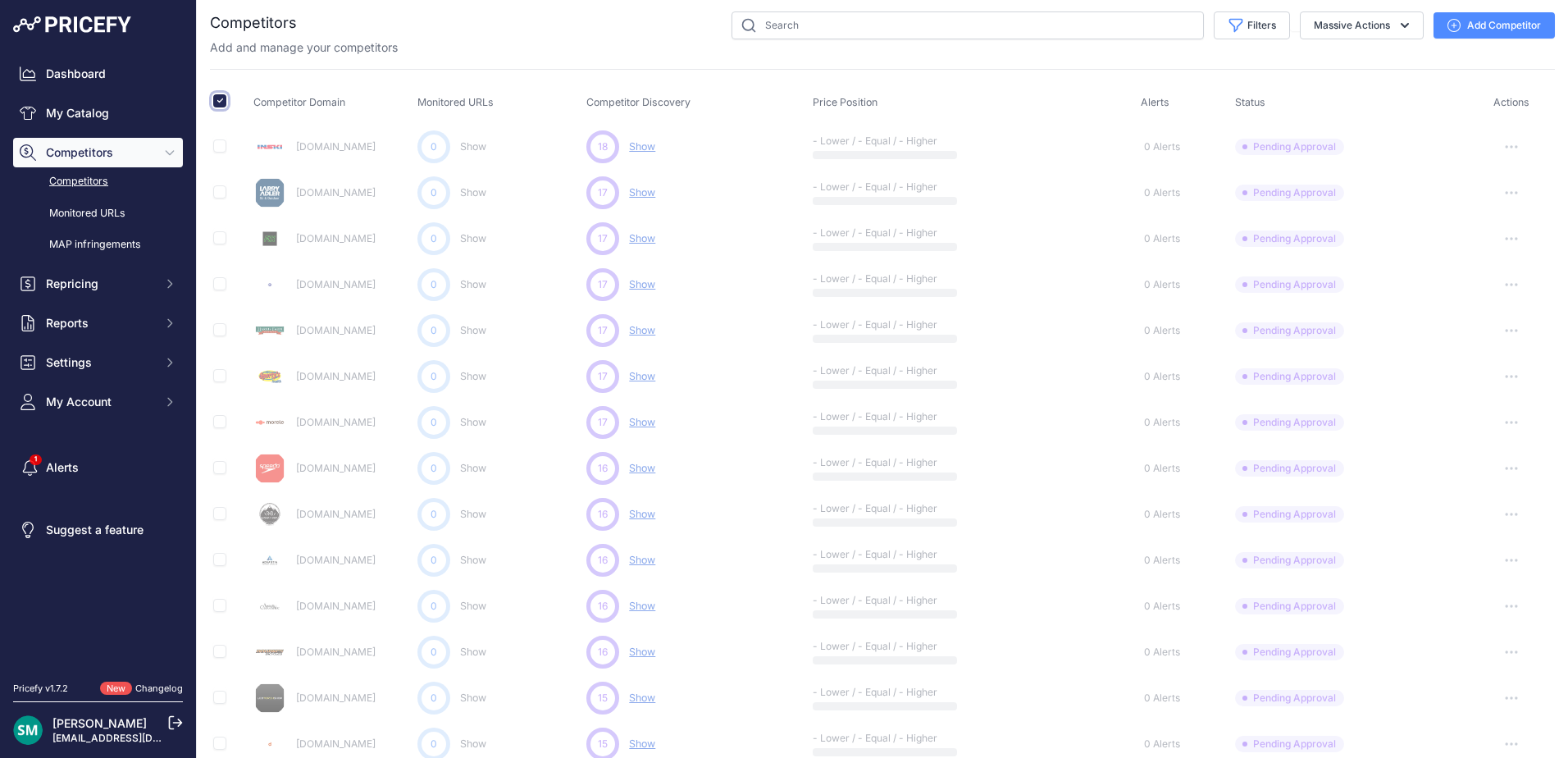 scroll, scrollTop: 82, scrollLeft: 0, axis: vertical 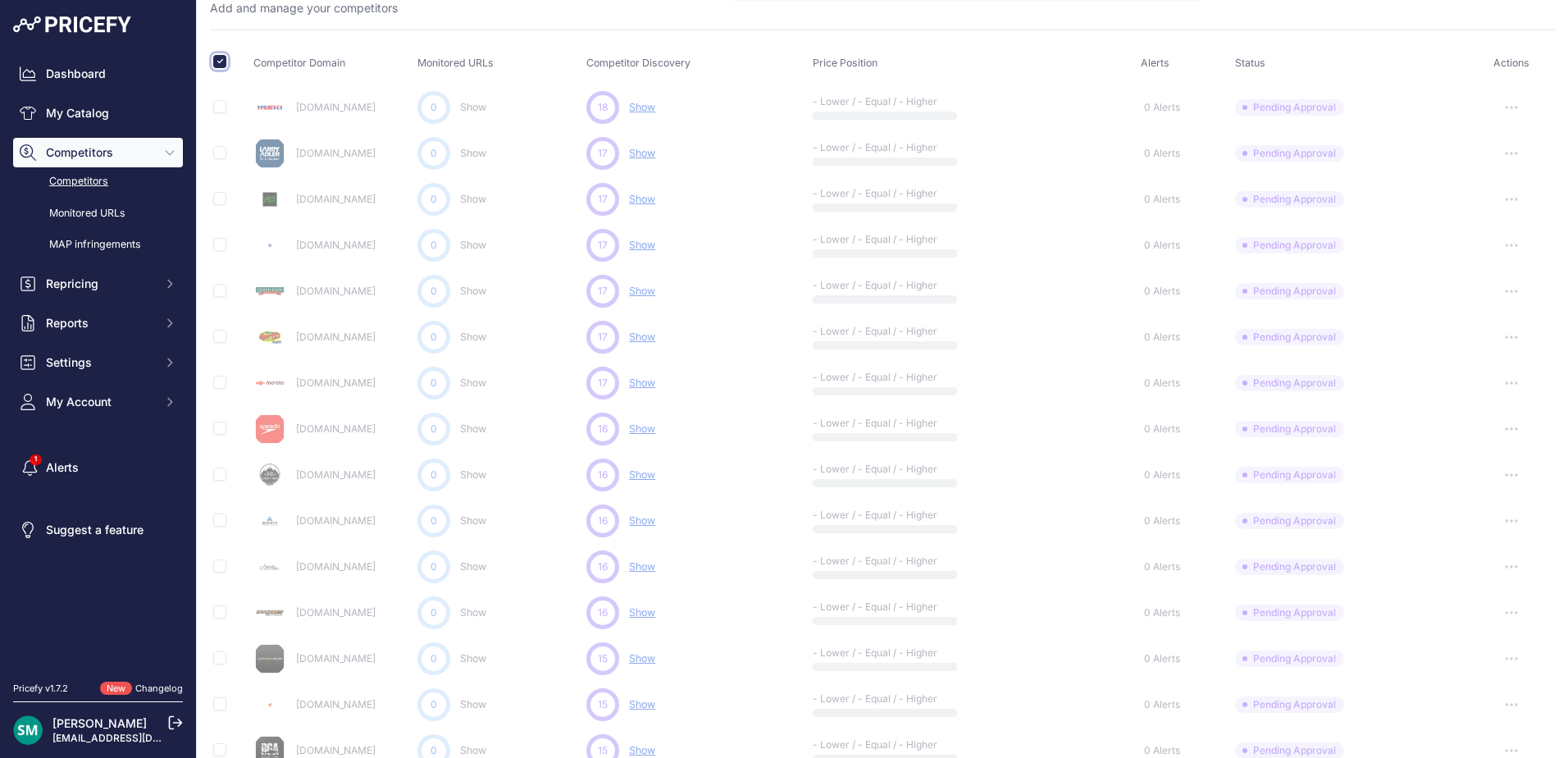 type 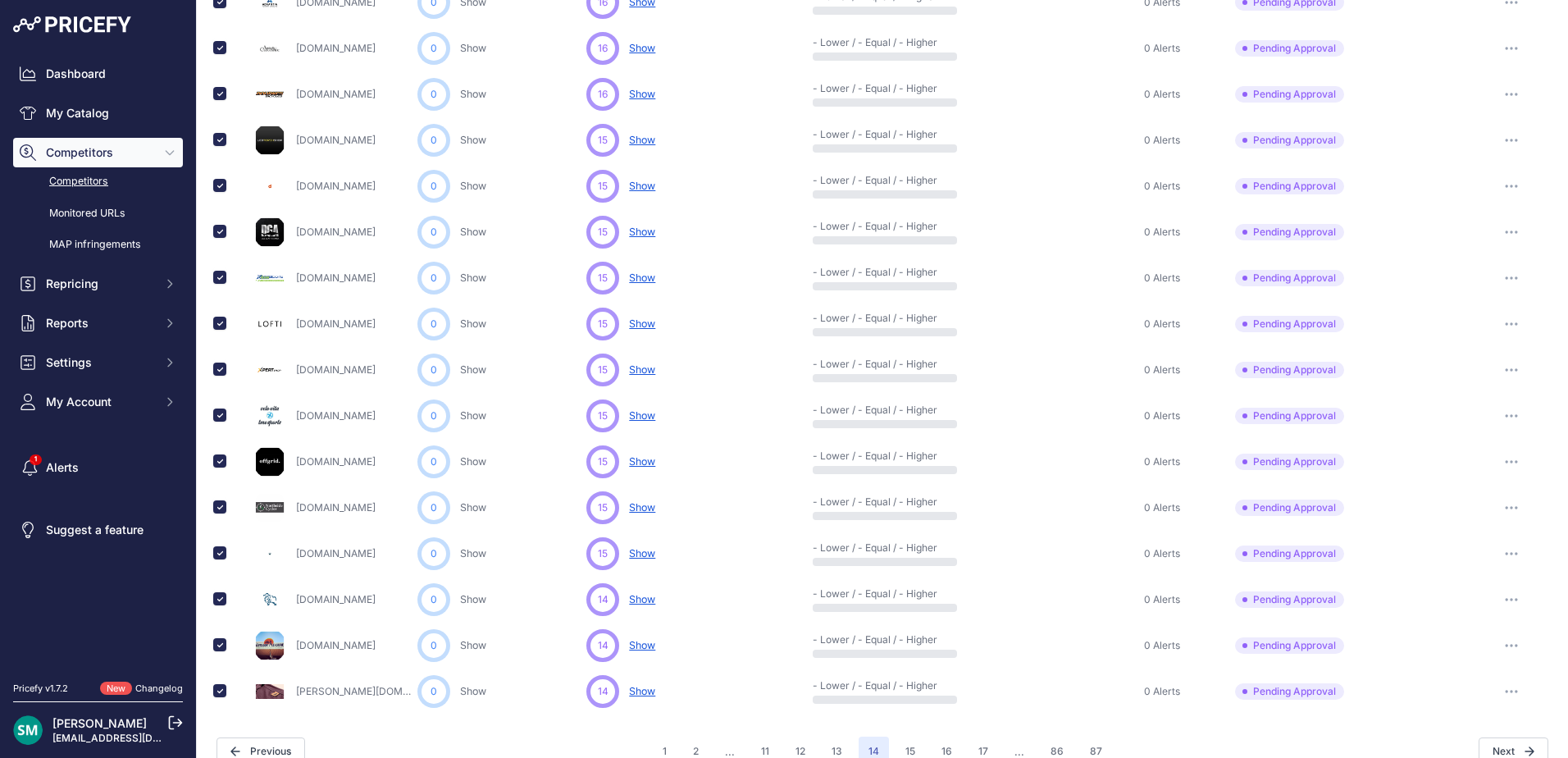 scroll, scrollTop: 655, scrollLeft: 0, axis: vertical 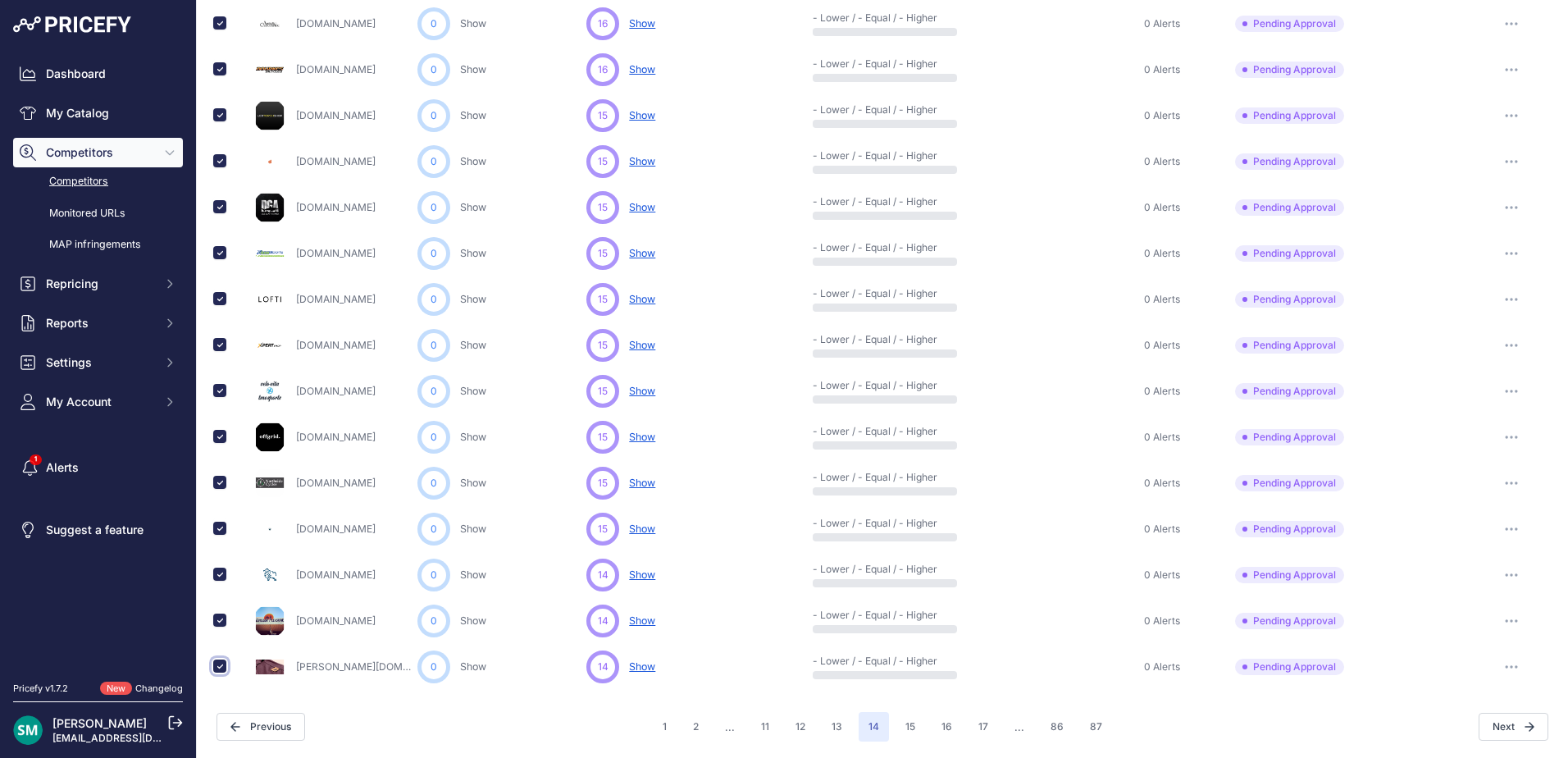 click at bounding box center [220, 666] 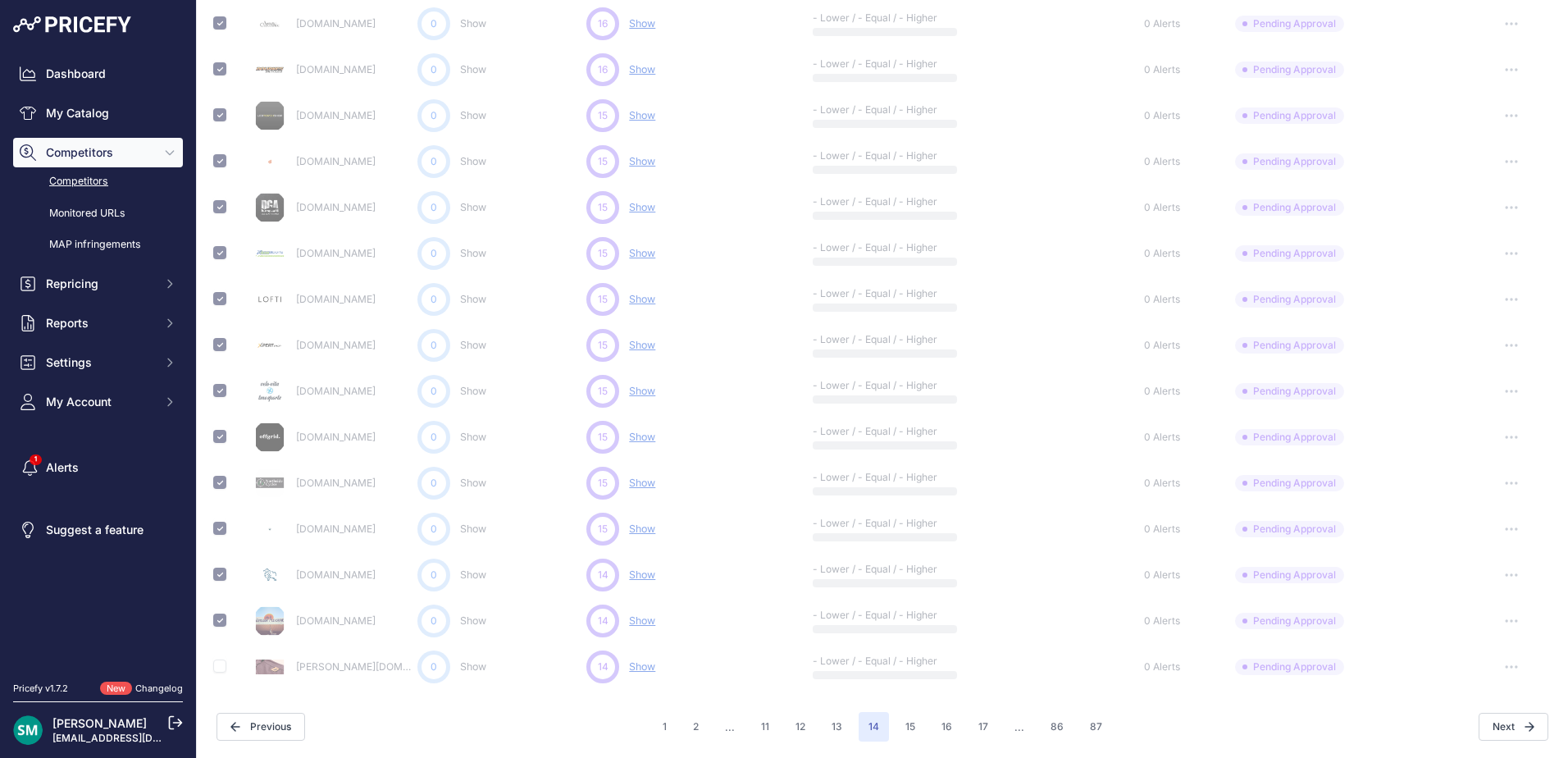 type 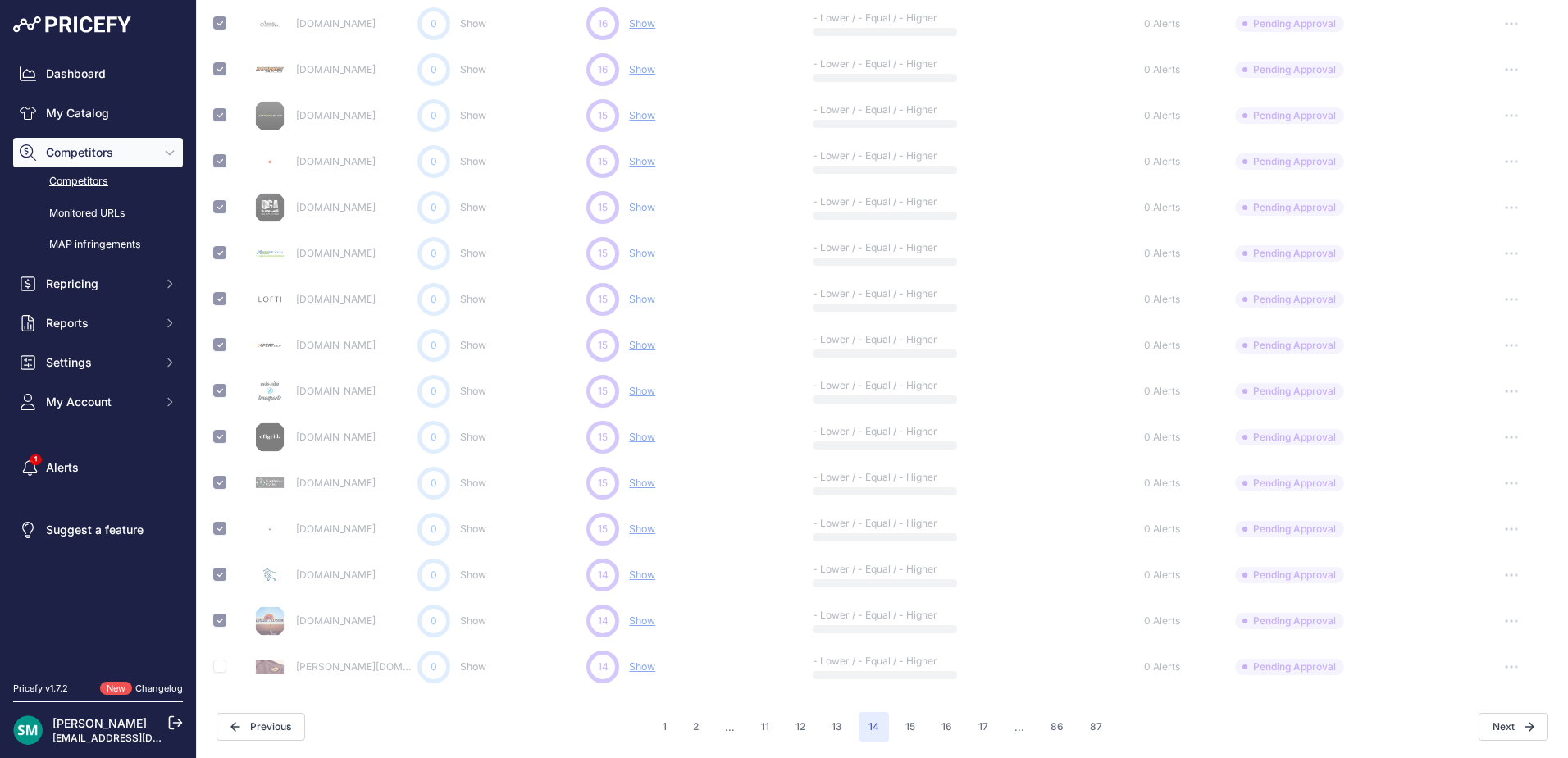 checkbox on "false" 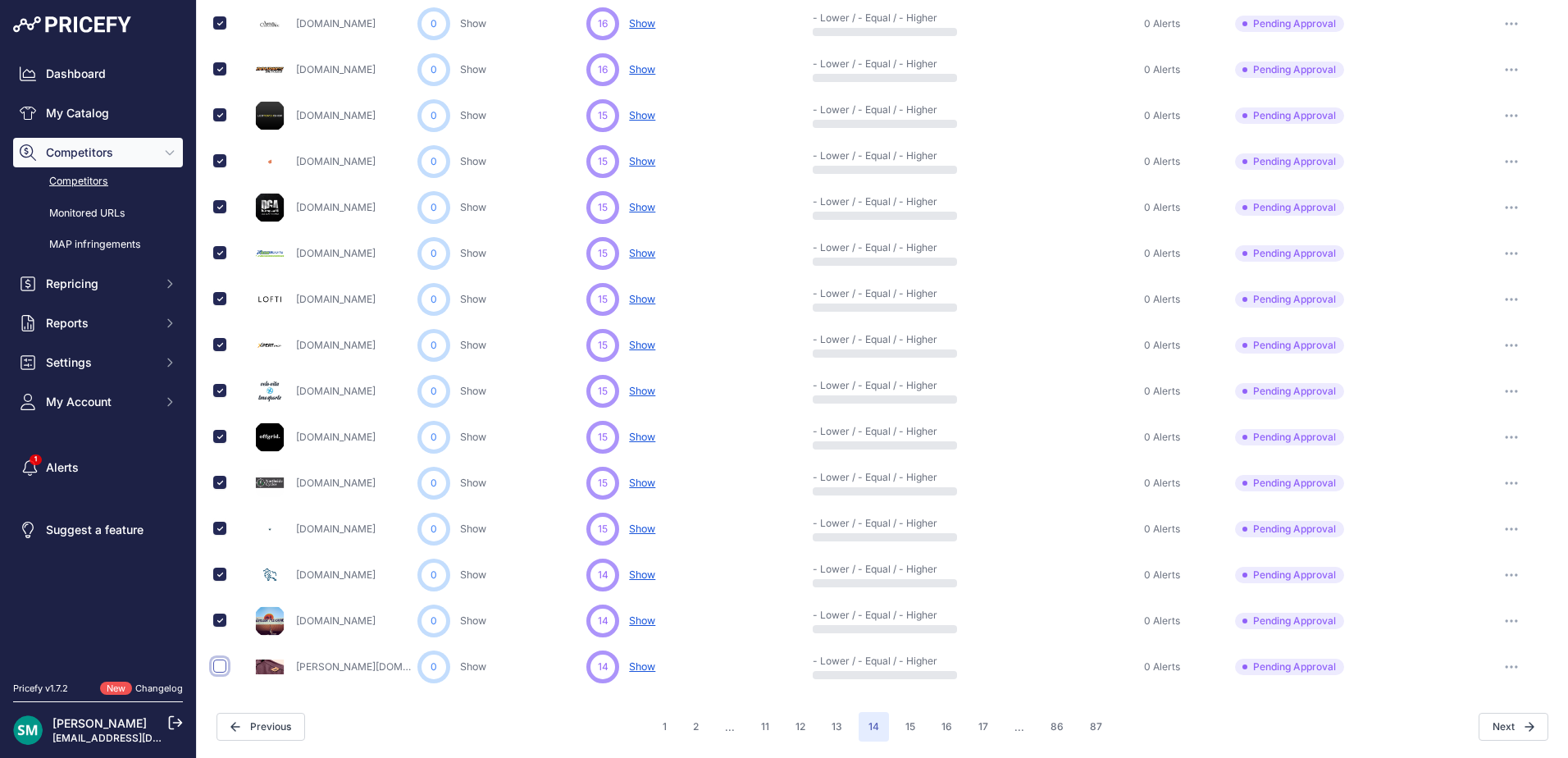 click at bounding box center [220, 666] 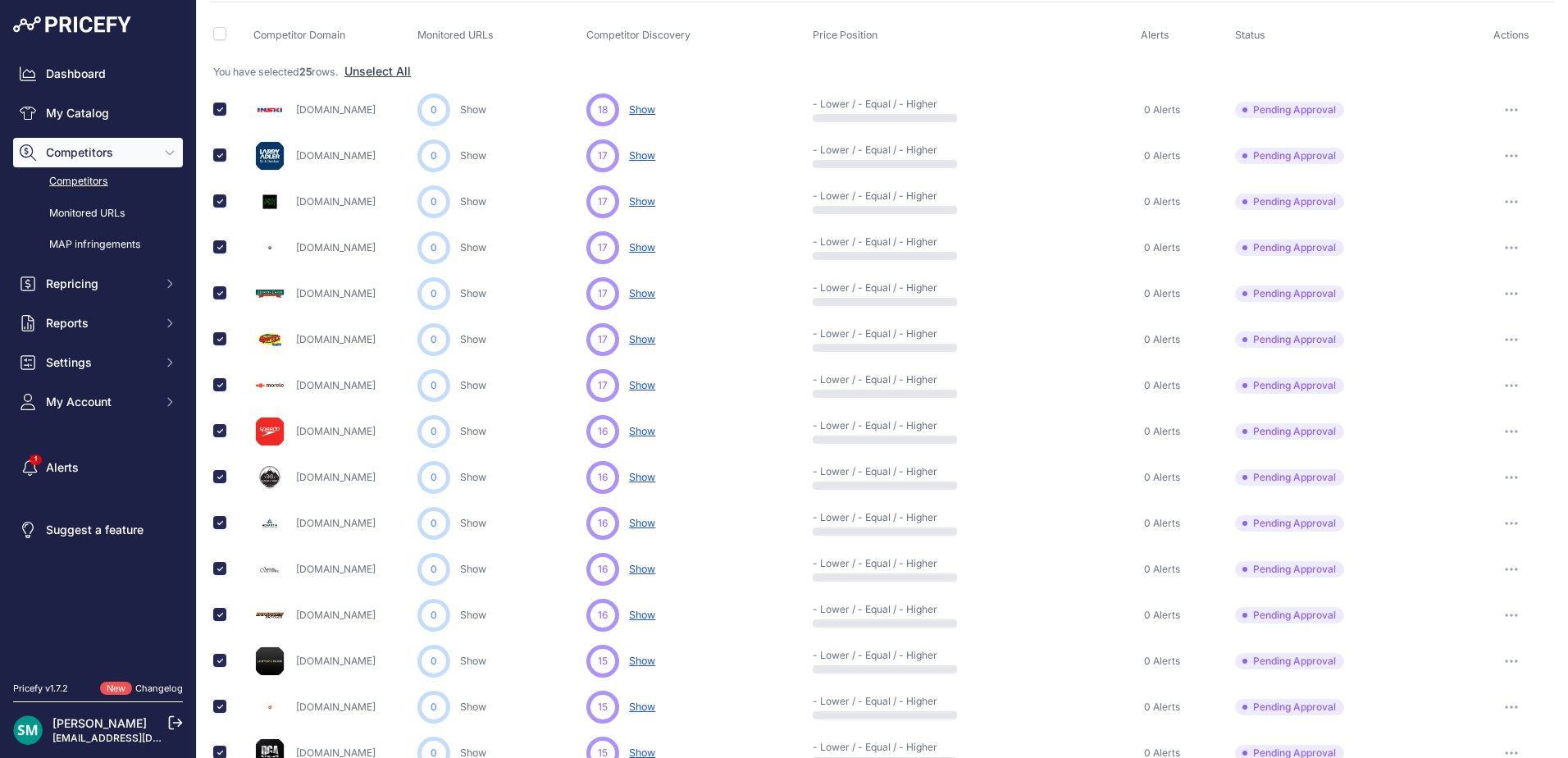 scroll, scrollTop: 81, scrollLeft: 0, axis: vertical 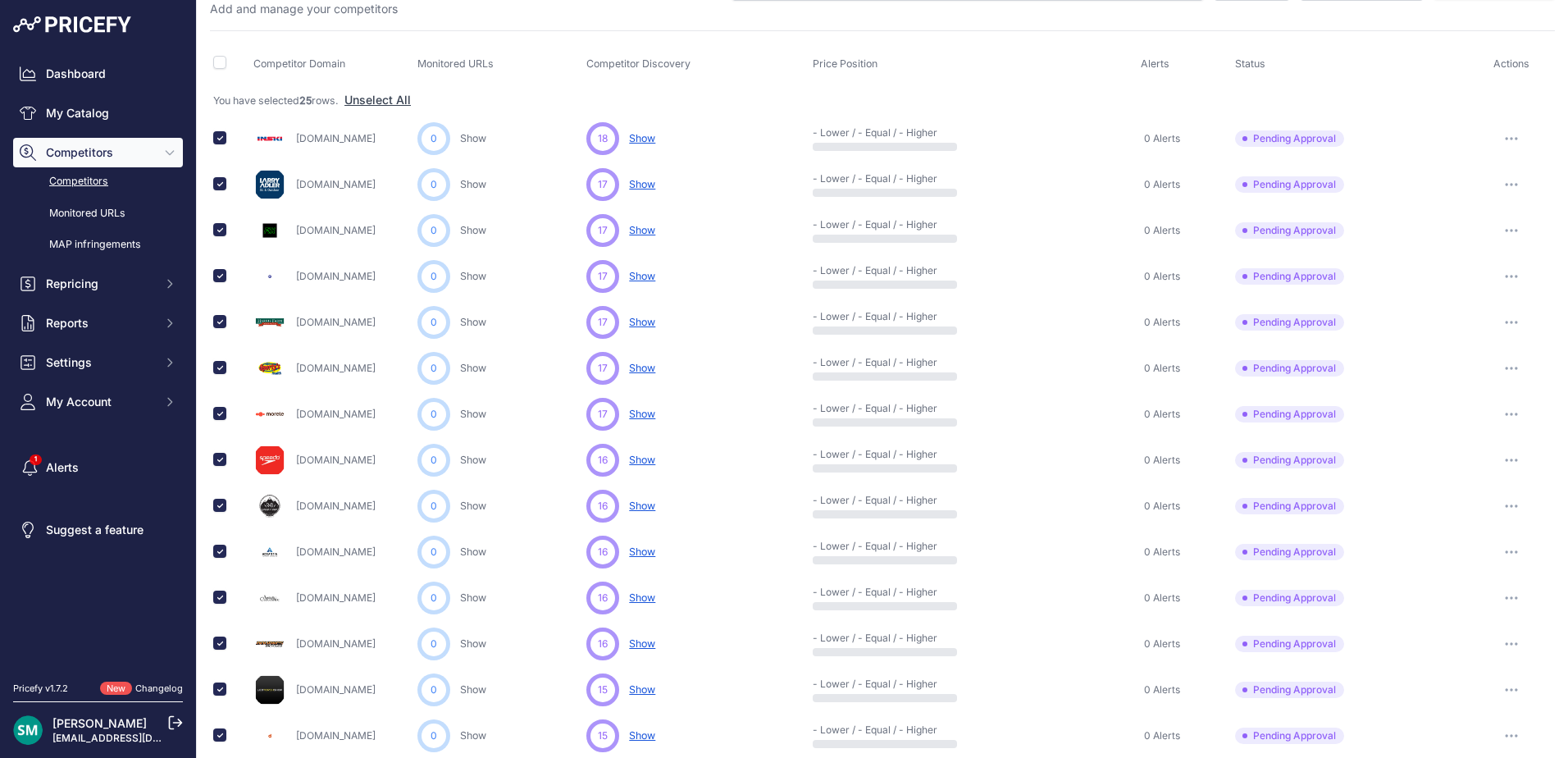 click 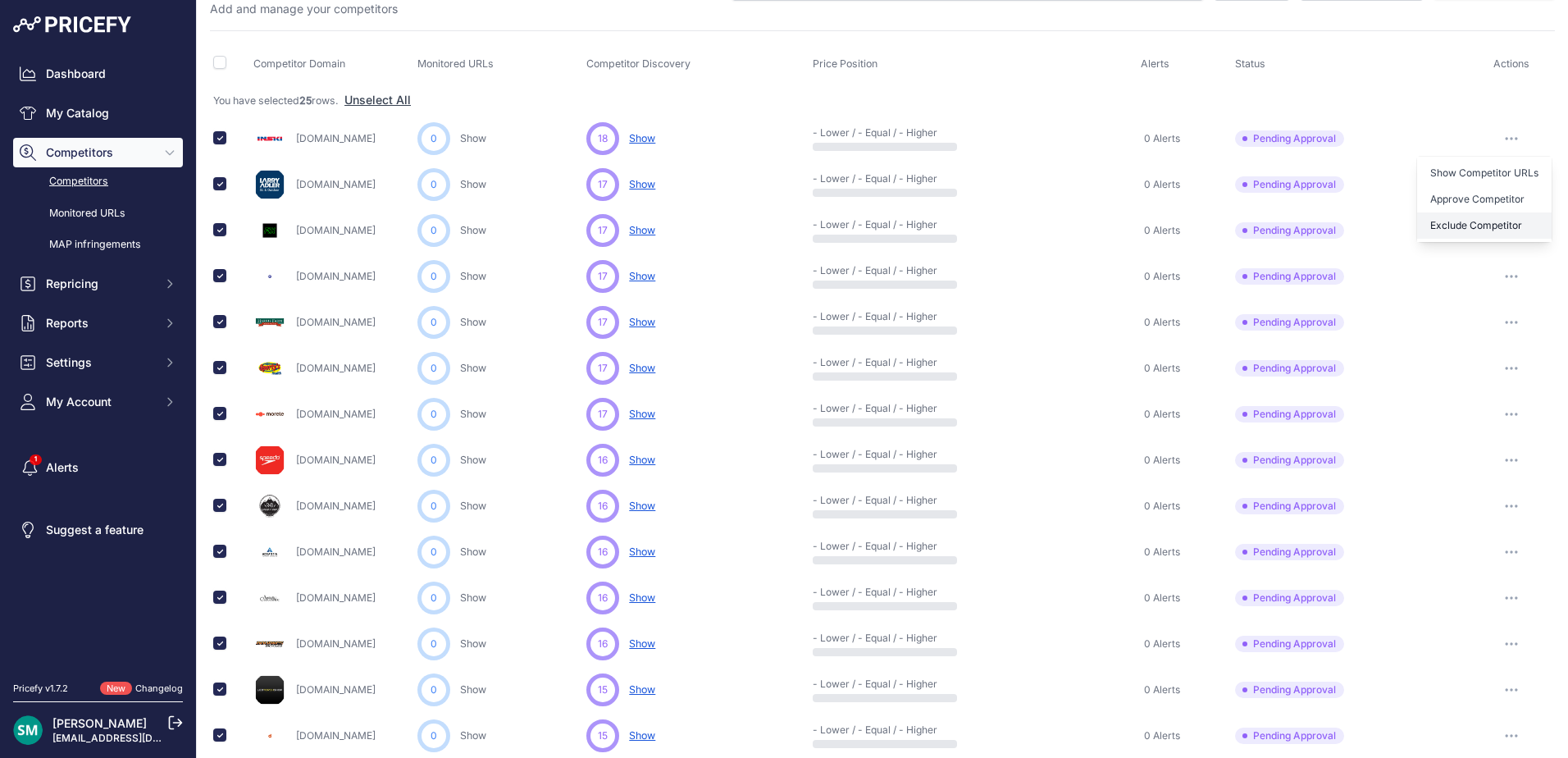 click on "Exclude Competitor" at bounding box center (1484, 226) 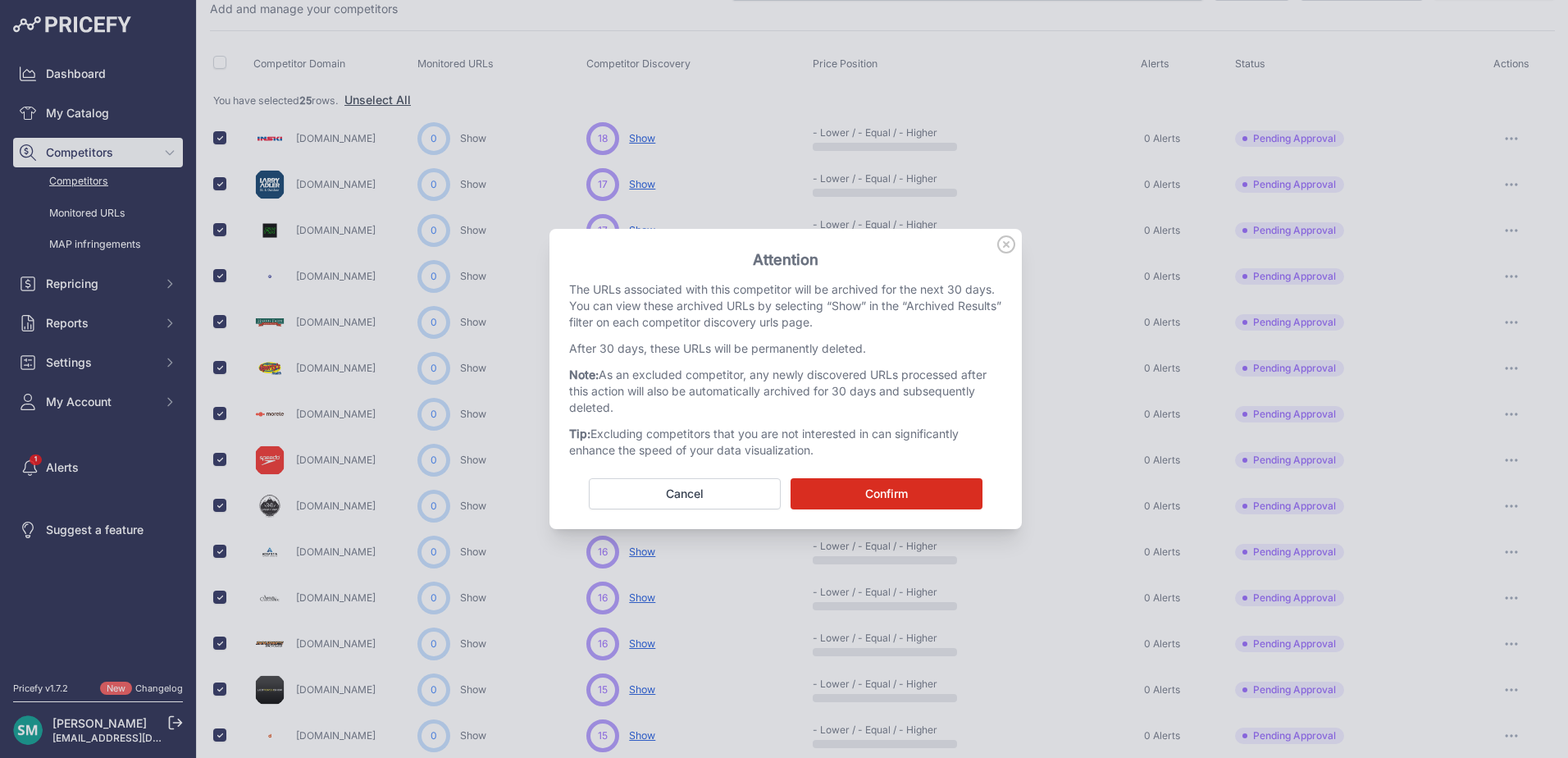 click on "Confirm" at bounding box center [887, 494] 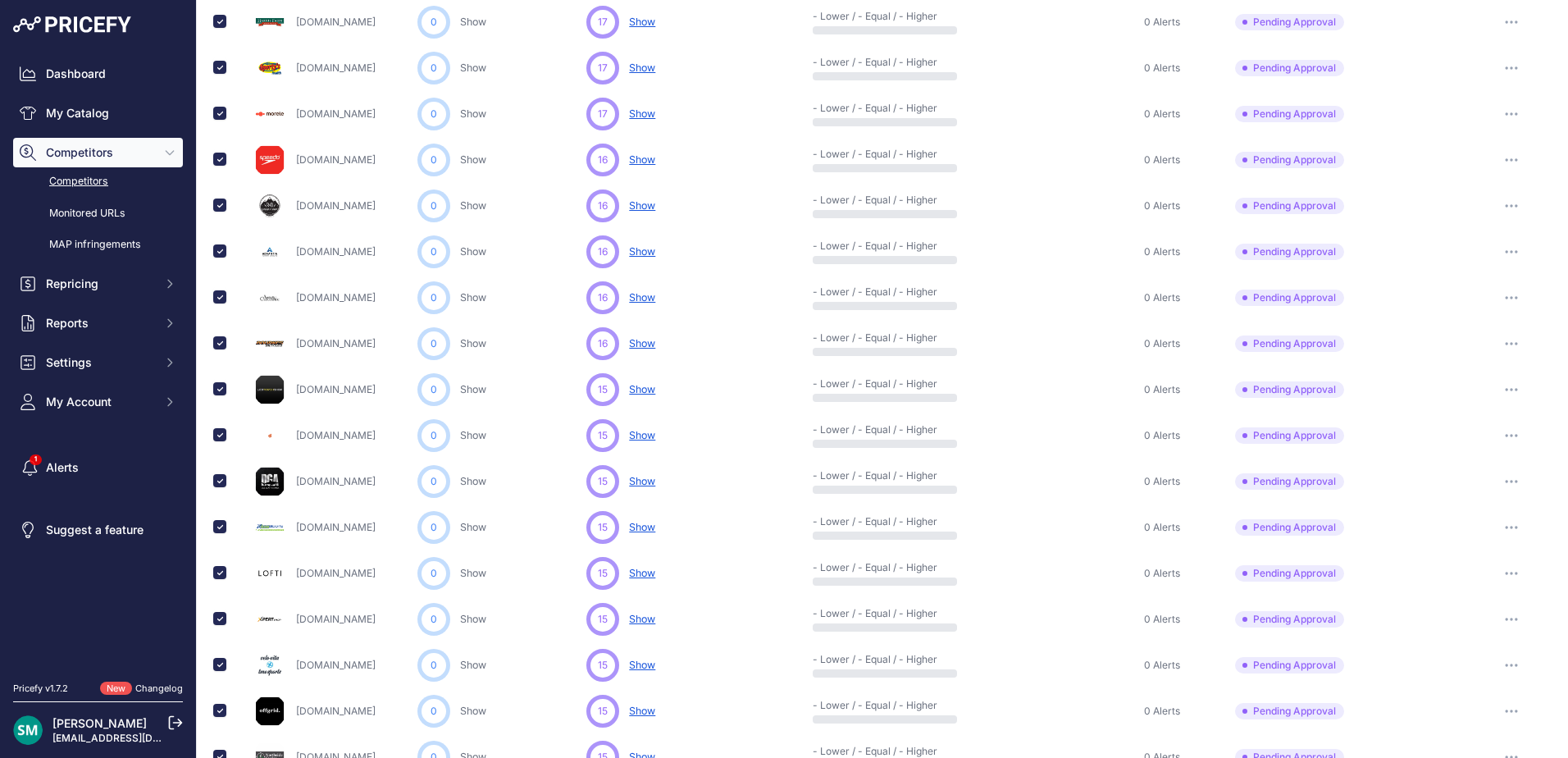 scroll, scrollTop: 655, scrollLeft: 0, axis: vertical 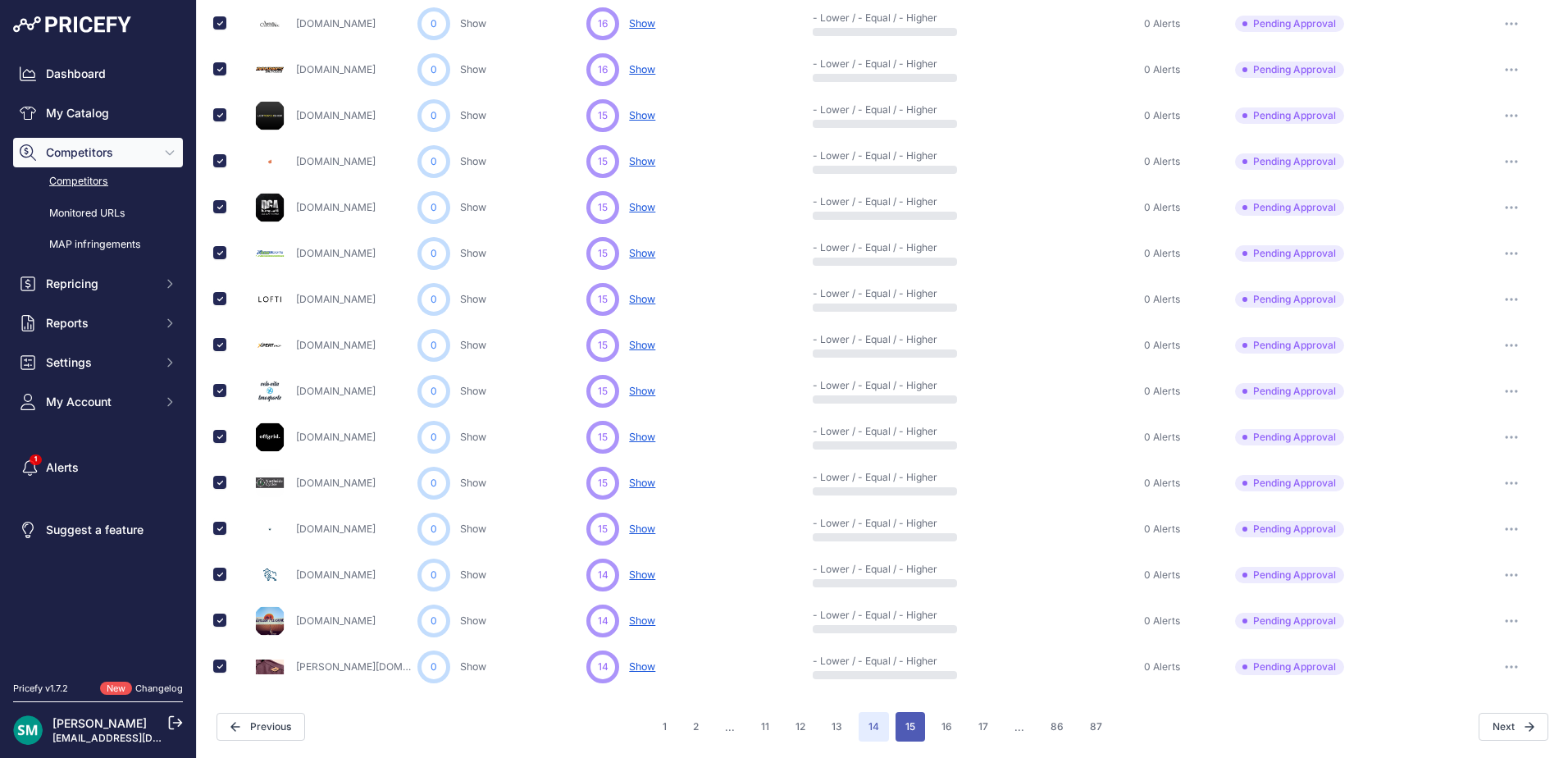 click on "15" at bounding box center [910, 727] 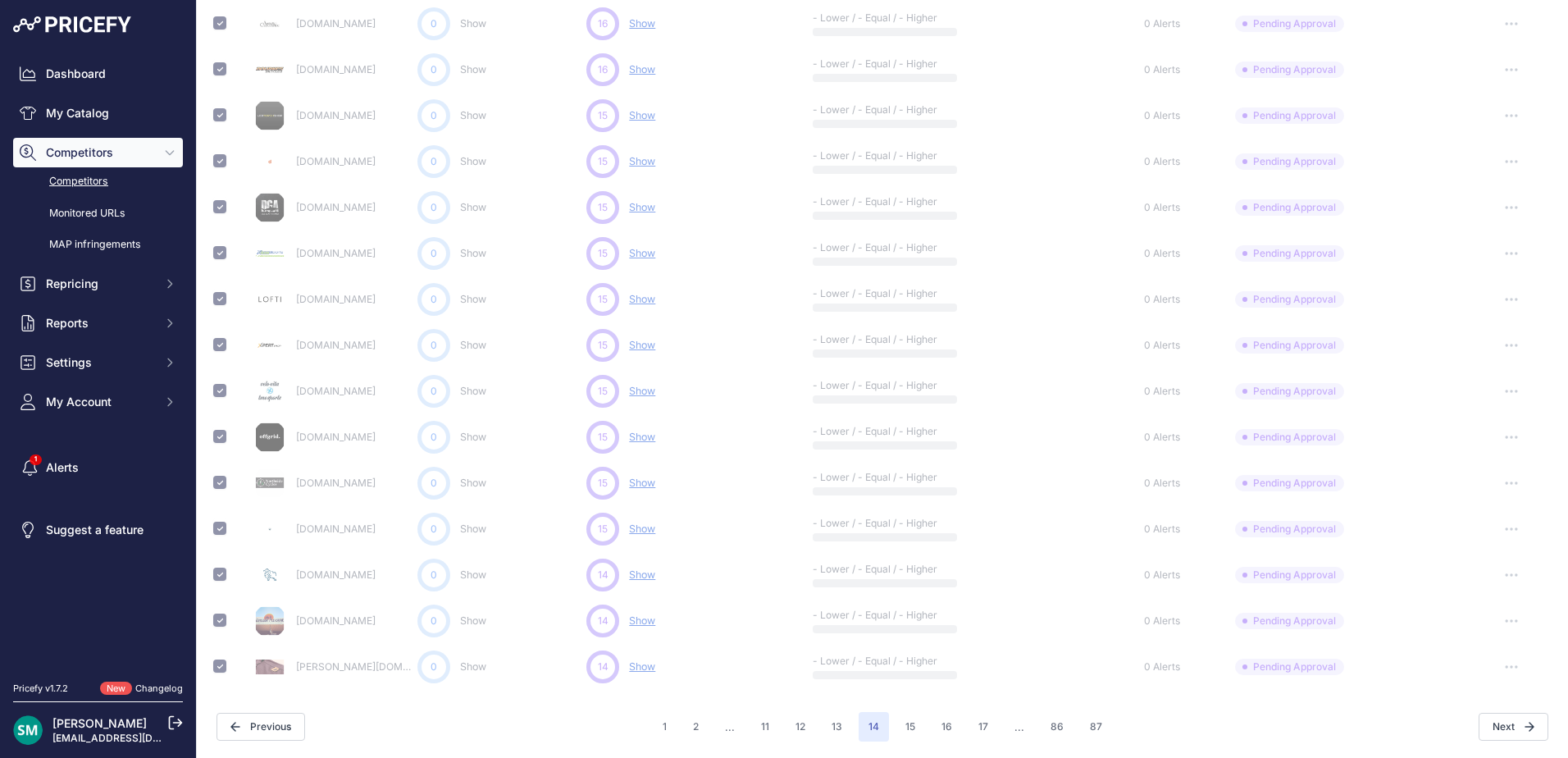 type 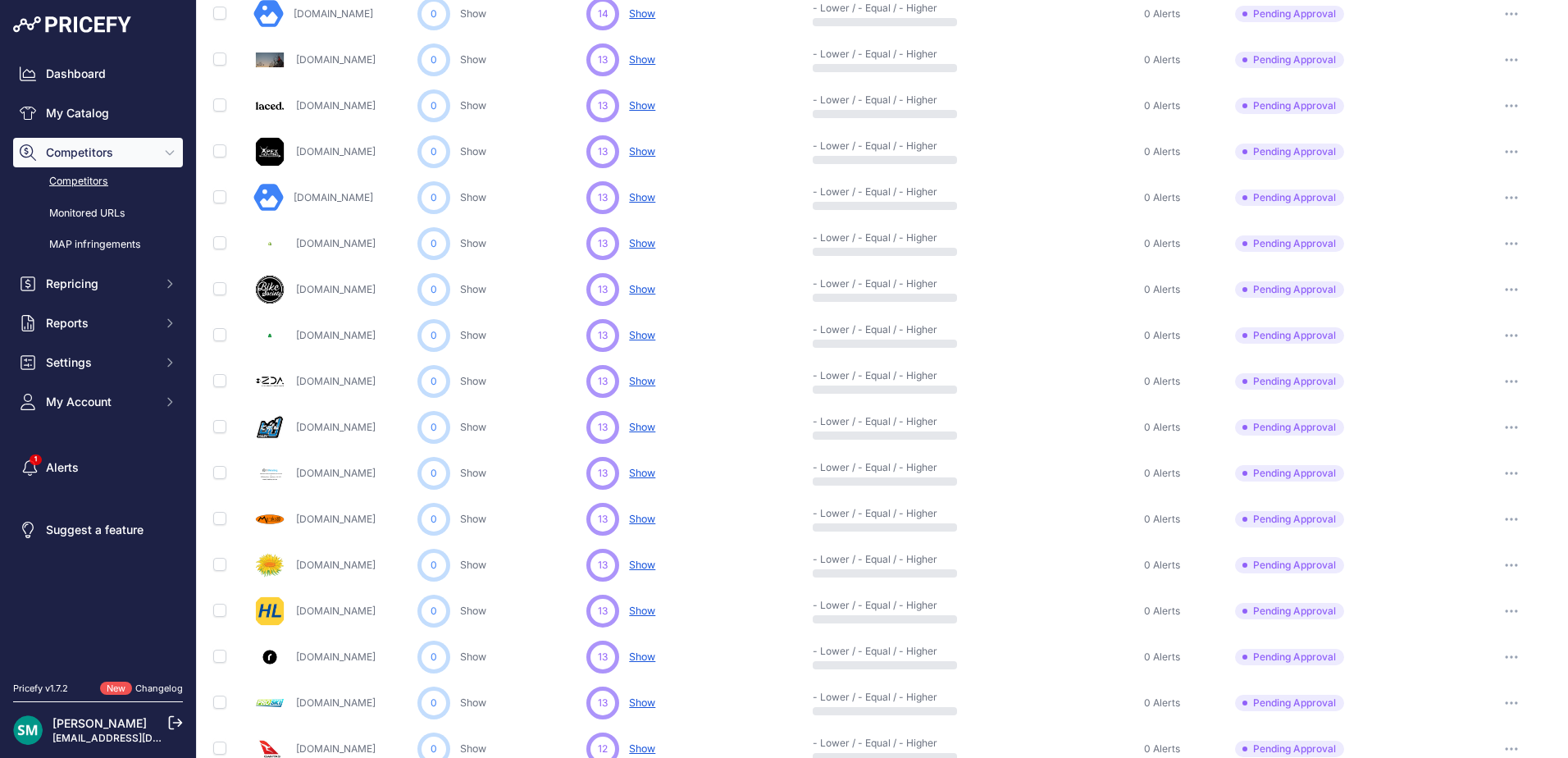 scroll, scrollTop: 0, scrollLeft: 0, axis: both 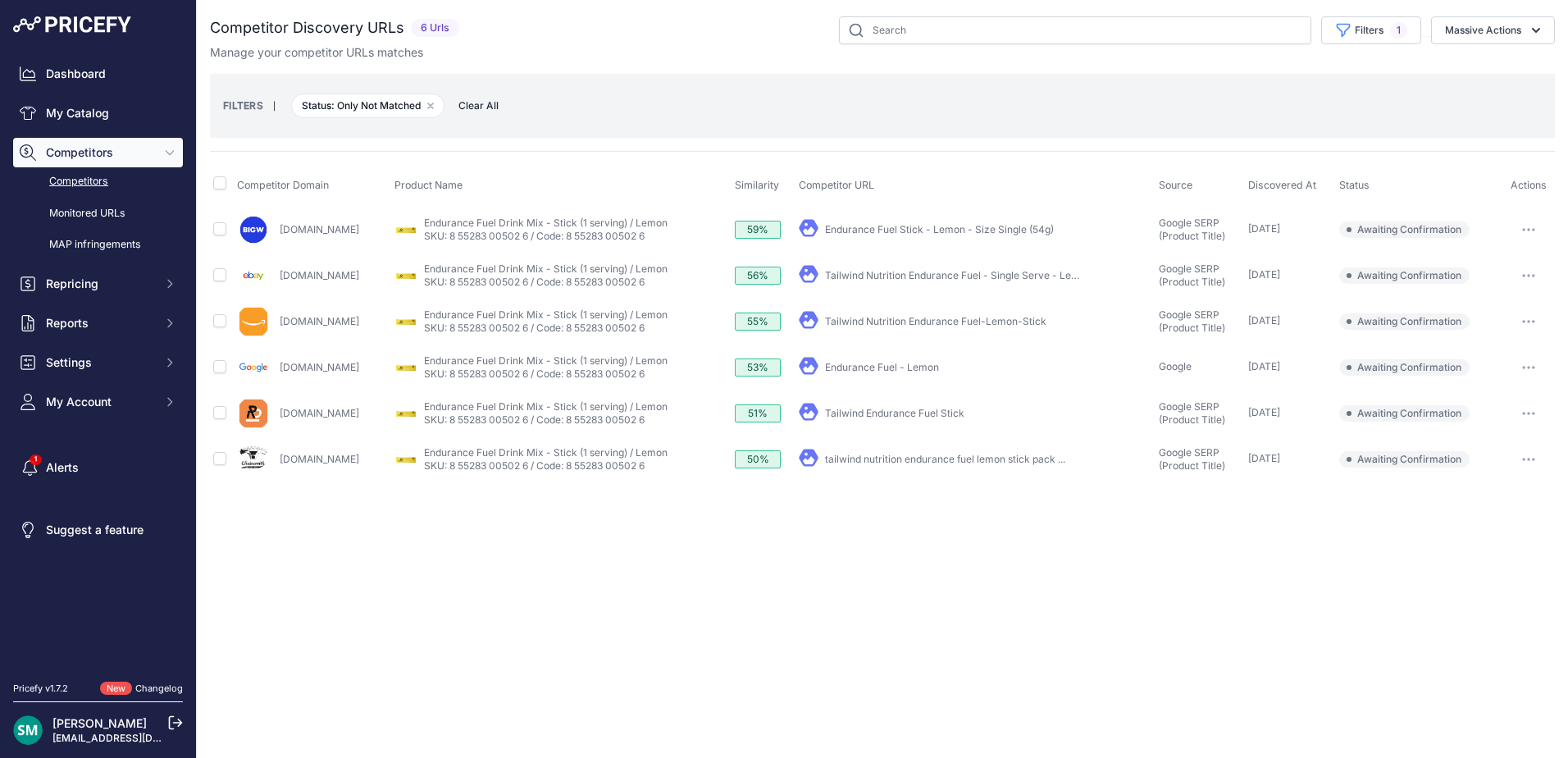 drag, startPoint x: 573, startPoint y: 223, endPoint x: 594, endPoint y: 495, distance: 272.80946 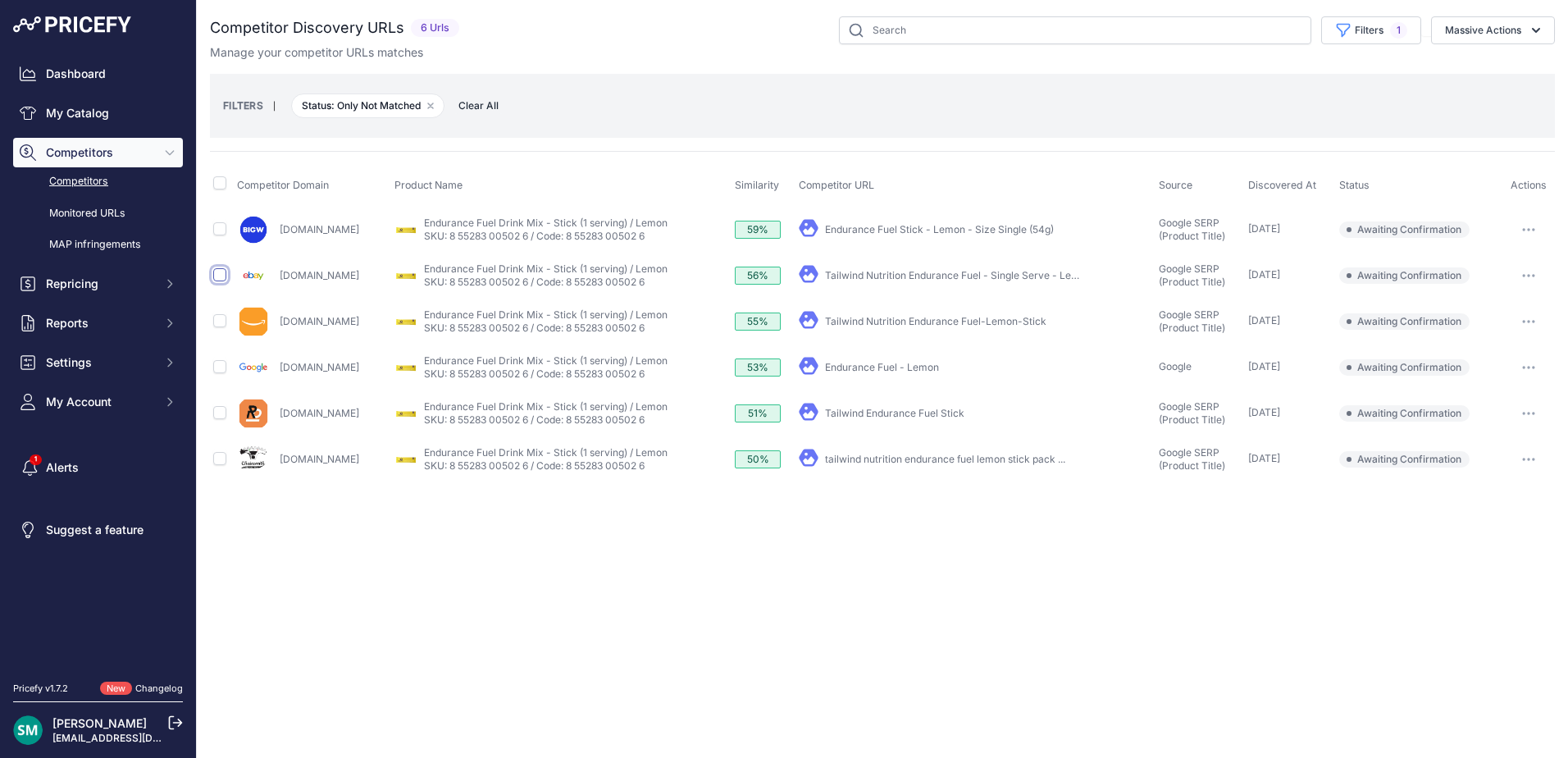 click at bounding box center (220, 275) 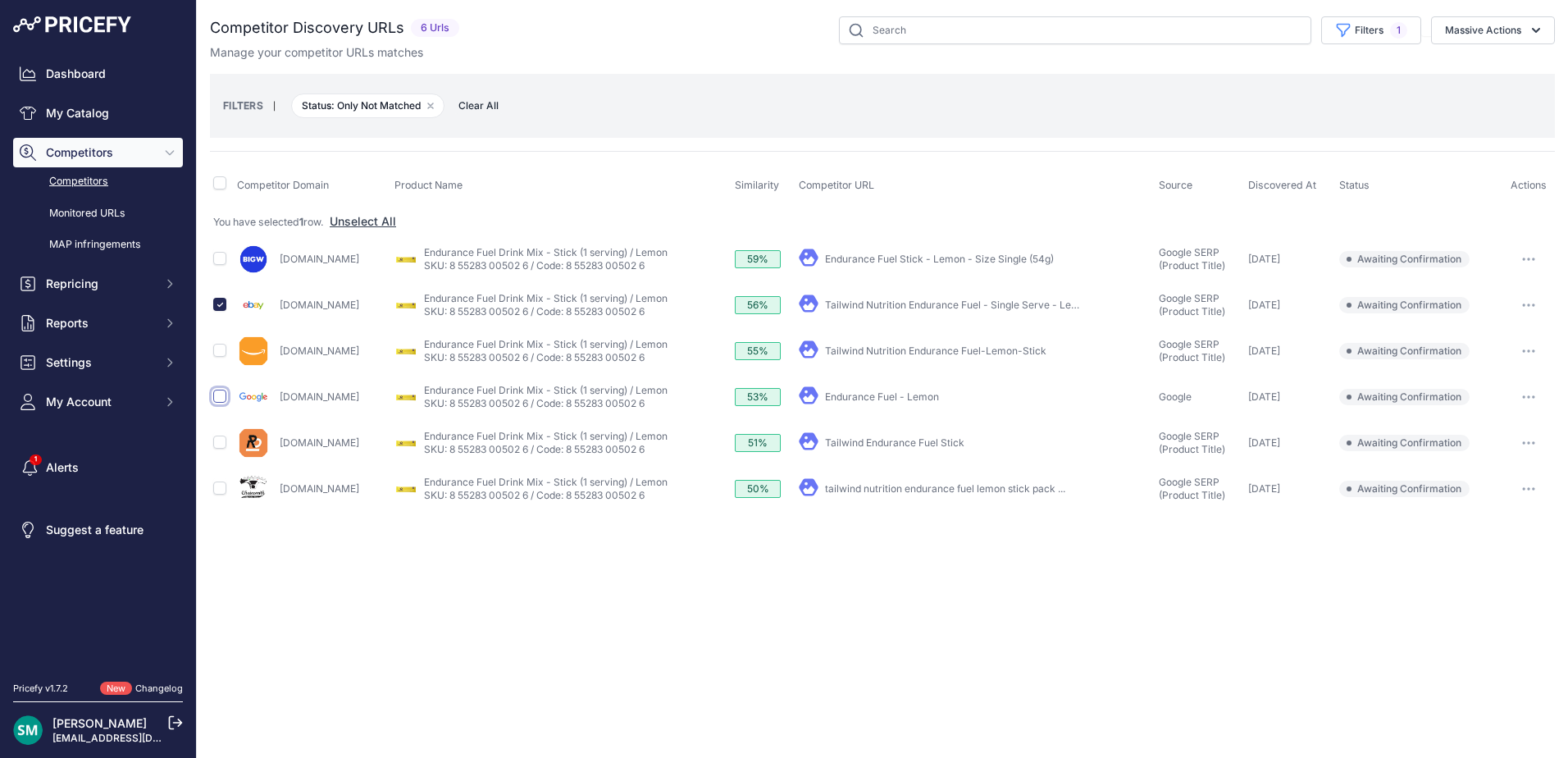 click at bounding box center [220, 396] 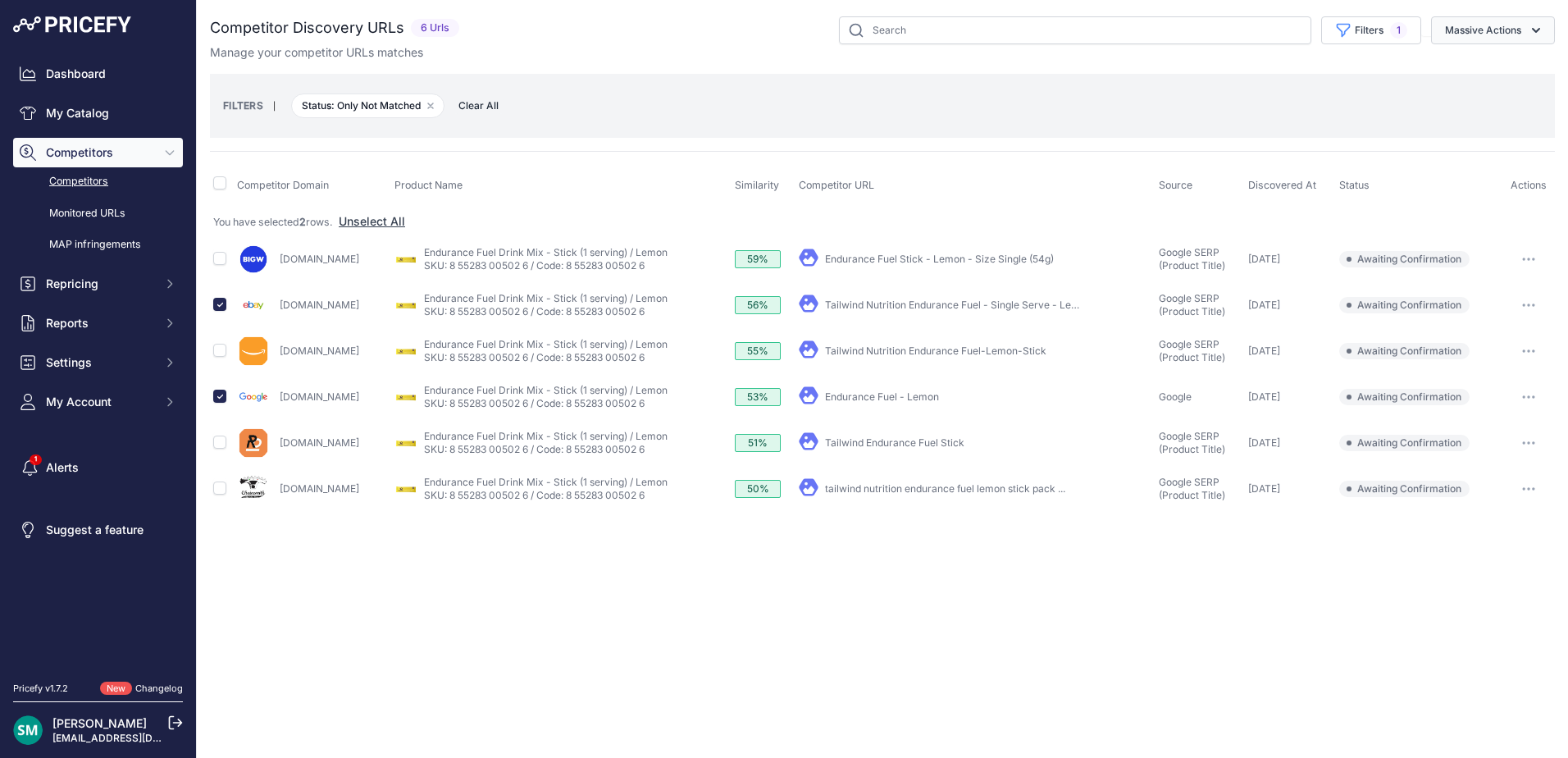 click on "Massive Actions" at bounding box center [1493, 30] 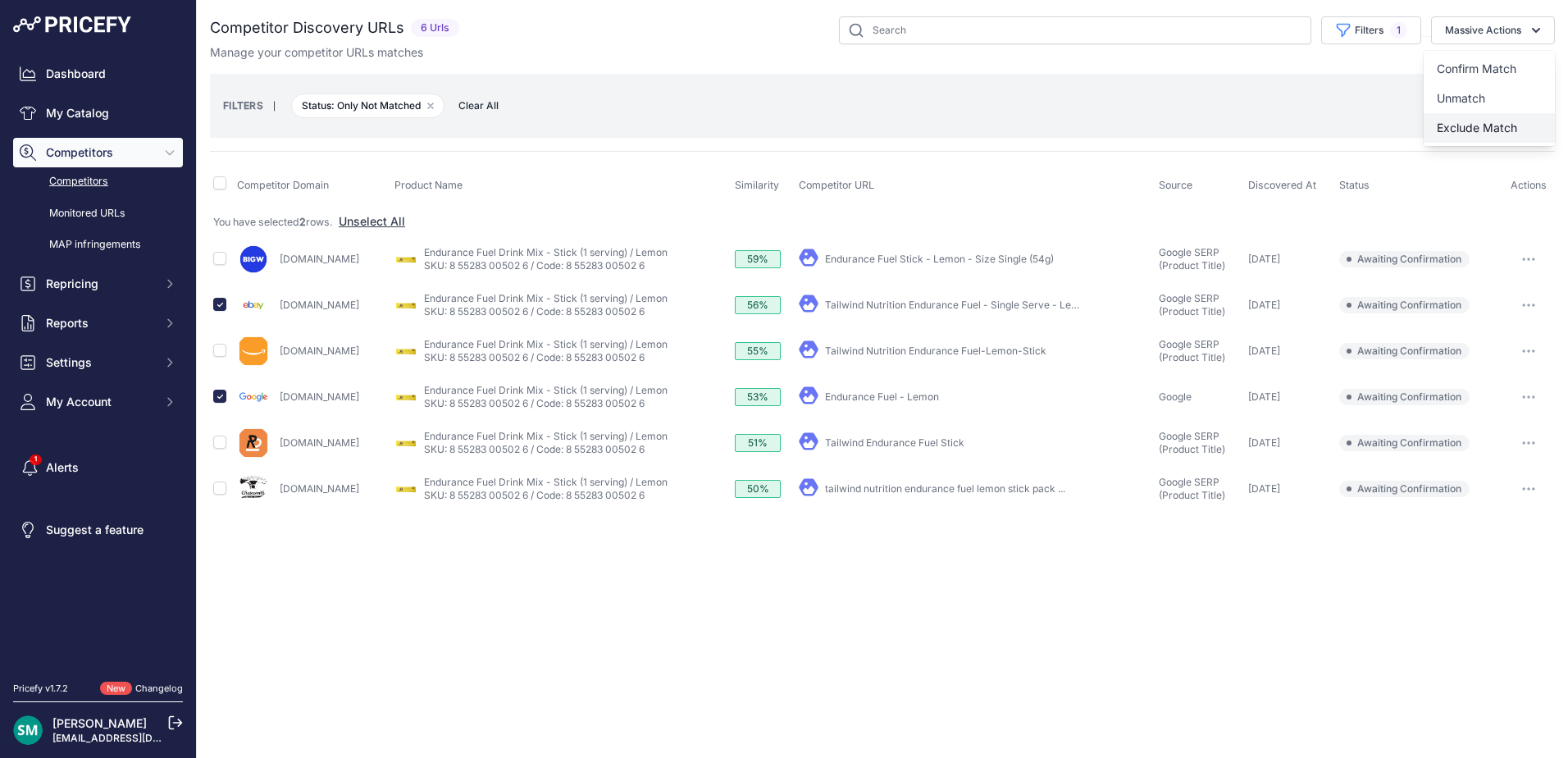 click on "Exclude Match" at bounding box center [1489, 128] 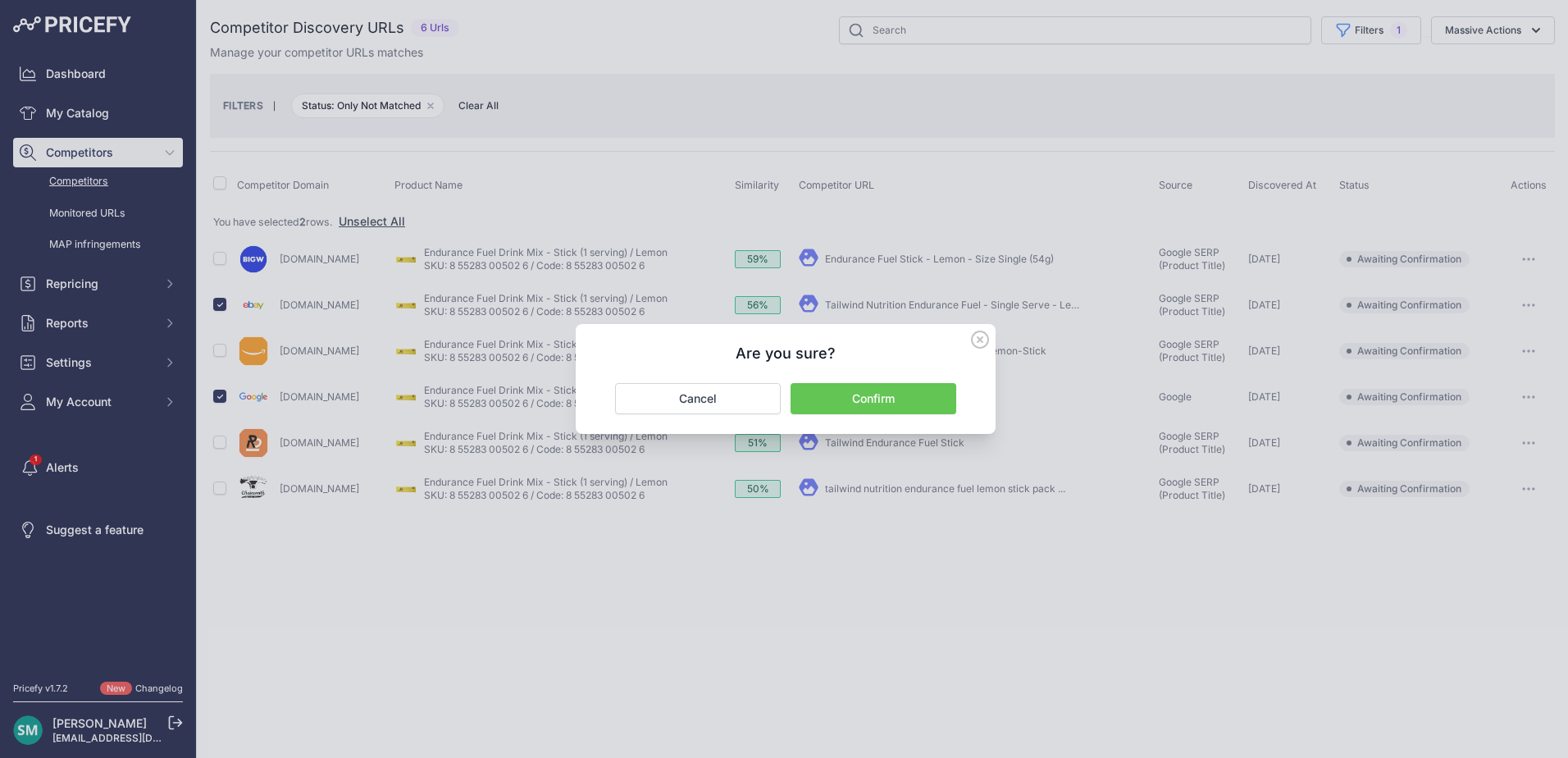 click on "Confirm" at bounding box center (873, 399) 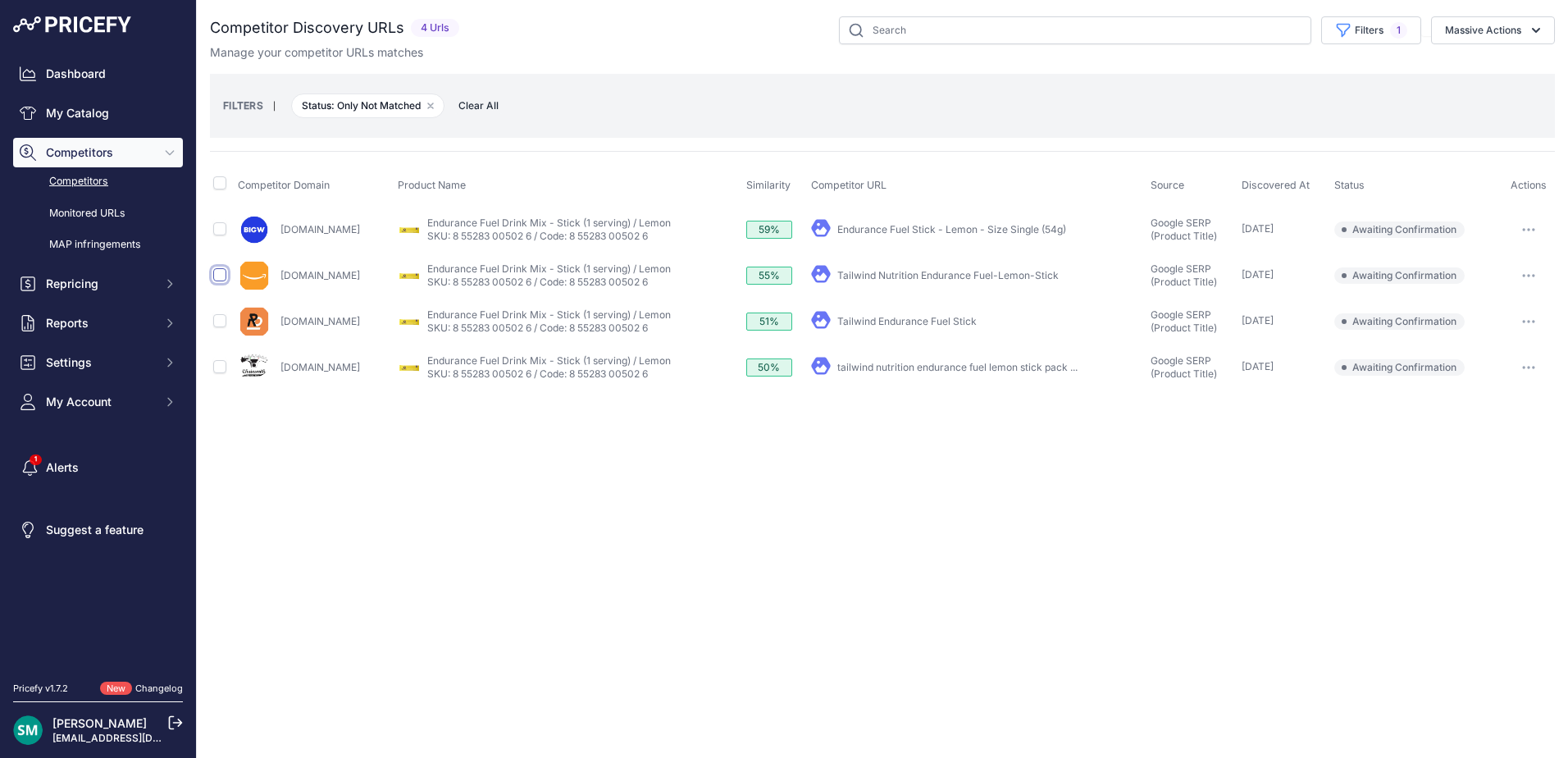 drag, startPoint x: 213, startPoint y: 272, endPoint x: 228, endPoint y: 288, distance: 21.931712 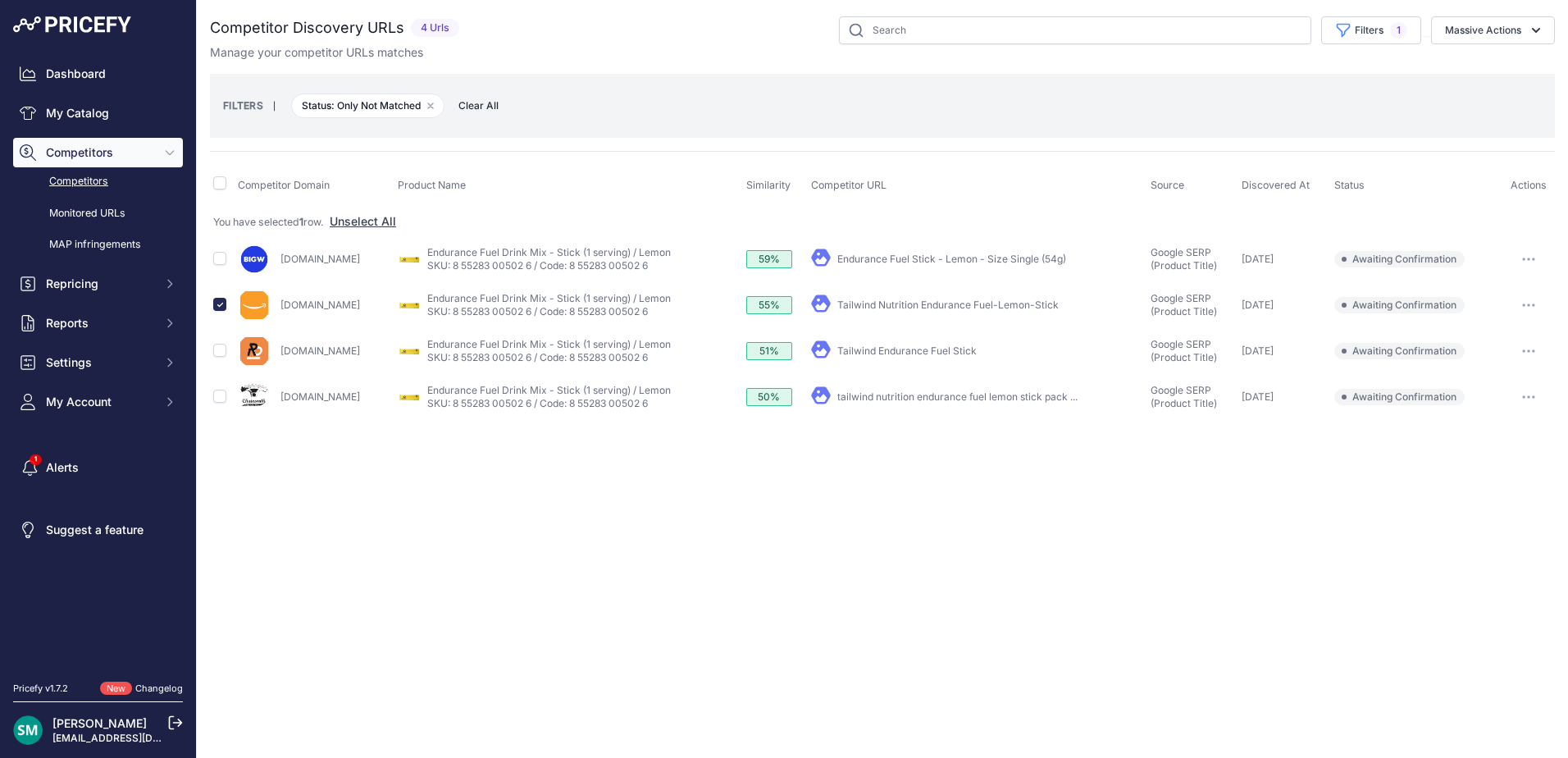 click at bounding box center [1529, 305] 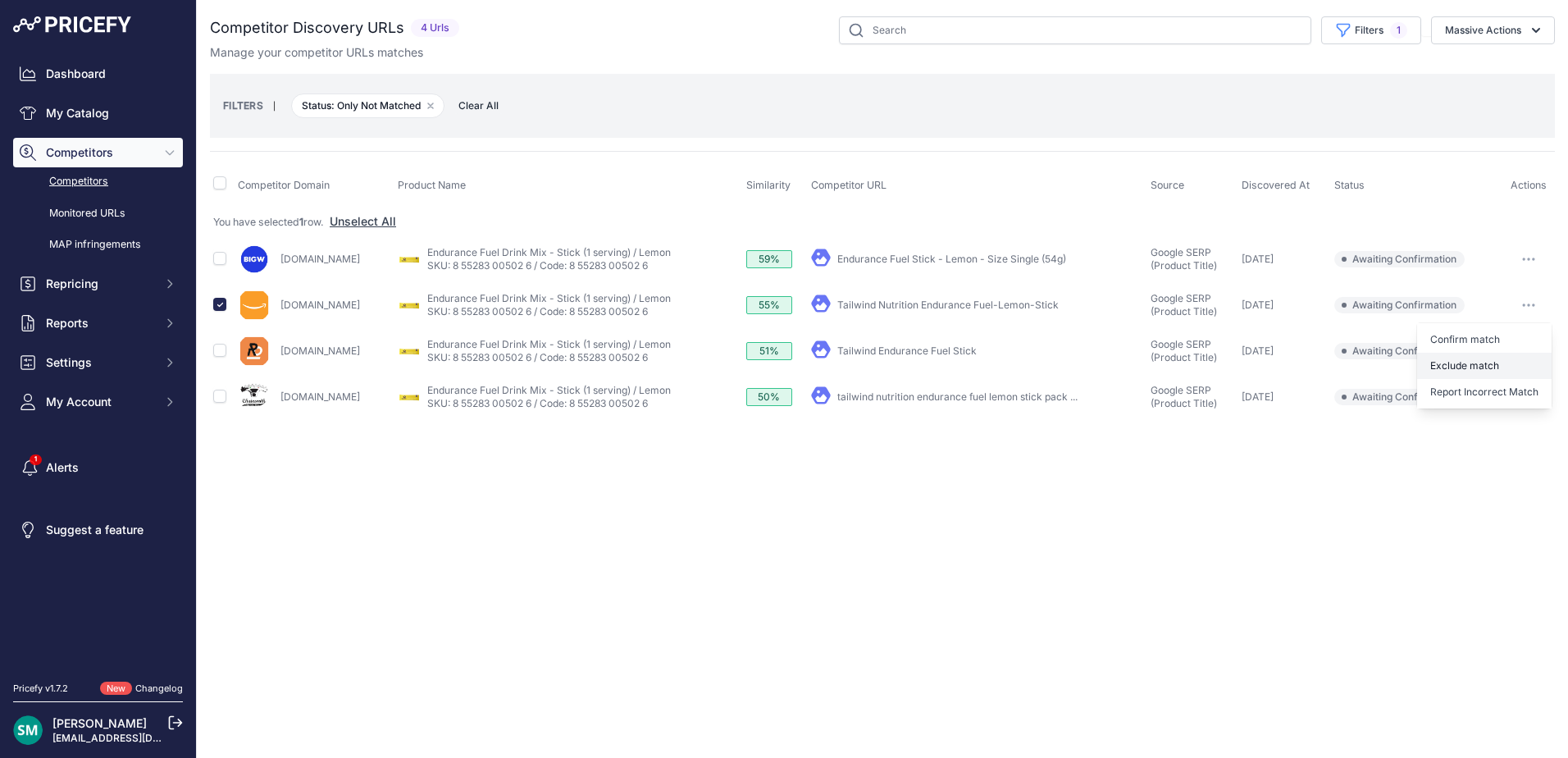 click on "Exclude match" at bounding box center [1484, 366] 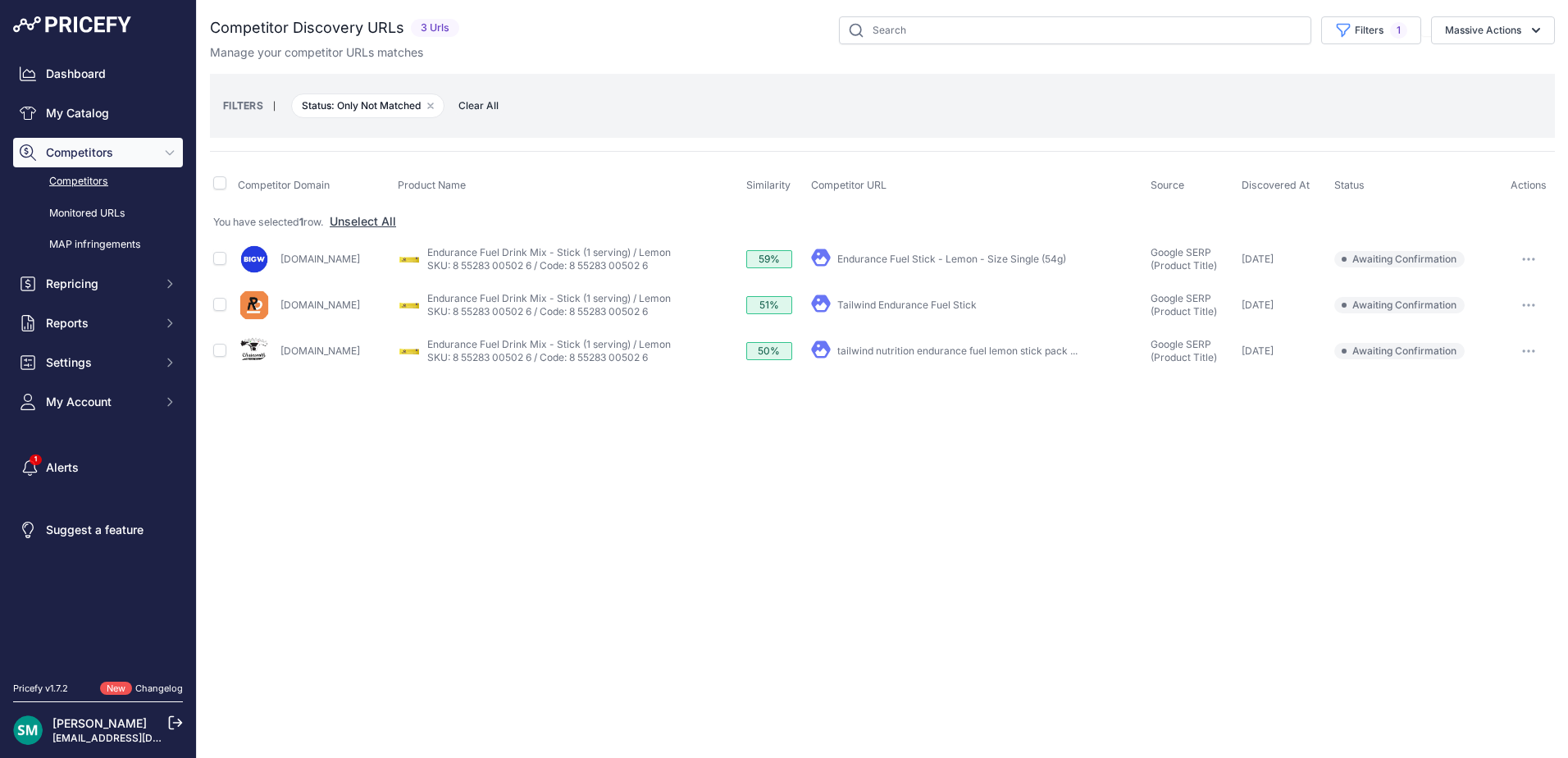 click on "Close
You are not connected to the internet." at bounding box center (882, 379) 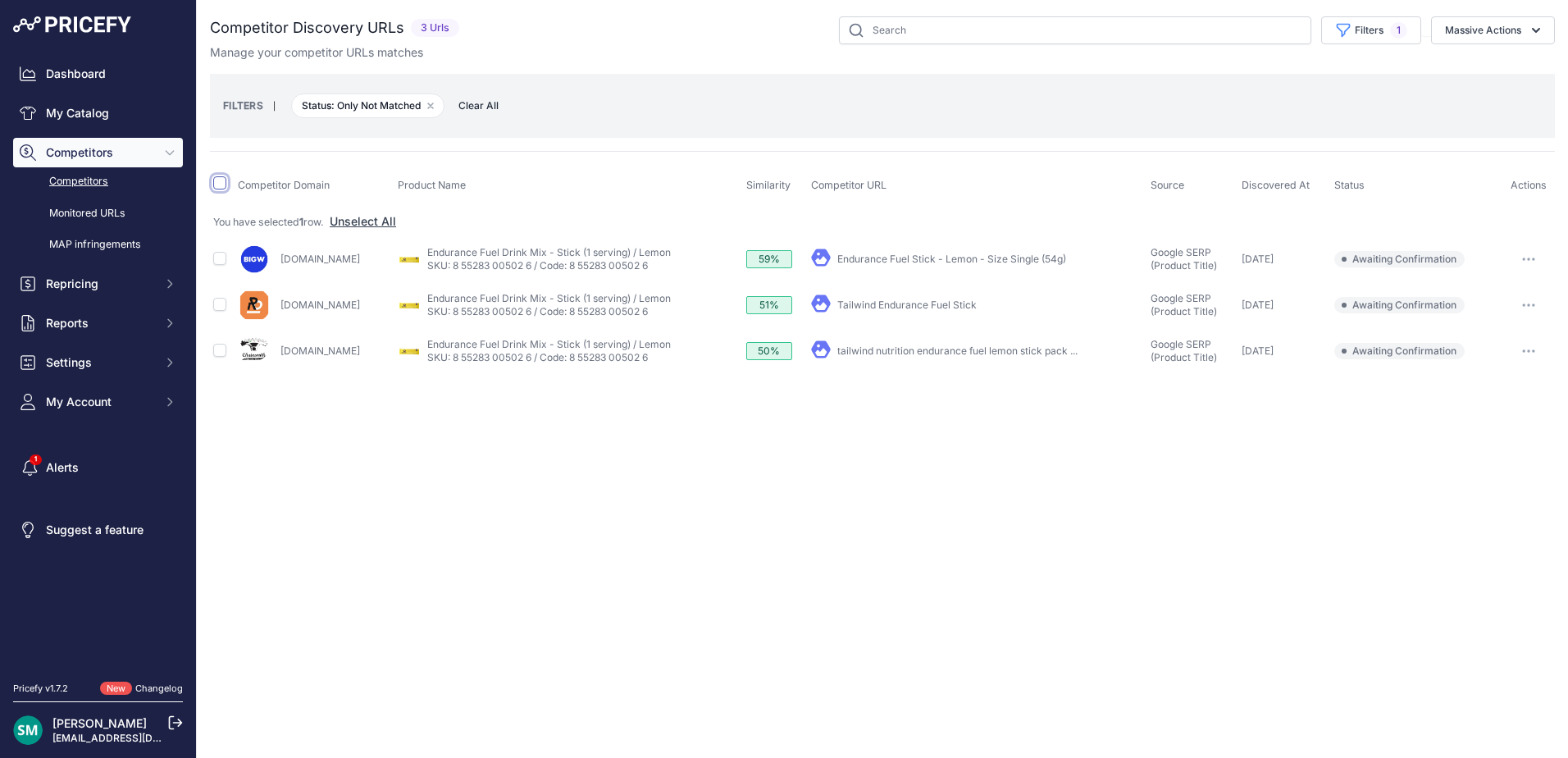click at bounding box center (220, 183) 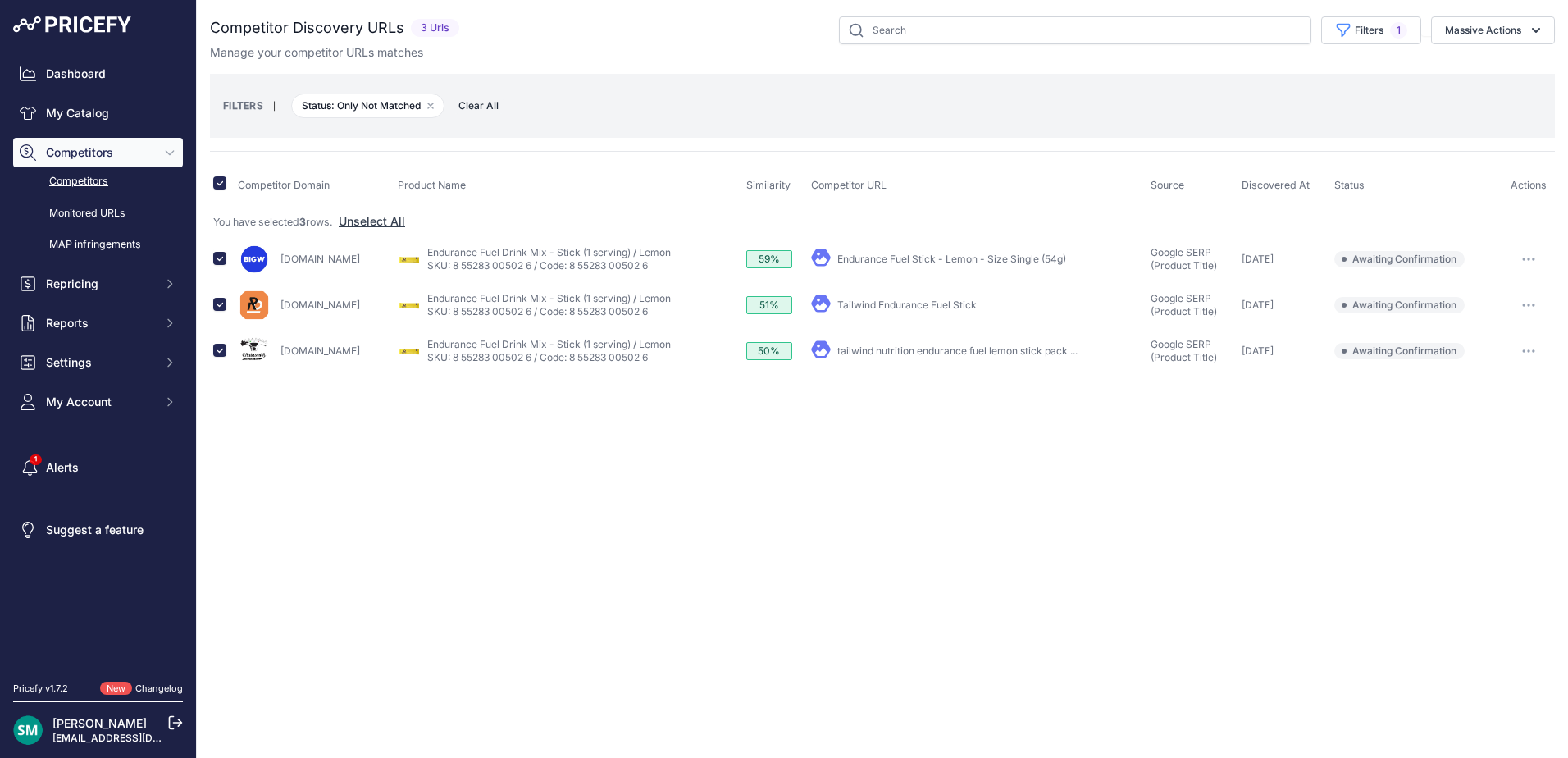 drag, startPoint x: 1499, startPoint y: 40, endPoint x: 1504, endPoint y: 59, distance: 19.646883 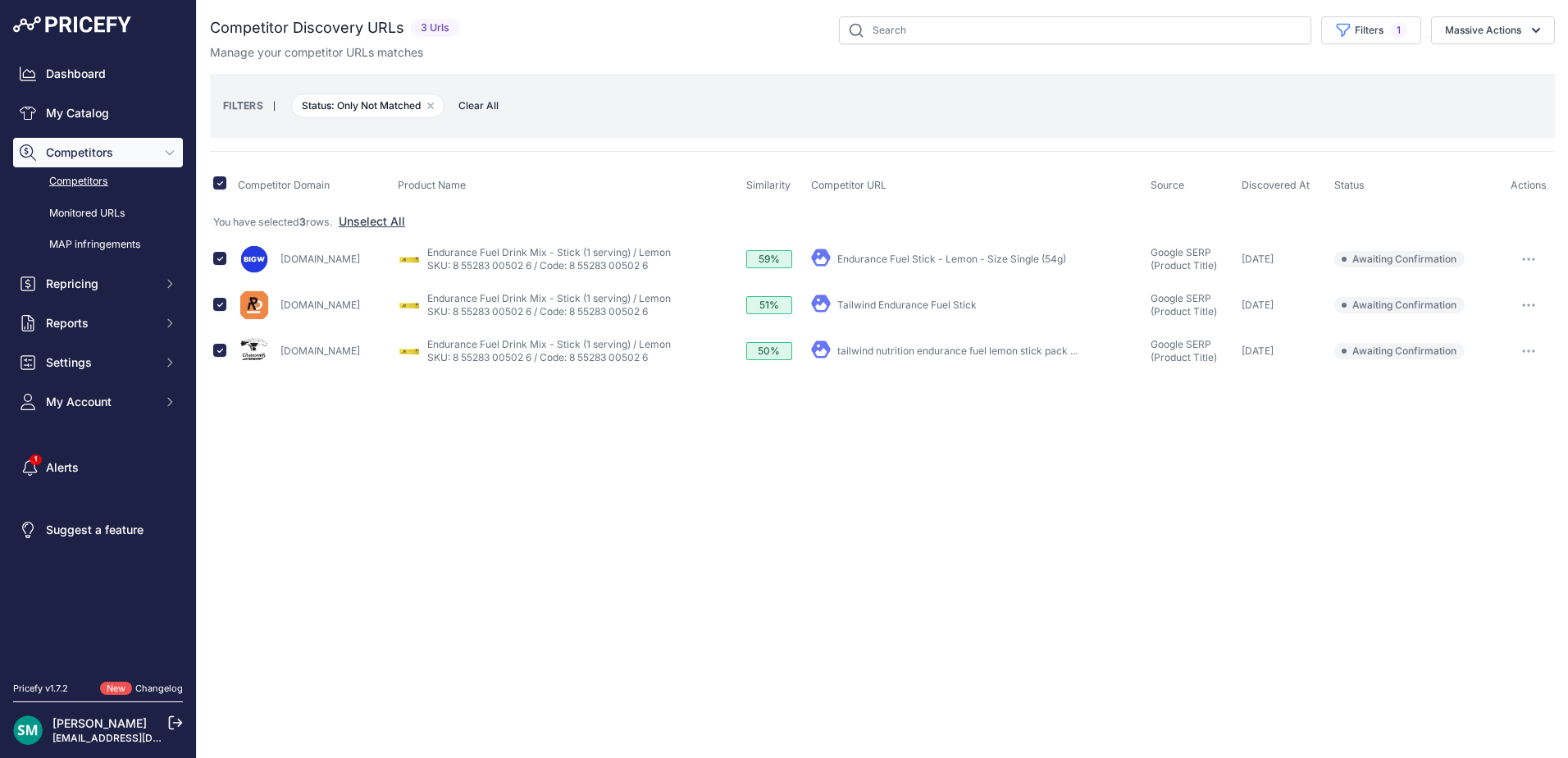 click on "Massive Actions" at bounding box center (1493, 30) 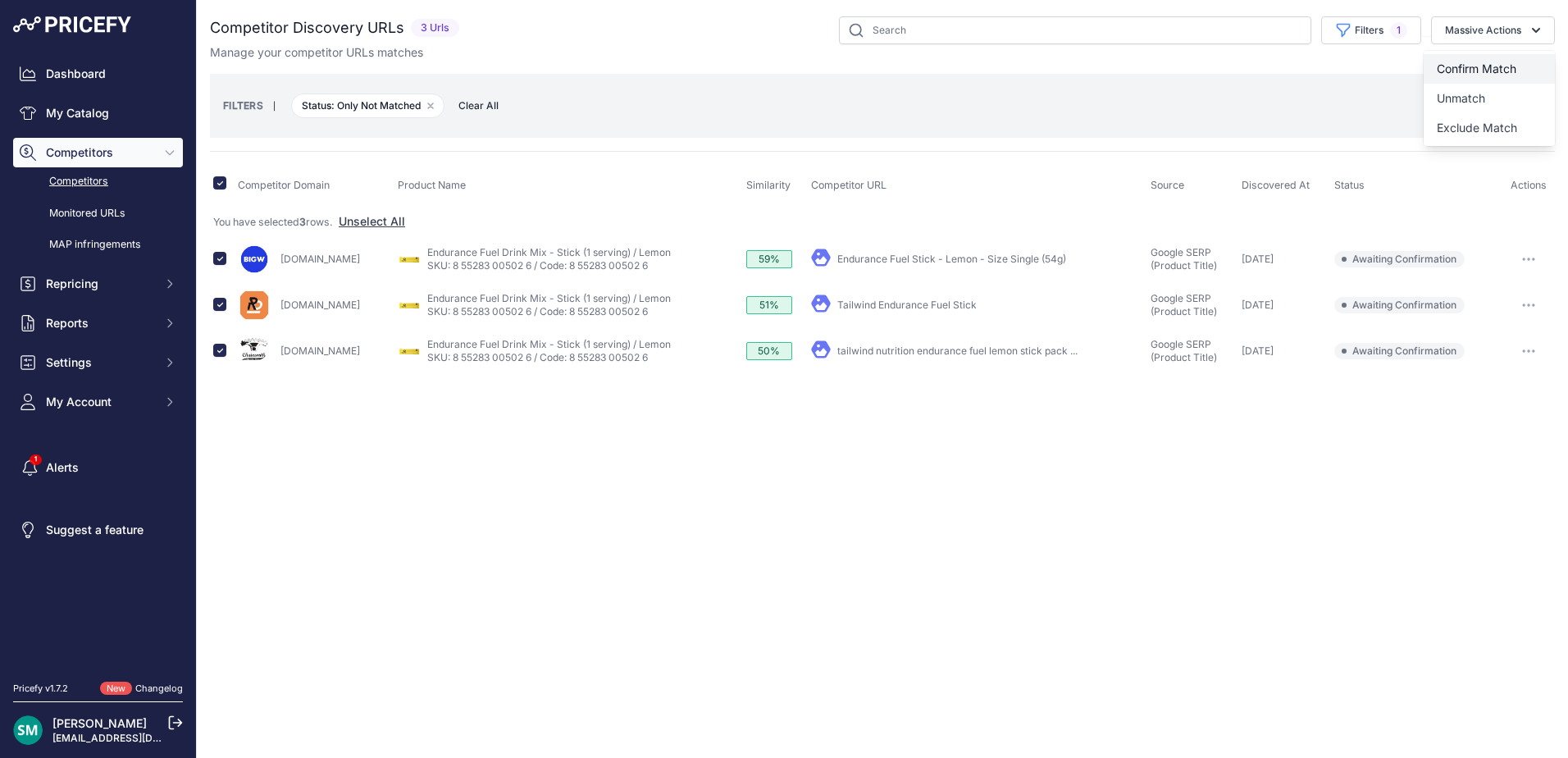 click on "Confirm Match" at bounding box center [1489, 69] 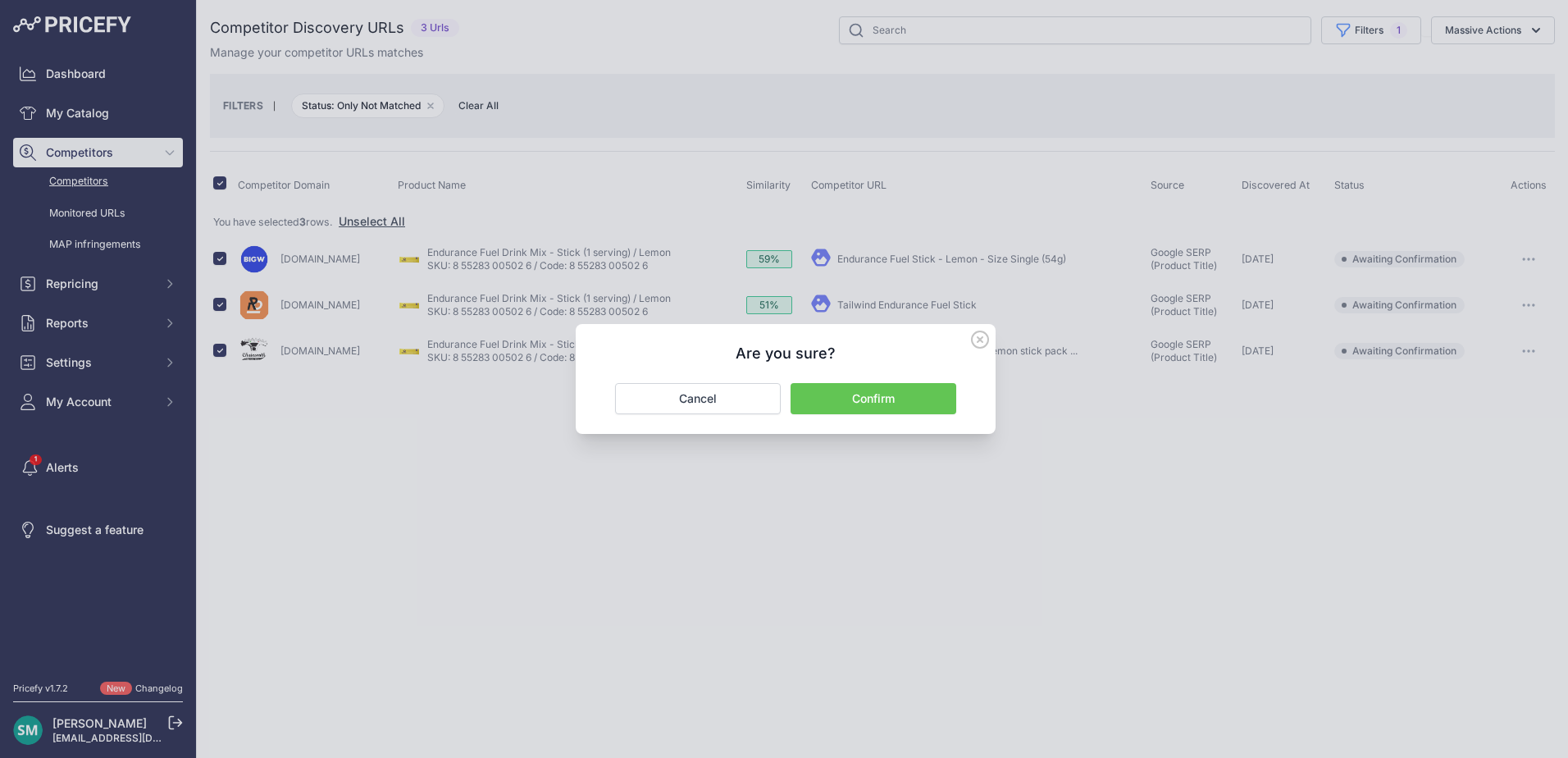 click on "Confirm" at bounding box center (873, 399) 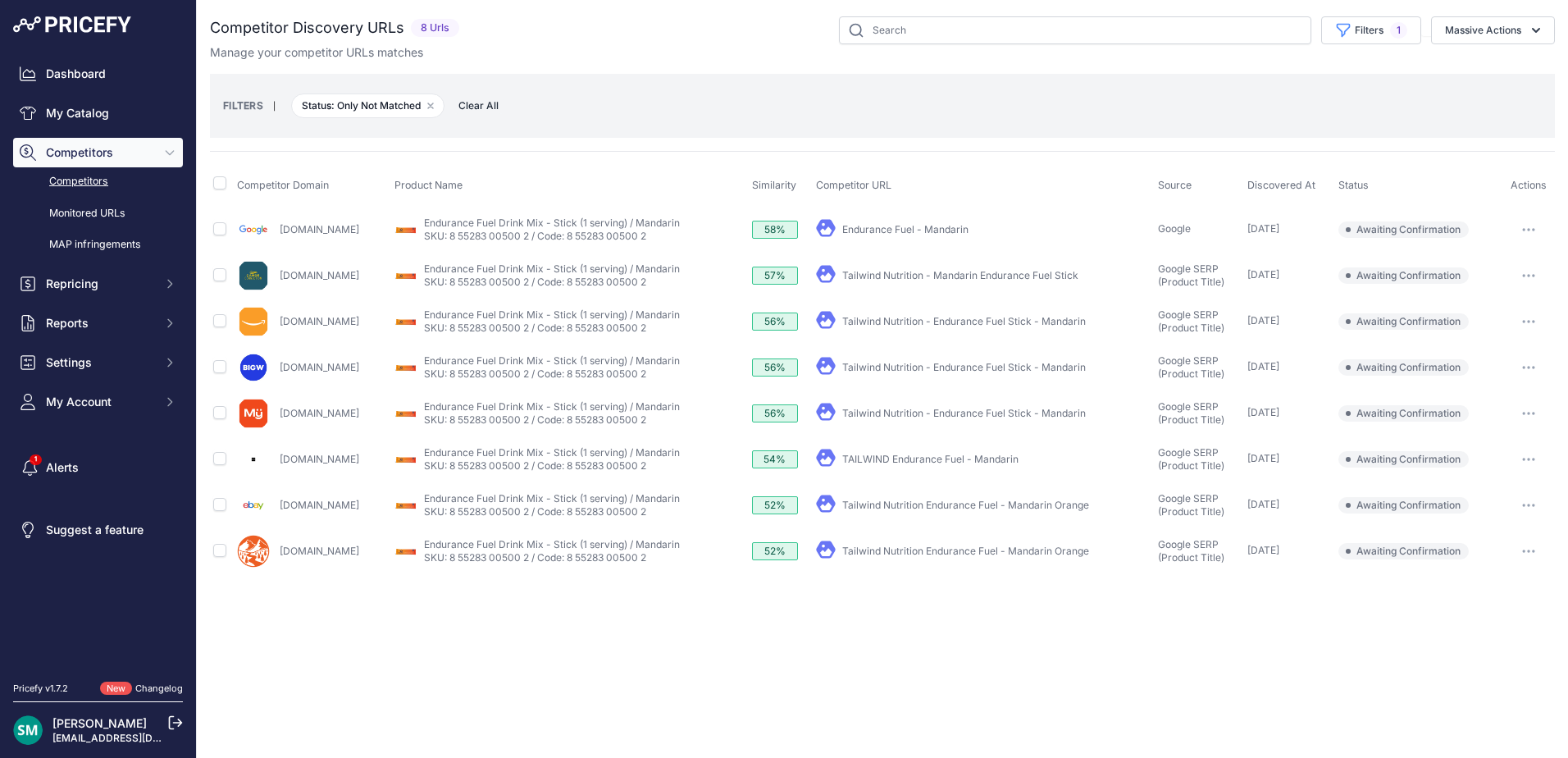scroll, scrollTop: 0, scrollLeft: 0, axis: both 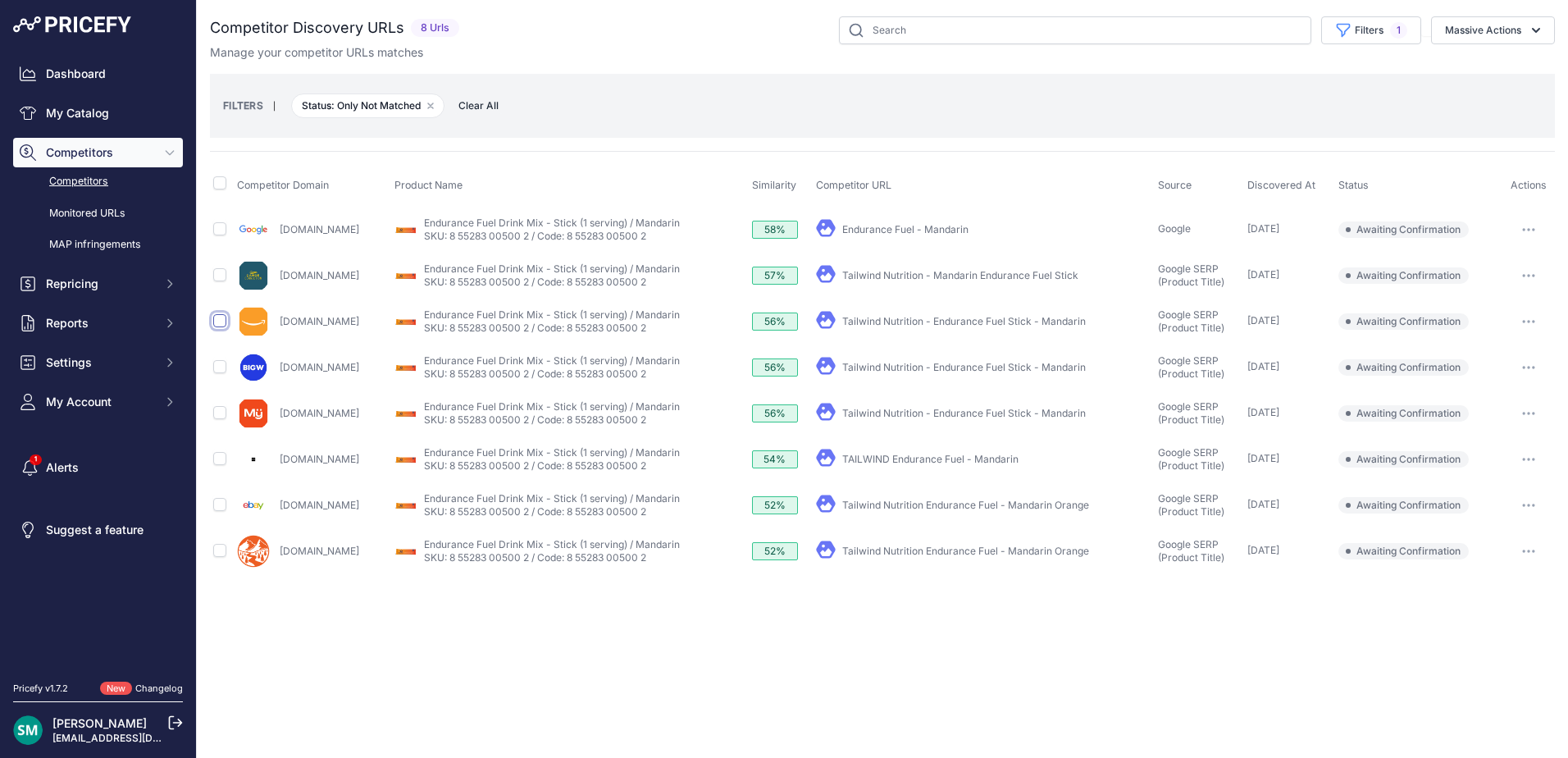 click at bounding box center (220, 321) 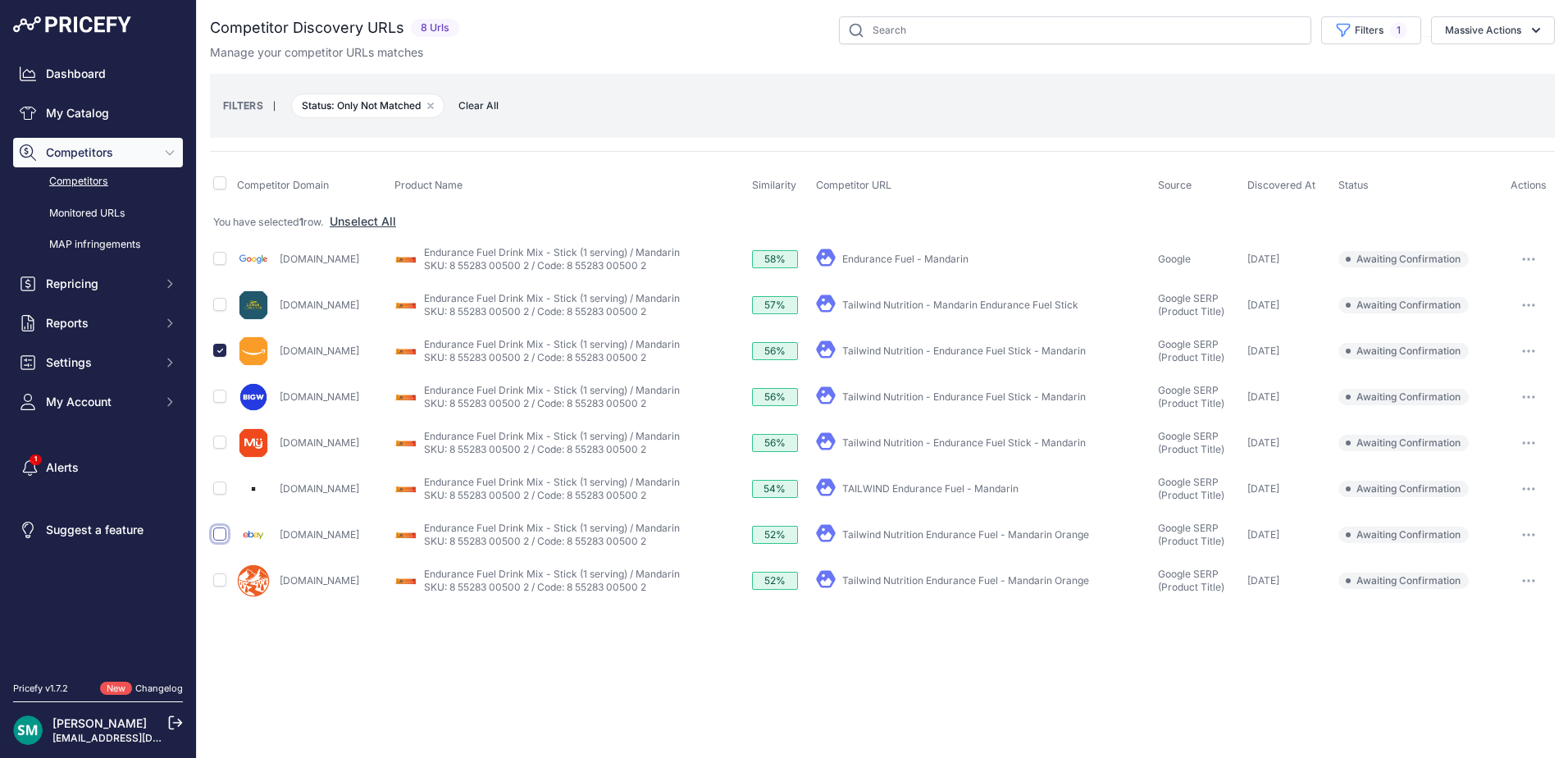 click at bounding box center [220, 534] 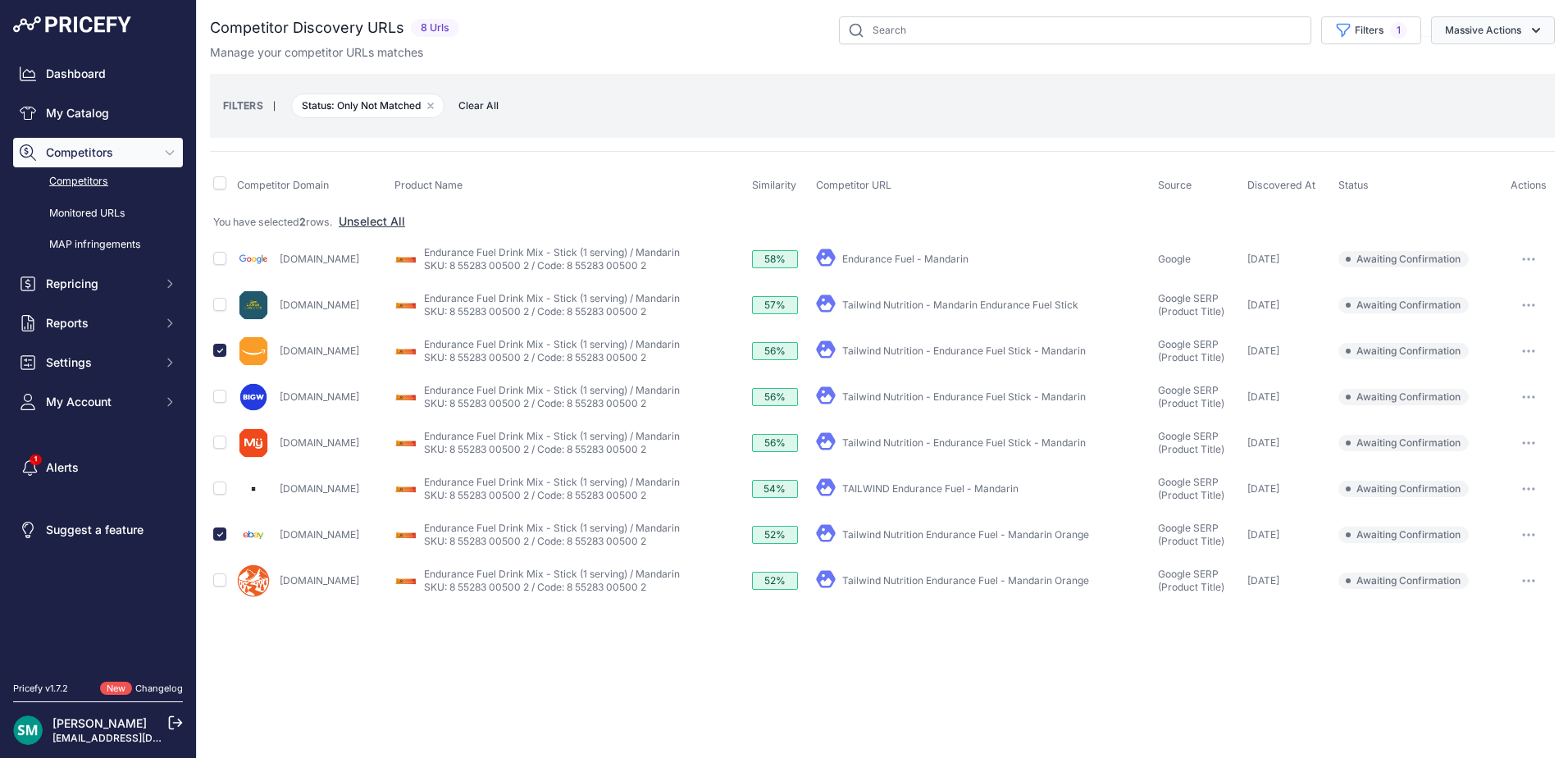 click on "Massive Actions" at bounding box center (1493, 30) 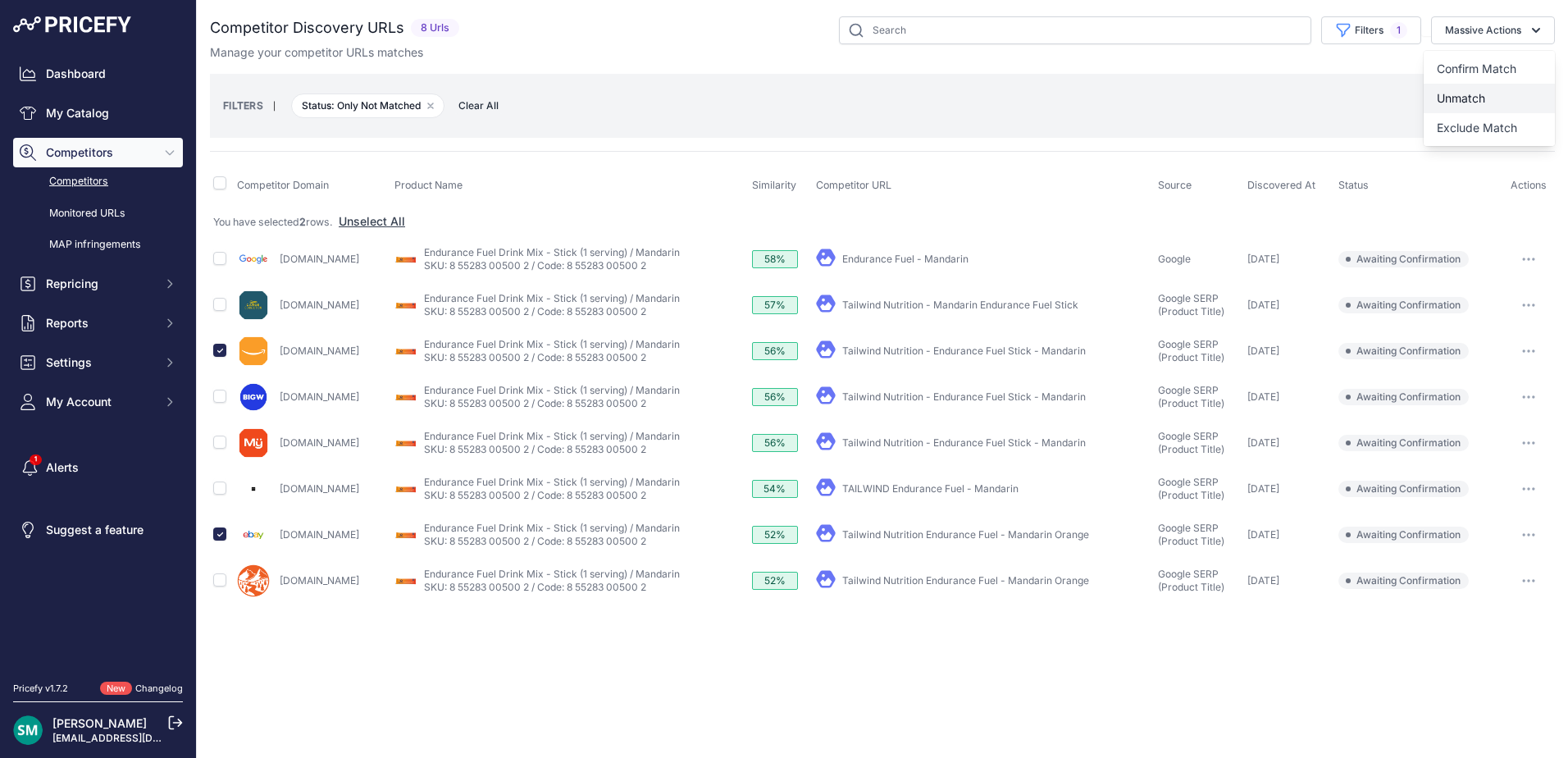 click on "Unmatch" at bounding box center (1489, 98) 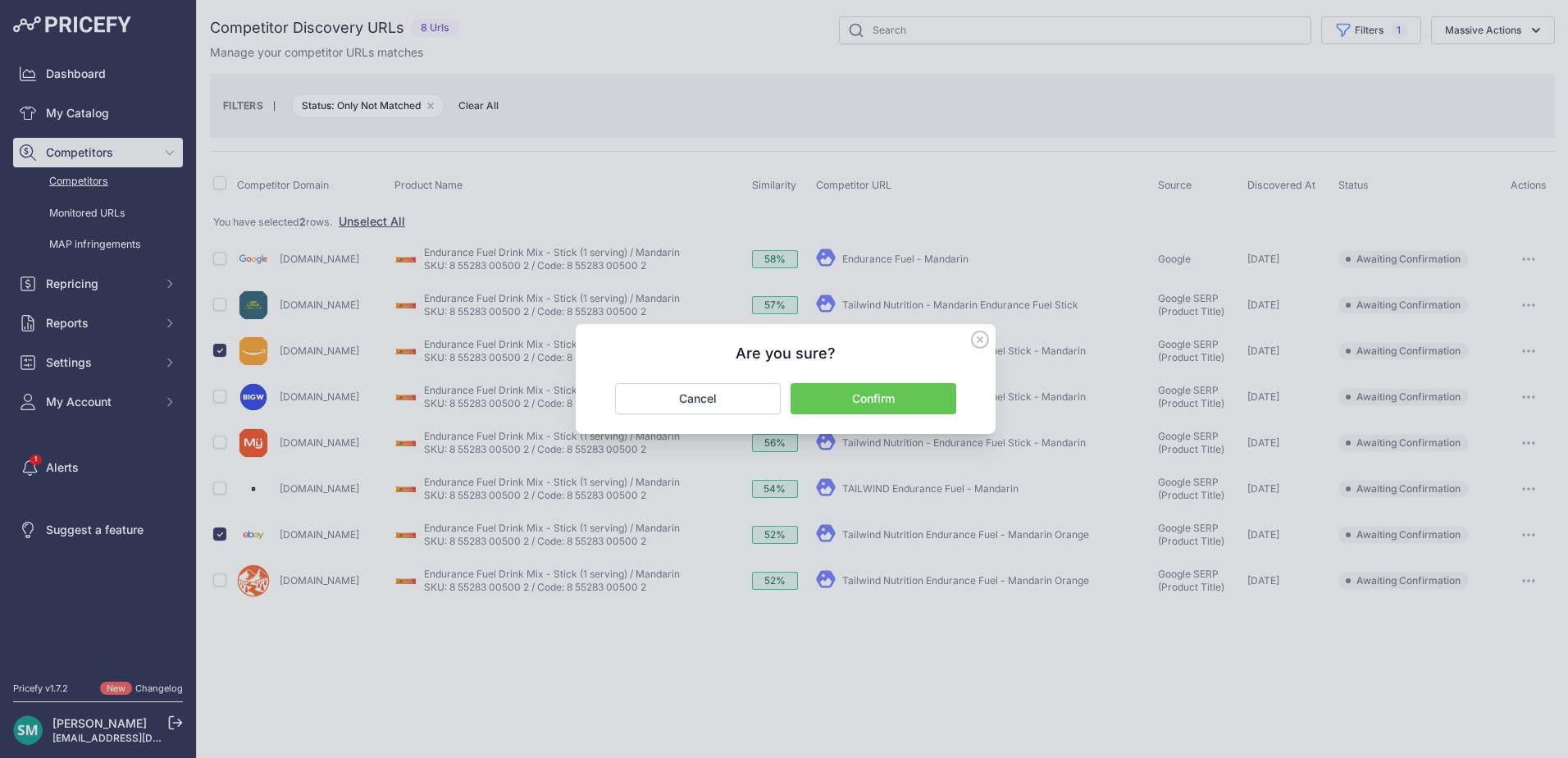 click on "Confirm" at bounding box center (873, 399) 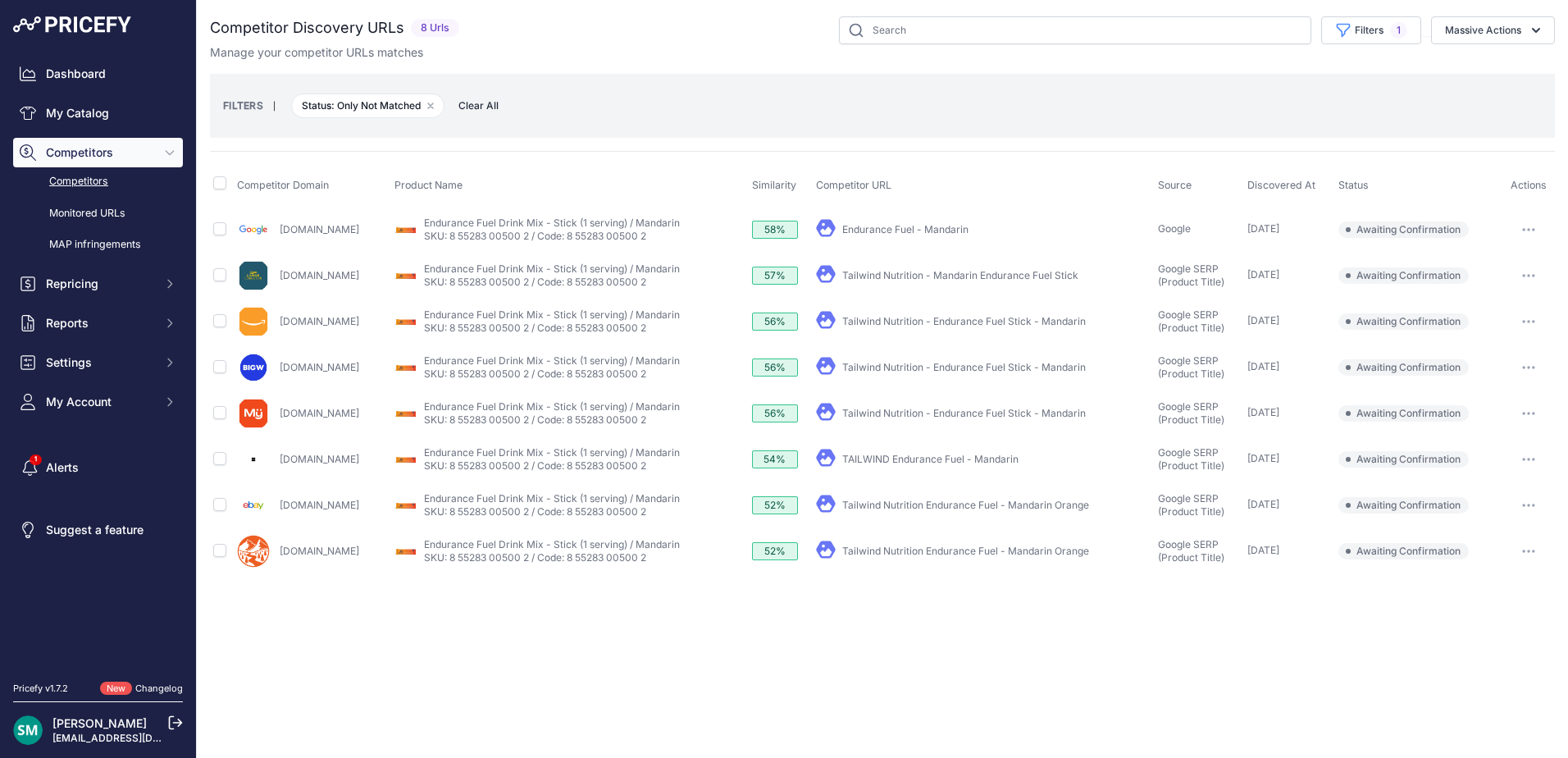 drag, startPoint x: 983, startPoint y: 546, endPoint x: 965, endPoint y: 502, distance: 47.539457 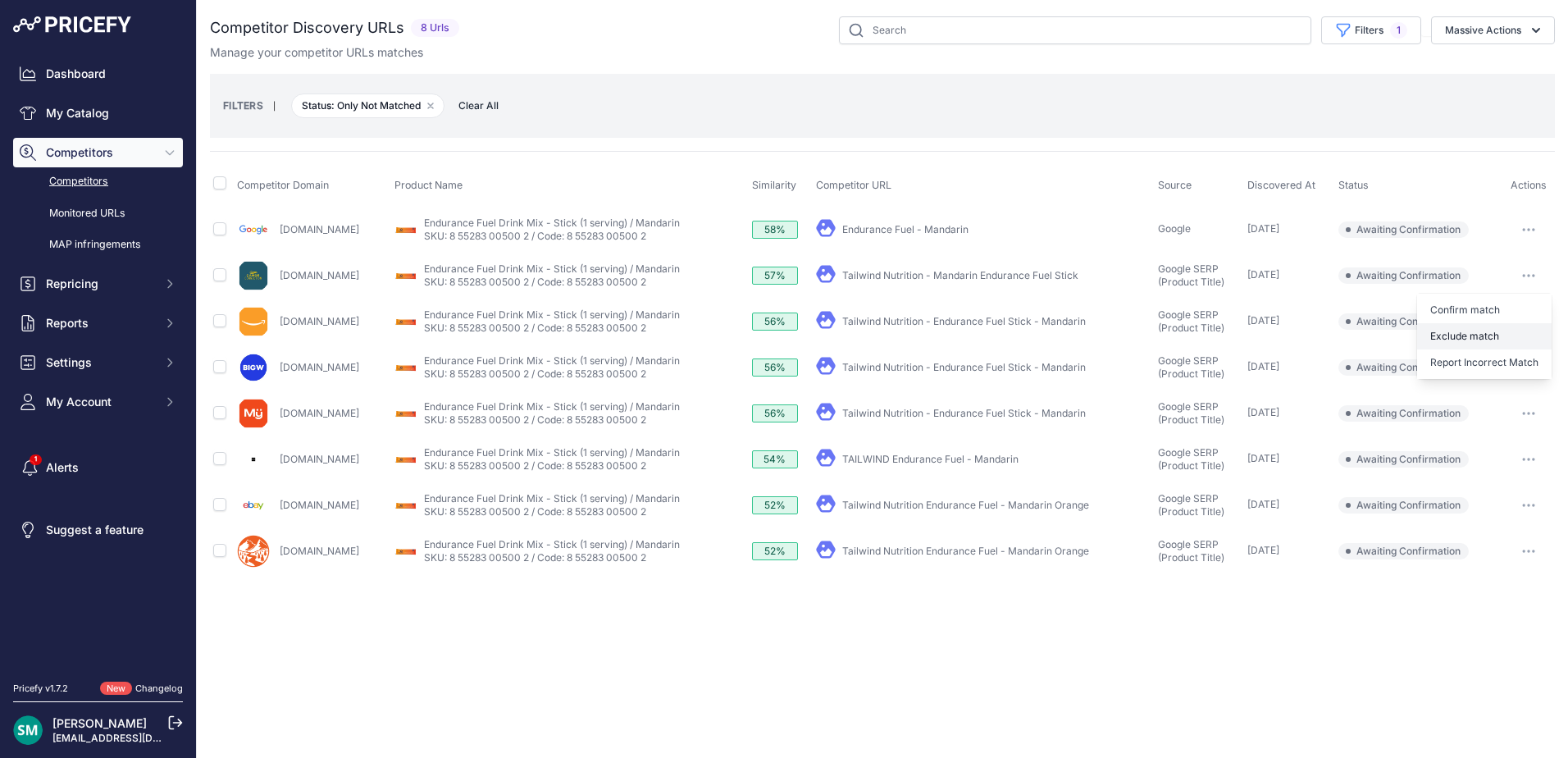 click on "Exclude match" at bounding box center [1484, 336] 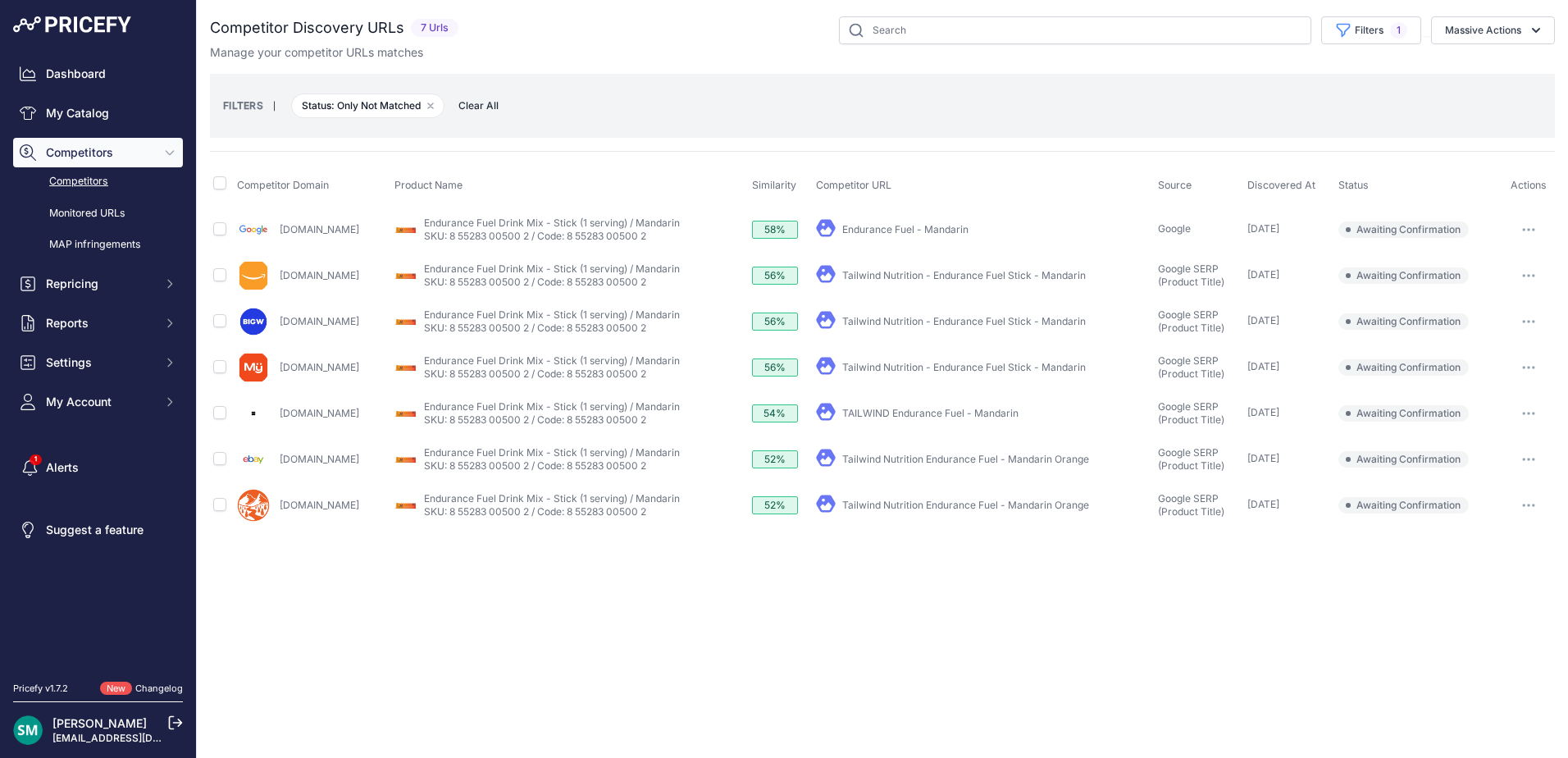 click 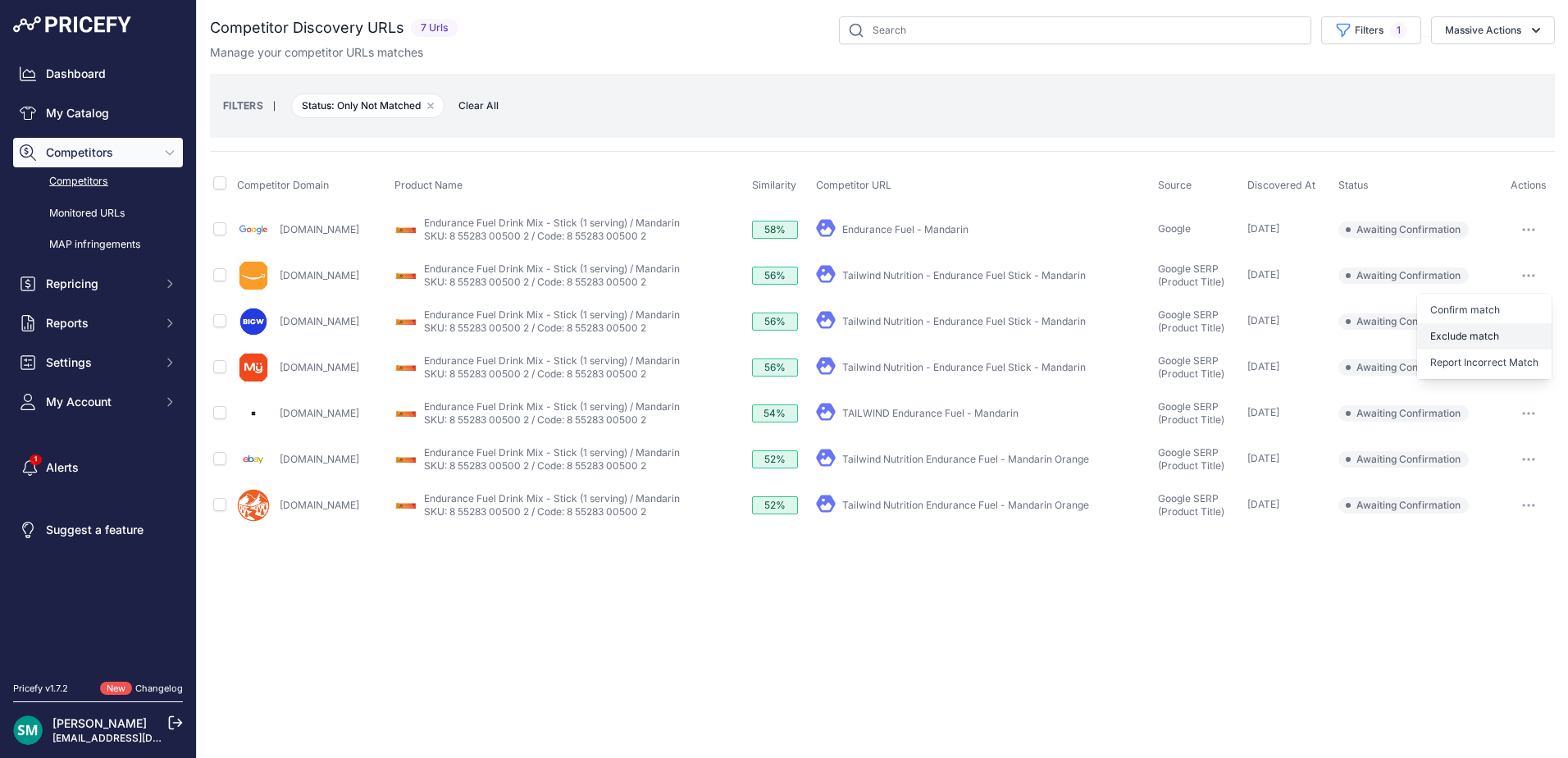 click on "Exclude match" at bounding box center [1484, 336] 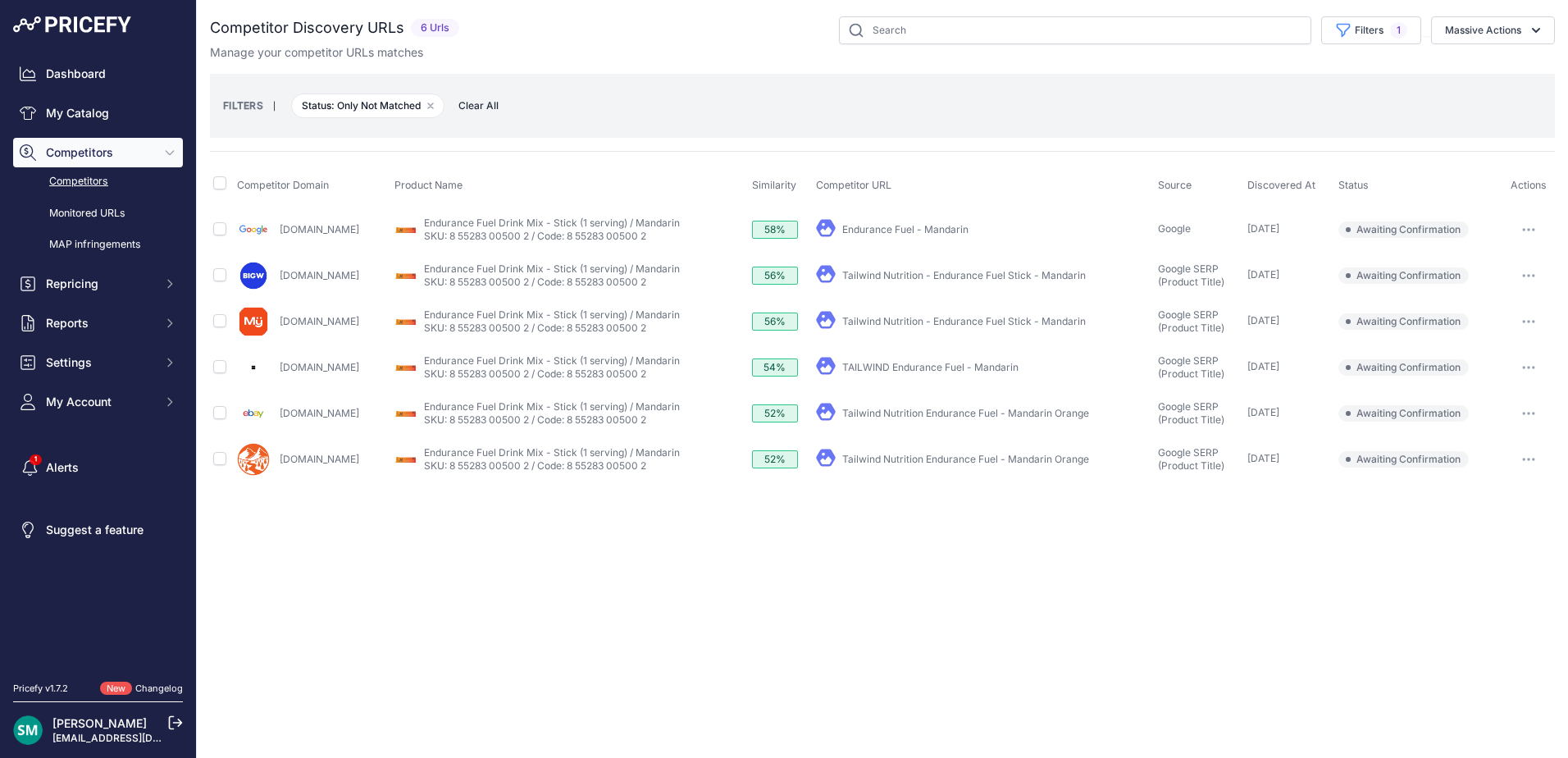 click at bounding box center (1529, 368) 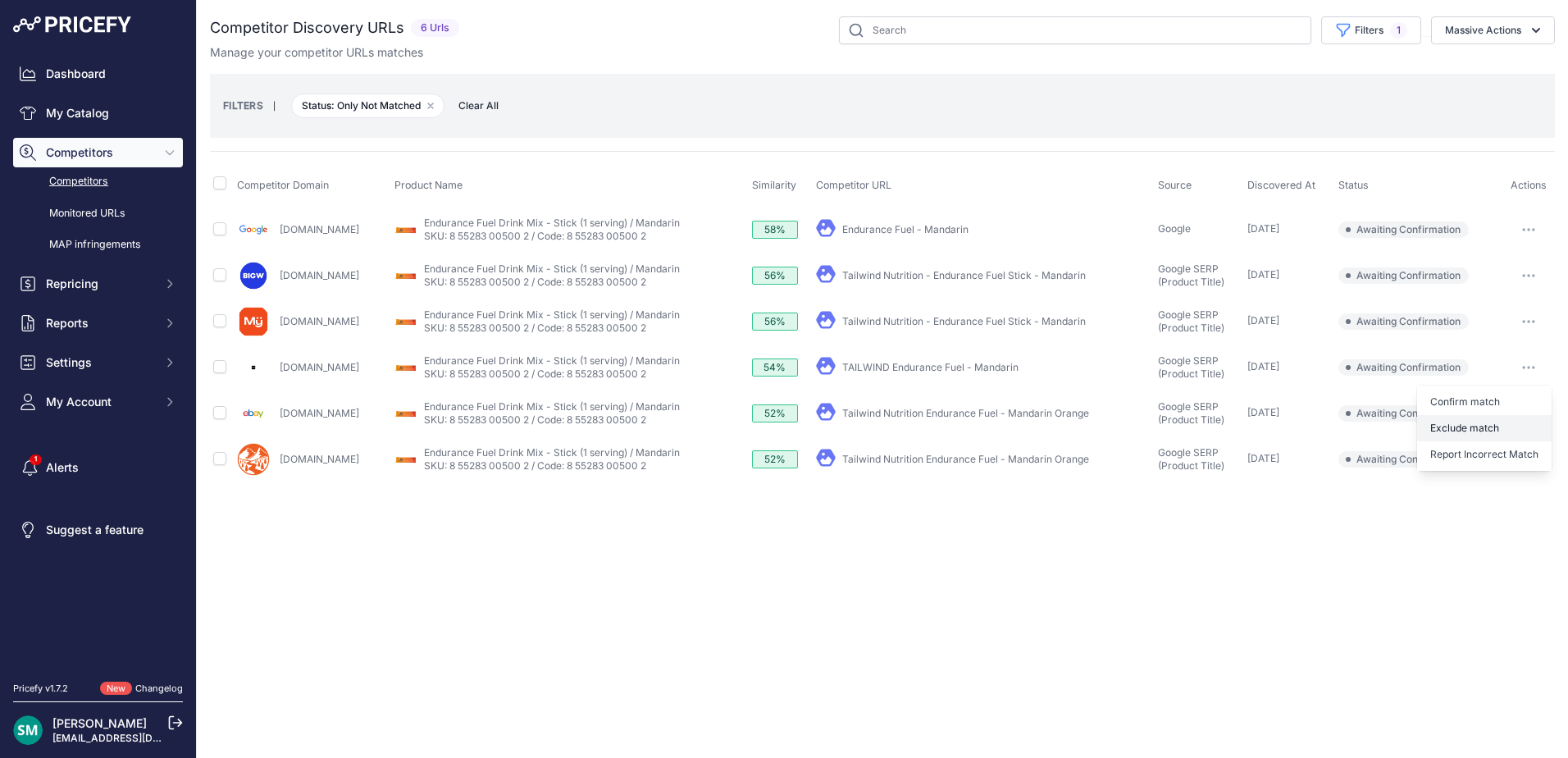 click on "Exclude match" at bounding box center [0, 0] 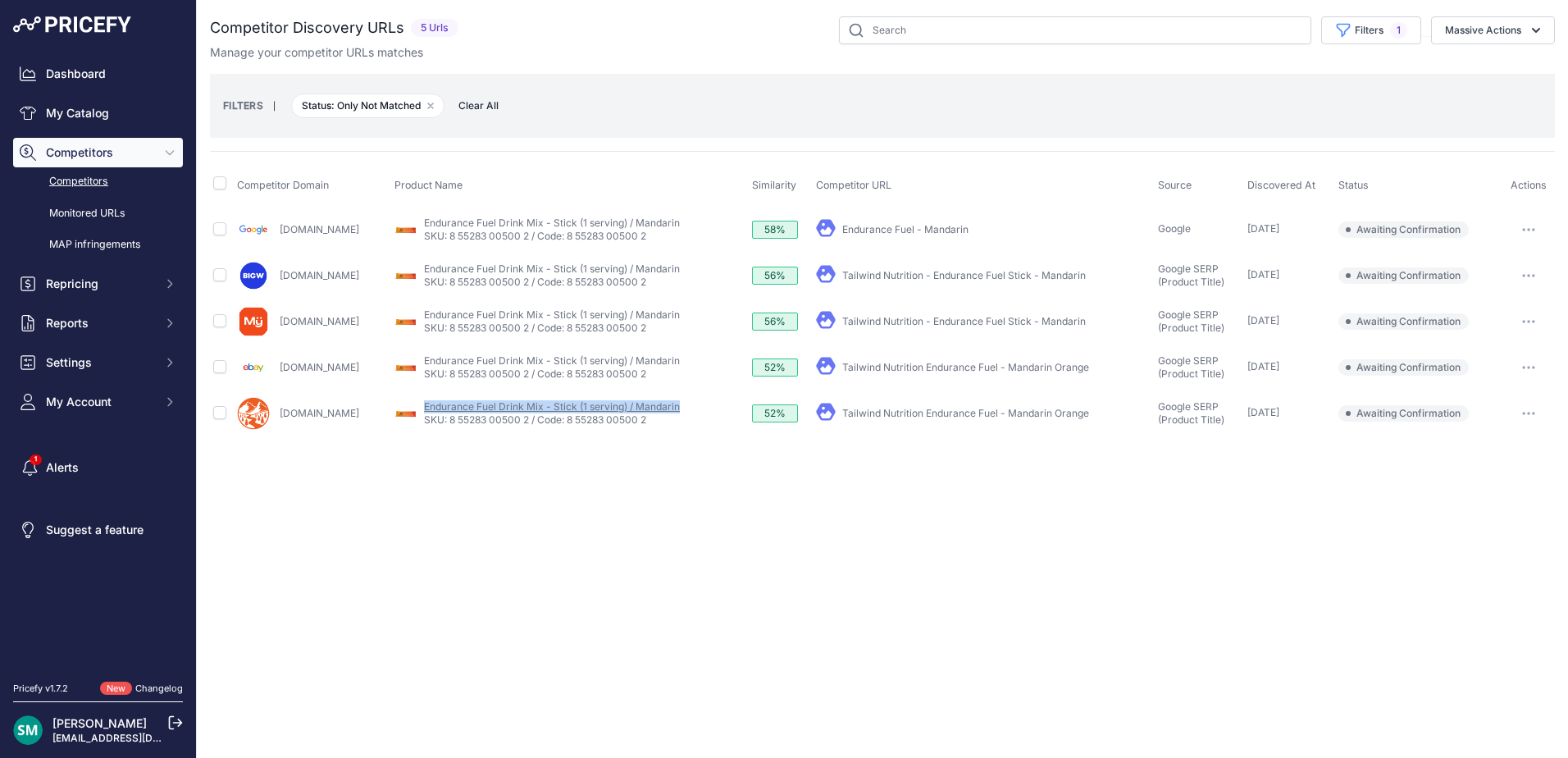 drag, startPoint x: 707, startPoint y: 403, endPoint x: 429, endPoint y: 404, distance: 278.0018 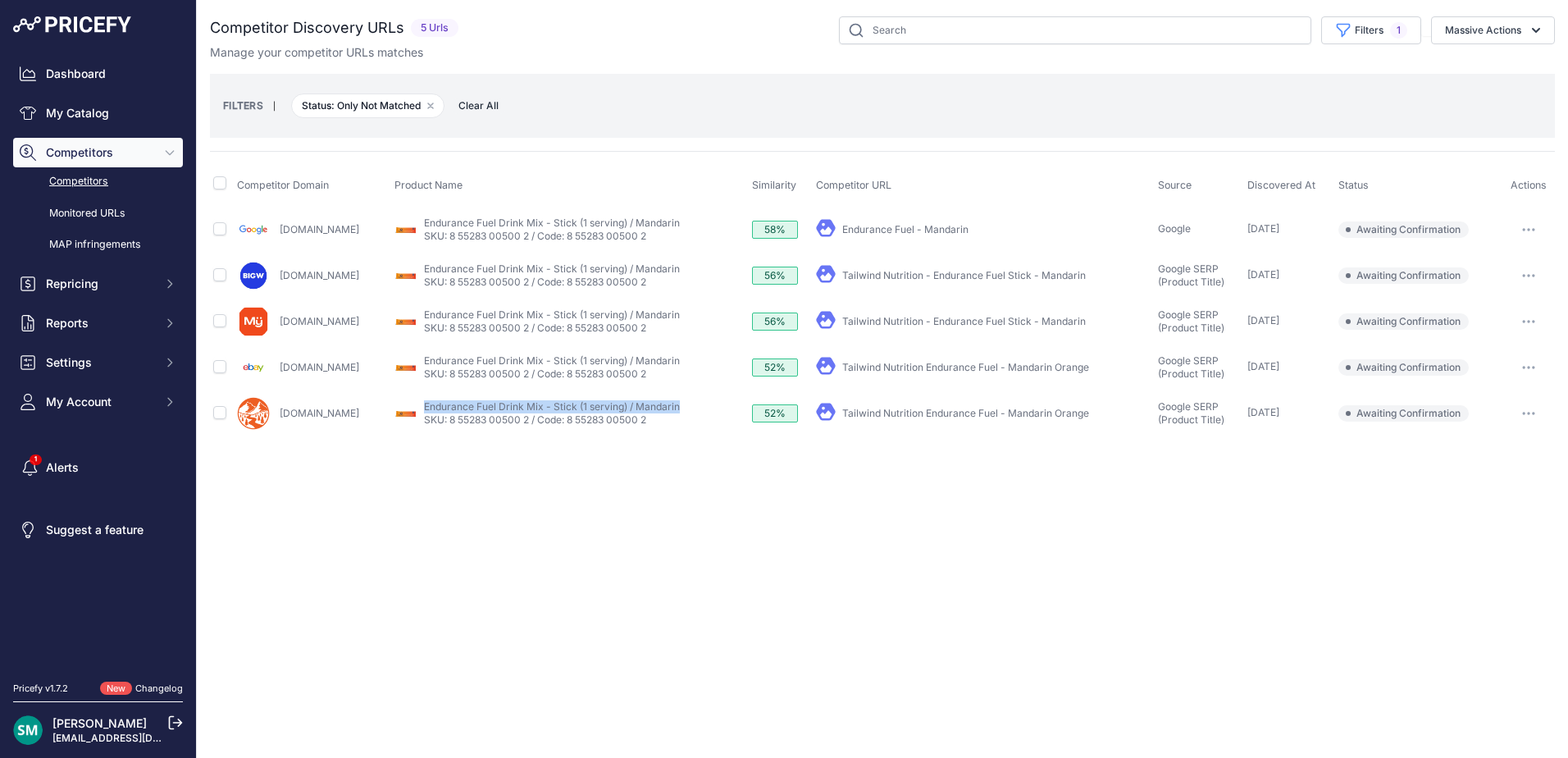 click at bounding box center (1529, 413) 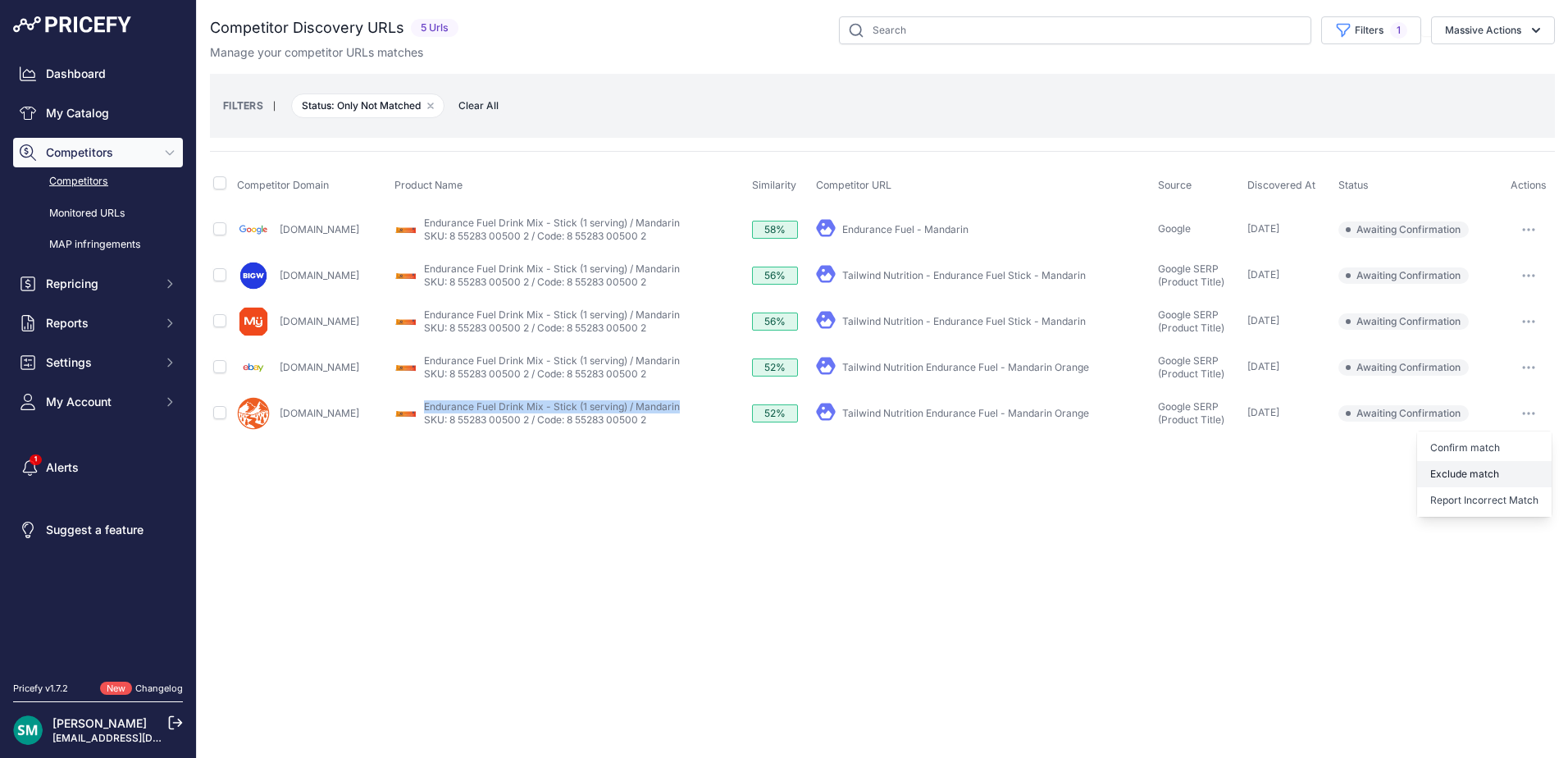 click on "Exclude match" at bounding box center (0, 0) 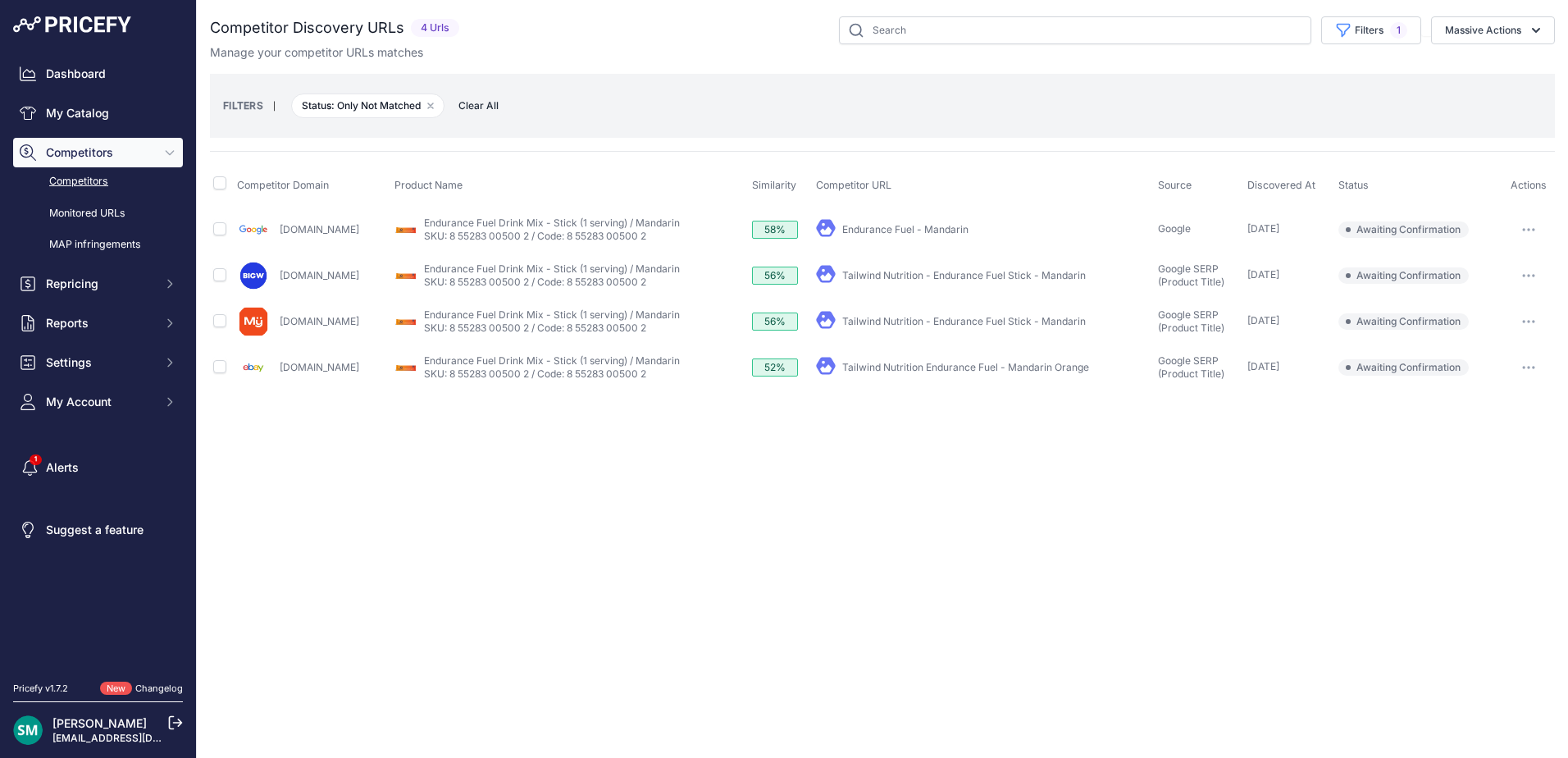 click 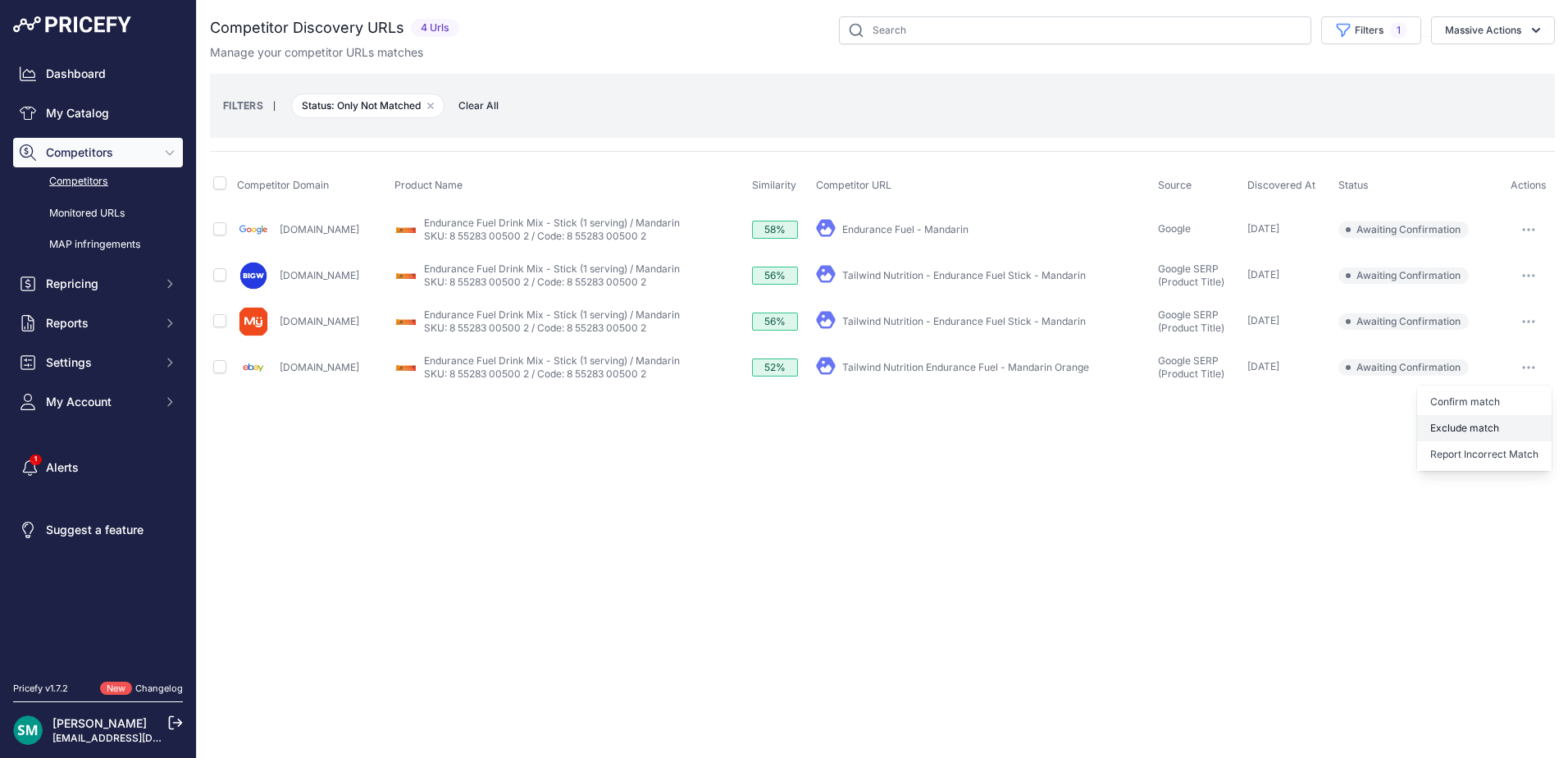 click on "Exclude match" at bounding box center [0, 0] 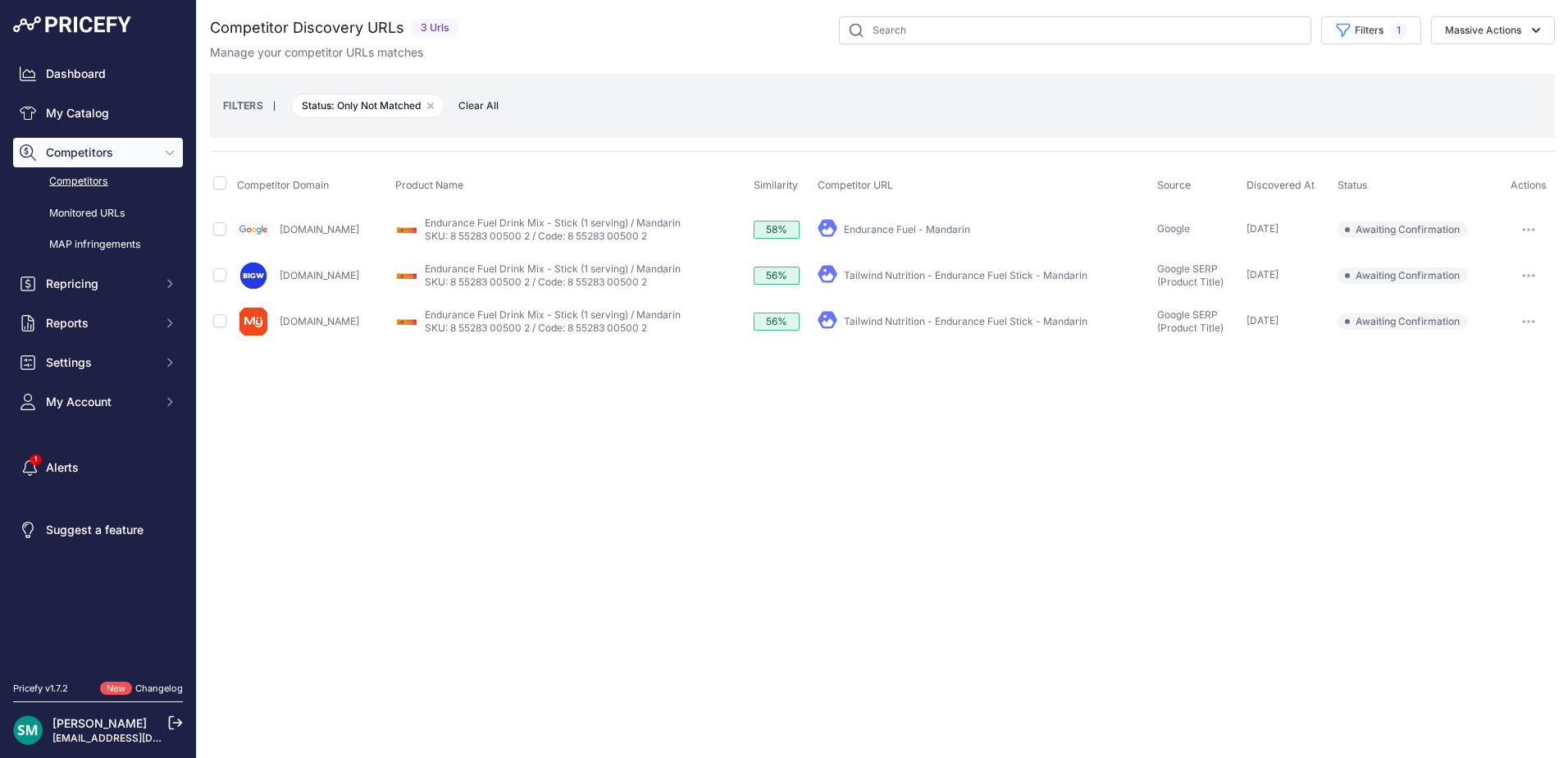 click 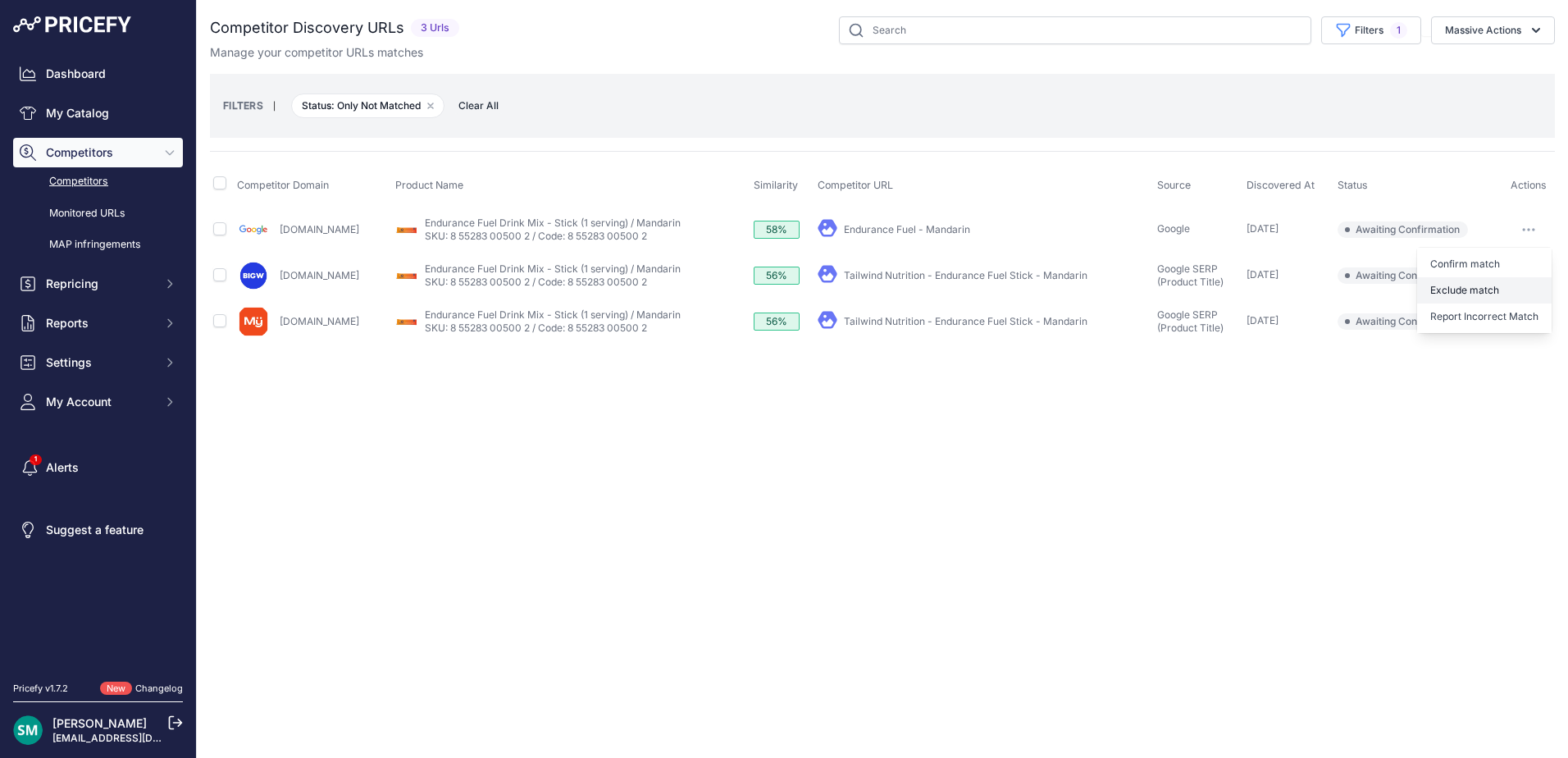 click on "Exclude match" at bounding box center (1484, 290) 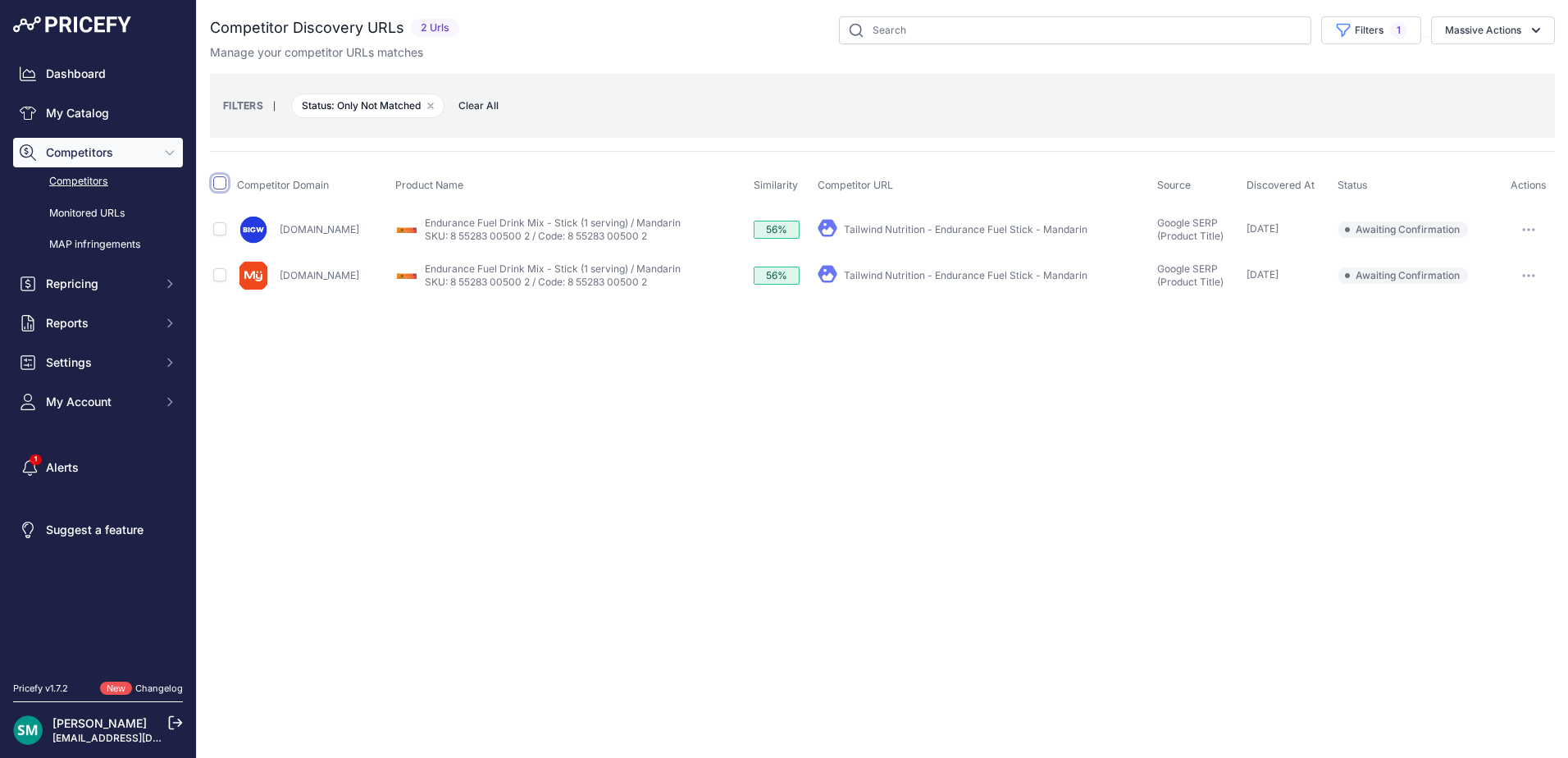 click at bounding box center (220, 183) 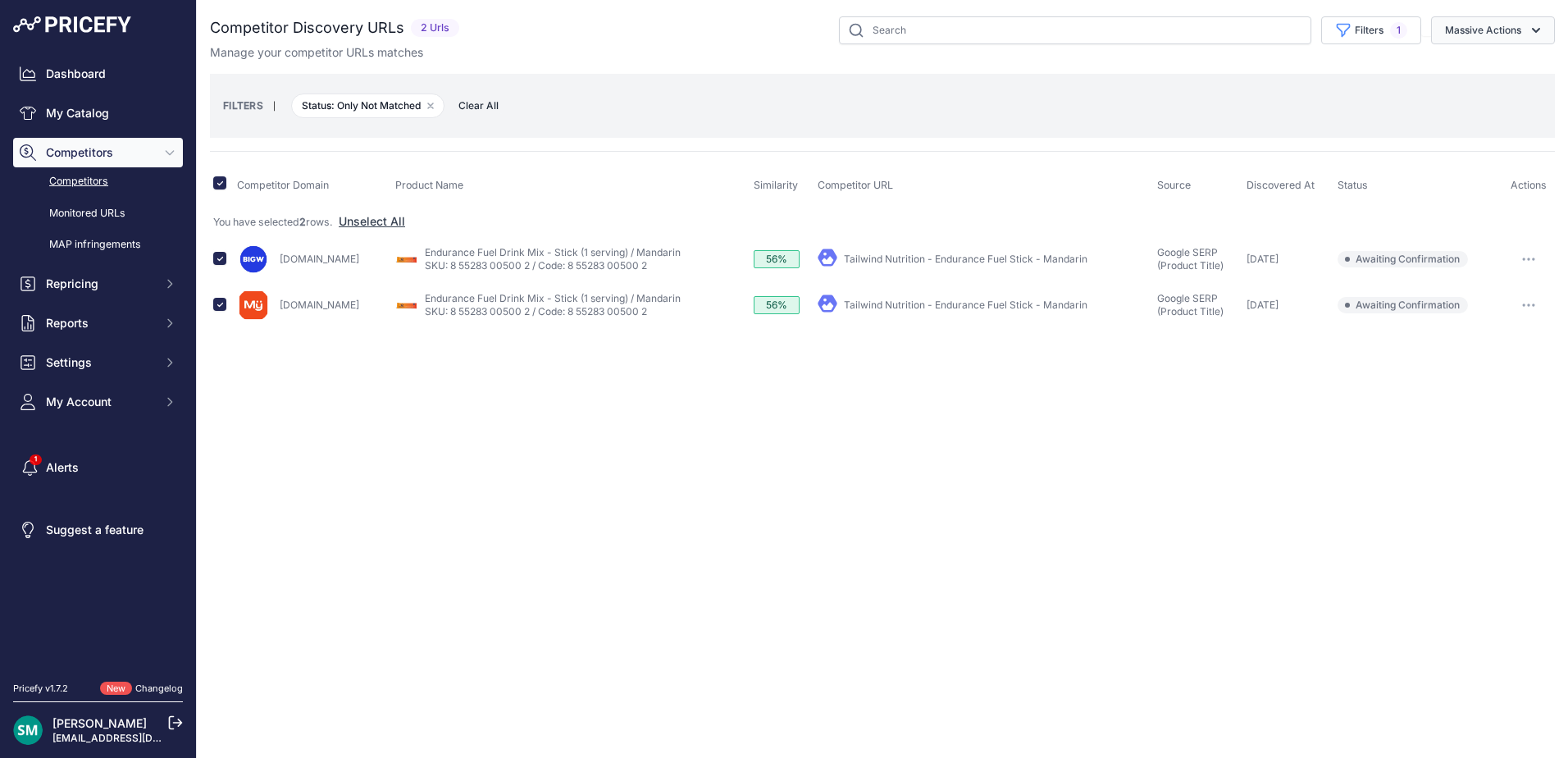 click on "Massive Actions" at bounding box center (1493, 30) 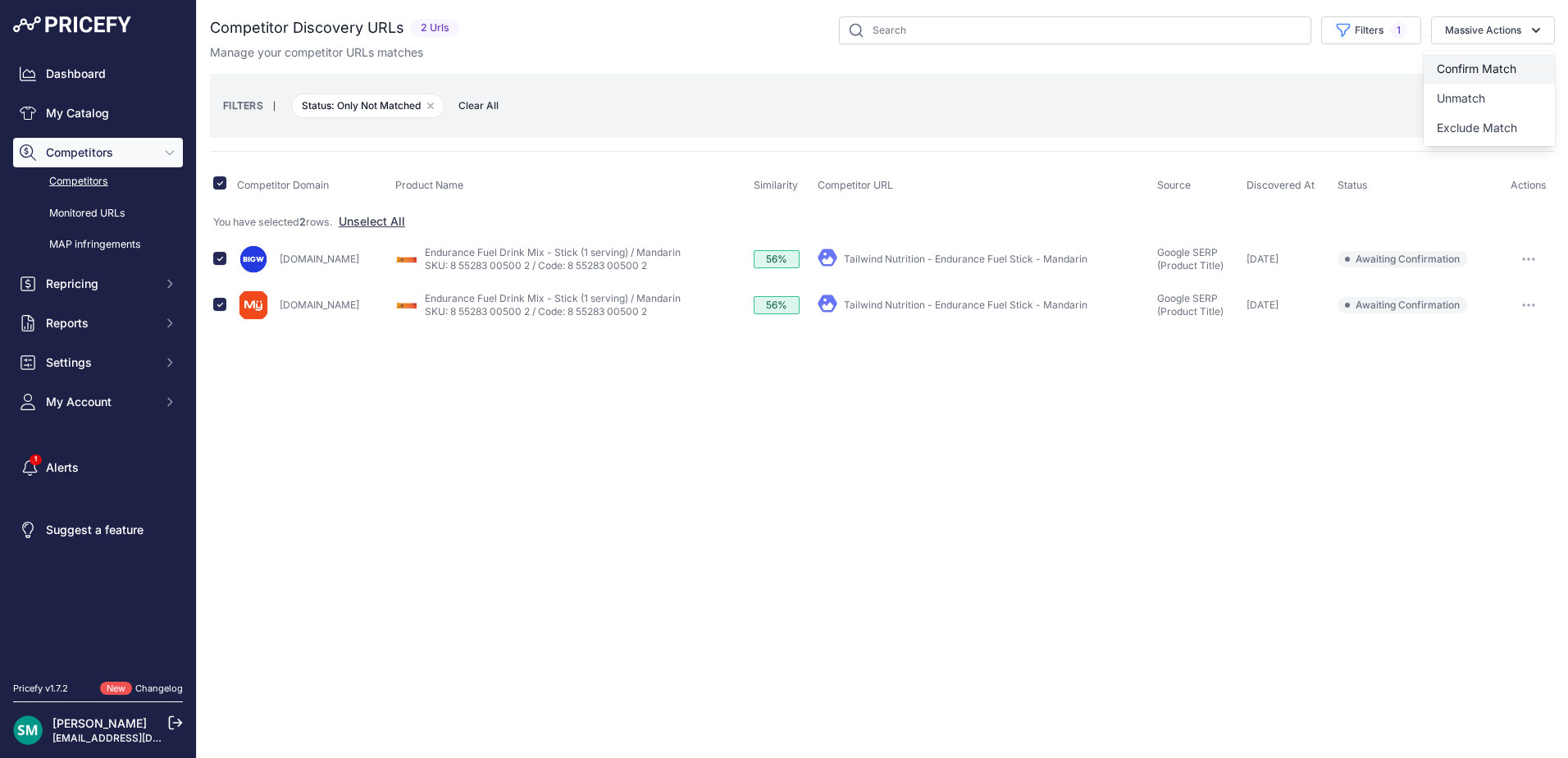 click on "Confirm Match" at bounding box center [1489, 69] 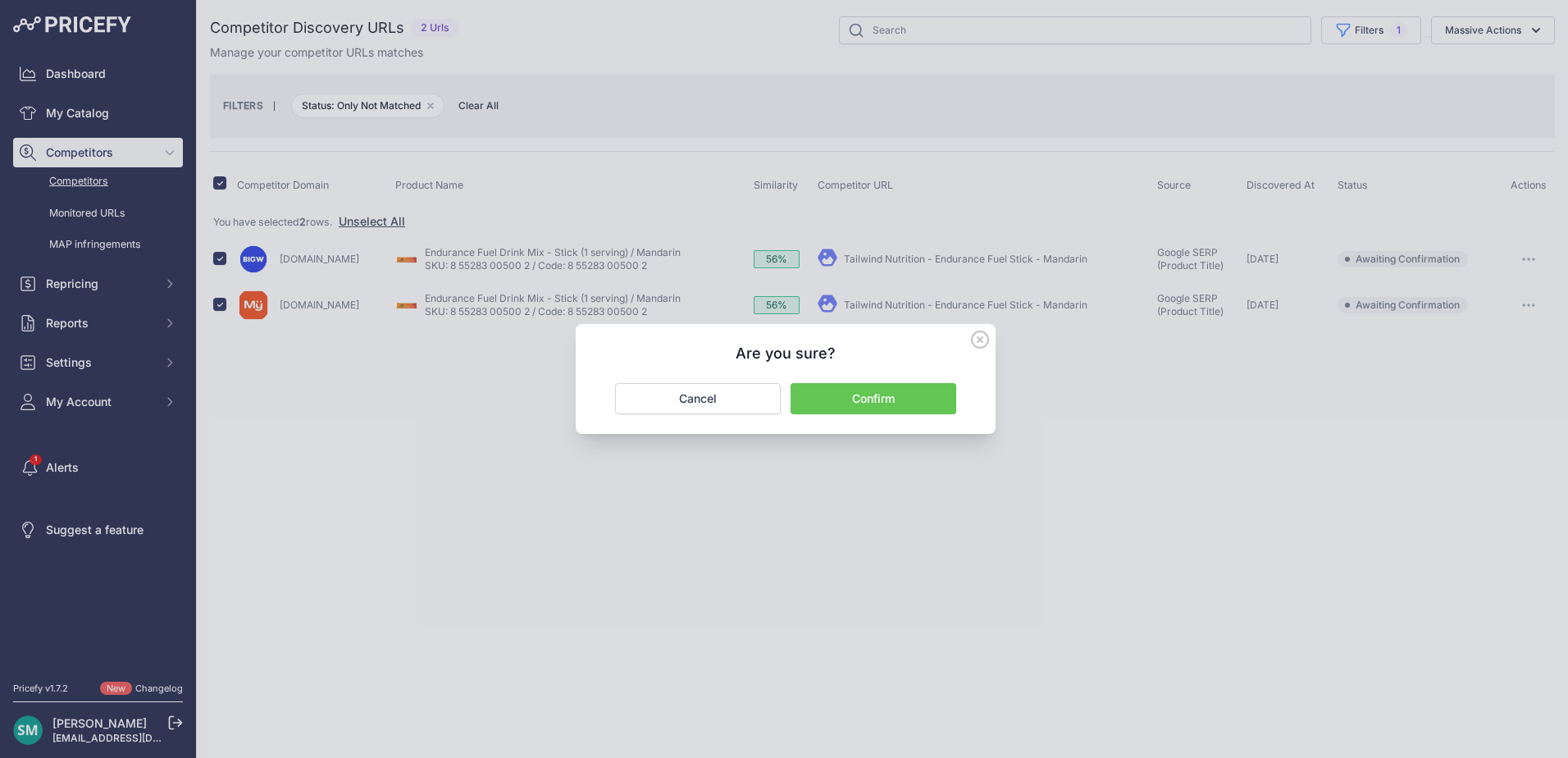 click on "Confirm" at bounding box center (873, 399) 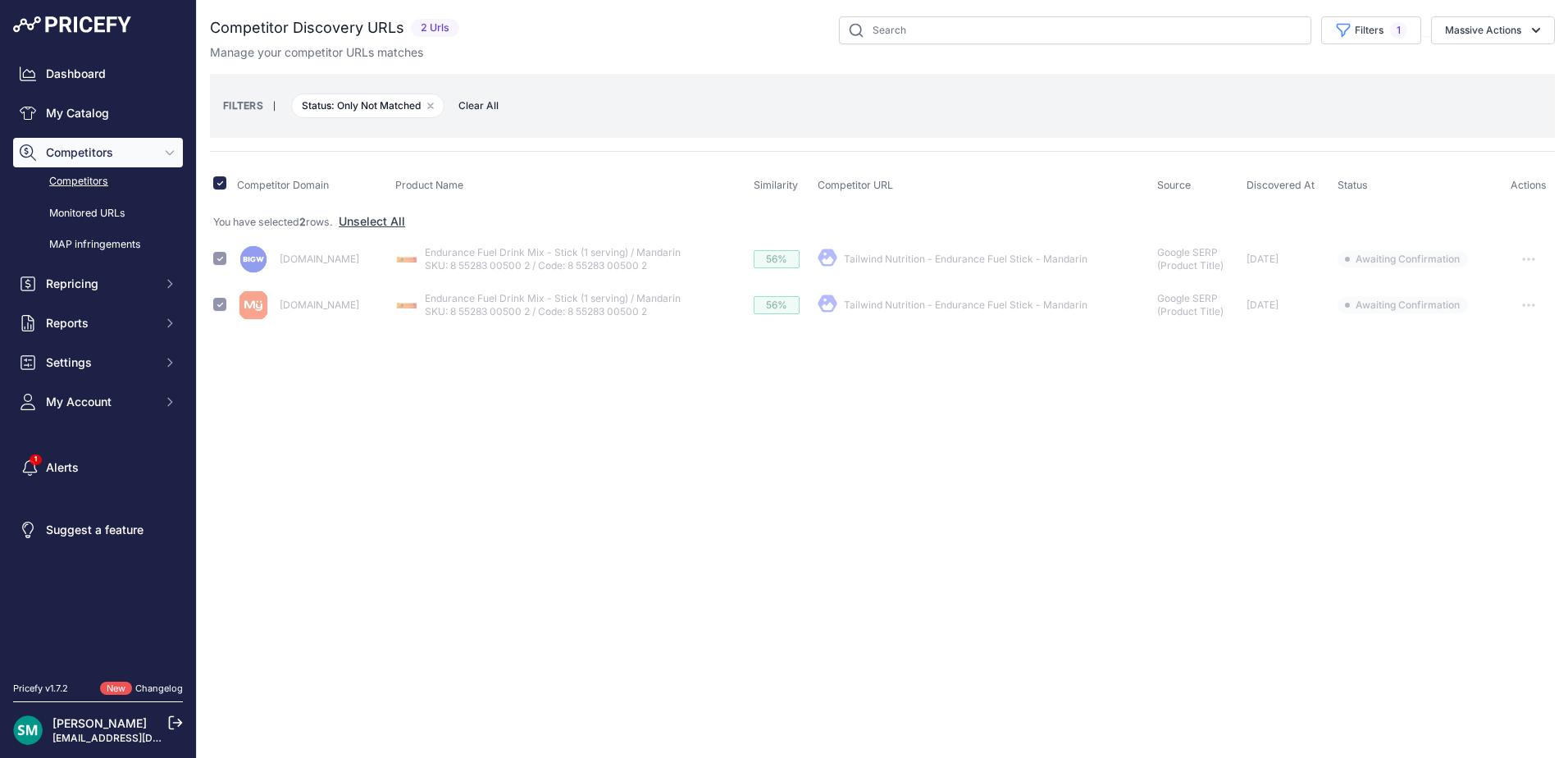 checkbox on "false" 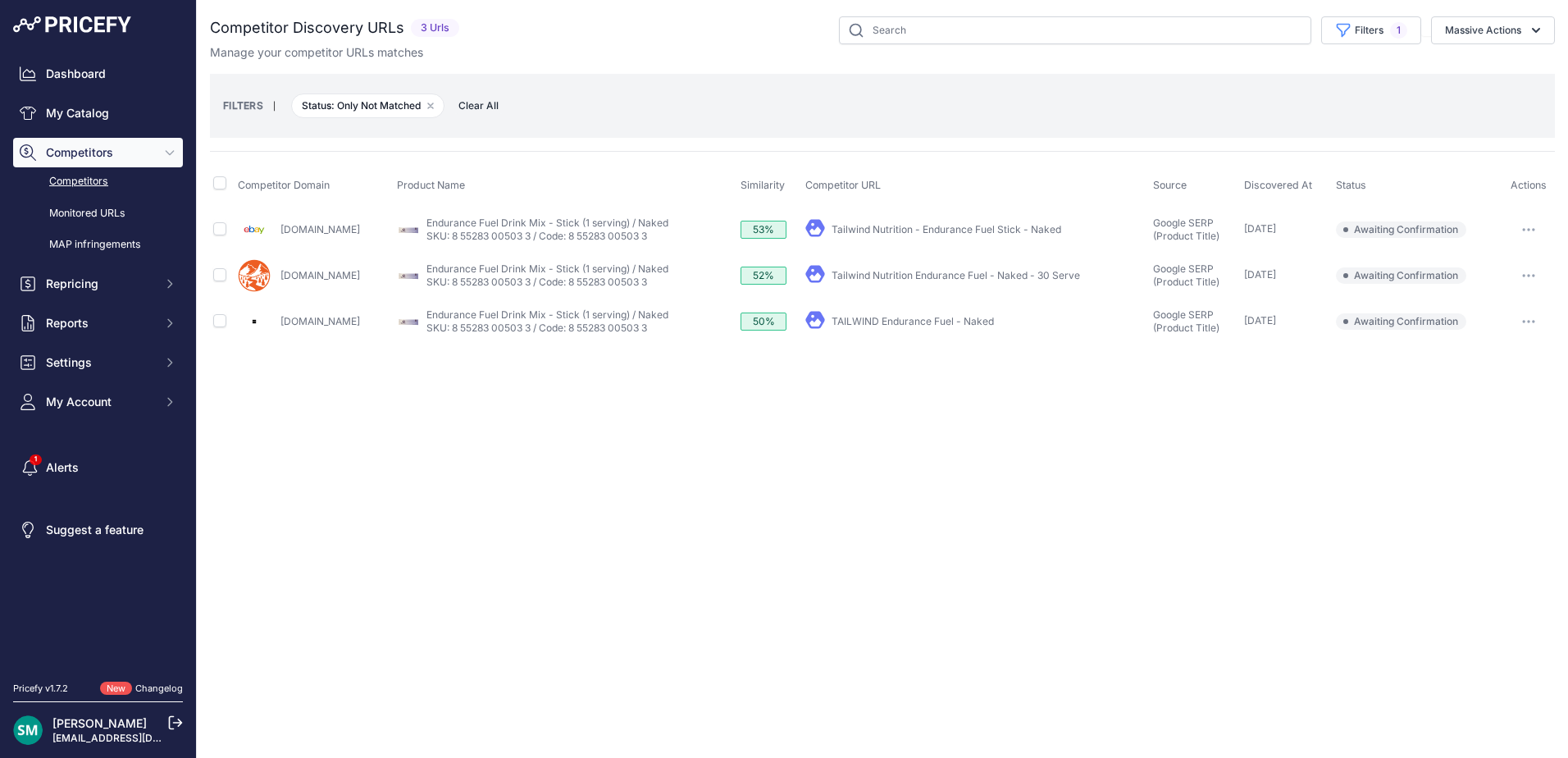 scroll, scrollTop: 0, scrollLeft: 0, axis: both 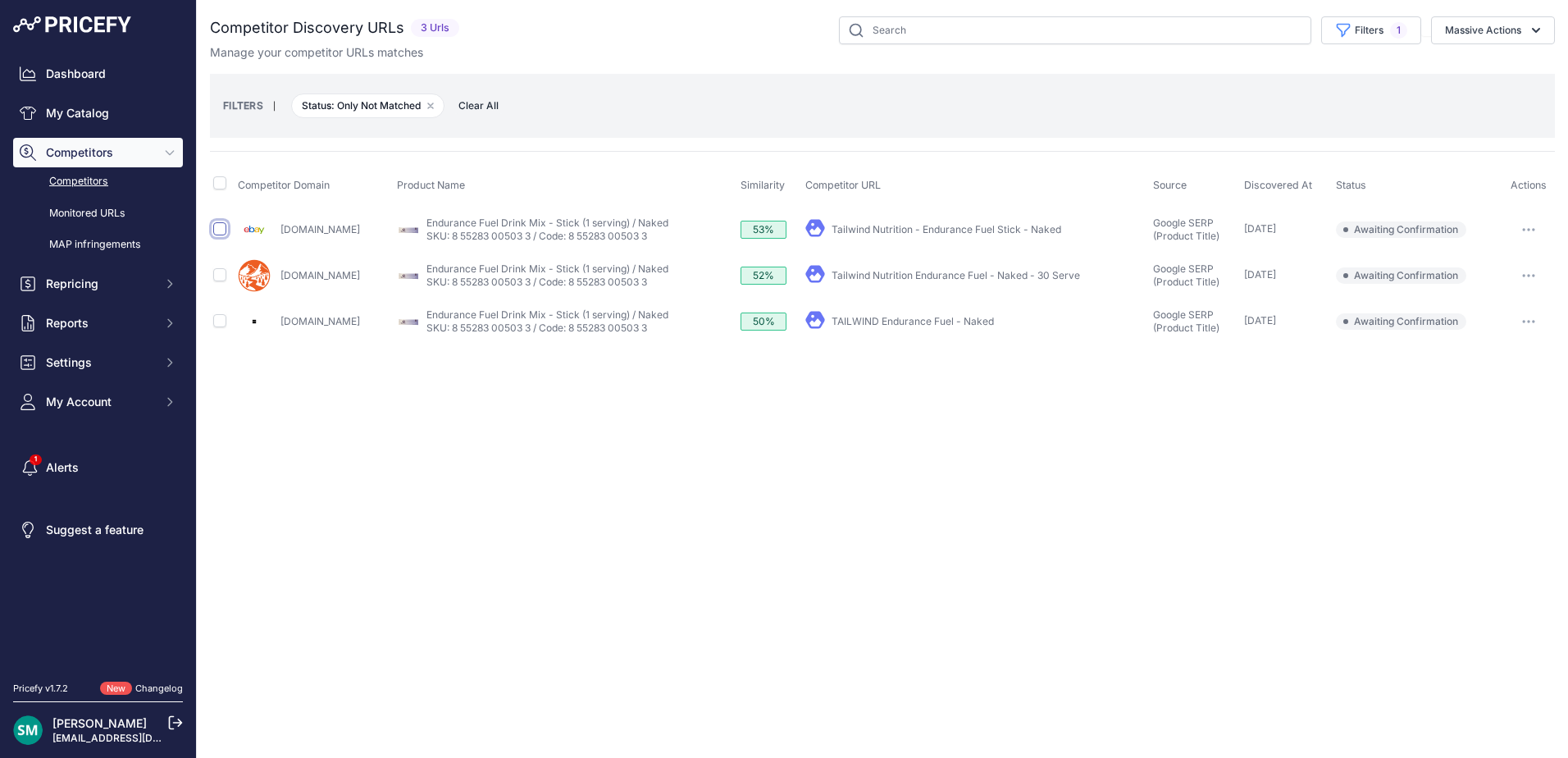 click at bounding box center [220, 229] 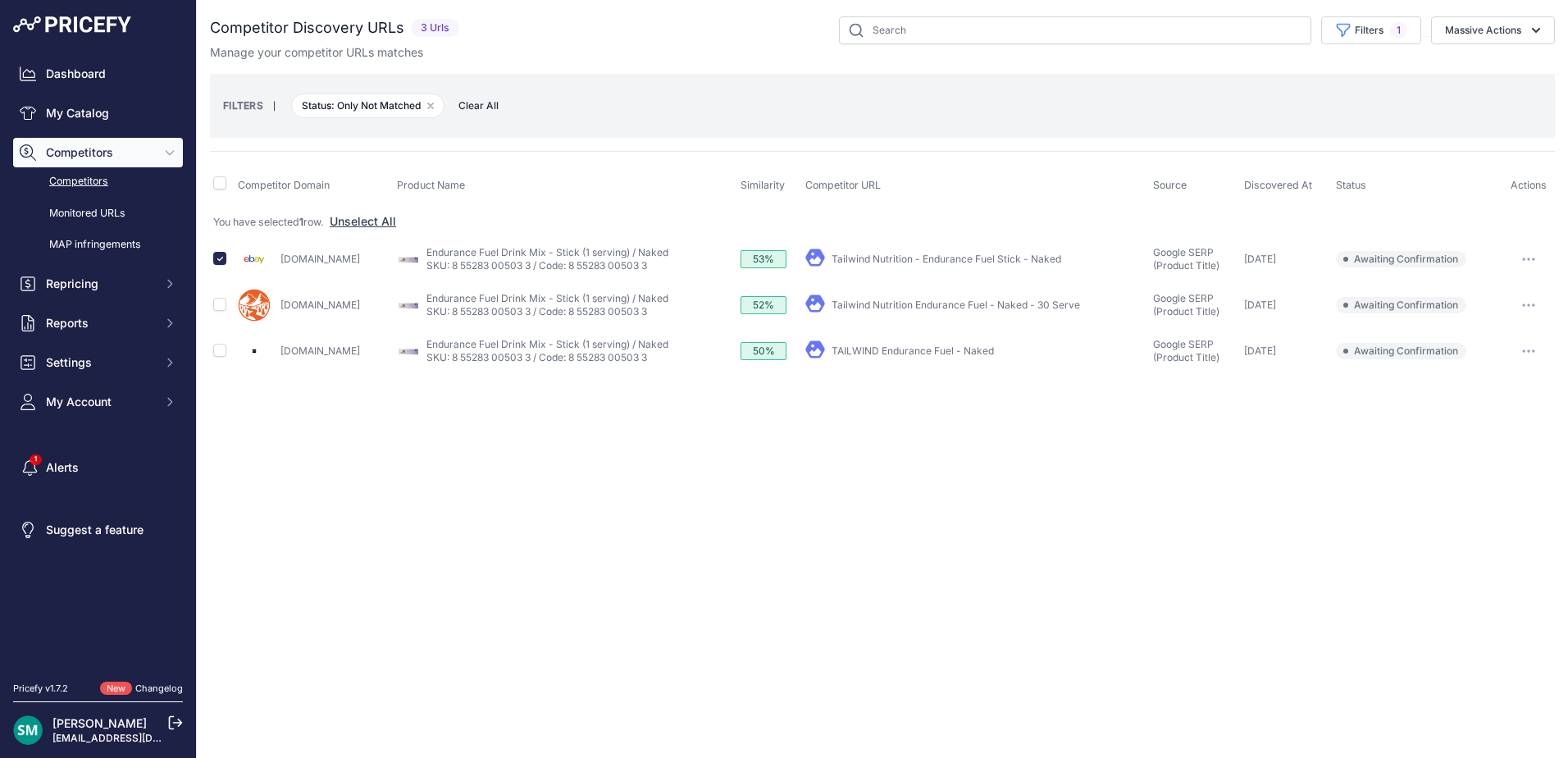 click at bounding box center [220, 350] 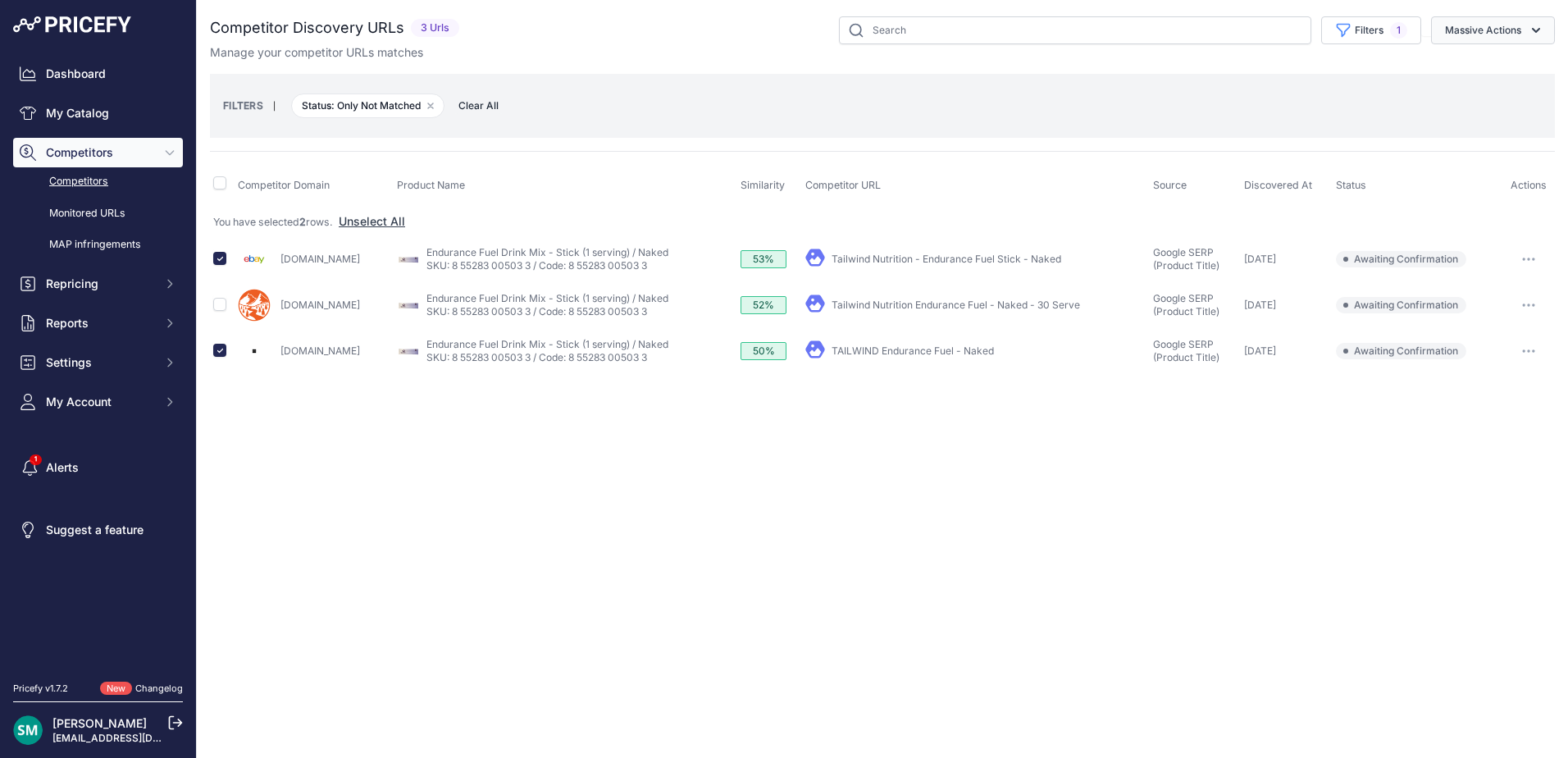 click on "Massive Actions" at bounding box center (1493, 30) 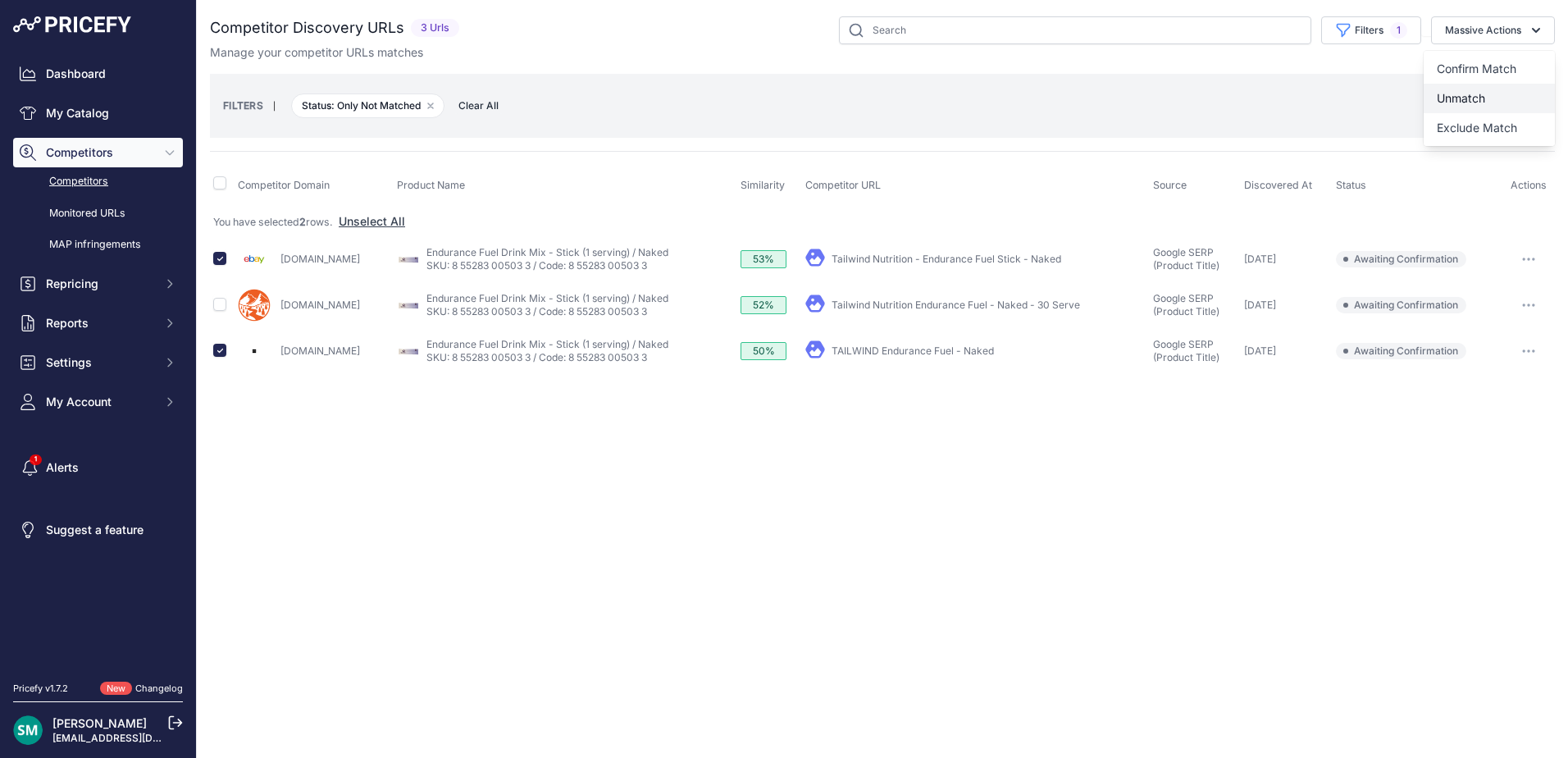click on "Unmatch" at bounding box center (1489, 98) 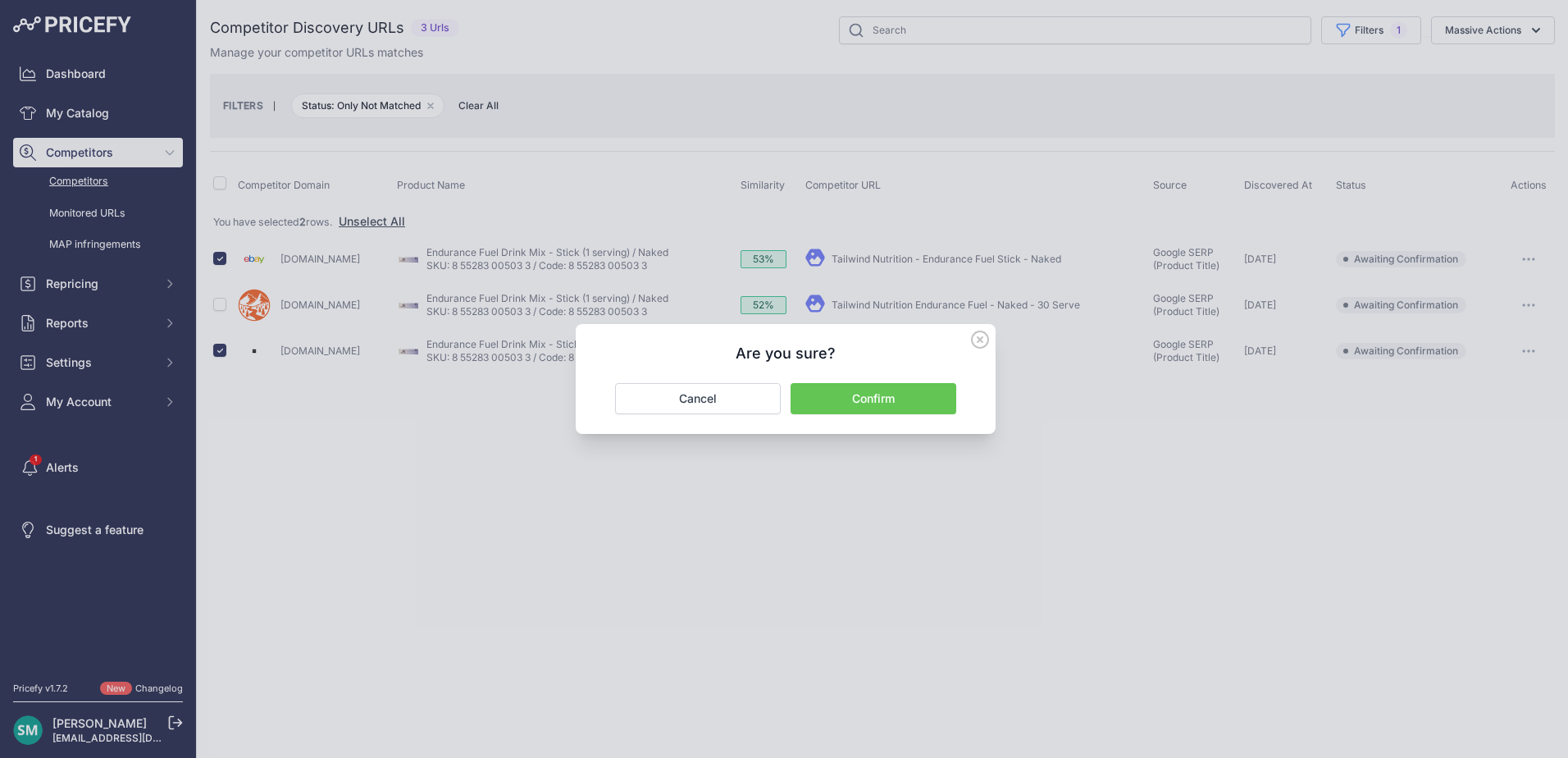 click on "Confirm" at bounding box center (873, 399) 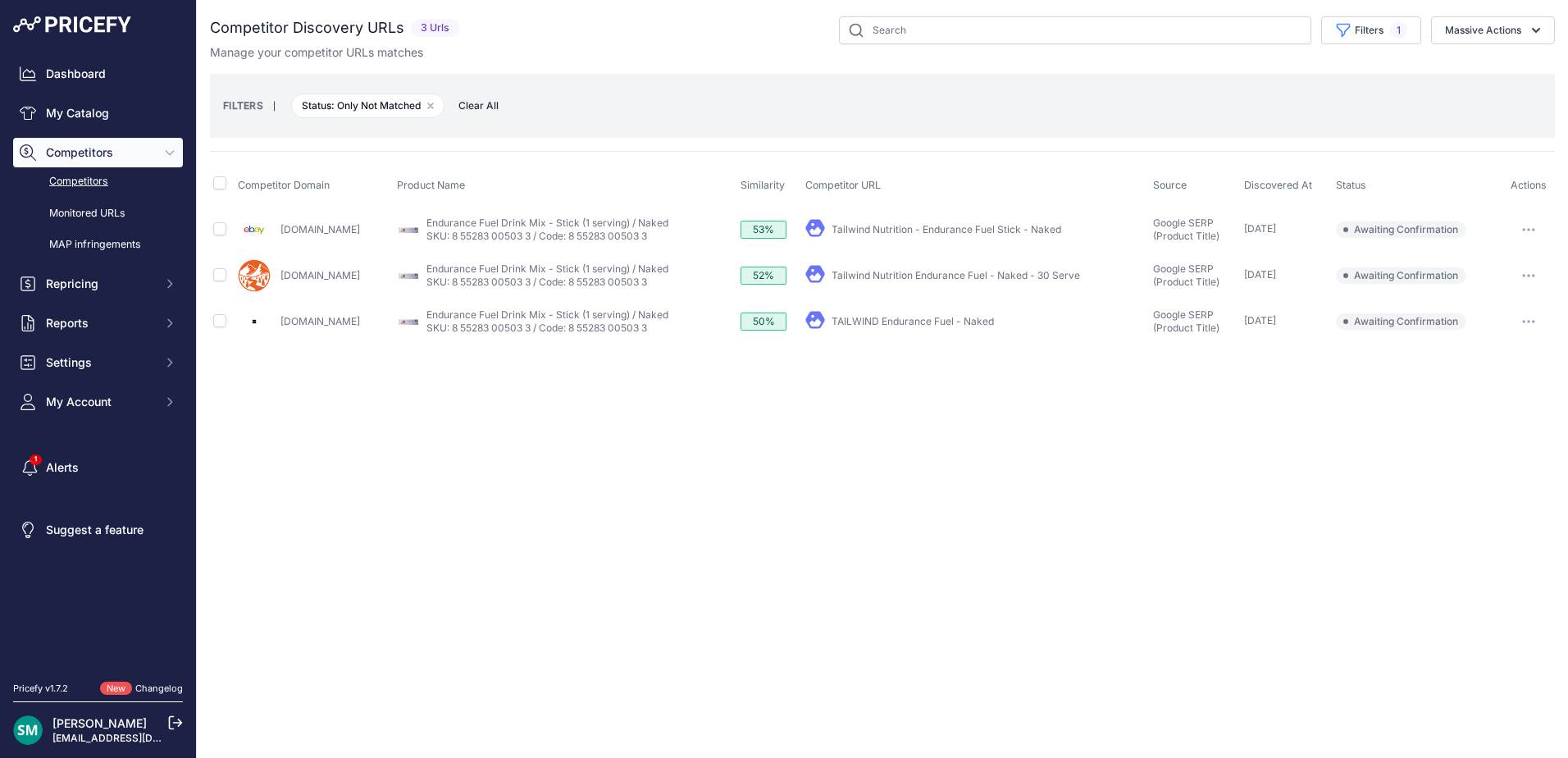 click at bounding box center (222, 276) 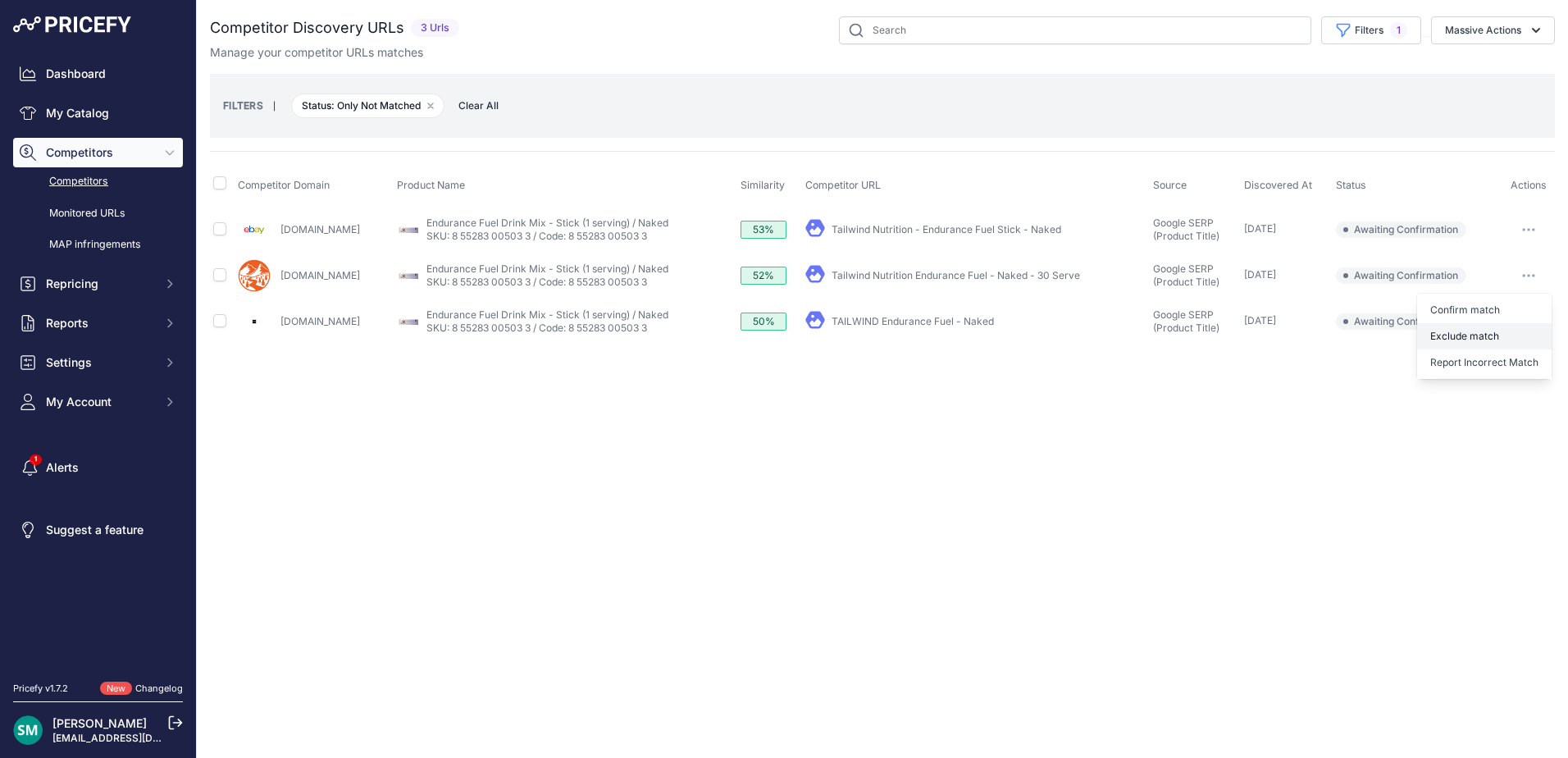 click on "Exclude match" at bounding box center [1484, 336] 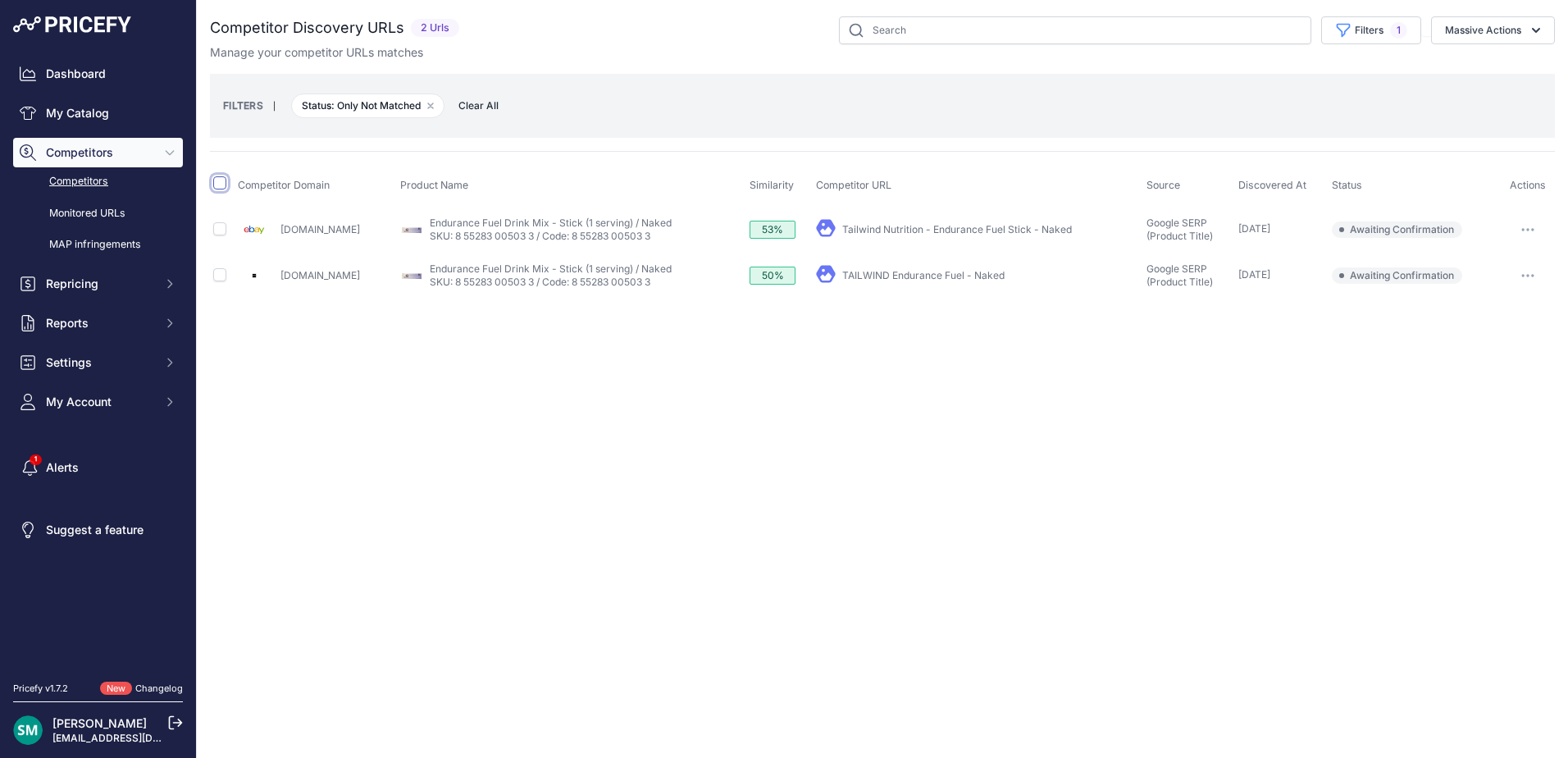 click at bounding box center (220, 183) 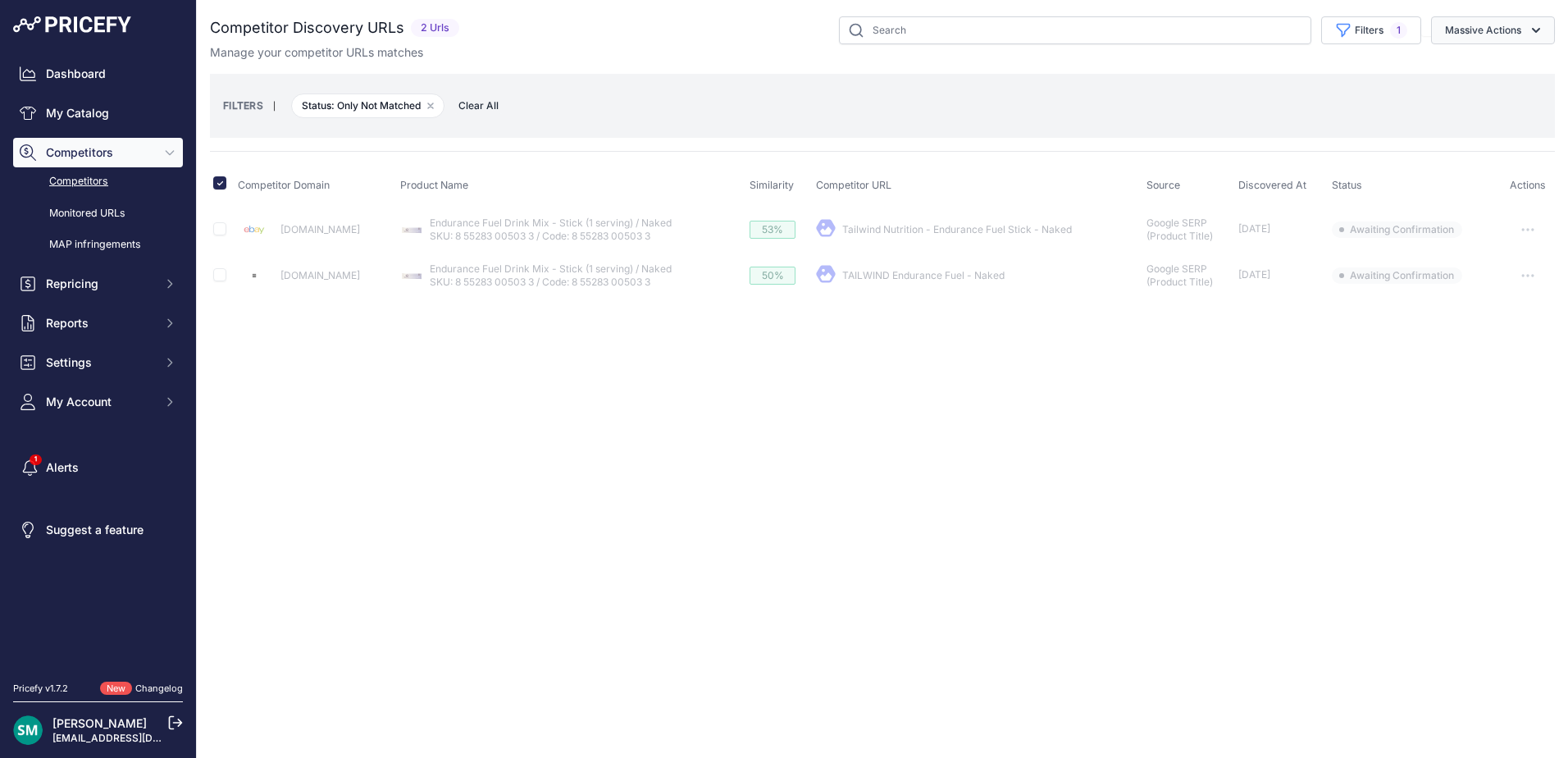 click on "Massive Actions" at bounding box center [1493, 30] 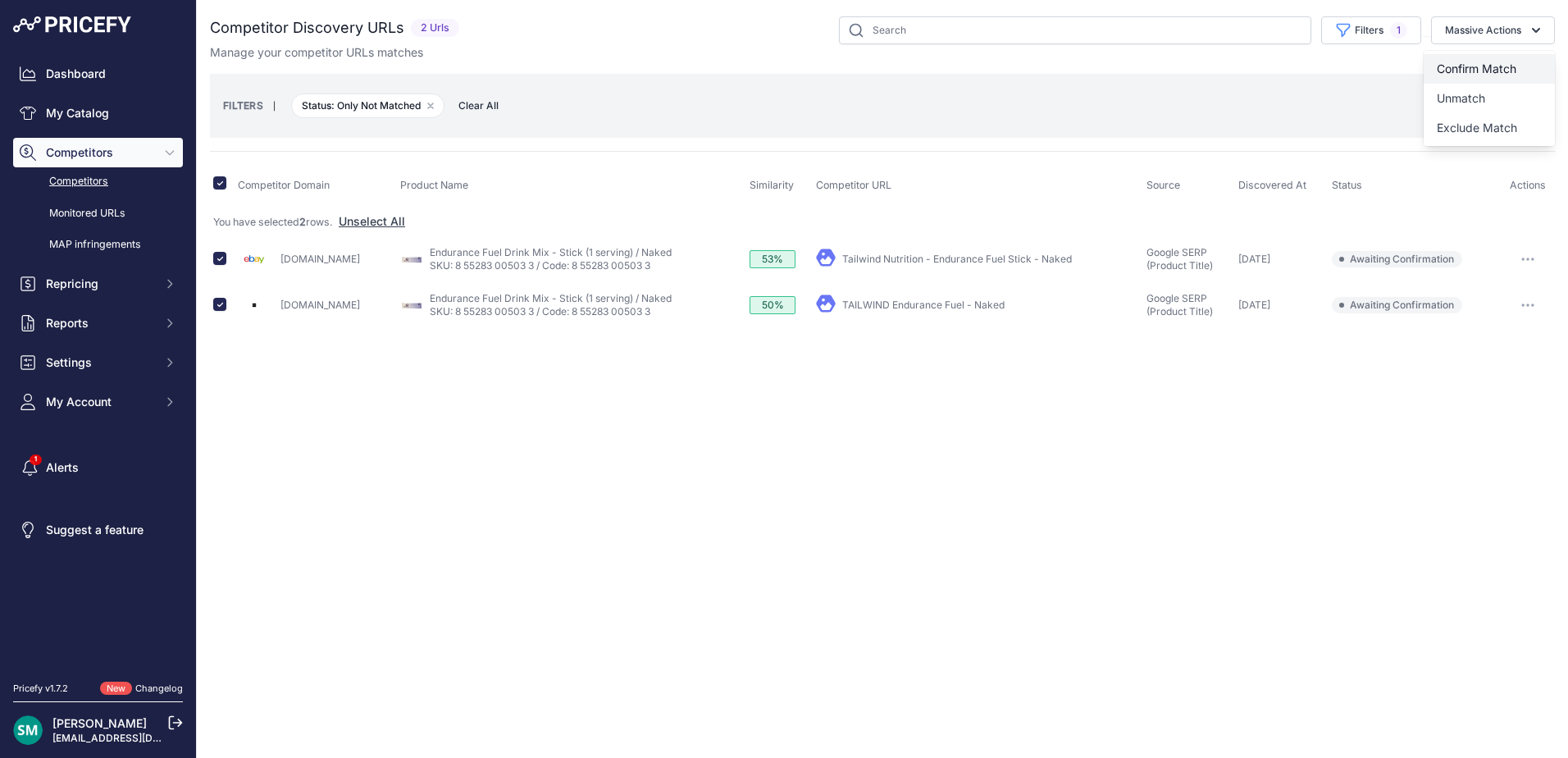 click on "Confirm Match" at bounding box center (1476, 68) 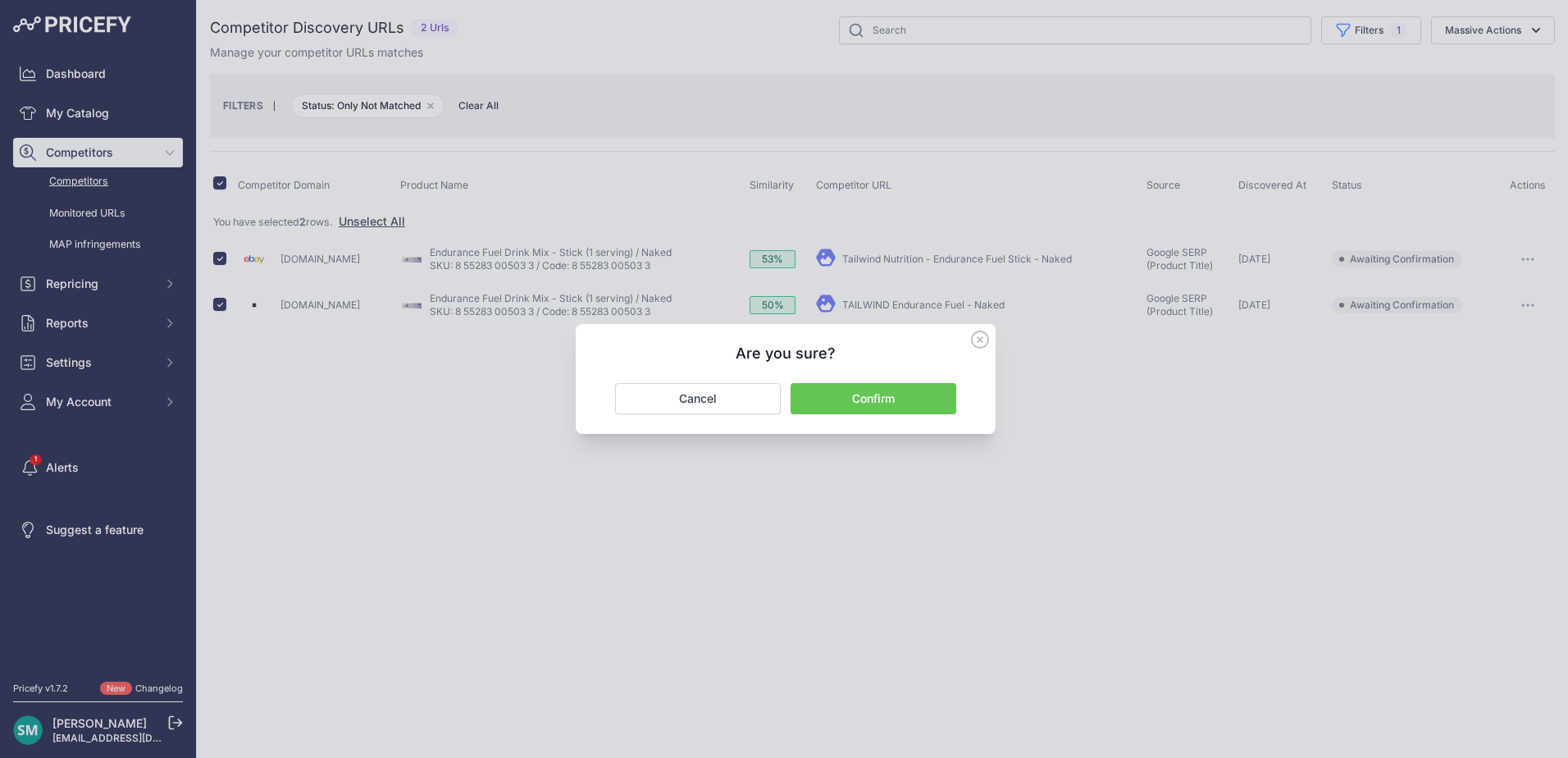 click on "Confirm" at bounding box center (873, 399) 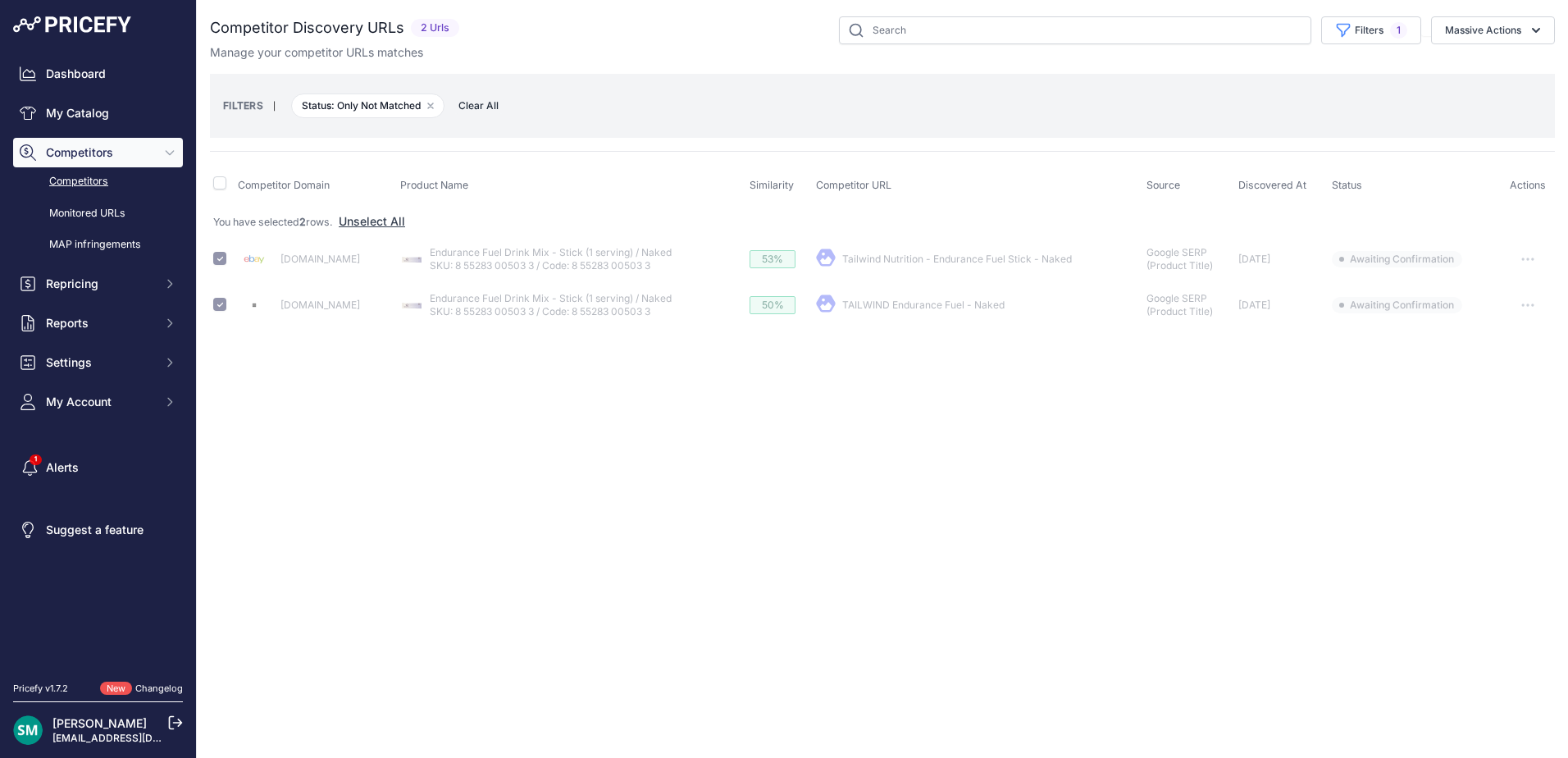 checkbox on "false" 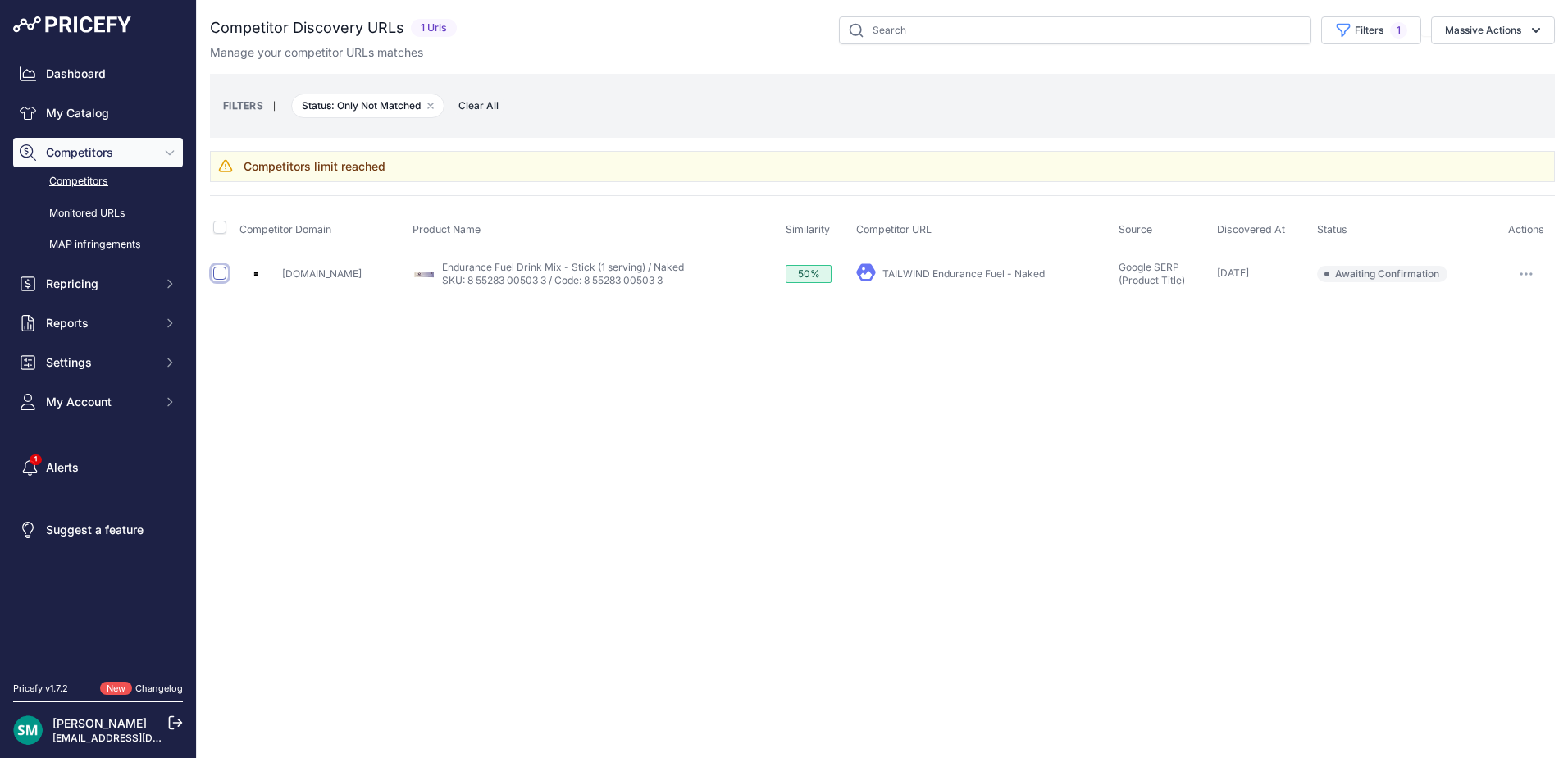 click at bounding box center (220, 273) 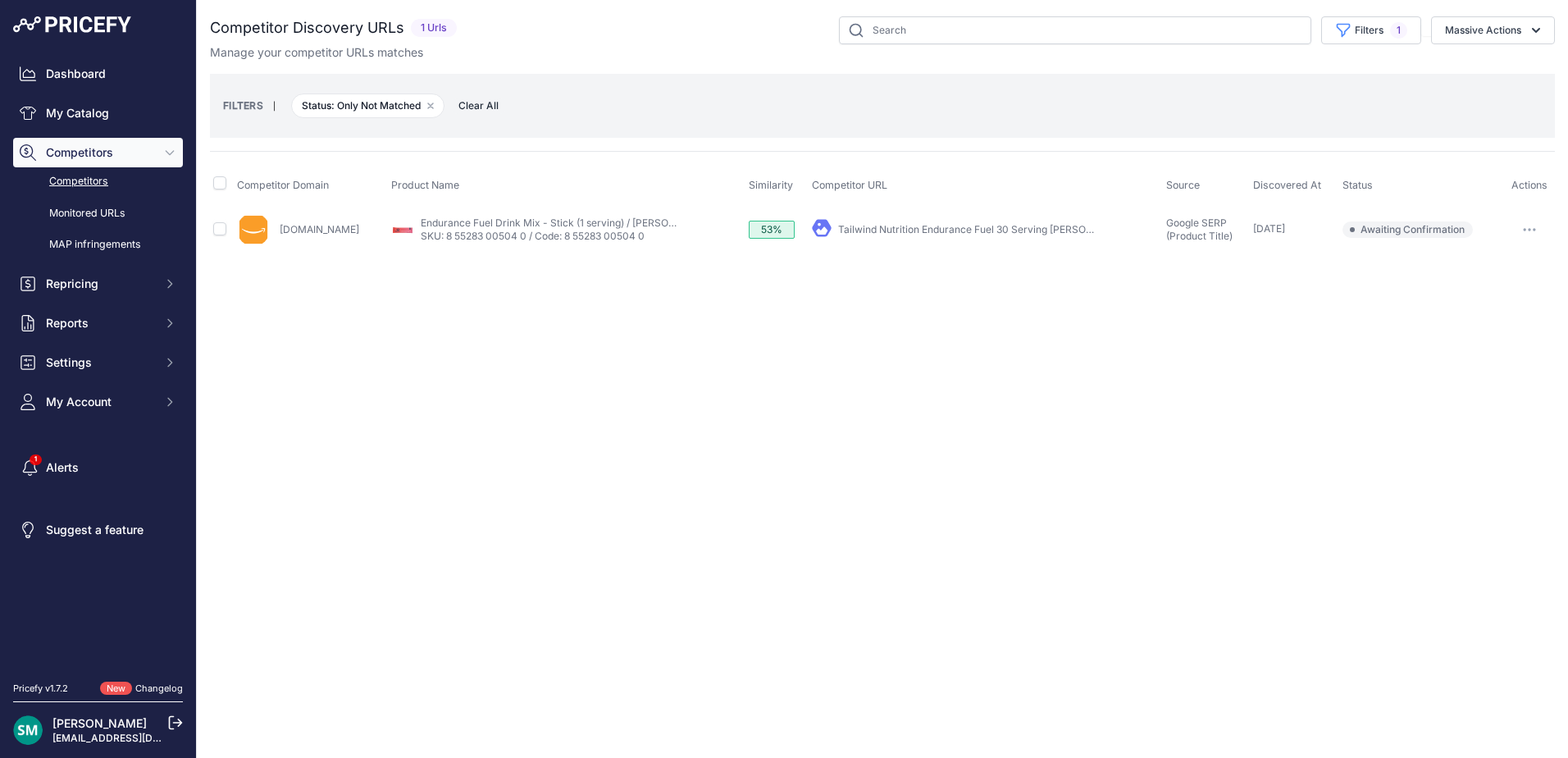 scroll, scrollTop: 0, scrollLeft: 0, axis: both 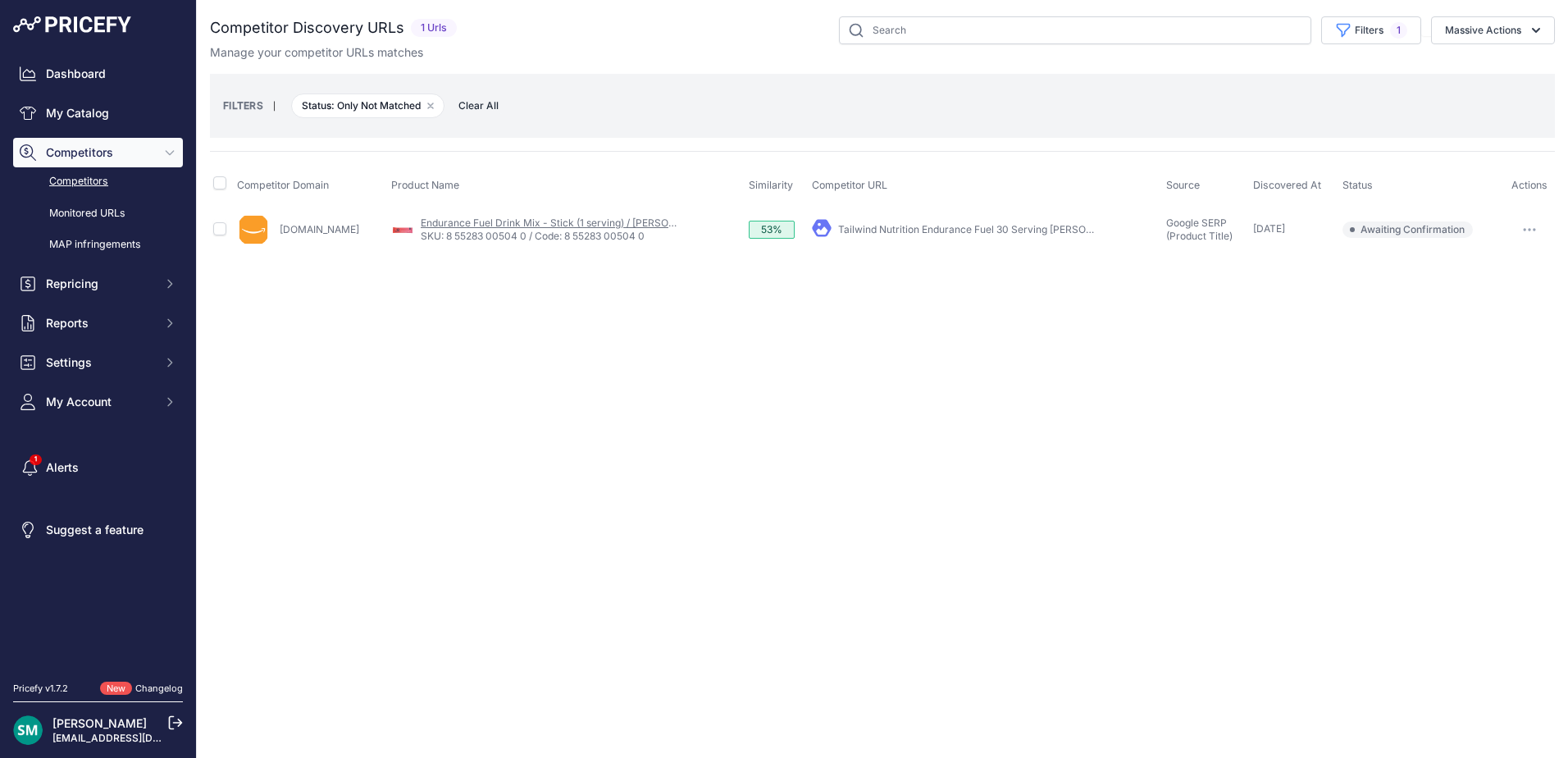 drag, startPoint x: 505, startPoint y: 243, endPoint x: 522, endPoint y: 219, distance: 29.41088 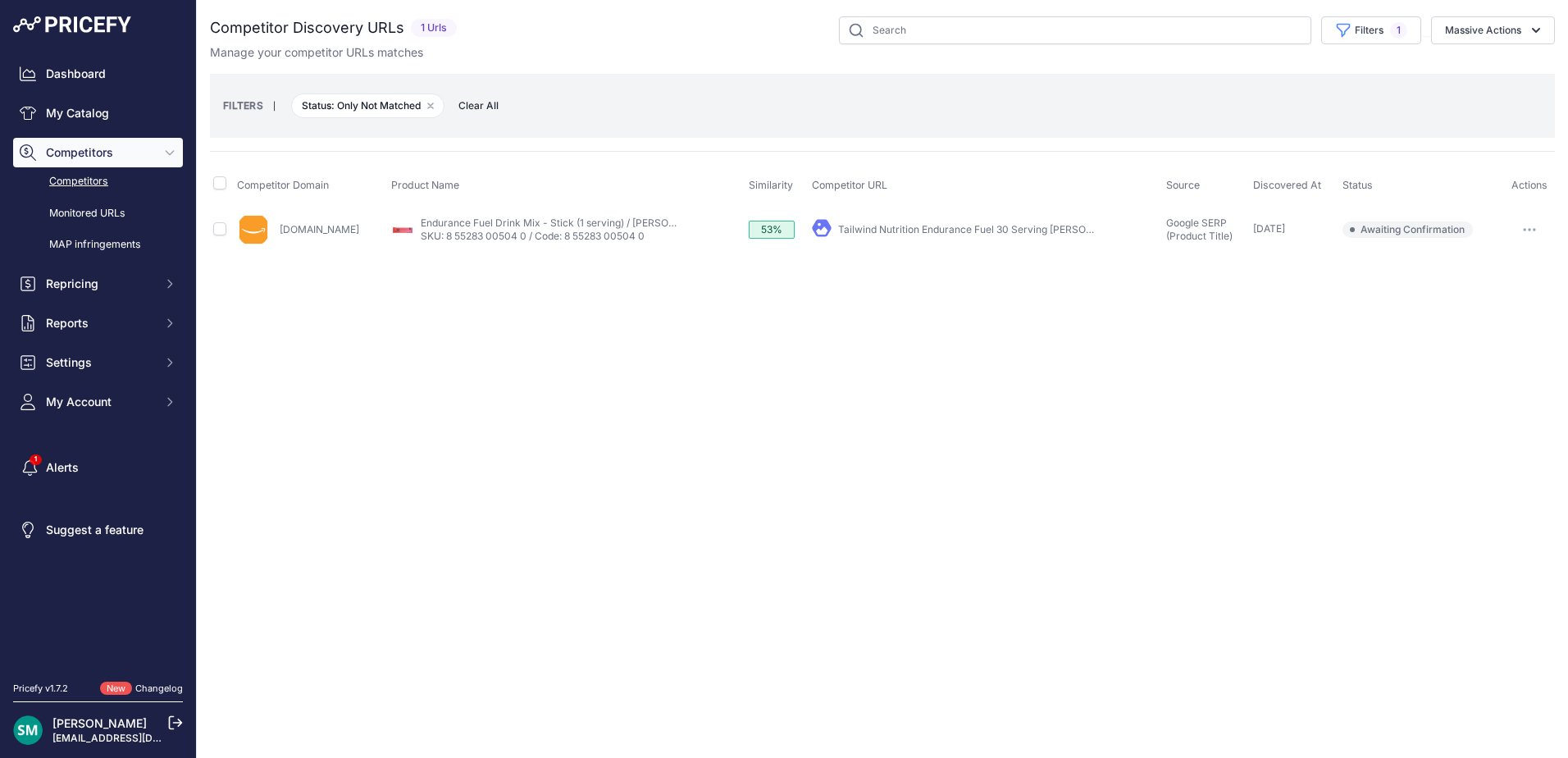 drag, startPoint x: 522, startPoint y: 219, endPoint x: 966, endPoint y: 235, distance: 444.28819 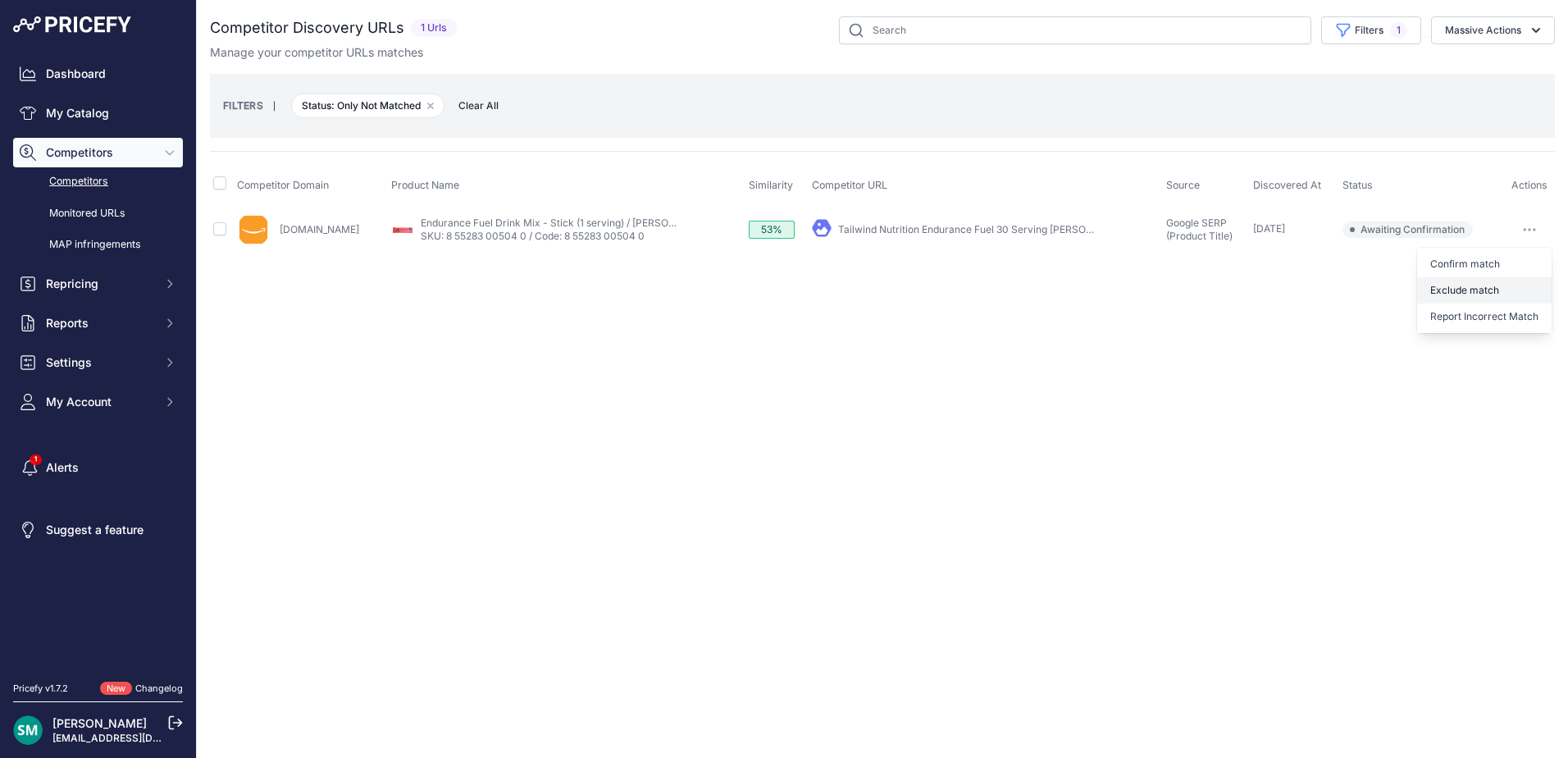 click on "Exclude match" at bounding box center (1484, 290) 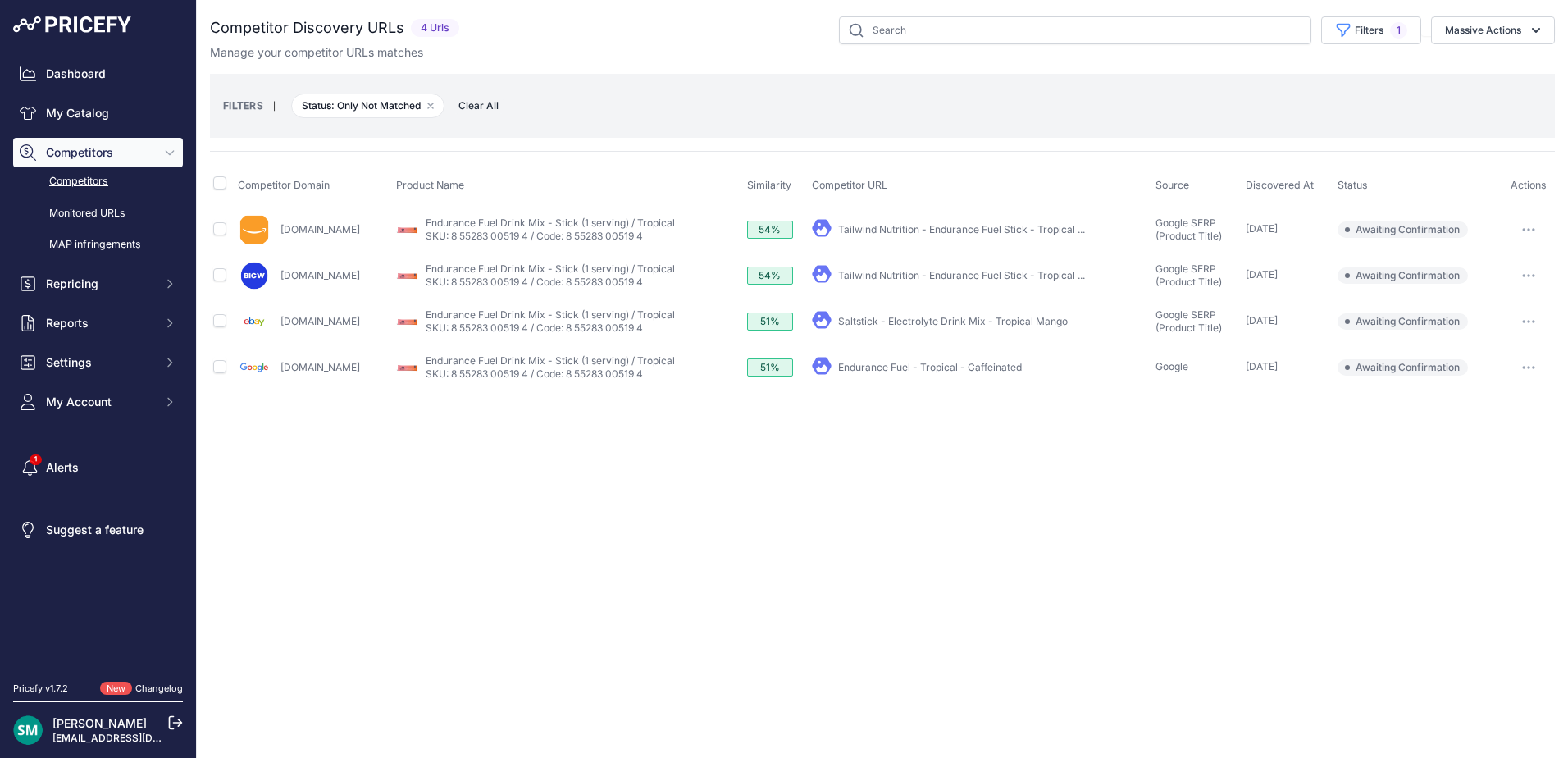 scroll, scrollTop: 0, scrollLeft: 0, axis: both 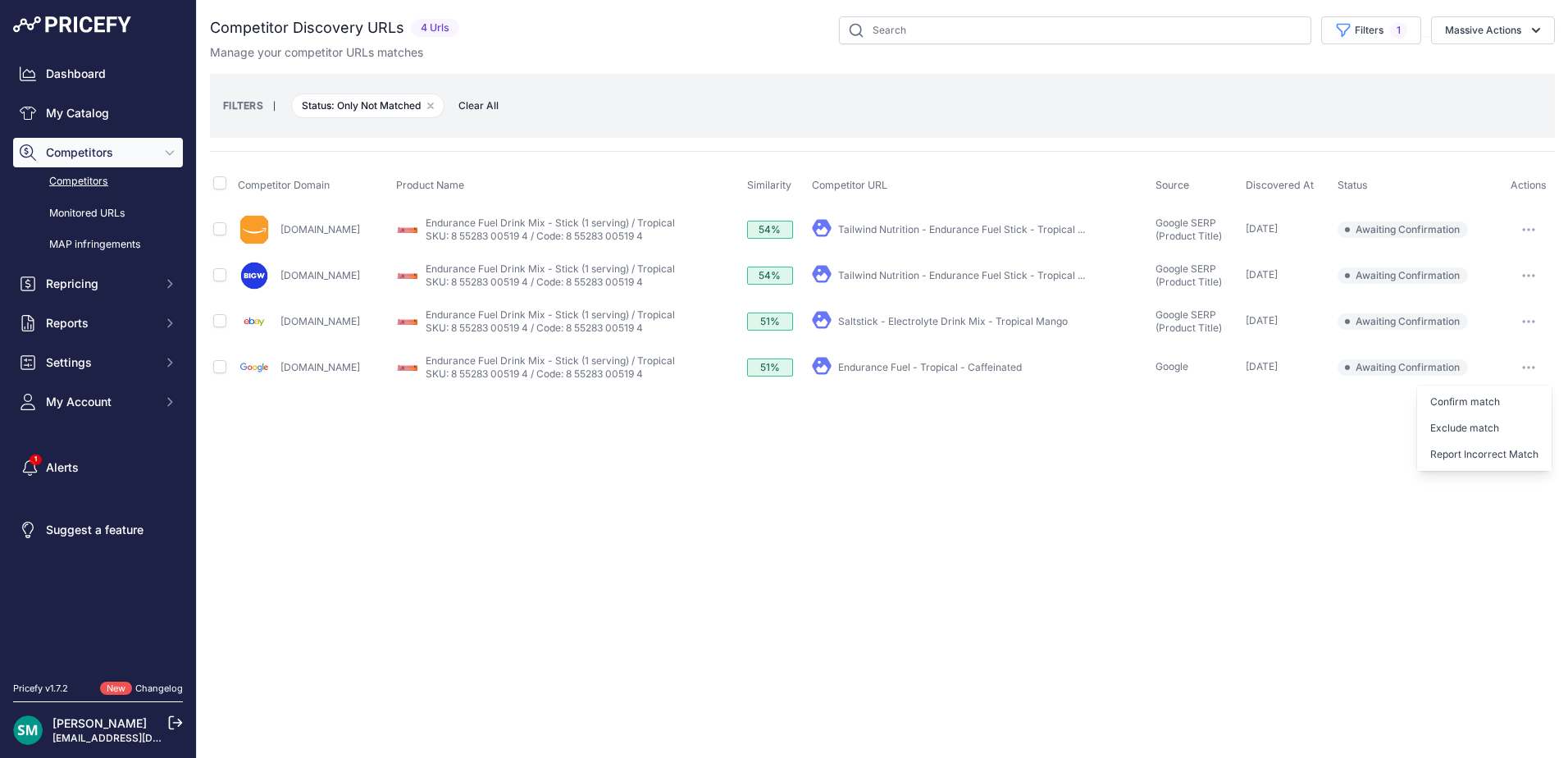 click on "Exclude match" at bounding box center [0, 0] 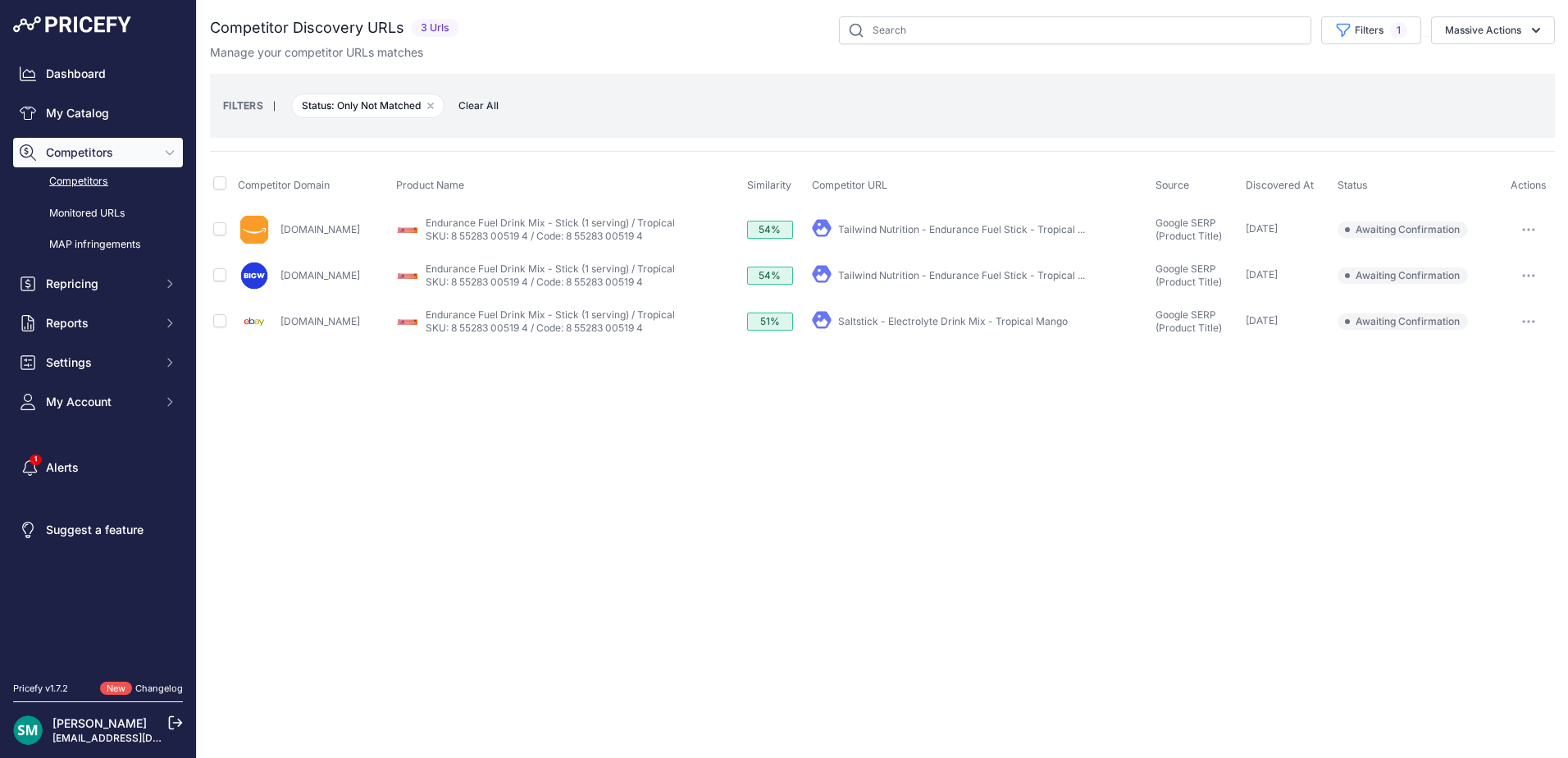 click at bounding box center [1529, 322] 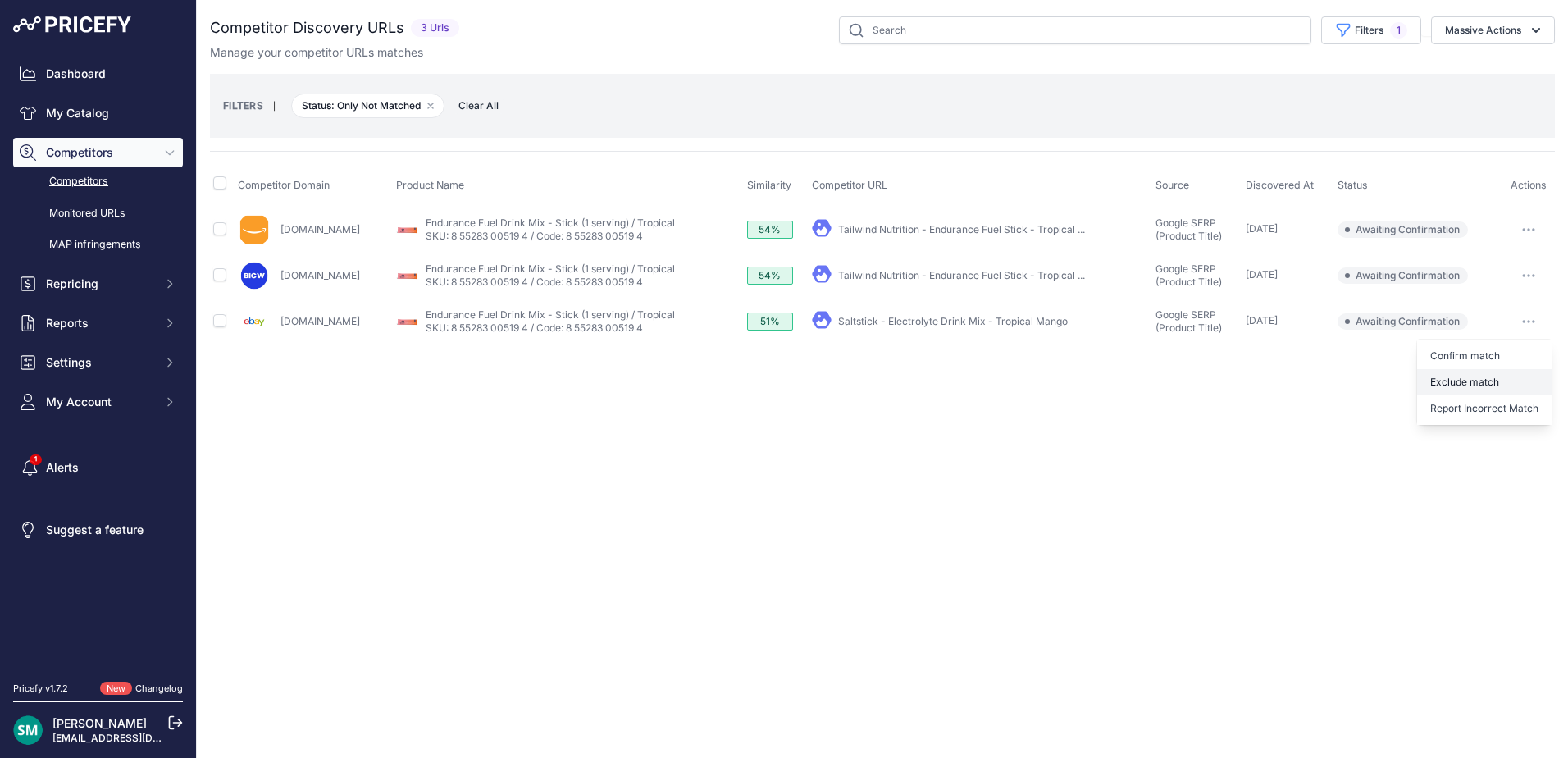 click on "Exclude match" at bounding box center [0, 0] 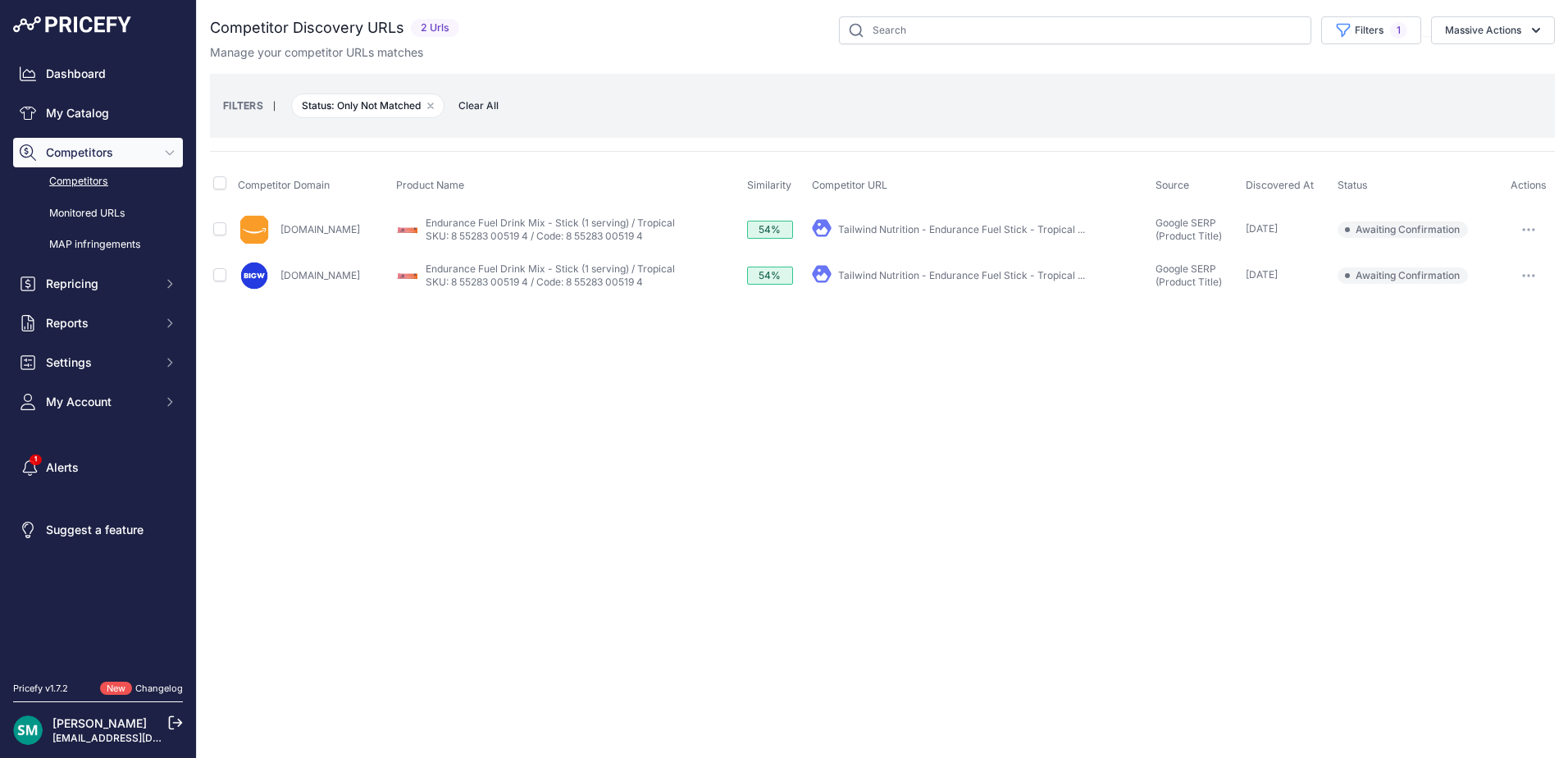 click at bounding box center (1529, 230) 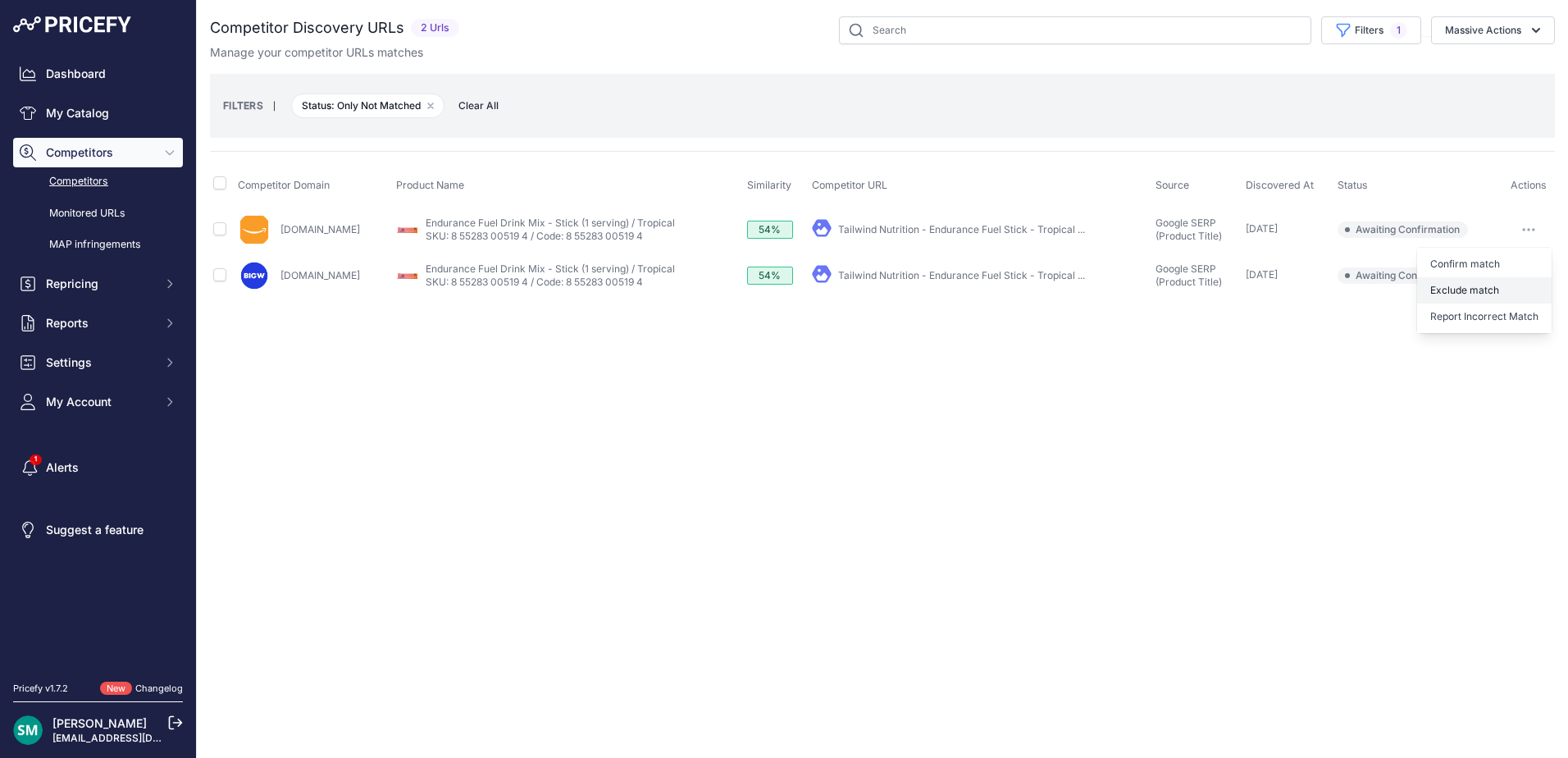 click on "Exclude match" at bounding box center (1484, 290) 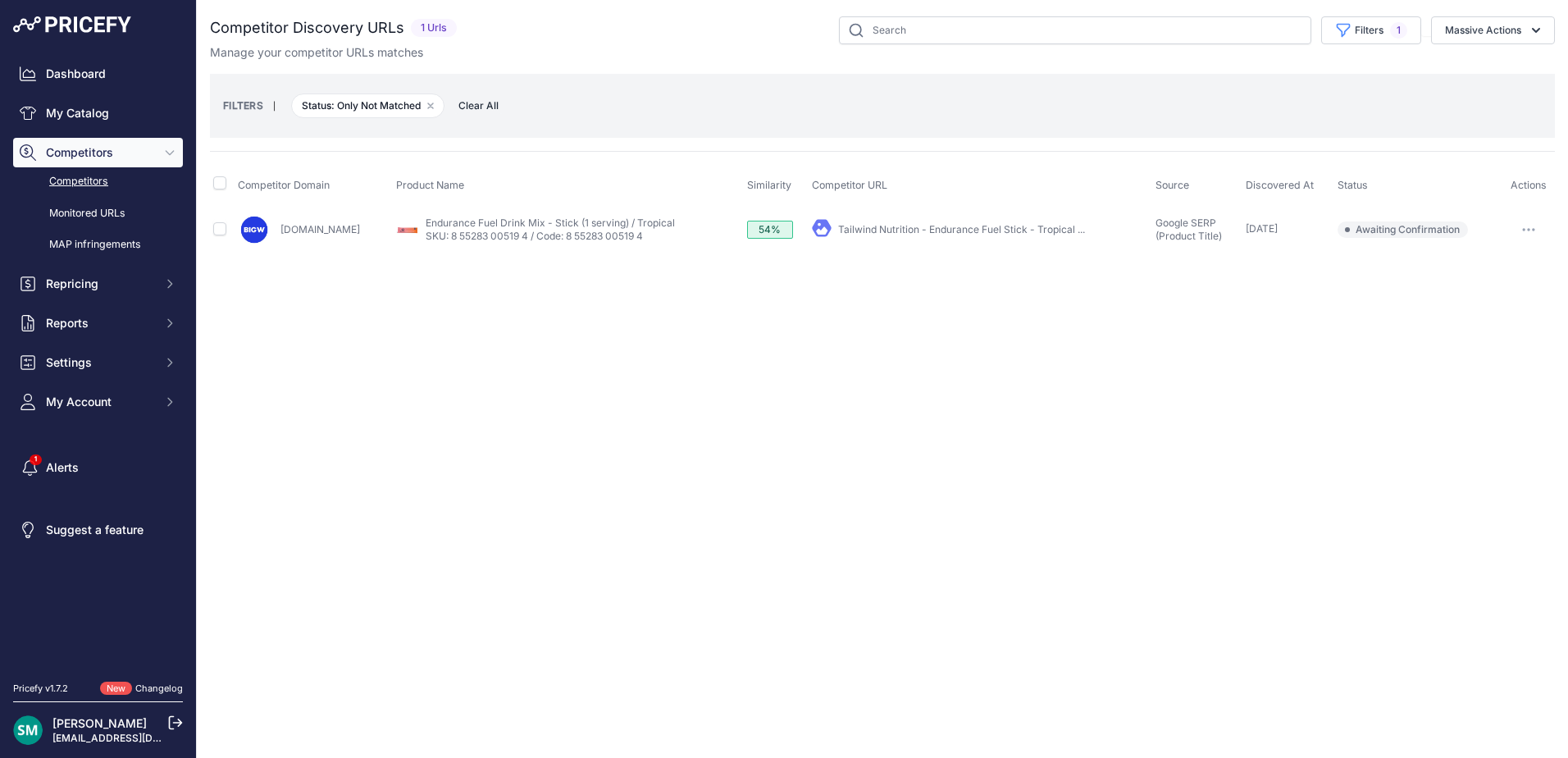 click at bounding box center (1529, 230) 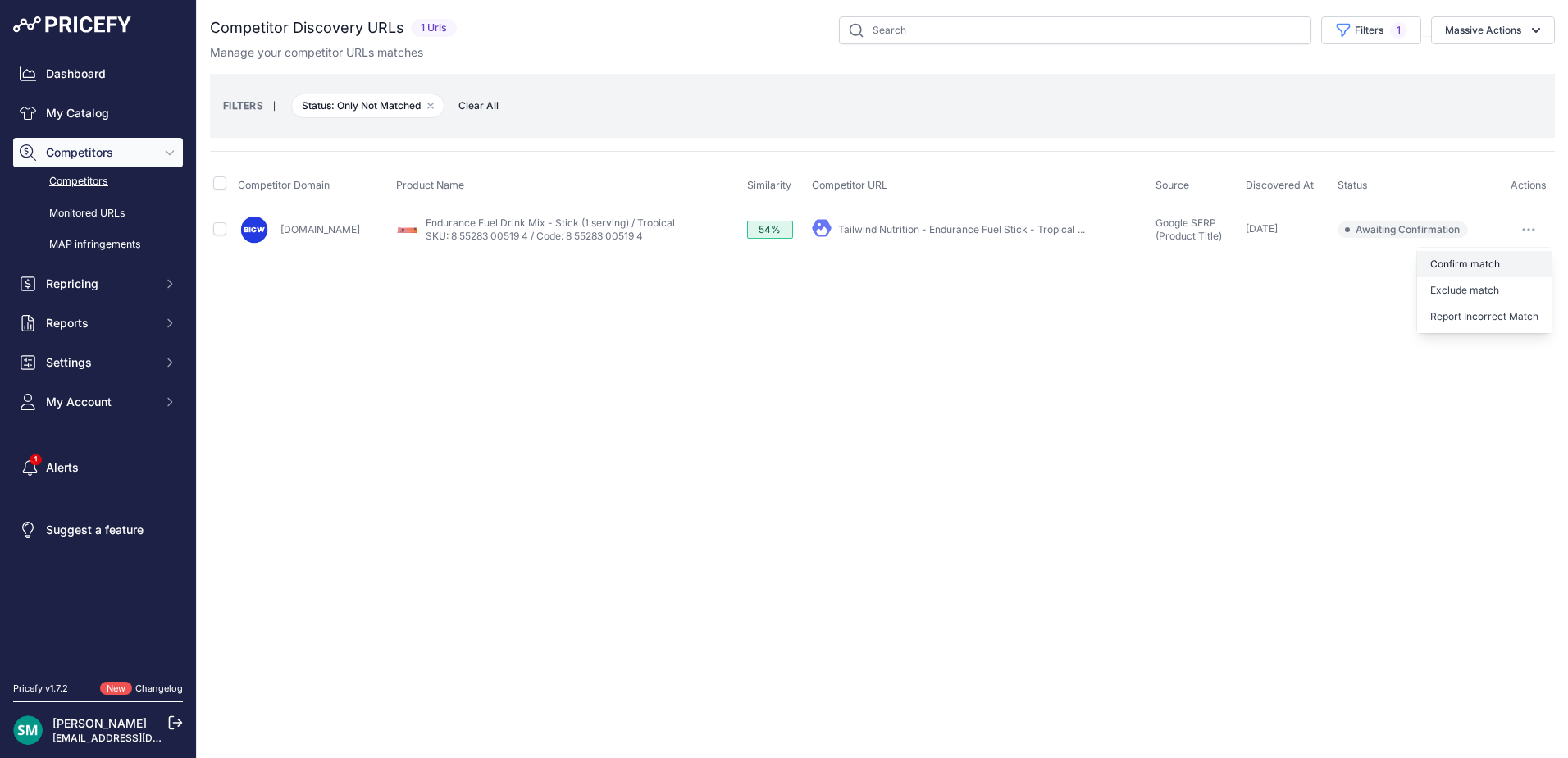 click on "Confirm match" at bounding box center (1484, 264) 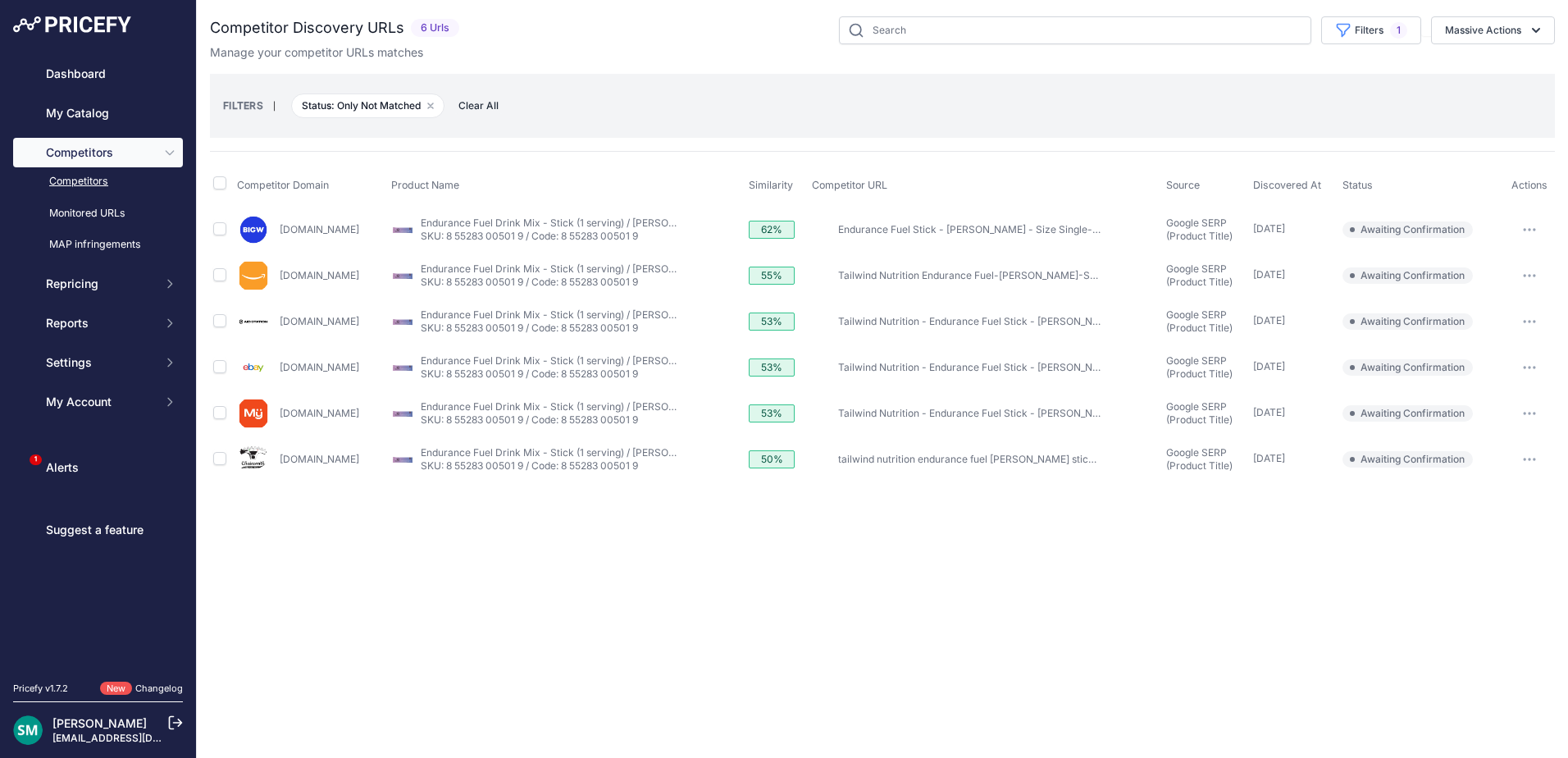 scroll, scrollTop: 0, scrollLeft: 0, axis: both 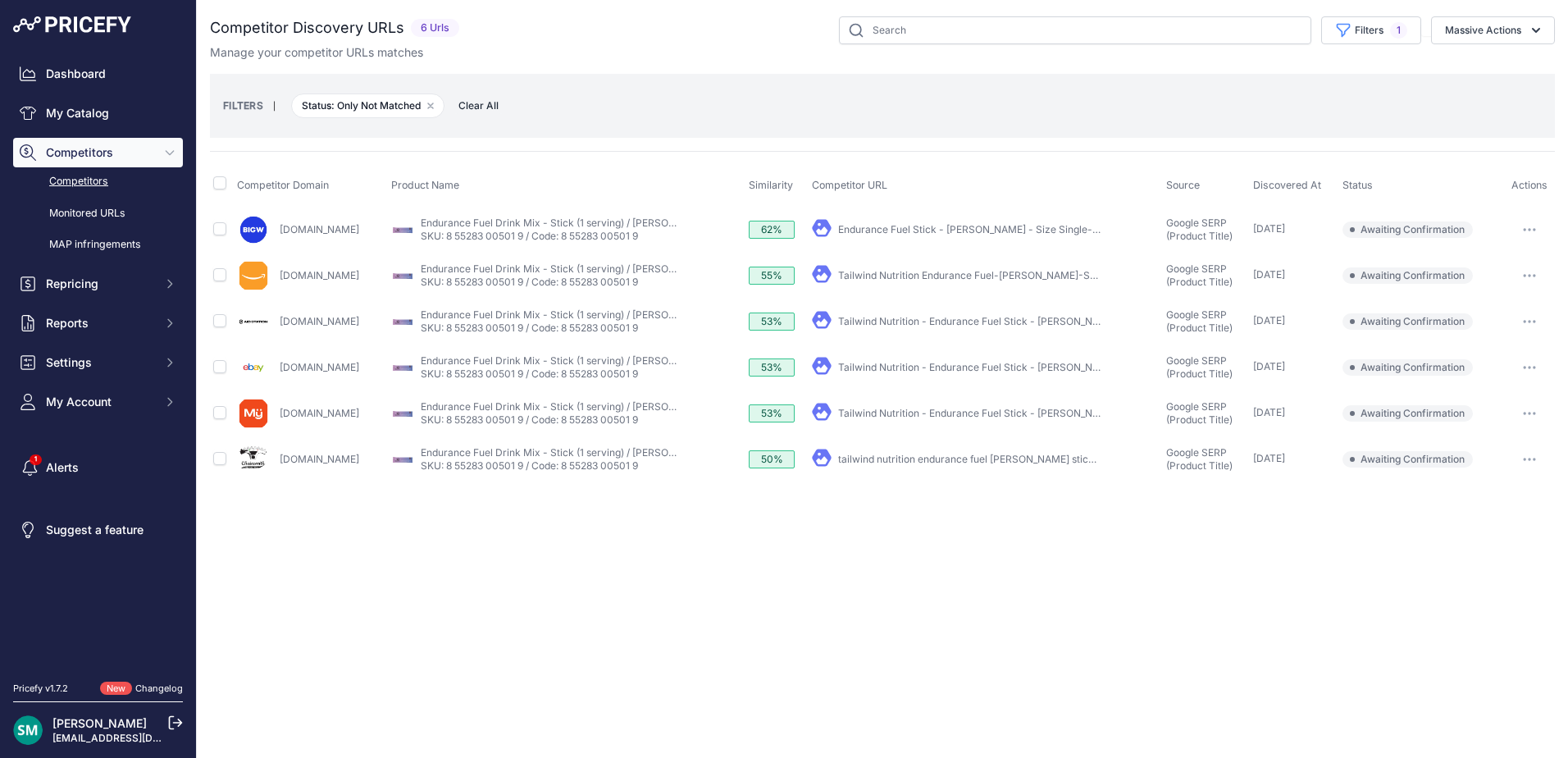 drag, startPoint x: 947, startPoint y: 268, endPoint x: 905, endPoint y: 276, distance: 42.75512 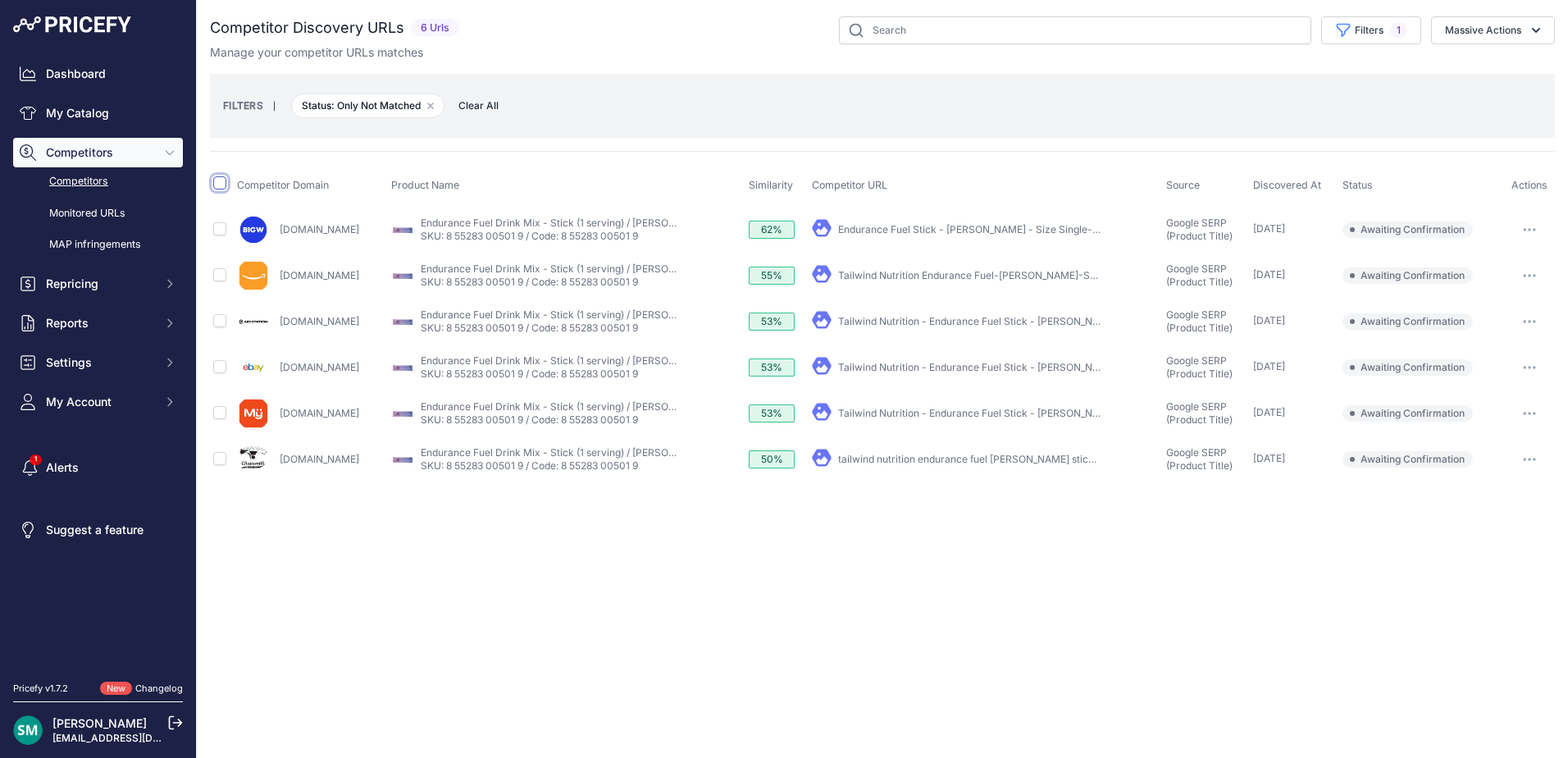 click at bounding box center (220, 183) 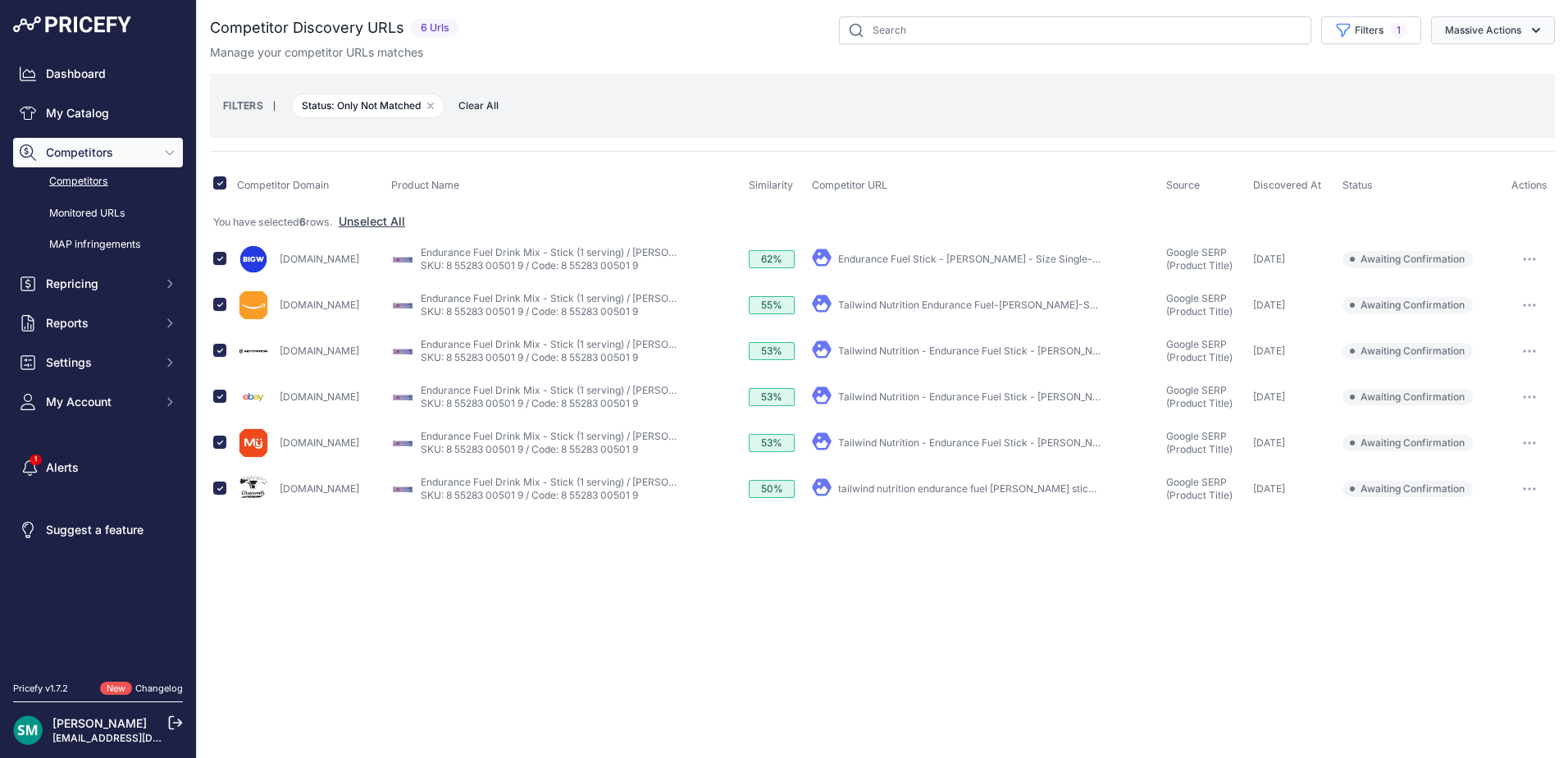 click on "Massive Actions" at bounding box center (1493, 30) 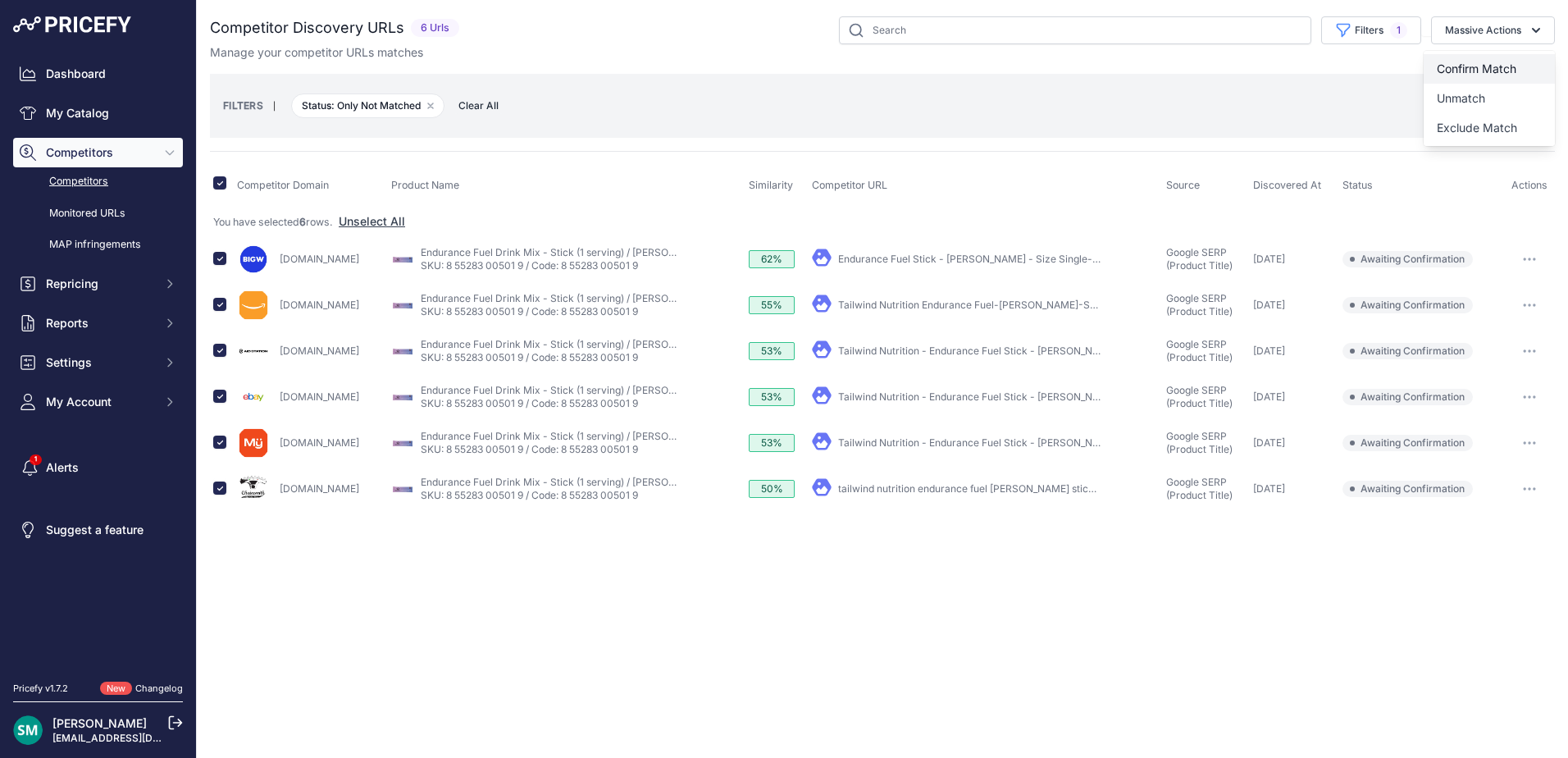 click on "Confirm Match" at bounding box center [1476, 68] 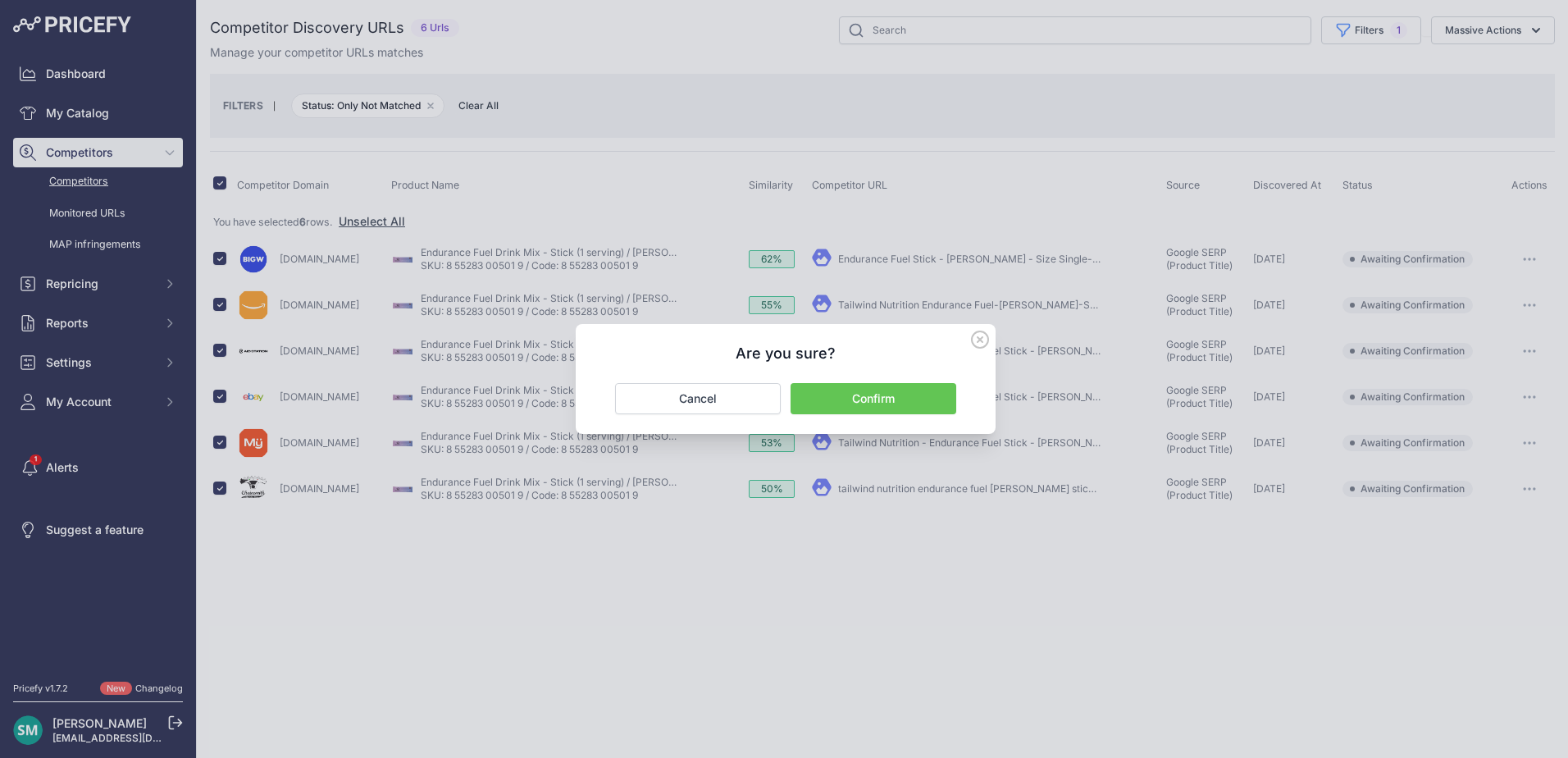 click on "Confirm" at bounding box center (873, 399) 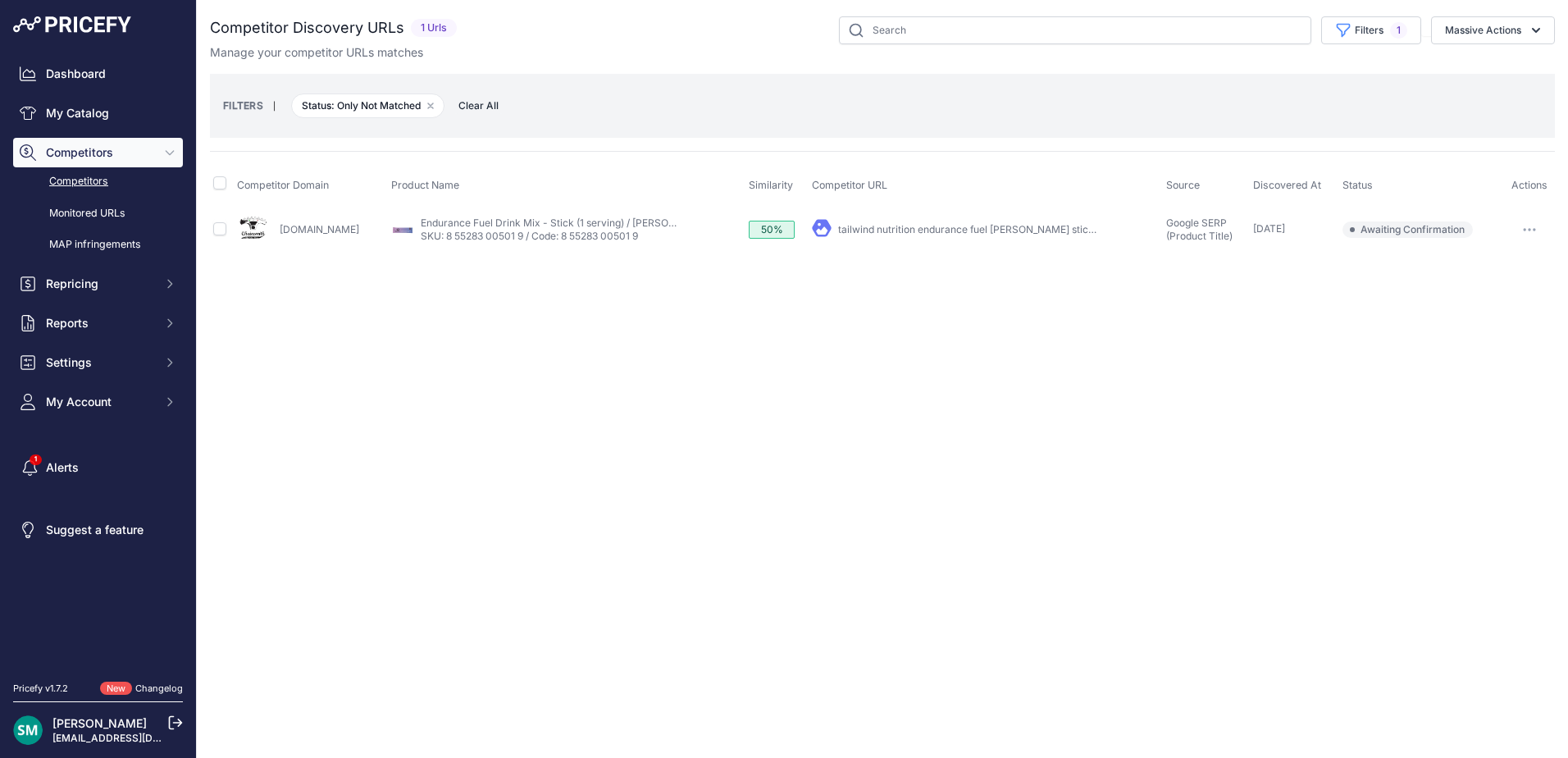 scroll, scrollTop: 0, scrollLeft: 0, axis: both 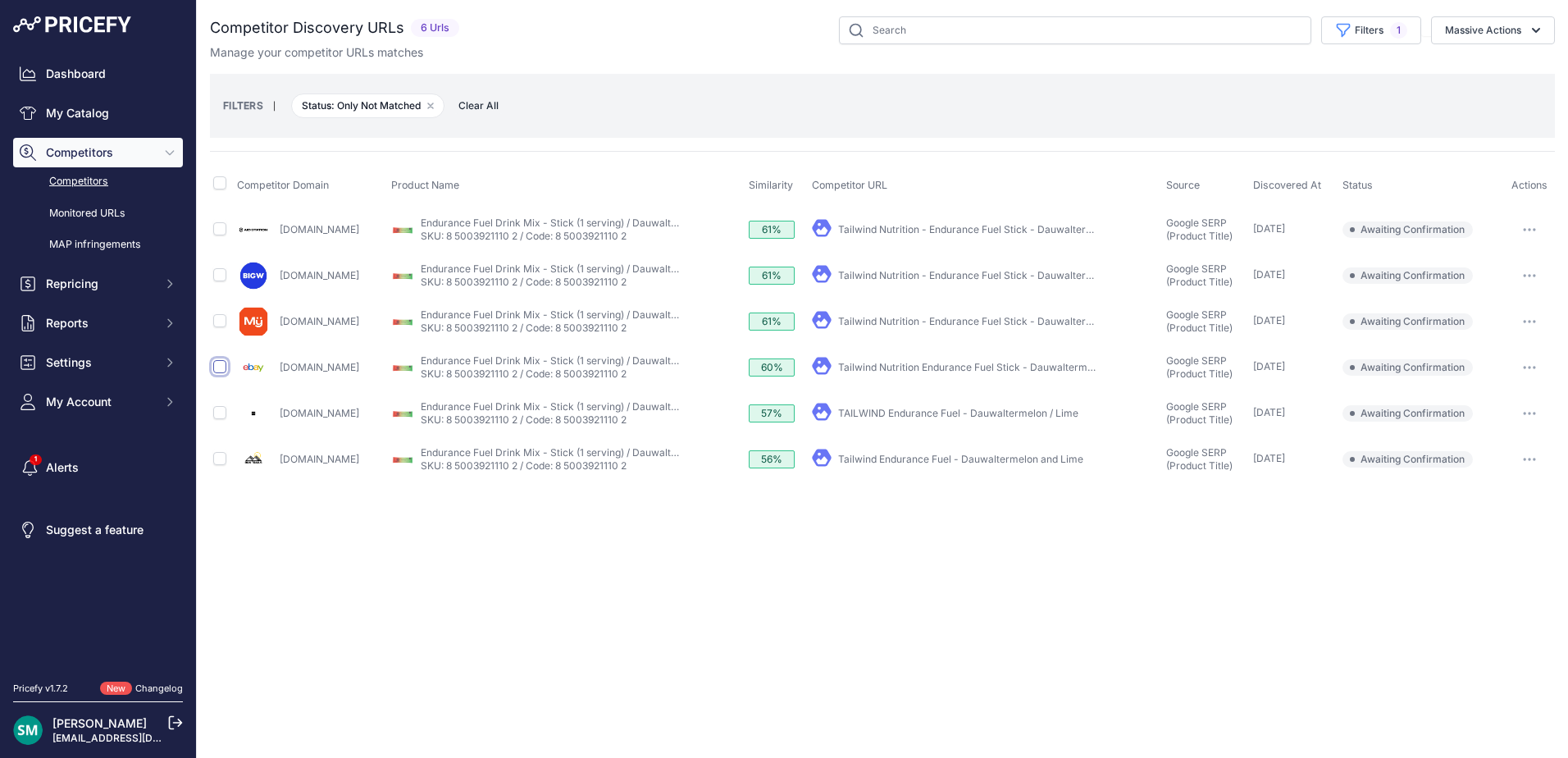 click at bounding box center (220, 367) 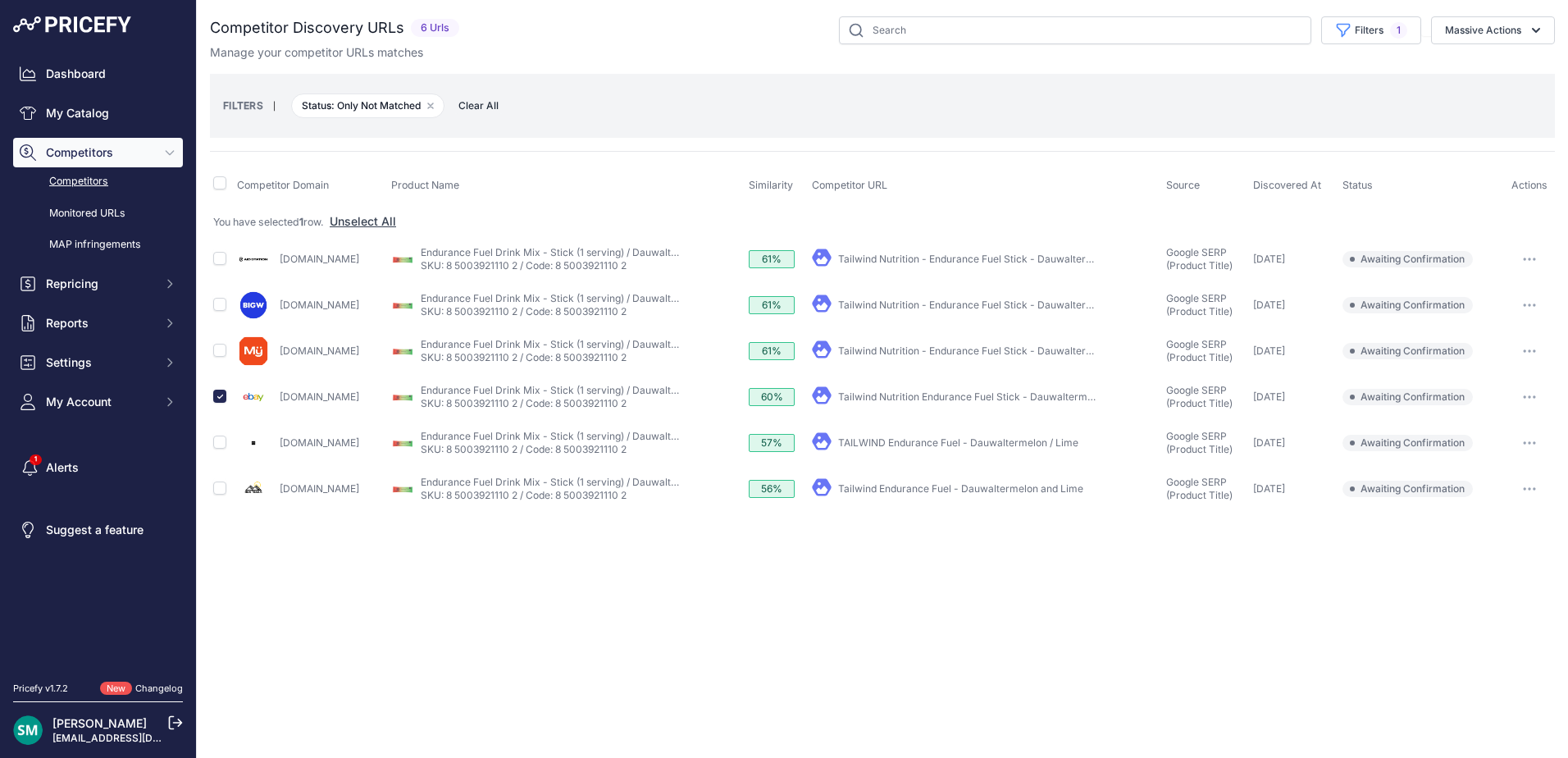 click at bounding box center (1529, 397) 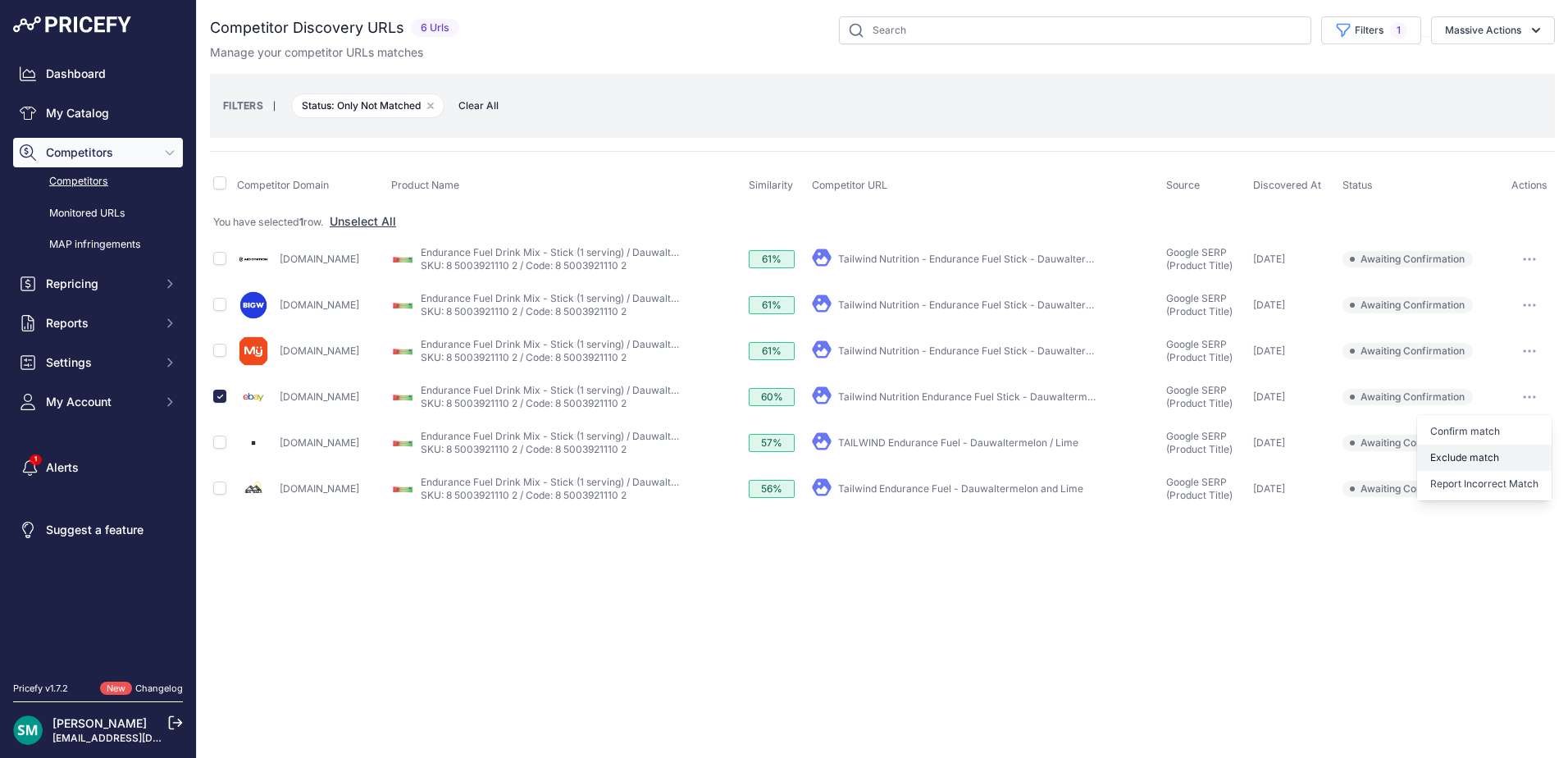 click on "Exclude match" at bounding box center (0, 0) 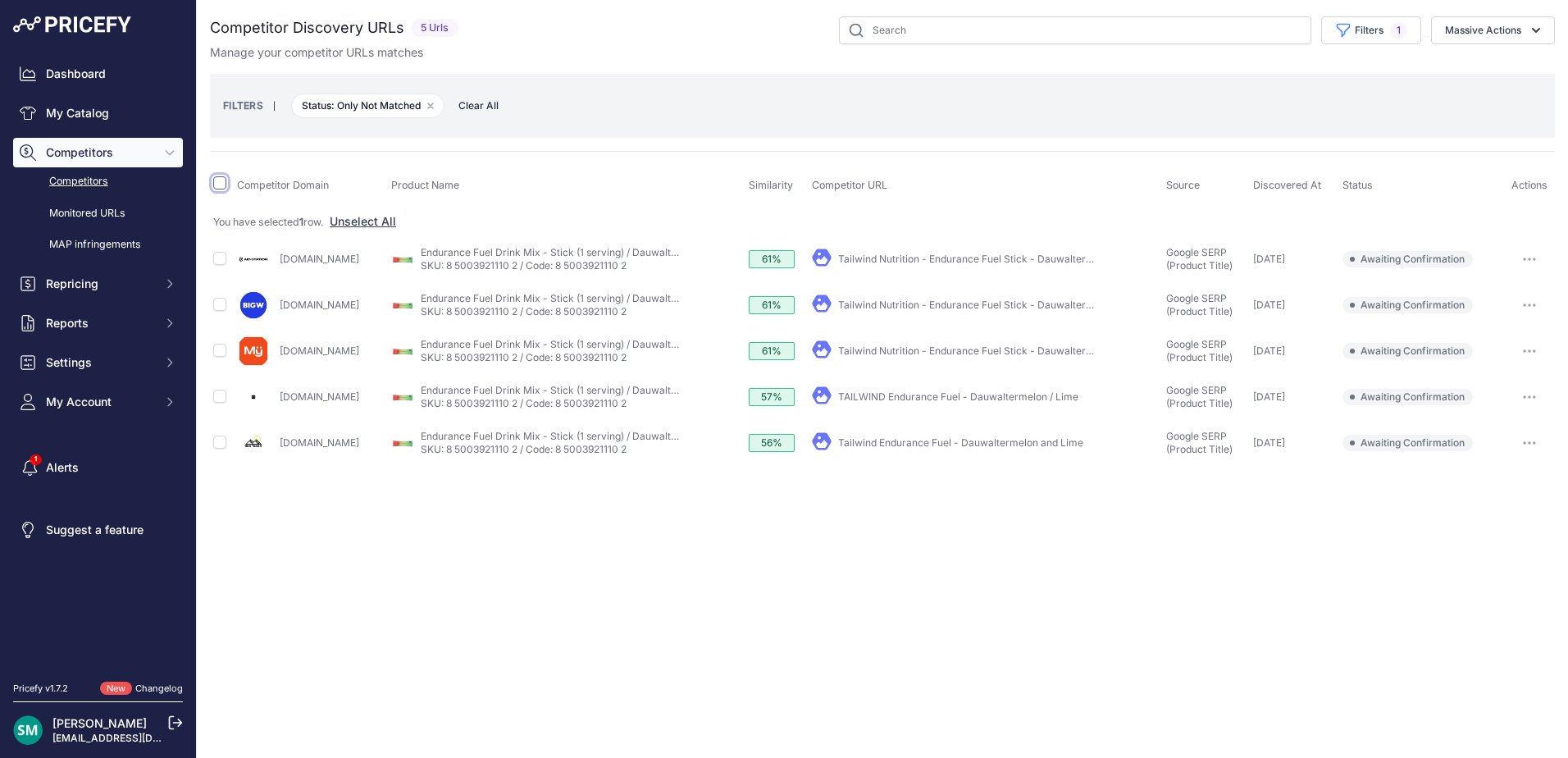 click at bounding box center [220, 183] 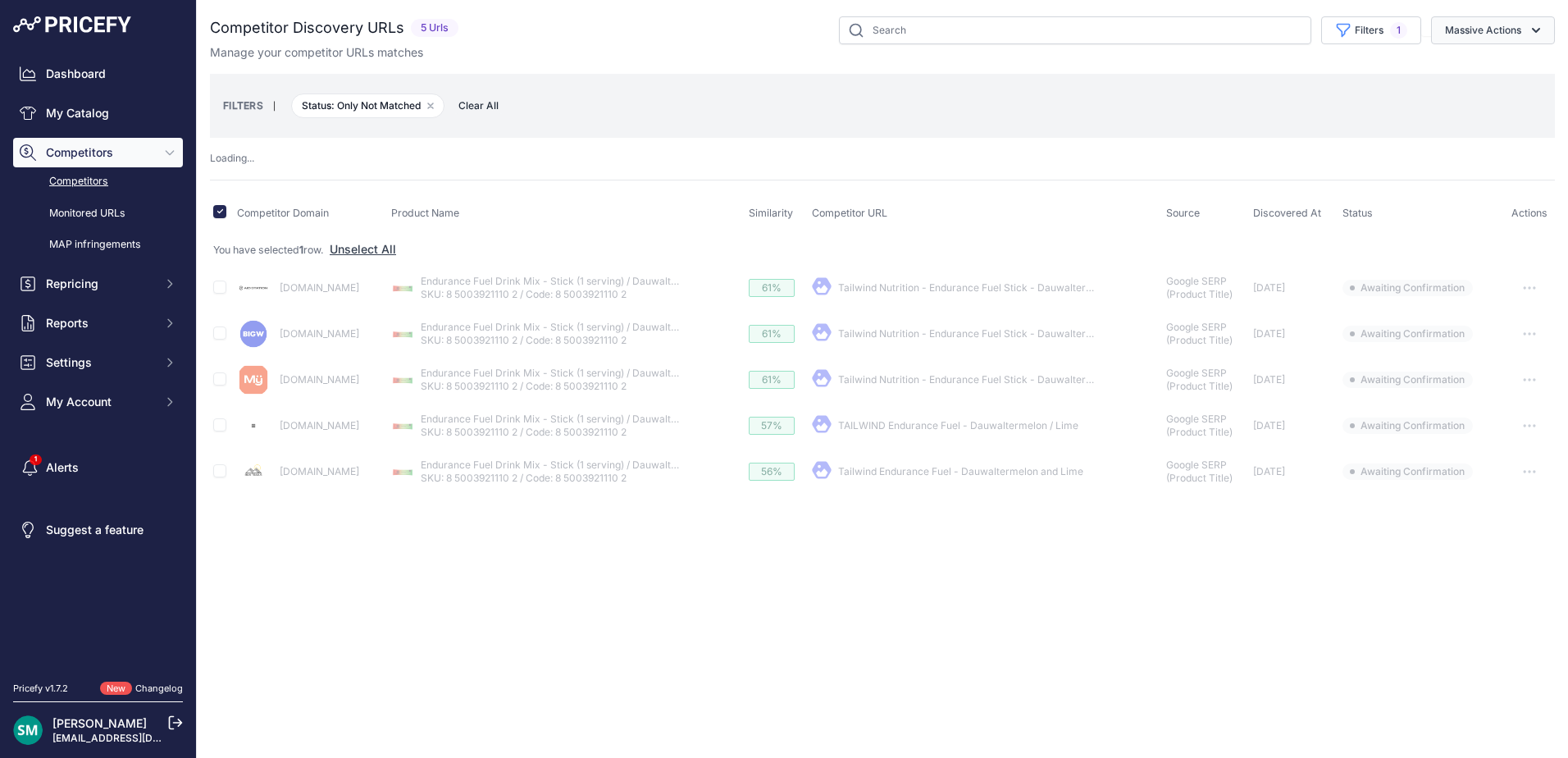 click on "Massive Actions" at bounding box center [1493, 30] 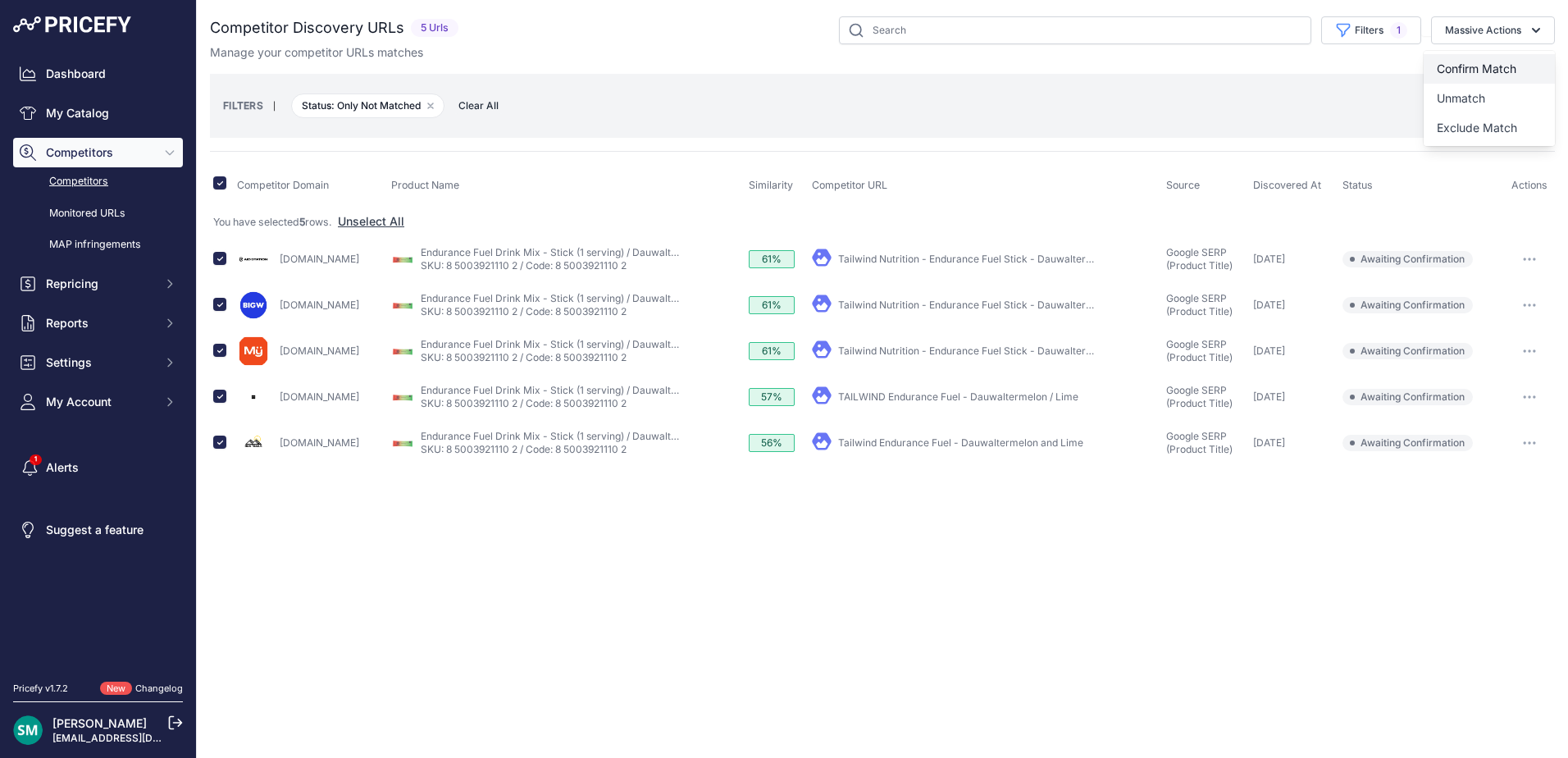 click on "Confirm Match" at bounding box center [1476, 68] 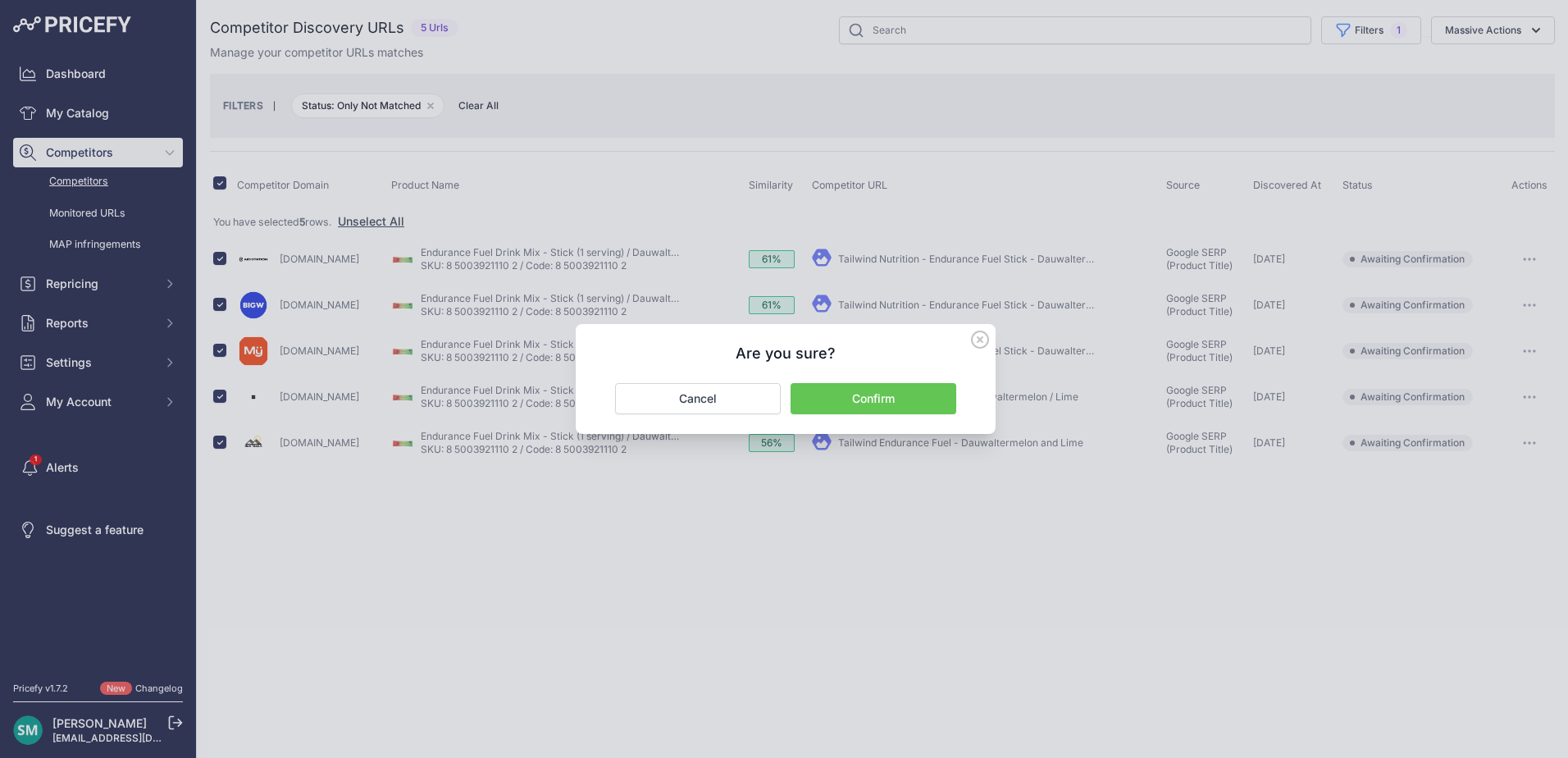 click on "Confirm" at bounding box center [873, 399] 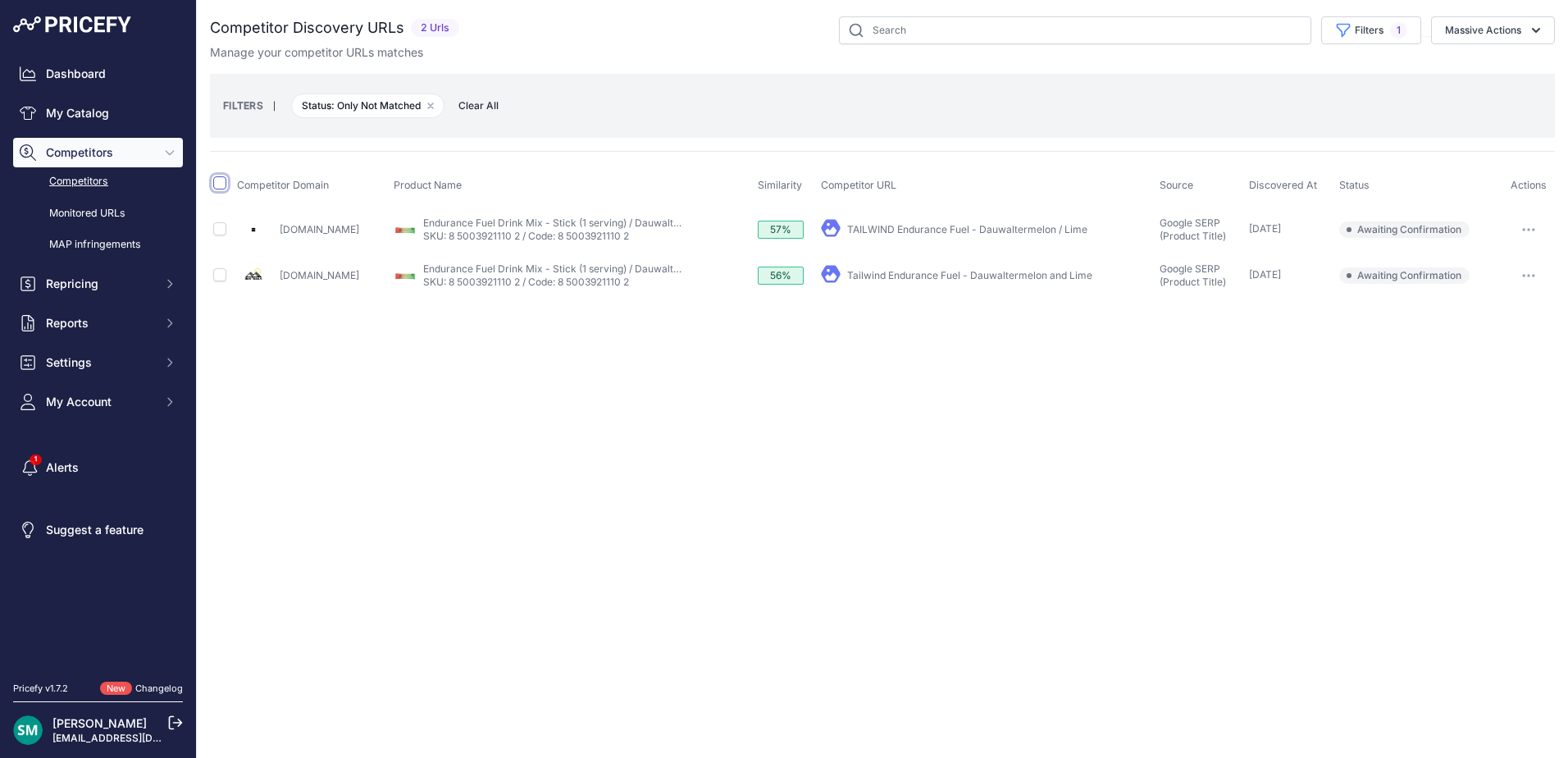 click at bounding box center [220, 183] 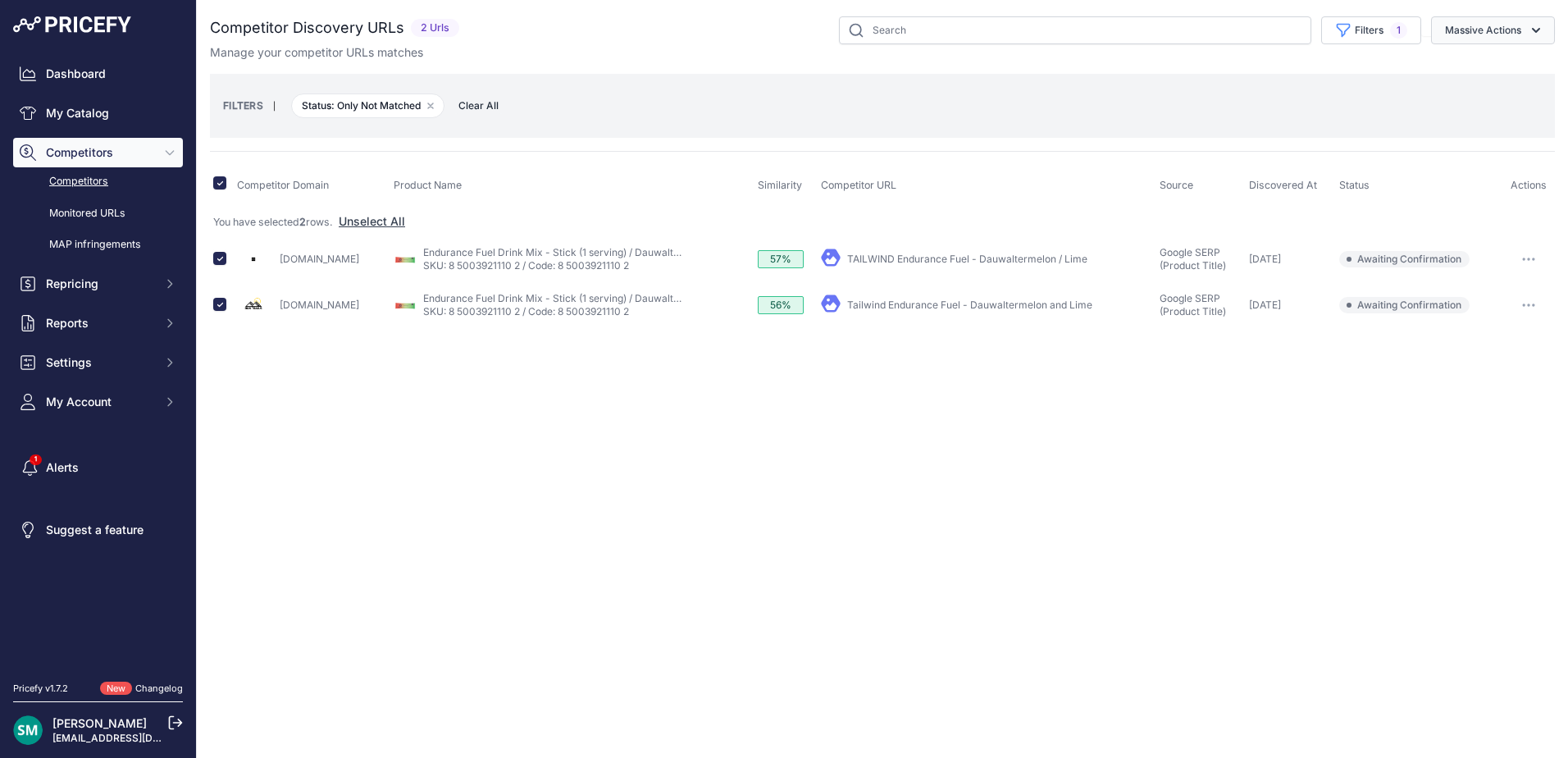 click on "Massive Actions" at bounding box center (1493, 30) 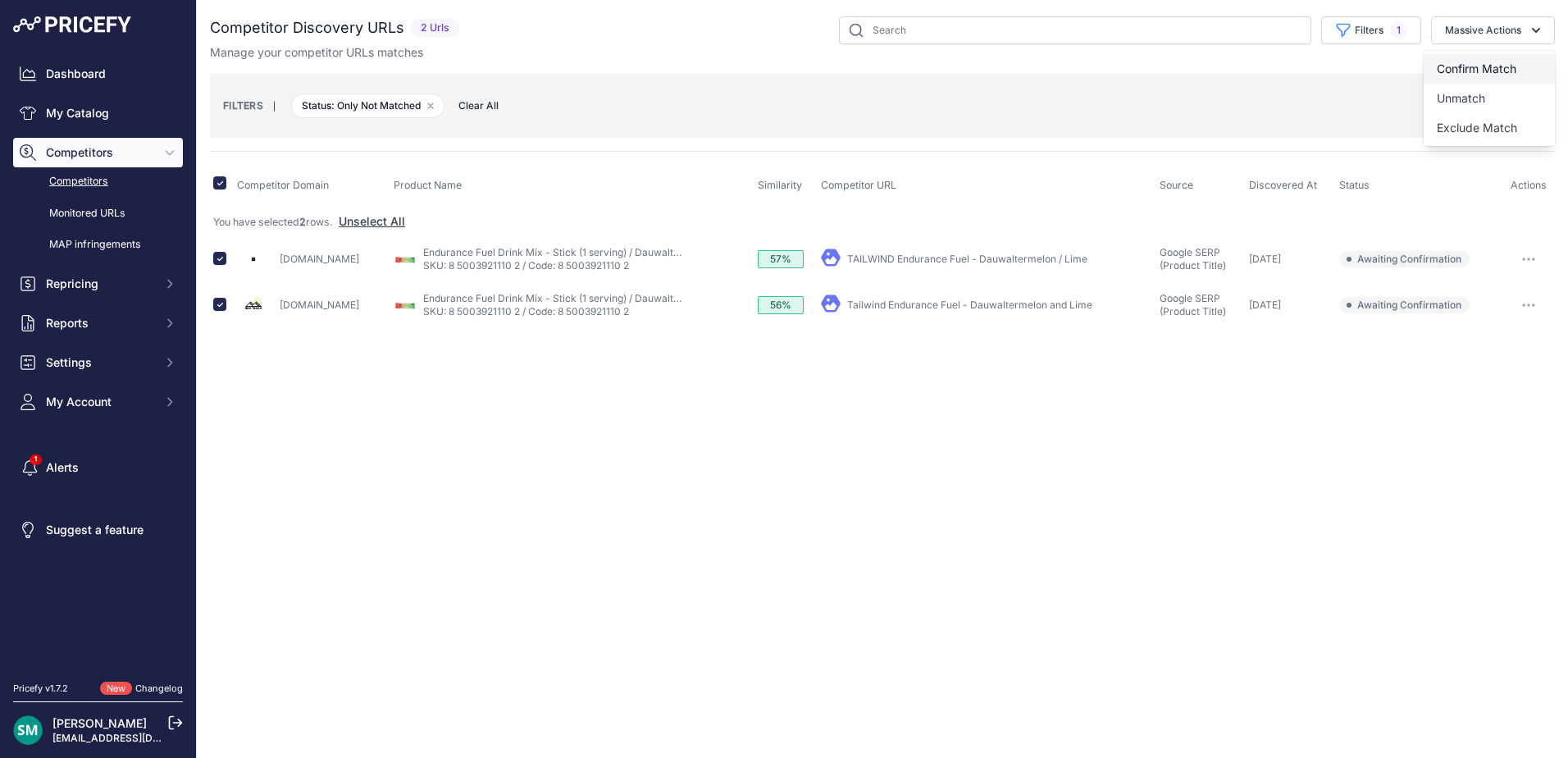 click on "Confirm Match" at bounding box center [1489, 69] 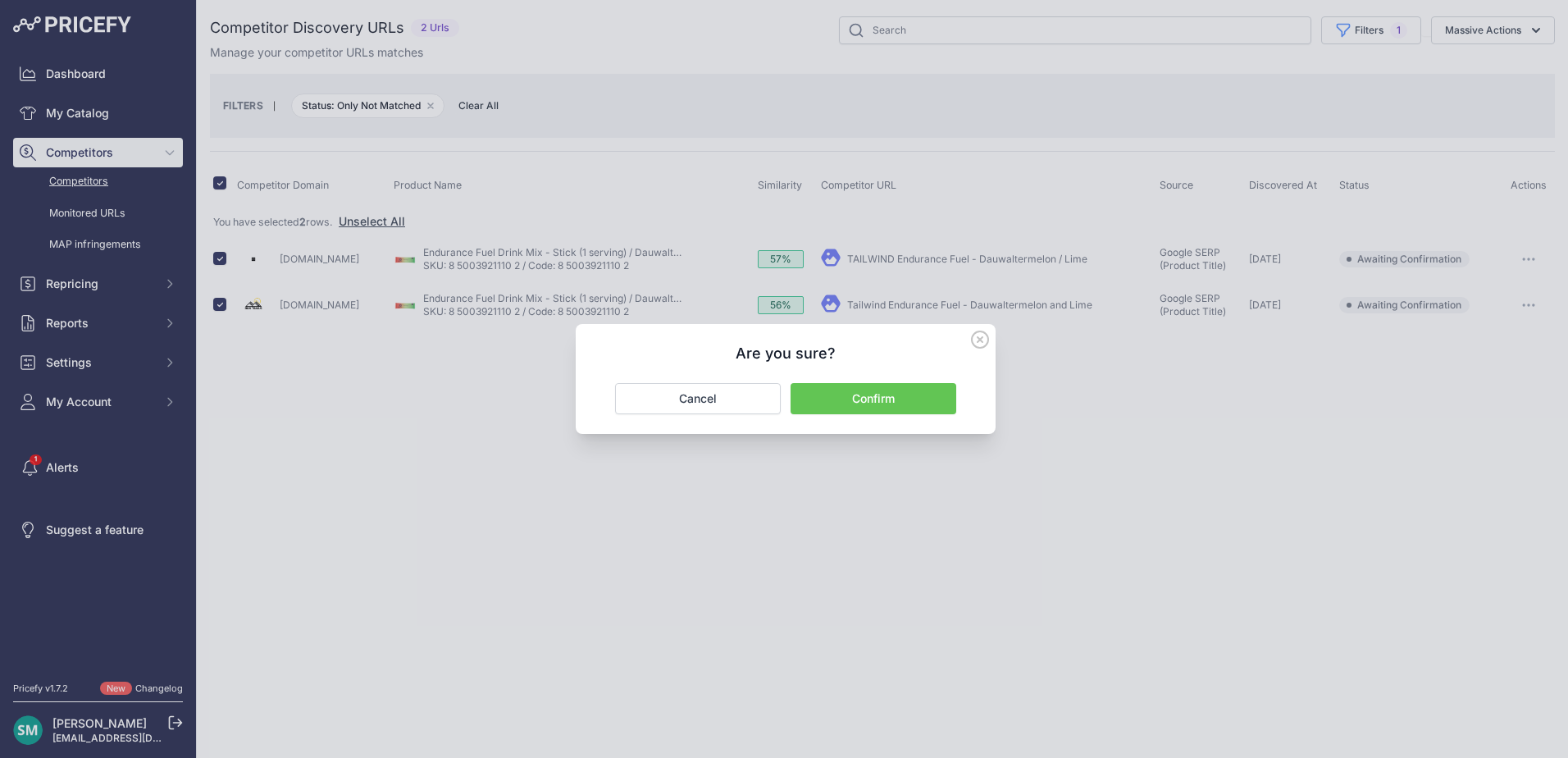 click on "Are you sure?
Confirm
Cancel" at bounding box center [786, 379] 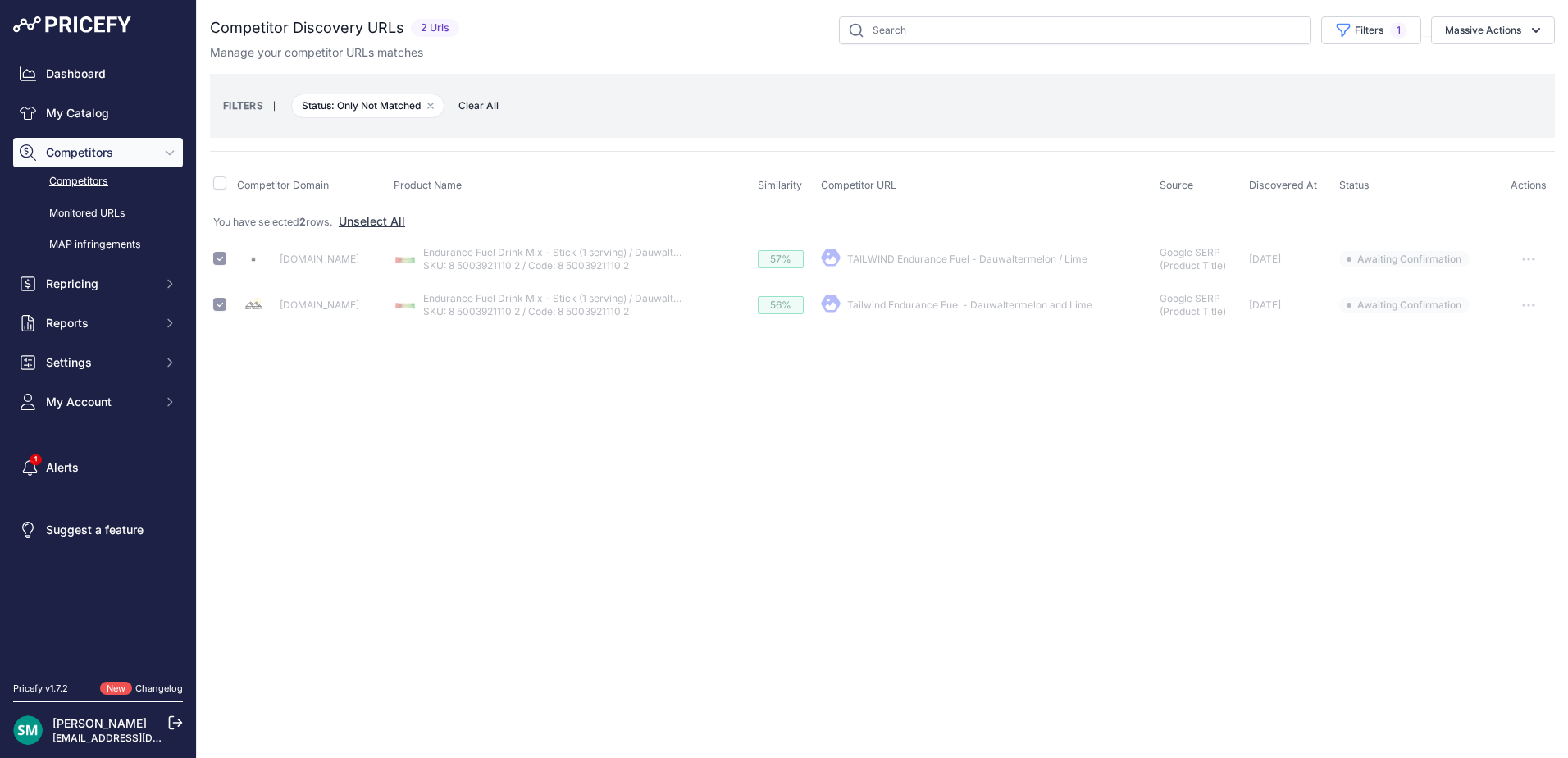 checkbox on "false" 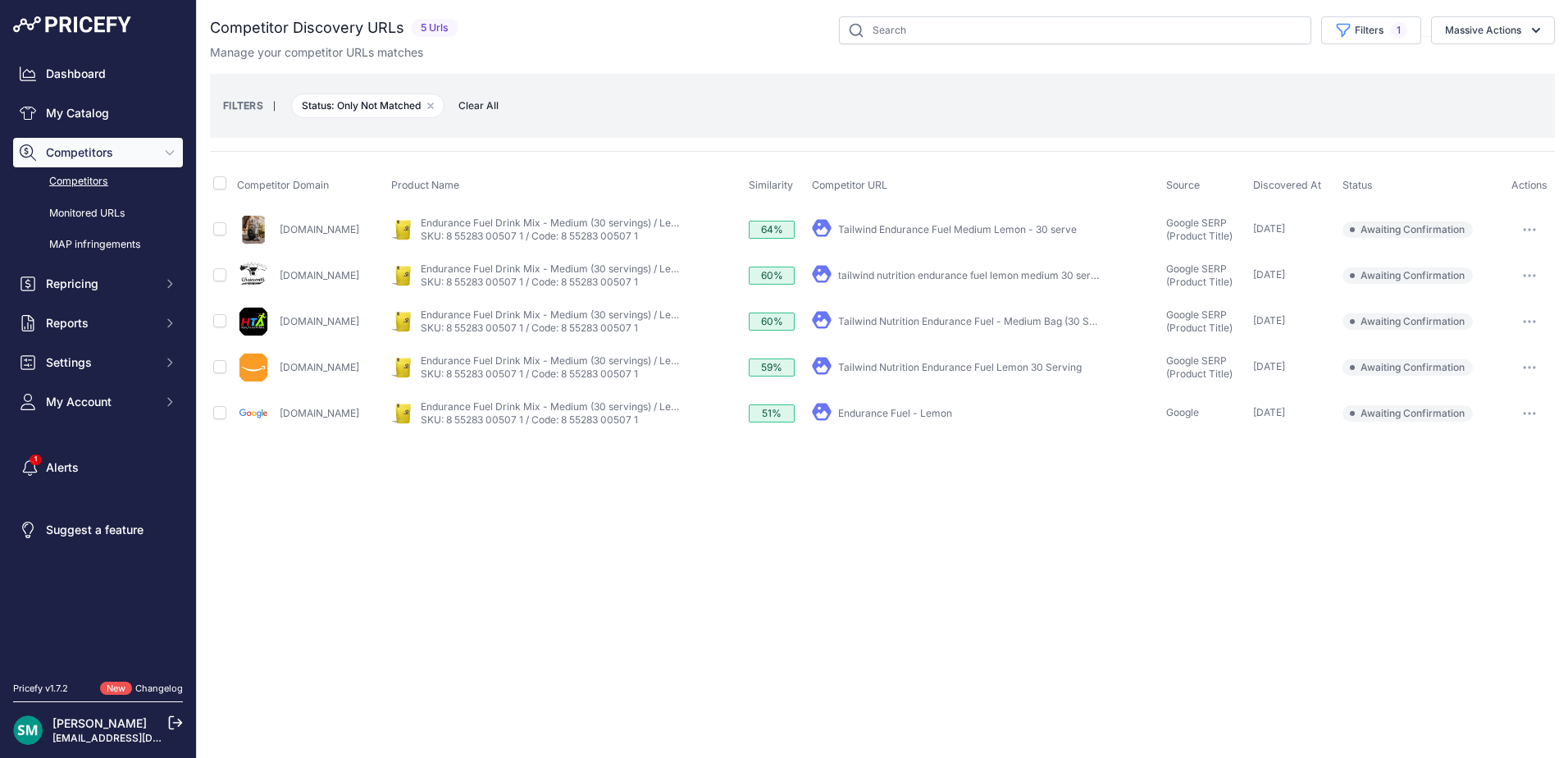 scroll, scrollTop: 0, scrollLeft: 0, axis: both 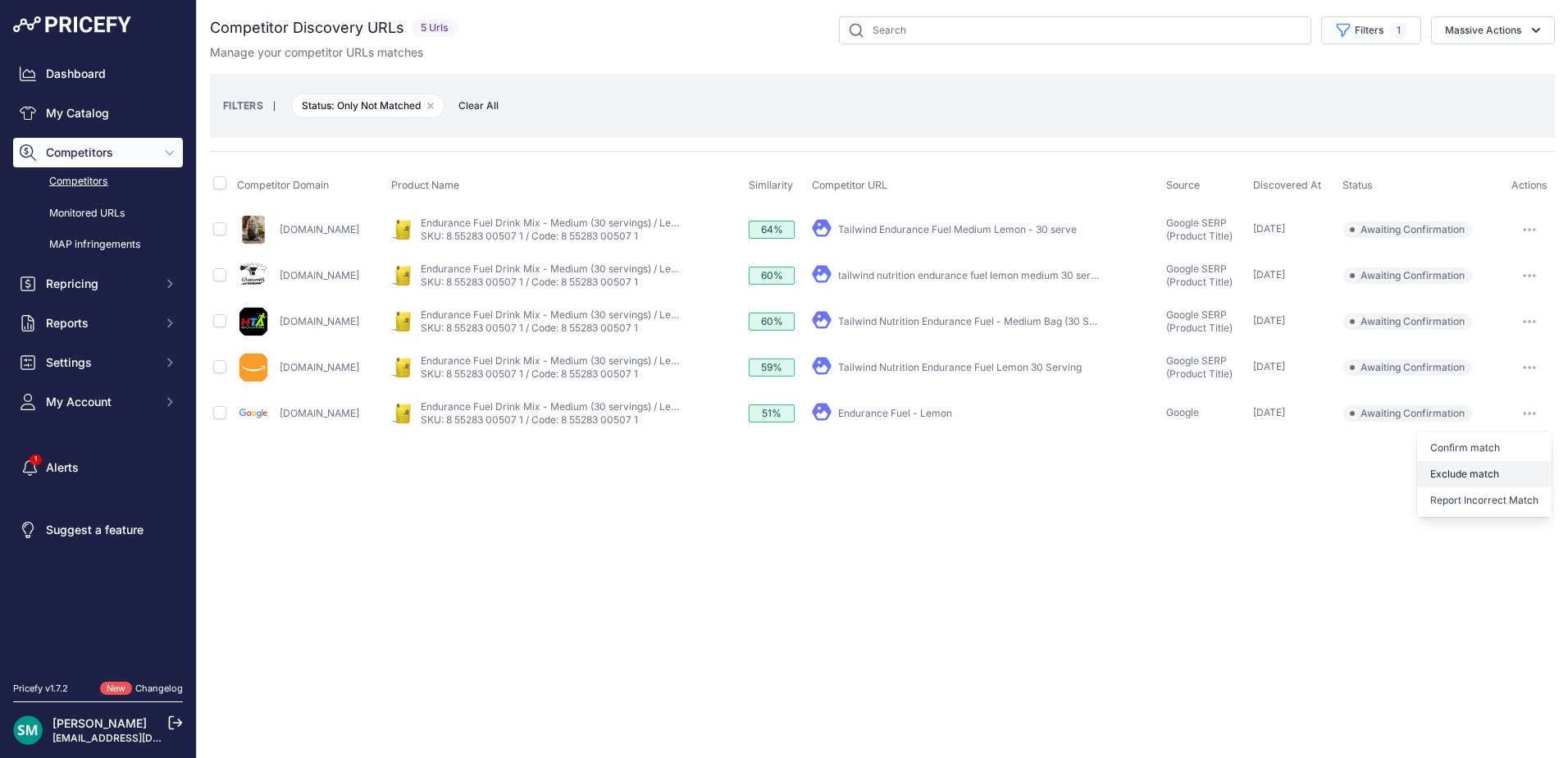 click on "Exclude match" at bounding box center [0, 0] 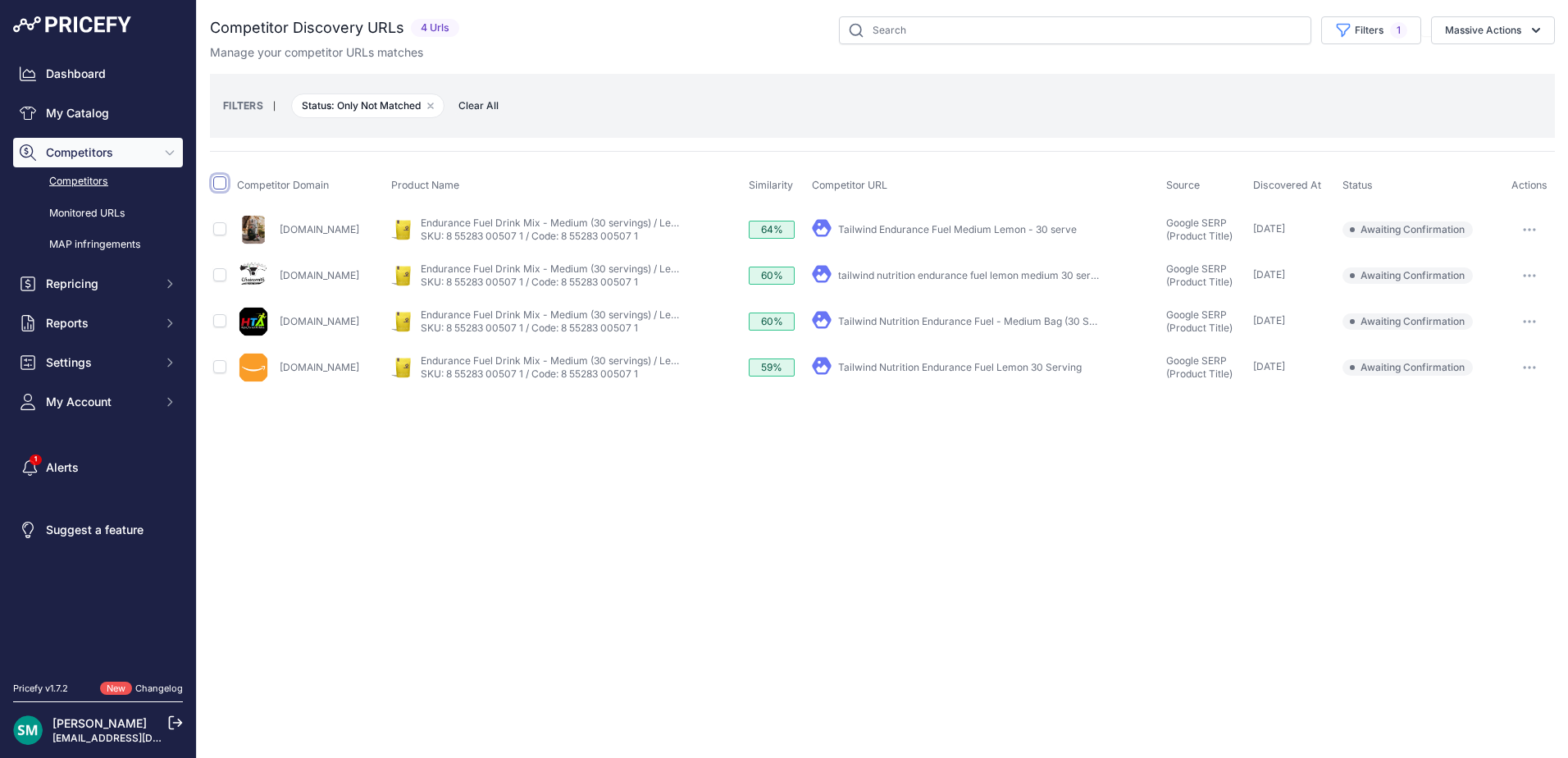 click at bounding box center (220, 183) 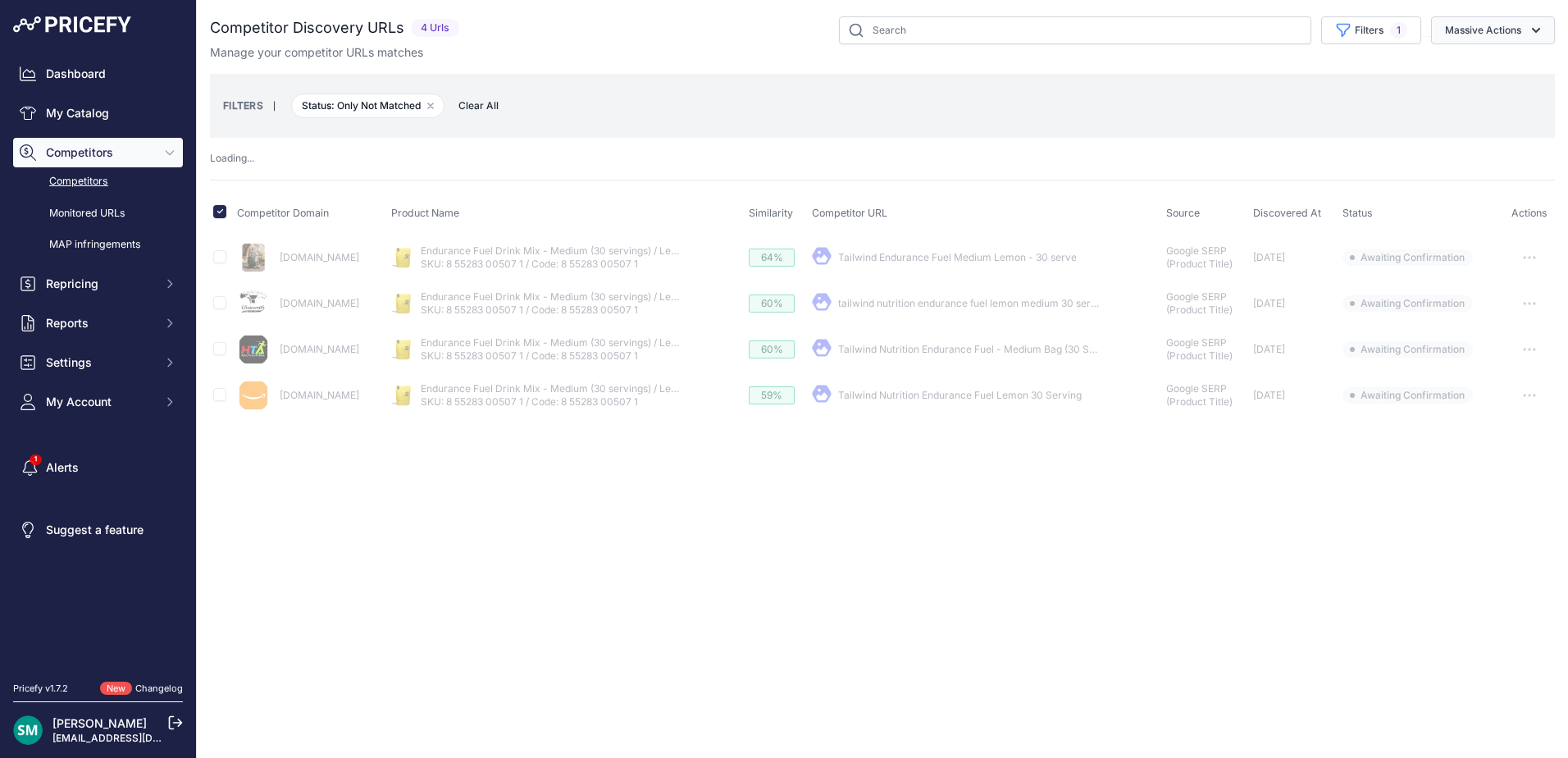 click on "Massive Actions" at bounding box center (1493, 30) 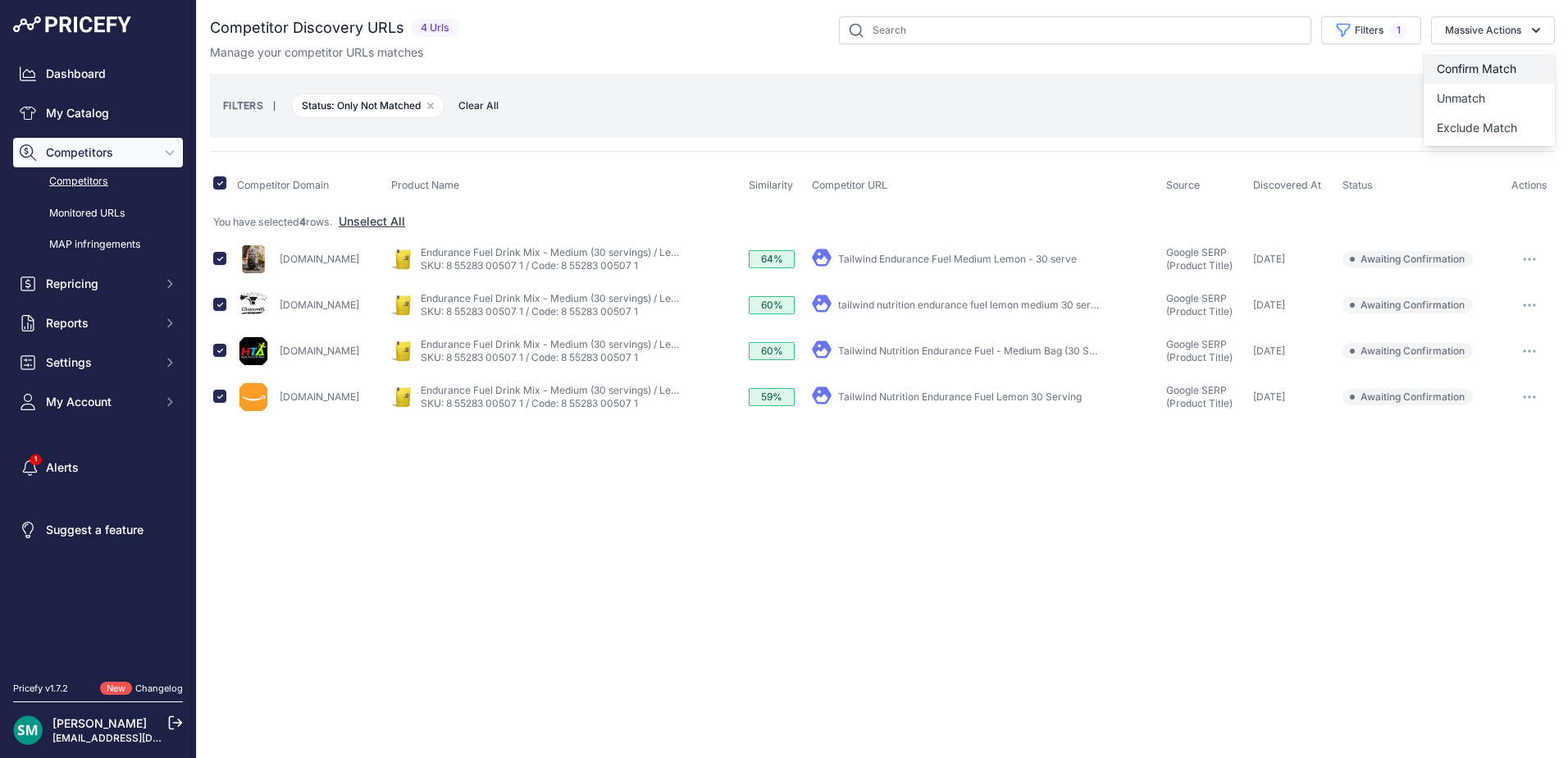 click on "Confirm Match" at bounding box center [1476, 68] 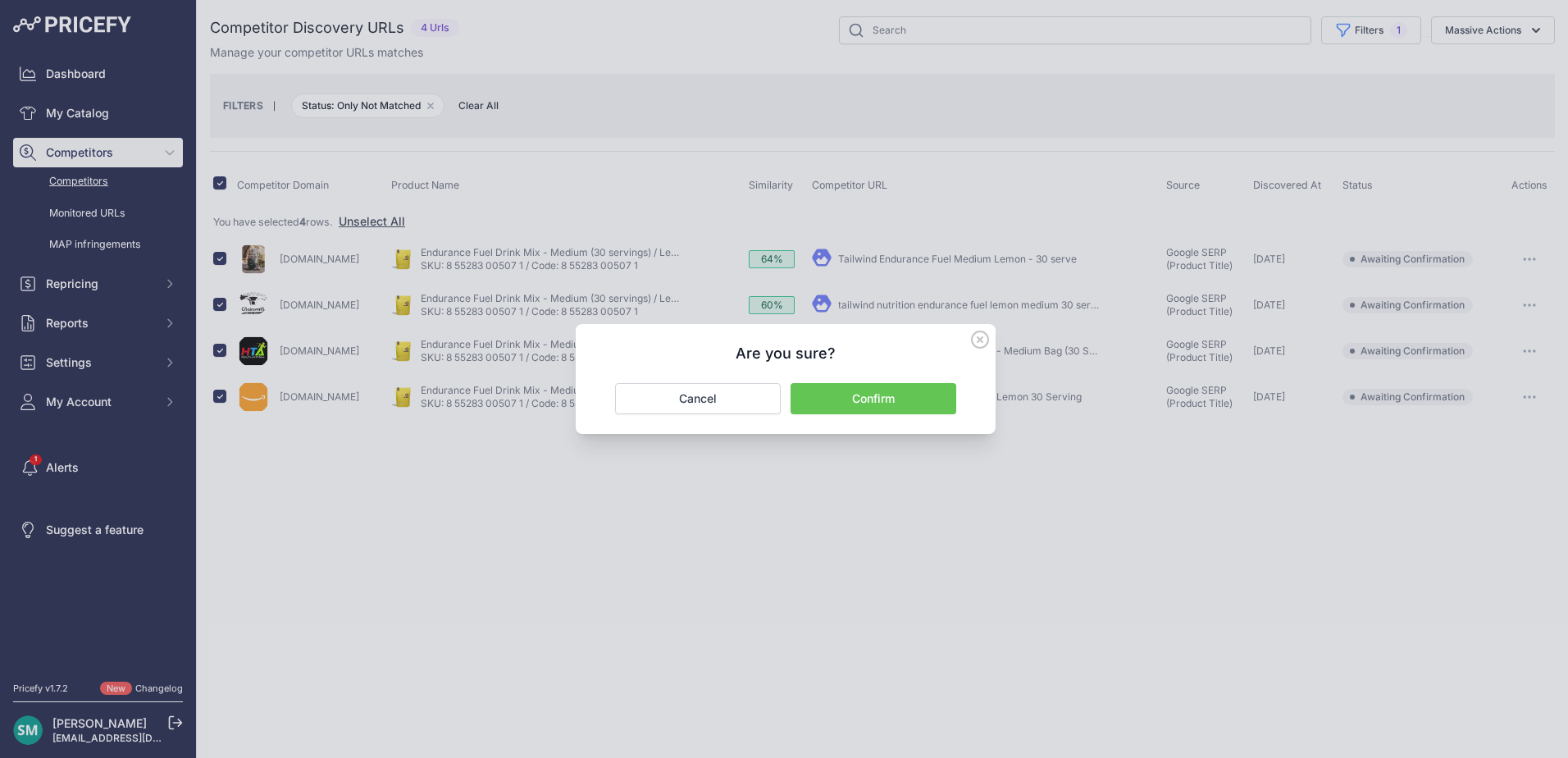 click on "Confirm" at bounding box center (873, 399) 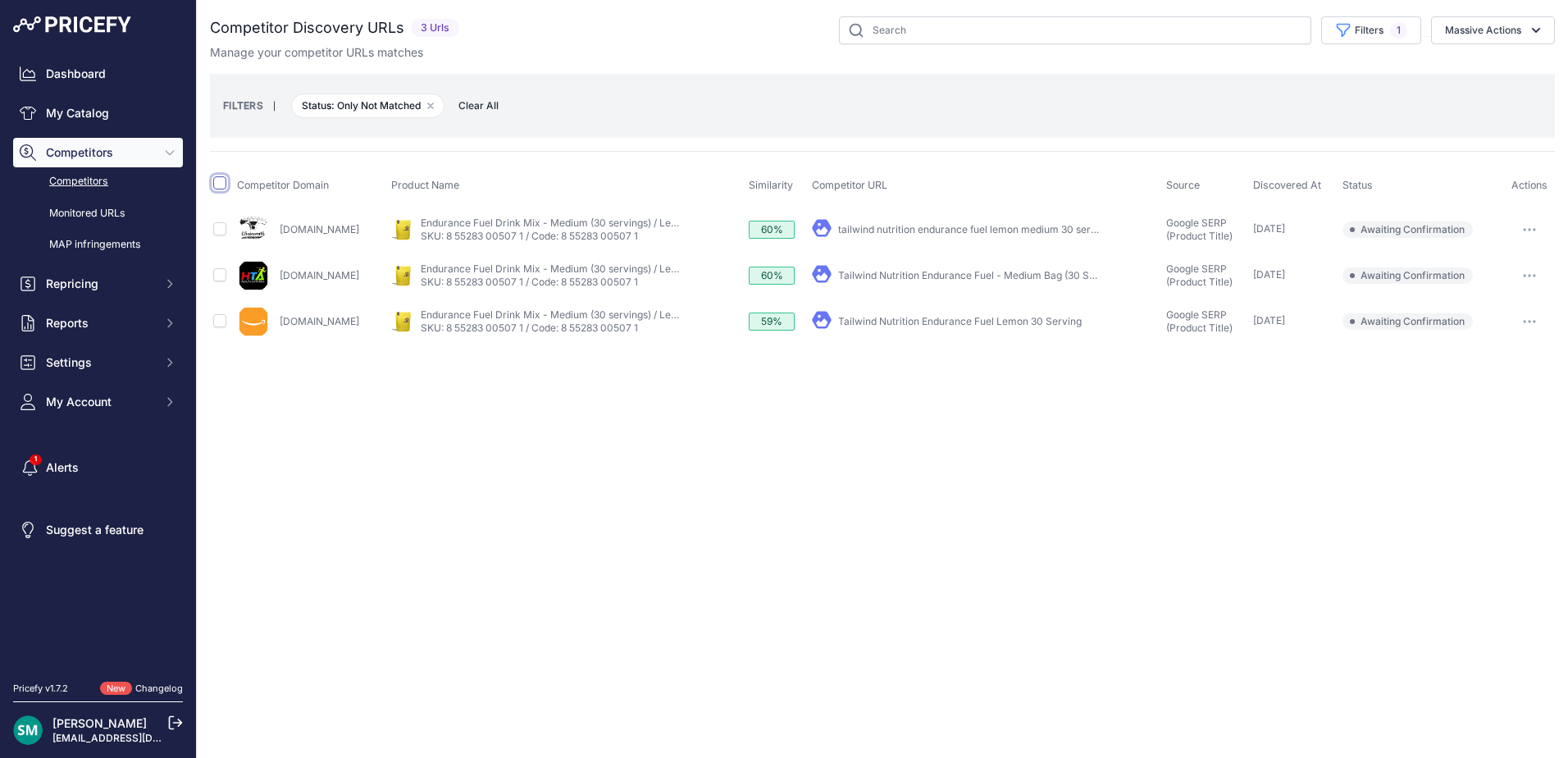 click at bounding box center [220, 183] 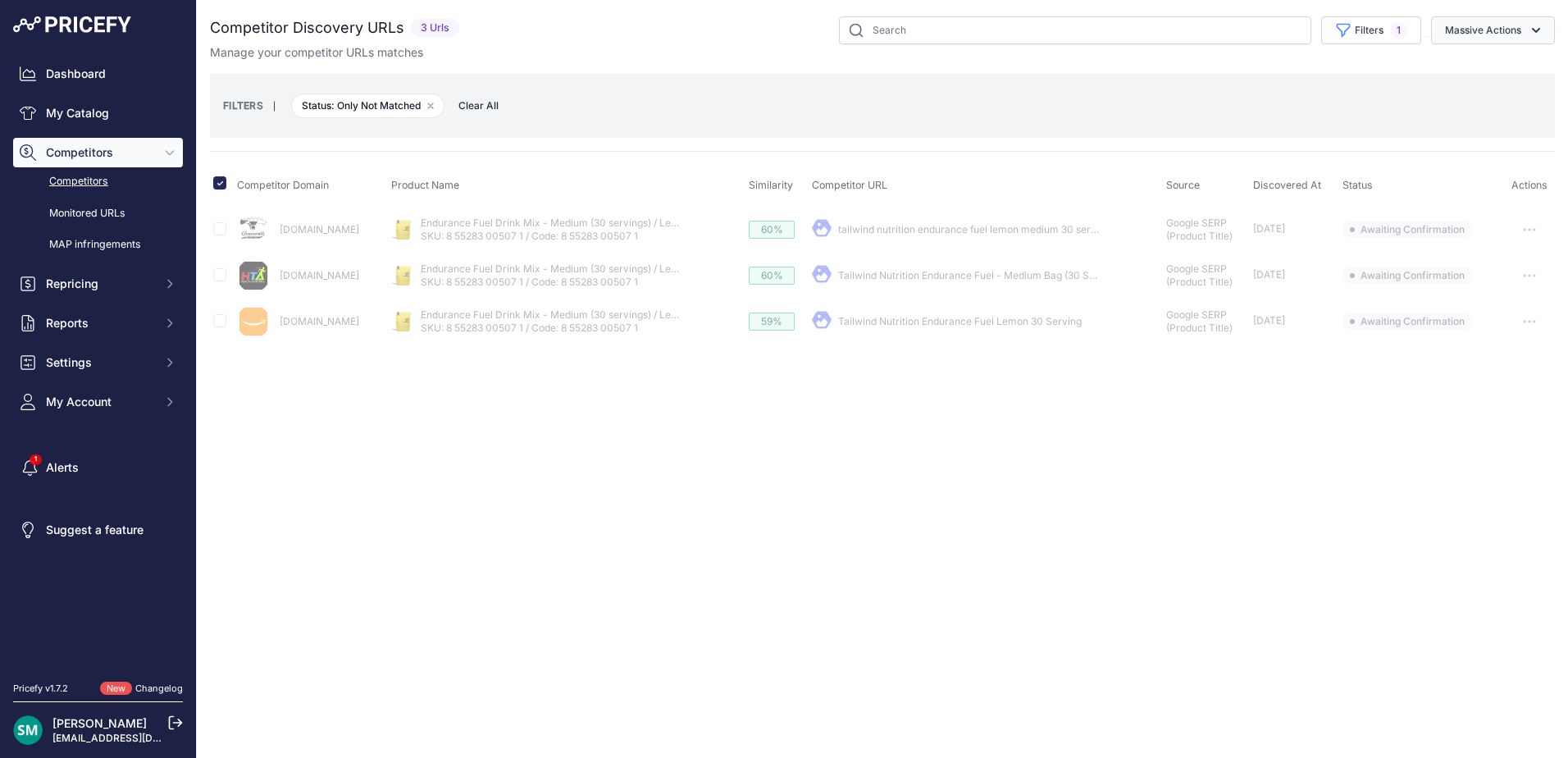 click on "Massive Actions" at bounding box center (1493, 30) 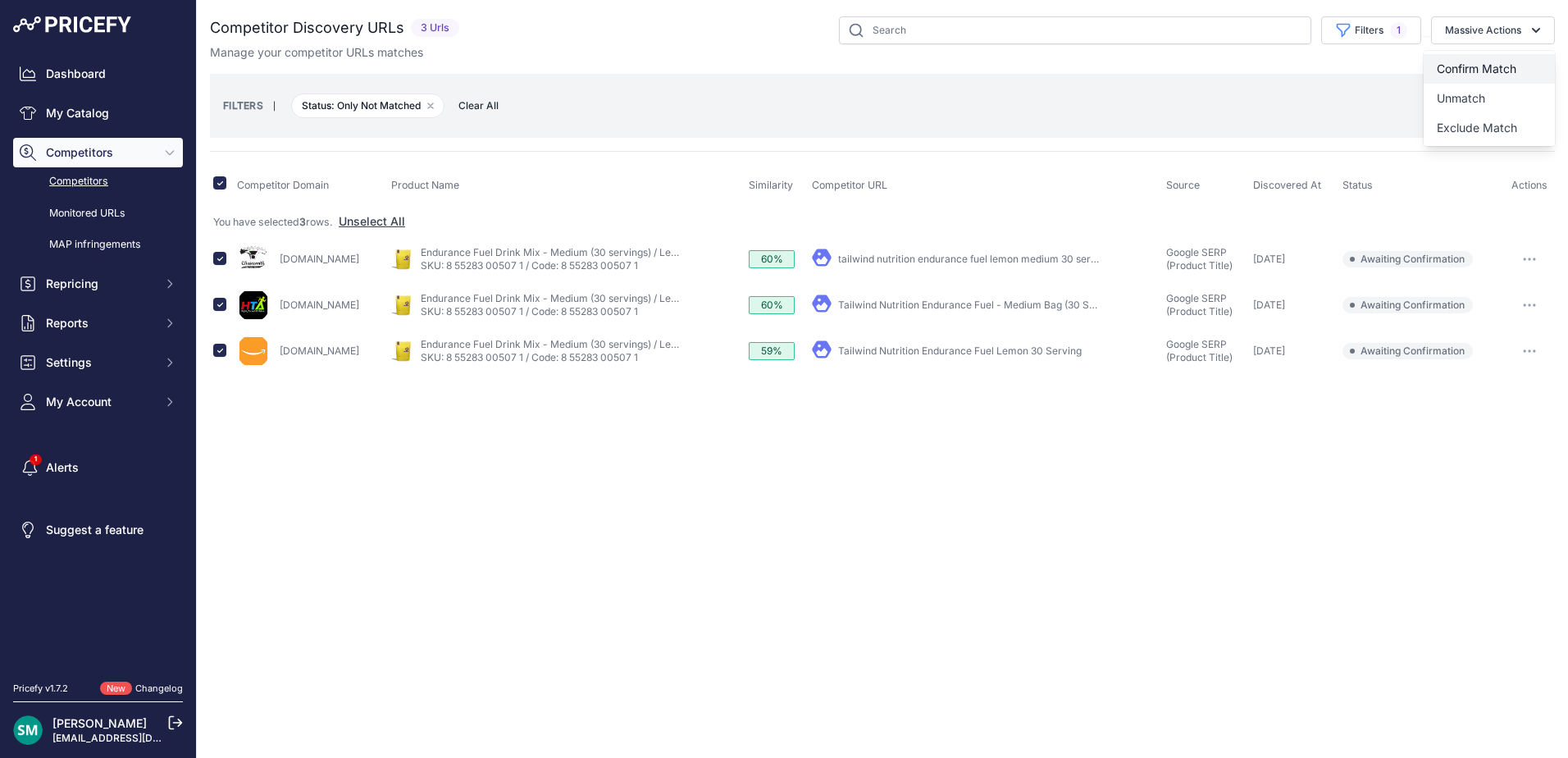click on "Confirm Match" at bounding box center [1476, 68] 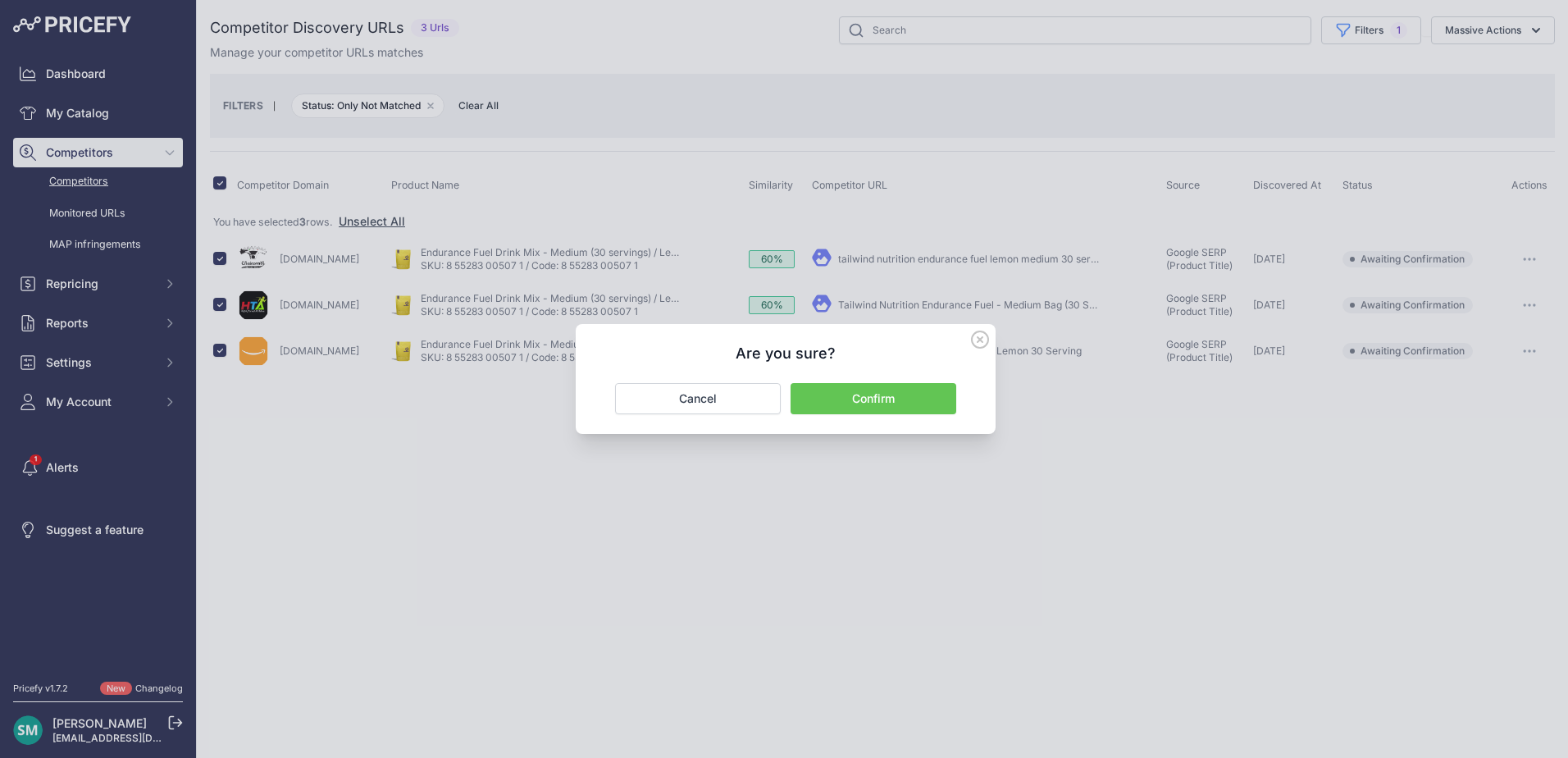 click on "Confirm" at bounding box center (873, 399) 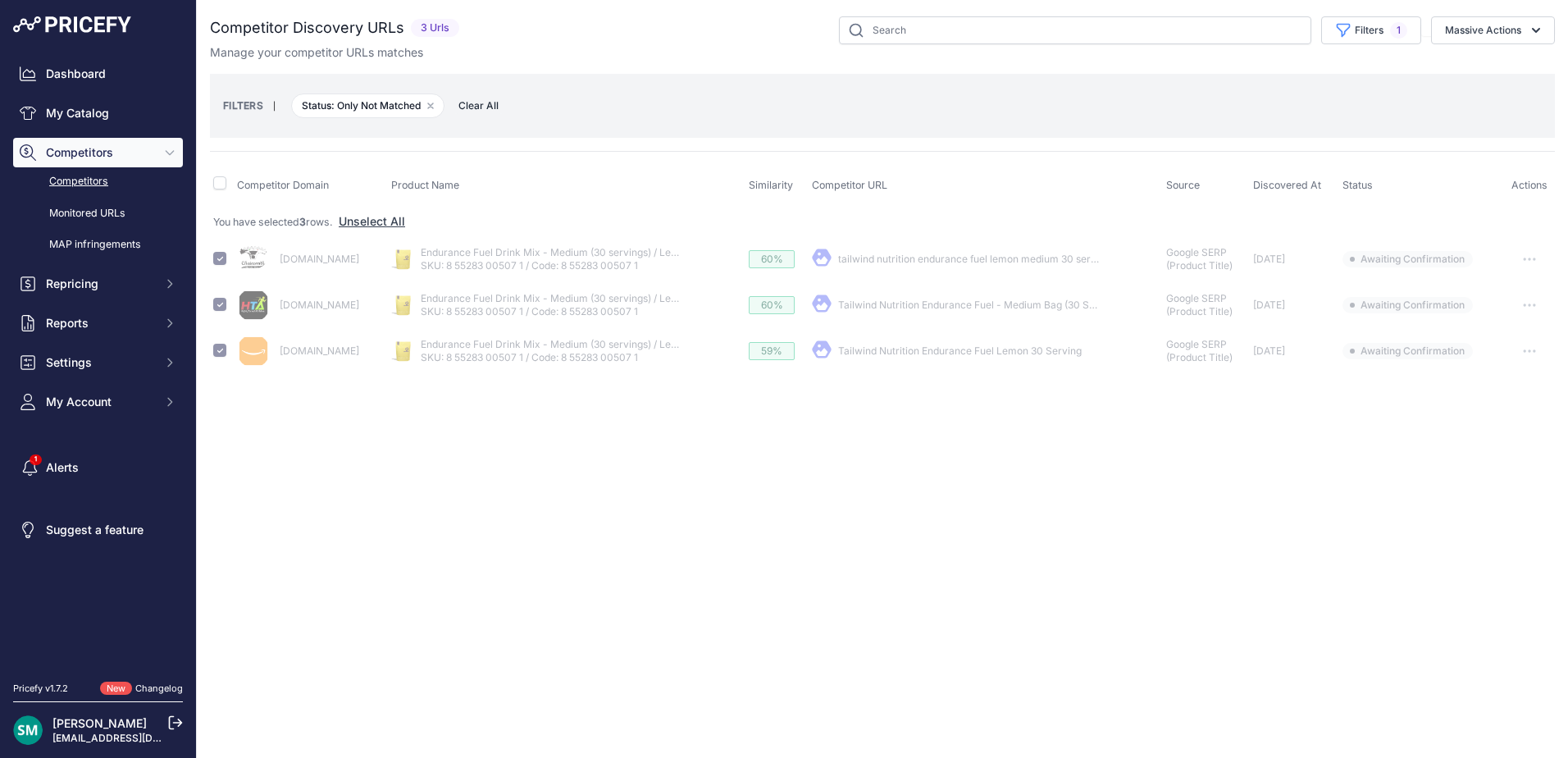 checkbox on "false" 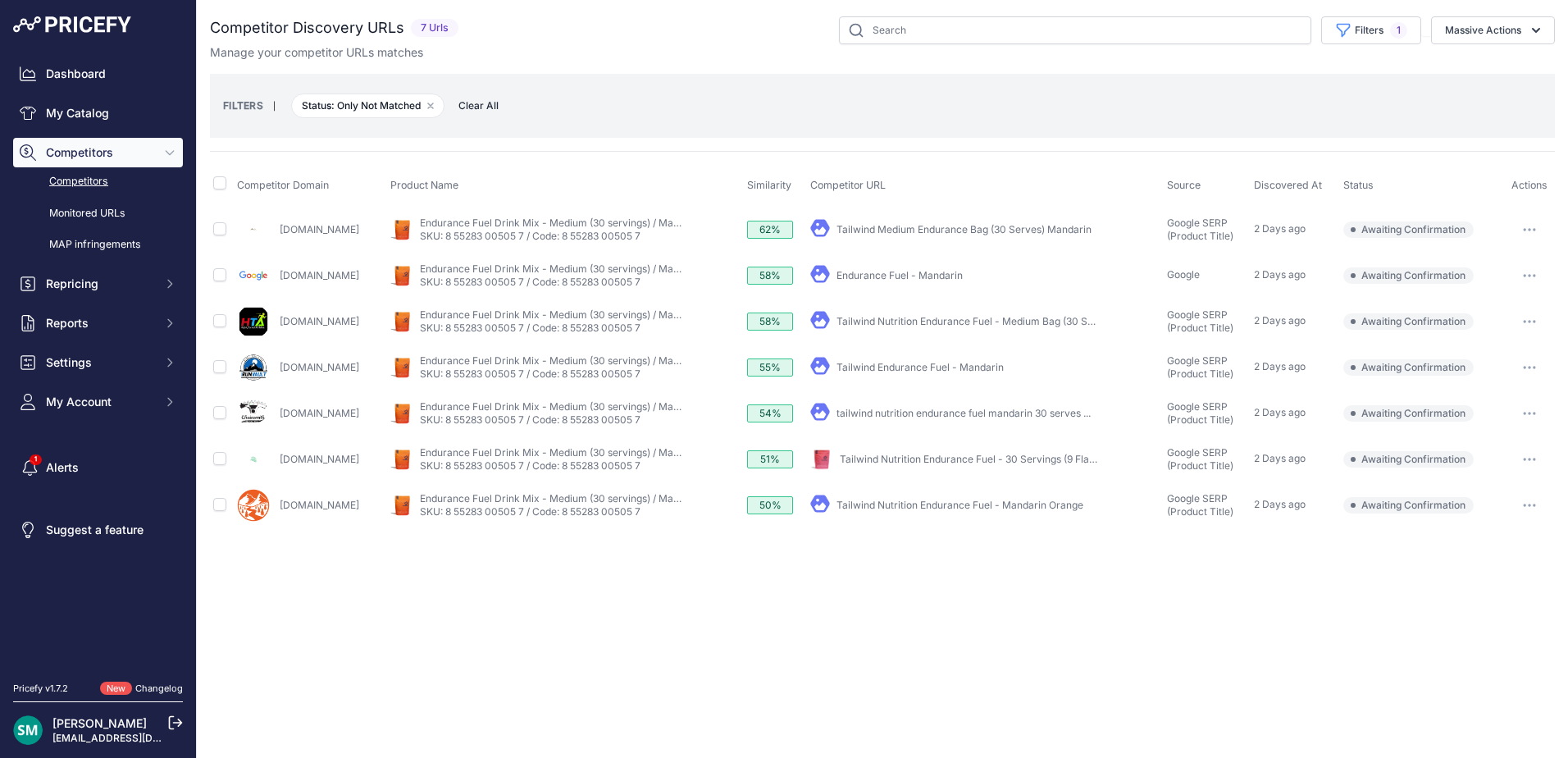 scroll, scrollTop: 0, scrollLeft: 0, axis: both 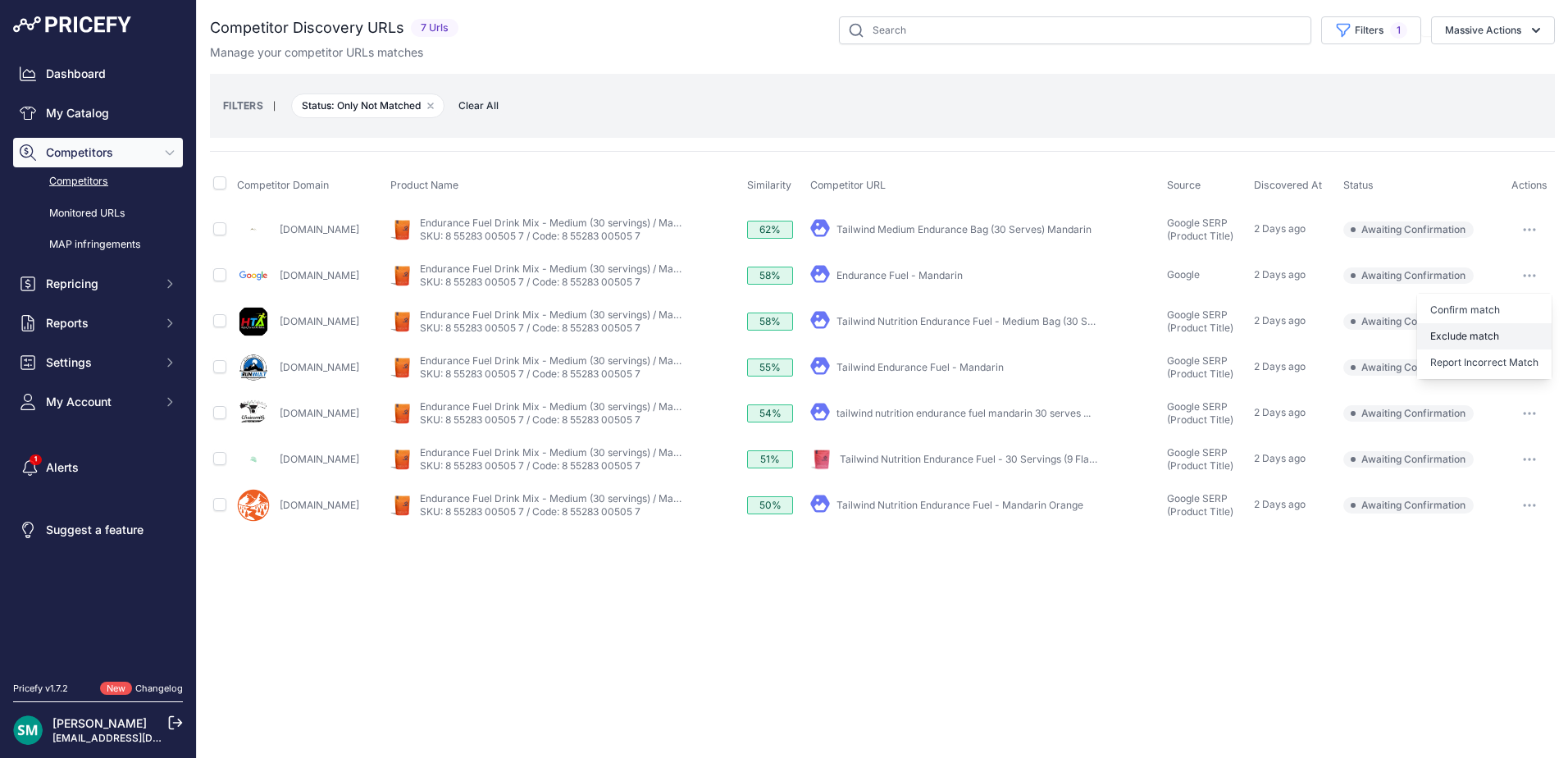 click on "Exclude match" at bounding box center (1484, 336) 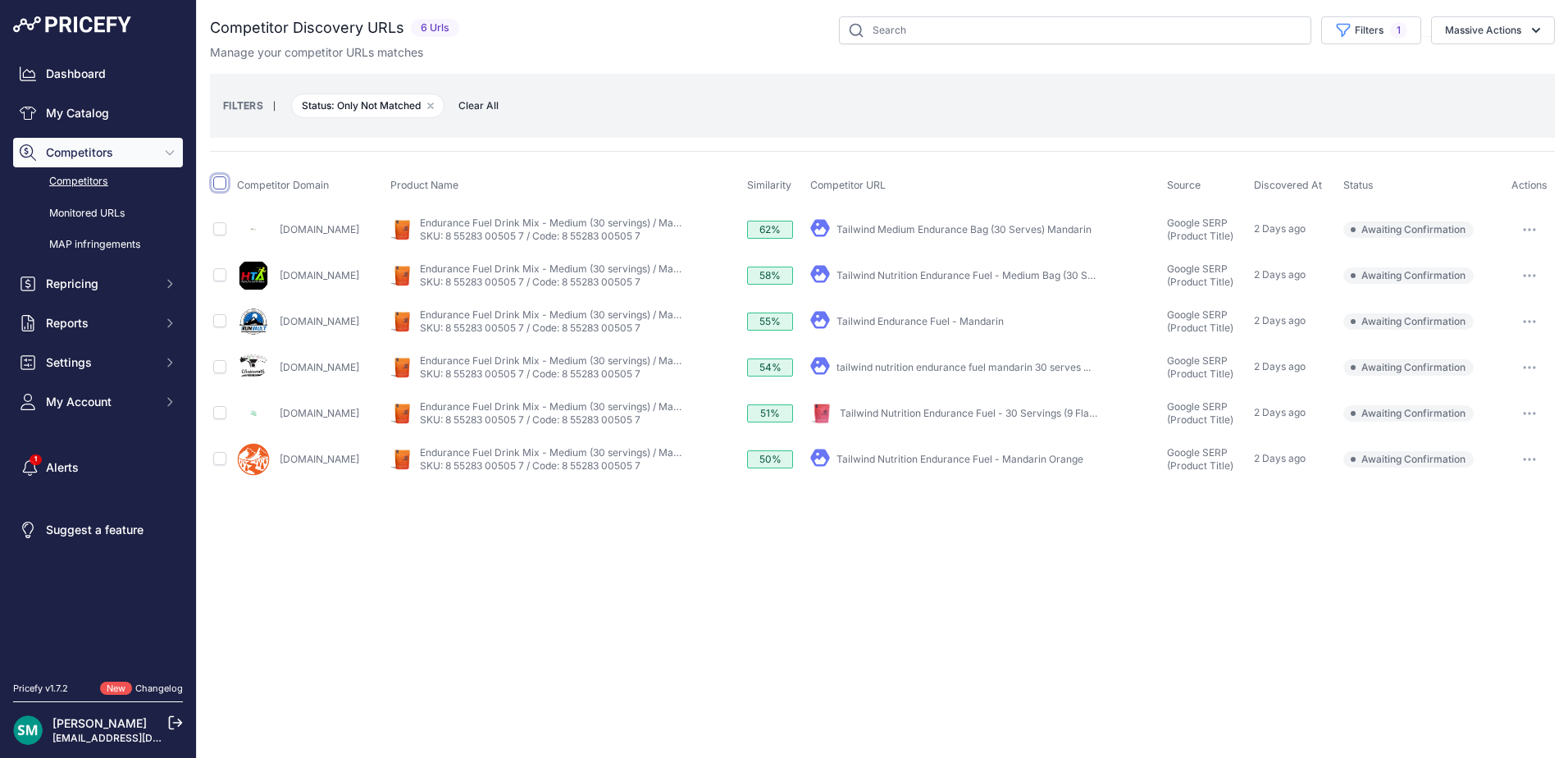 click at bounding box center [220, 183] 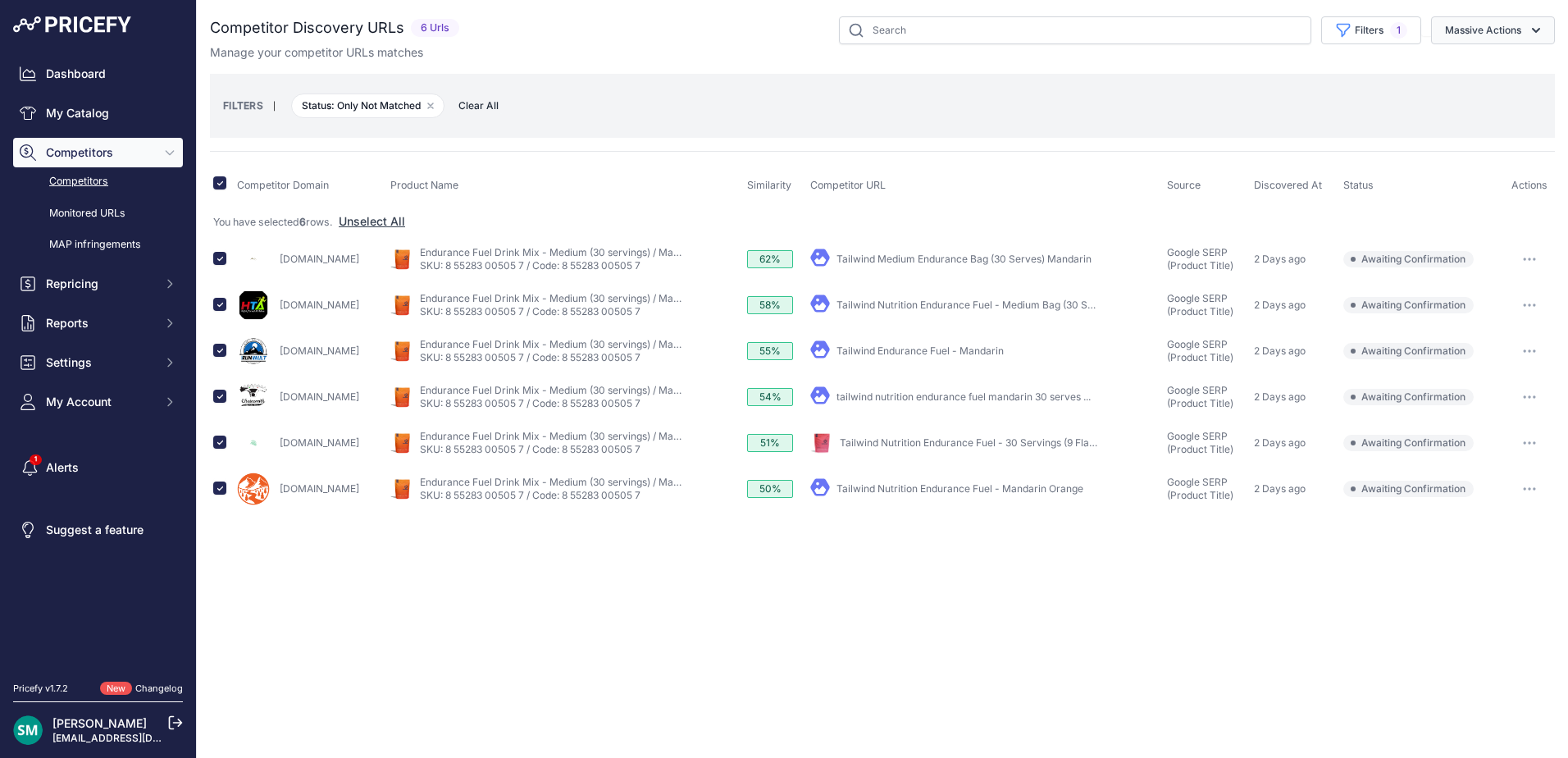 click on "Massive Actions" at bounding box center (1493, 30) 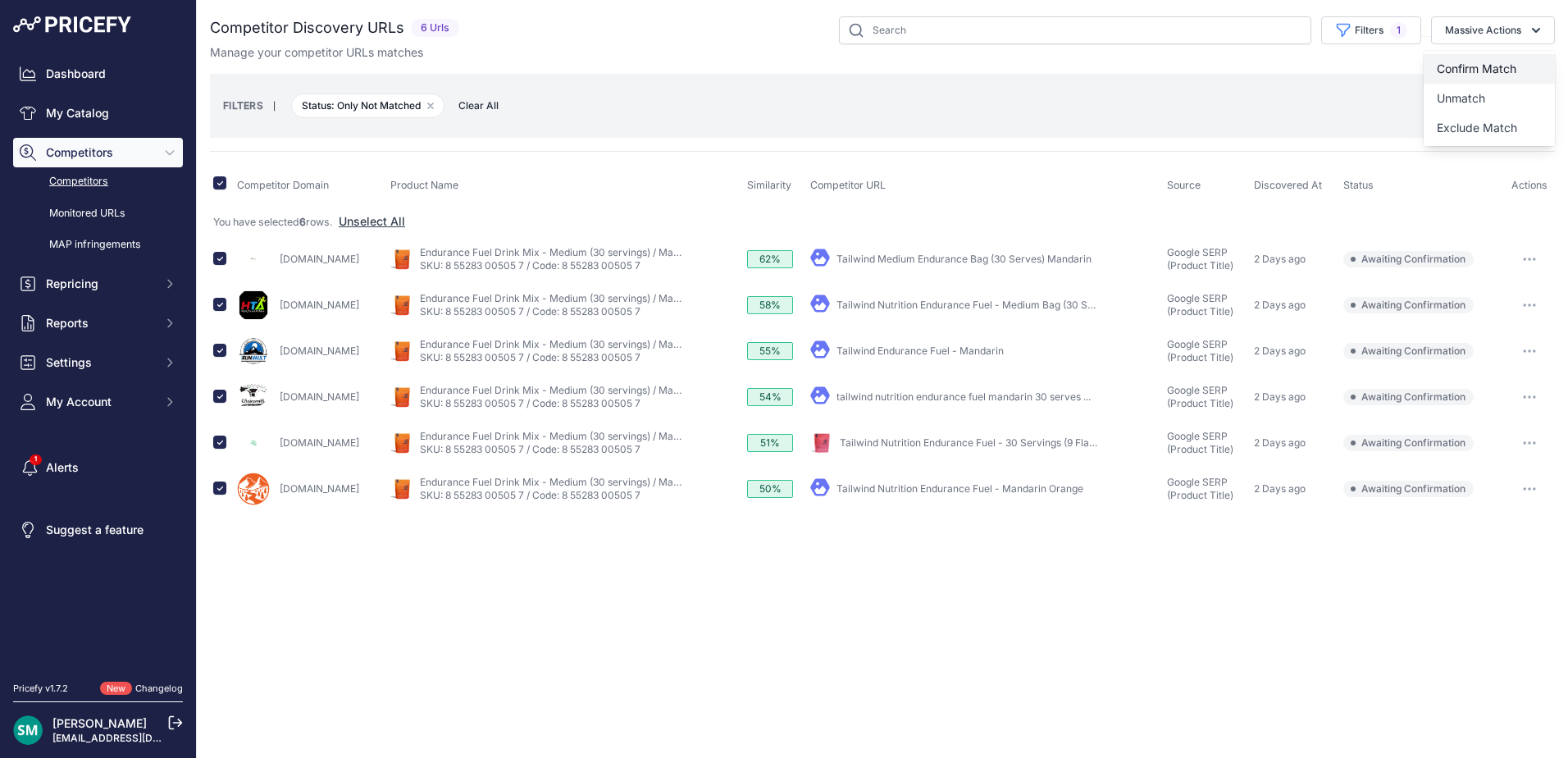 click on "Confirm Match" at bounding box center (1476, 68) 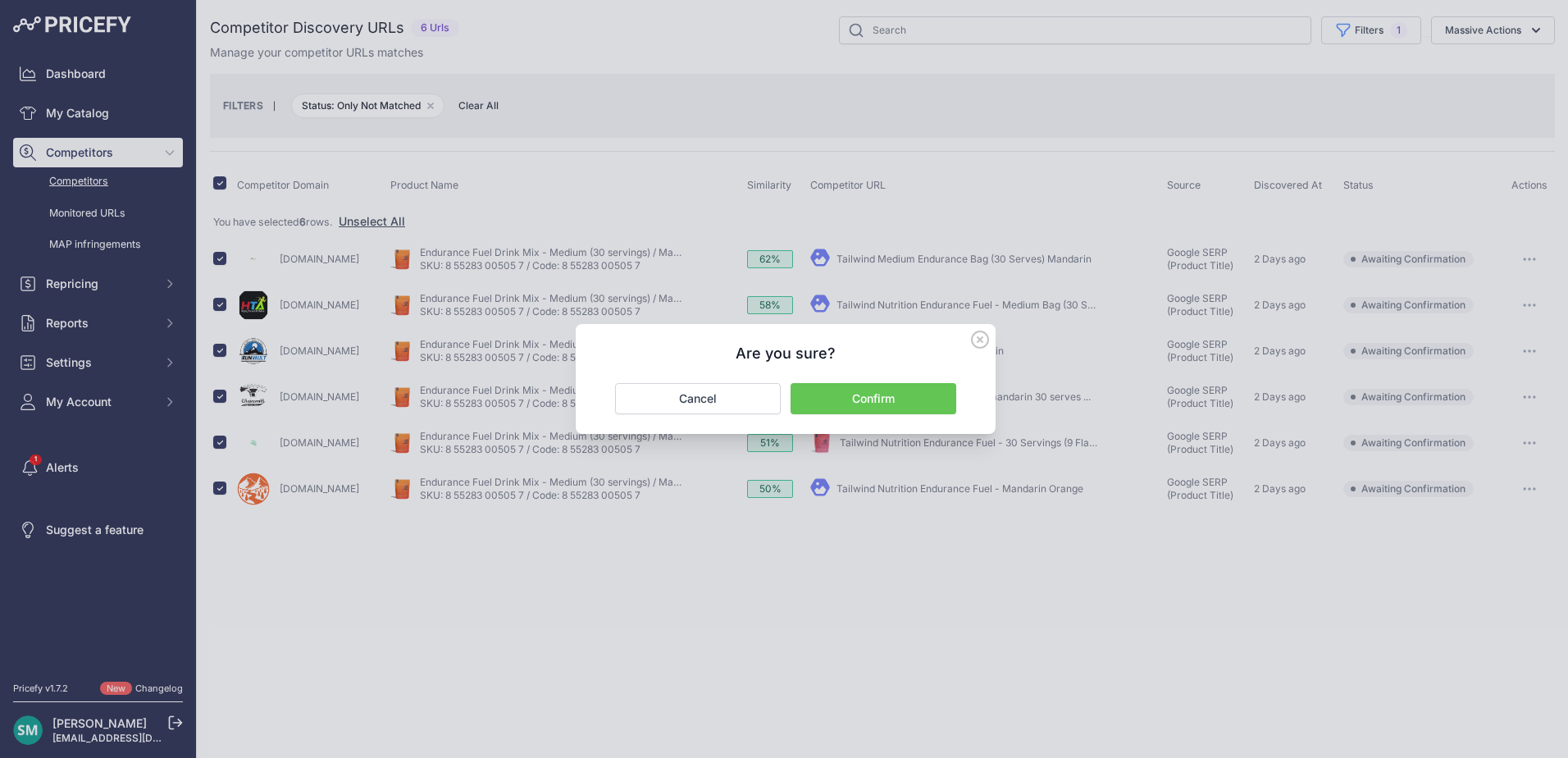 click on "Confirm" at bounding box center [873, 399] 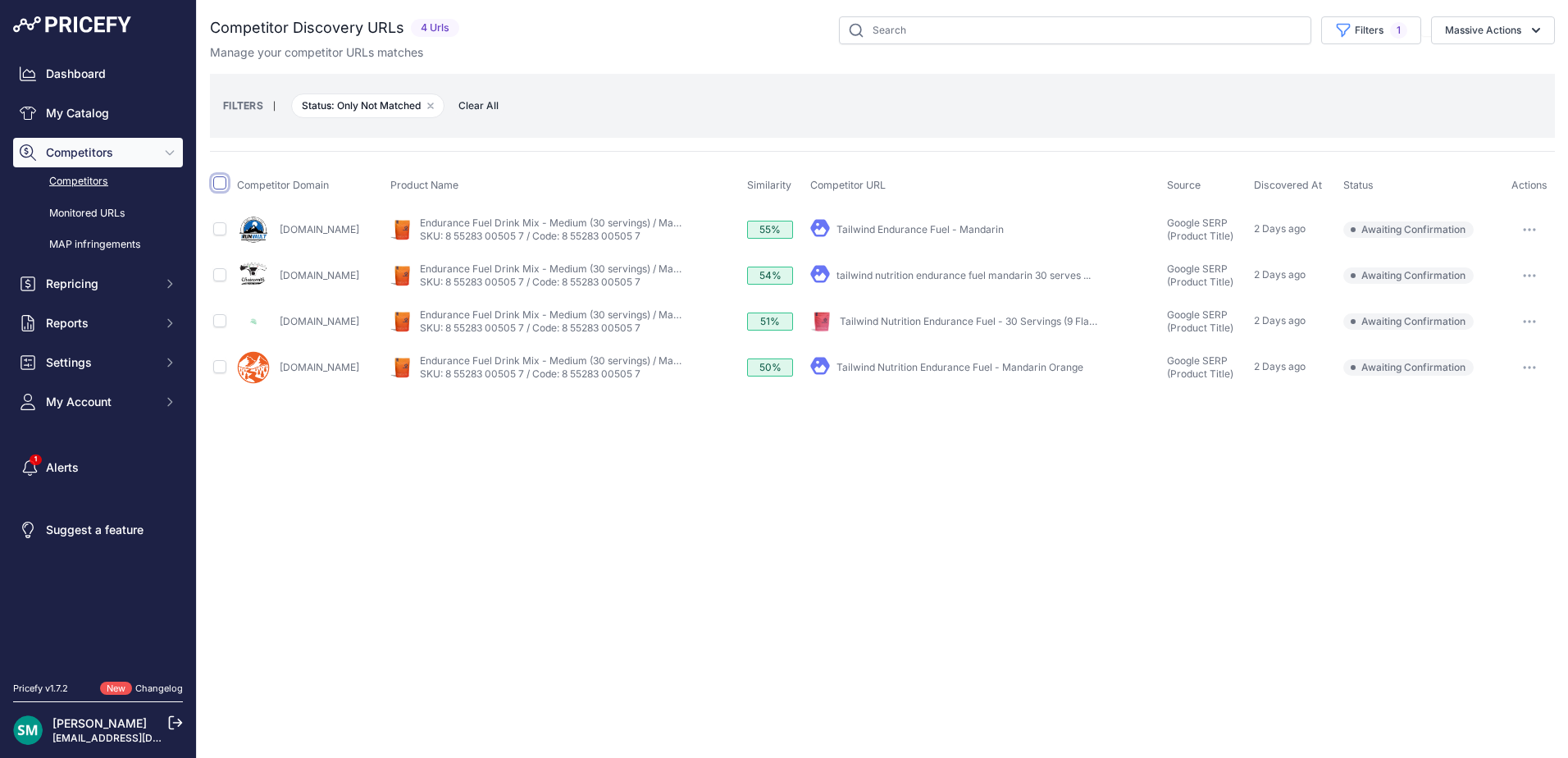 click at bounding box center (220, 183) 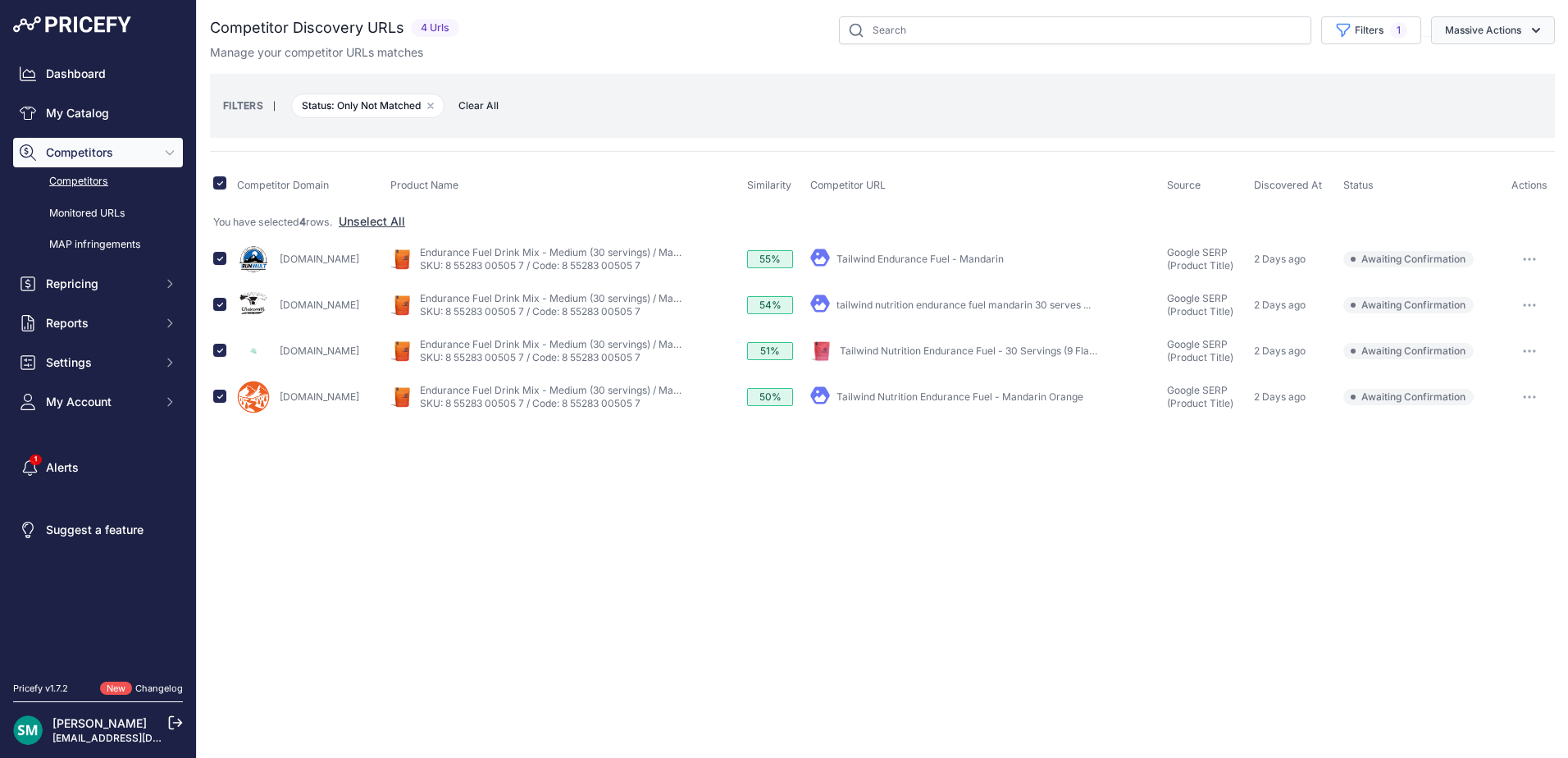 click on "Massive Actions" at bounding box center [1493, 30] 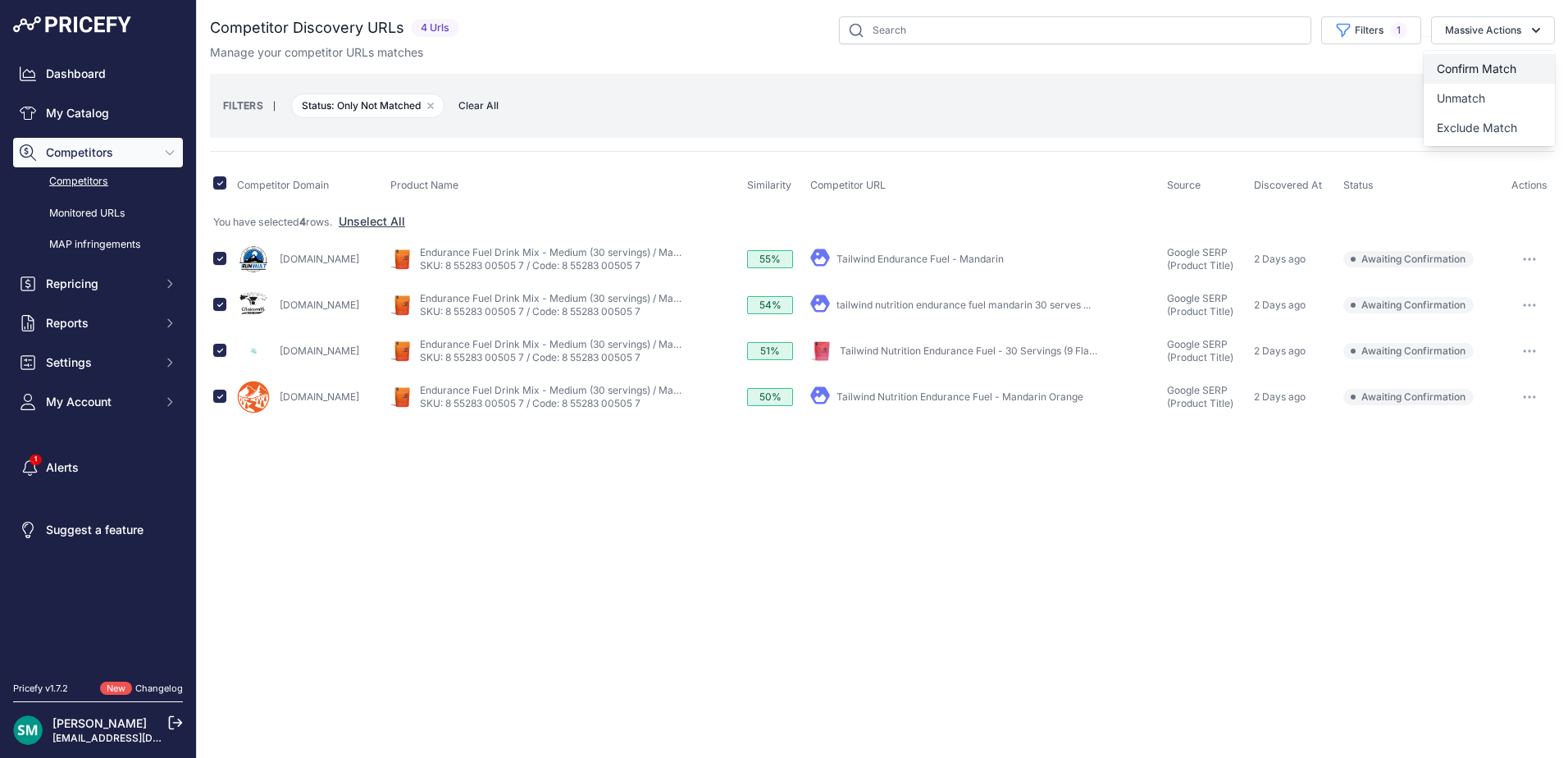 click on "Confirm Match" at bounding box center (1476, 68) 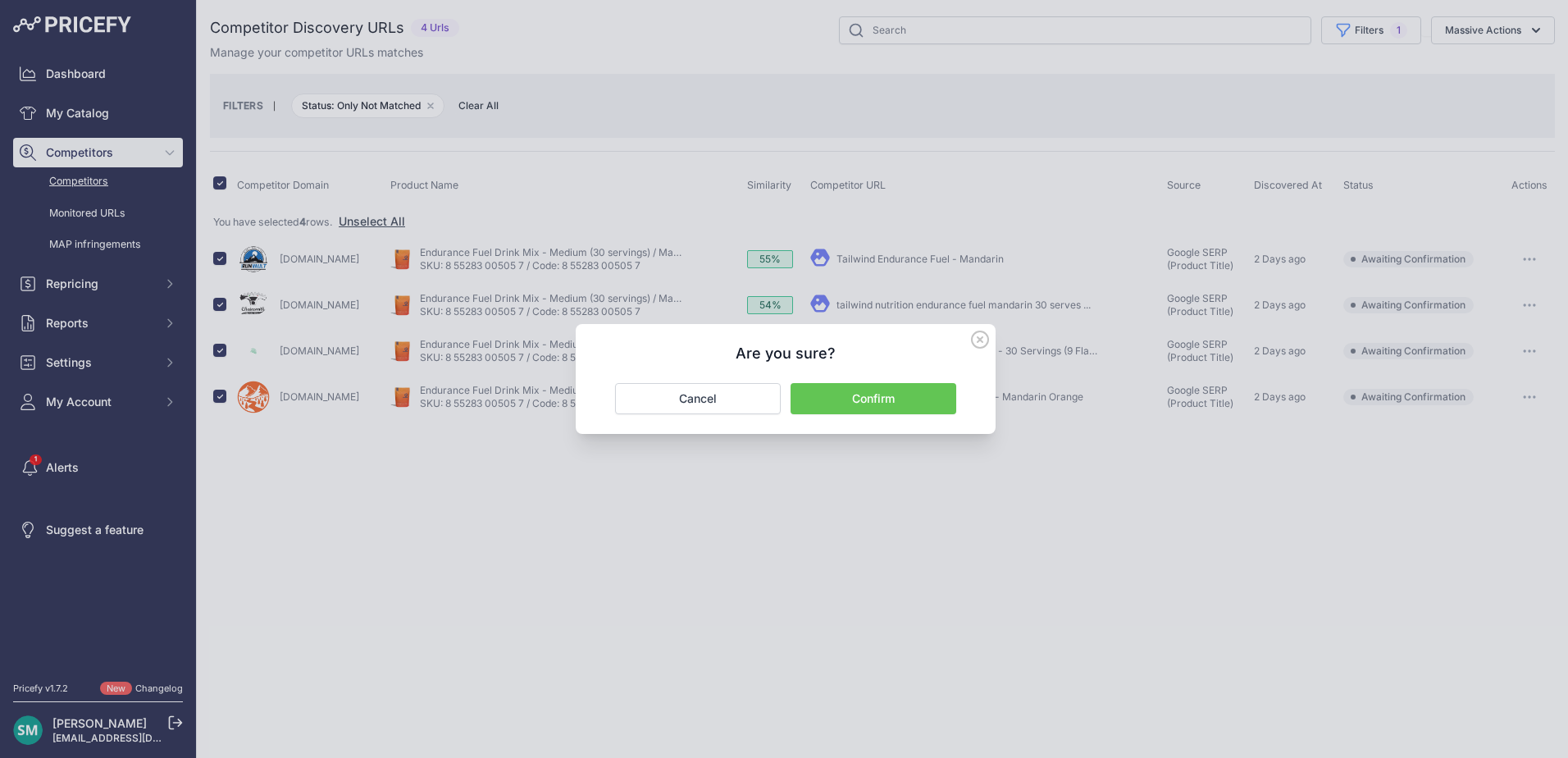 click on "Confirm" at bounding box center [873, 399] 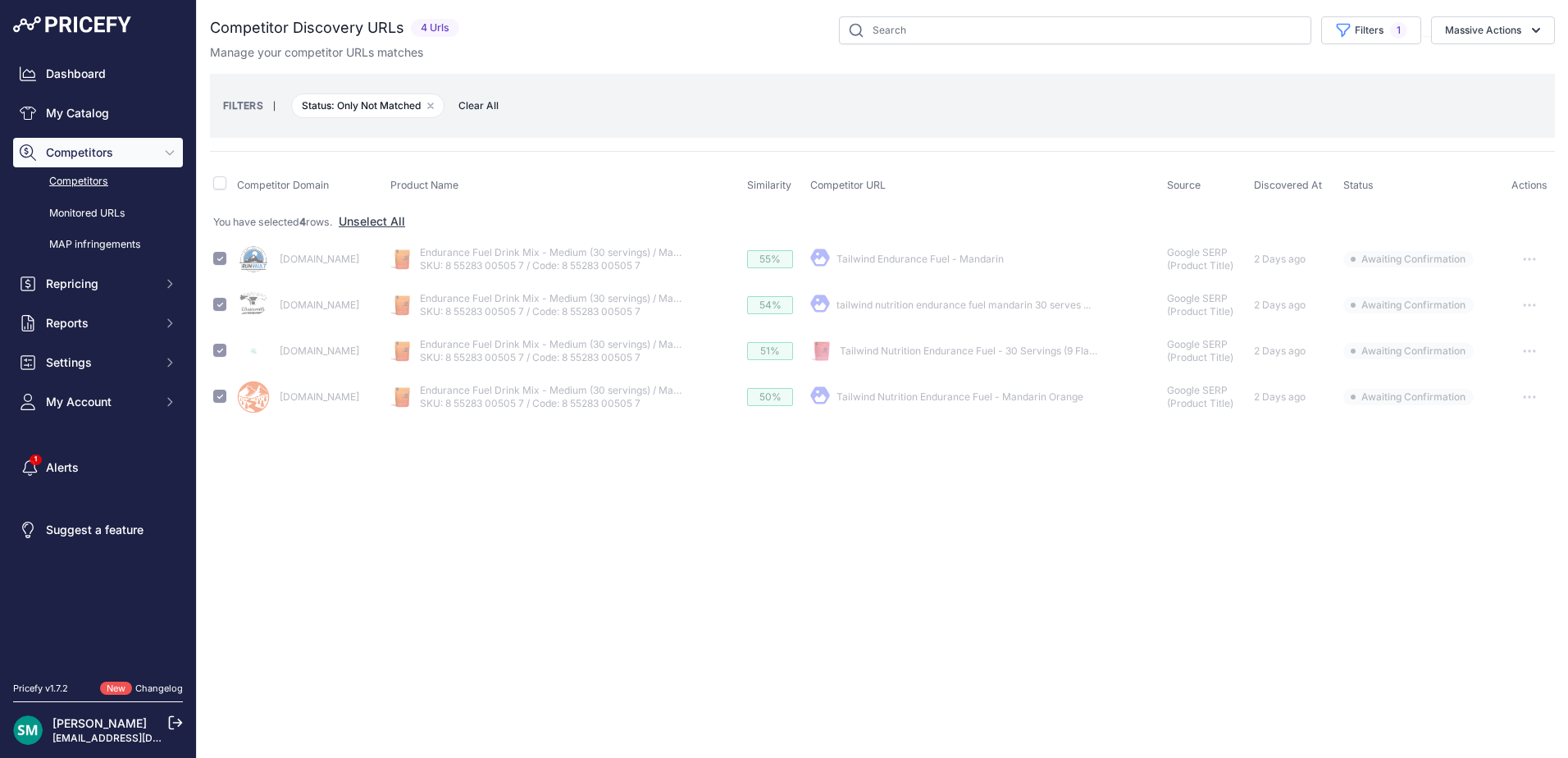 checkbox on "false" 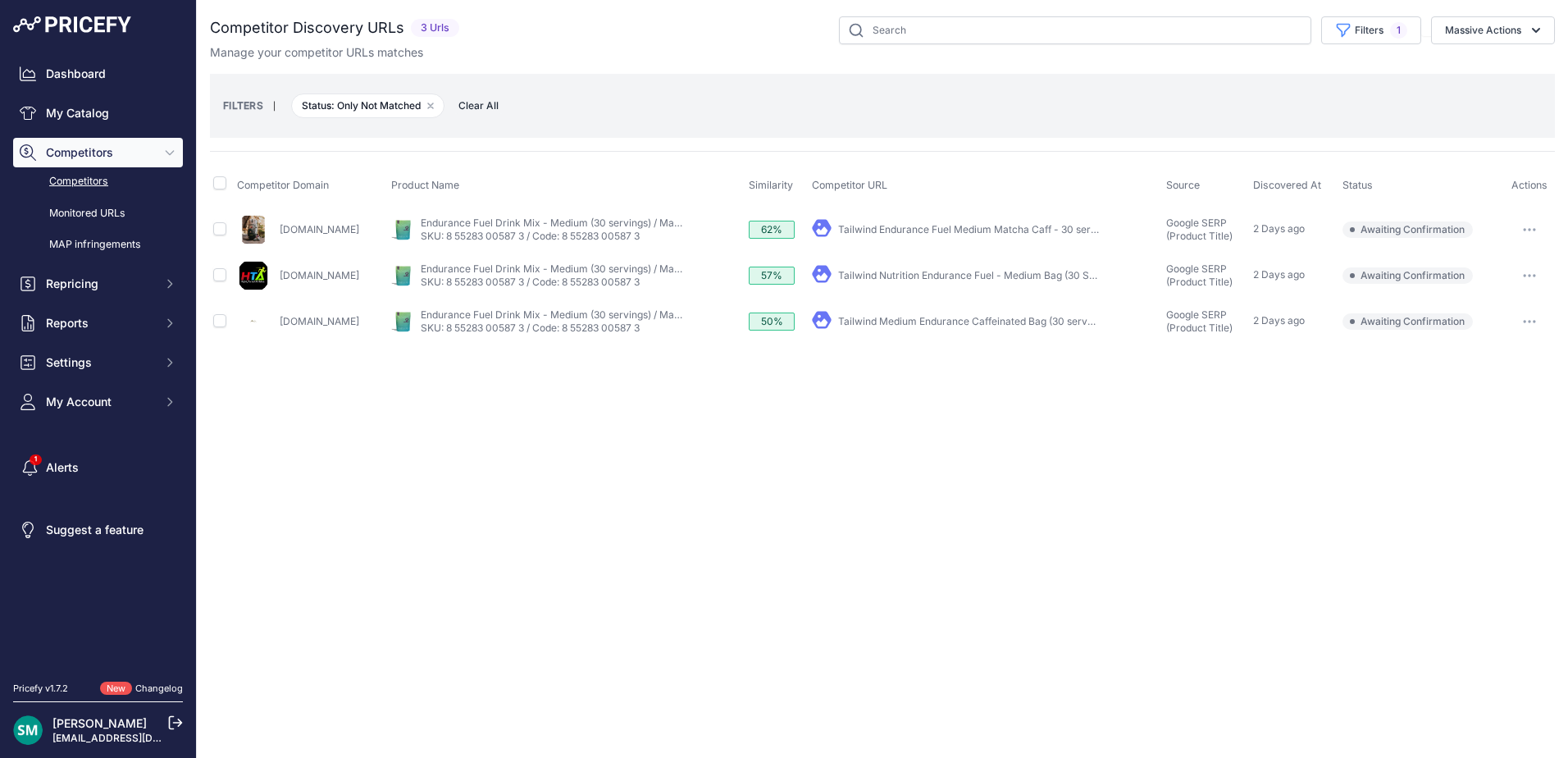 scroll, scrollTop: 0, scrollLeft: 0, axis: both 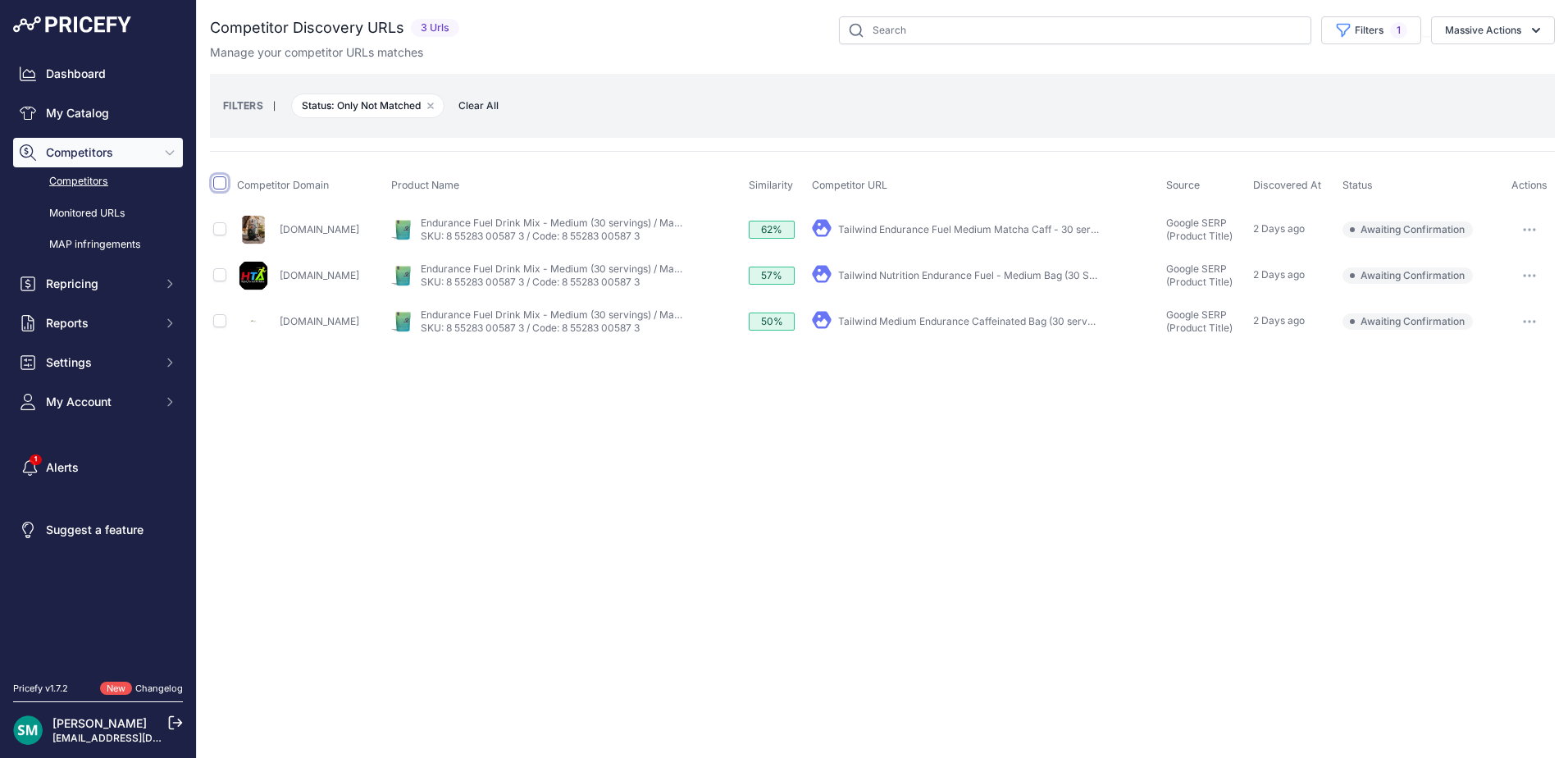 click at bounding box center [220, 183] 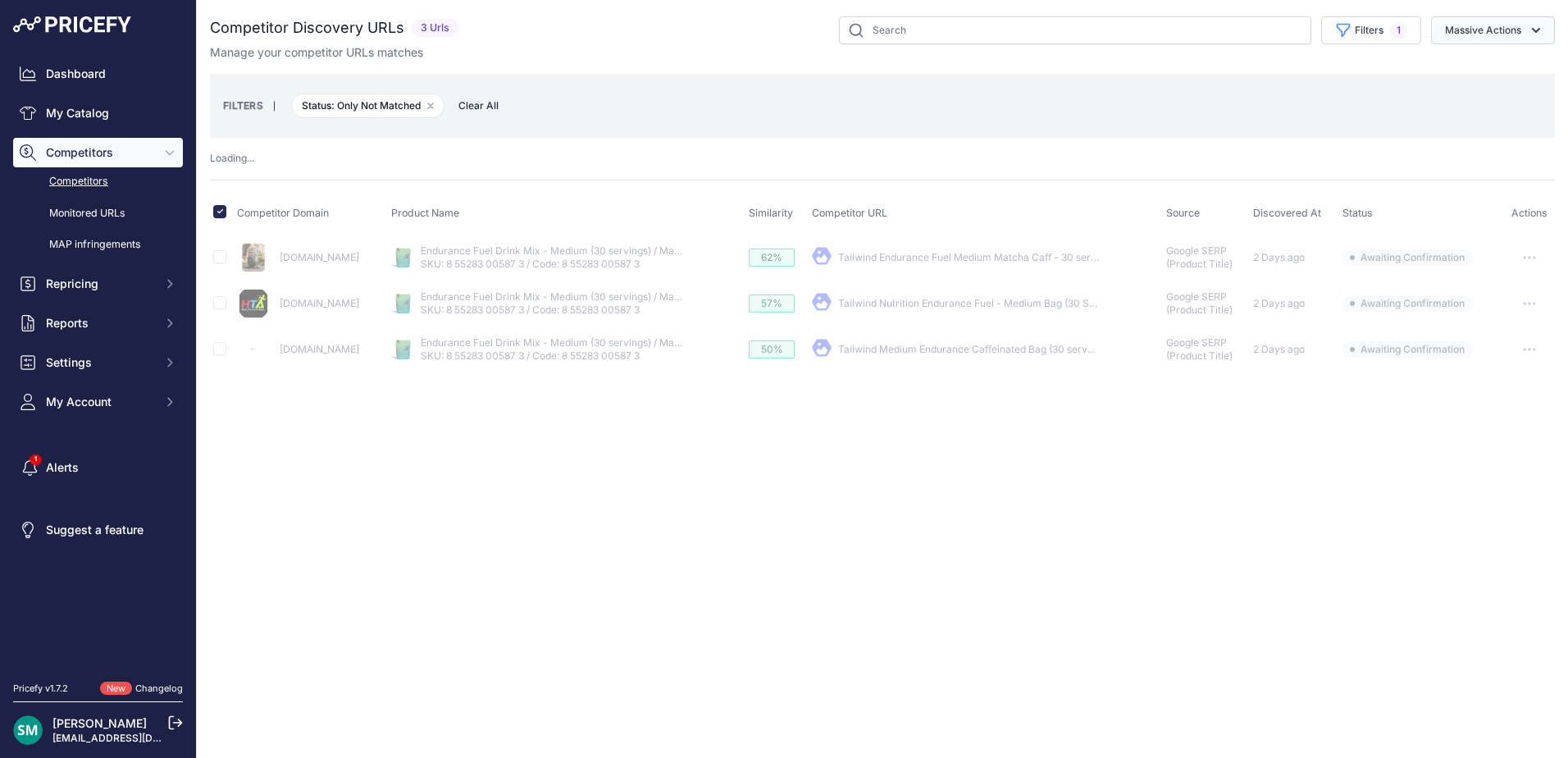 click on "Massive Actions" at bounding box center (1493, 30) 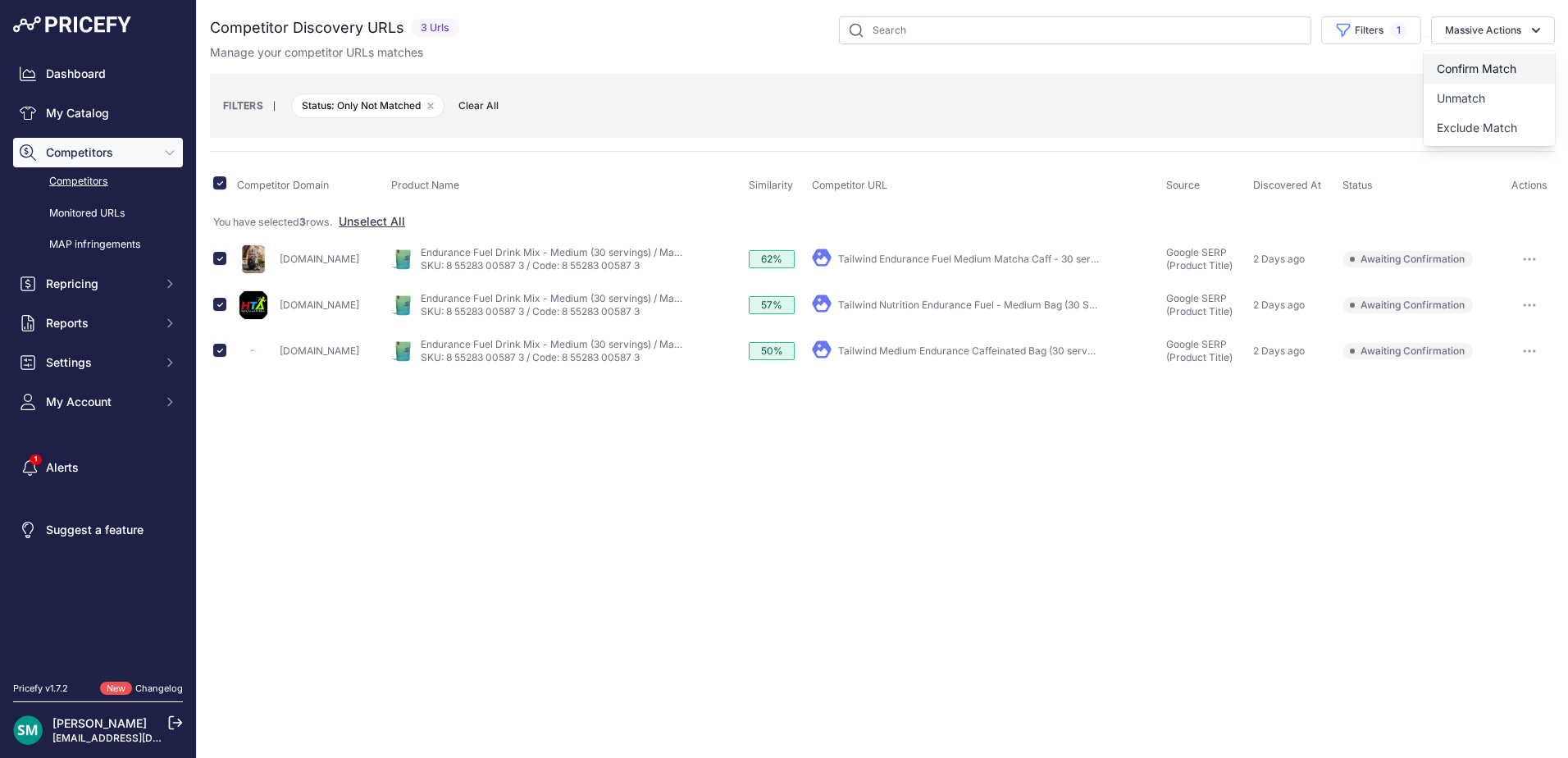 click on "Confirm Match" at bounding box center (1476, 68) 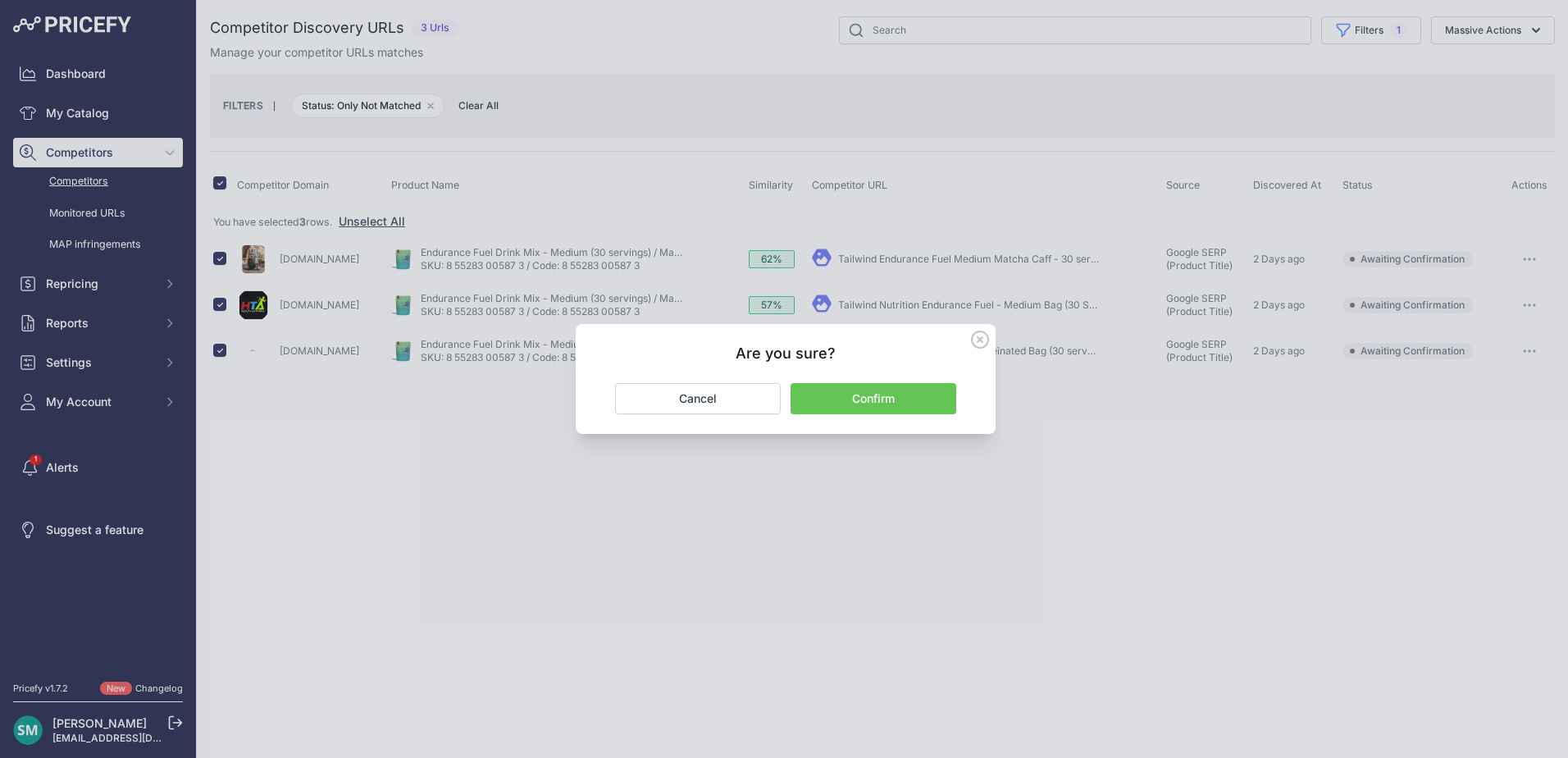 click on "Confirm" at bounding box center [873, 399] 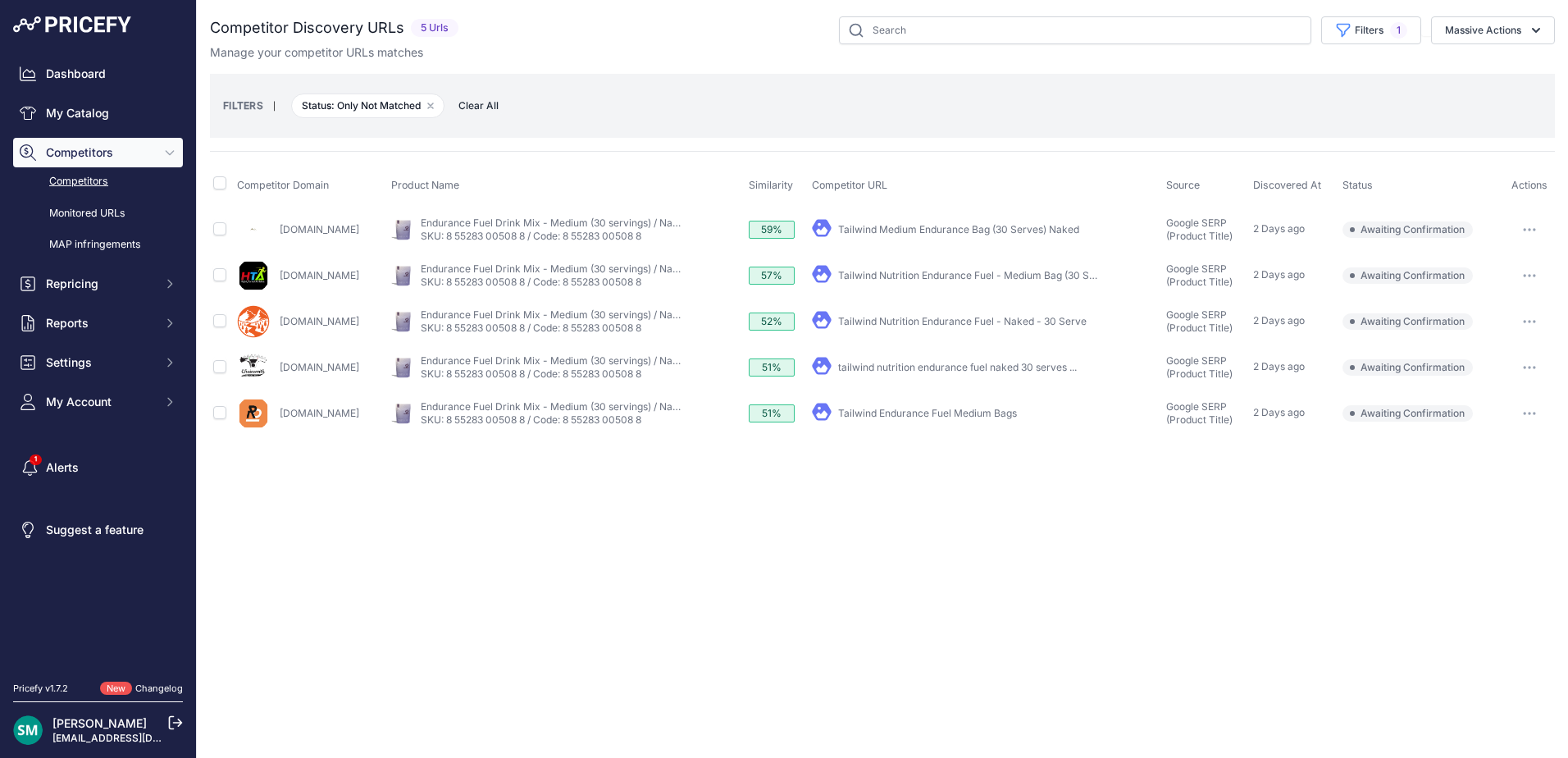 scroll, scrollTop: 0, scrollLeft: 0, axis: both 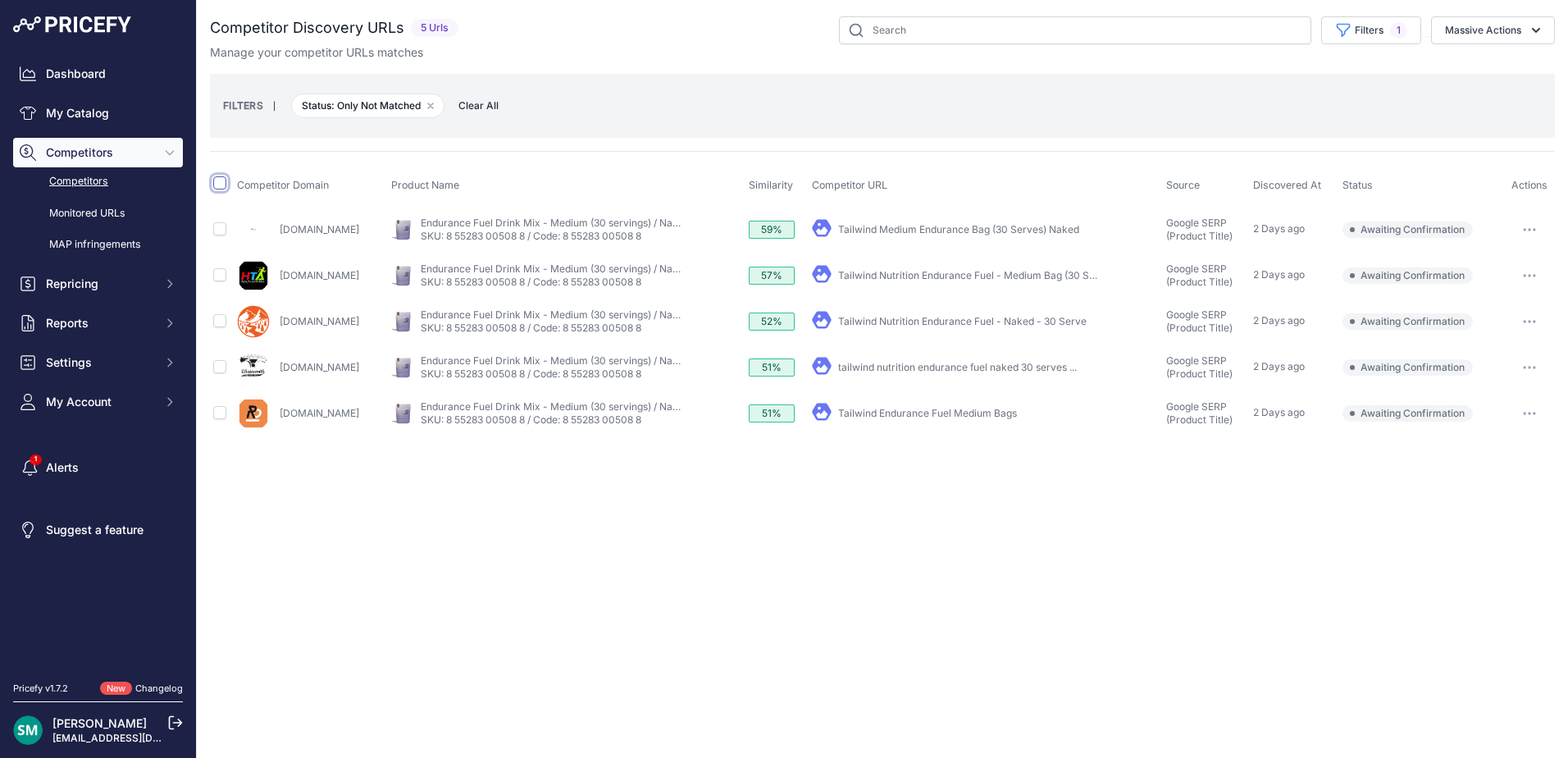 click at bounding box center (220, 183) 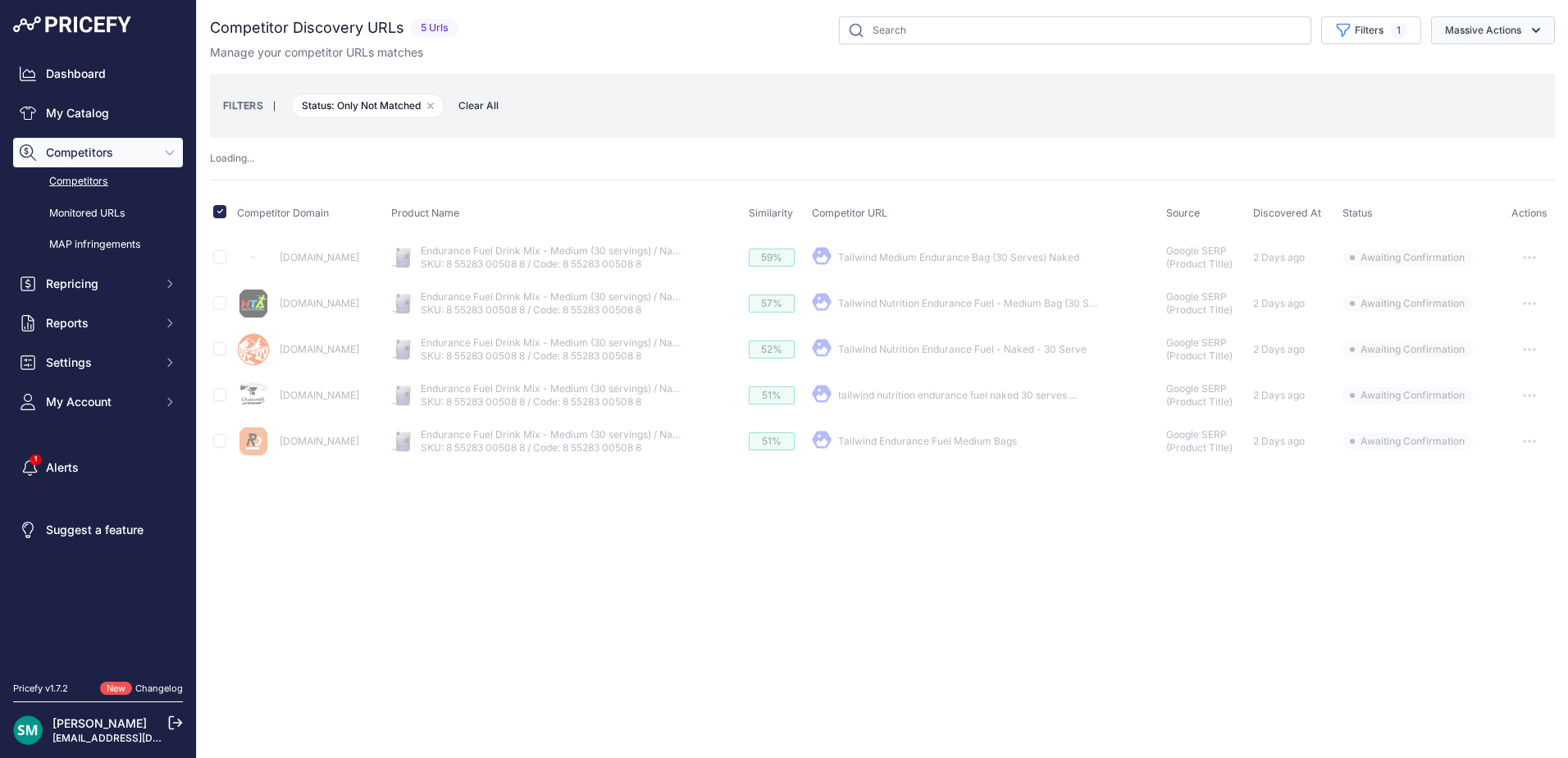 click on "Massive Actions" at bounding box center [1493, 30] 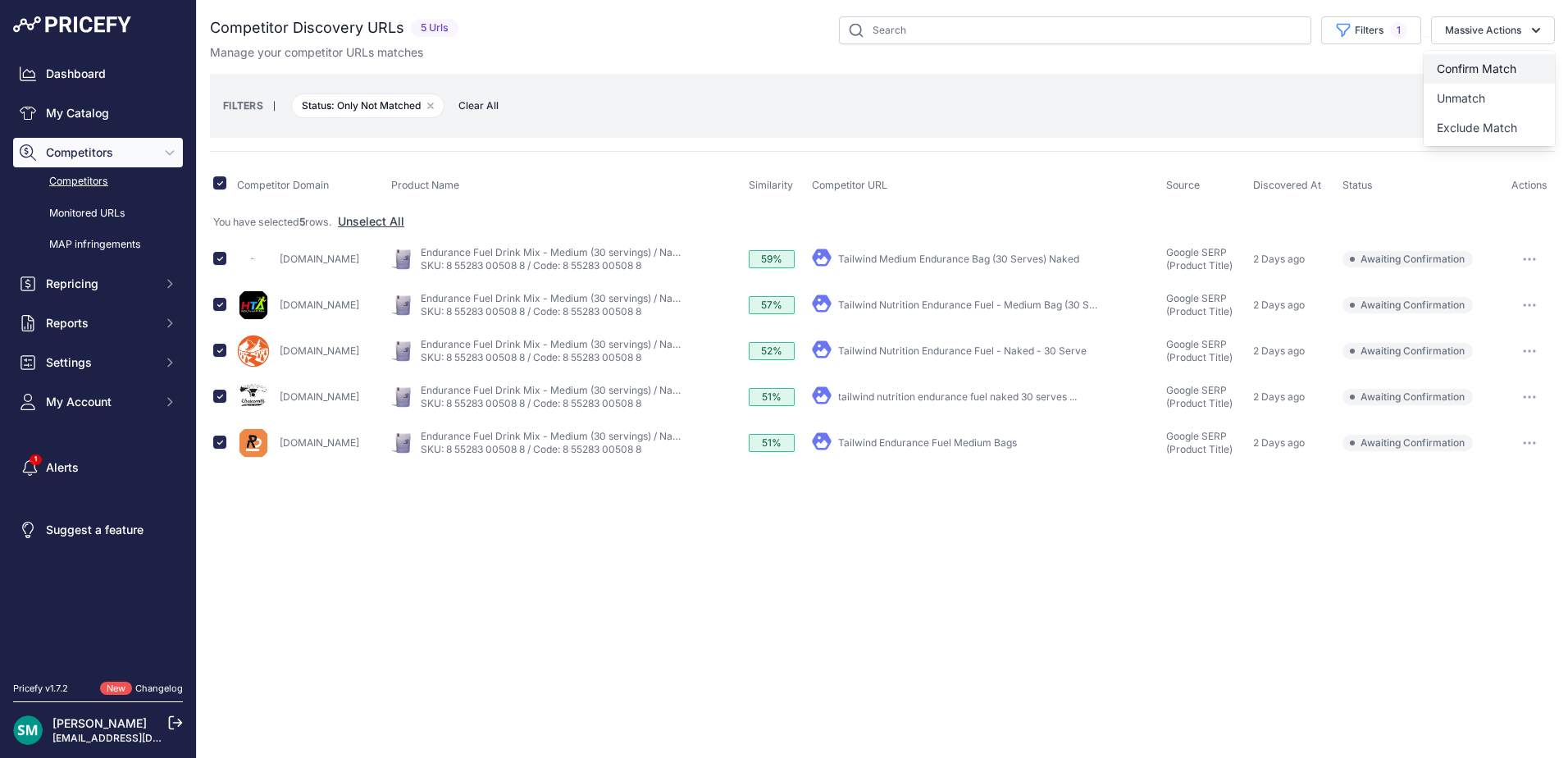 click on "Confirm Match" at bounding box center (1489, 69) 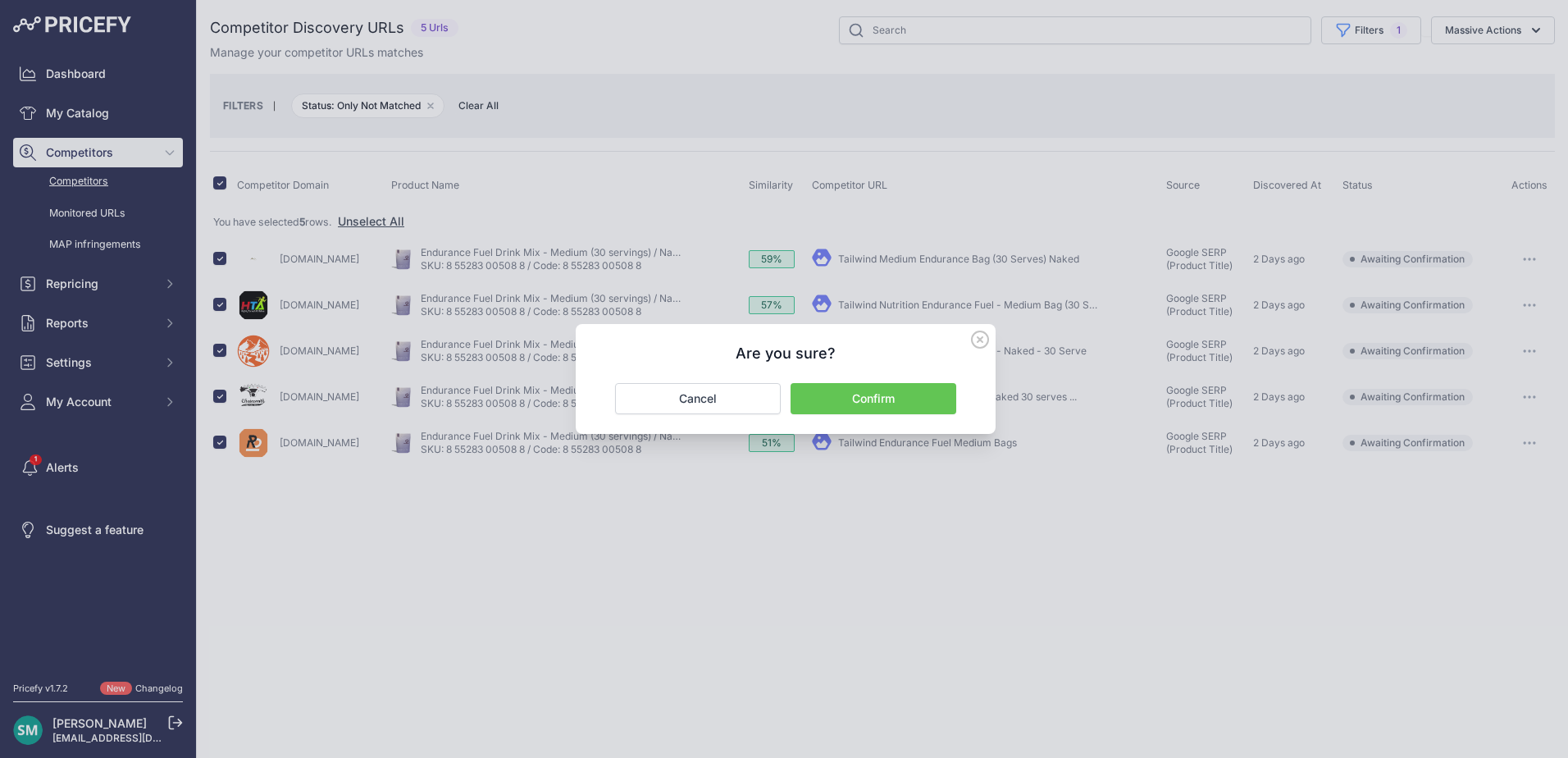 click on "Confirm" at bounding box center [873, 399] 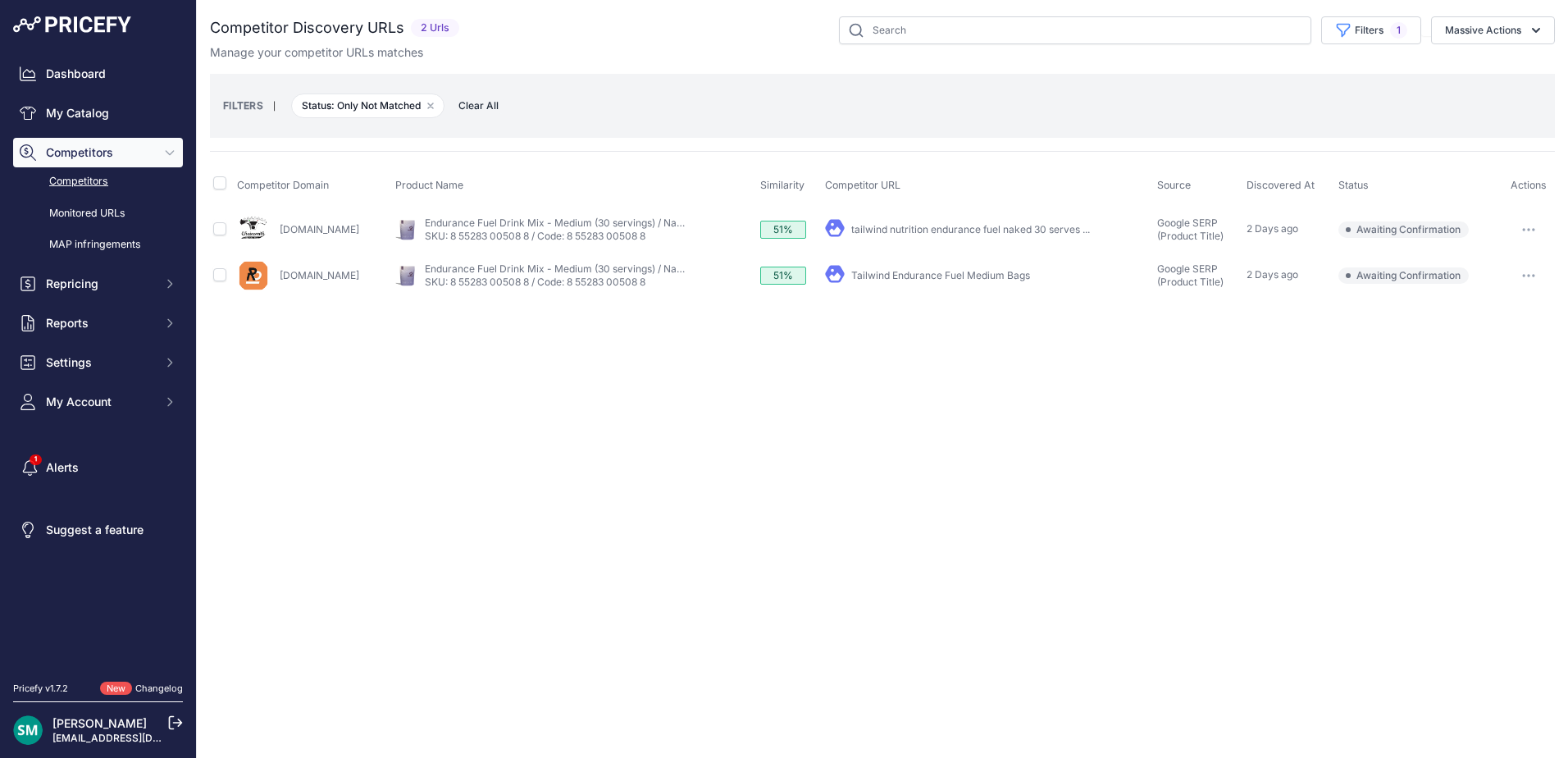 click 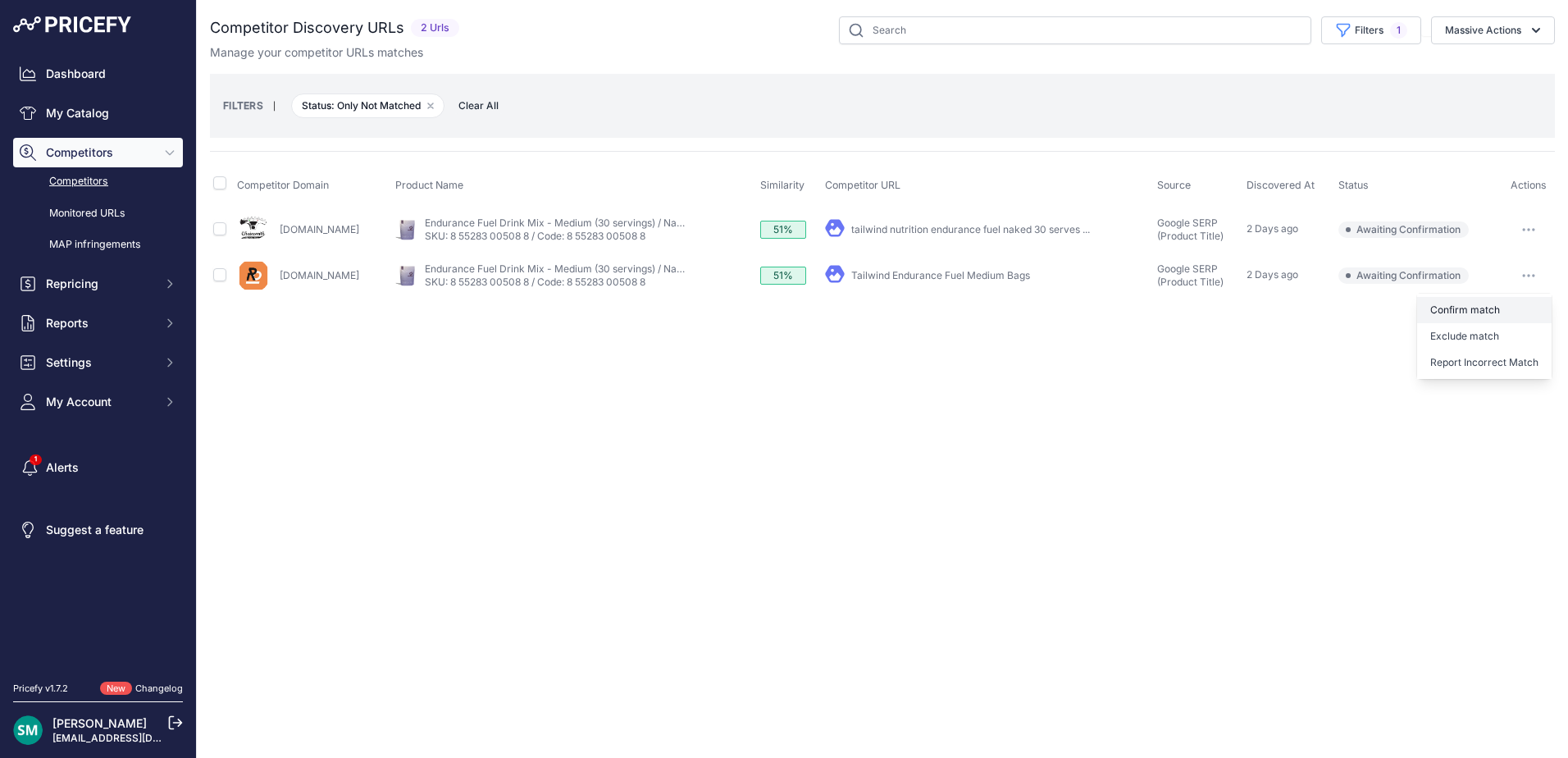 click on "Confirm match" at bounding box center [1484, 310] 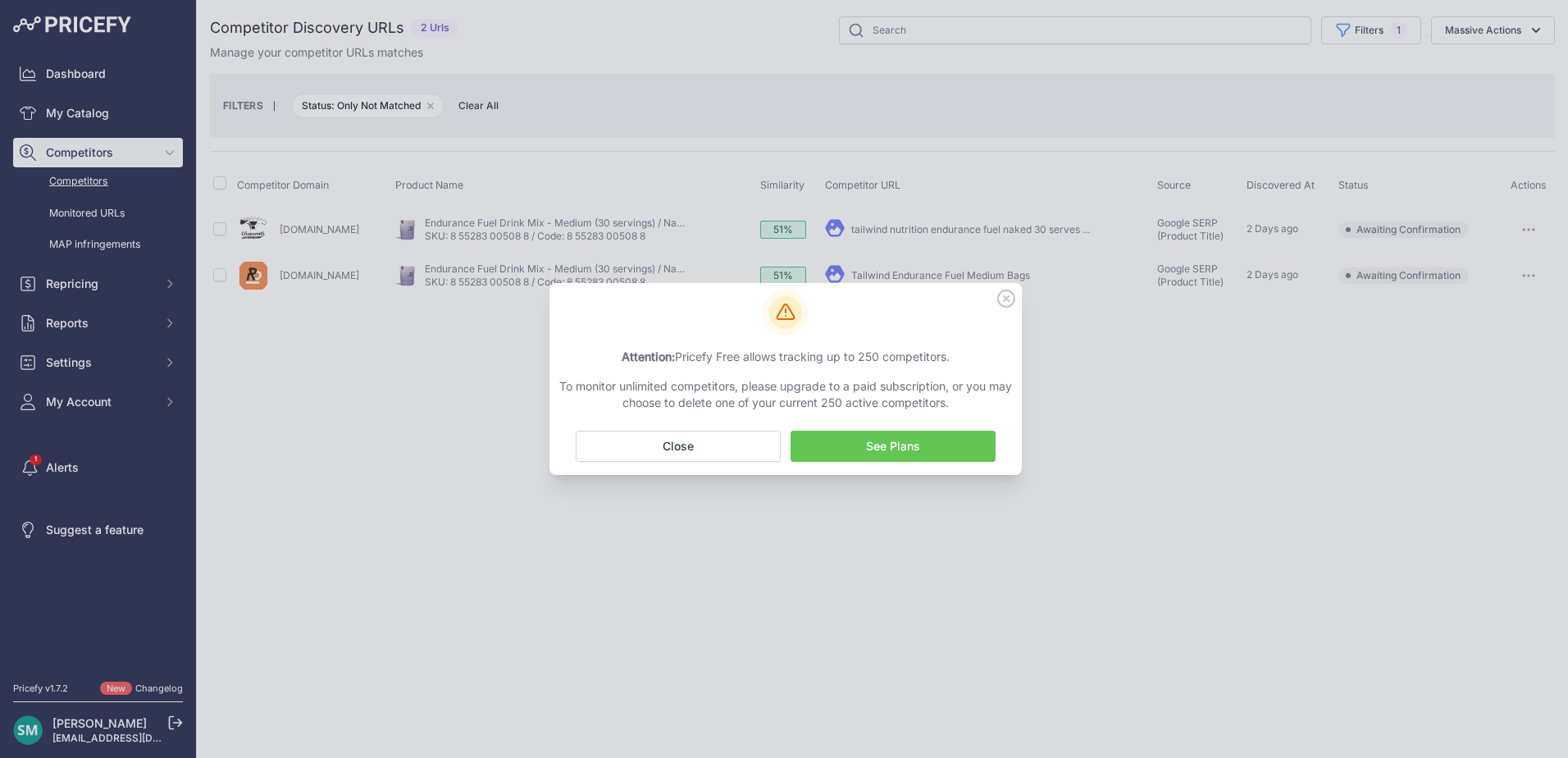 drag, startPoint x: 750, startPoint y: 486, endPoint x: 1012, endPoint y: 502, distance: 262.48809 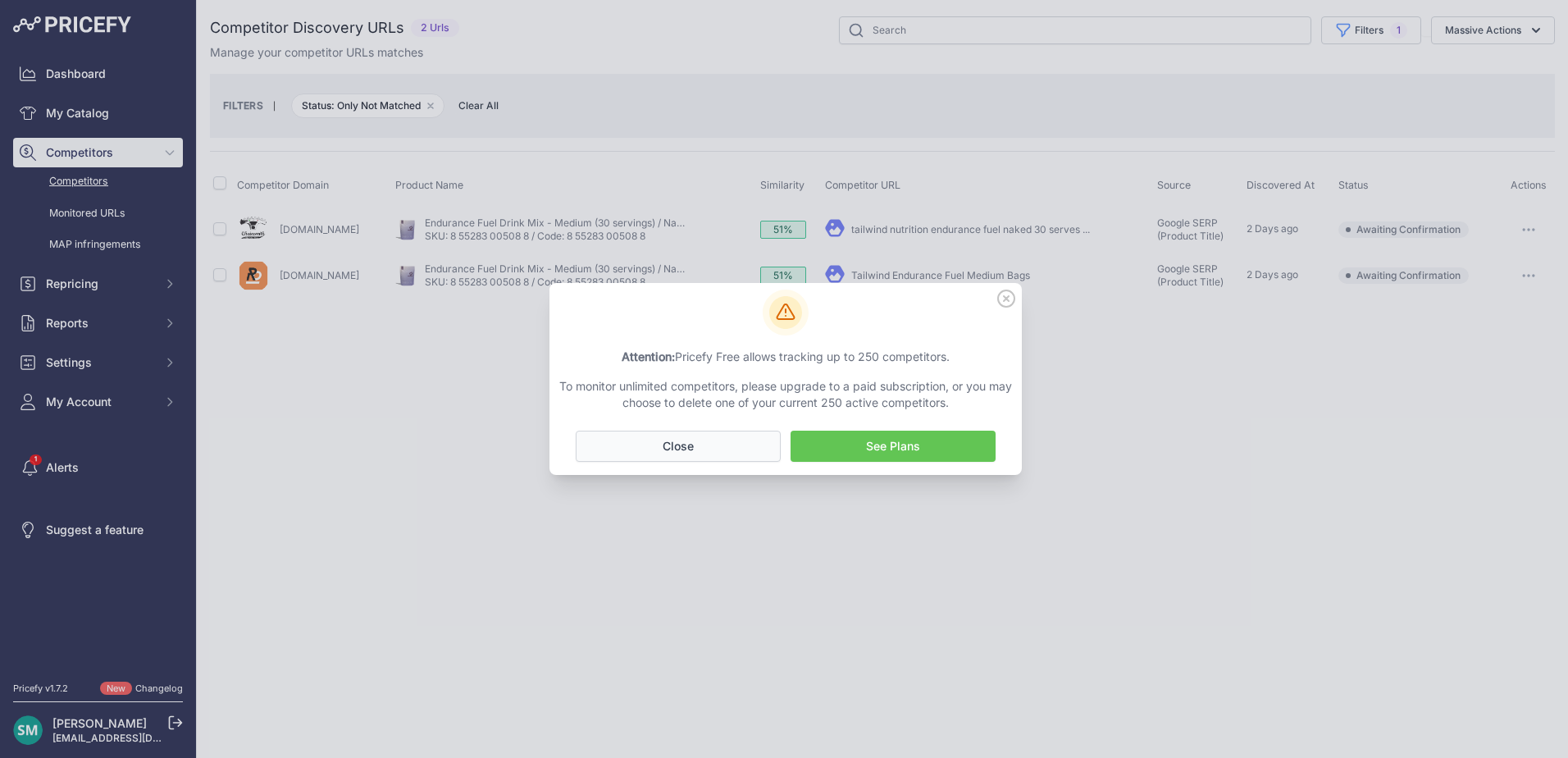 click on "Close" at bounding box center [678, 446] 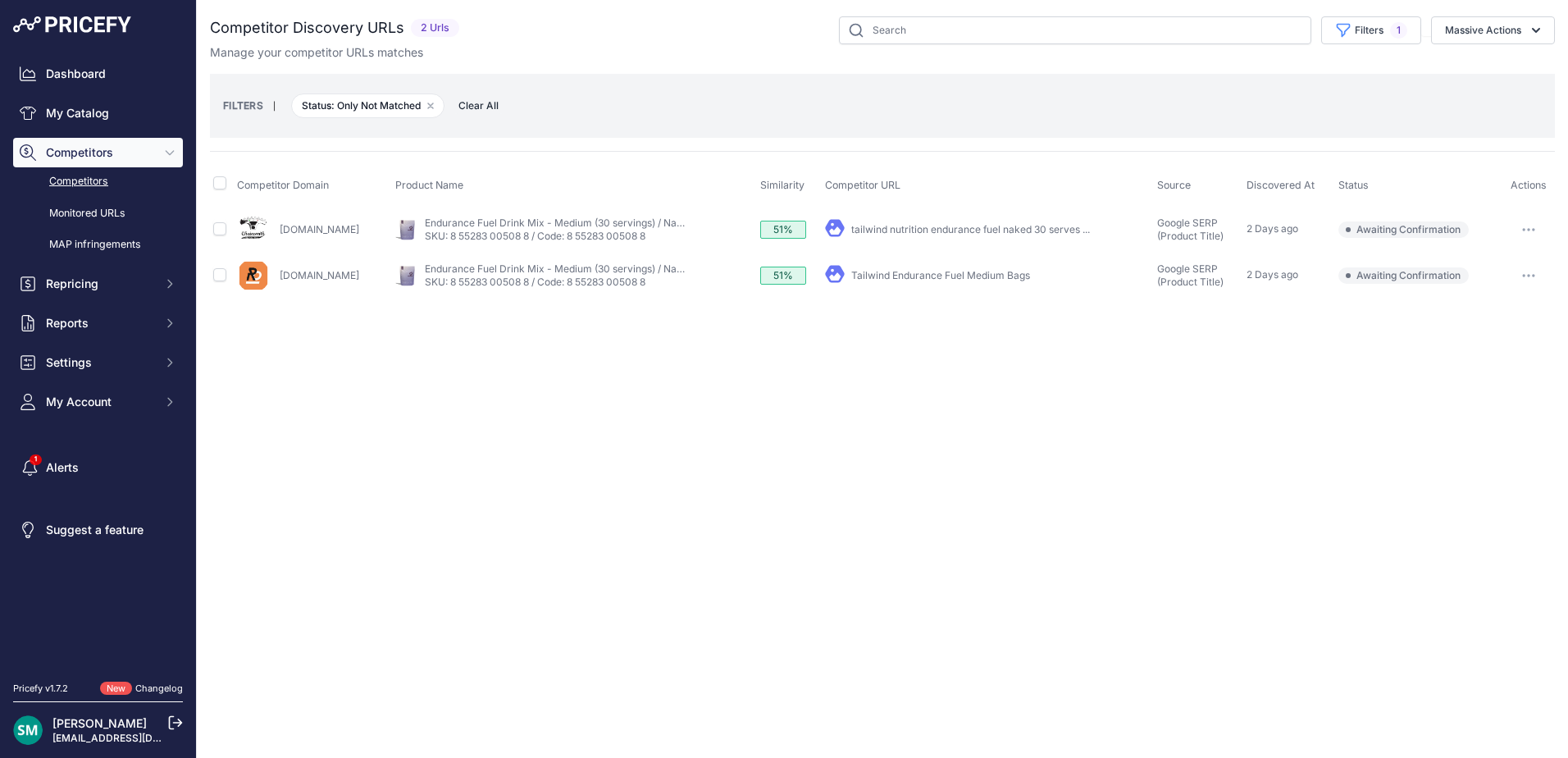 click at bounding box center (1529, 230) 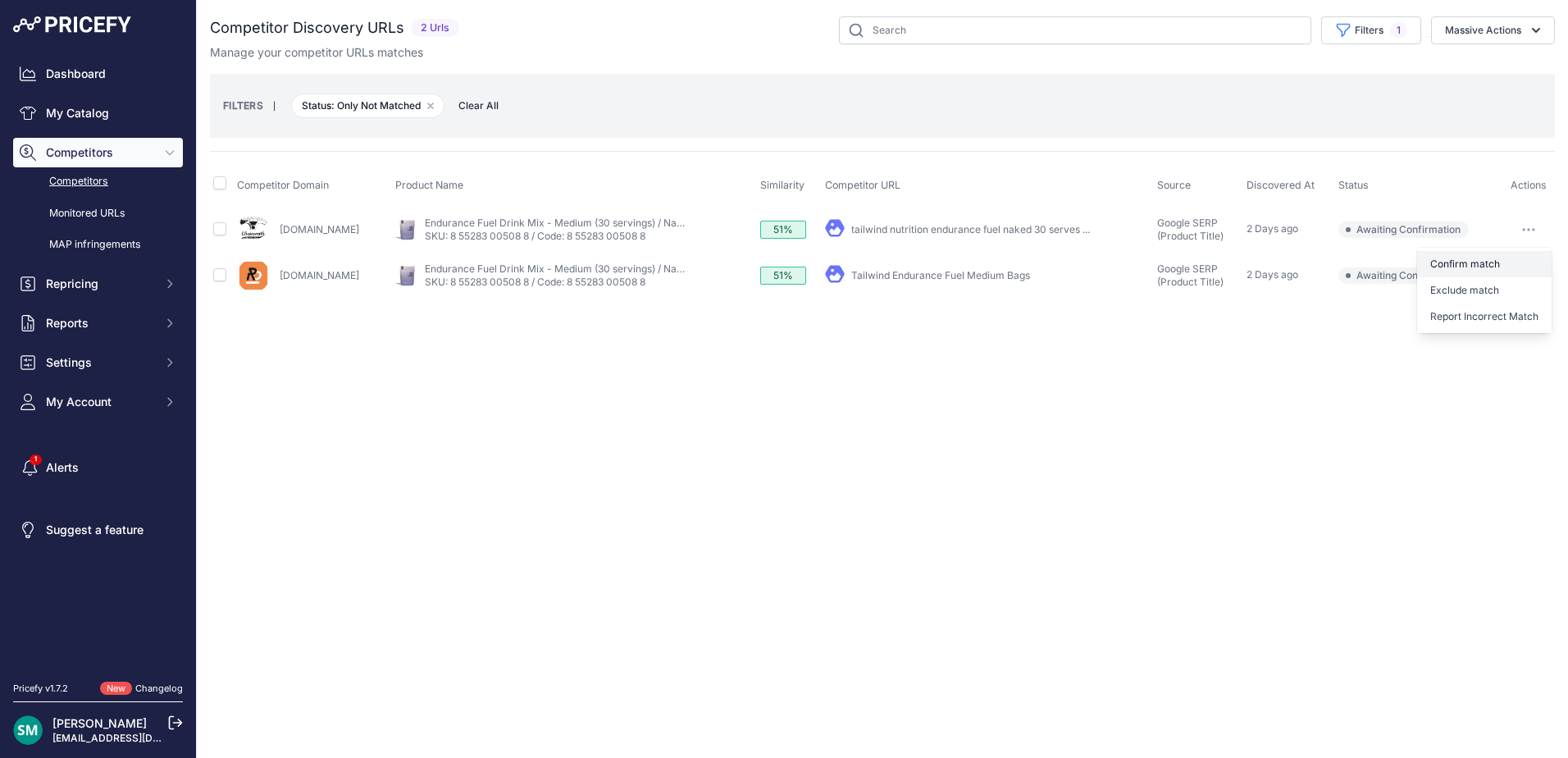 click on "Confirm match" at bounding box center [1484, 264] 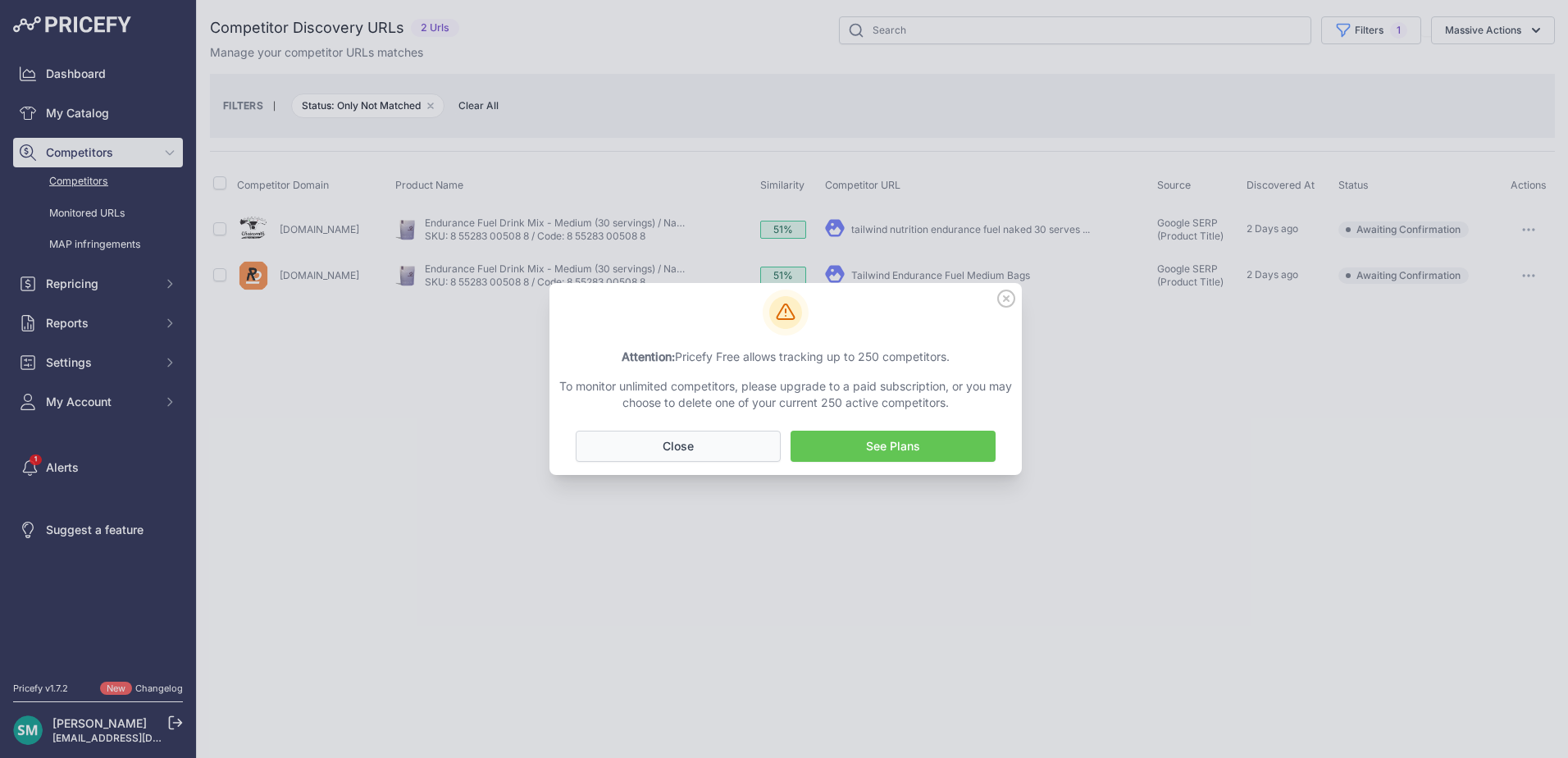 click on "No
Close" at bounding box center [678, 446] 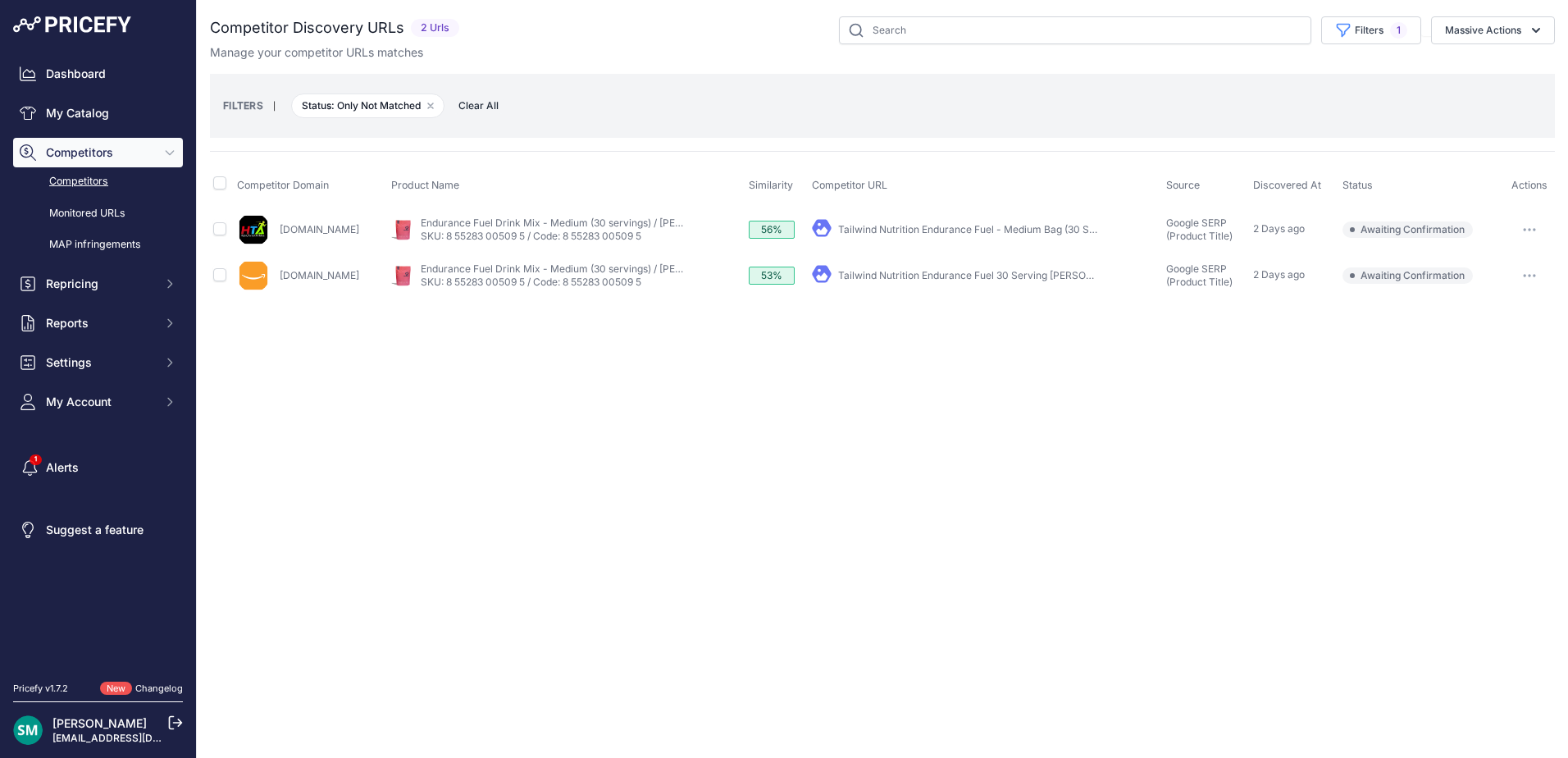 scroll, scrollTop: 0, scrollLeft: 0, axis: both 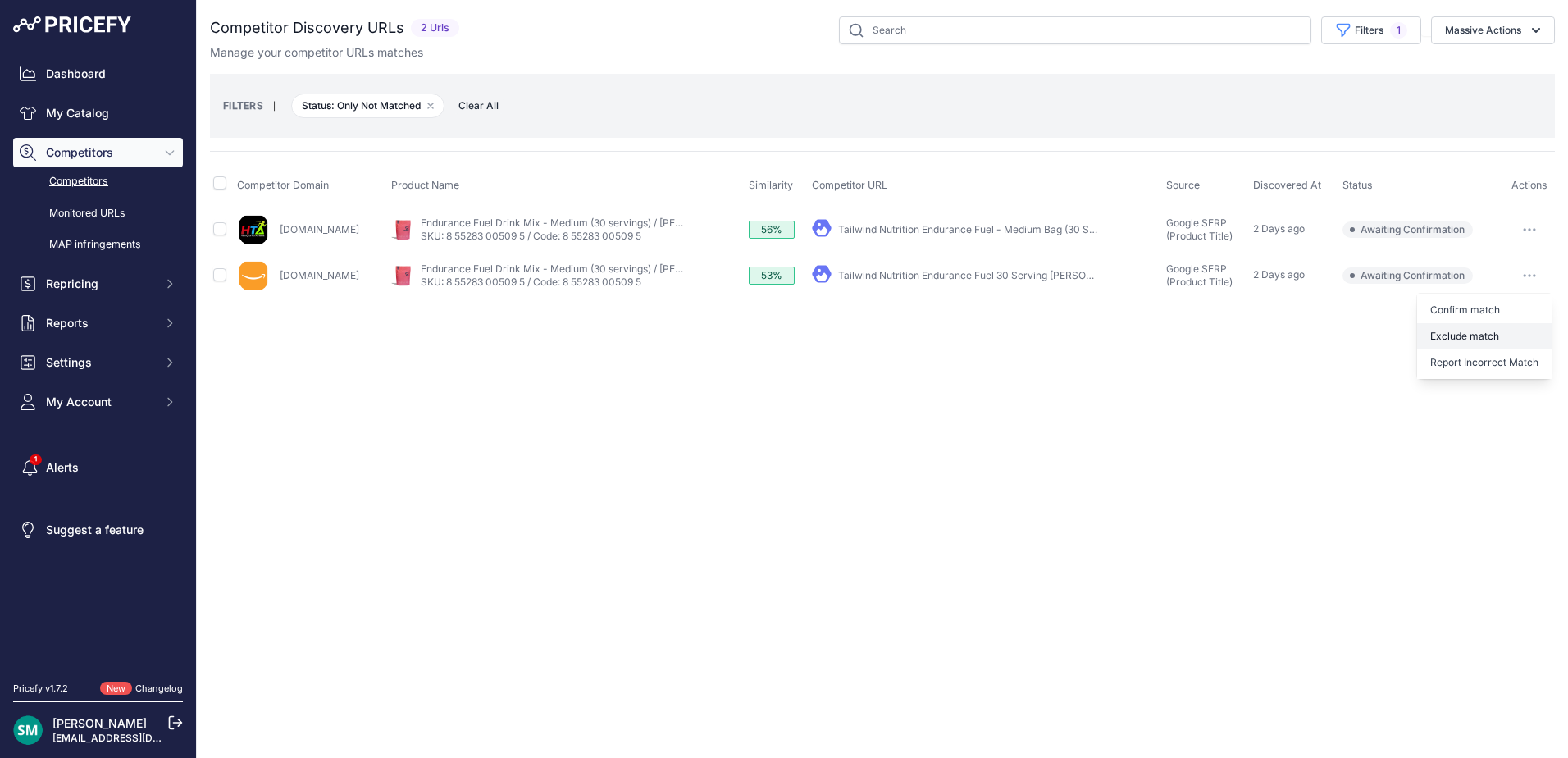 click on "Exclude match" at bounding box center [1484, 336] 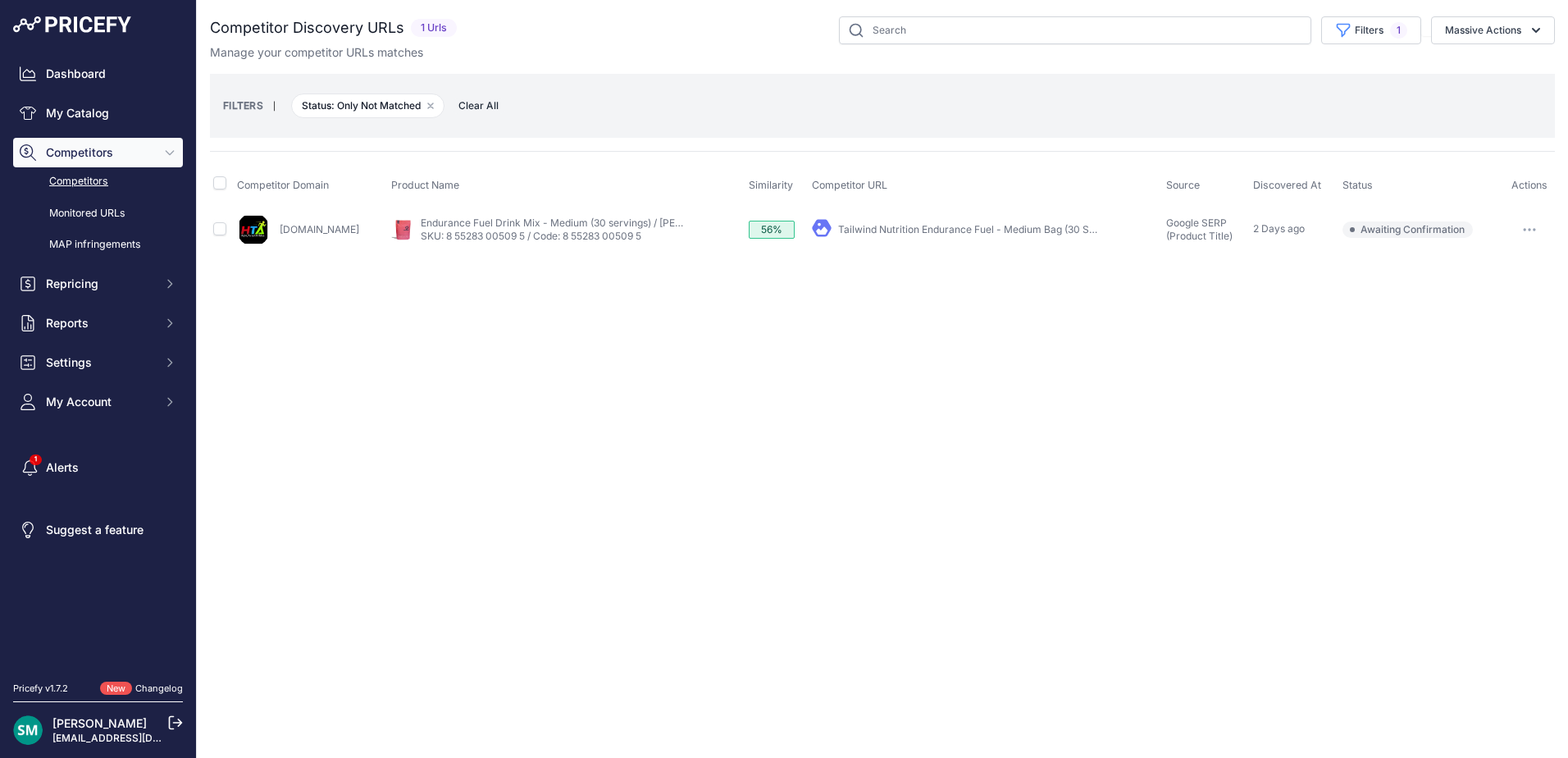 click 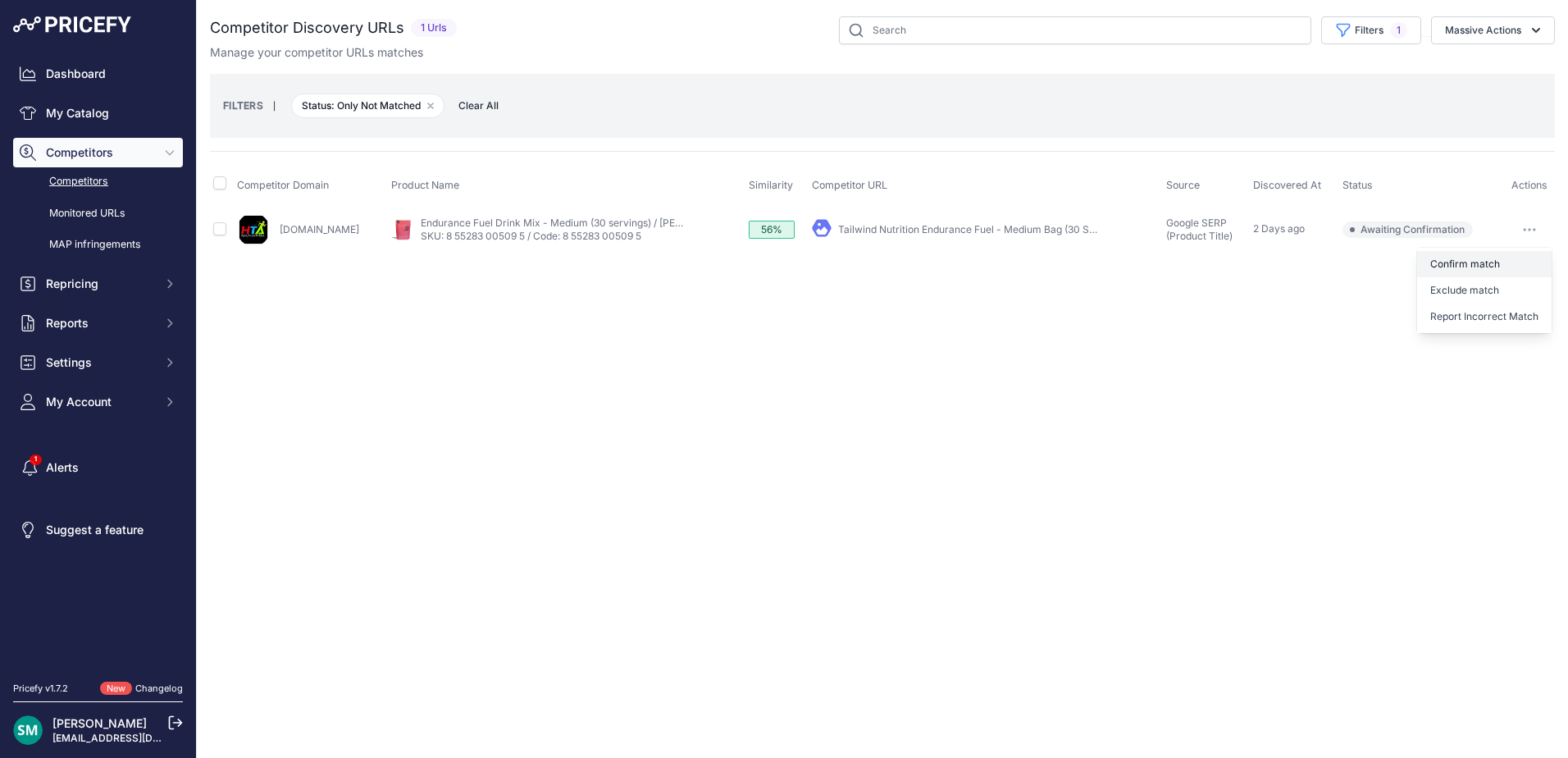 click on "Confirm match" at bounding box center (1484, 264) 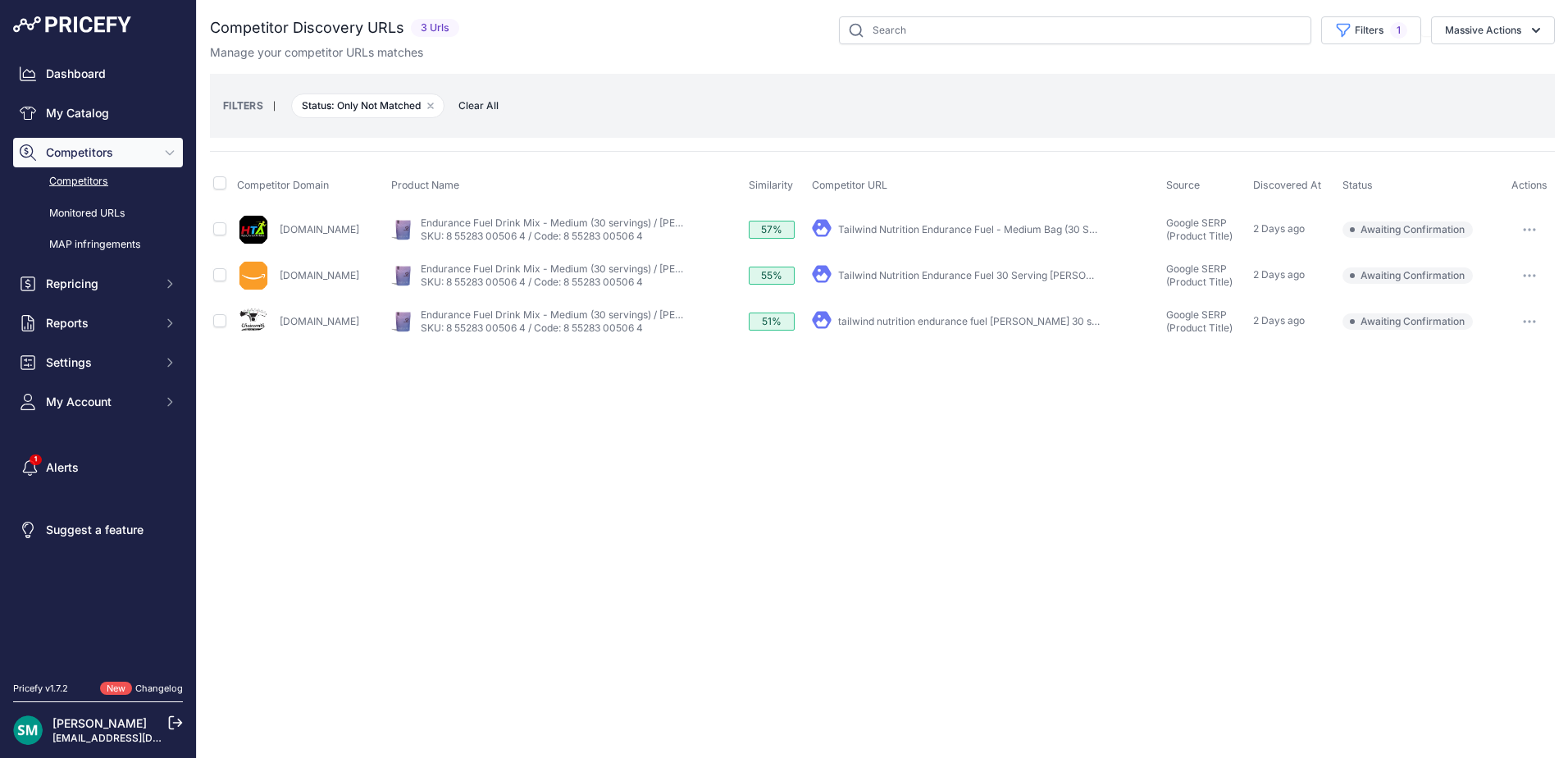 scroll, scrollTop: 0, scrollLeft: 0, axis: both 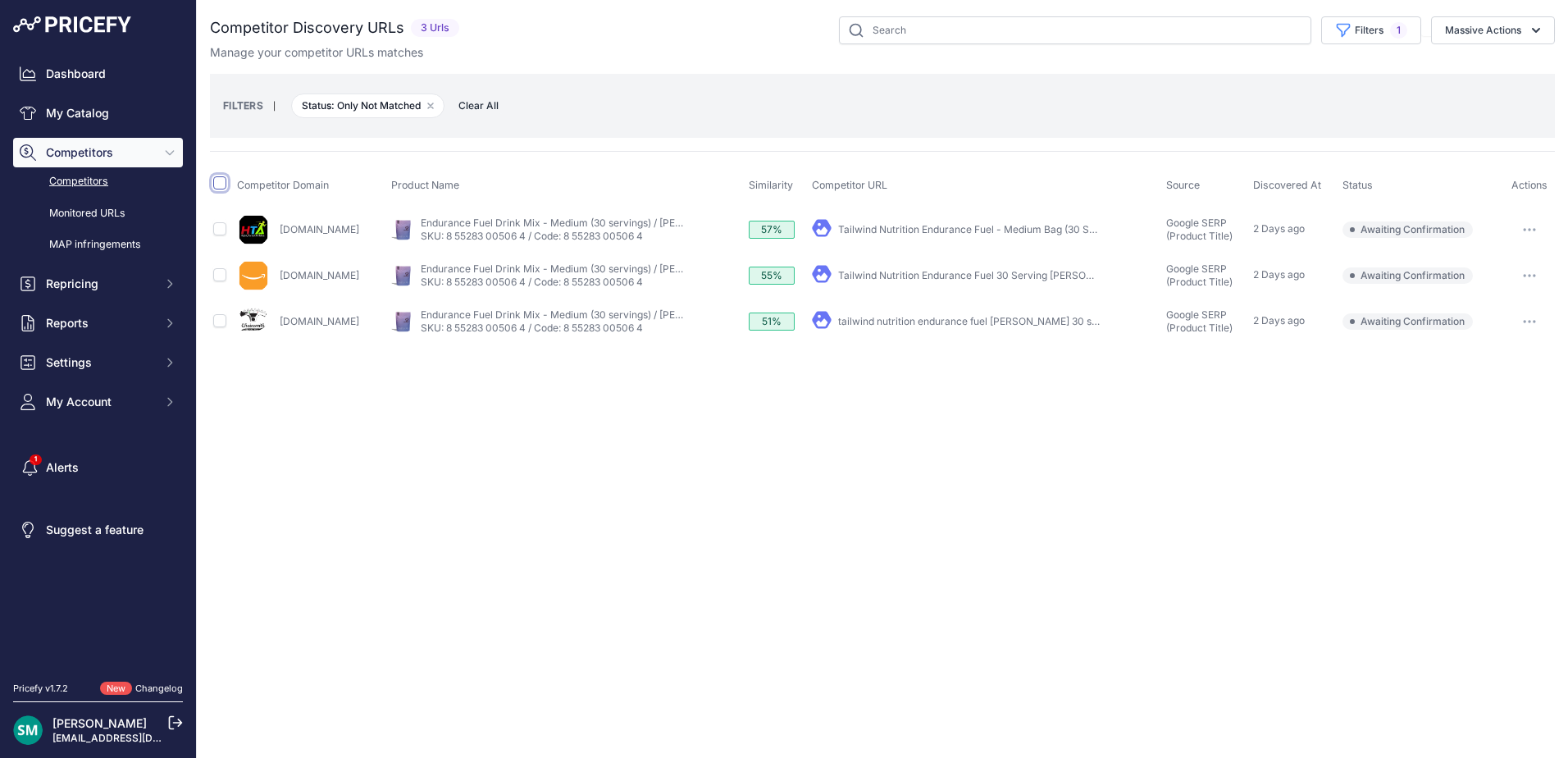 click at bounding box center [220, 183] 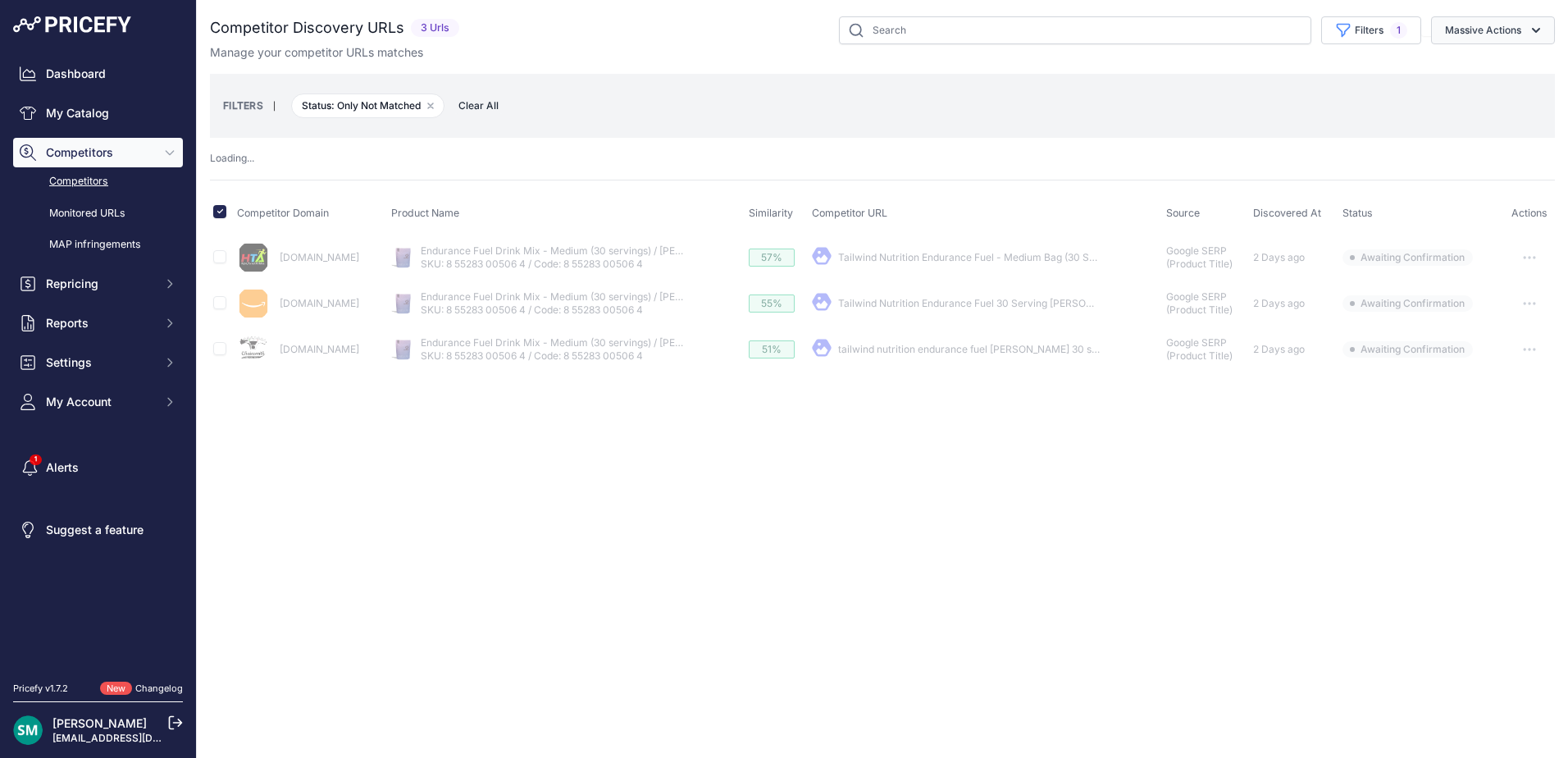 click on "Massive Actions" at bounding box center (1493, 30) 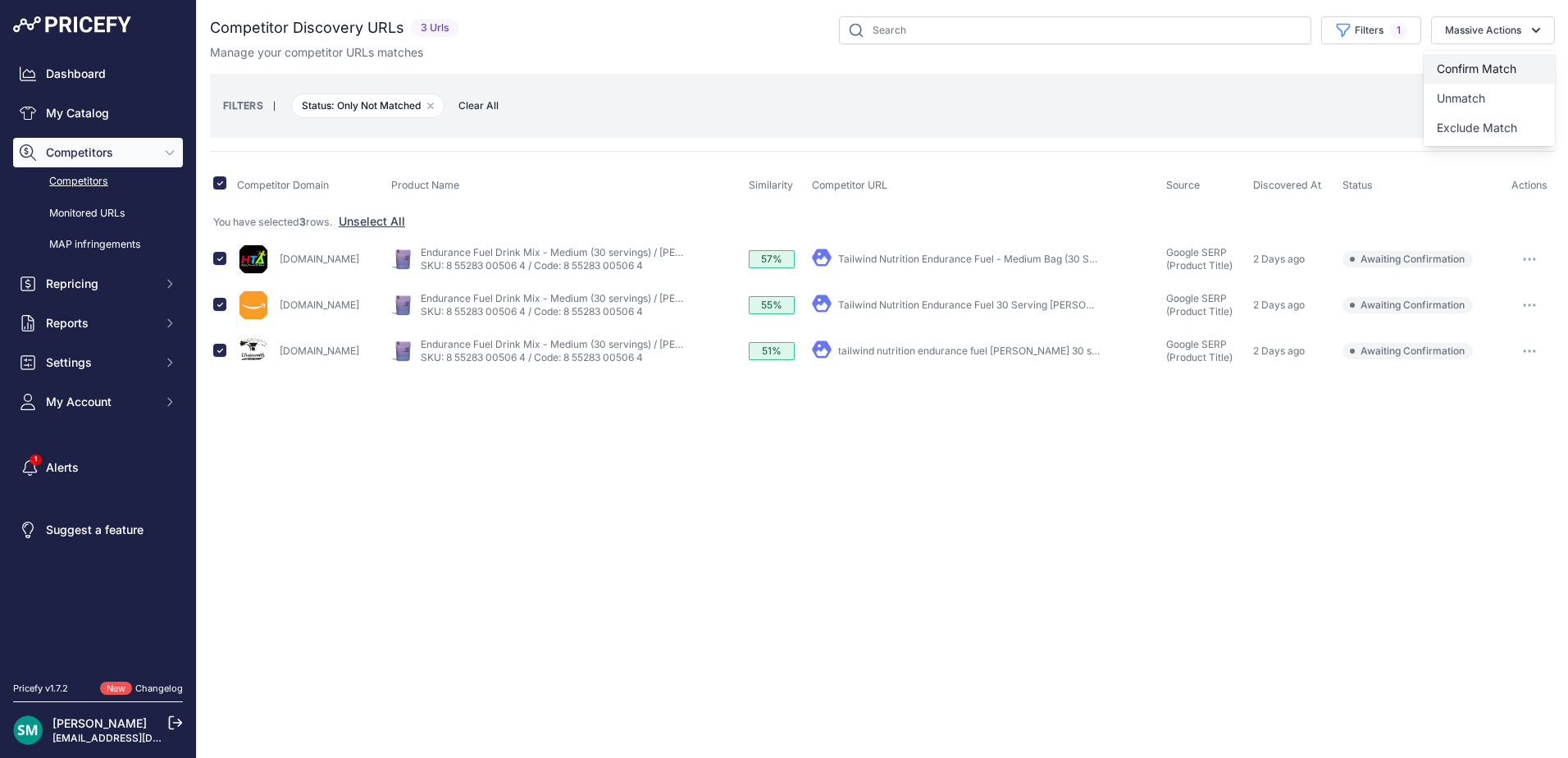 click on "Confirm Match" at bounding box center [1476, 68] 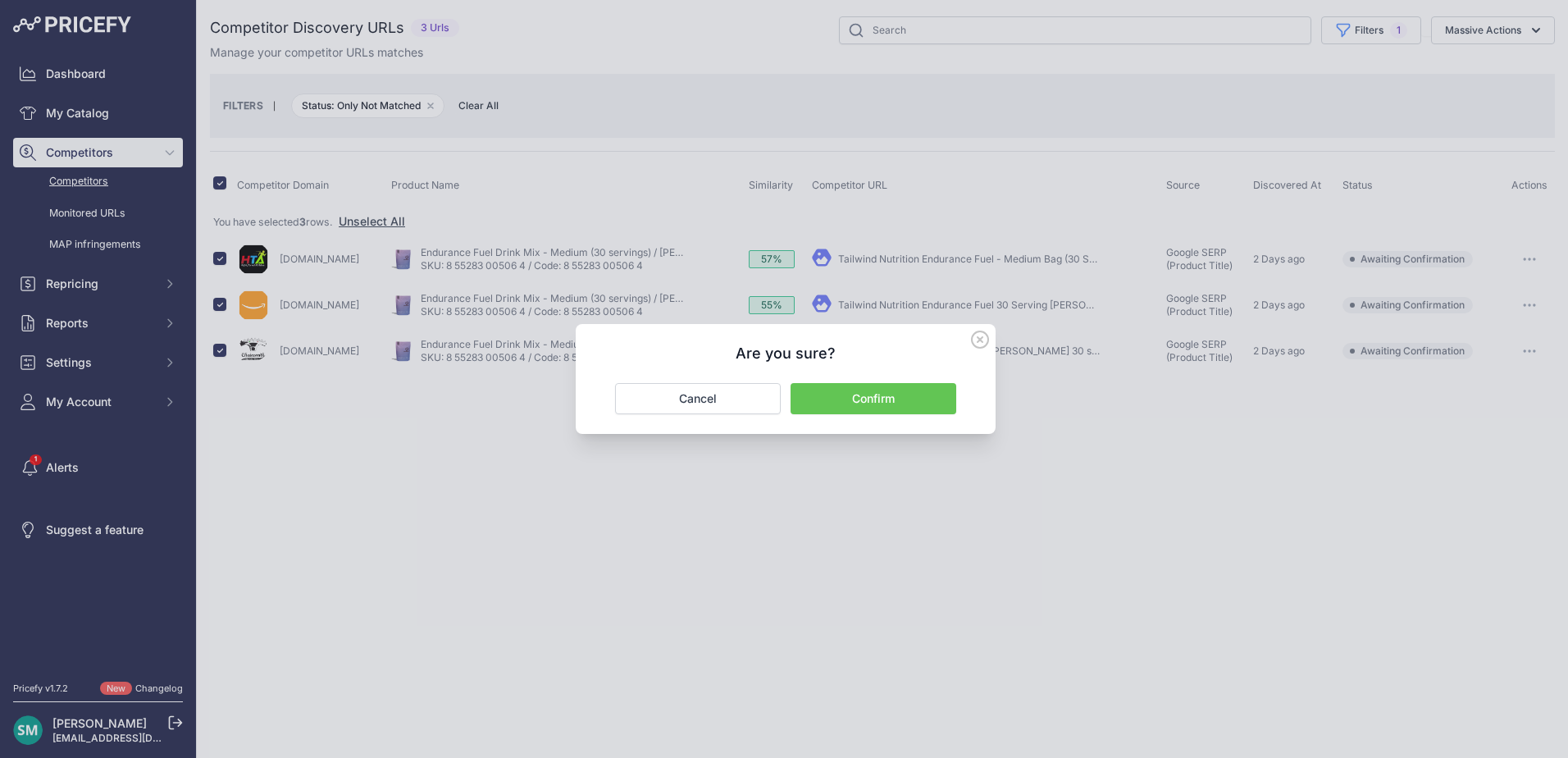 click on "Confirm" at bounding box center (873, 399) 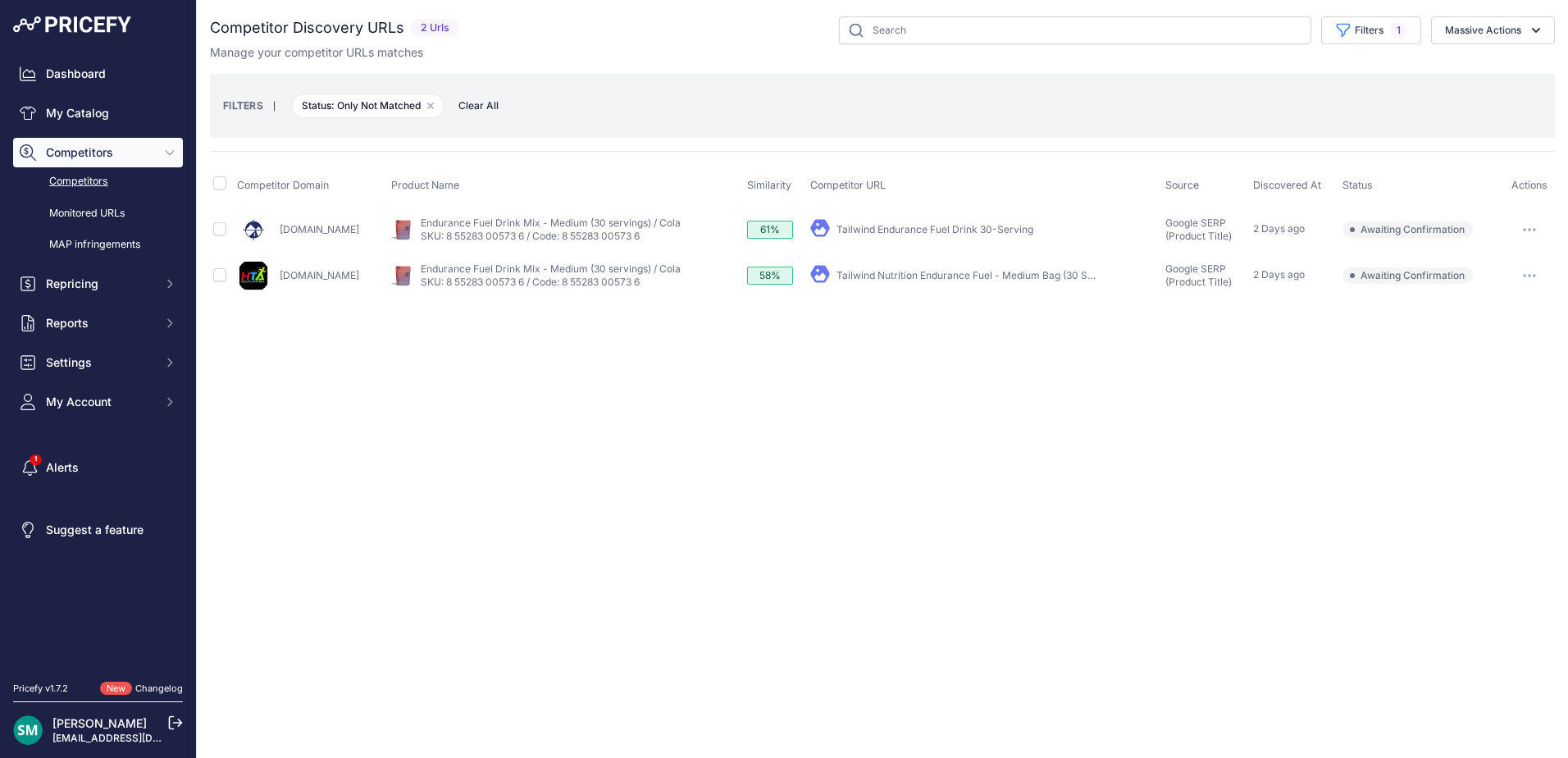 scroll, scrollTop: 0, scrollLeft: 0, axis: both 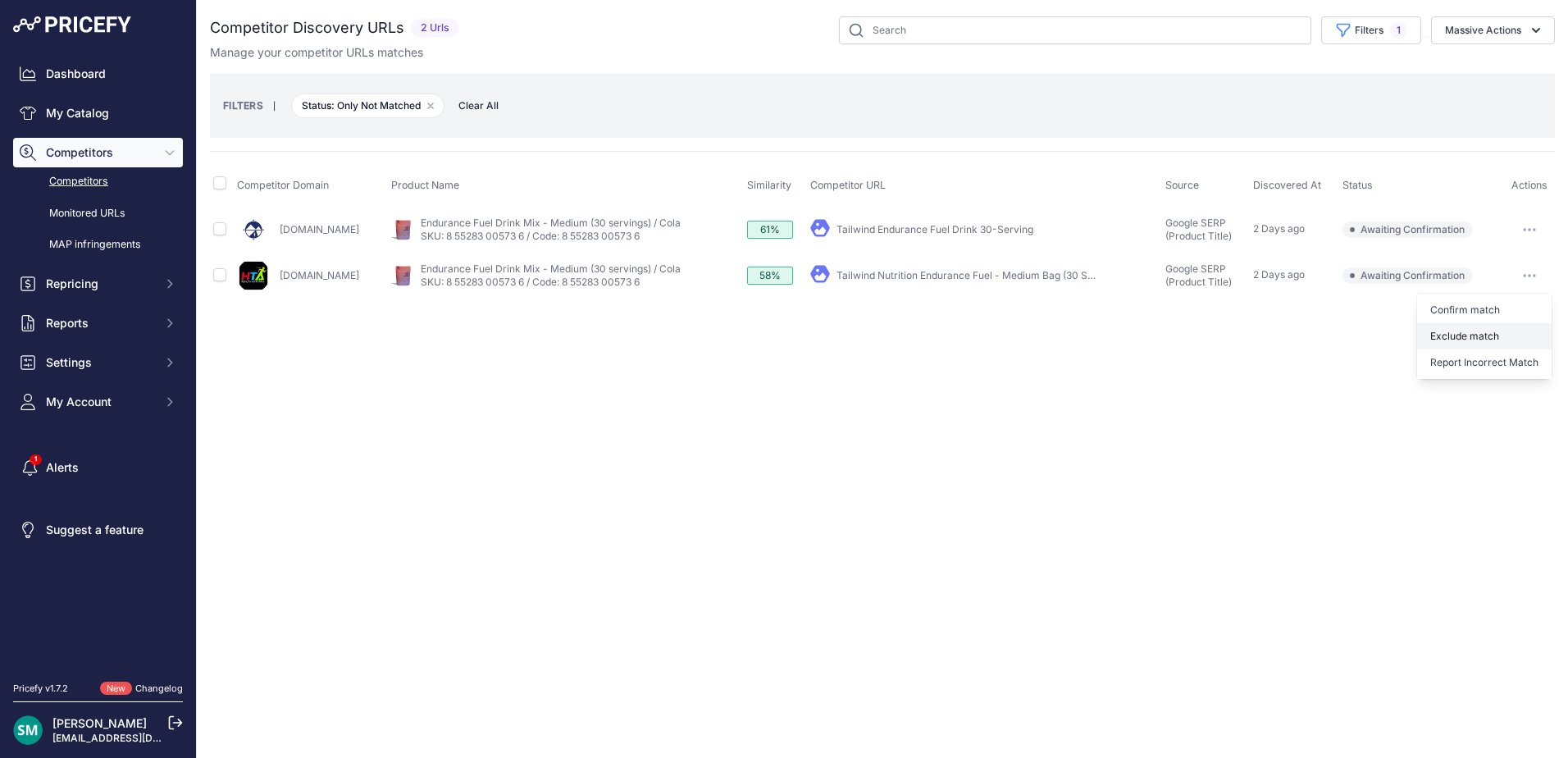 click on "Exclude match" at bounding box center (1484, 336) 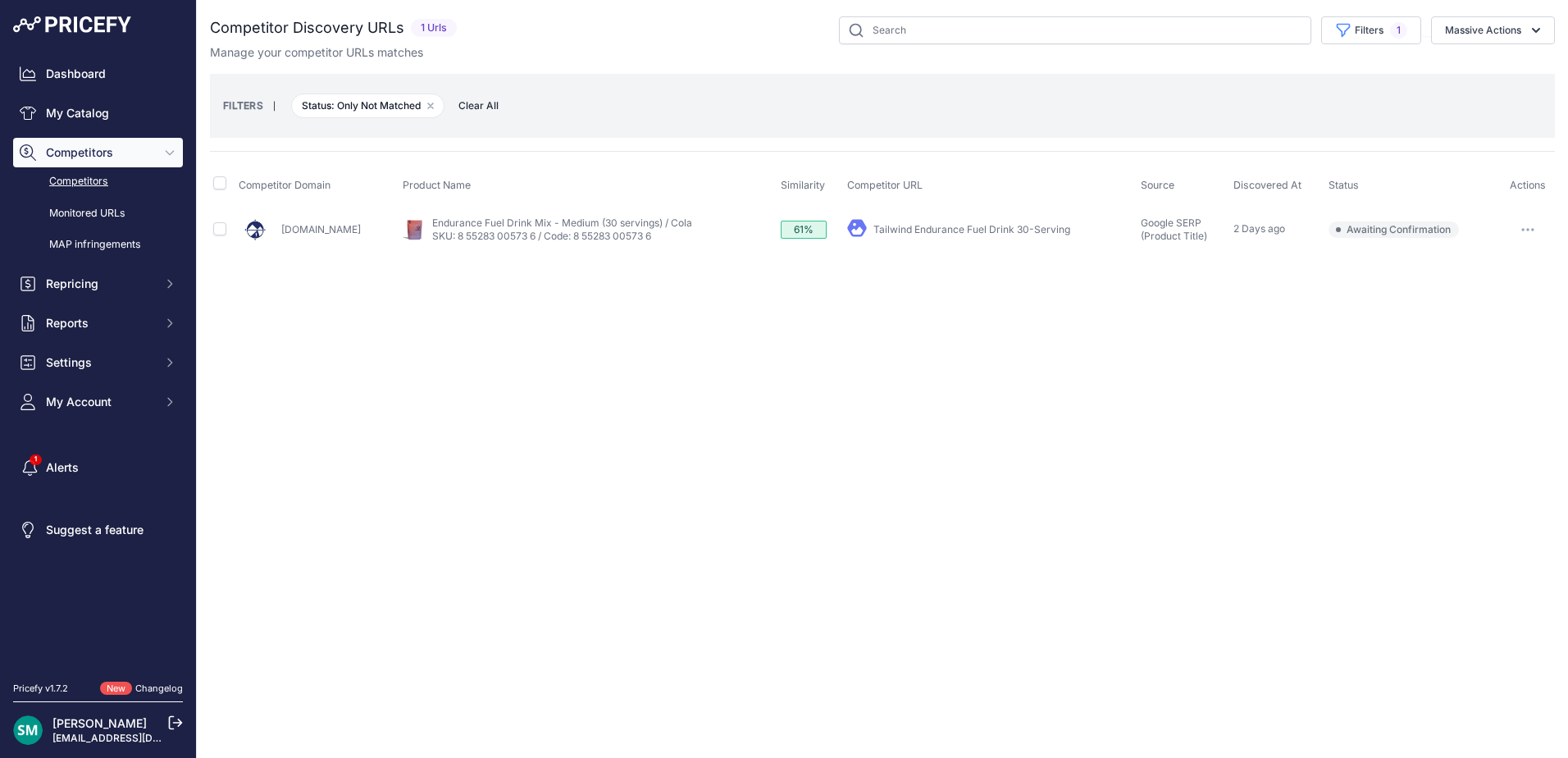 click at bounding box center [1528, 230] 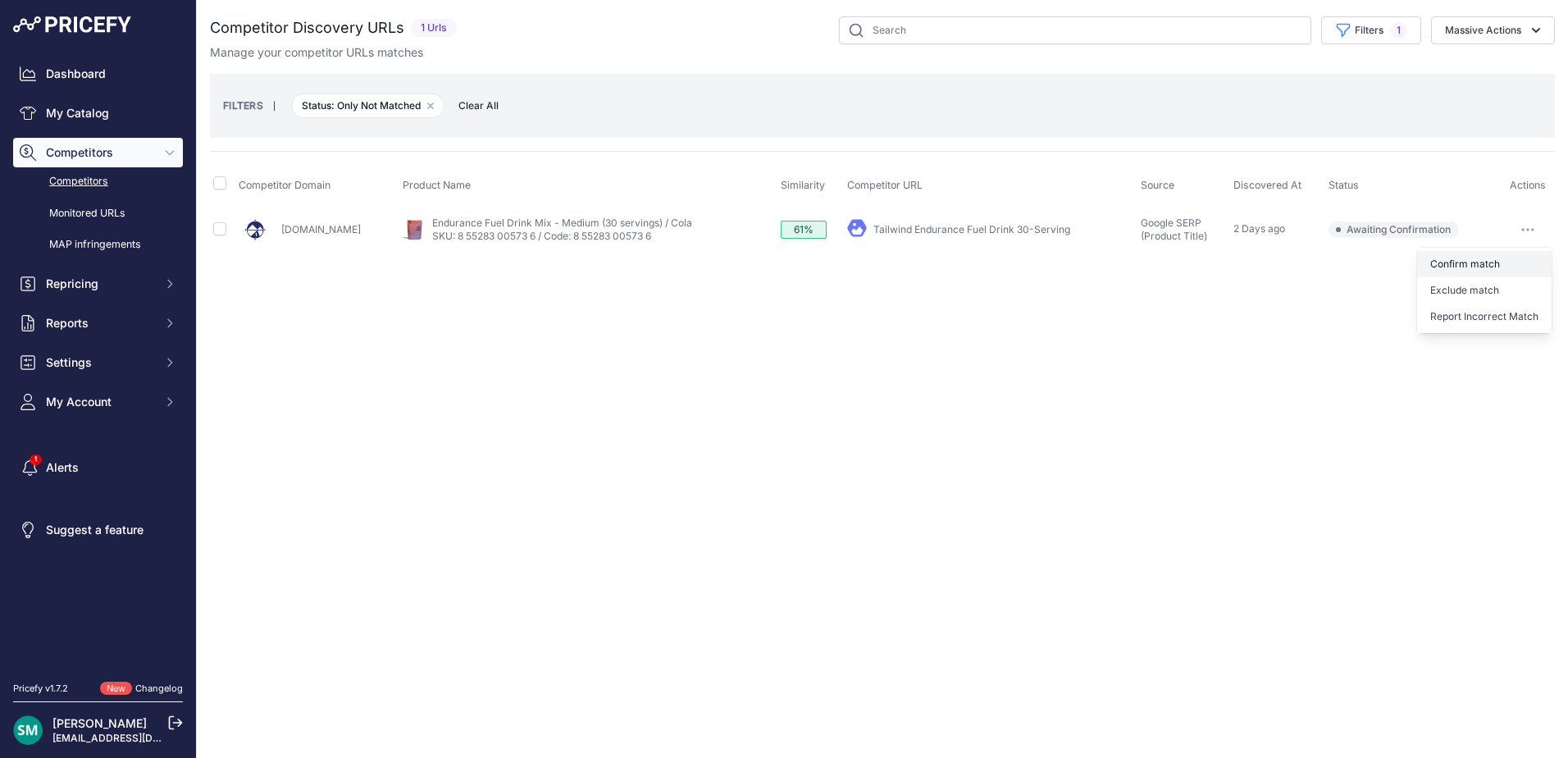 click on "Confirm match" at bounding box center (1484, 264) 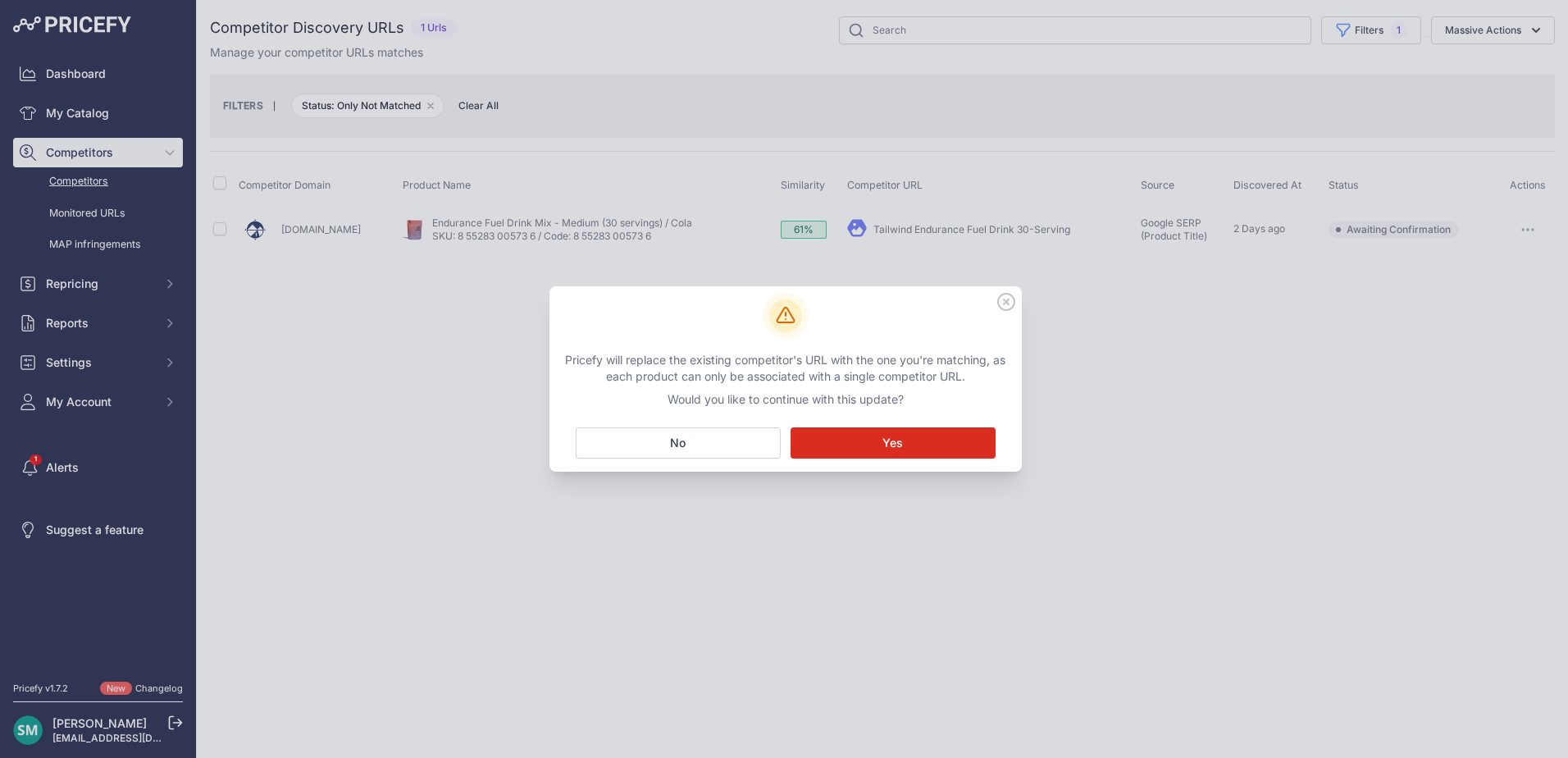 click on "Matching...
Yes" at bounding box center [893, 443] 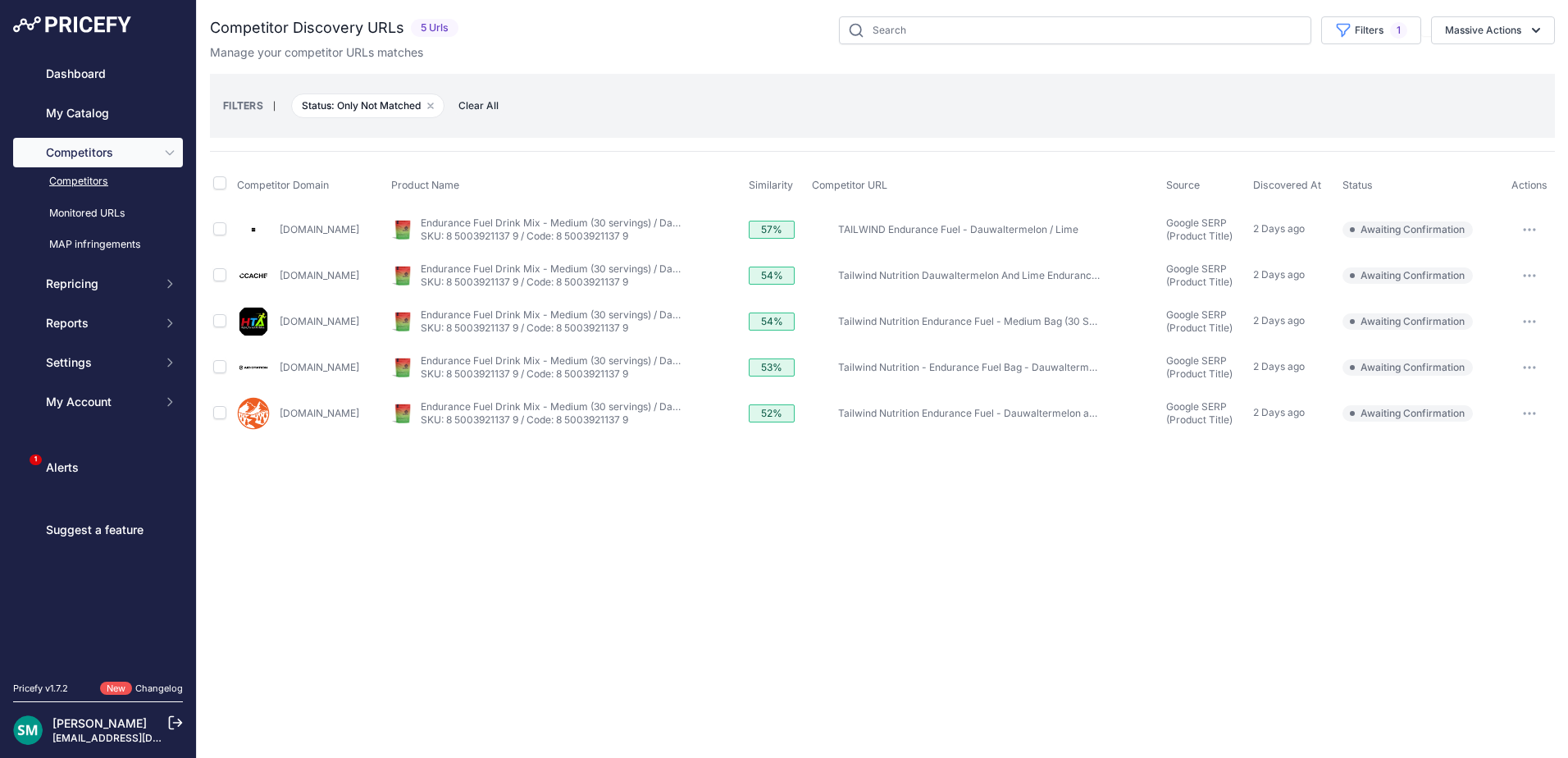 scroll, scrollTop: 0, scrollLeft: 0, axis: both 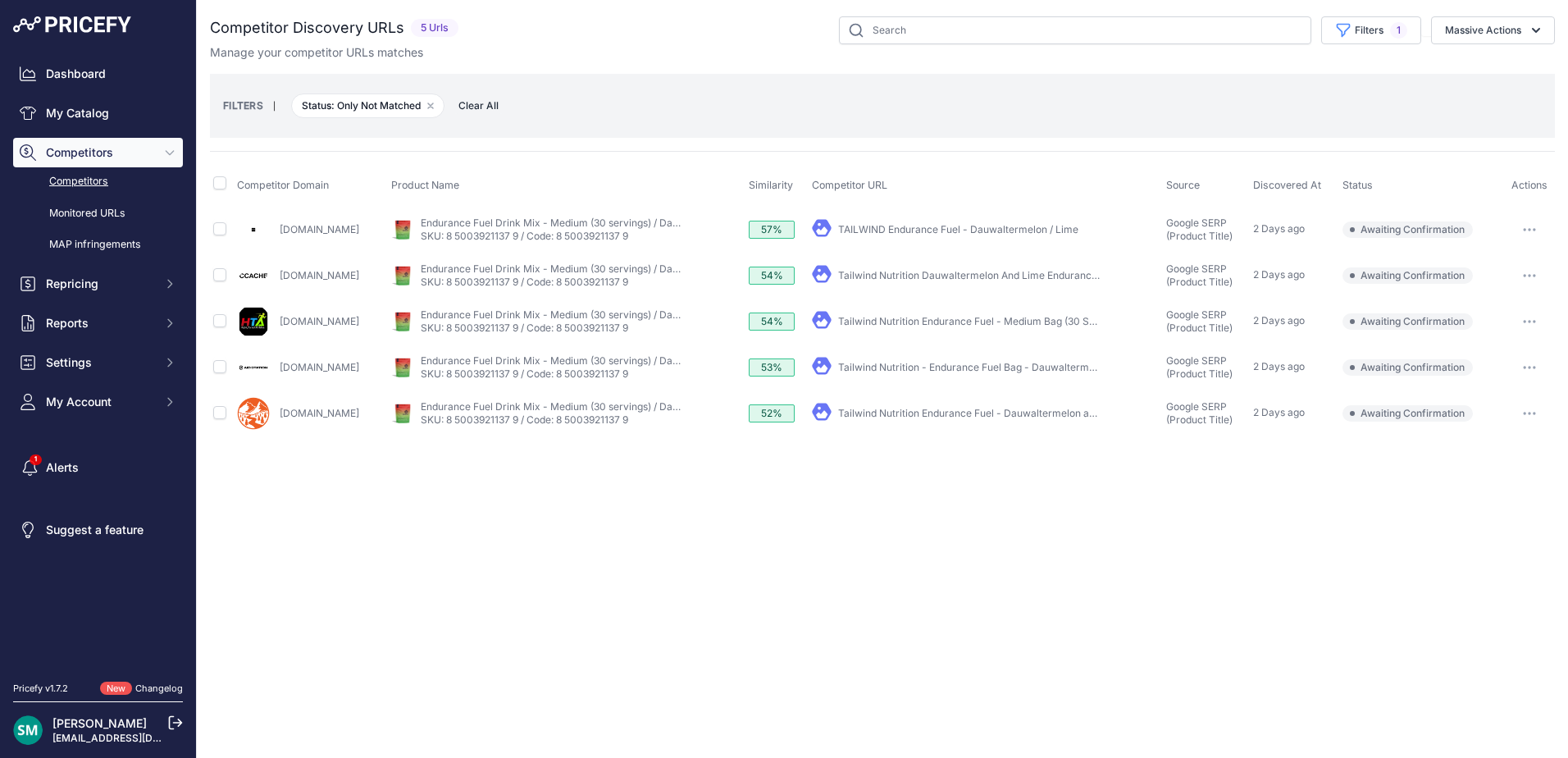 click 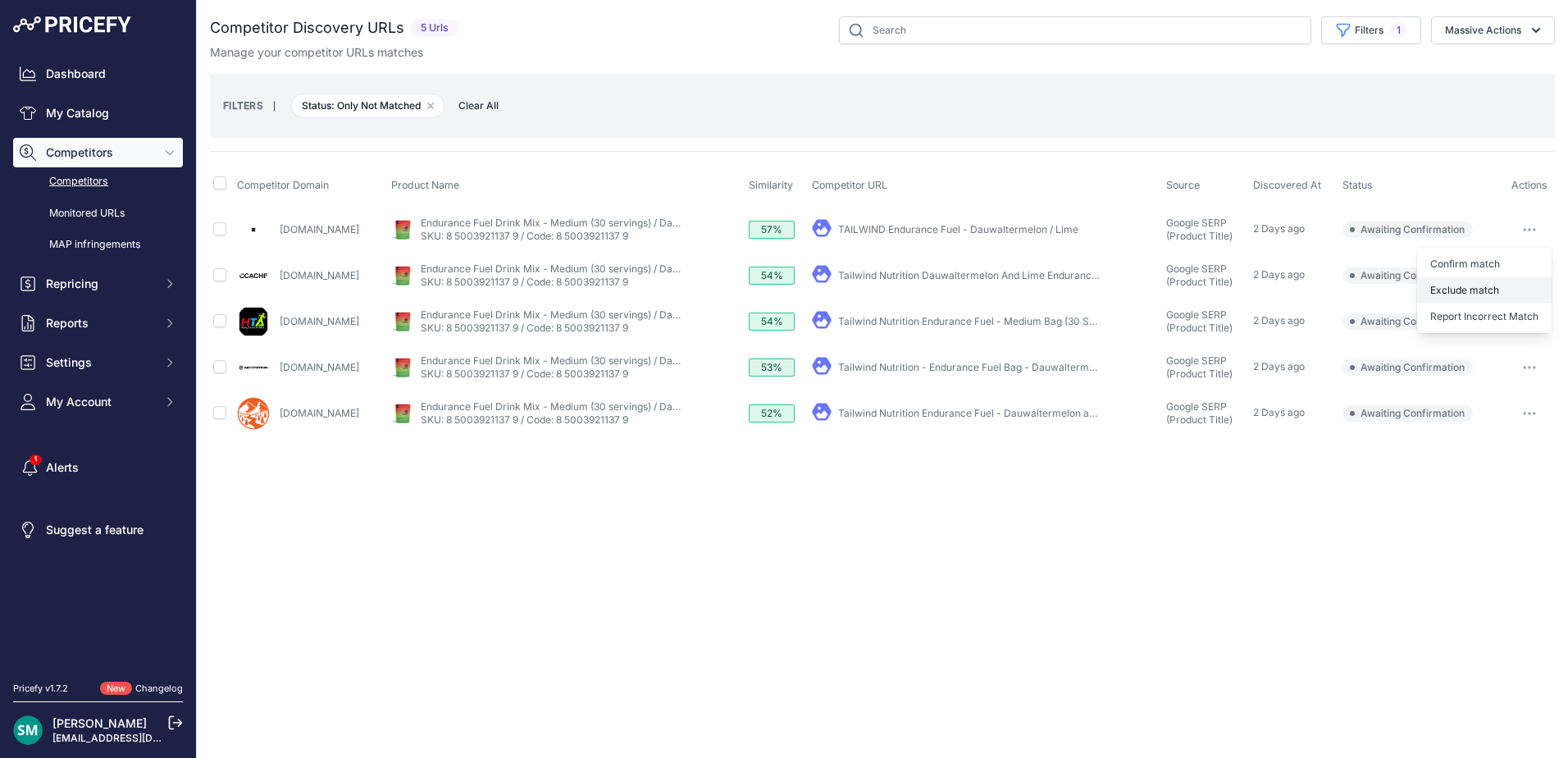 click on "Exclude match" at bounding box center [1484, 290] 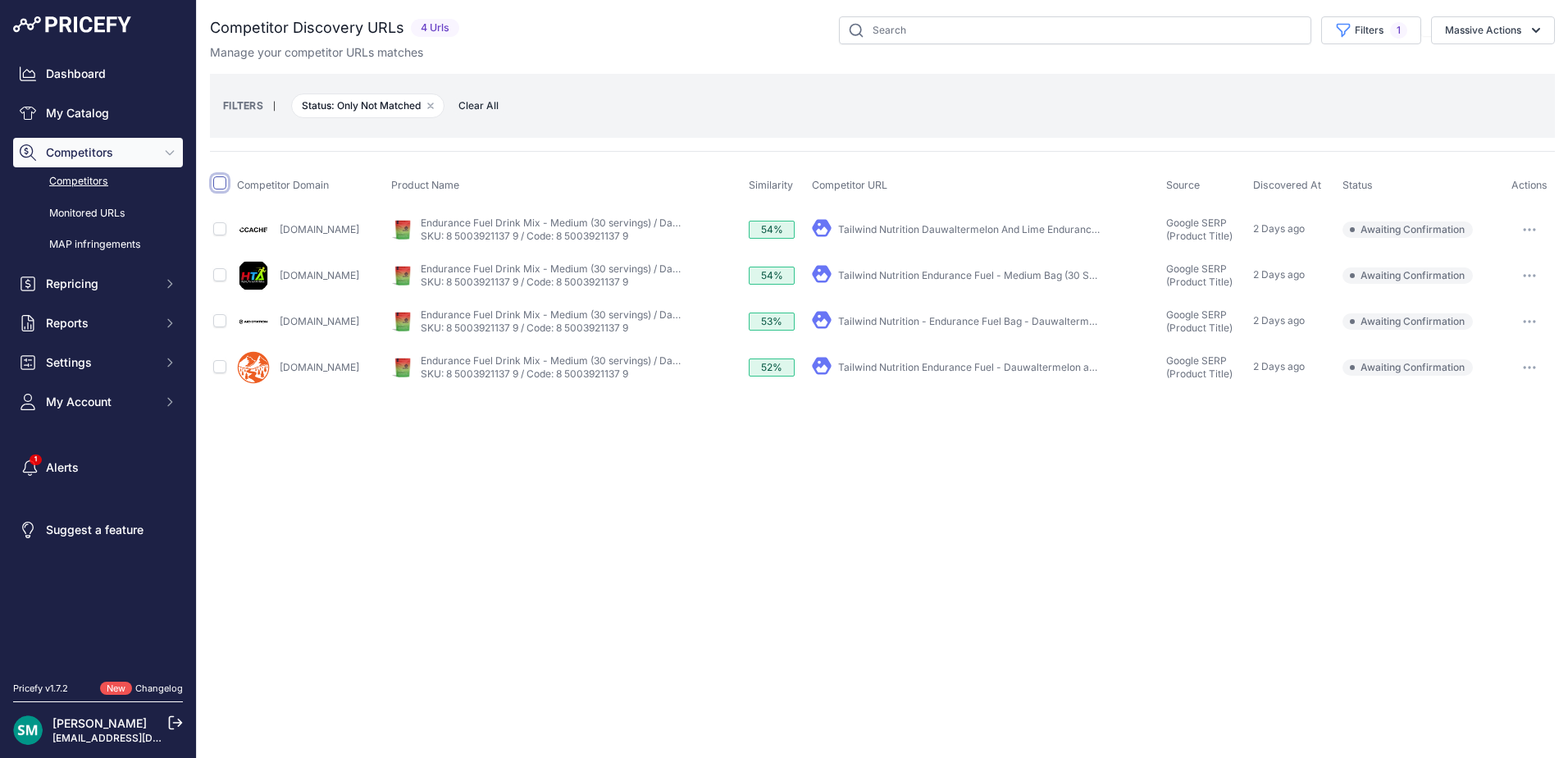click at bounding box center [220, 183] 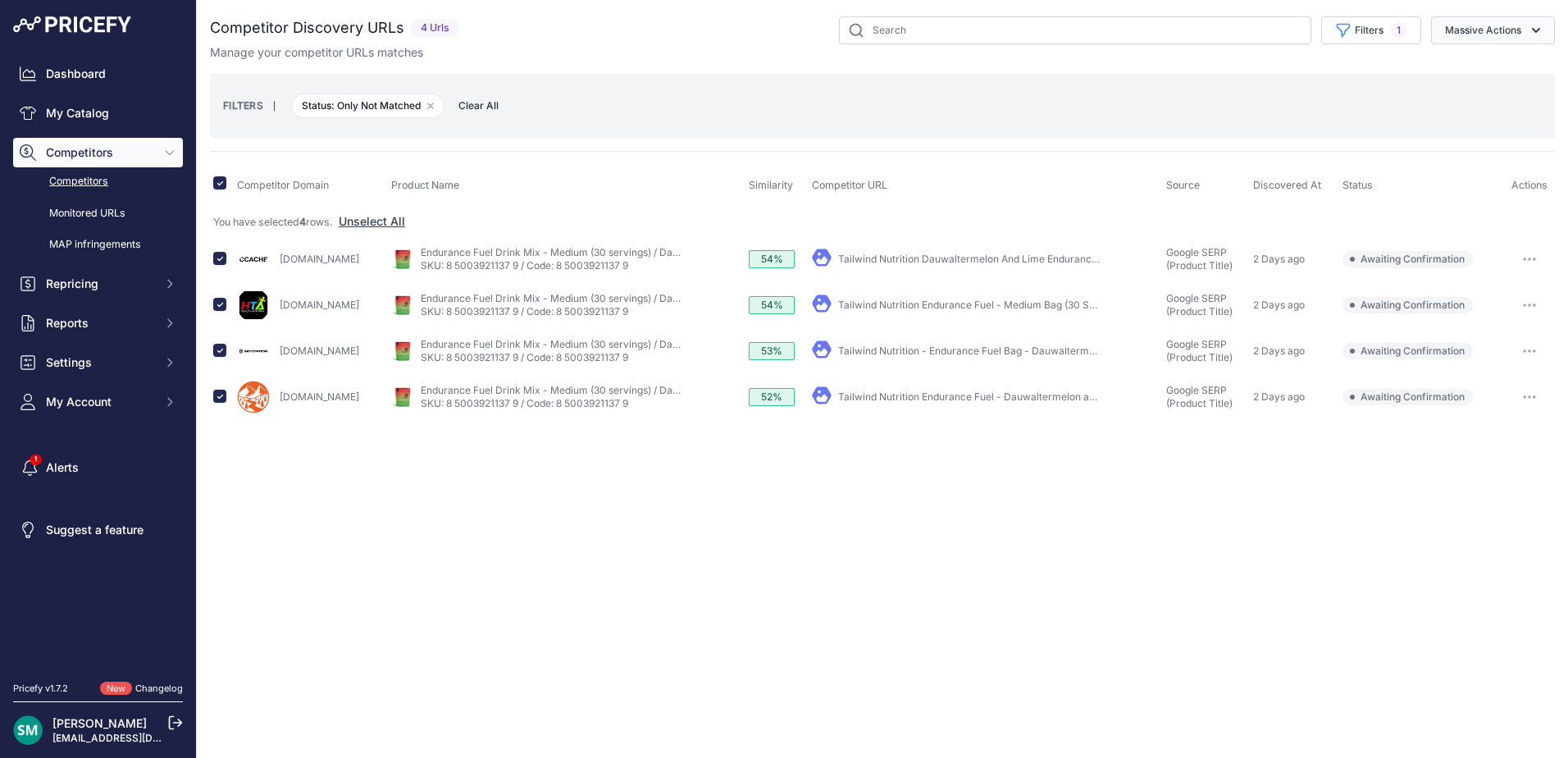 click on "Massive Actions" at bounding box center (1493, 30) 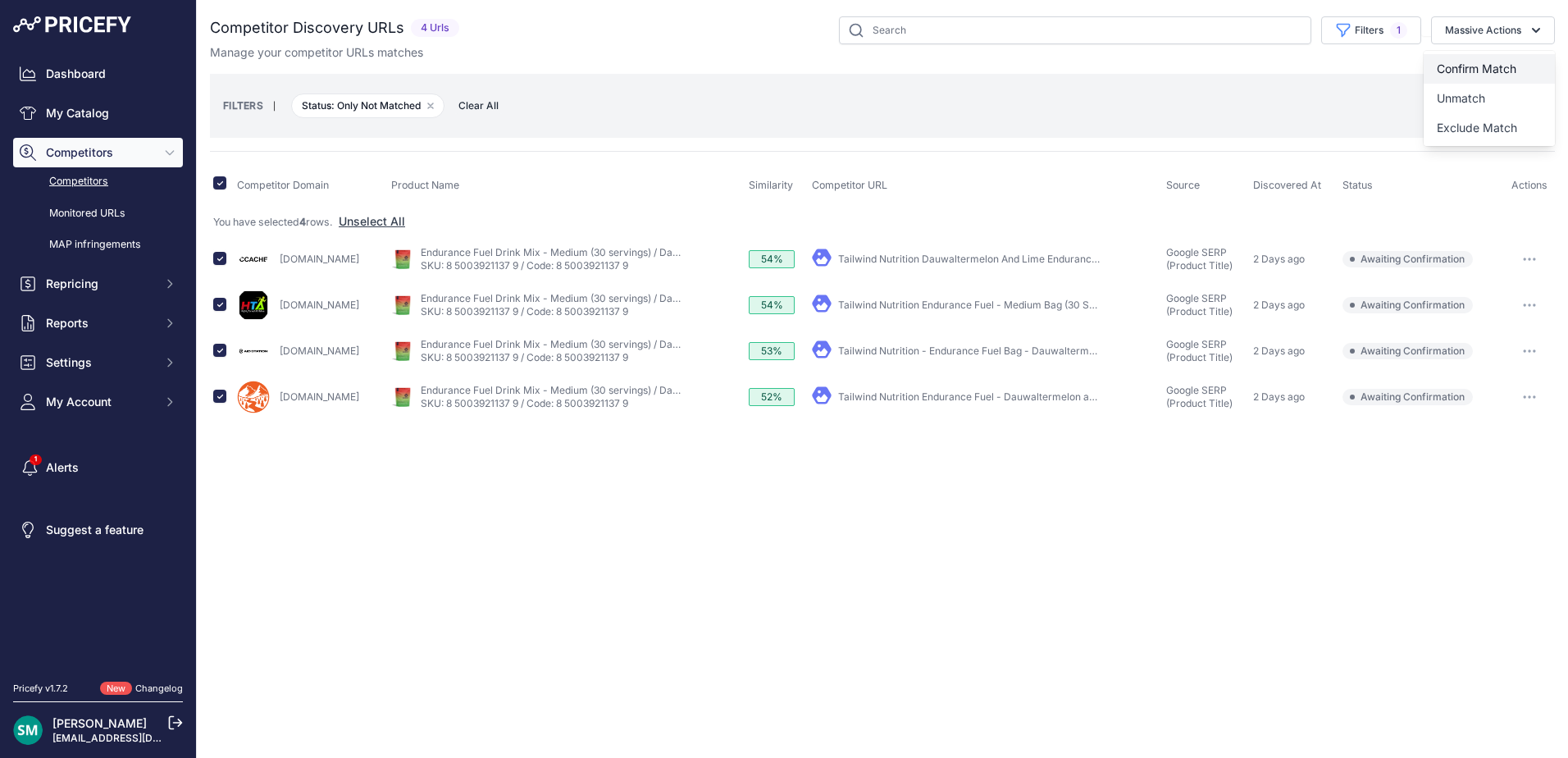 click on "Confirm Match" at bounding box center (1476, 68) 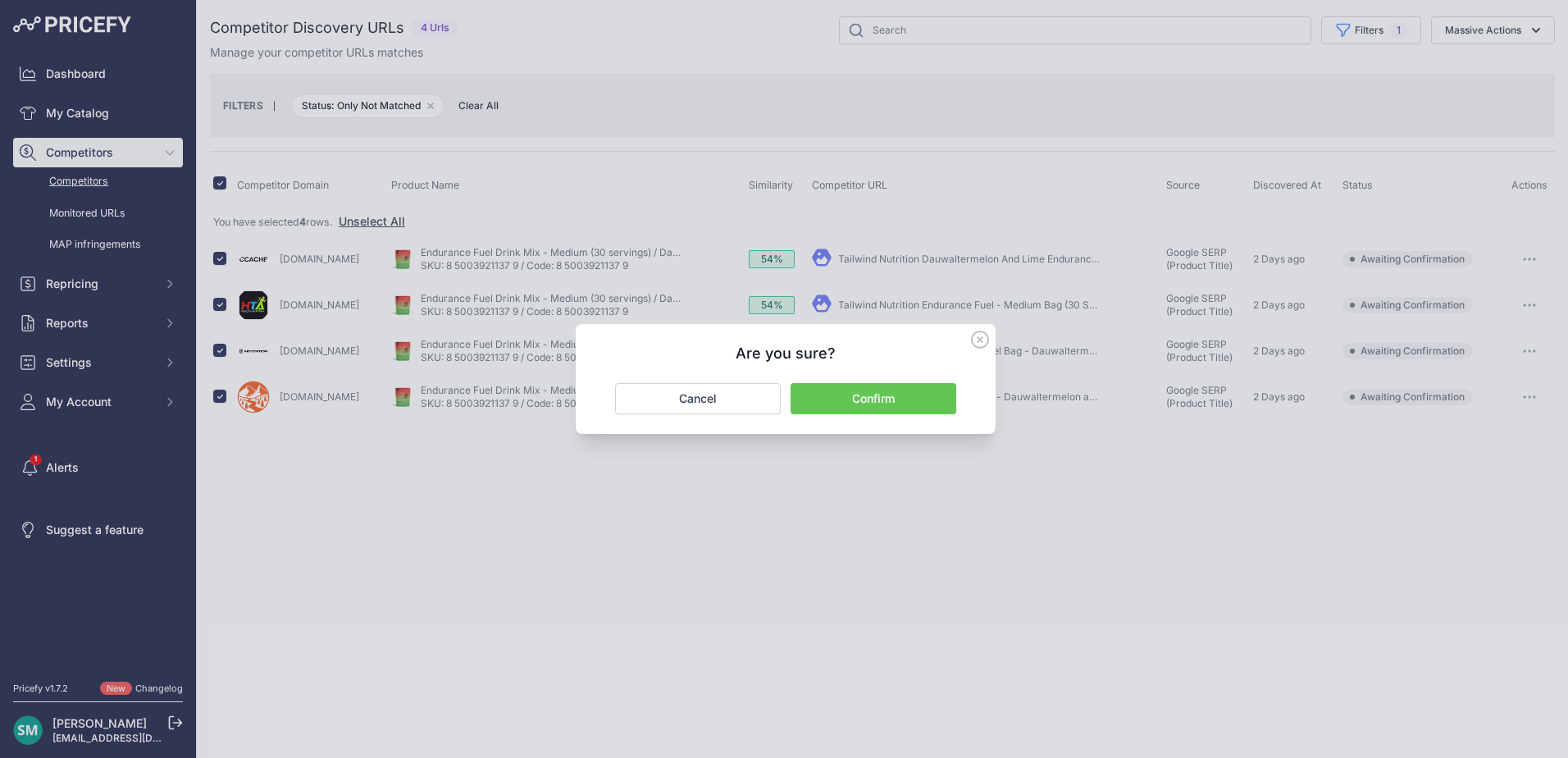 click on "Confirm" at bounding box center [873, 399] 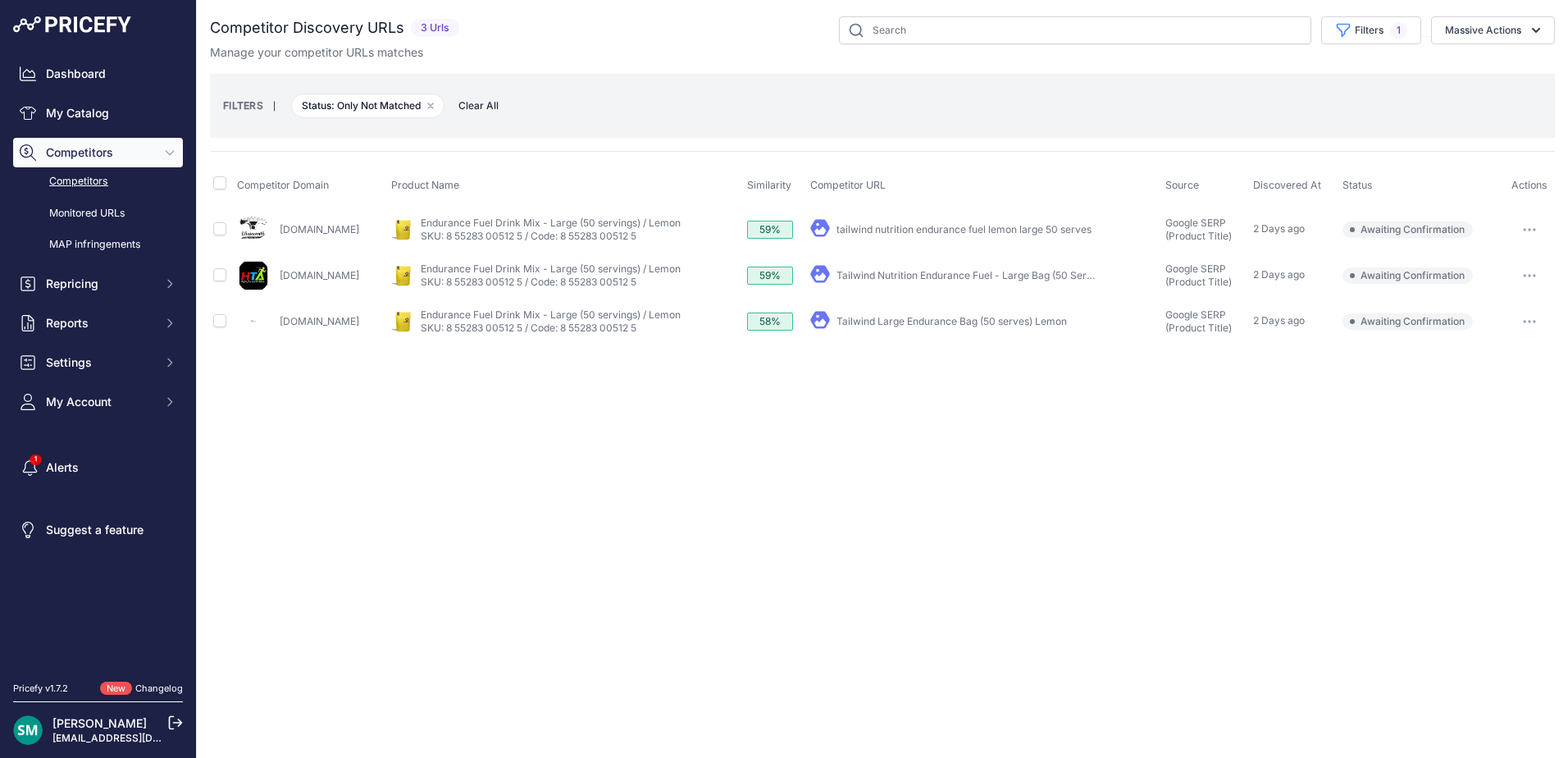 scroll, scrollTop: 0, scrollLeft: 0, axis: both 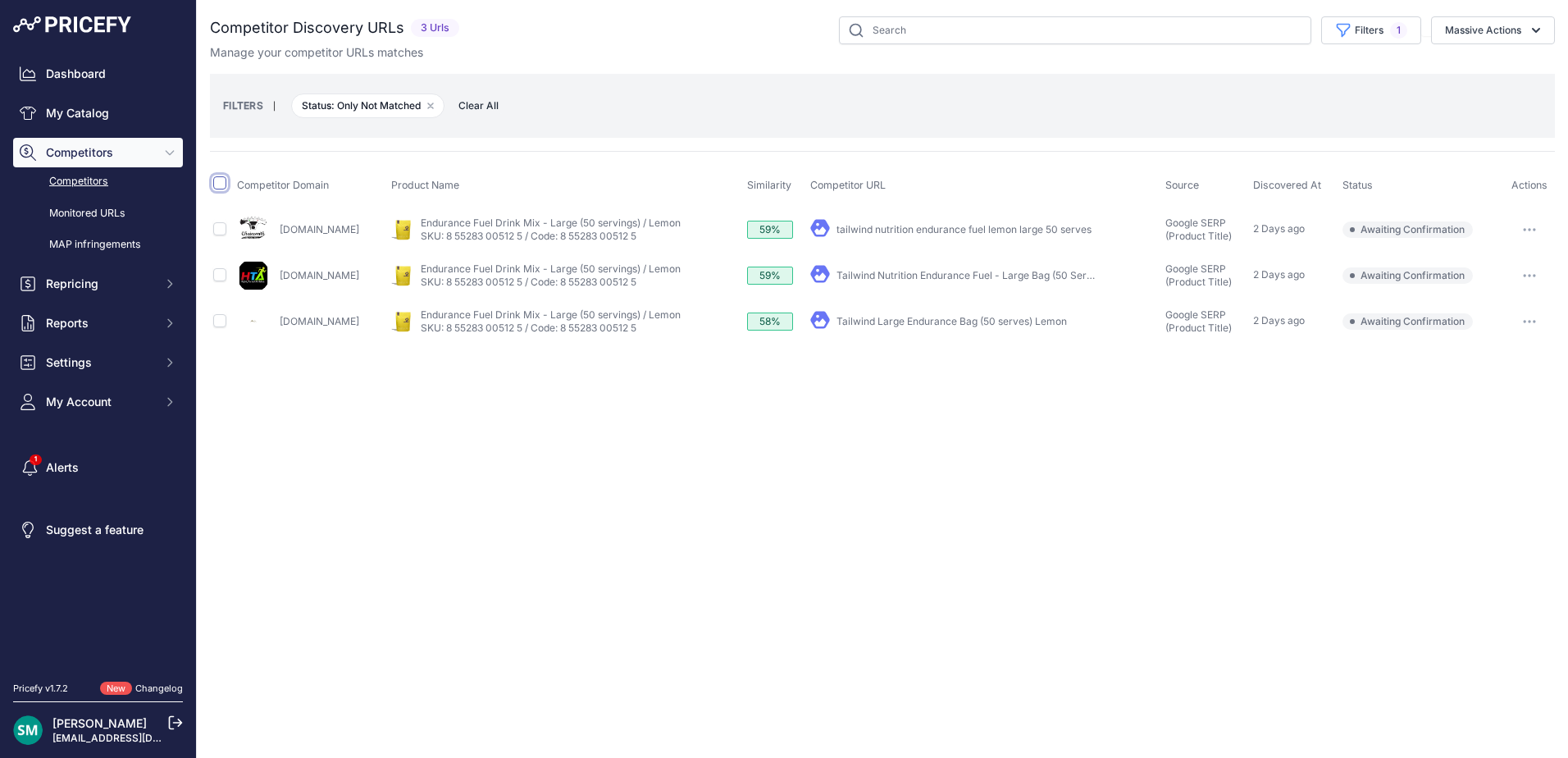 click at bounding box center (220, 183) 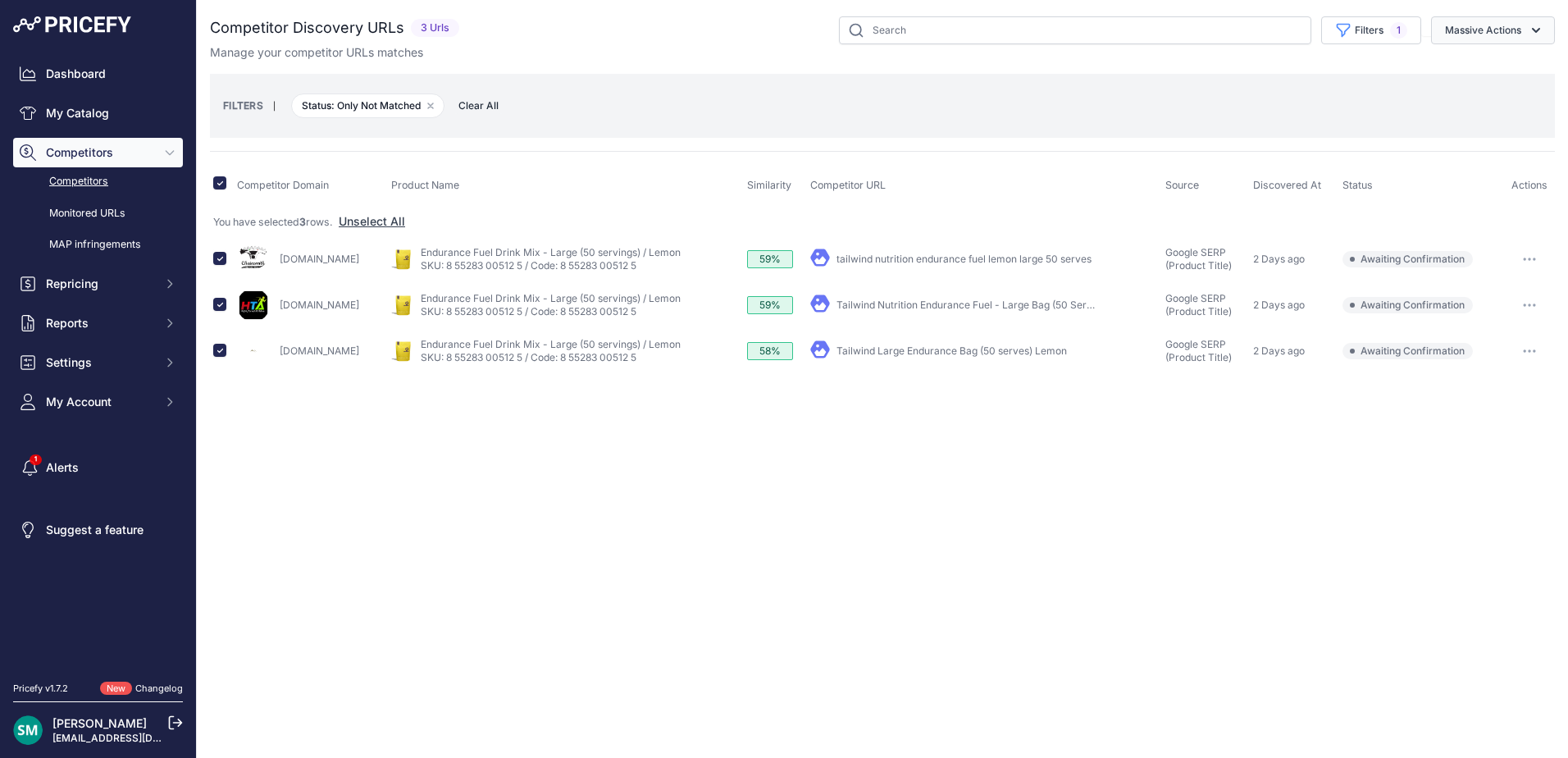 click on "Massive Actions" at bounding box center [1493, 30] 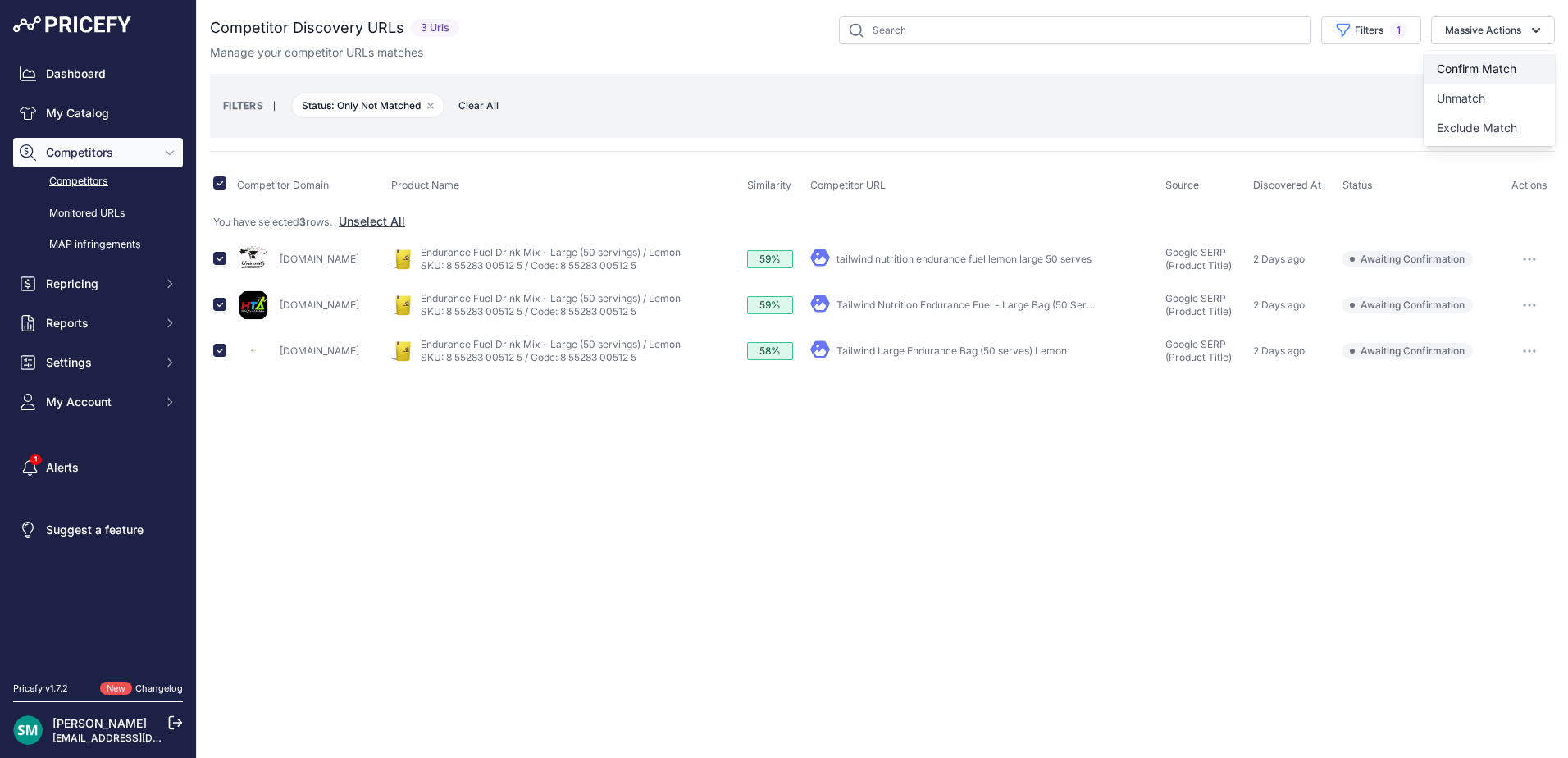 click on "Confirm Match" at bounding box center [1476, 68] 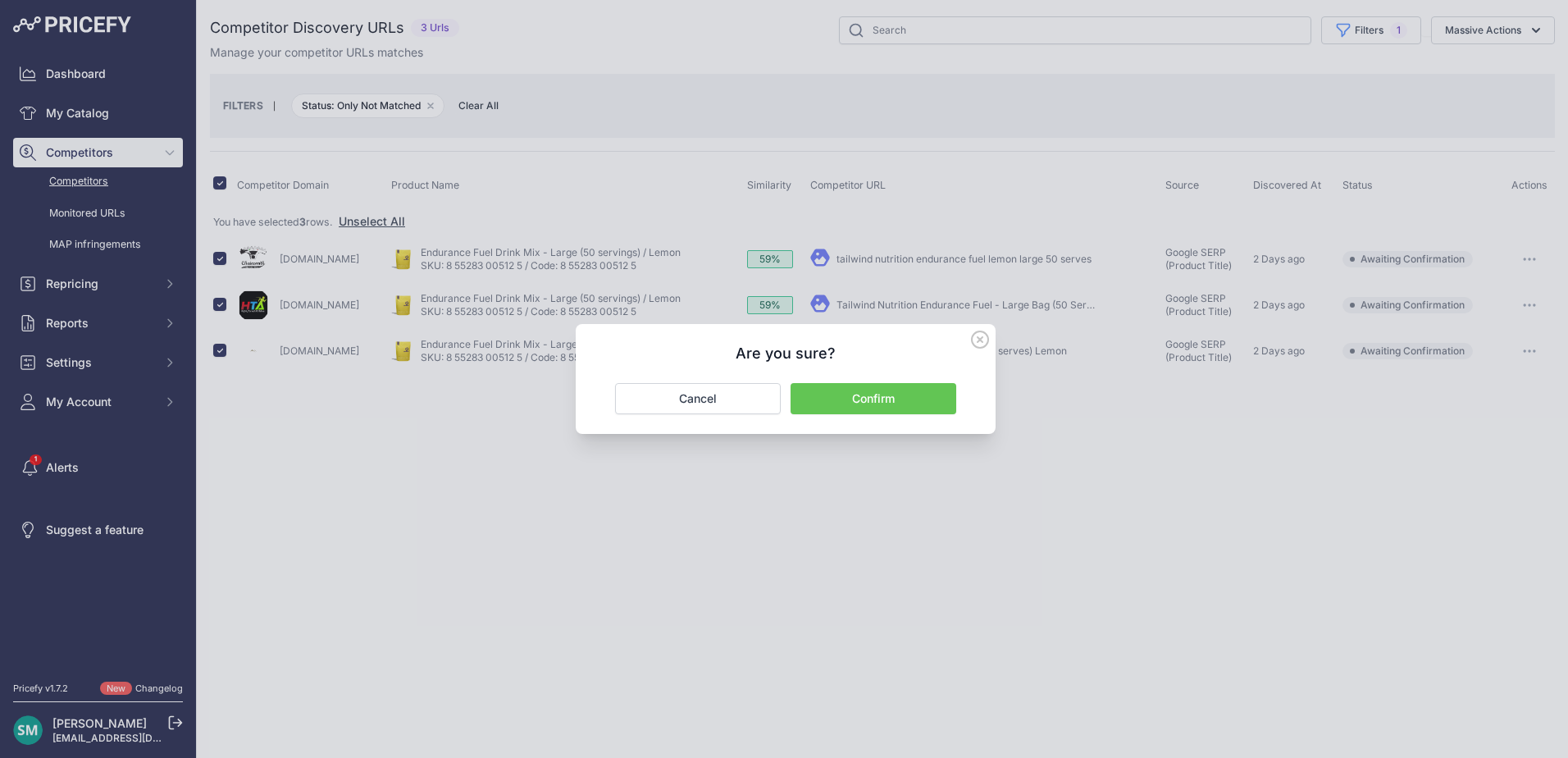click on "Confirm" at bounding box center [873, 399] 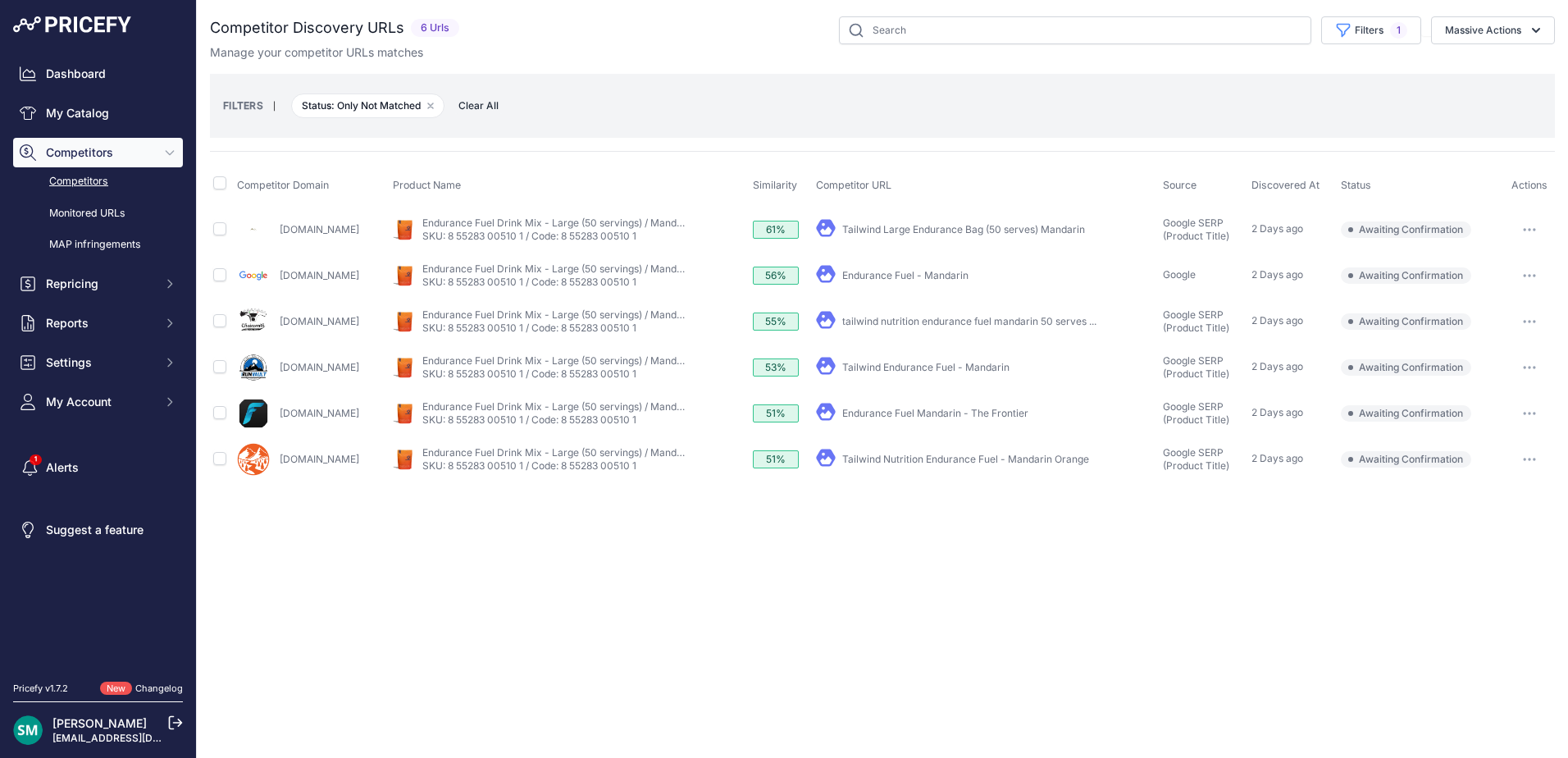 scroll, scrollTop: 0, scrollLeft: 0, axis: both 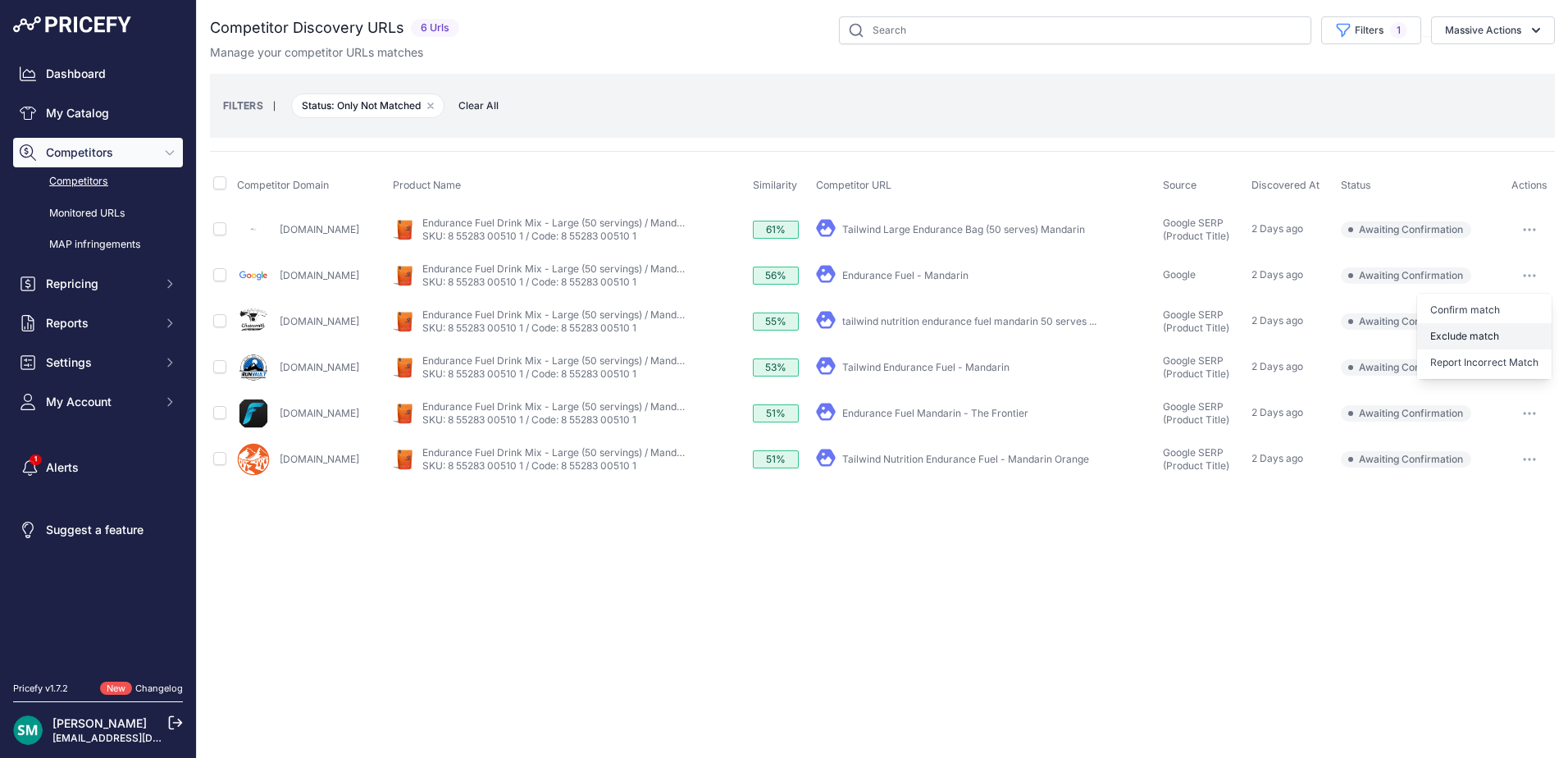 click on "Exclude match" at bounding box center [1484, 336] 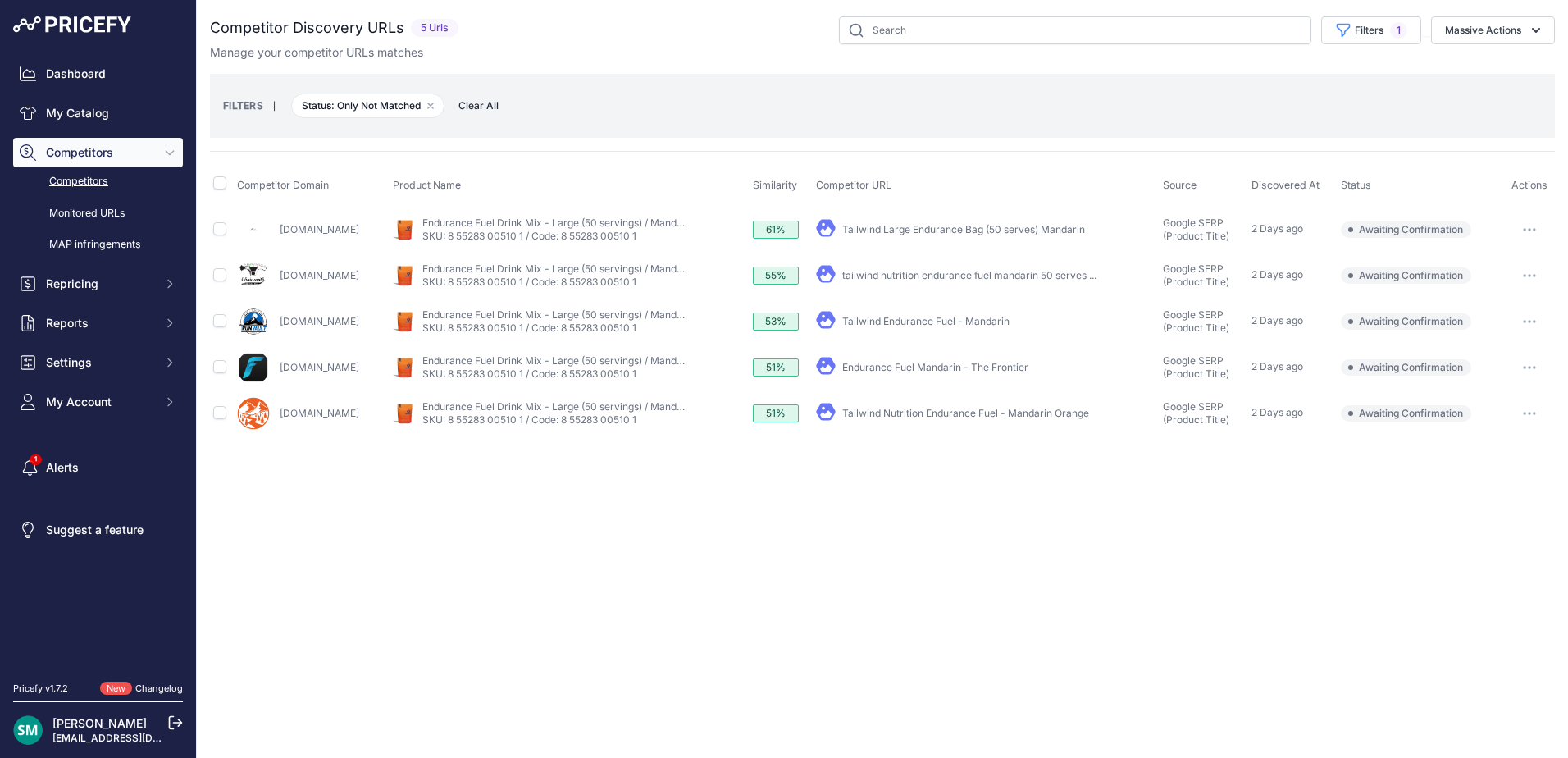 drag, startPoint x: 959, startPoint y: 310, endPoint x: 941, endPoint y: 323, distance: 22.2036 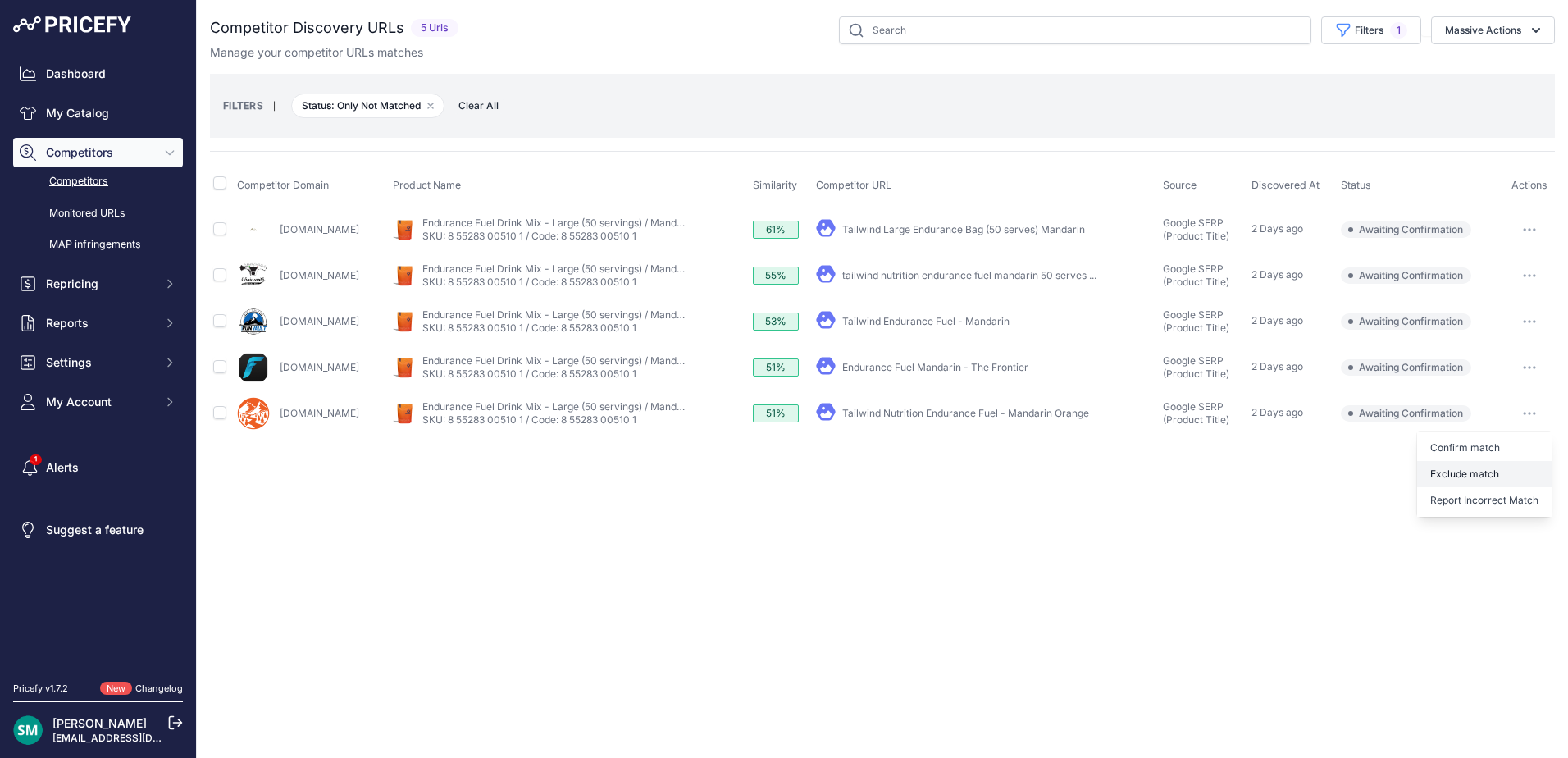 click on "Exclude match" at bounding box center (0, 0) 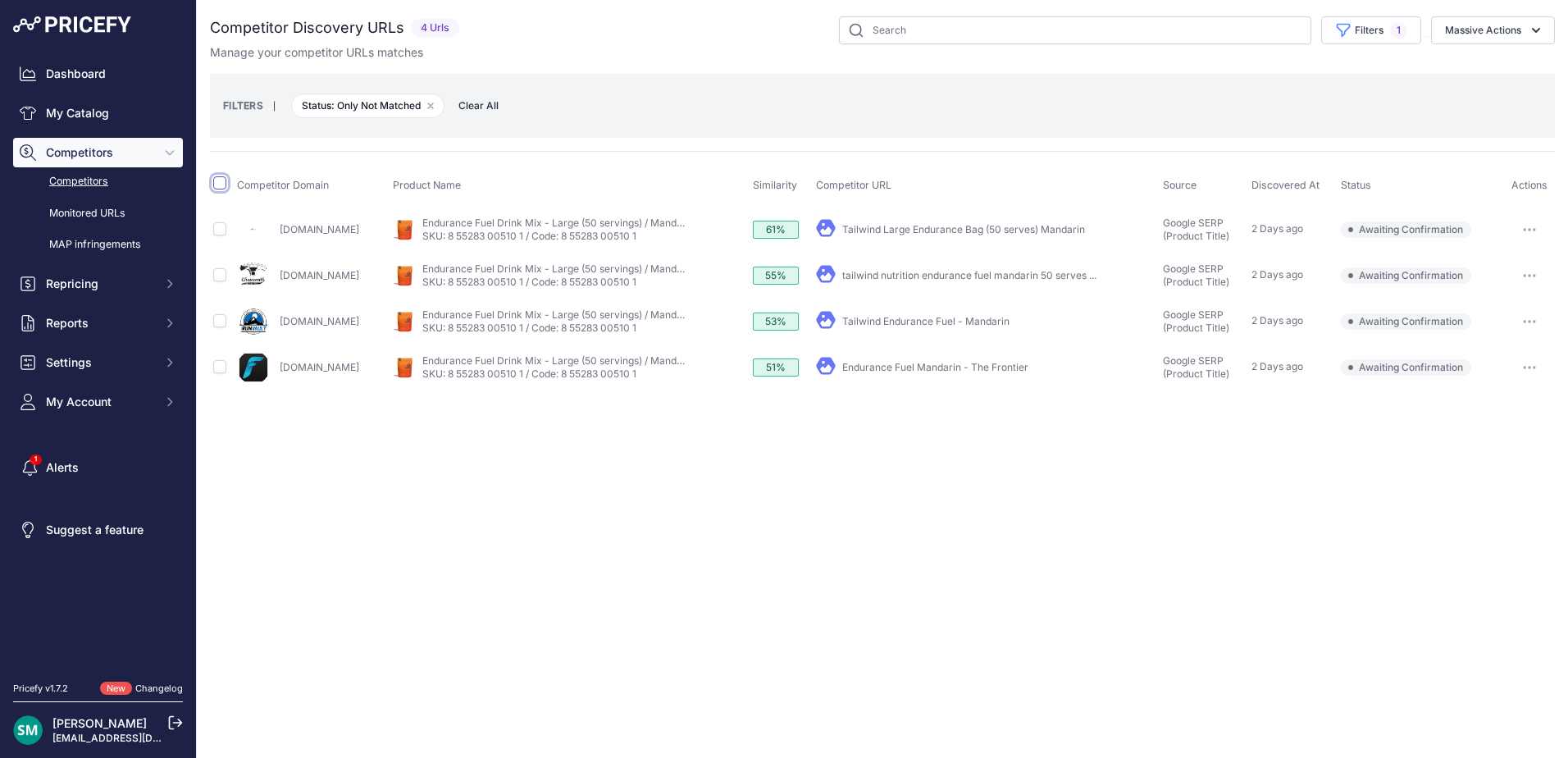 click at bounding box center (220, 183) 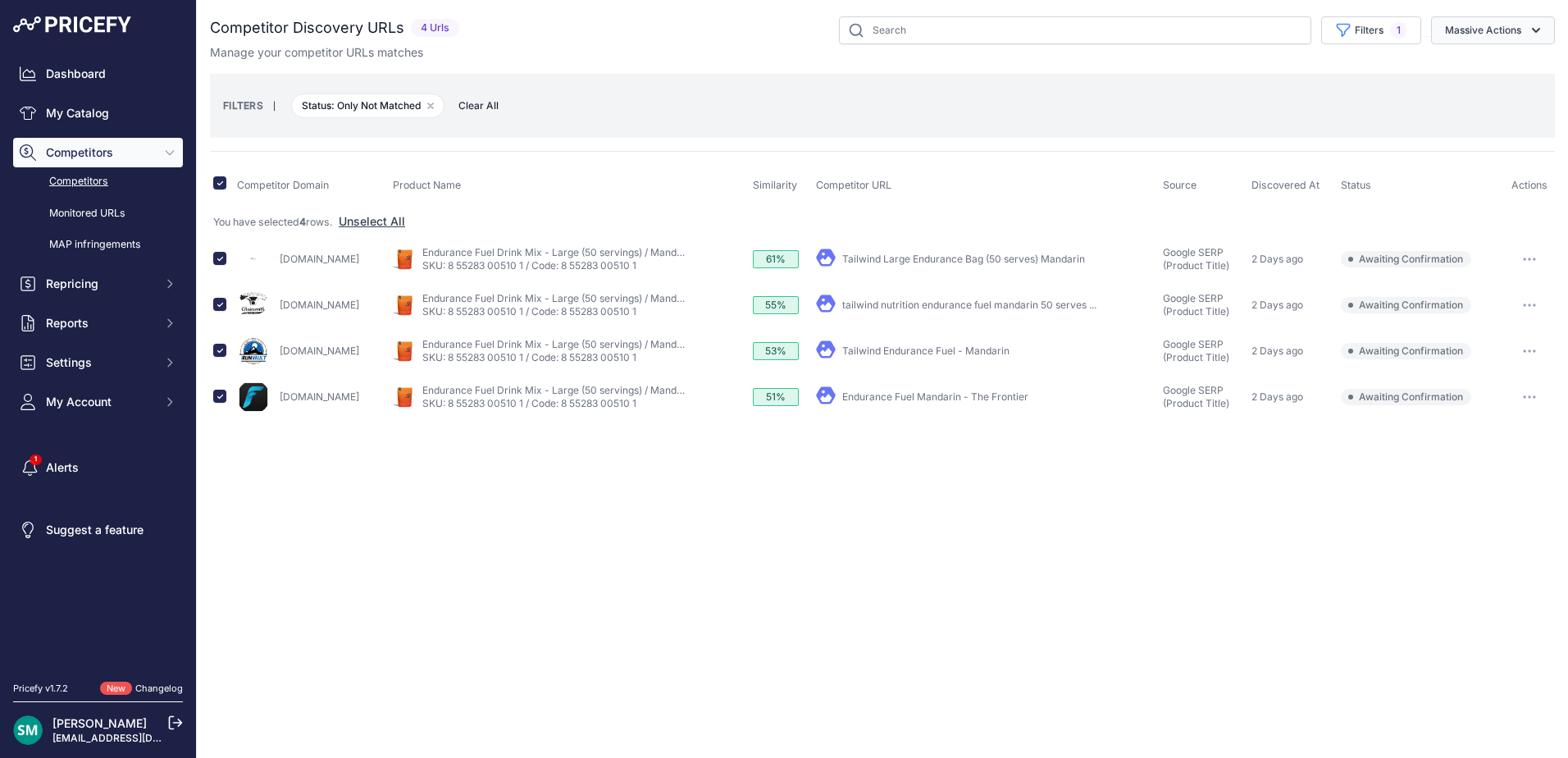 click 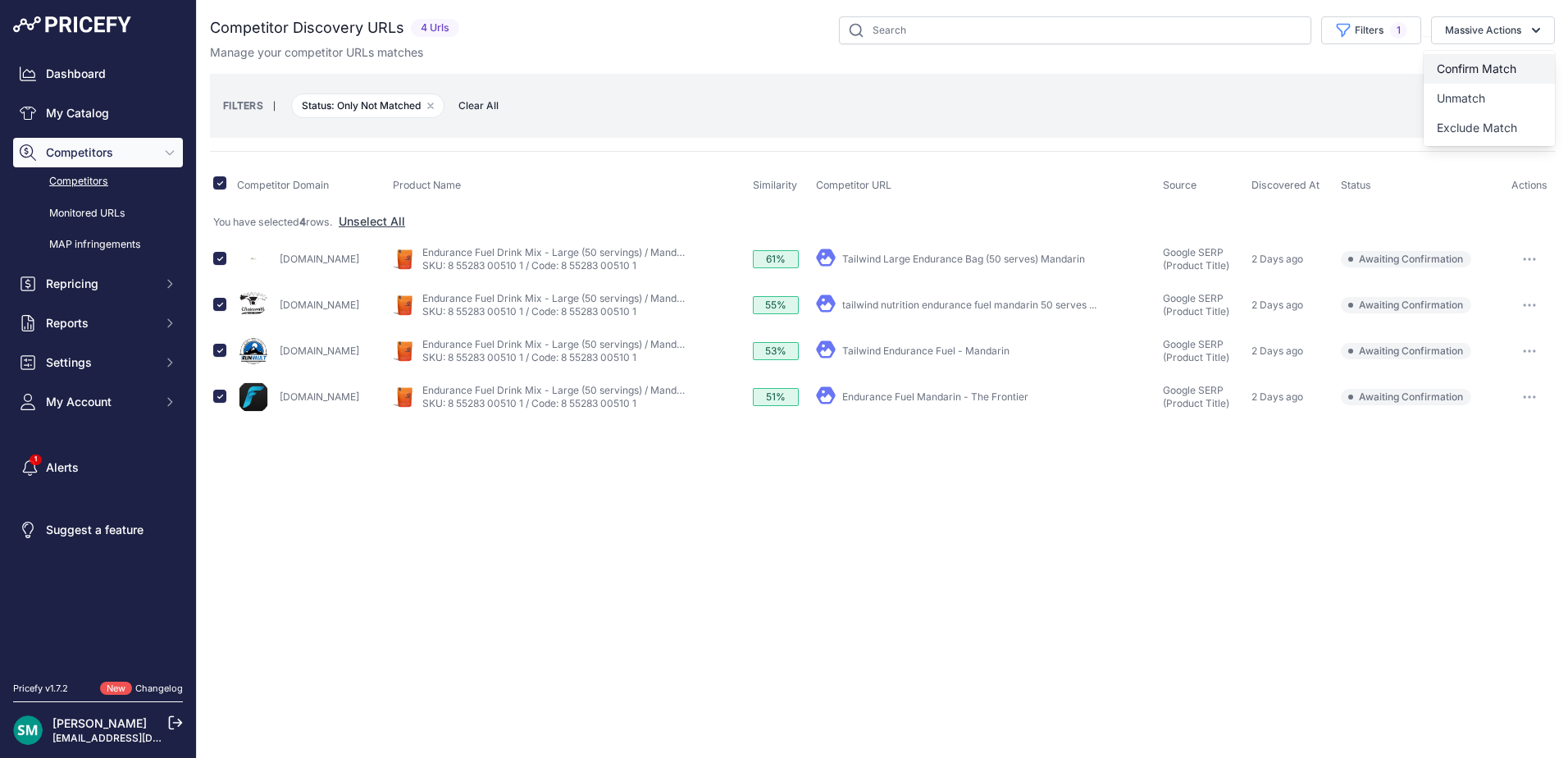 click on "Confirm Match" at bounding box center (1476, 68) 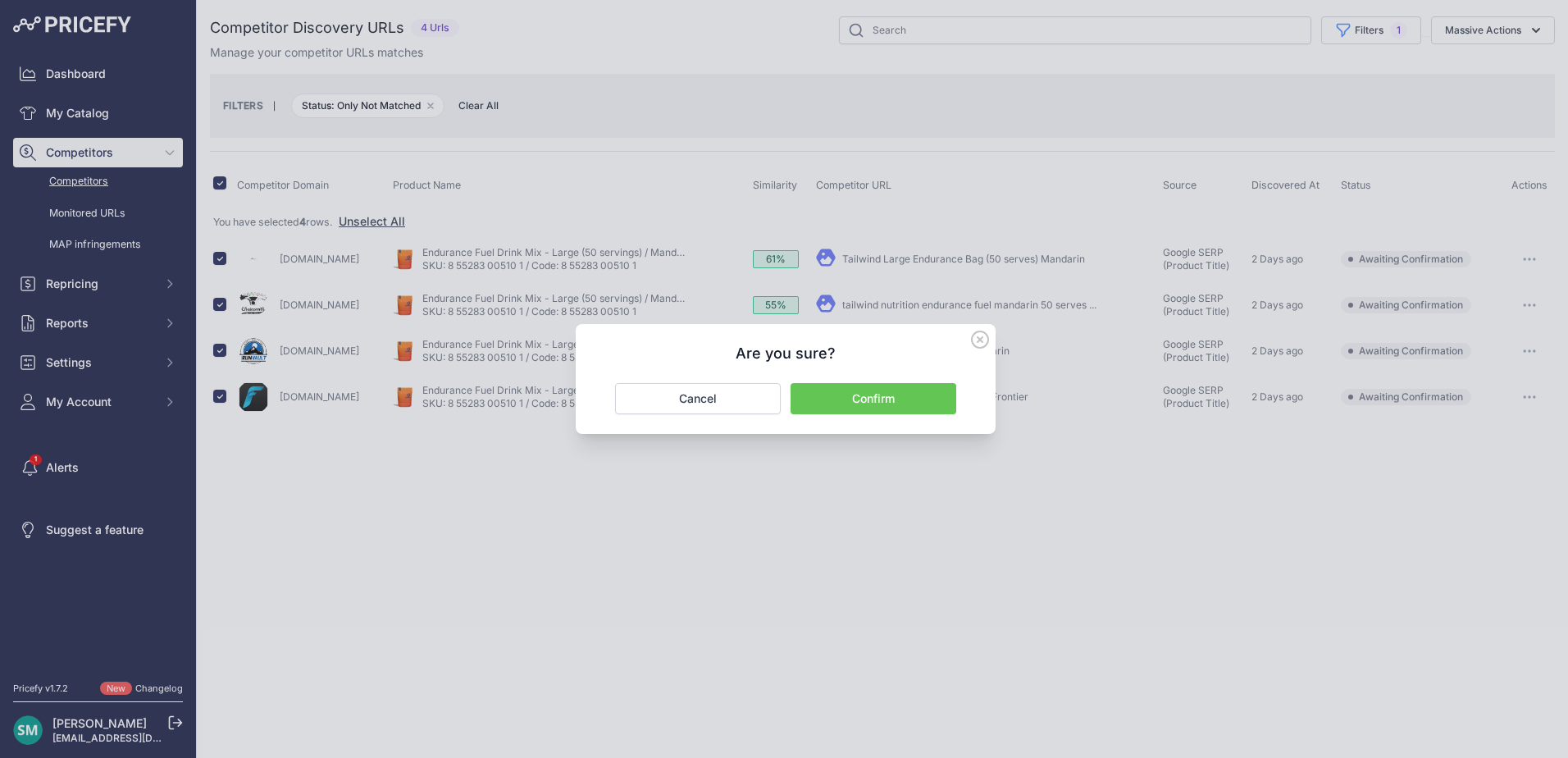 click on "Confirm" at bounding box center (873, 399) 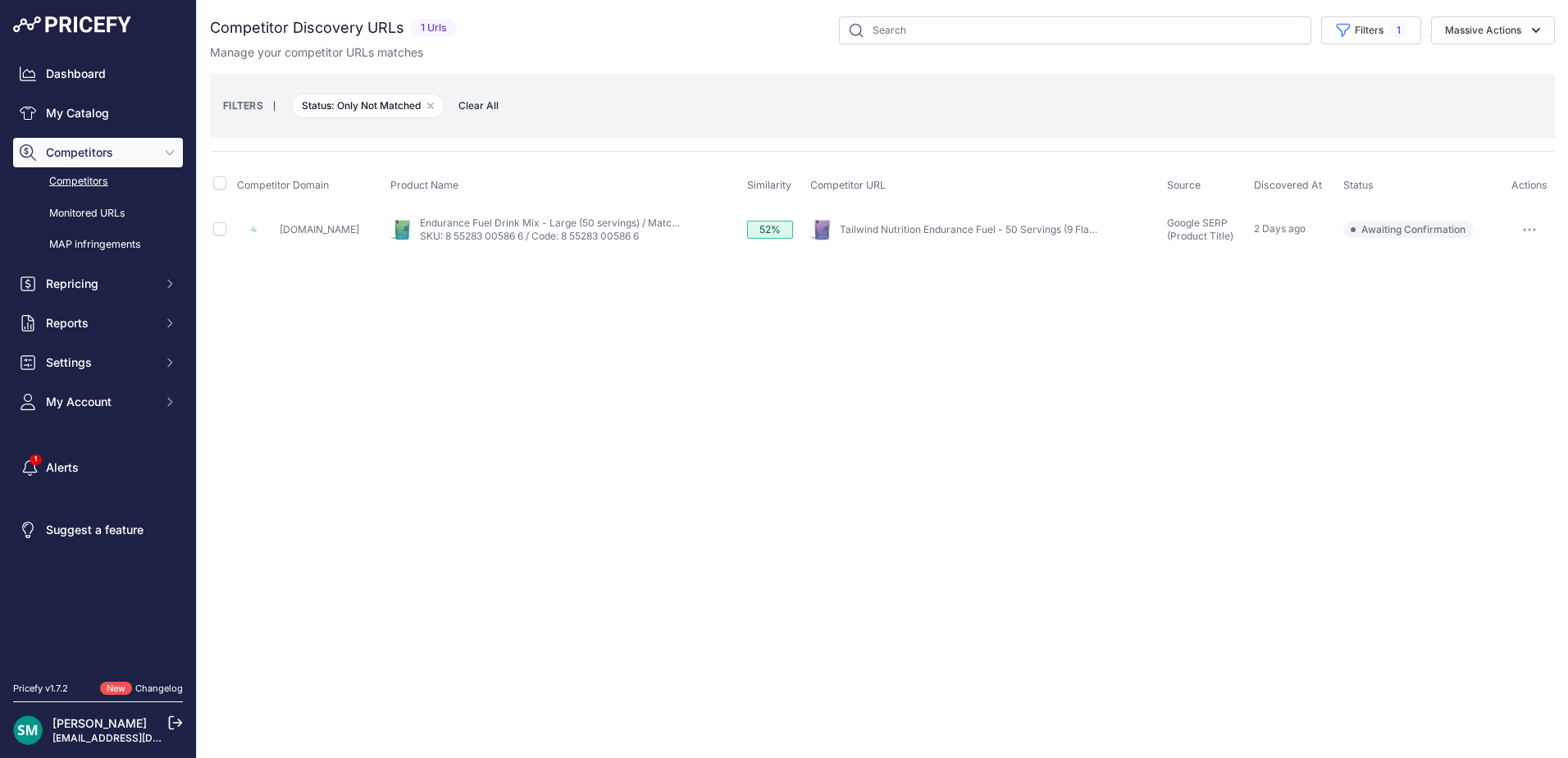 scroll, scrollTop: 0, scrollLeft: 0, axis: both 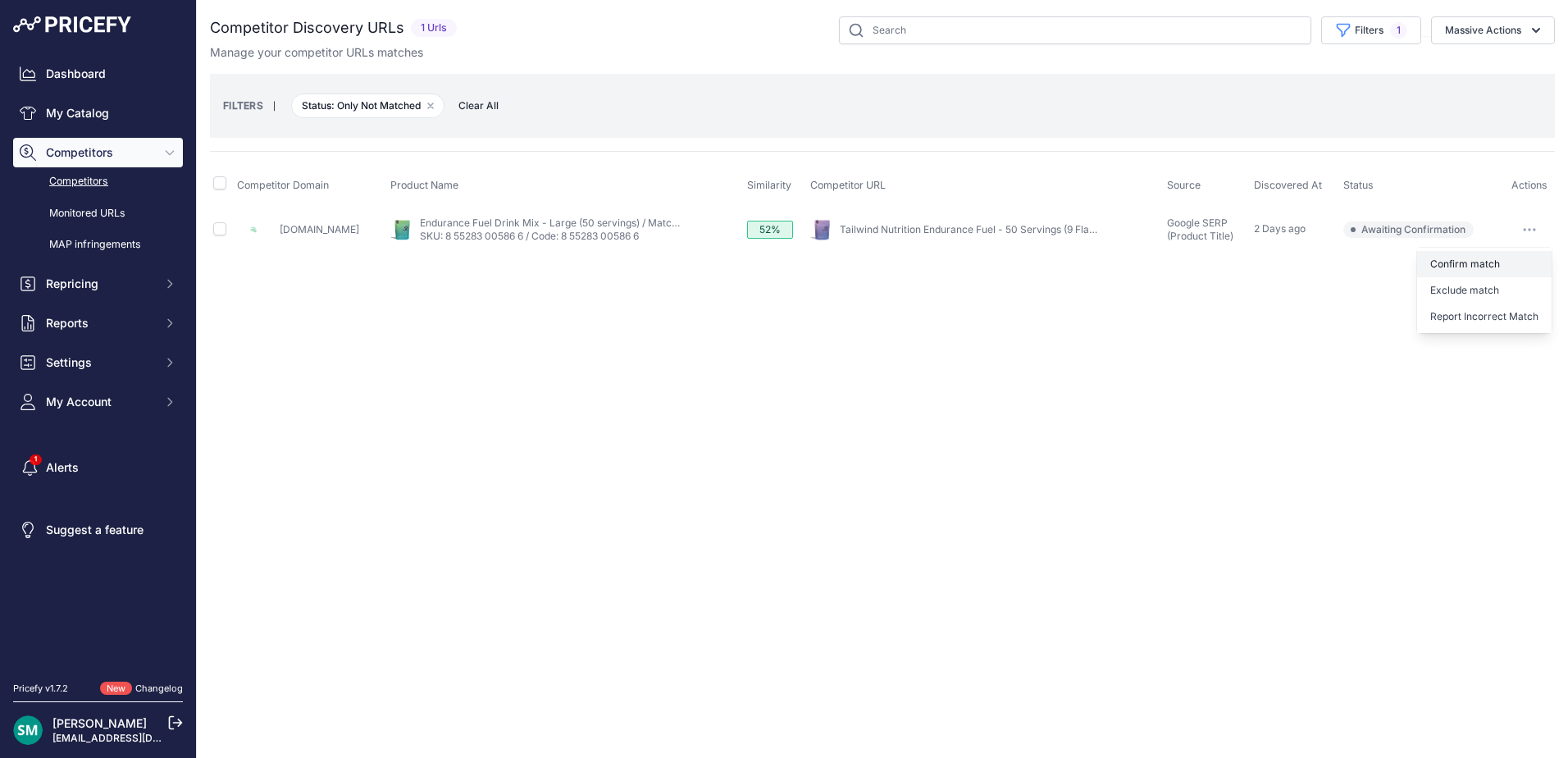 click on "Confirm match" at bounding box center [1484, 264] 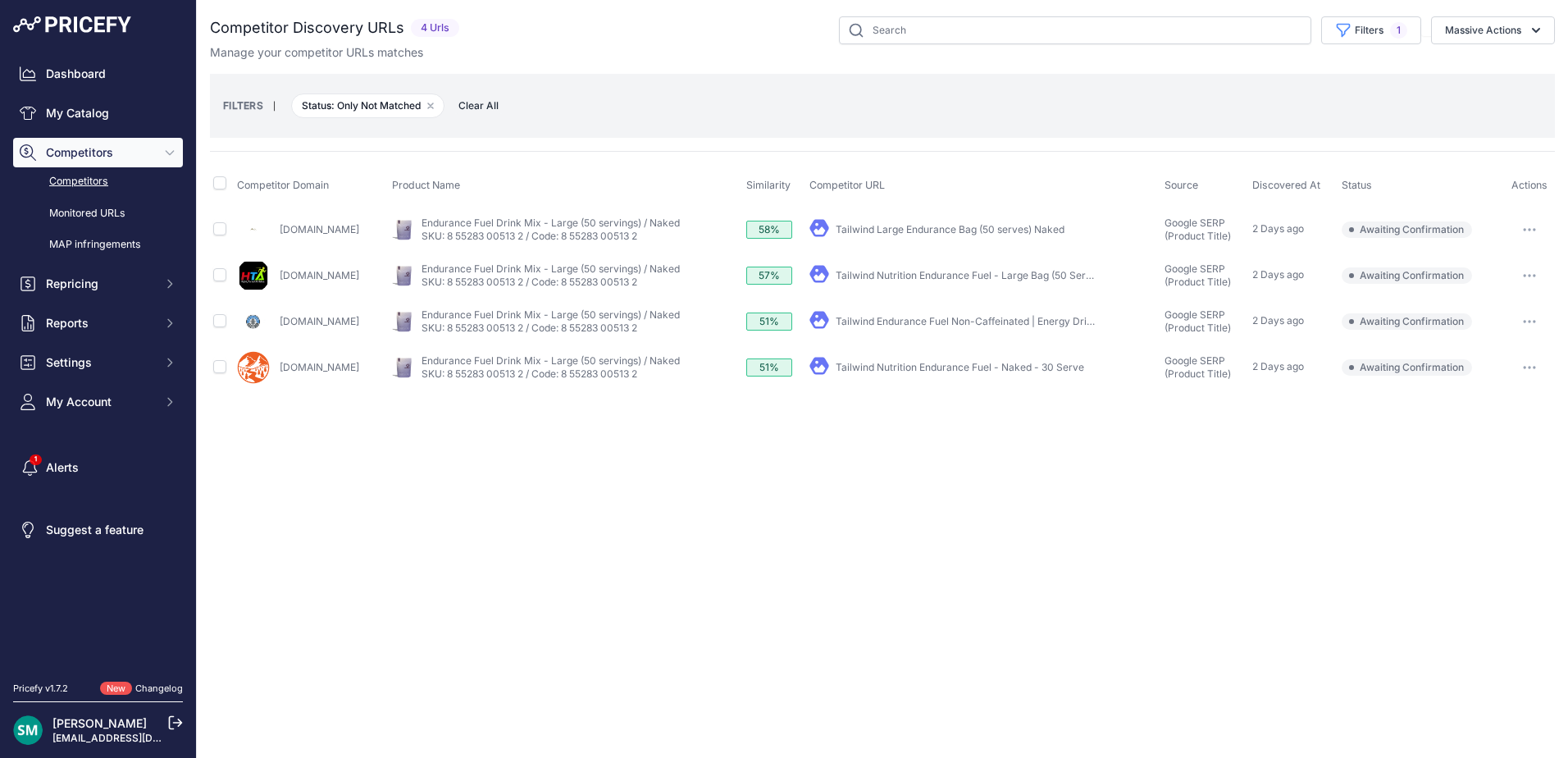 scroll, scrollTop: 0, scrollLeft: 0, axis: both 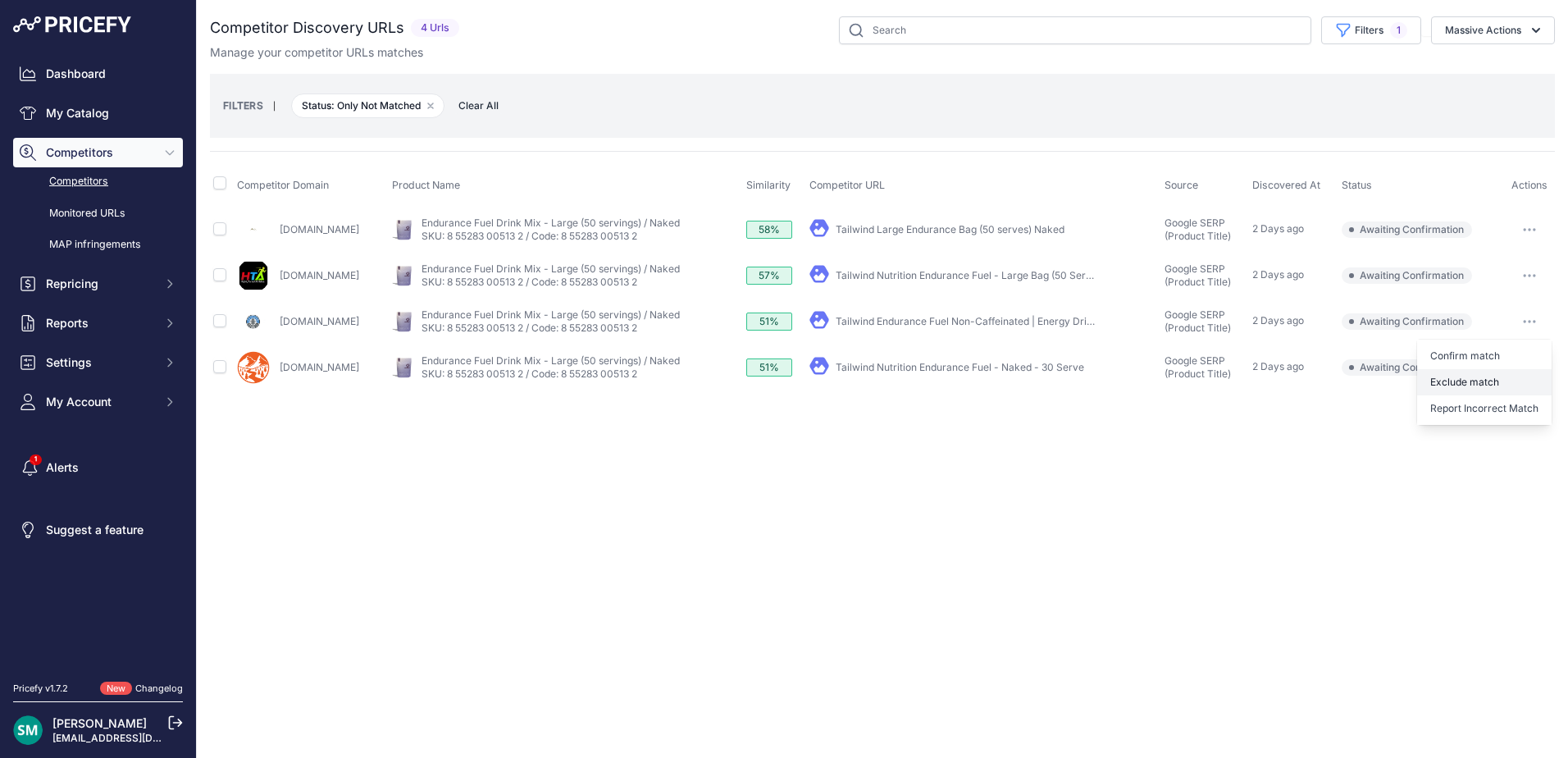 click on "Exclude match" at bounding box center [0, 0] 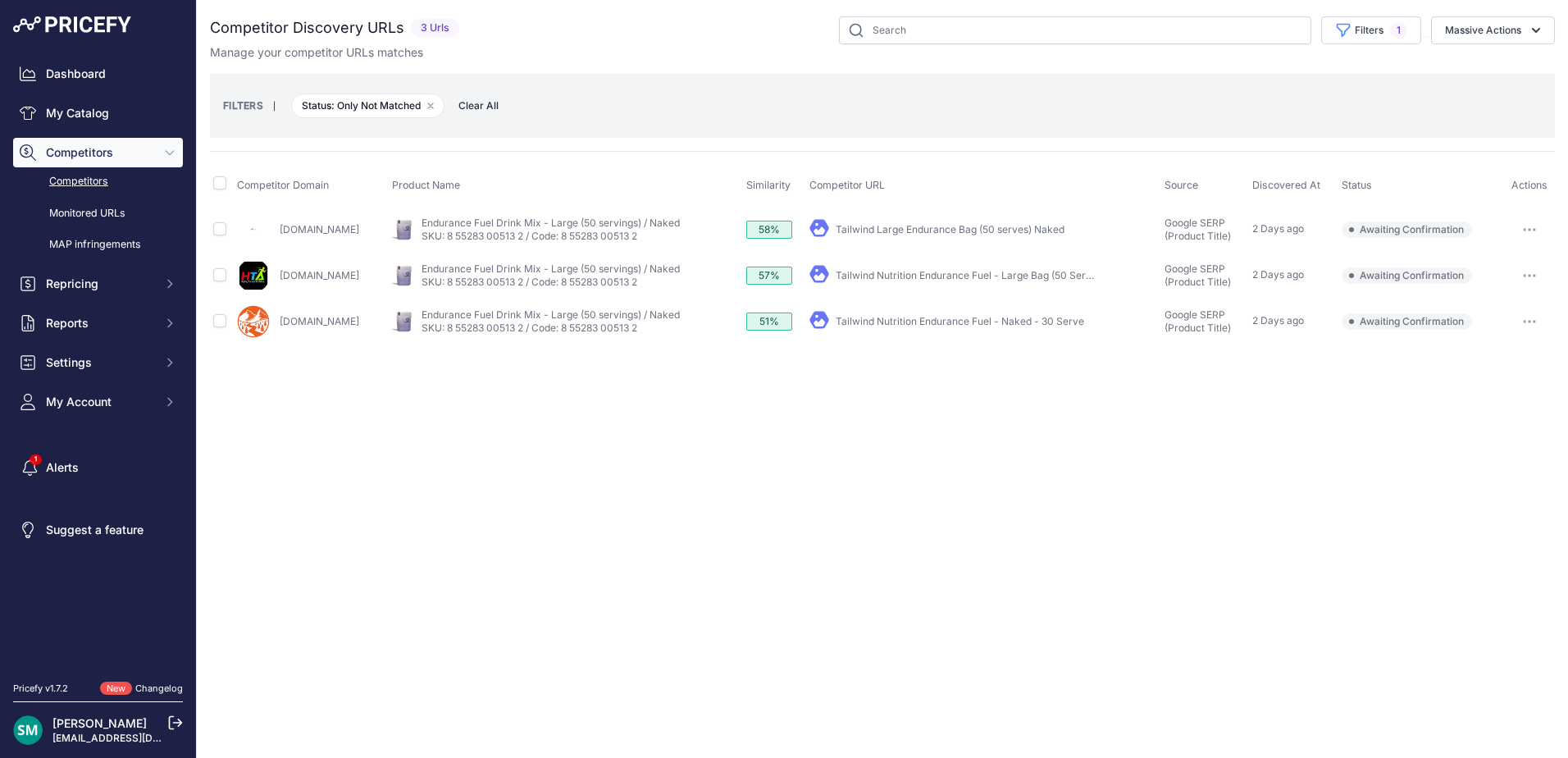 click at bounding box center (1529, 322) 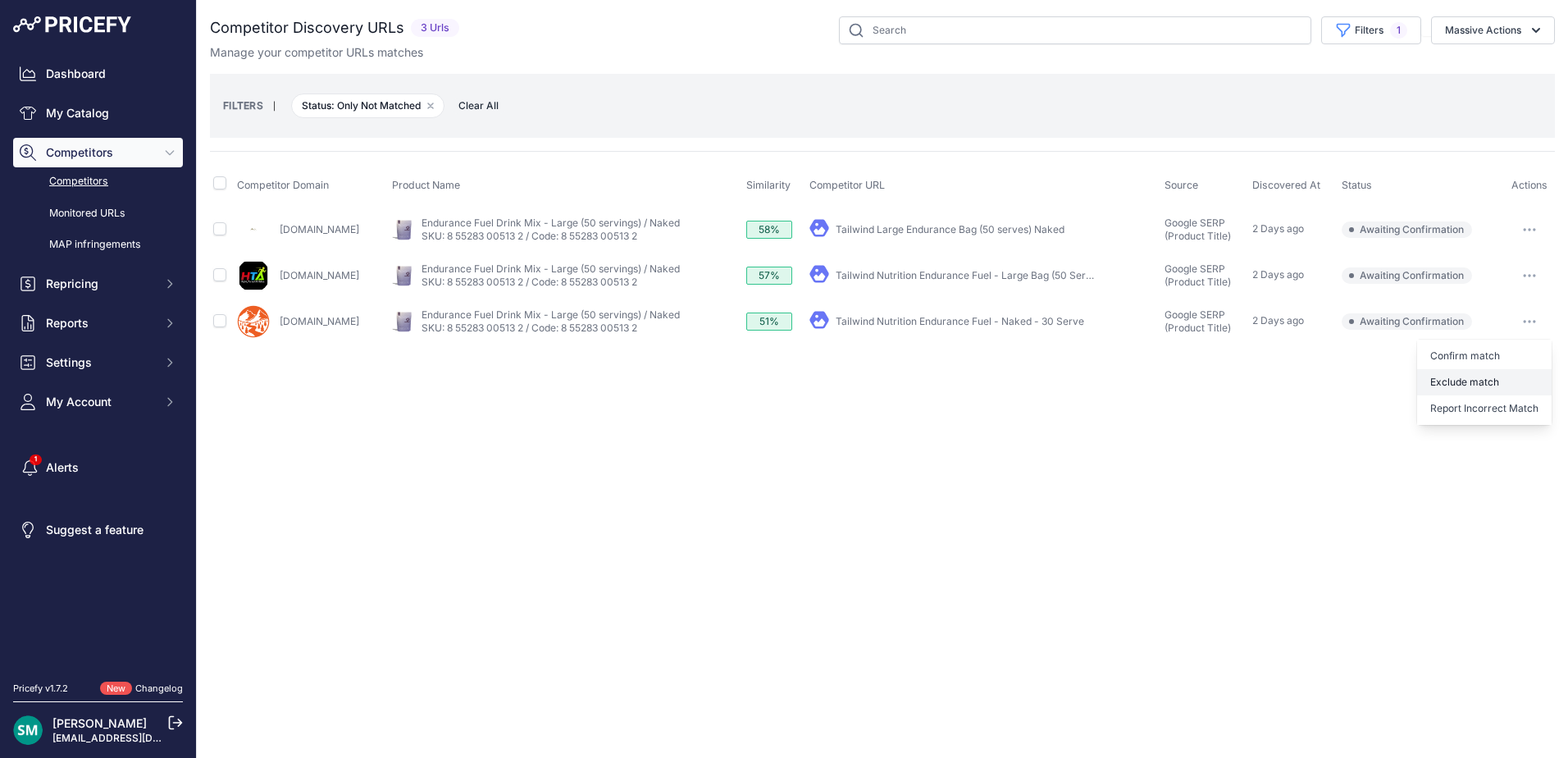 click on "Exclude match" at bounding box center (0, 0) 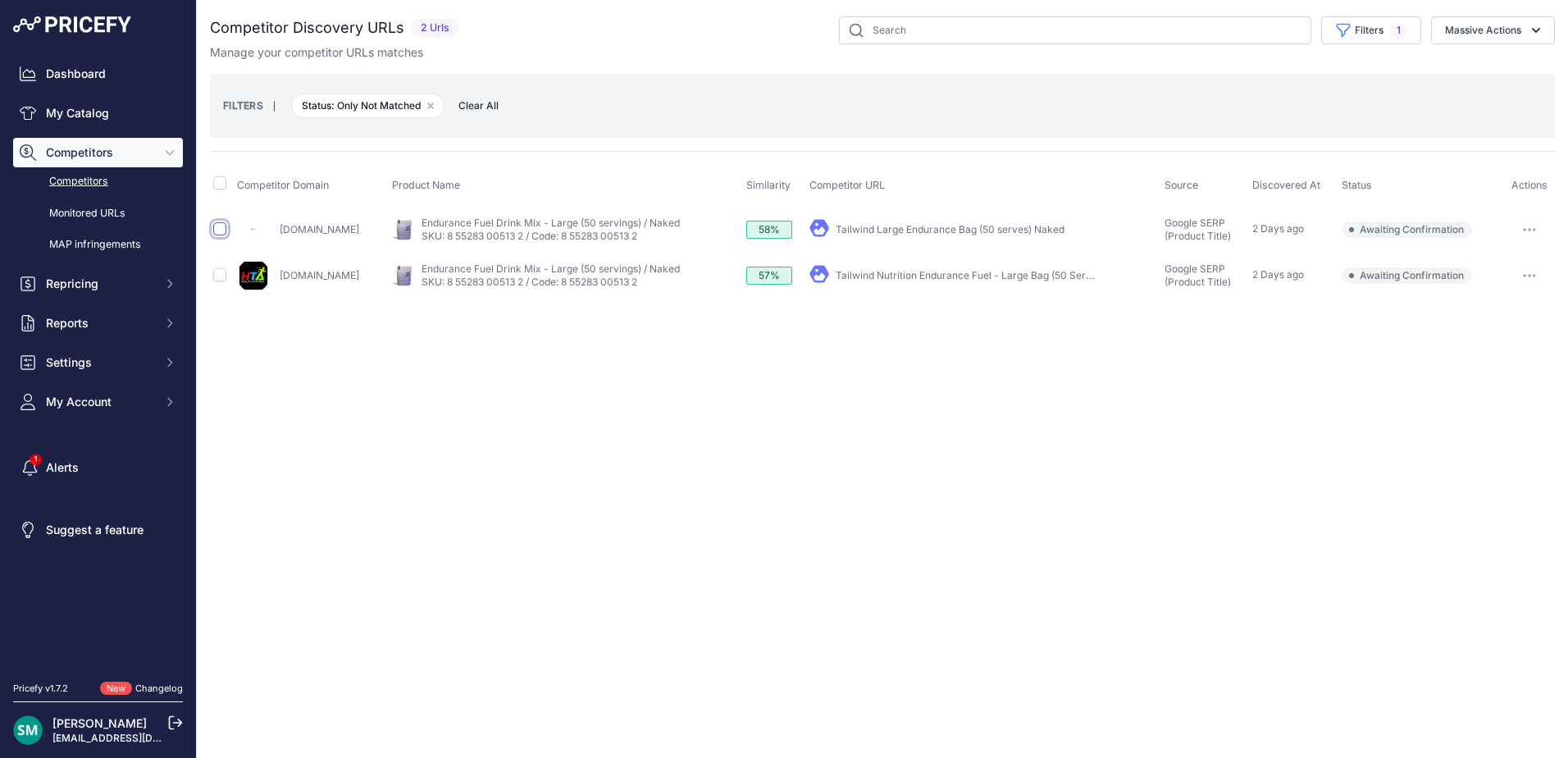 drag, startPoint x: 222, startPoint y: 229, endPoint x: 226, endPoint y: 241, distance: 12.649111 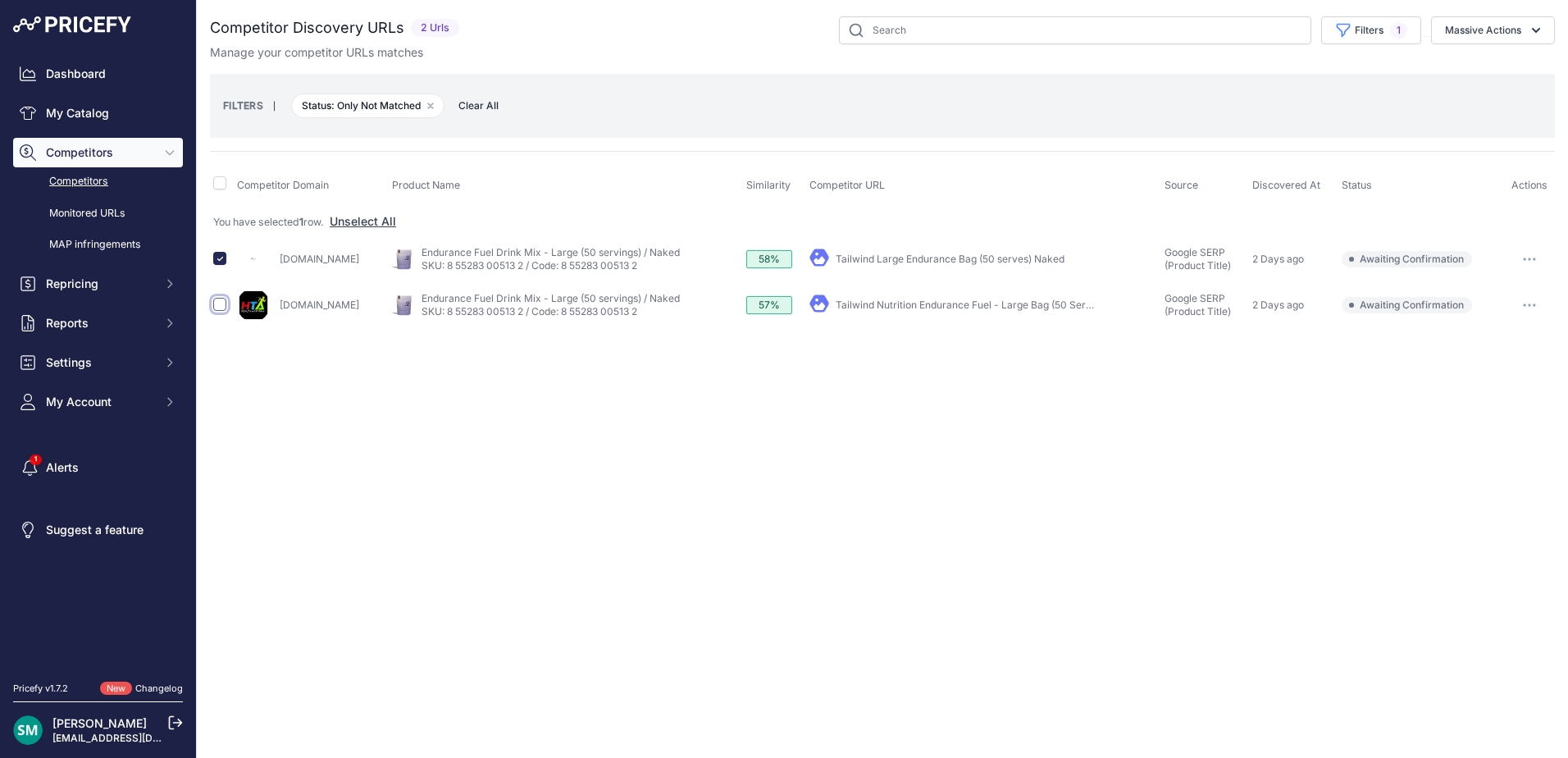 click at bounding box center (220, 304) 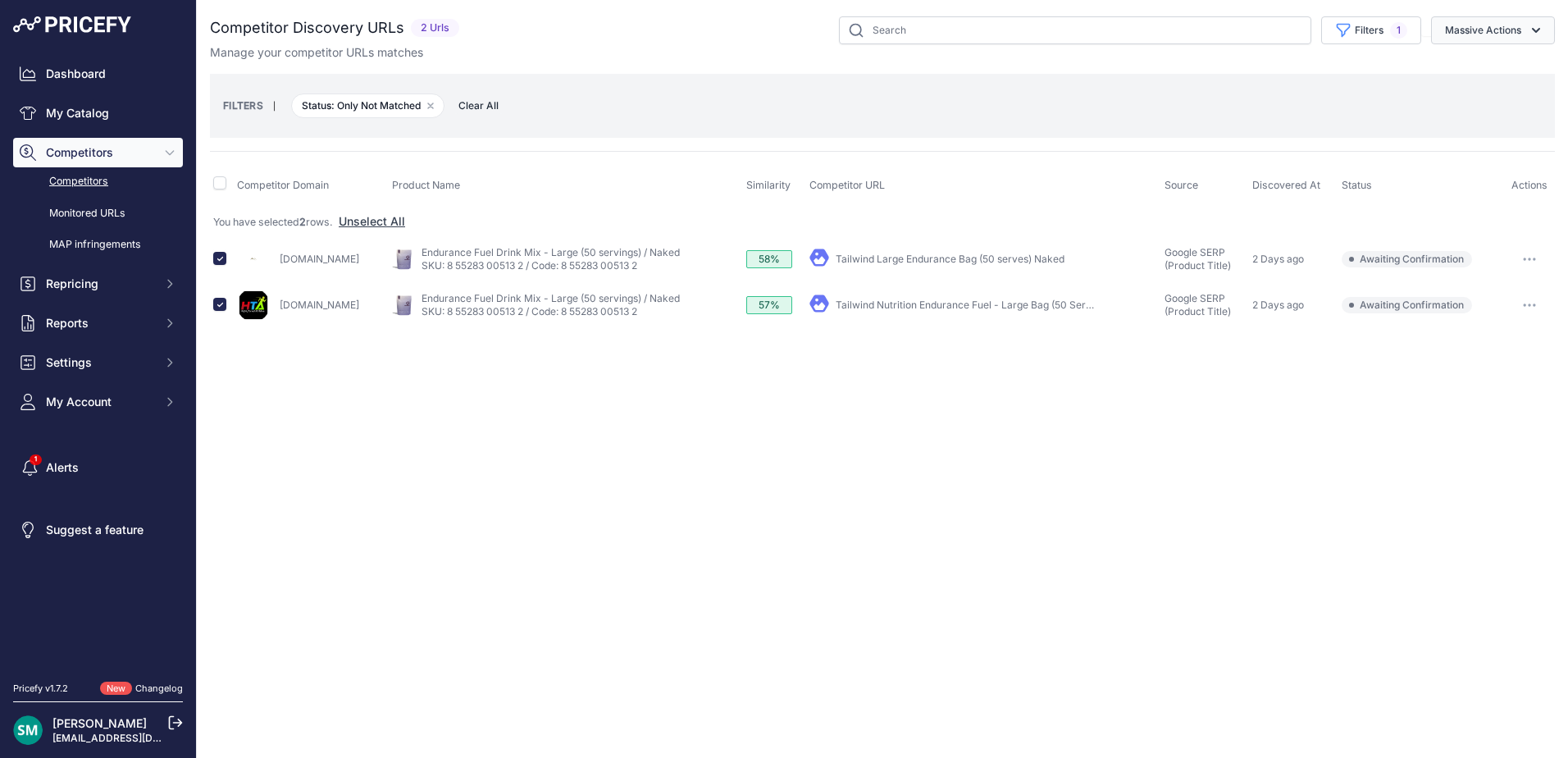 click on "Massive Actions" at bounding box center [1493, 30] 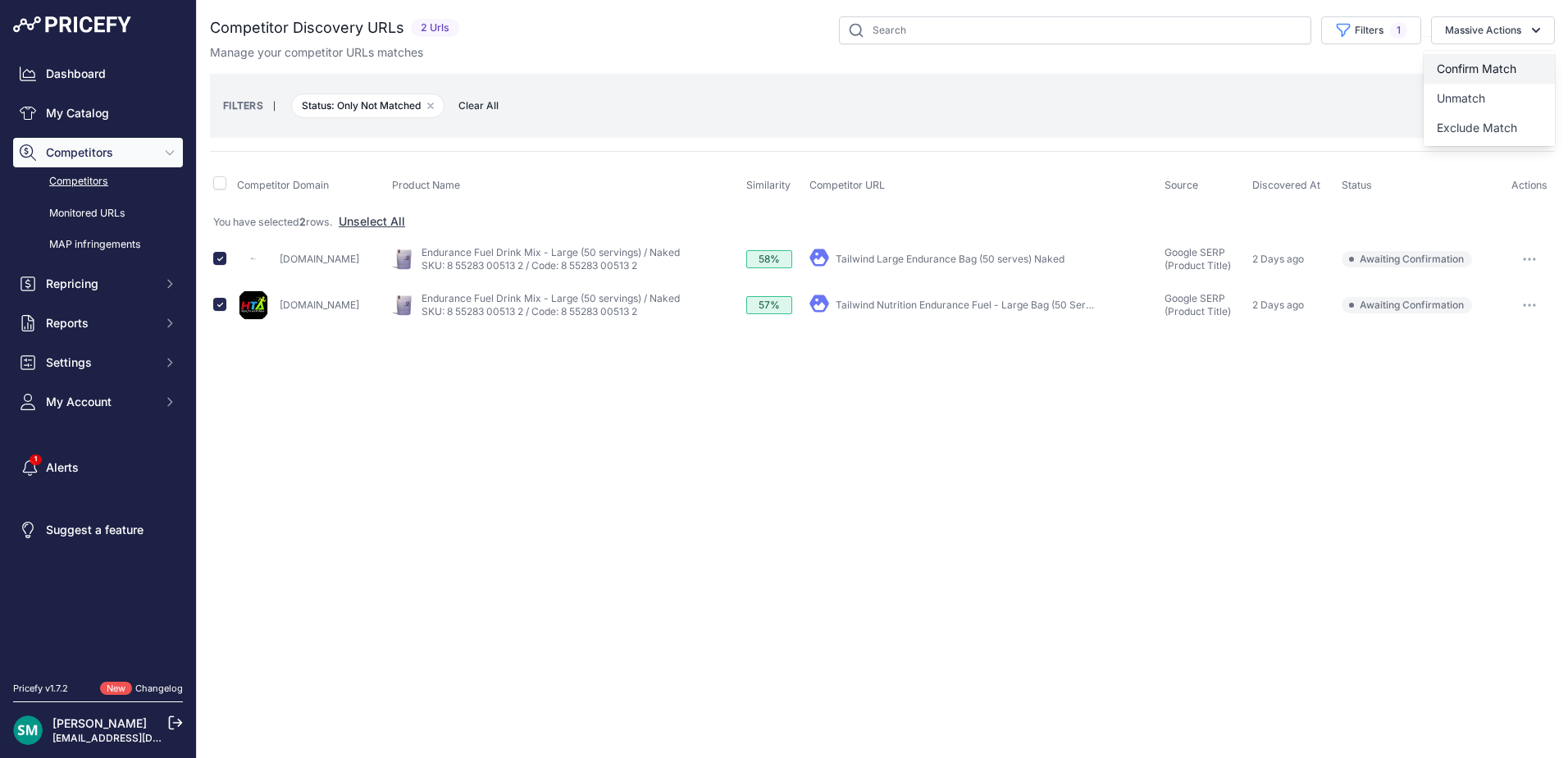 click on "Confirm Match" at bounding box center [1489, 69] 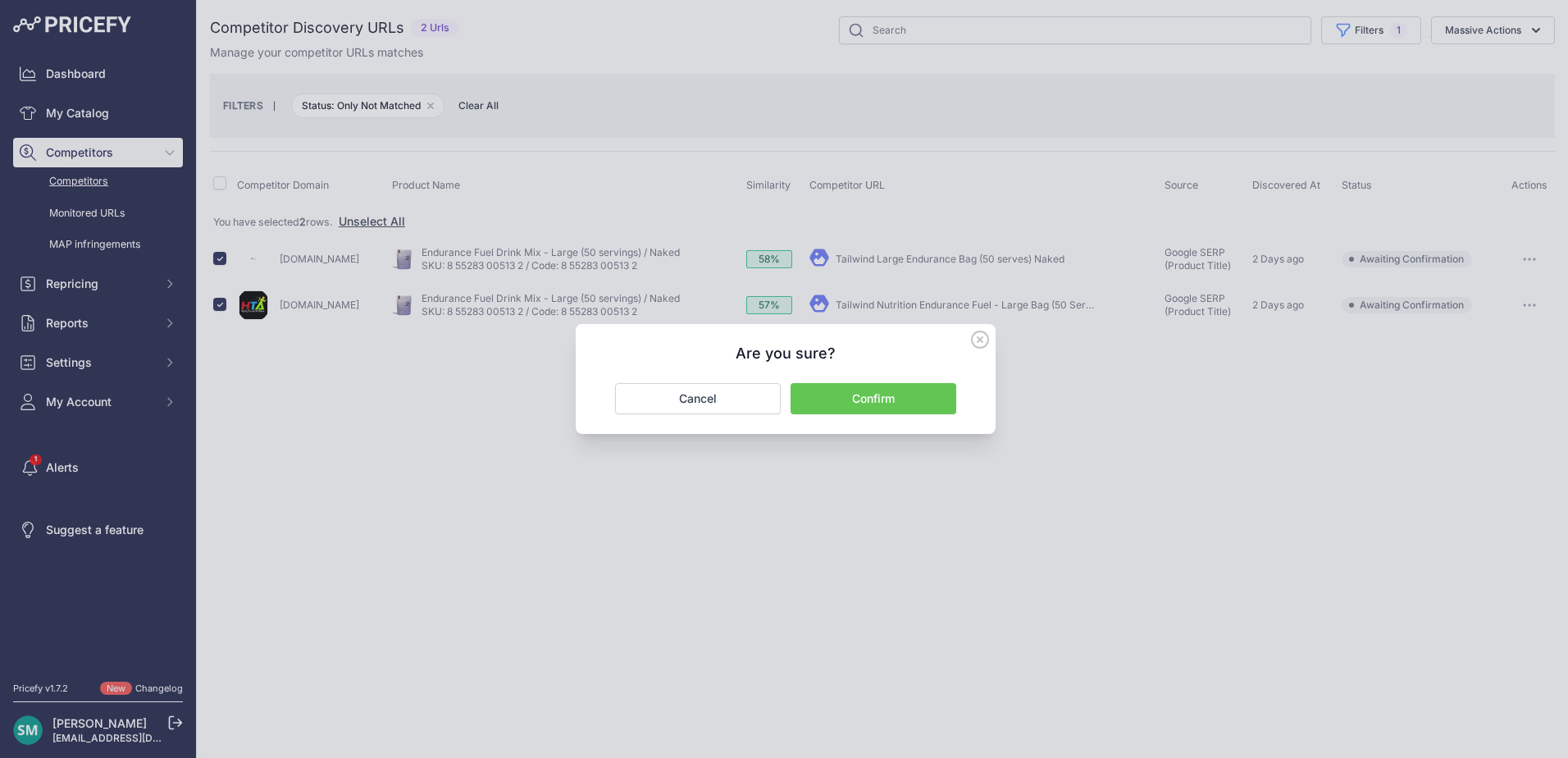 drag, startPoint x: 896, startPoint y: 408, endPoint x: 892, endPoint y: 418, distance: 10.77033 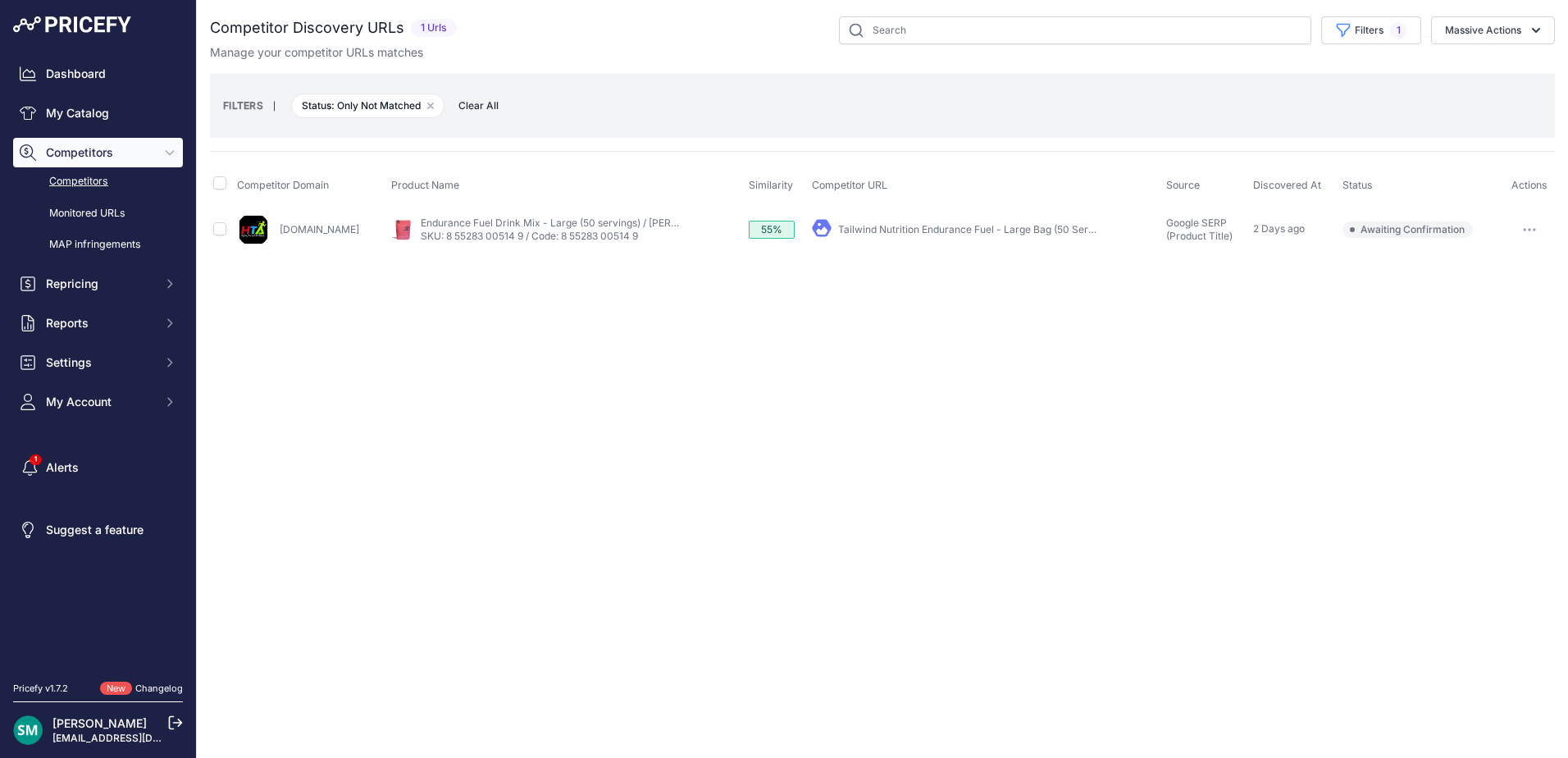 scroll, scrollTop: 0, scrollLeft: 0, axis: both 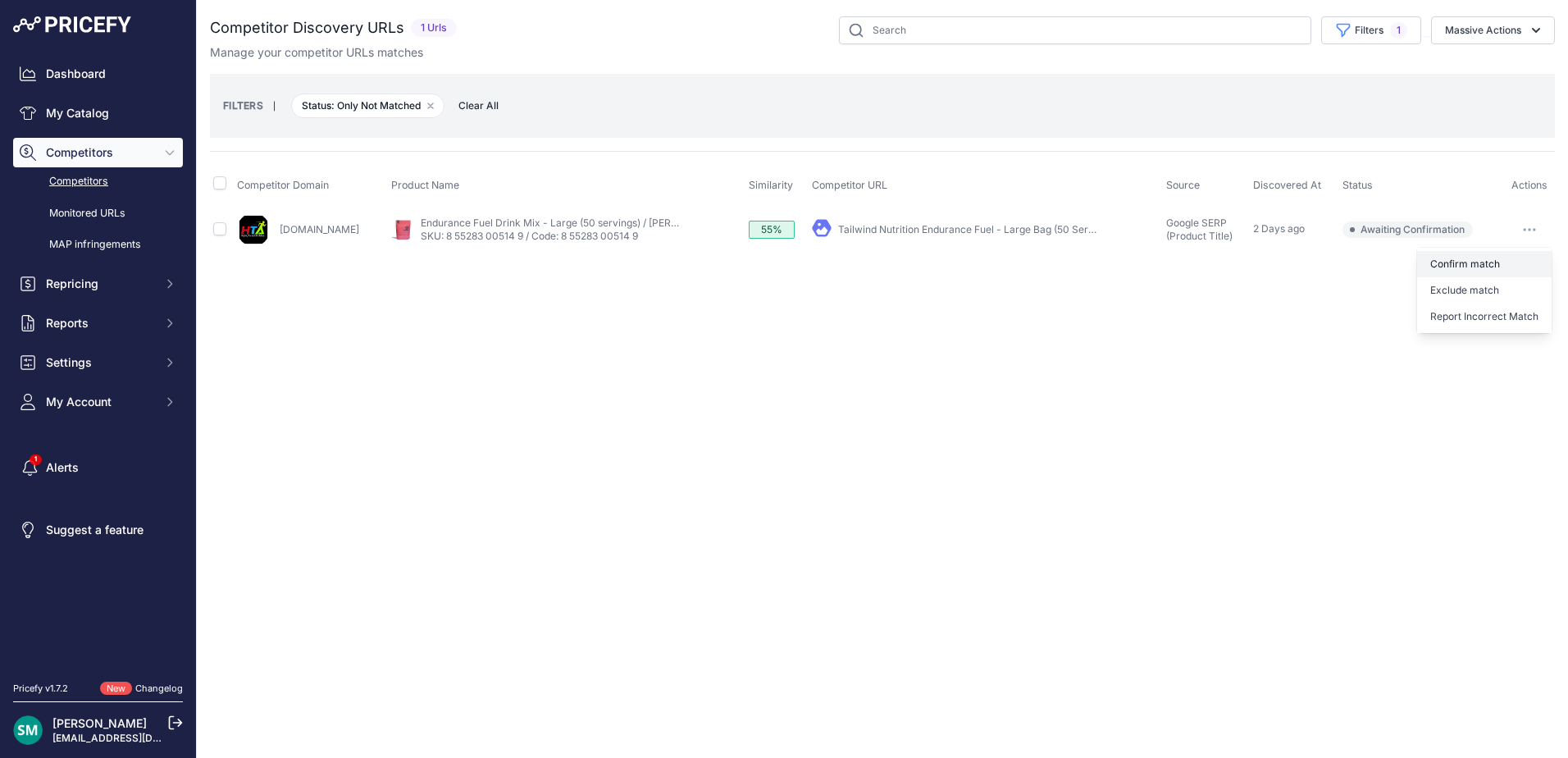 click on "Confirm match" at bounding box center (1484, 264) 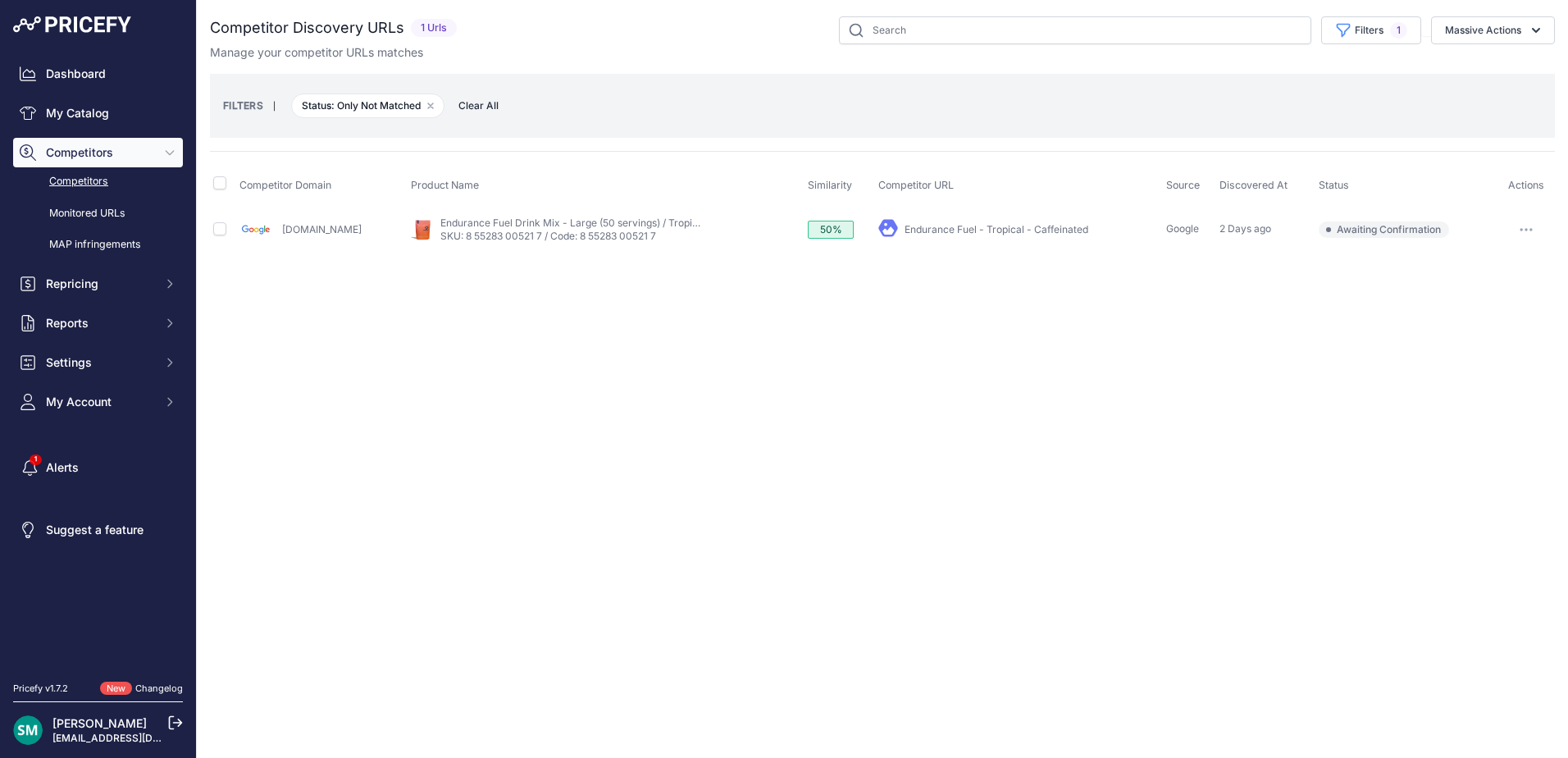 scroll, scrollTop: 0, scrollLeft: 0, axis: both 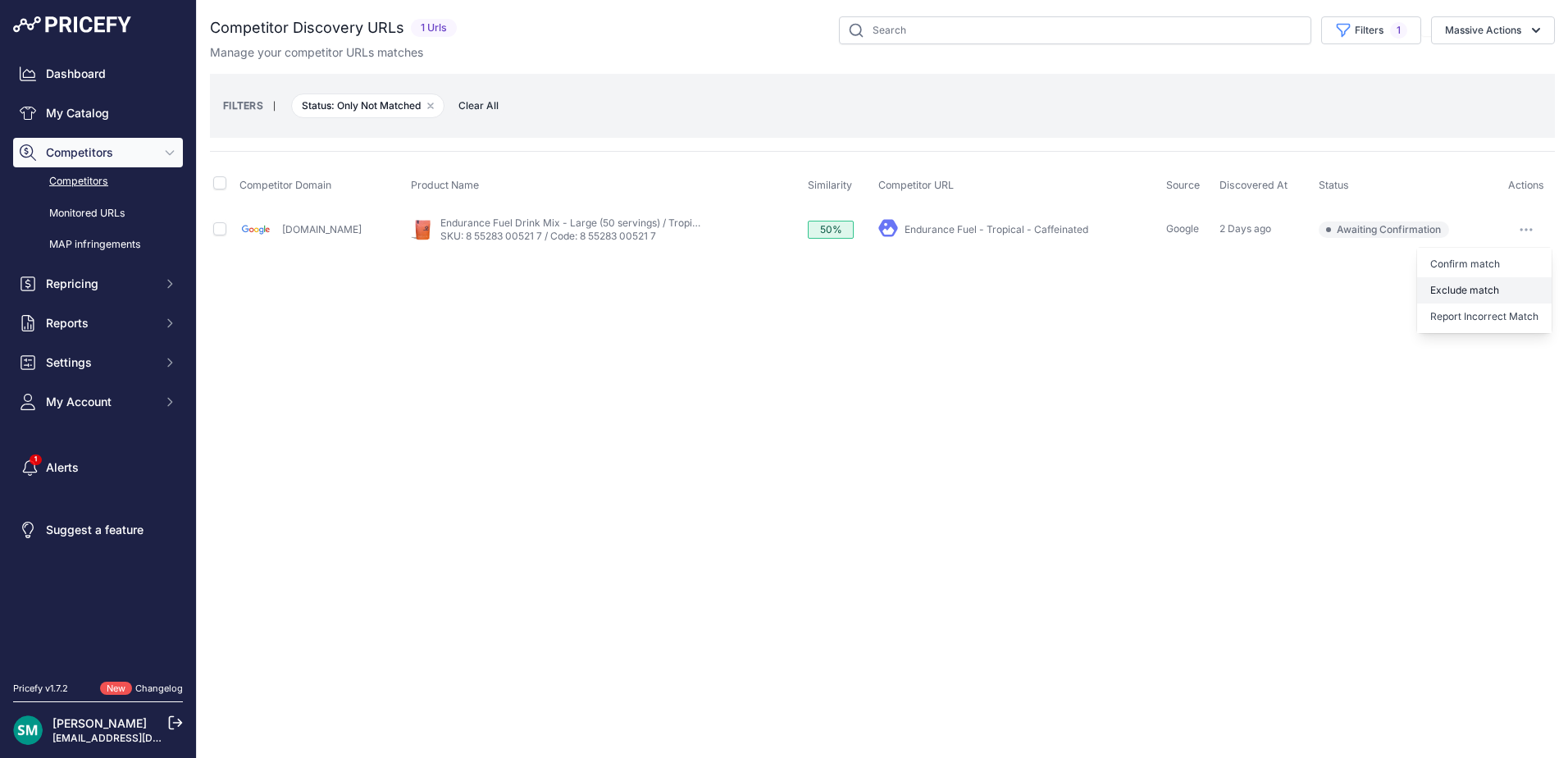 click on "Exclude match" at bounding box center (1484, 290) 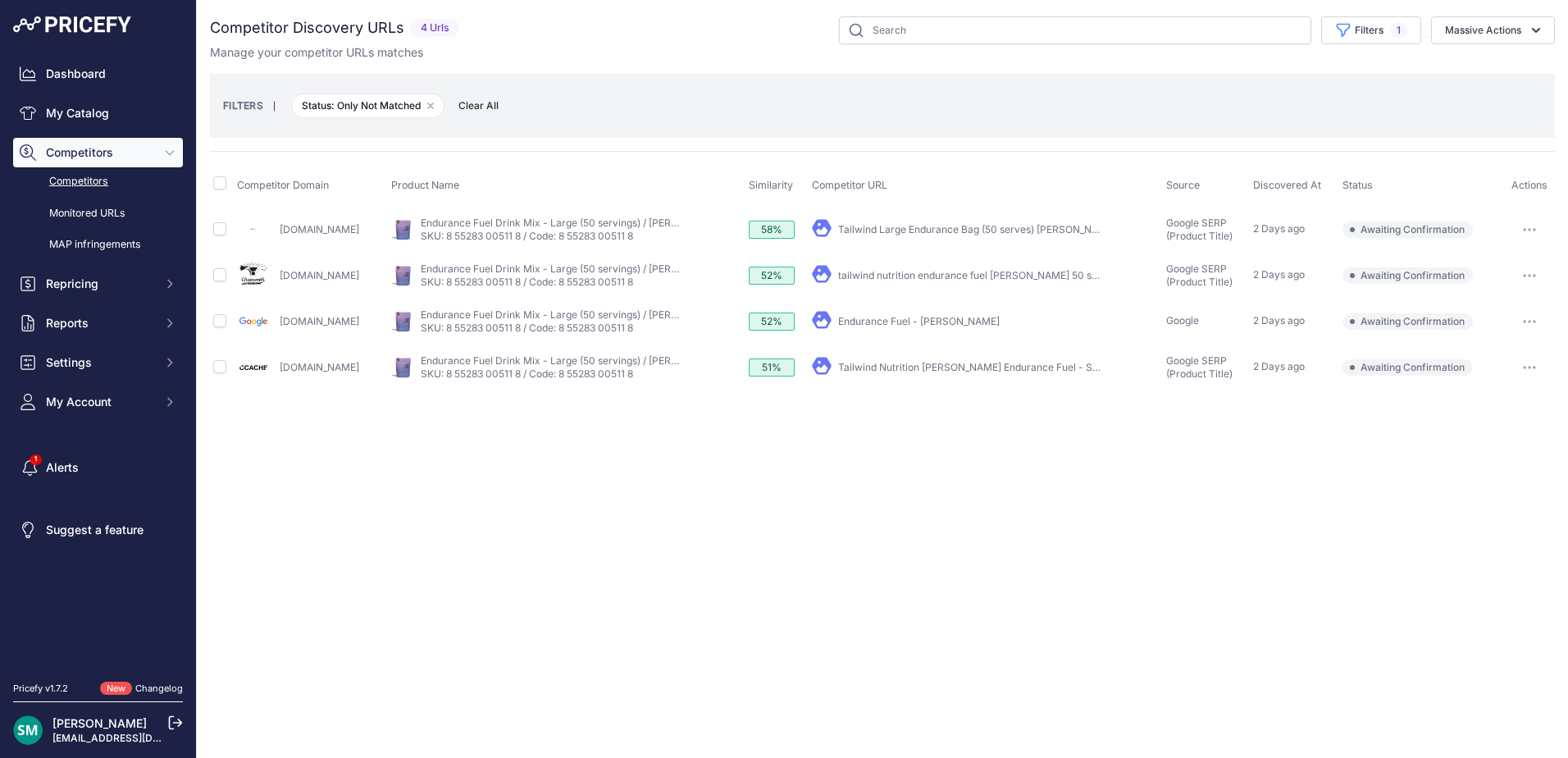 scroll, scrollTop: 0, scrollLeft: 0, axis: both 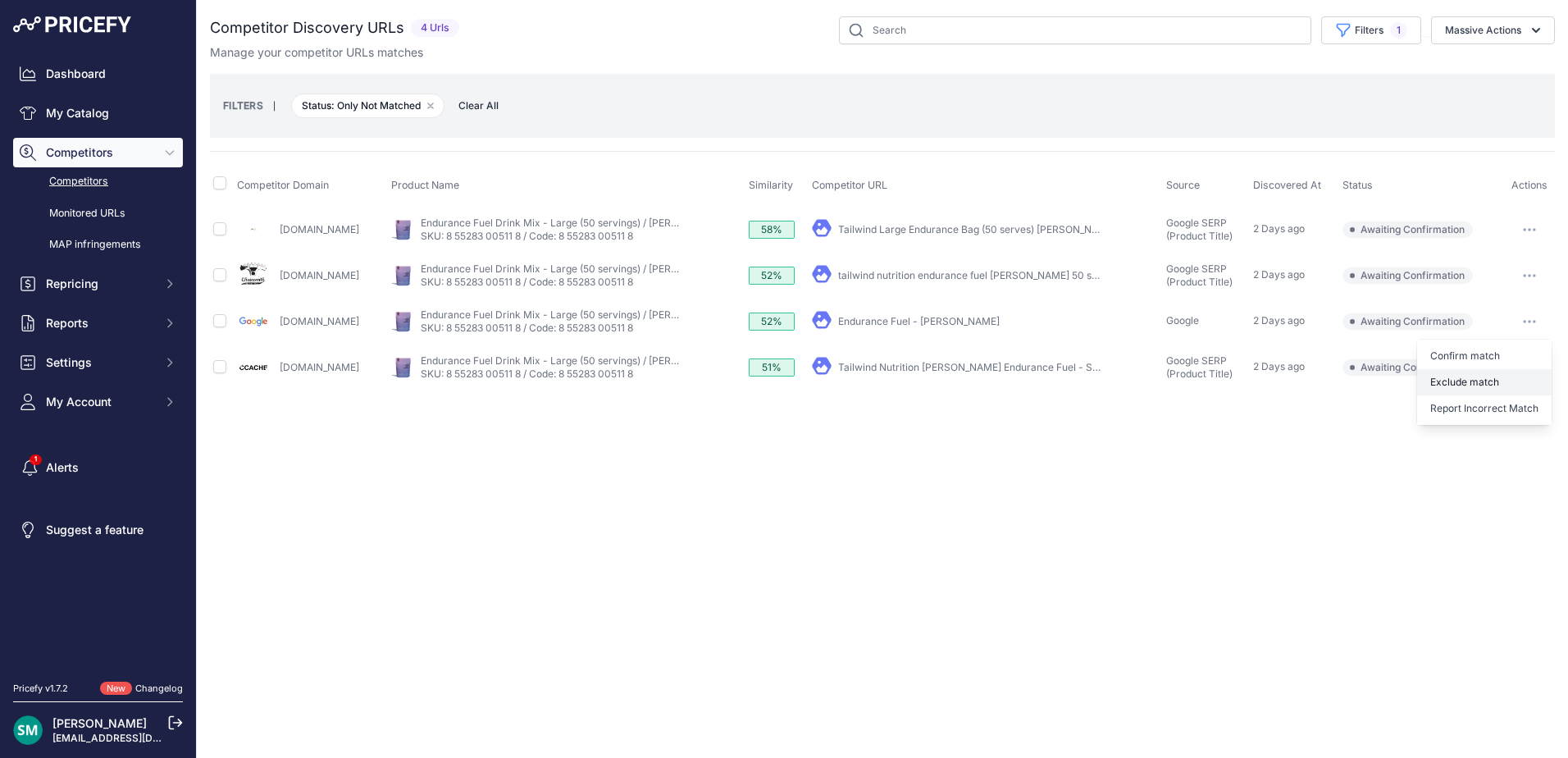click on "Exclude match" at bounding box center (0, 0) 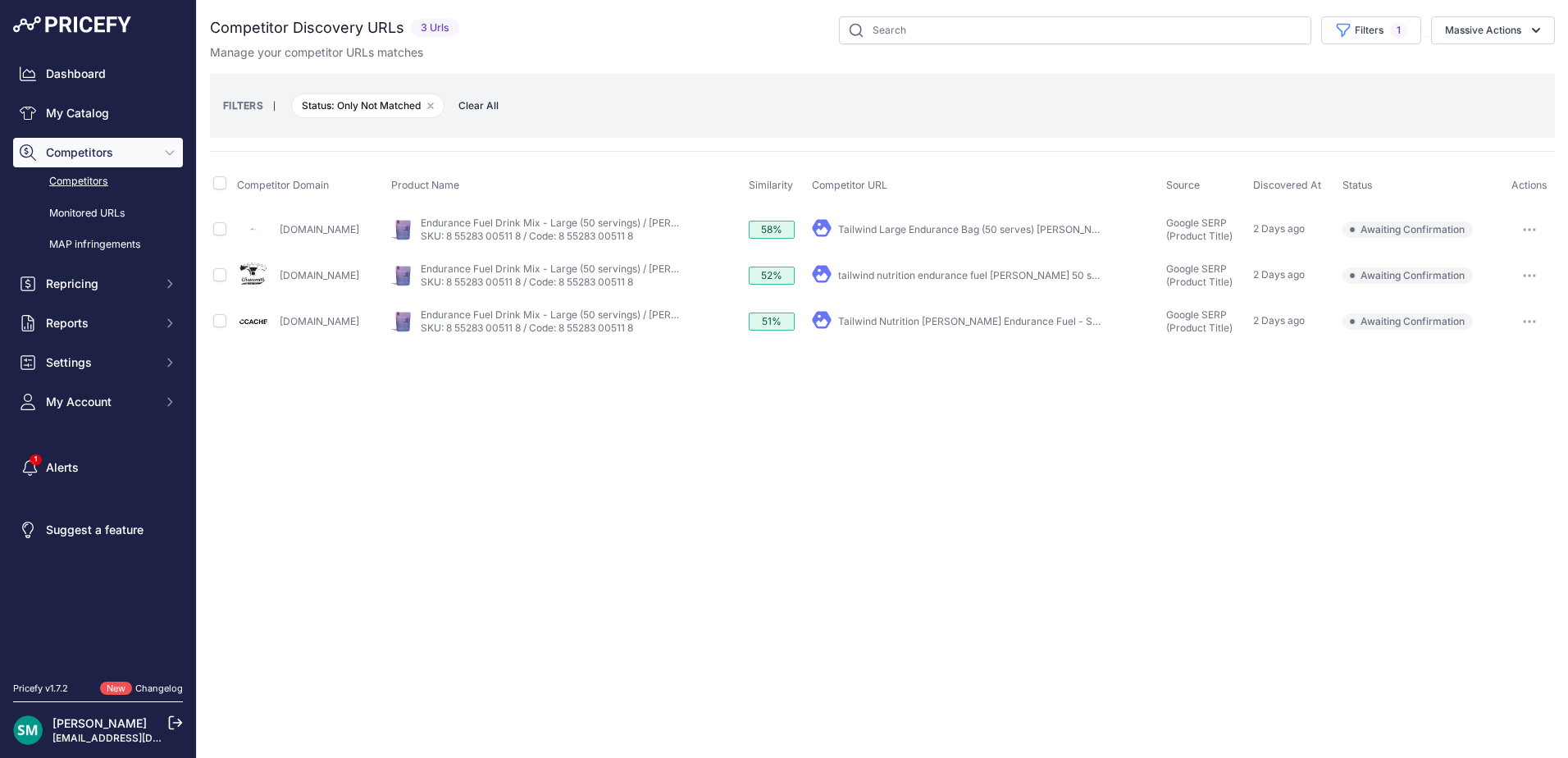 click at bounding box center (1529, 322) 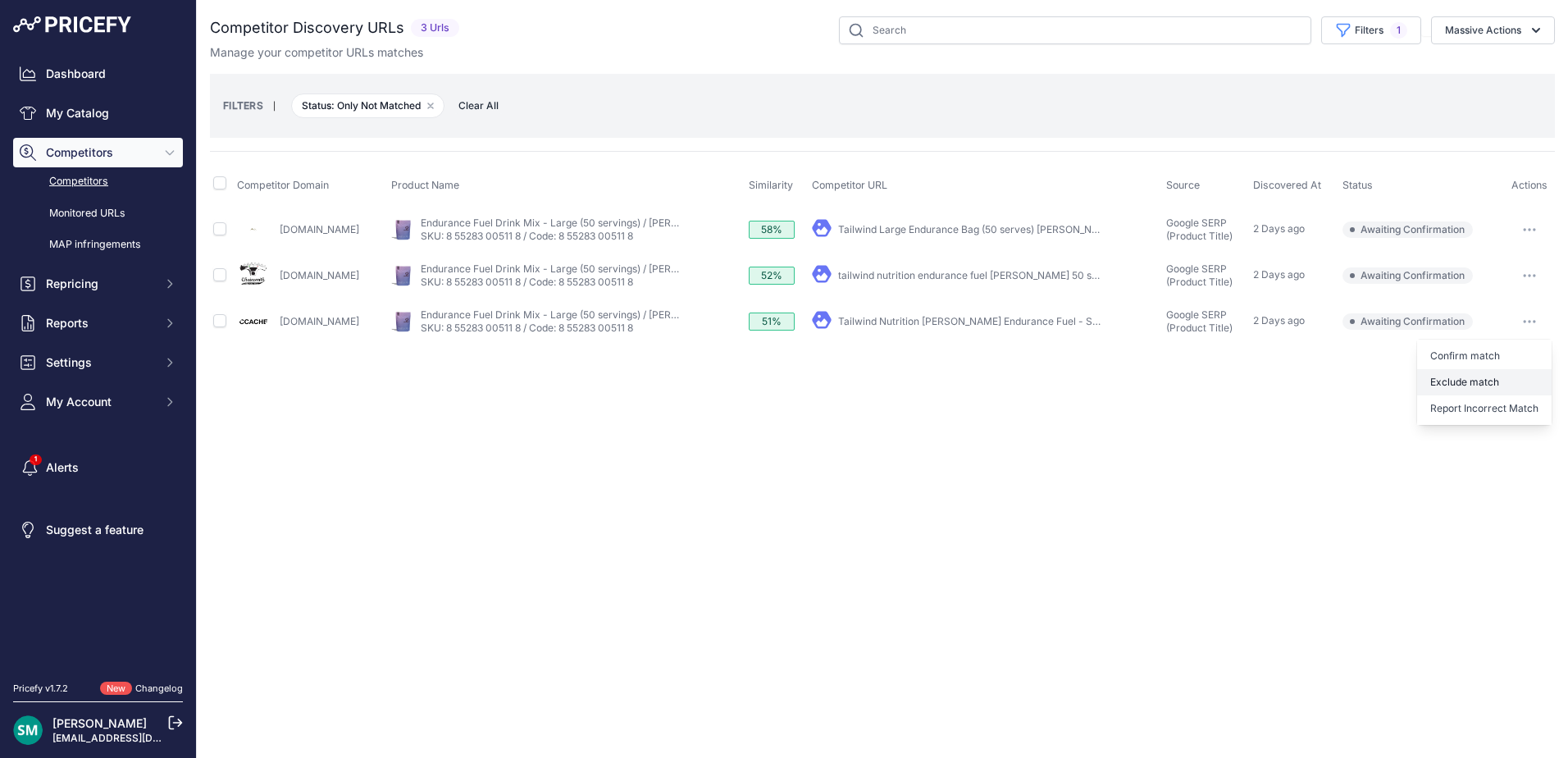 click on "Exclude match" at bounding box center (0, 0) 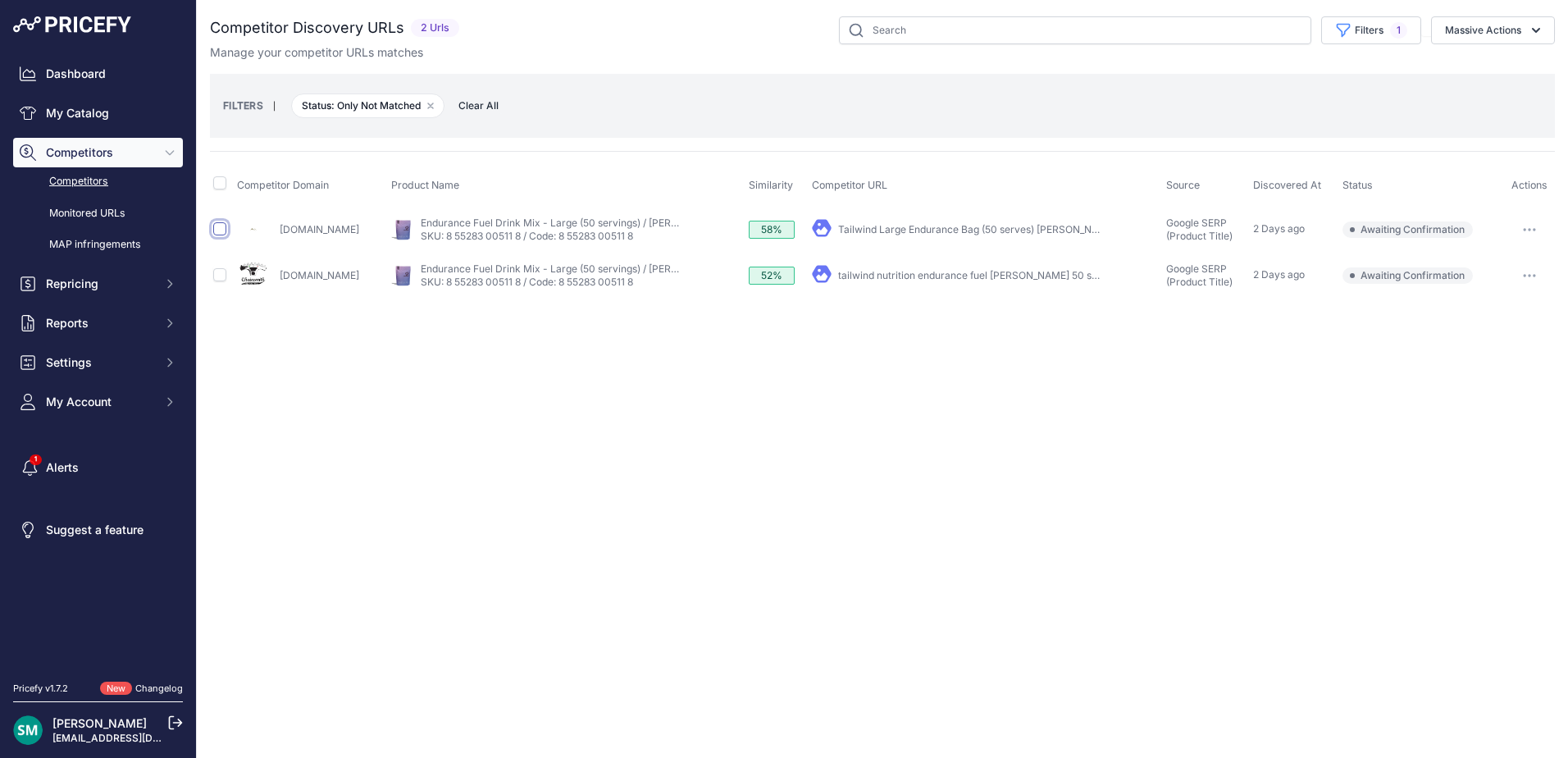 click at bounding box center [220, 229] 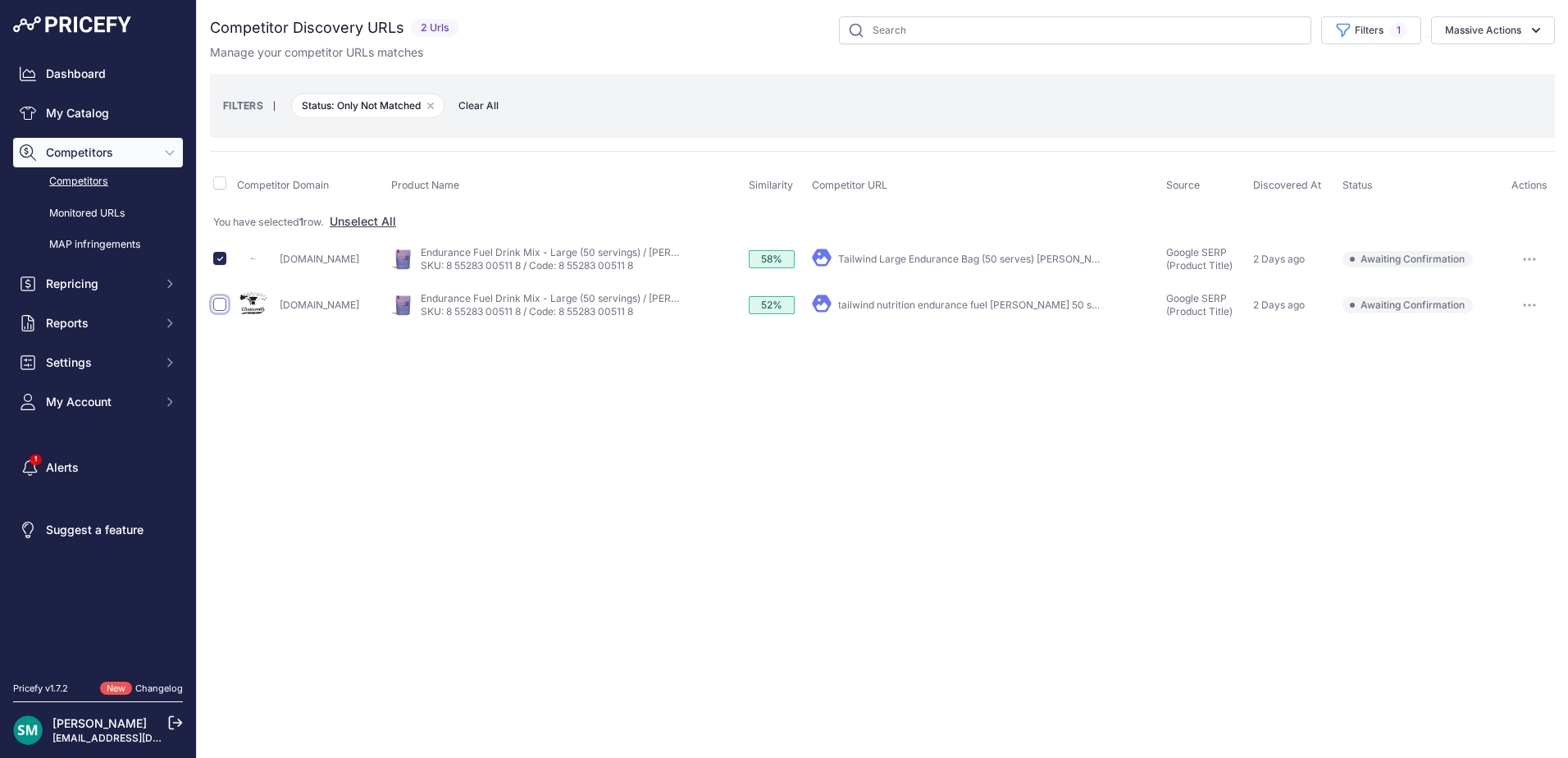 click at bounding box center (220, 304) 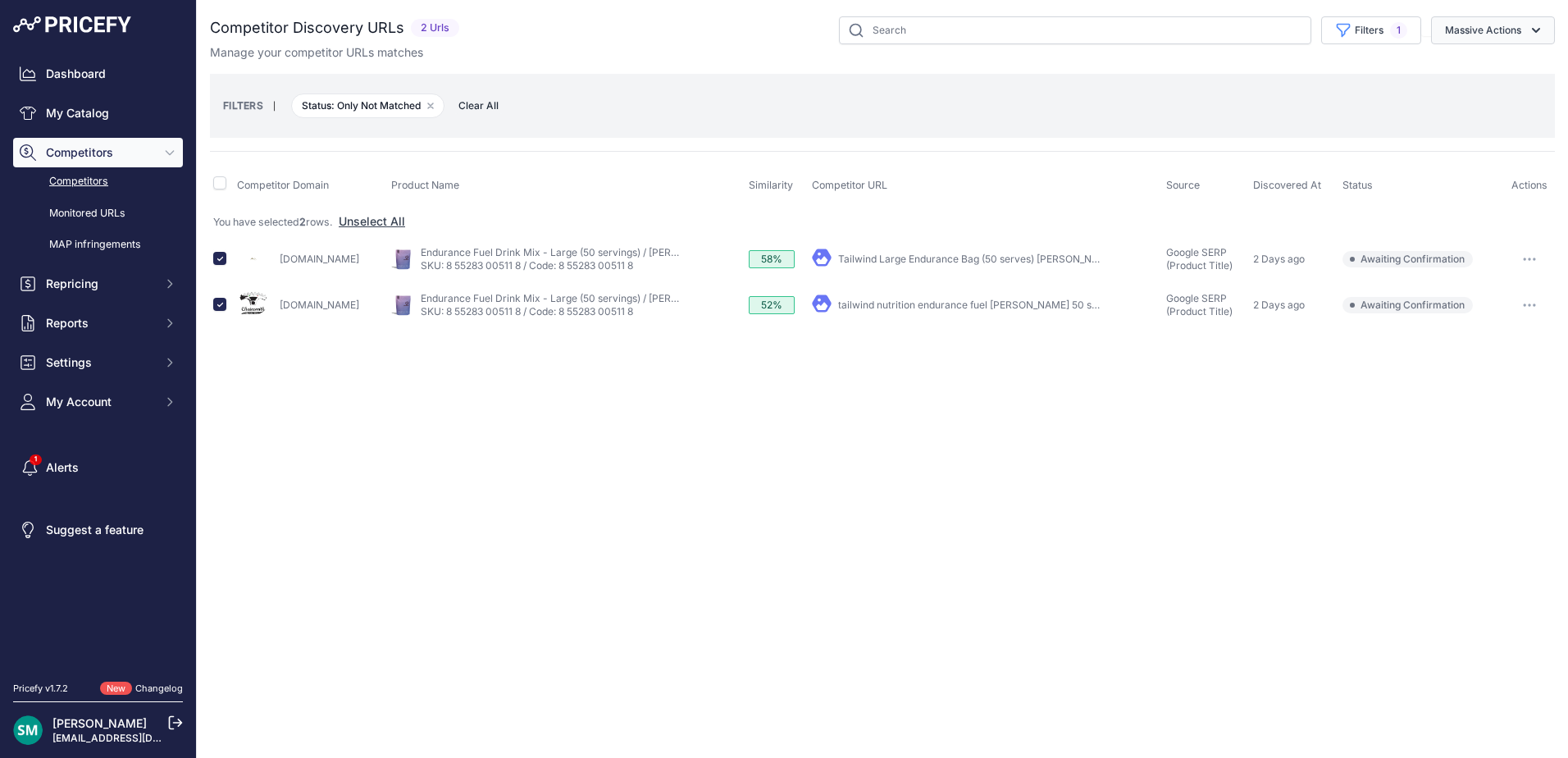click on "Massive Actions" at bounding box center [1493, 30] 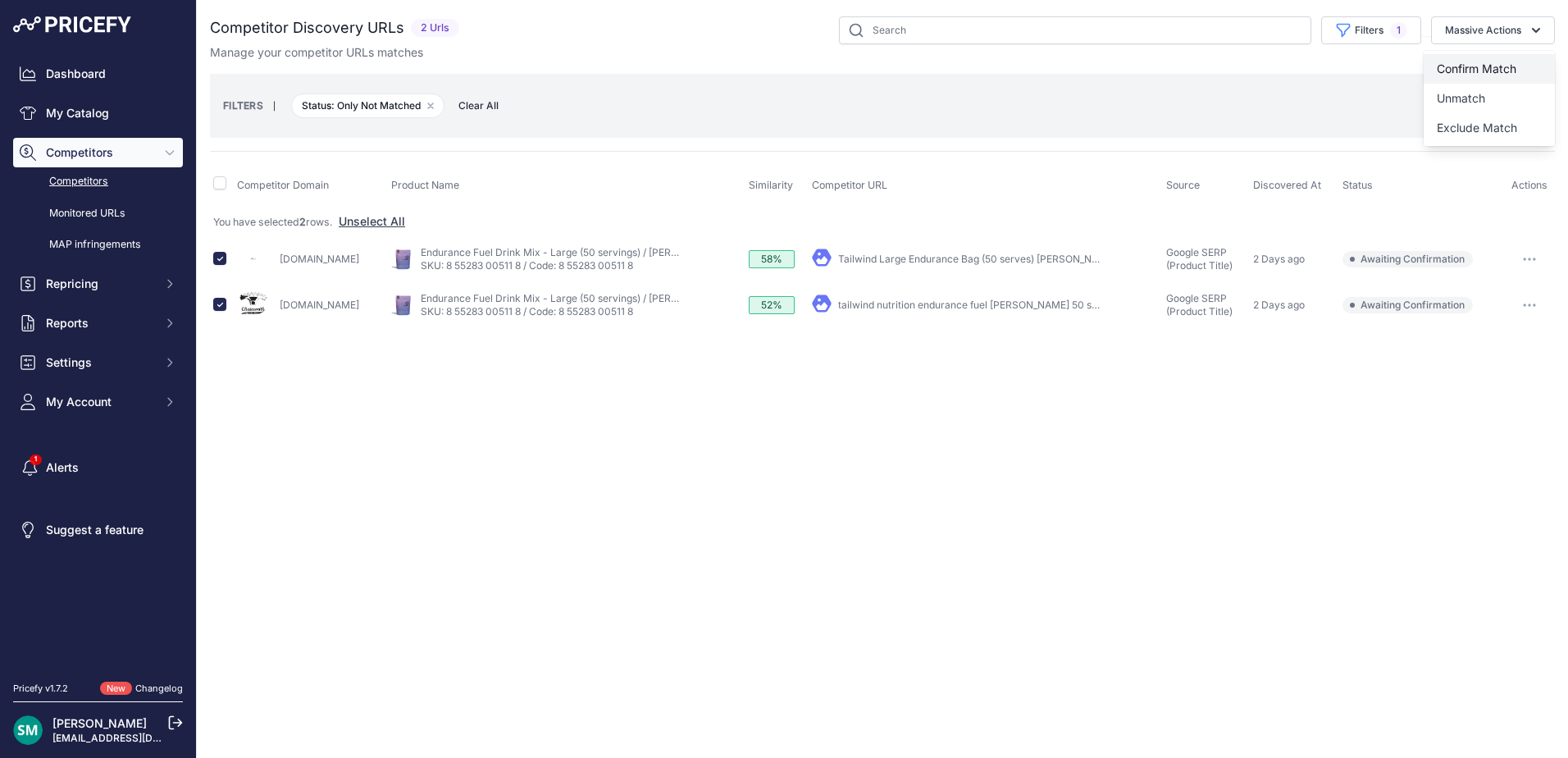 click on "Confirm Match" at bounding box center (1476, 68) 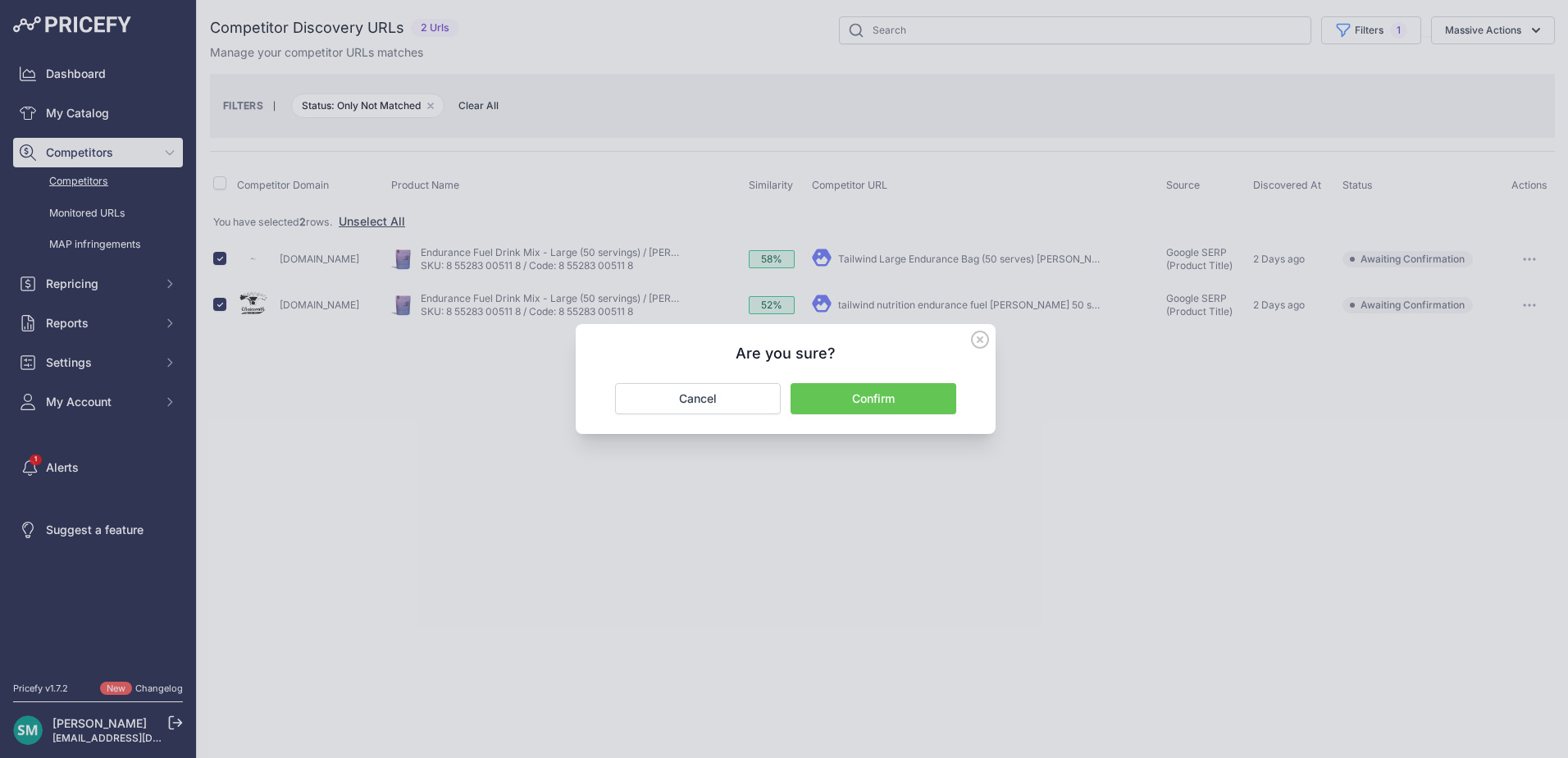 click on "Confirm" at bounding box center (873, 399) 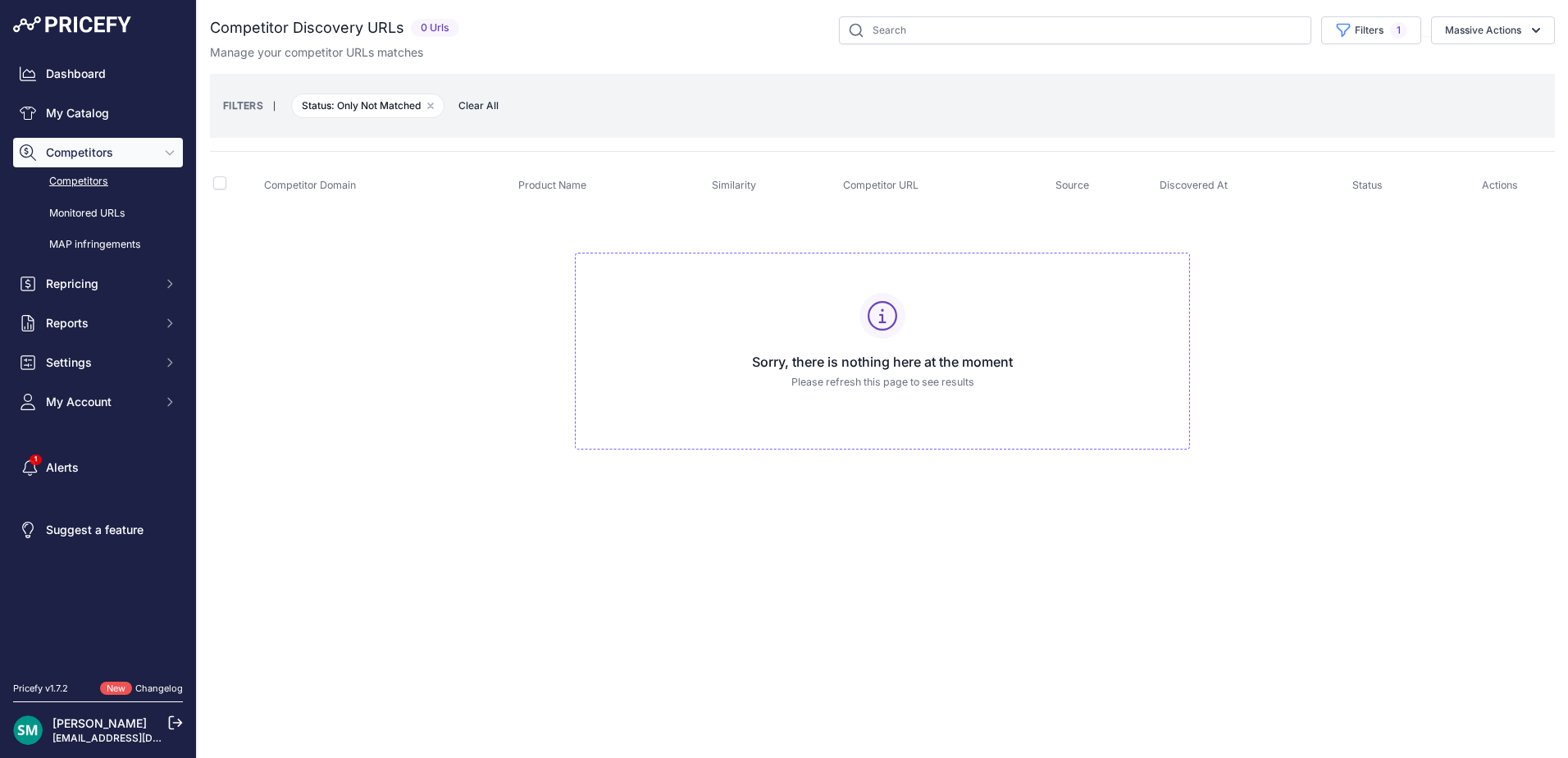 scroll, scrollTop: 0, scrollLeft: 0, axis: both 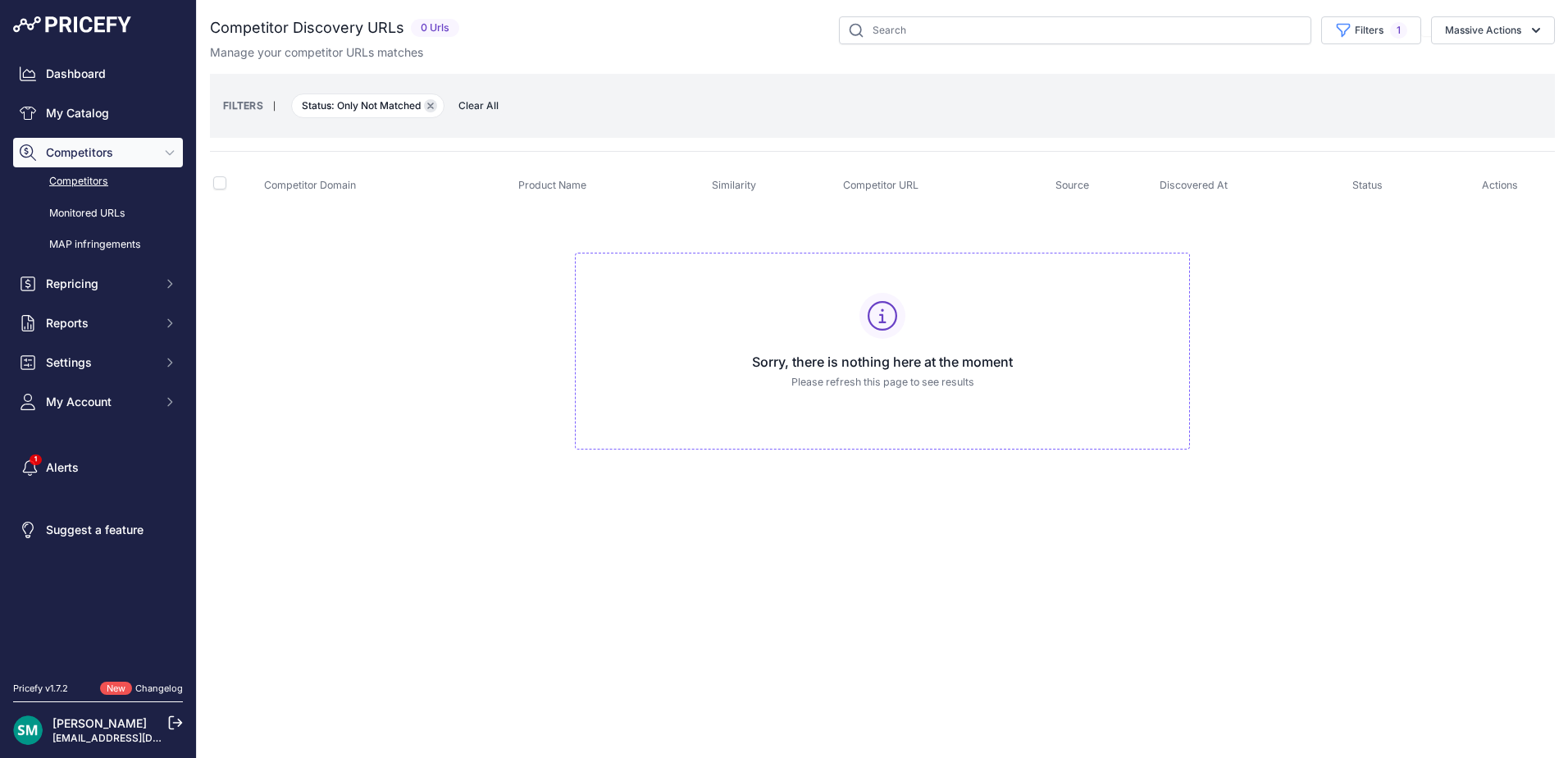 click on "Remove filter option" at bounding box center (431, 106) 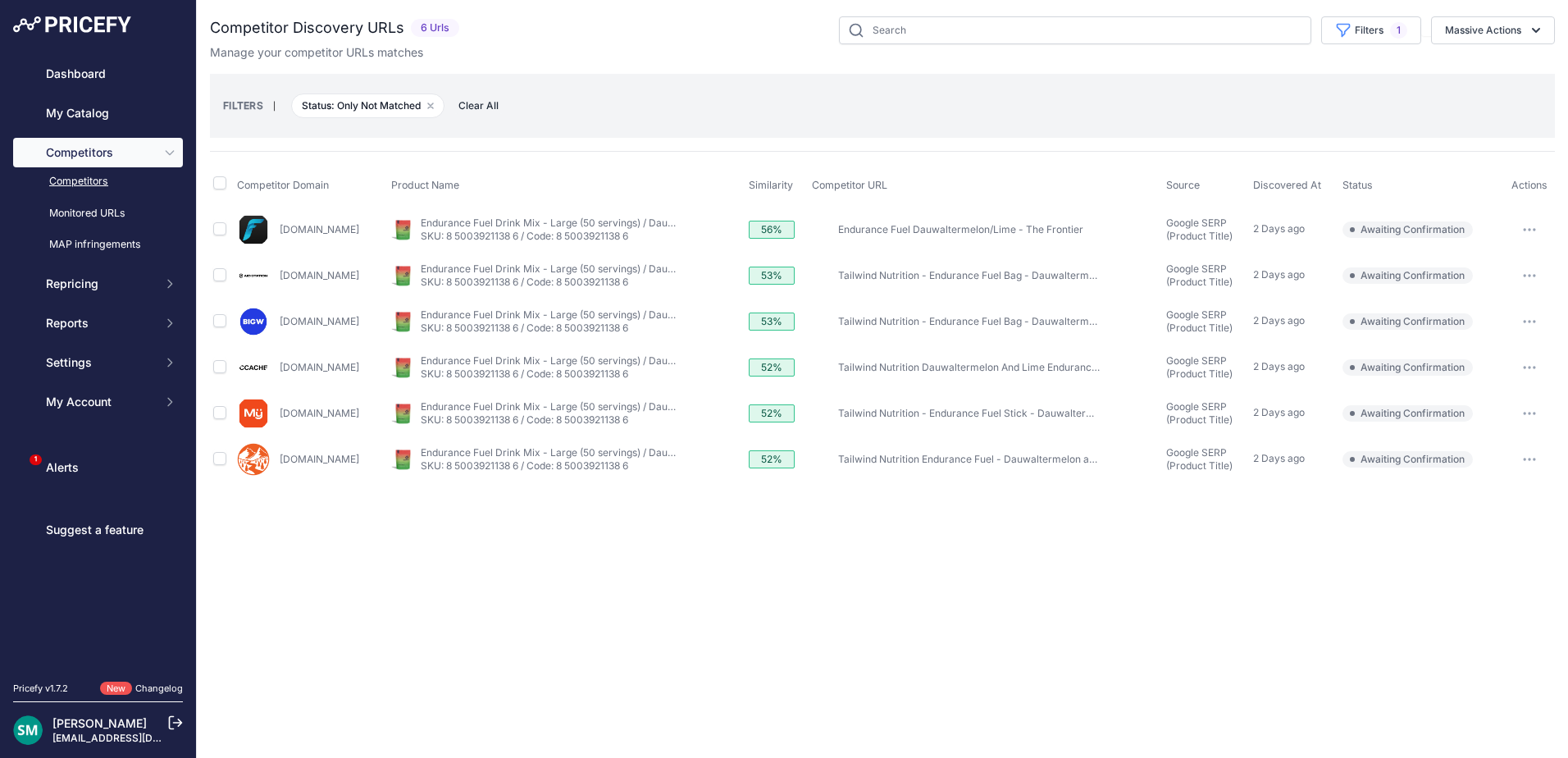 scroll, scrollTop: 0, scrollLeft: 0, axis: both 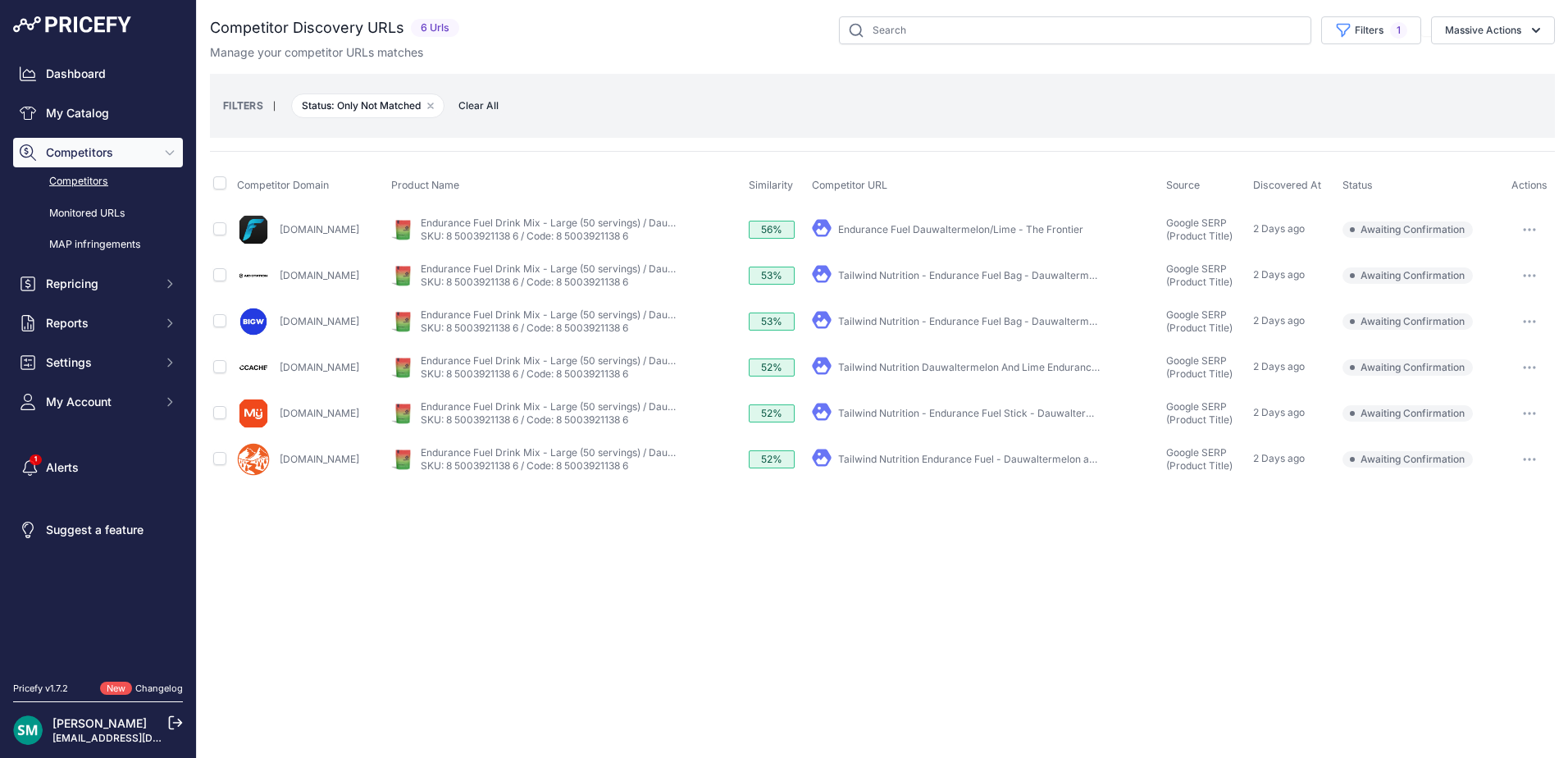 click at bounding box center (1529, 368) 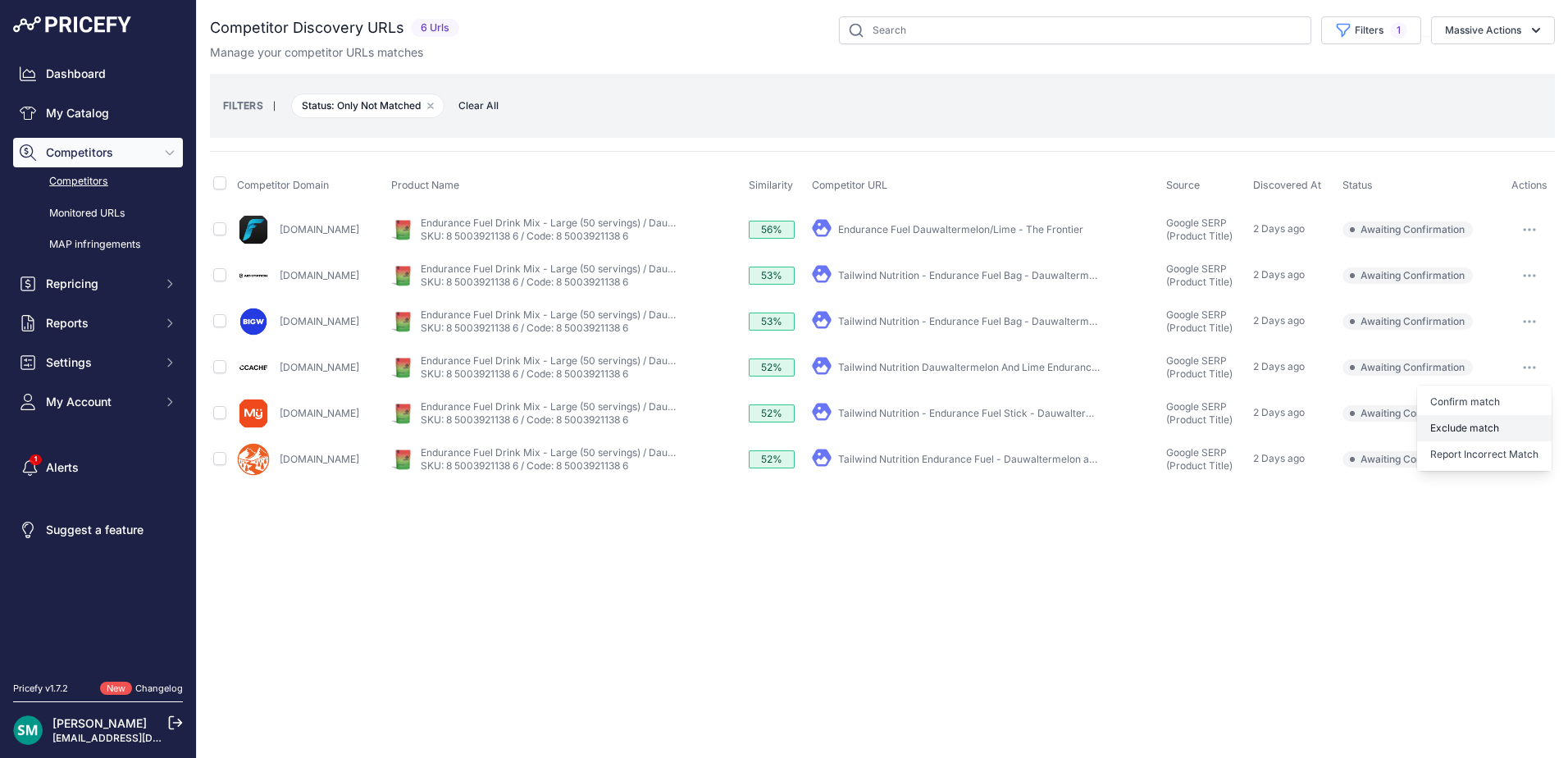 click on "Exclude match" at bounding box center (0, 0) 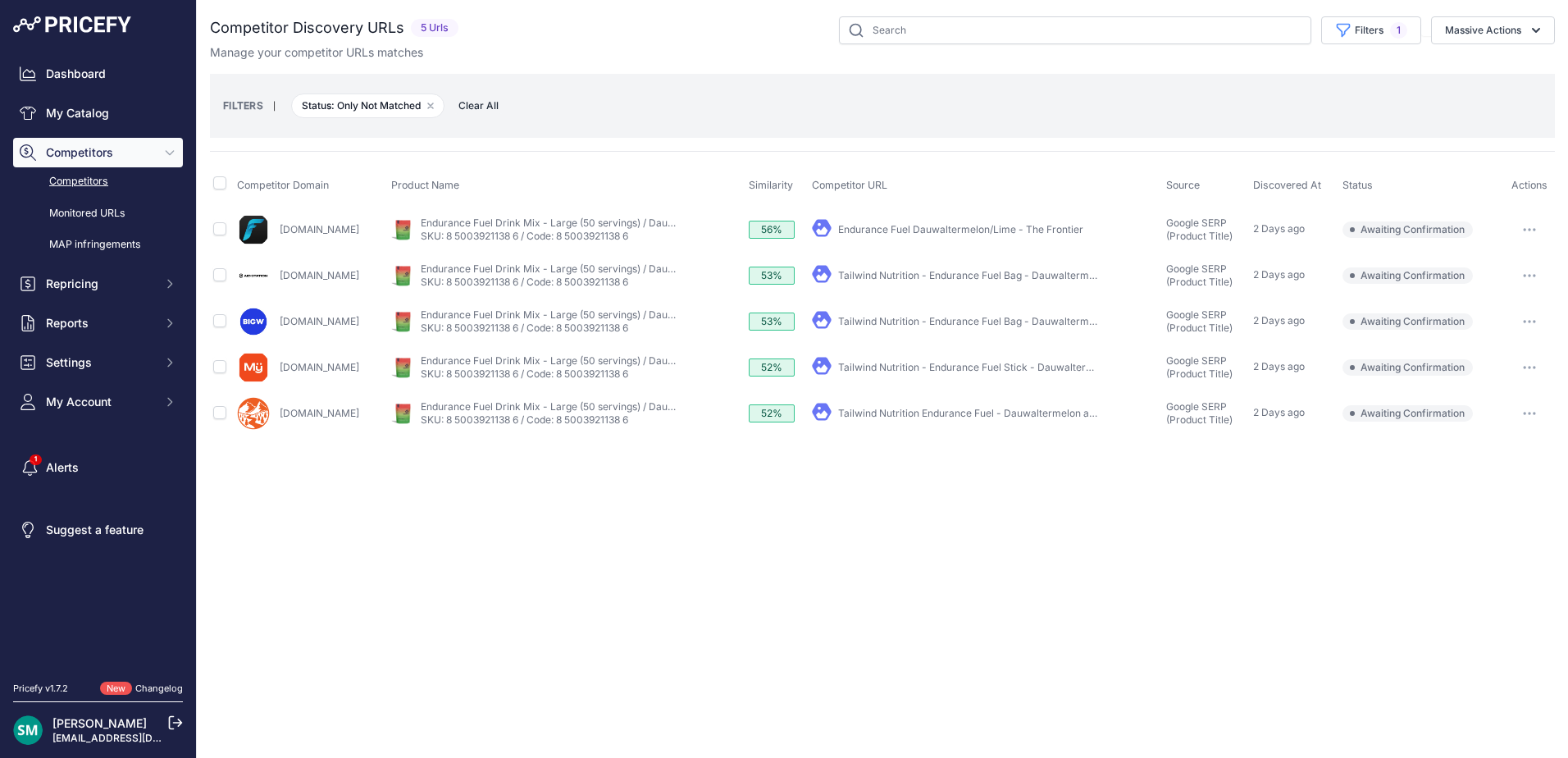 click at bounding box center [1529, 368] 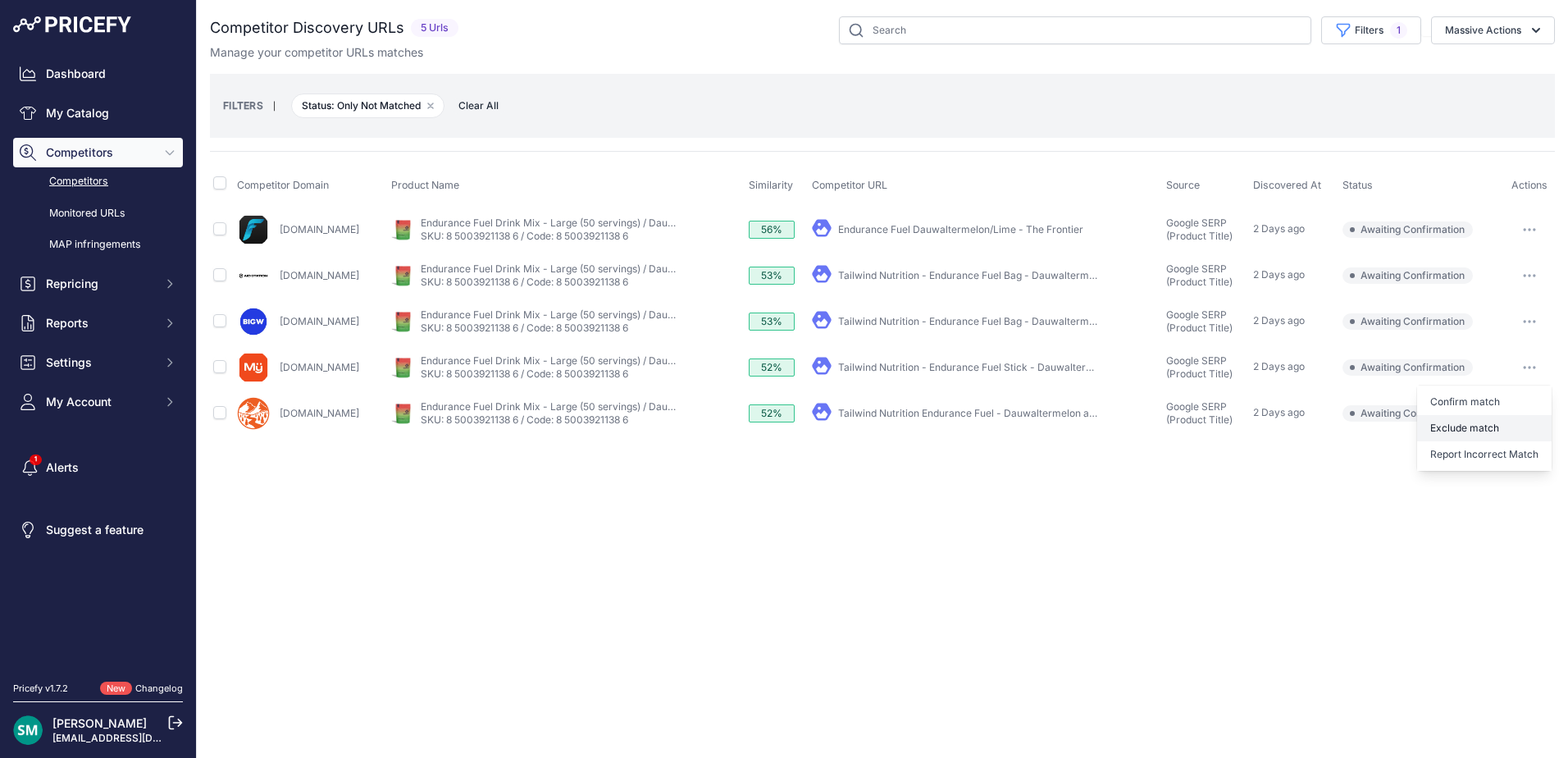 click on "Exclude match" at bounding box center (0, 0) 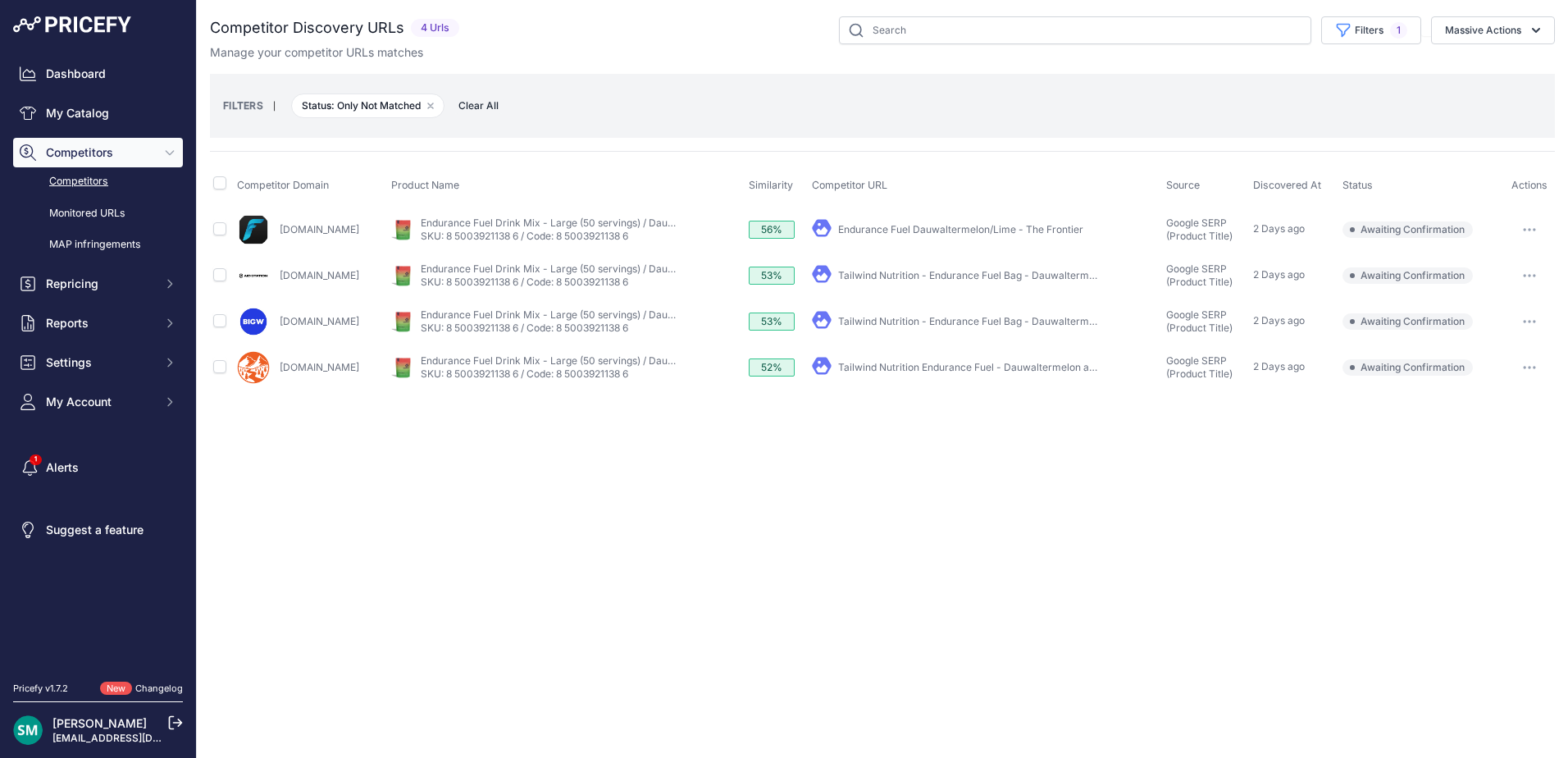 click at bounding box center (1529, 368) 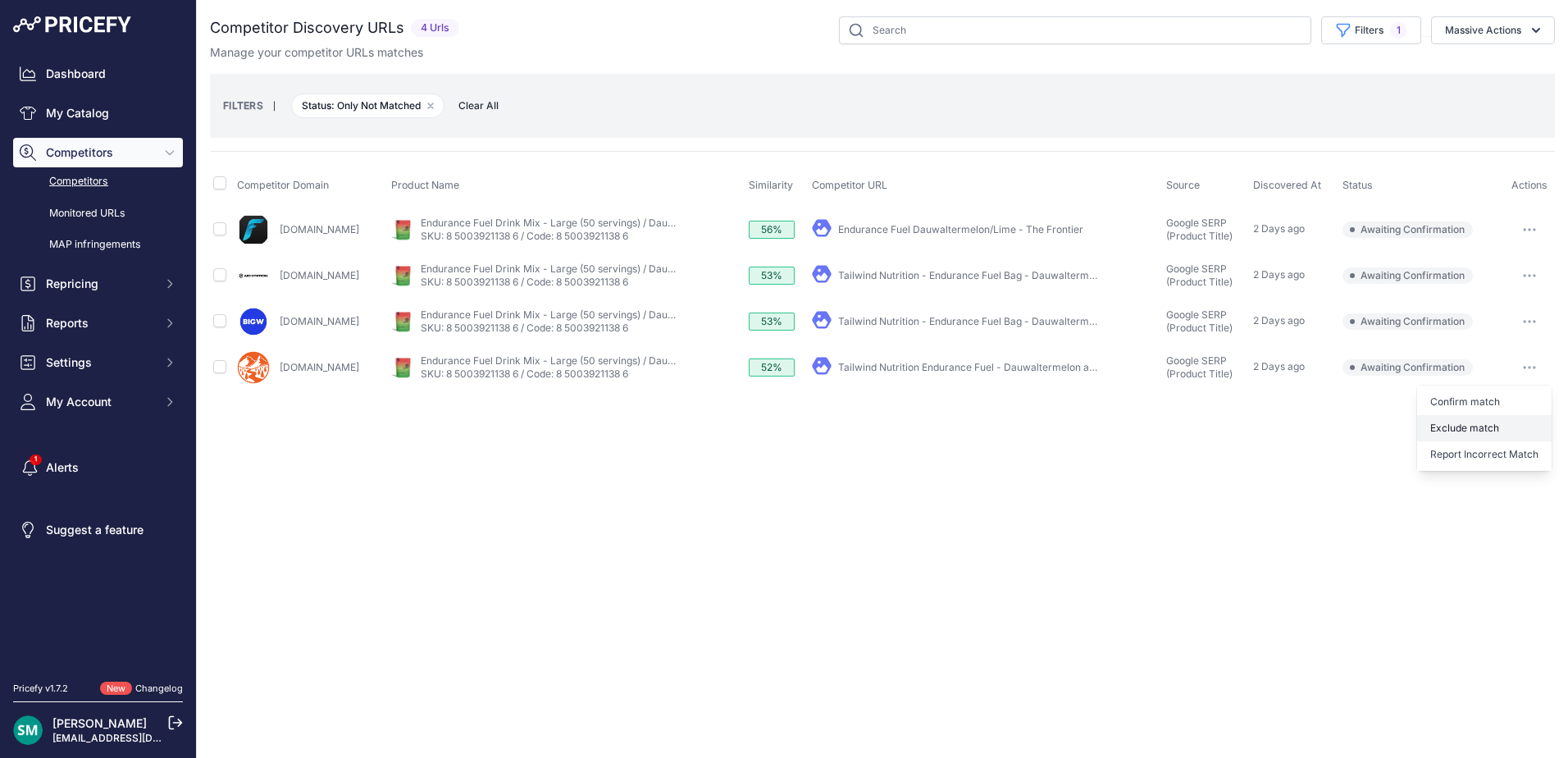 click on "Exclude match" at bounding box center [0, 0] 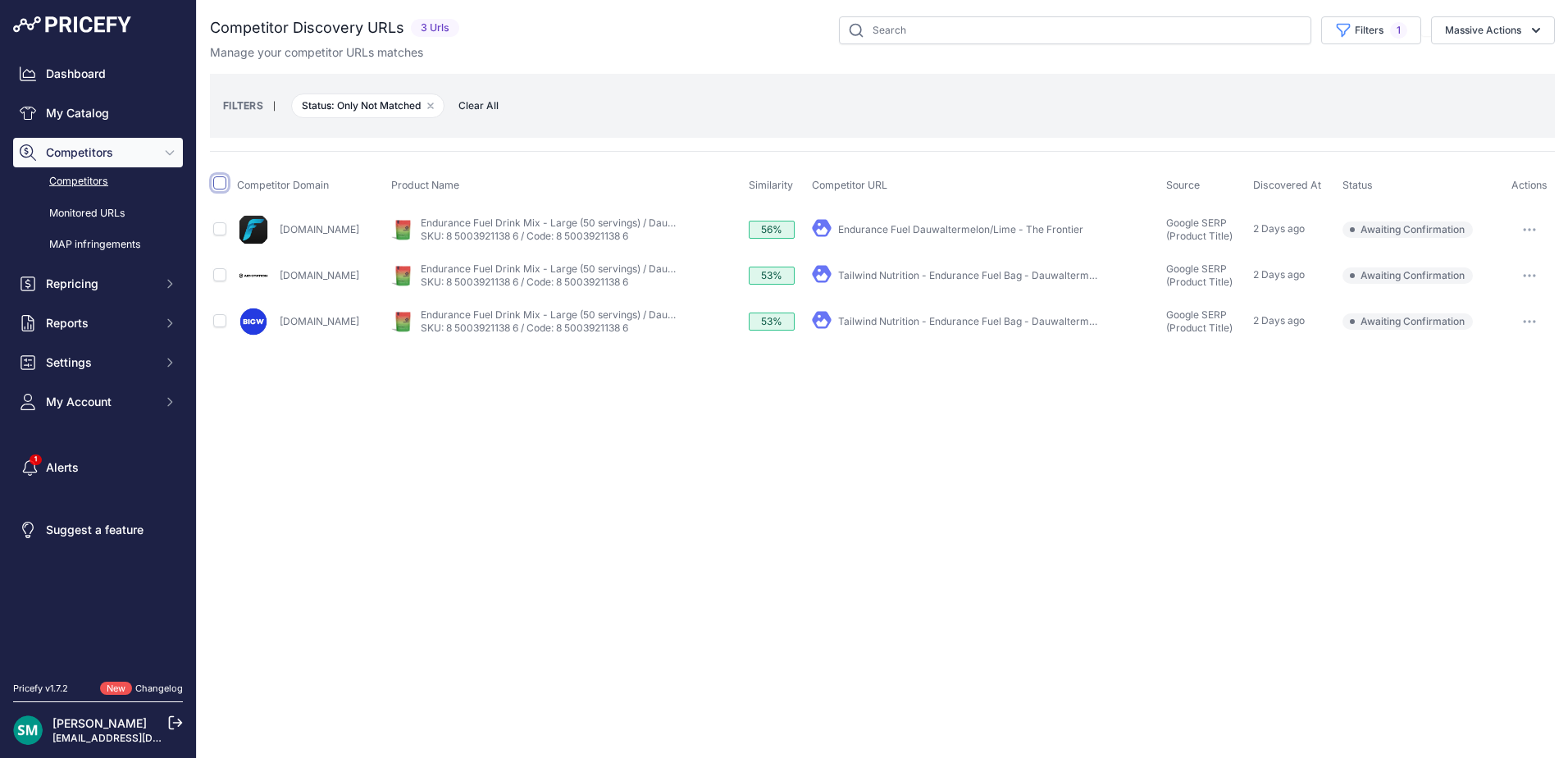click at bounding box center (220, 183) 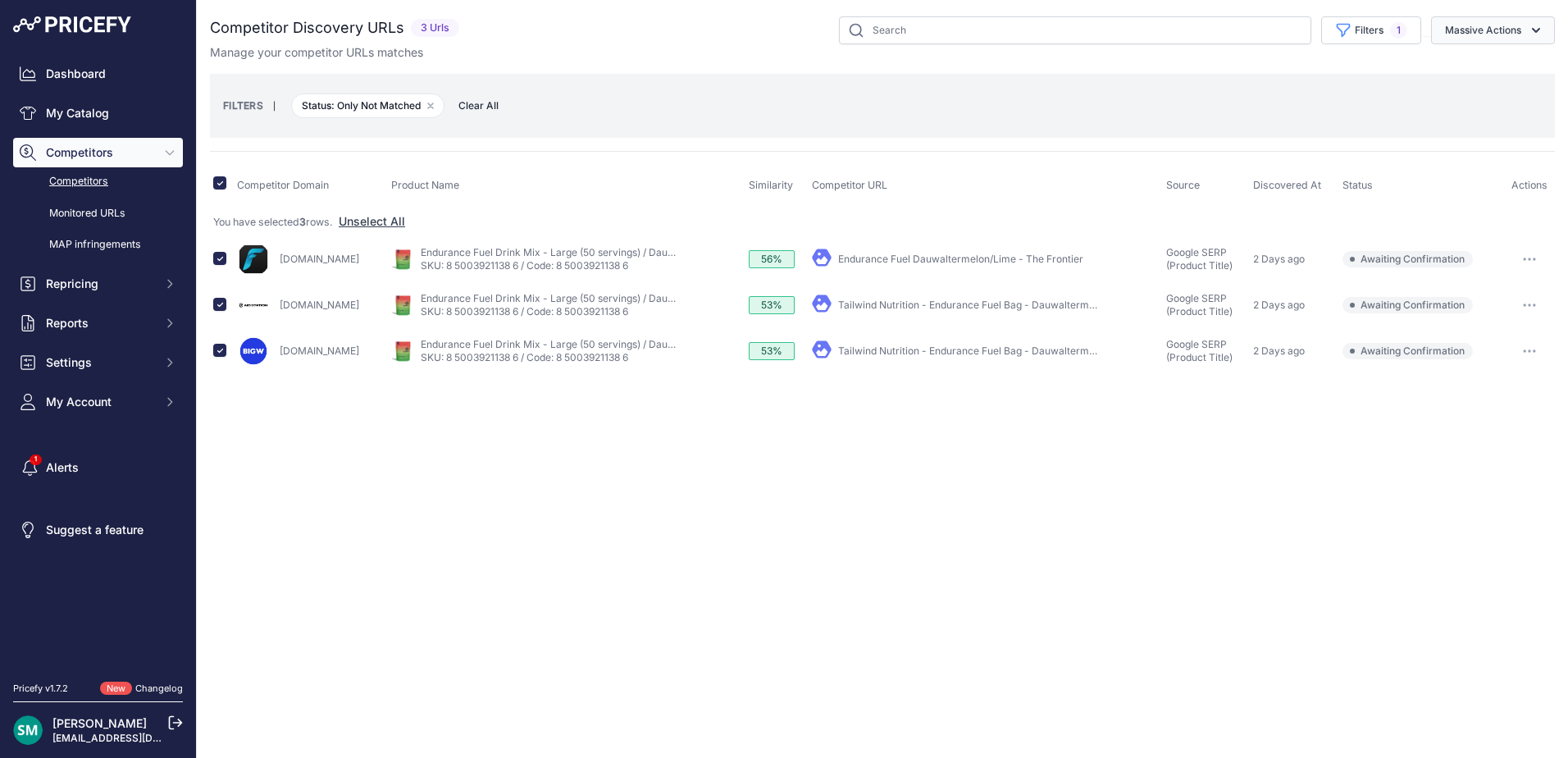 click on "Massive Actions" at bounding box center [1493, 30] 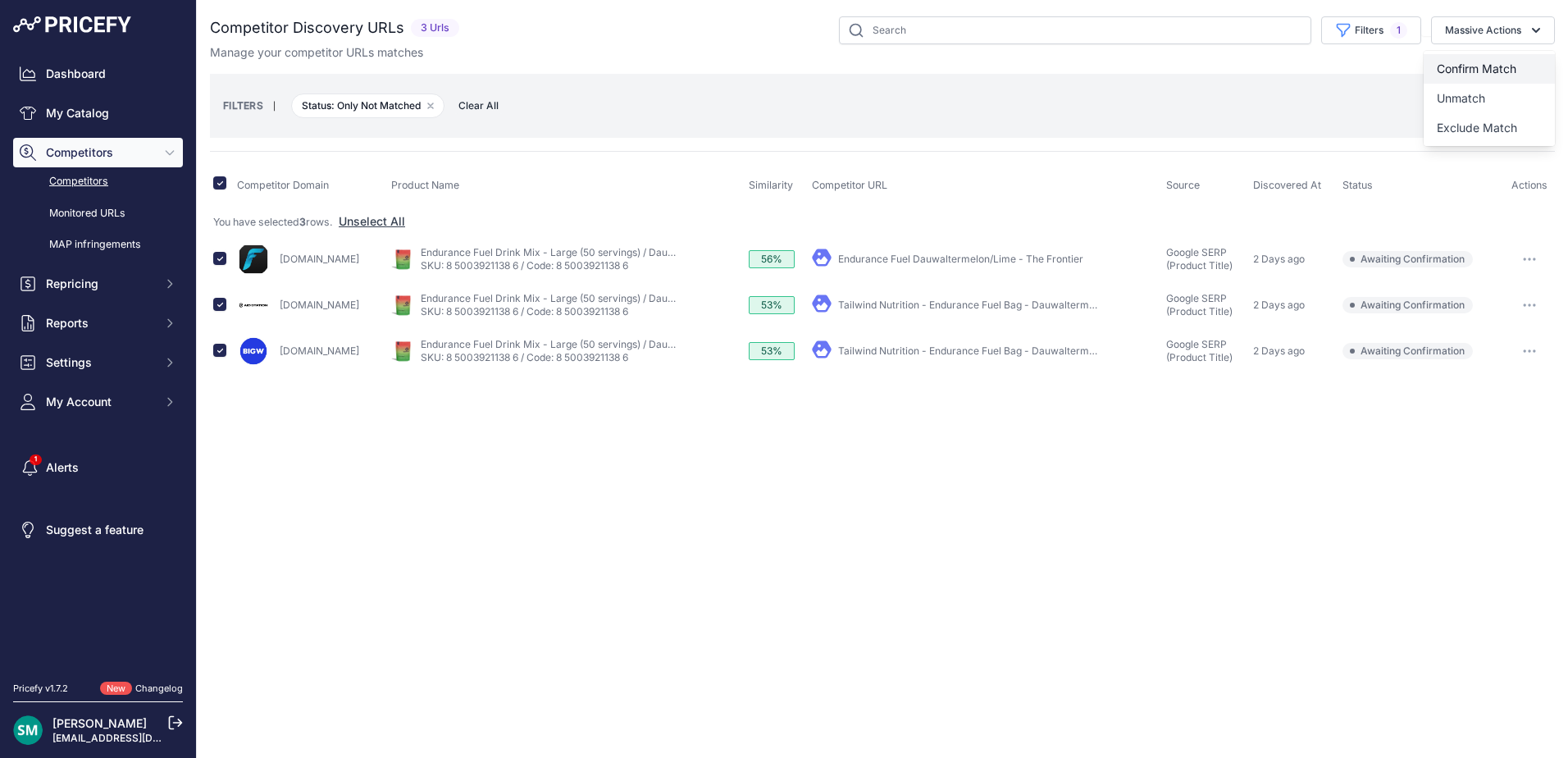click on "Confirm Match" at bounding box center [1489, 69] 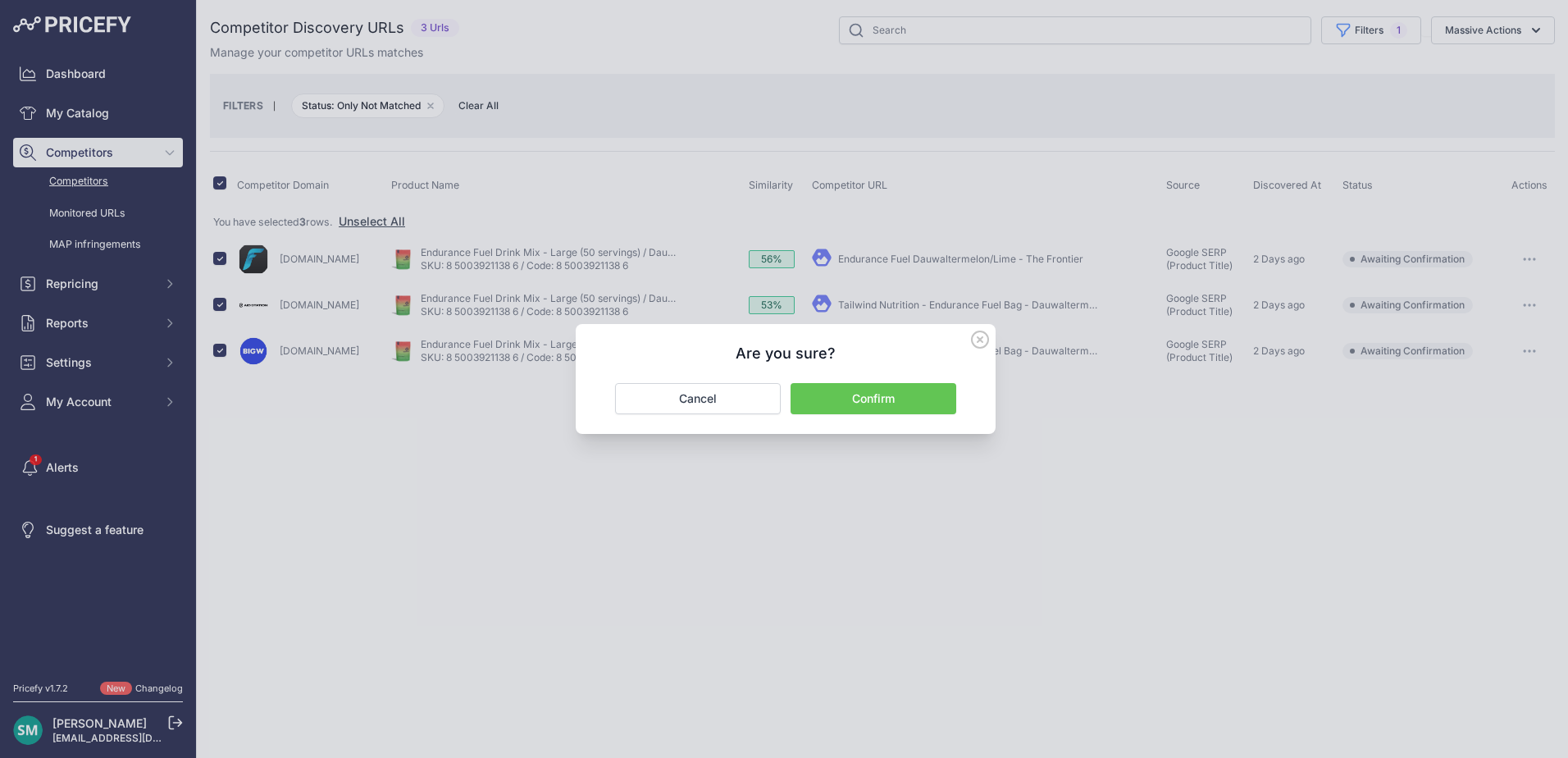 click on "Are you sure?
Confirm
Cancel" at bounding box center (786, 379) 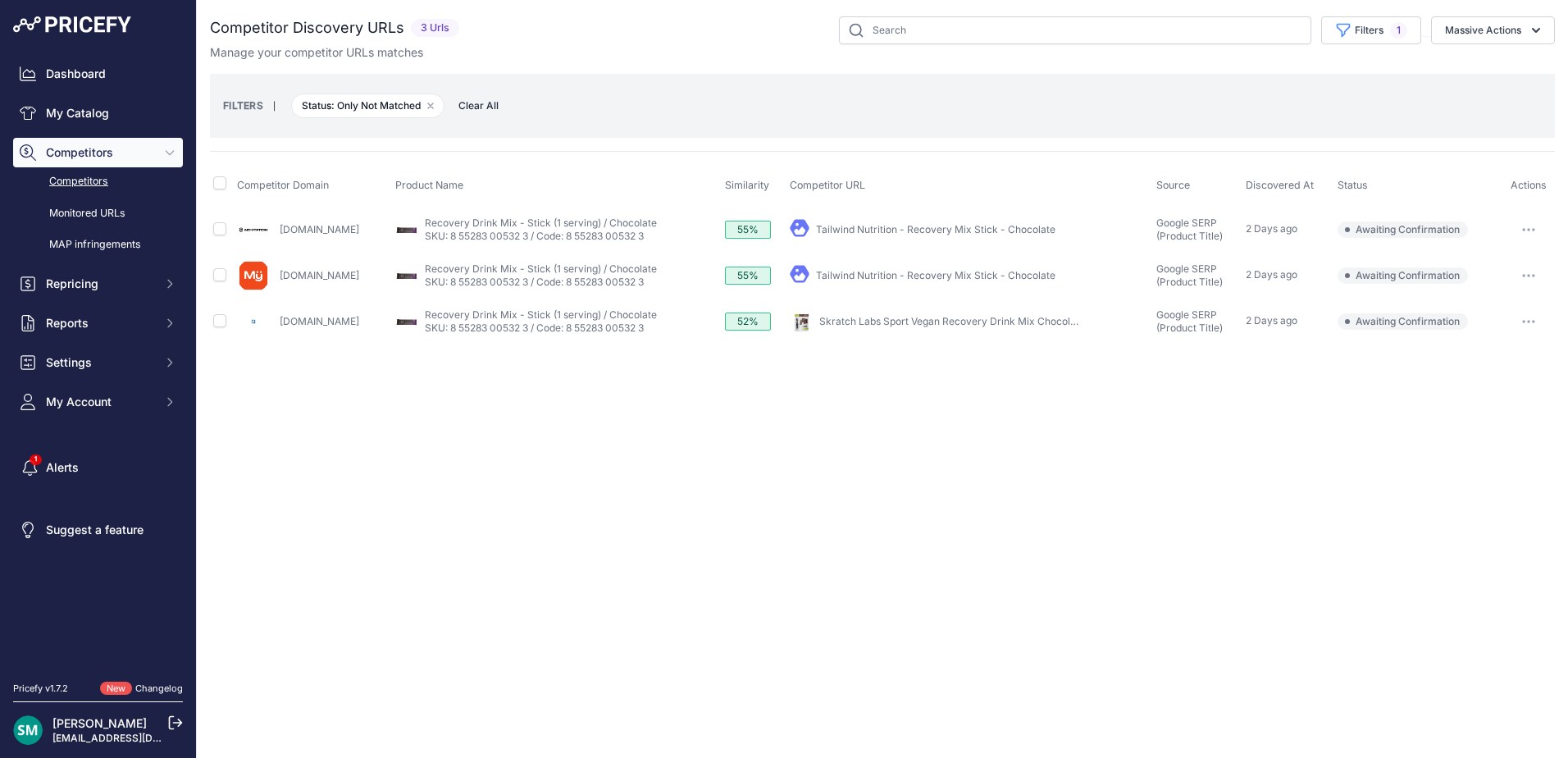 scroll, scrollTop: 0, scrollLeft: 0, axis: both 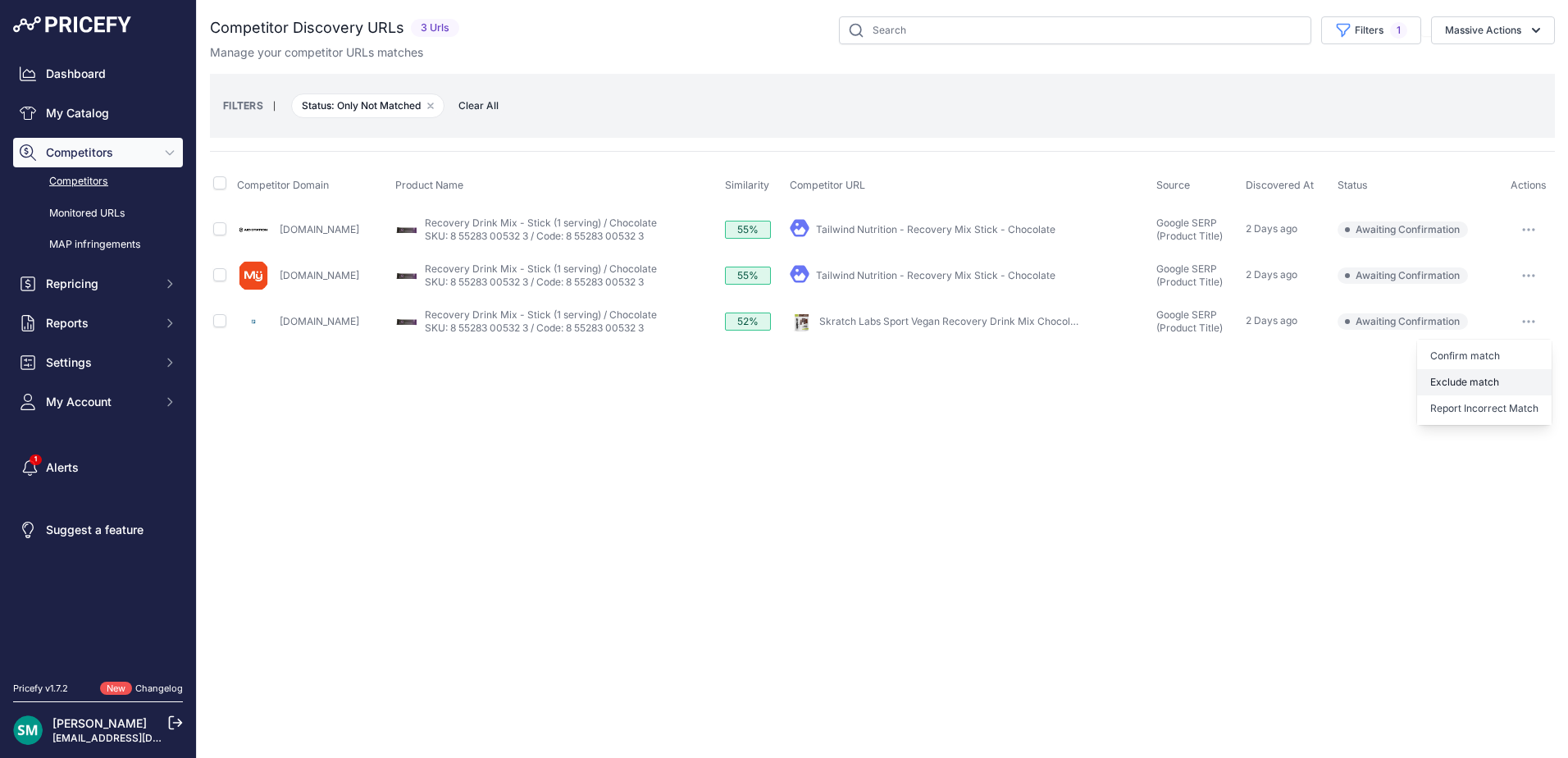 click on "Exclude match" at bounding box center [0, 0] 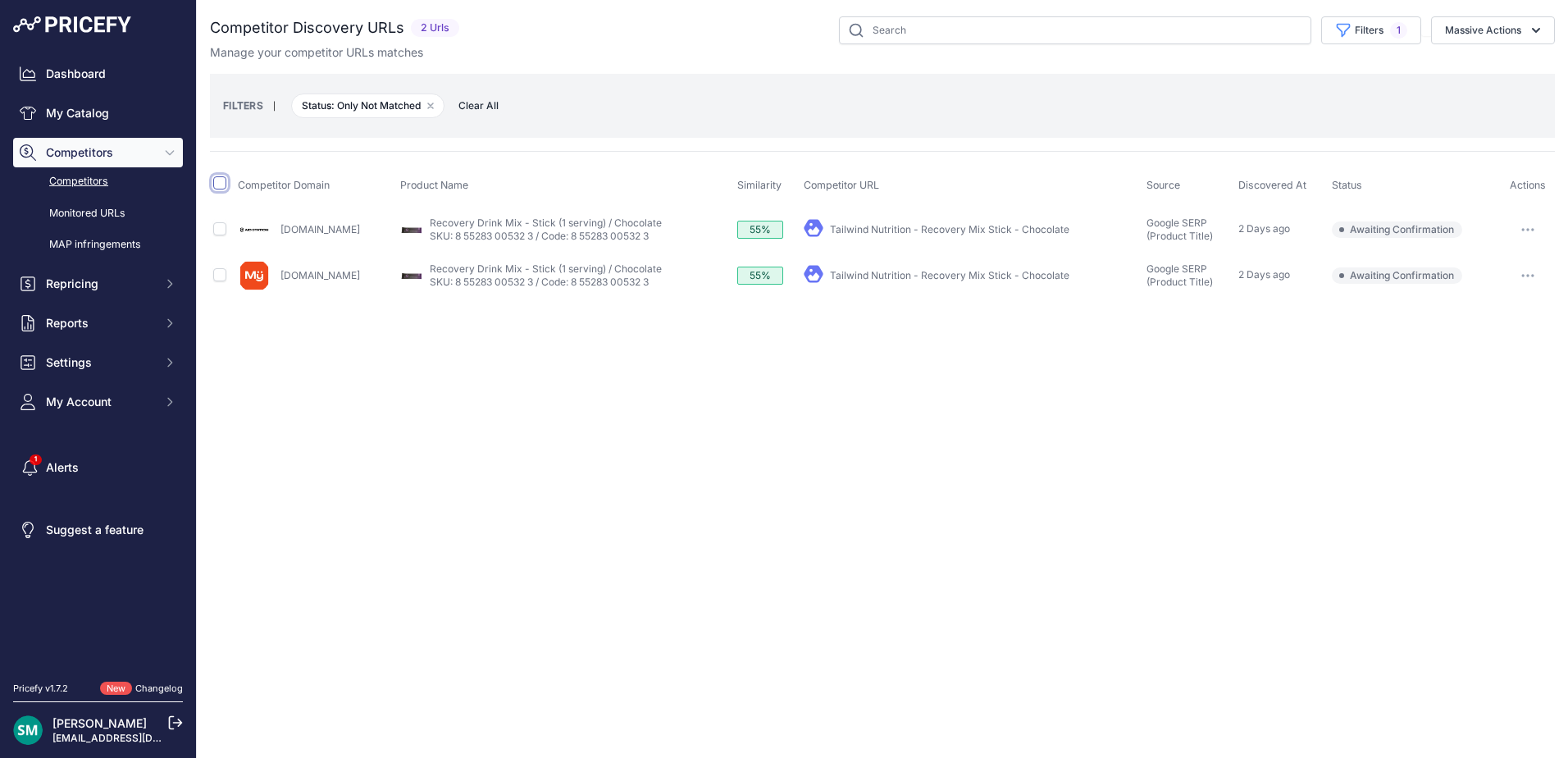 click at bounding box center [220, 183] 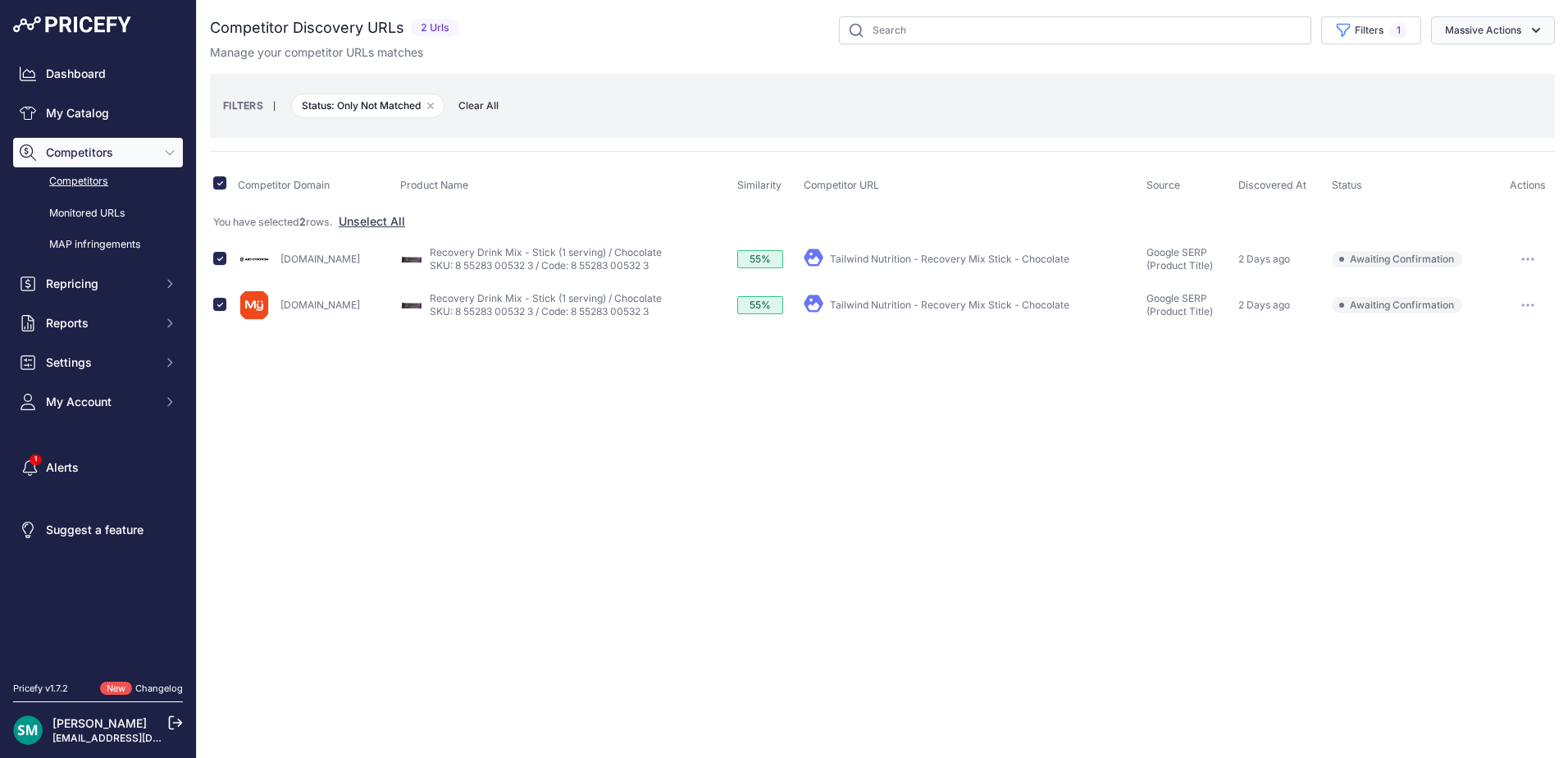 click on "Massive Actions" at bounding box center (1493, 30) 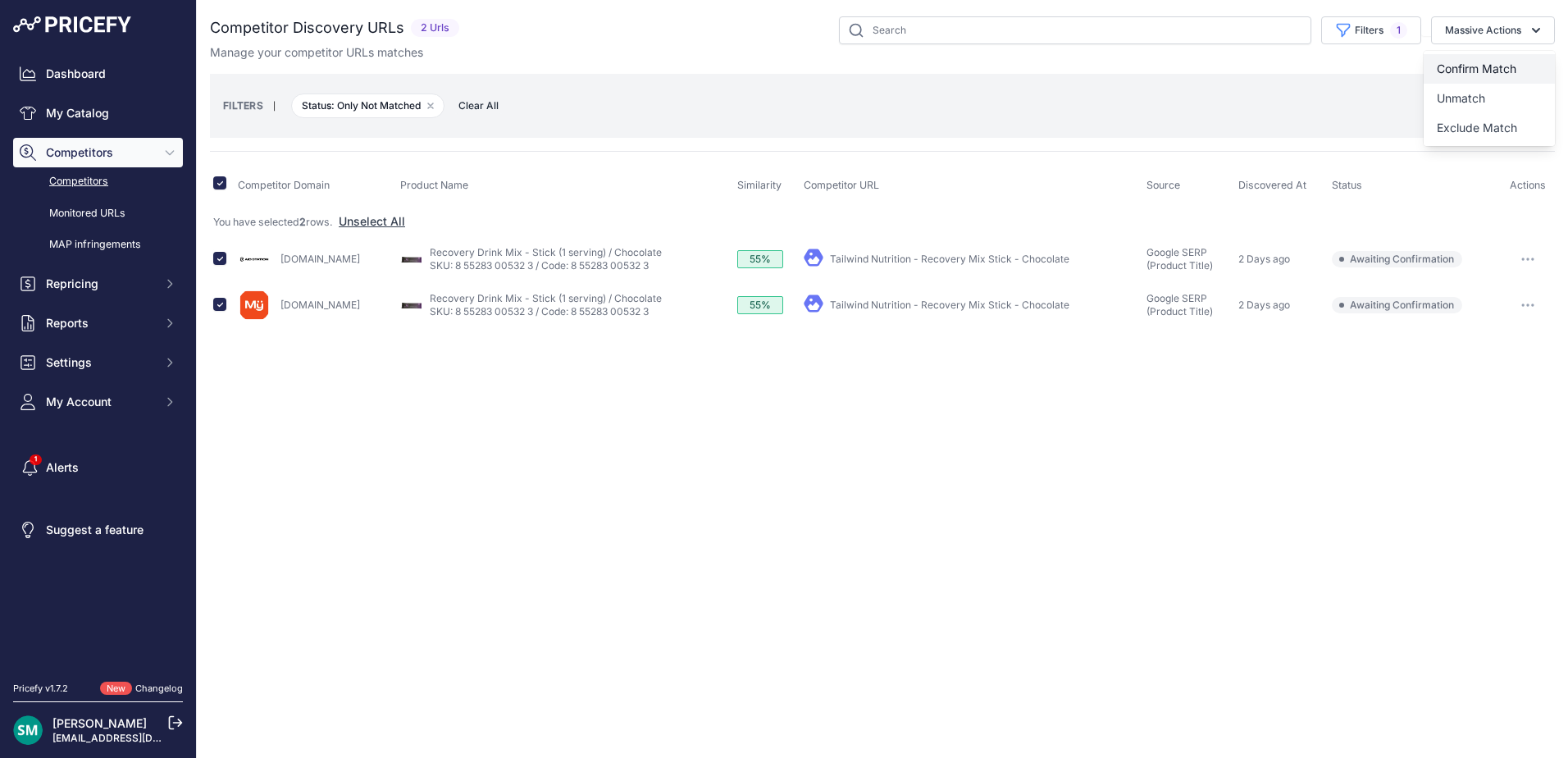 click on "Confirm Match" at bounding box center (1476, 68) 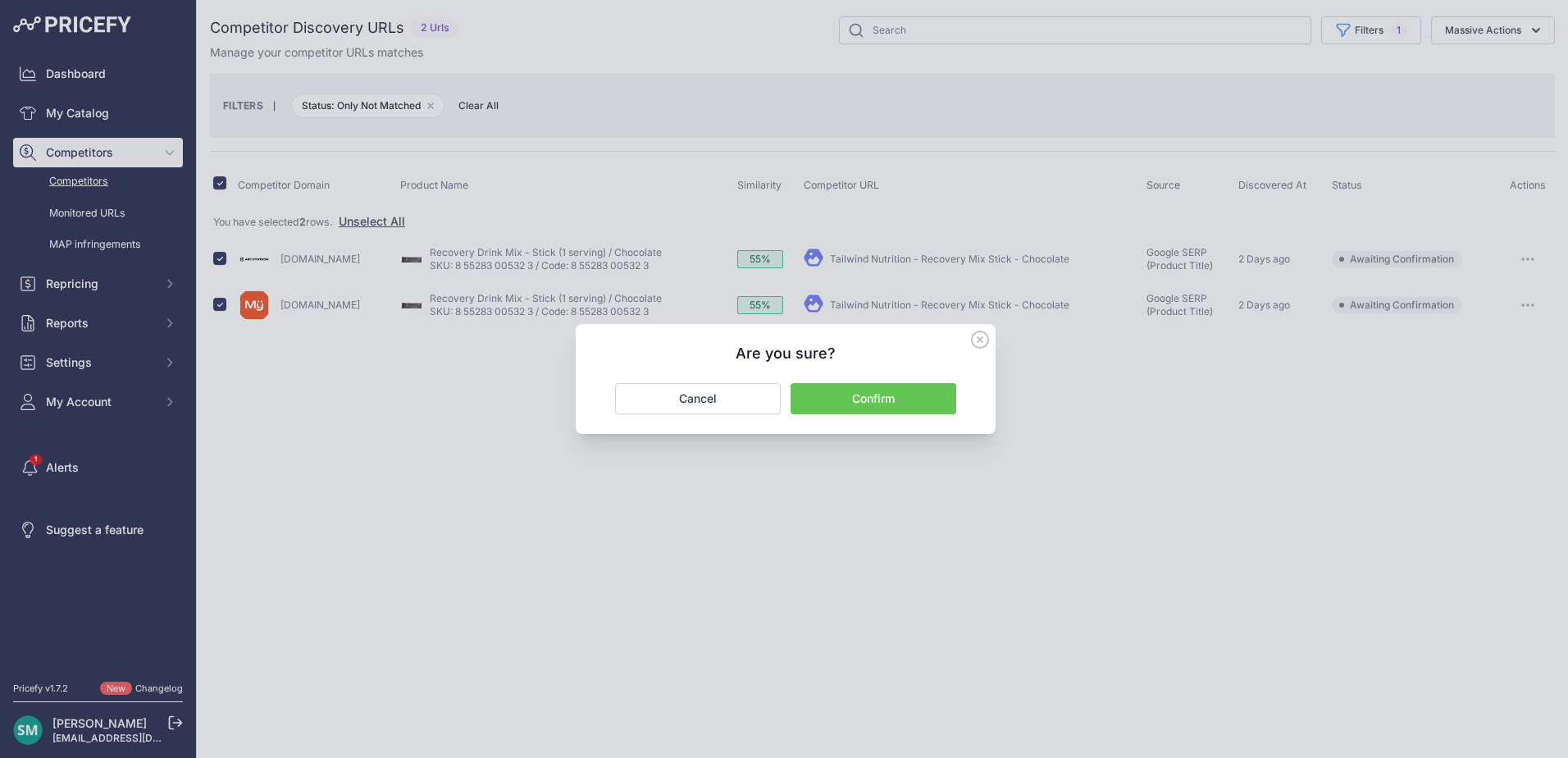 click on "Confirm" at bounding box center (873, 399) 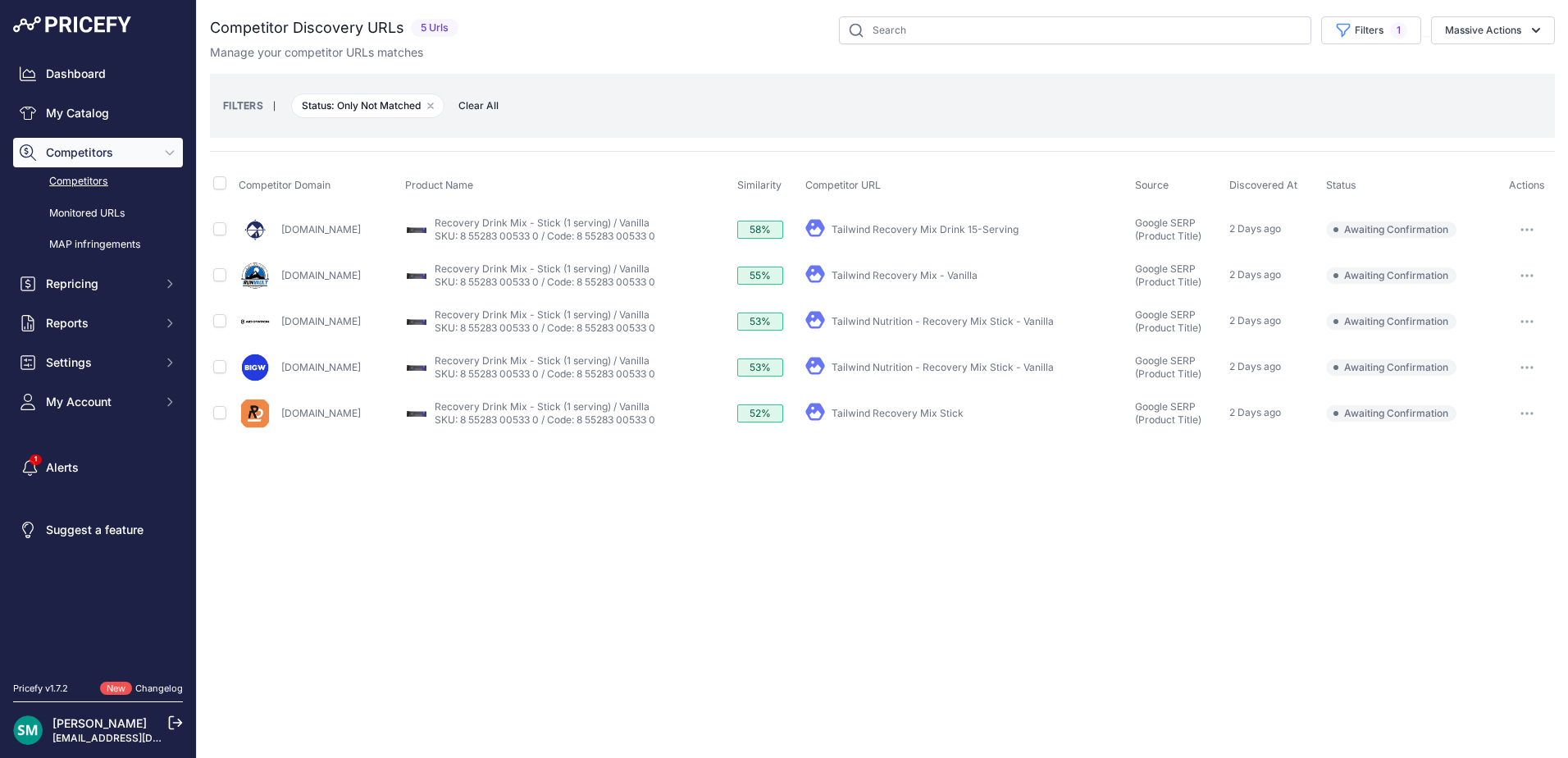 scroll, scrollTop: 0, scrollLeft: 0, axis: both 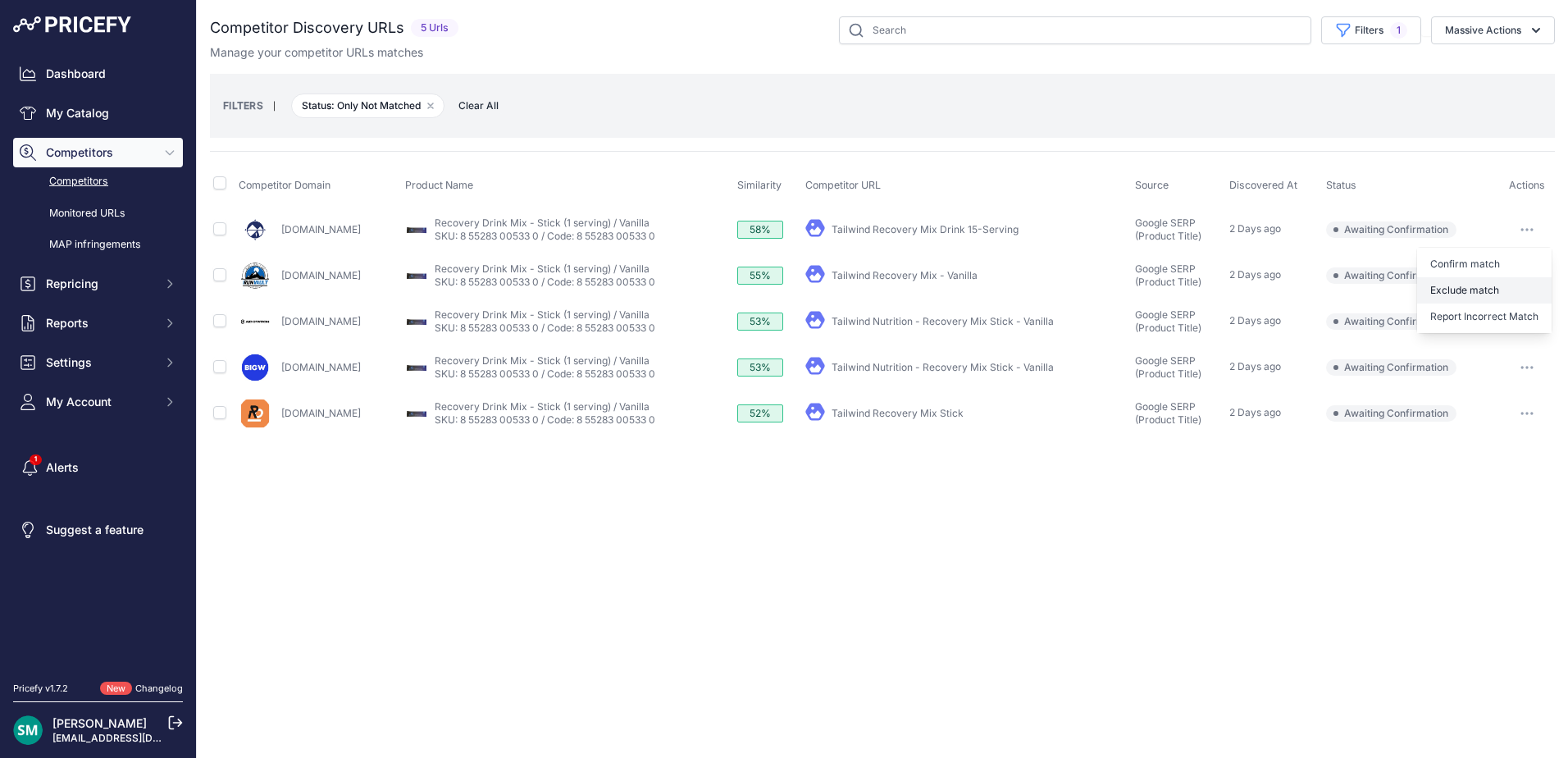 click on "Exclude match" at bounding box center [1484, 290] 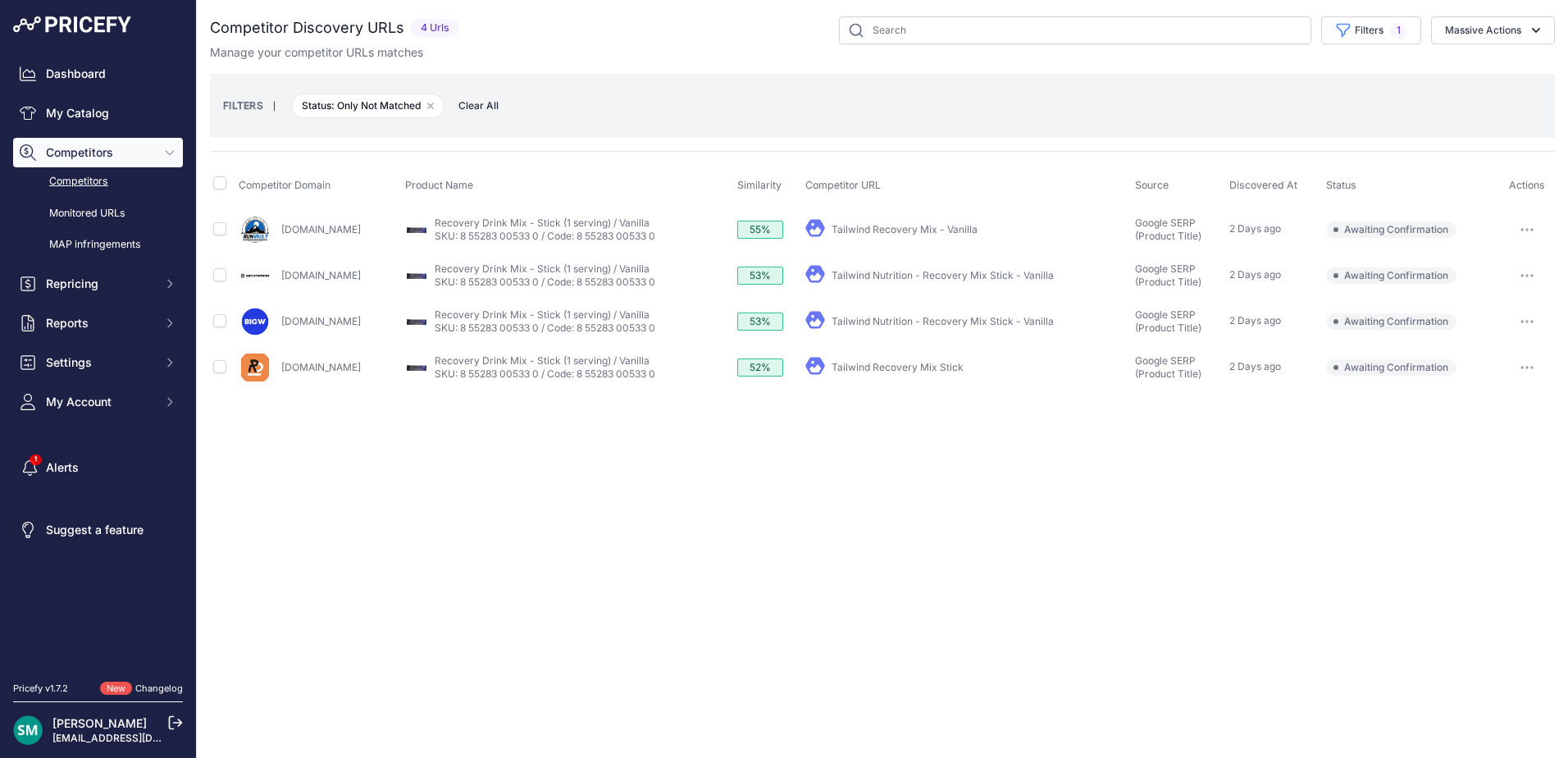 click at bounding box center (1527, 230) 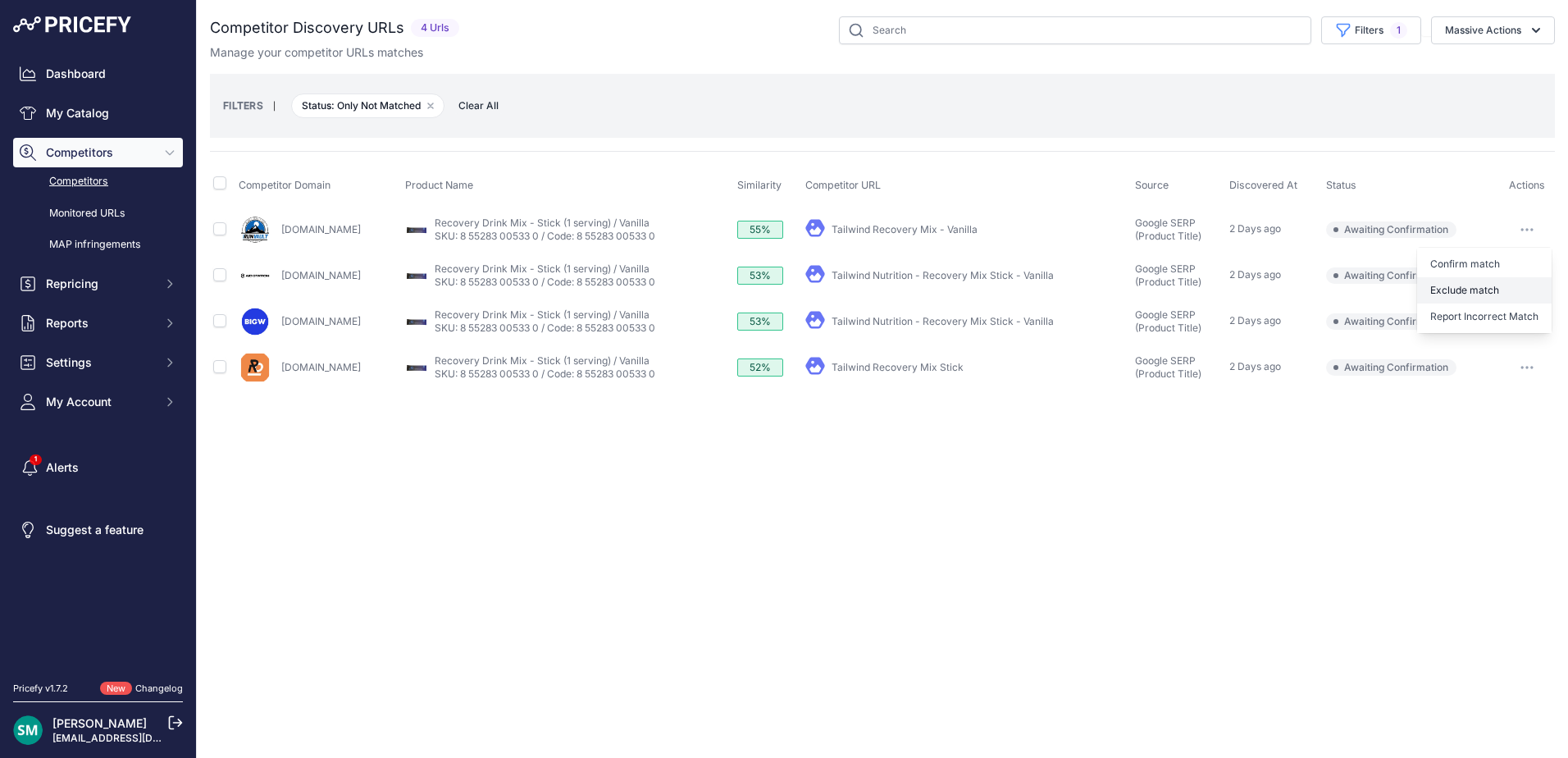 click on "Exclude match" at bounding box center [1484, 290] 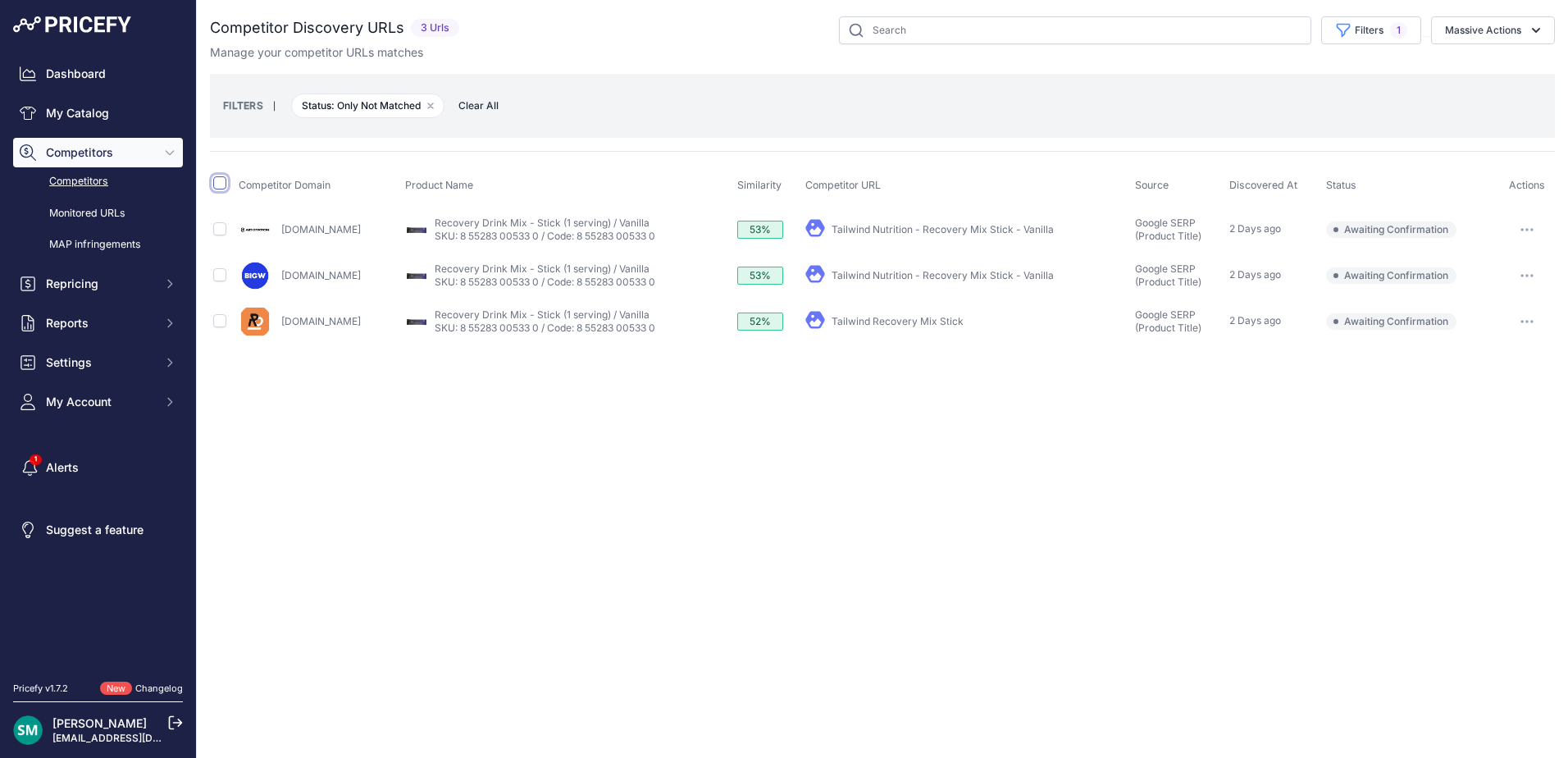 click at bounding box center (220, 183) 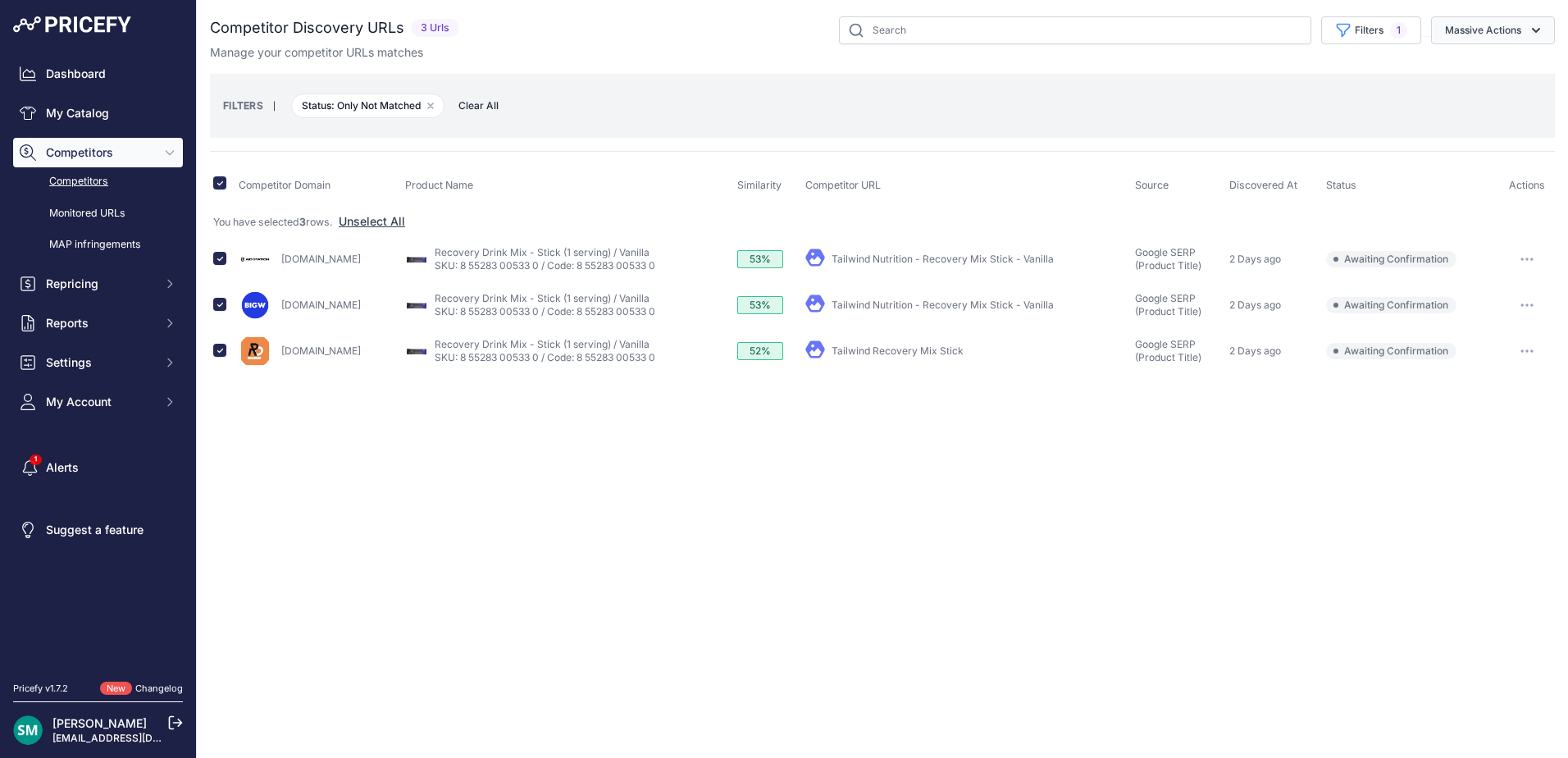 click on "Massive Actions" at bounding box center (1493, 30) 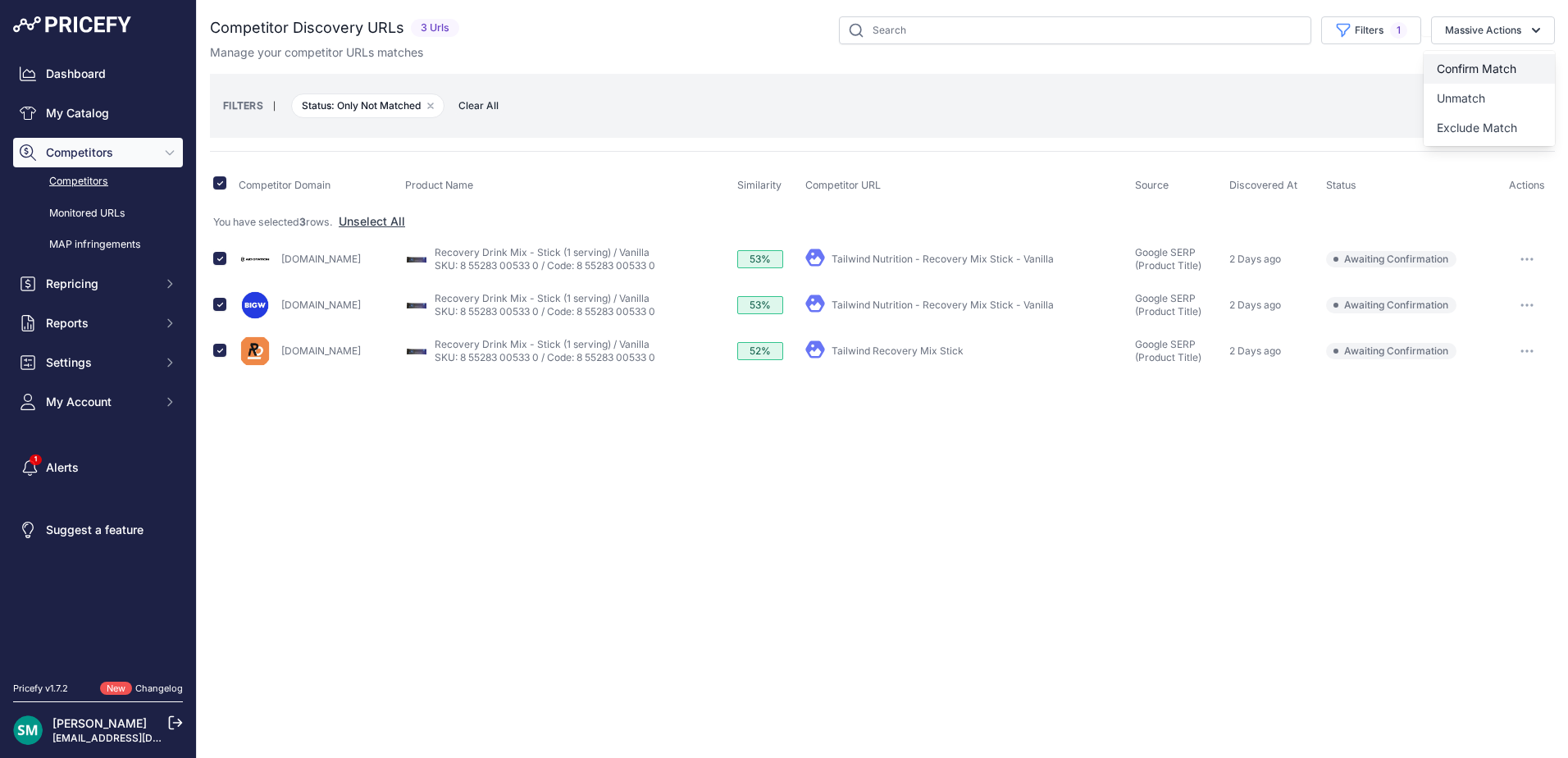 click on "Confirm Match" at bounding box center (1489, 69) 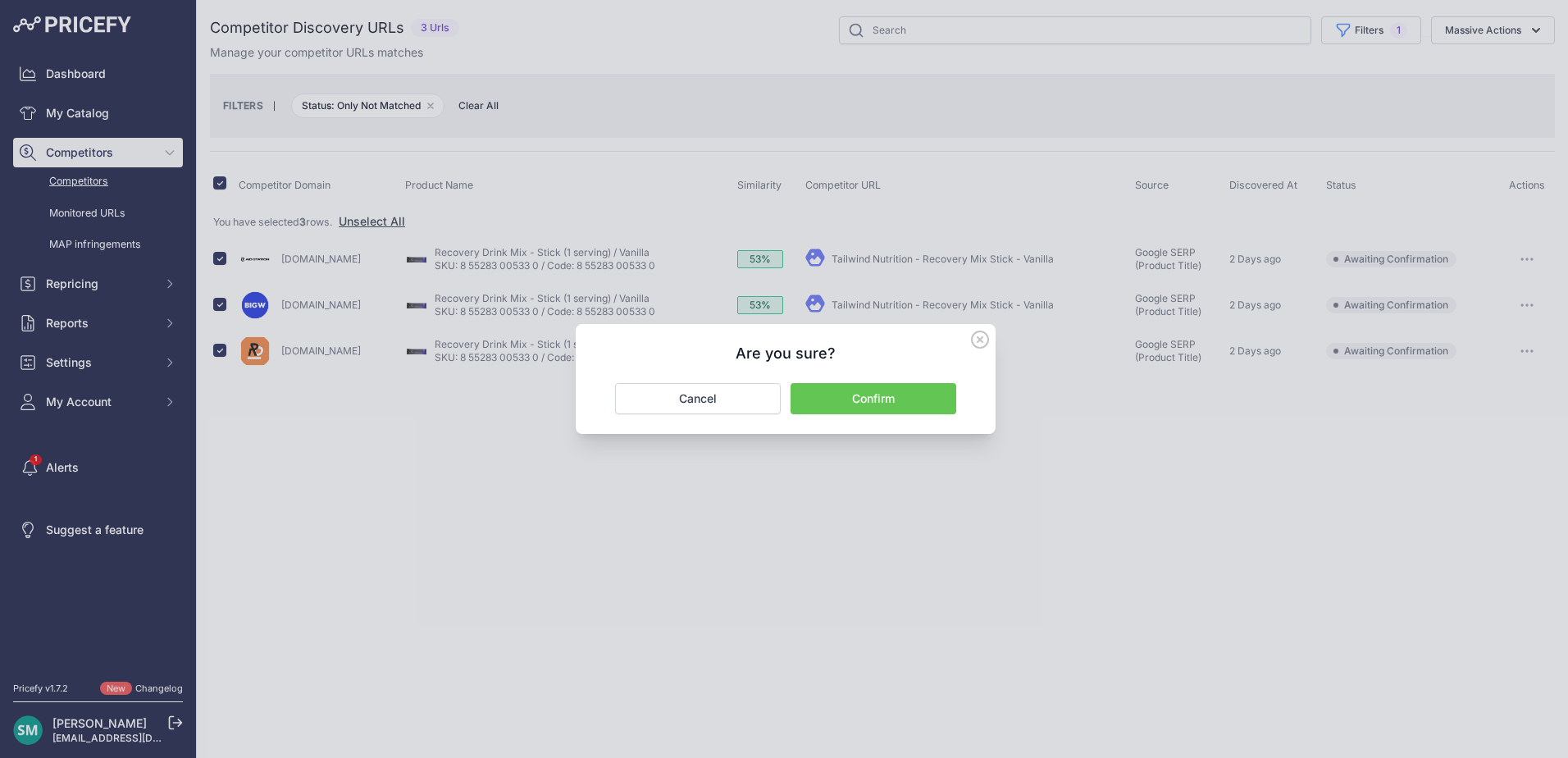 click on "Confirm" at bounding box center (873, 399) 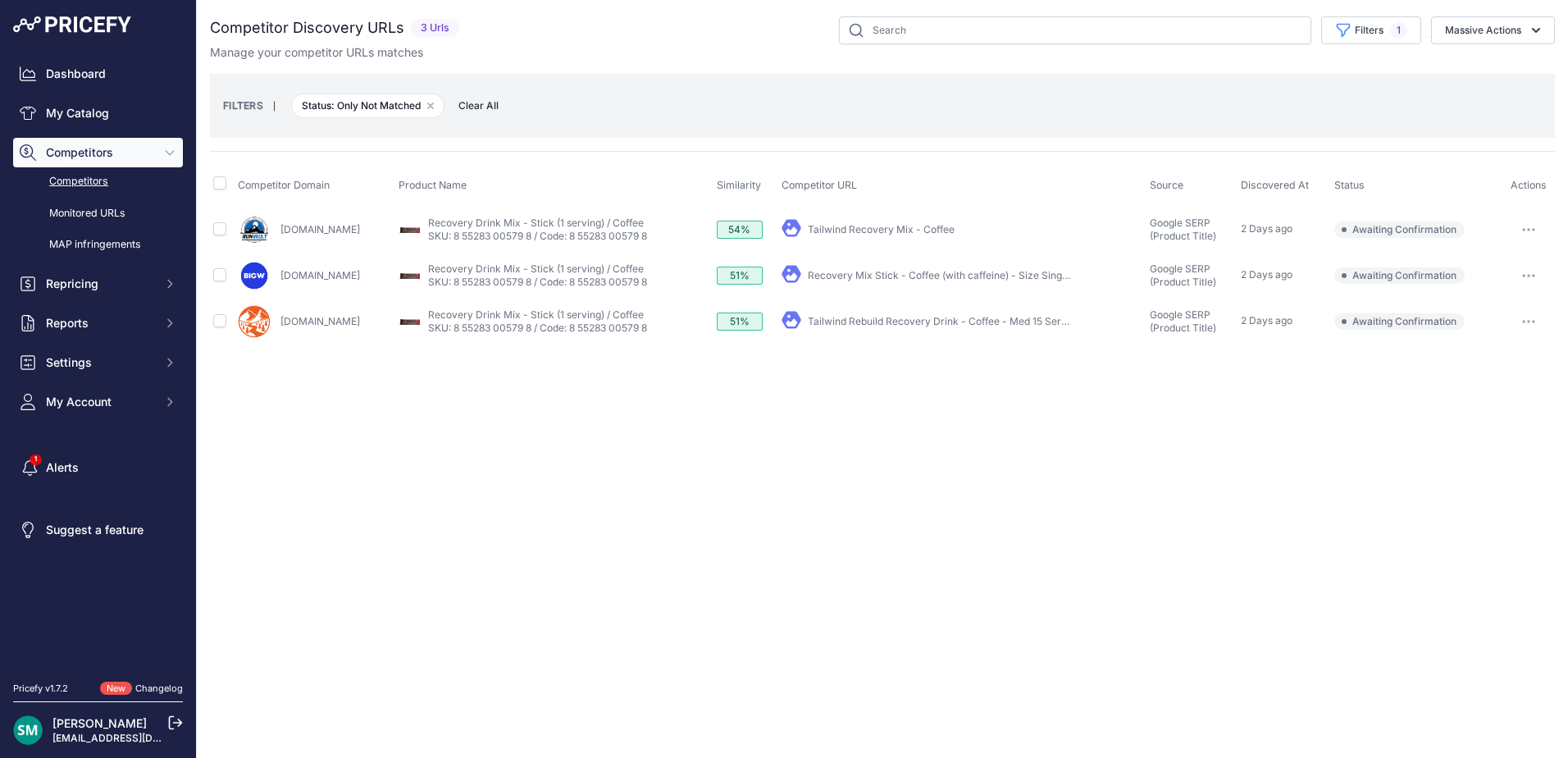 scroll, scrollTop: 0, scrollLeft: 0, axis: both 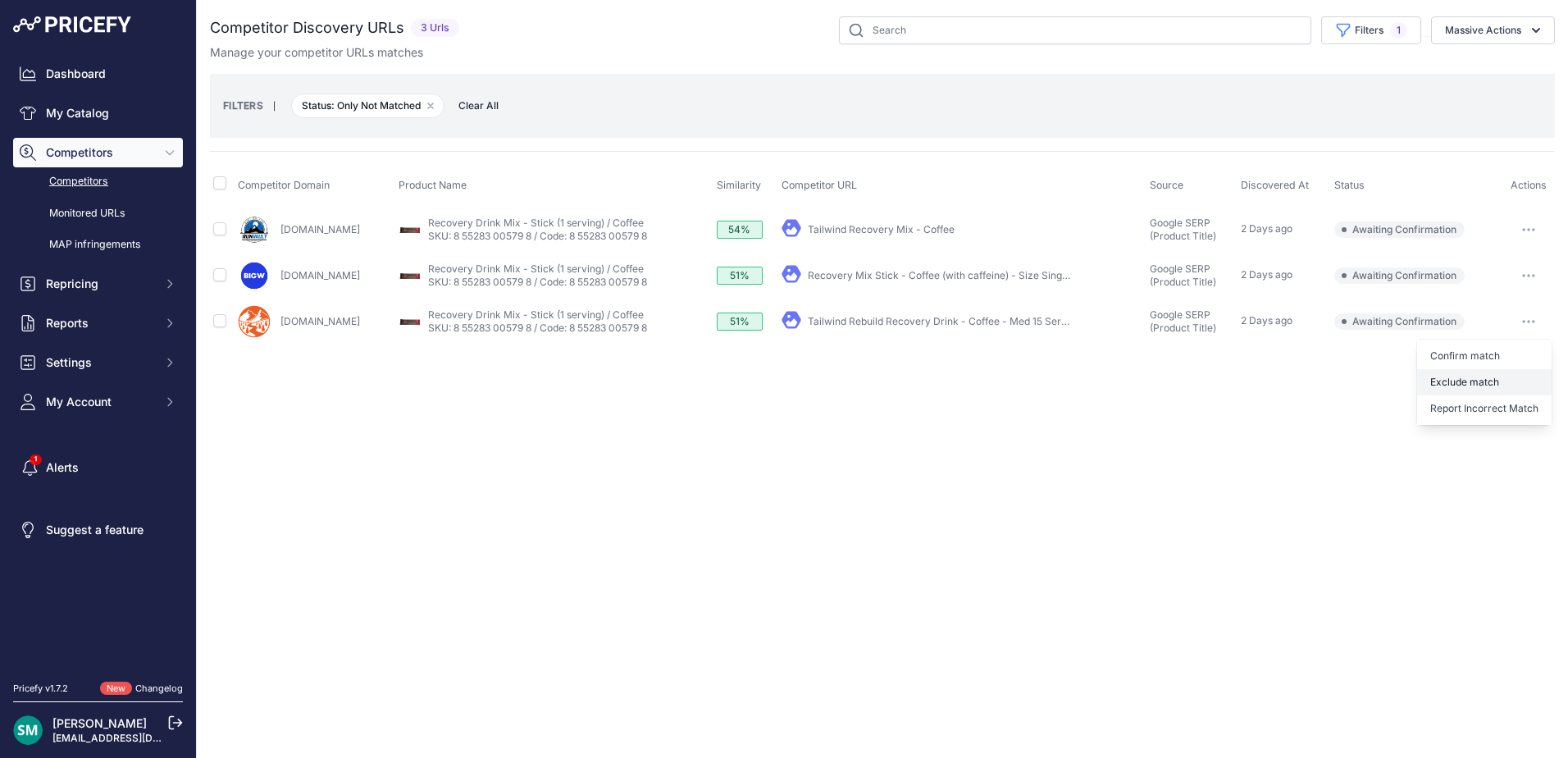 click on "Exclude match" at bounding box center [0, 0] 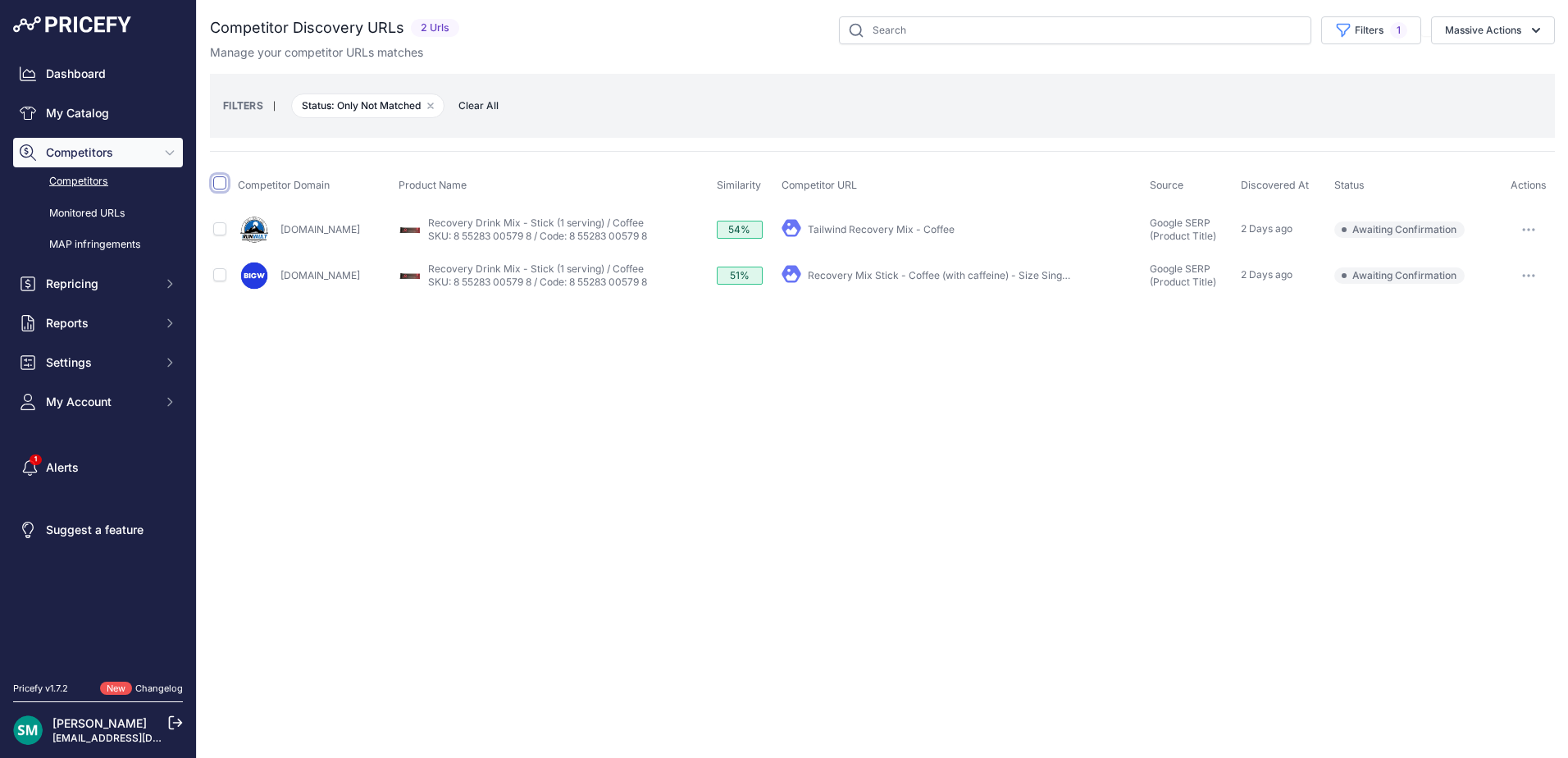 click at bounding box center [220, 183] 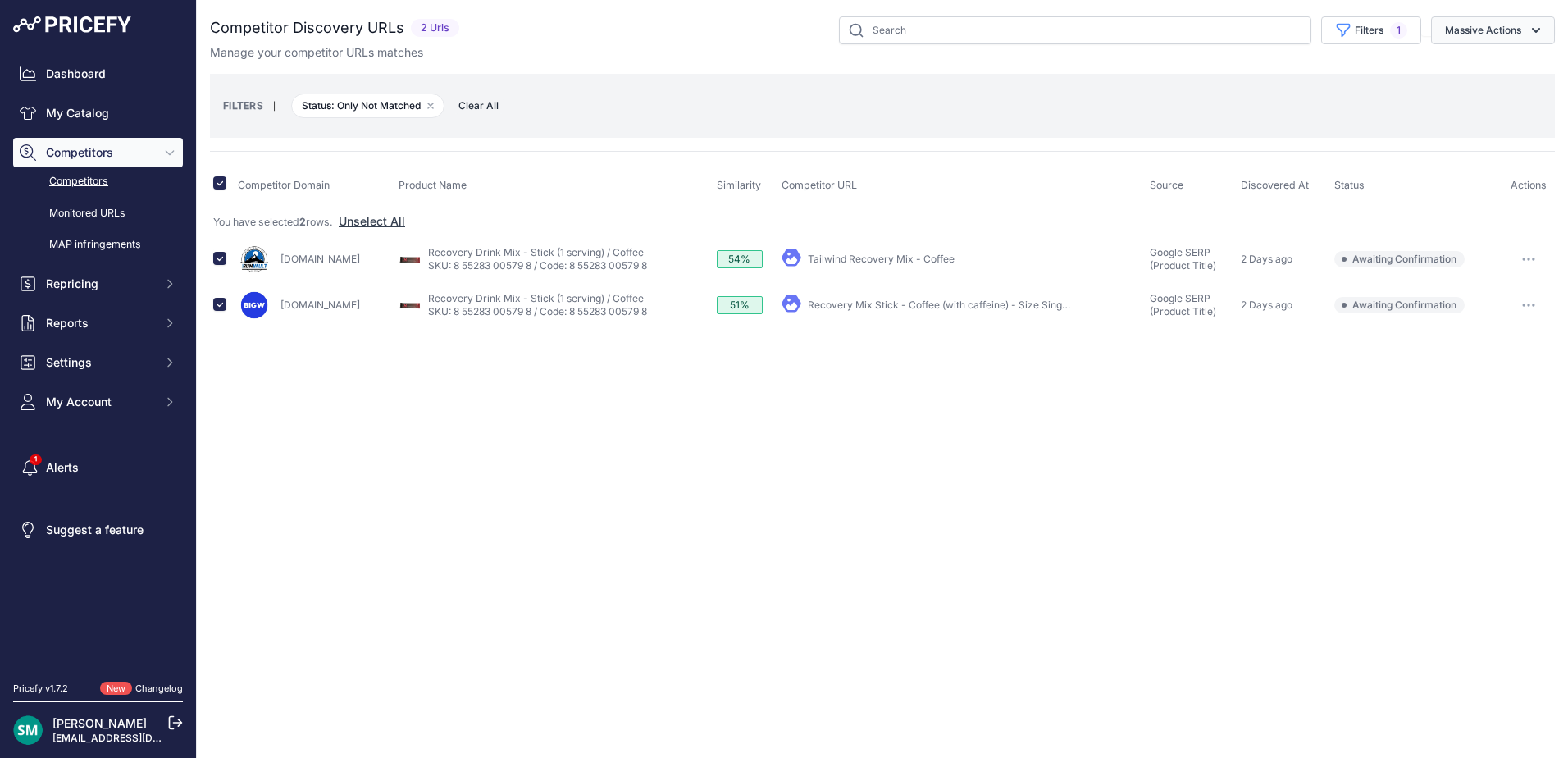 click on "Massive Actions" at bounding box center [1493, 30] 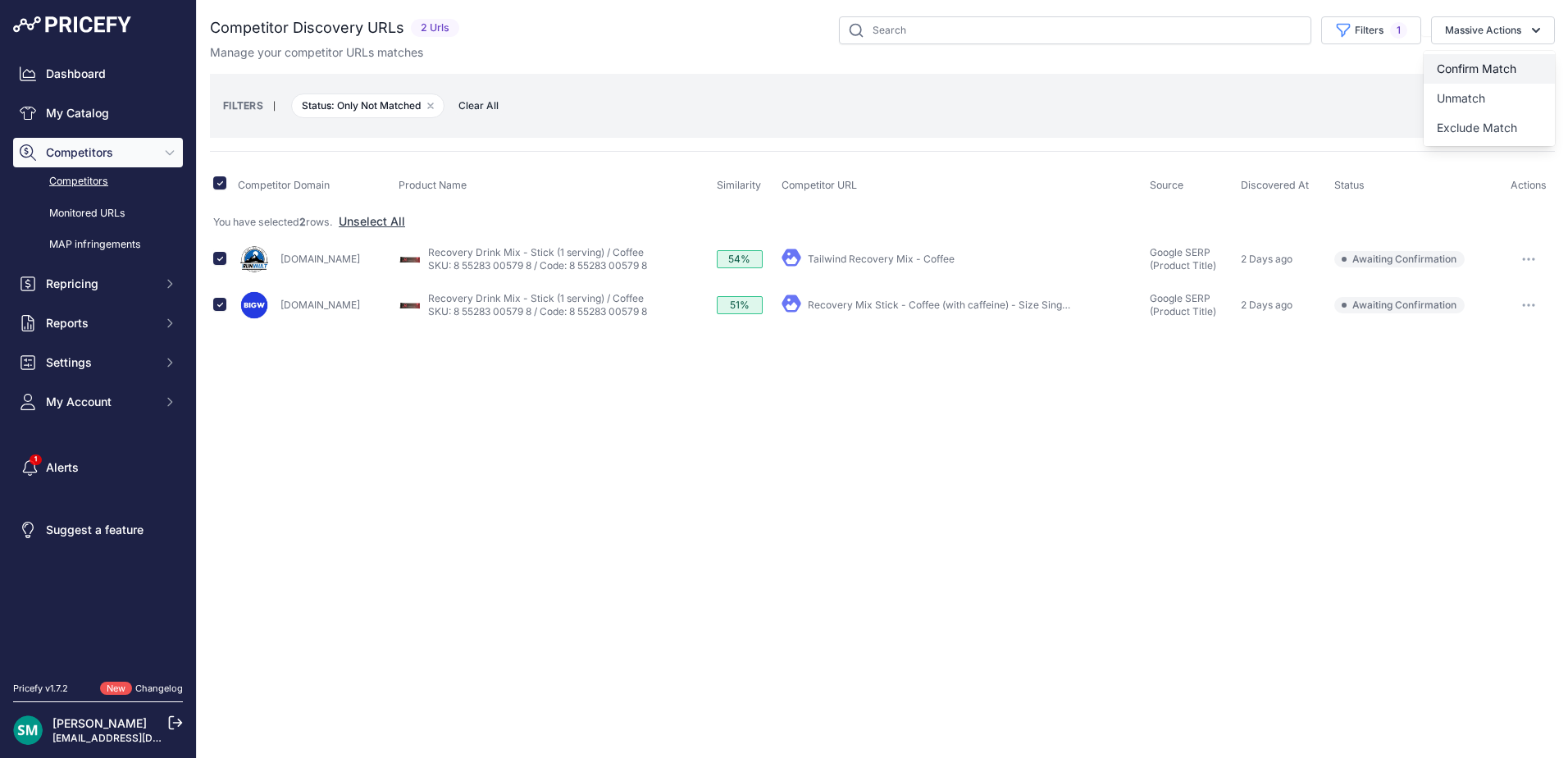 click on "Confirm Match" at bounding box center (1489, 69) 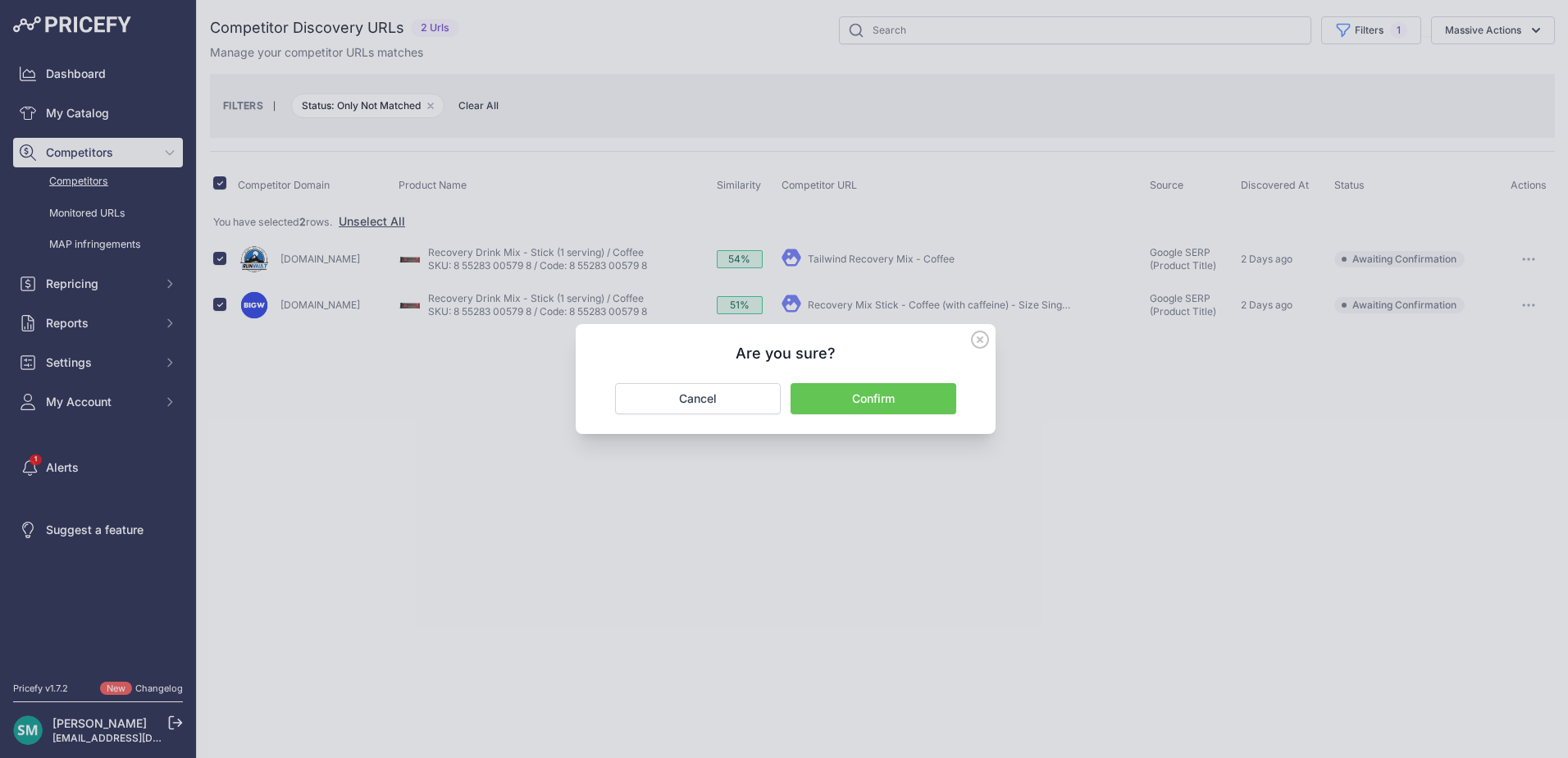 click on "Confirm" at bounding box center (873, 399) 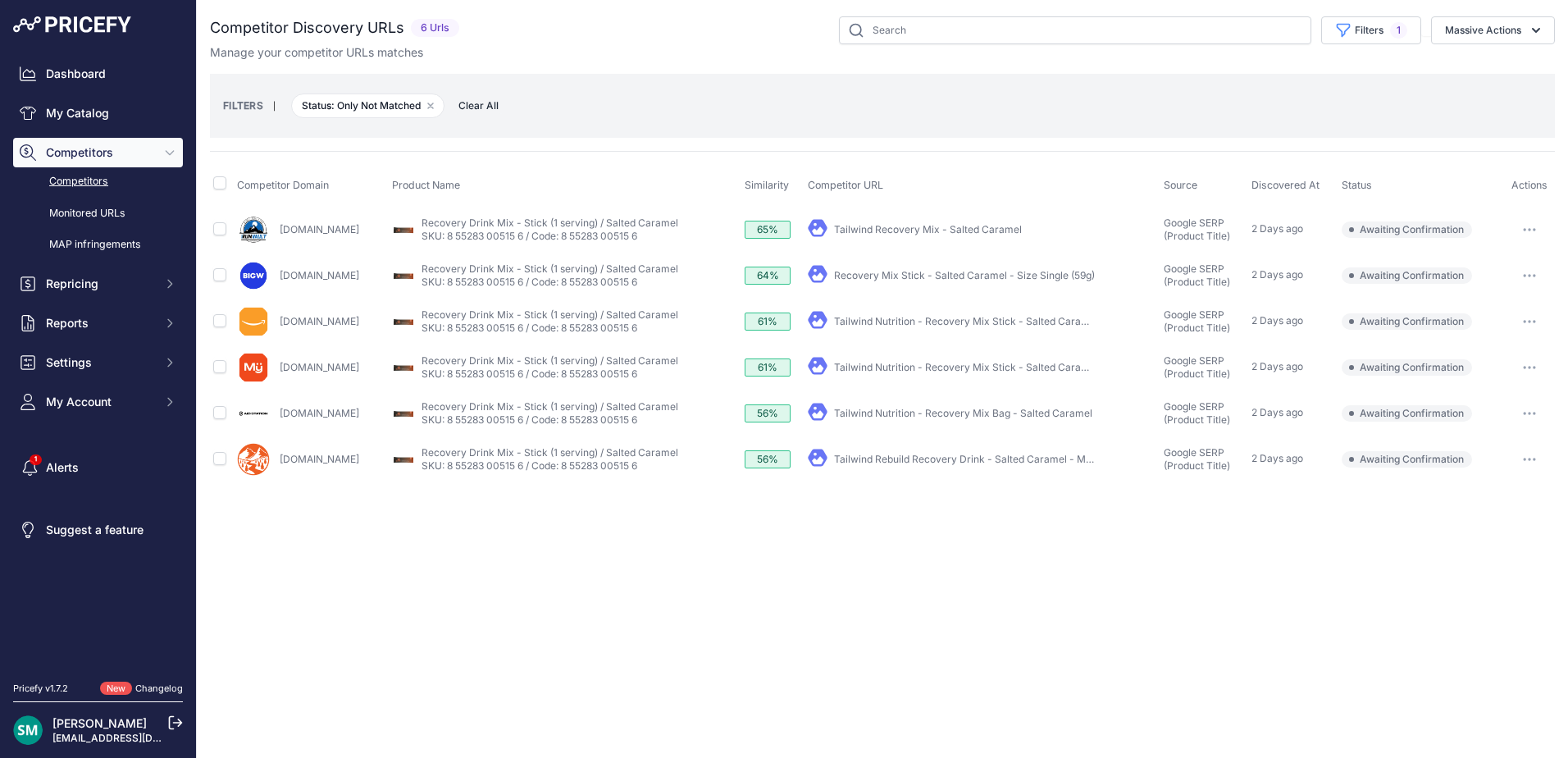 scroll, scrollTop: 0, scrollLeft: 0, axis: both 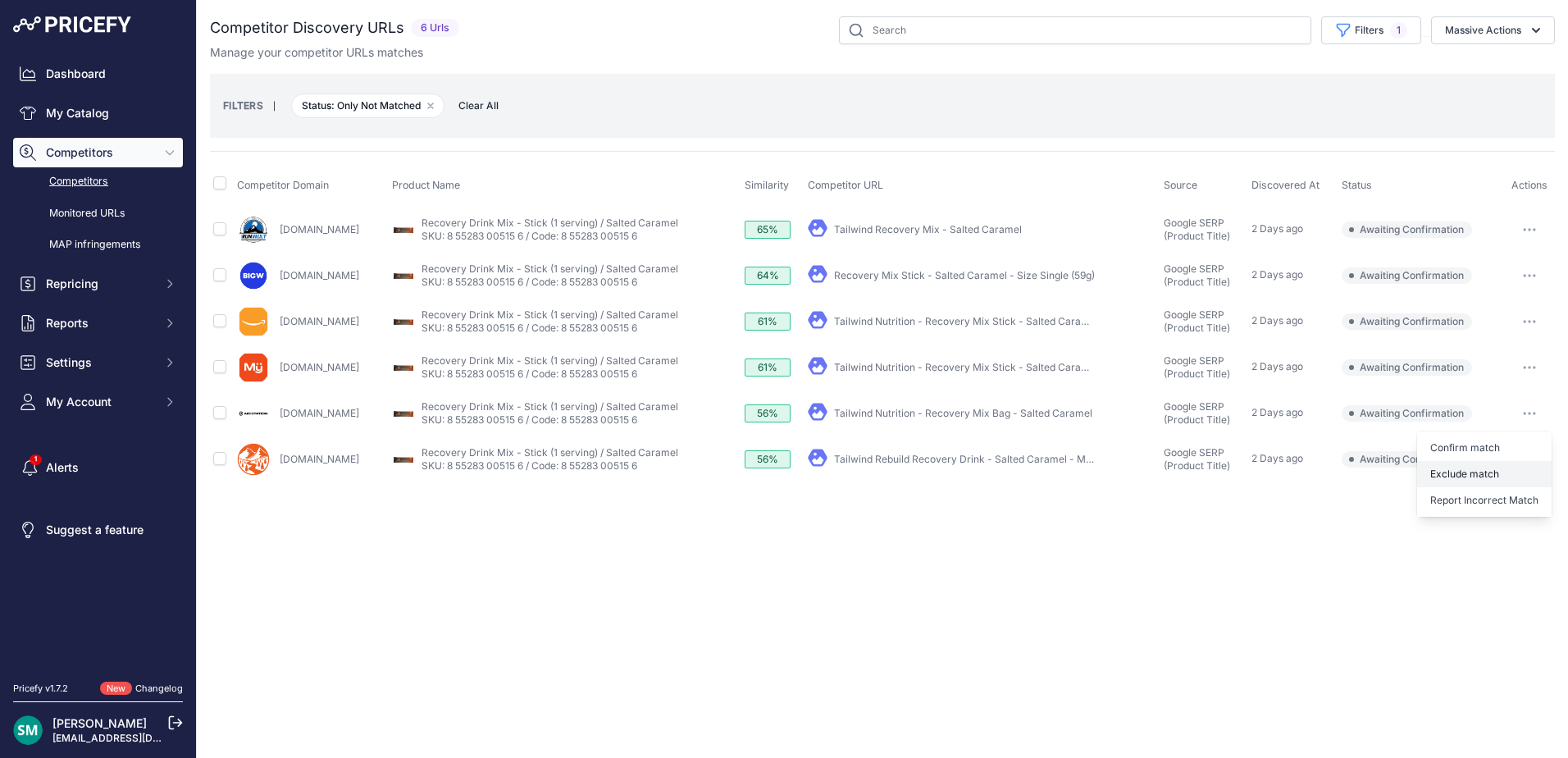 click on "Exclude match" at bounding box center (0, 0) 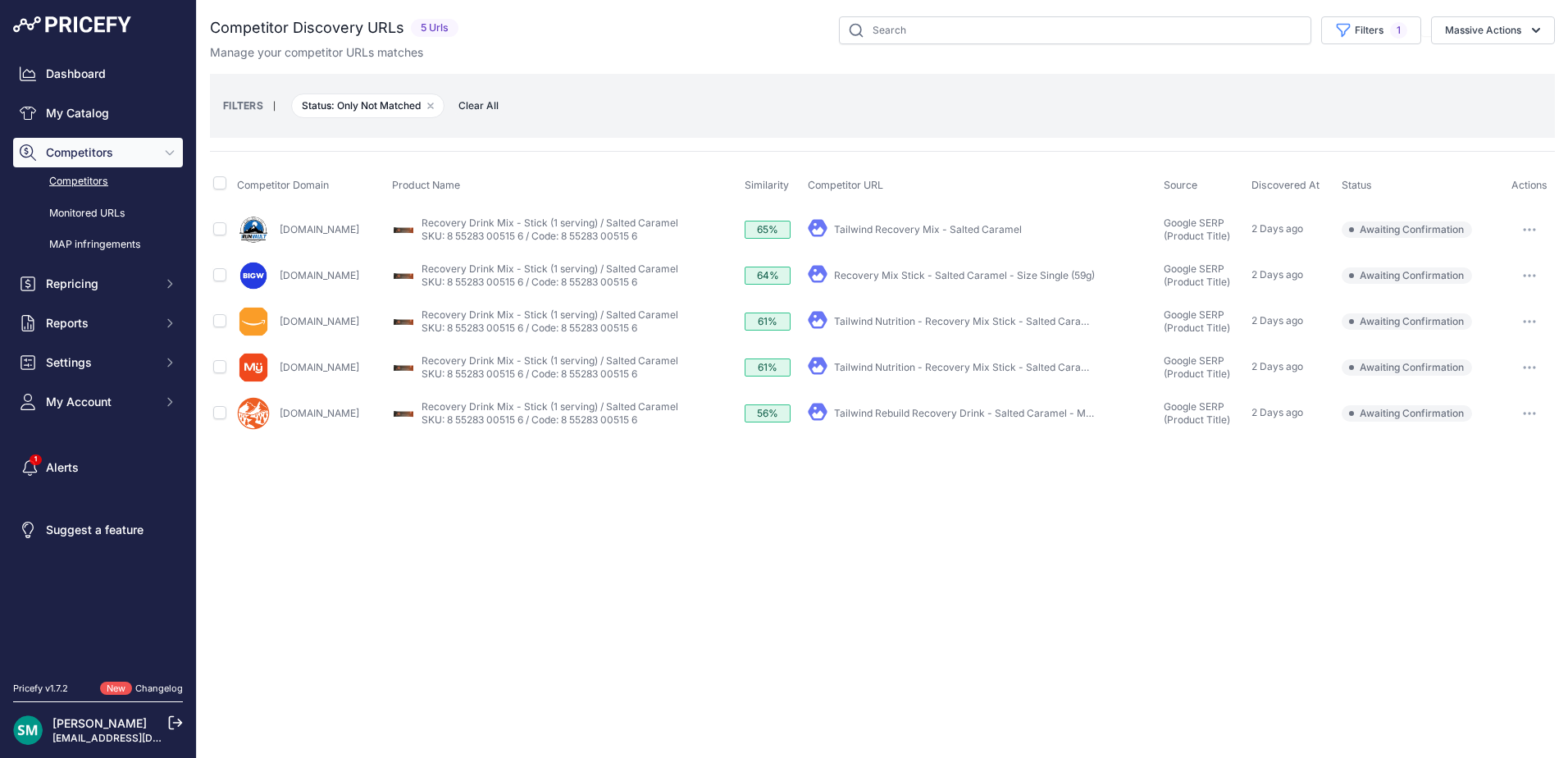 click at bounding box center (1529, 413) 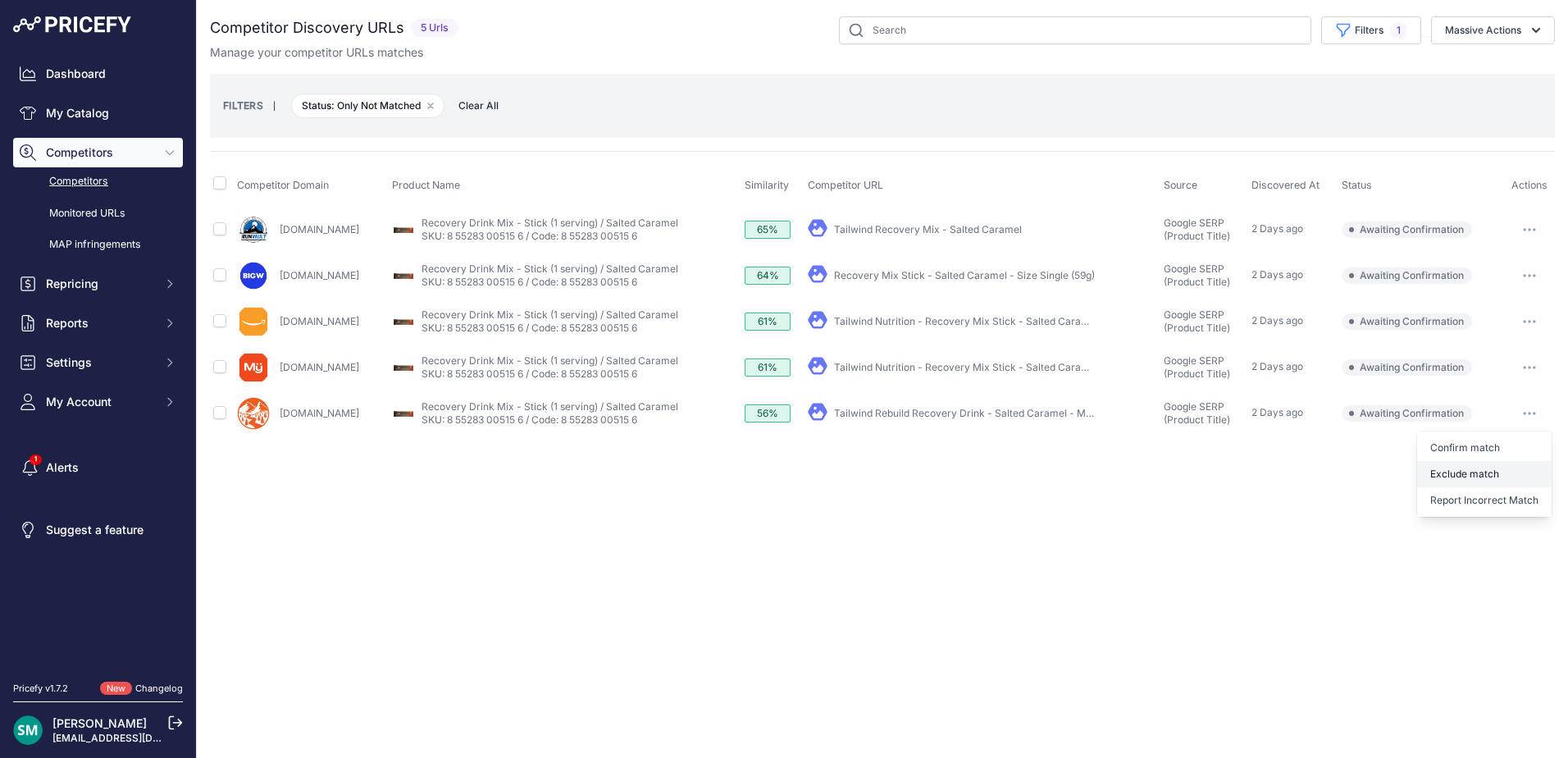 click on "Exclude match" at bounding box center (0, 0) 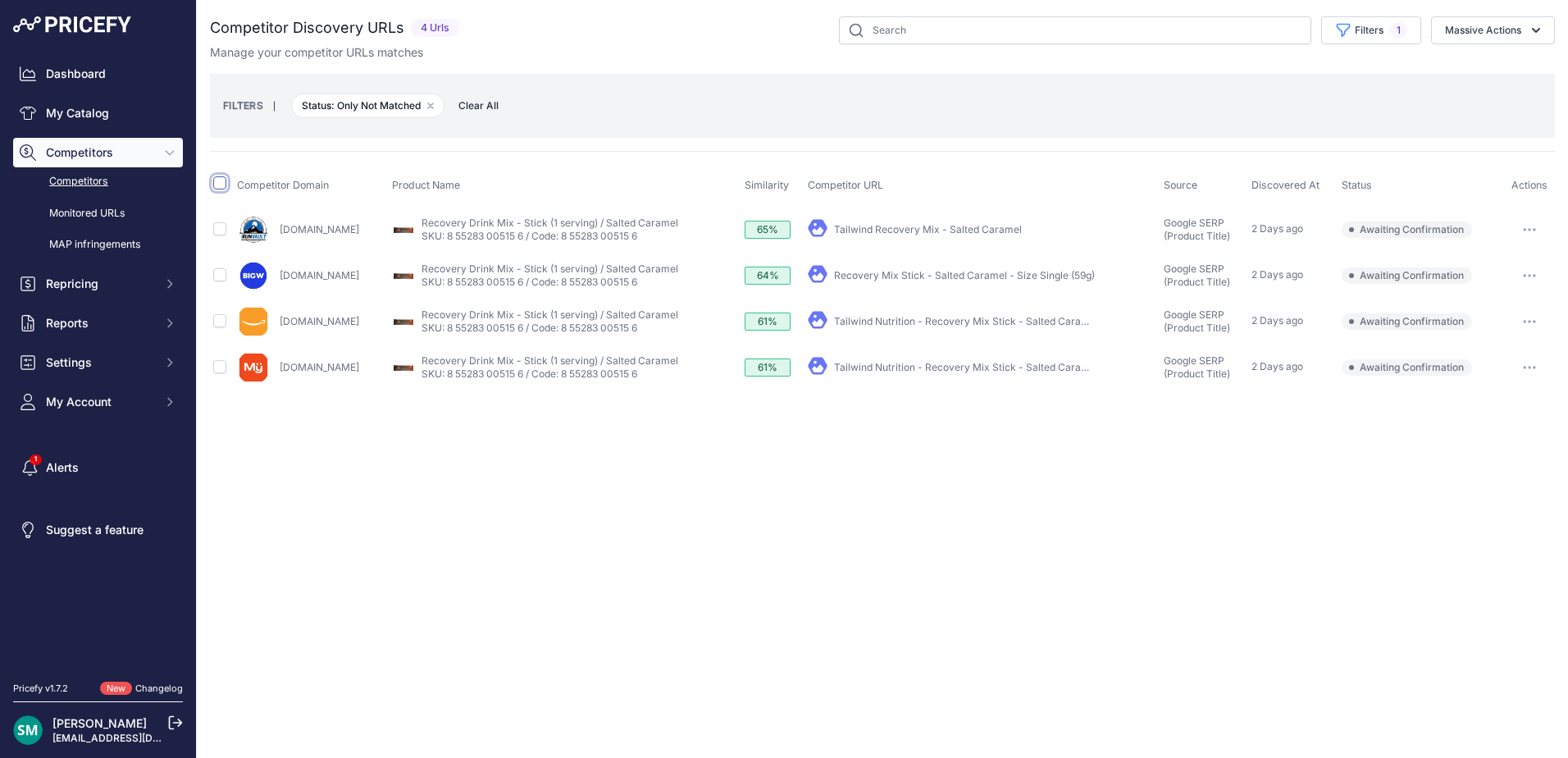 click at bounding box center (220, 183) 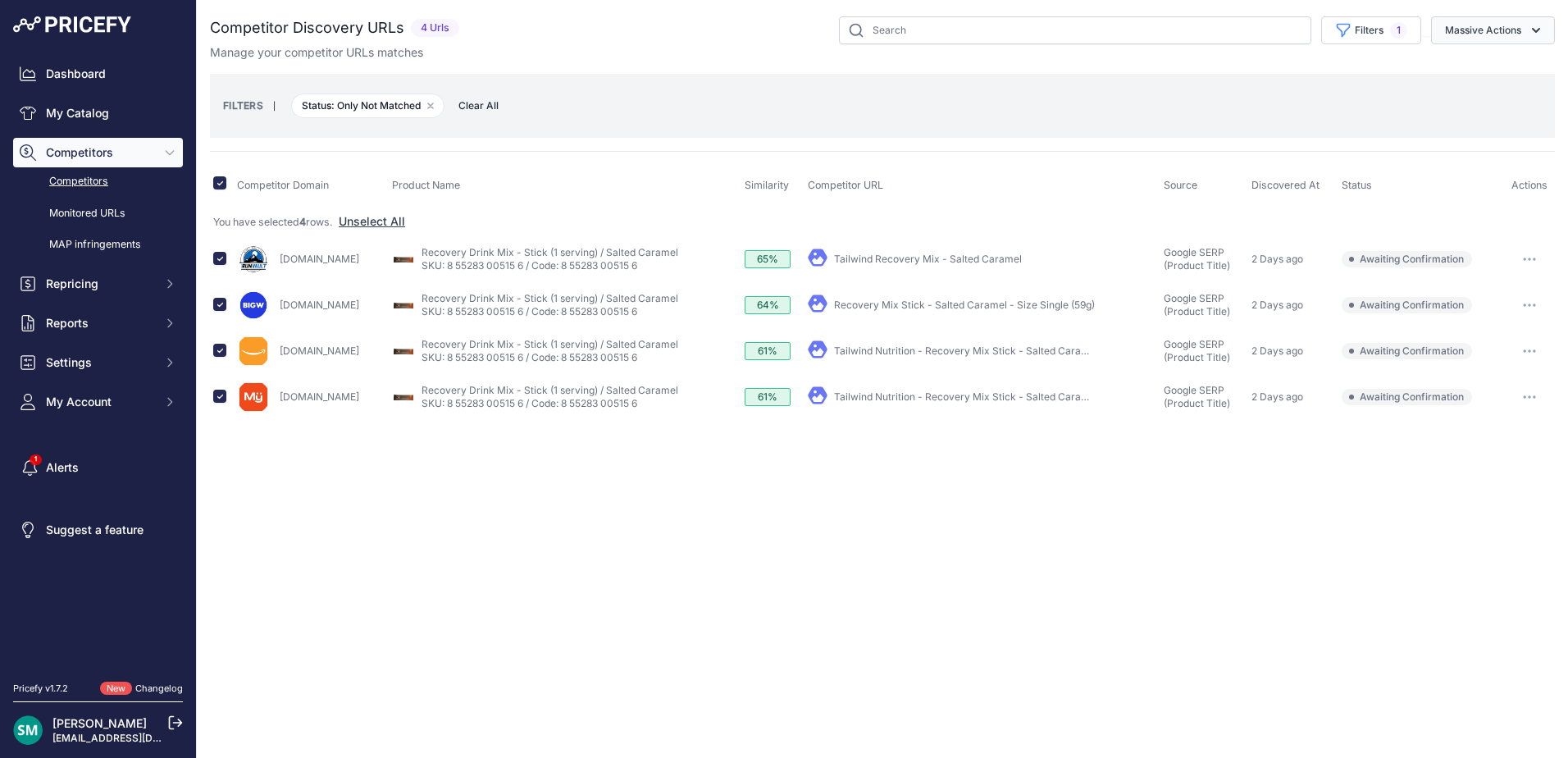 click 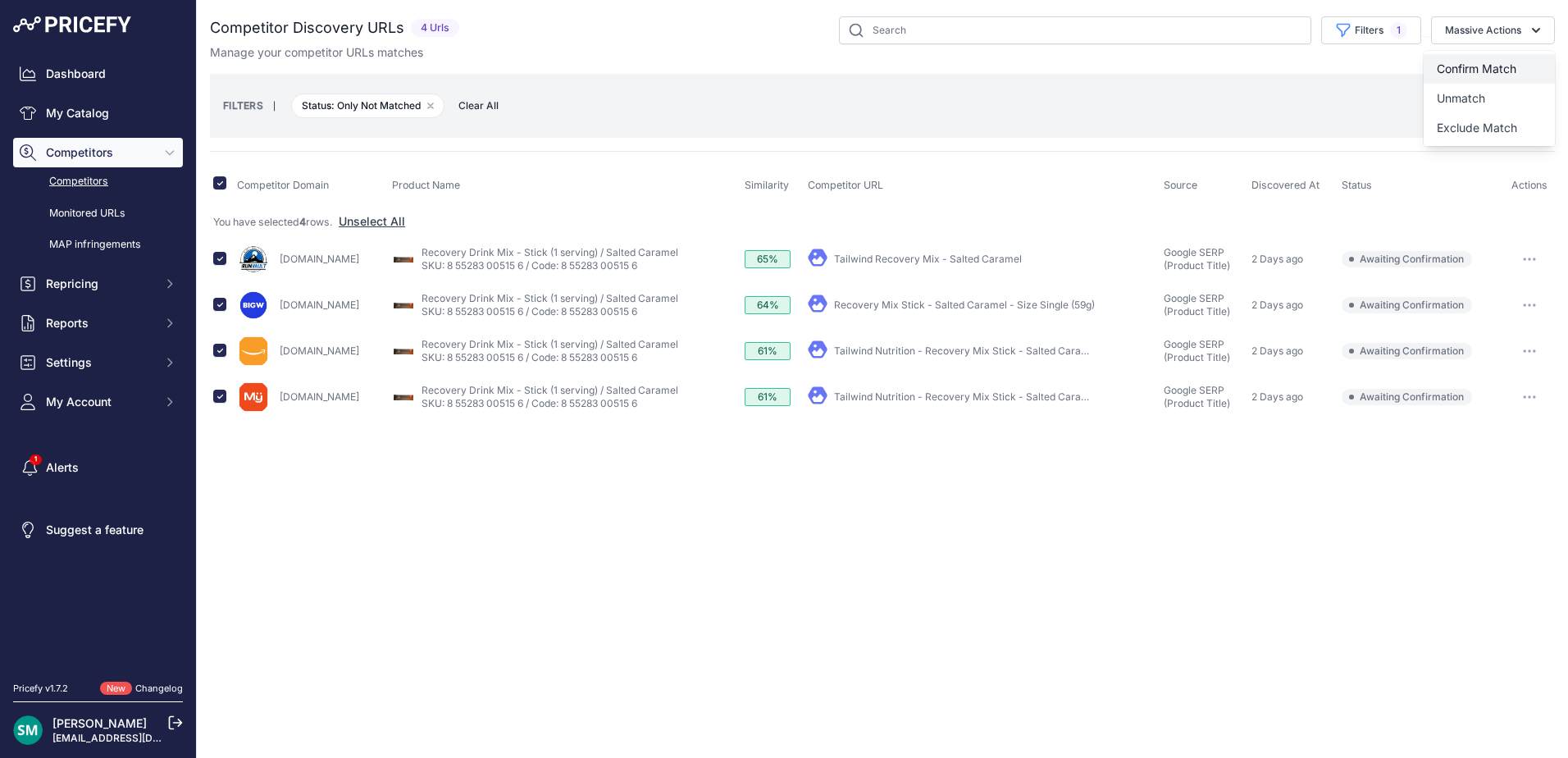 click on "Confirm Match" at bounding box center (1489, 69) 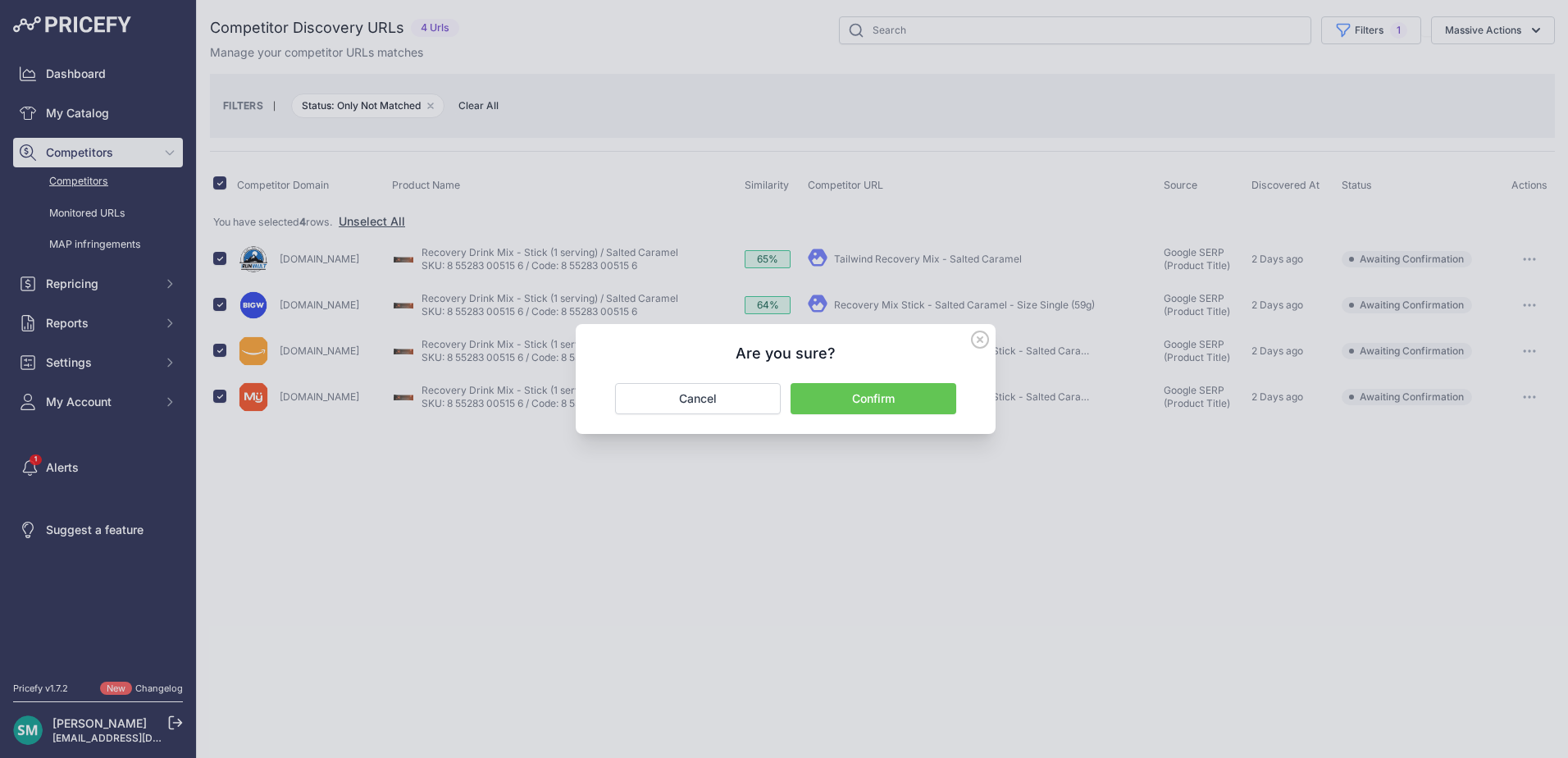 click on "Confirm" at bounding box center [873, 399] 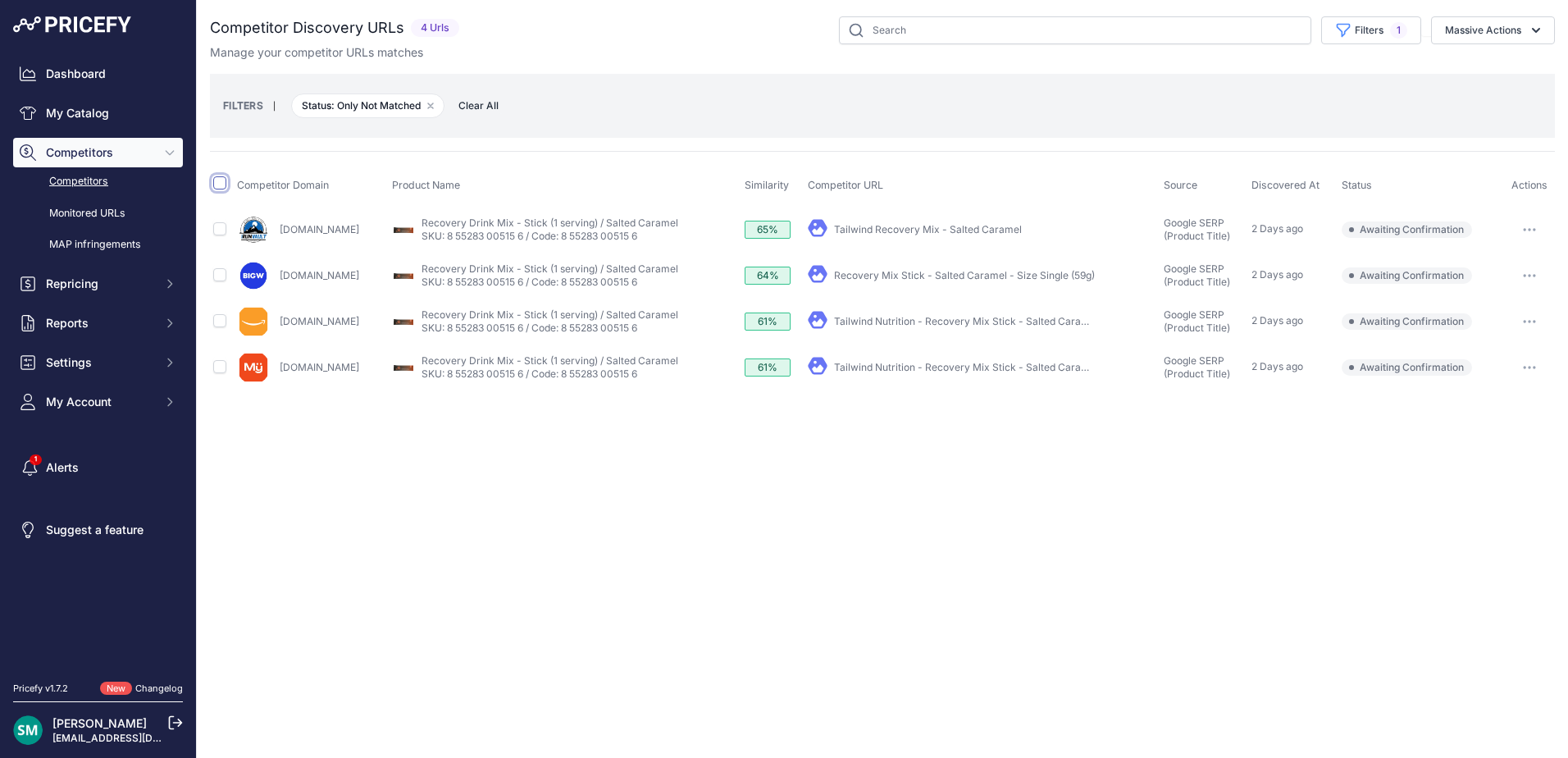 click at bounding box center (220, 183) 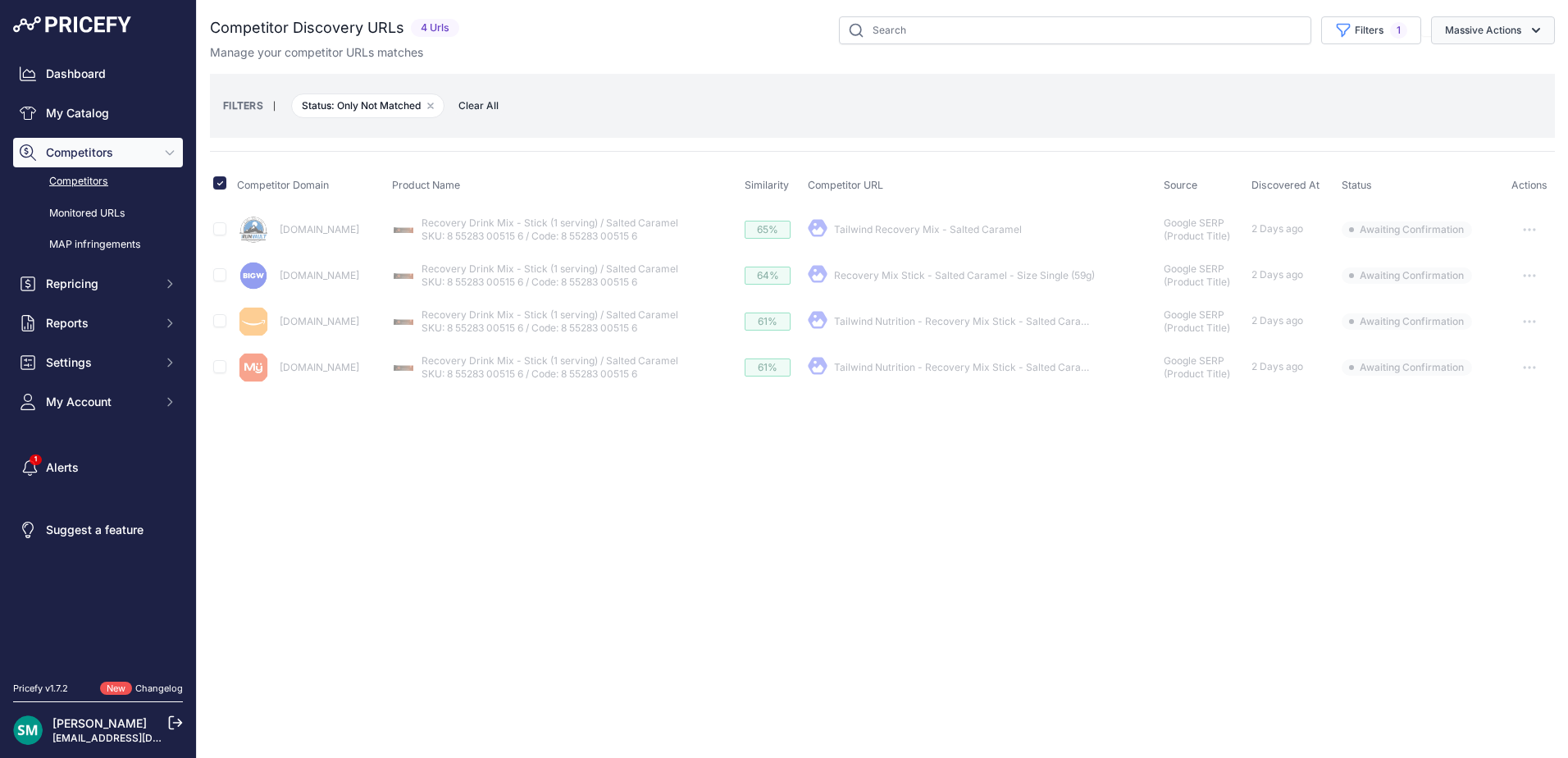 click on "Massive Actions" at bounding box center (1493, 30) 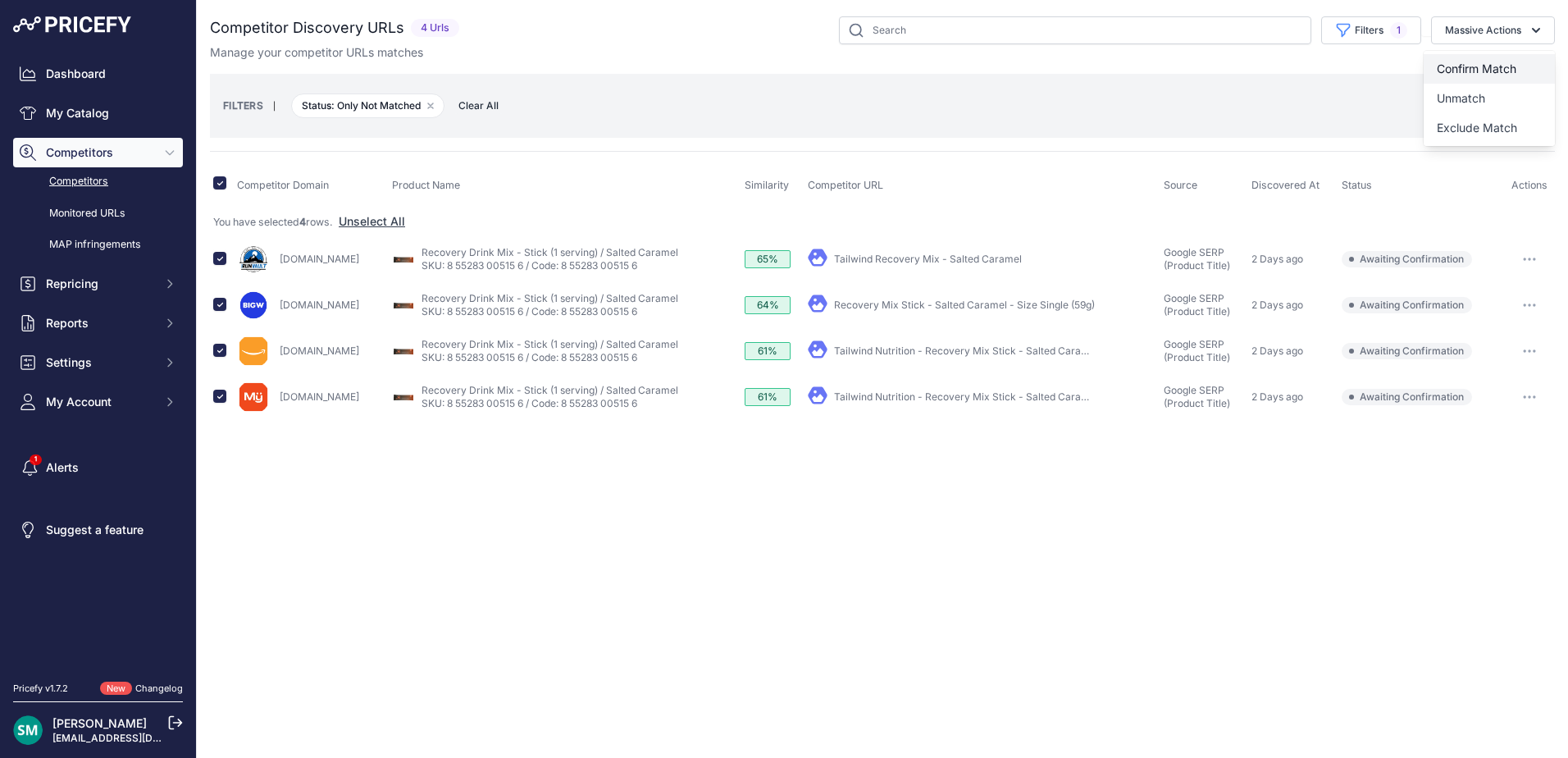 click on "Confirm Match" at bounding box center [1476, 68] 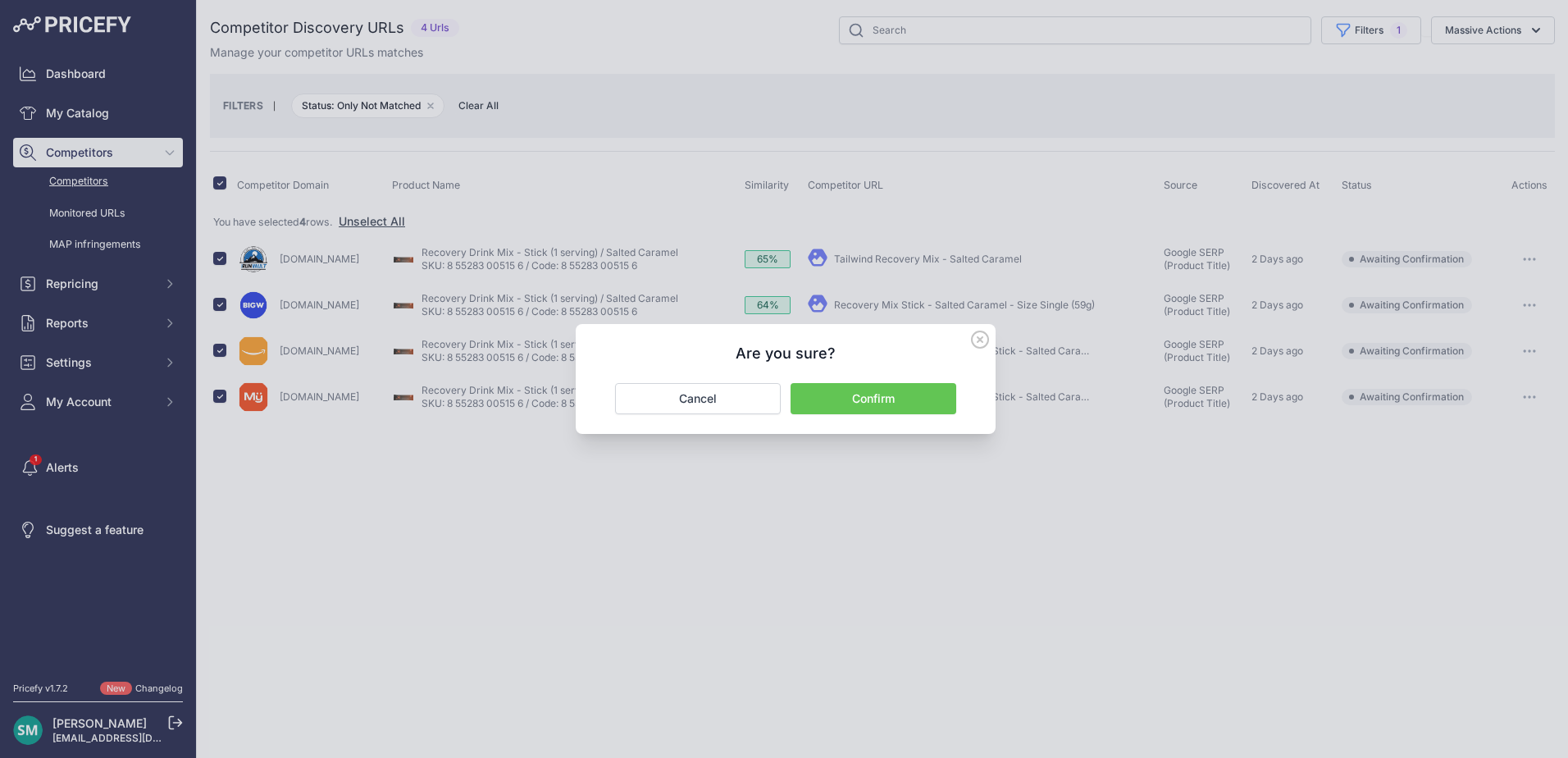 click on "Confirm" at bounding box center [873, 399] 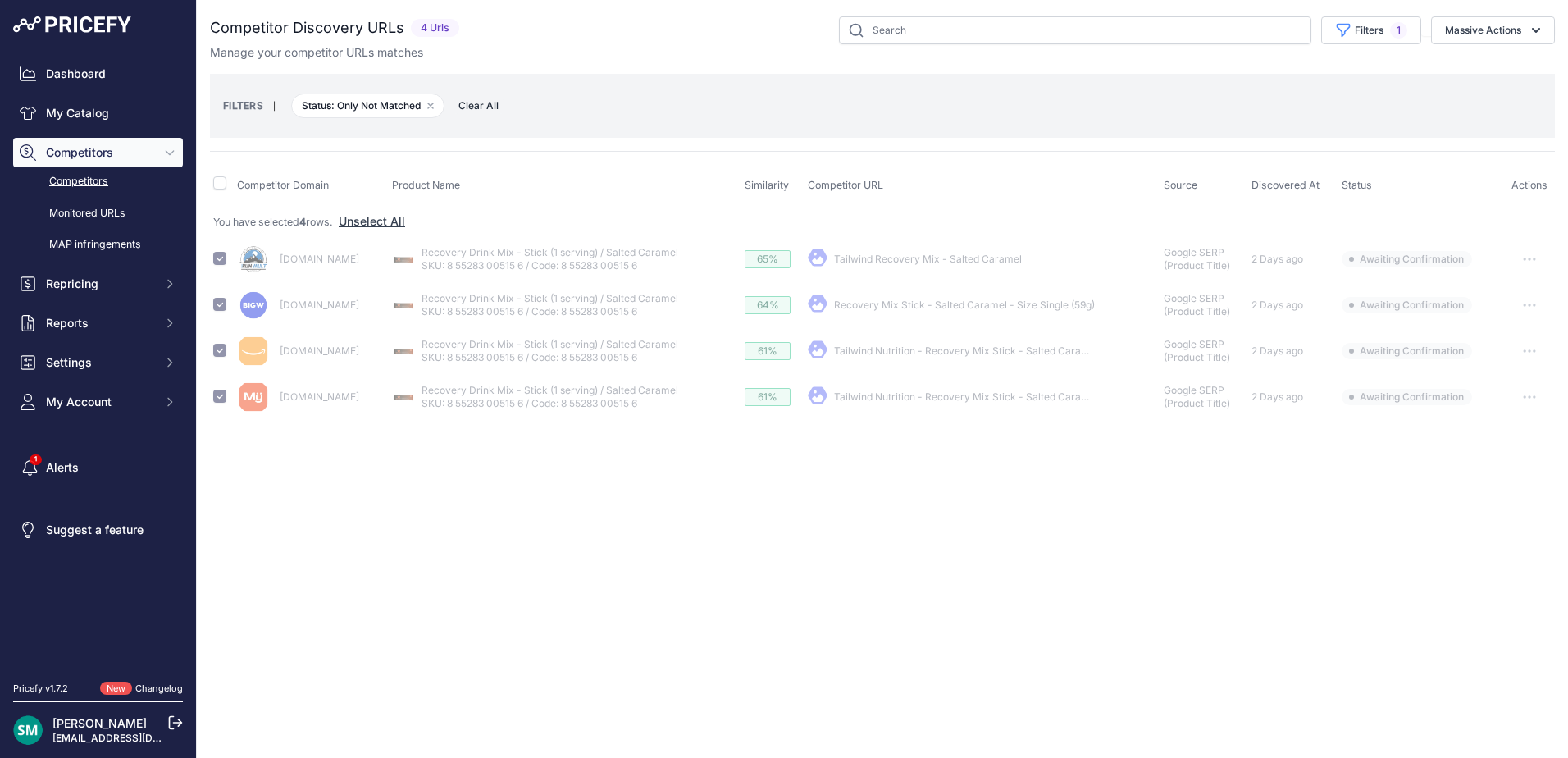 checkbox on "false" 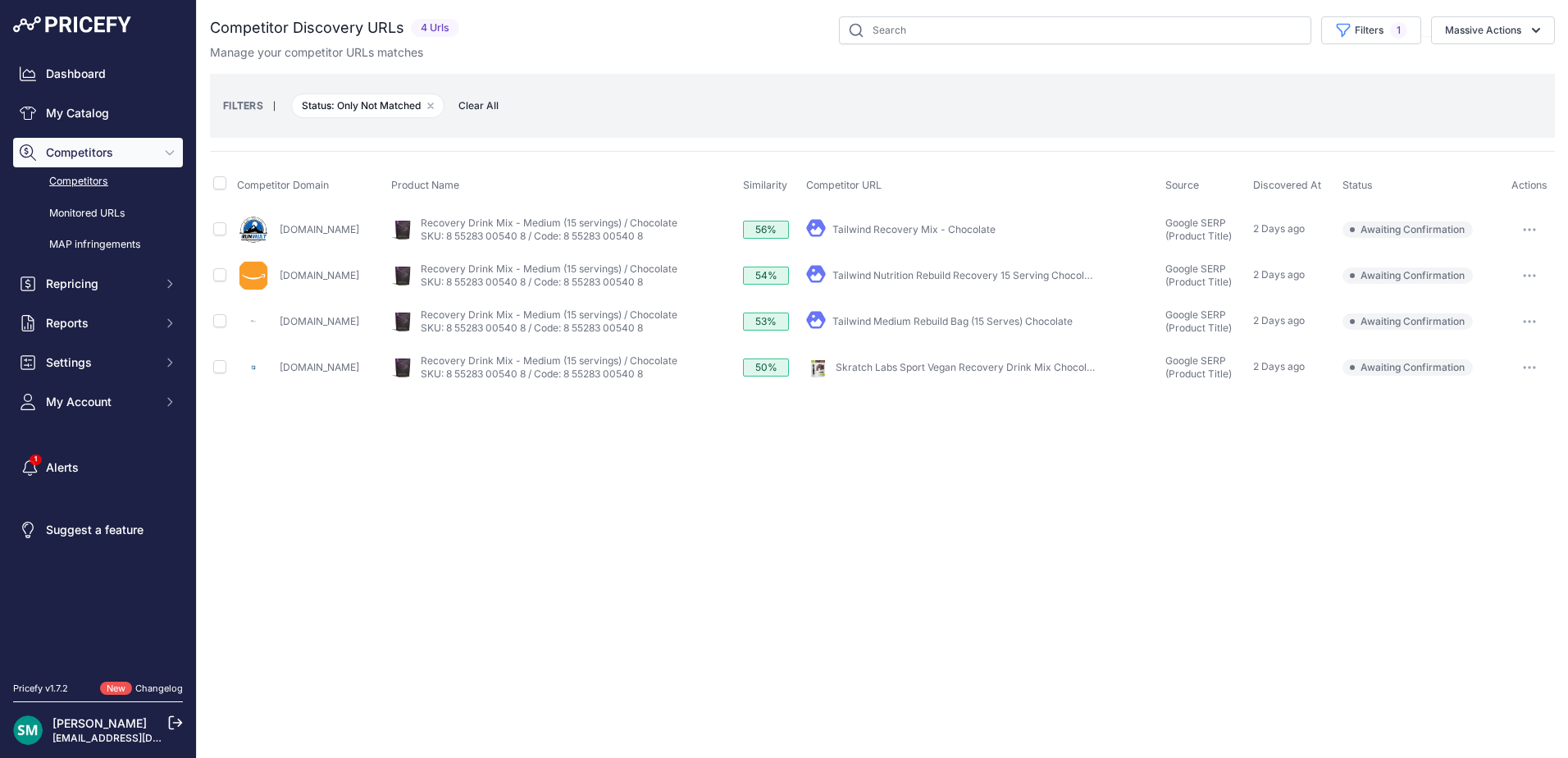 scroll, scrollTop: 0, scrollLeft: 0, axis: both 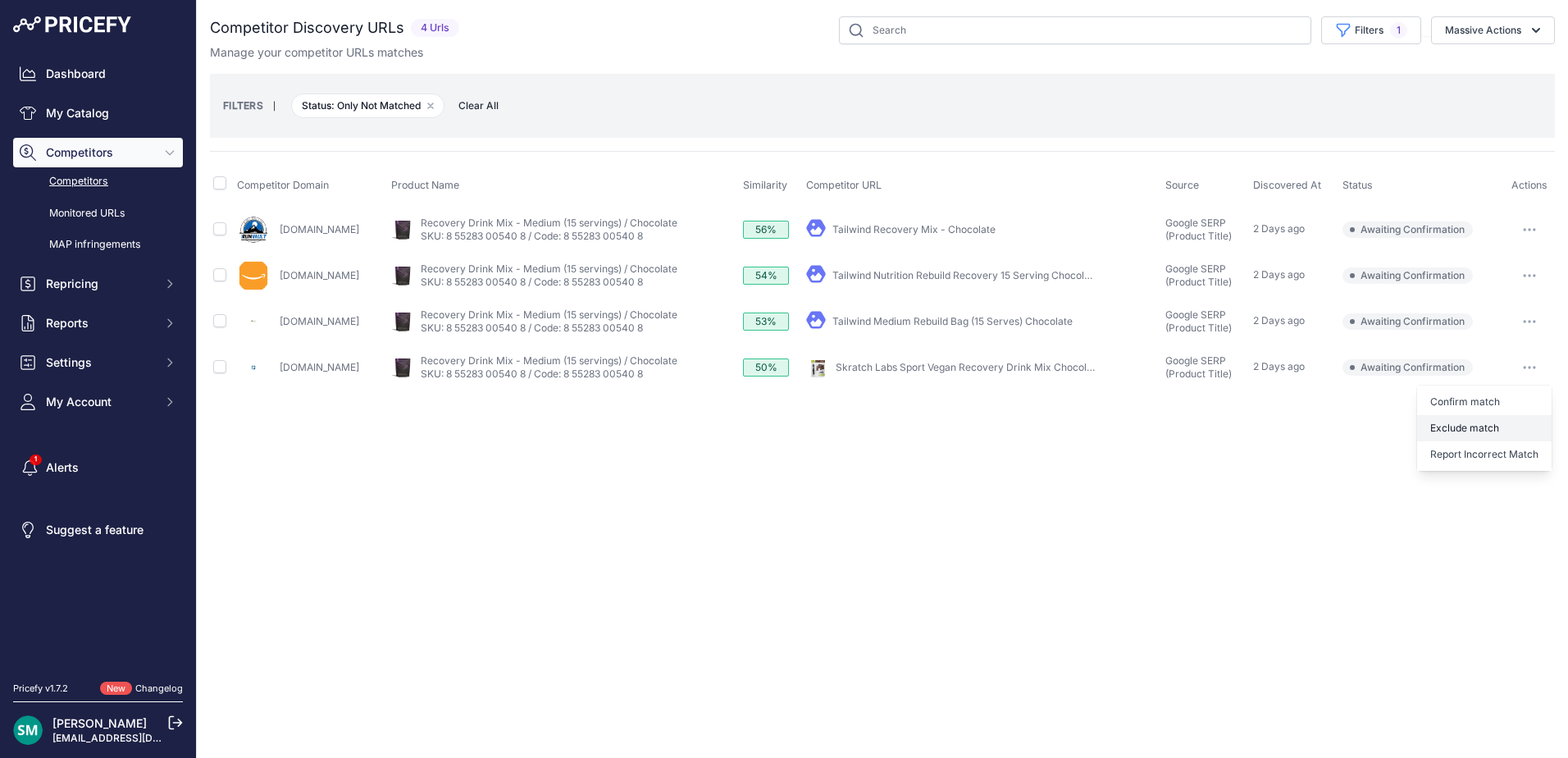 click on "Exclude match" at bounding box center (0, 0) 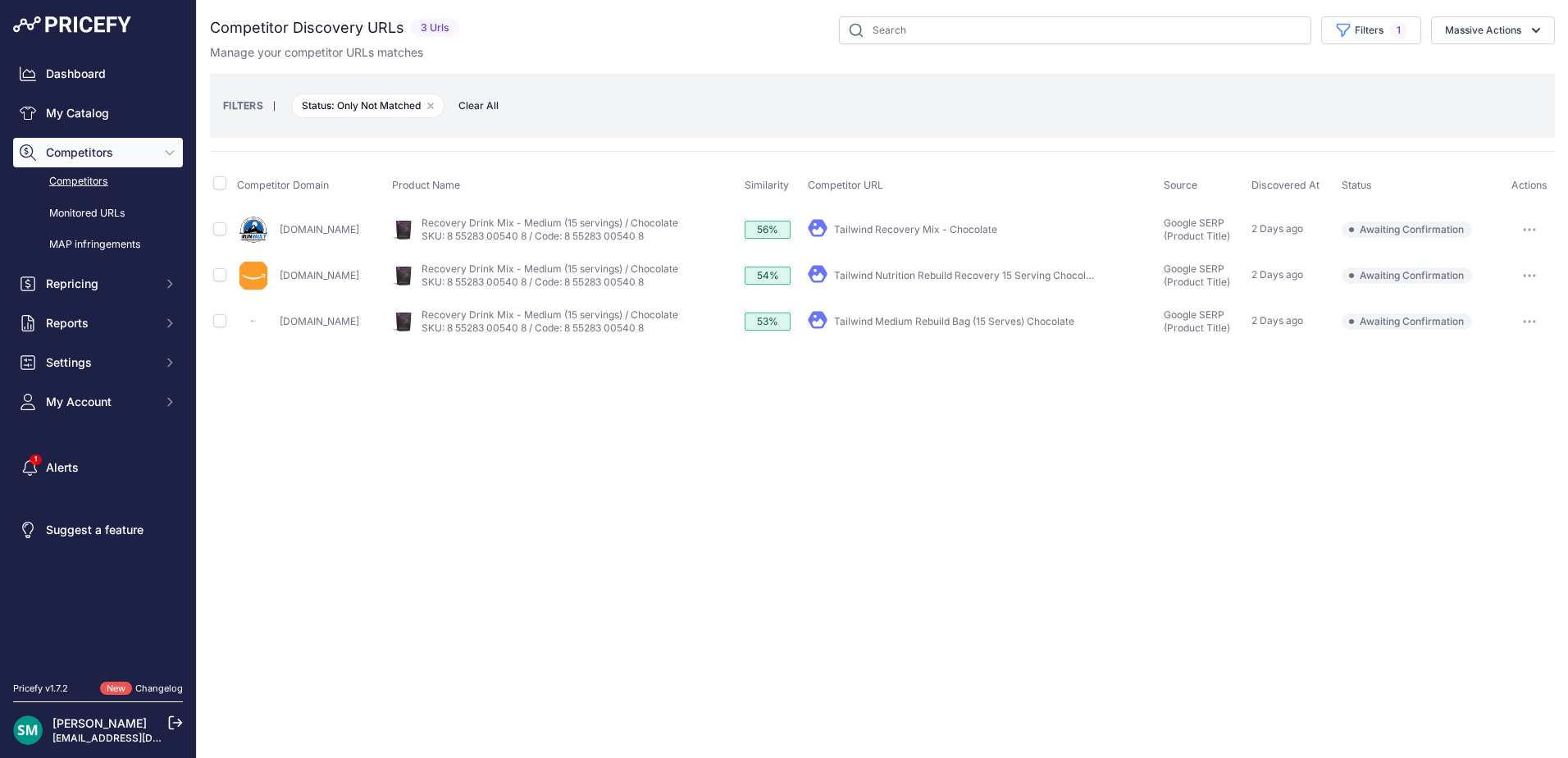 click at bounding box center (1529, 230) 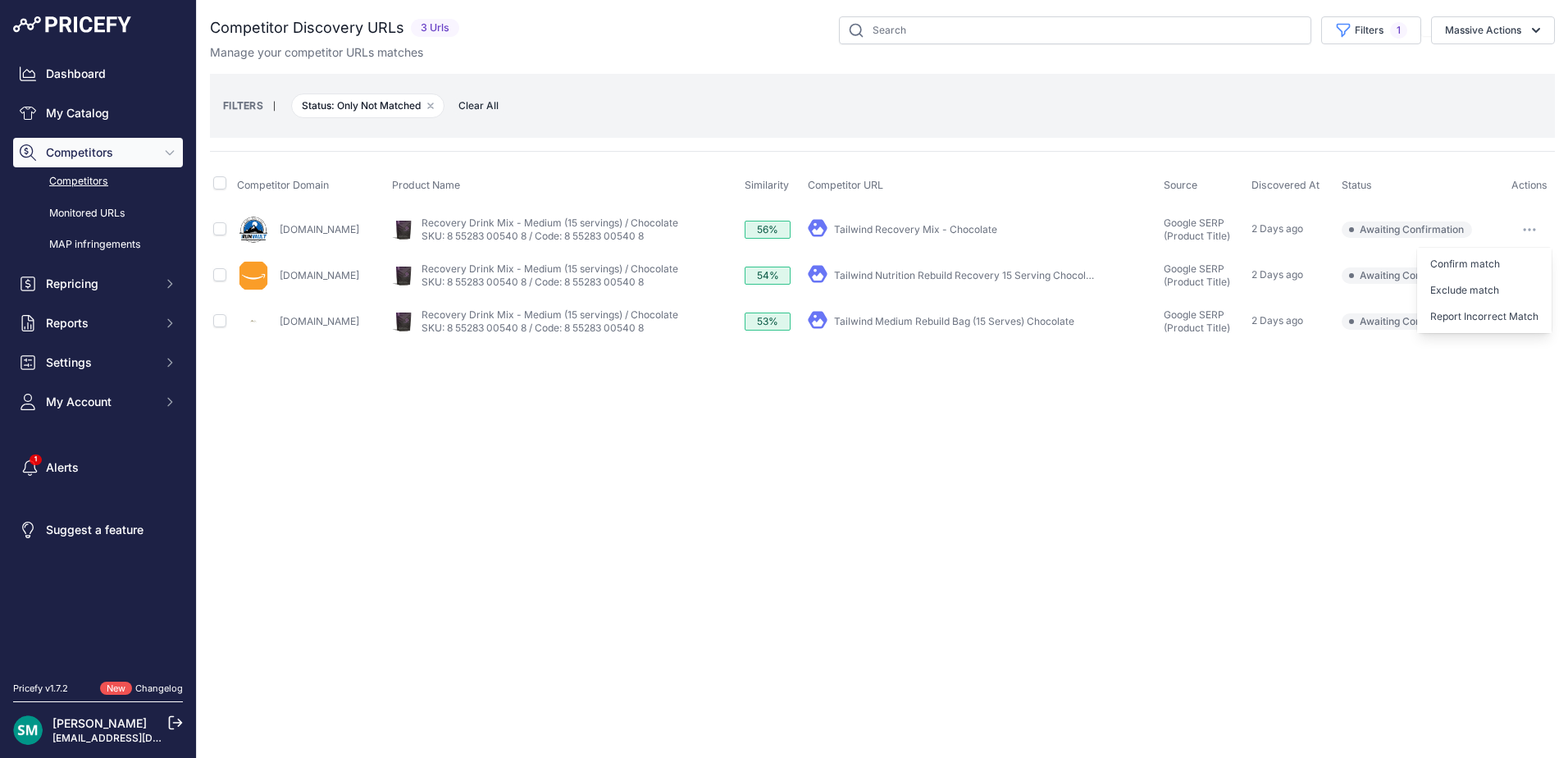 click on "Exclude match" at bounding box center [1484, 290] 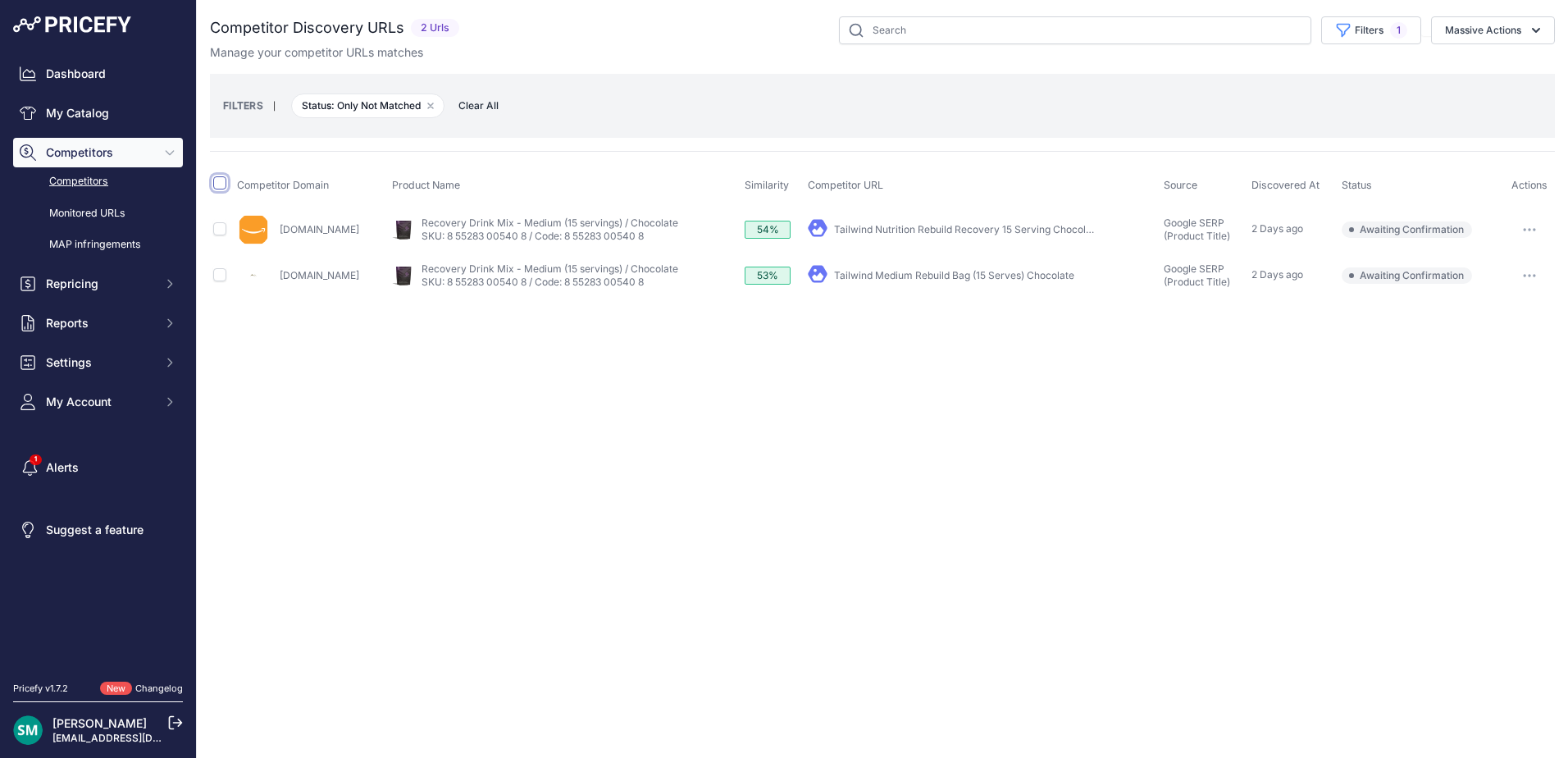 click at bounding box center [220, 183] 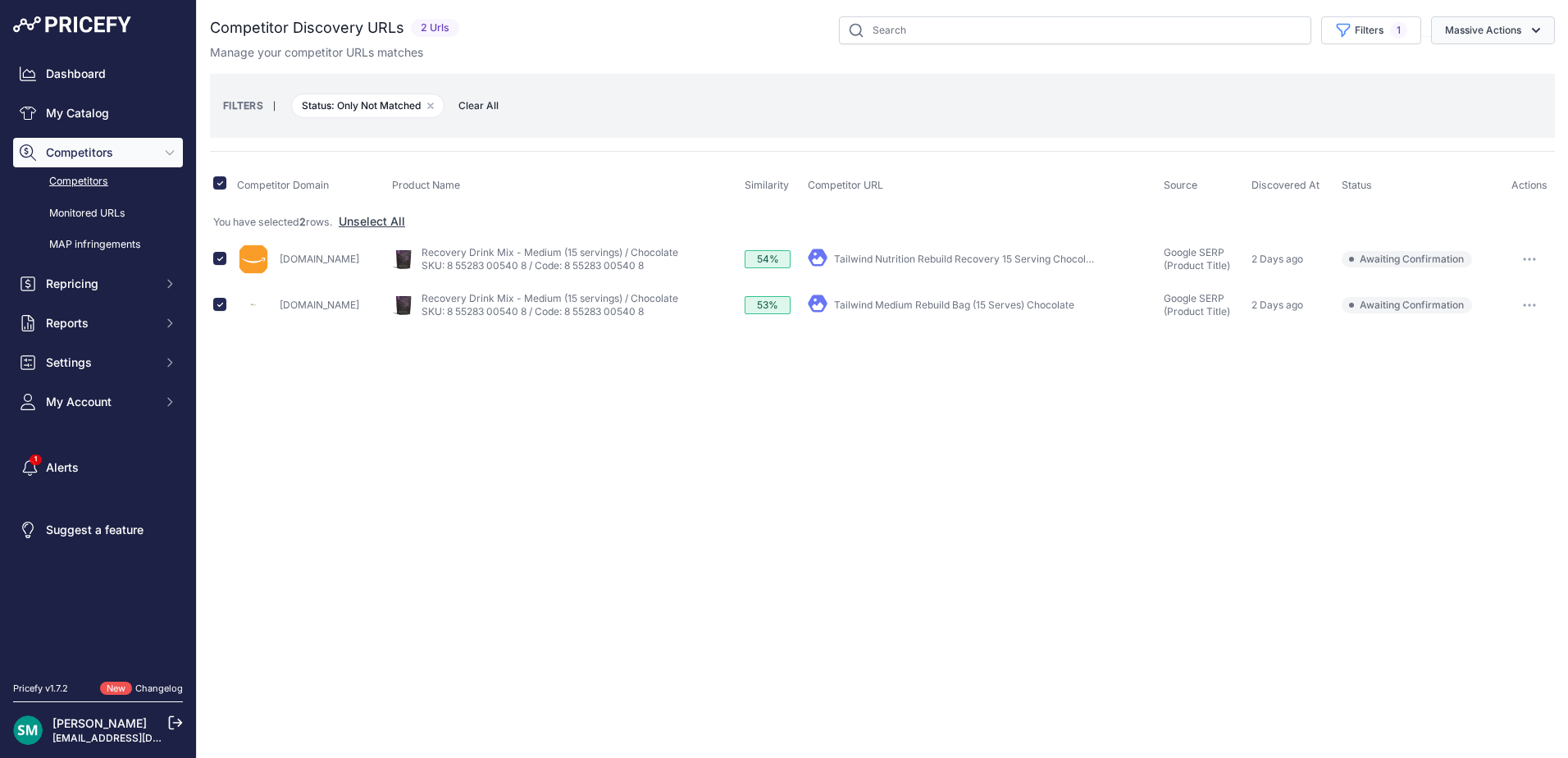 click on "Massive Actions" at bounding box center (1493, 30) 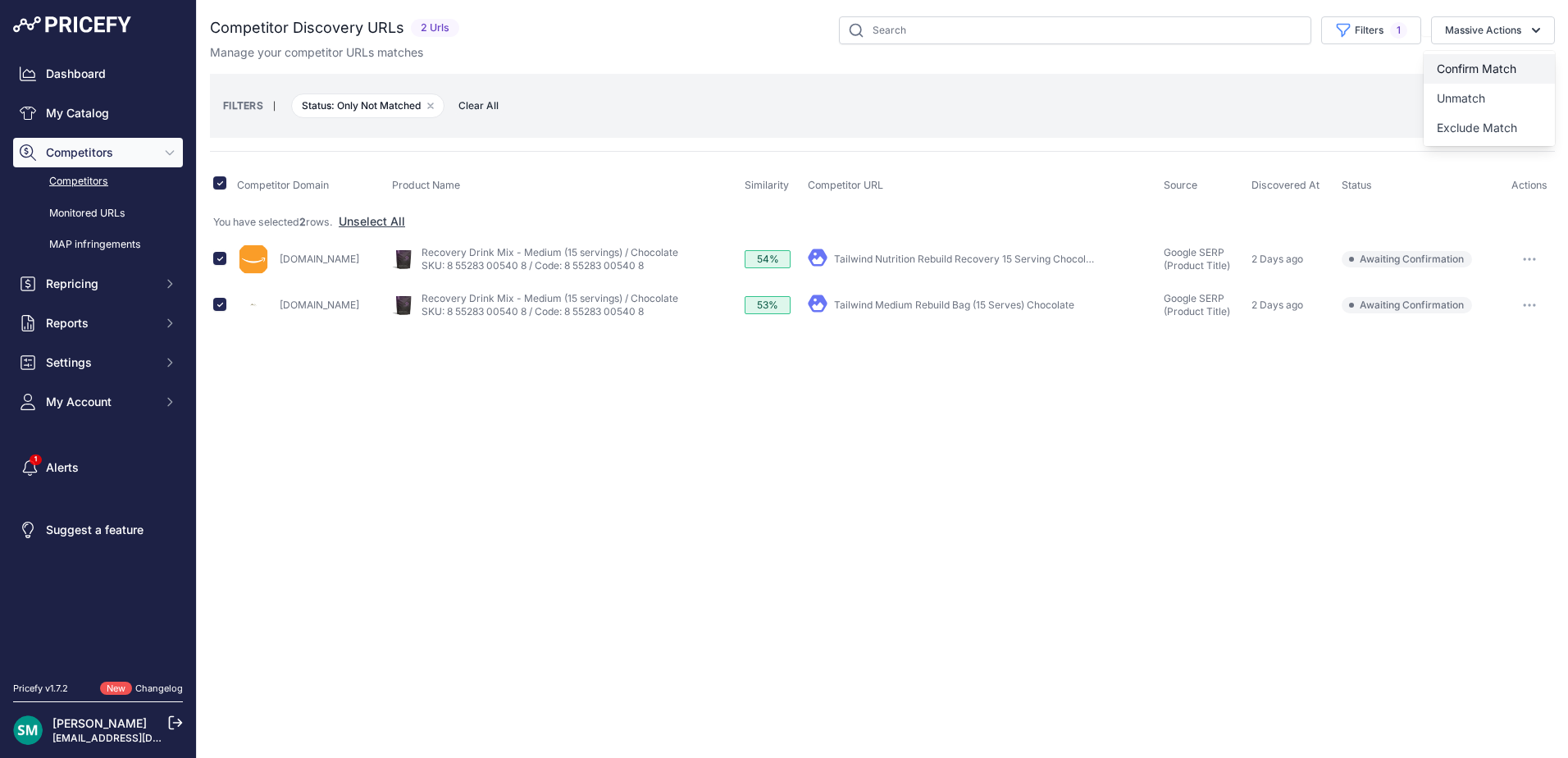 click on "Confirm Match" at bounding box center (1489, 69) 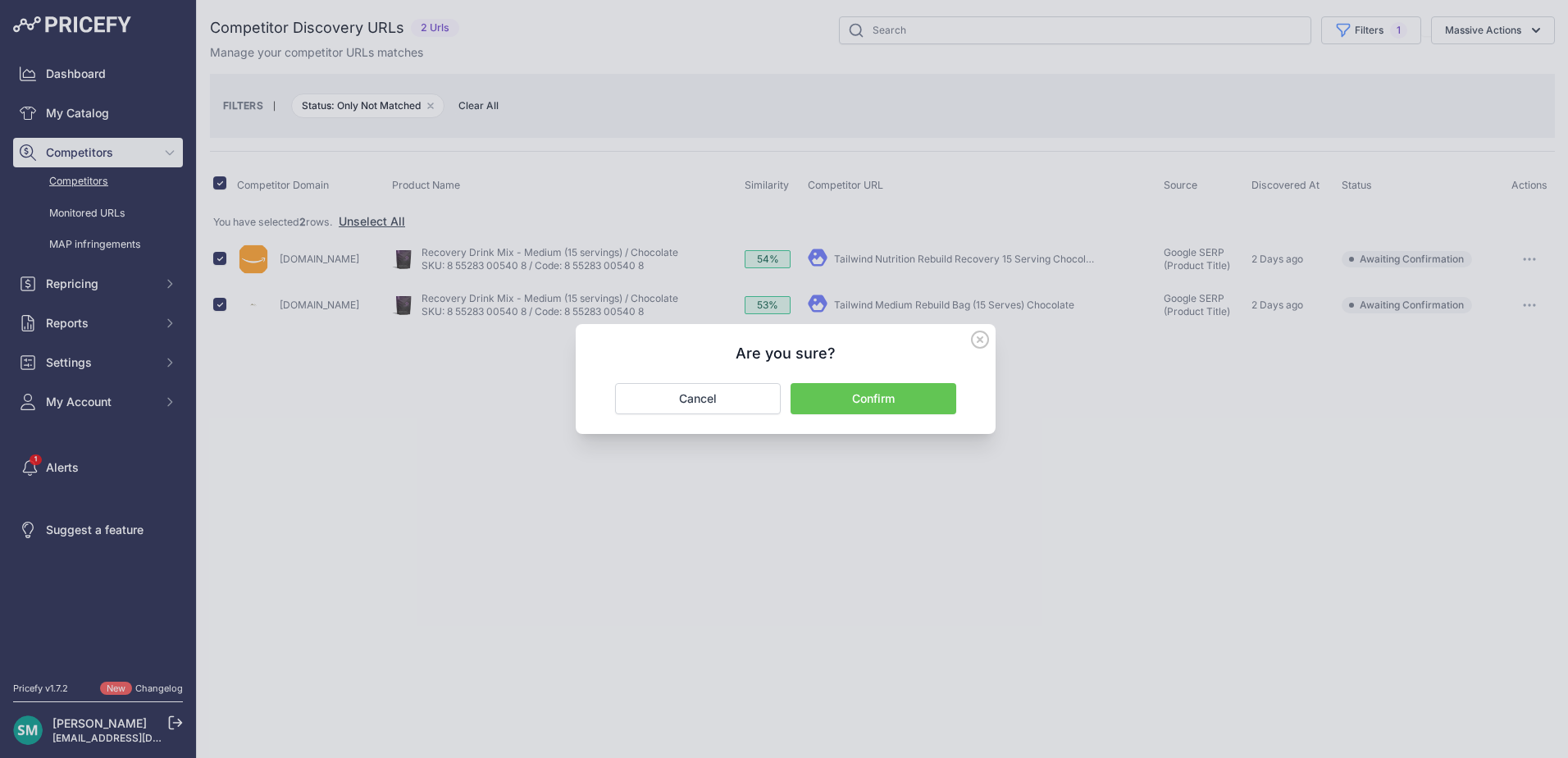 click on "Confirm" at bounding box center [873, 399] 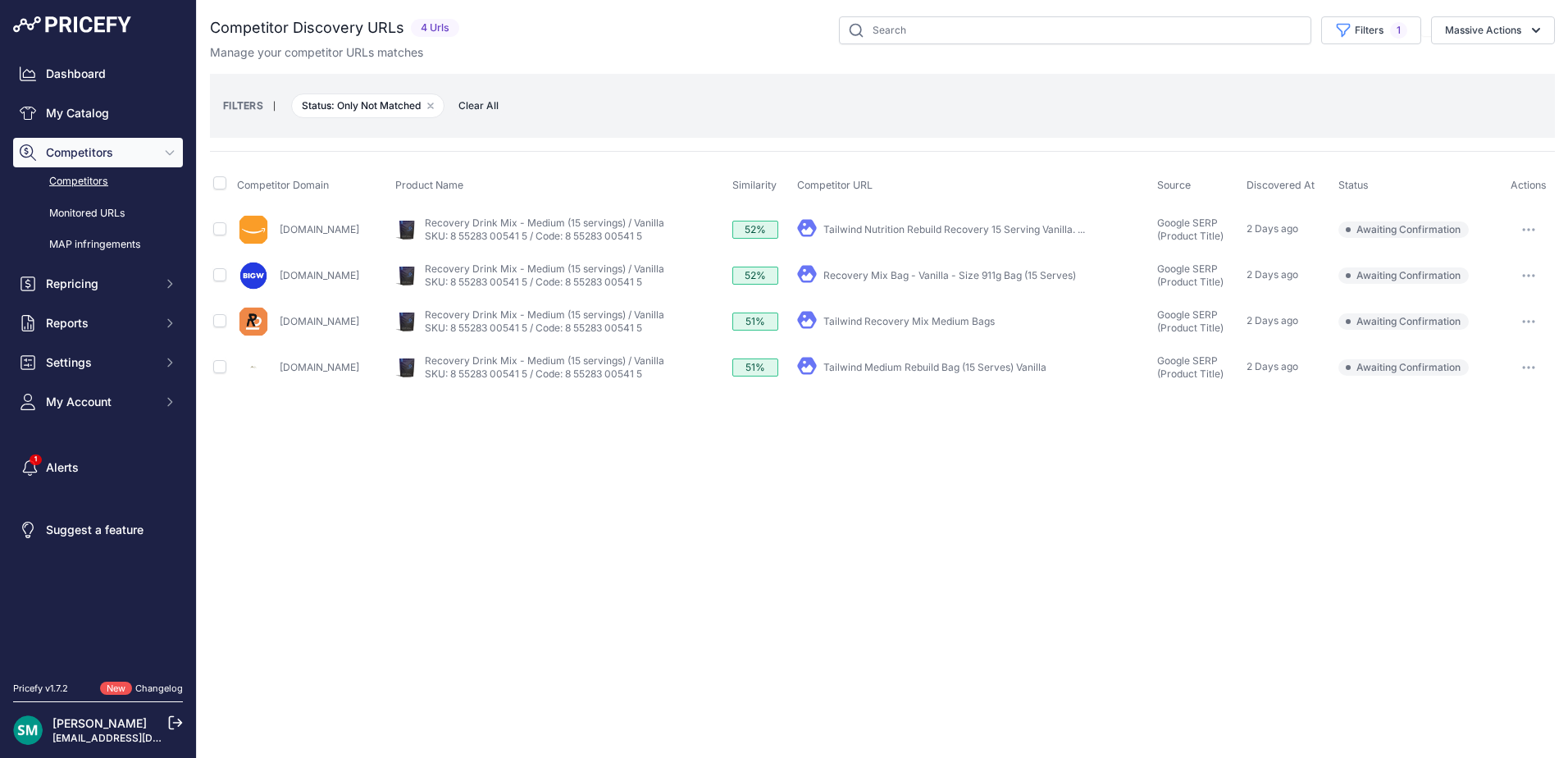 scroll, scrollTop: 0, scrollLeft: 0, axis: both 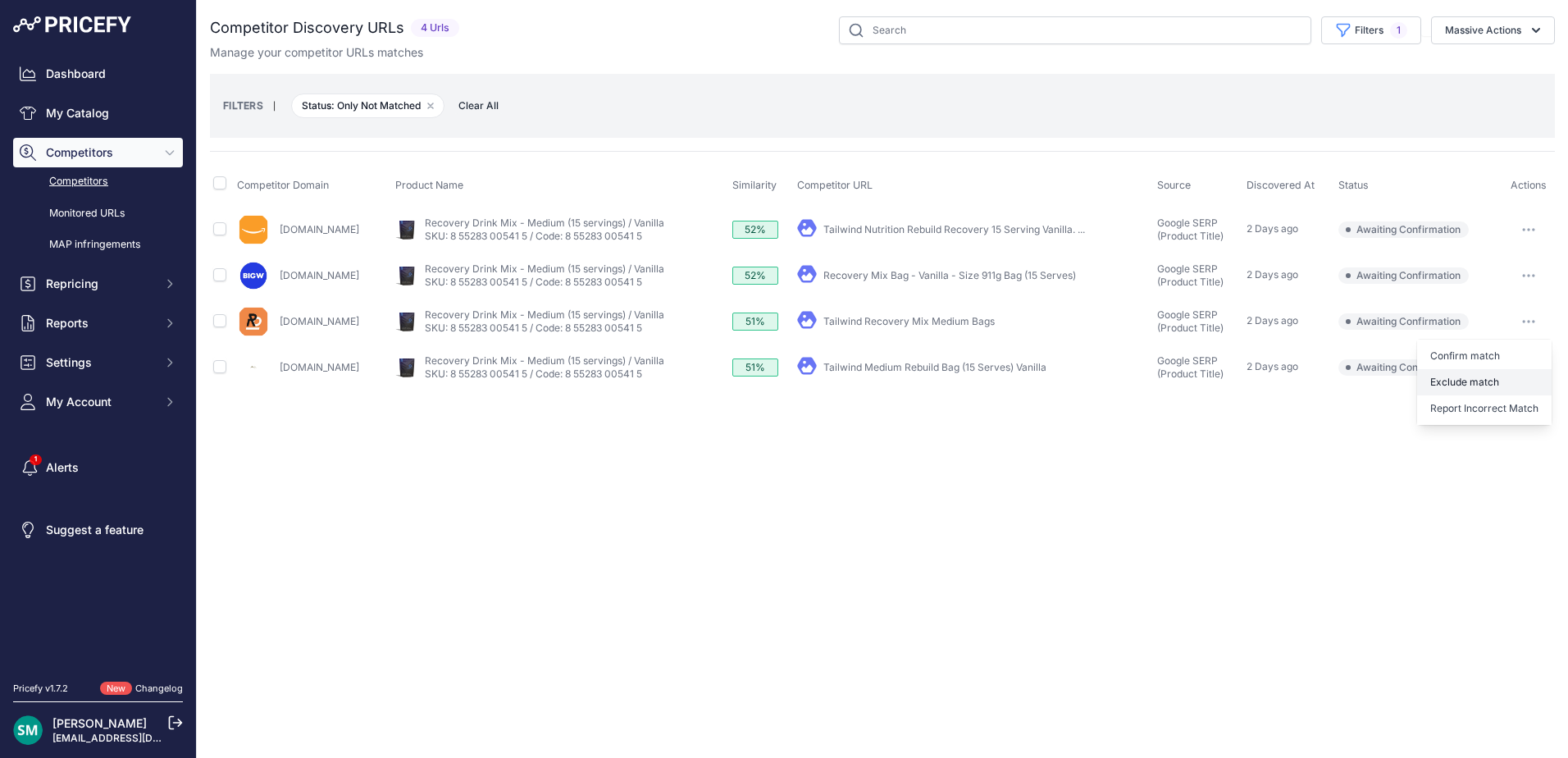 click on "Exclude match" at bounding box center [0, 0] 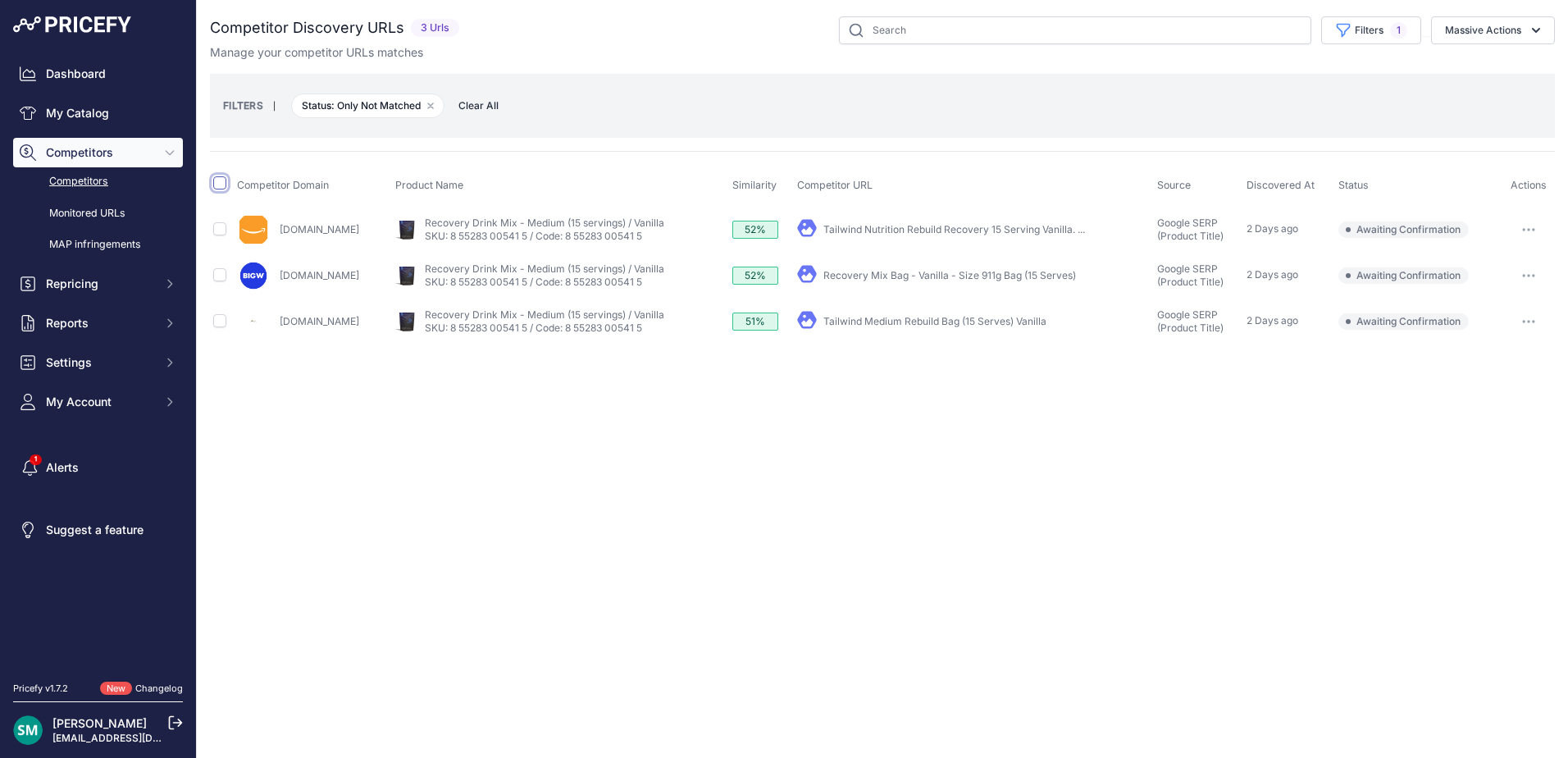 click at bounding box center [220, 183] 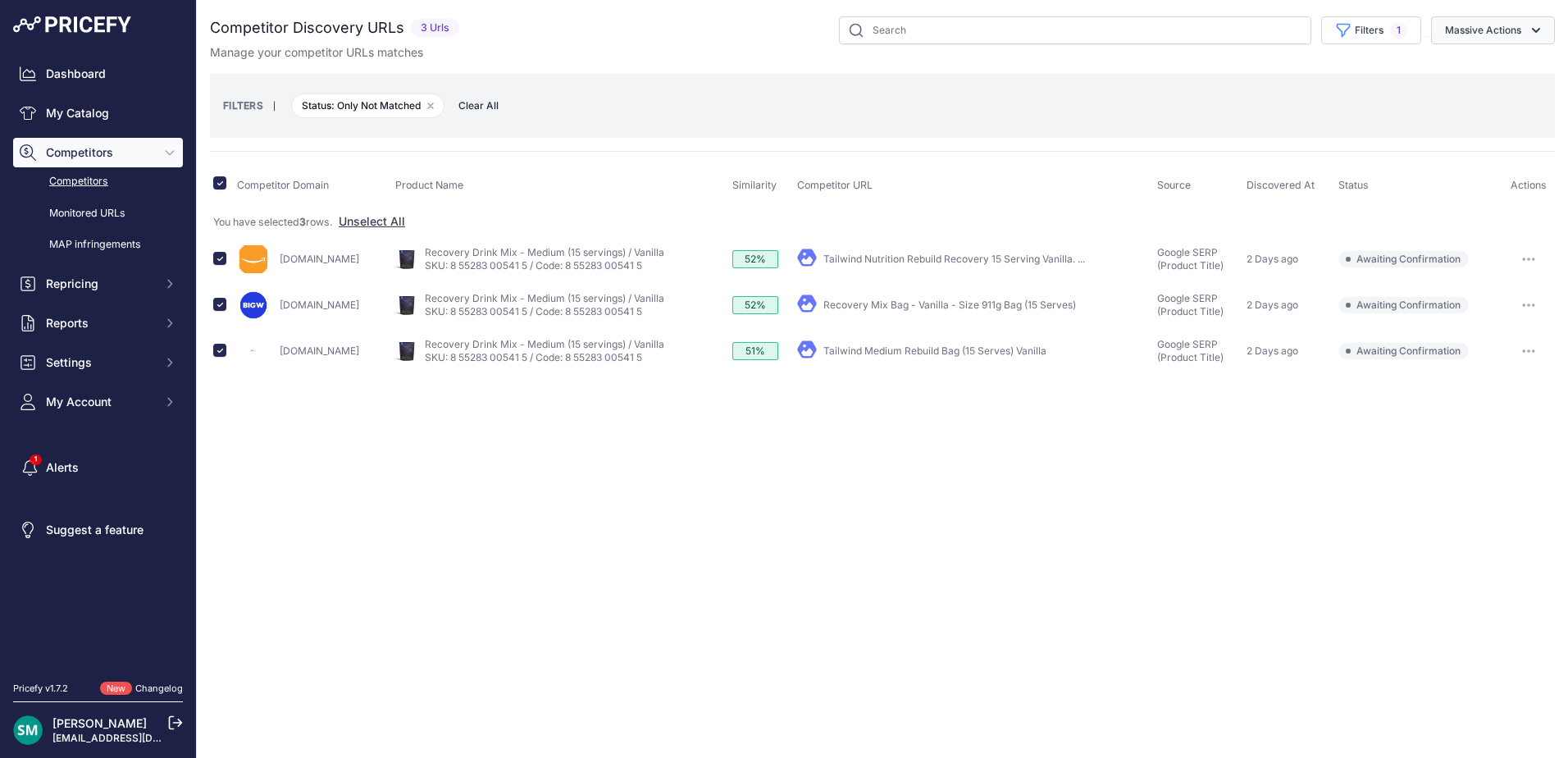 click 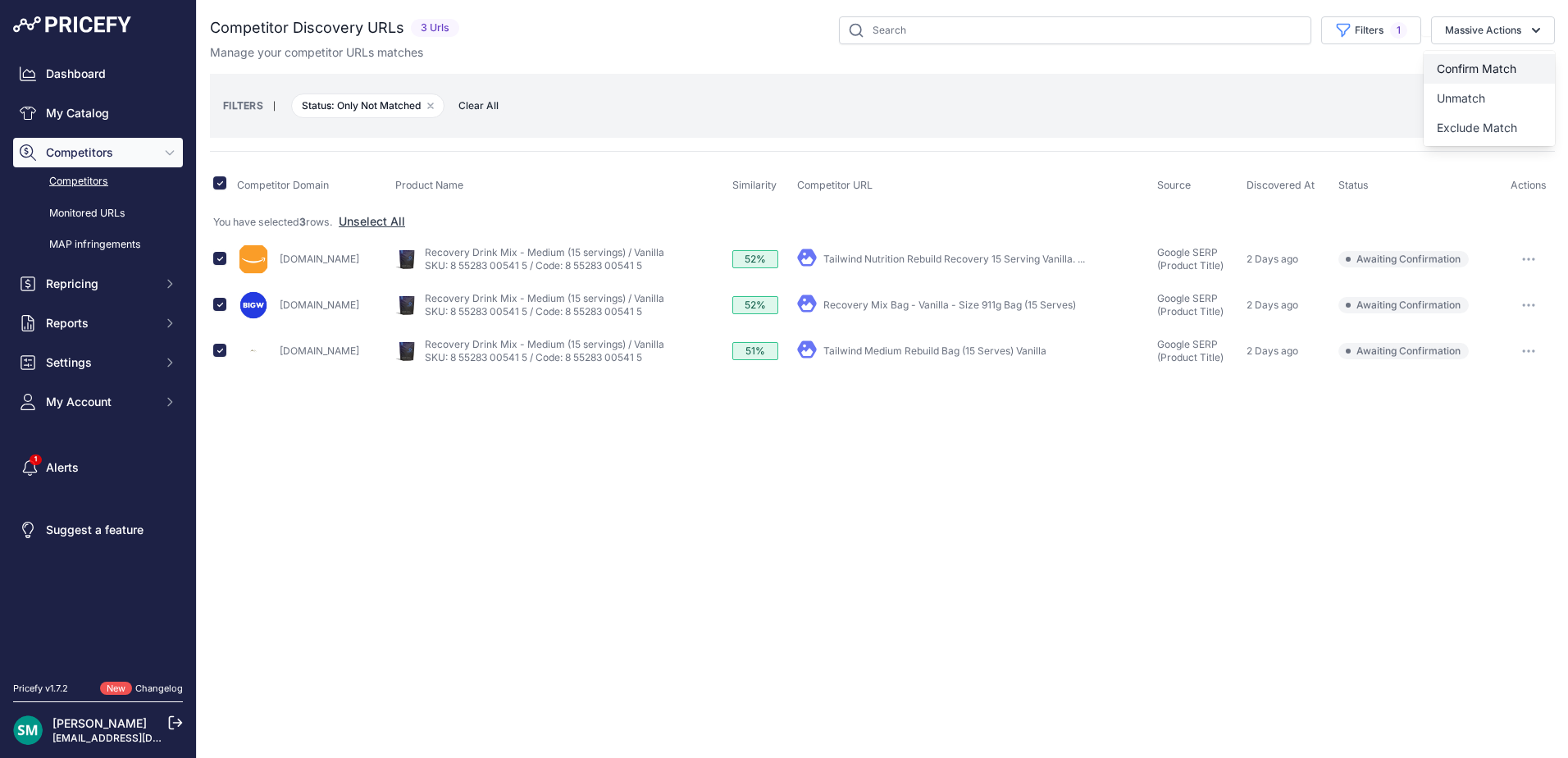 click on "Confirm Match" at bounding box center (1476, 68) 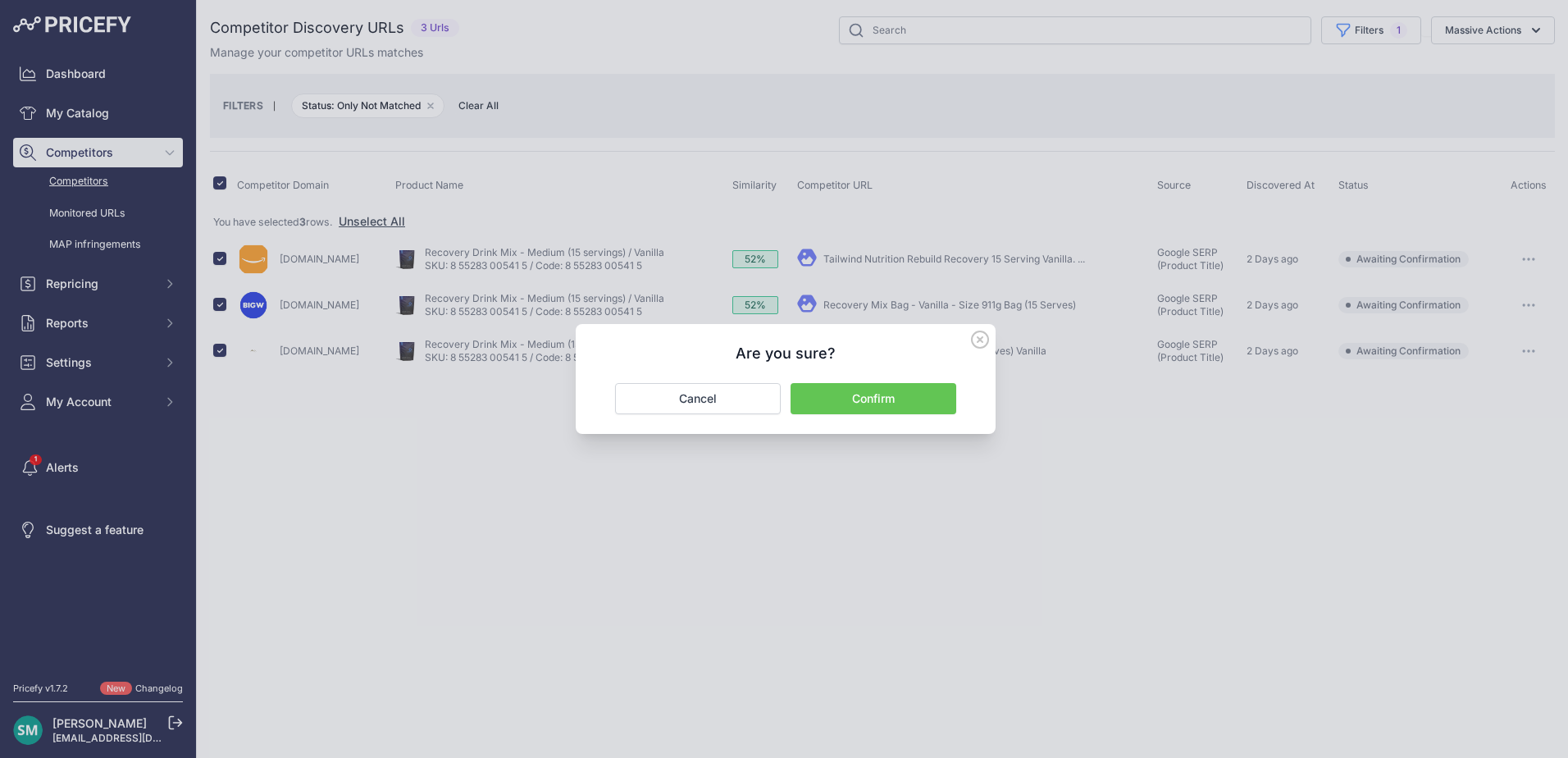 click on "Confirm" at bounding box center [873, 399] 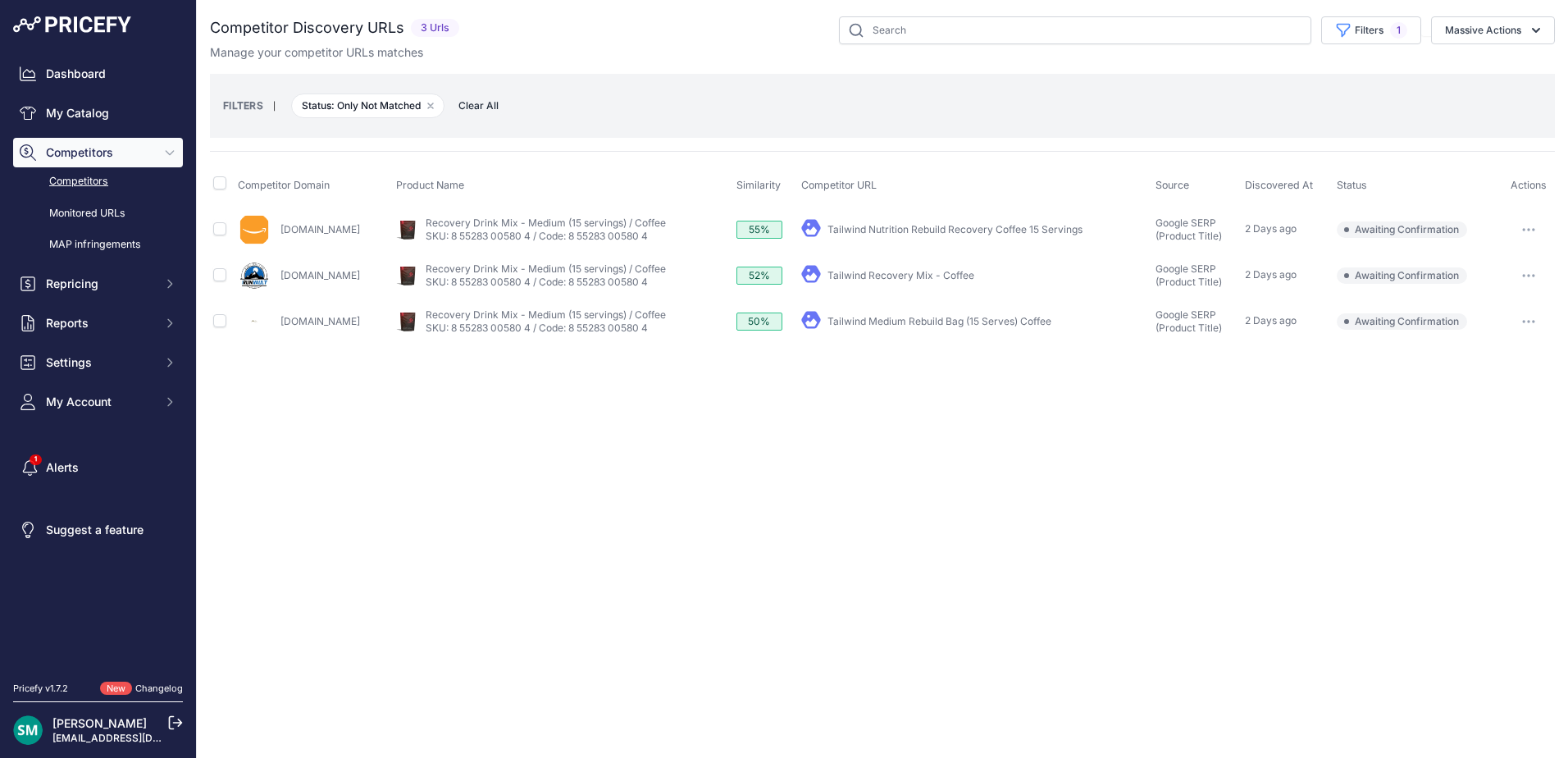 scroll, scrollTop: 0, scrollLeft: 0, axis: both 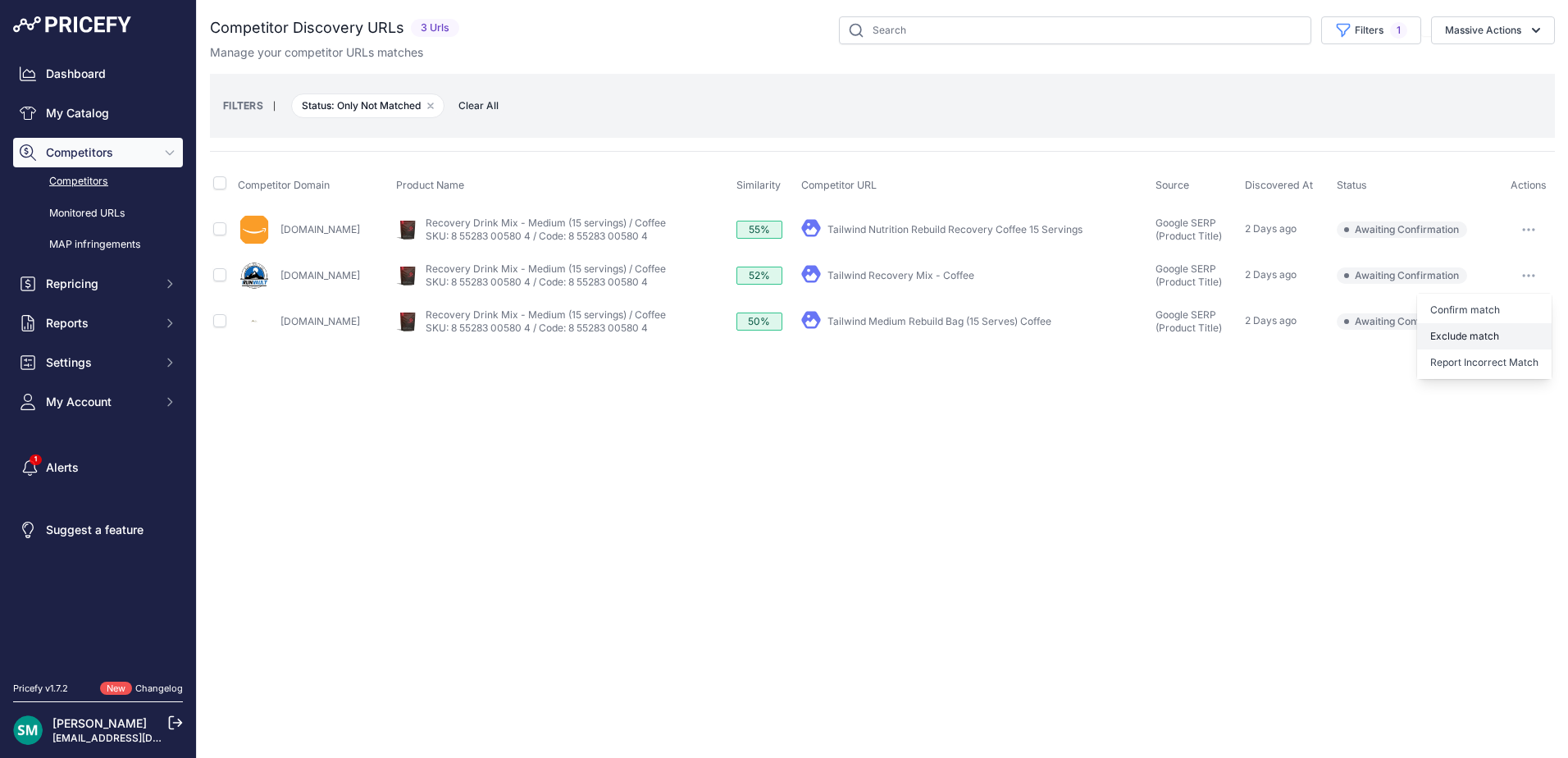 click on "Exclude match" at bounding box center [1484, 336] 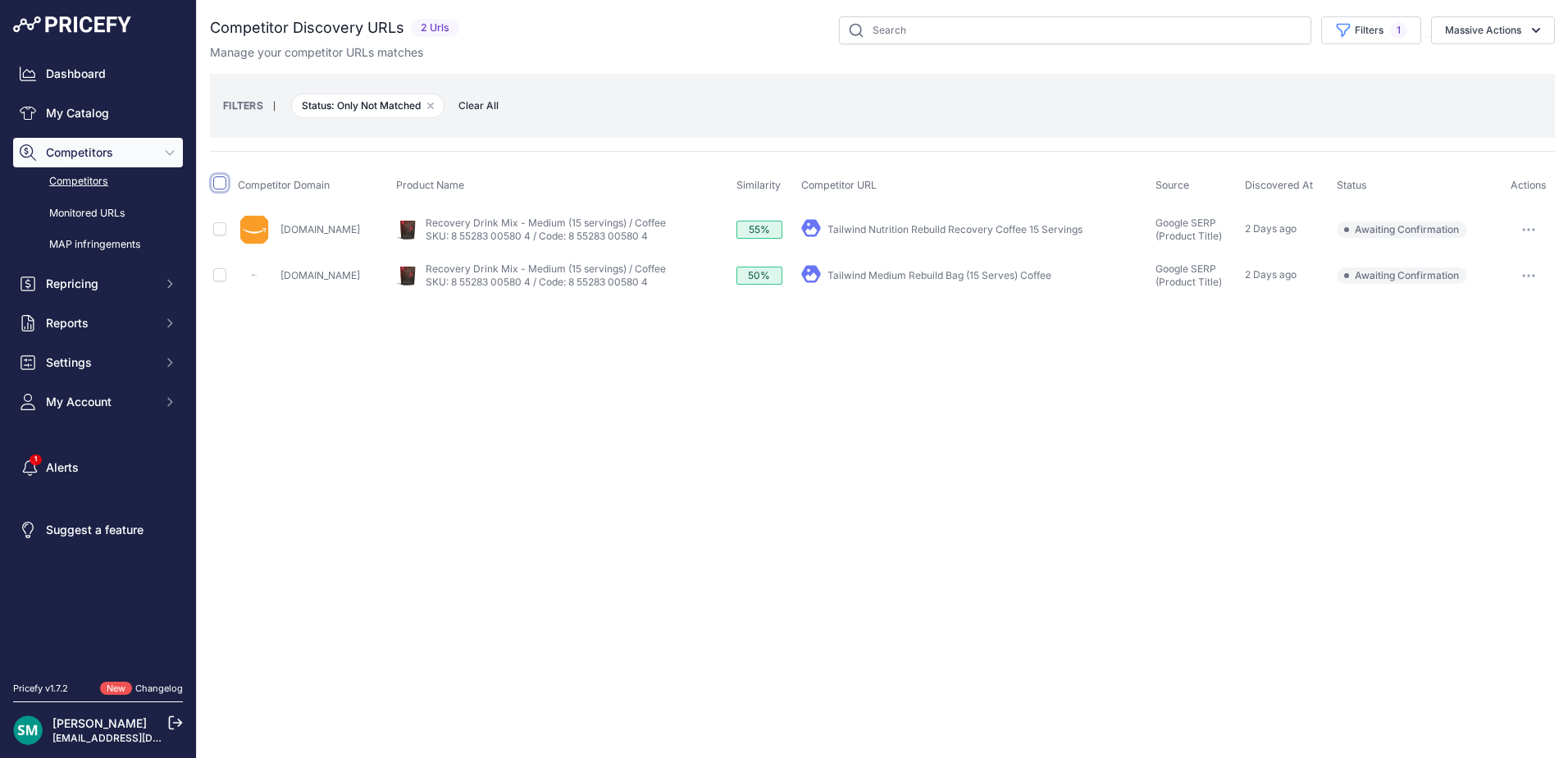 click at bounding box center (220, 183) 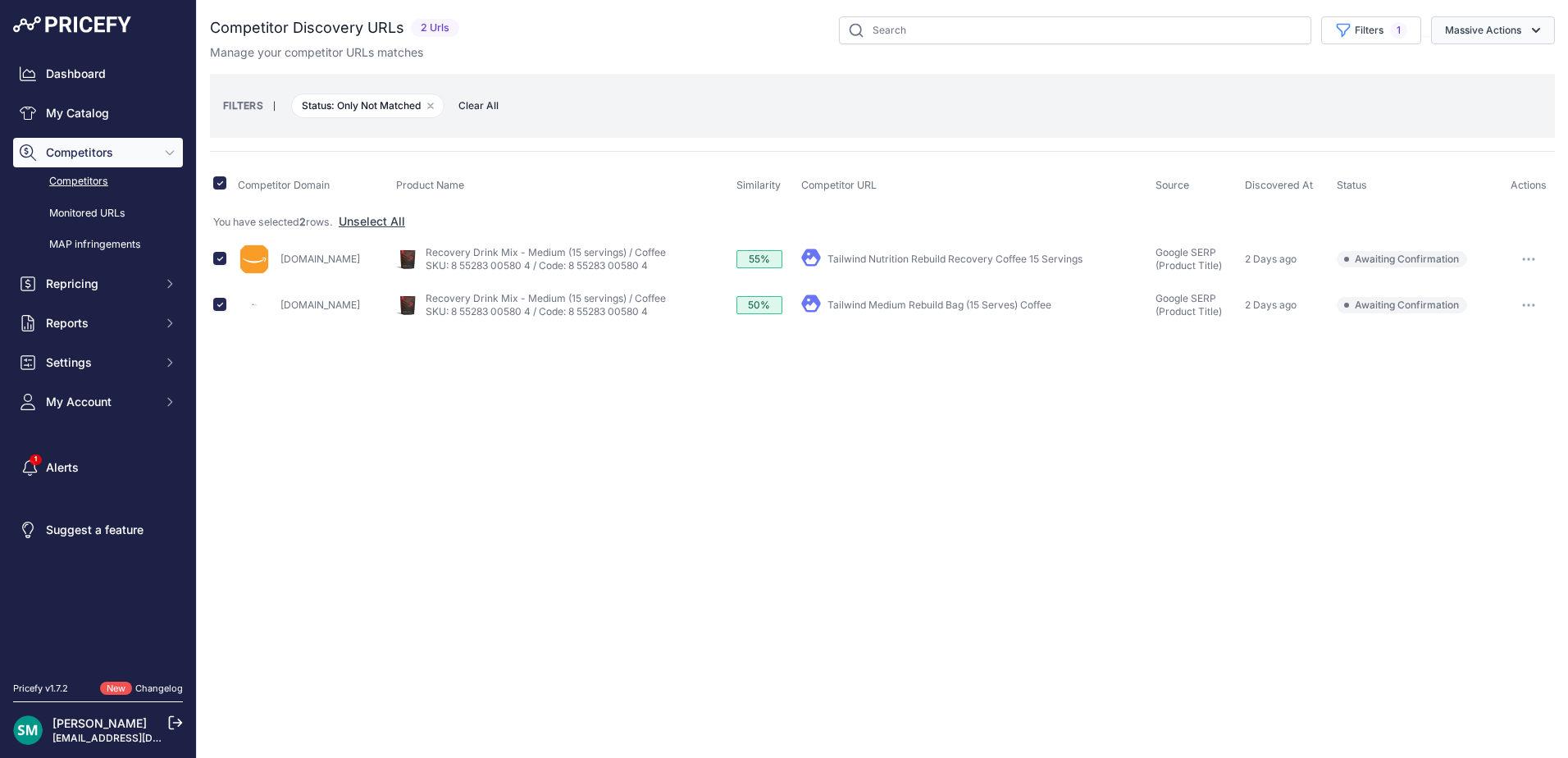 click on "Massive Actions" at bounding box center [1493, 30] 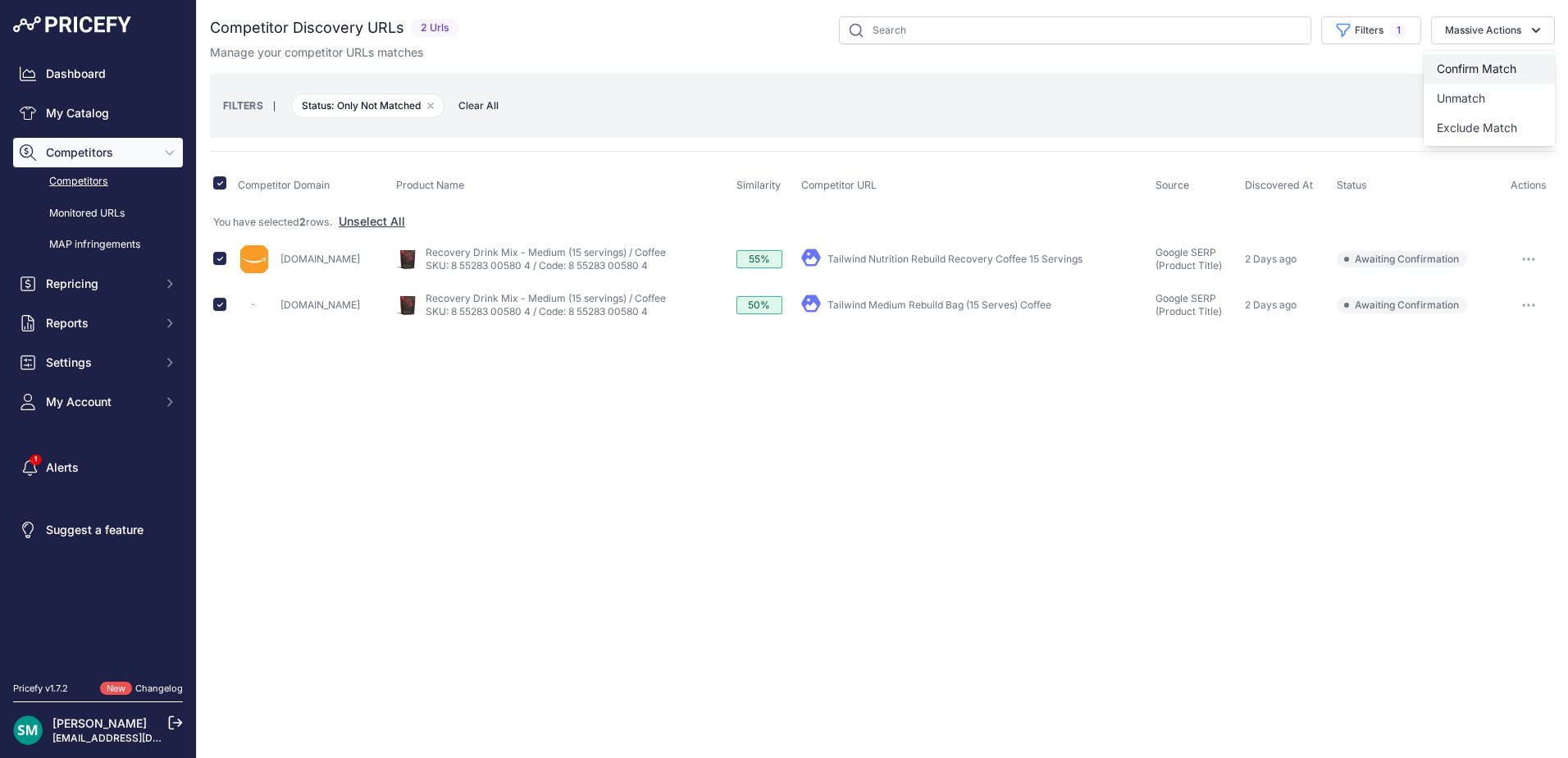 click on "Confirm Match" at bounding box center (1489, 69) 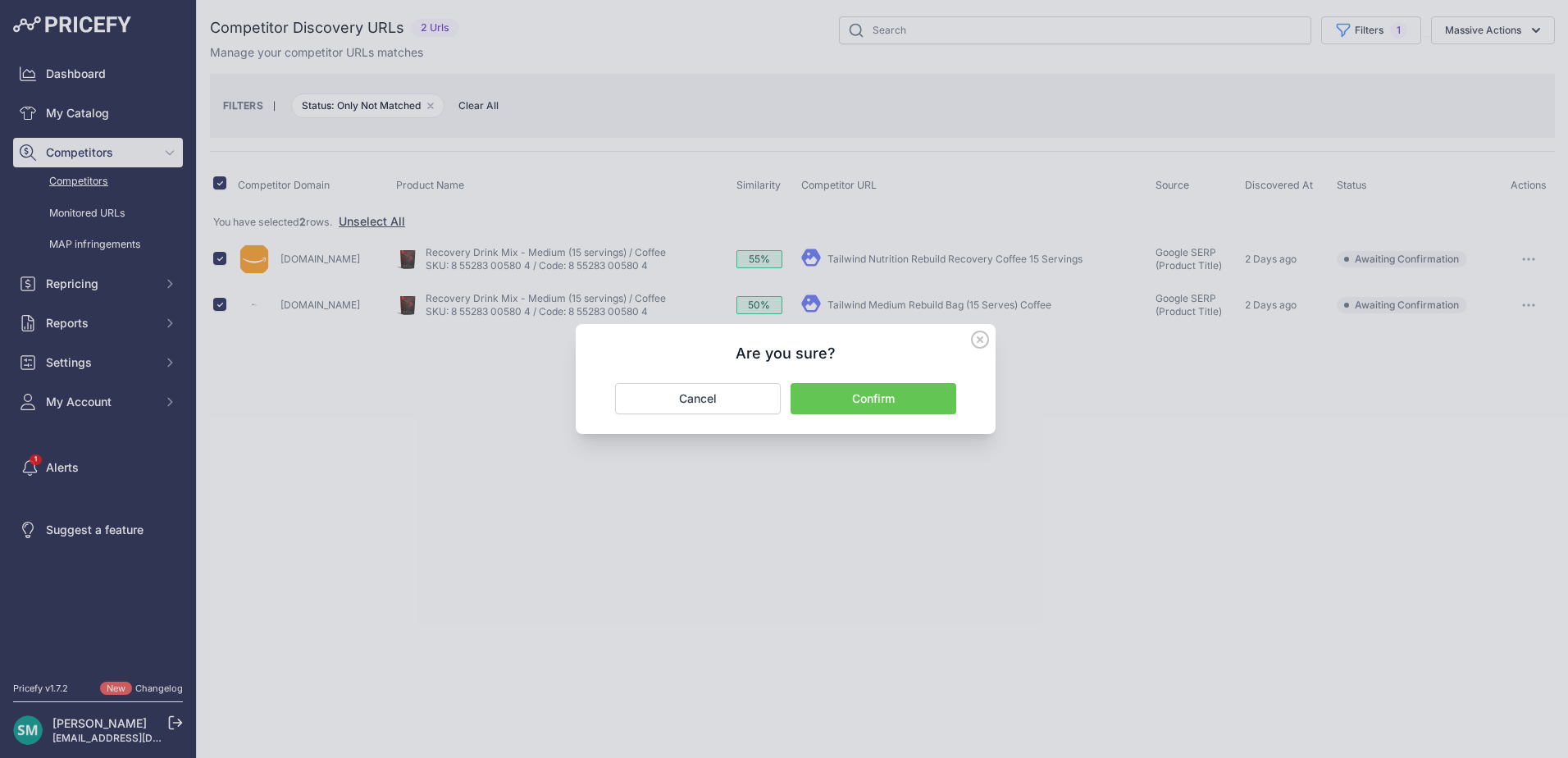 click on "Are you sure?
Confirm
Cancel" at bounding box center [786, 379] 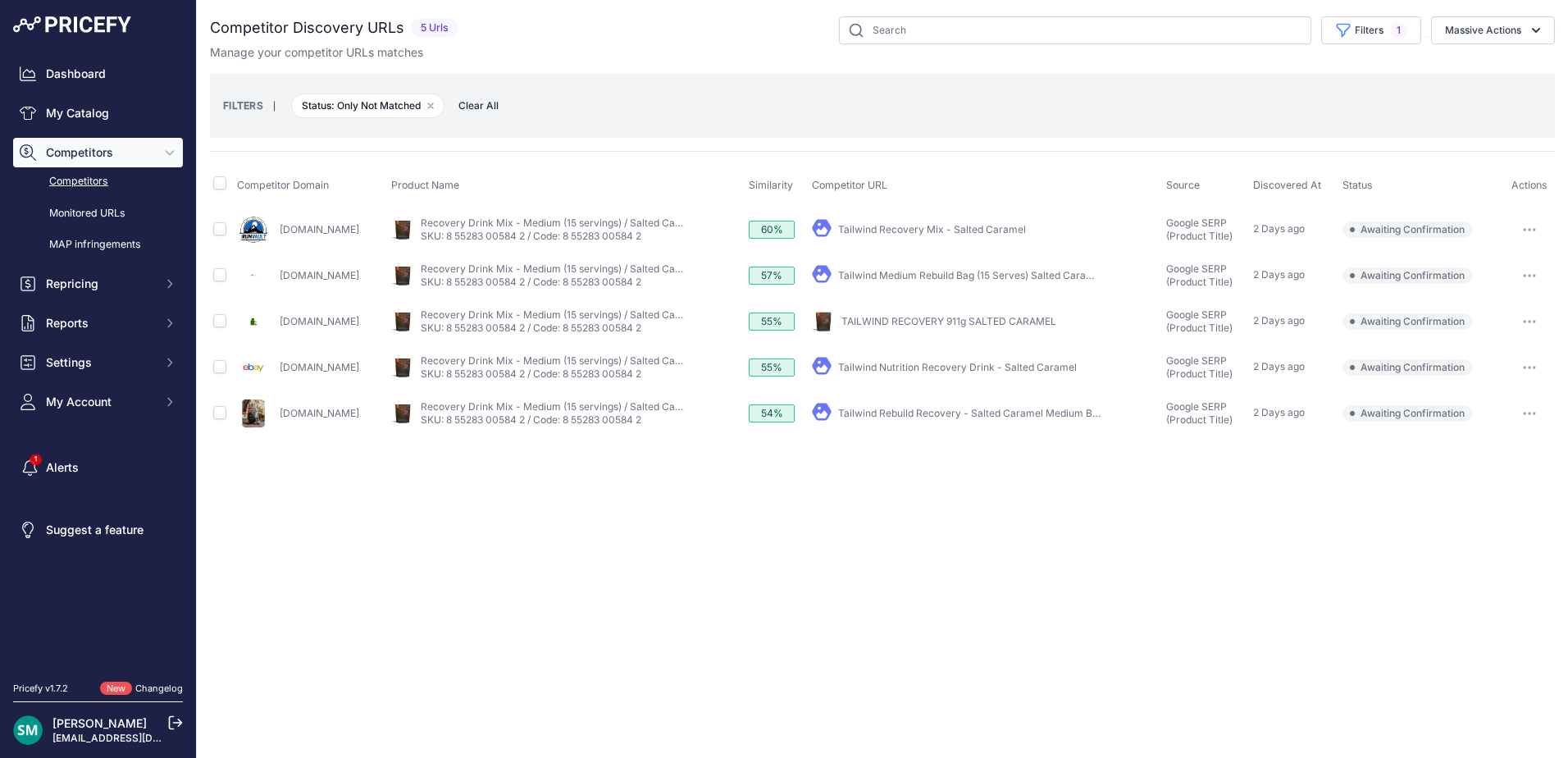 scroll, scrollTop: 0, scrollLeft: 0, axis: both 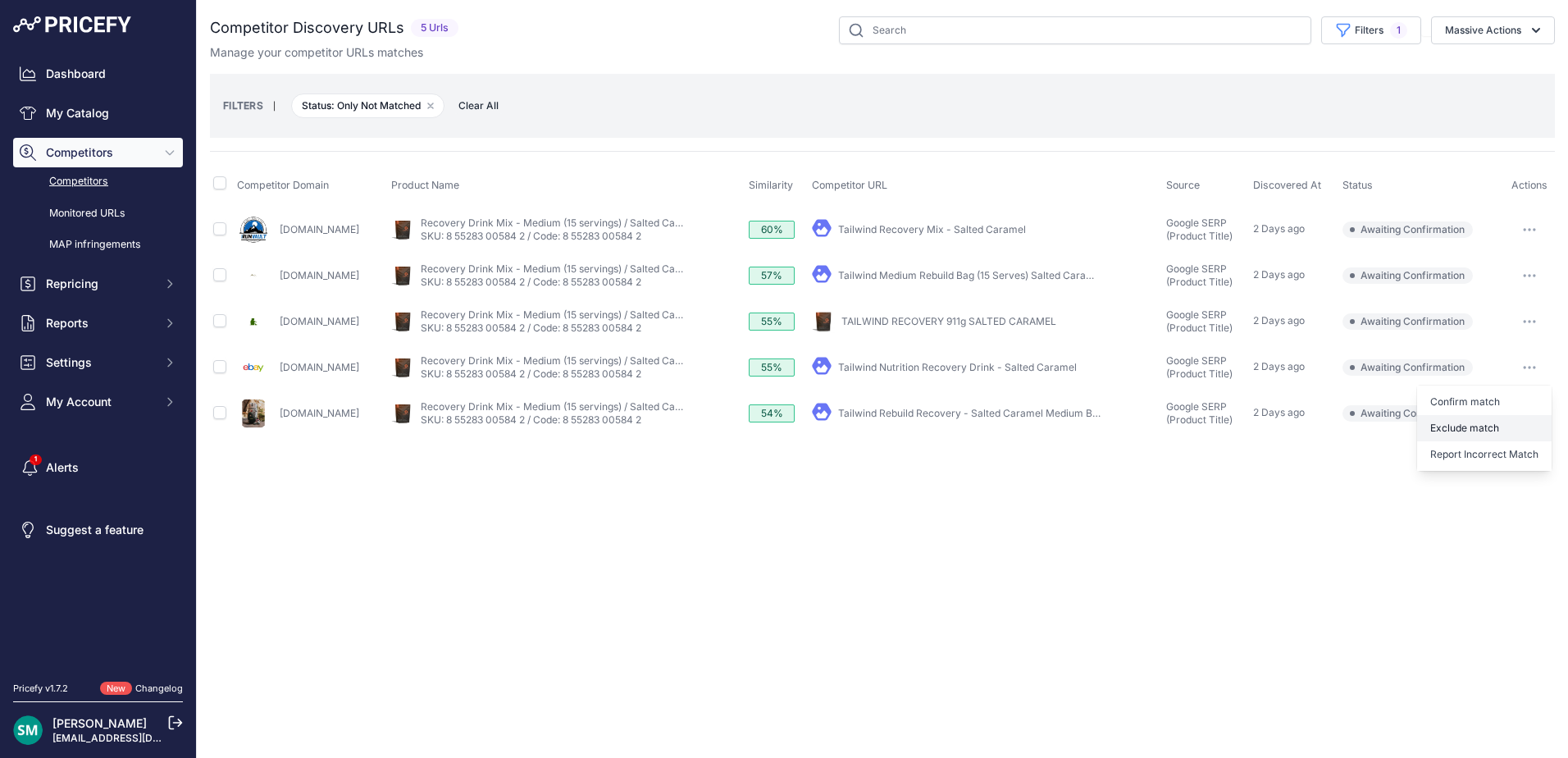 click on "Exclude match" at bounding box center [0, 0] 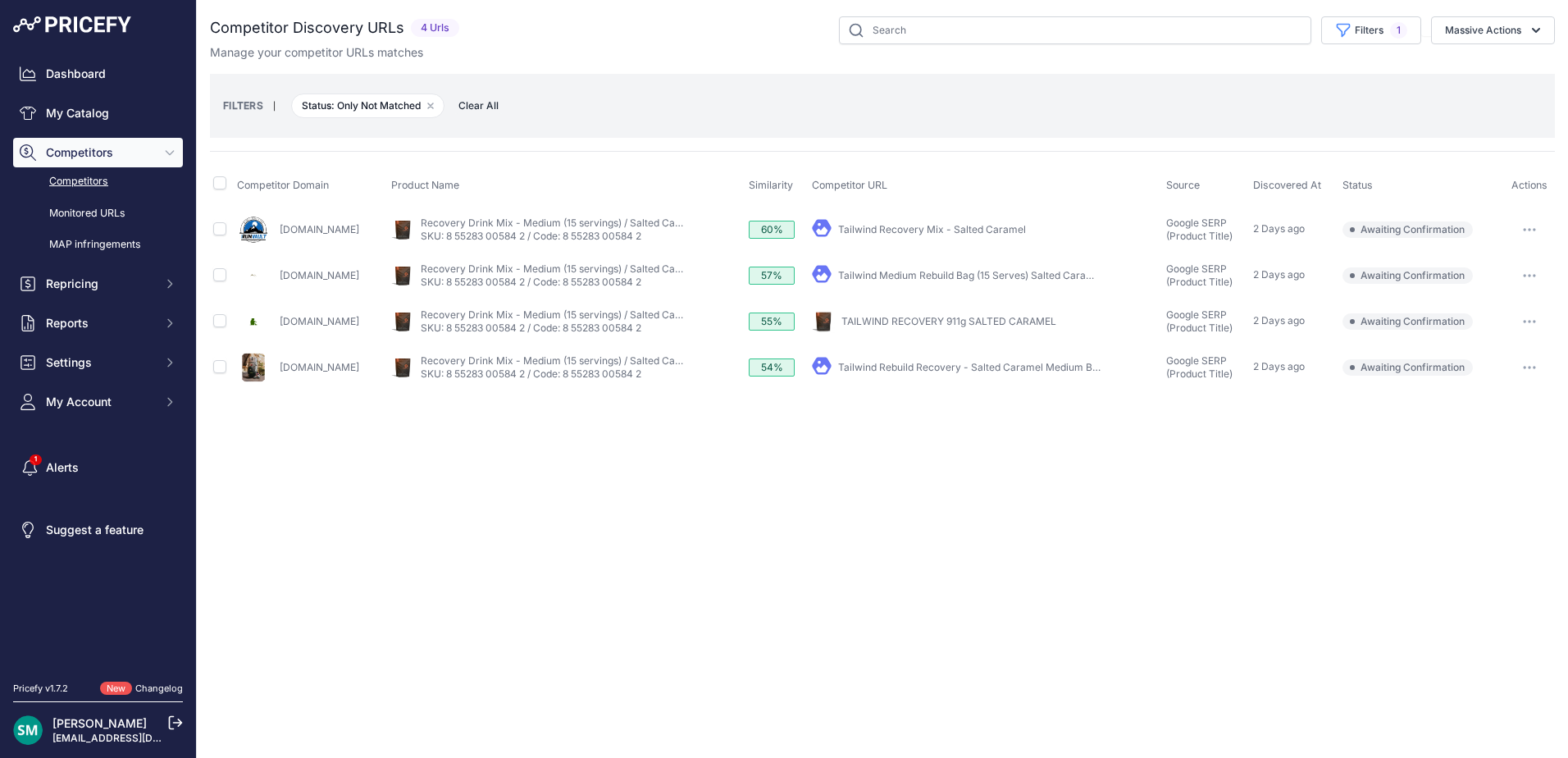 click at bounding box center (1529, 230) 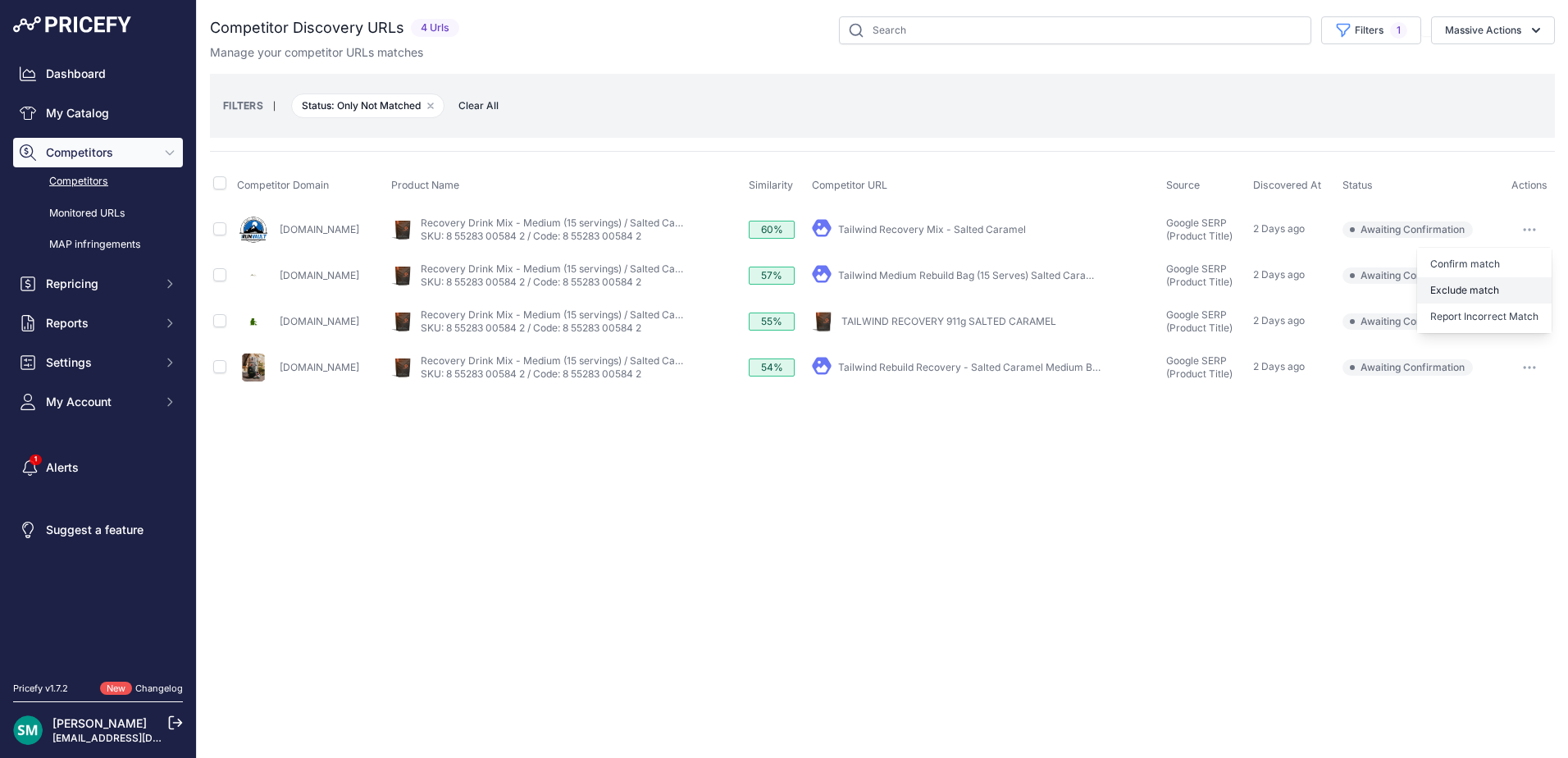 click on "Exclude match" at bounding box center [1484, 290] 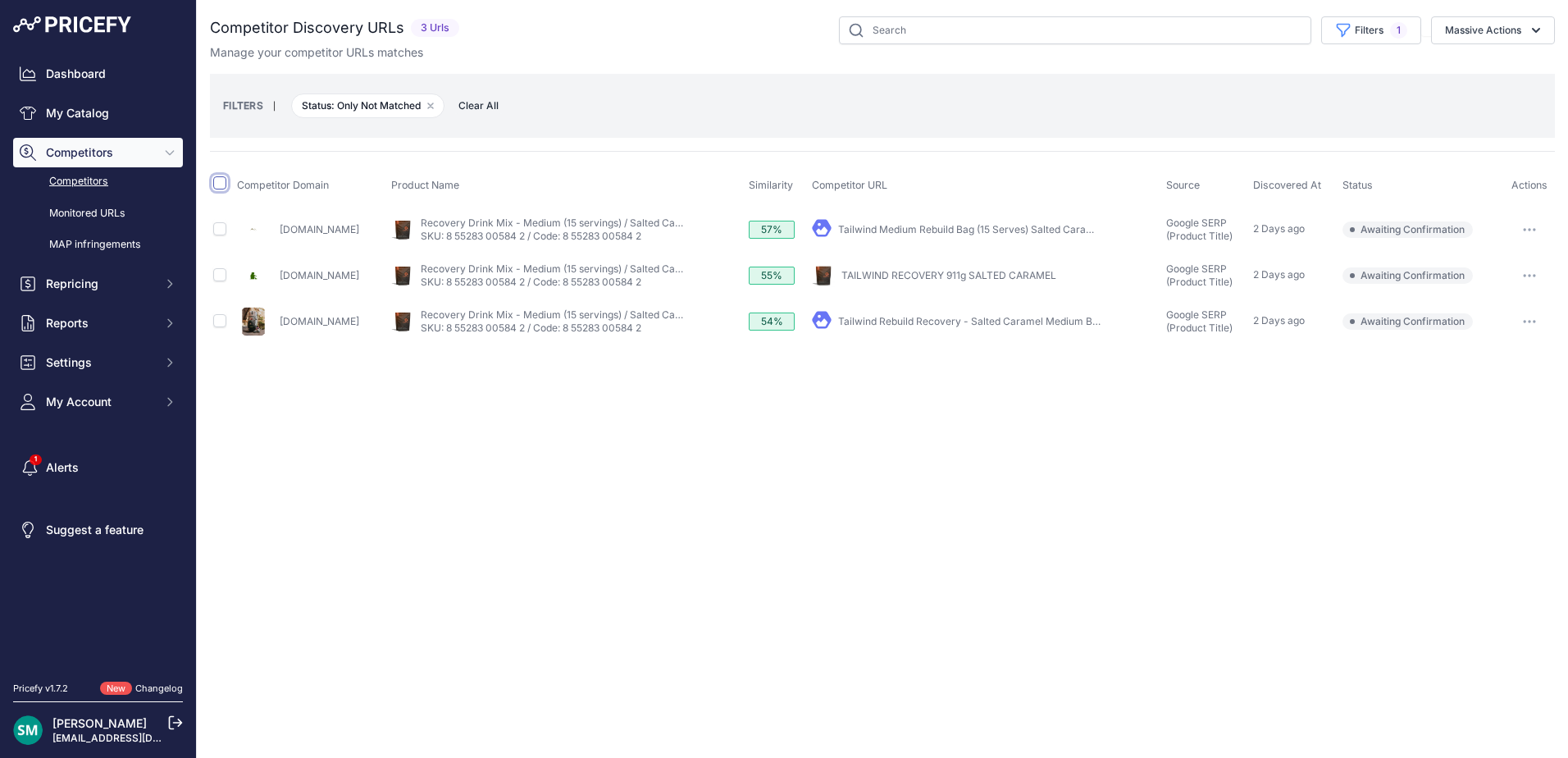click at bounding box center (220, 183) 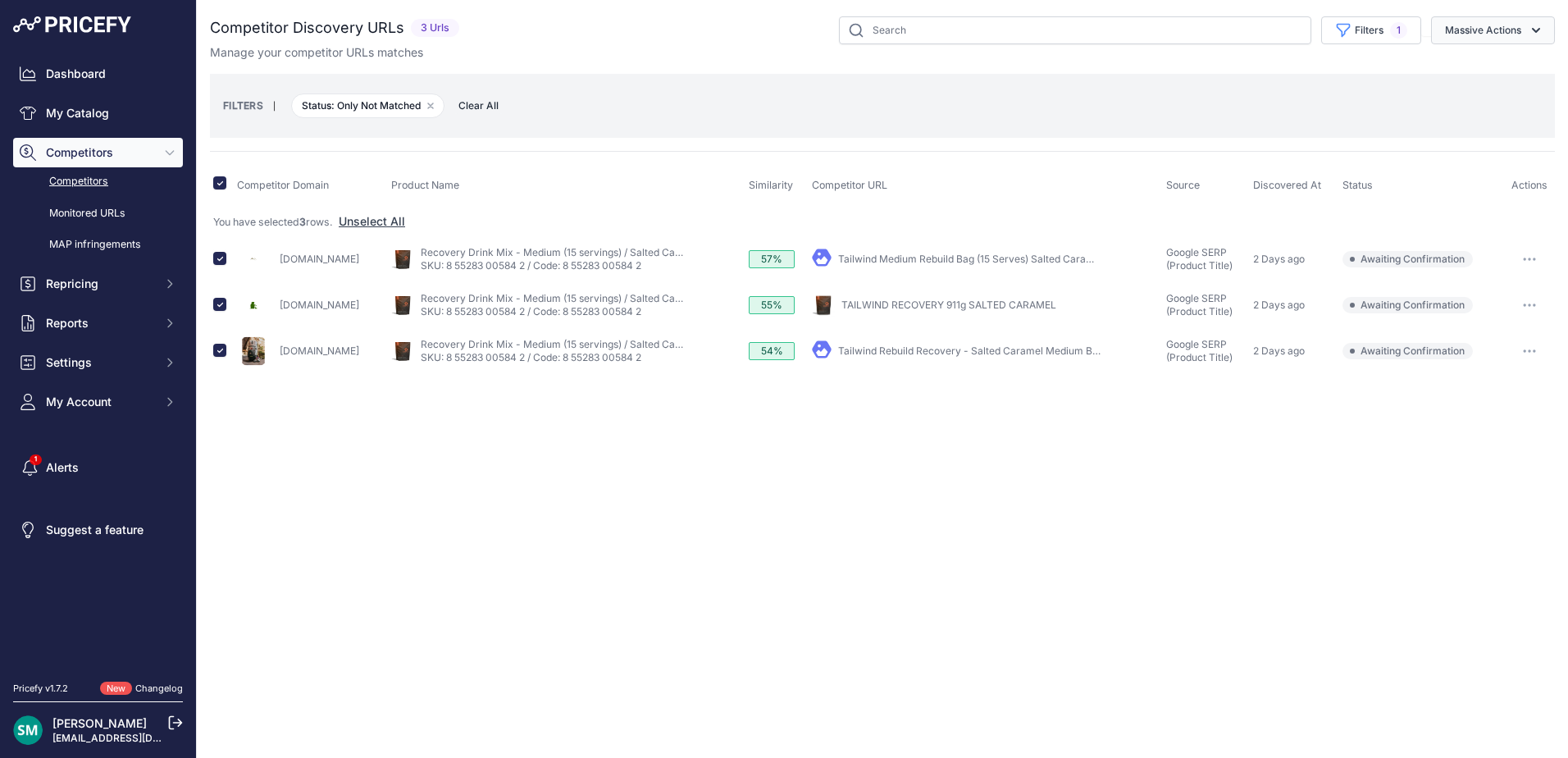 click on "Massive Actions" at bounding box center [1493, 30] 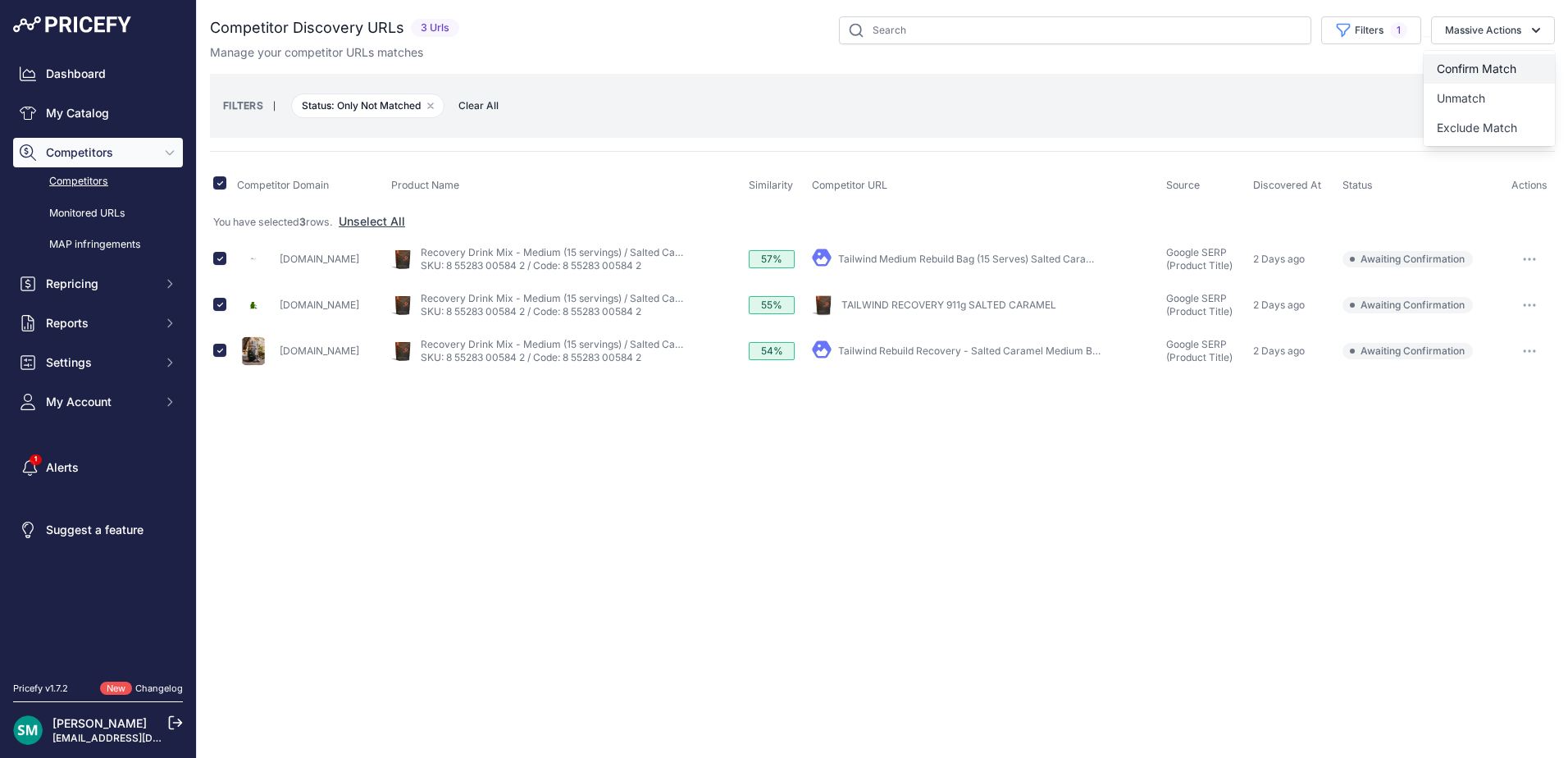 click on "Confirm Match" at bounding box center [1476, 68] 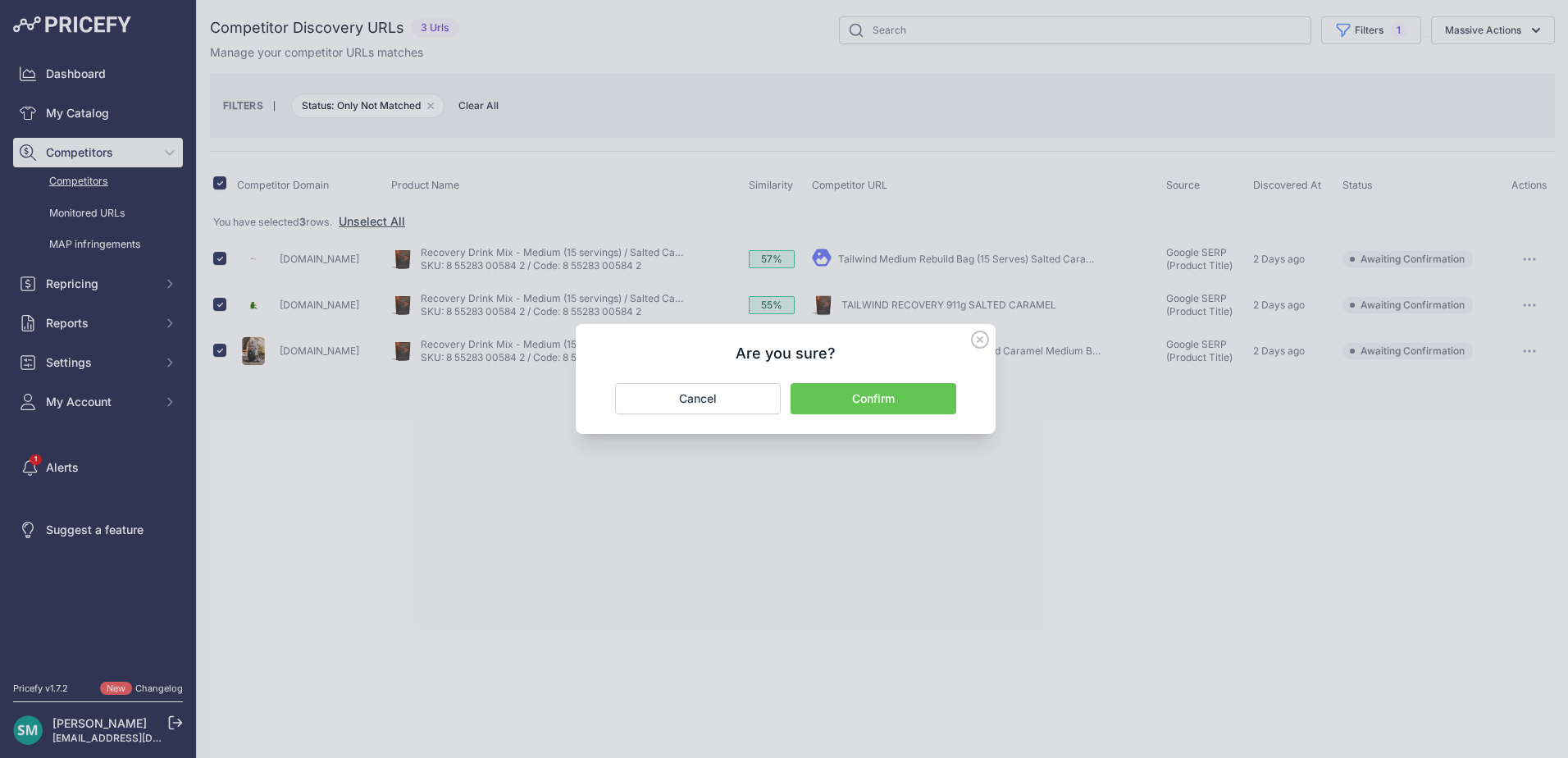 click on "Confirm" at bounding box center (873, 399) 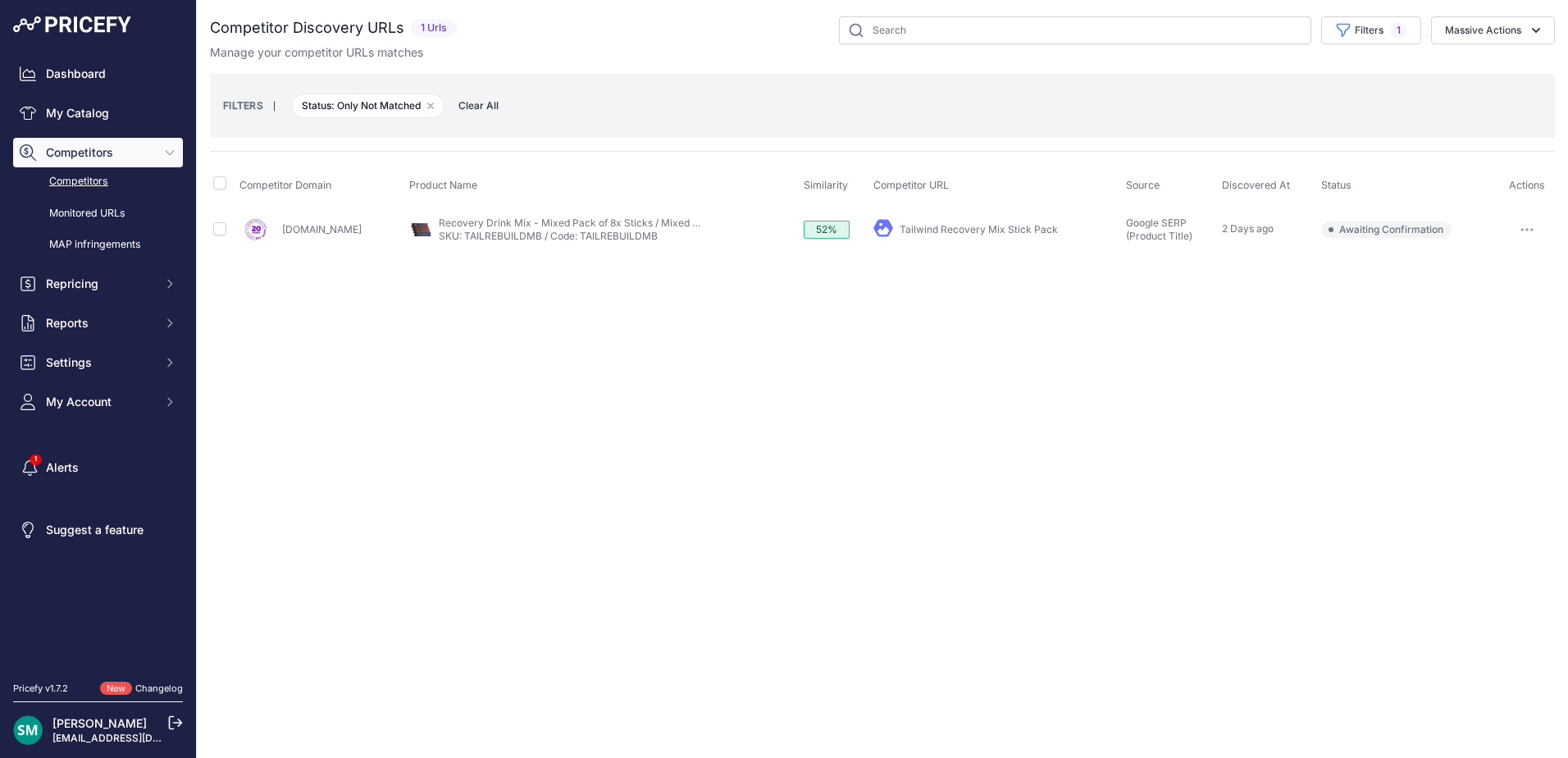 scroll, scrollTop: 0, scrollLeft: 0, axis: both 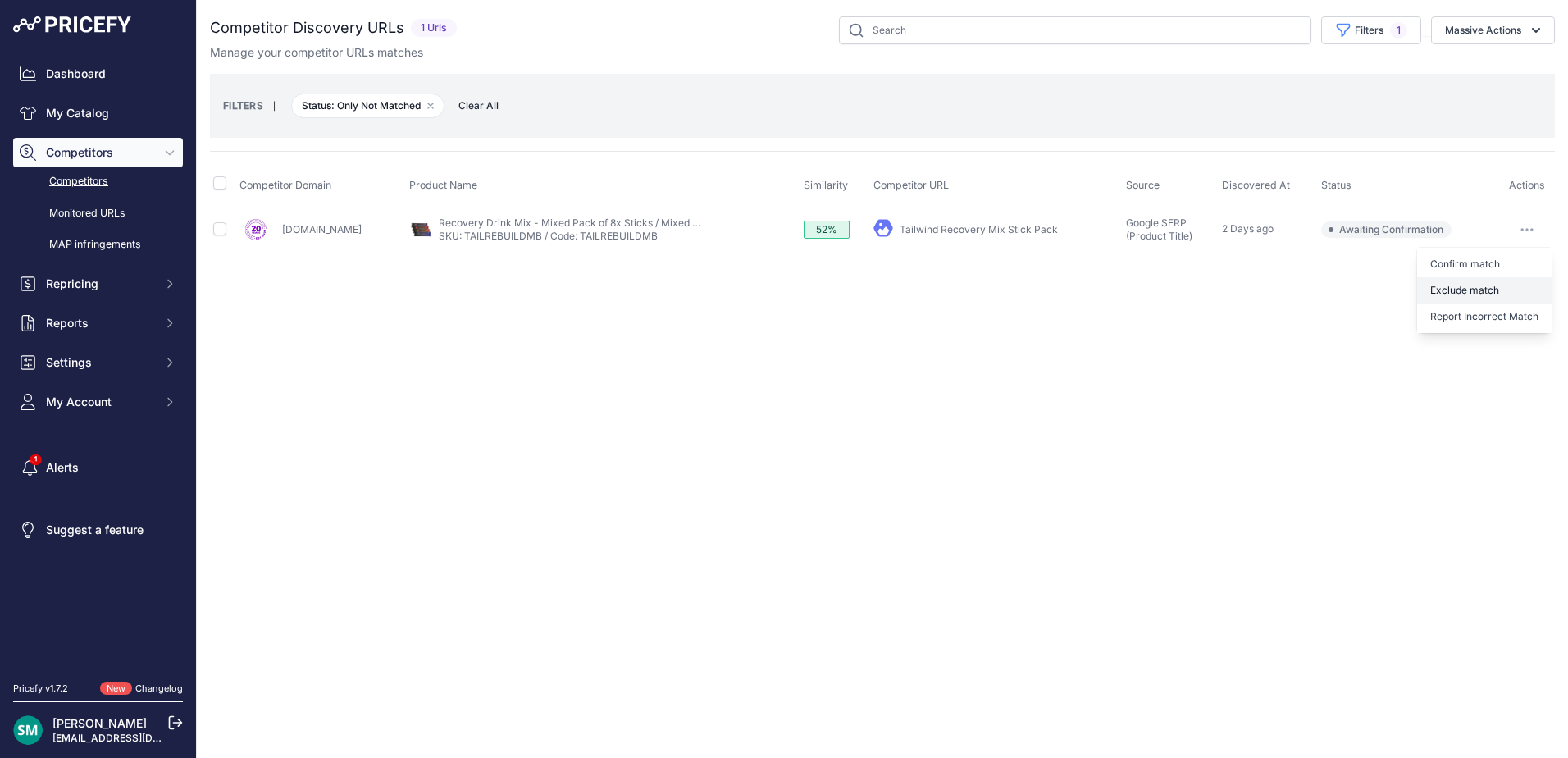click on "Exclude match" at bounding box center [1484, 290] 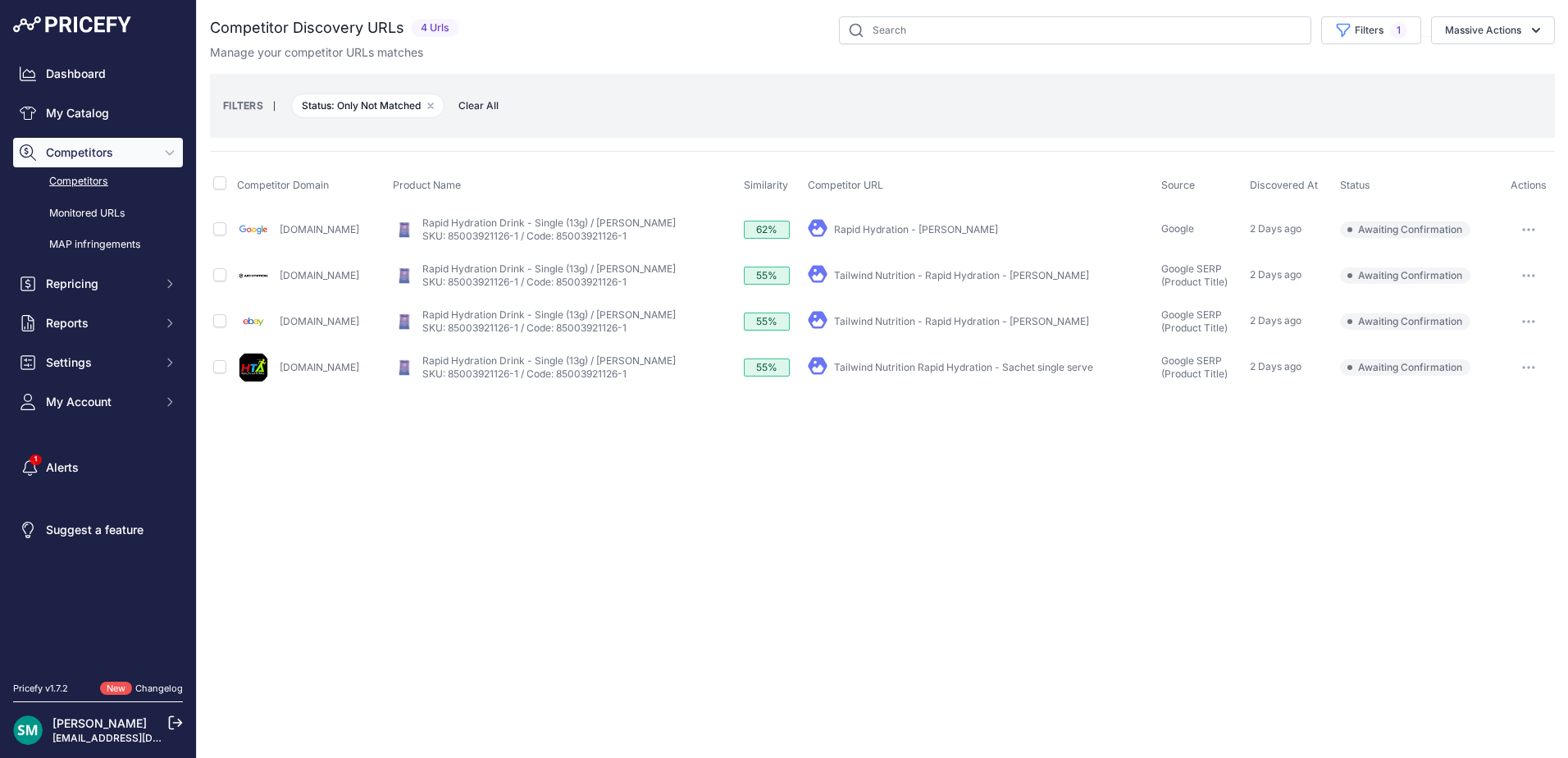 scroll, scrollTop: 0, scrollLeft: 0, axis: both 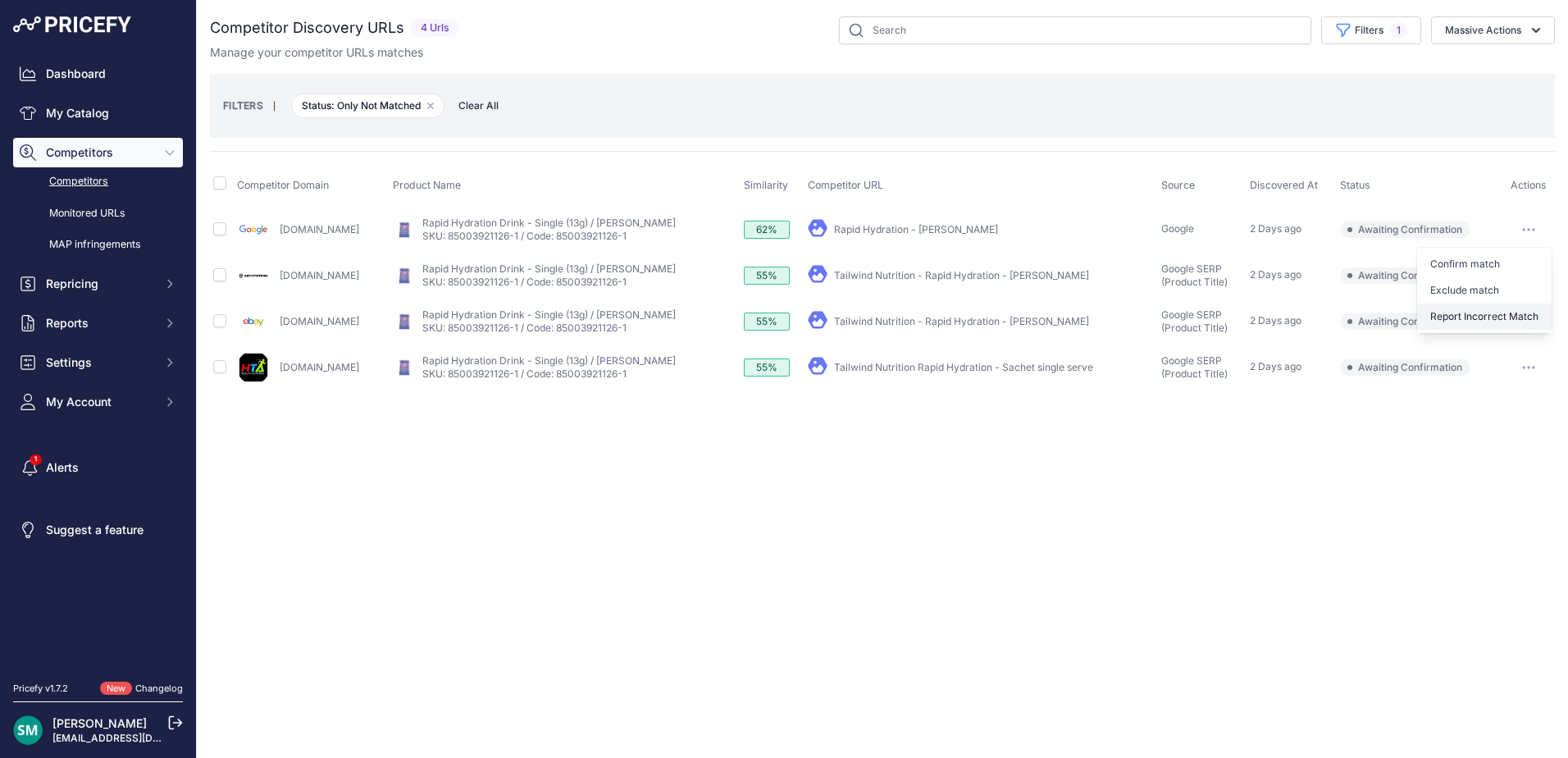 click on "Report Incorrect Match" at bounding box center (1484, 317) 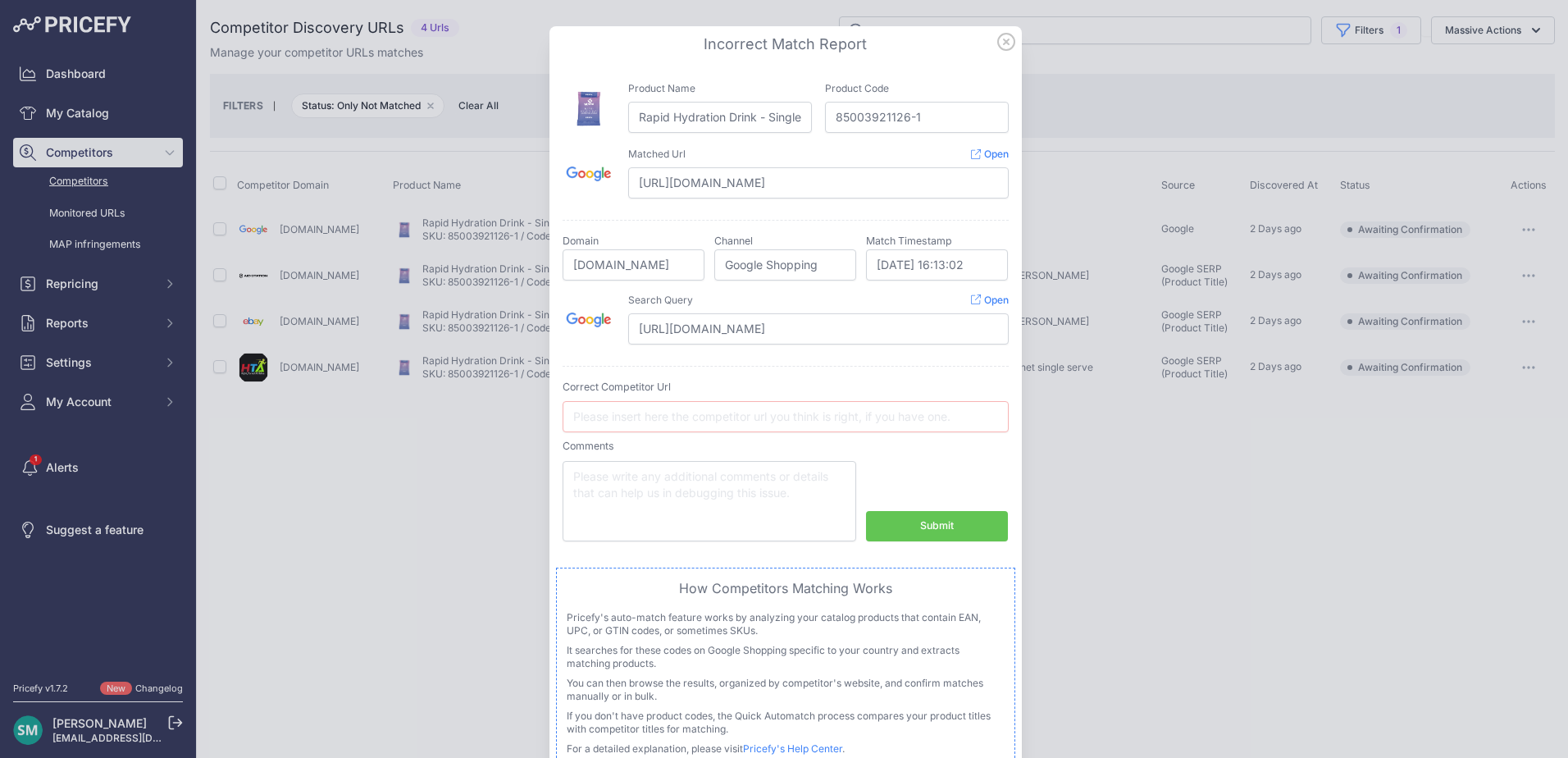 click 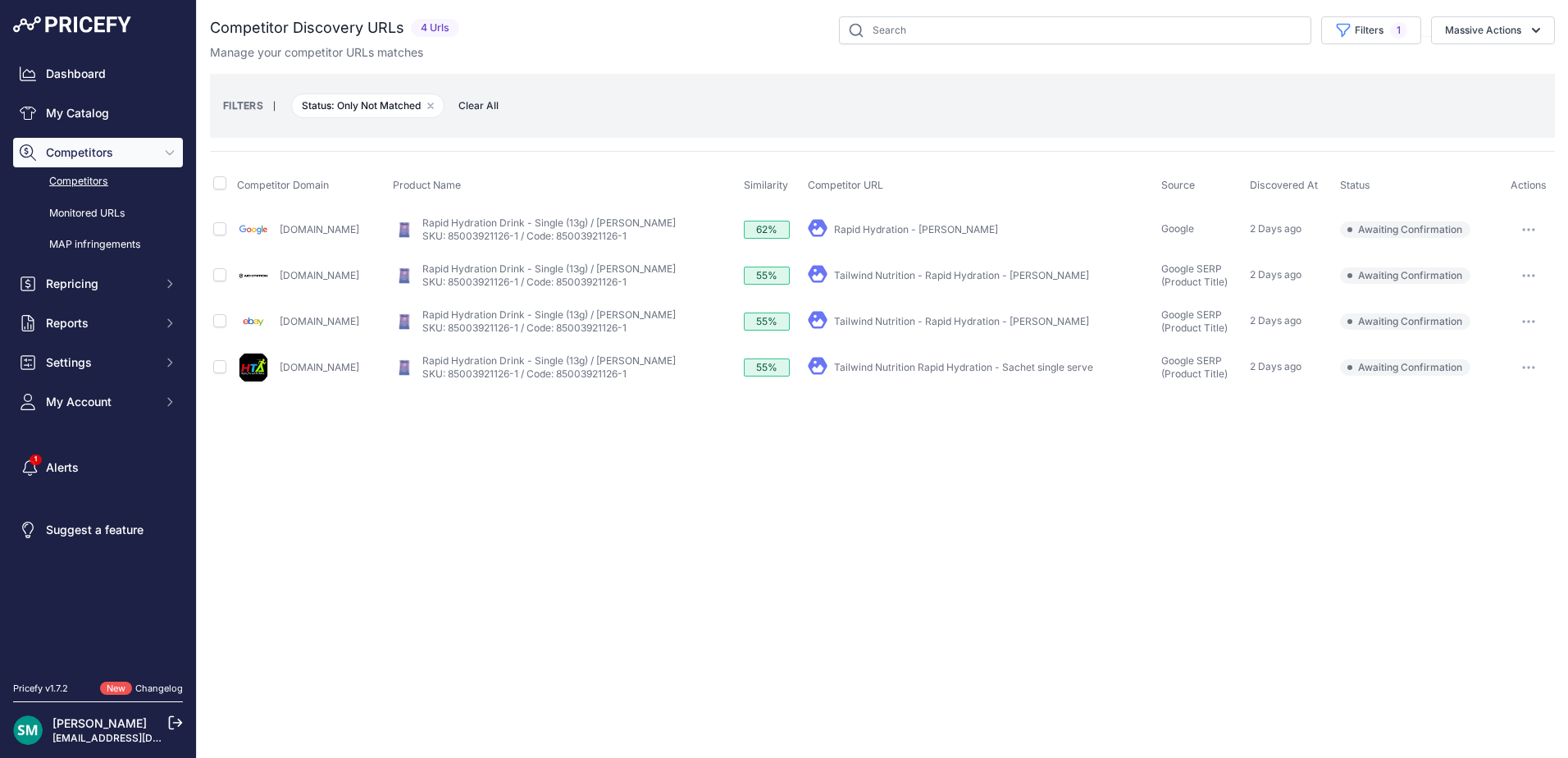 drag, startPoint x: 1534, startPoint y: 226, endPoint x: 1513, endPoint y: 290, distance: 67.35726 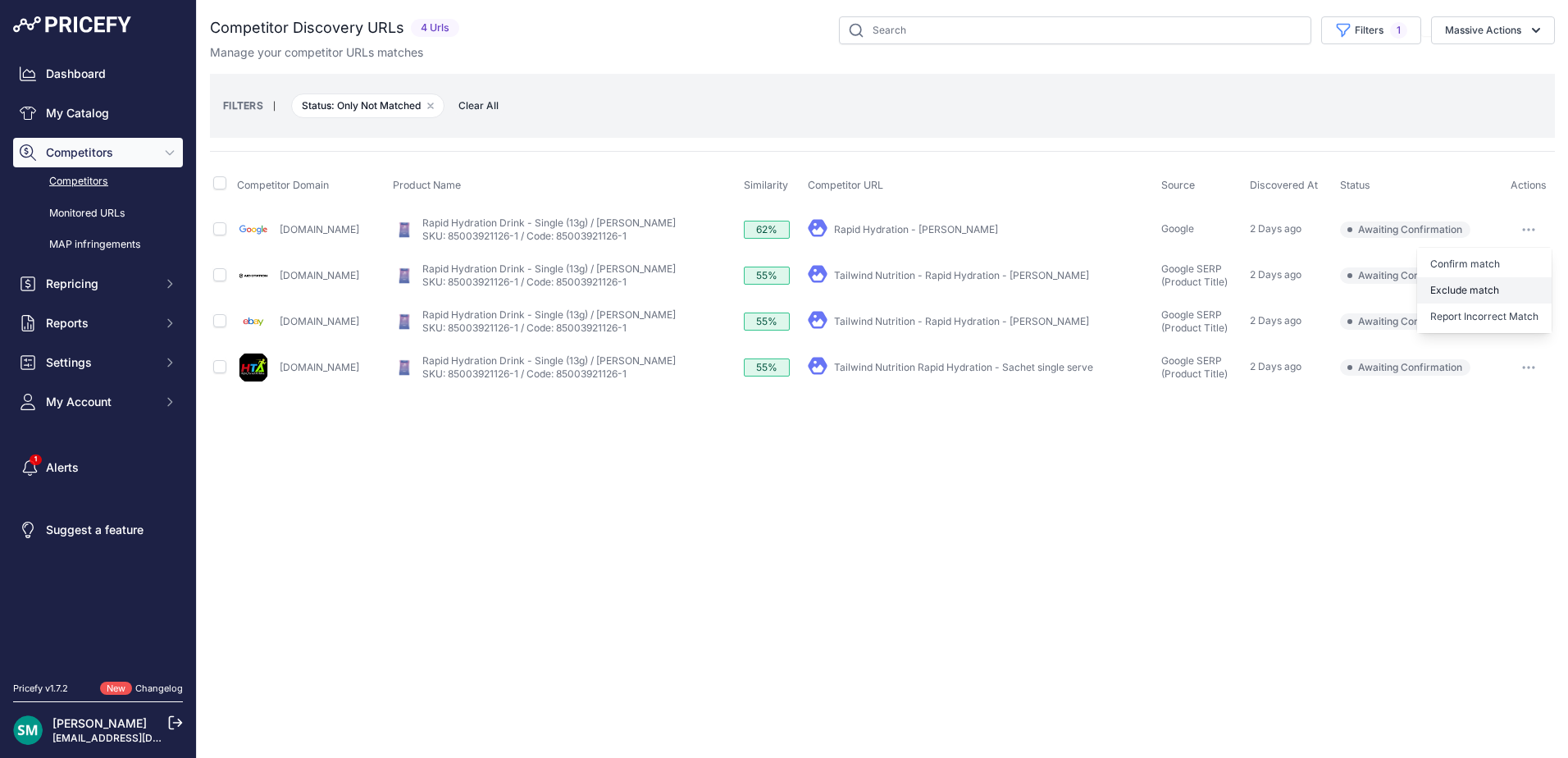 click on "Exclude match" at bounding box center [1484, 290] 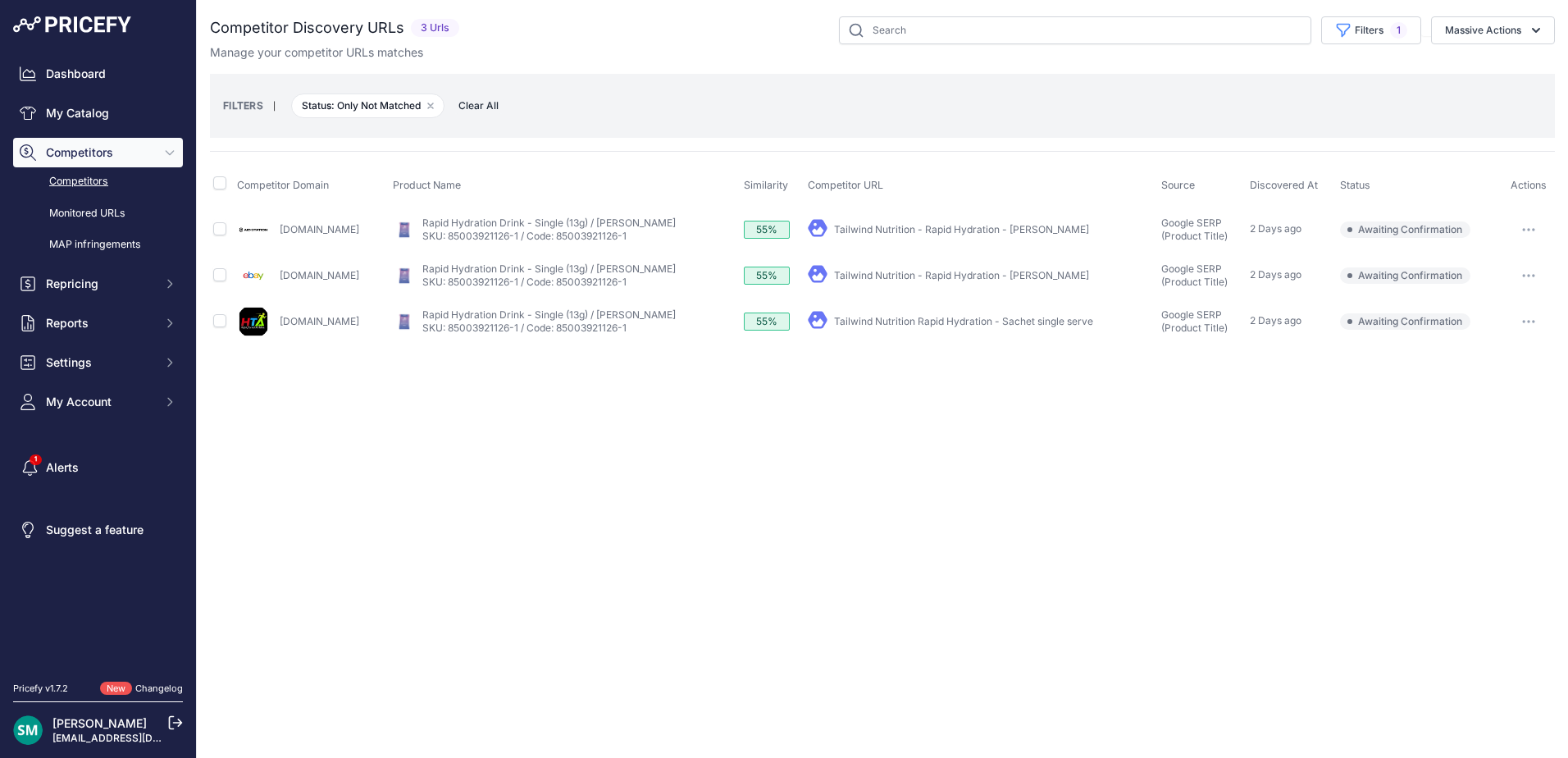 click at bounding box center (1529, 276) 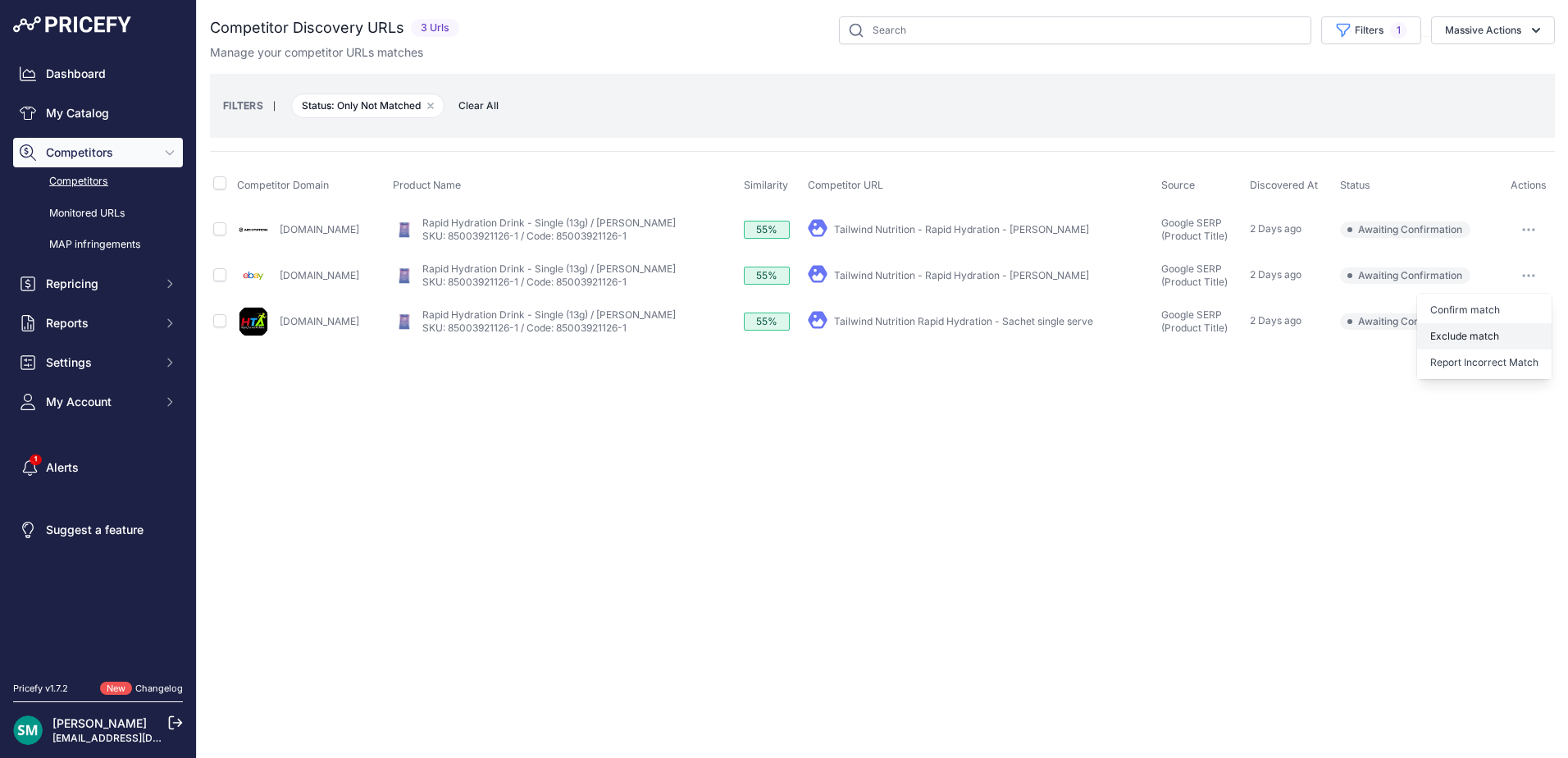 click on "Exclude match" at bounding box center [1484, 336] 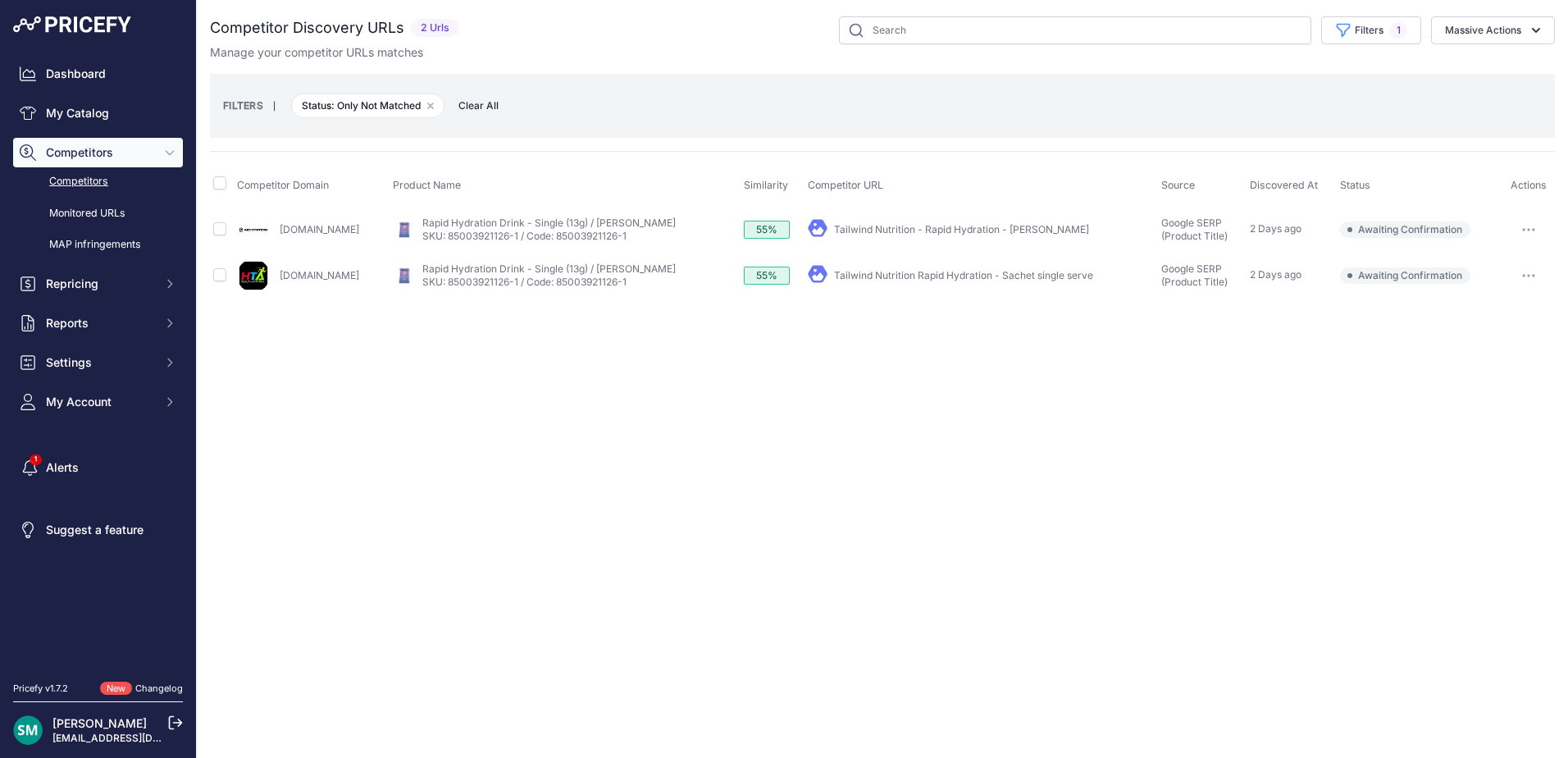 drag, startPoint x: 938, startPoint y: 240, endPoint x: 947, endPoint y: 233, distance: 11.40175 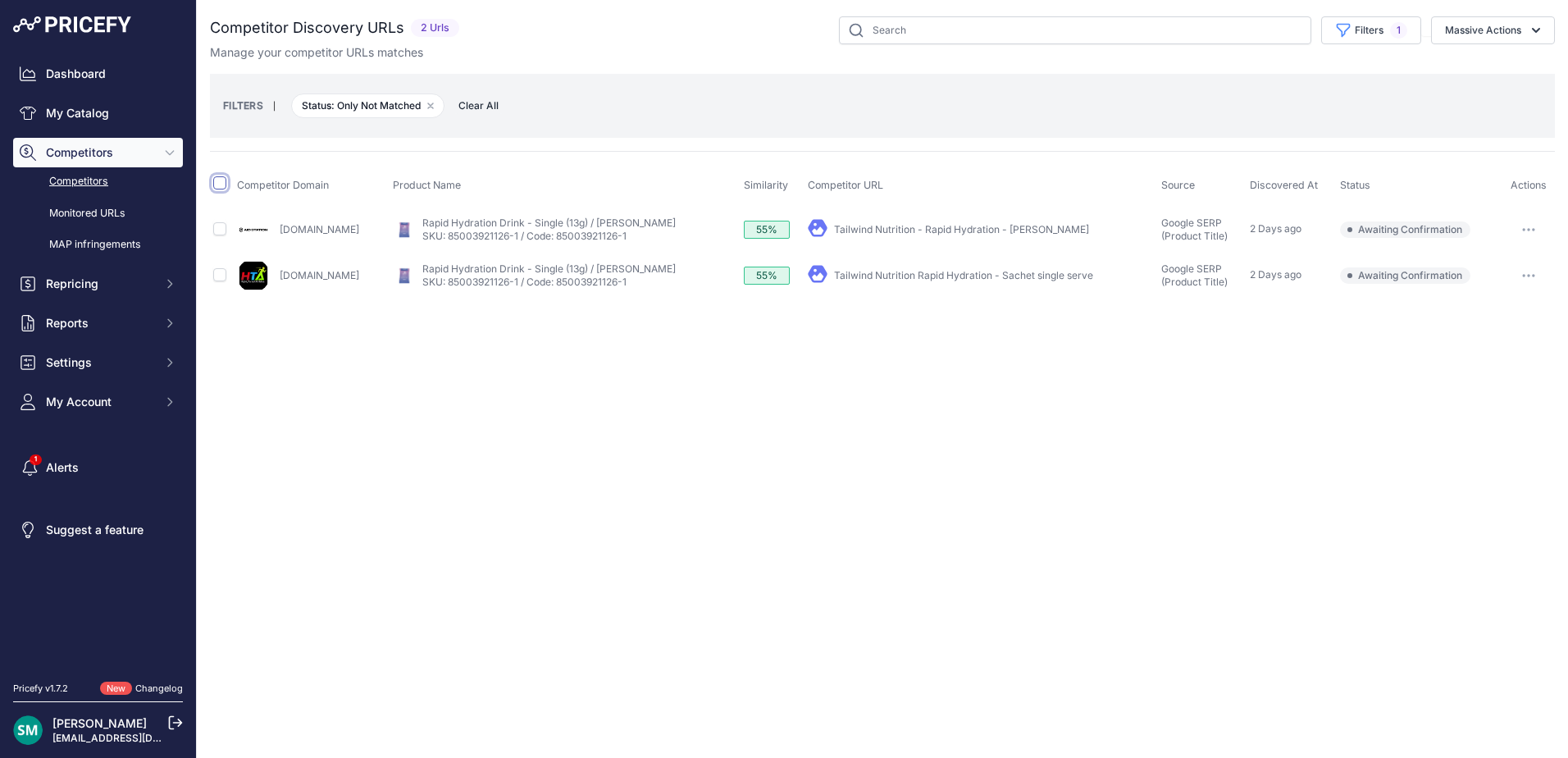 click at bounding box center [220, 183] 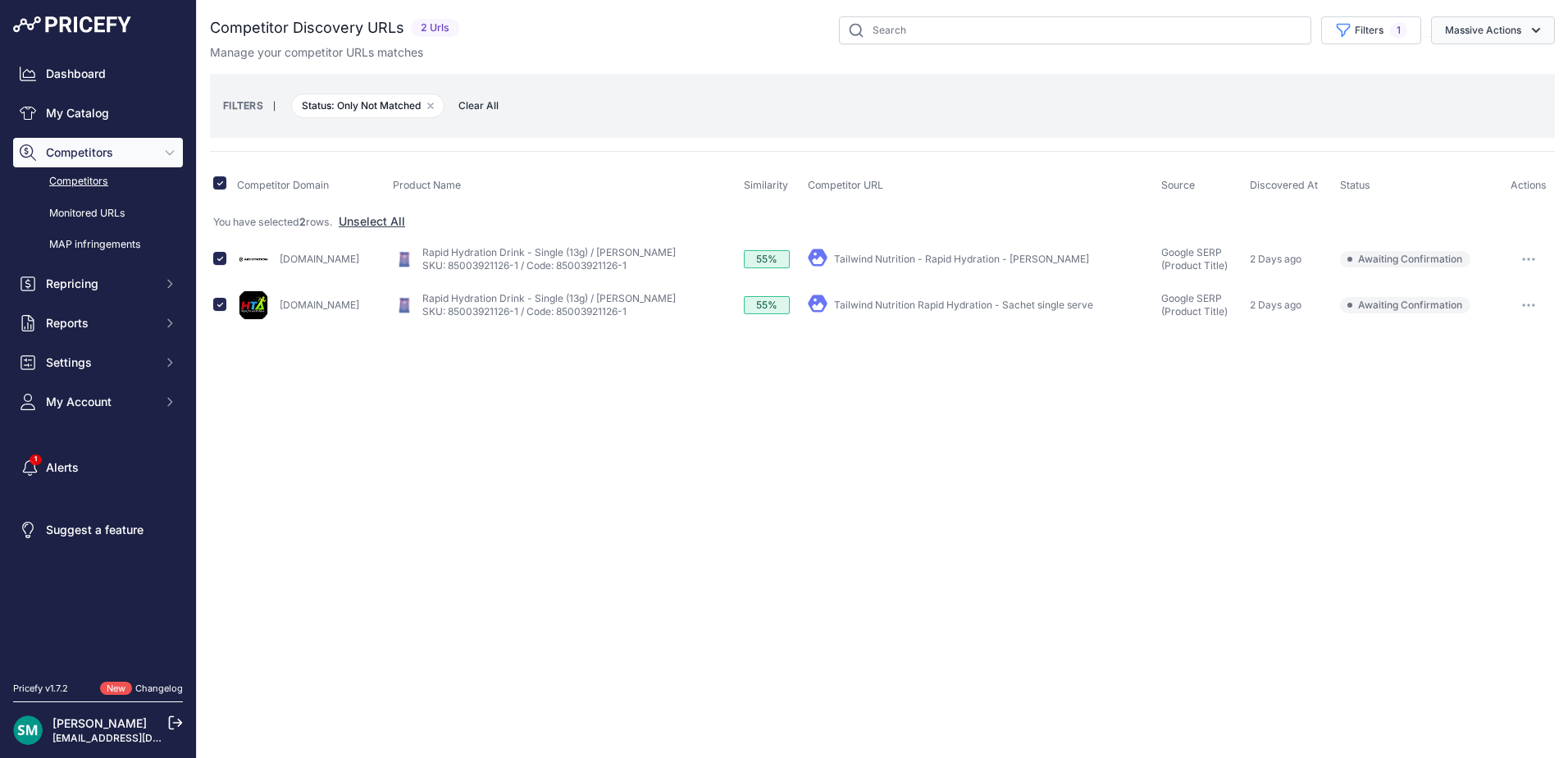 click on "Massive Actions" at bounding box center (1493, 30) 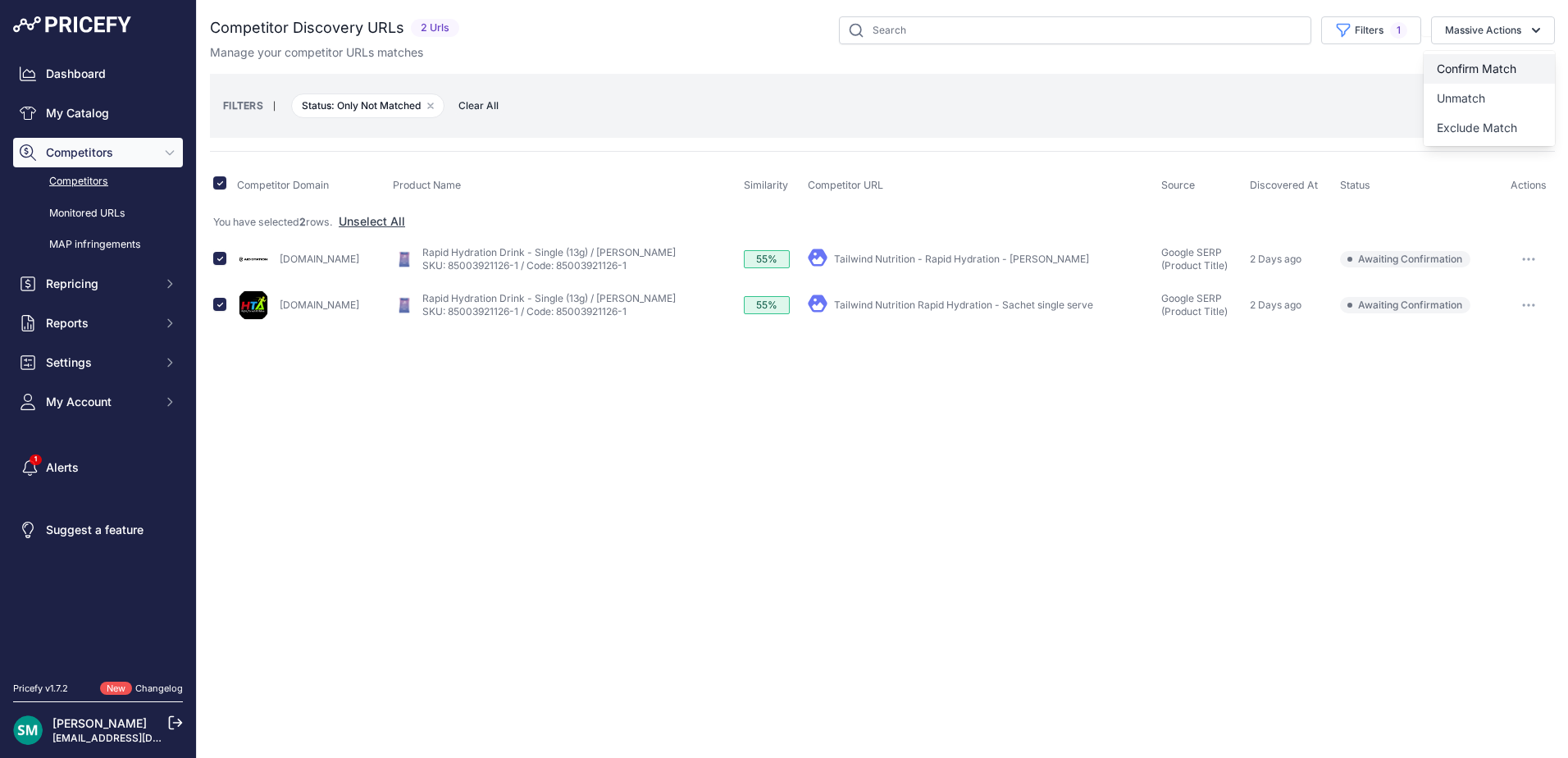 click on "Confirm Match" at bounding box center (1489, 69) 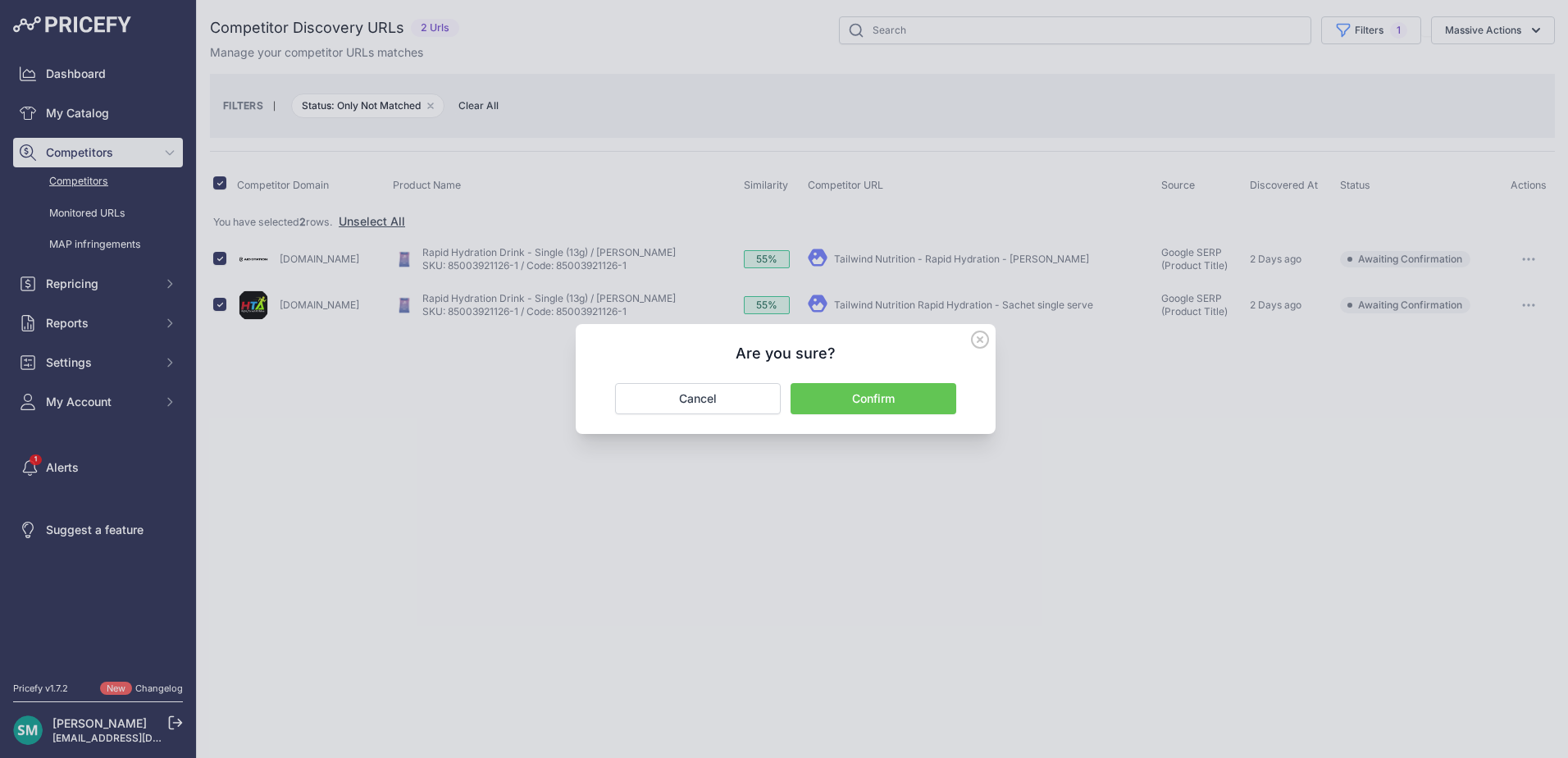 click on "Confirm" at bounding box center (873, 399) 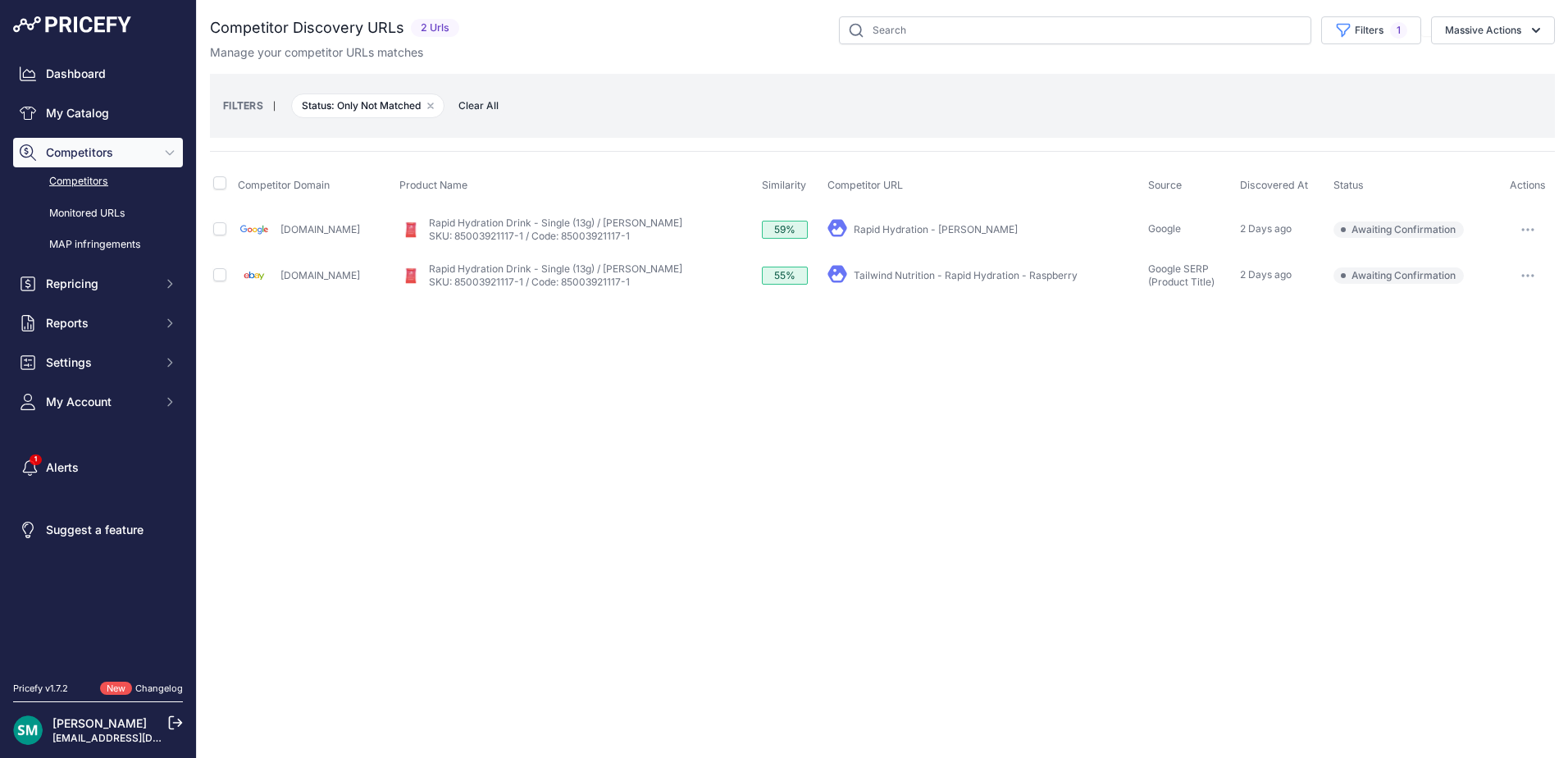 scroll, scrollTop: 0, scrollLeft: 0, axis: both 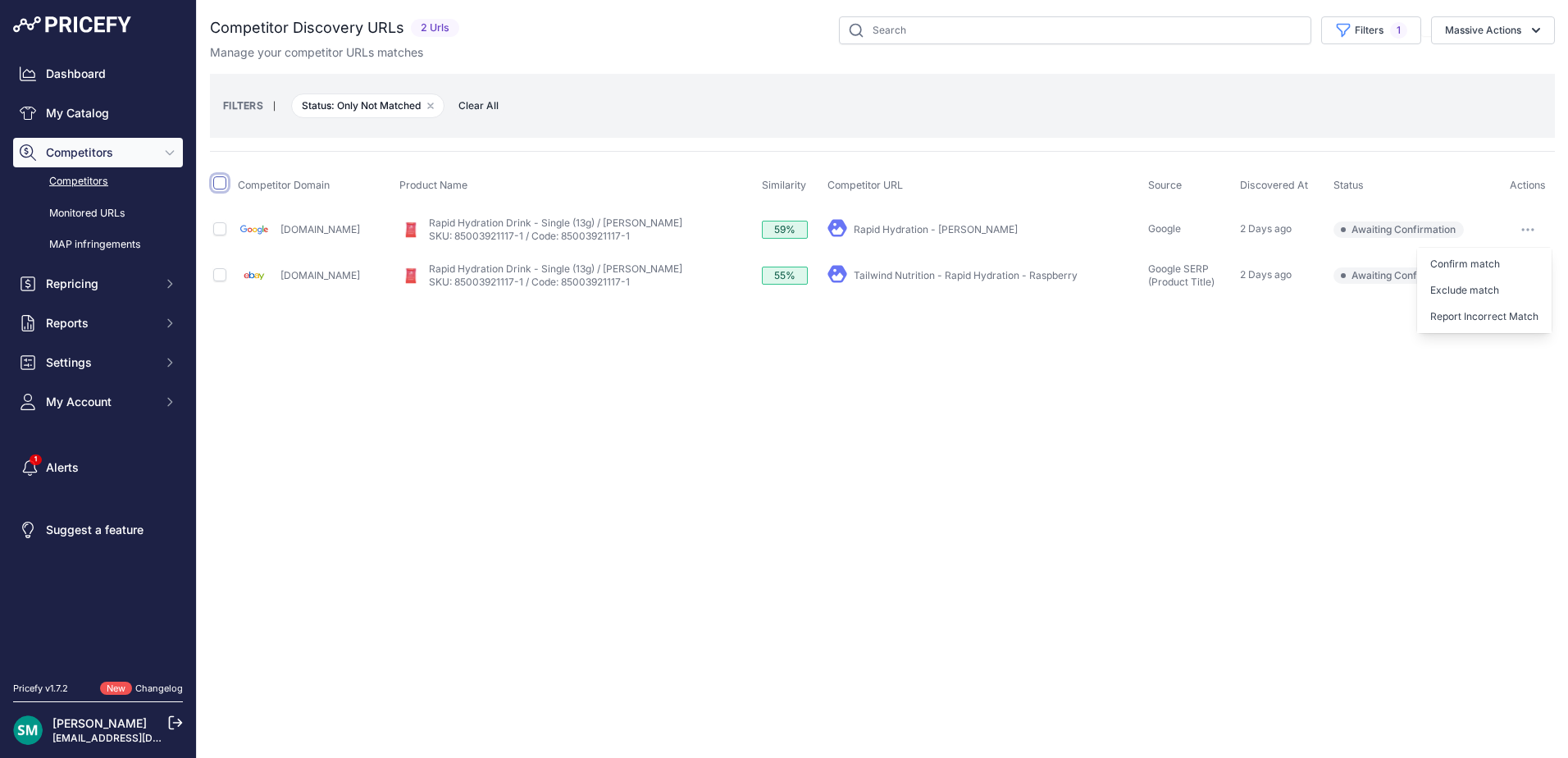 click at bounding box center [220, 183] 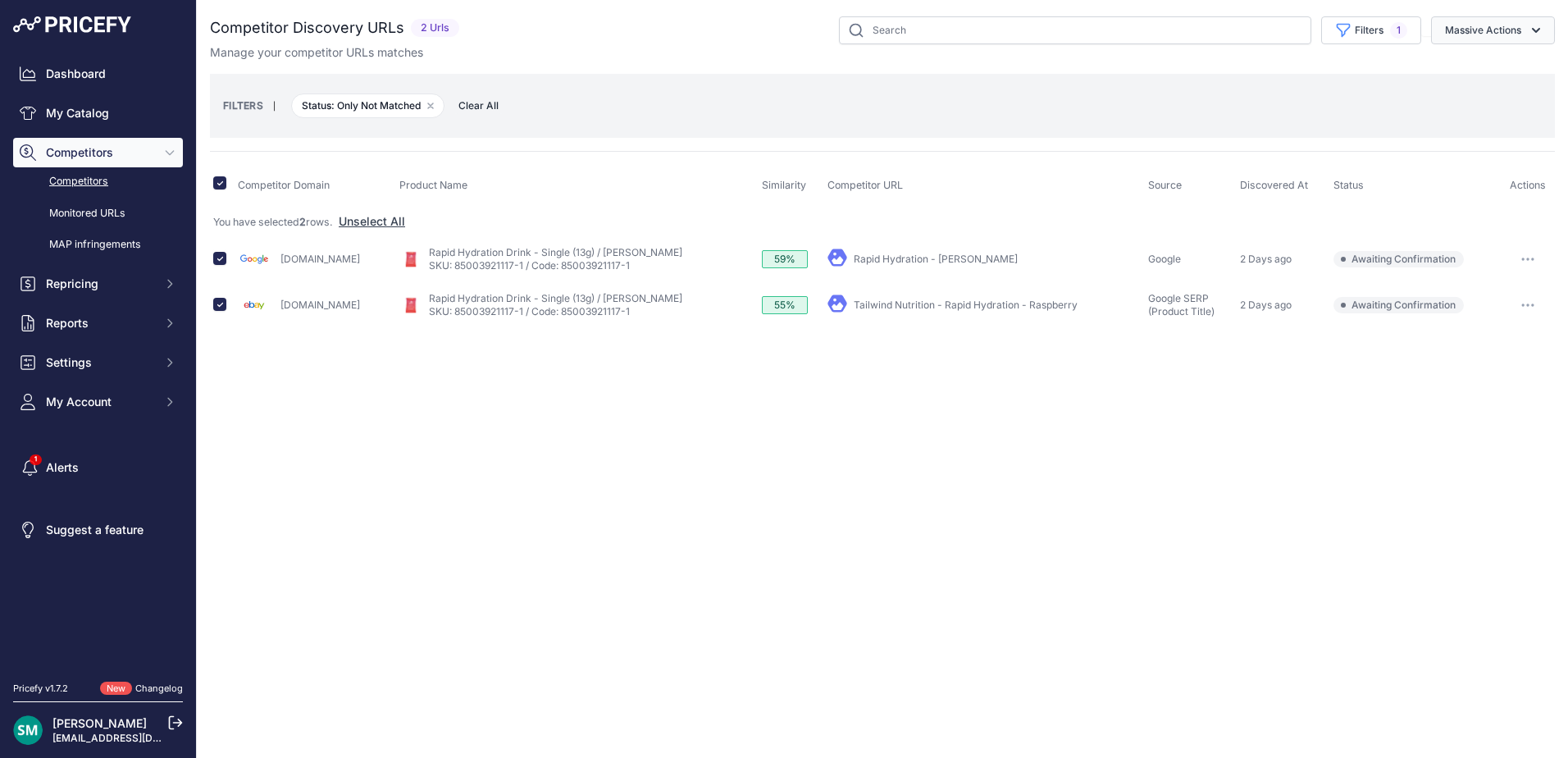click on "Massive Actions" at bounding box center [1493, 30] 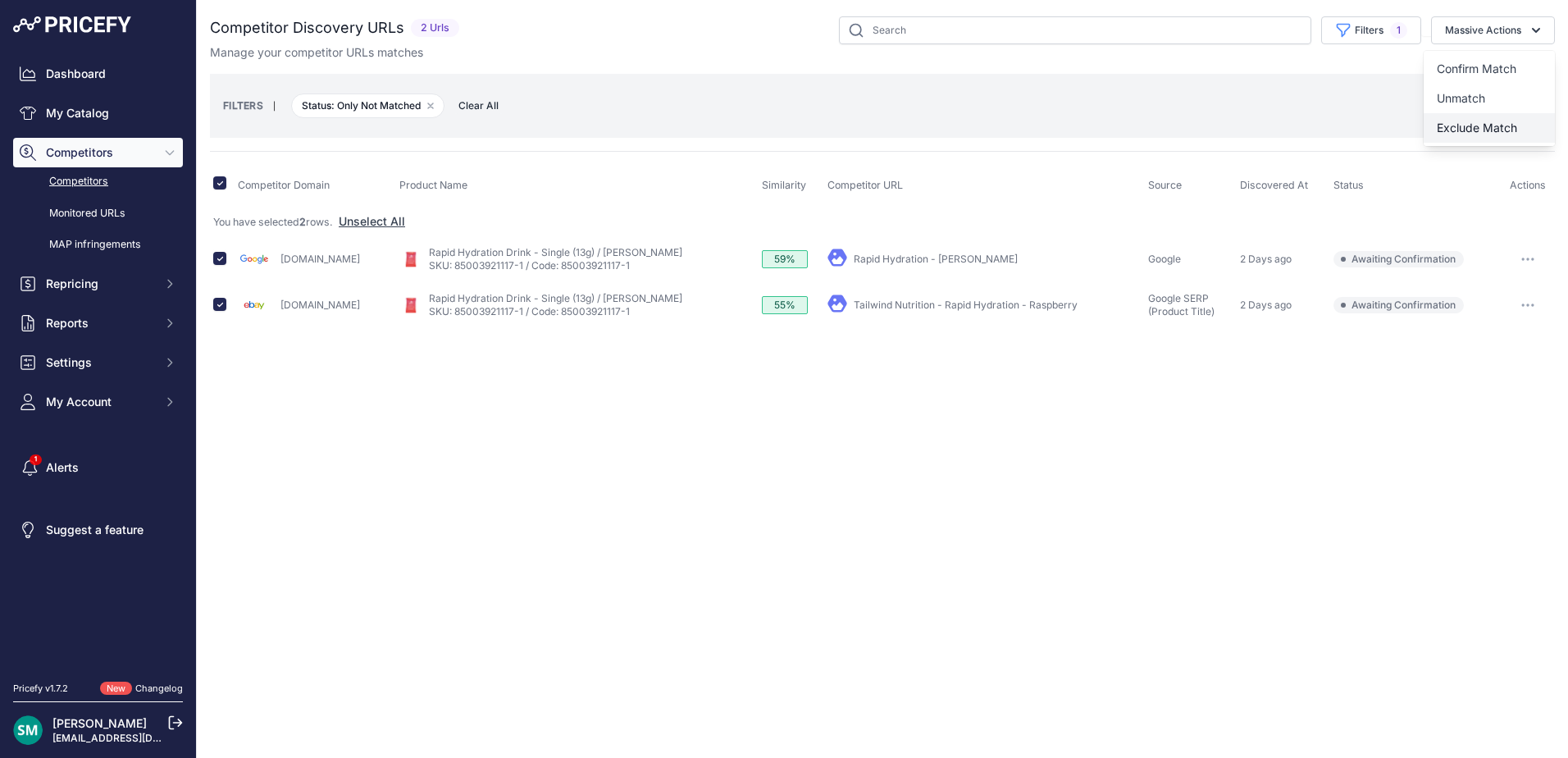 click on "Exclude Match" at bounding box center (1477, 127) 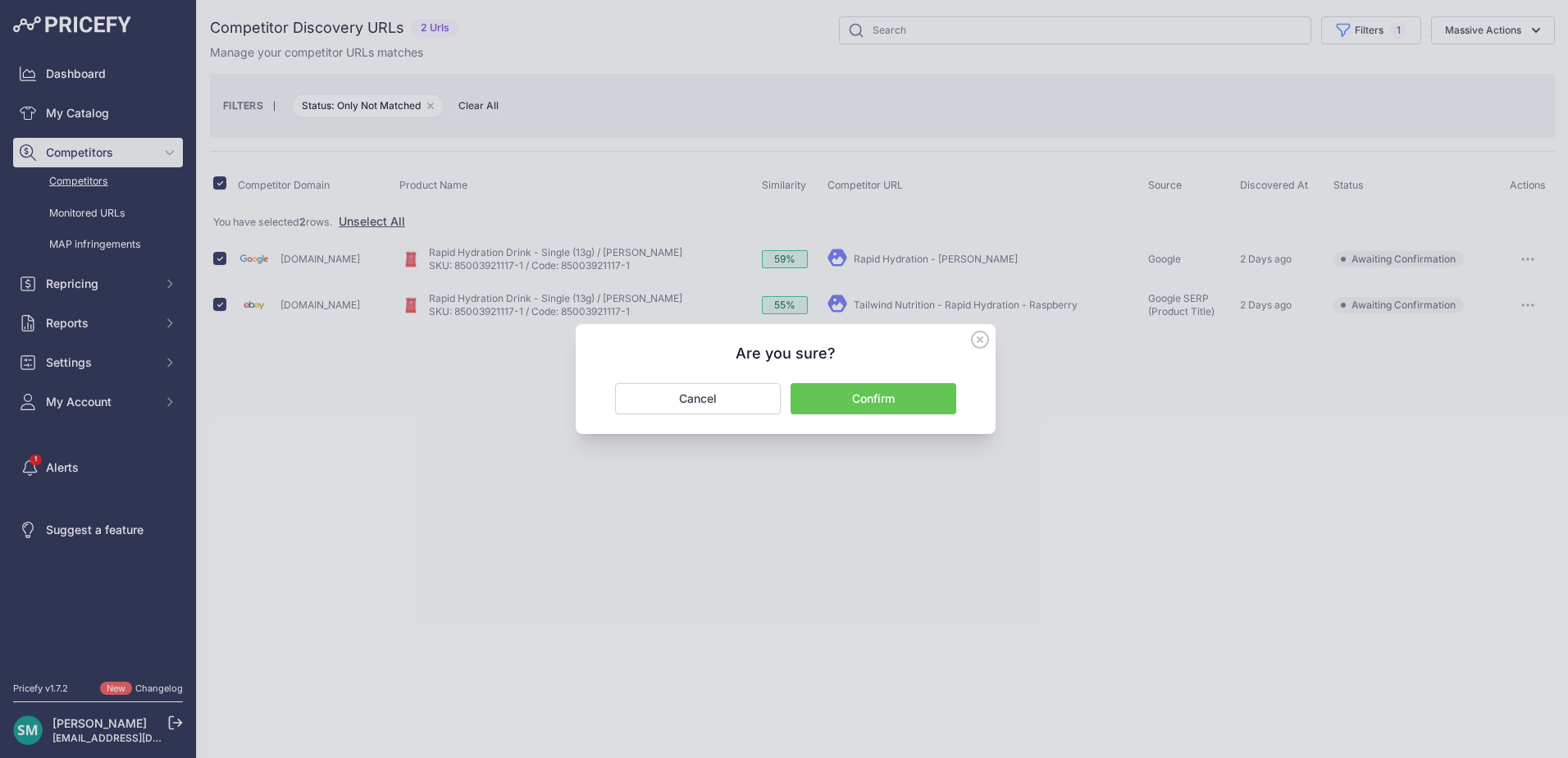 click on "Confirm" at bounding box center (873, 399) 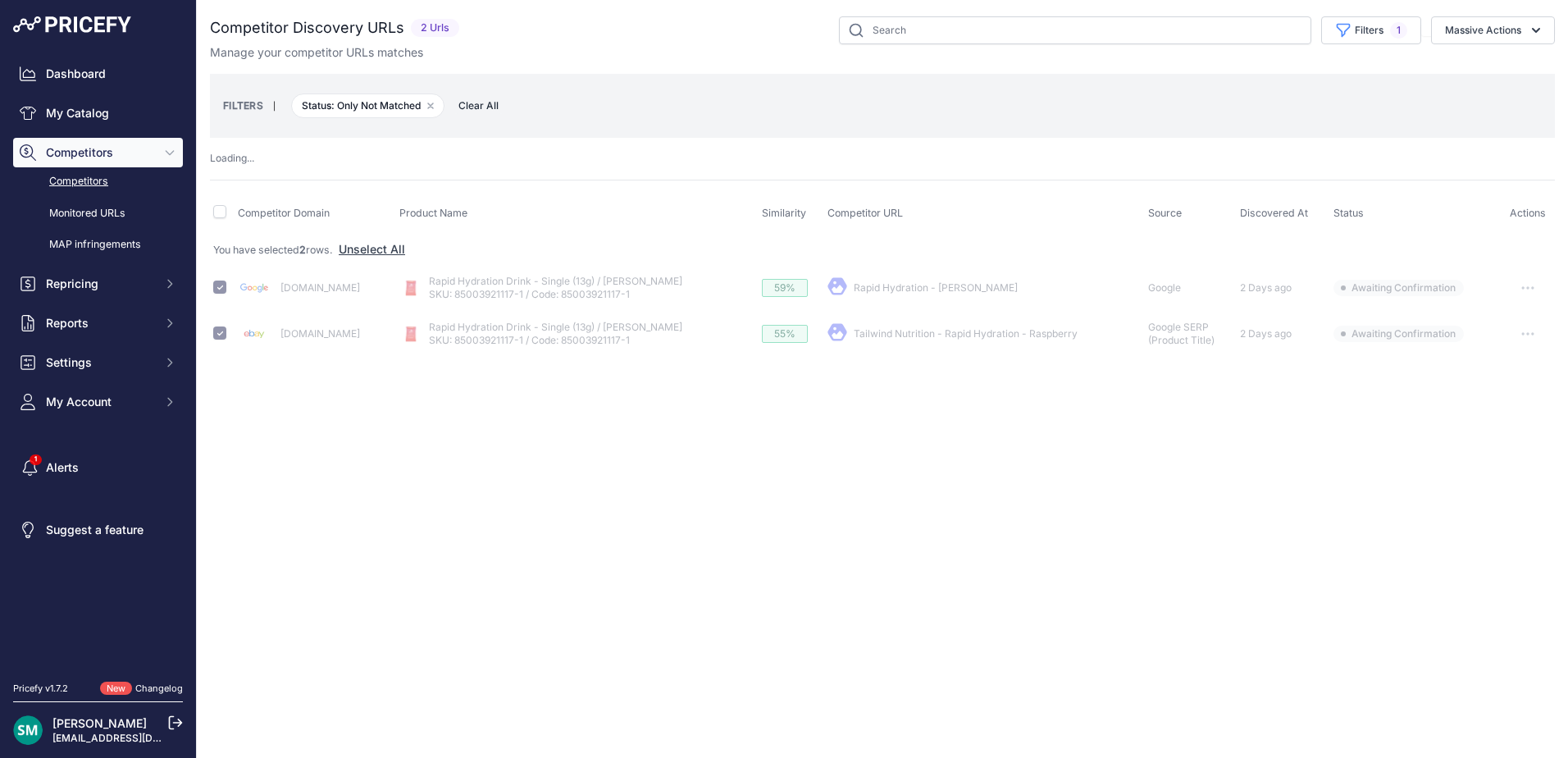 checkbox on "false" 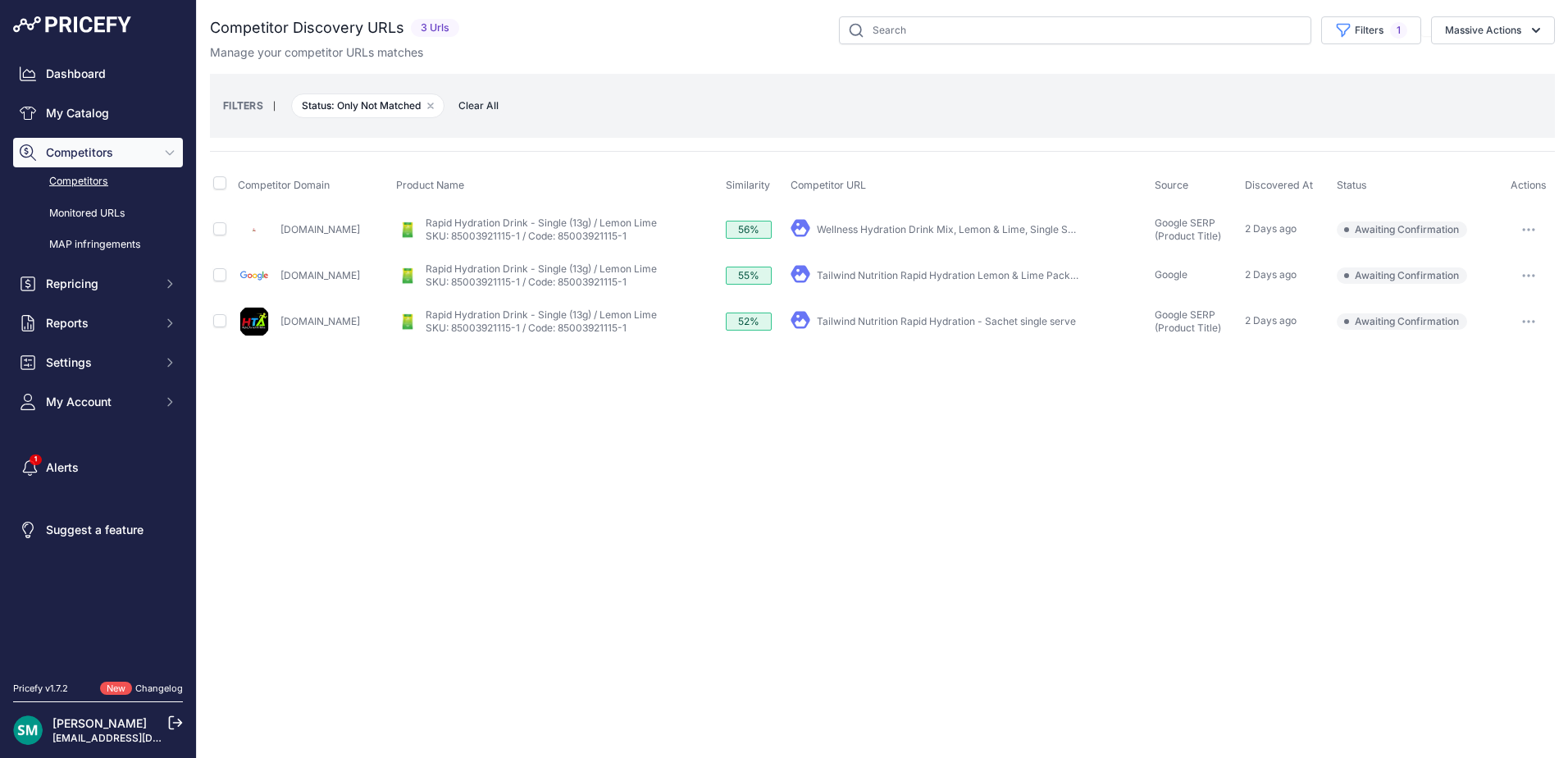 scroll, scrollTop: 0, scrollLeft: 0, axis: both 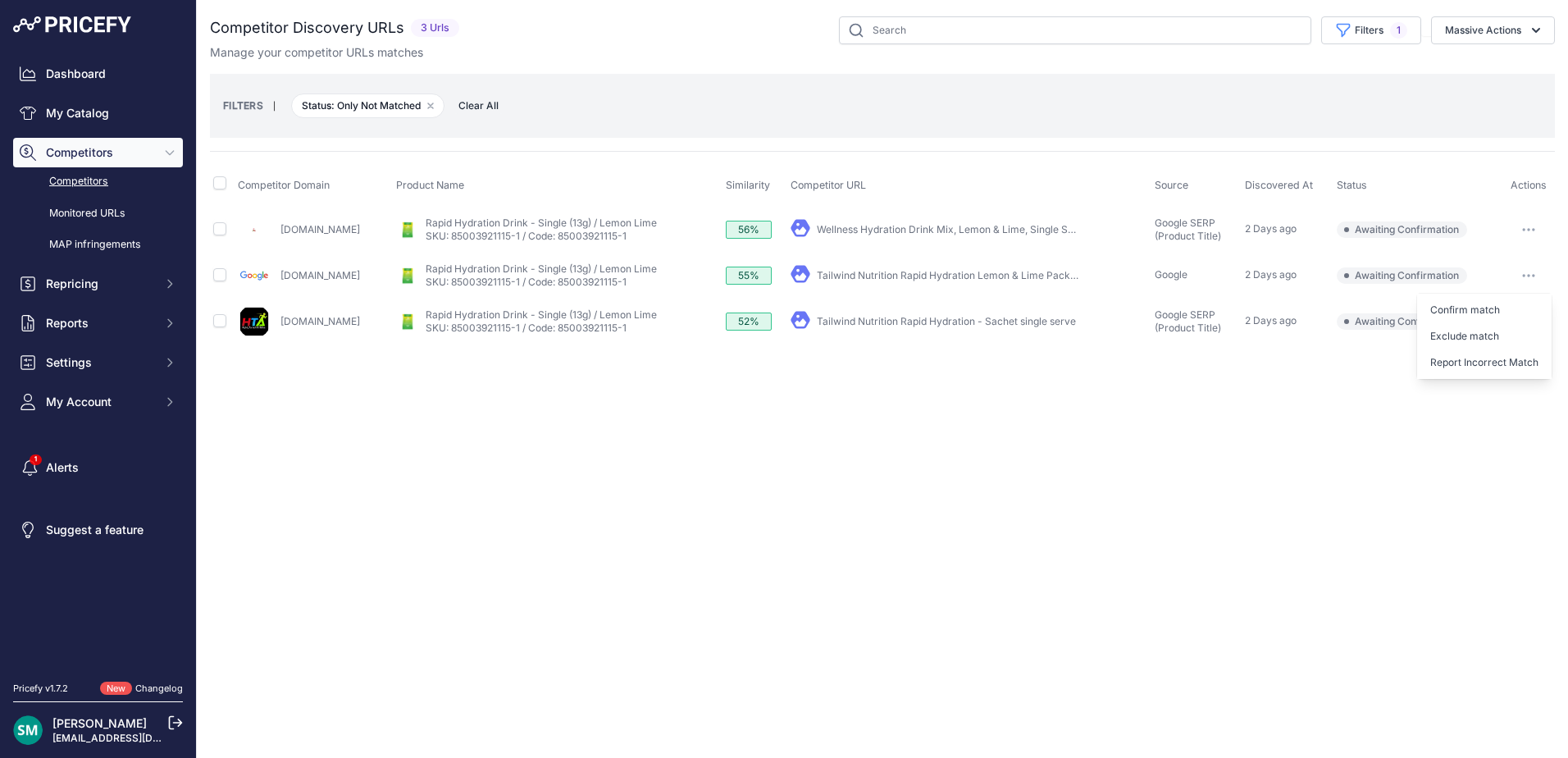 click on "Exclude match" at bounding box center (1484, 336) 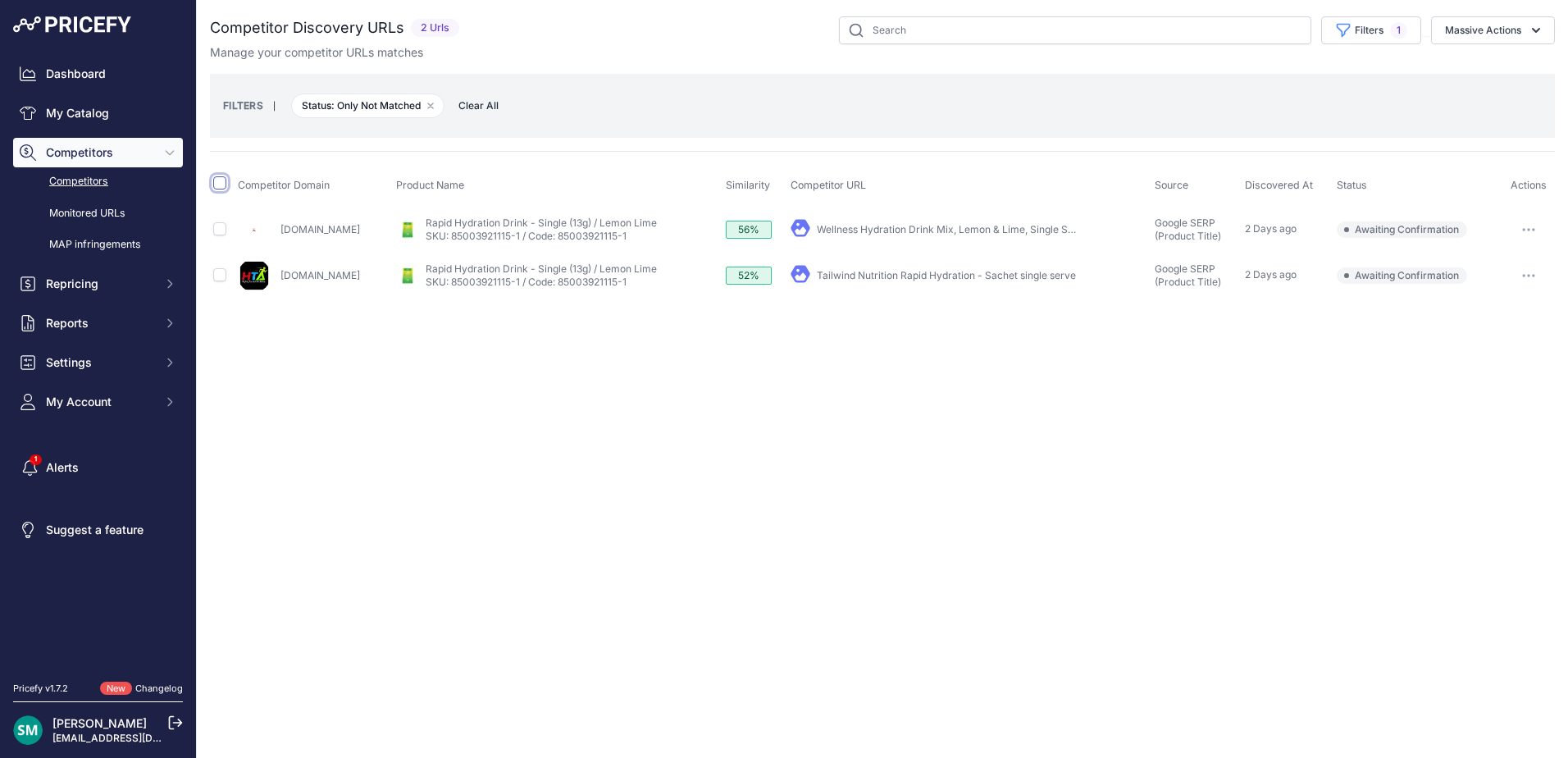 click at bounding box center (220, 183) 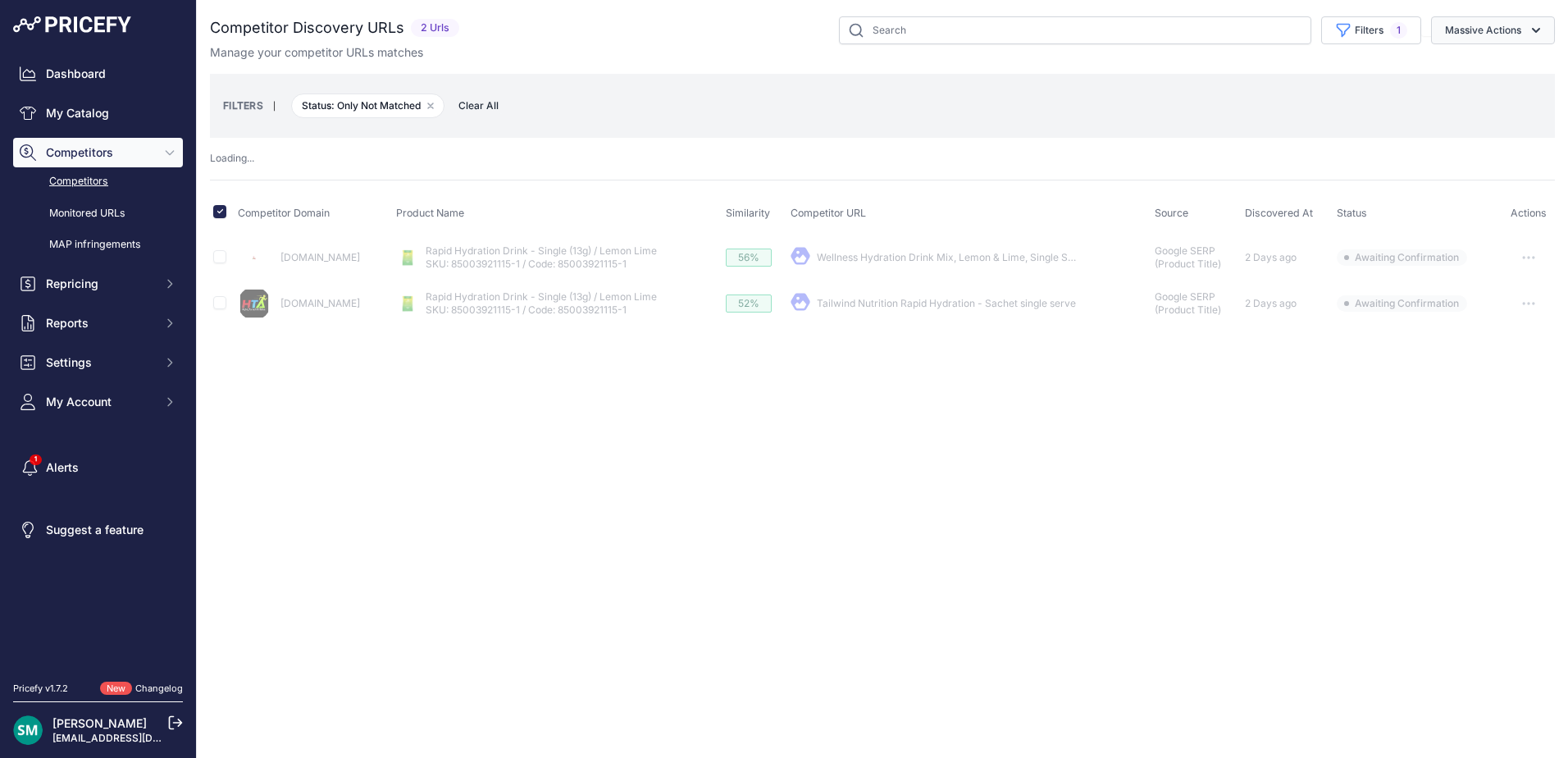click on "Massive Actions" at bounding box center (1493, 30) 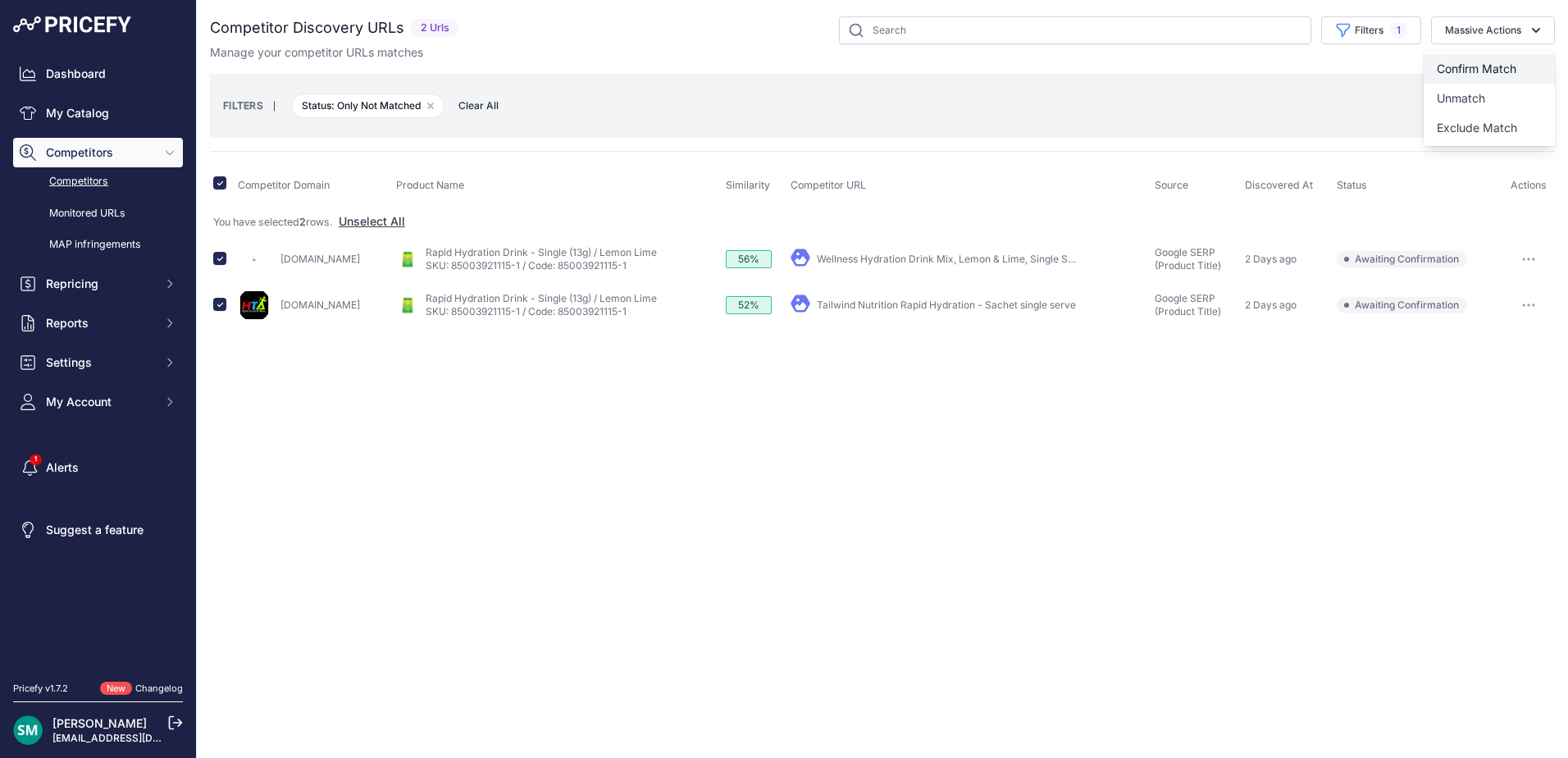 click on "Confirm Match" at bounding box center (1476, 68) 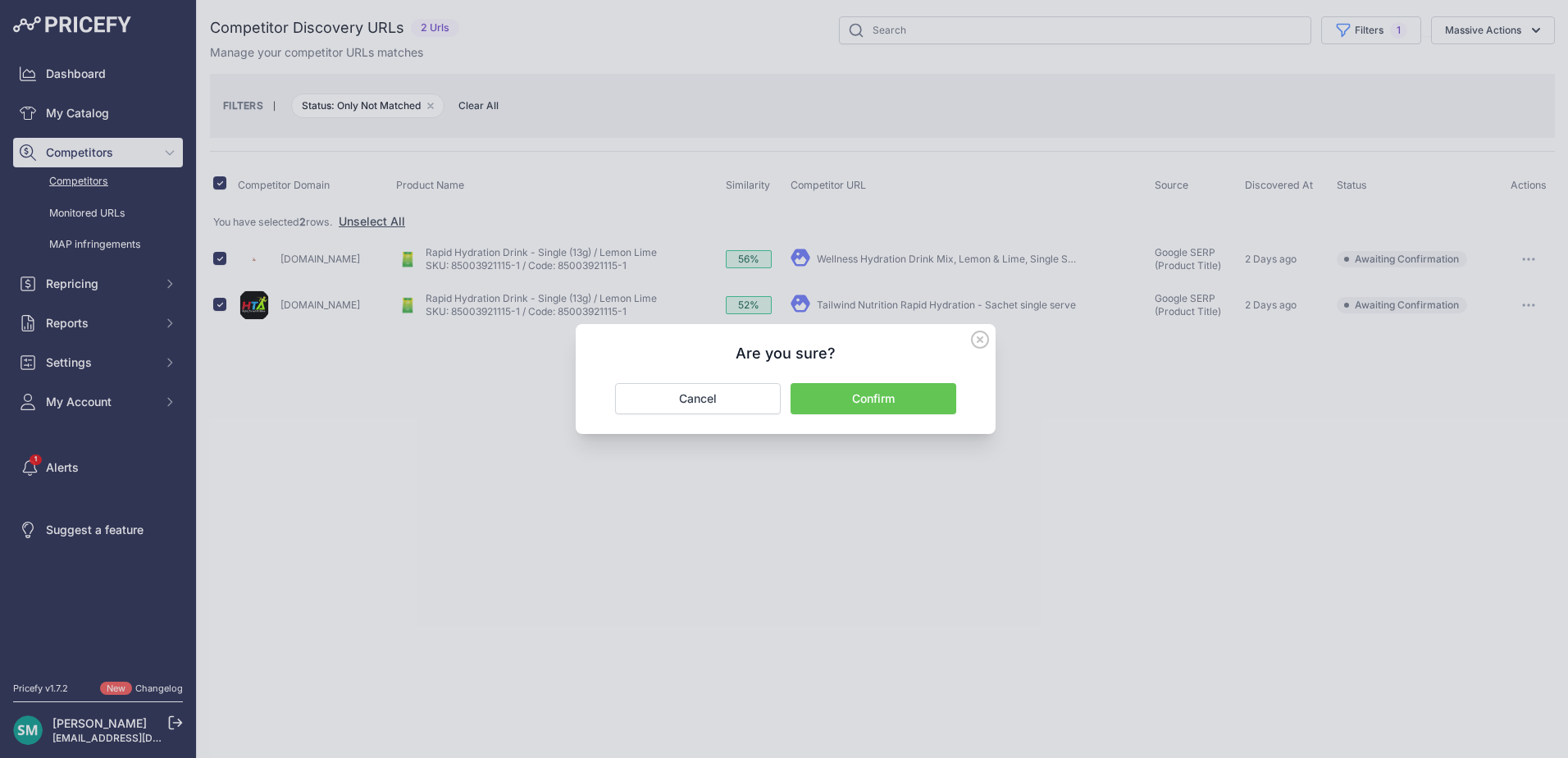 click on "Confirm" at bounding box center [873, 399] 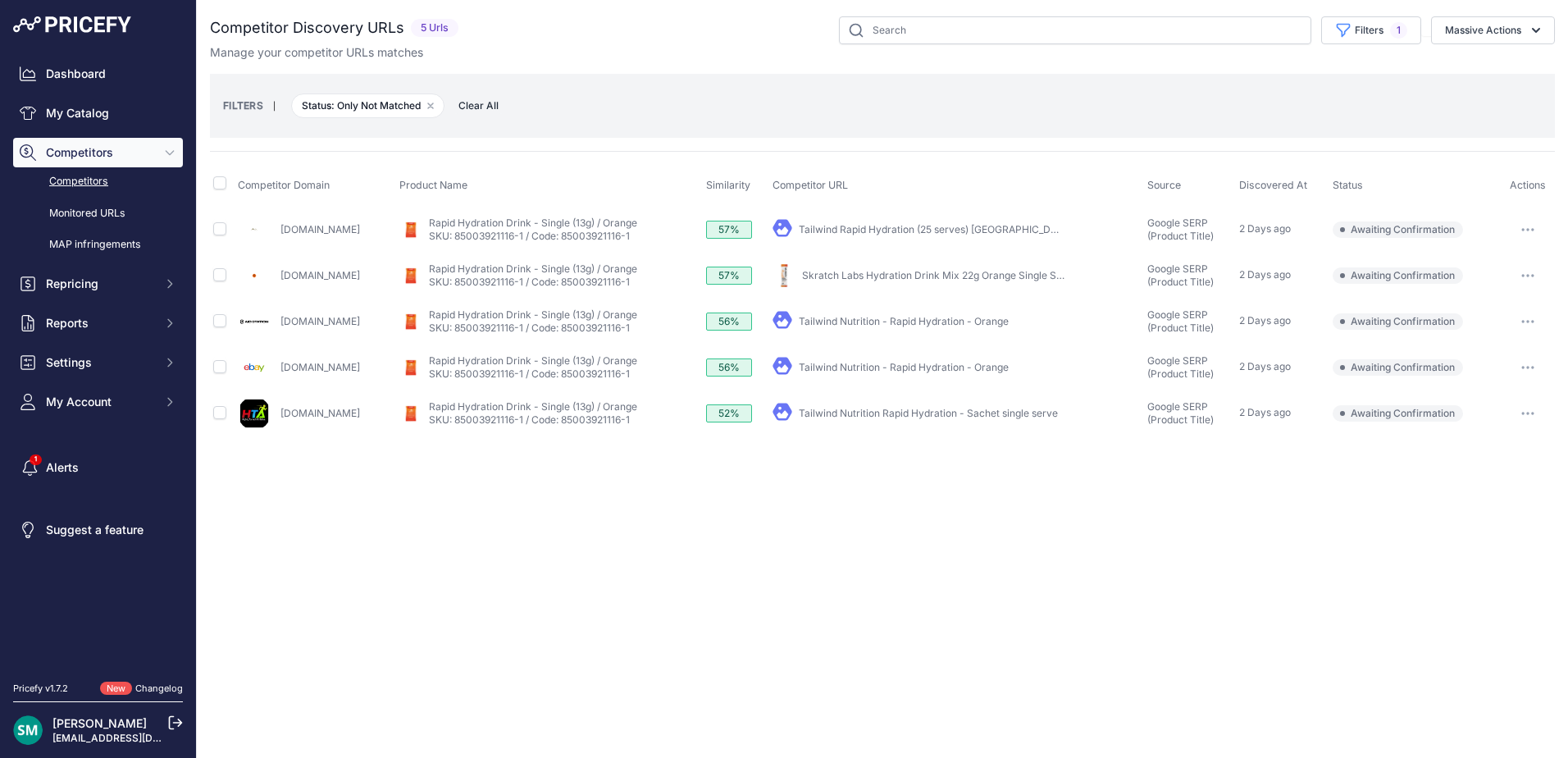 scroll, scrollTop: 0, scrollLeft: 0, axis: both 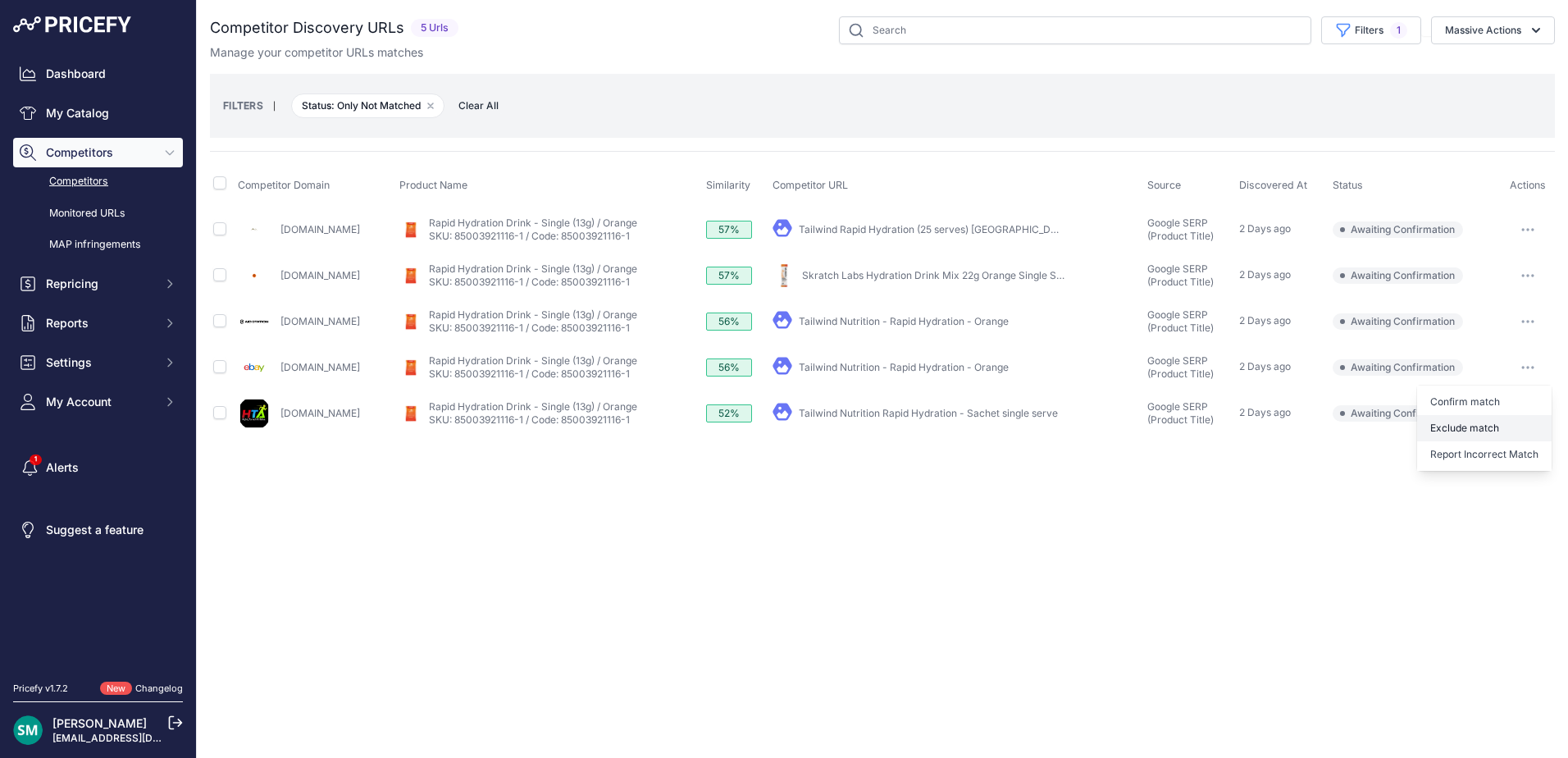 click on "Exclude match" at bounding box center (0, 0) 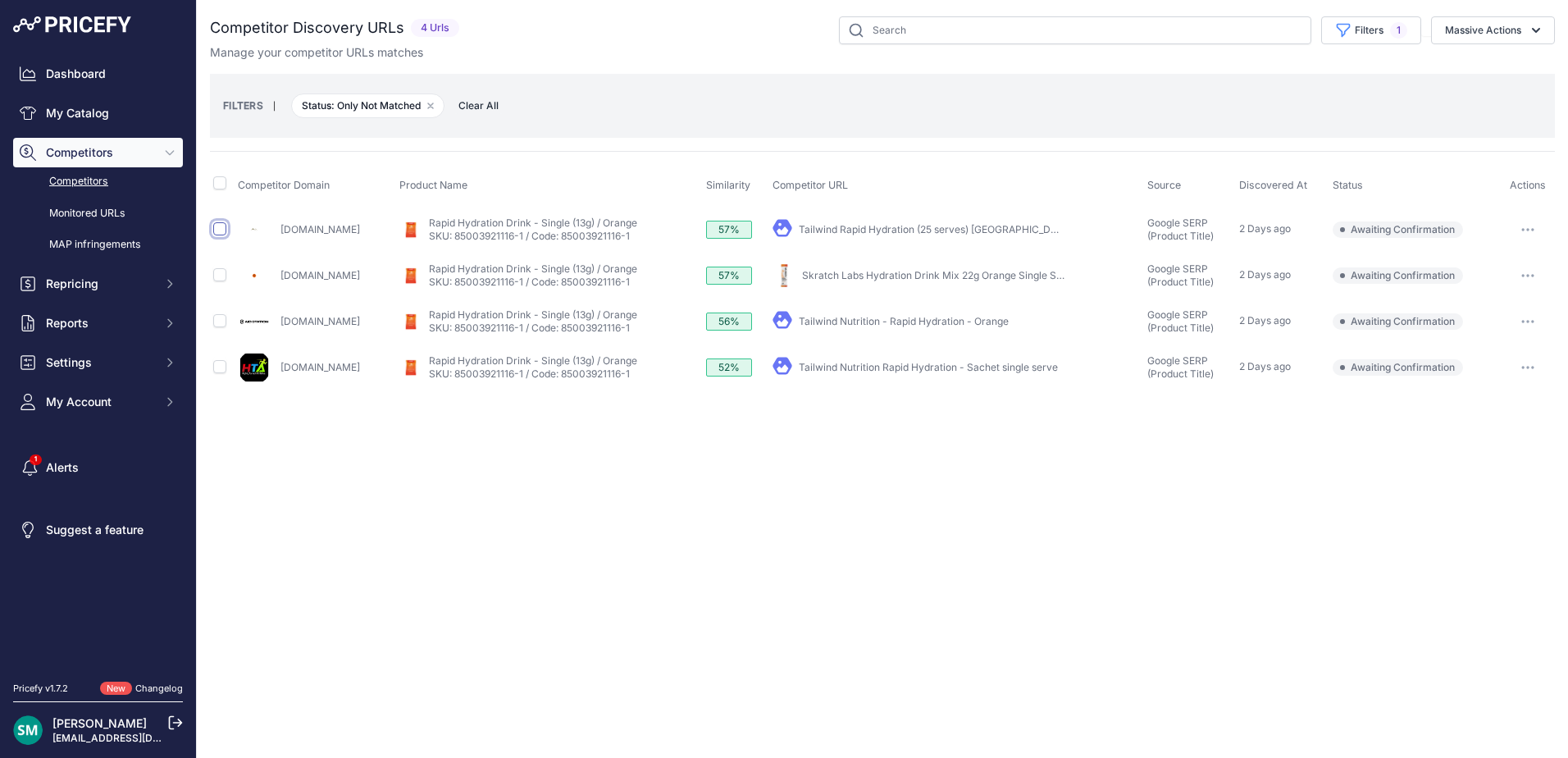 click at bounding box center (220, 229) 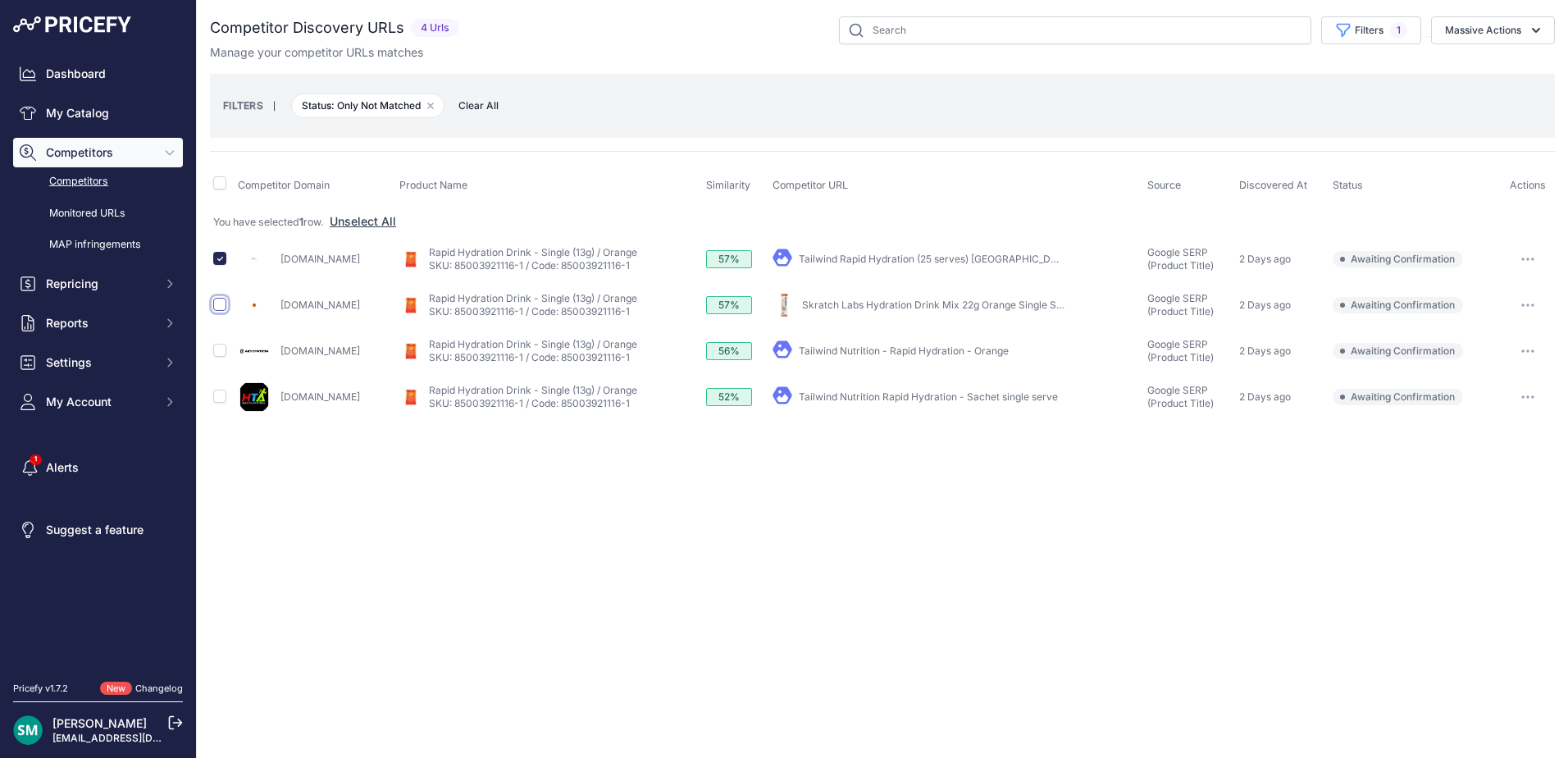 click at bounding box center (220, 304) 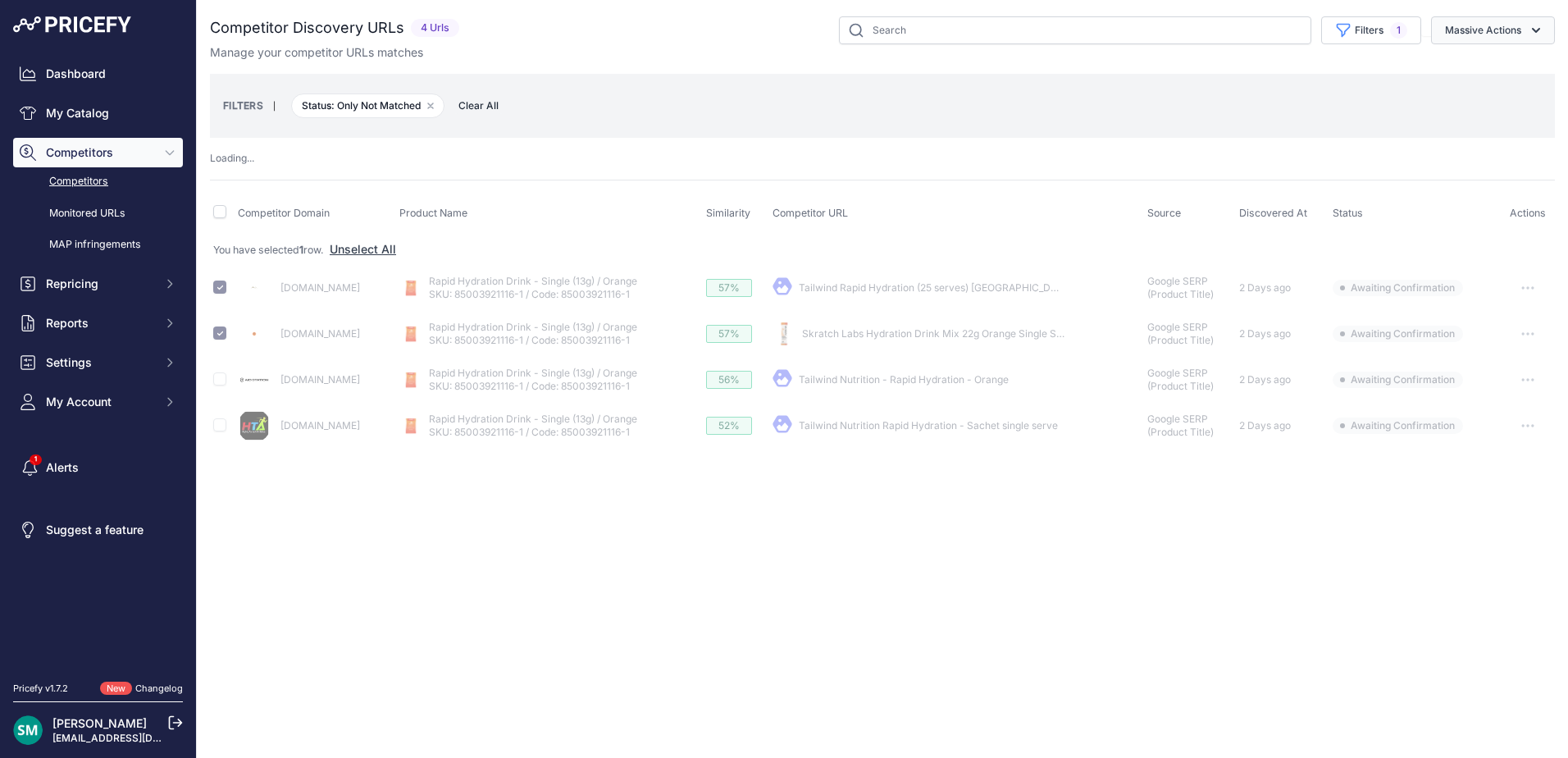 click on "Massive Actions" at bounding box center [1493, 30] 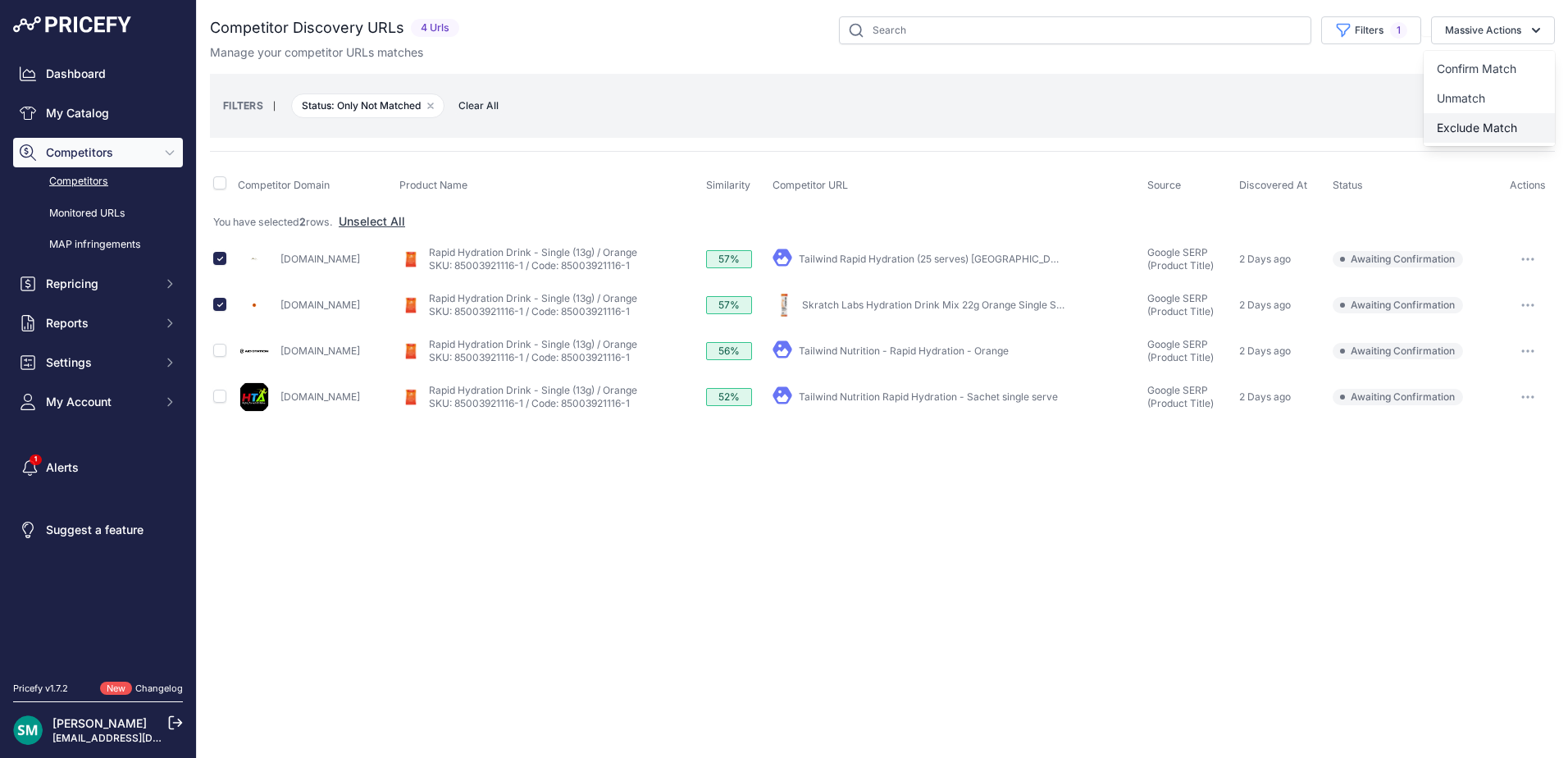 click on "Exclude Match" at bounding box center (1477, 127) 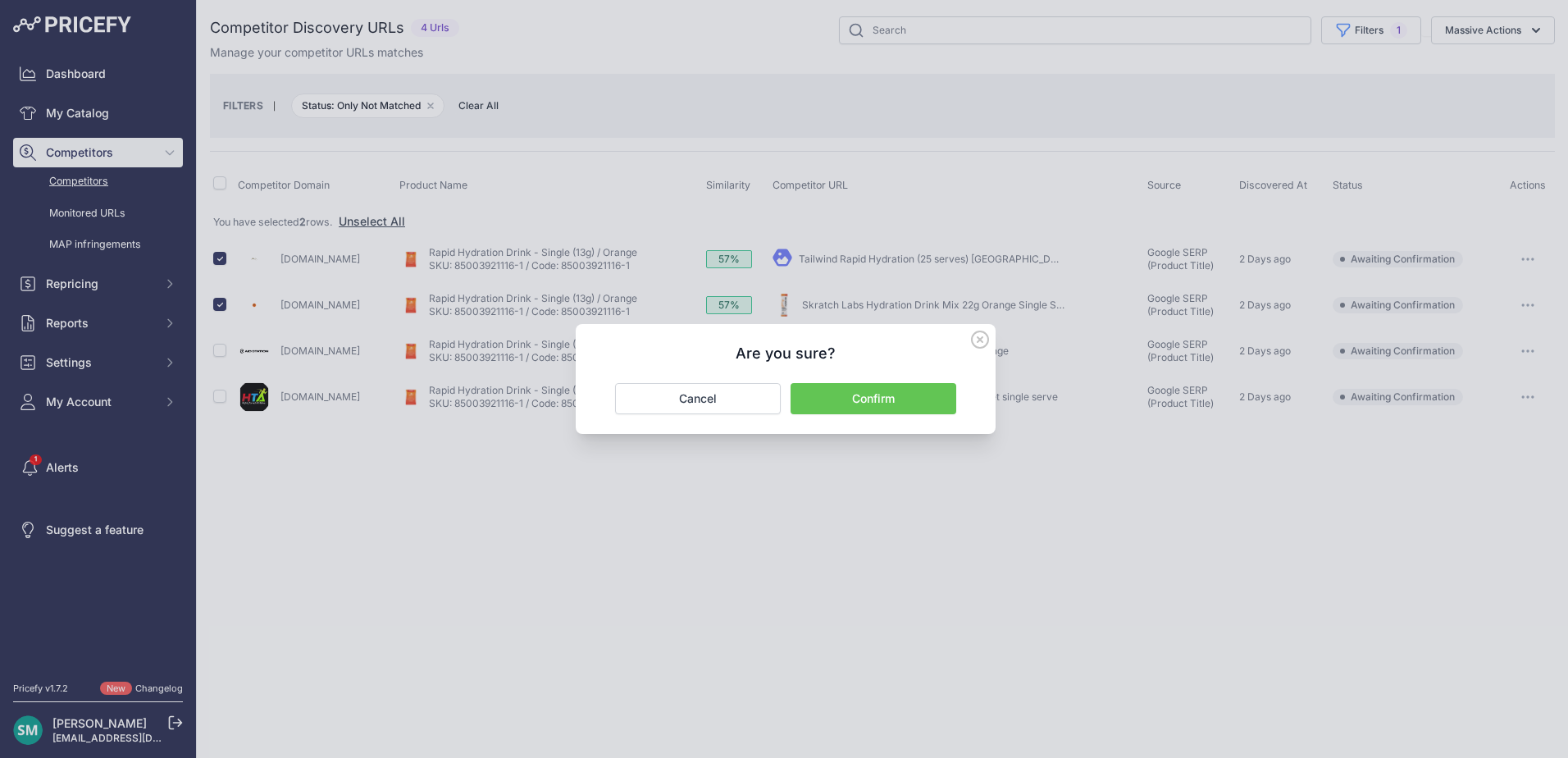 click on "Confirm" at bounding box center [873, 399] 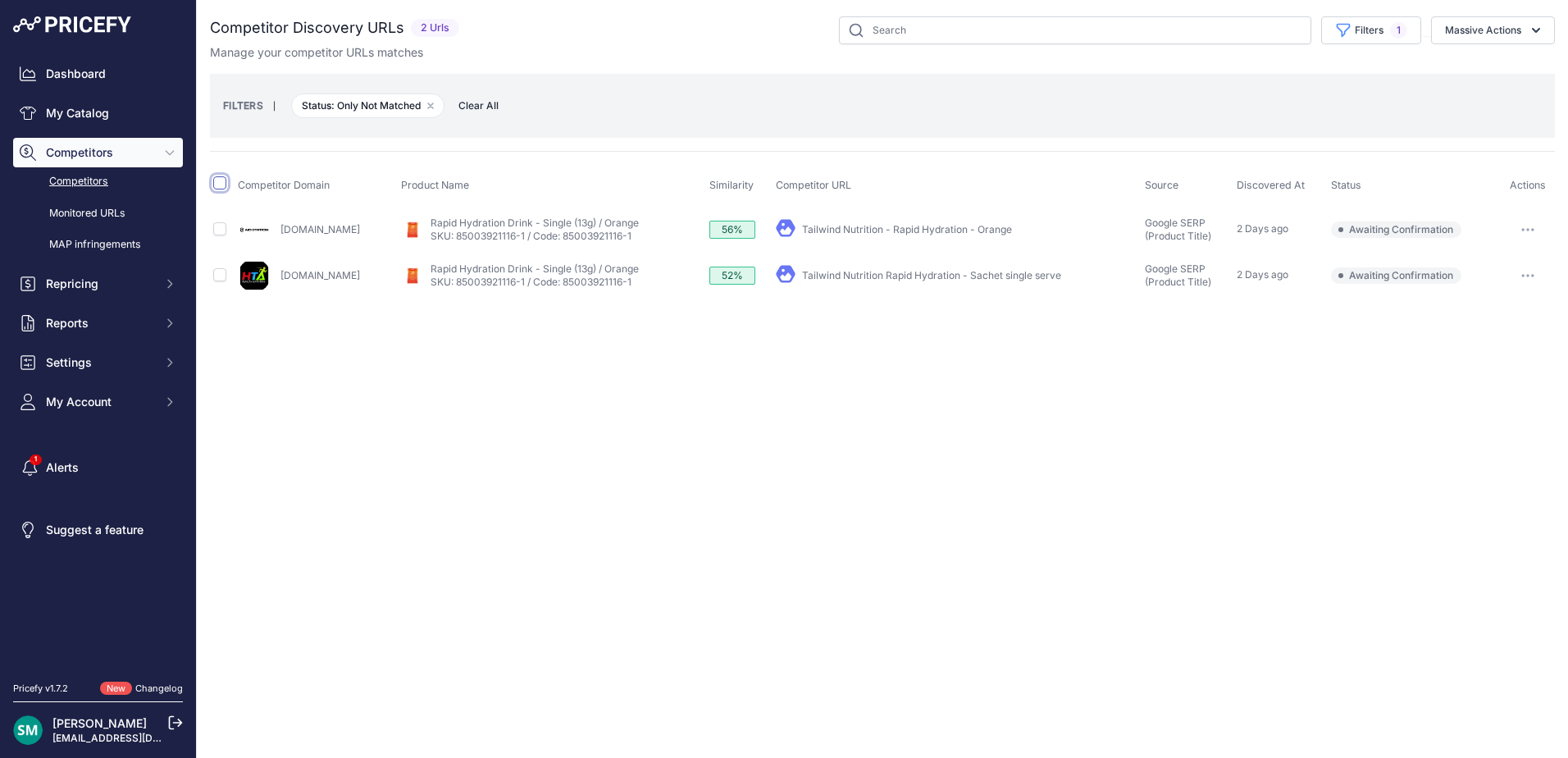 click at bounding box center [220, 183] 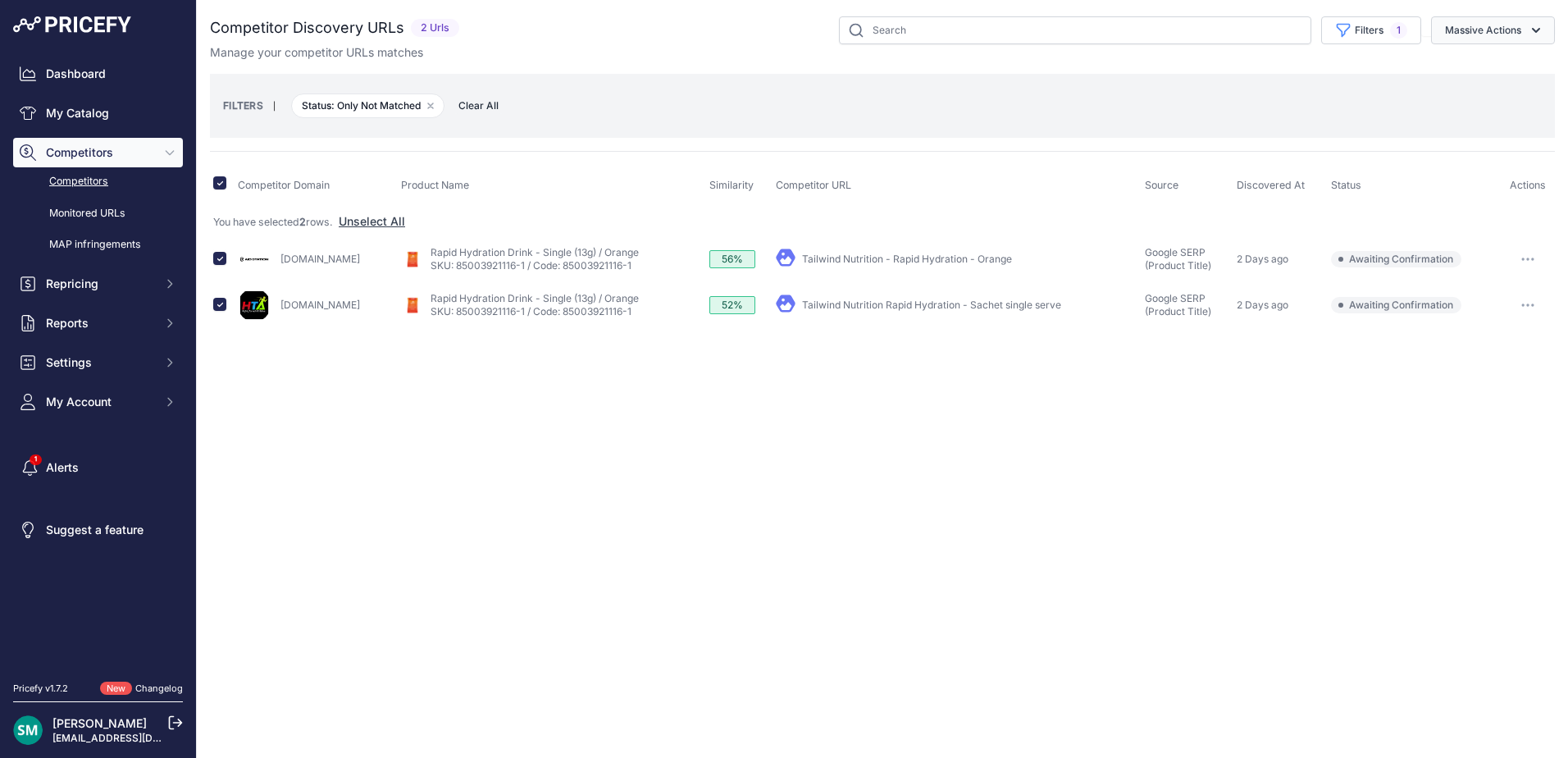 click 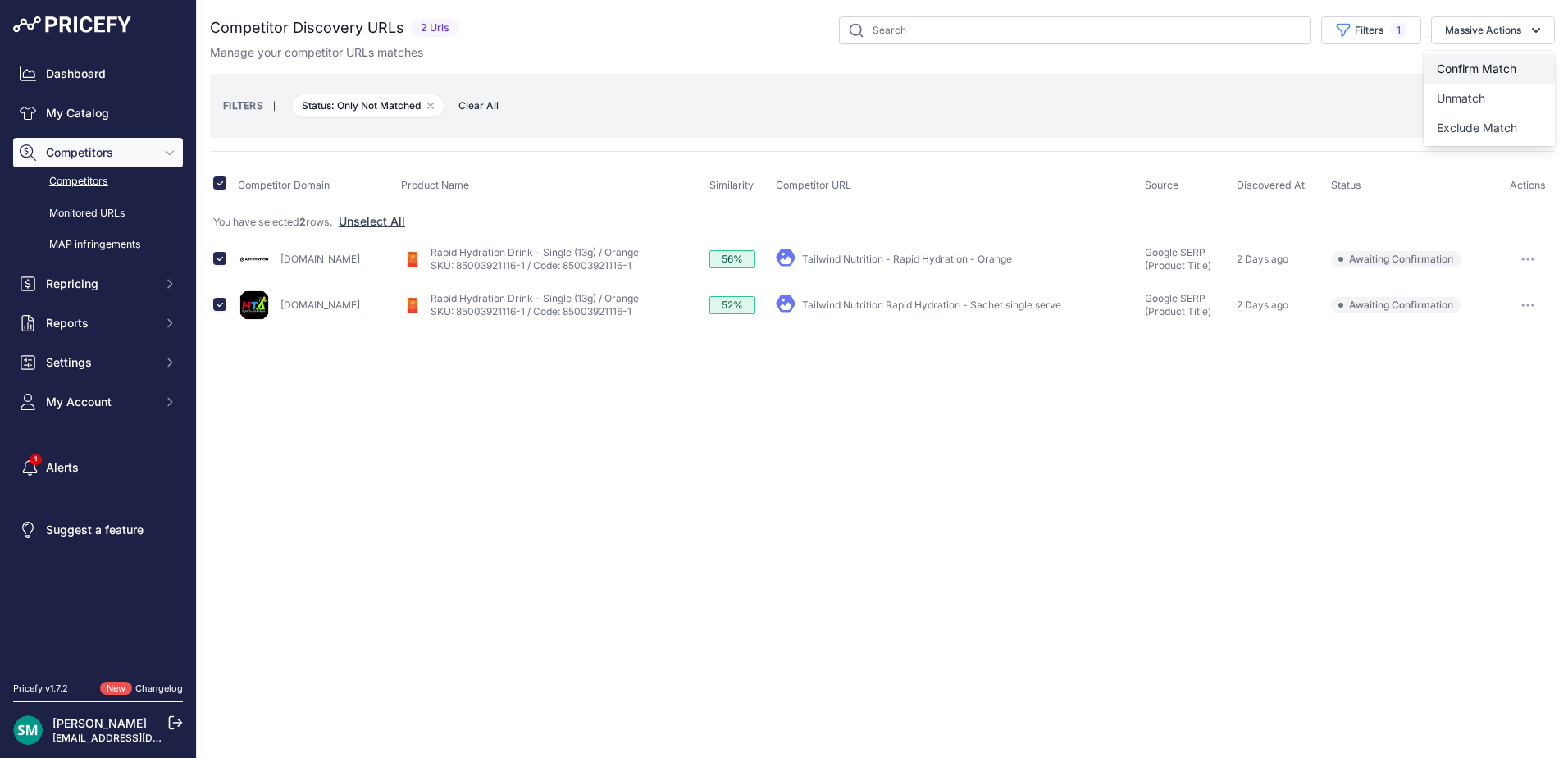 click on "Confirm Match" at bounding box center [1489, 69] 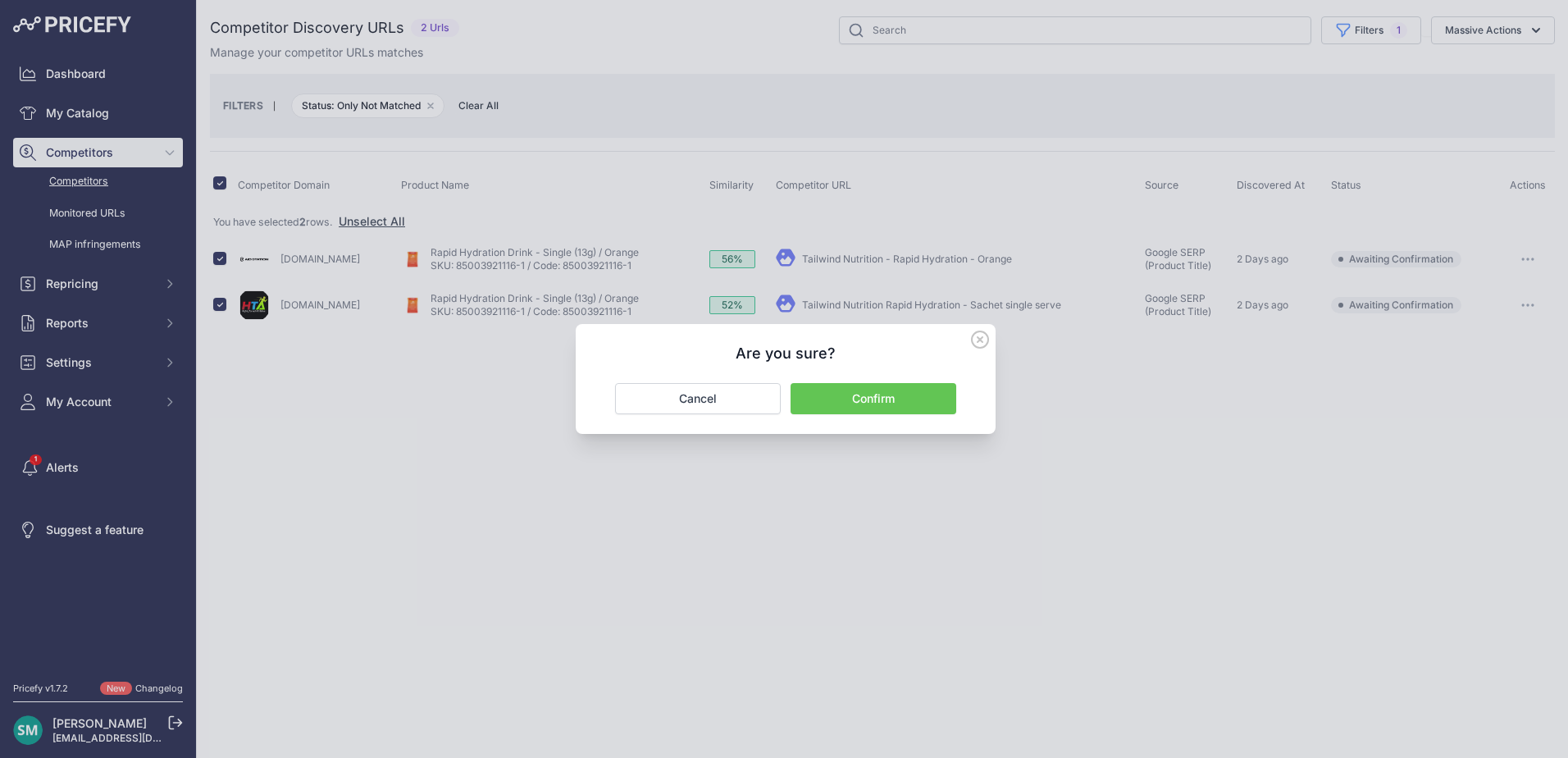 click on "Confirm" at bounding box center [873, 399] 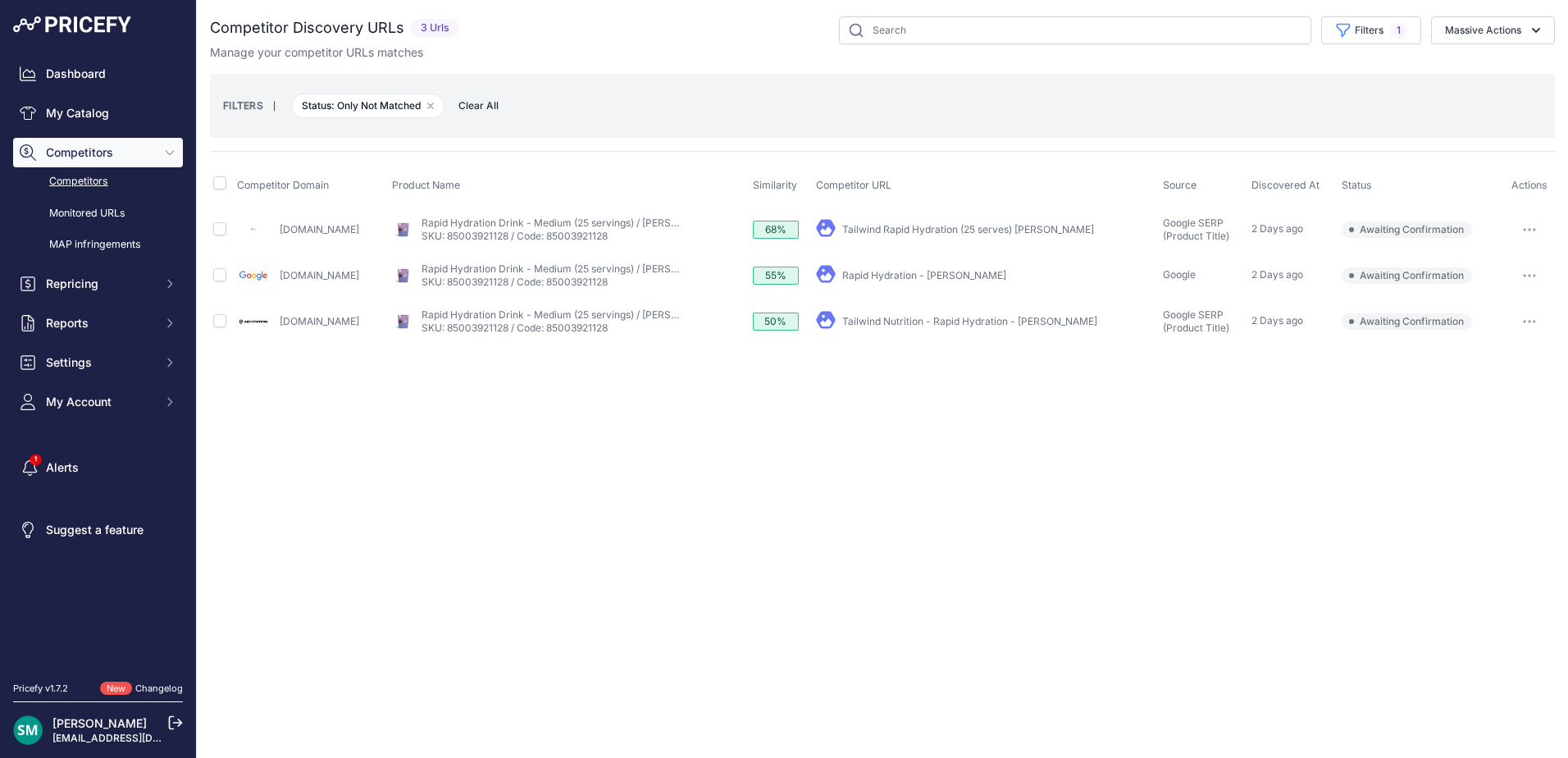 scroll, scrollTop: 0, scrollLeft: 0, axis: both 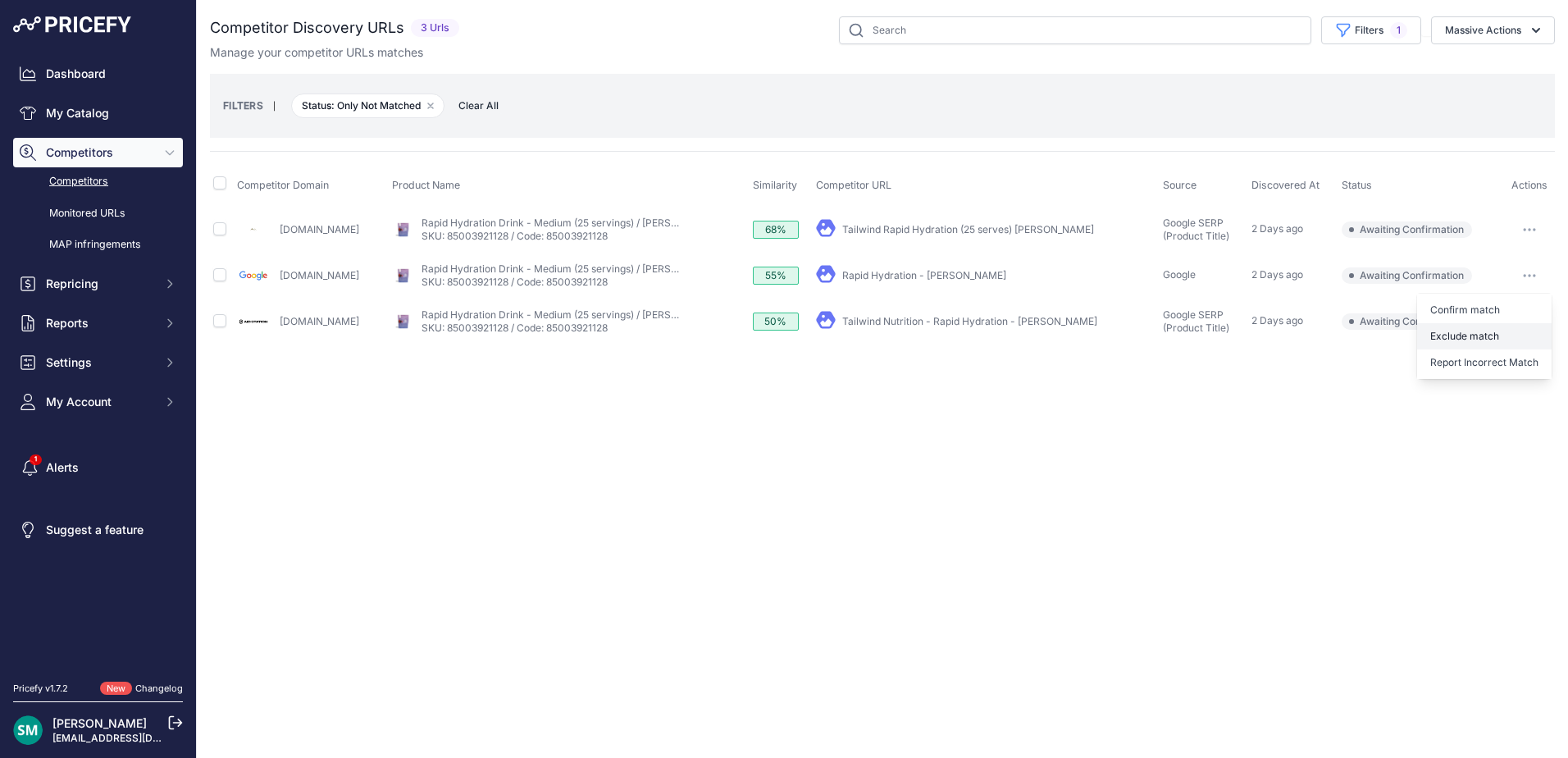 click on "Exclude match" at bounding box center (1484, 336) 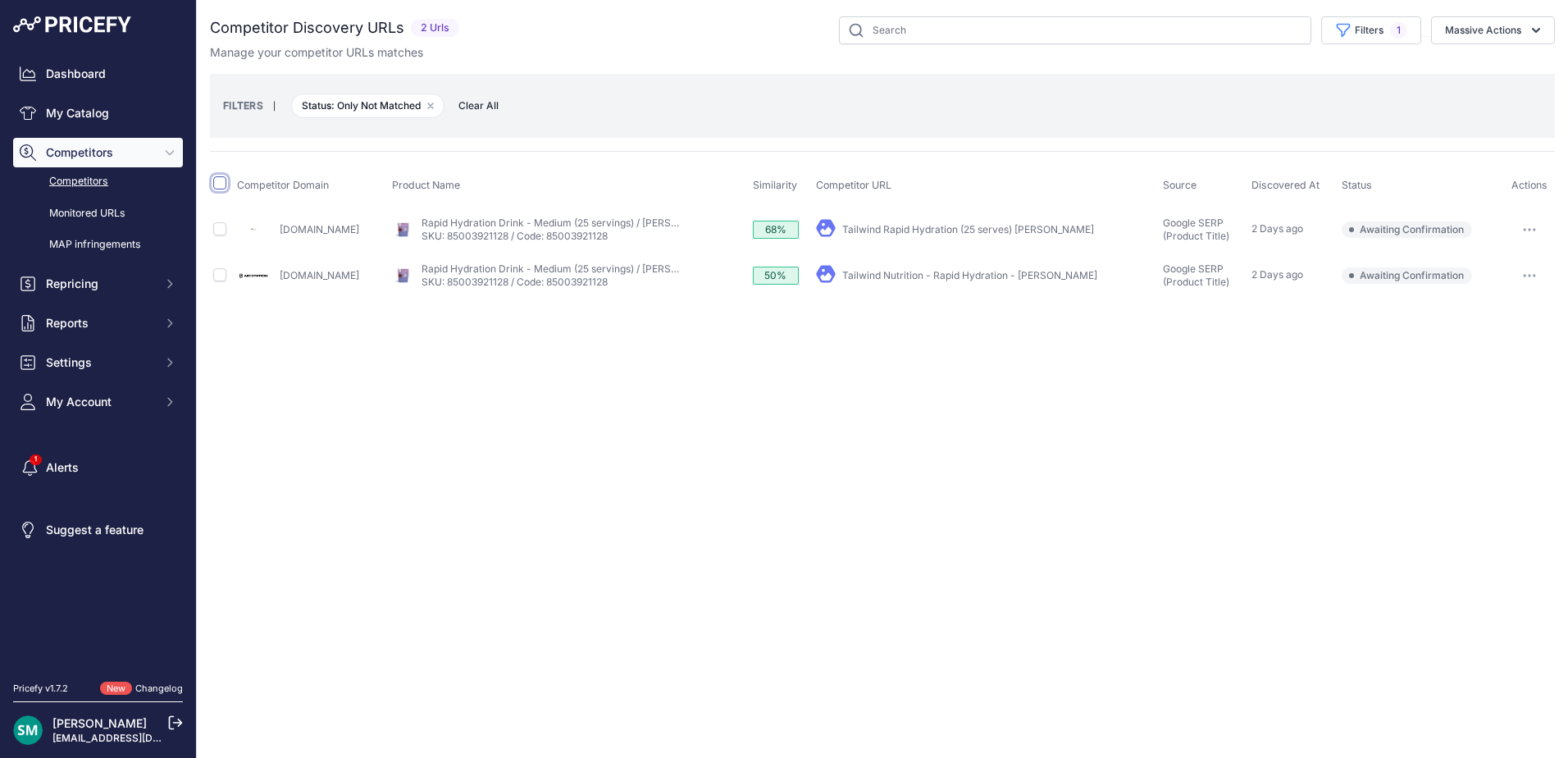 click at bounding box center [220, 183] 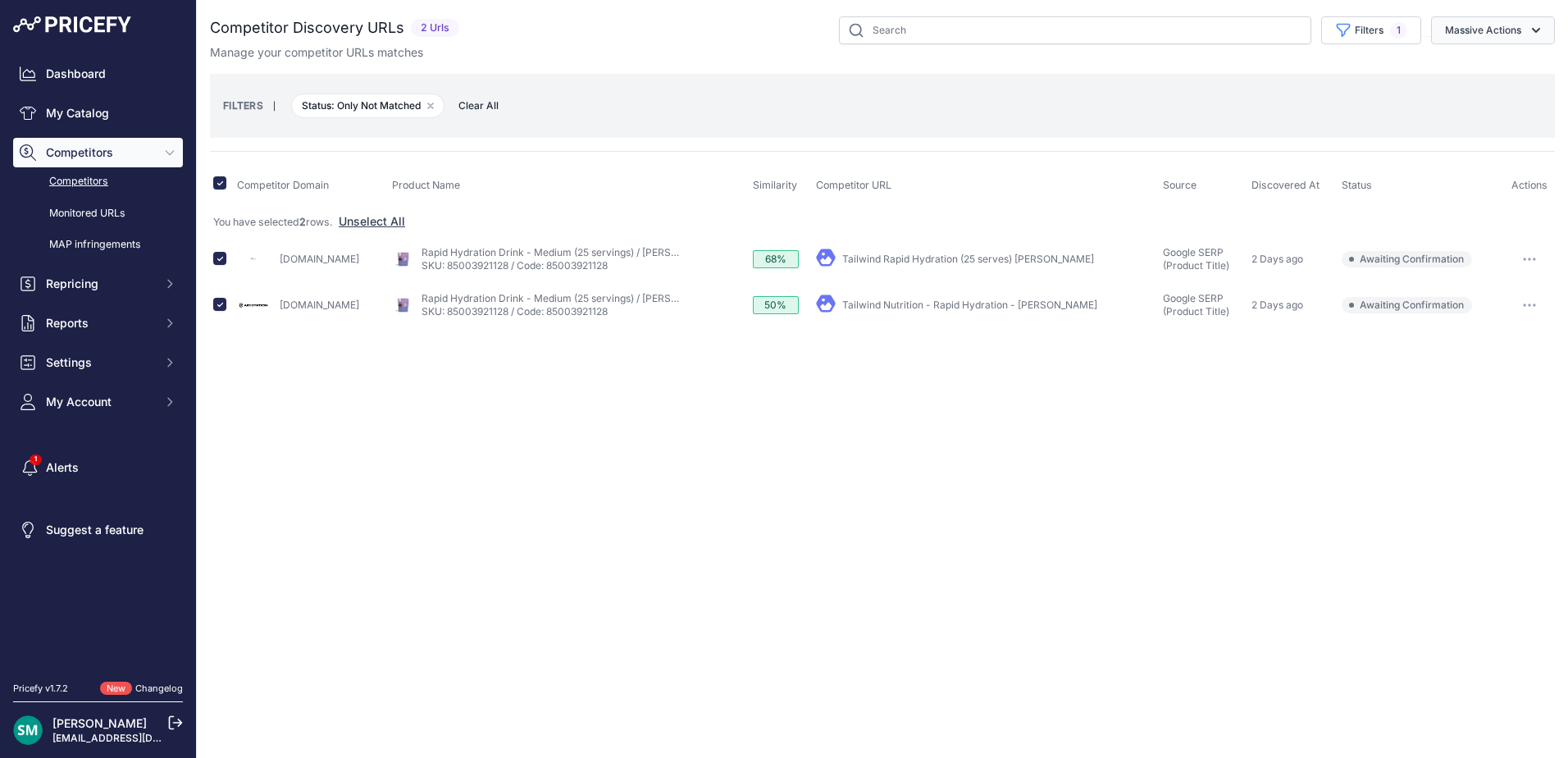 click on "Massive Actions" at bounding box center (1493, 30) 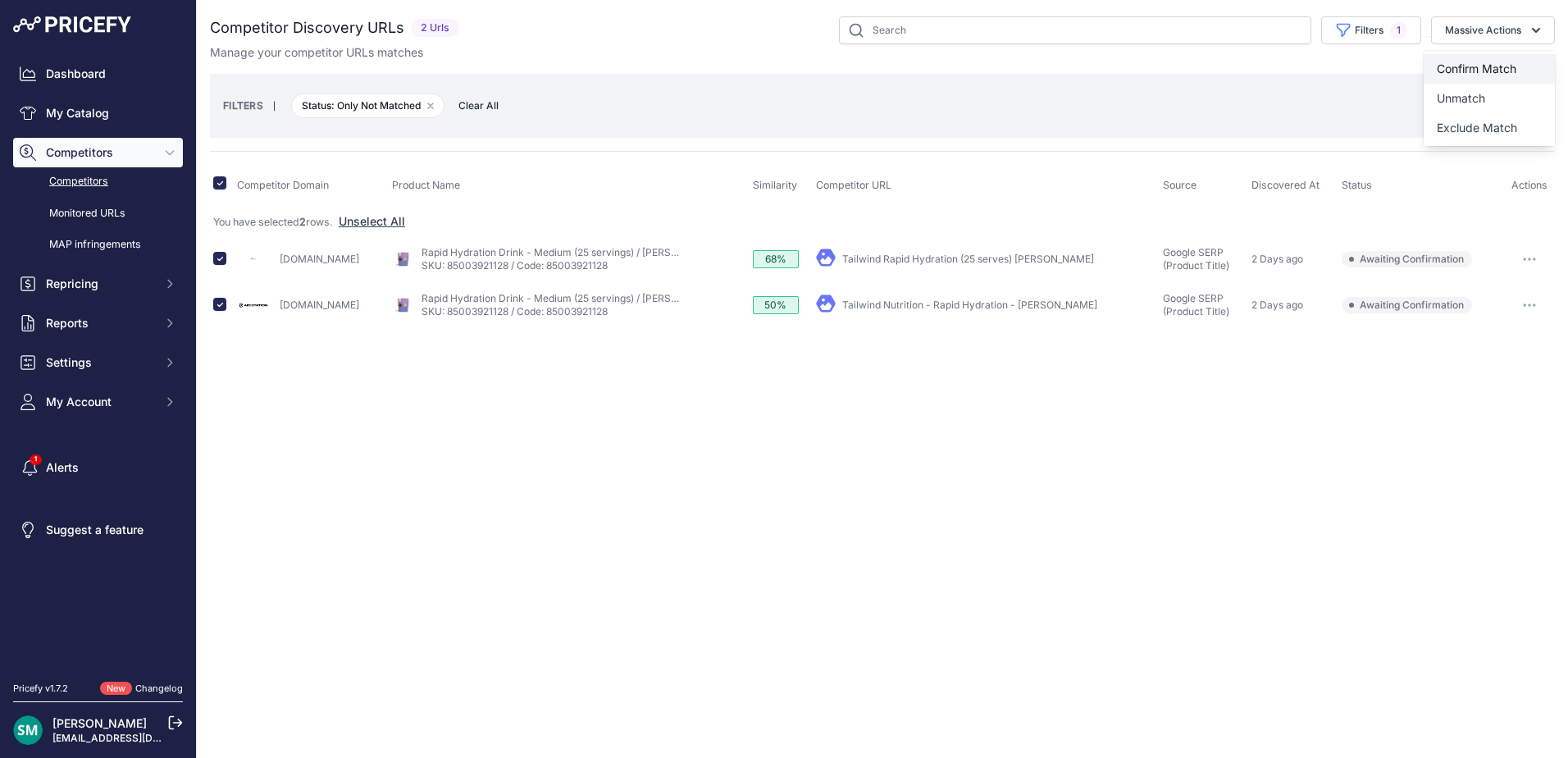 click on "Confirm Match" at bounding box center (1476, 68) 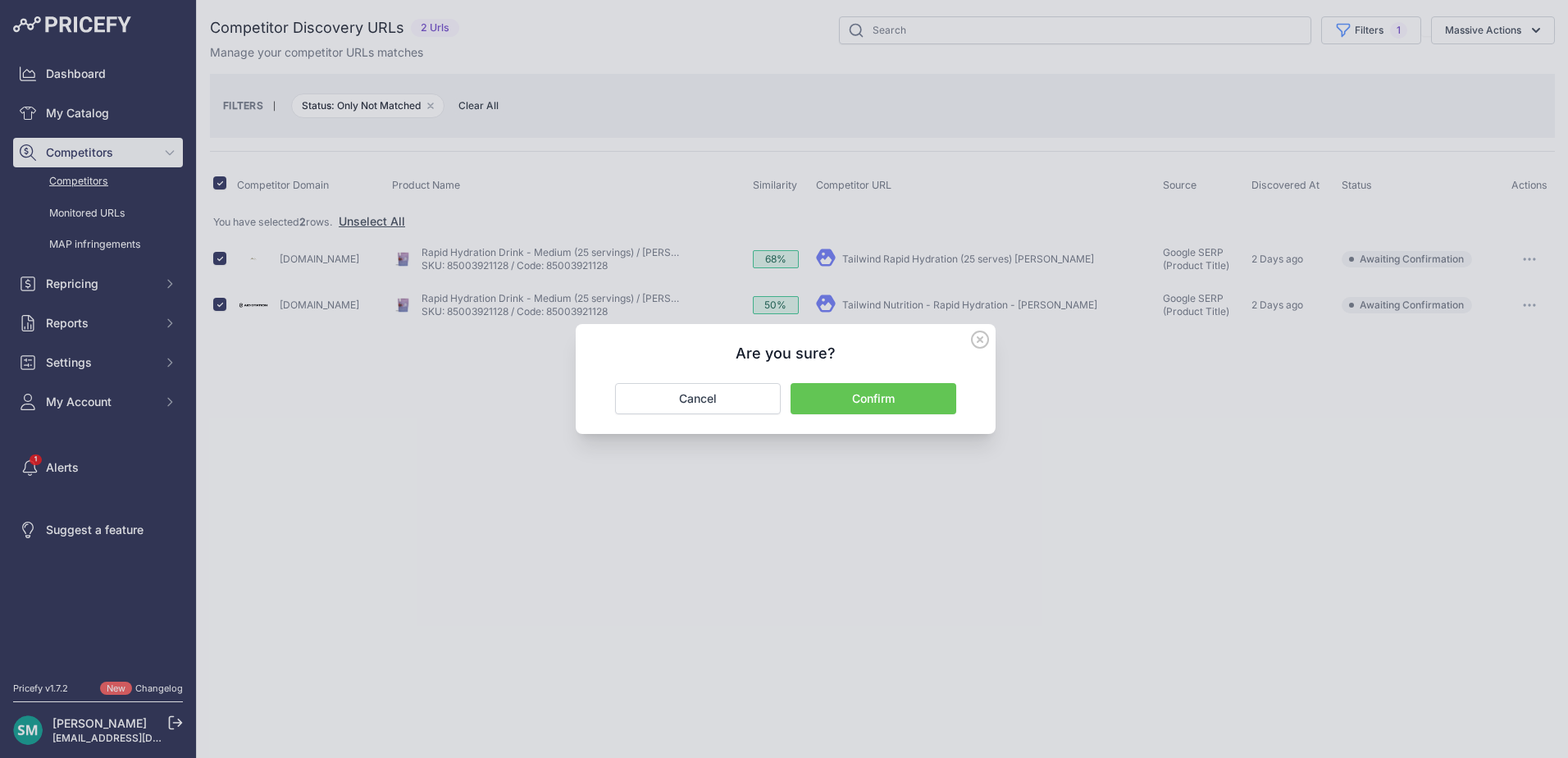 click on "Are you sure?
Confirm
Cancel" at bounding box center (786, 379) 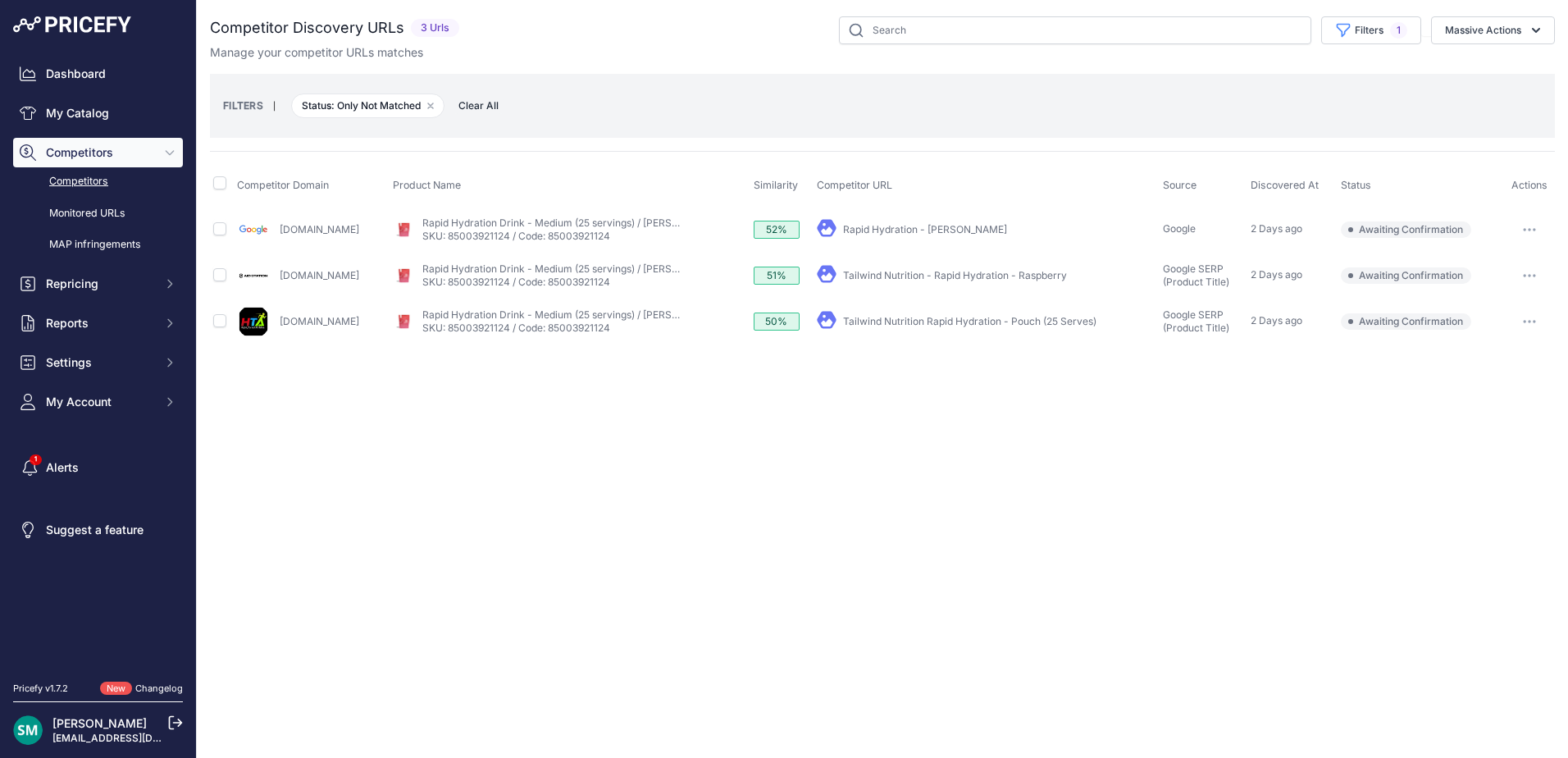 scroll, scrollTop: 0, scrollLeft: 0, axis: both 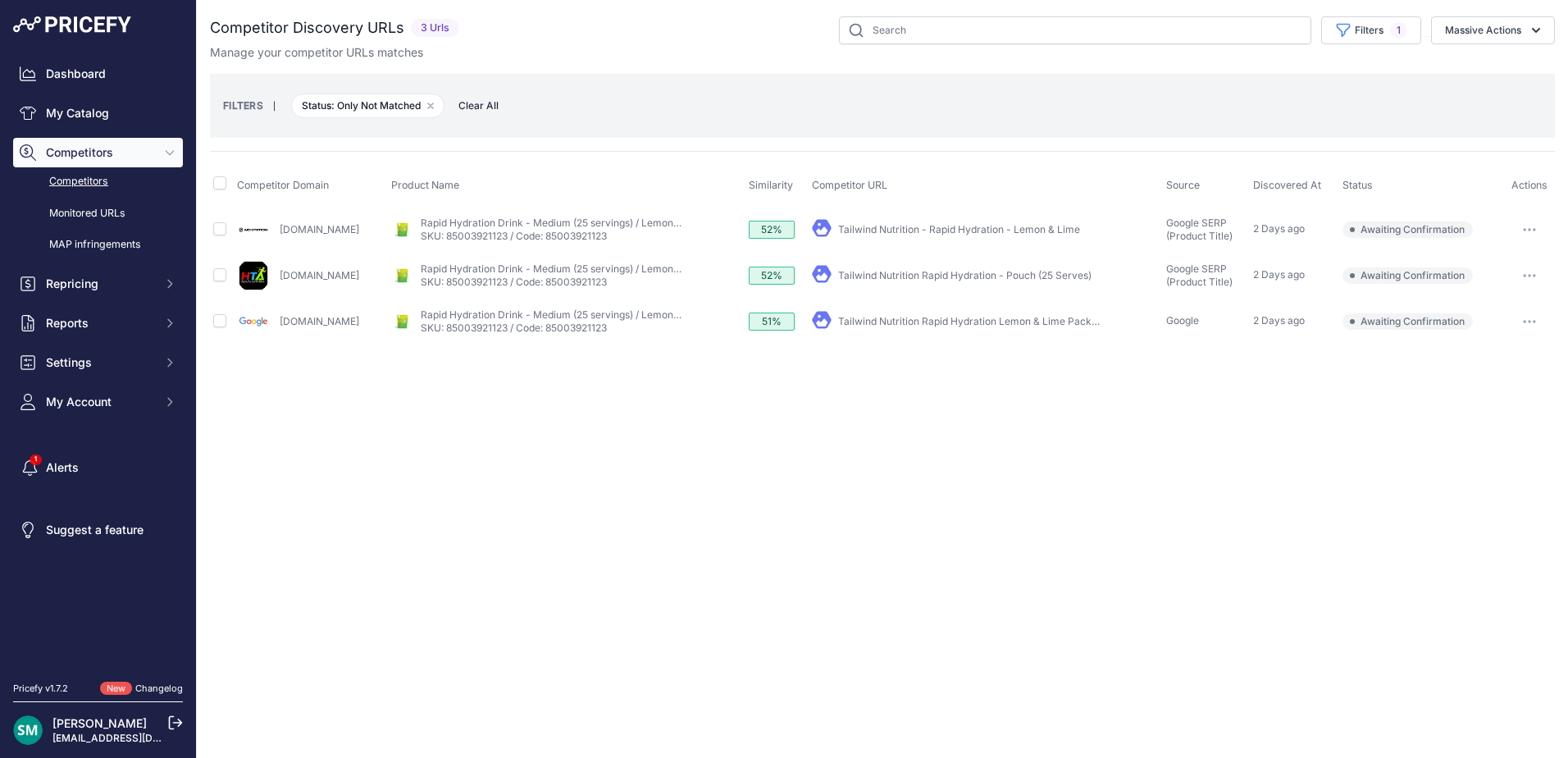 click 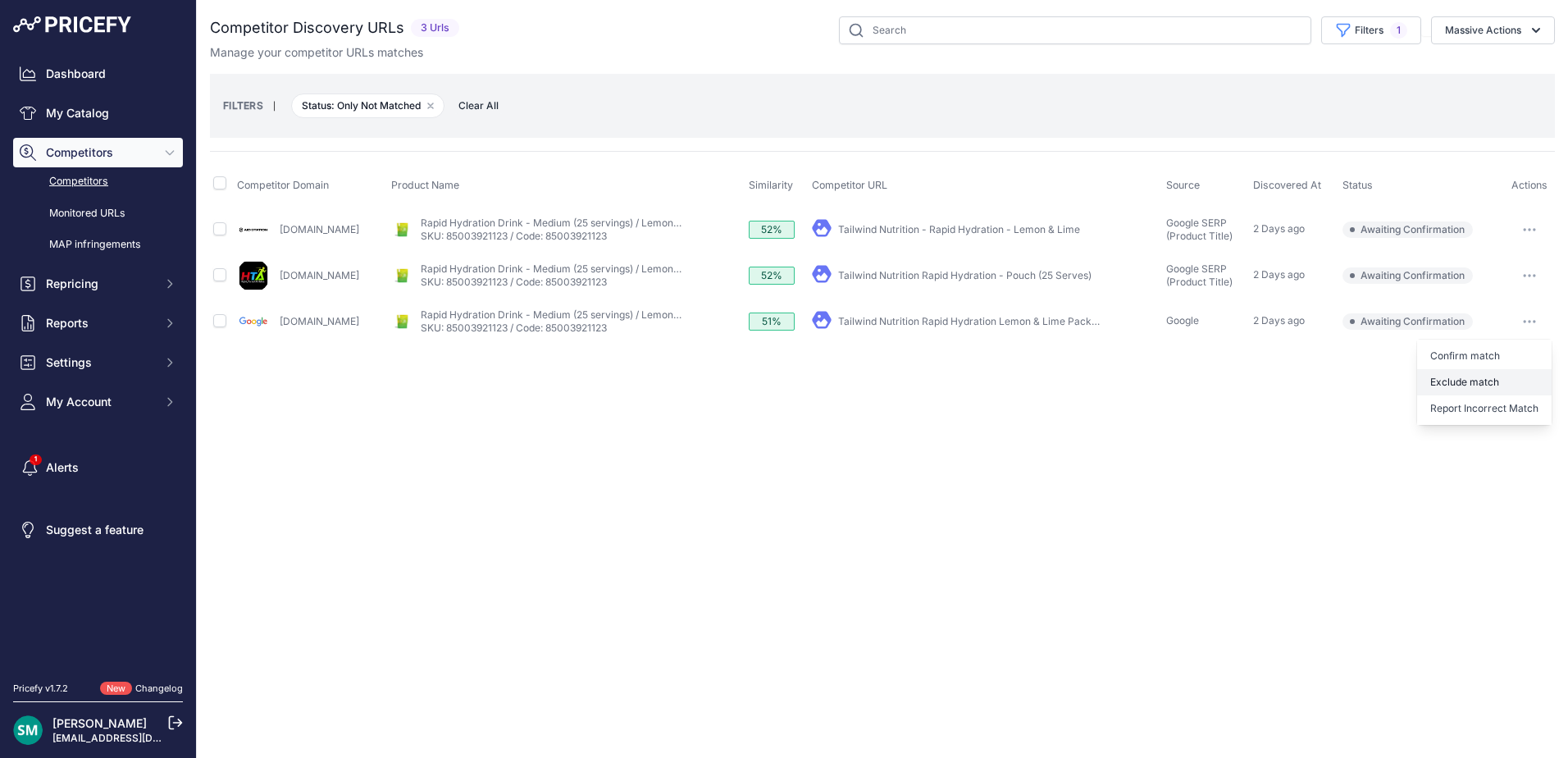 click on "Exclude match" at bounding box center (0, 0) 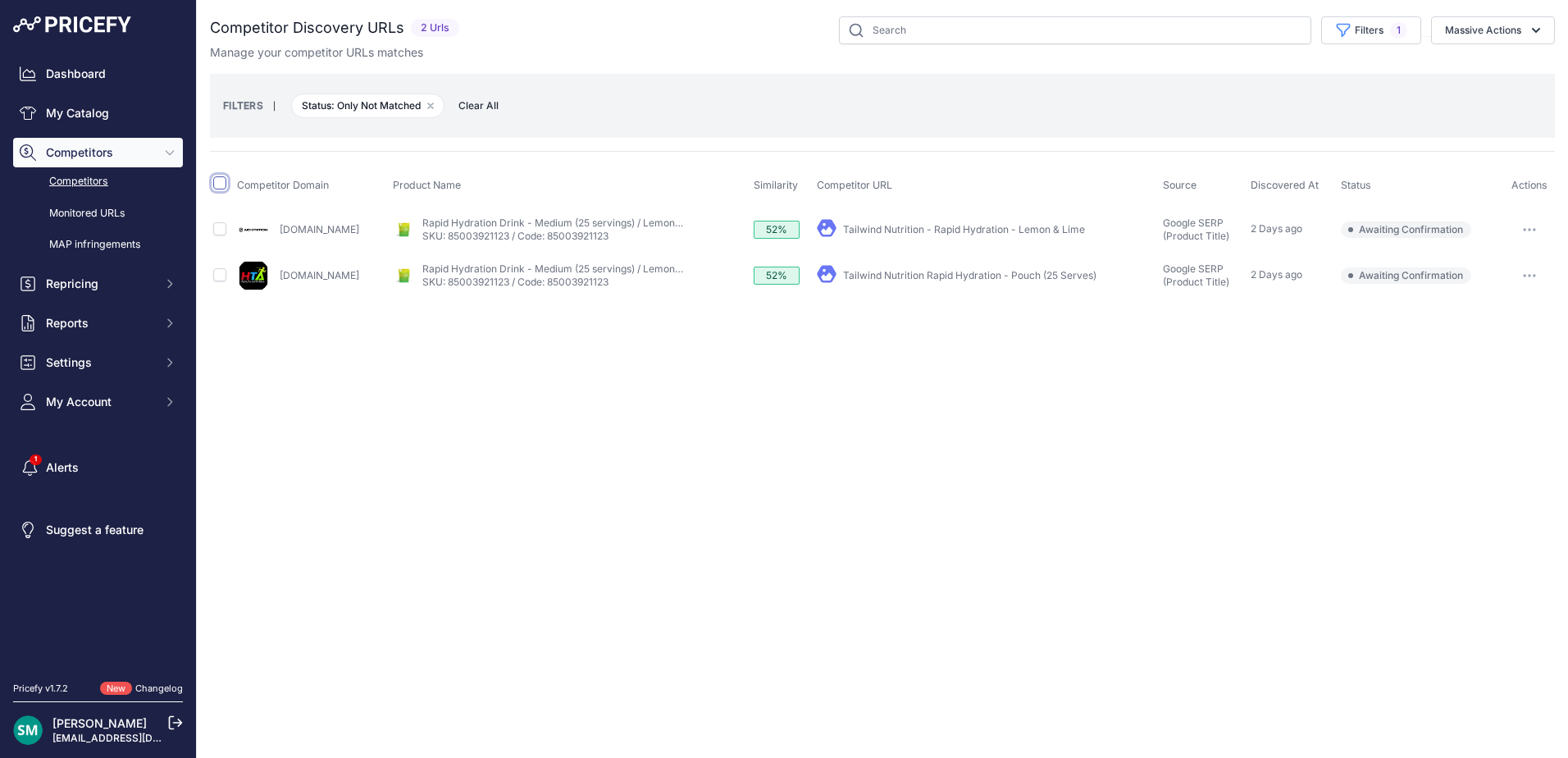 click at bounding box center (220, 183) 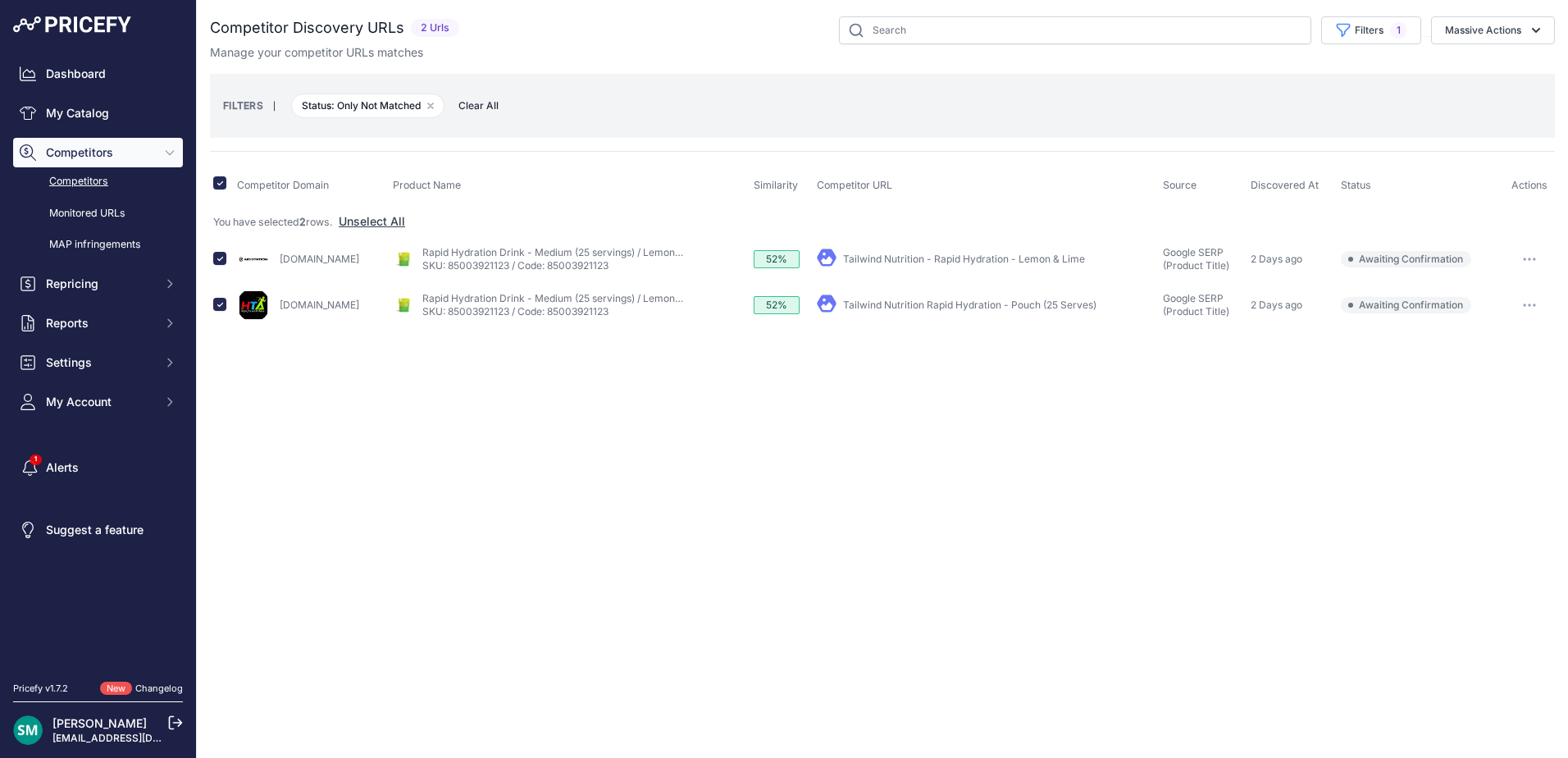 click on "Massive Actions" at bounding box center (1493, 30) 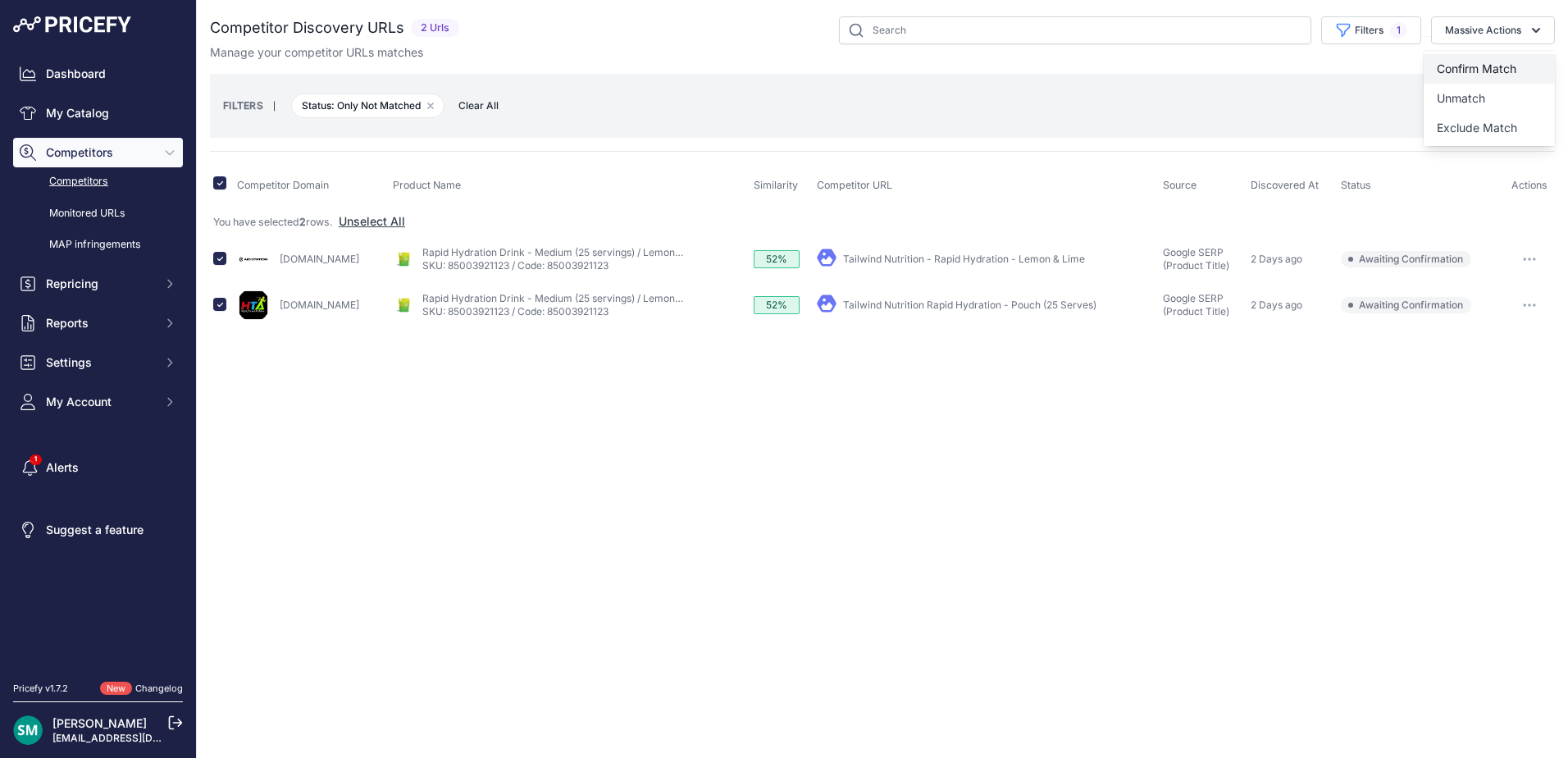 click on "Confirm Match" at bounding box center [1489, 69] 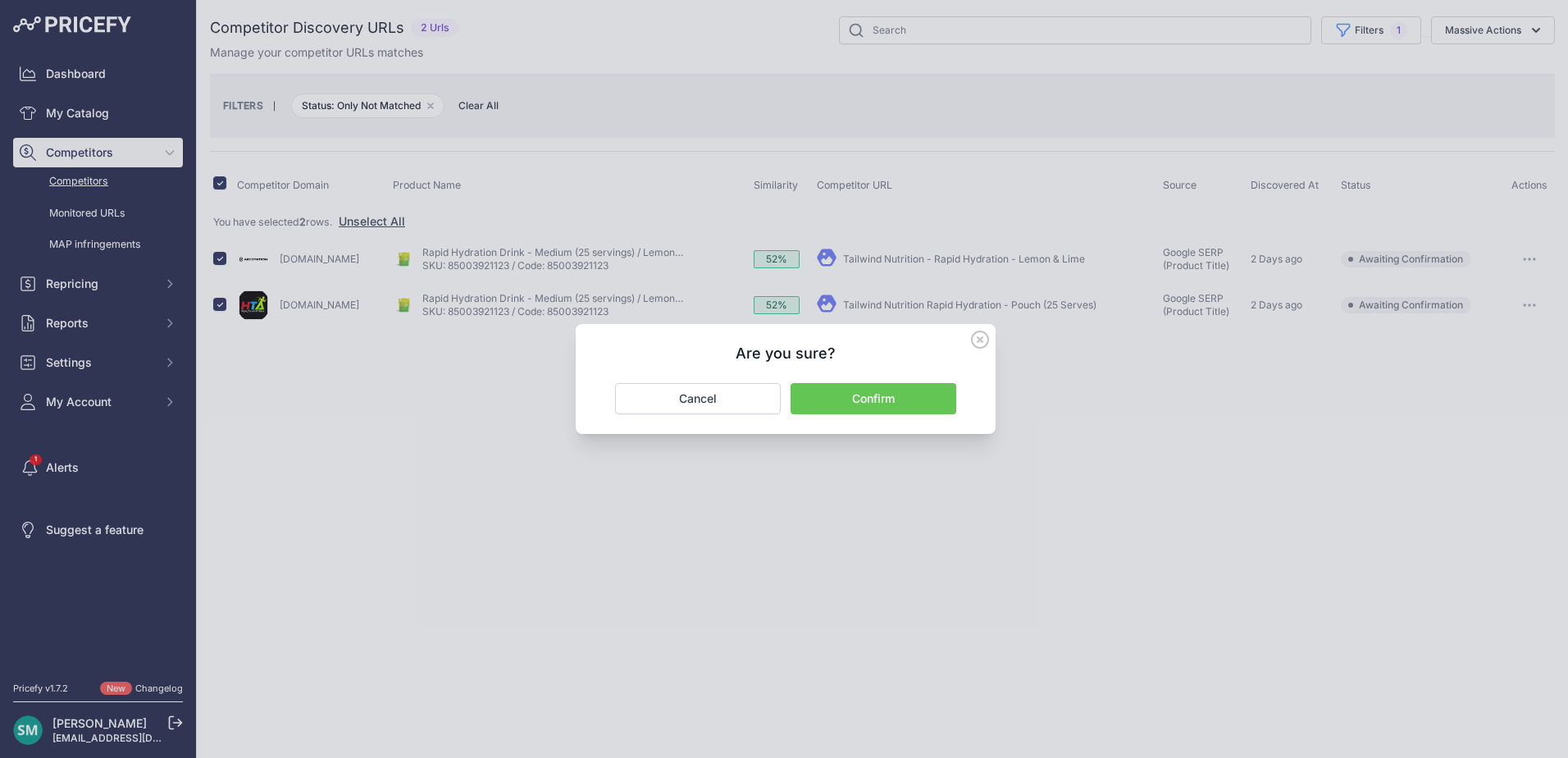 click on "Confirm" at bounding box center (873, 399) 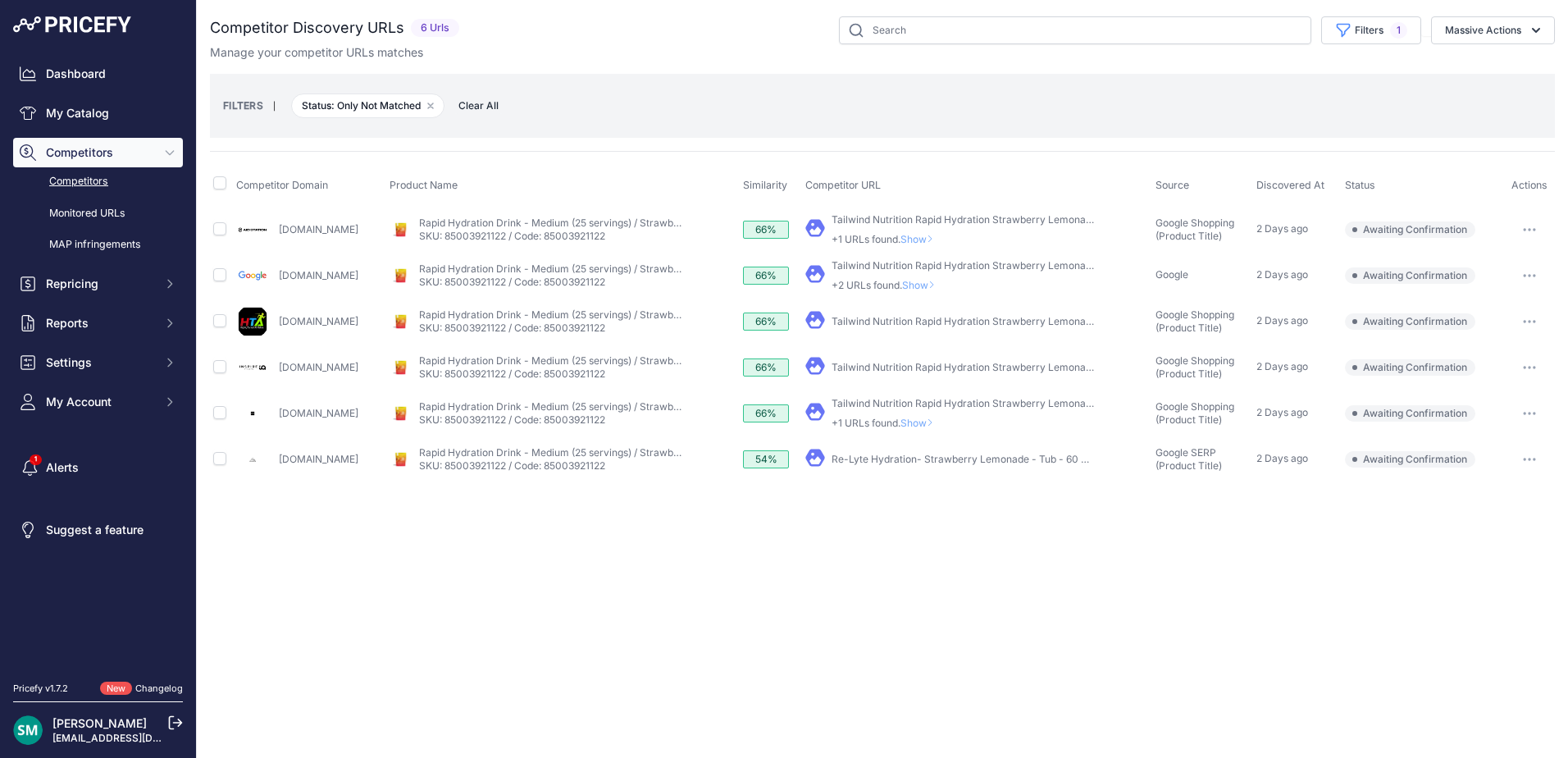 scroll, scrollTop: 0, scrollLeft: 0, axis: both 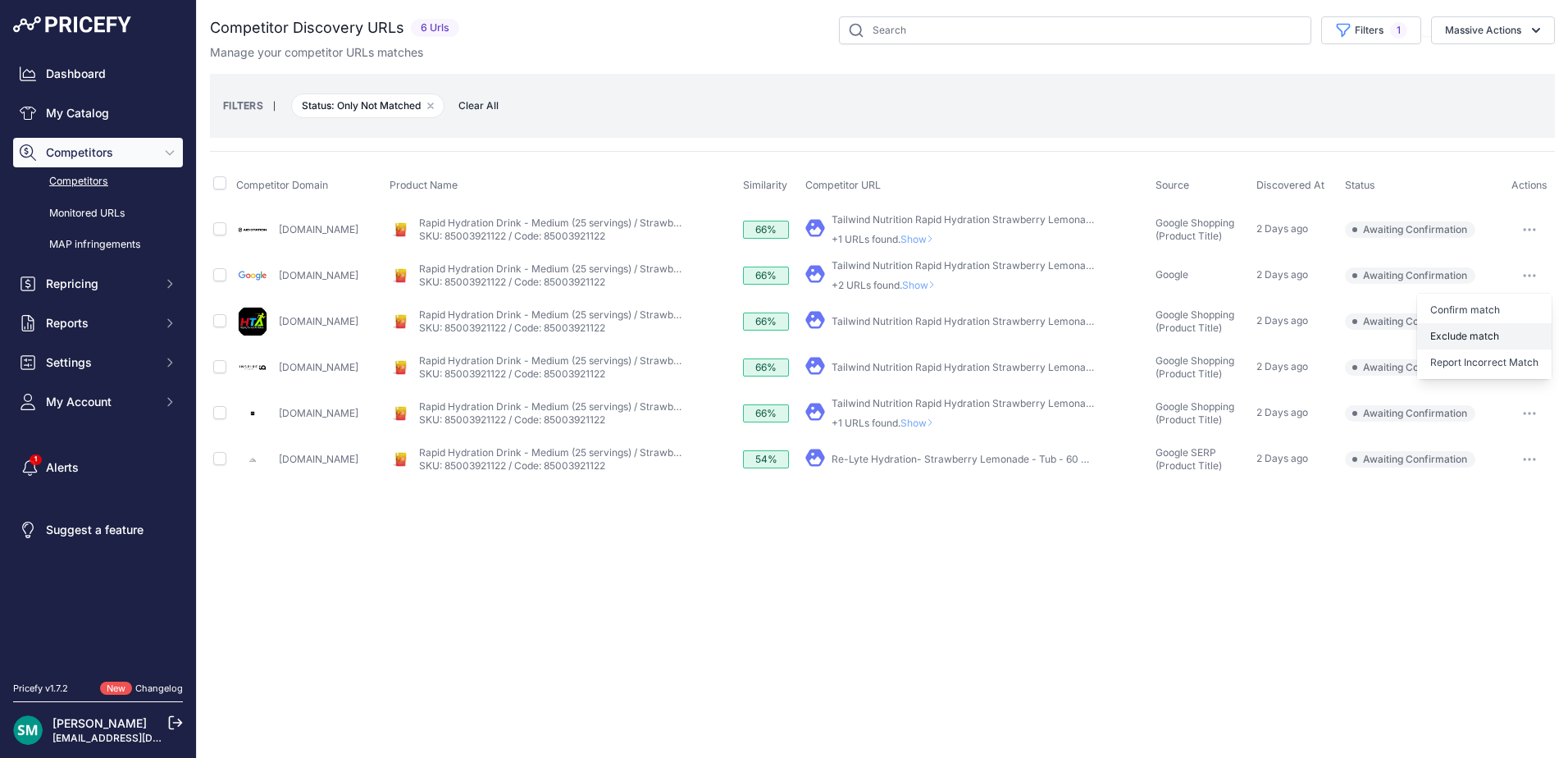 click on "Exclude match" at bounding box center [1484, 336] 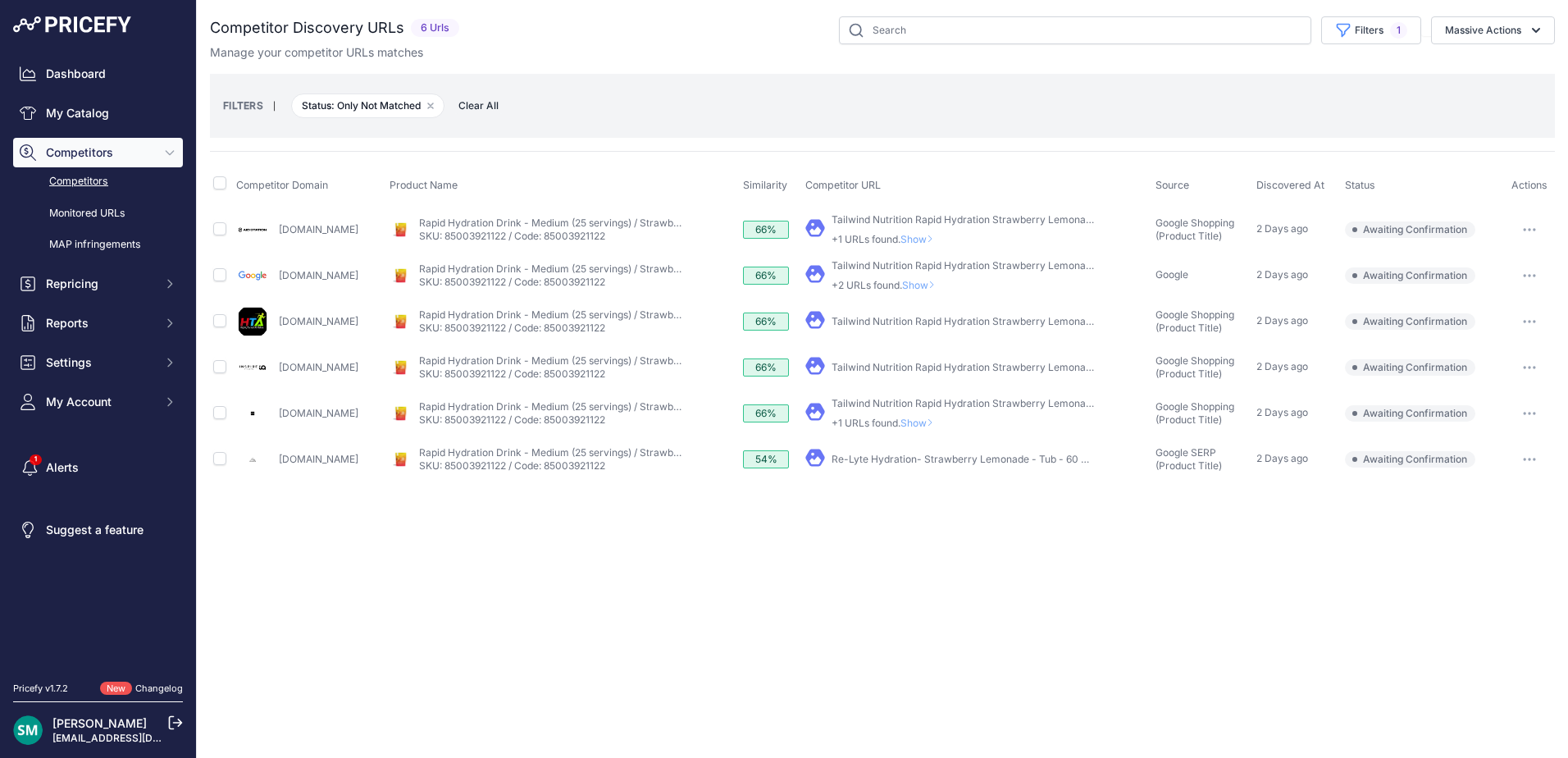 click on "Show" at bounding box center (920, 239) 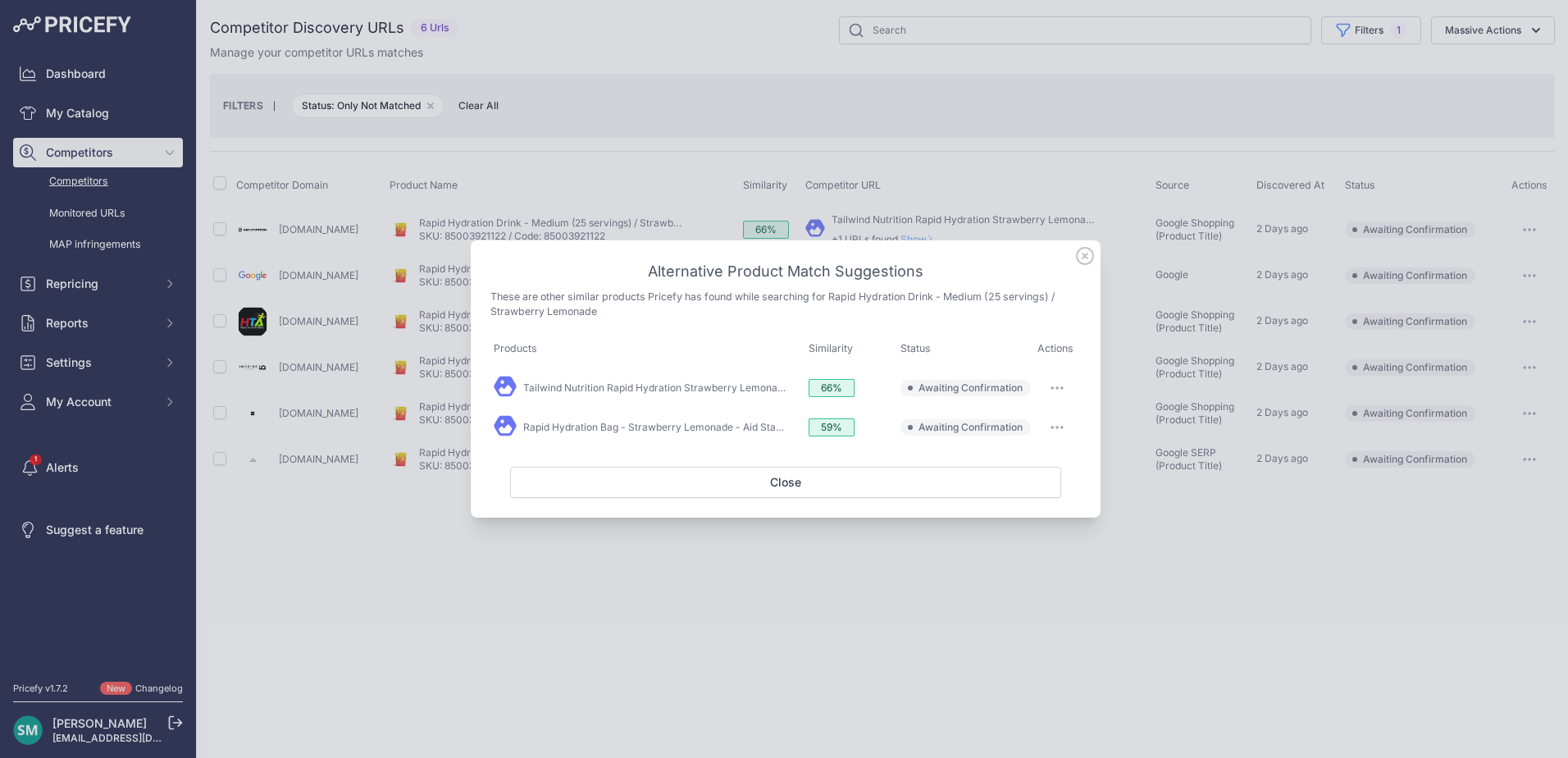 click at bounding box center (784, 379) 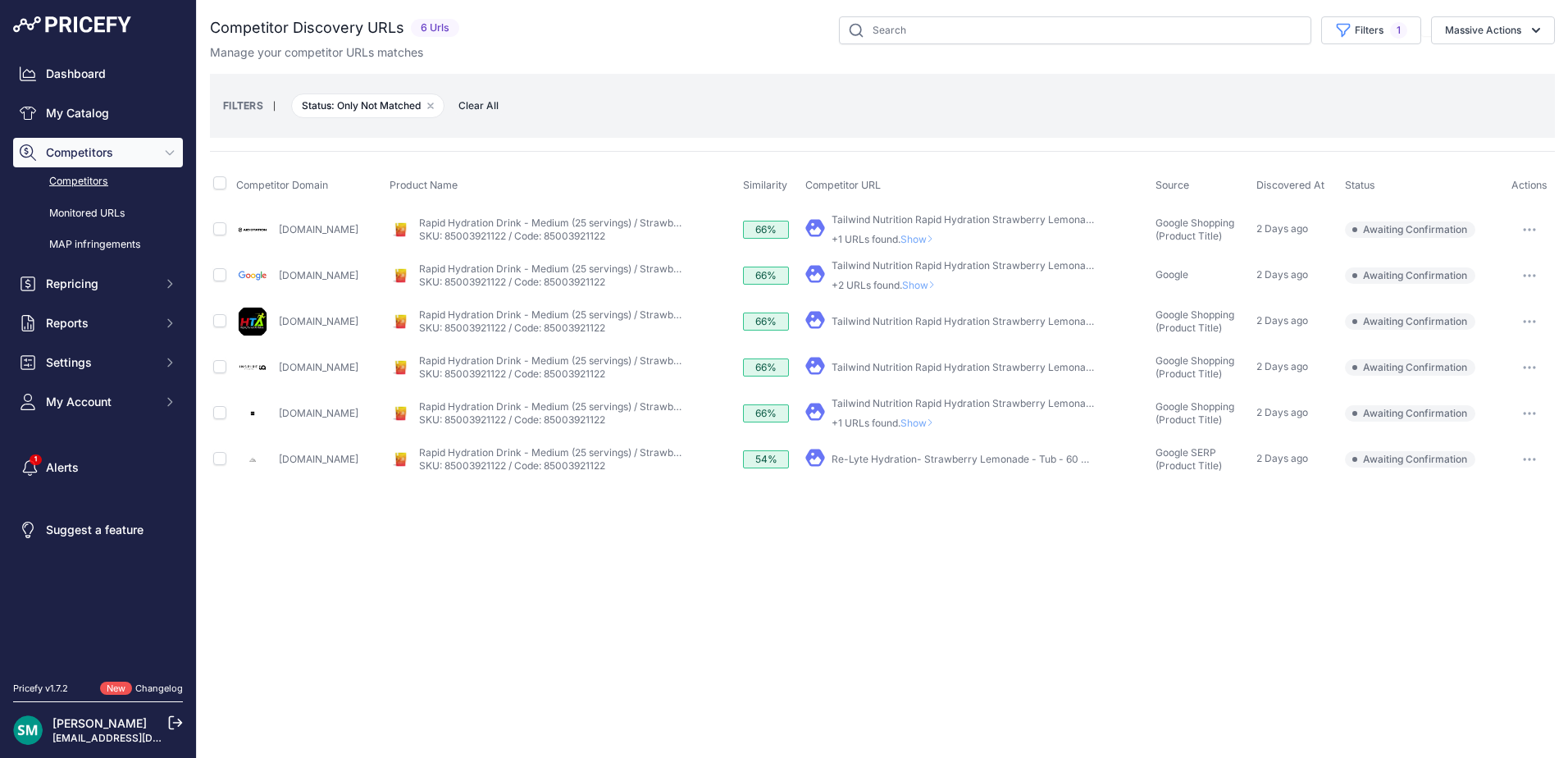 click on "Show" at bounding box center [920, 239] 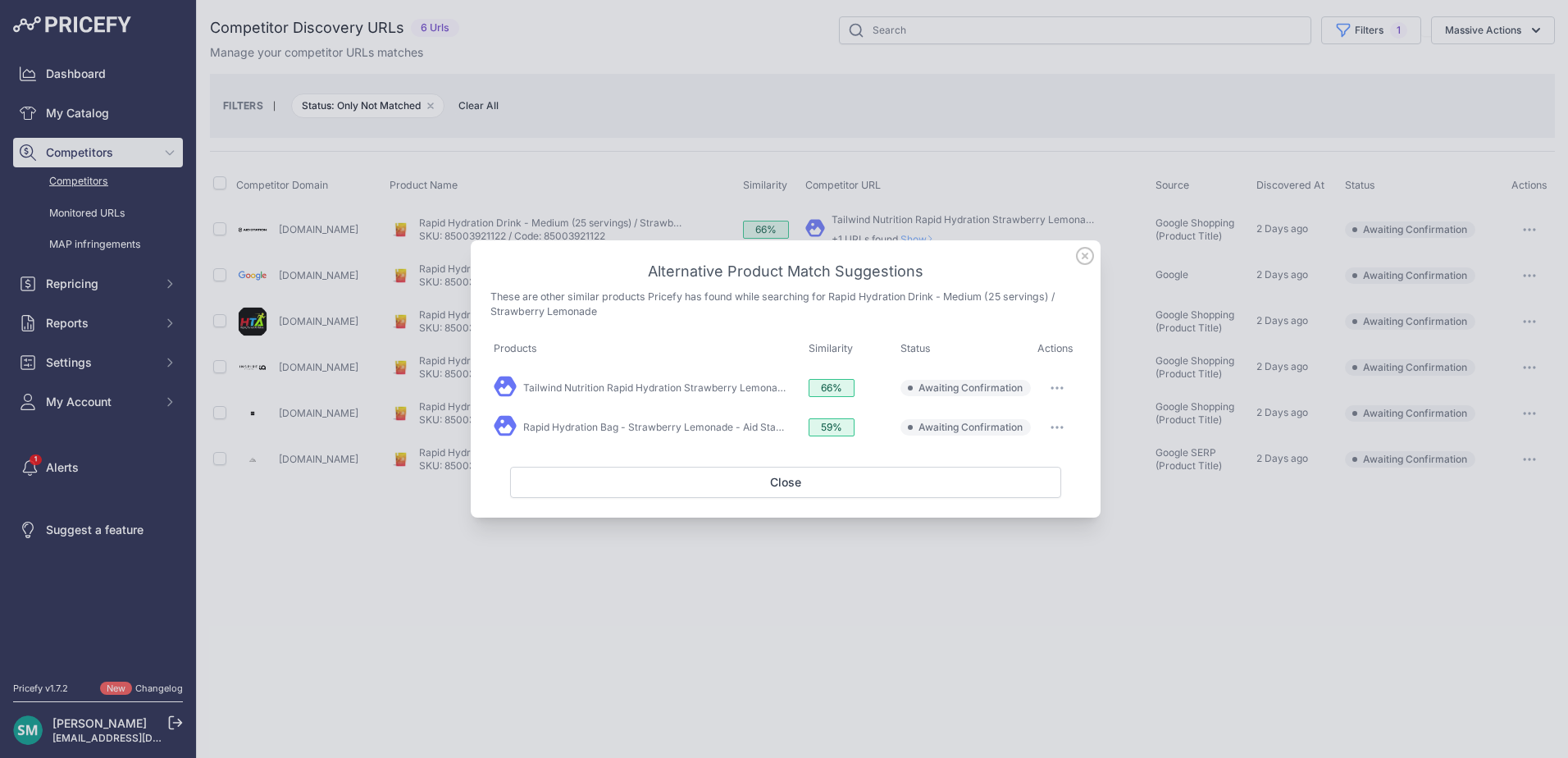 click at bounding box center [1057, 388] 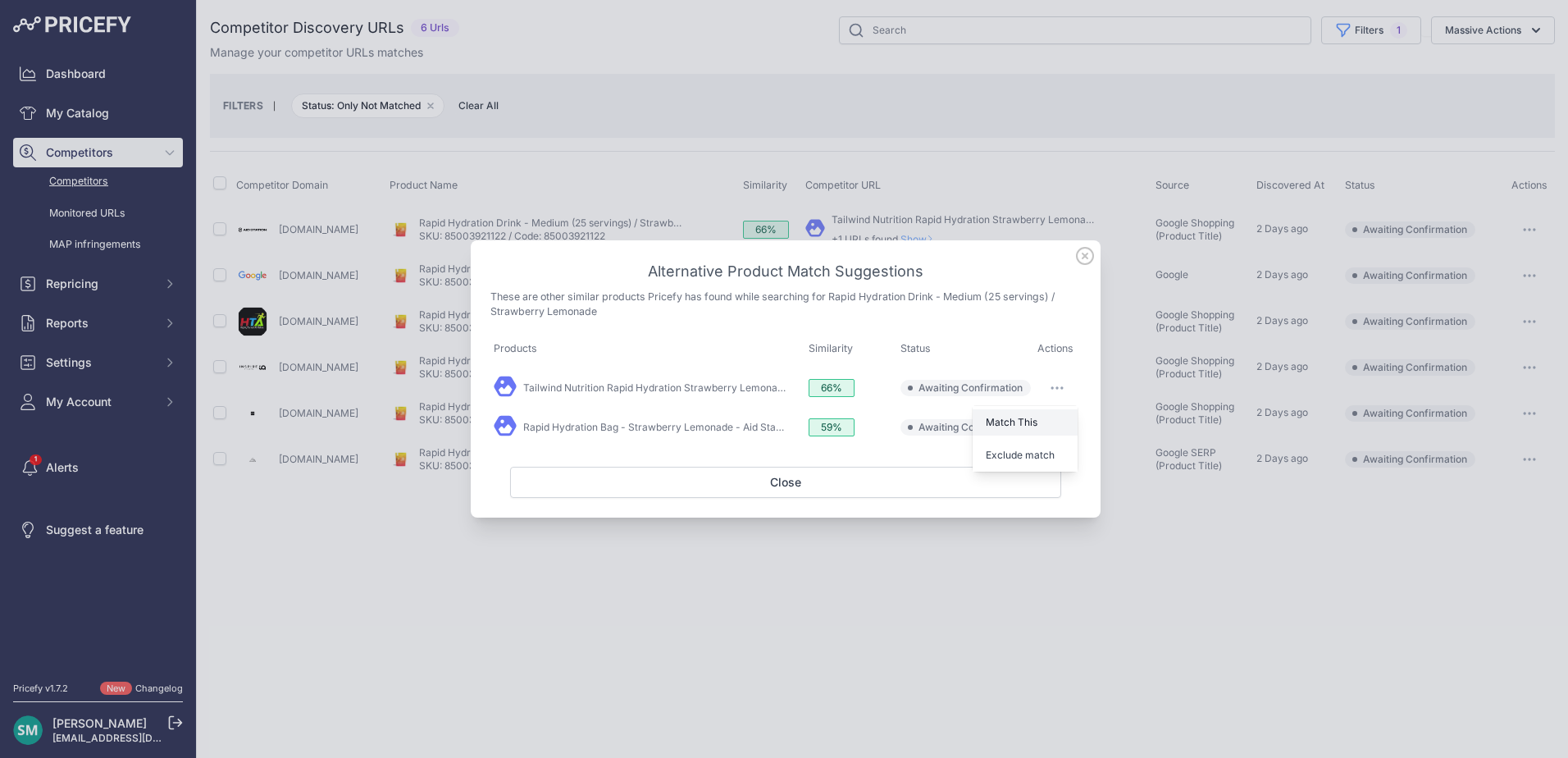 click on "Match This" at bounding box center (1025, 422) 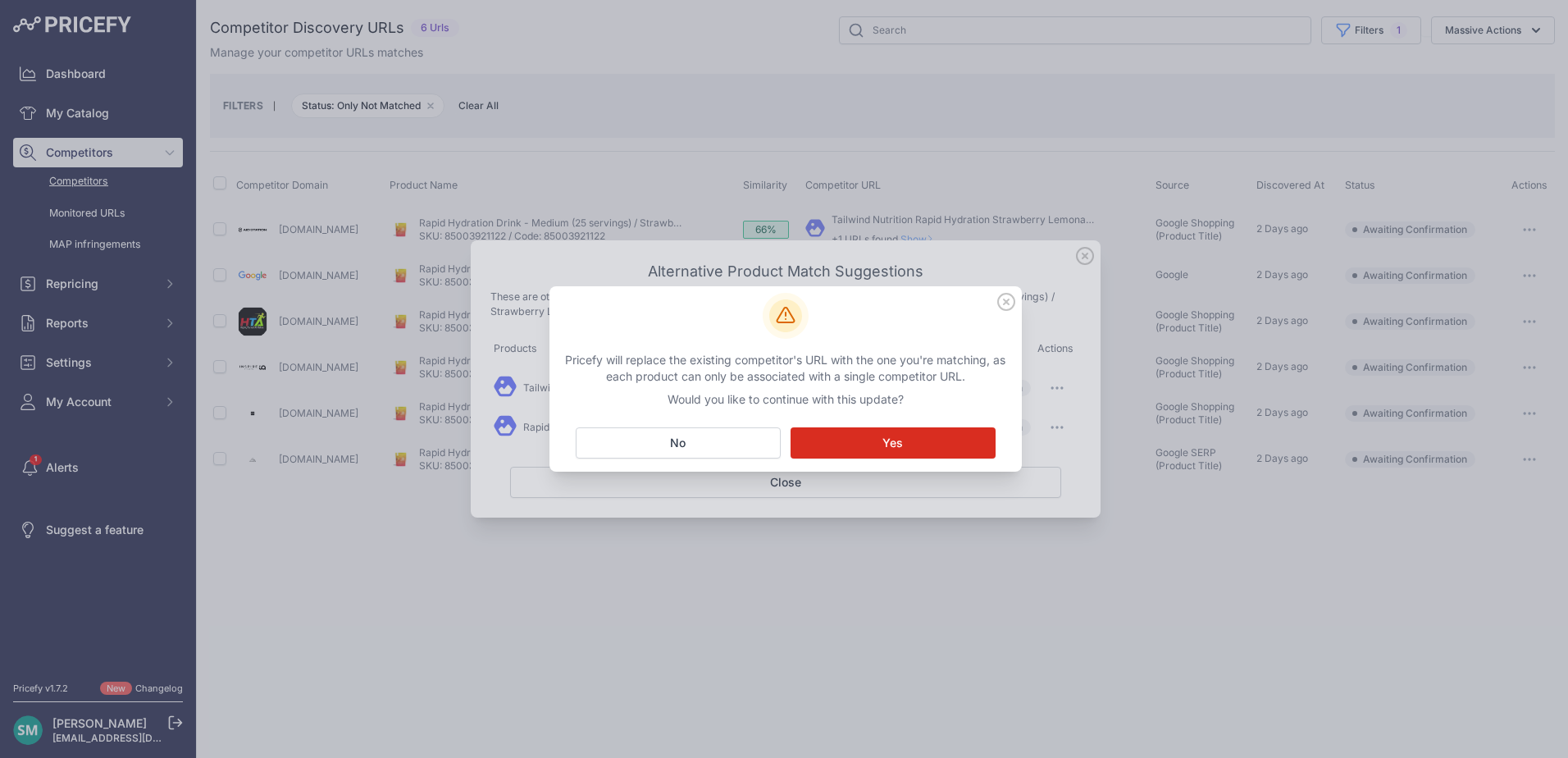 click on "Matching...
Yes" at bounding box center (893, 443) 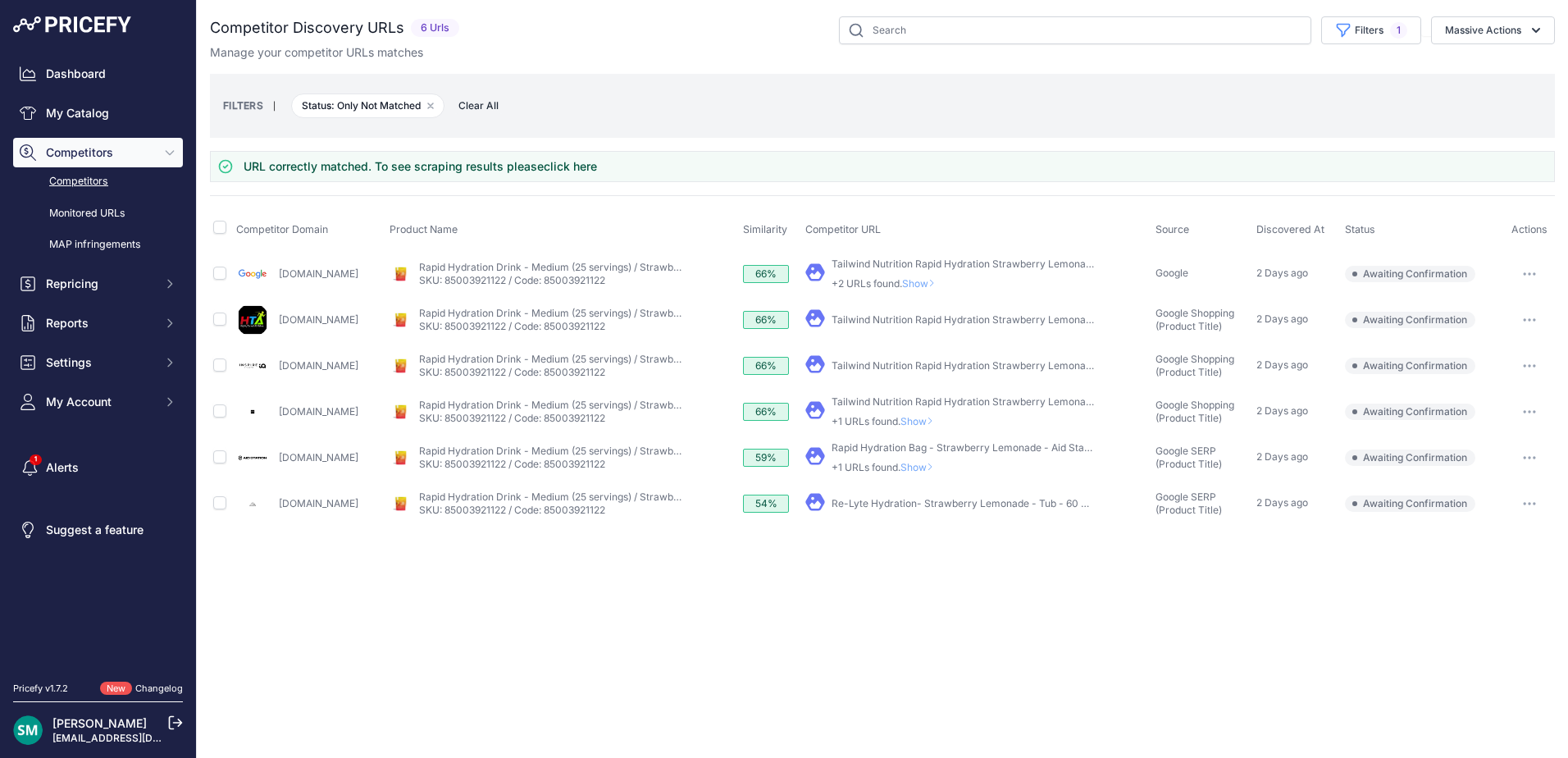 click on "Show" at bounding box center [922, 283] 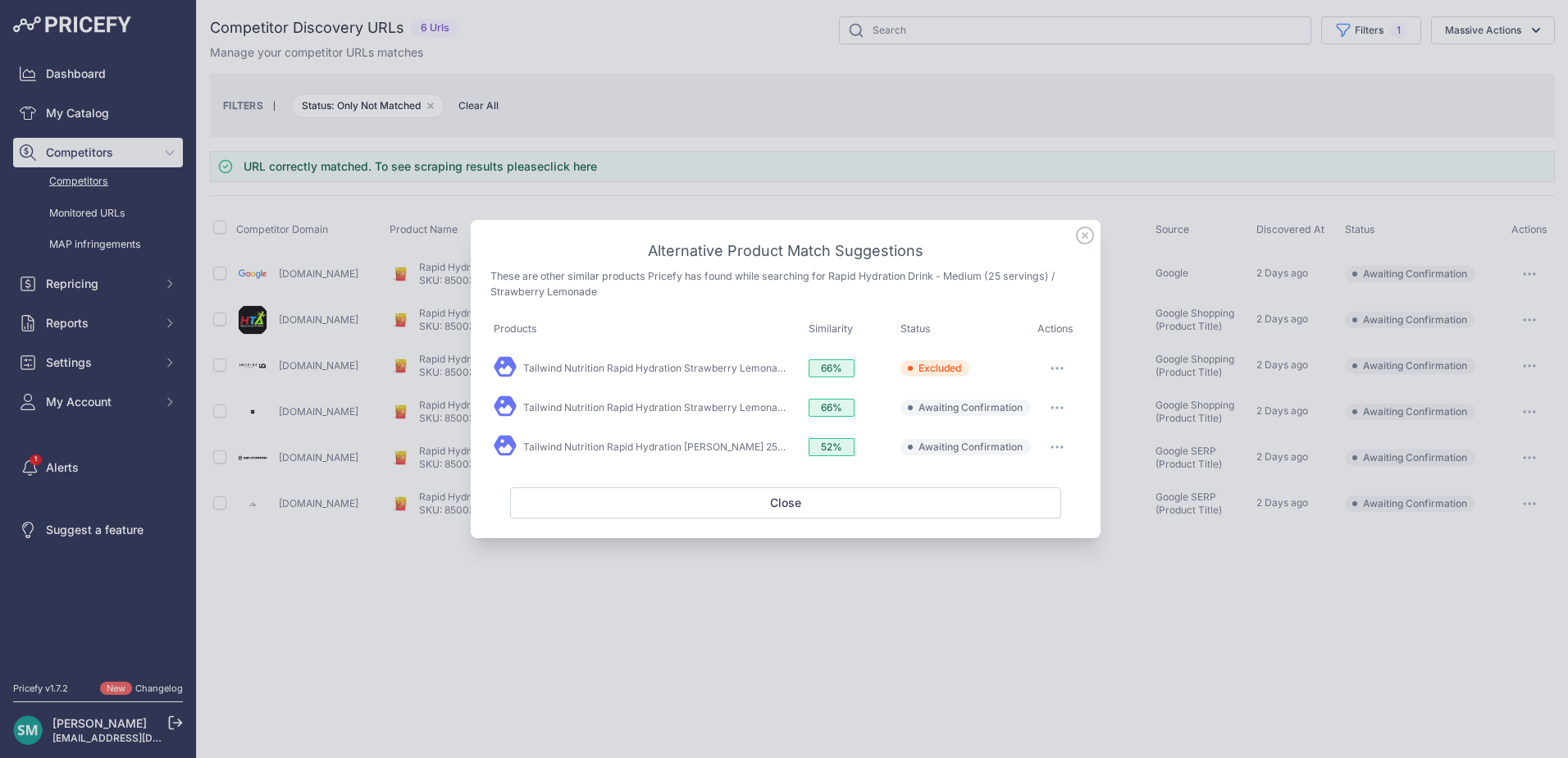 click 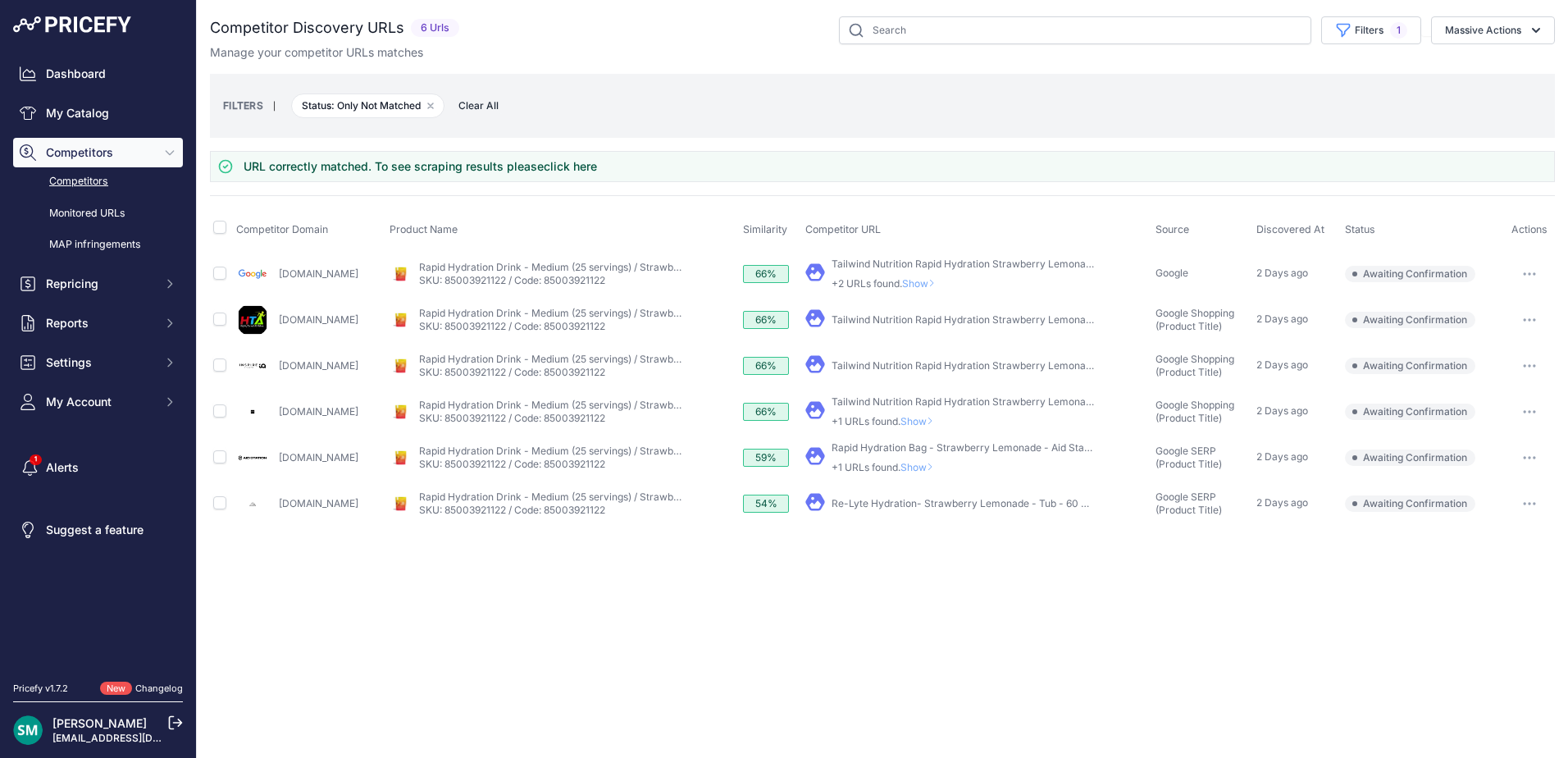 click at bounding box center (1529, 274) 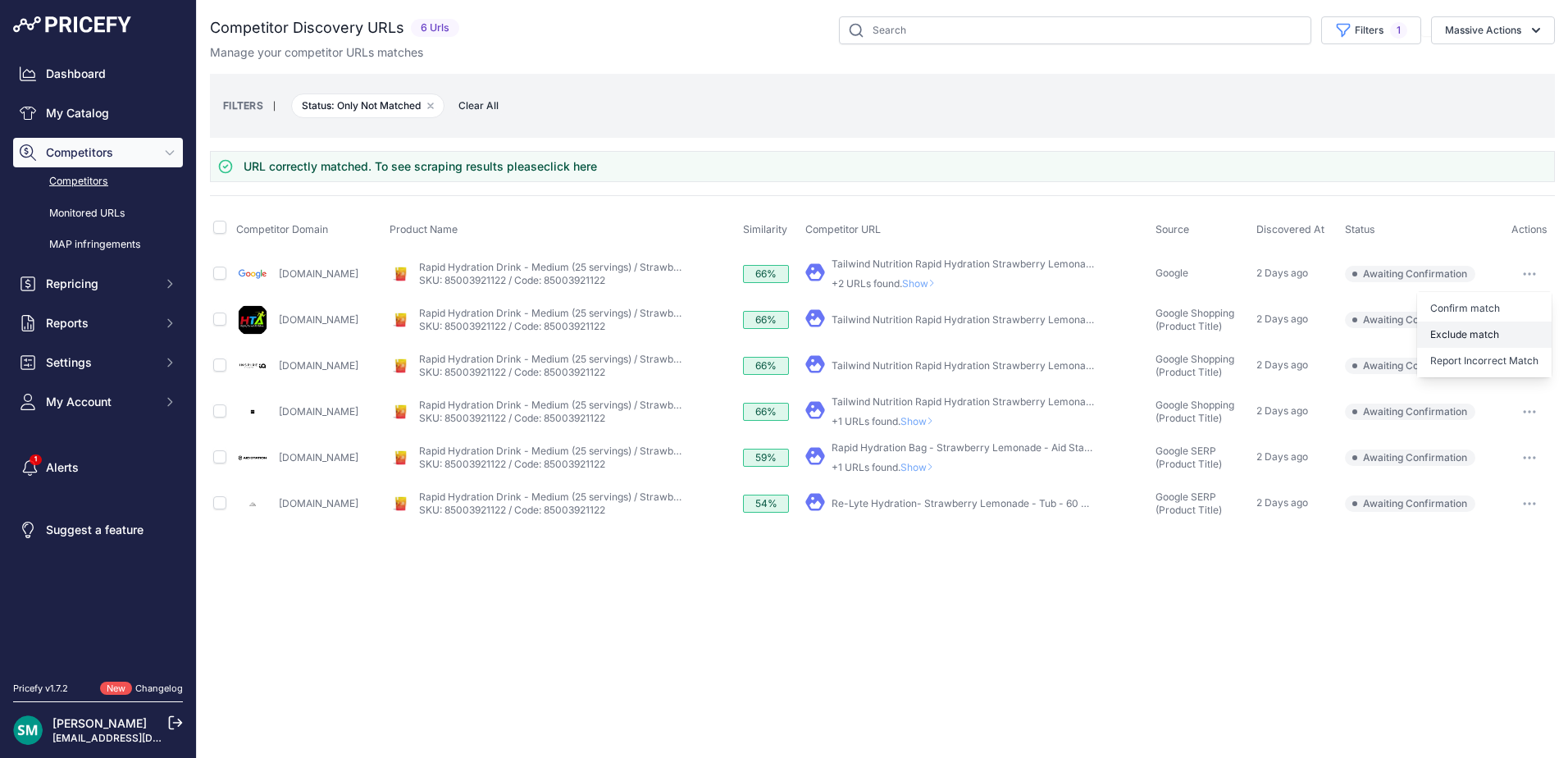 click on "Exclude match" at bounding box center (1484, 335) 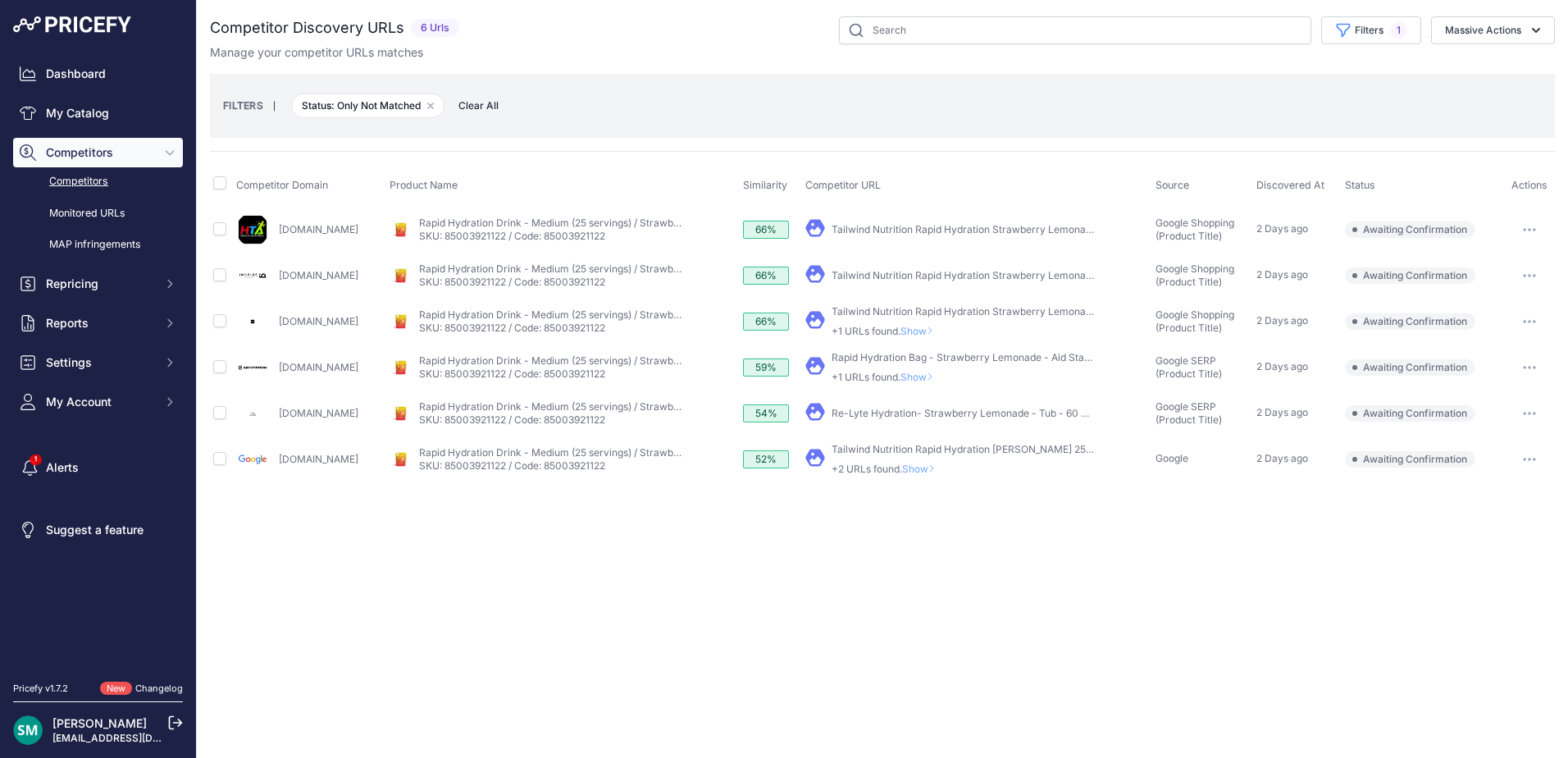 click on "Show" at bounding box center [920, 331] 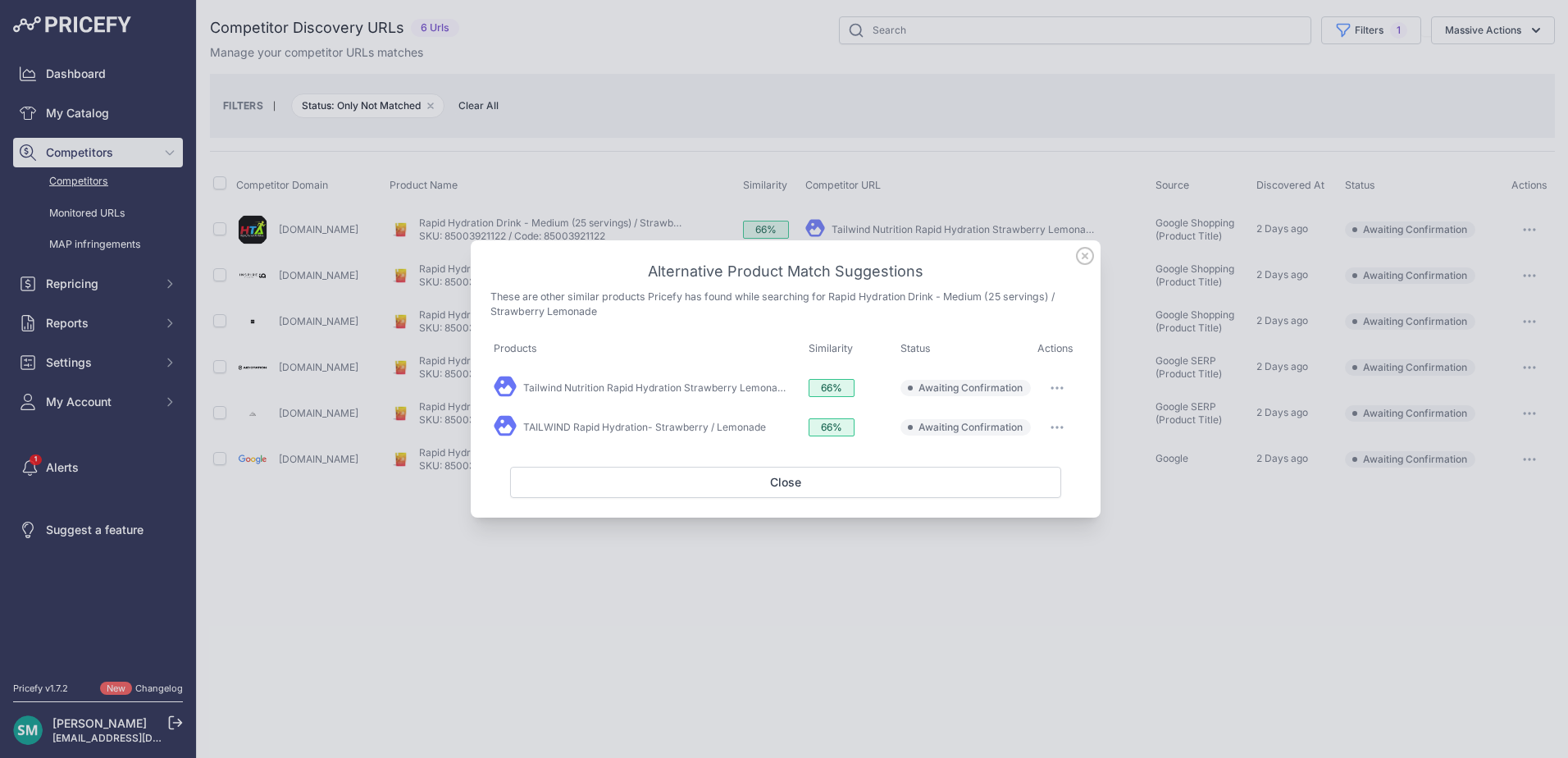 click 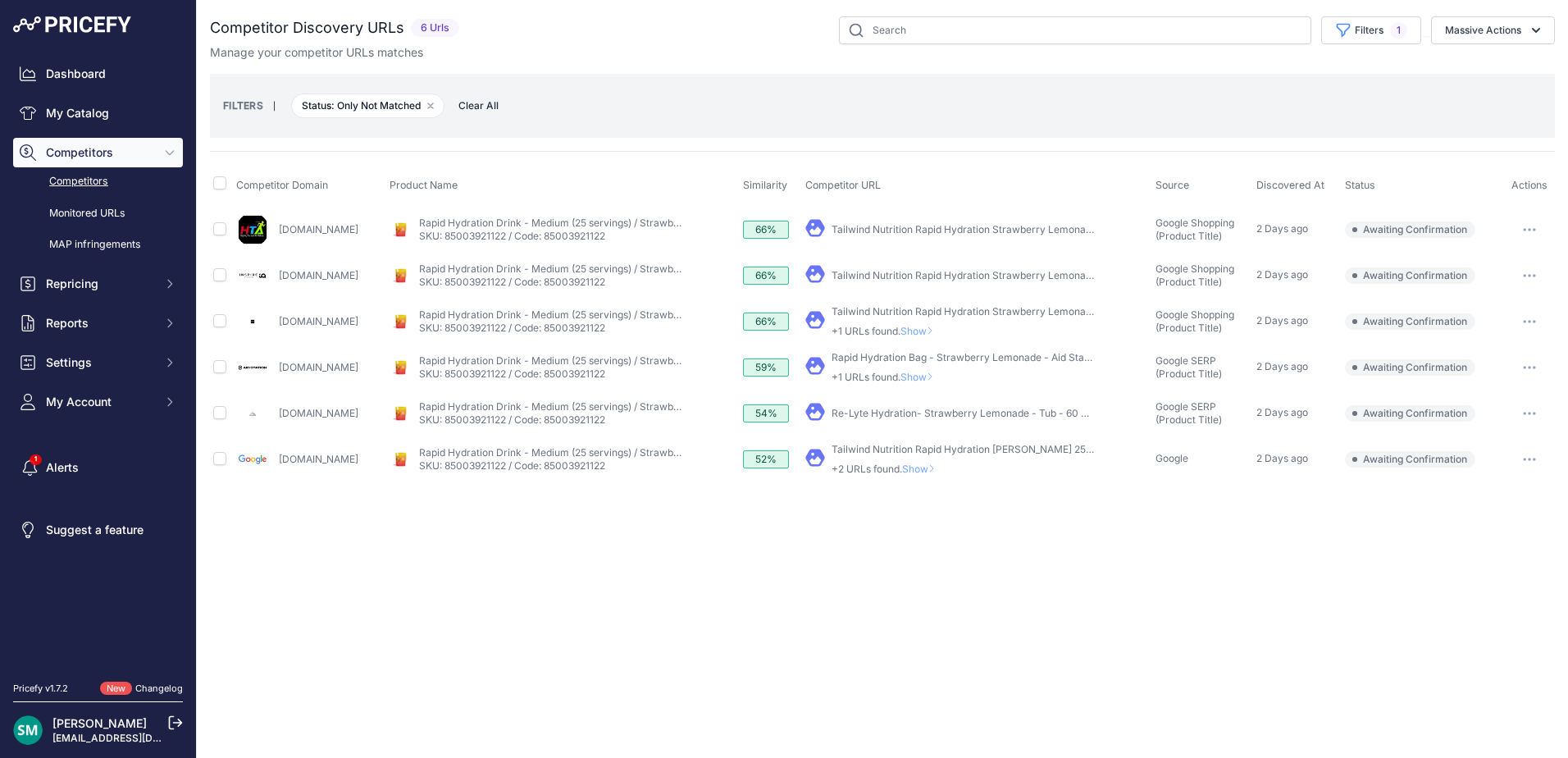 click 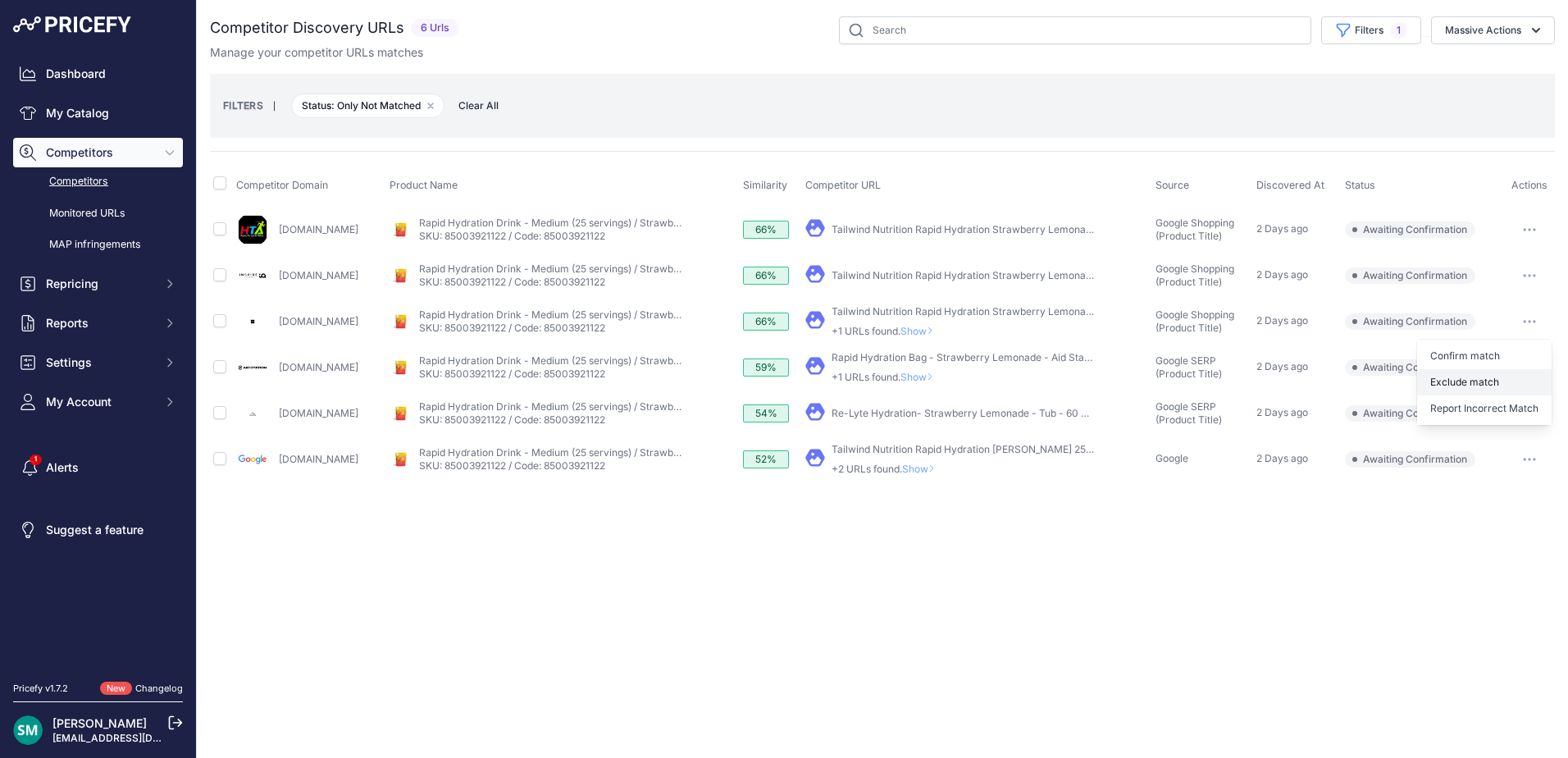 click on "Exclude match" at bounding box center (0, 0) 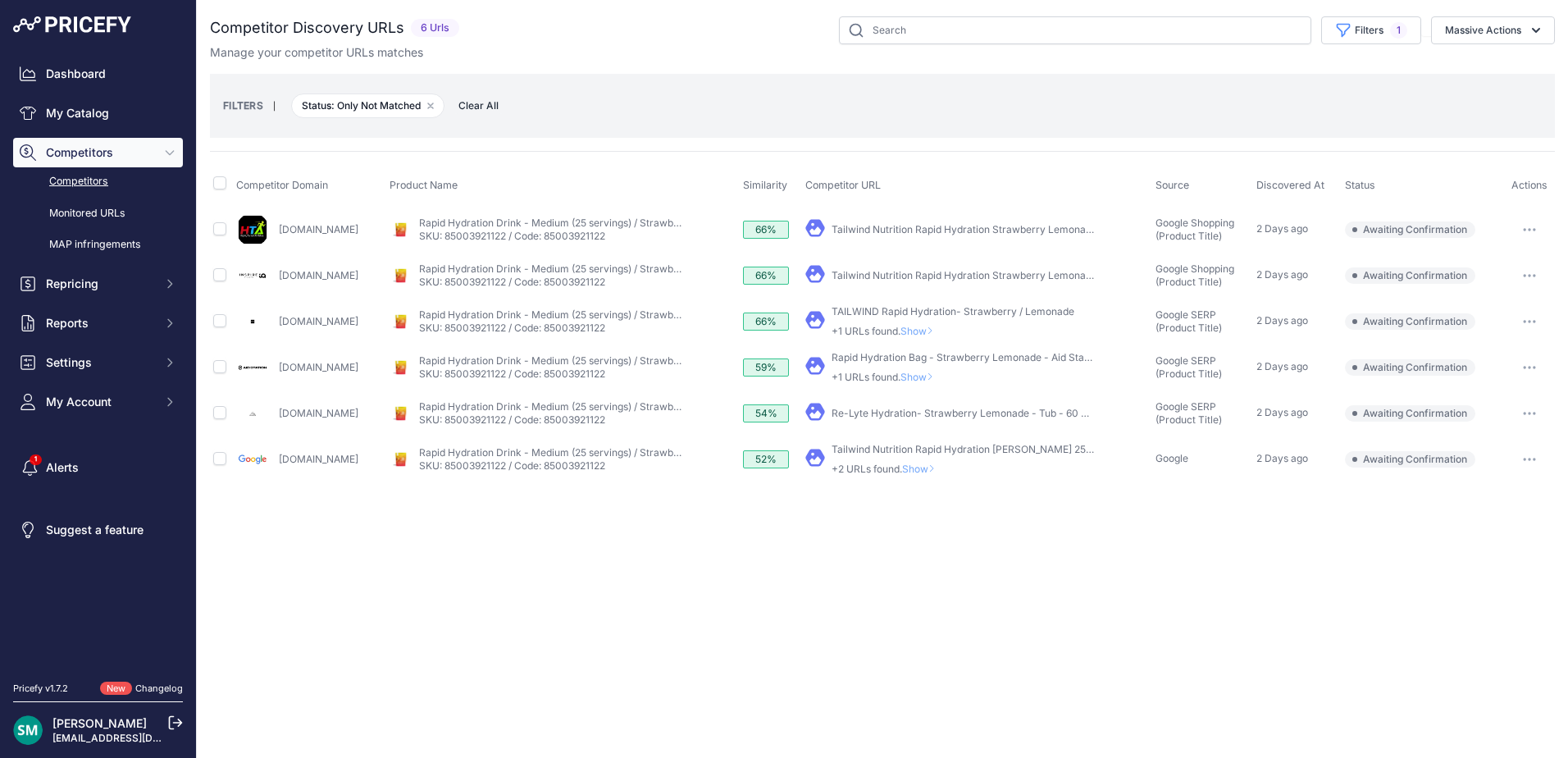 click 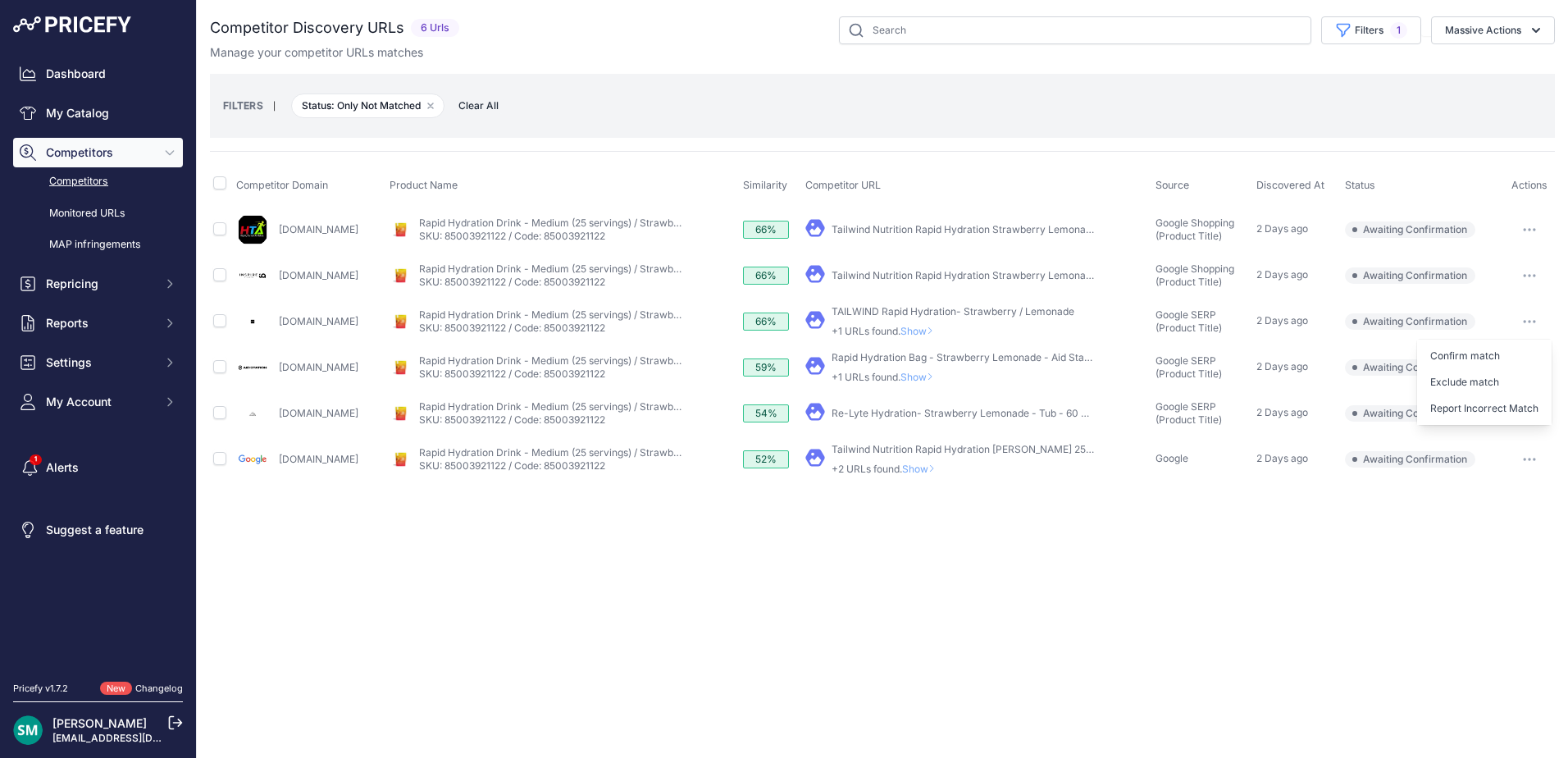 click on "Exclude match" at bounding box center [0, 0] 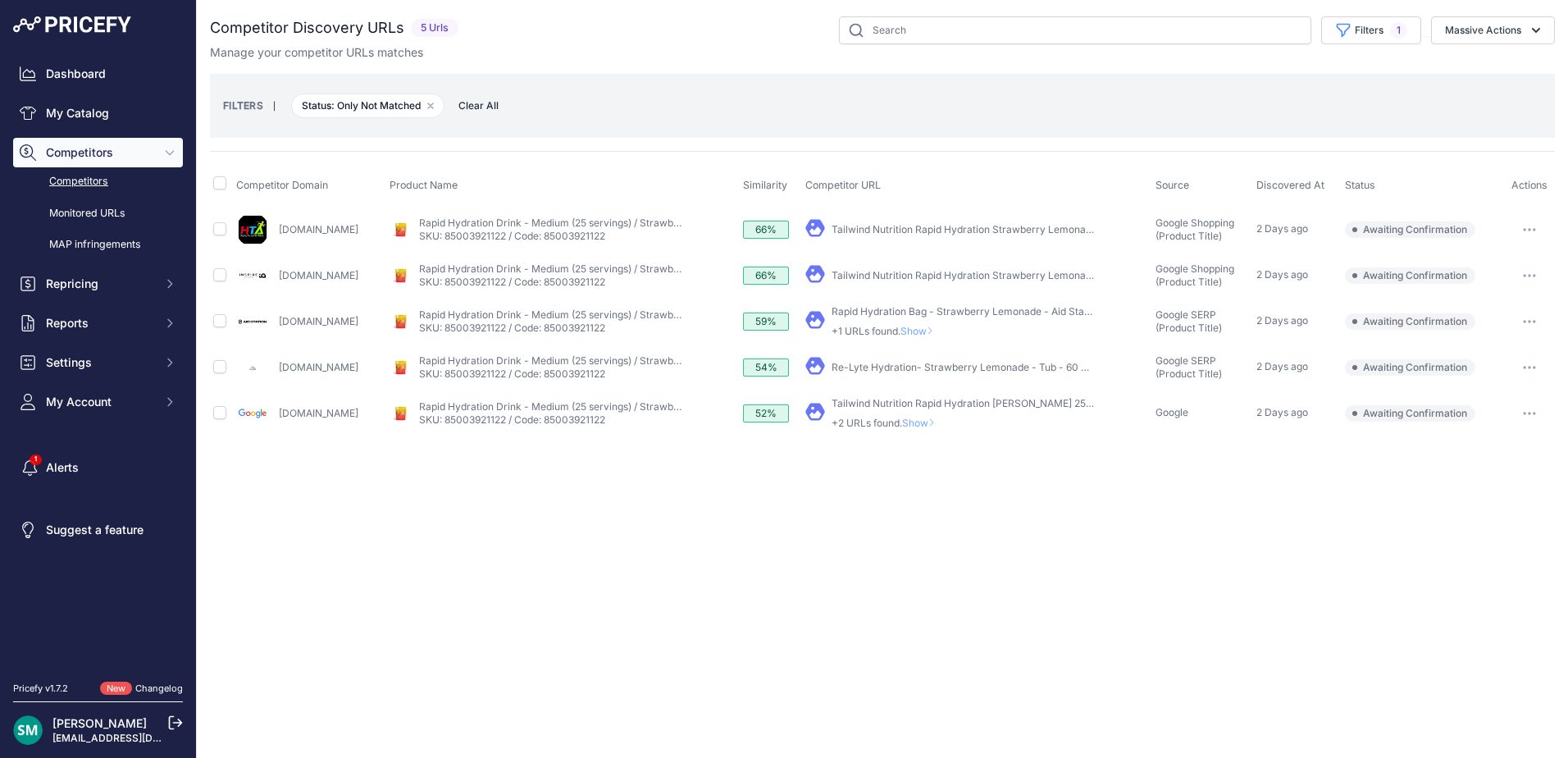 click on "Show" at bounding box center [920, 331] 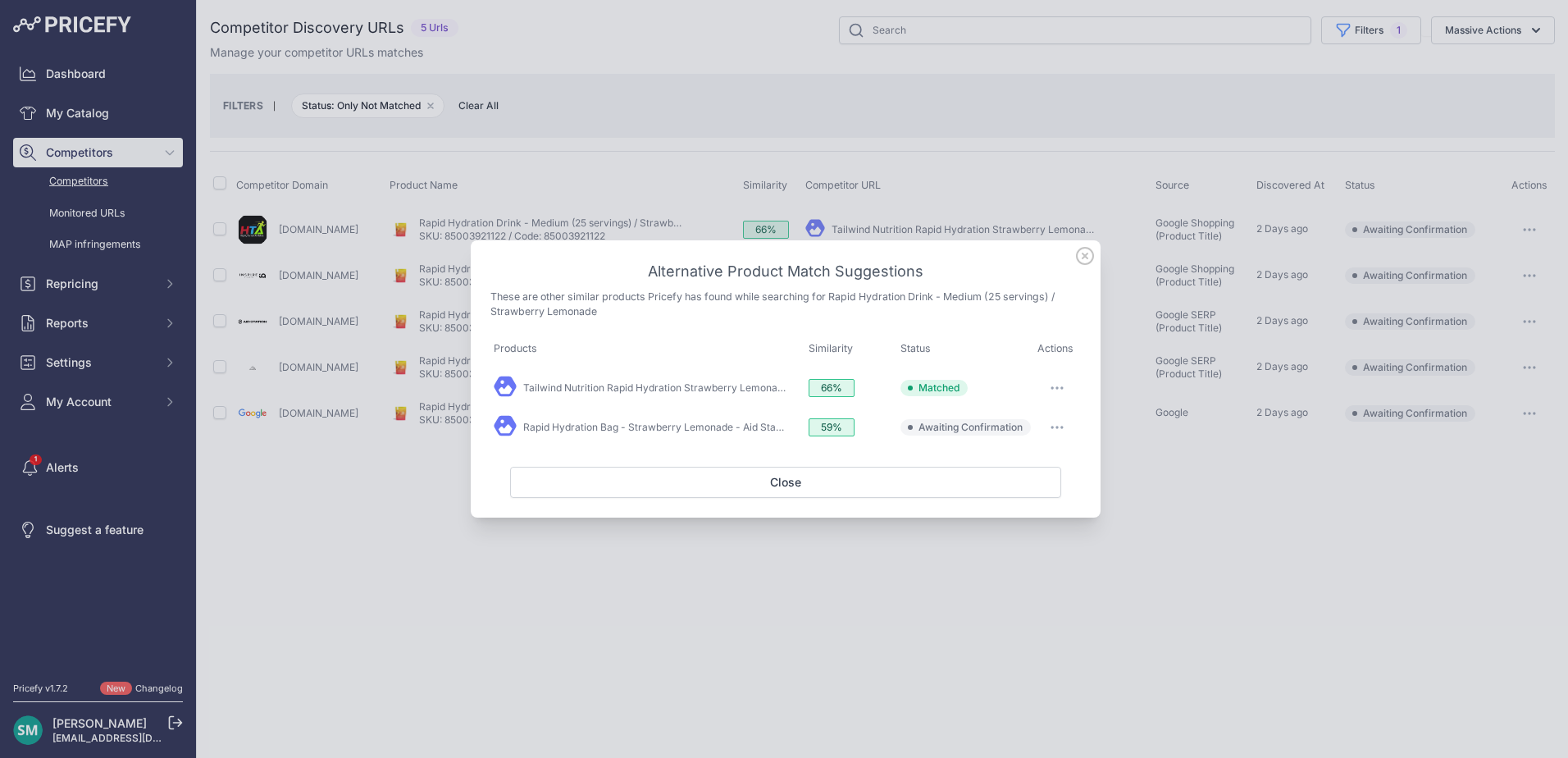 click at bounding box center (1057, 427) 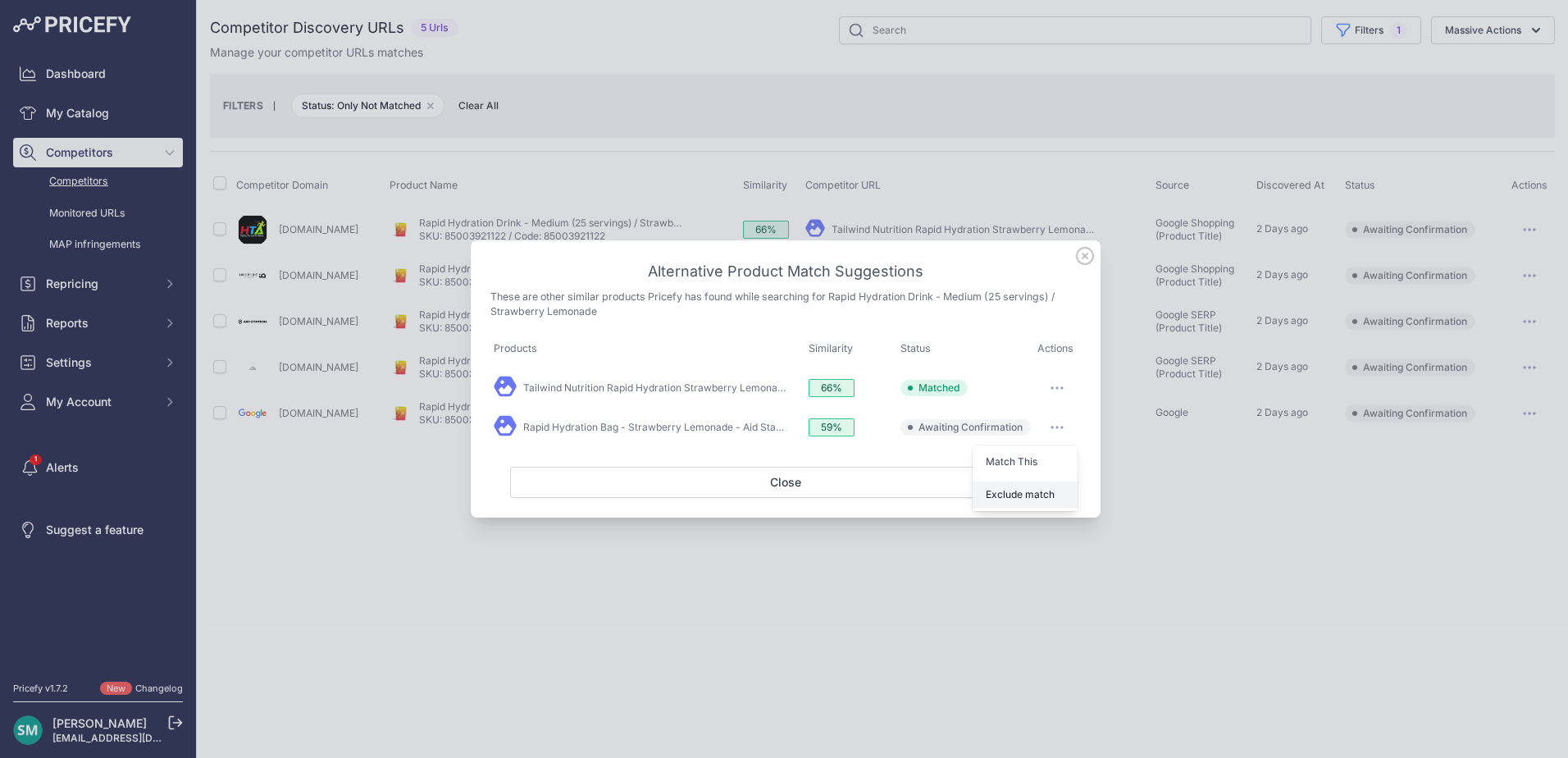click on "Exclude match" at bounding box center [1025, 495] 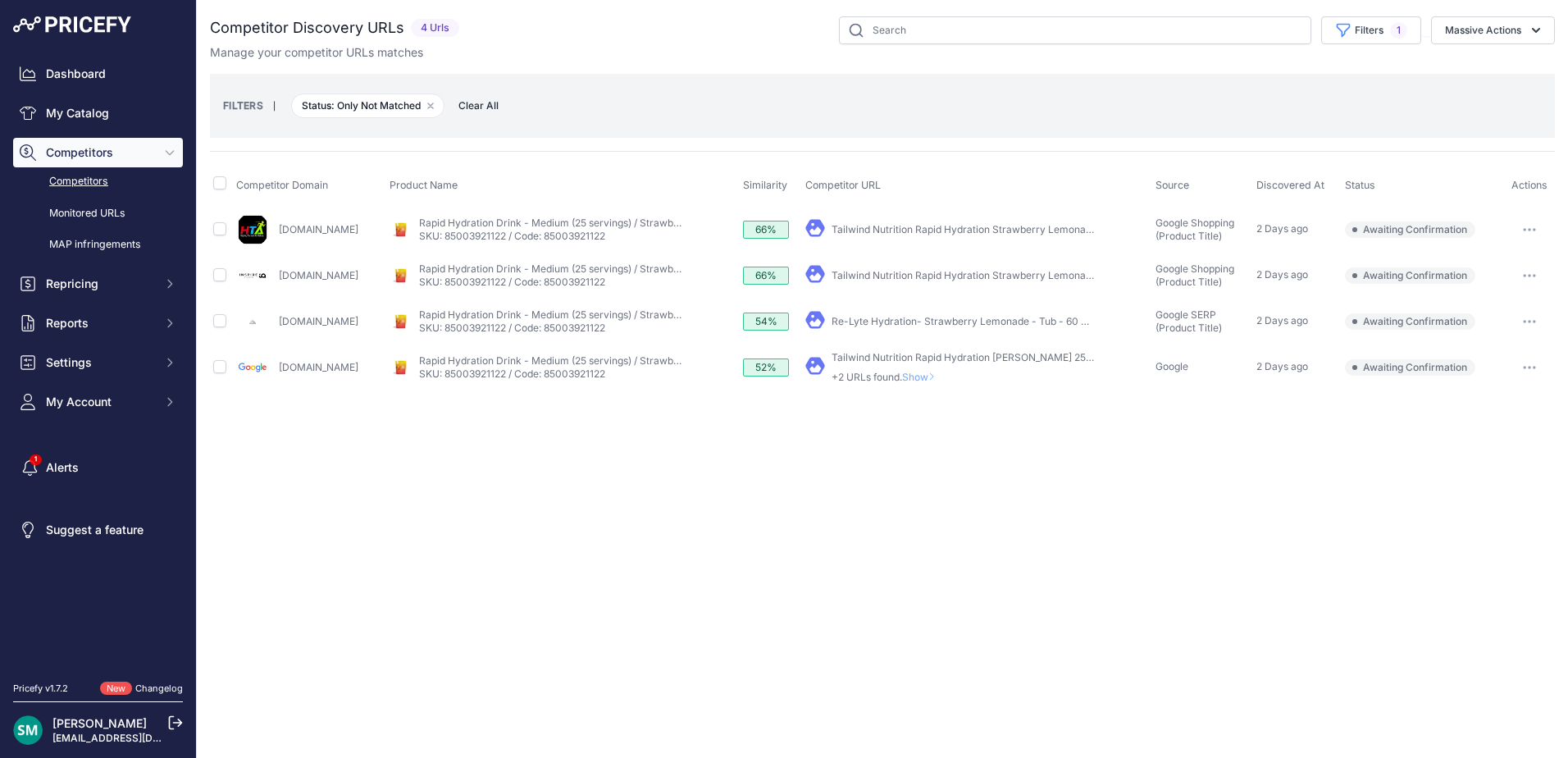 click at bounding box center [1529, 322] 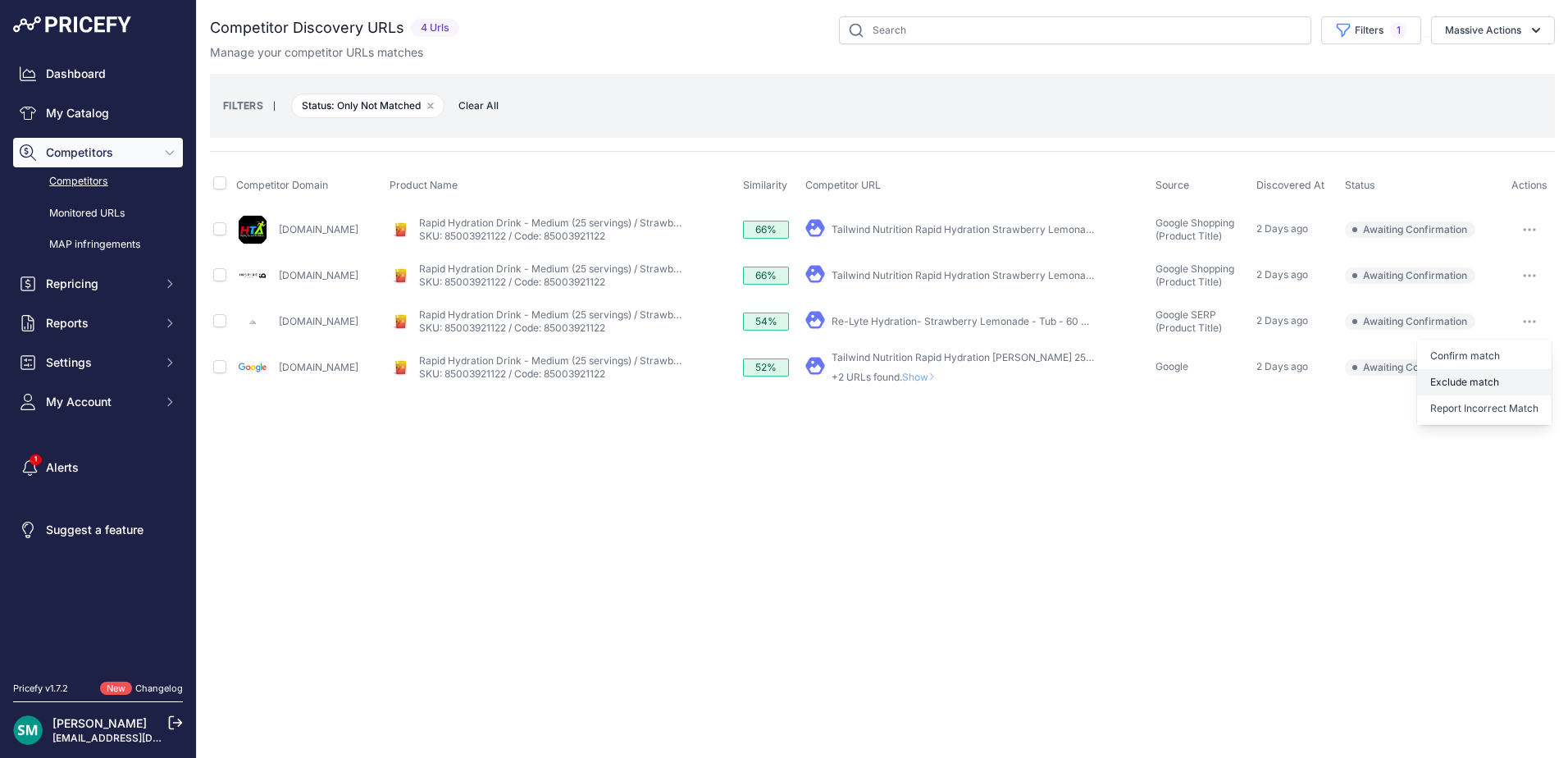 click on "Exclude match" at bounding box center [0, 0] 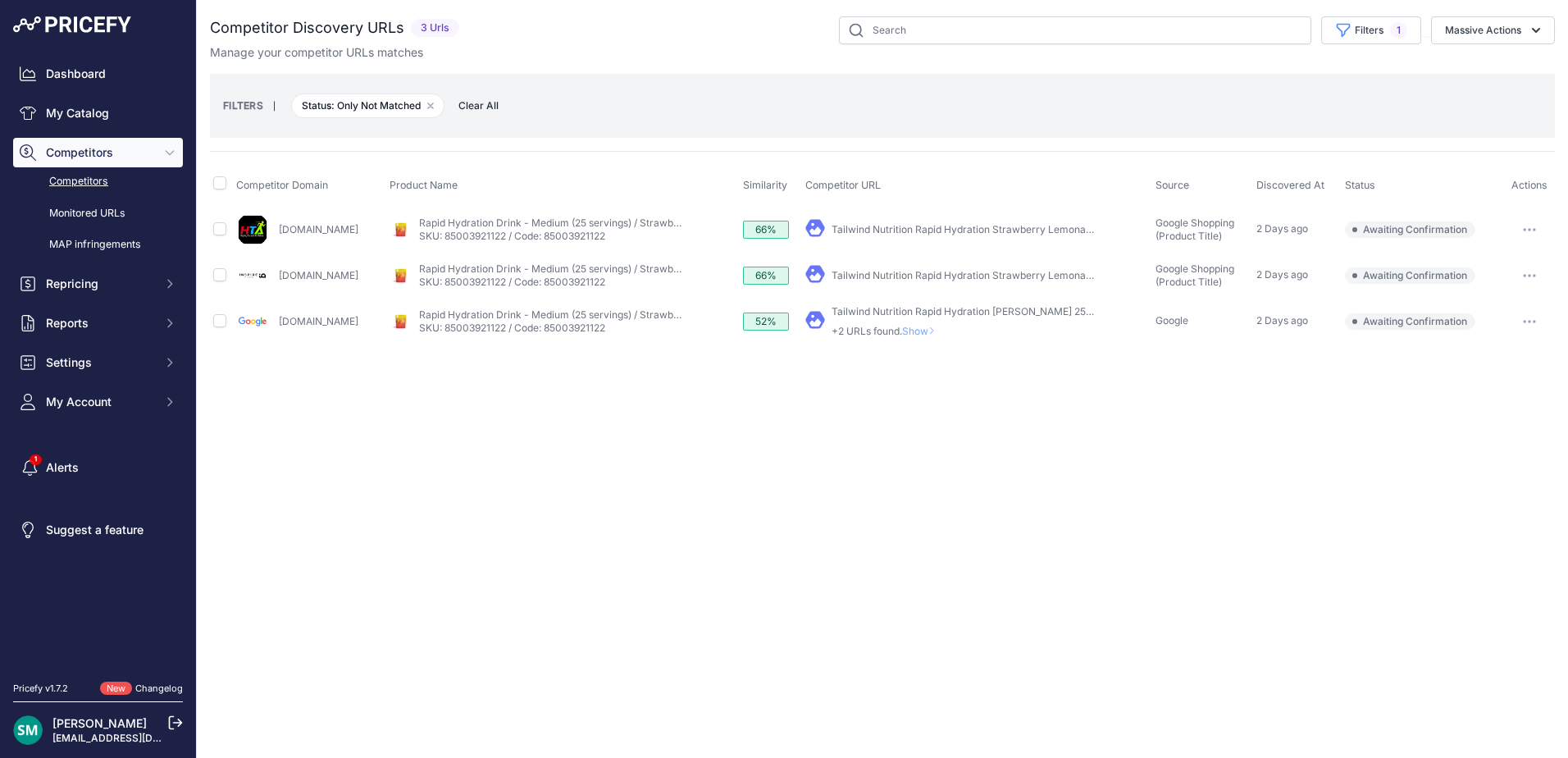 click 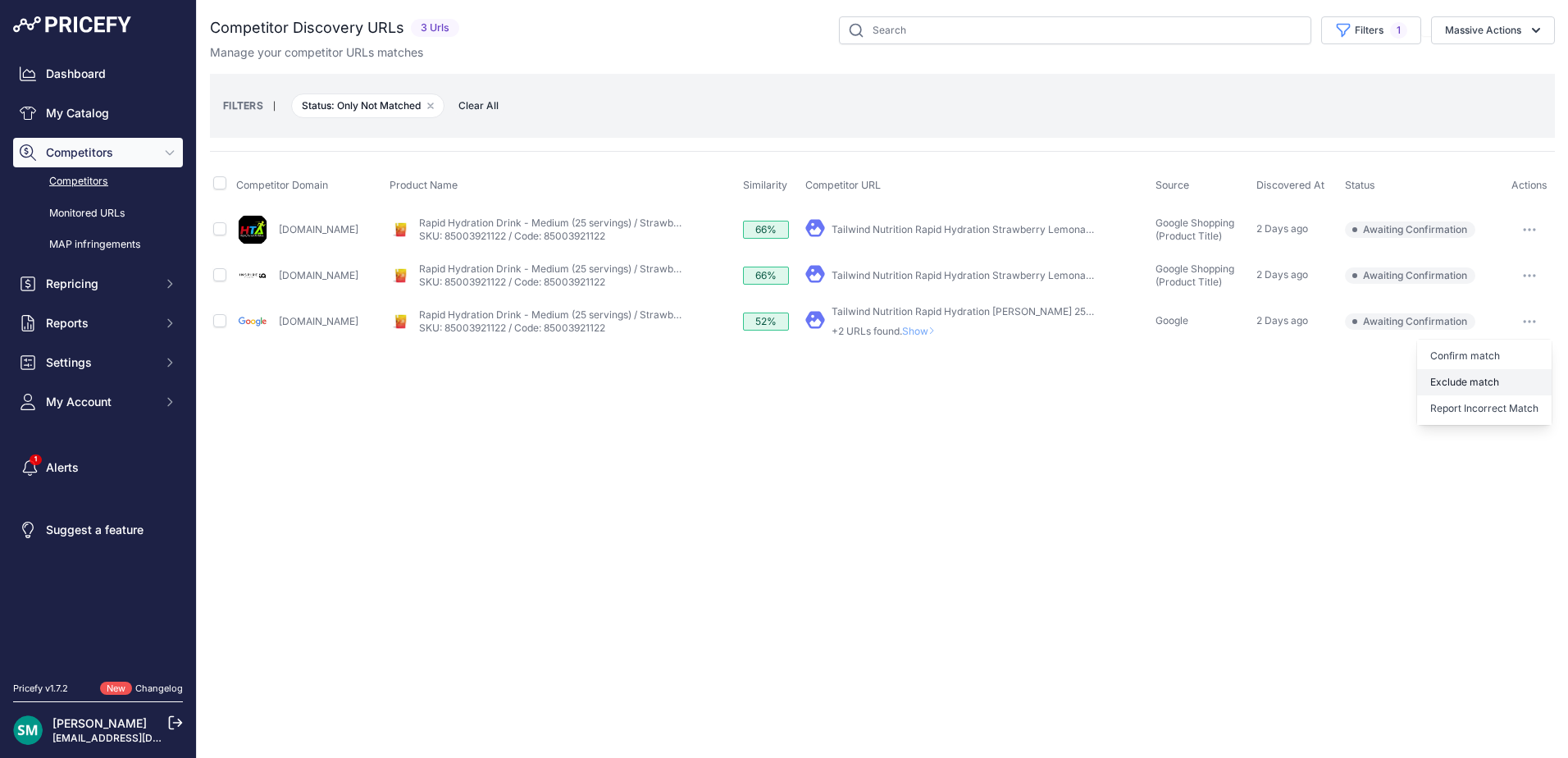 click on "Exclude match" at bounding box center (0, 0) 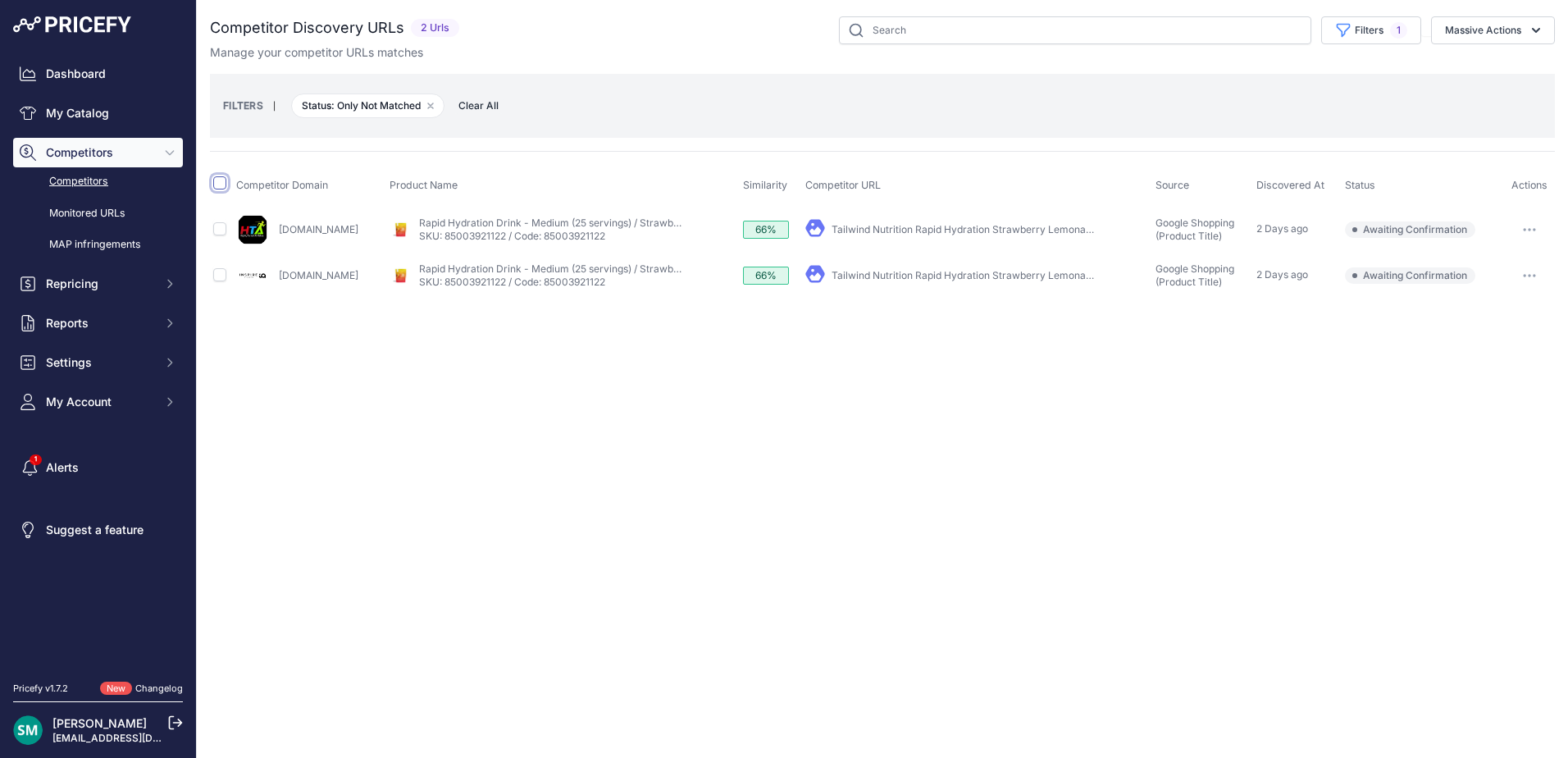 click at bounding box center [220, 183] 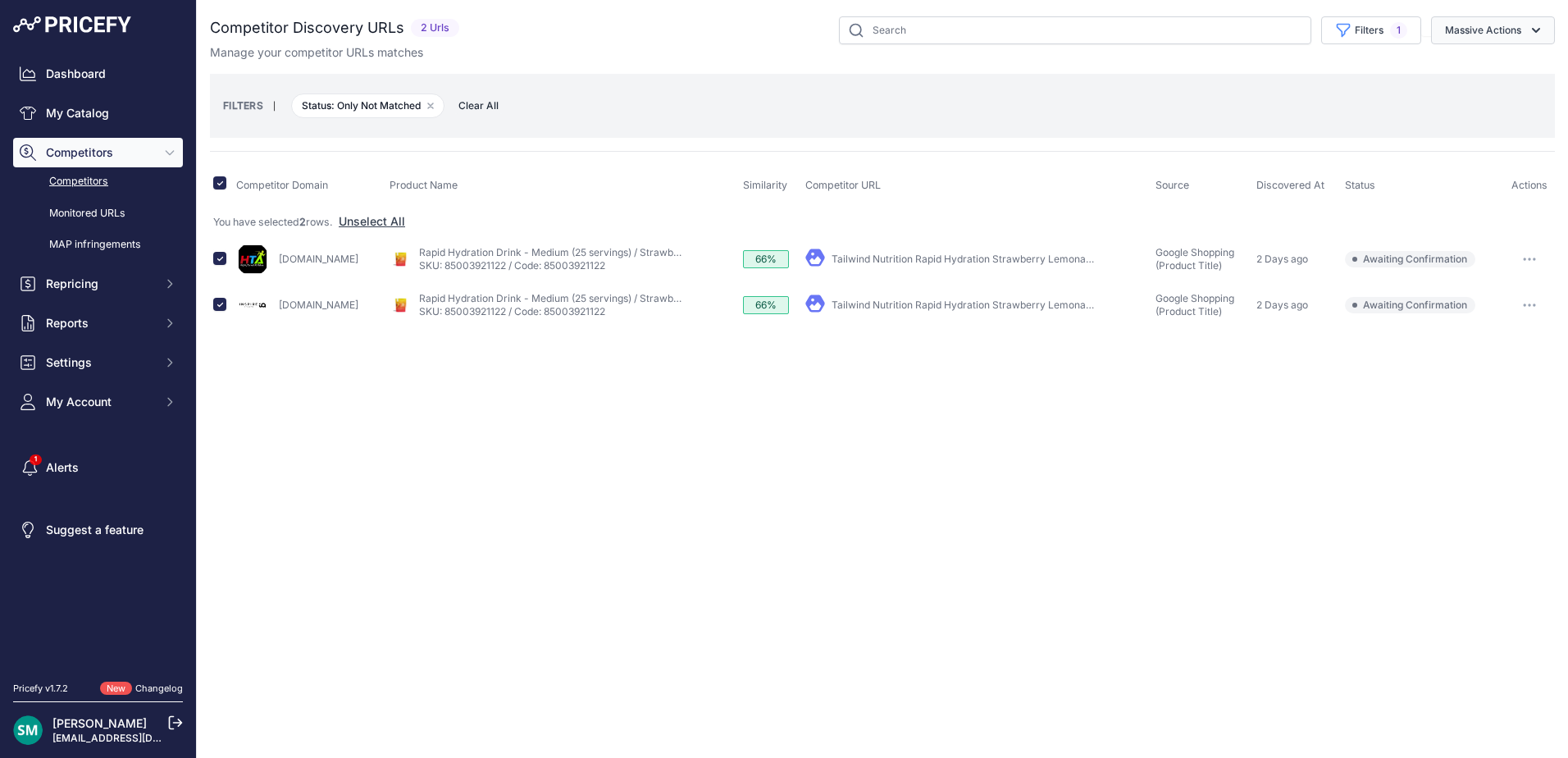 click on "Massive Actions" at bounding box center [1493, 30] 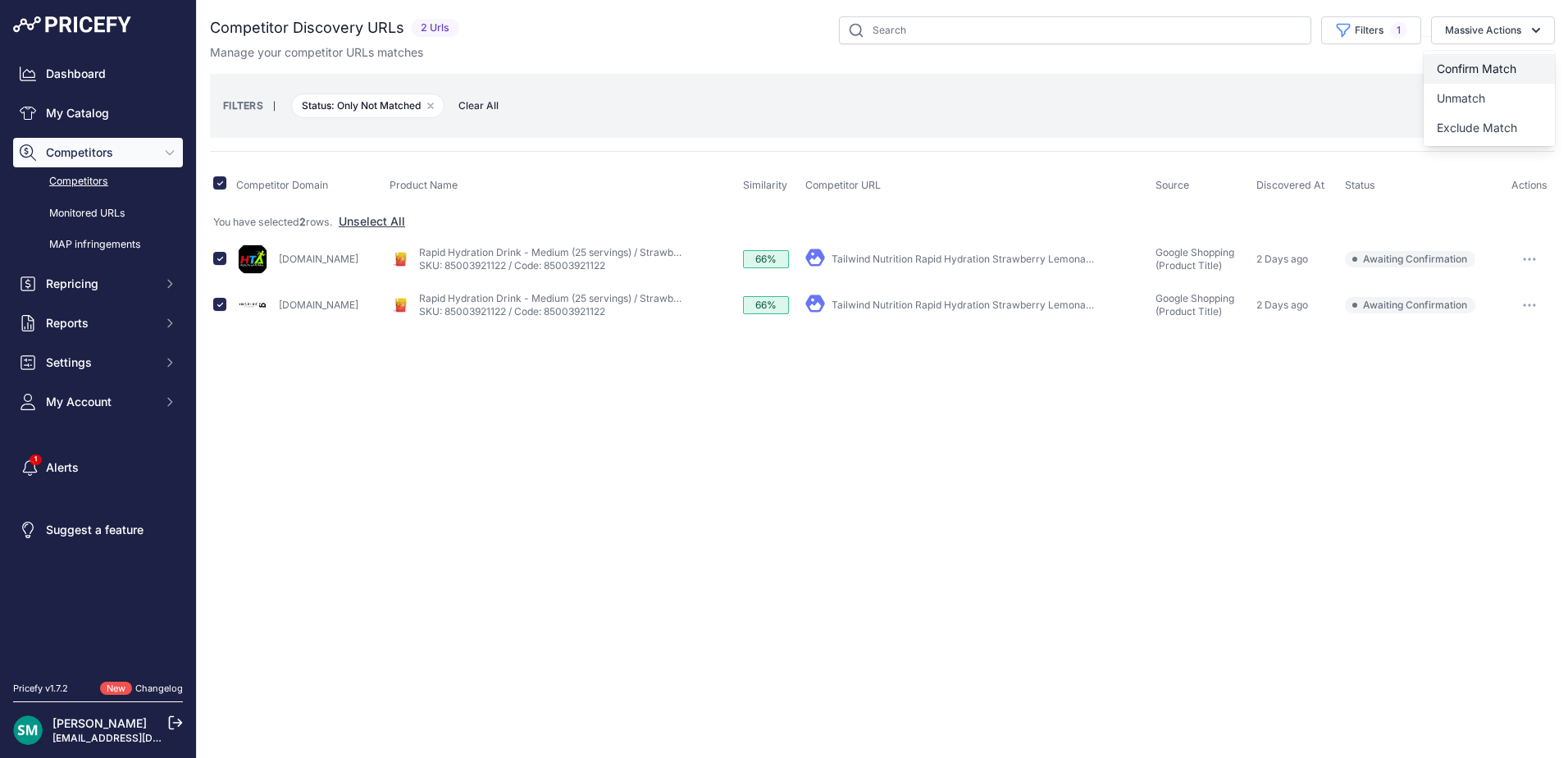 click on "Confirm Match" at bounding box center (1476, 68) 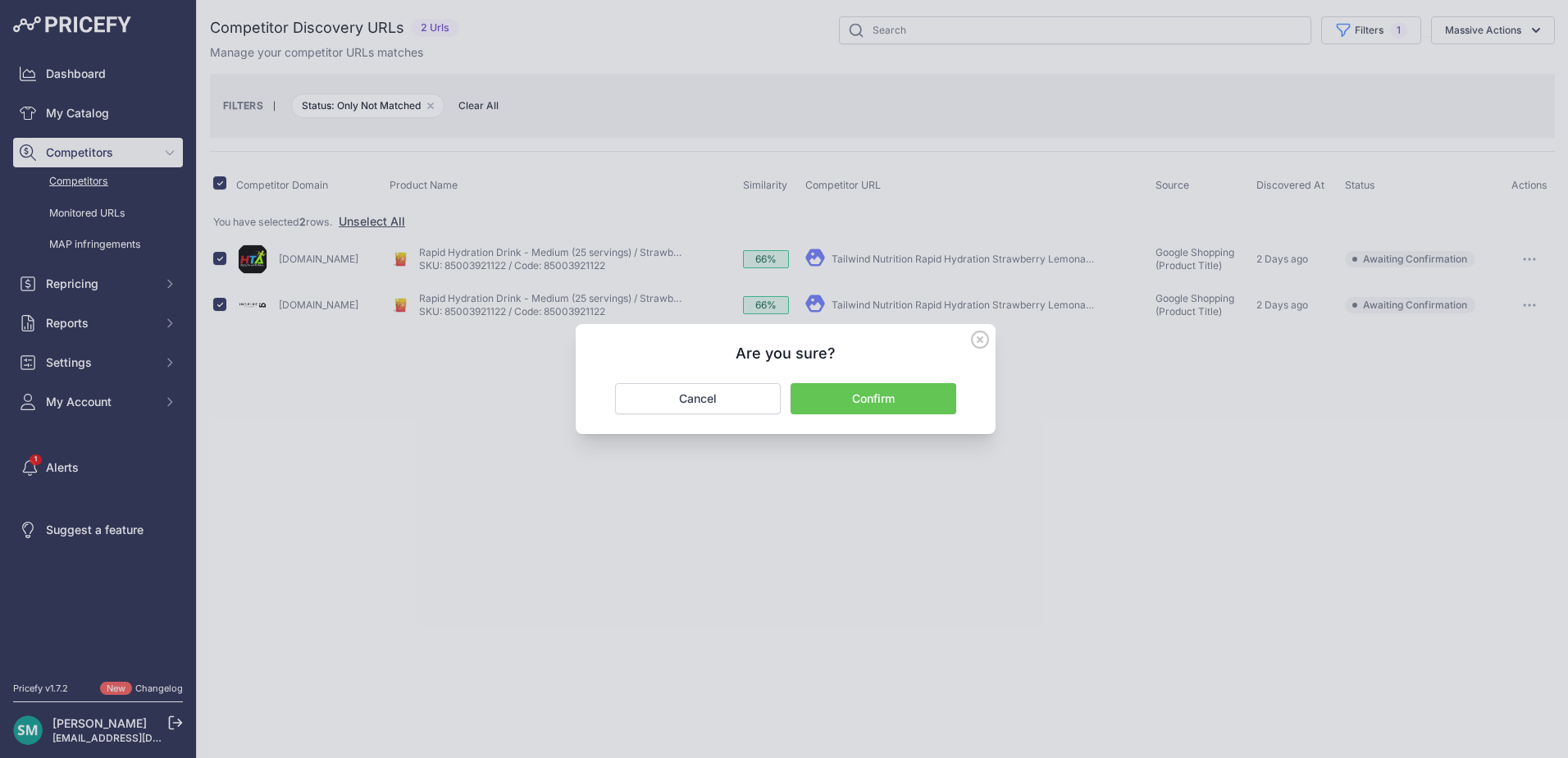 click on "Confirm" at bounding box center [873, 399] 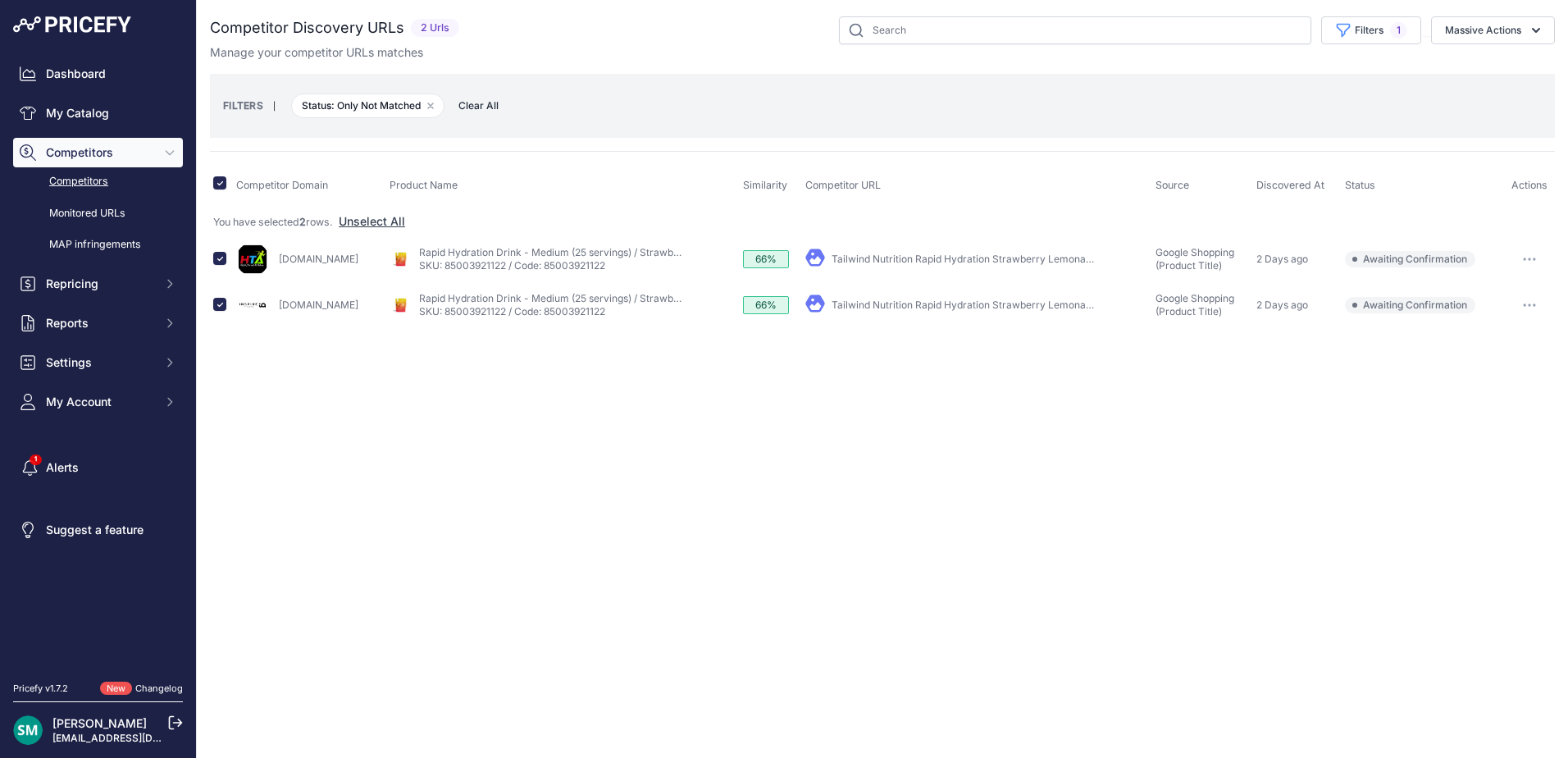 checkbox on "false" 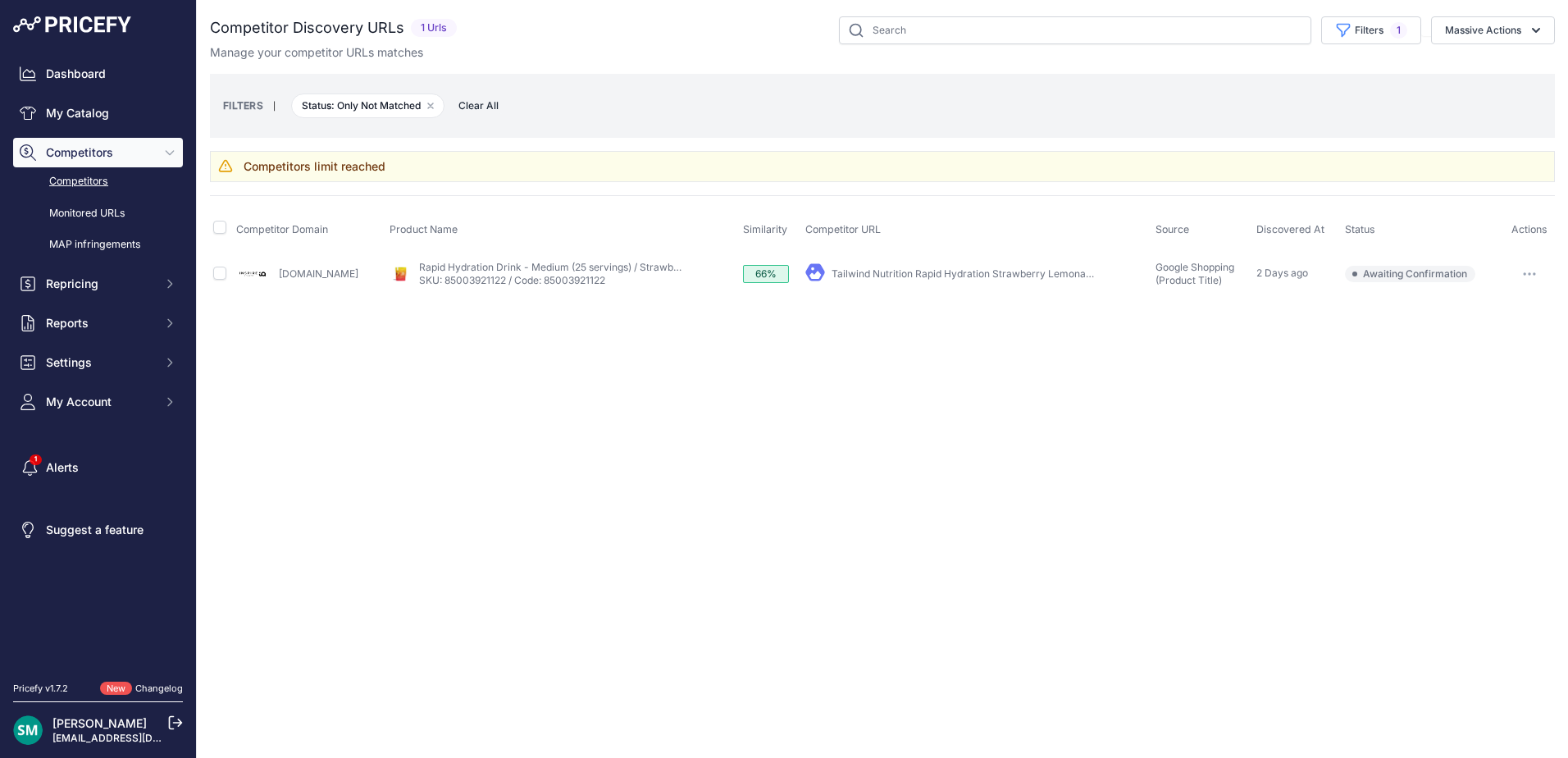 click 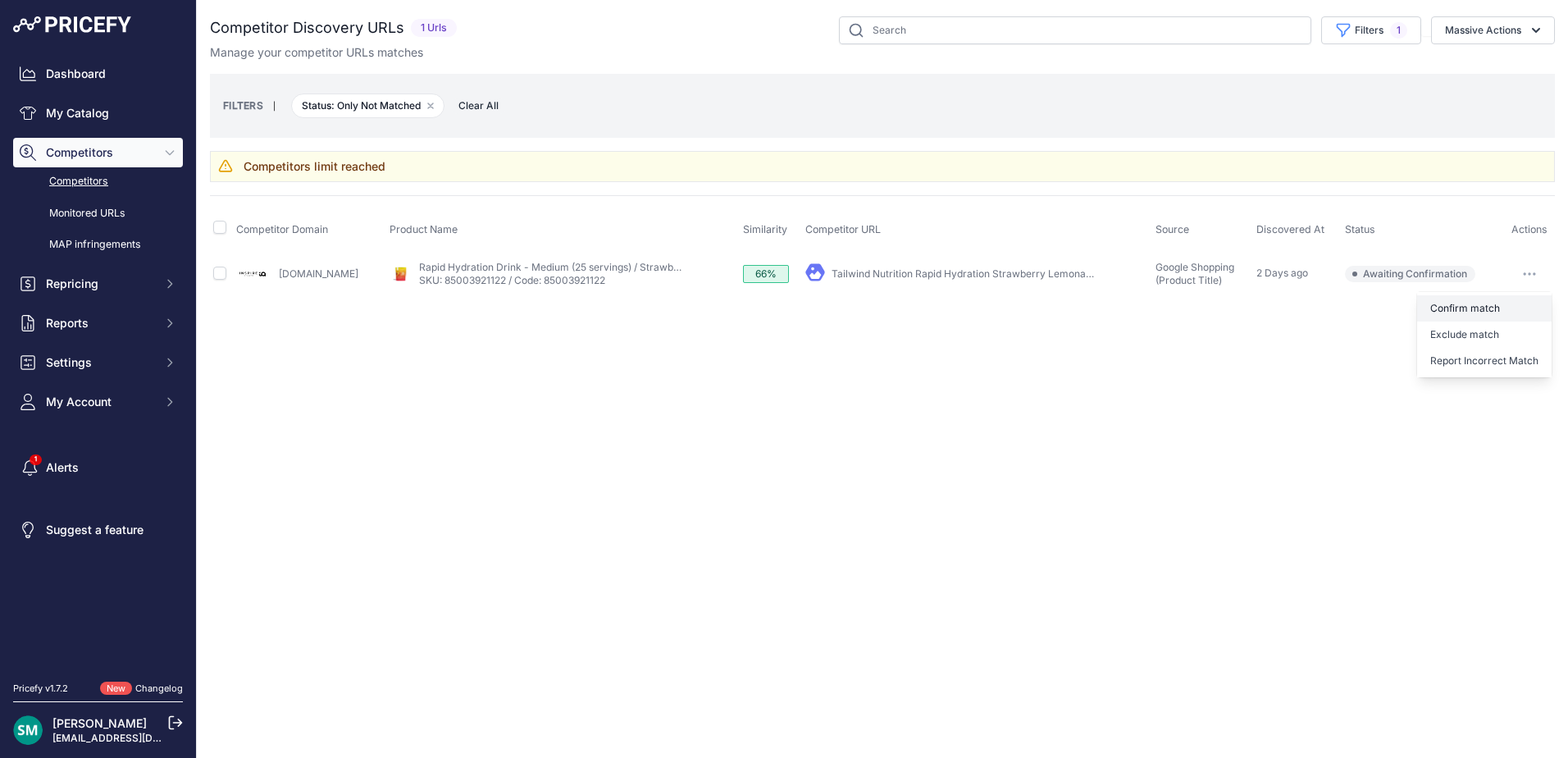 click on "Confirm match" at bounding box center [1484, 308] 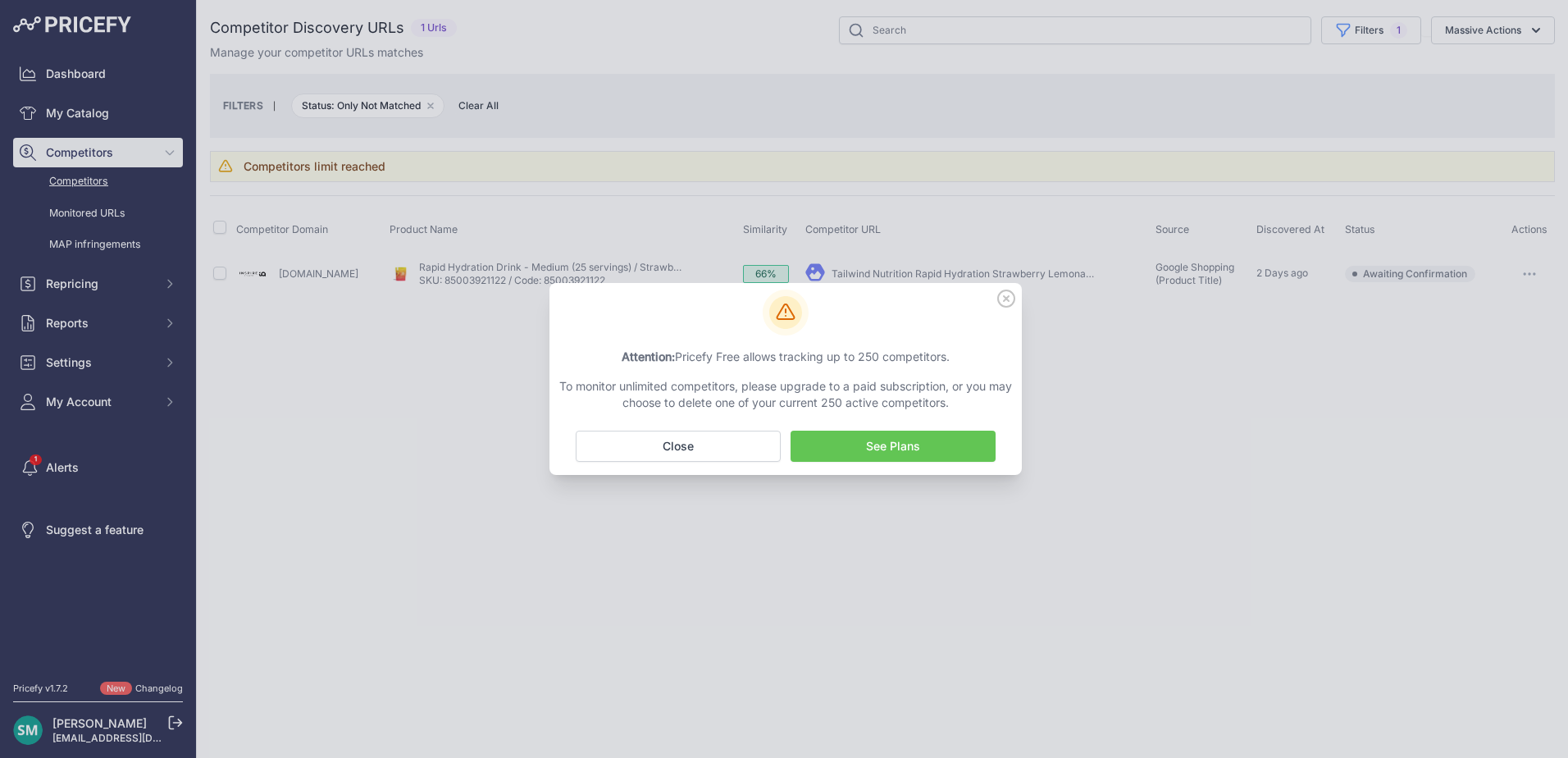 click 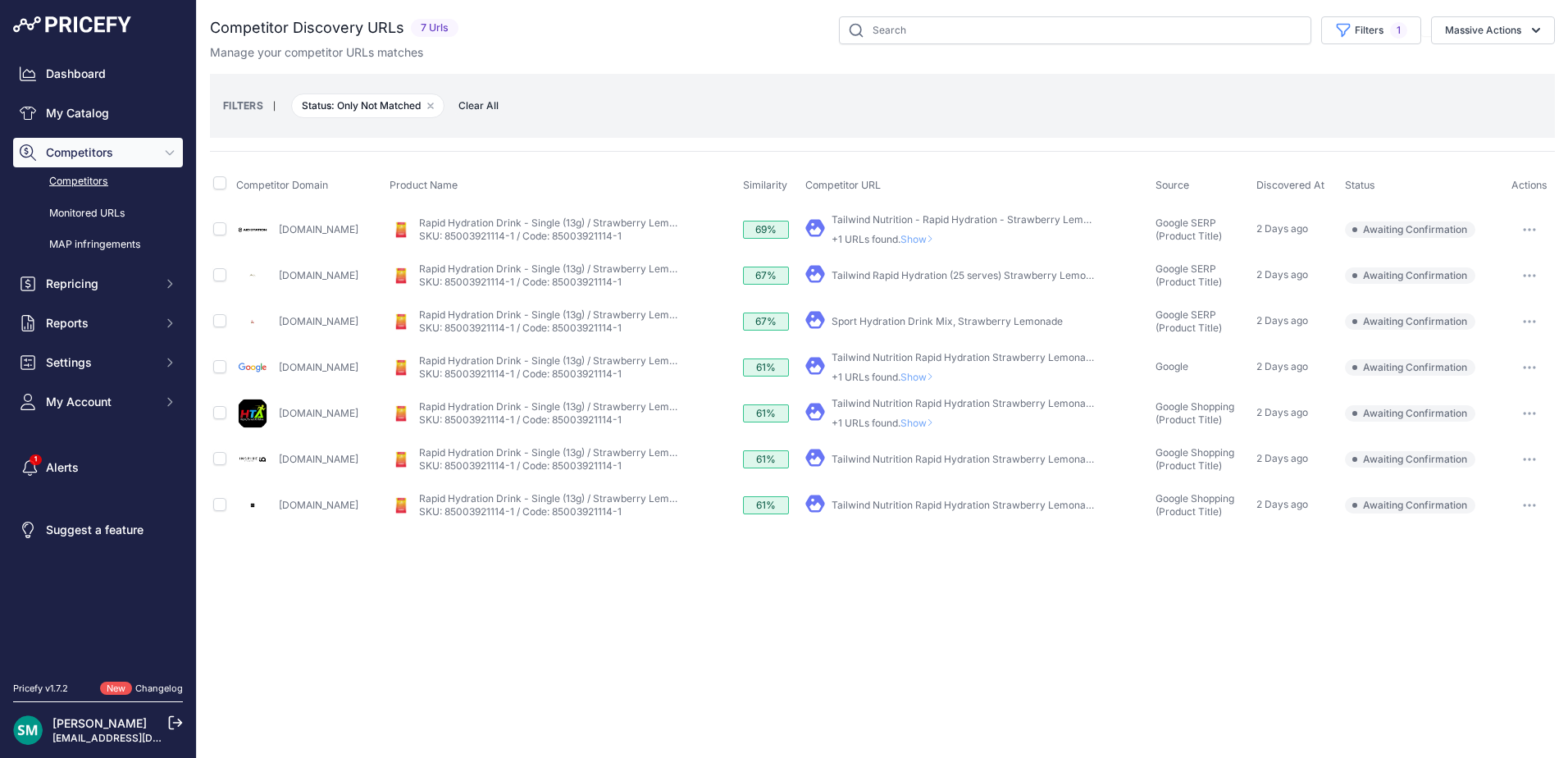 scroll, scrollTop: 0, scrollLeft: 0, axis: both 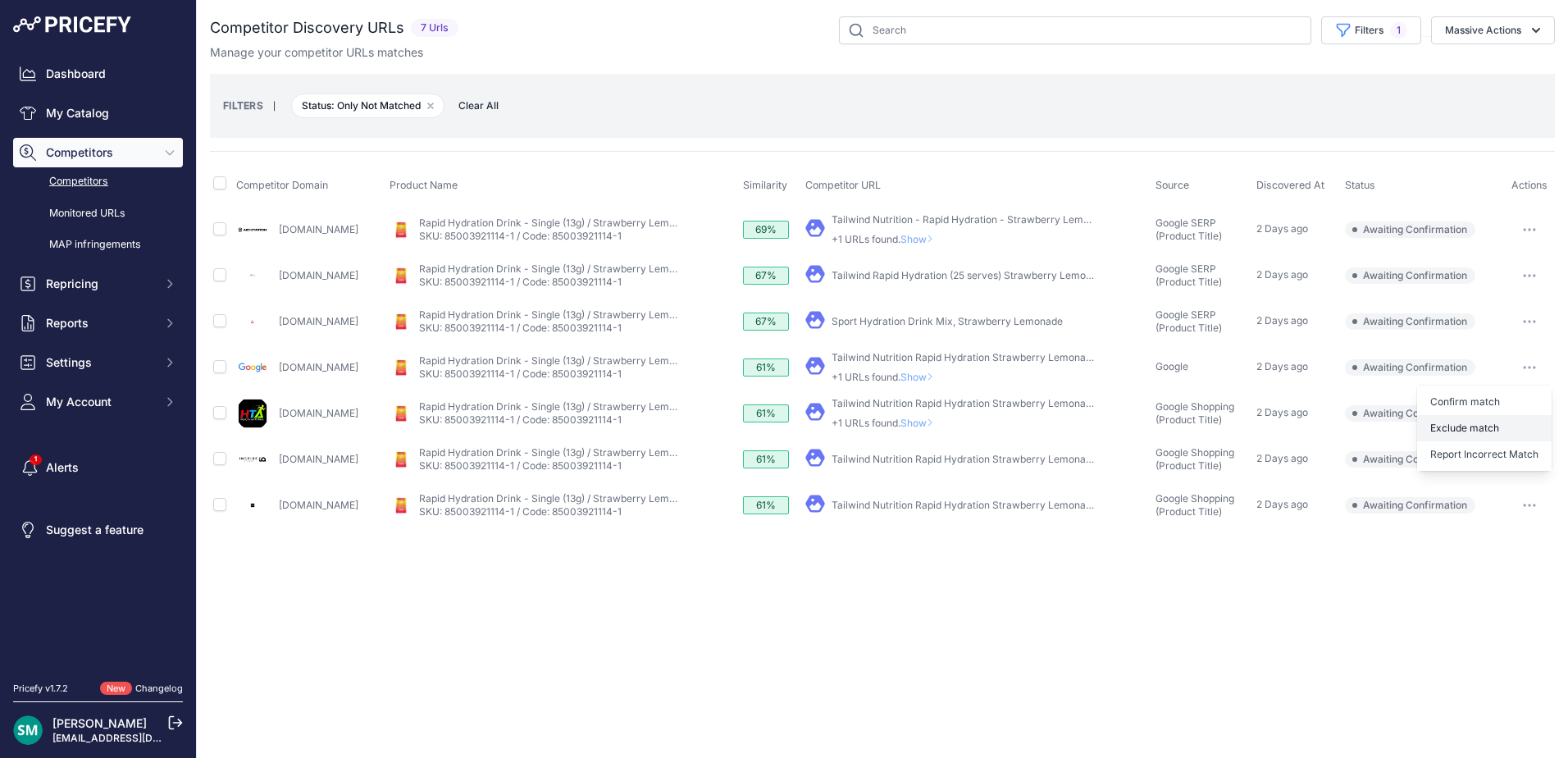 click on "Exclude match" at bounding box center (0, 0) 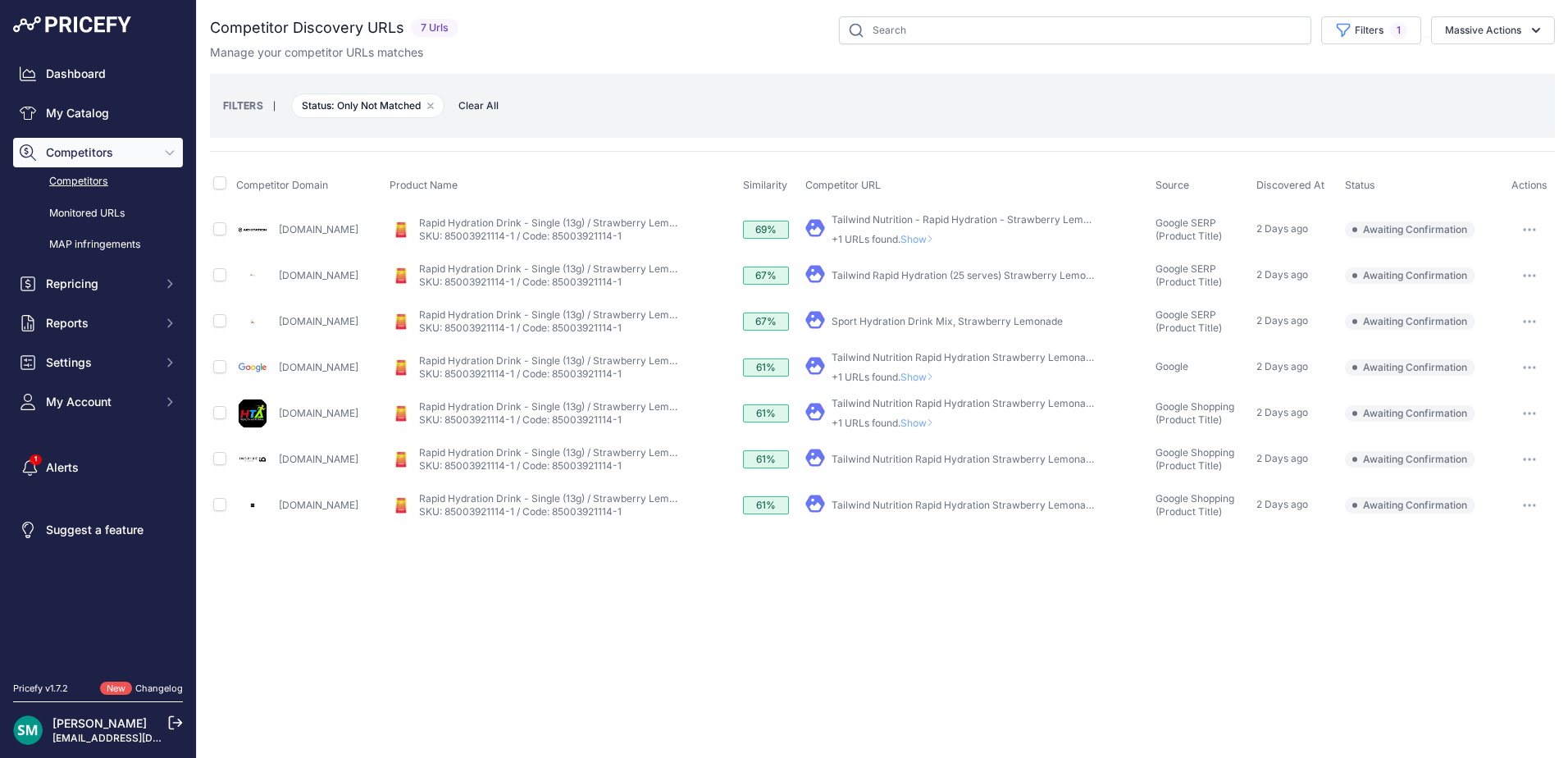 click 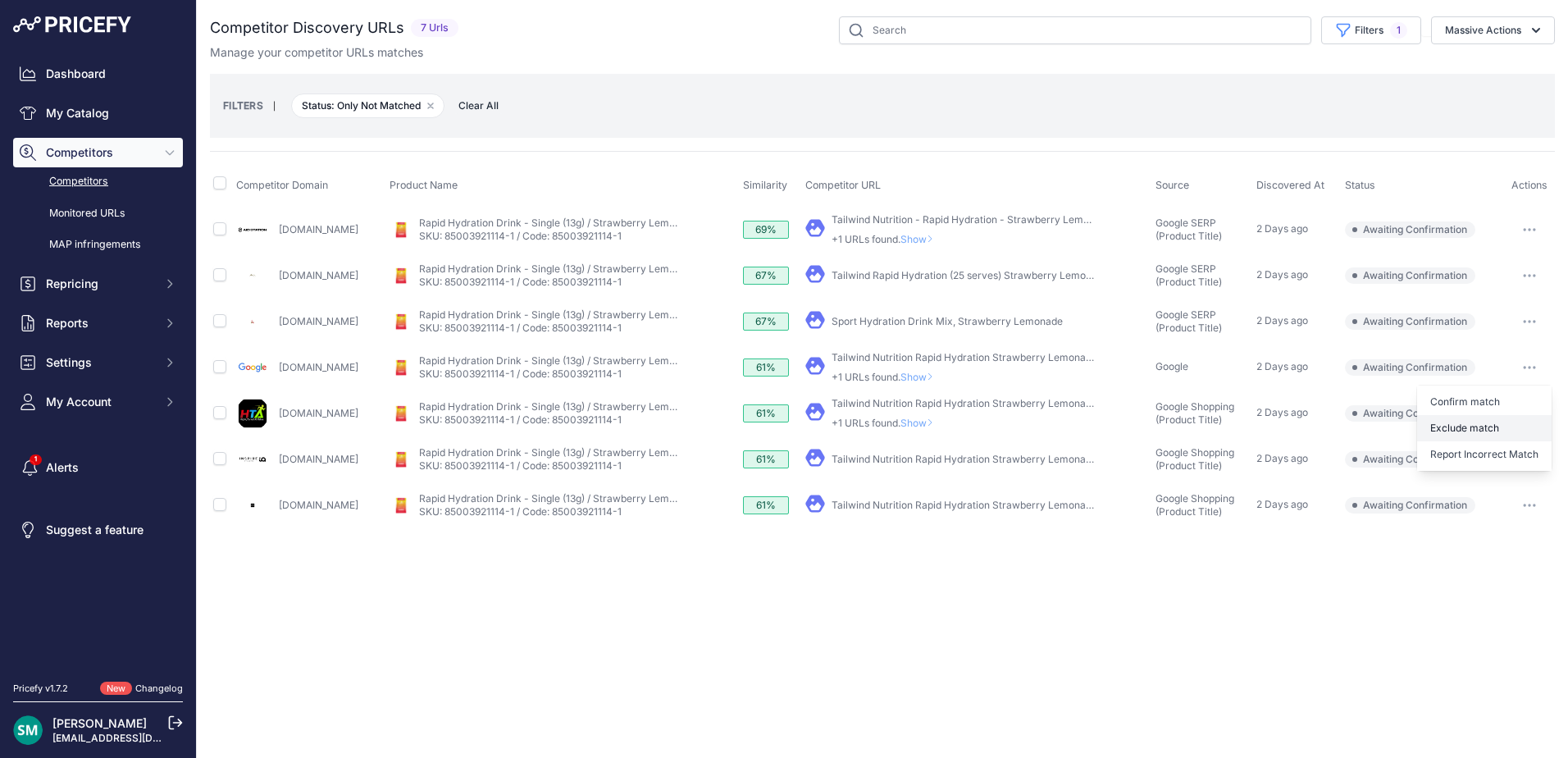 click on "Exclude match" at bounding box center [0, 0] 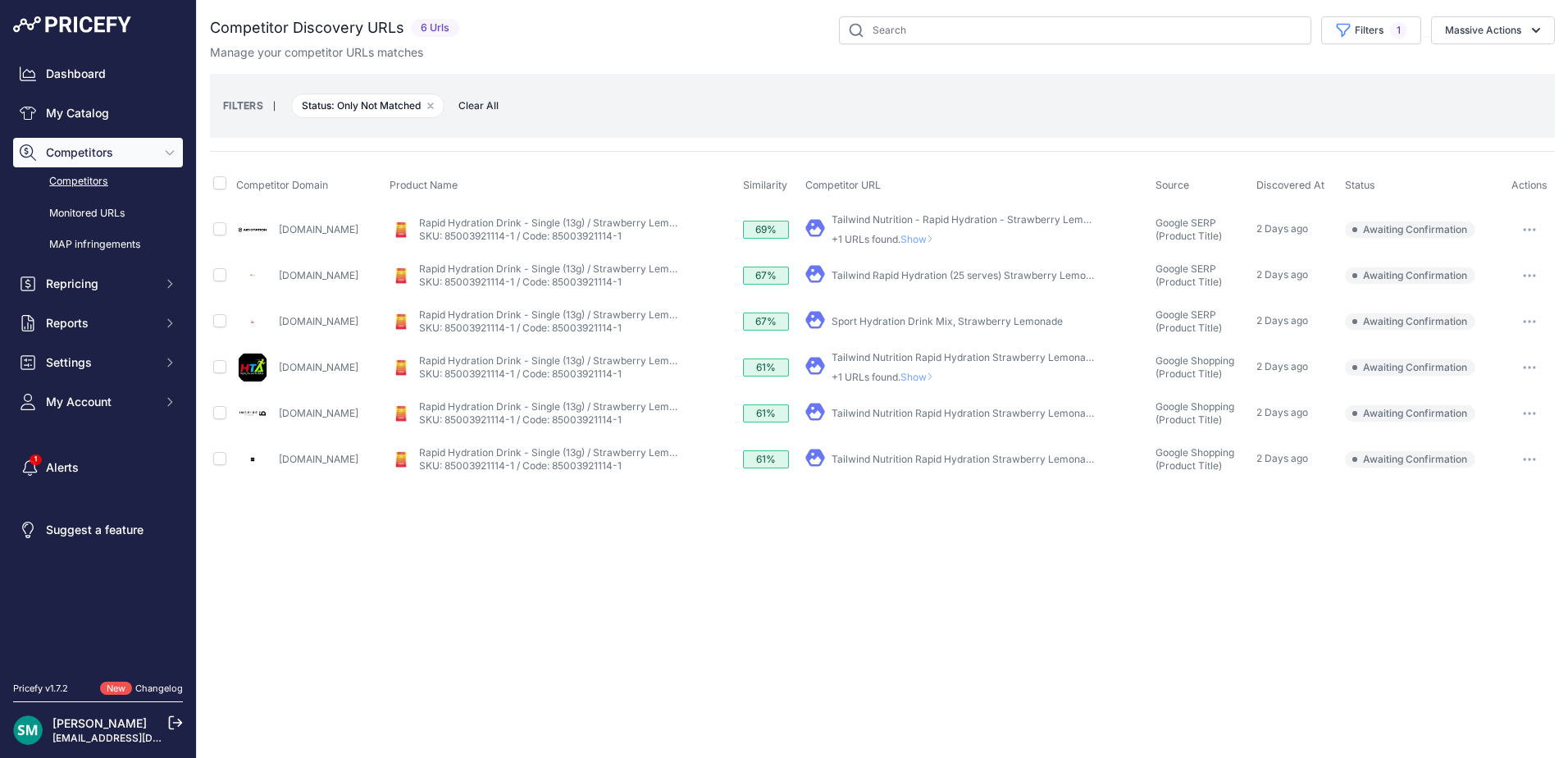click on "Show" at bounding box center (920, 239) 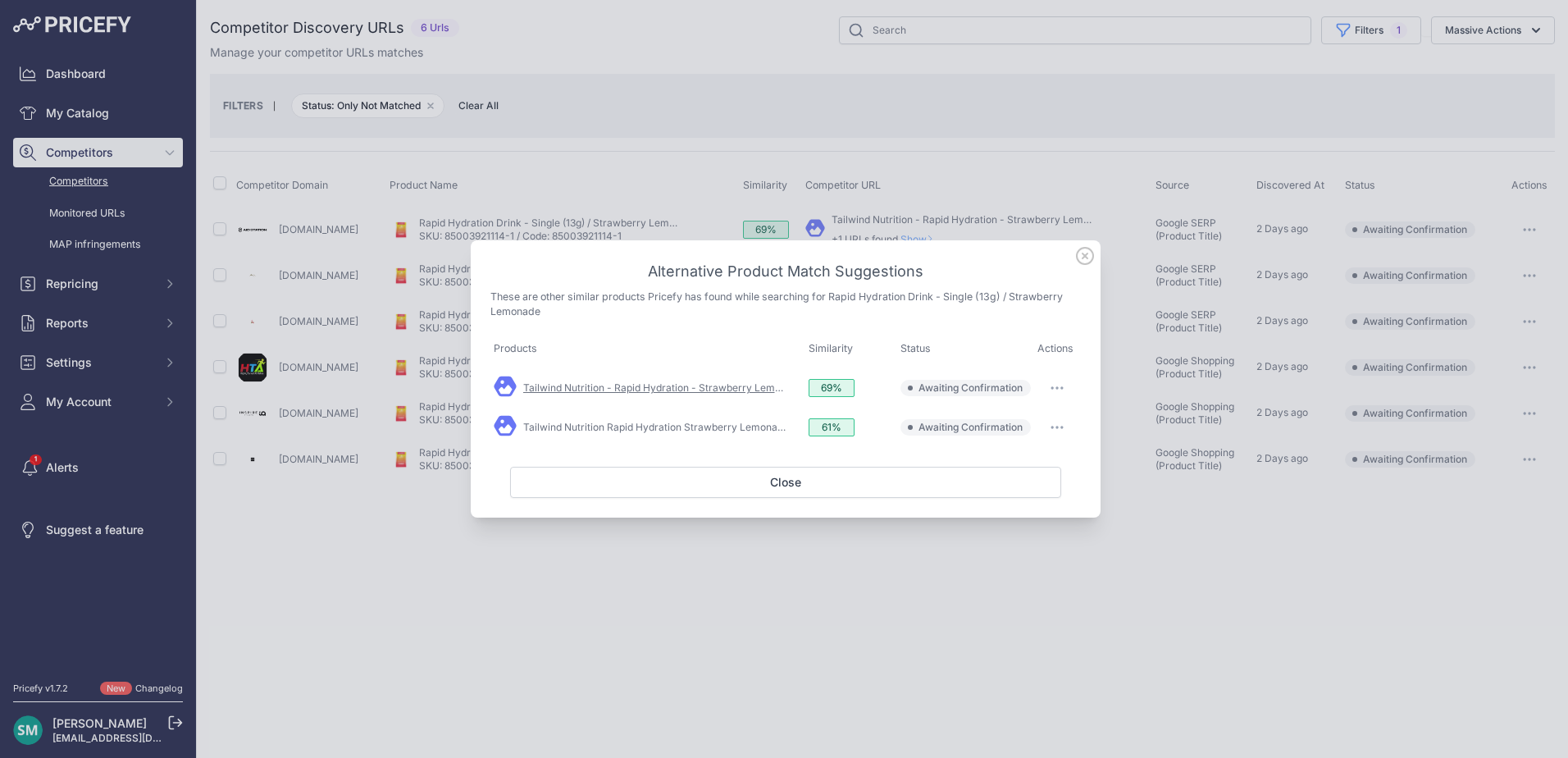 drag, startPoint x: 715, startPoint y: 395, endPoint x: 663, endPoint y: 387, distance: 52.61179 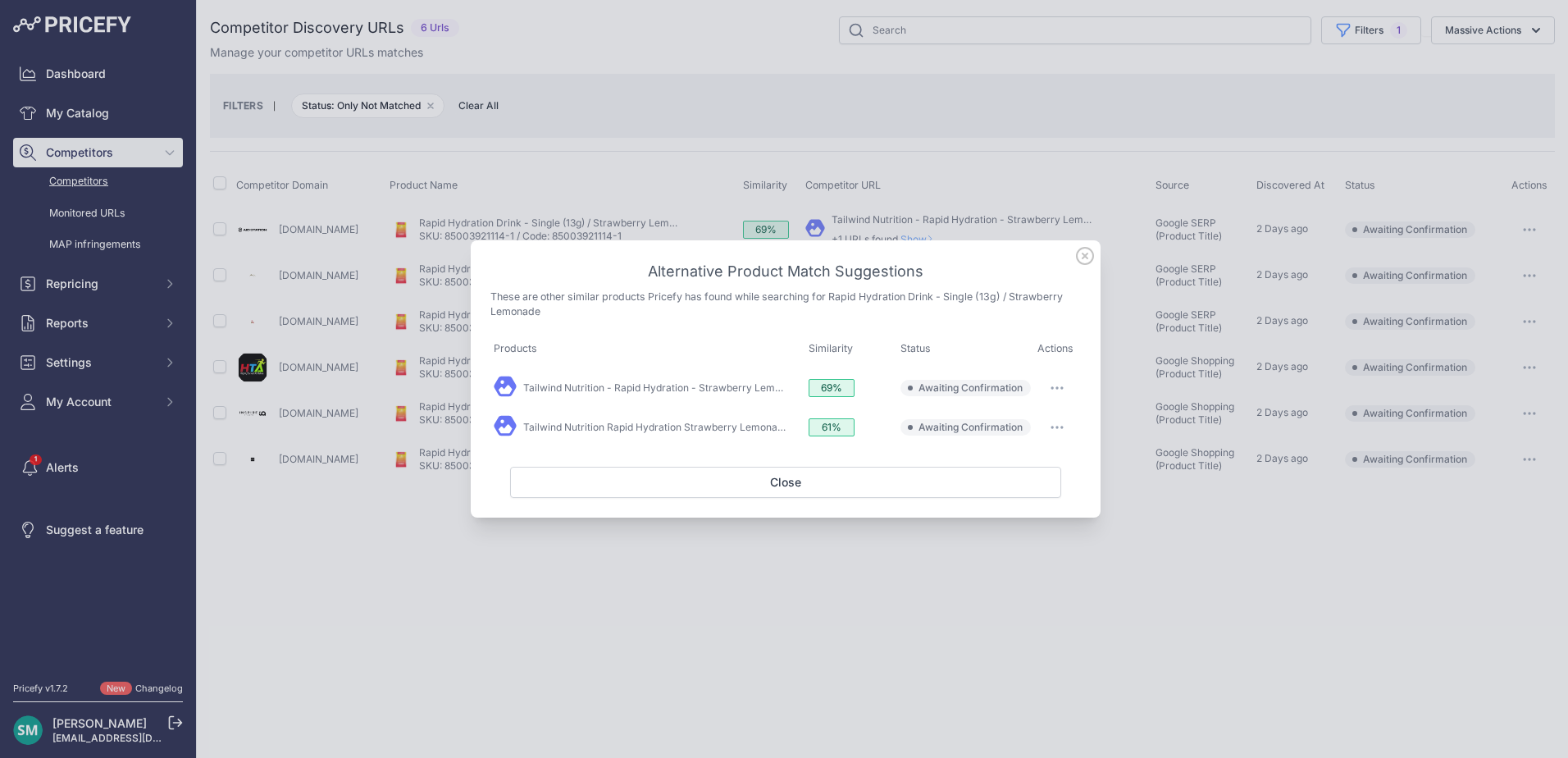 drag, startPoint x: 981, startPoint y: 267, endPoint x: 996, endPoint y: 383, distance: 116.96581 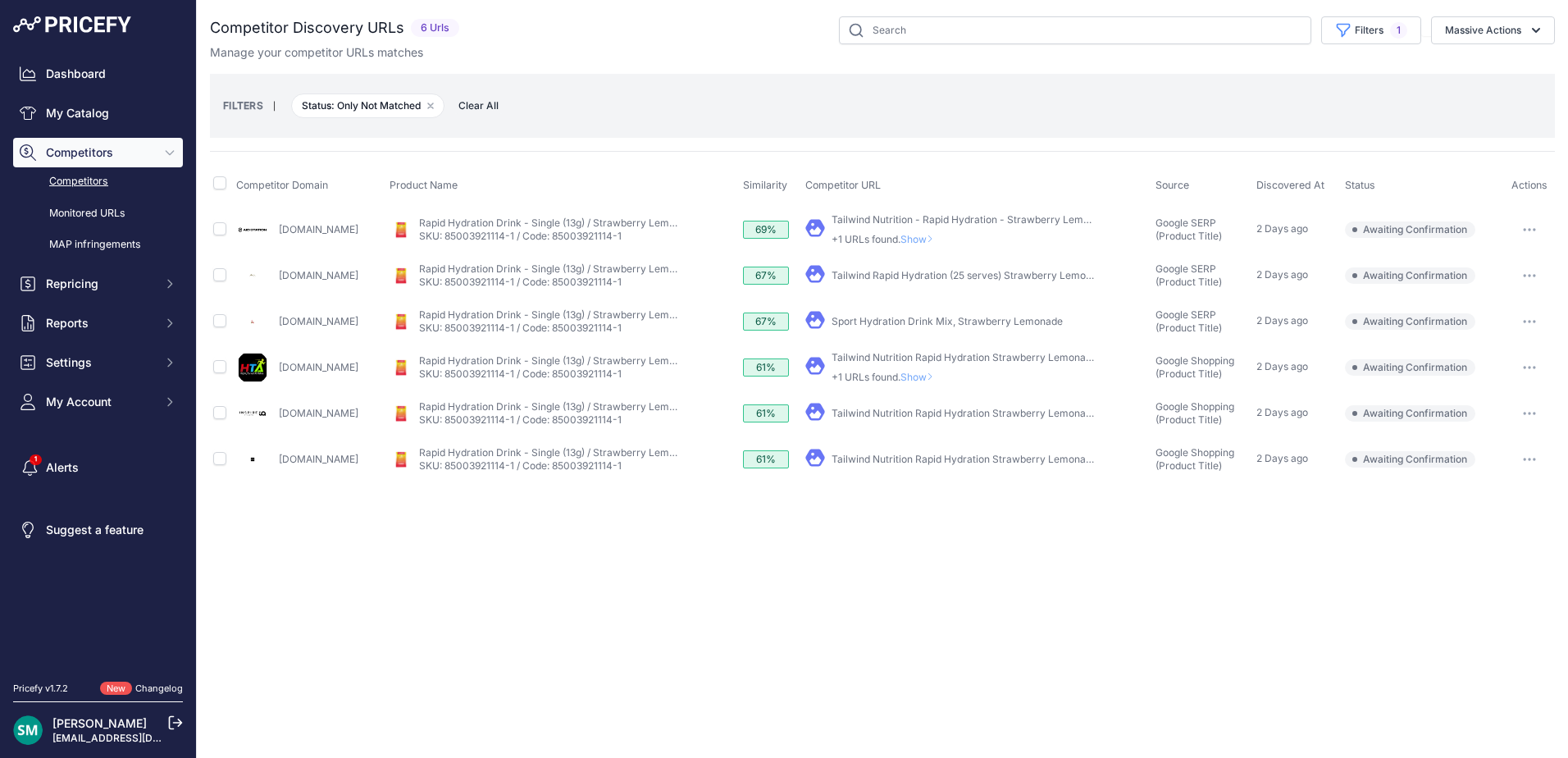 click on "Show" at bounding box center (920, 239) 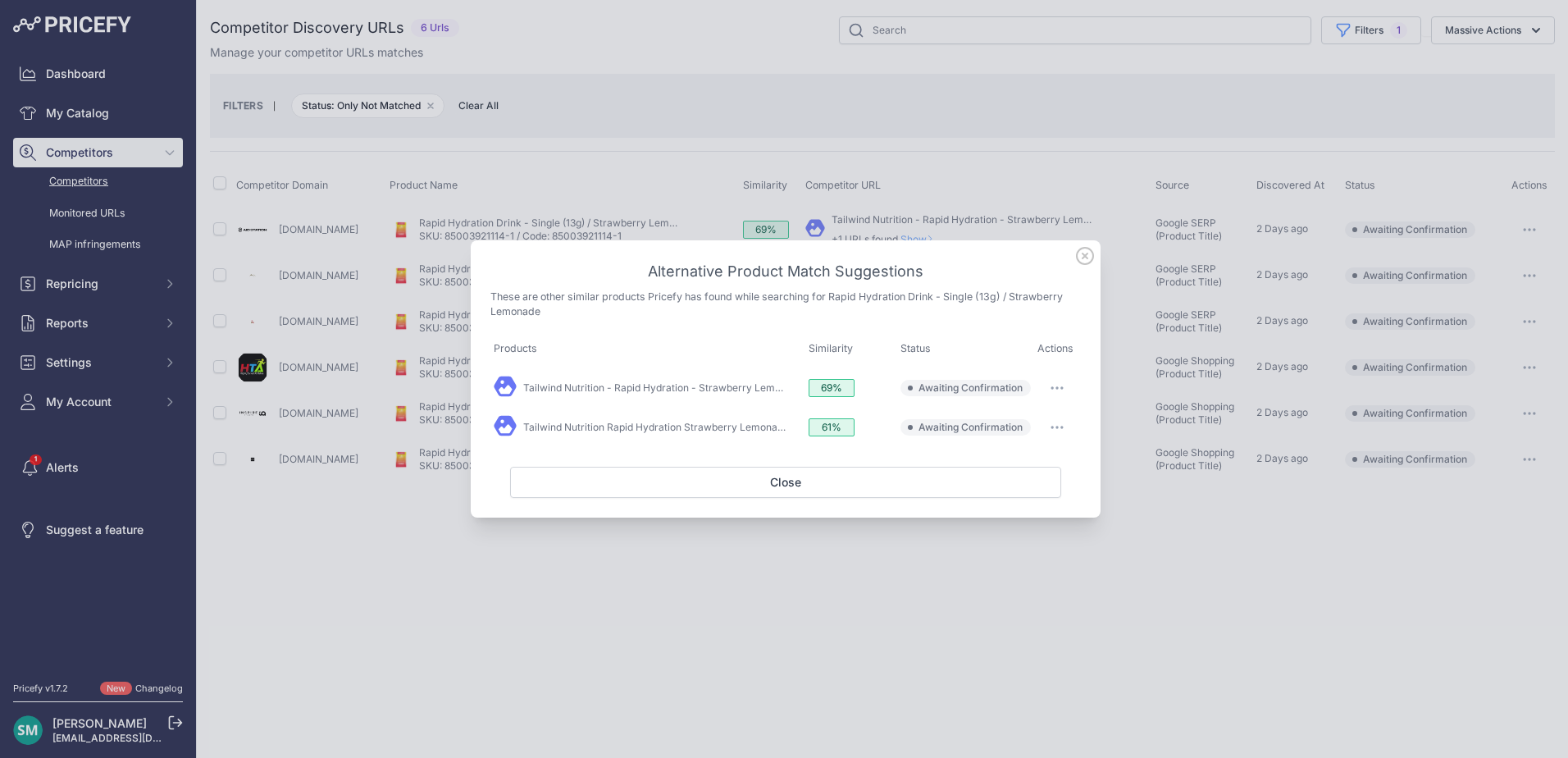 click 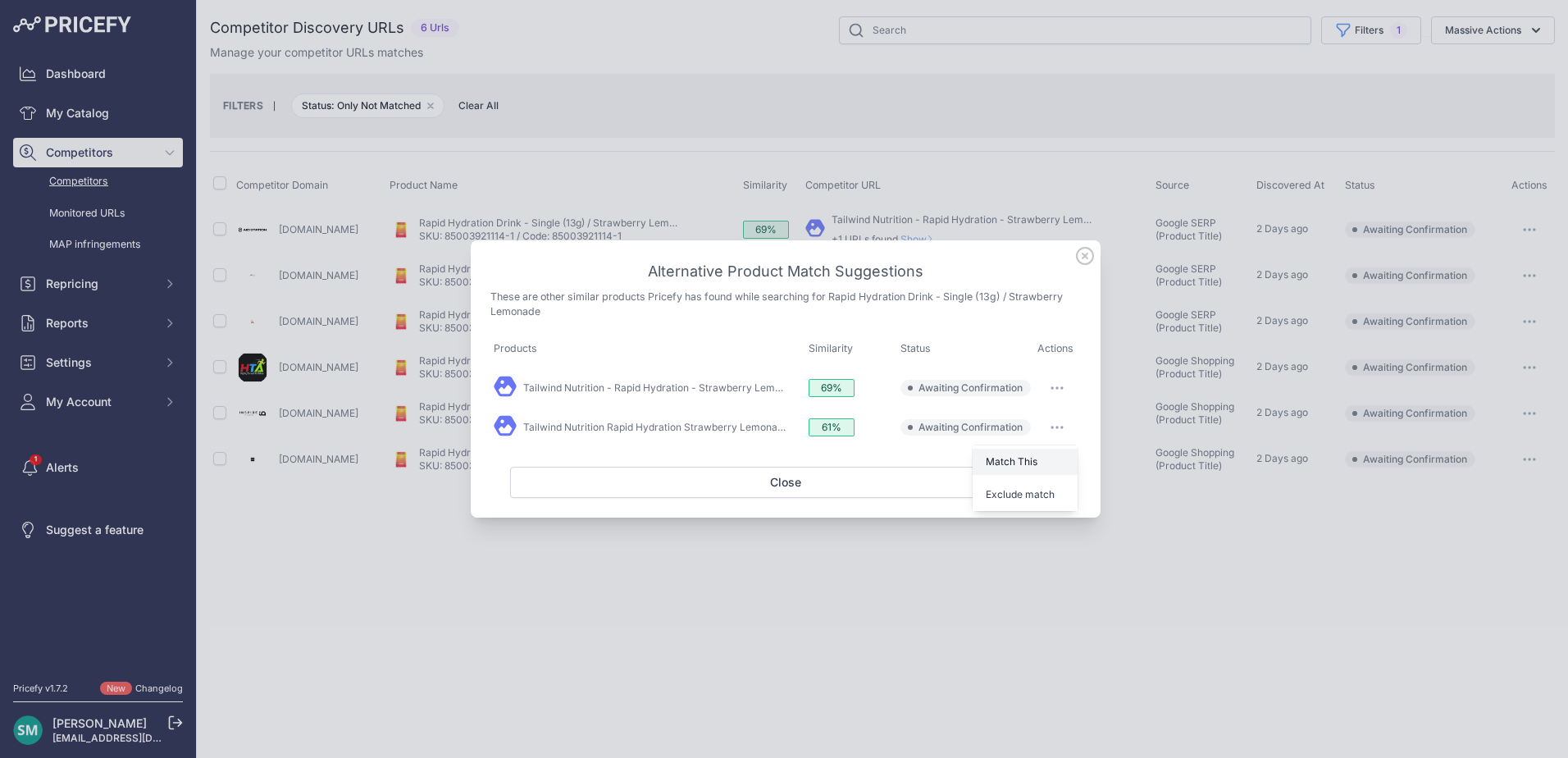 click on "Match This" at bounding box center (1025, 462) 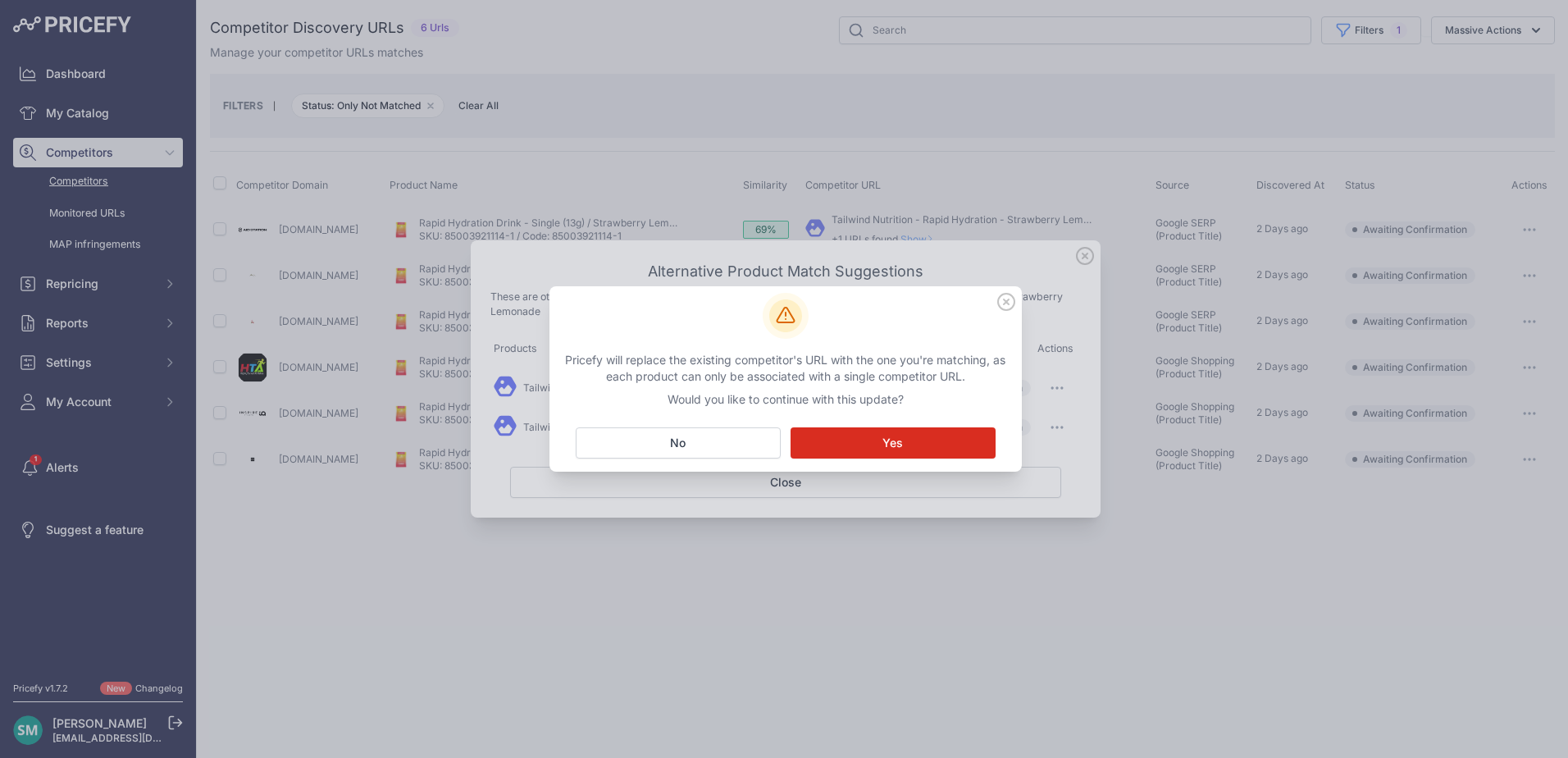 click on "Yes" at bounding box center (892, 443) 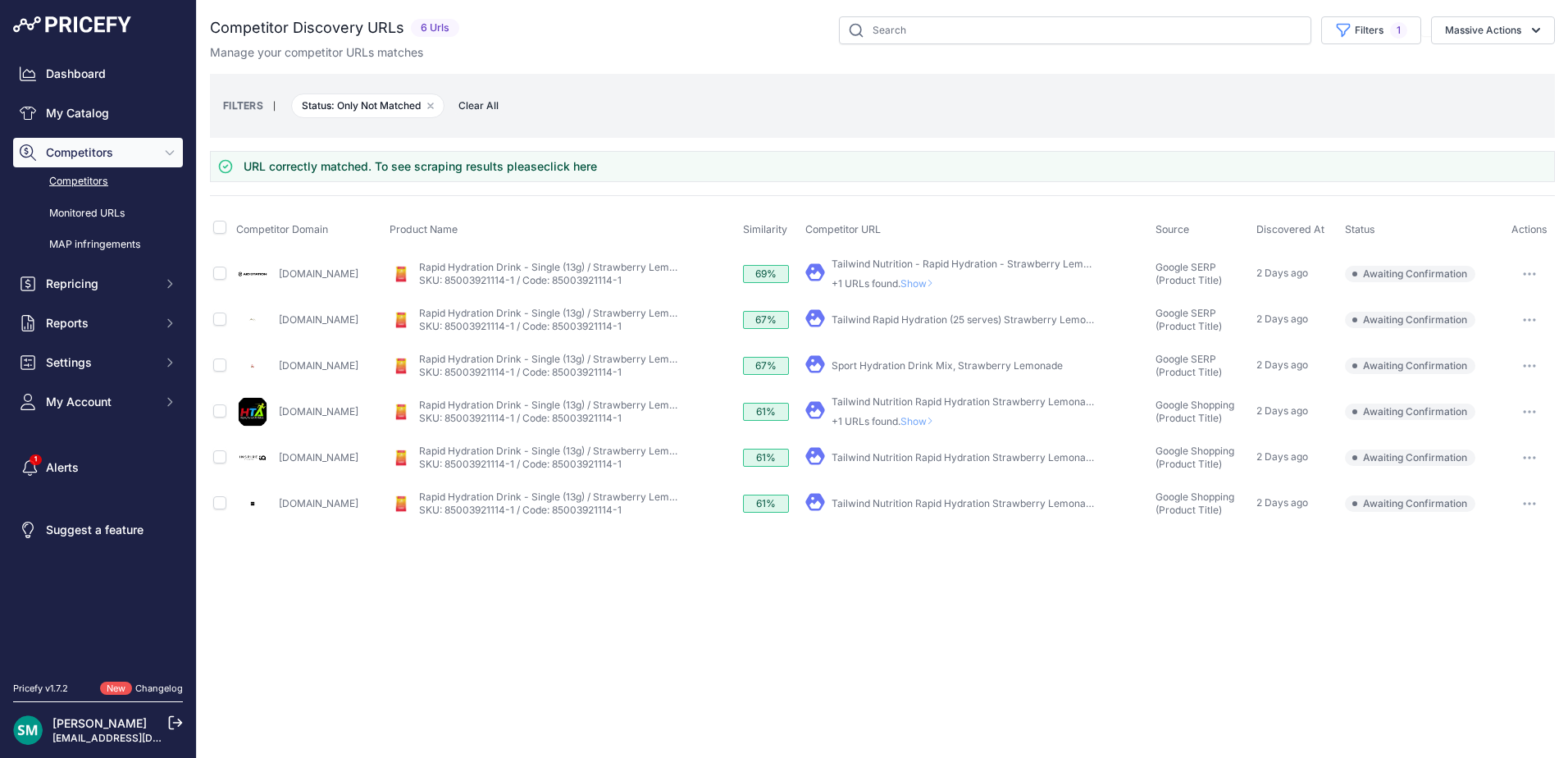 click on "Show" at bounding box center [920, 283] 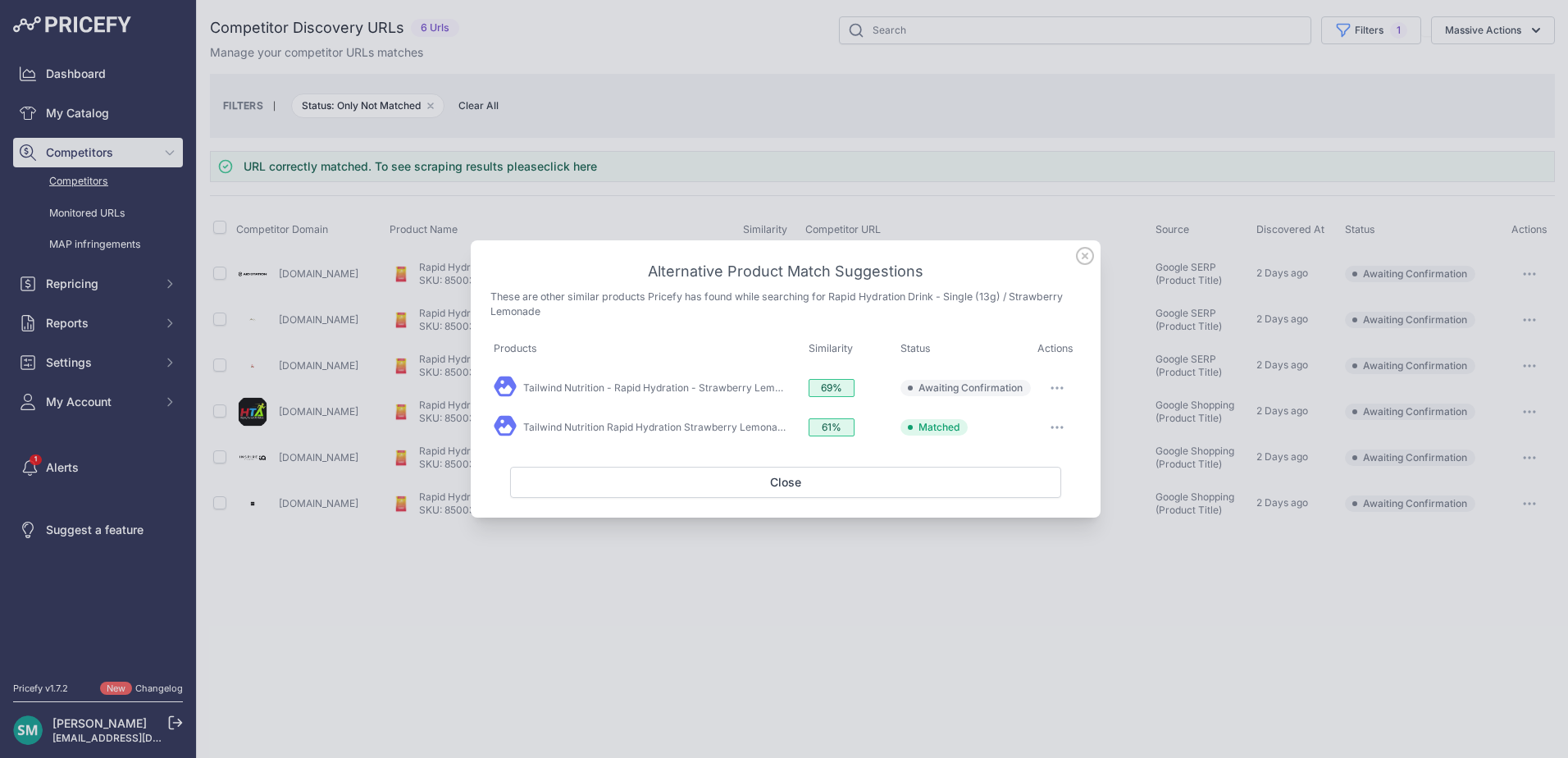 click at bounding box center (1057, 388) 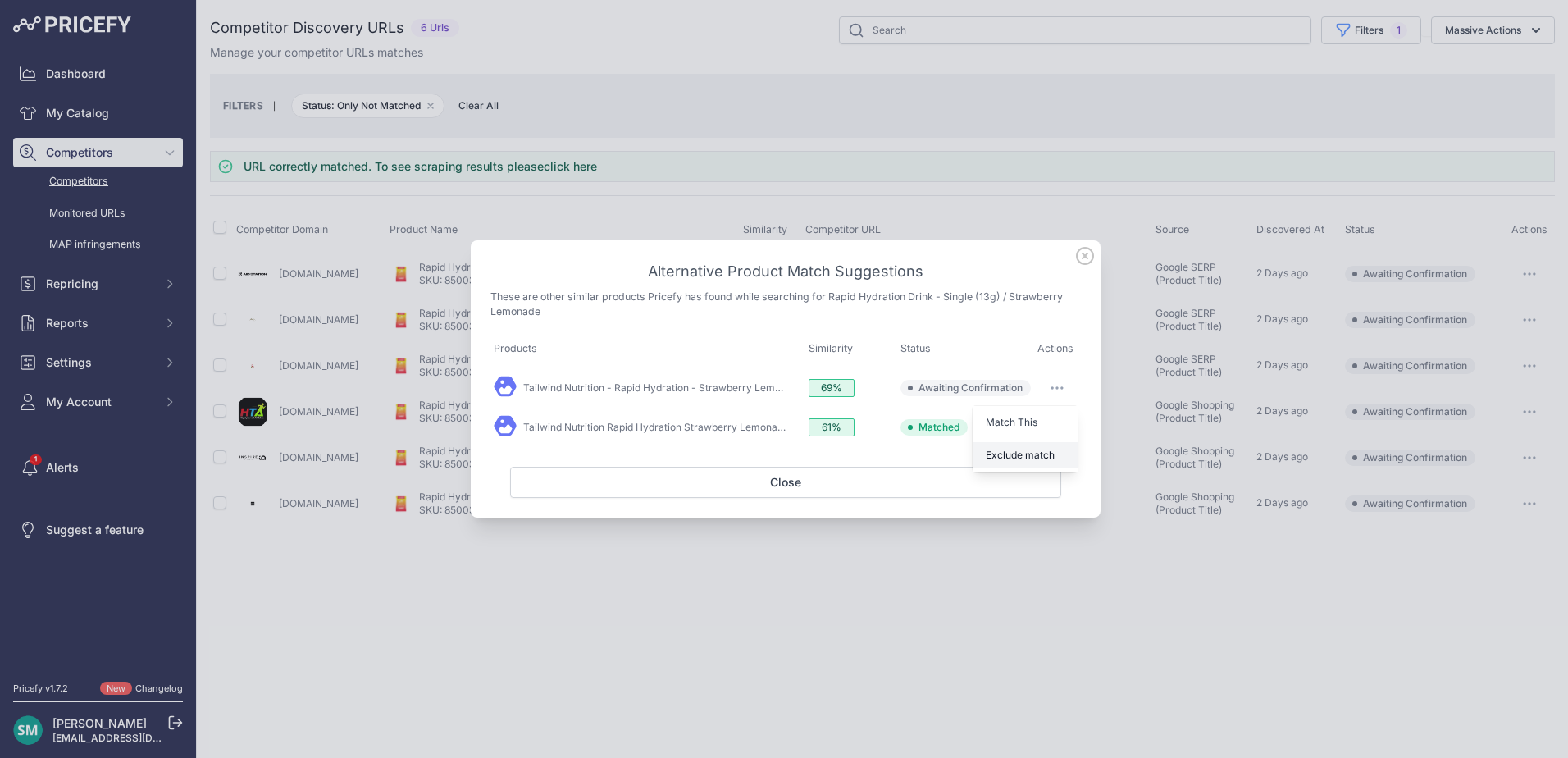 click on "Exclude match" at bounding box center (1020, 454) 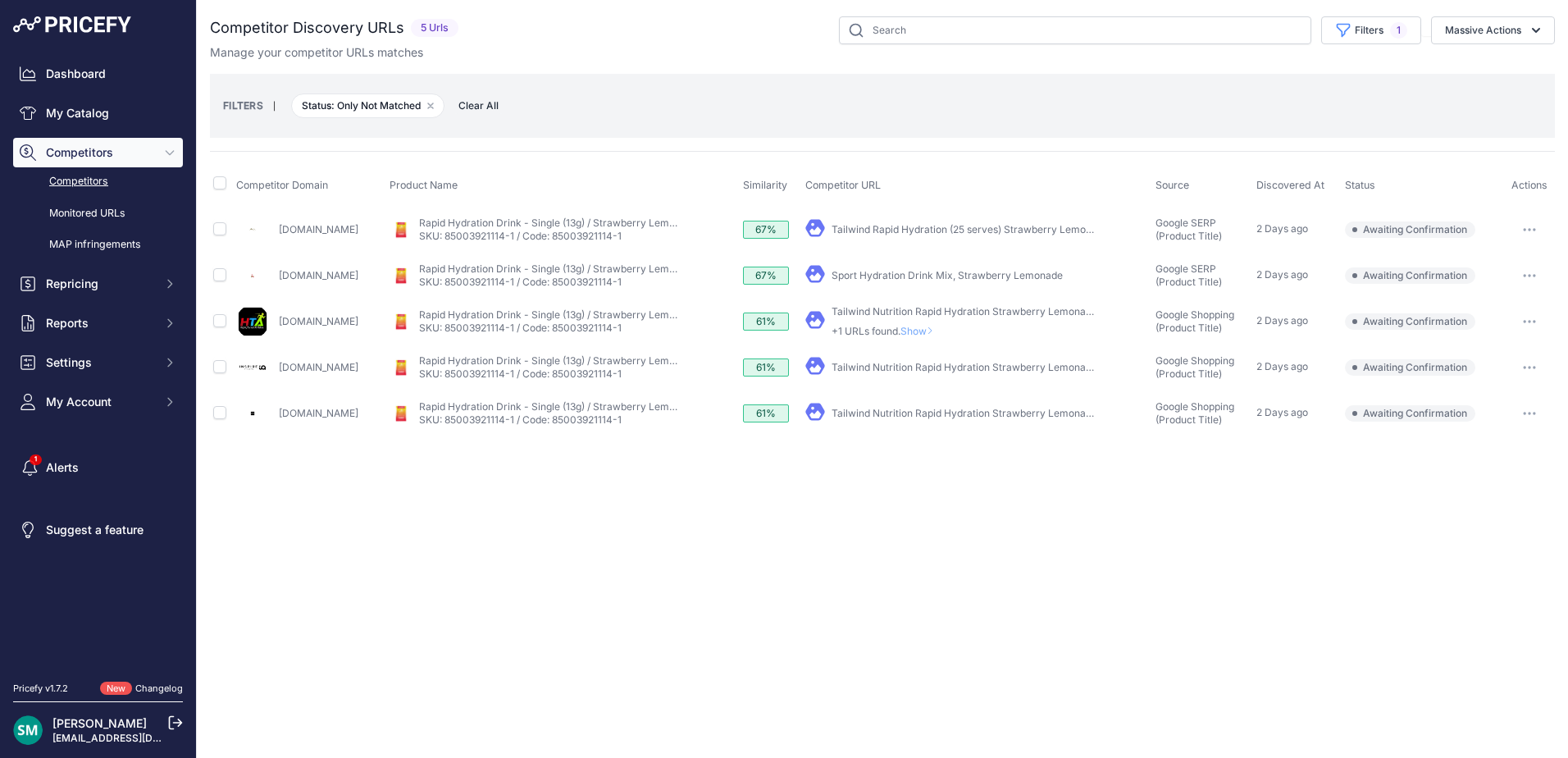drag, startPoint x: 1036, startPoint y: 402, endPoint x: 943, endPoint y: 374, distance: 97.123633 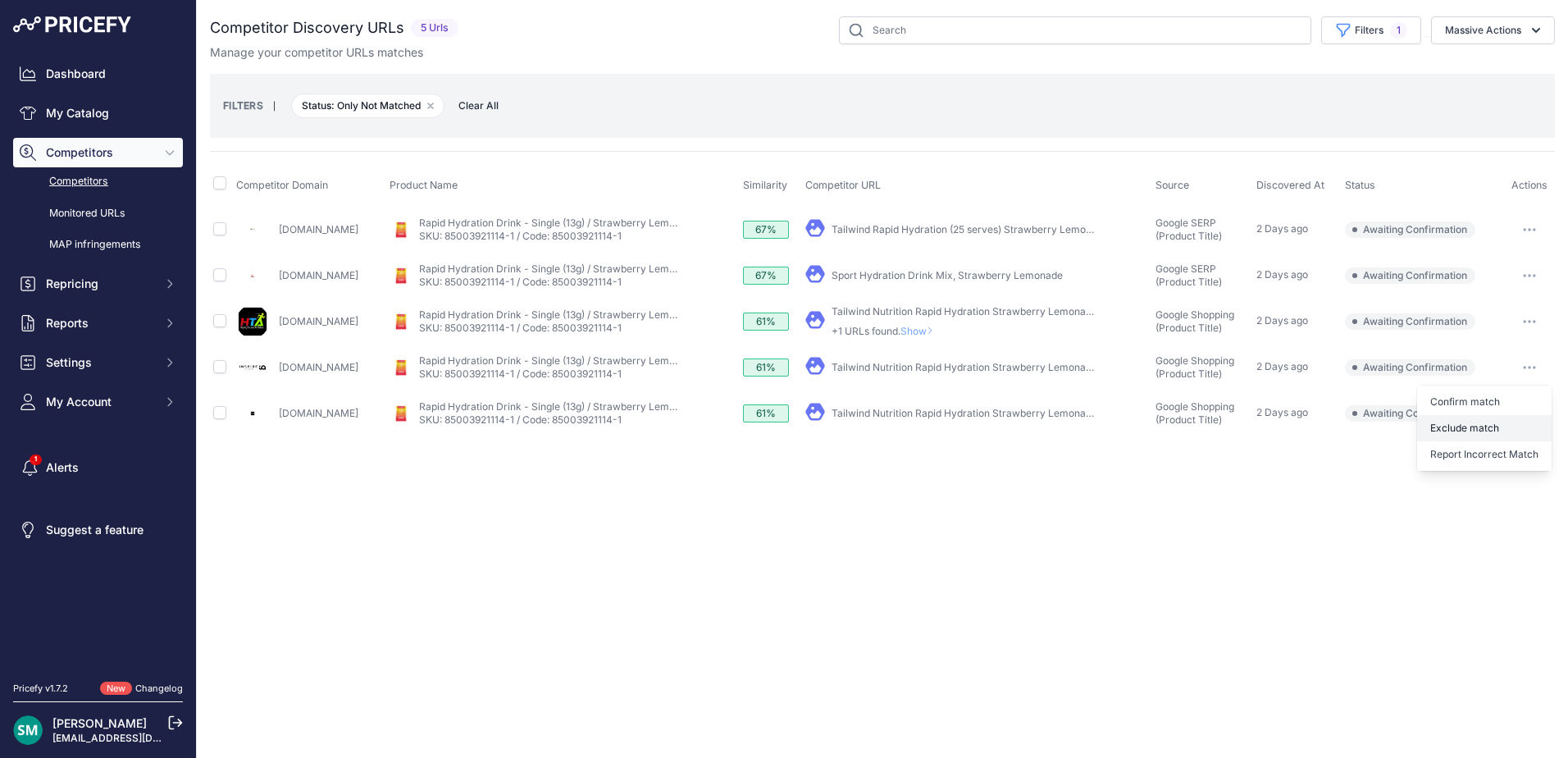 click on "Exclude match" at bounding box center [0, 0] 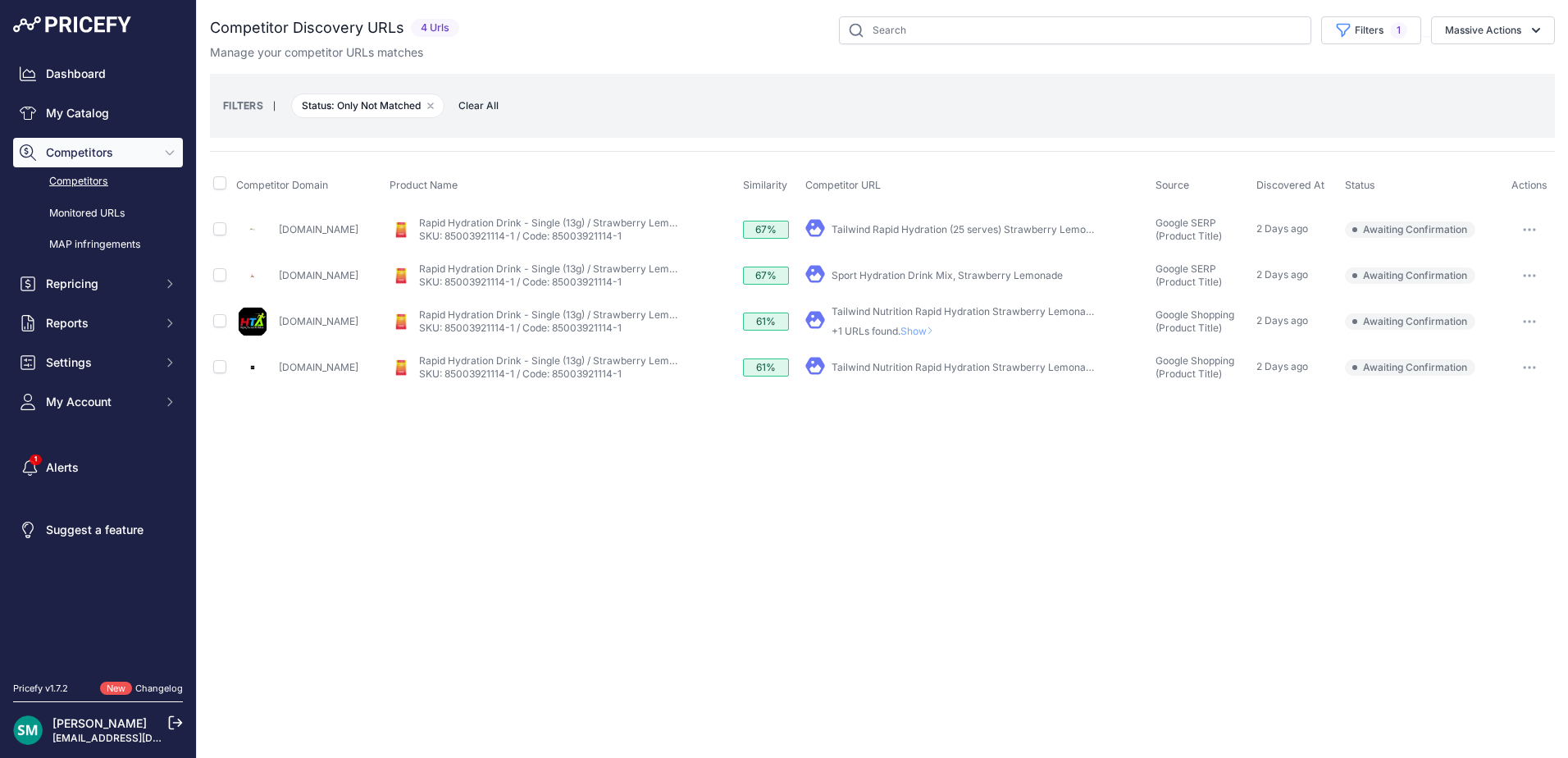 click 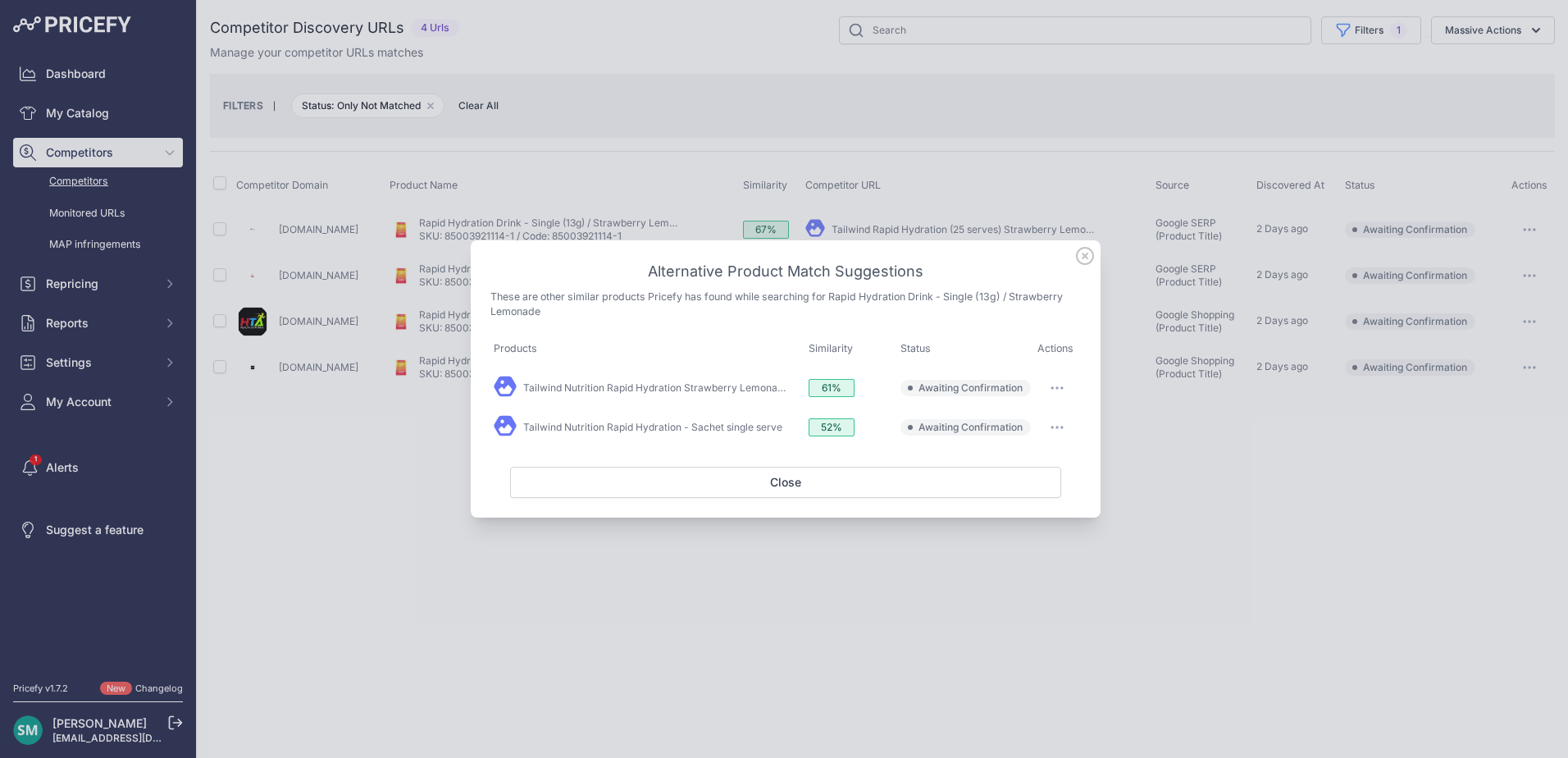 drag, startPoint x: 708, startPoint y: 418, endPoint x: 1064, endPoint y: 387, distance: 357.34717 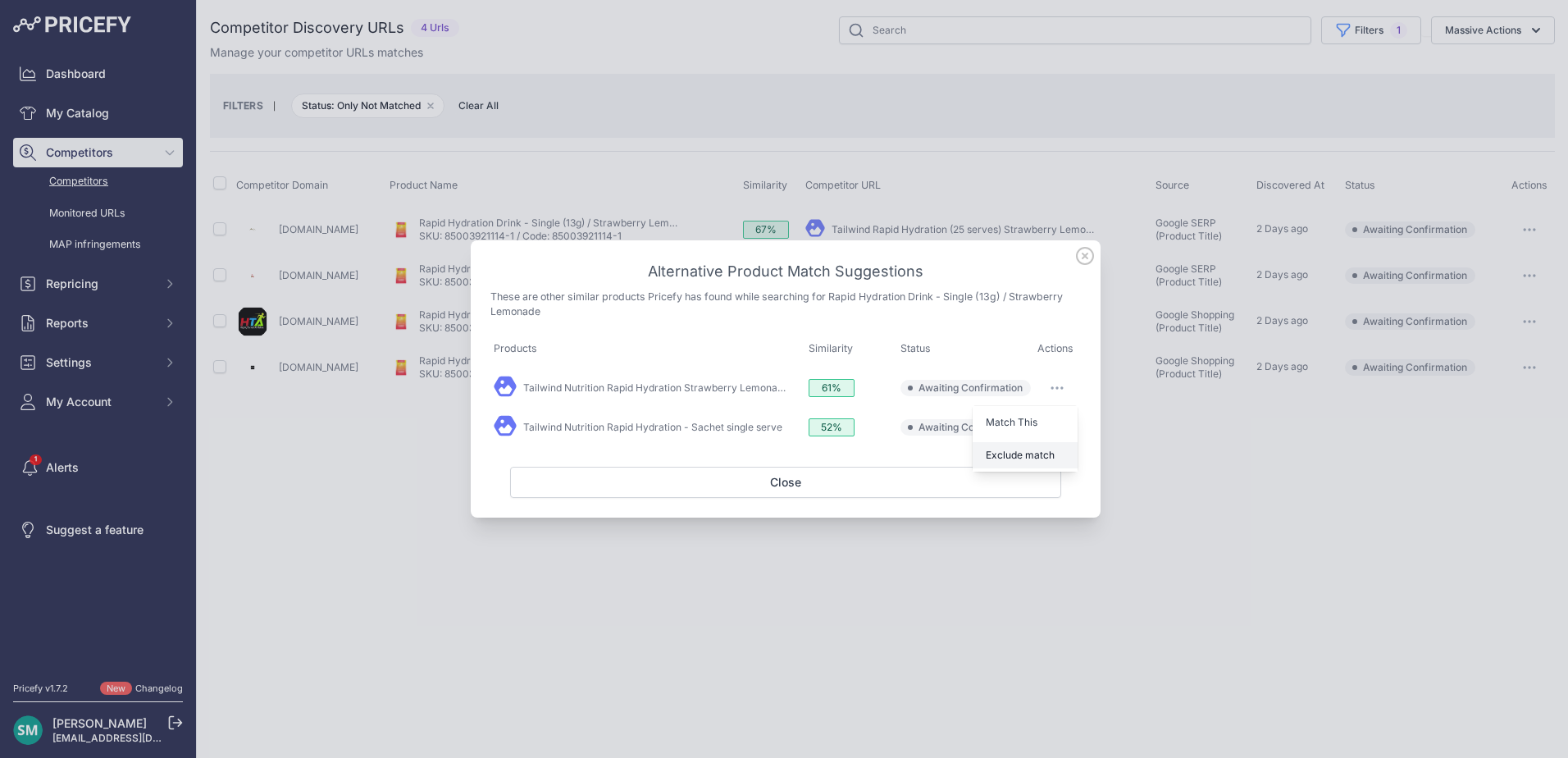 click on "Exclude match" at bounding box center [1020, 454] 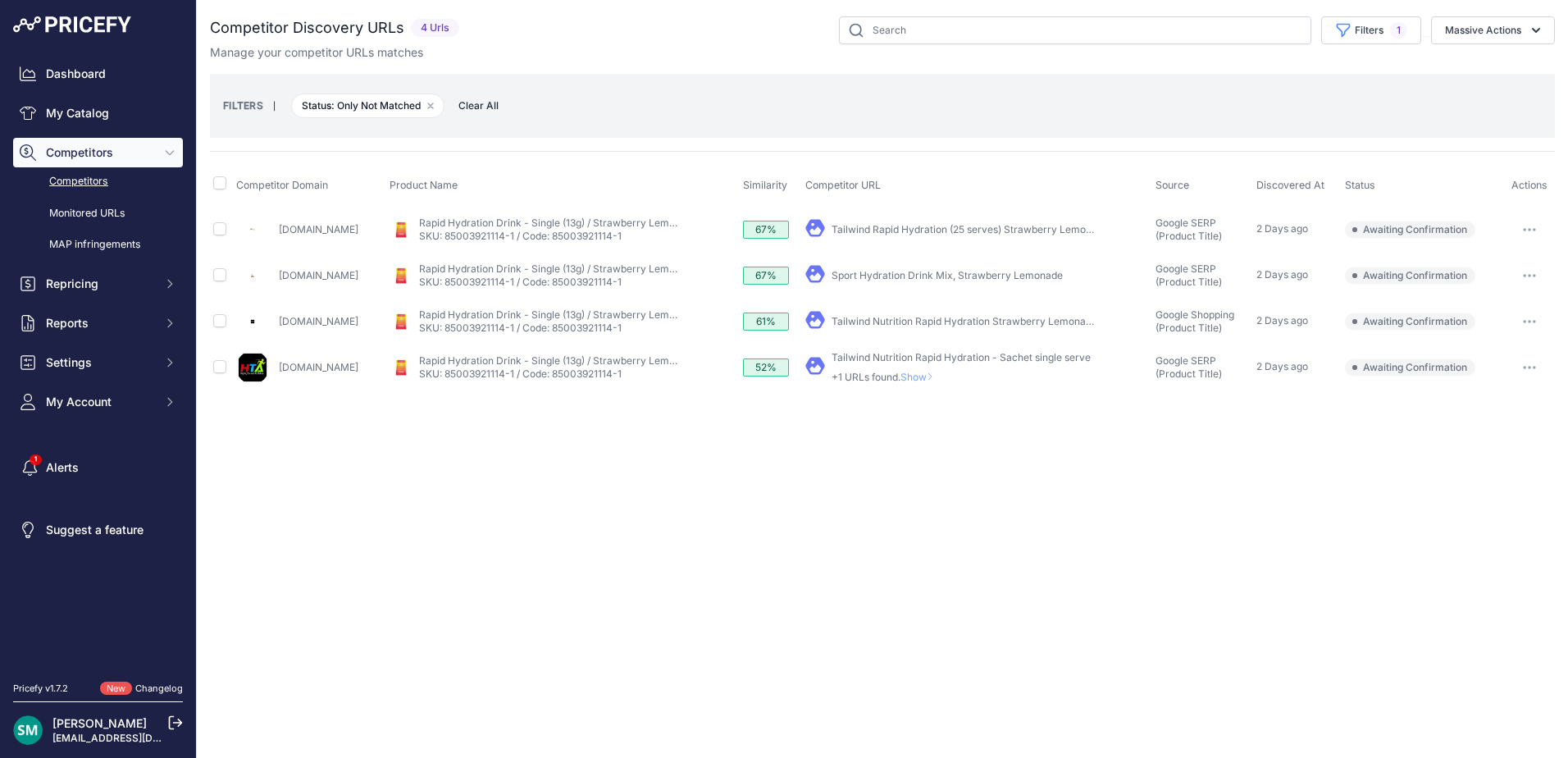 drag, startPoint x: 960, startPoint y: 372, endPoint x: 957, endPoint y: 381, distance: 9.486833 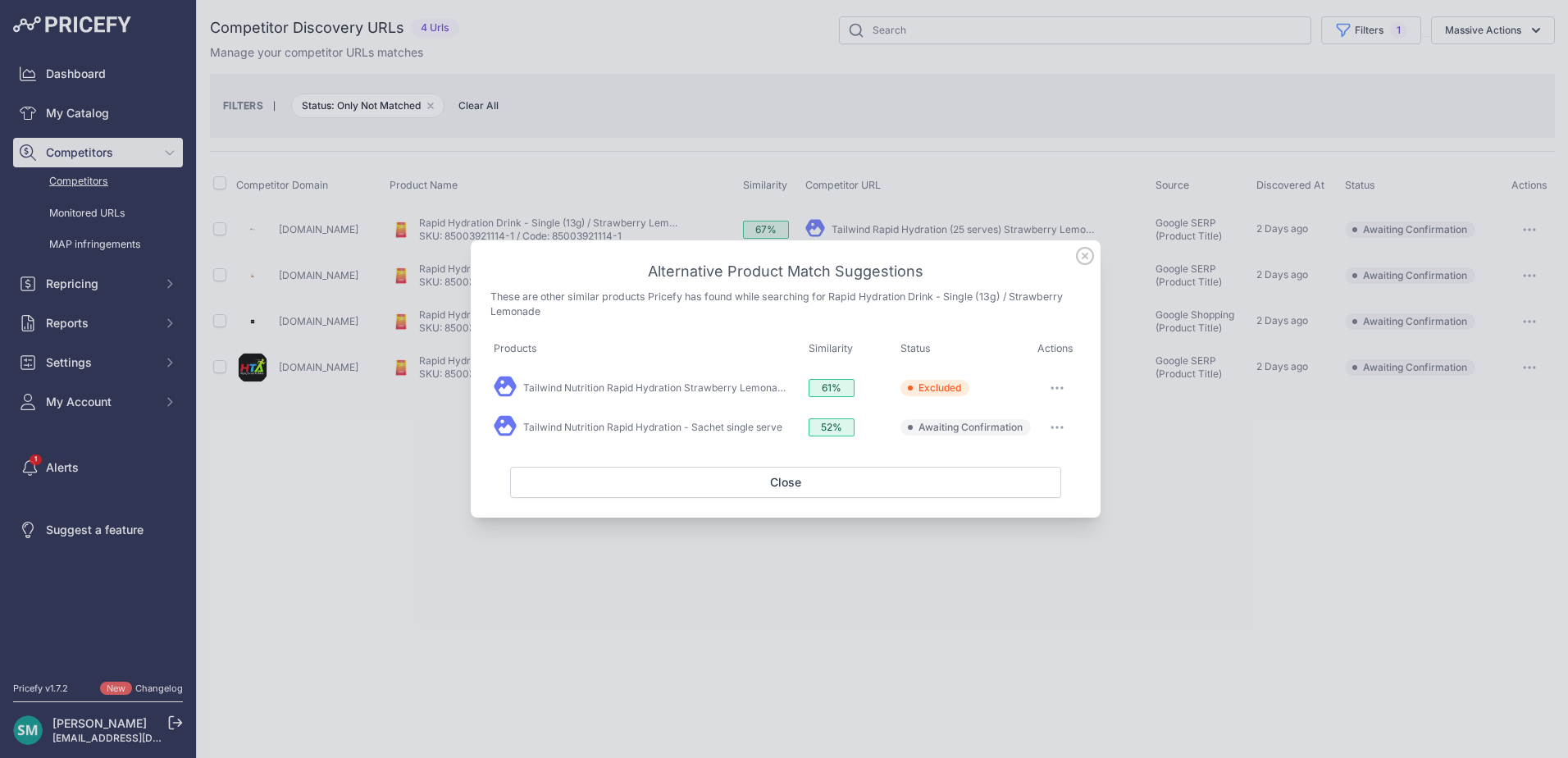 click at bounding box center (1057, 427) 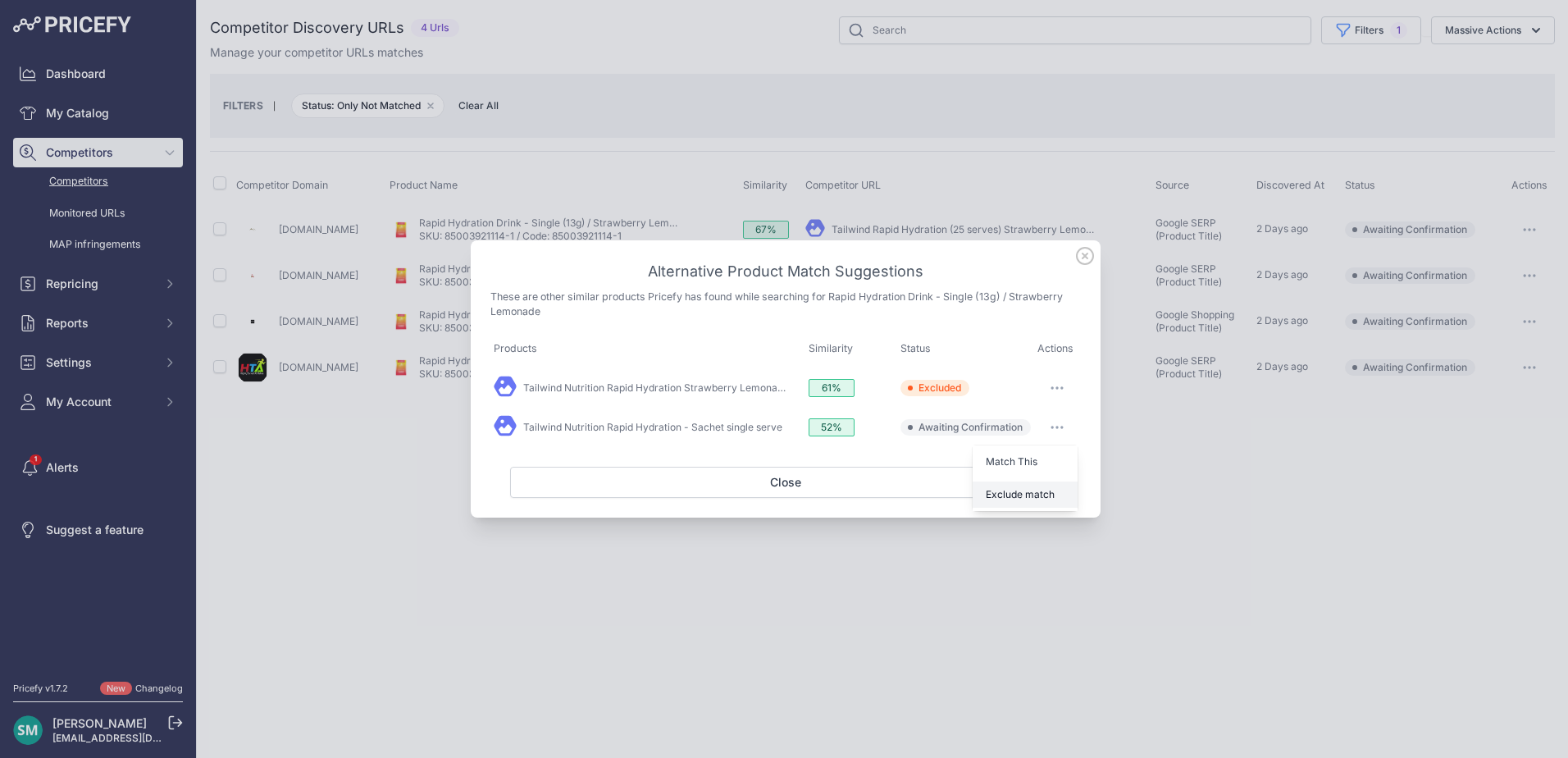 click on "Exclude match" at bounding box center [1020, 494] 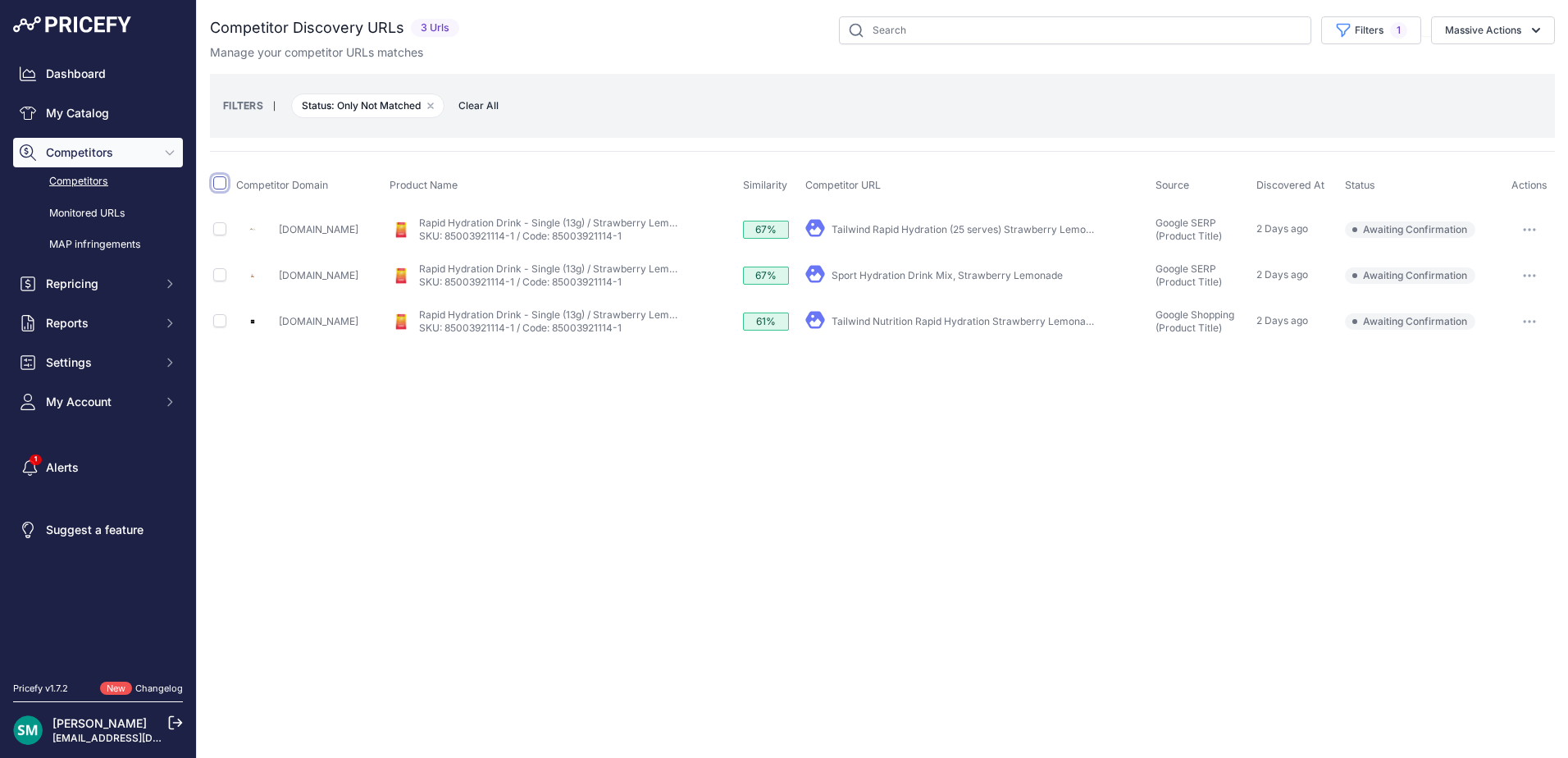 click at bounding box center [220, 183] 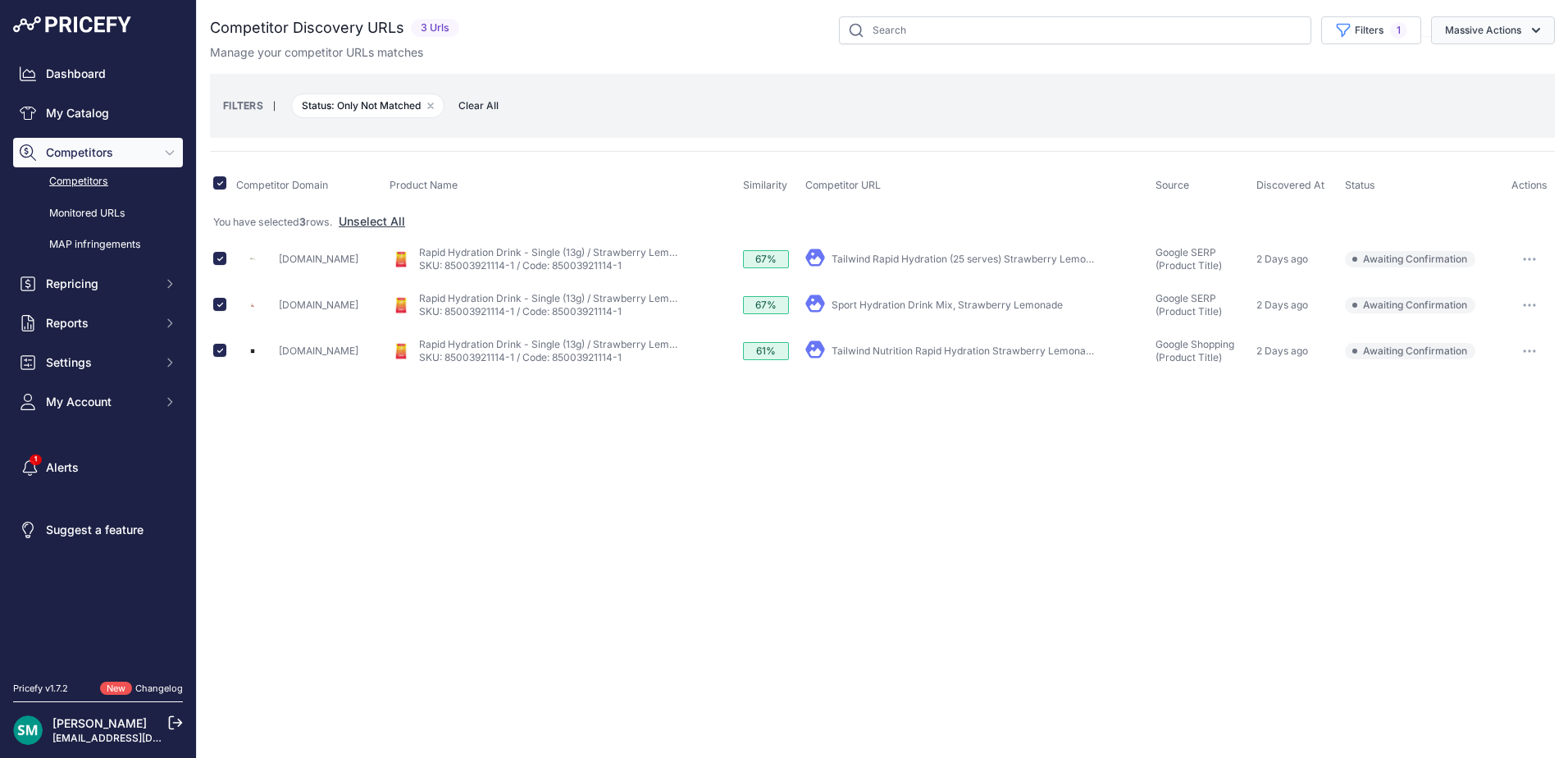 click on "Massive Actions" at bounding box center [1493, 30] 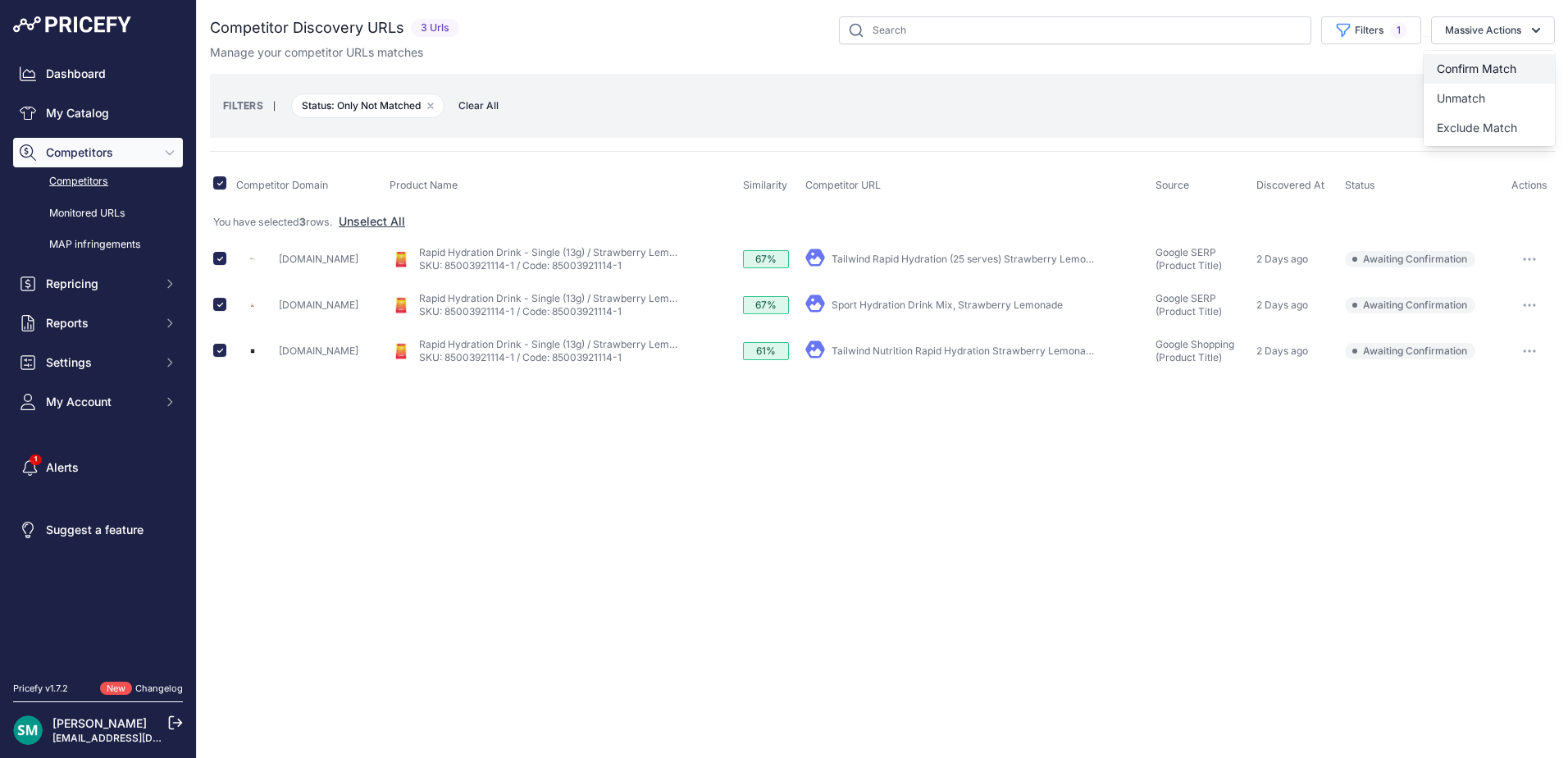 click on "Confirm Match" at bounding box center [1489, 69] 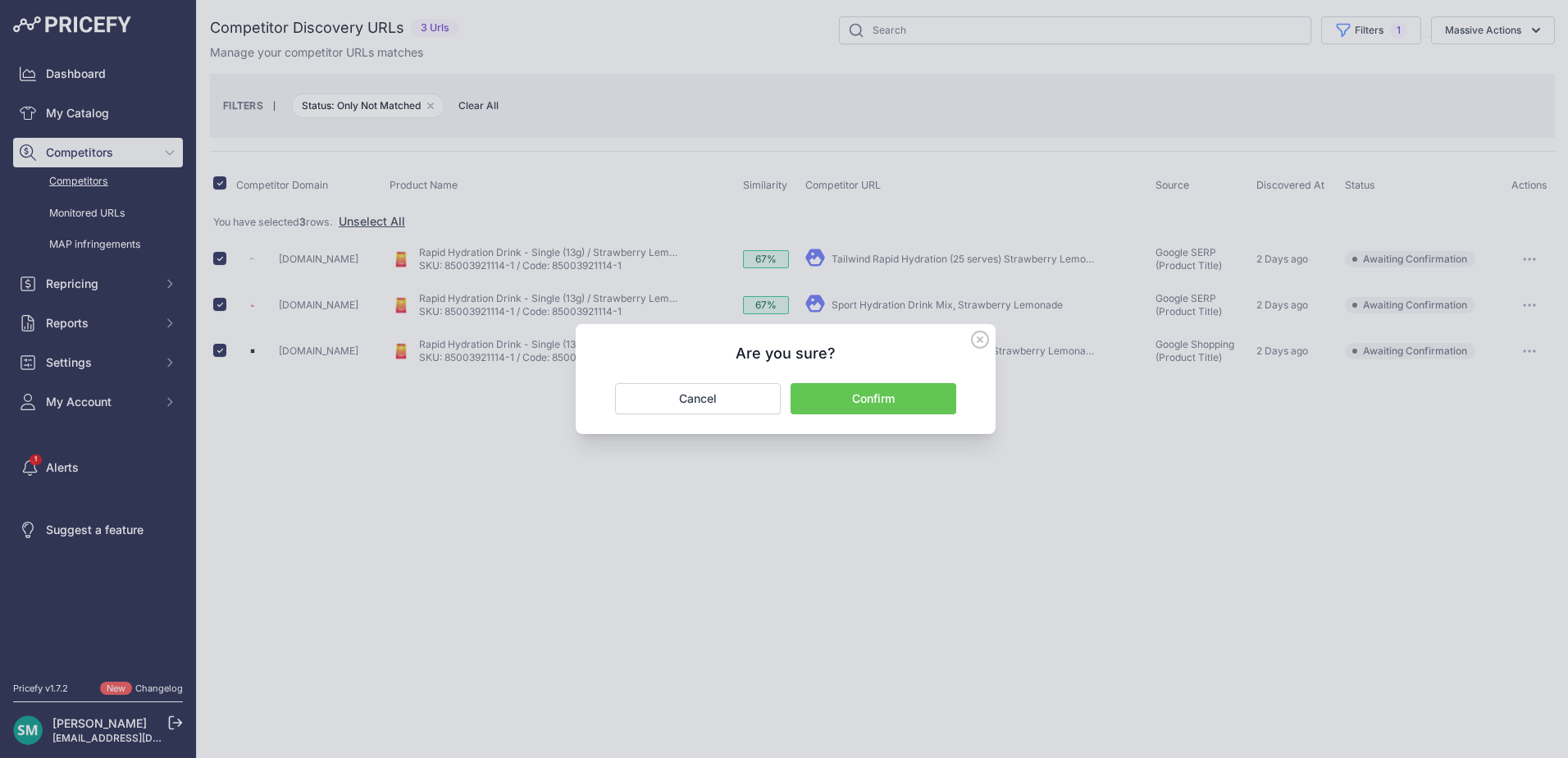 click on "Confirm" at bounding box center (873, 399) 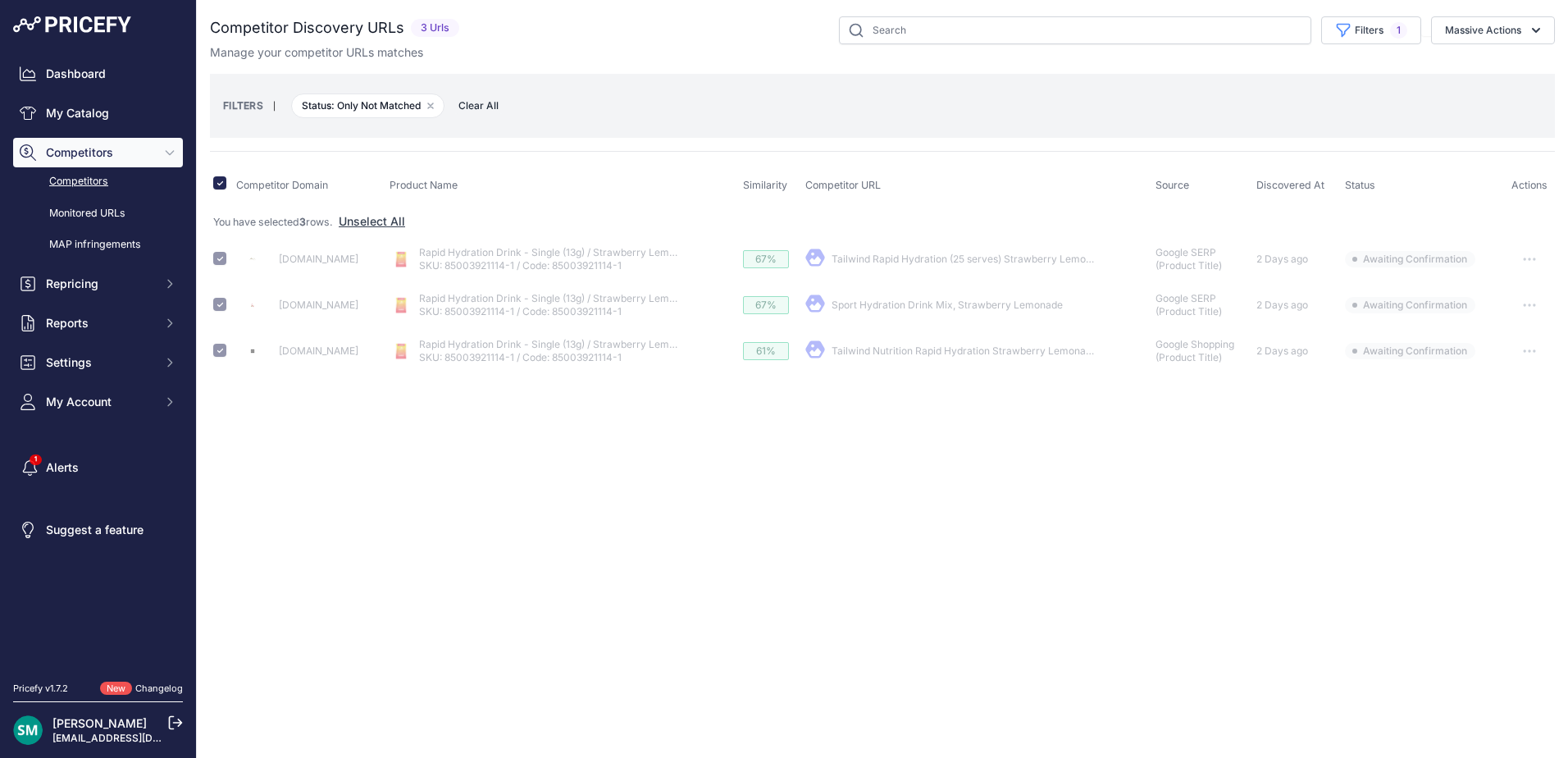 checkbox on "false" 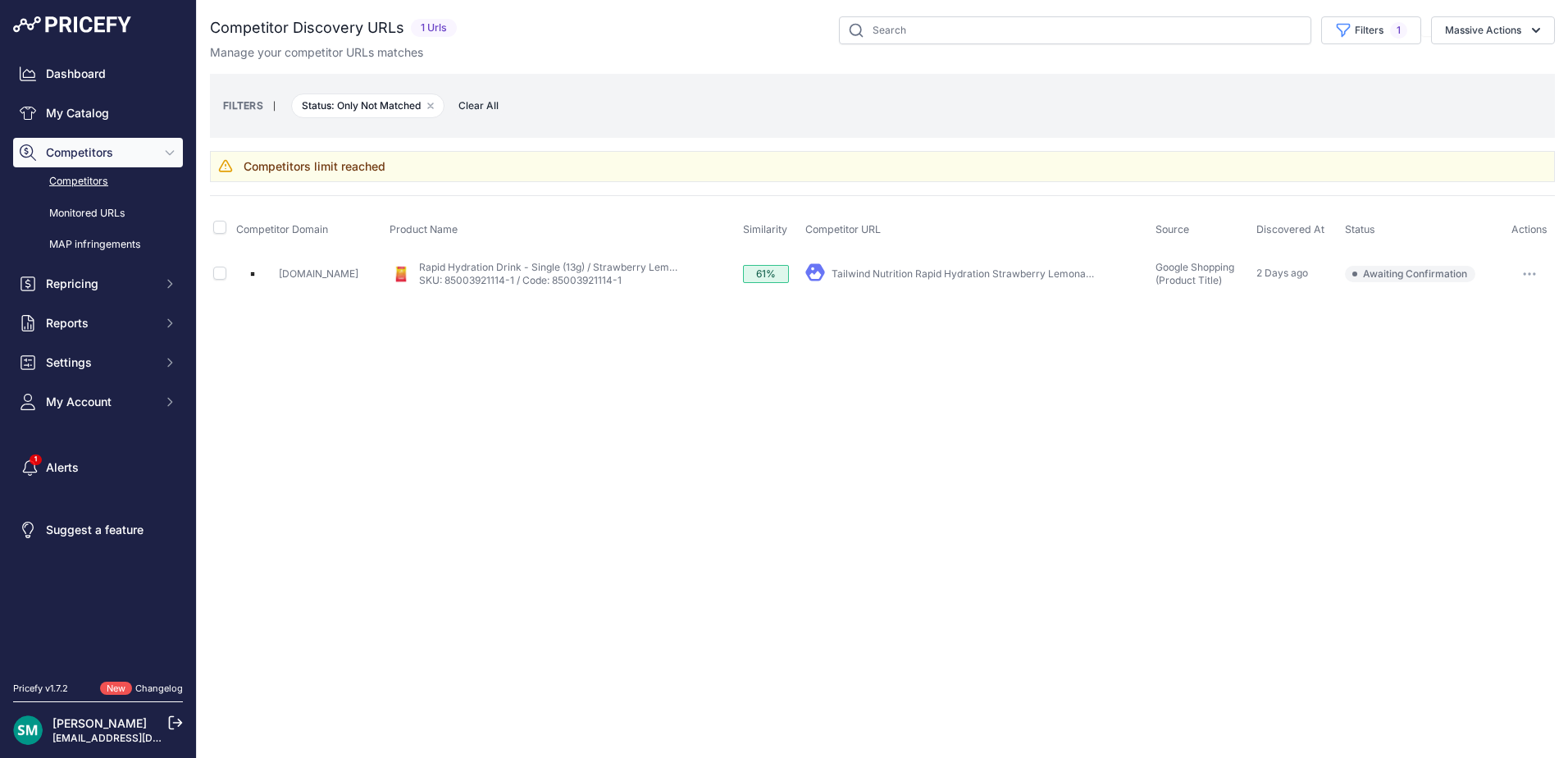 drag, startPoint x: 874, startPoint y: 272, endPoint x: 1292, endPoint y: 343, distance: 423.98703 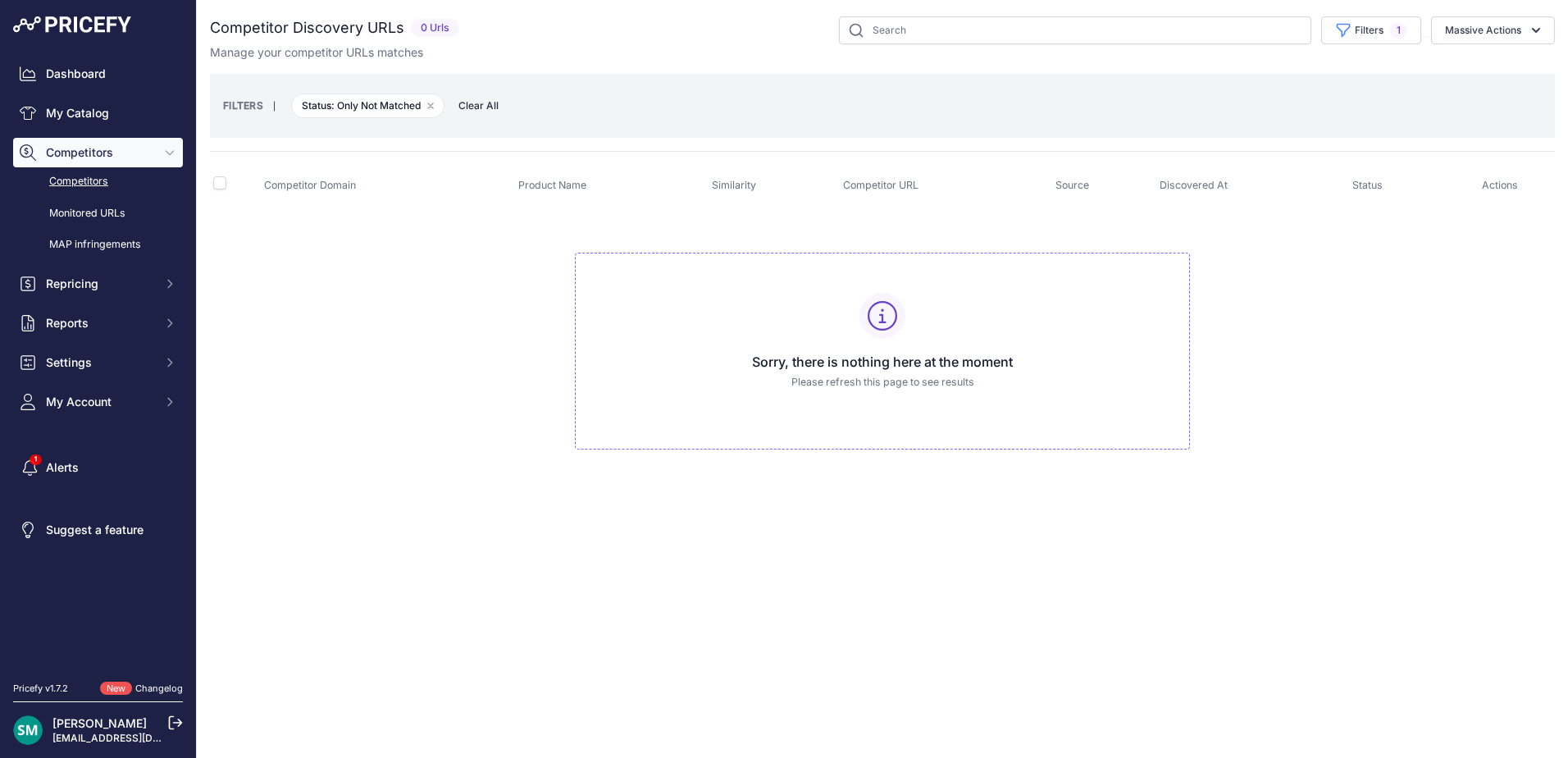 scroll, scrollTop: 0, scrollLeft: 0, axis: both 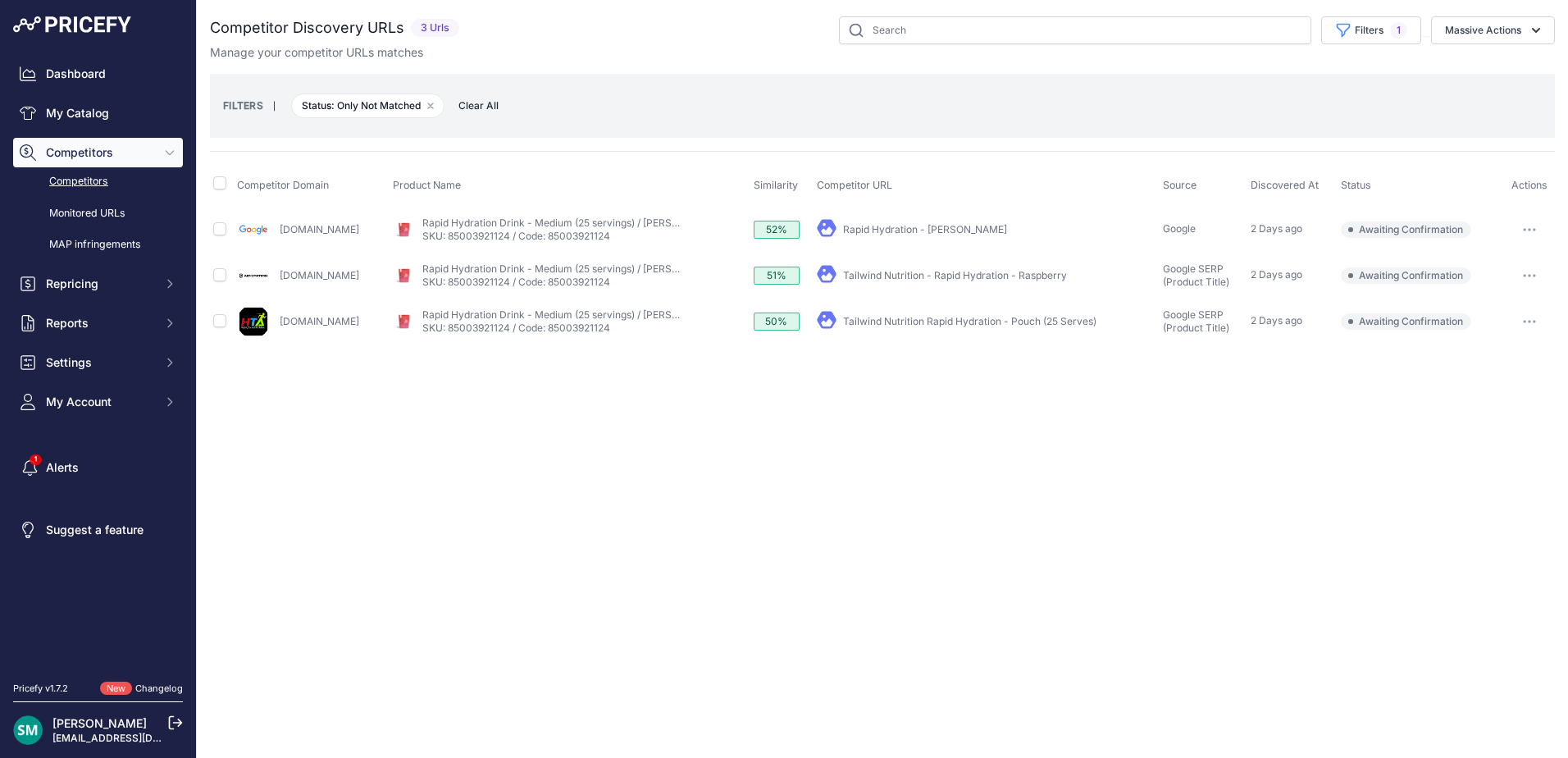 click 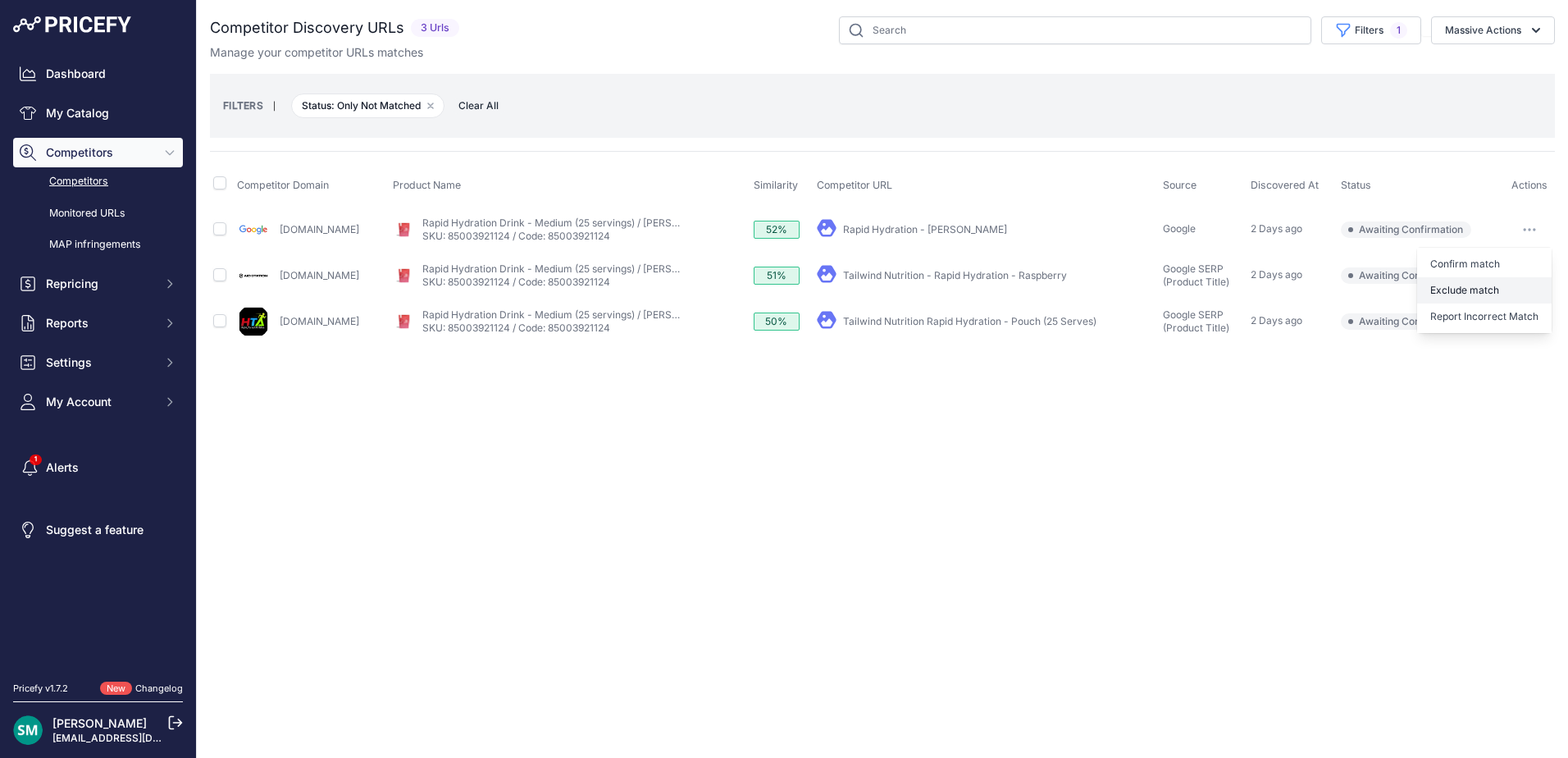 click on "Exclude match" at bounding box center (1484, 290) 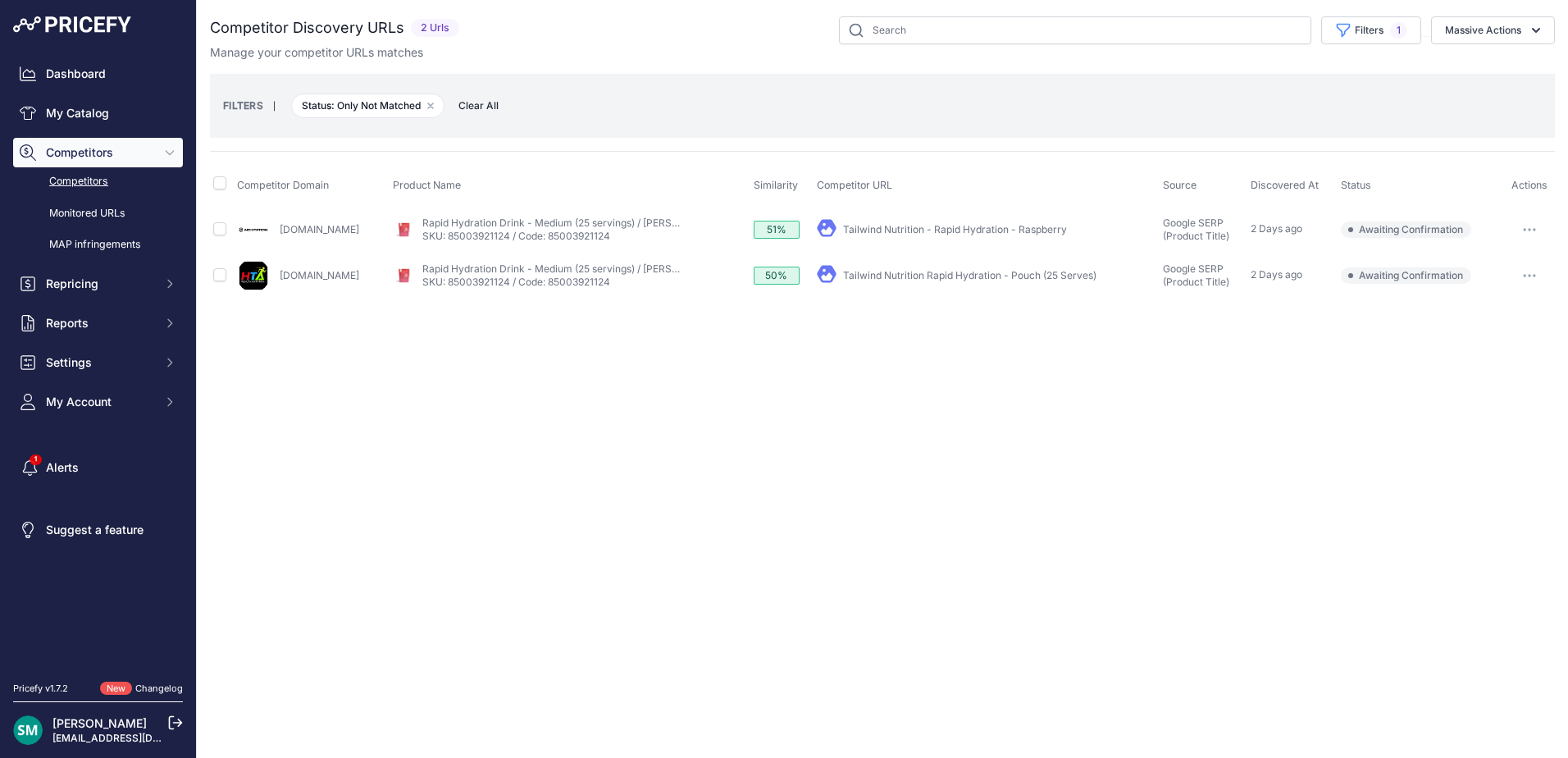 click at bounding box center (1529, 230) 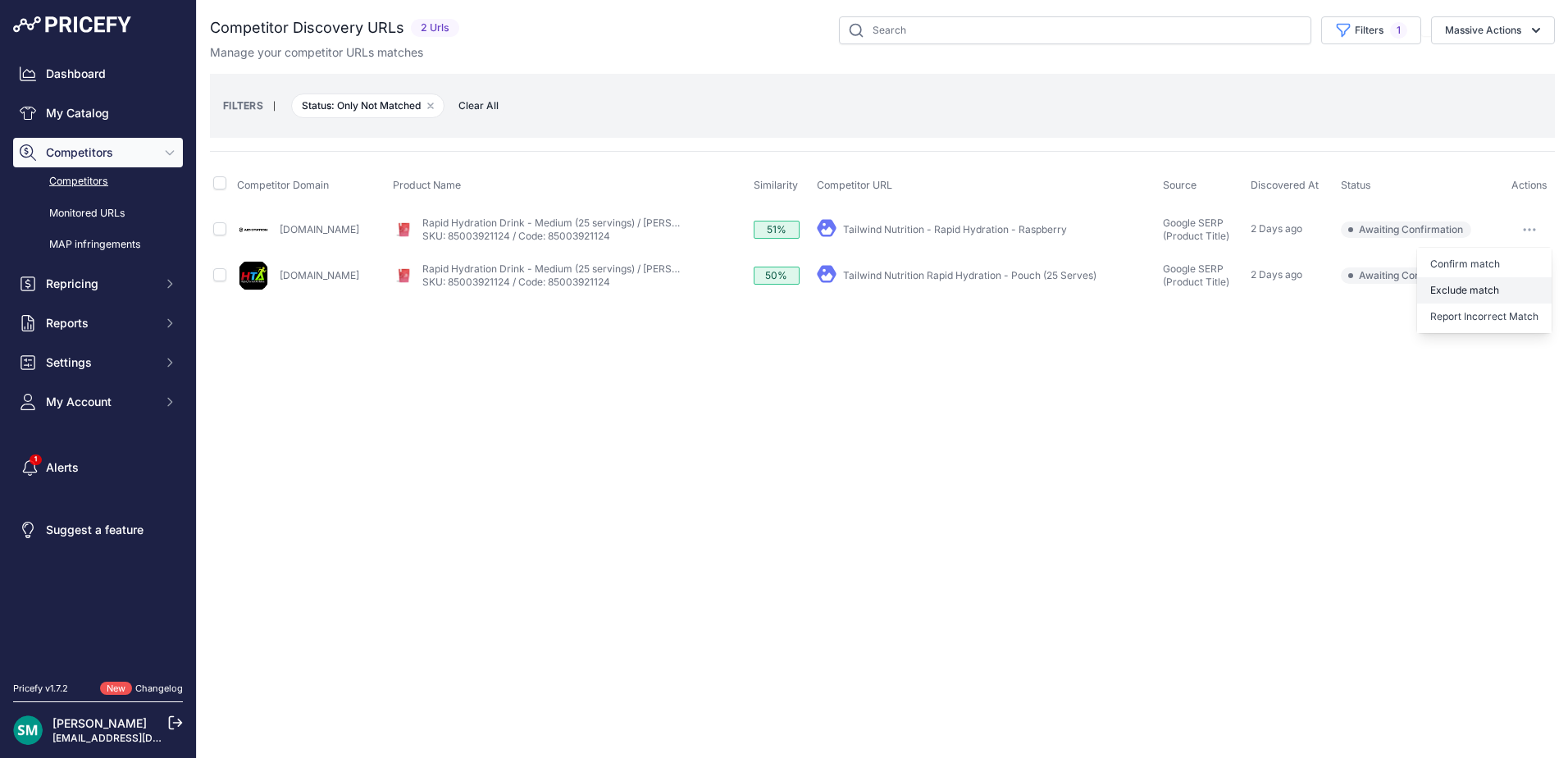 click on "Exclude match" at bounding box center (1484, 290) 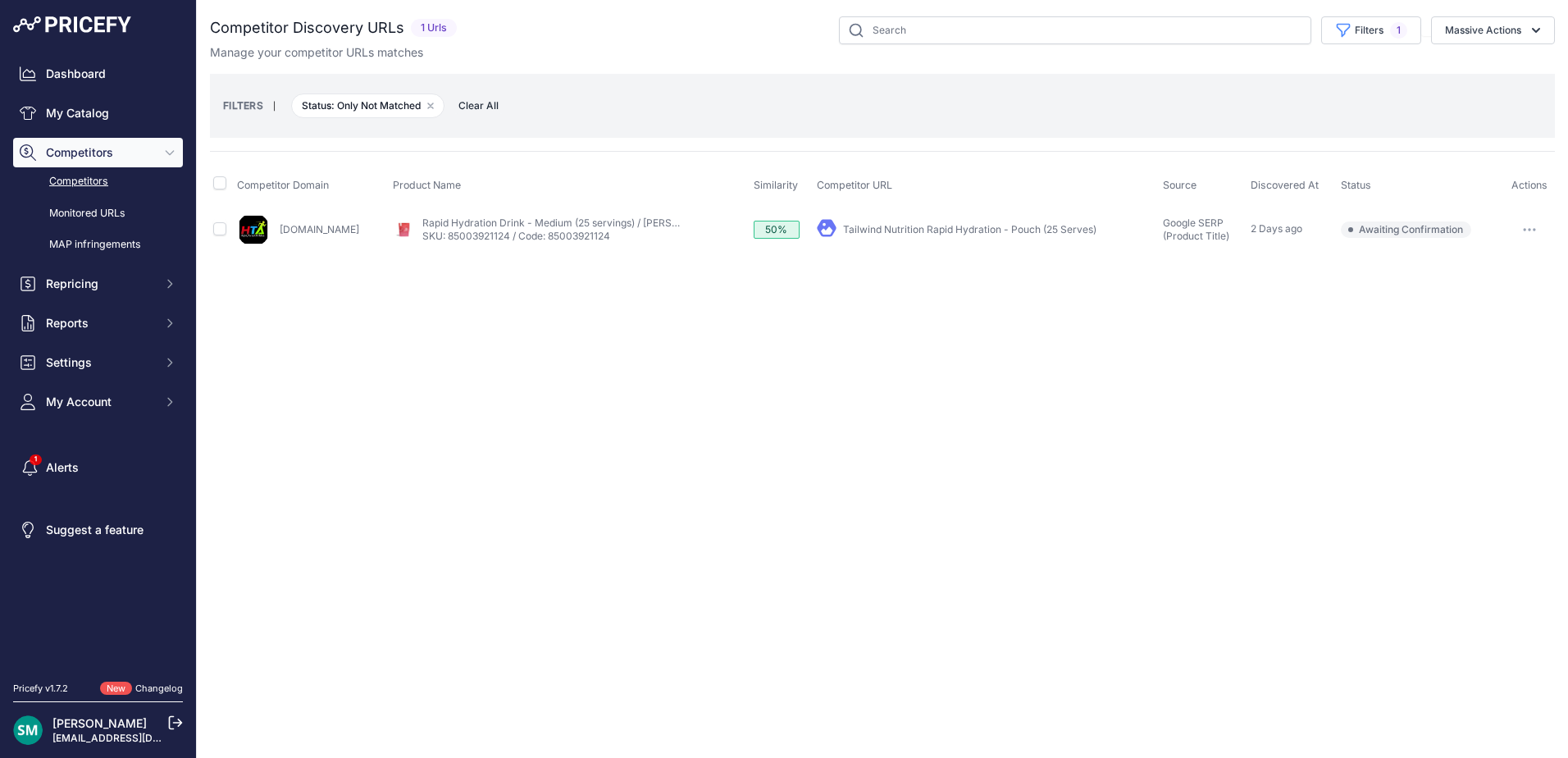 click at bounding box center (1529, 230) 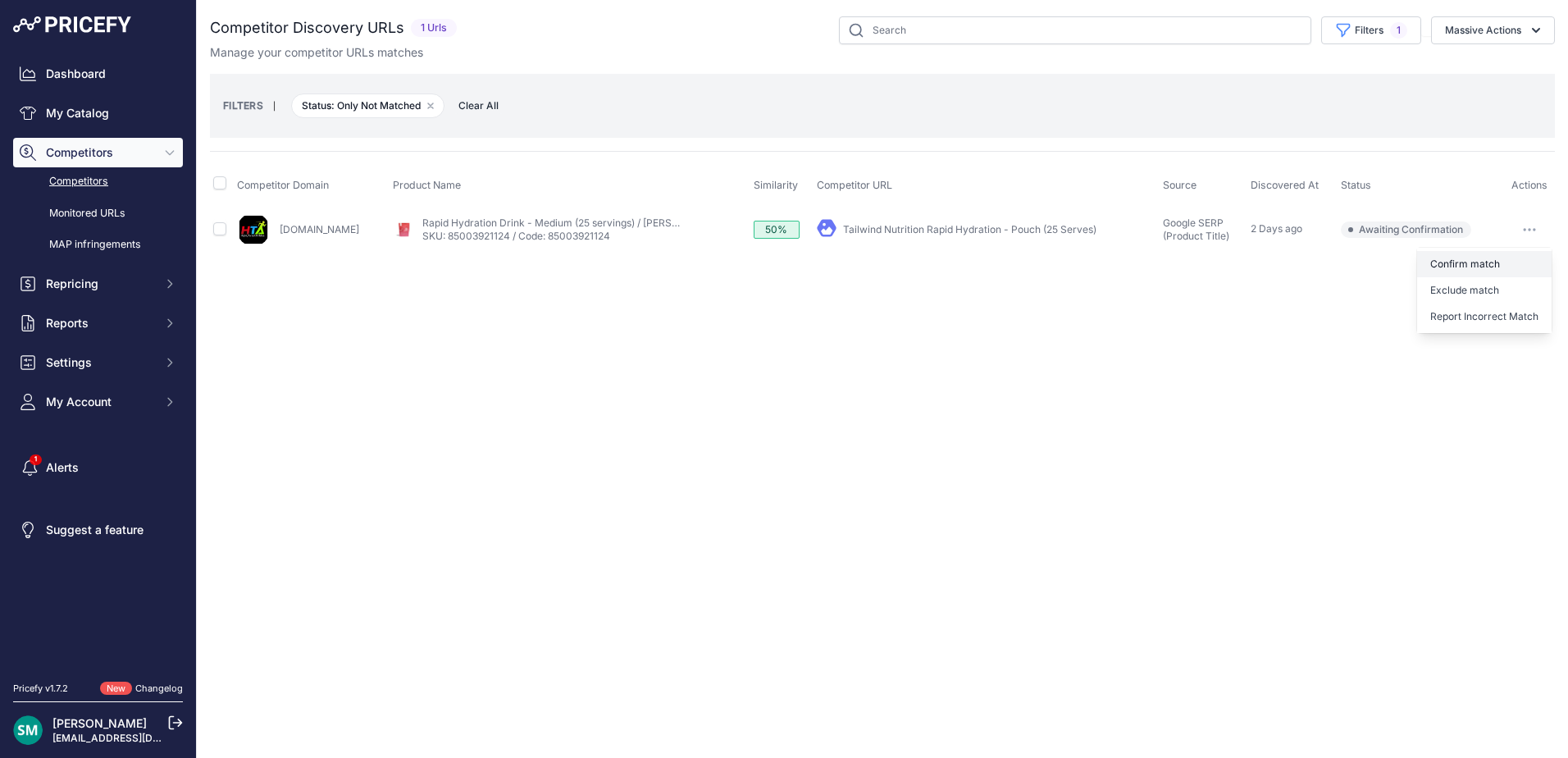 click on "Confirm match" at bounding box center [1484, 264] 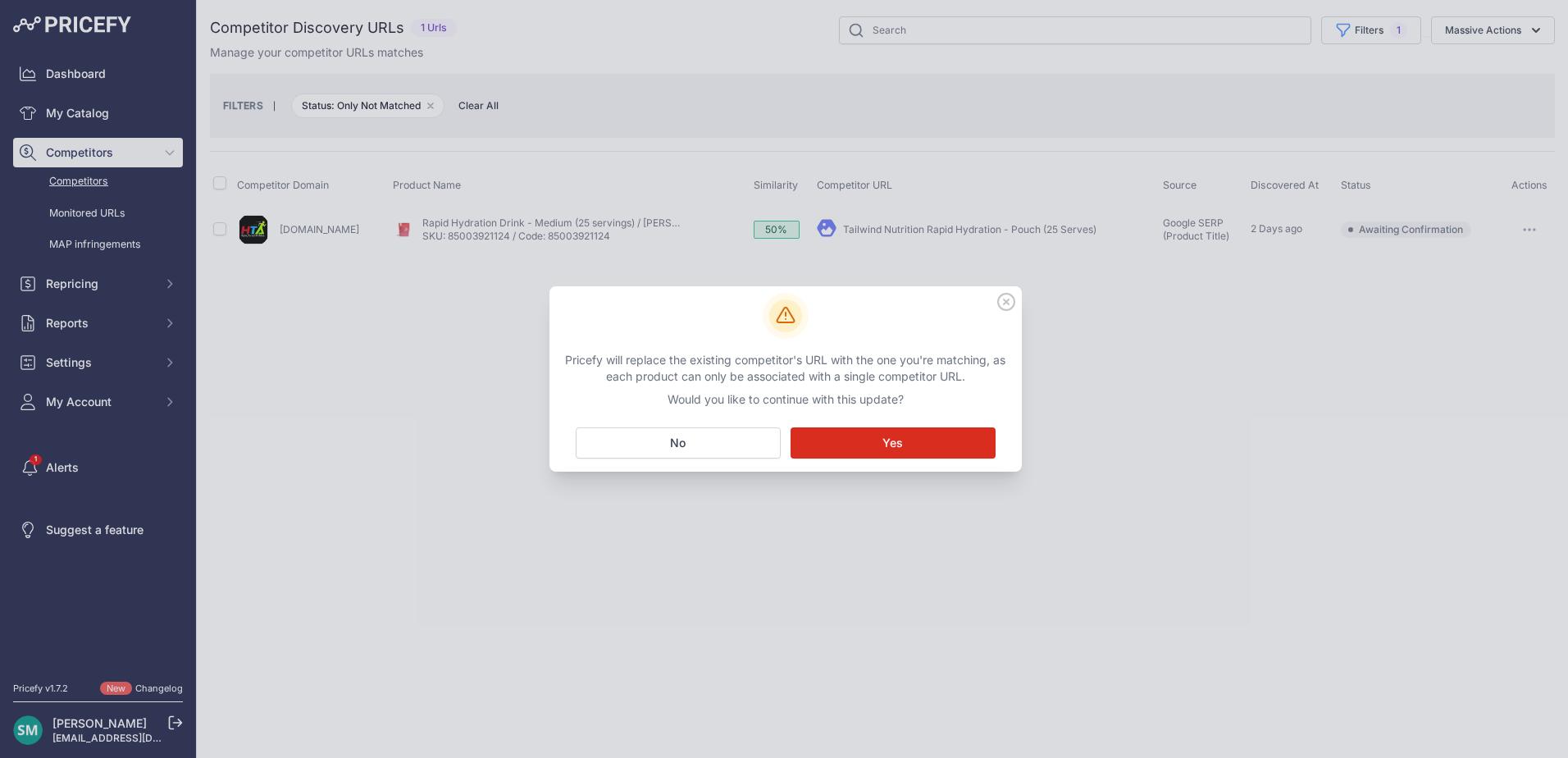 click on "Yes" at bounding box center (892, 443) 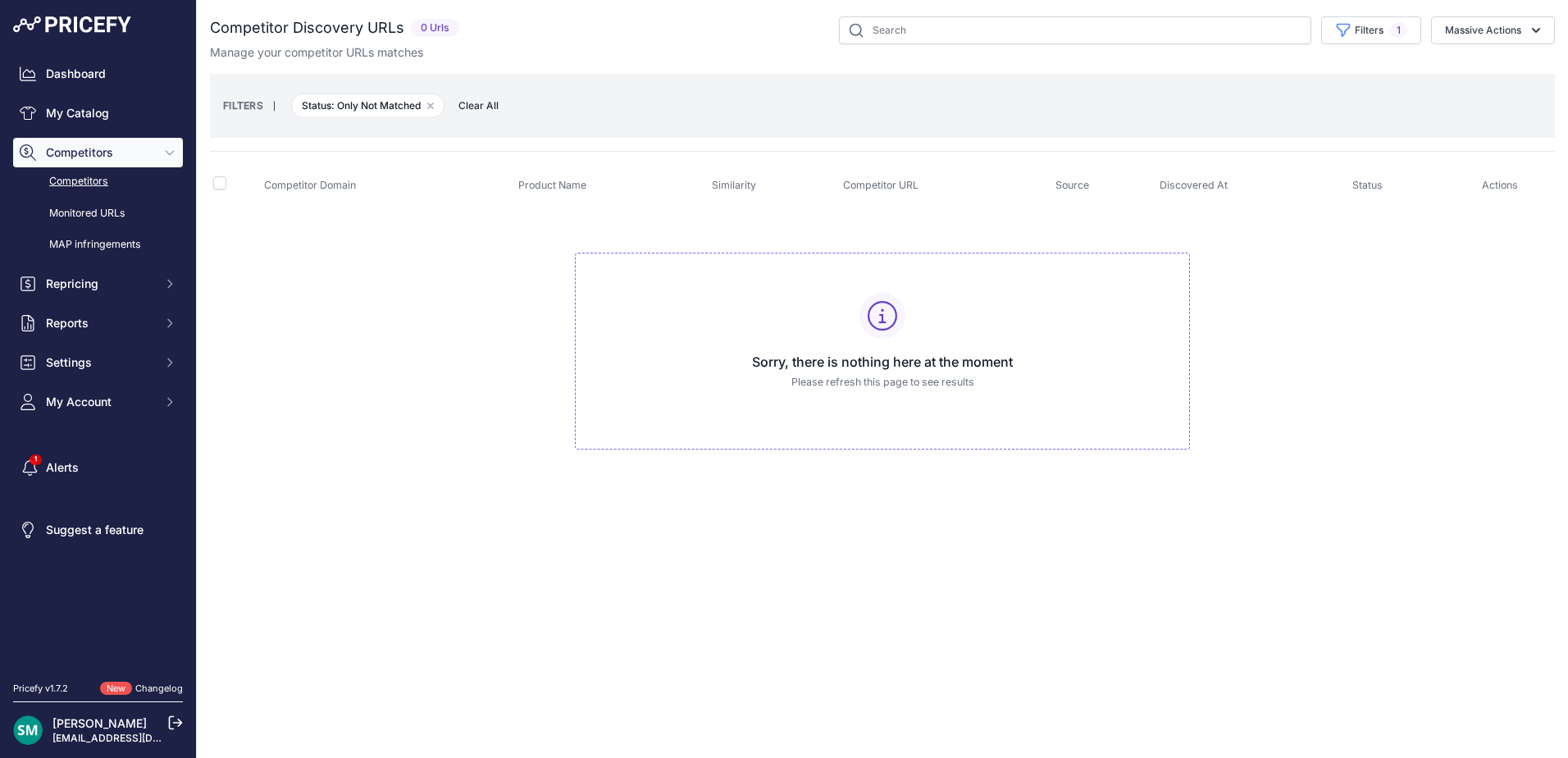 scroll, scrollTop: 0, scrollLeft: 0, axis: both 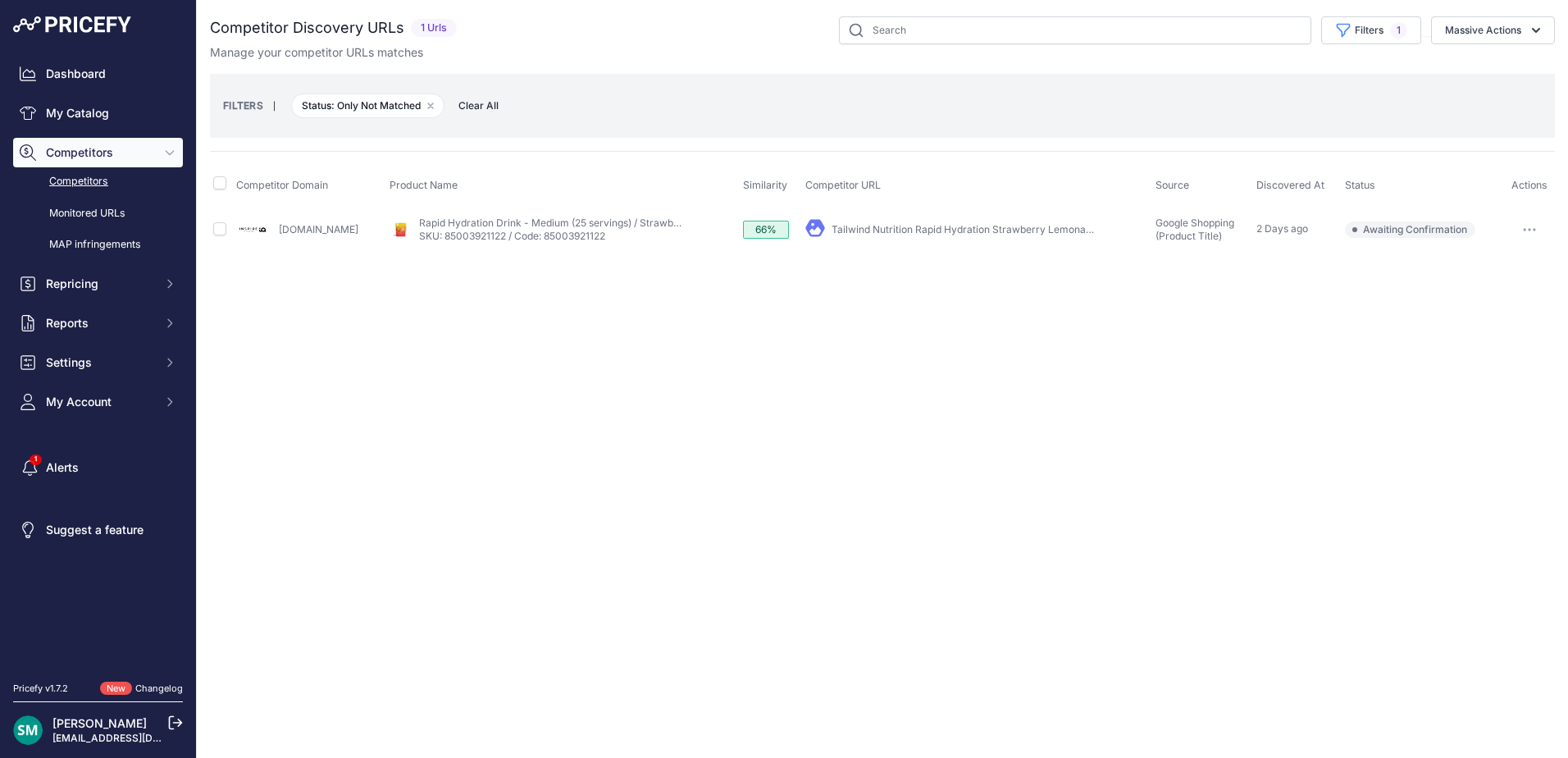 click at bounding box center (1529, 230) 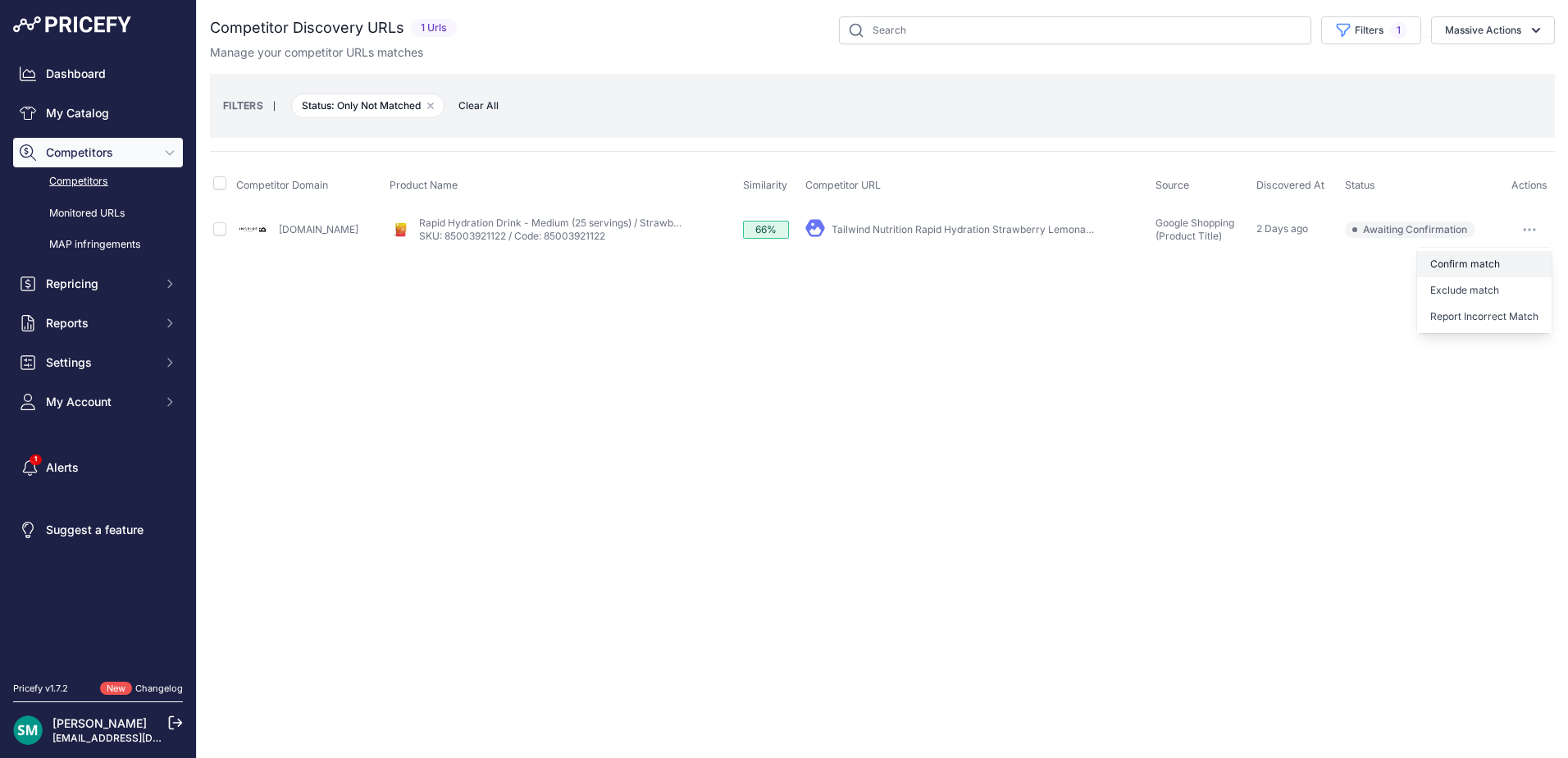 click on "Confirm match" at bounding box center (1484, 264) 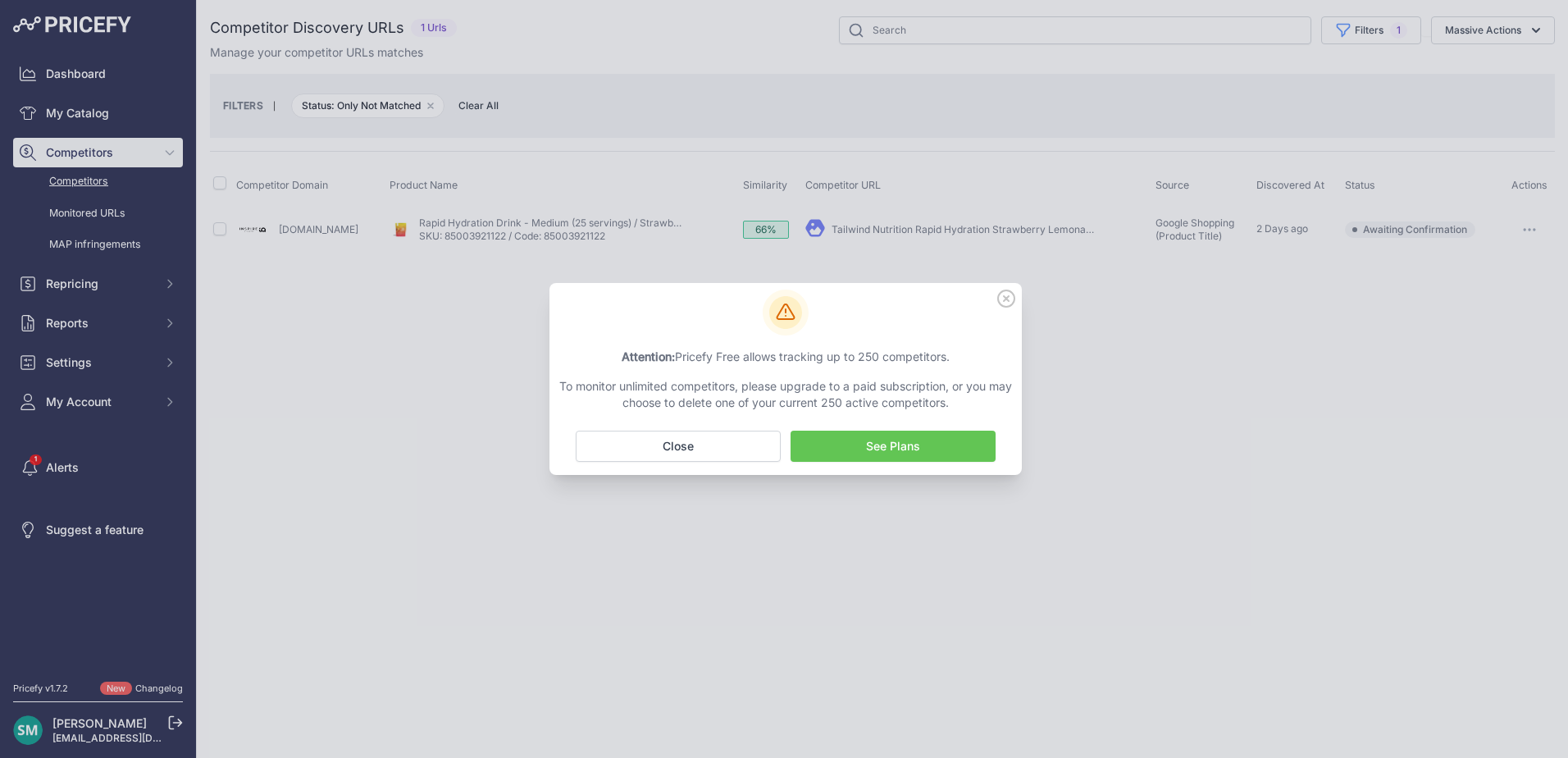 click 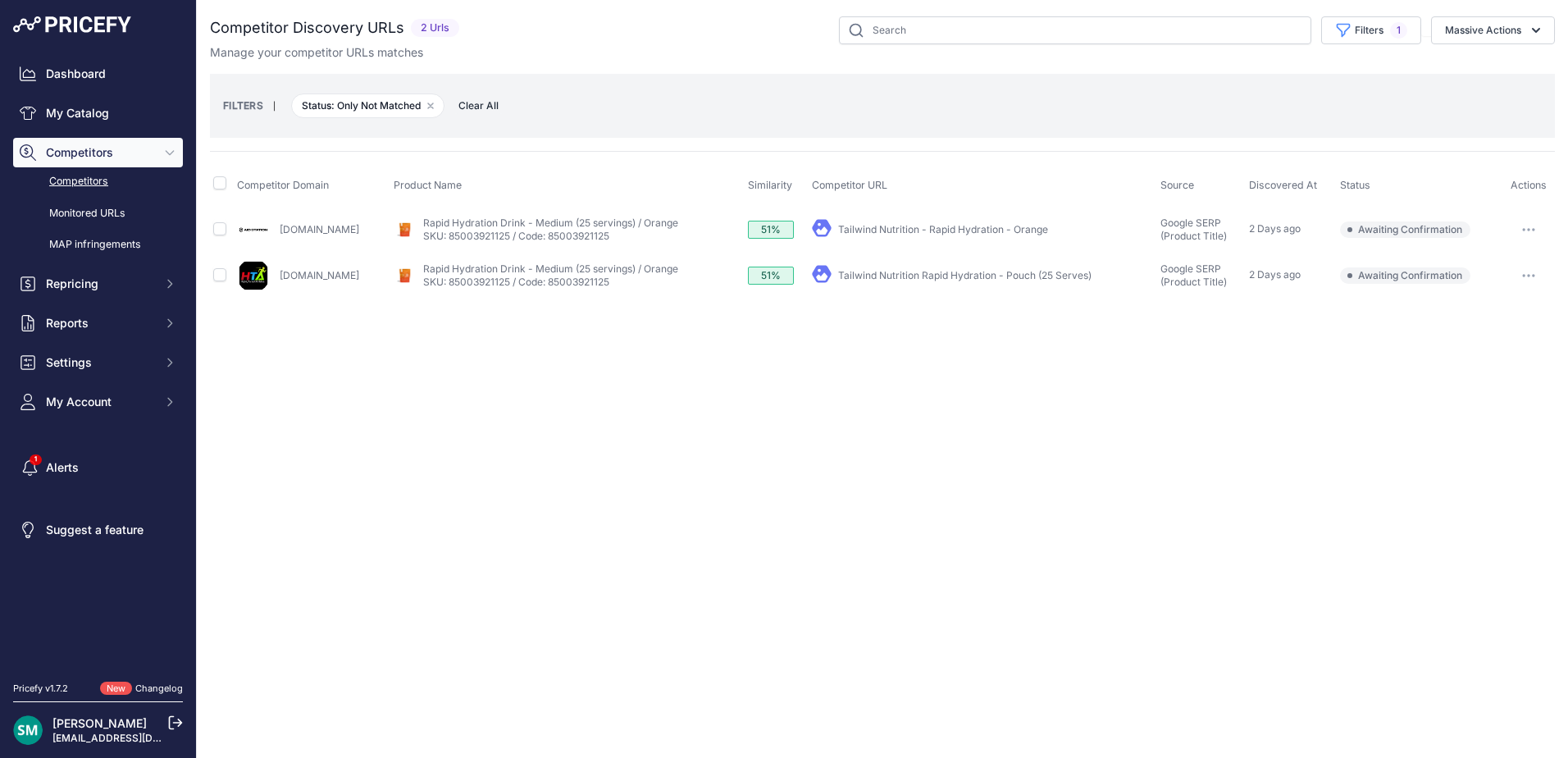 scroll, scrollTop: 0, scrollLeft: 0, axis: both 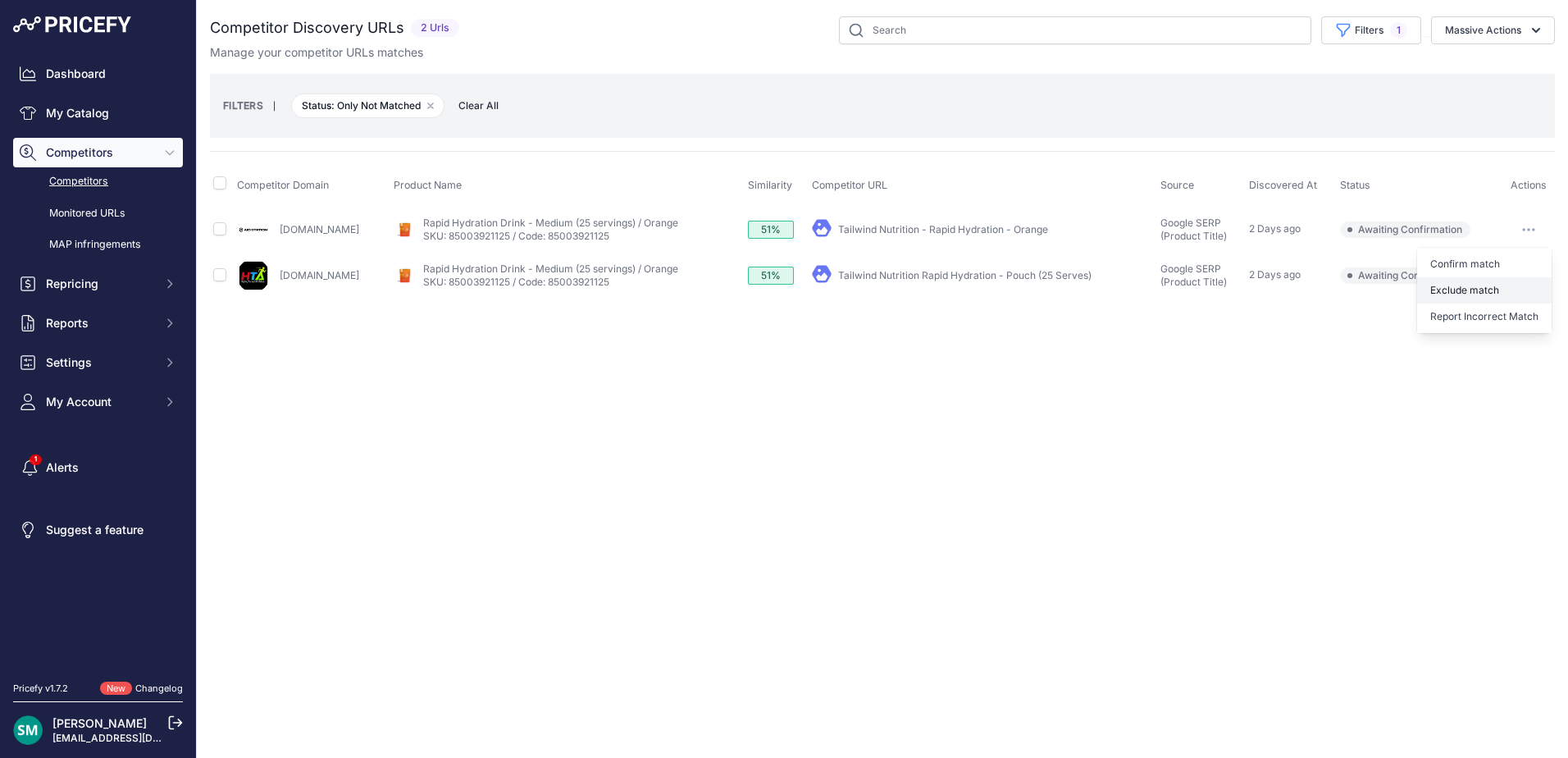 click on "Exclude match" at bounding box center [1484, 290] 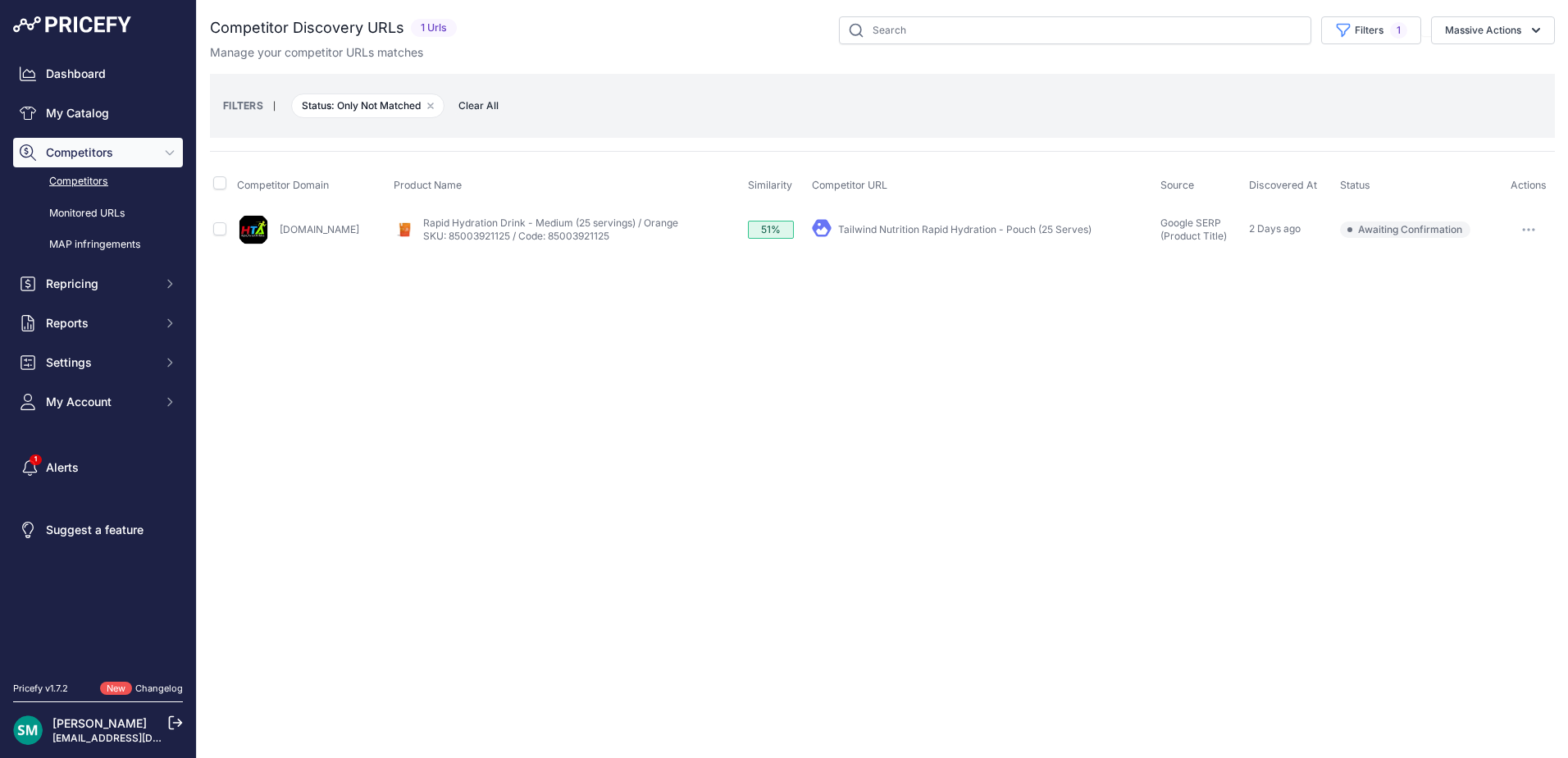 click at bounding box center [1529, 230] 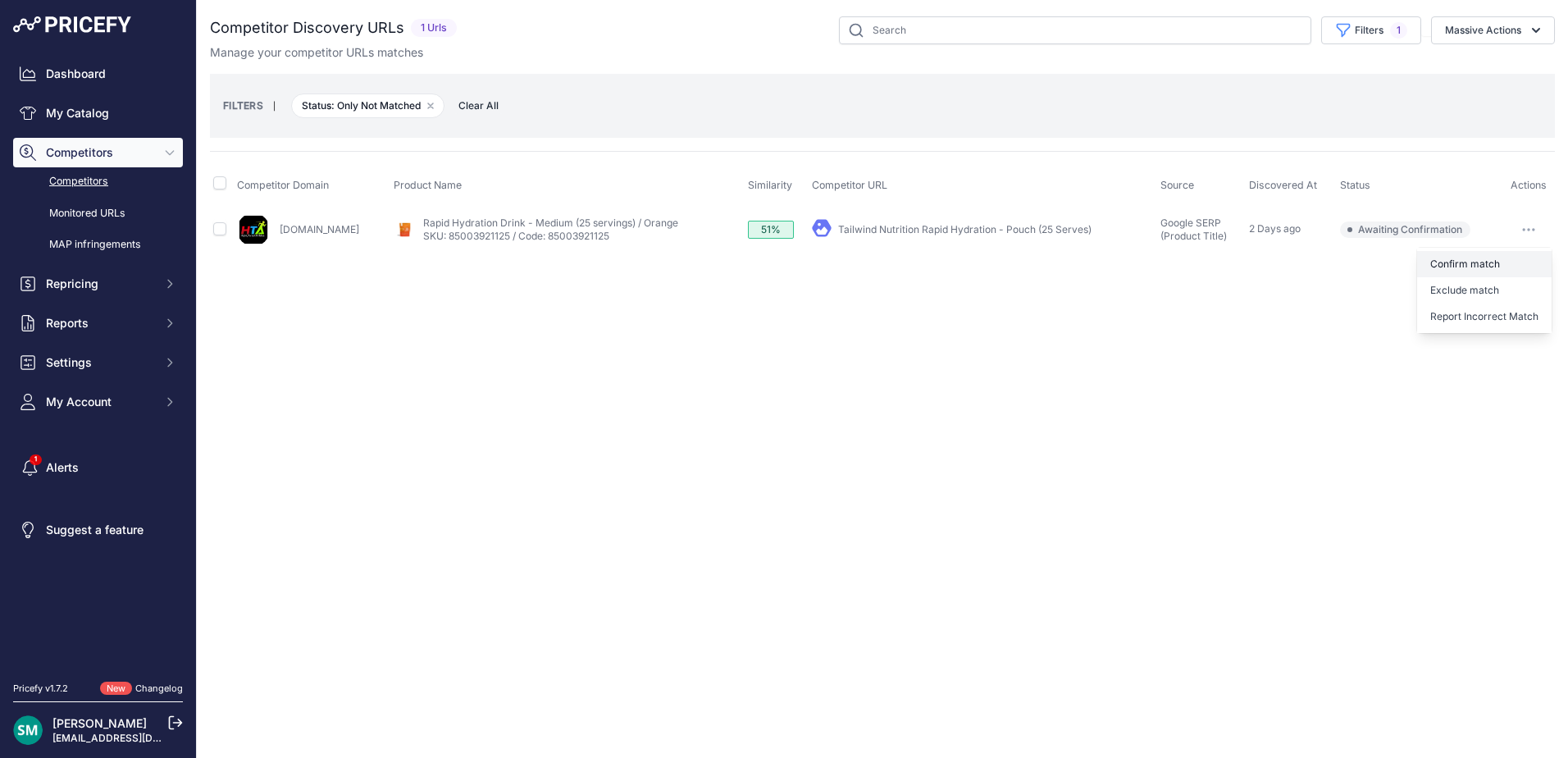 click on "Confirm match" at bounding box center (1484, 264) 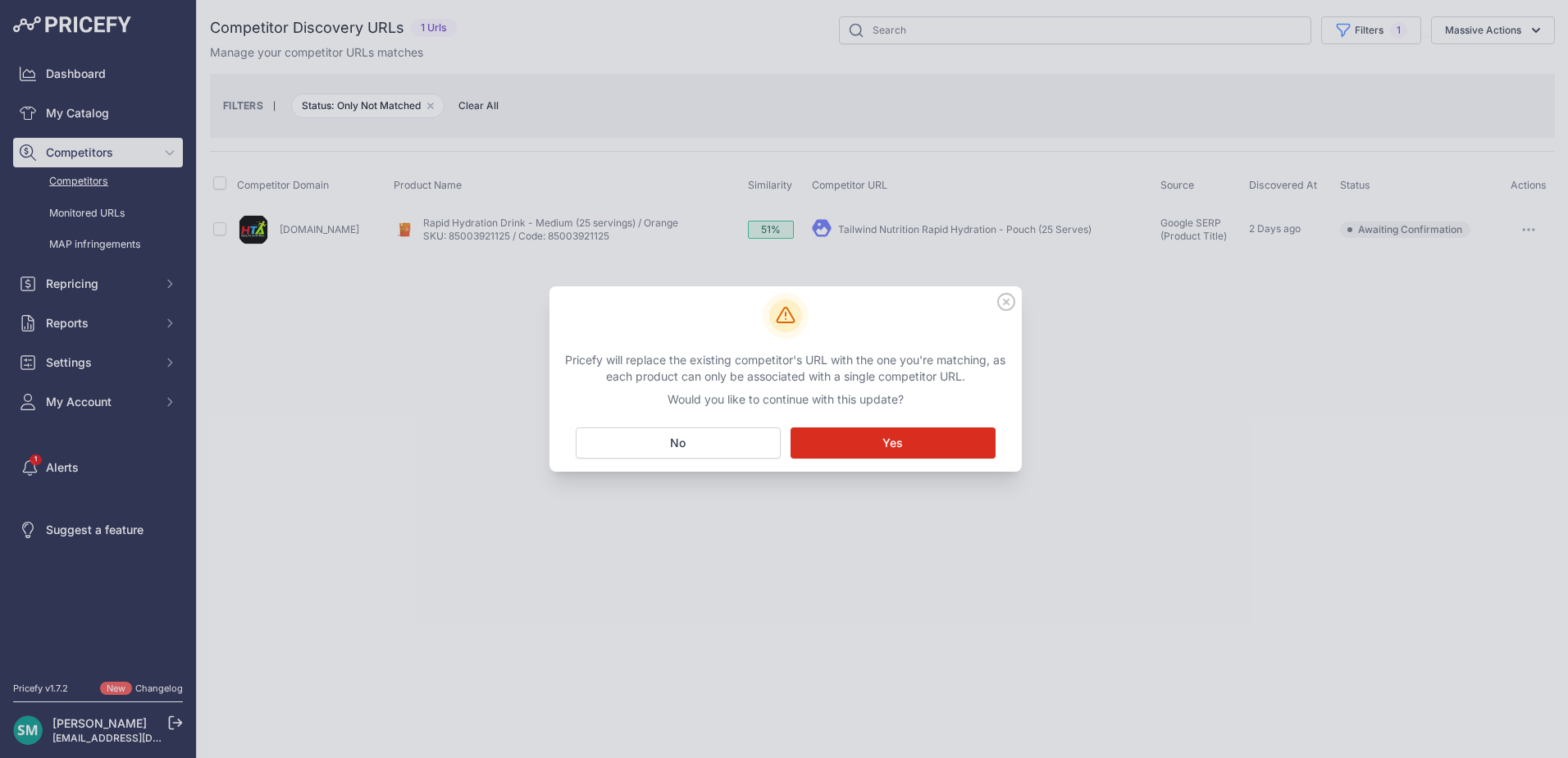 click on "Matching...
Yes" at bounding box center (893, 443) 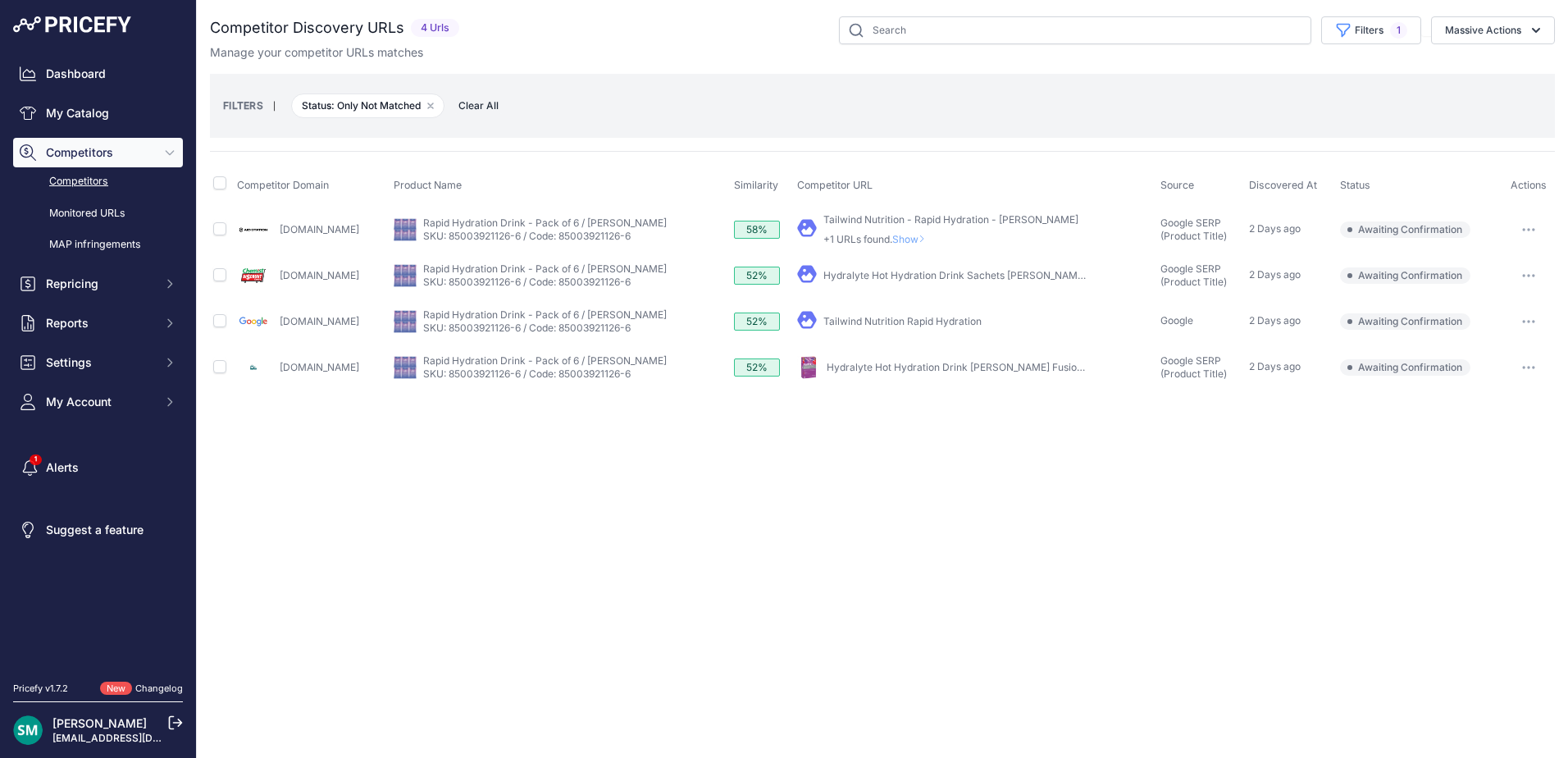 scroll, scrollTop: 0, scrollLeft: 0, axis: both 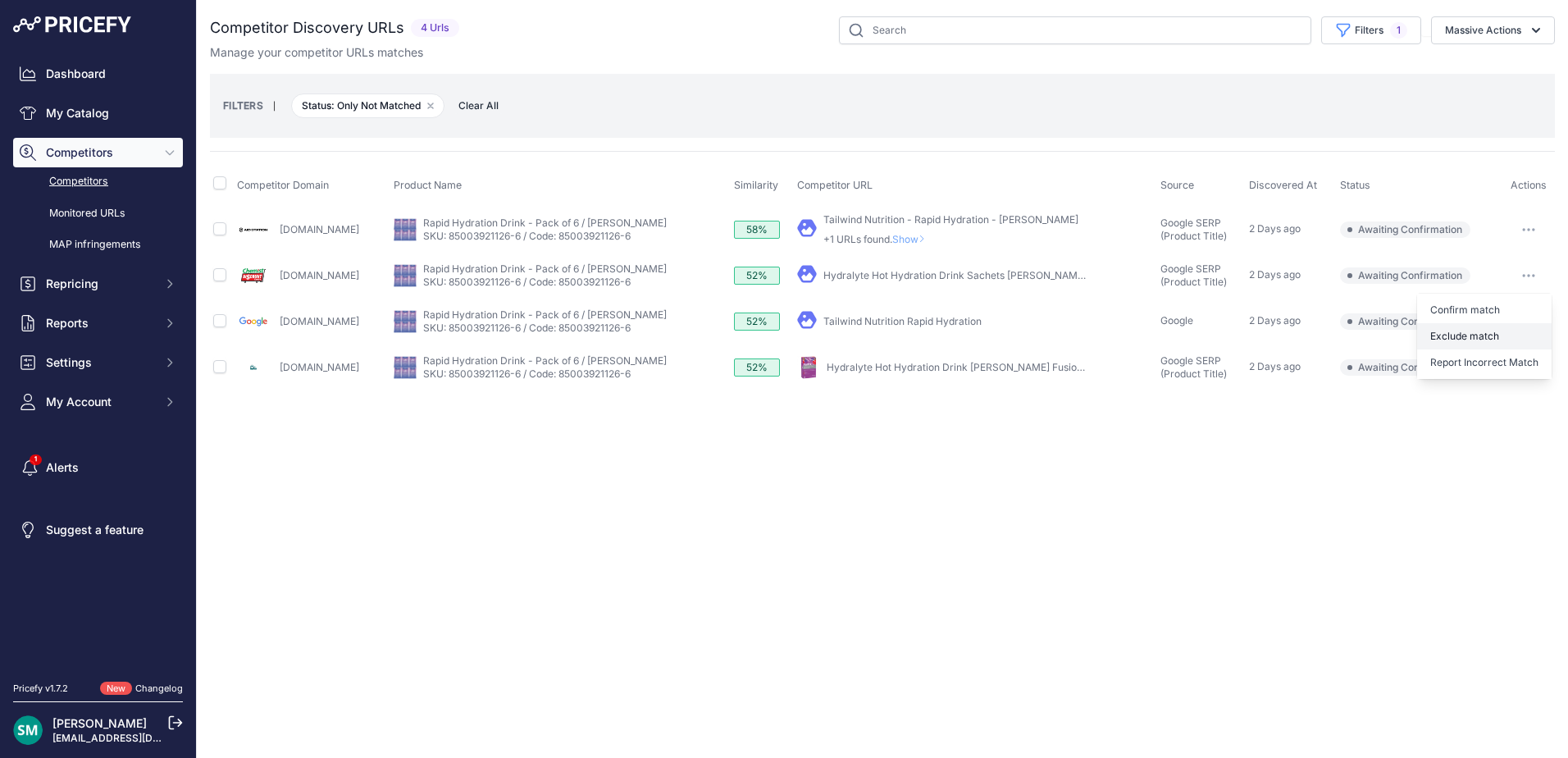 click on "Exclude match" at bounding box center [1484, 336] 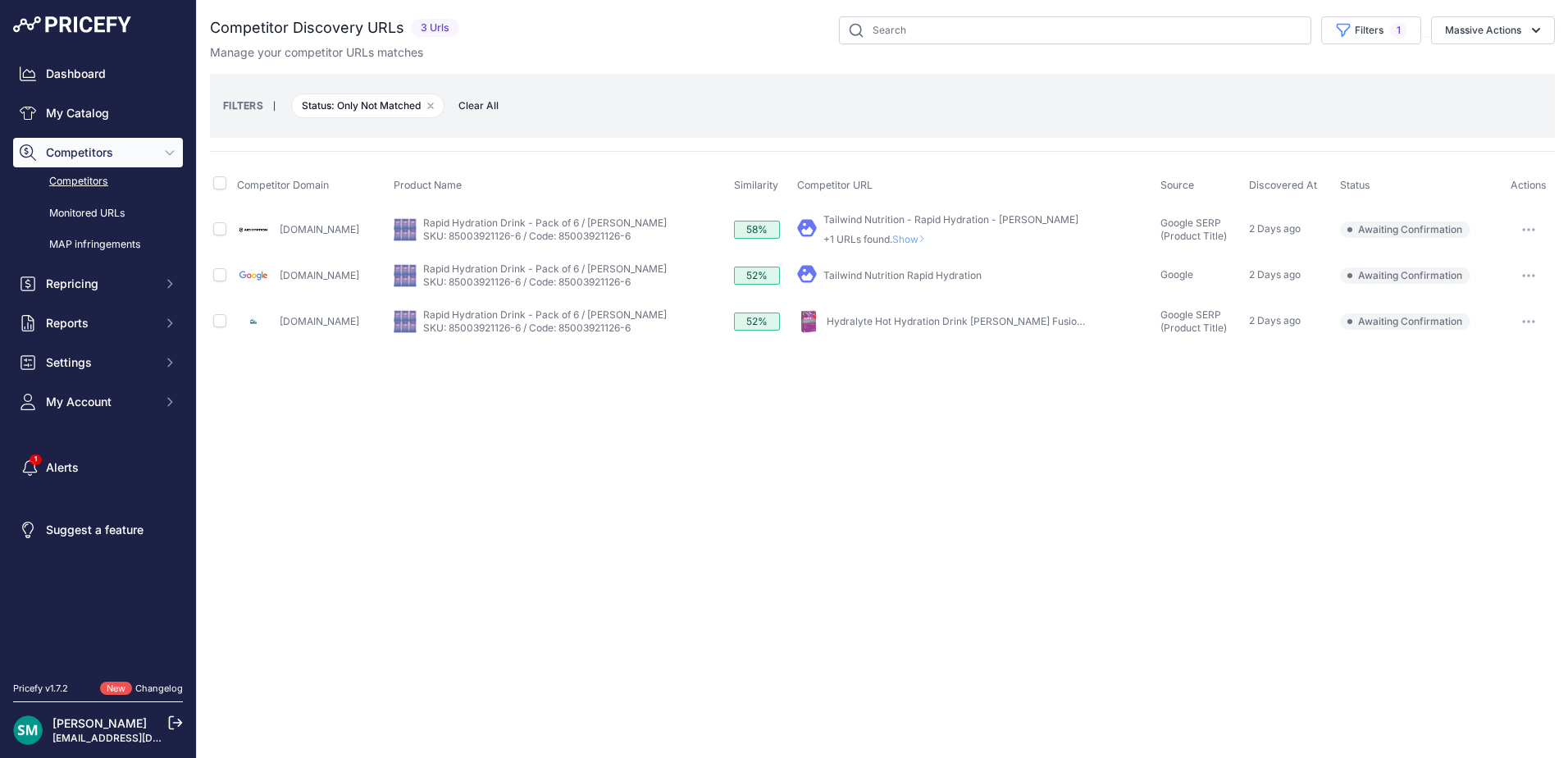 click at bounding box center [1529, 276] 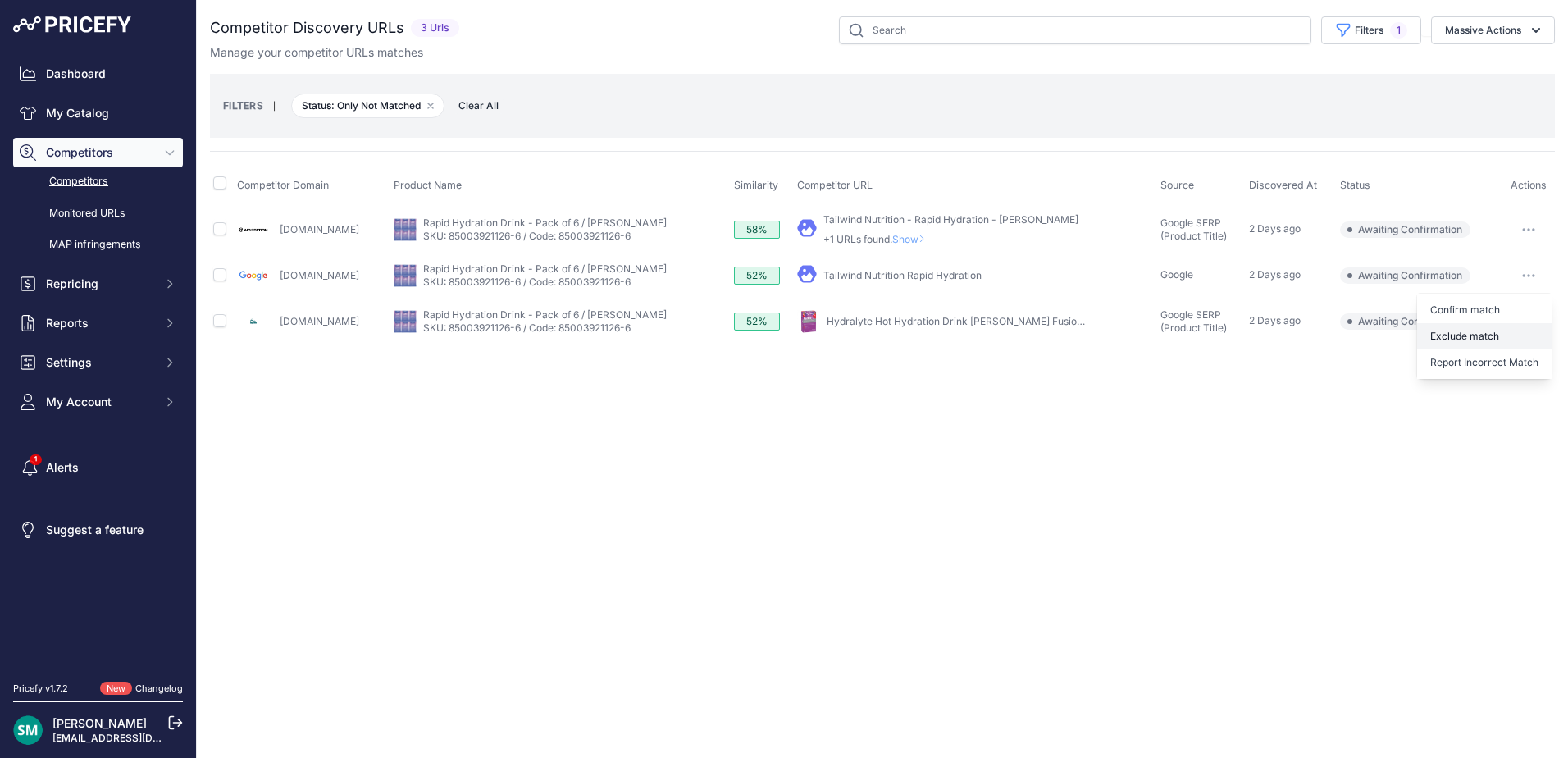 click on "Exclude match" at bounding box center (1484, 336) 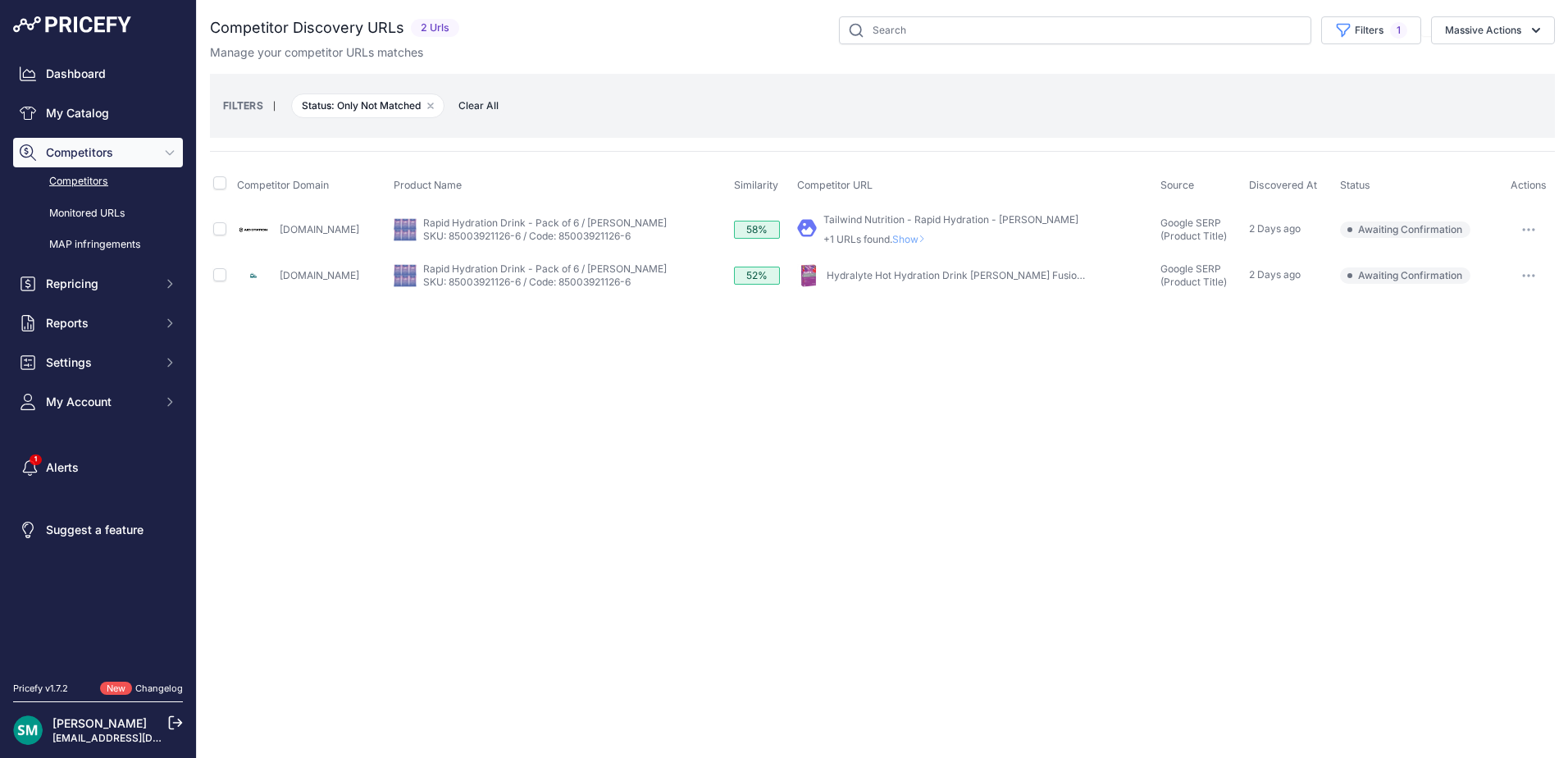 drag, startPoint x: 983, startPoint y: 278, endPoint x: 1324, endPoint y: 368, distance: 352.67691 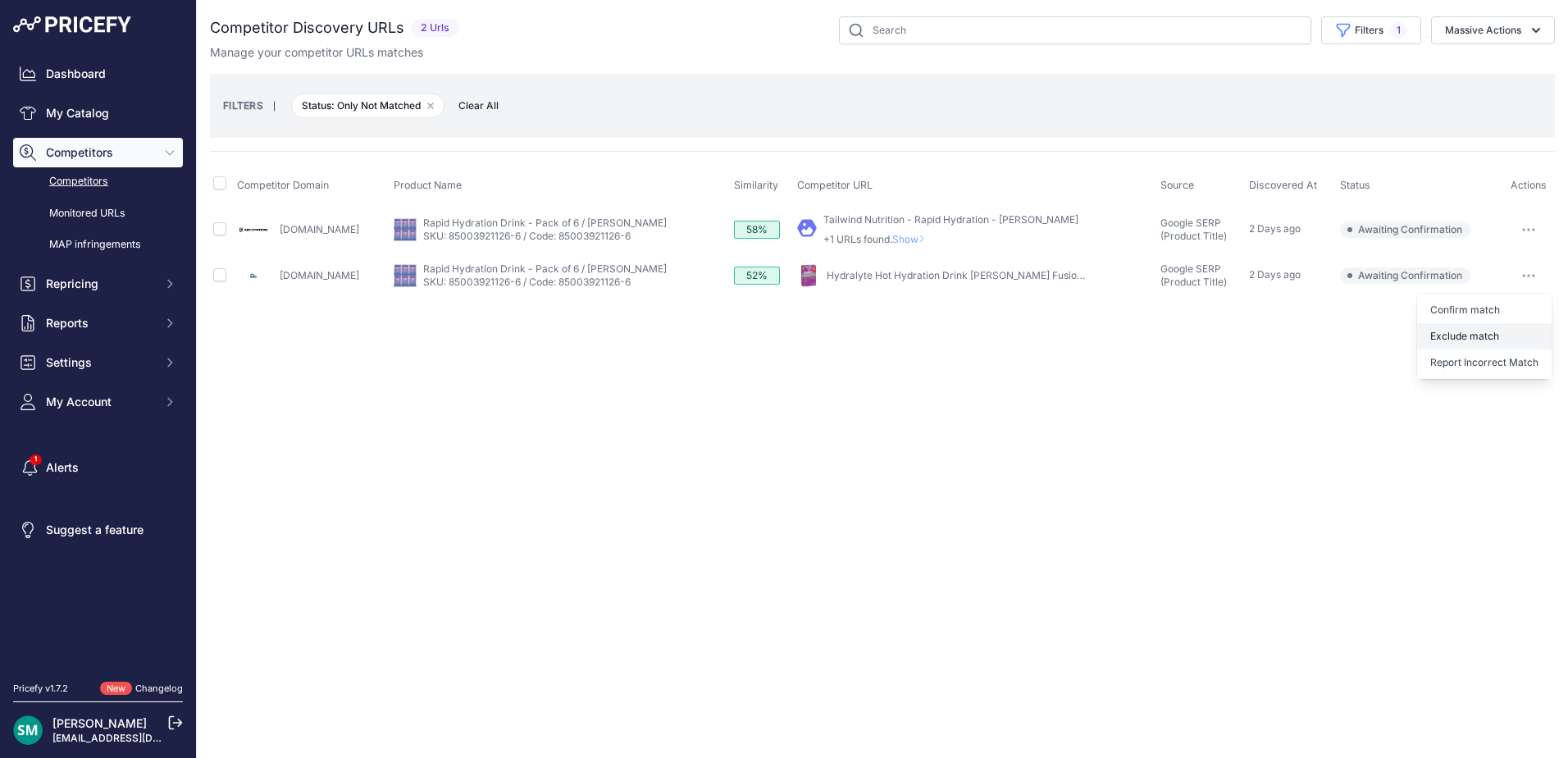 click on "Exclude match" at bounding box center [1484, 336] 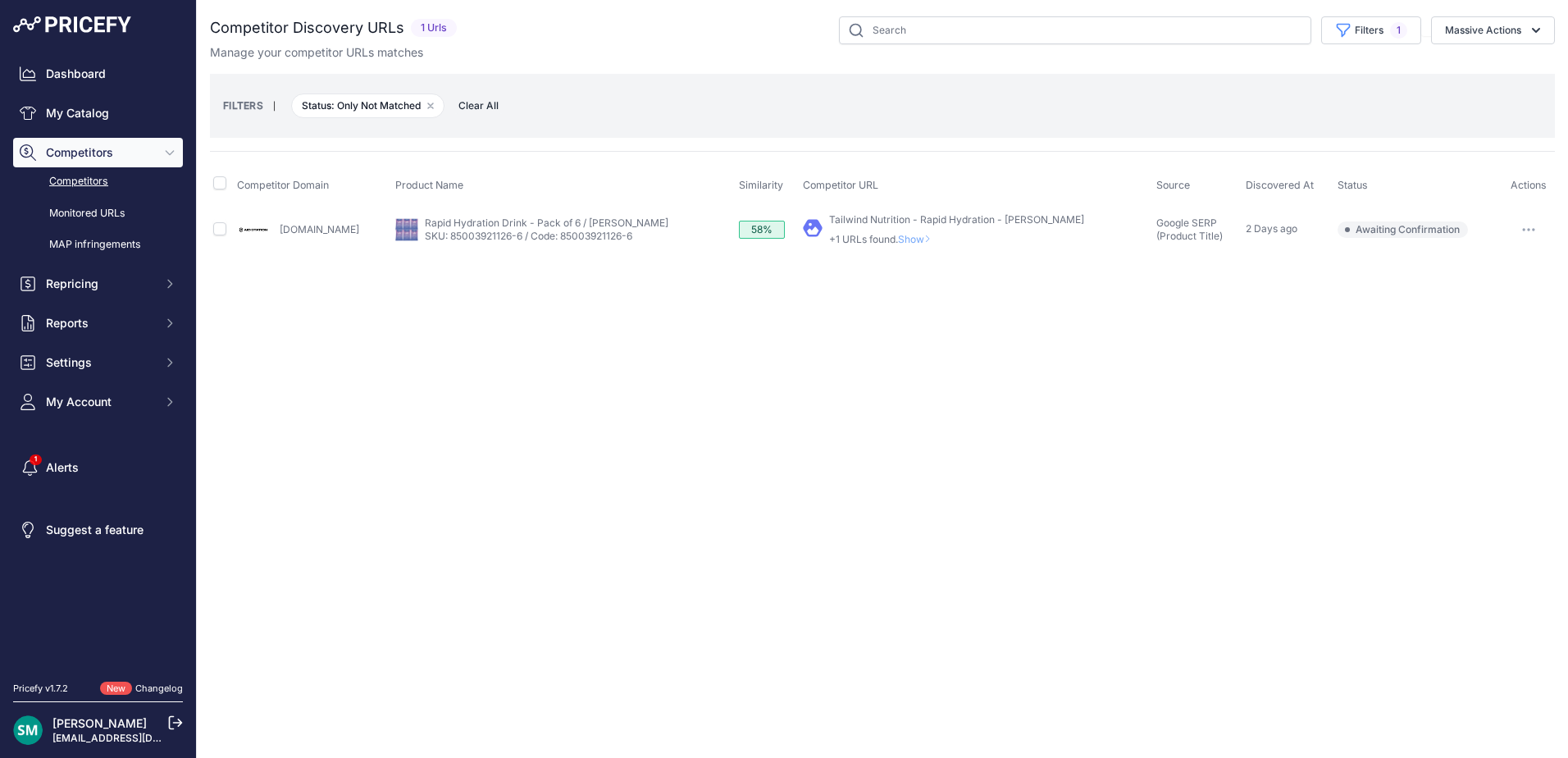 click on "Show" at bounding box center (918, 239) 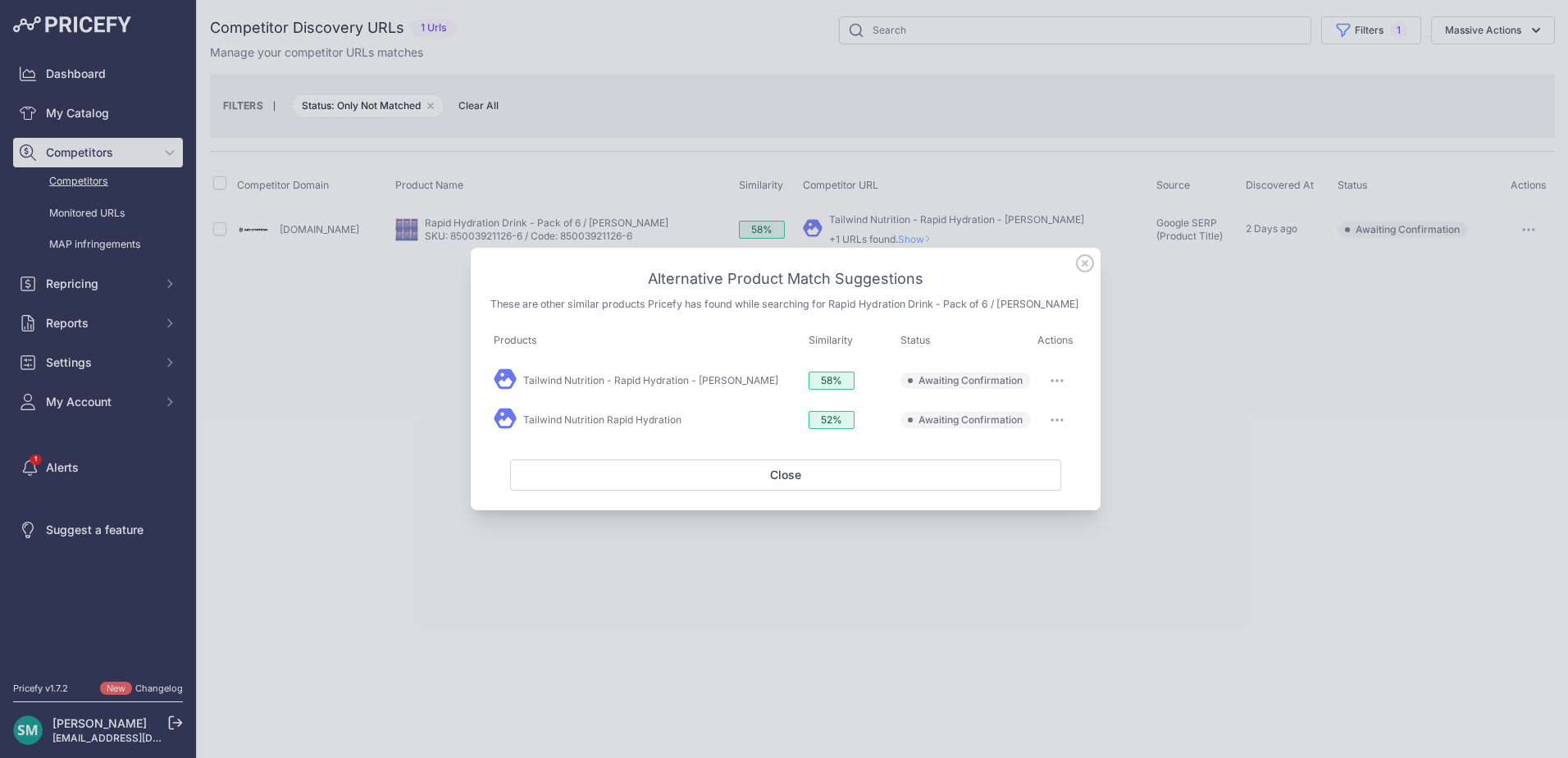 click at bounding box center (1057, 381) 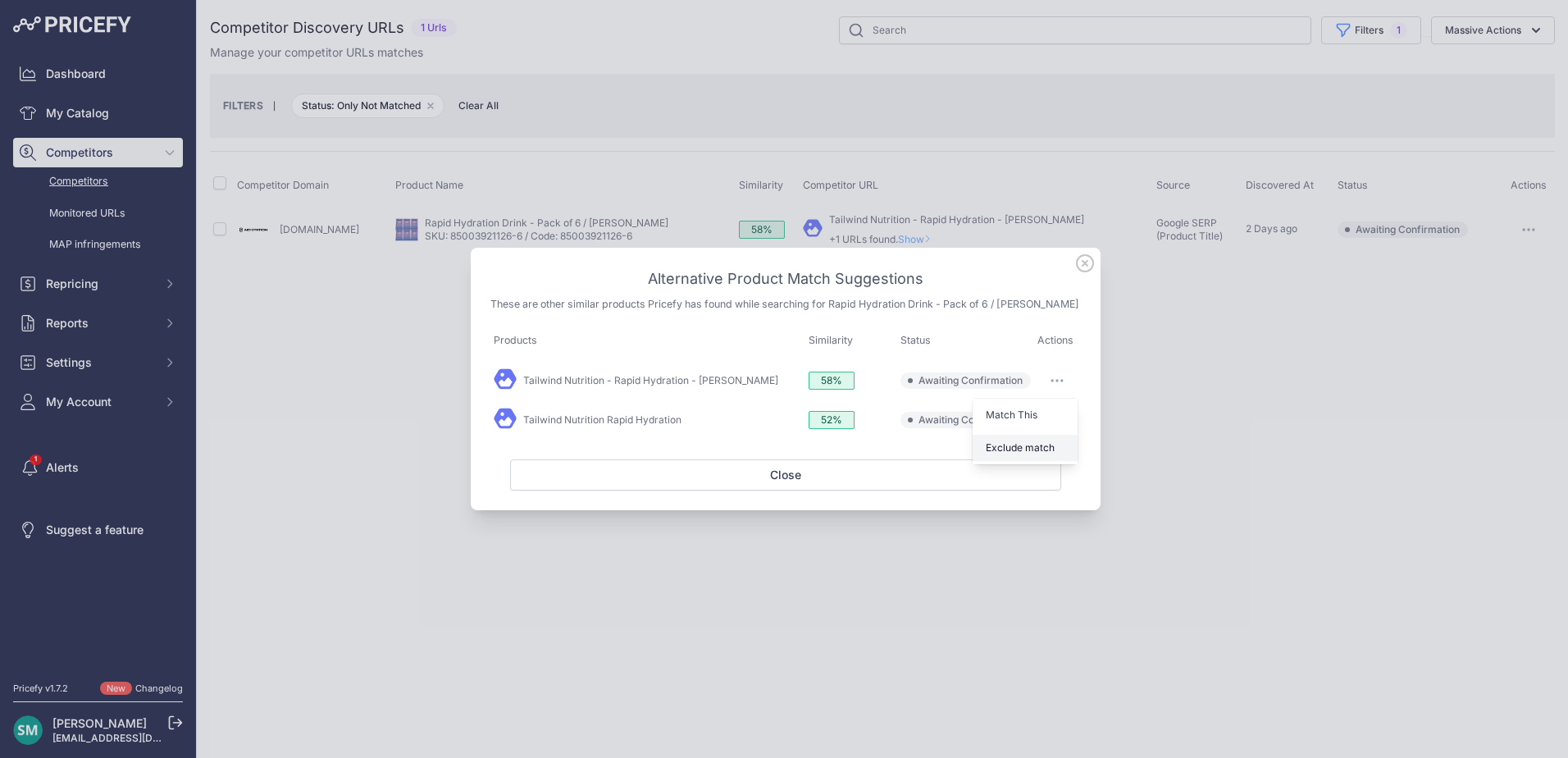 click on "Exclude match" at bounding box center (1025, 448) 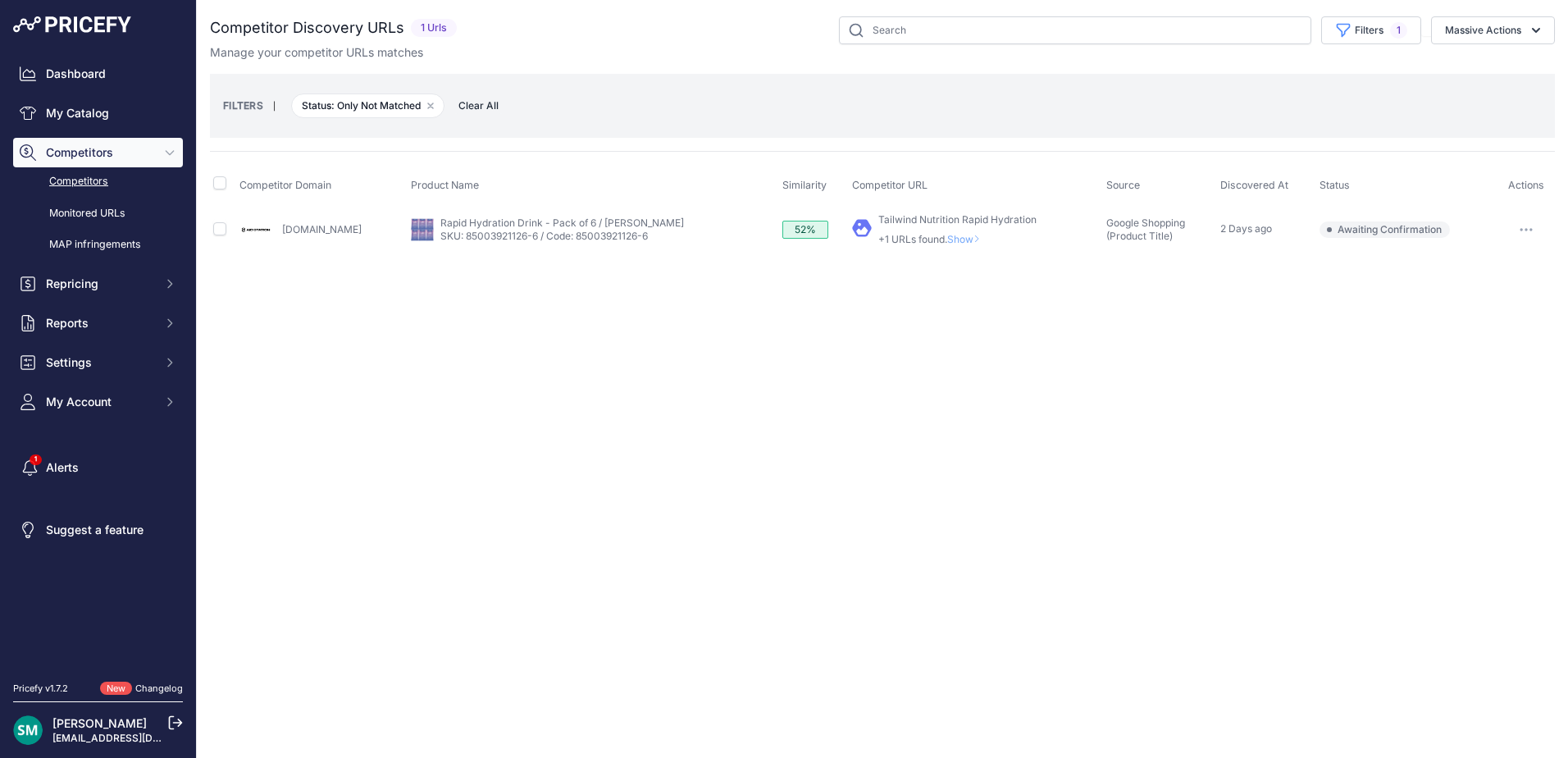 click on "Show" at bounding box center [967, 239] 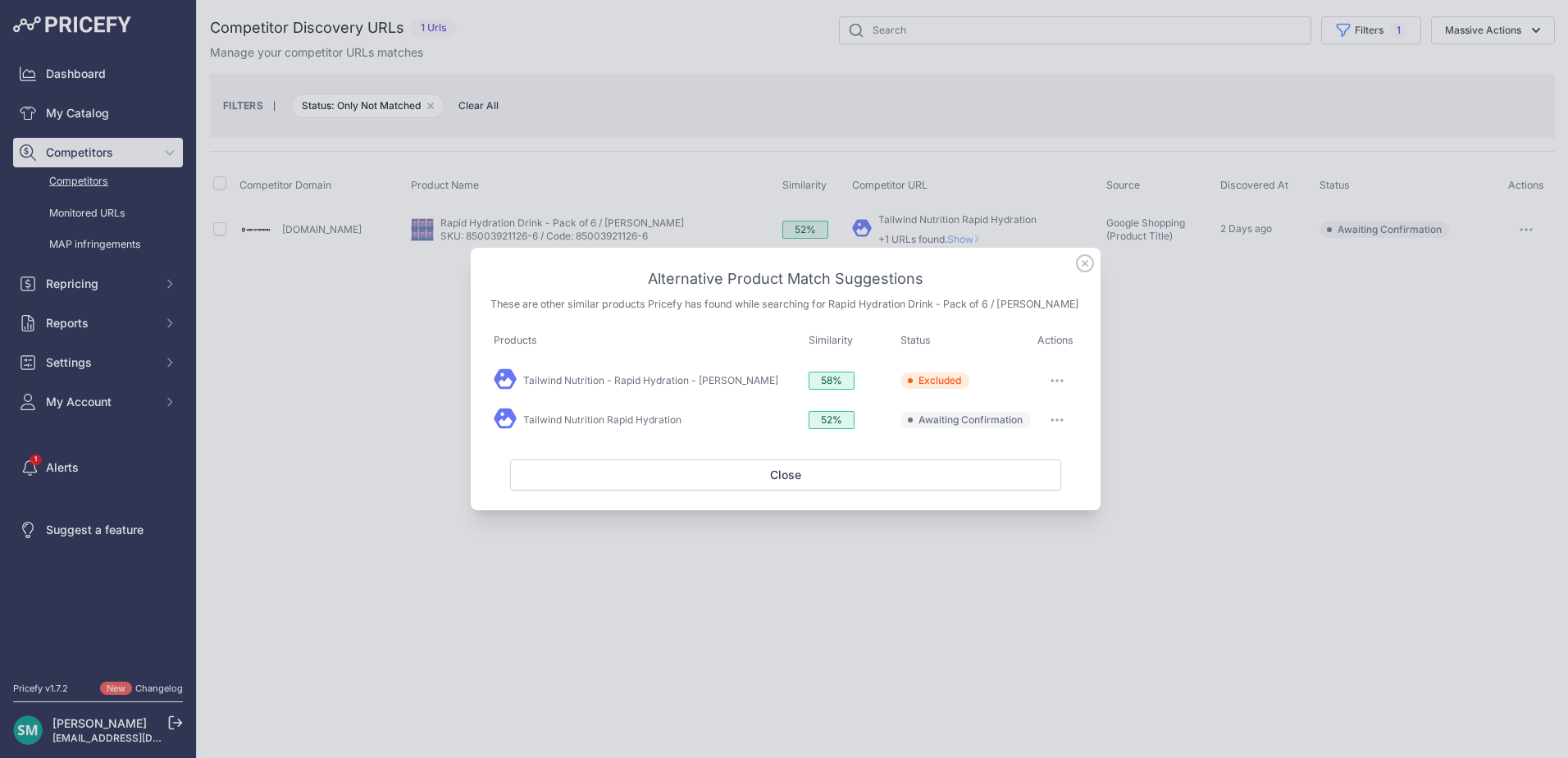 click at bounding box center (1057, 420) 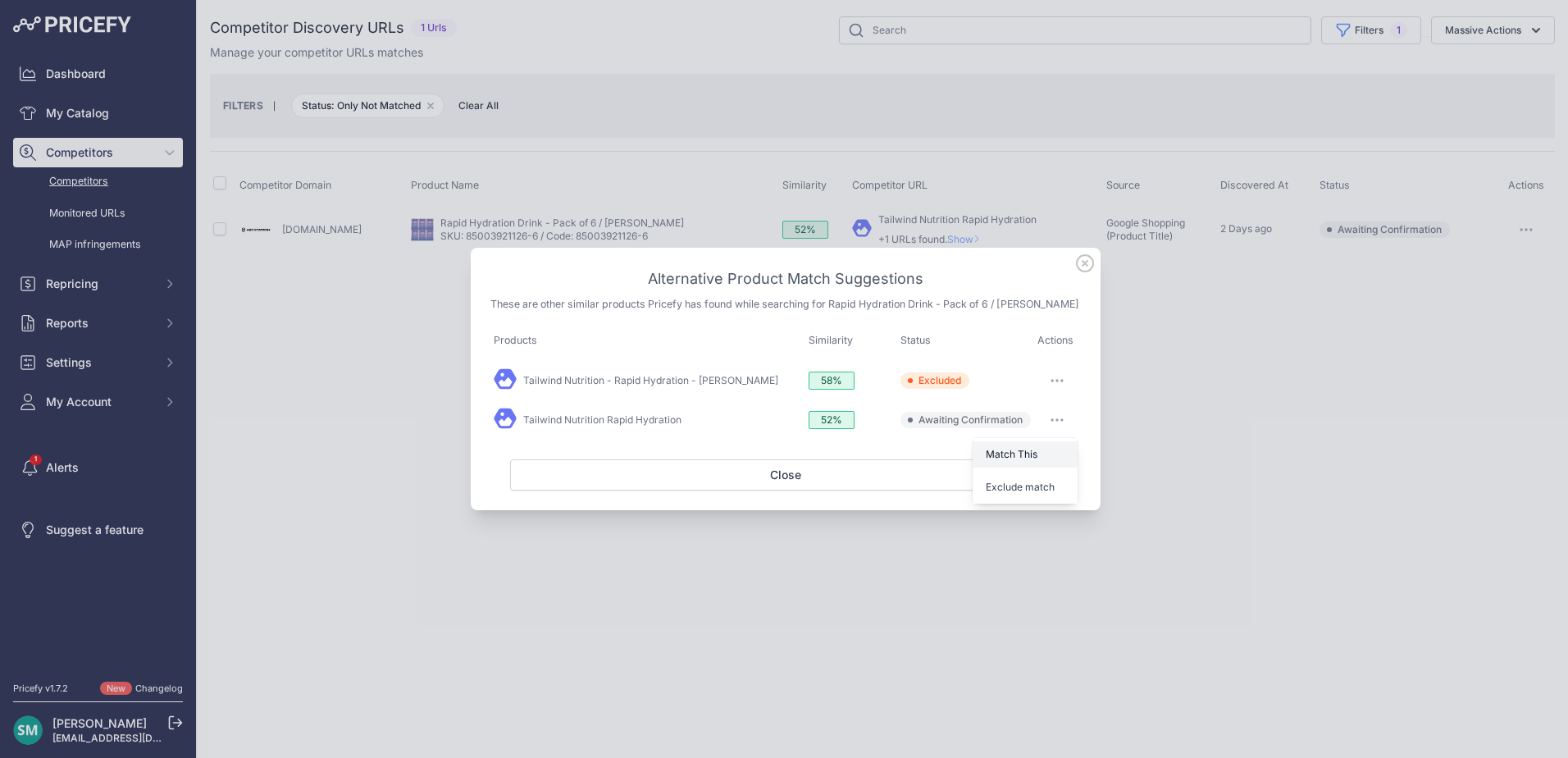 click on "Match This" at bounding box center (1025, 454) 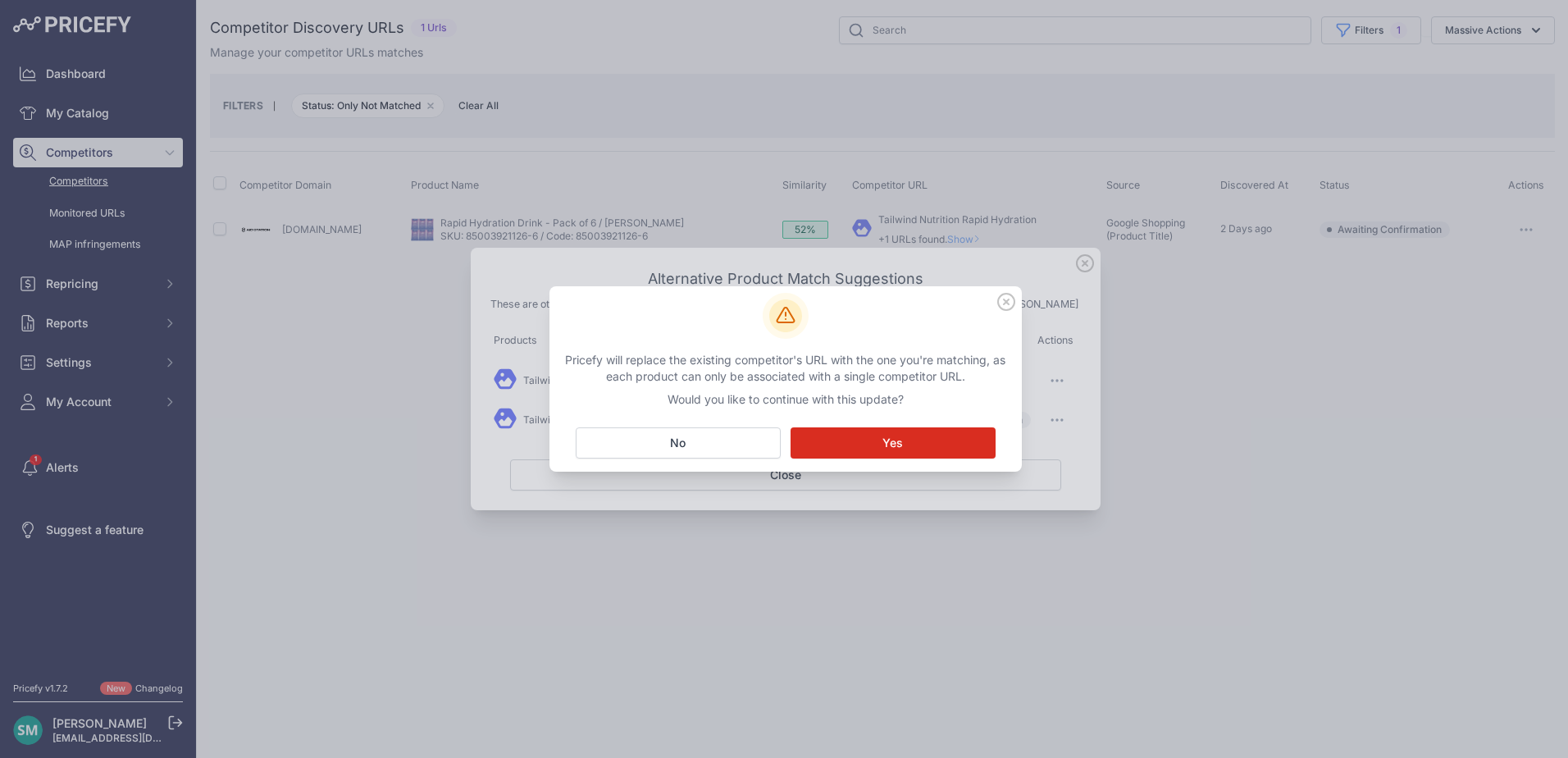 drag, startPoint x: 899, startPoint y: 445, endPoint x: 882, endPoint y: 381, distance: 66.219333 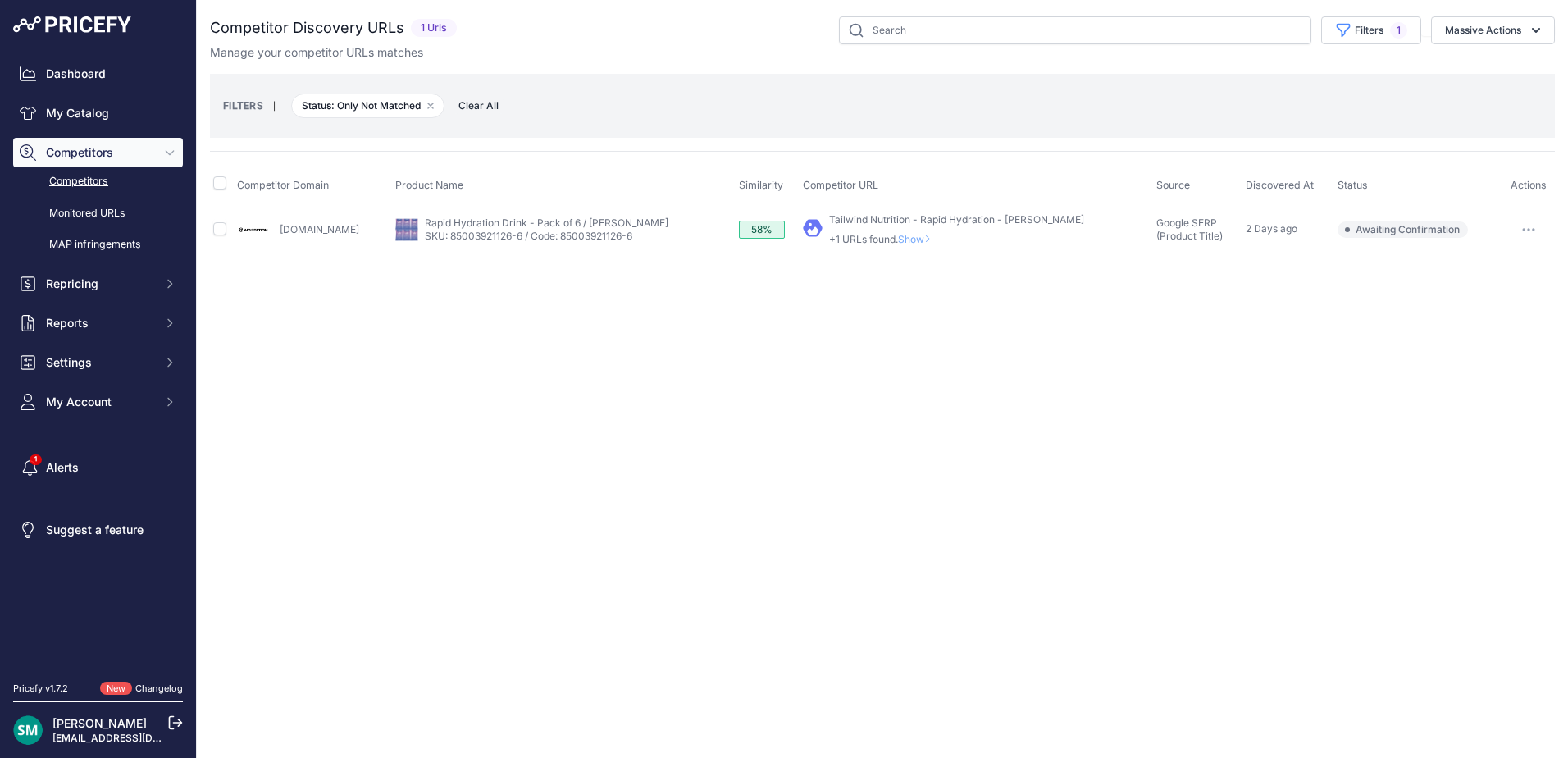 click on "Show" at bounding box center [918, 239] 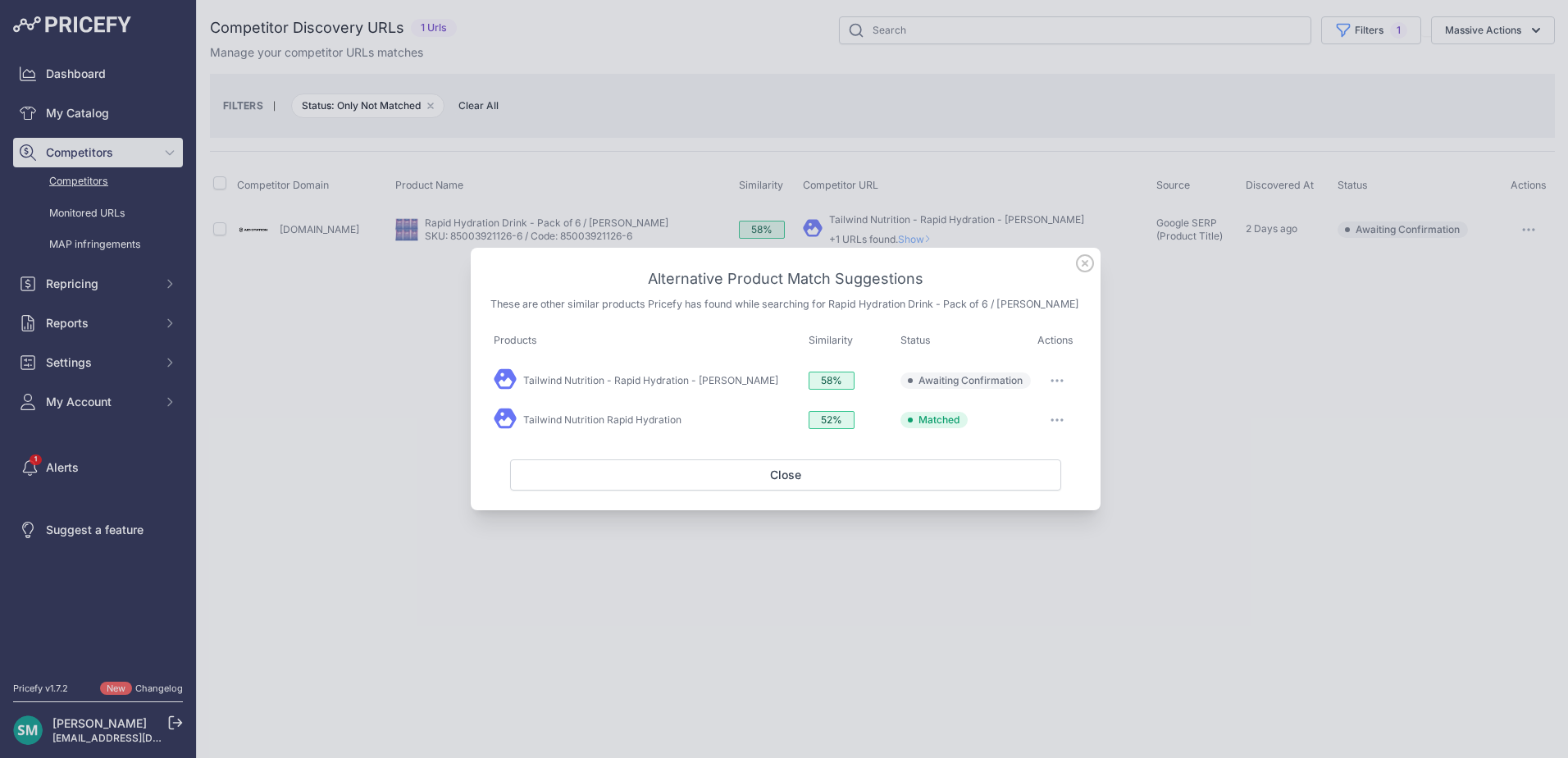 click at bounding box center [1057, 381] 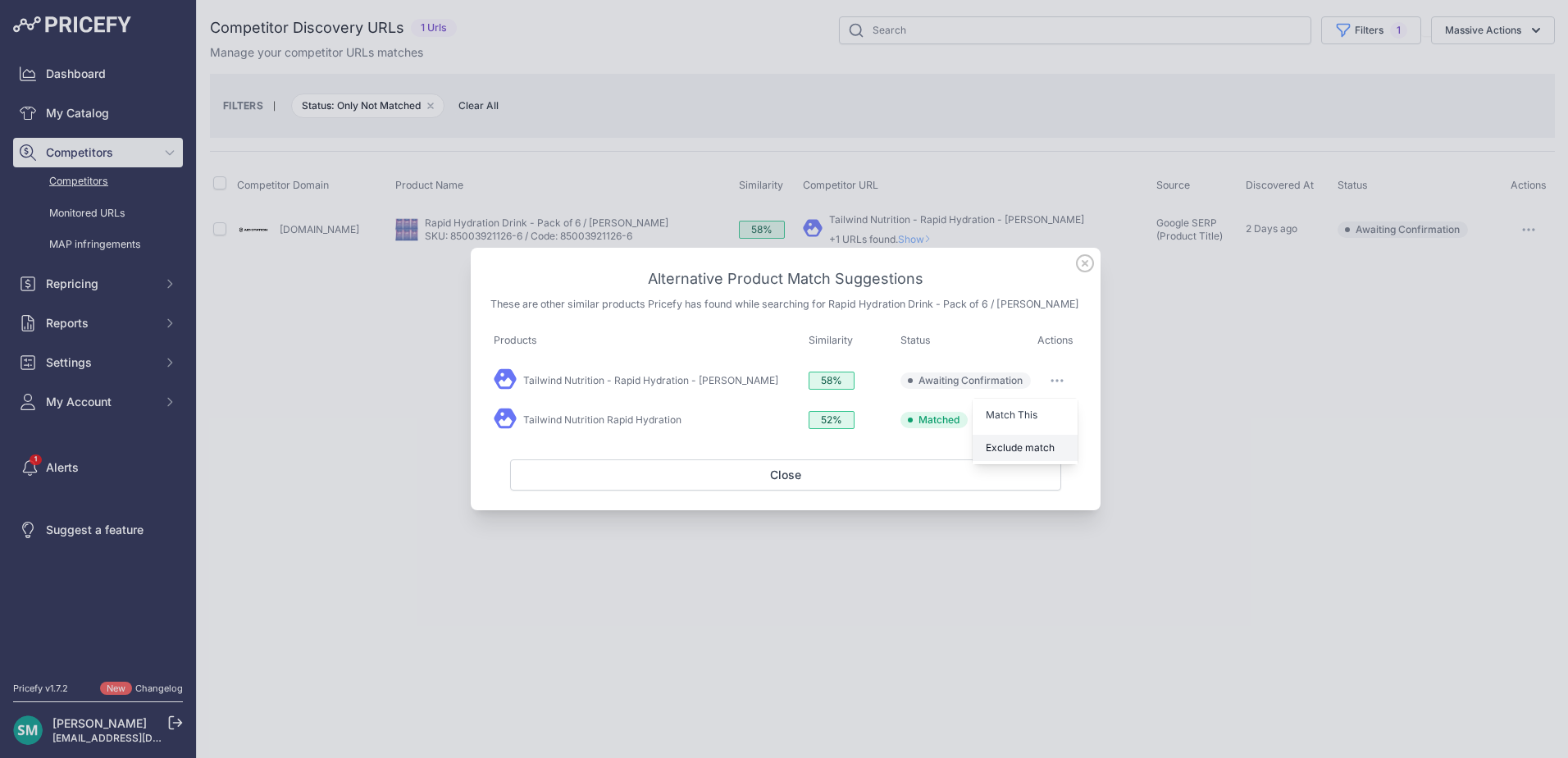 click on "Exclude match" at bounding box center (1025, 448) 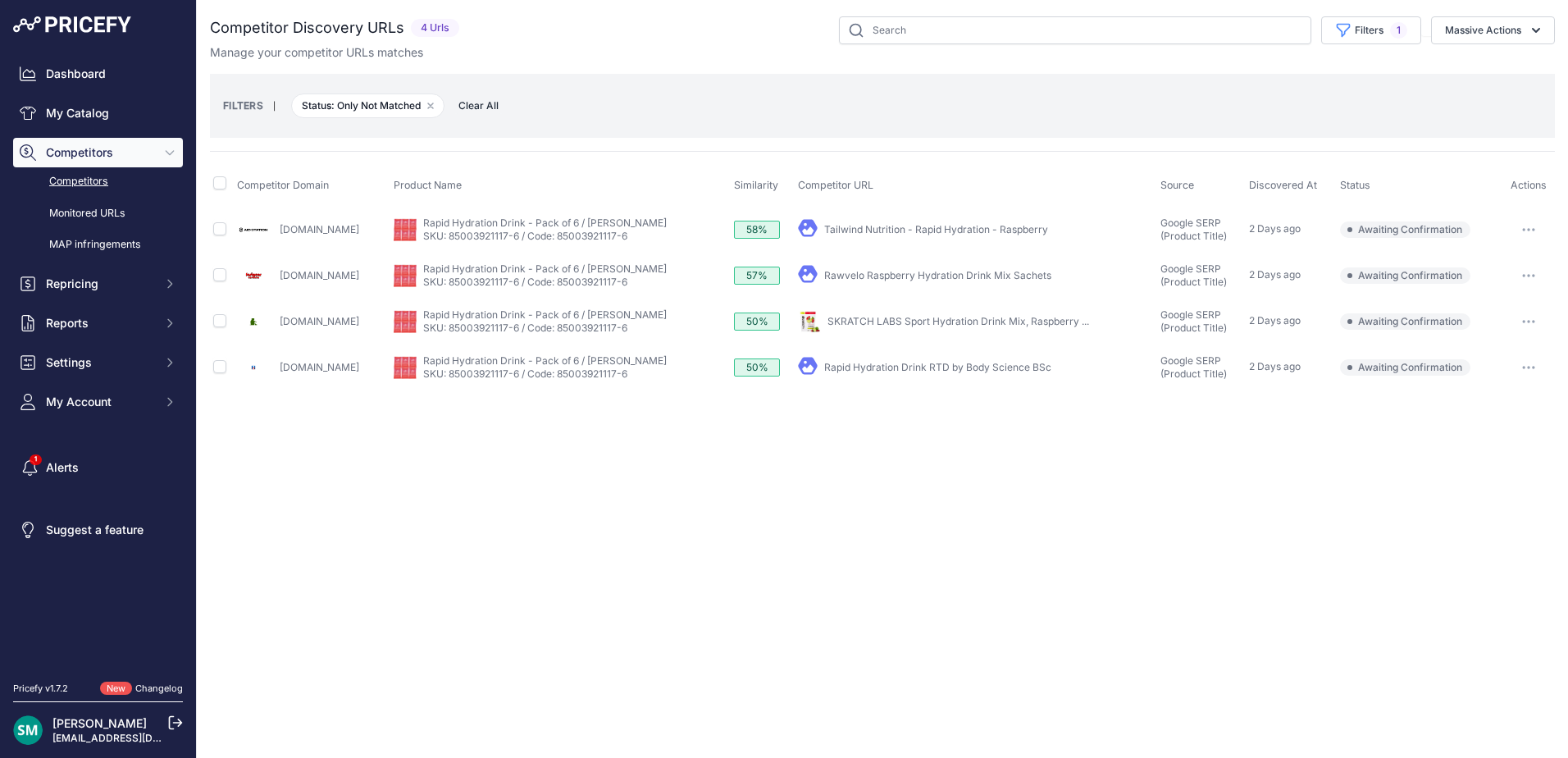 scroll, scrollTop: 0, scrollLeft: 0, axis: both 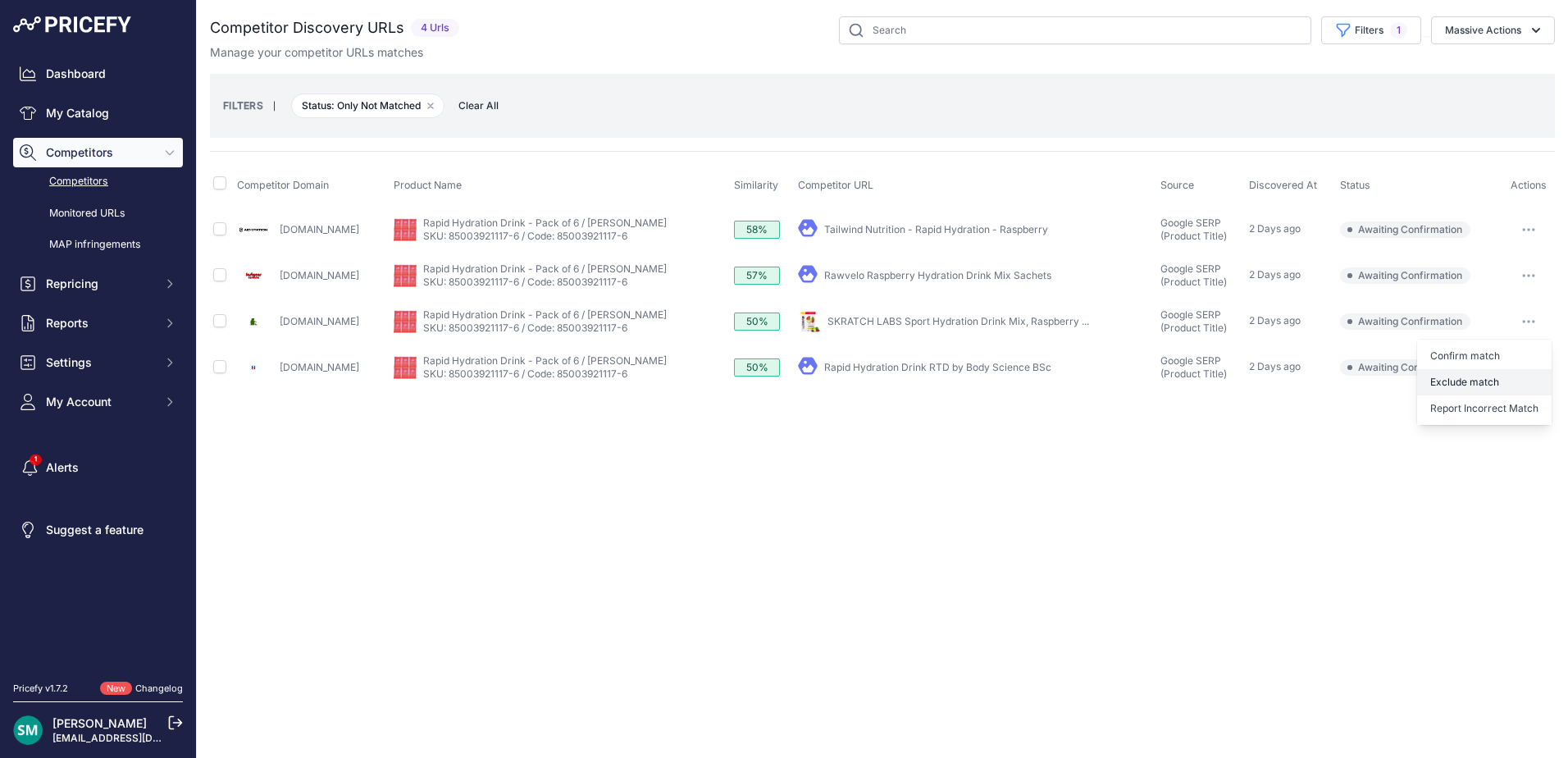click on "Exclude match" at bounding box center [0, 0] 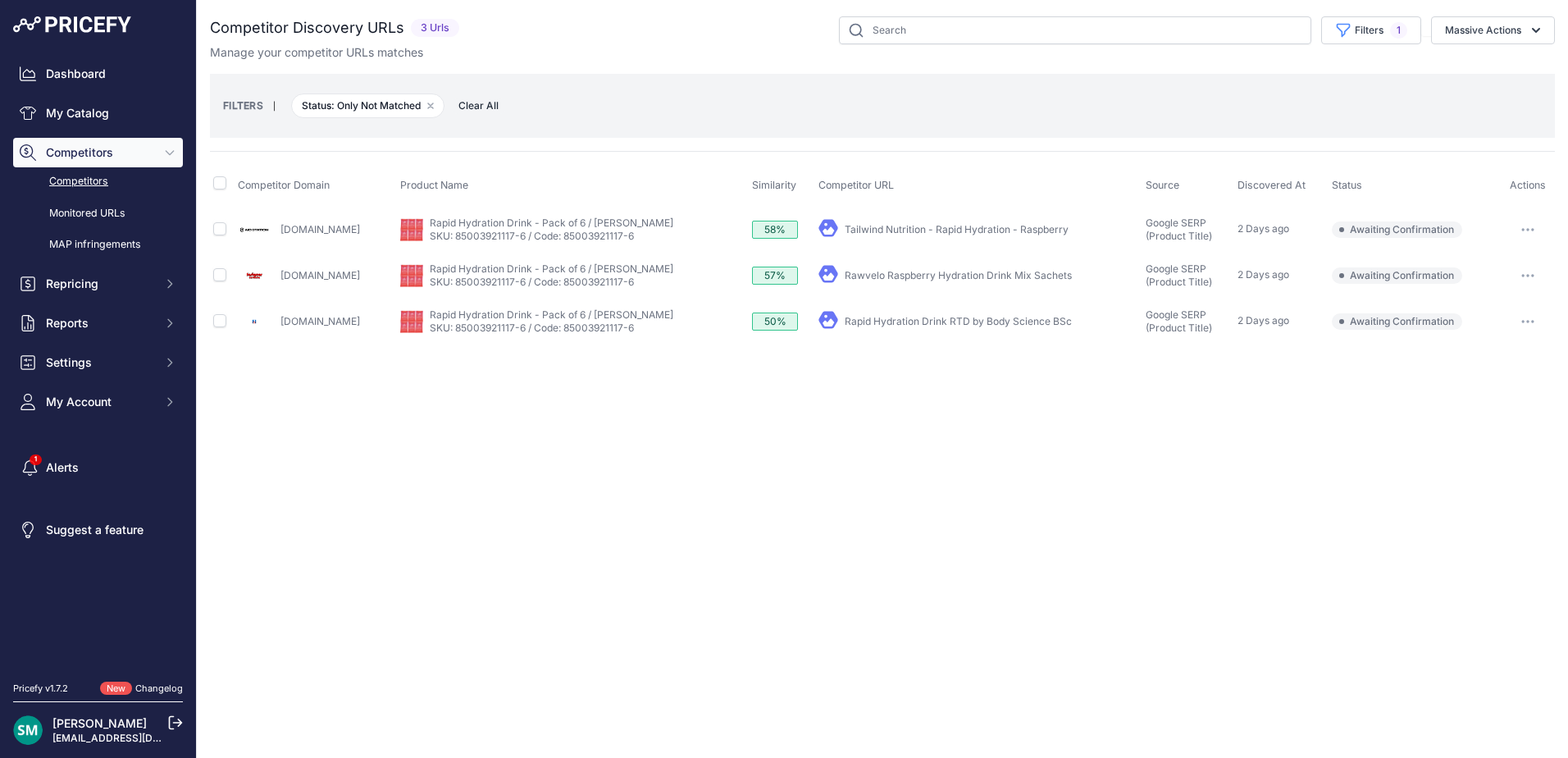 click at bounding box center [1528, 322] 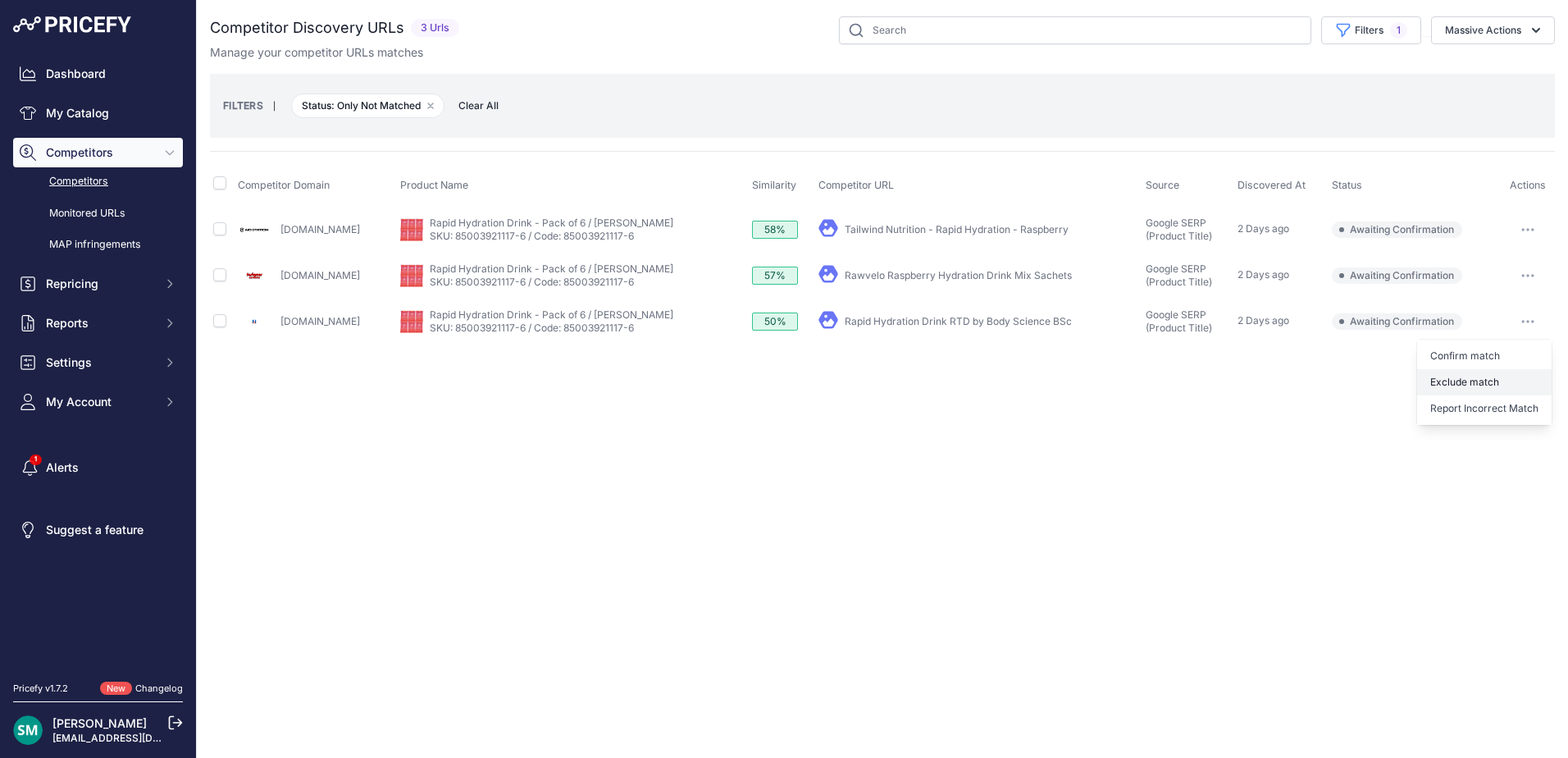 click on "Exclude match" at bounding box center [0, 0] 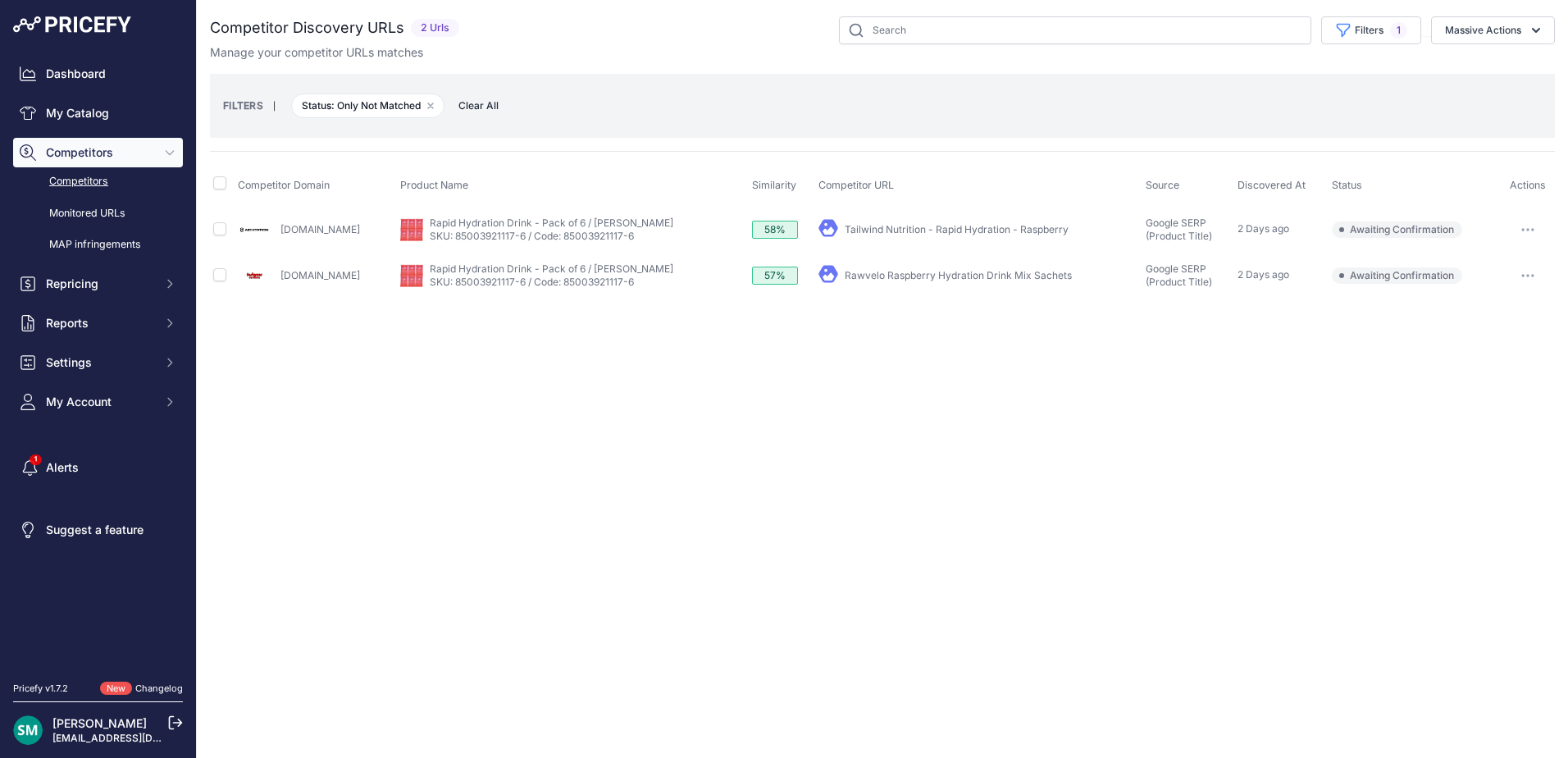 click 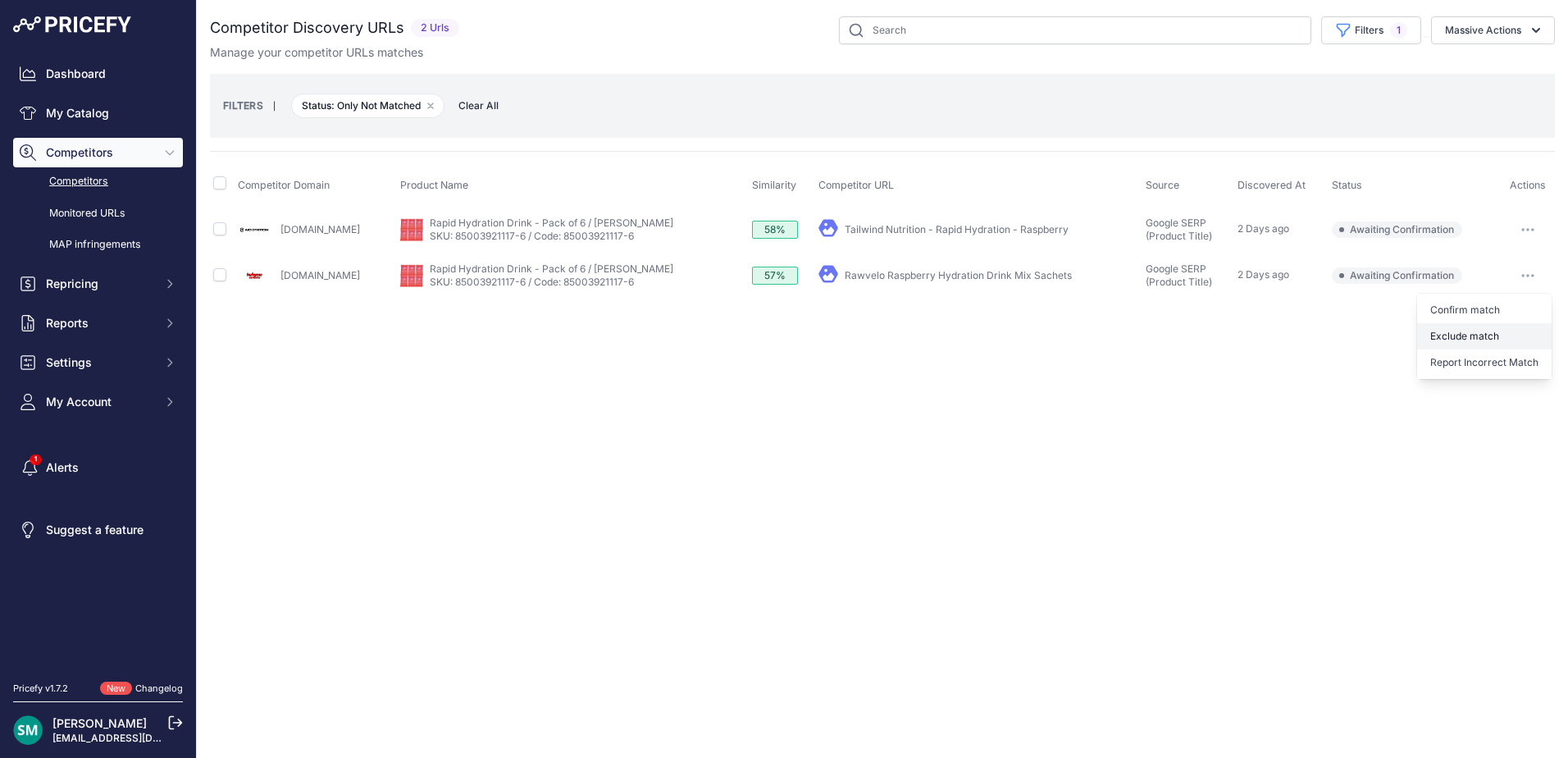 click on "Exclude match" at bounding box center (1484, 336) 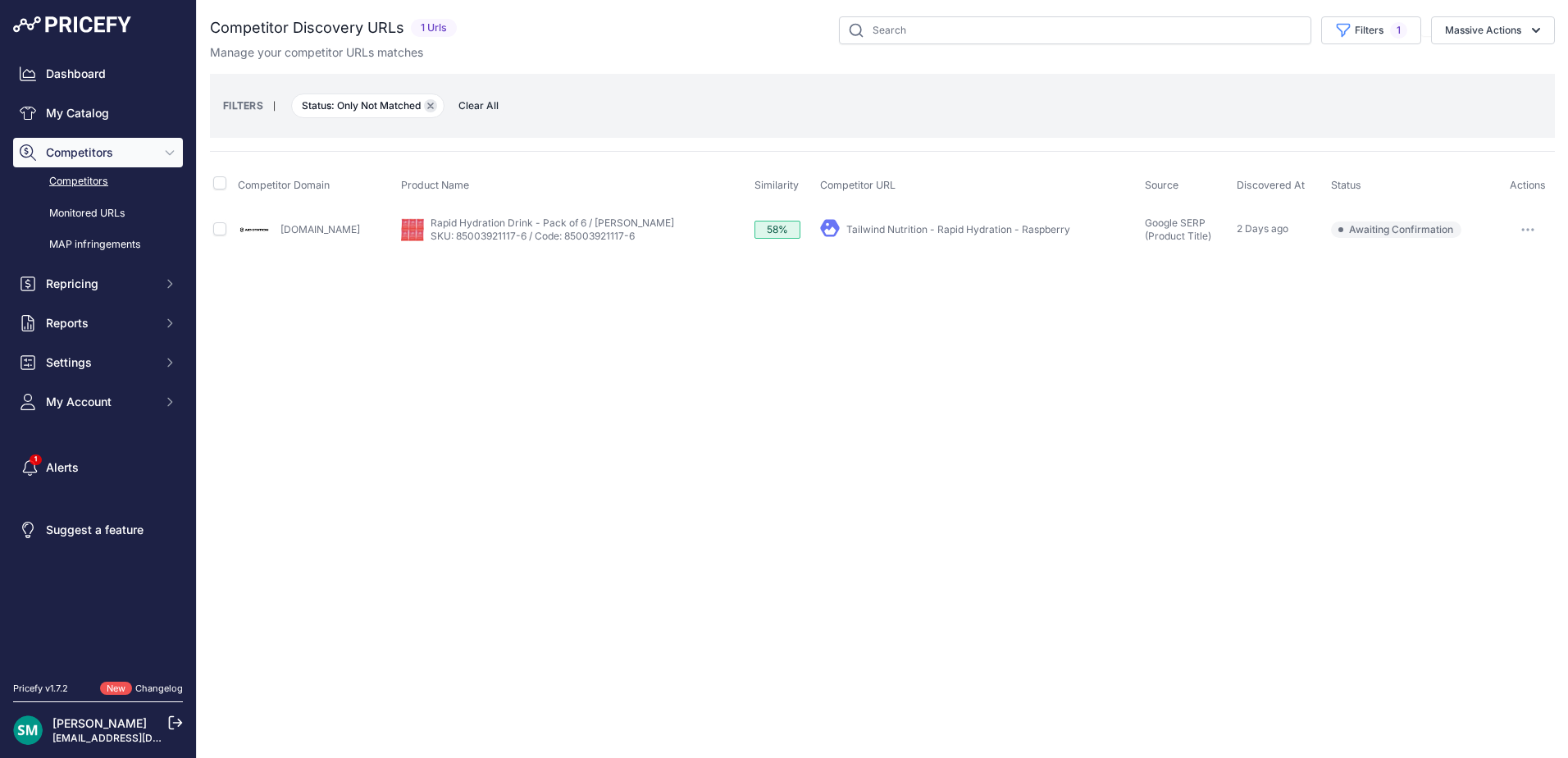 click on "Remove filter option" at bounding box center [431, 106] 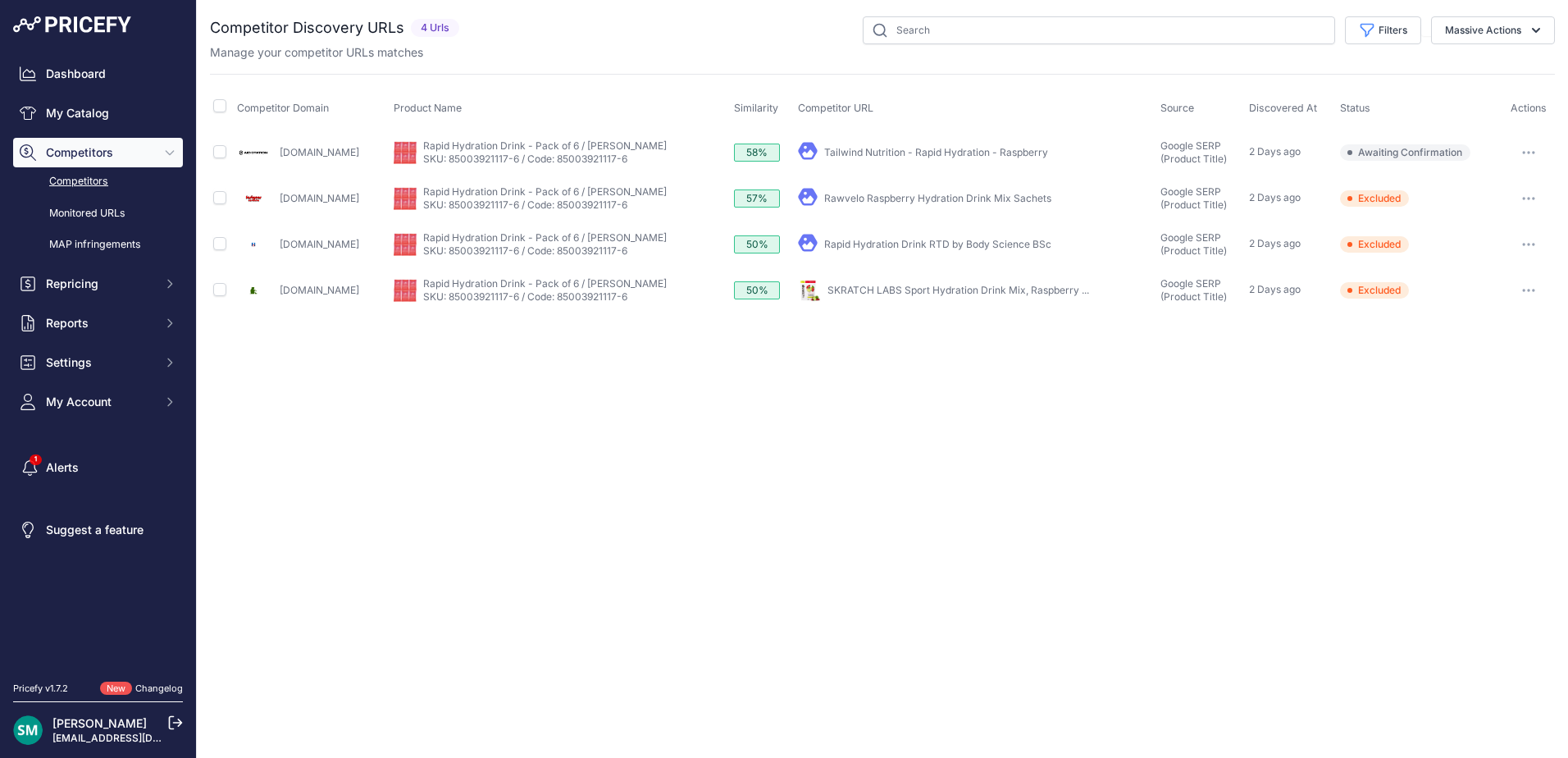 click at bounding box center [1529, 153] 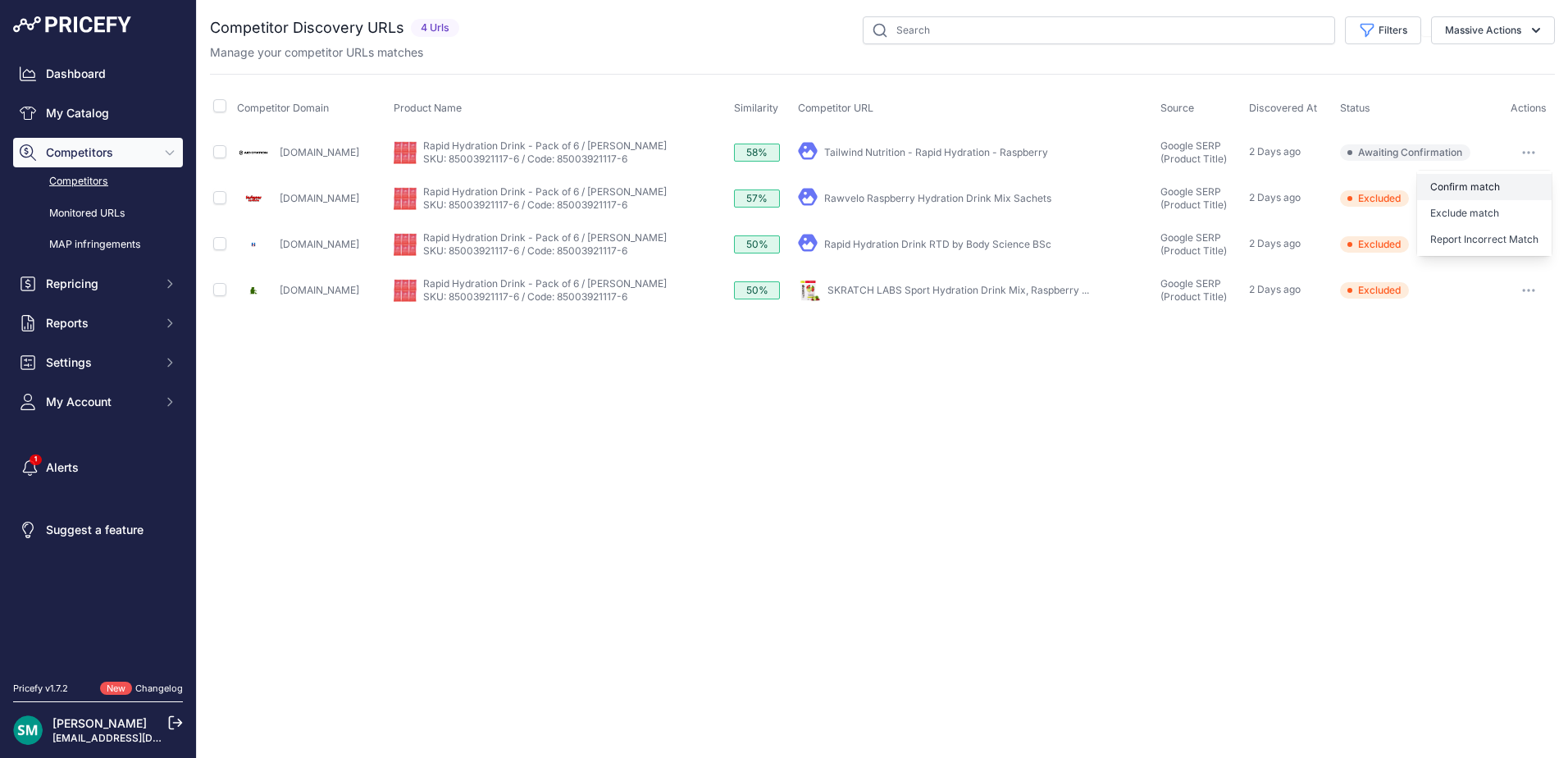click on "Confirm match" at bounding box center (1484, 187) 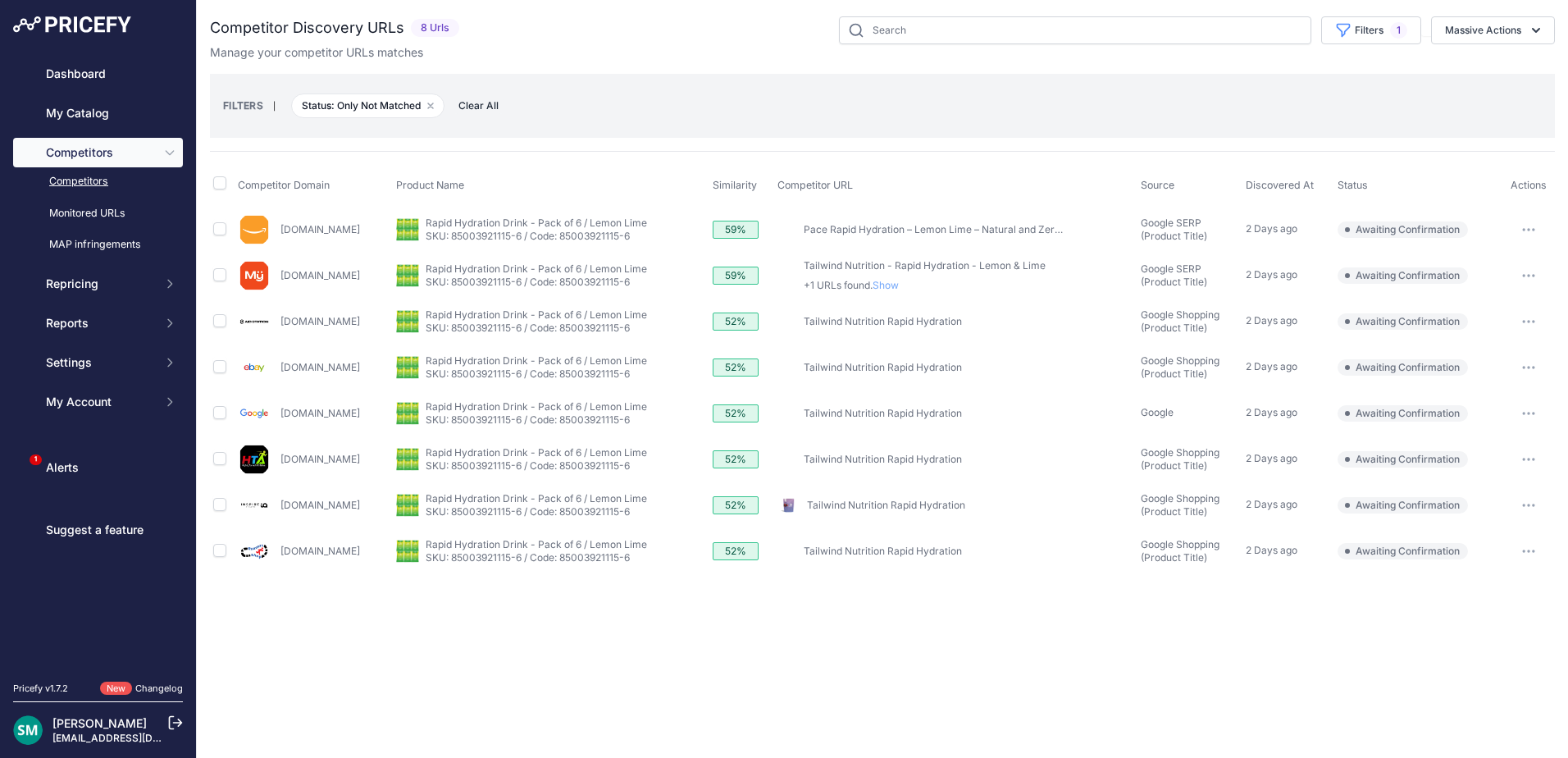 scroll, scrollTop: 0, scrollLeft: 0, axis: both 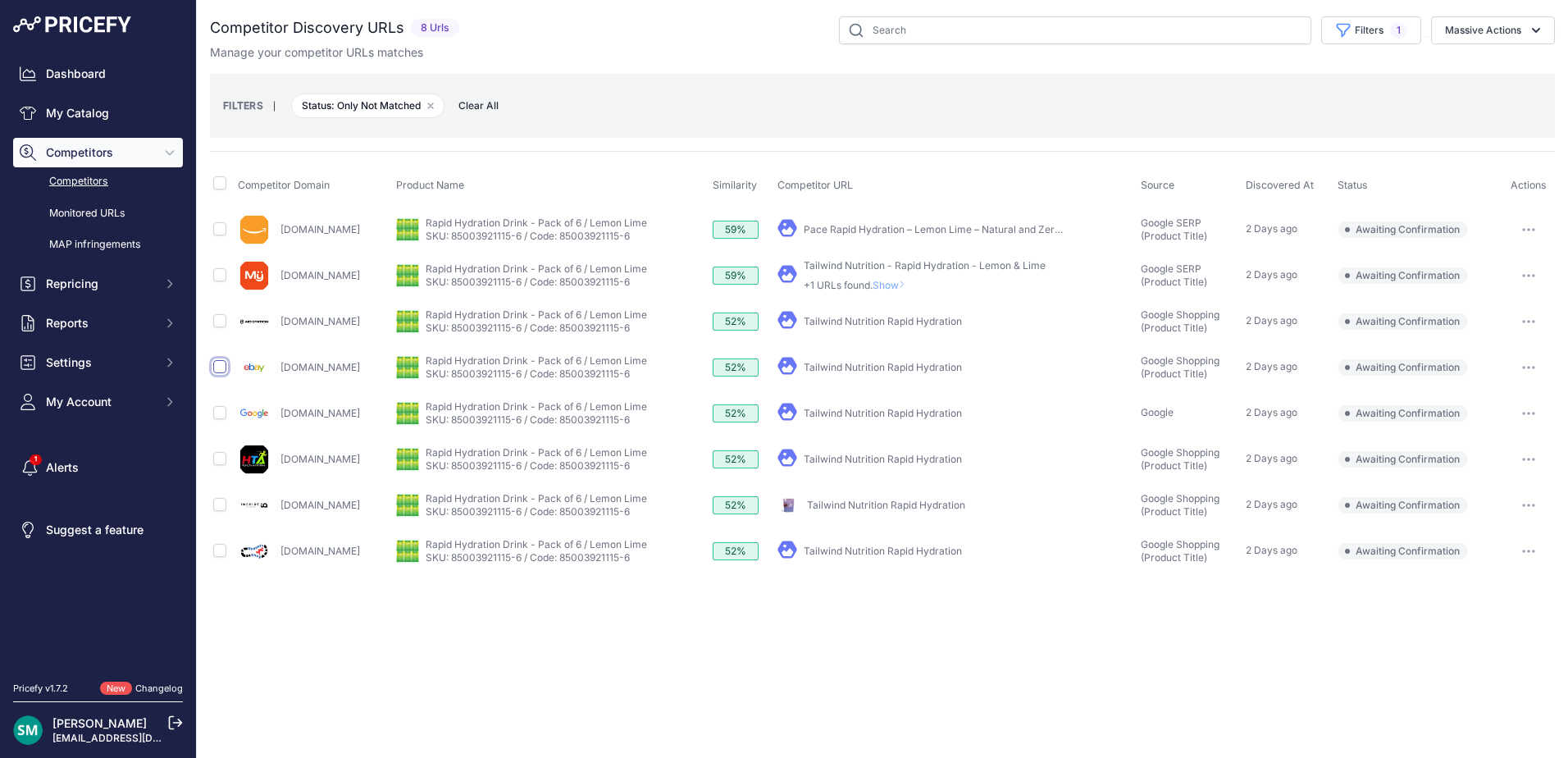 click at bounding box center [220, 367] 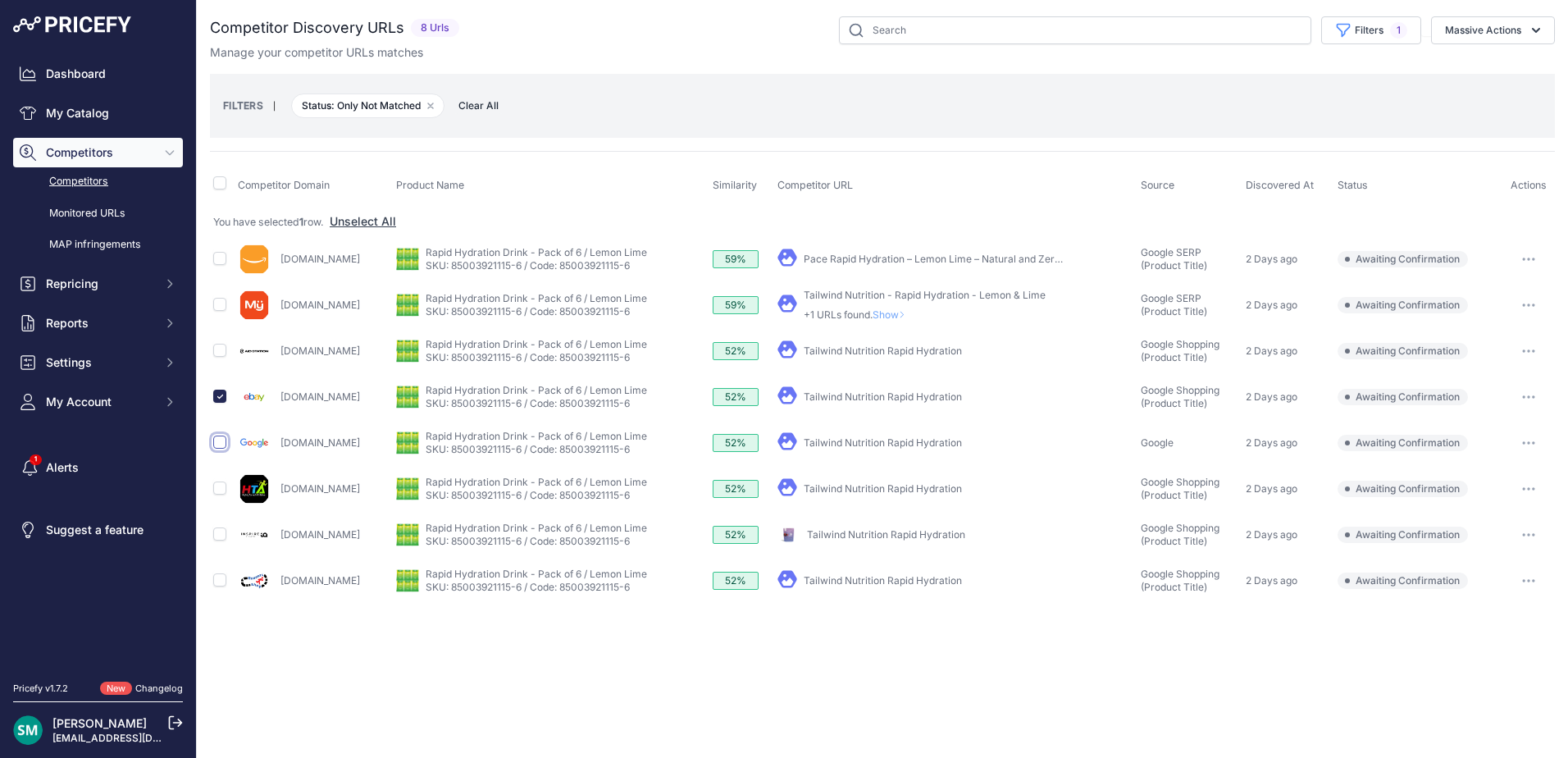 click at bounding box center [220, 442] 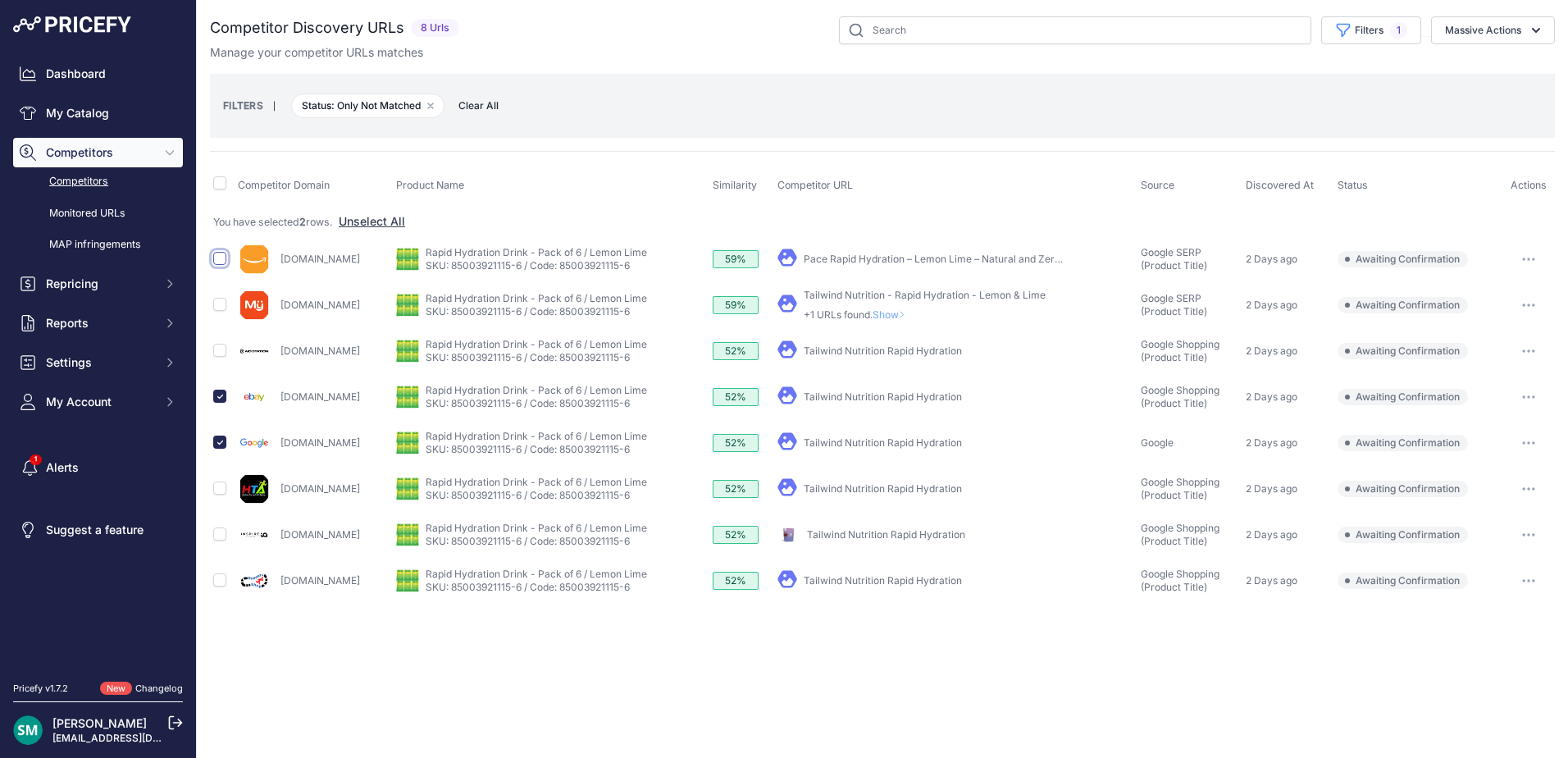 click at bounding box center (220, 258) 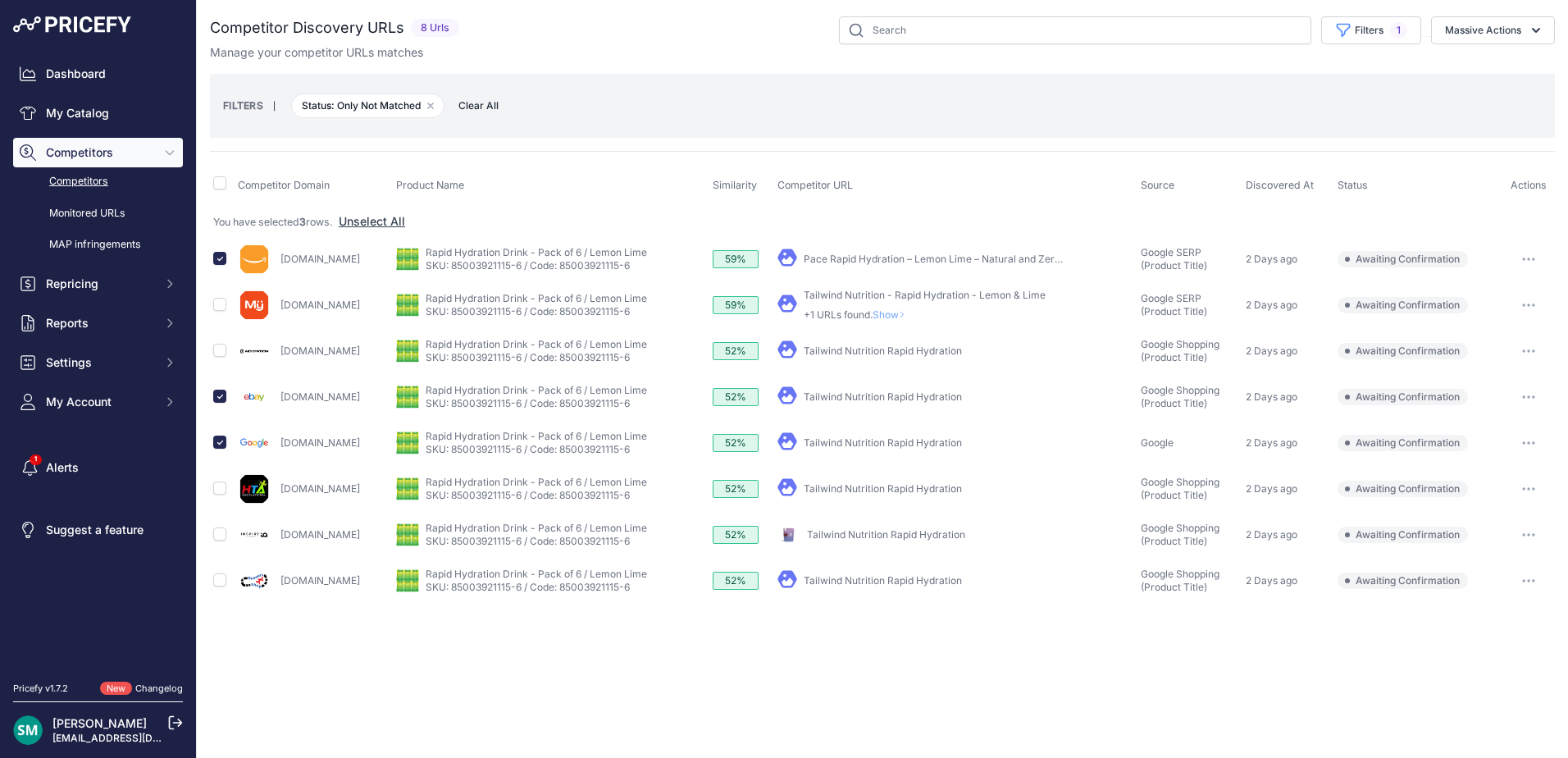click on "Manage your competitor URLs matches" at bounding box center (882, 53) 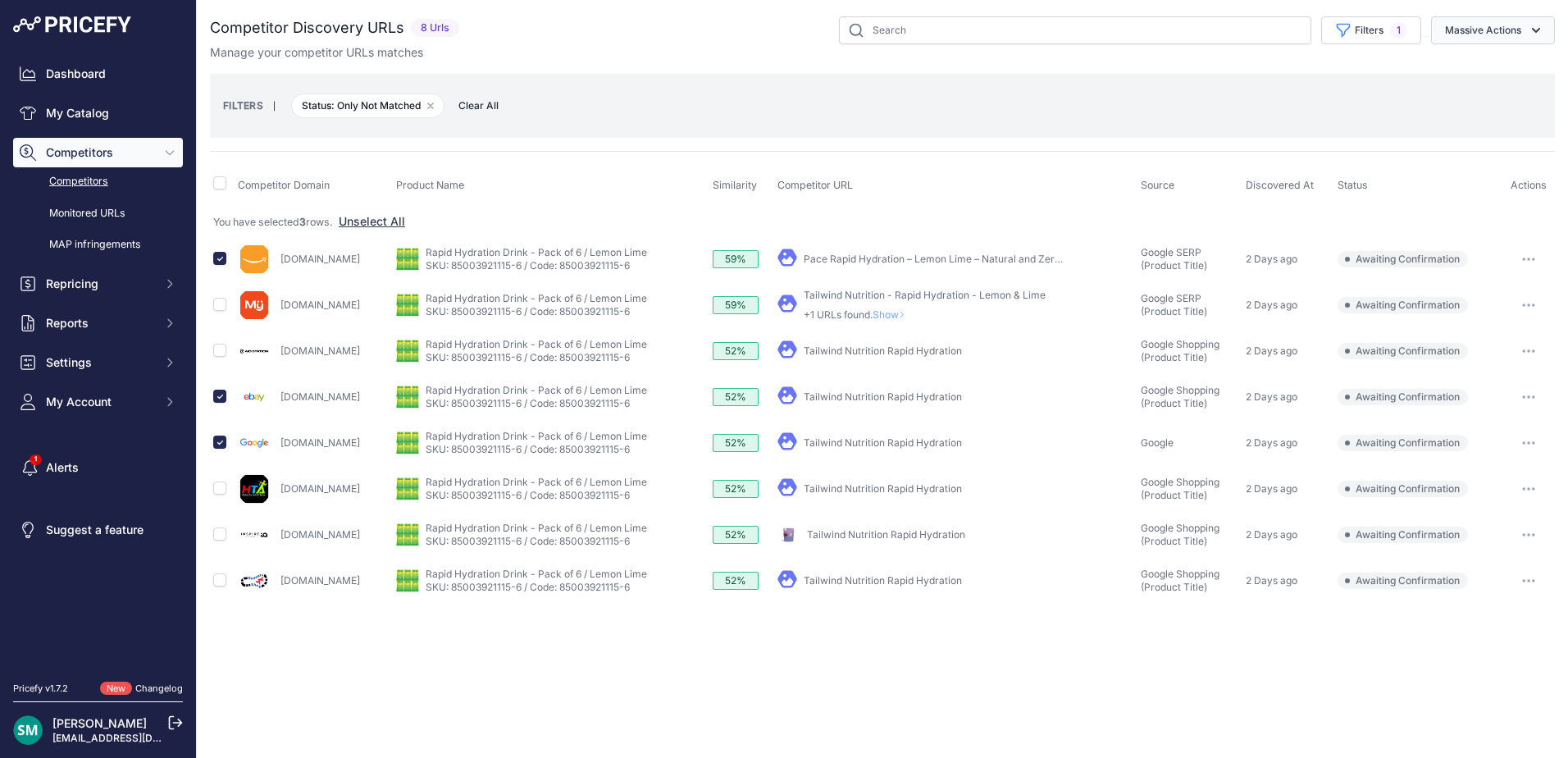 click on "Massive Actions" at bounding box center [1493, 30] 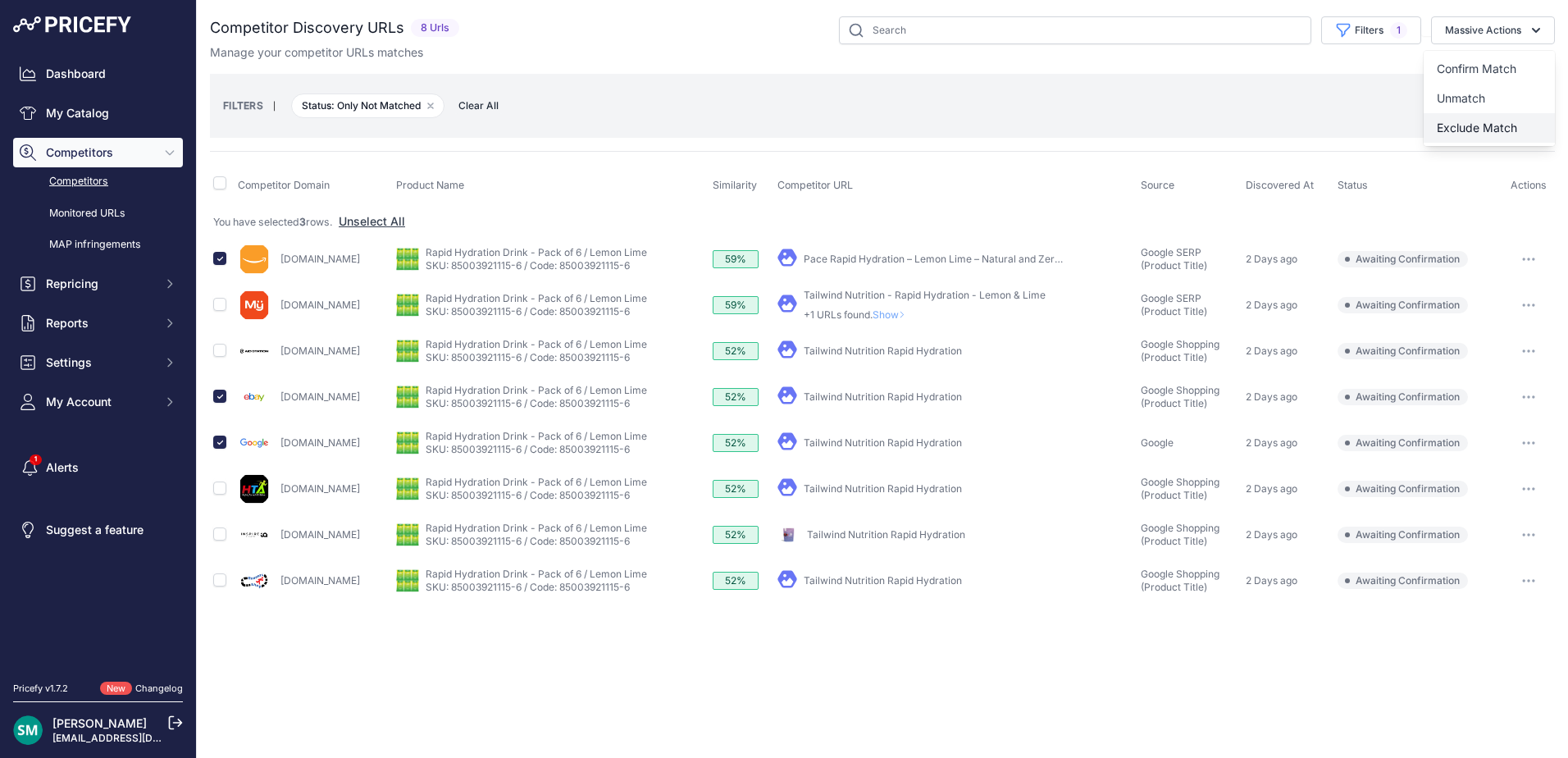 click on "Exclude Match" at bounding box center (1489, 128) 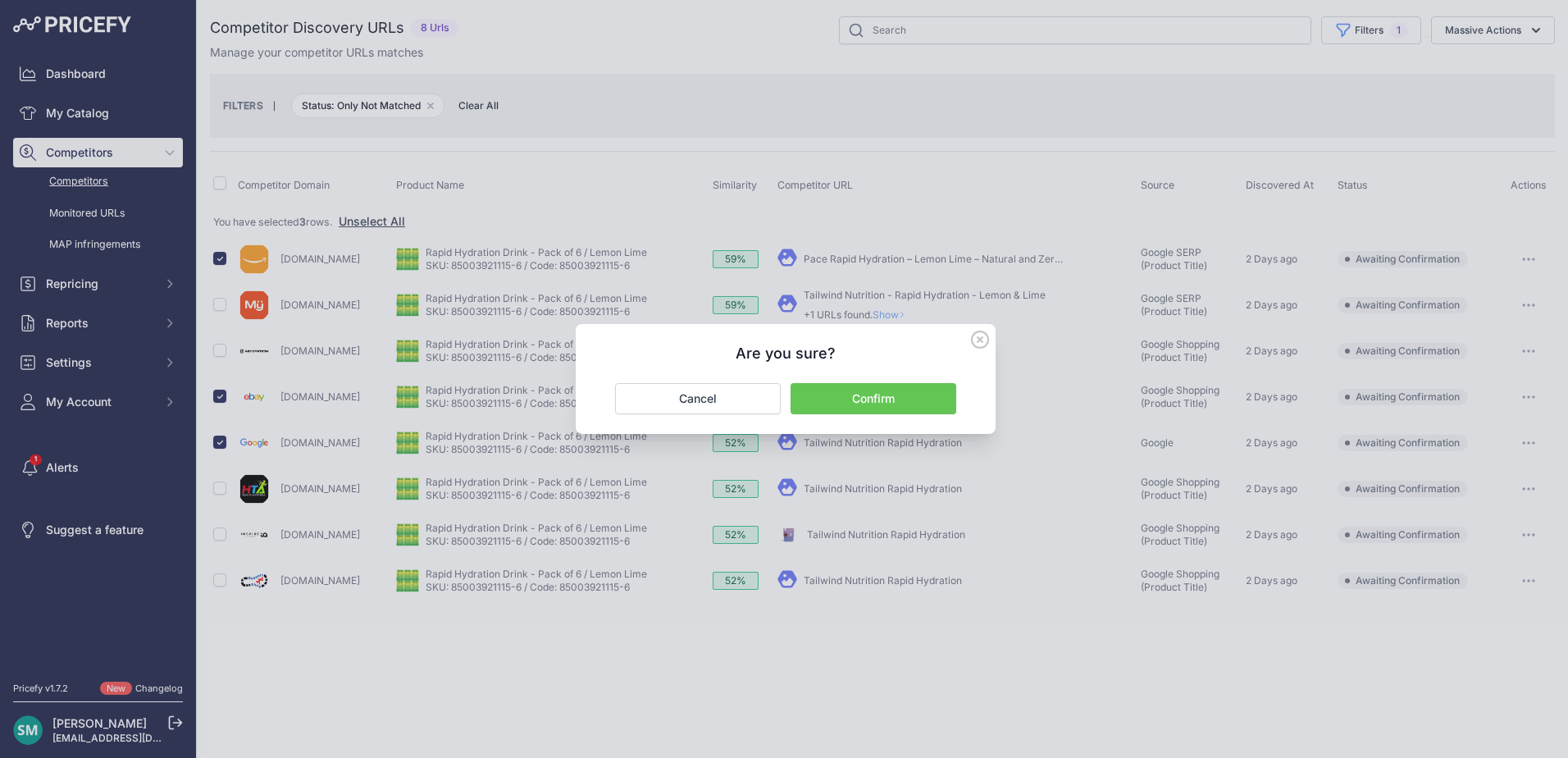 click on "Confirm" at bounding box center [873, 399] 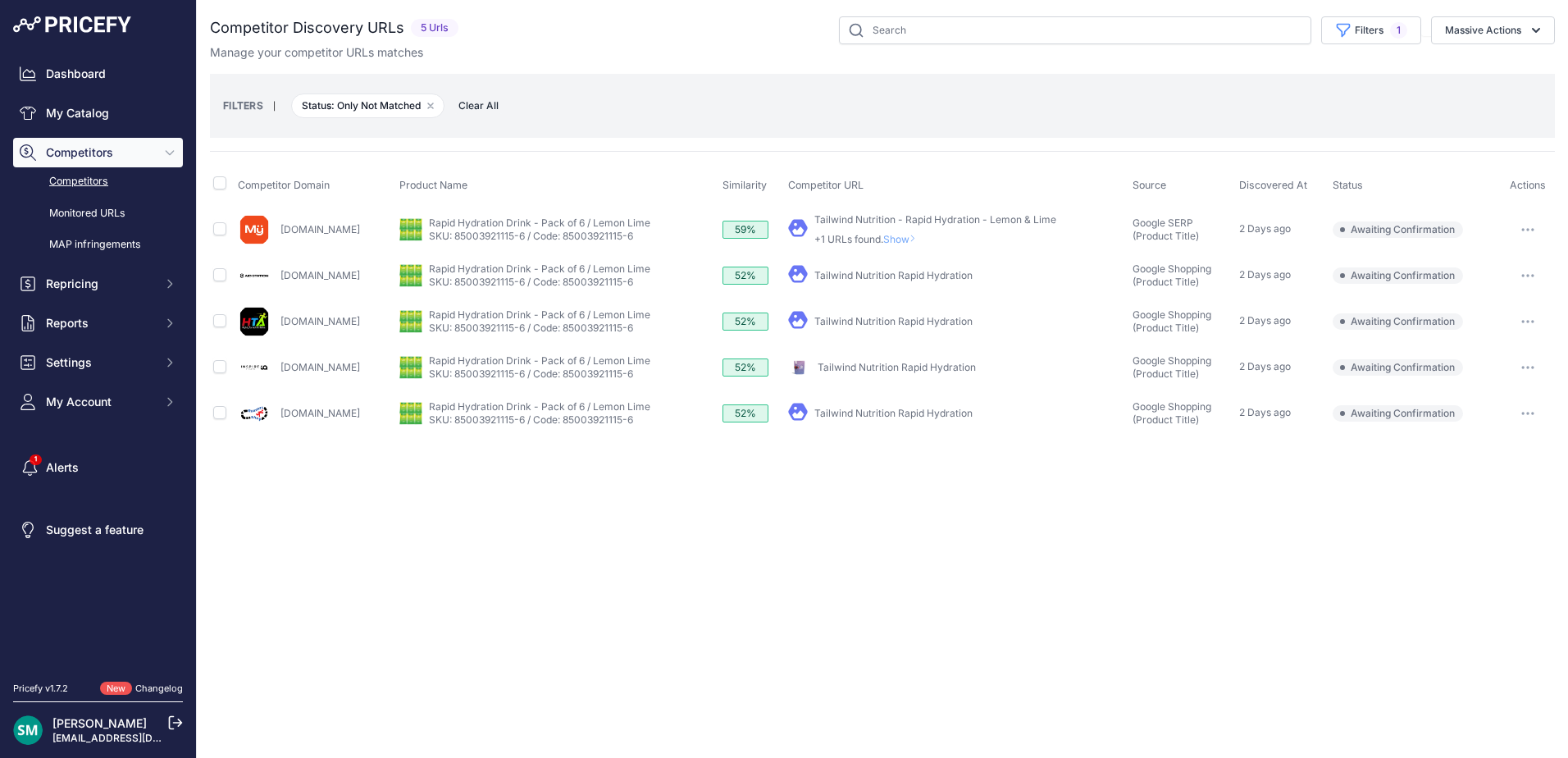 drag, startPoint x: 939, startPoint y: 234, endPoint x: 951, endPoint y: 258, distance: 26.83282 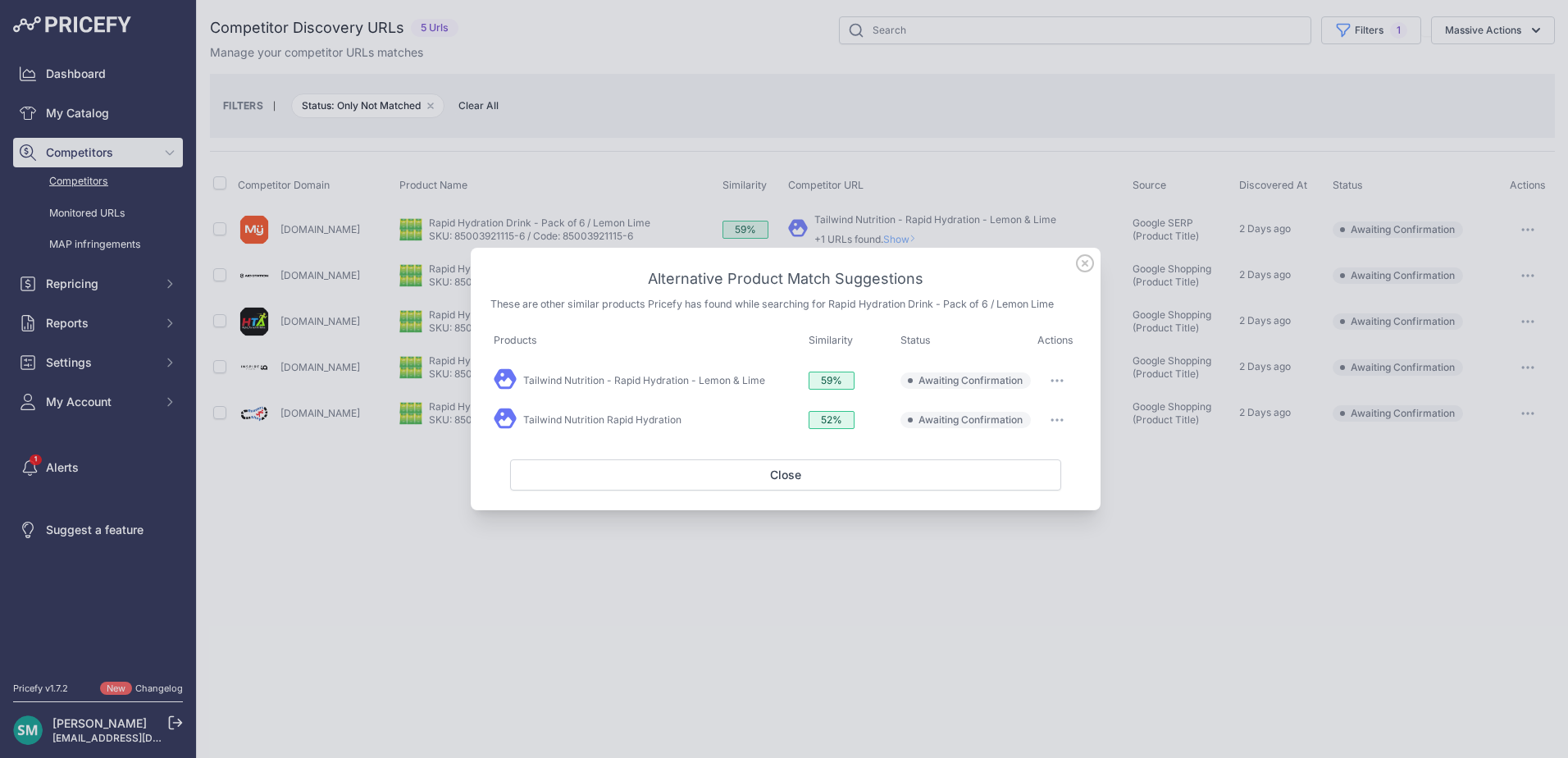 click at bounding box center (1057, 420) 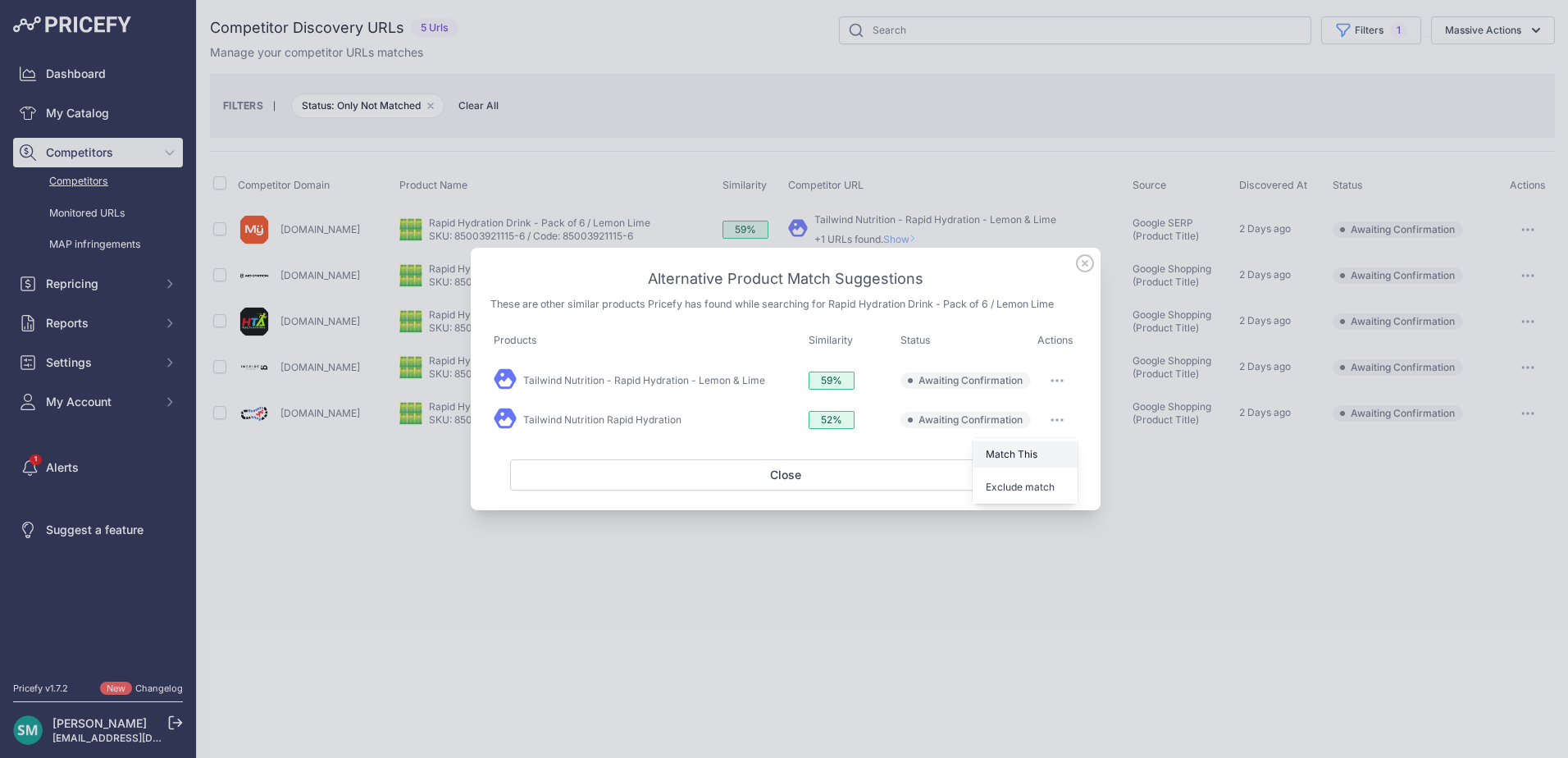 click on "Match This" at bounding box center (1025, 454) 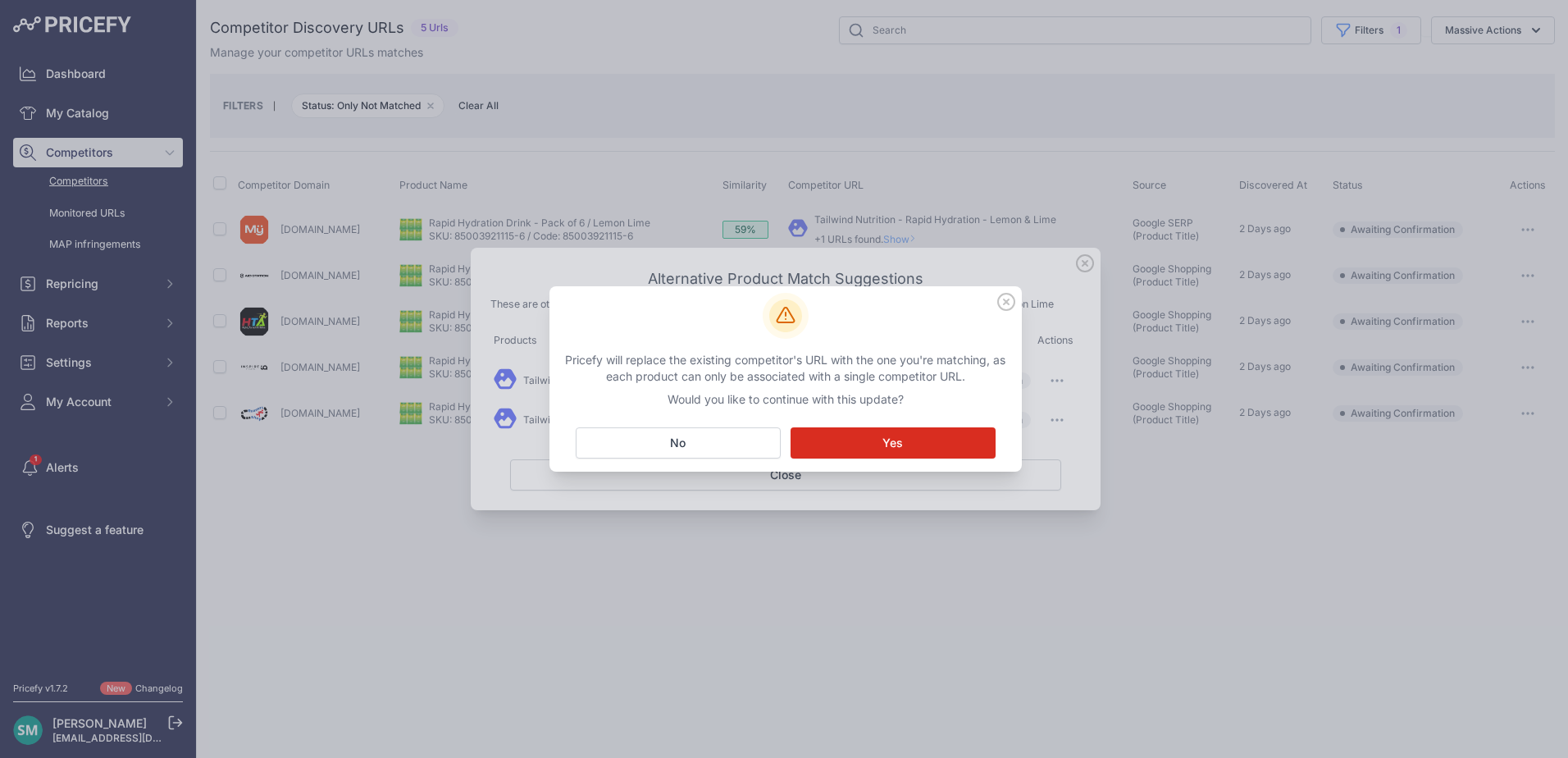 click at bounding box center [784, 379] 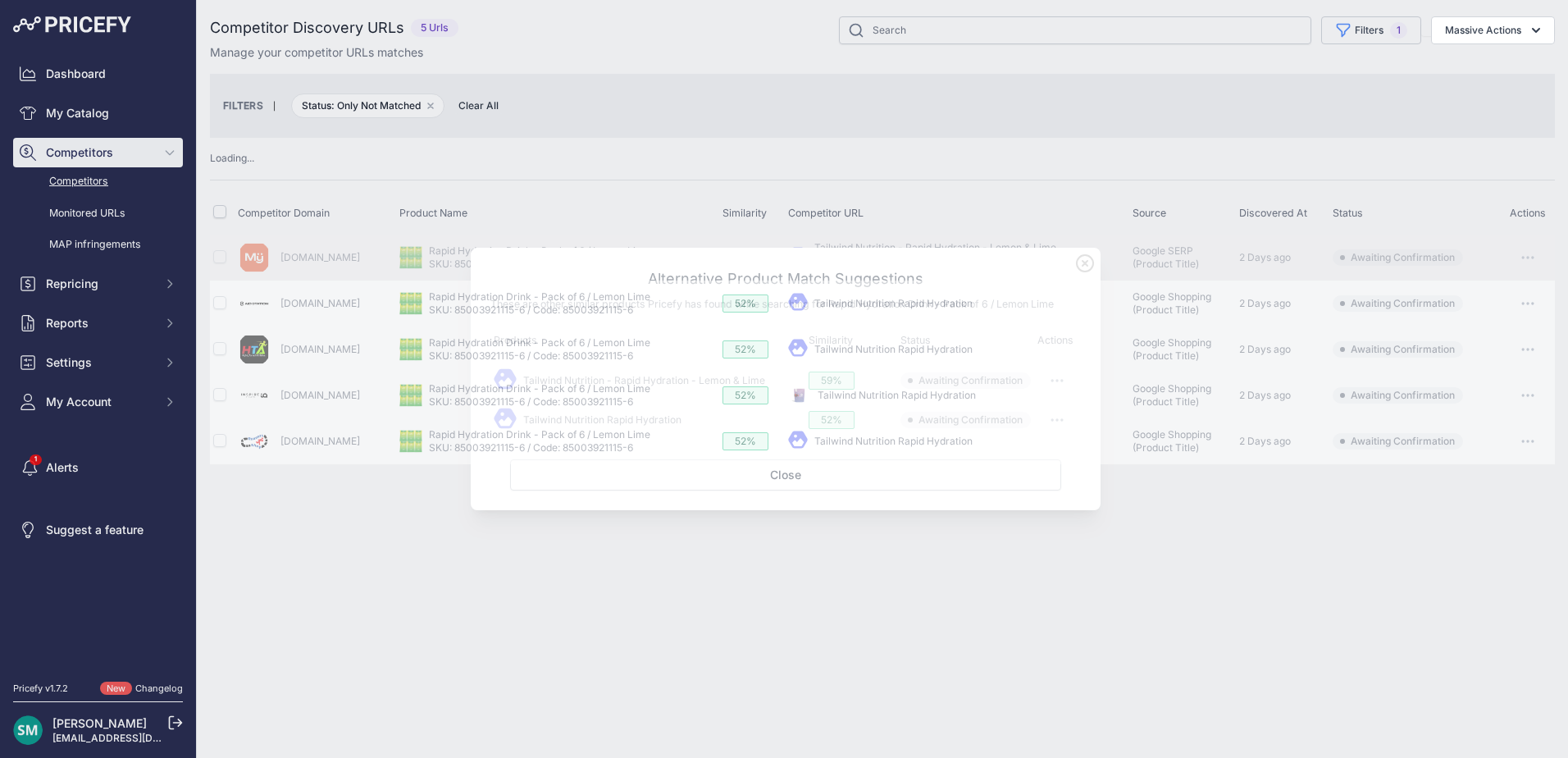 click on "​
Pricefy will replace the existing competitor's URL with the one you're matching, as each product can only be associated with a single competitor URL.
Attention: Matching... Yes No" at bounding box center (957, 395) 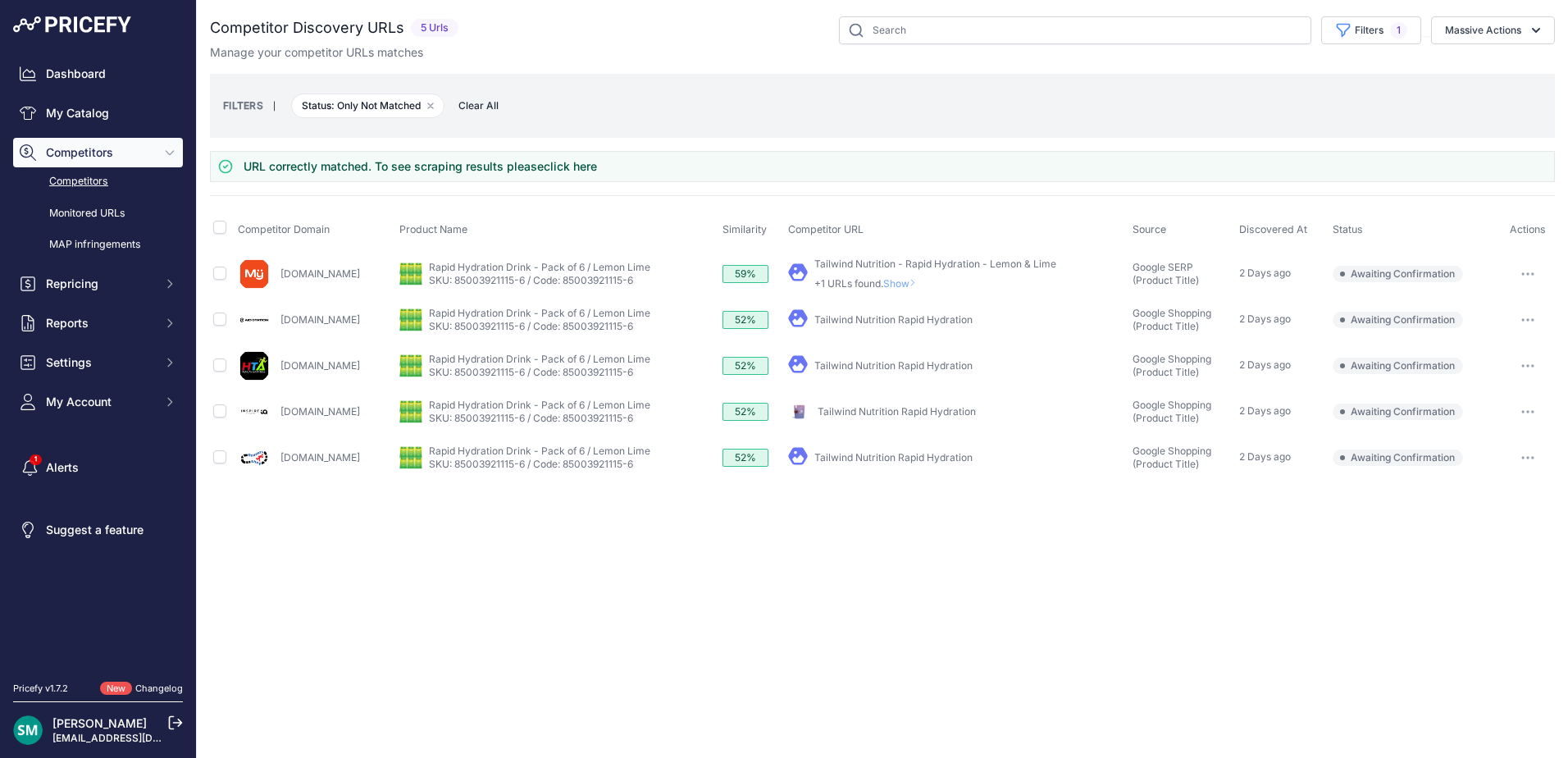 click on "Show" at bounding box center (903, 283) 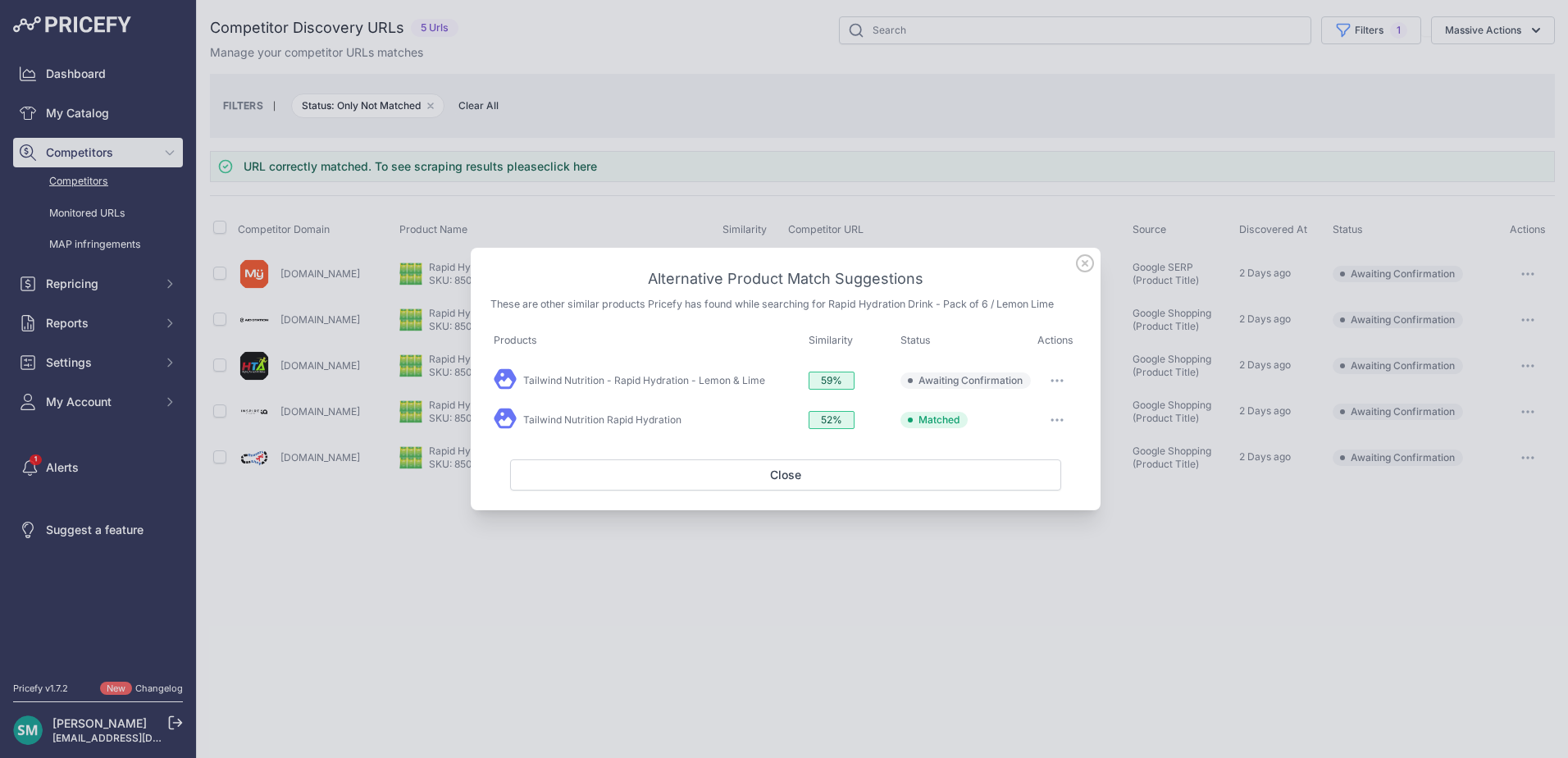 click at bounding box center (1057, 420) 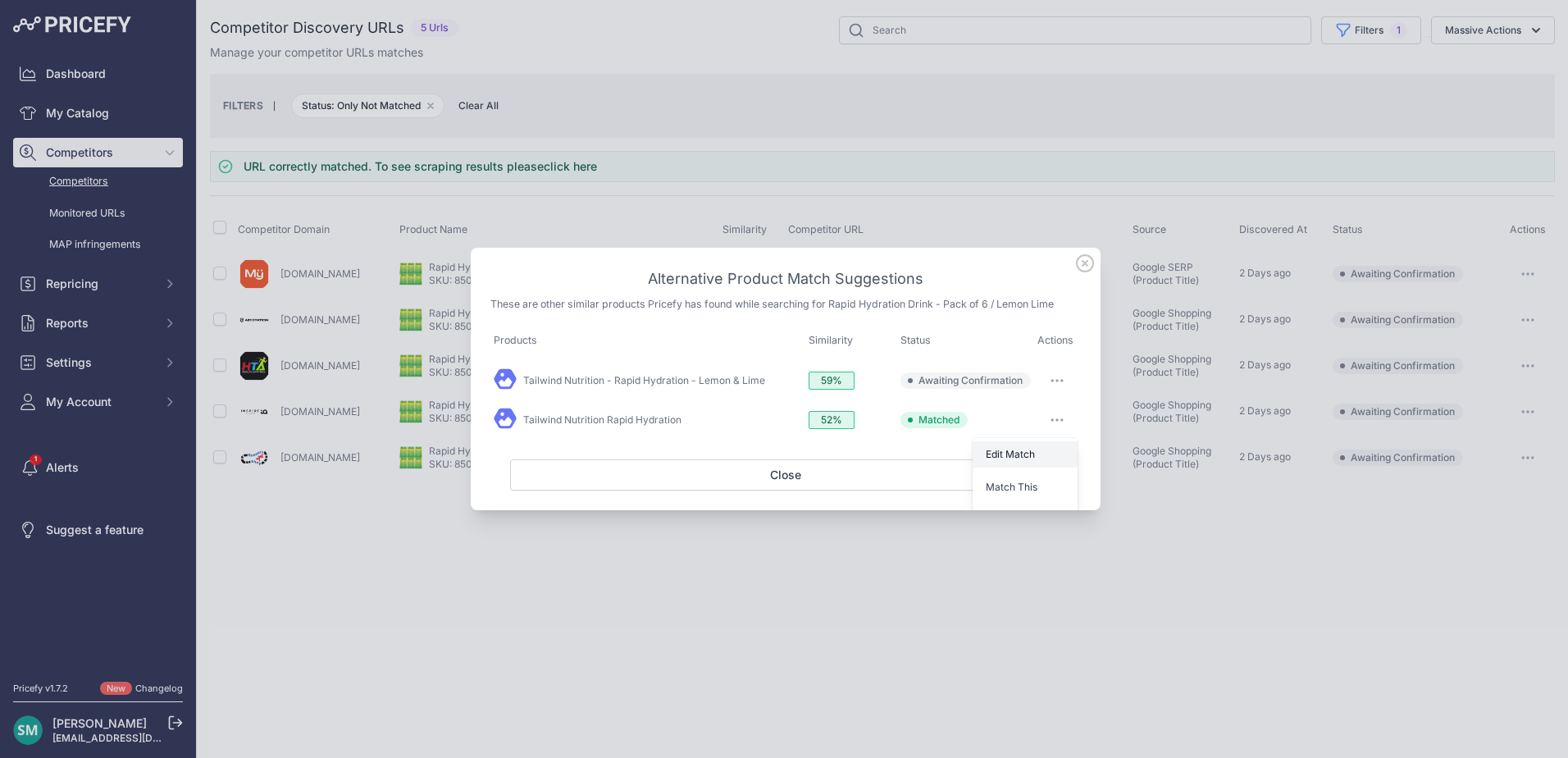 click on "Edit Match" at bounding box center [1010, 454] 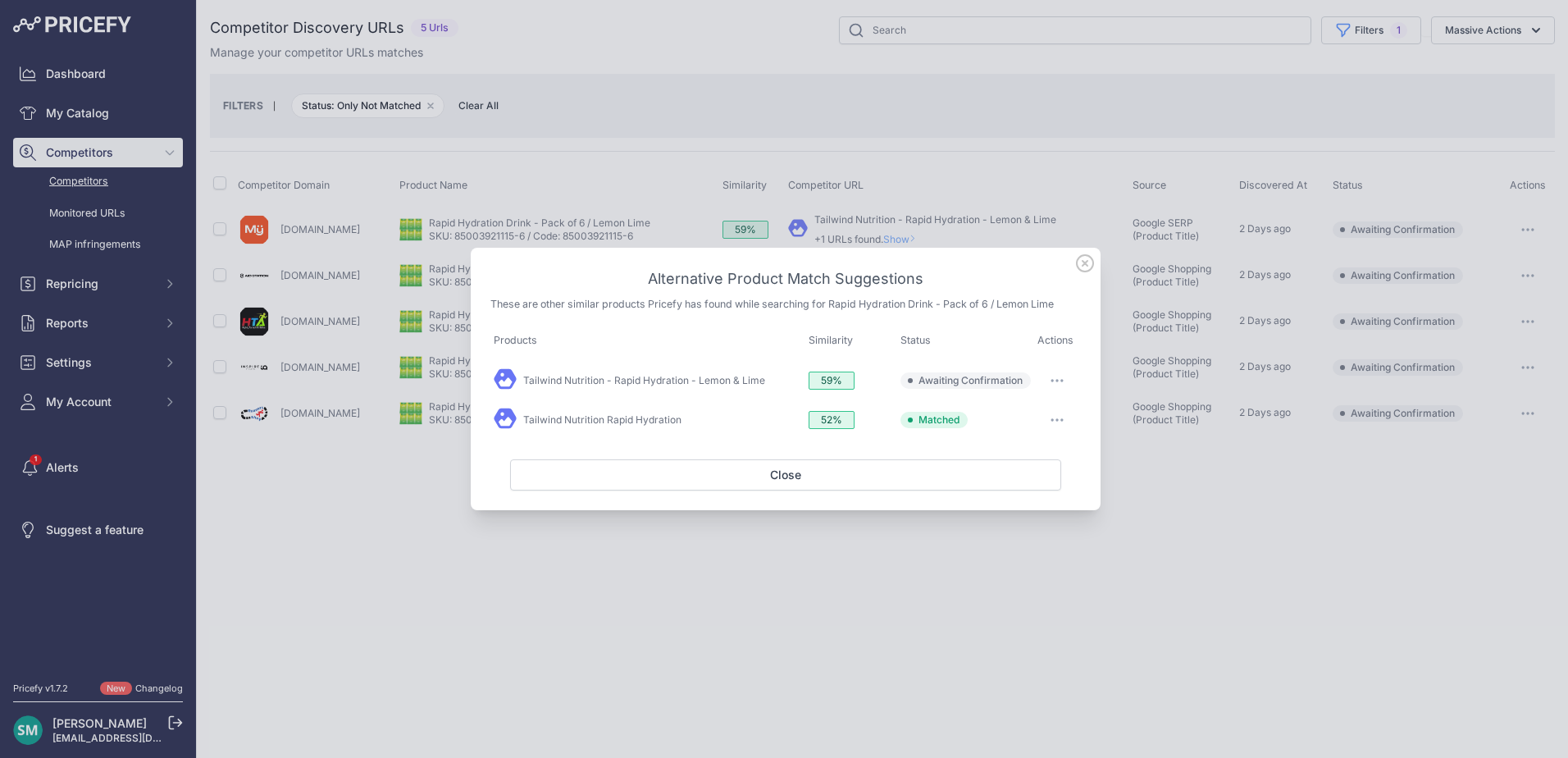 drag, startPoint x: 1065, startPoint y: 381, endPoint x: 1061, endPoint y: 392, distance: 11.7047 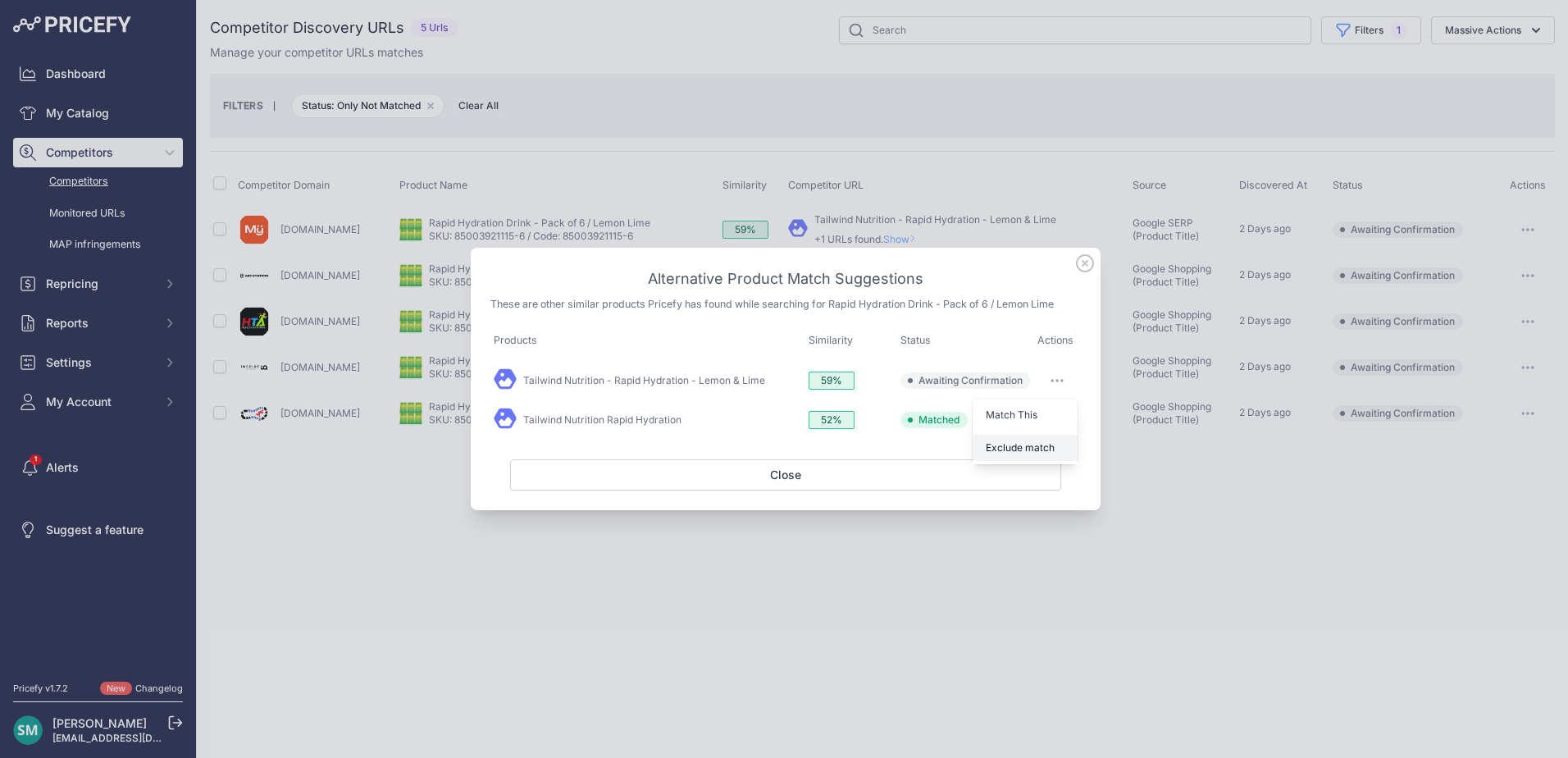 click on "Exclude match" at bounding box center (1025, 448) 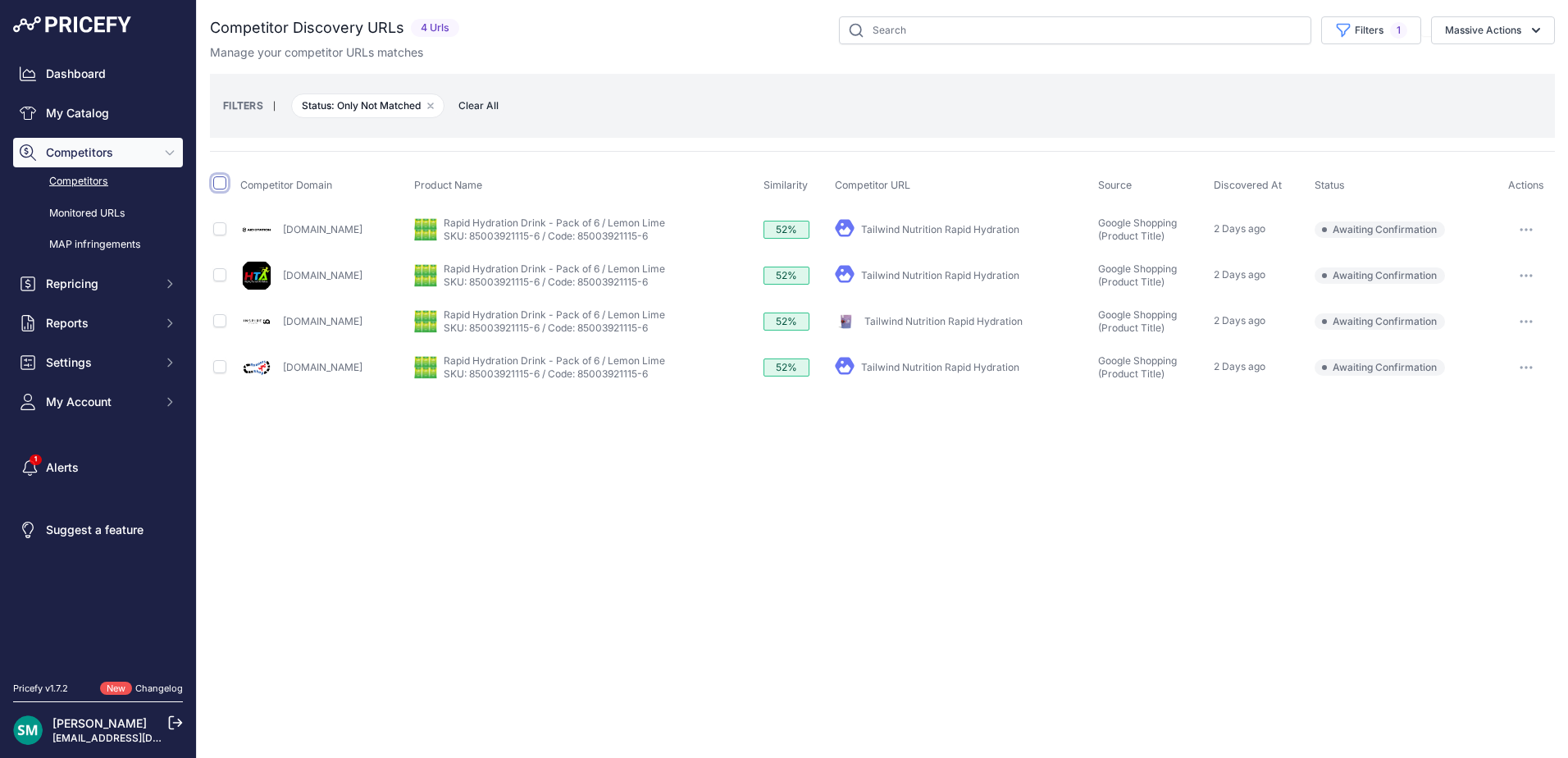 click at bounding box center (220, 183) 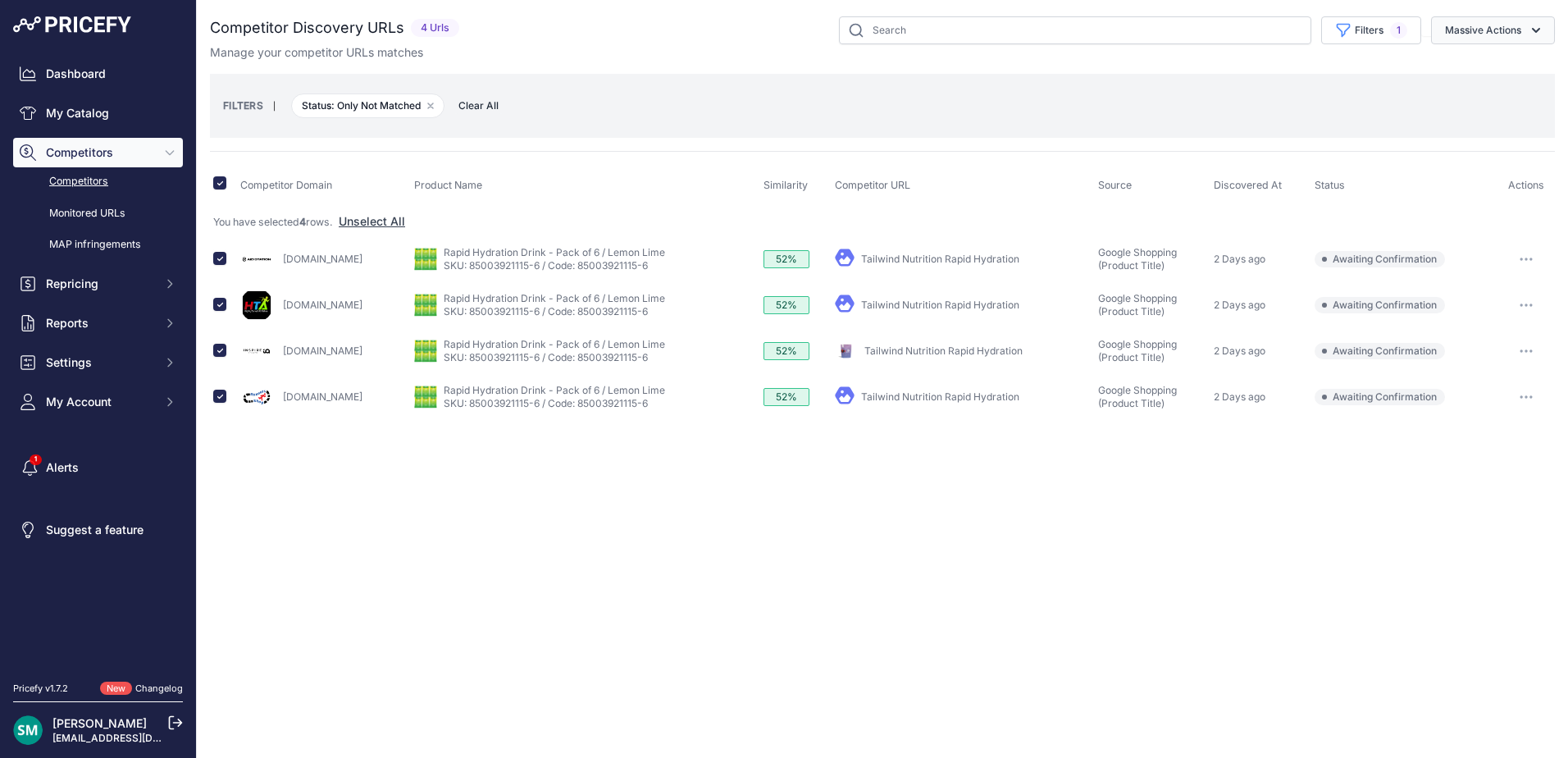 click on "Massive Actions" at bounding box center (1493, 30) 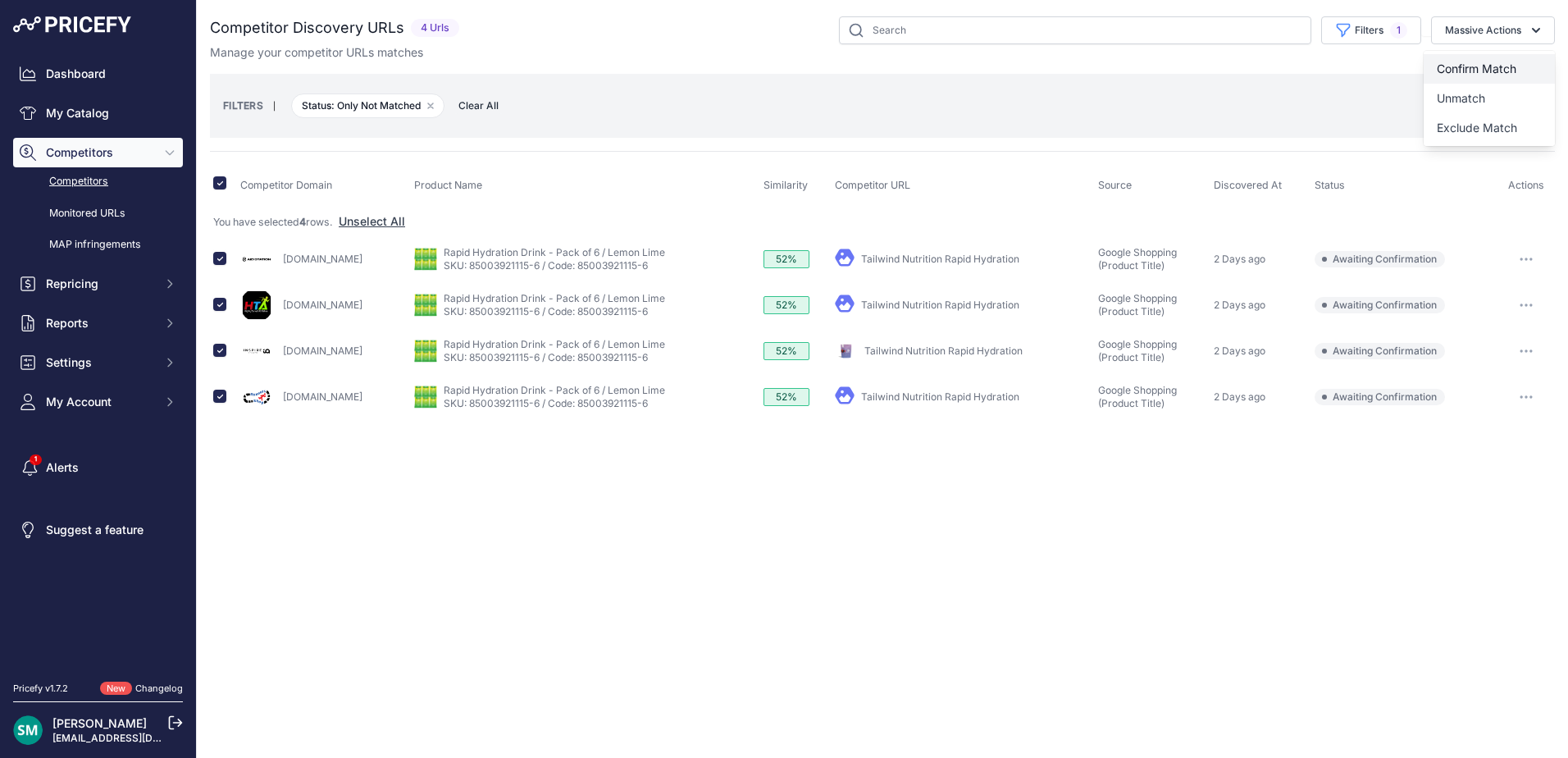 click on "Confirm Match" at bounding box center (1476, 68) 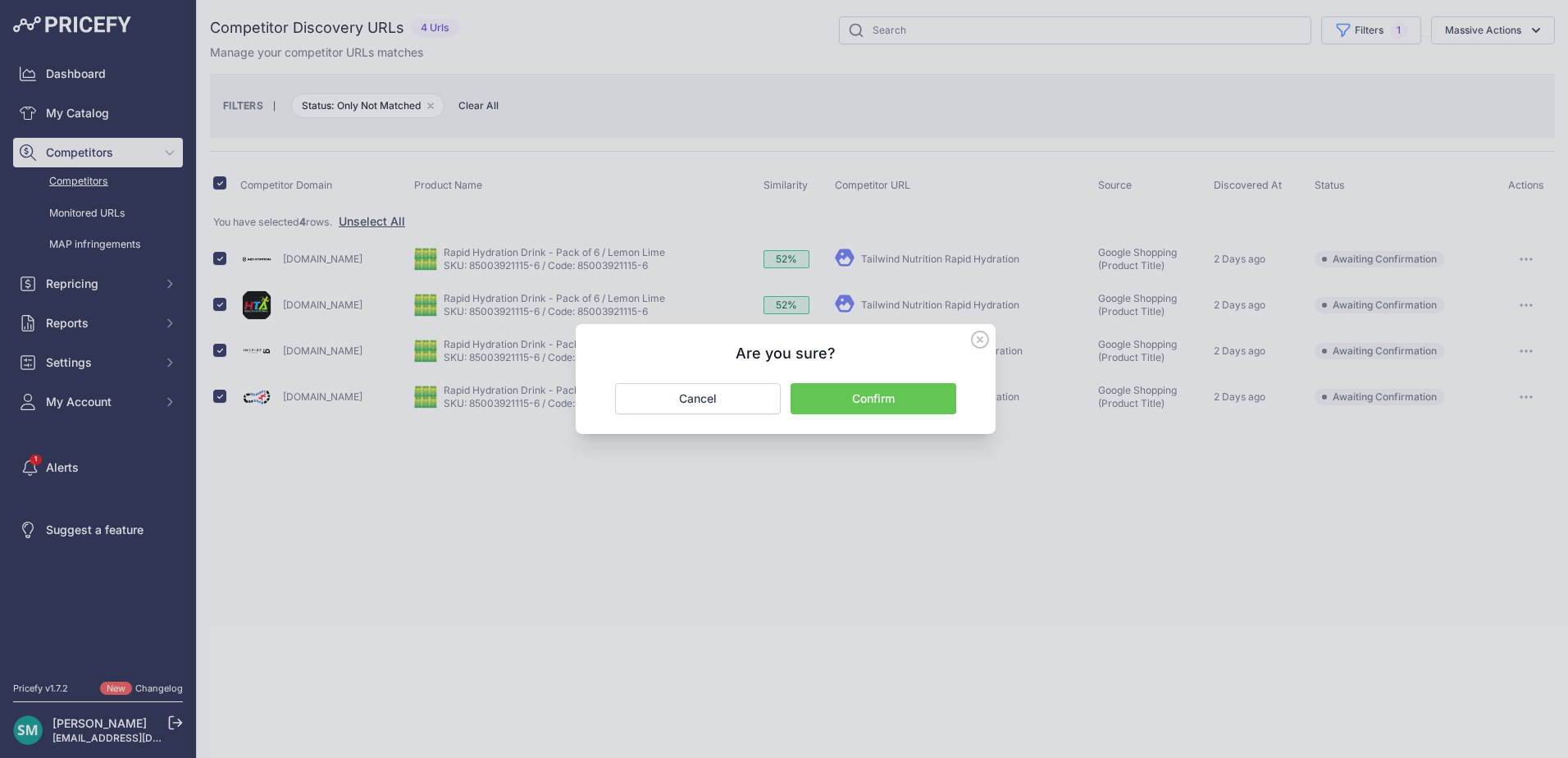 click on "Confirm" at bounding box center [873, 399] 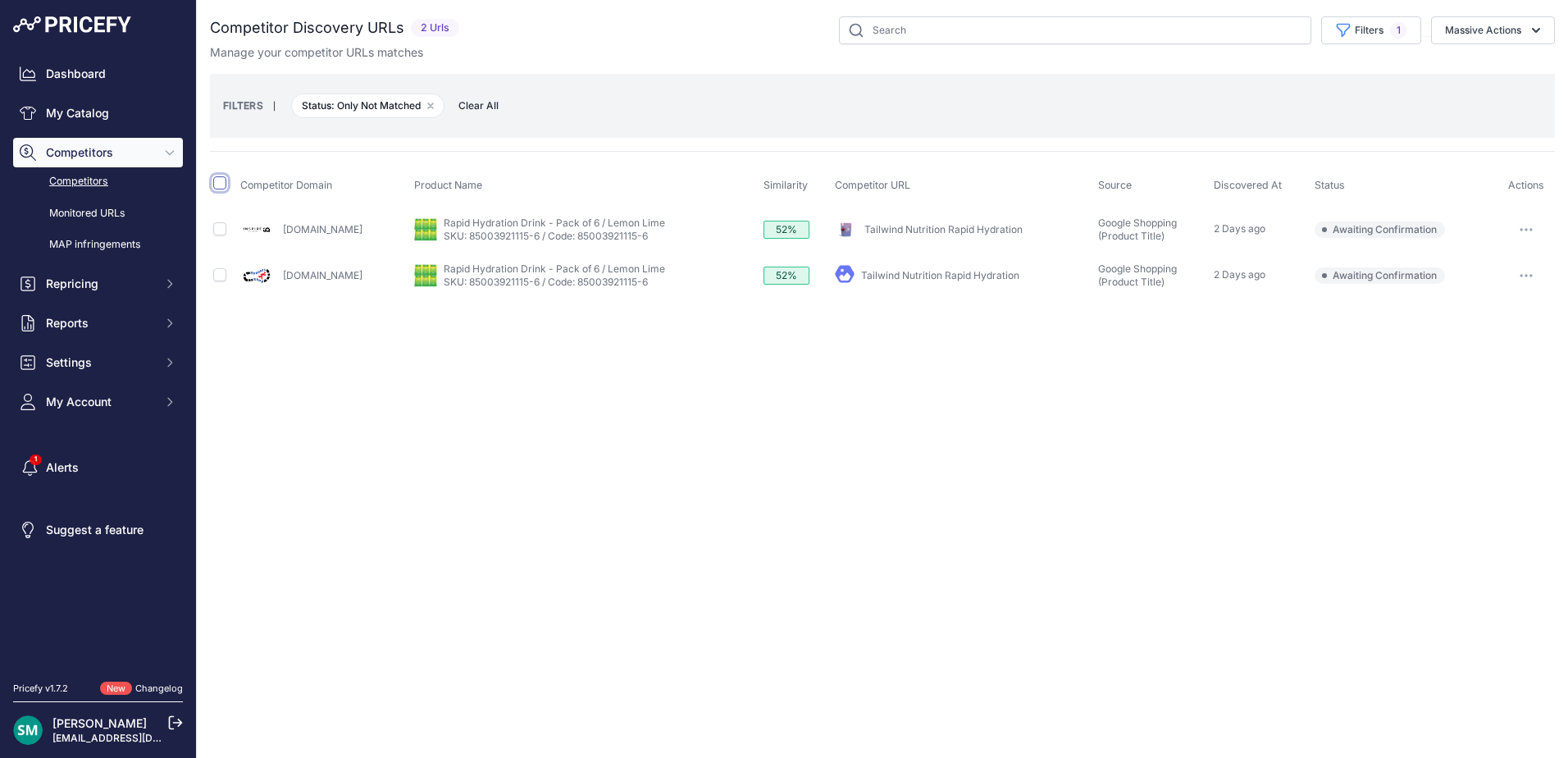 click at bounding box center (220, 183) 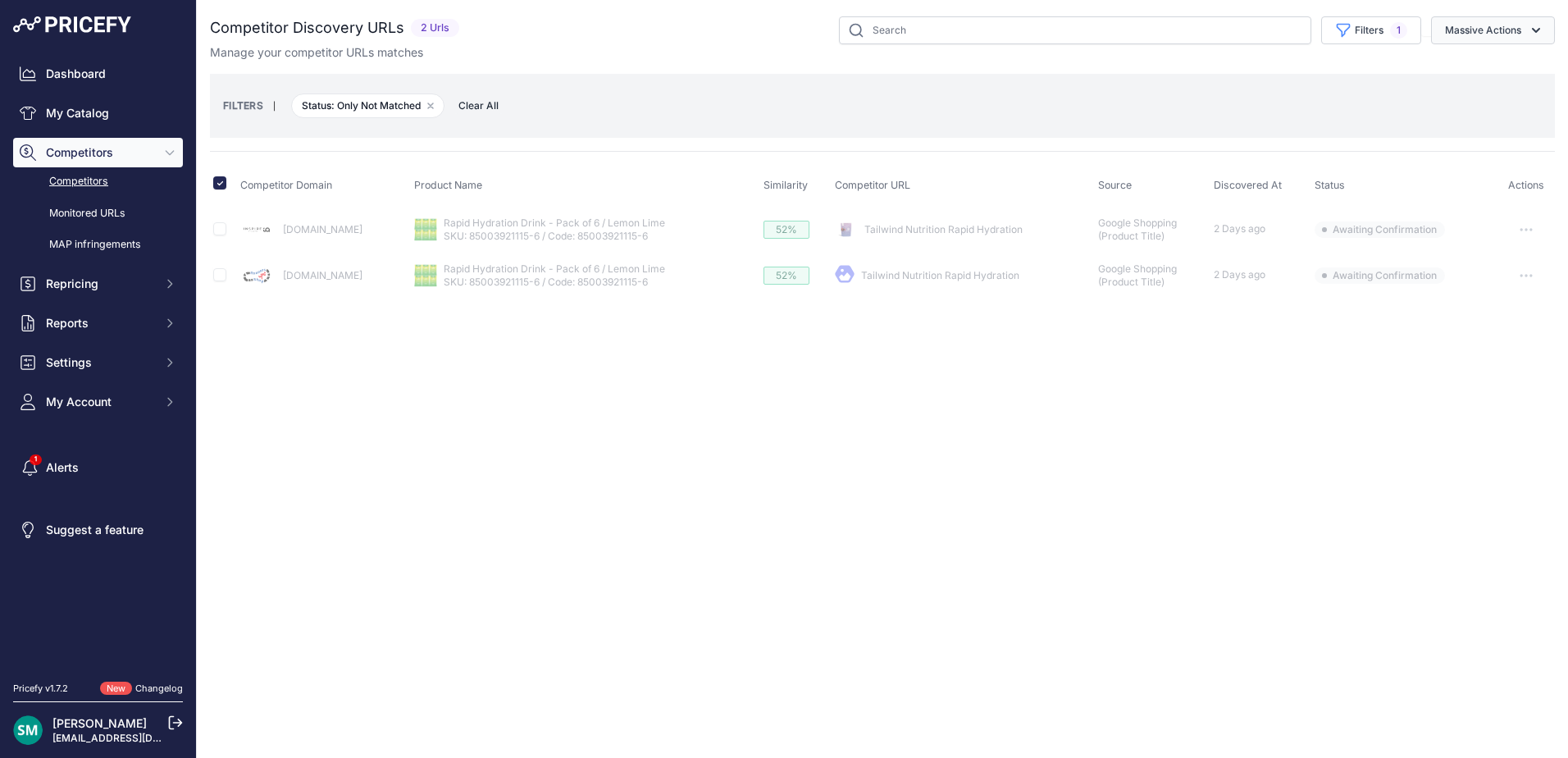 click on "Massive Actions" at bounding box center (1493, 30) 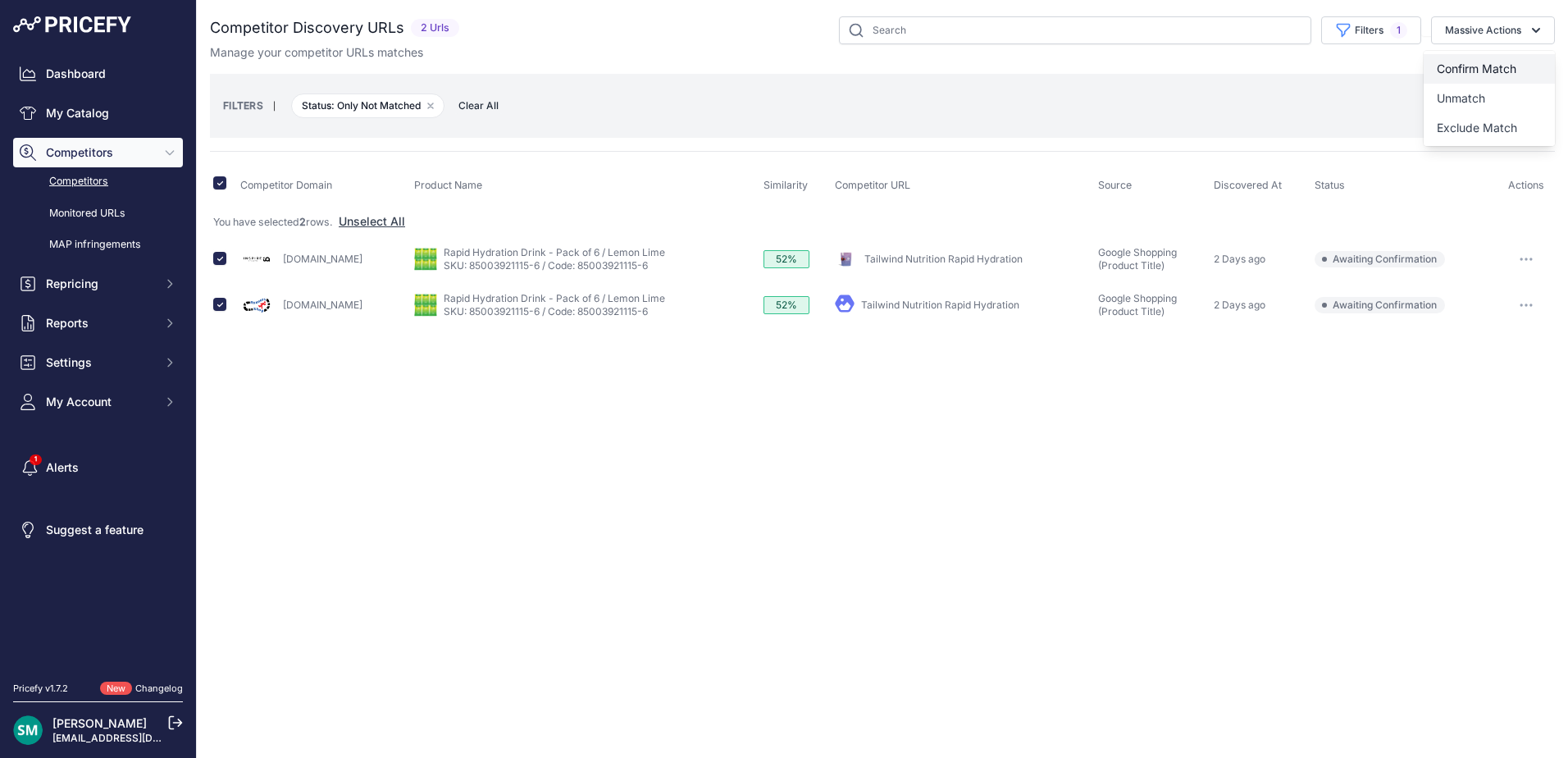 click on "Confirm Match" at bounding box center [1476, 68] 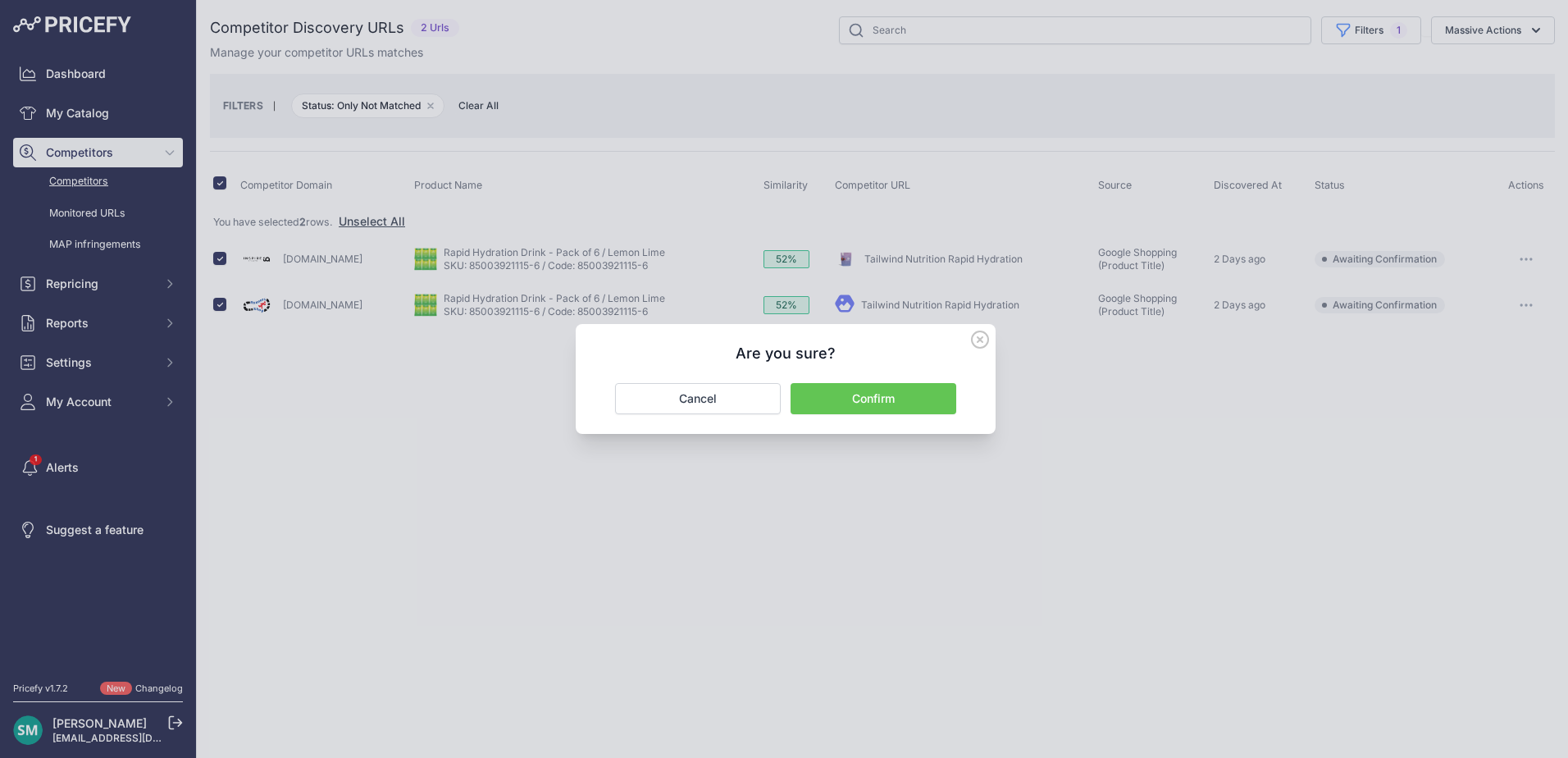 click on "Confirm" at bounding box center [873, 399] 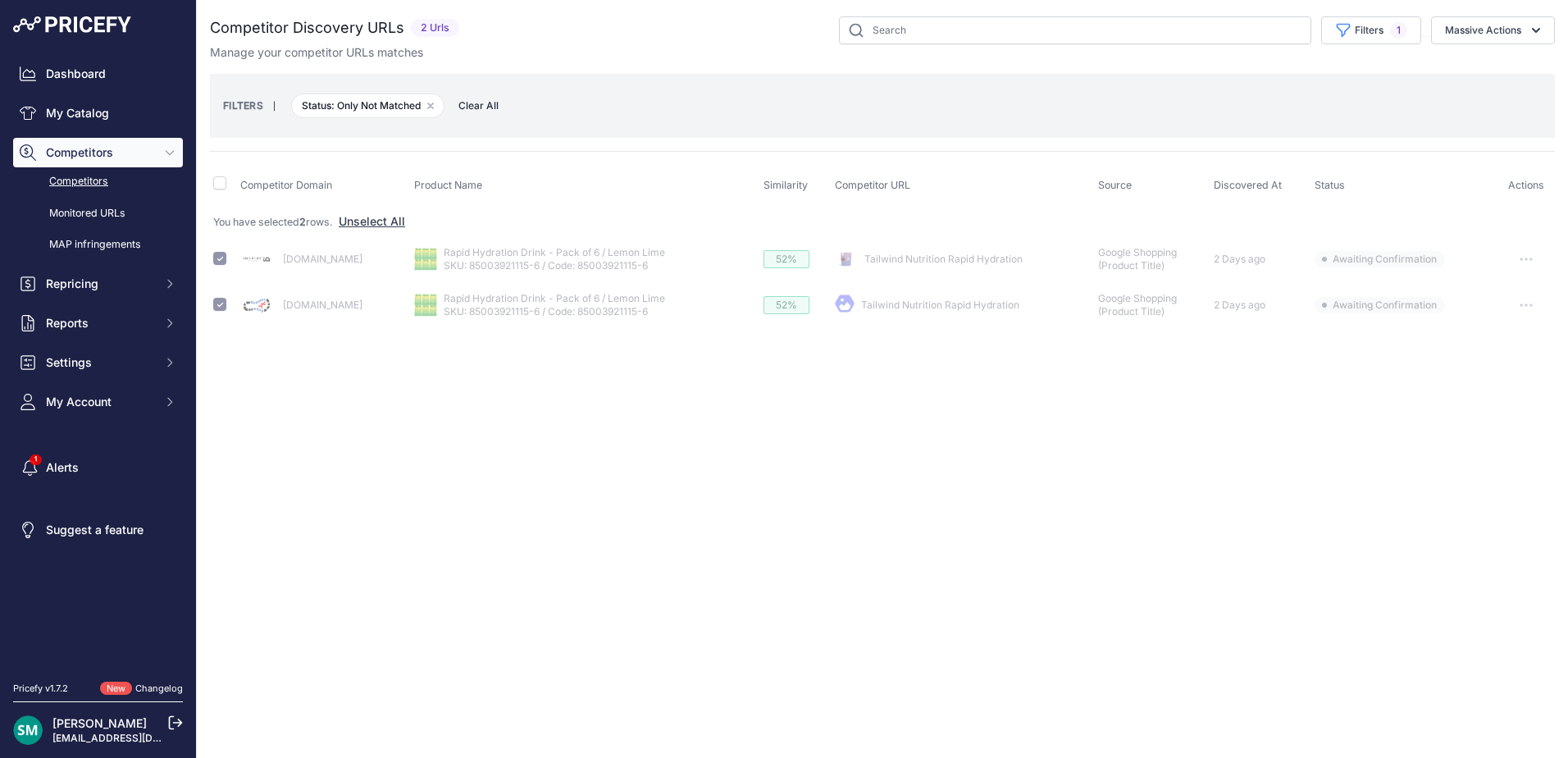 checkbox on "false" 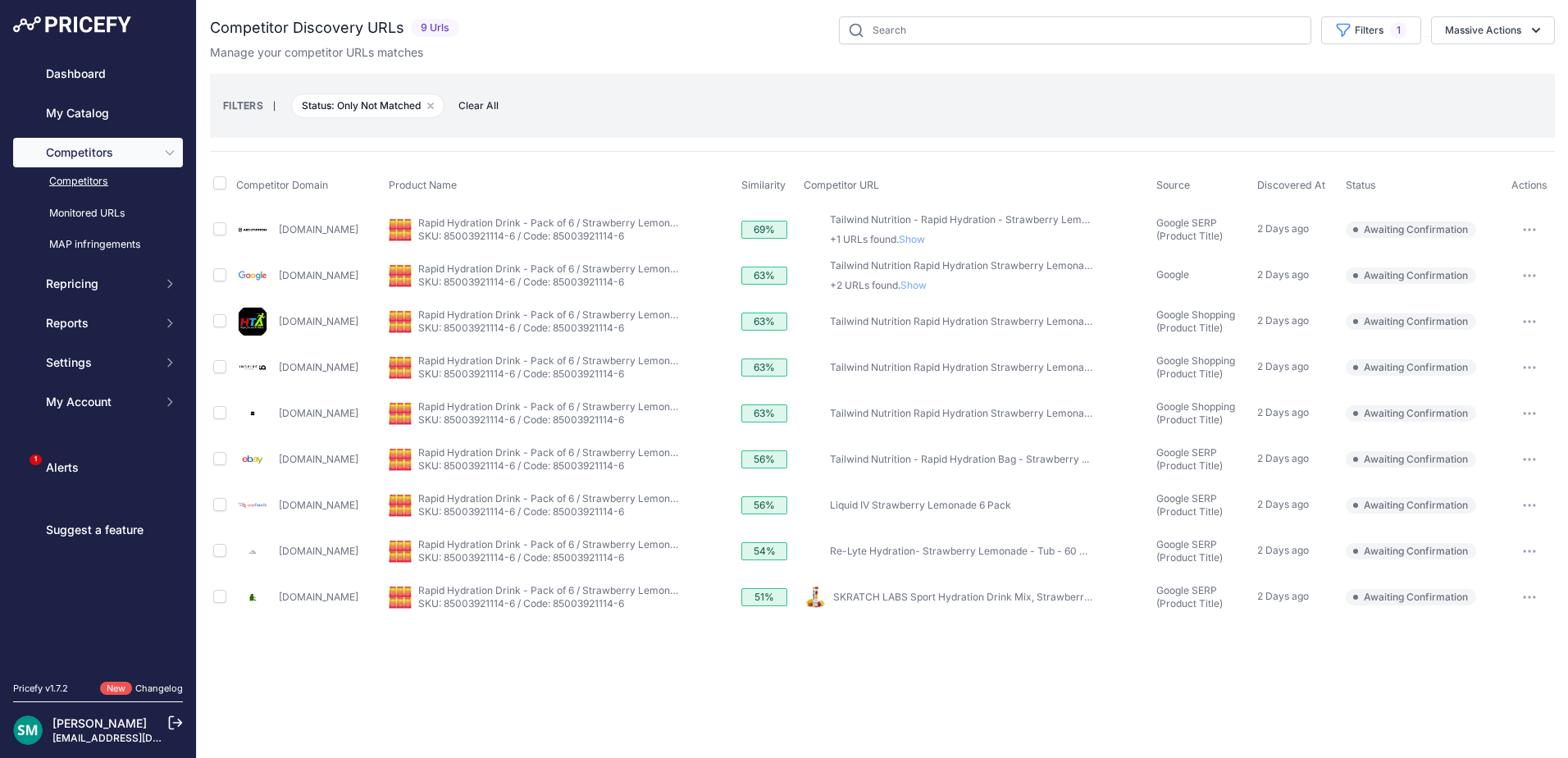 scroll, scrollTop: 0, scrollLeft: 0, axis: both 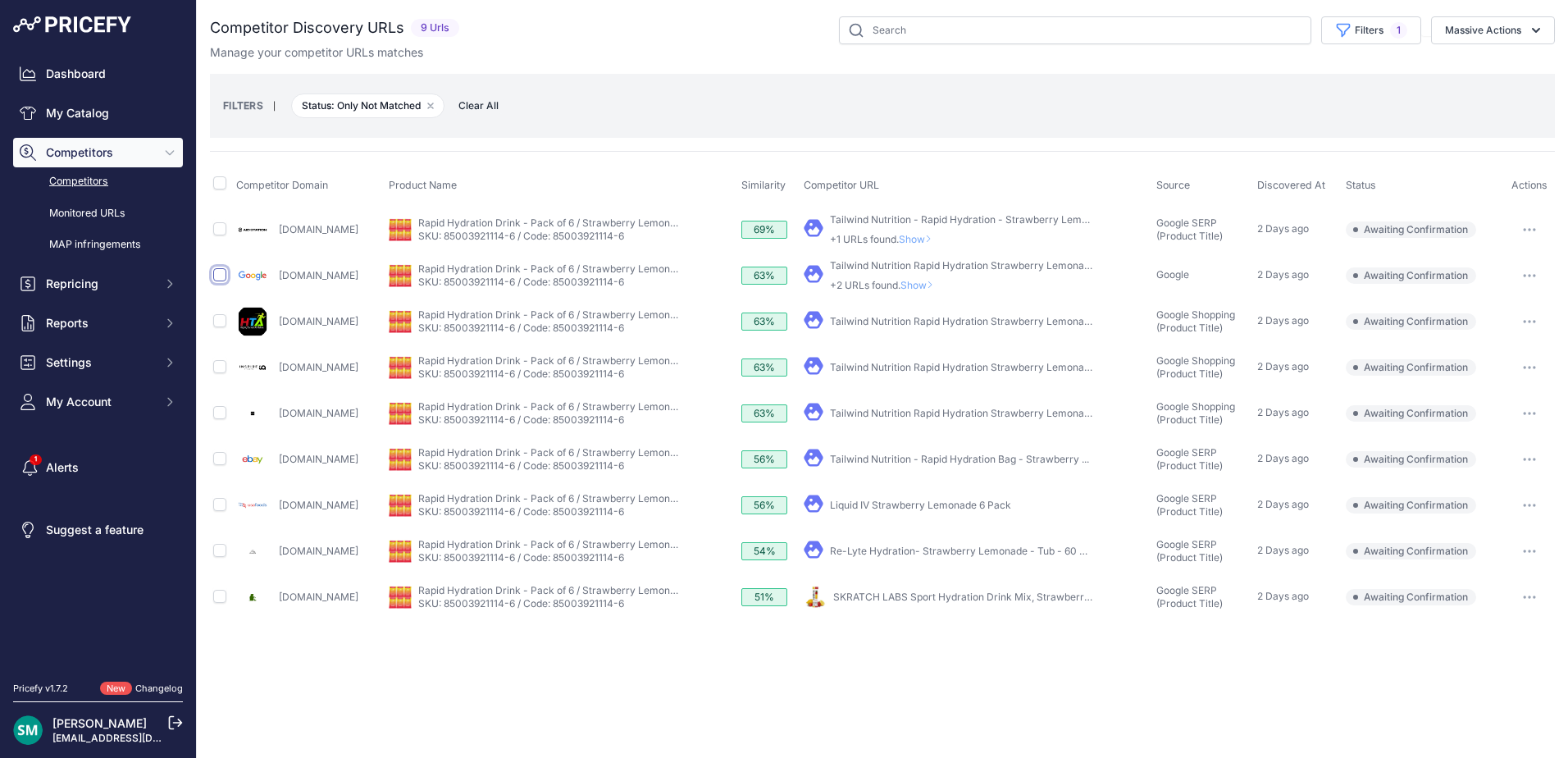 click at bounding box center (220, 275) 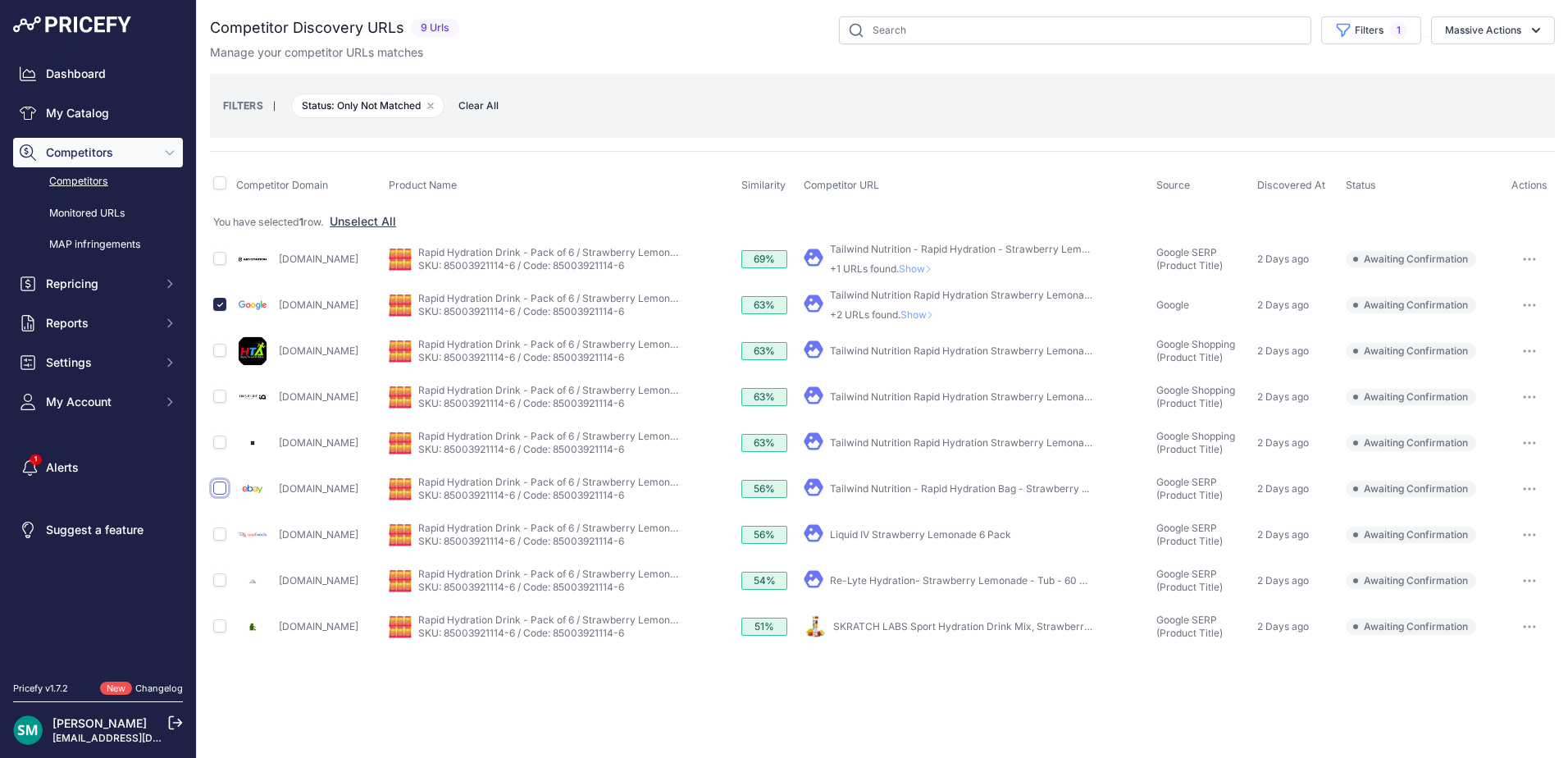 click at bounding box center (220, 488) 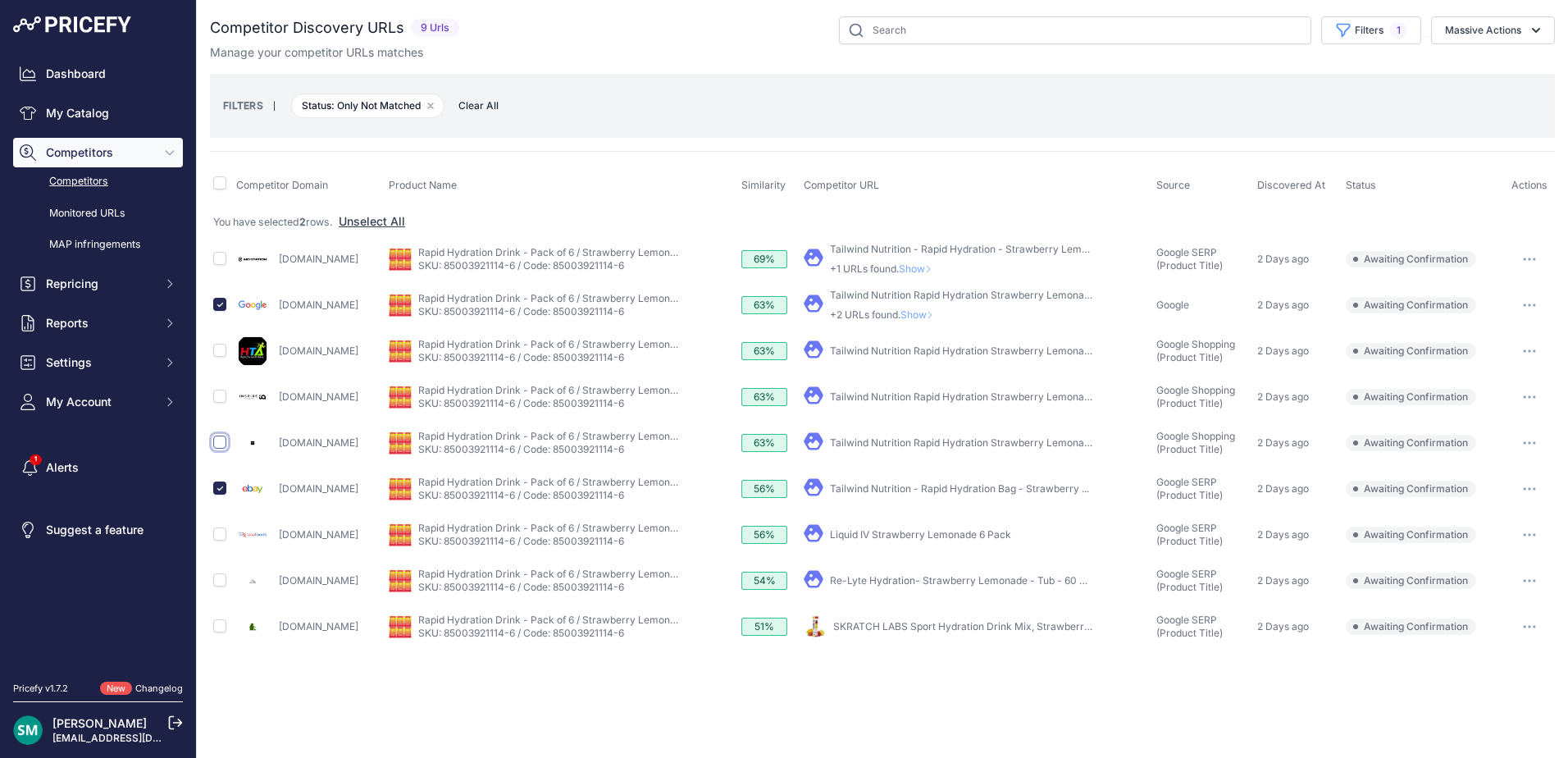 click at bounding box center [220, 442] 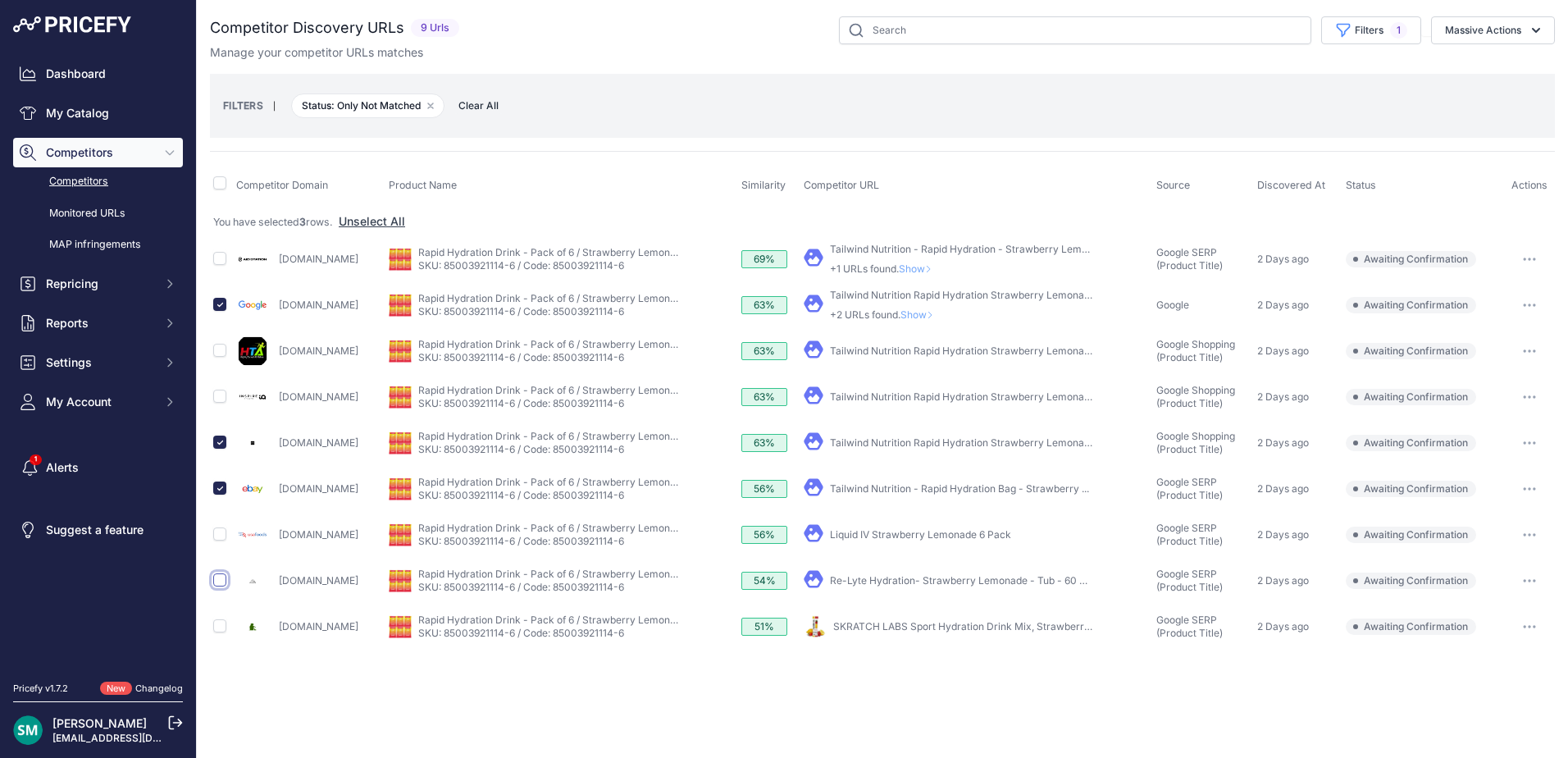 click at bounding box center (220, 580) 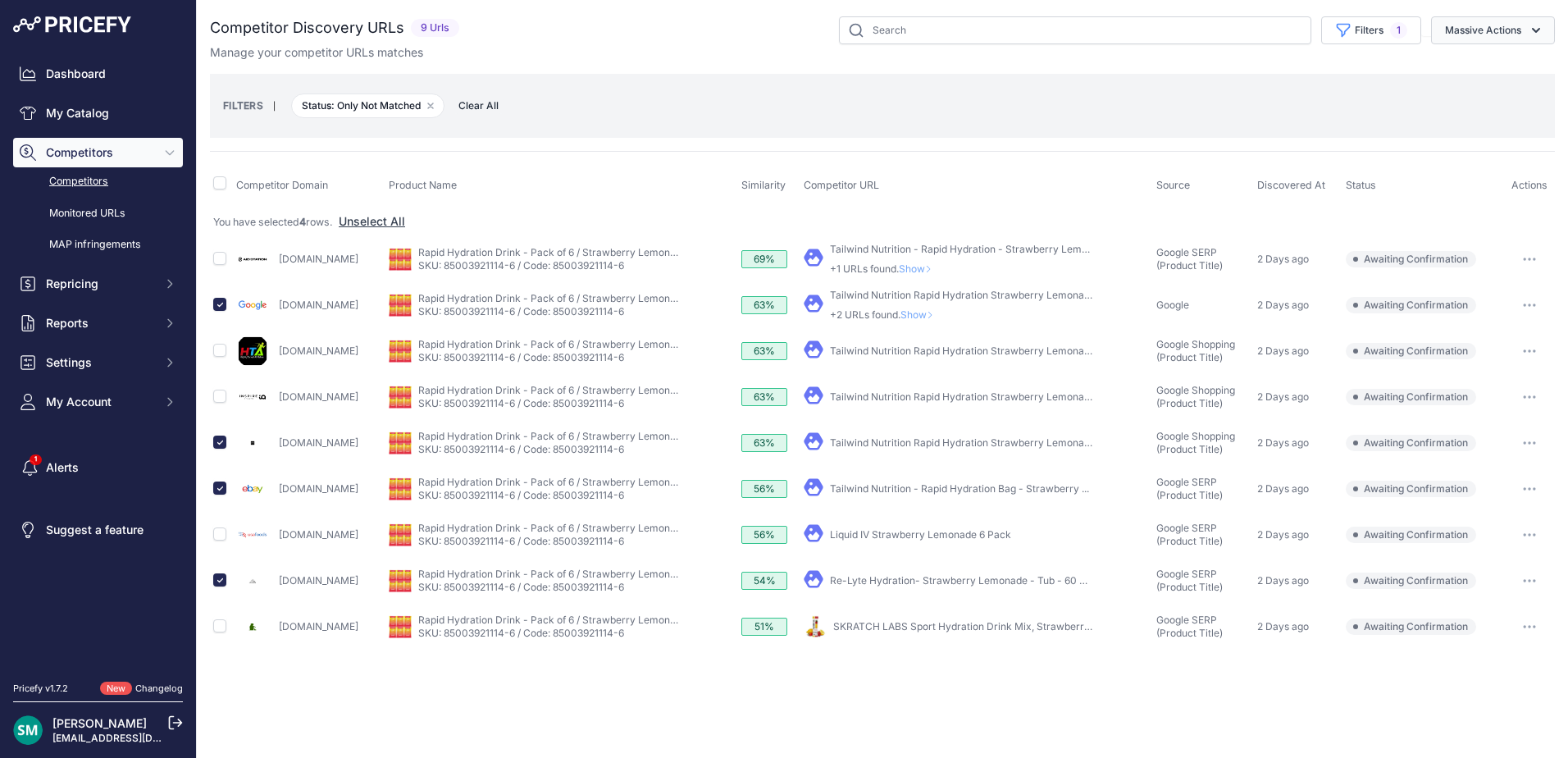 click on "Massive Actions" at bounding box center [1493, 30] 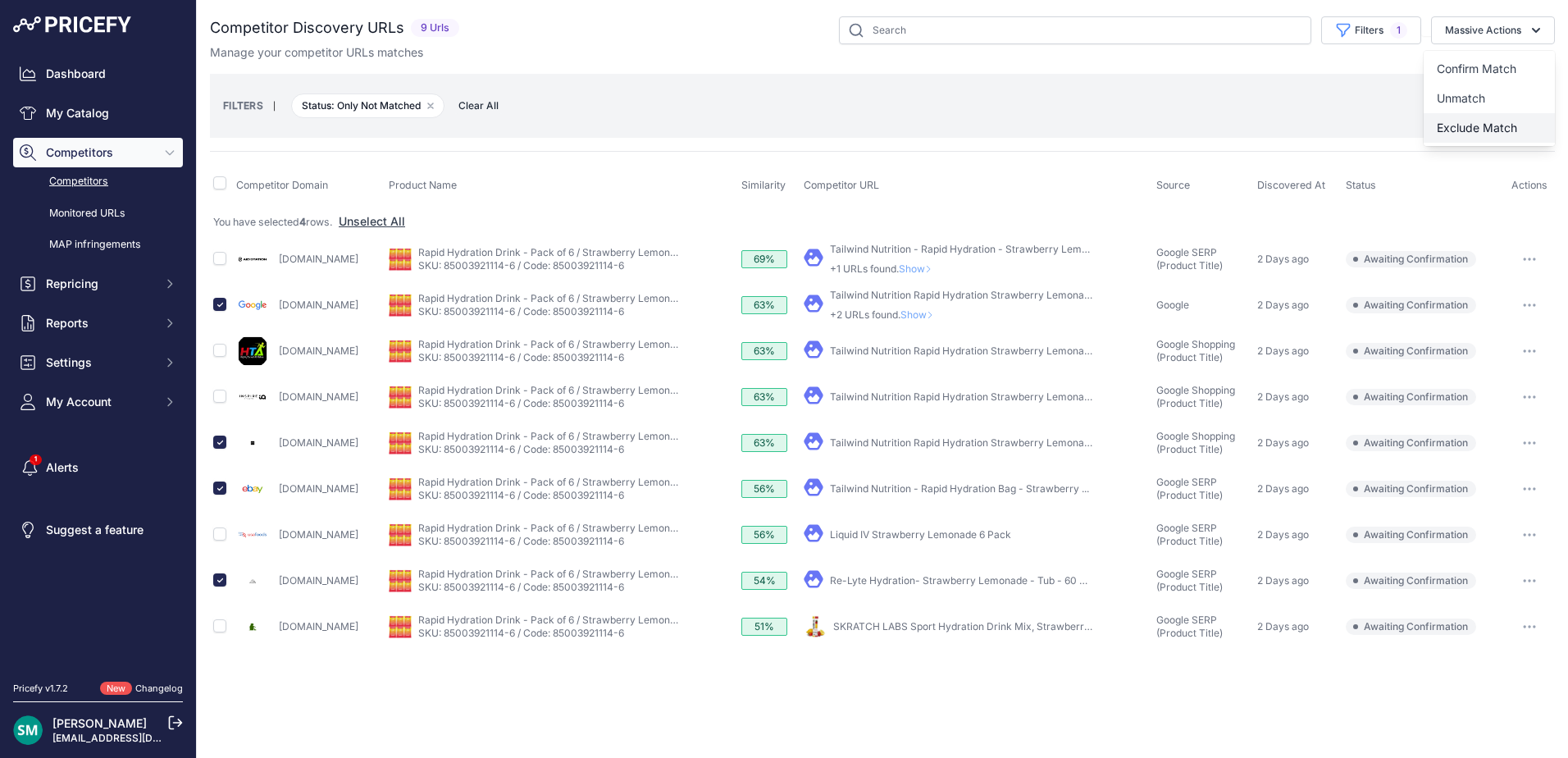 click on "Exclude Match" at bounding box center [1489, 128] 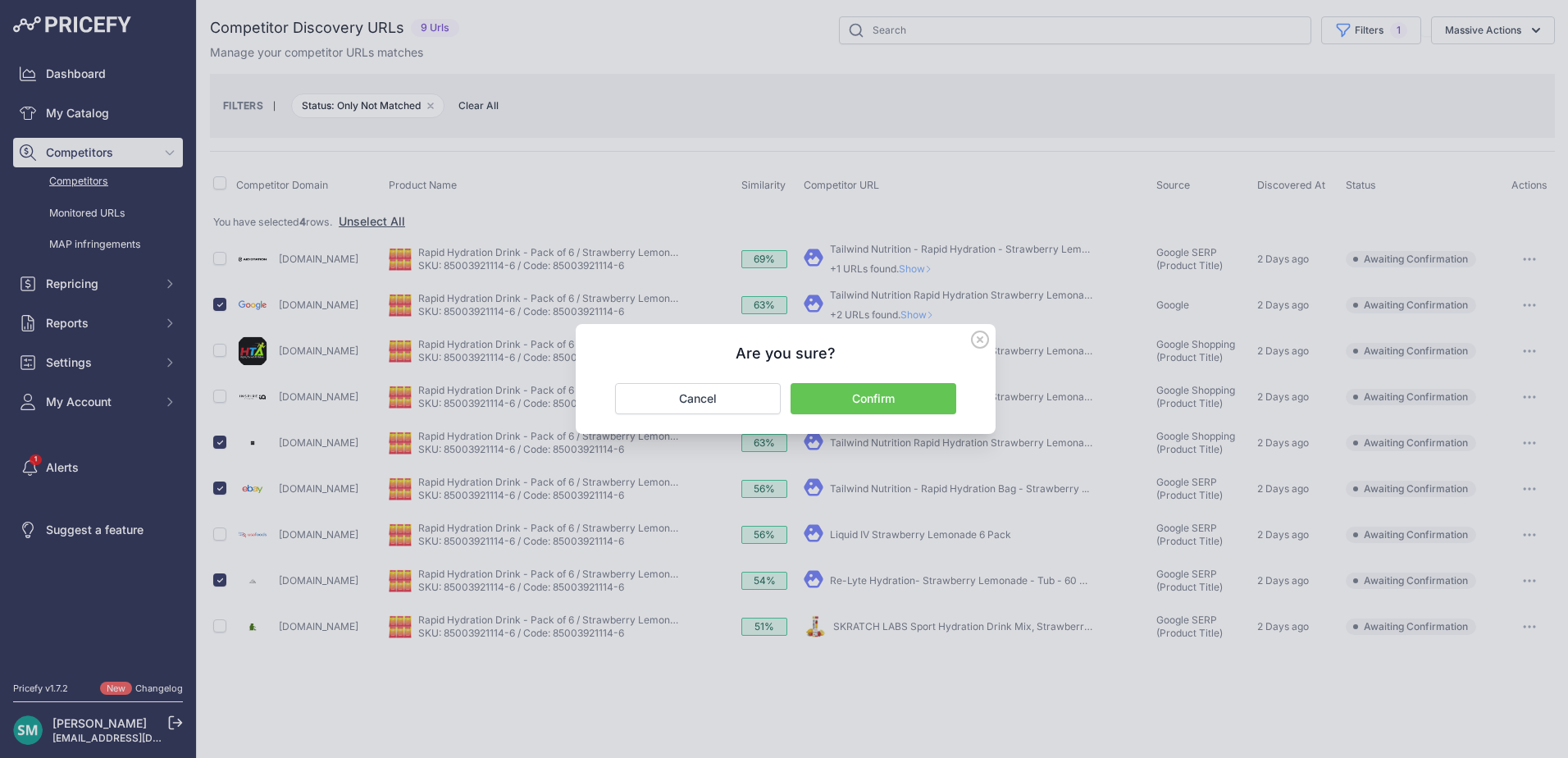 click on "Confirm" at bounding box center (873, 399) 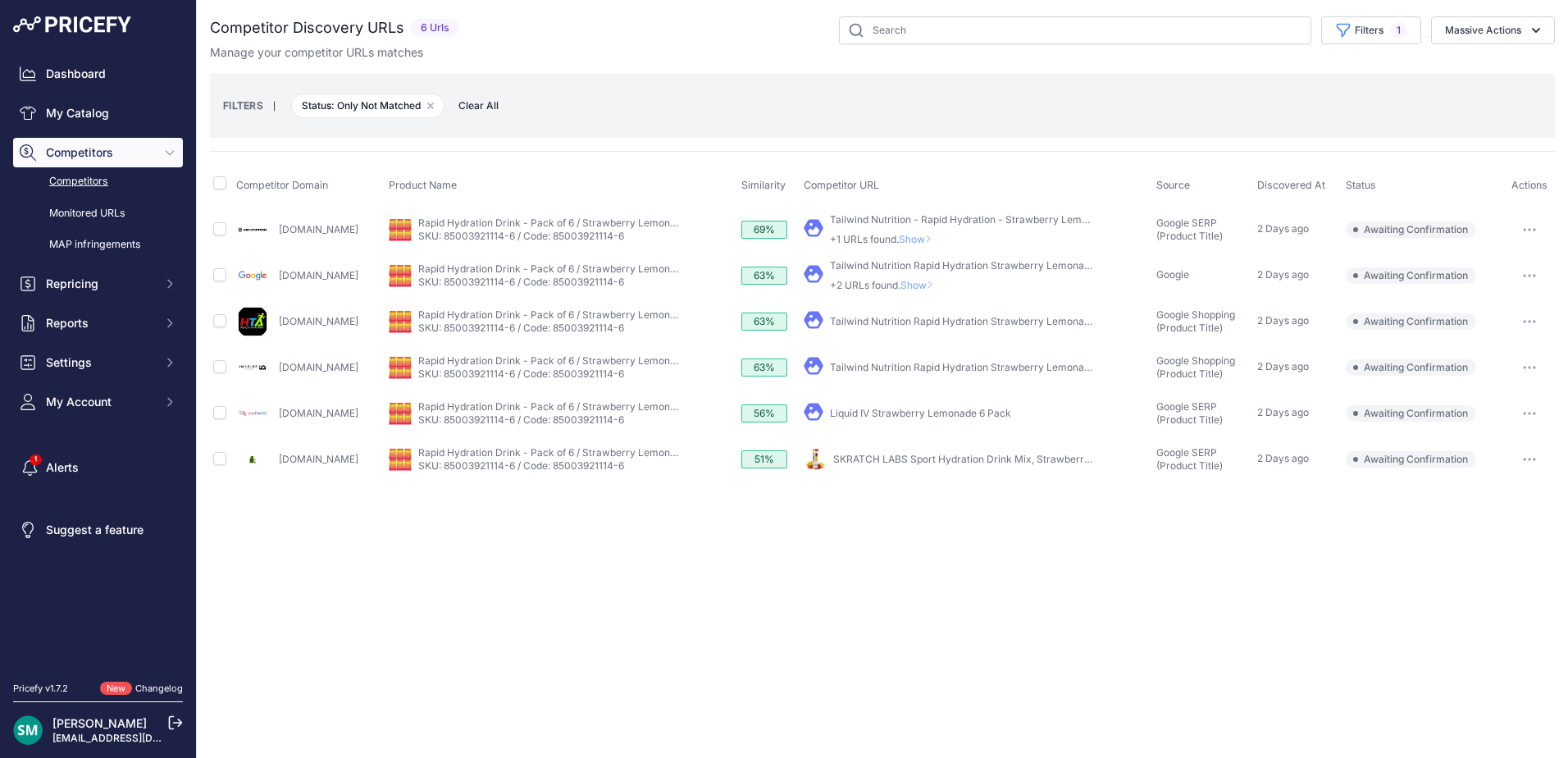 click 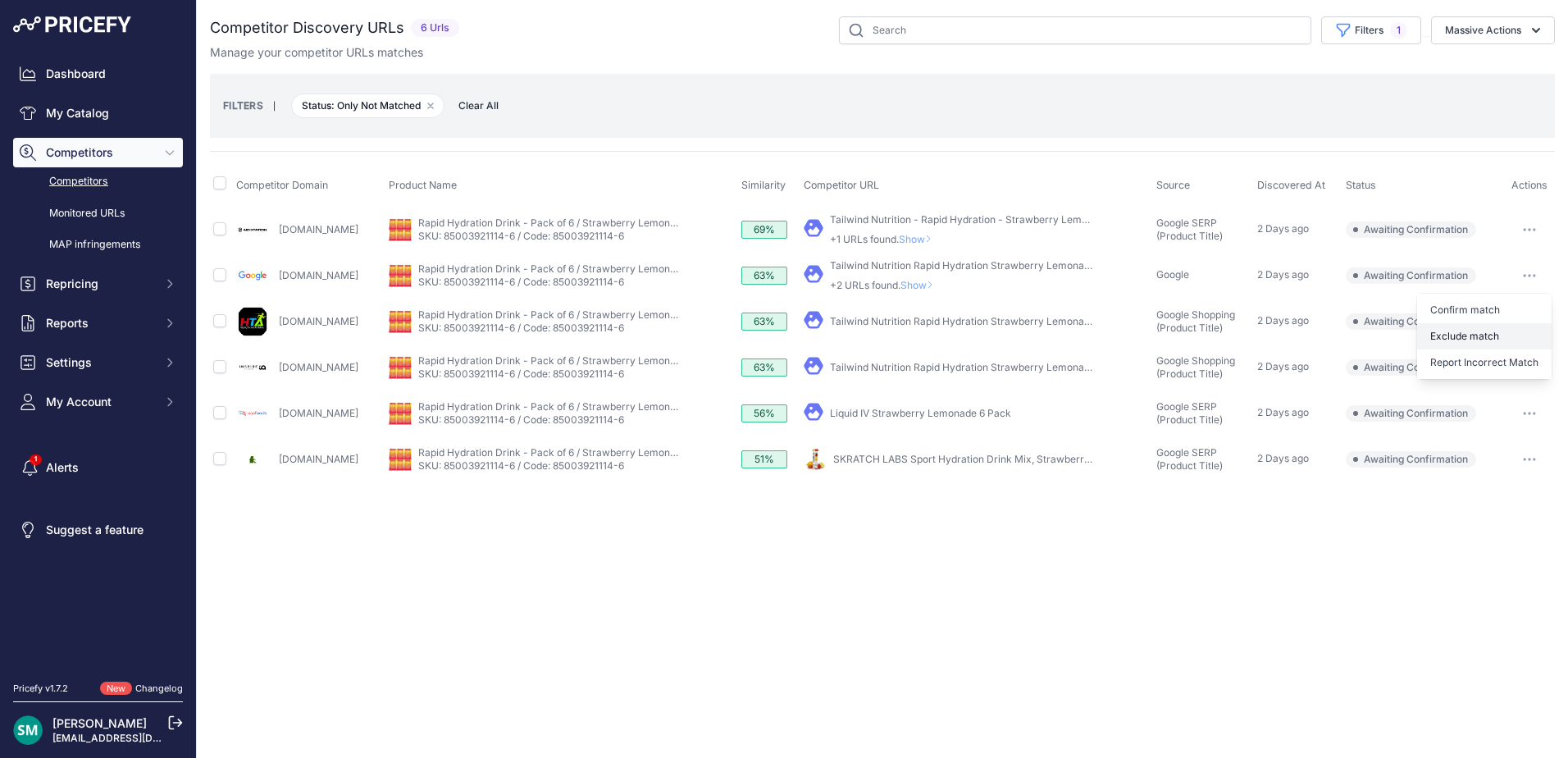 click on "Exclude match" at bounding box center [1484, 336] 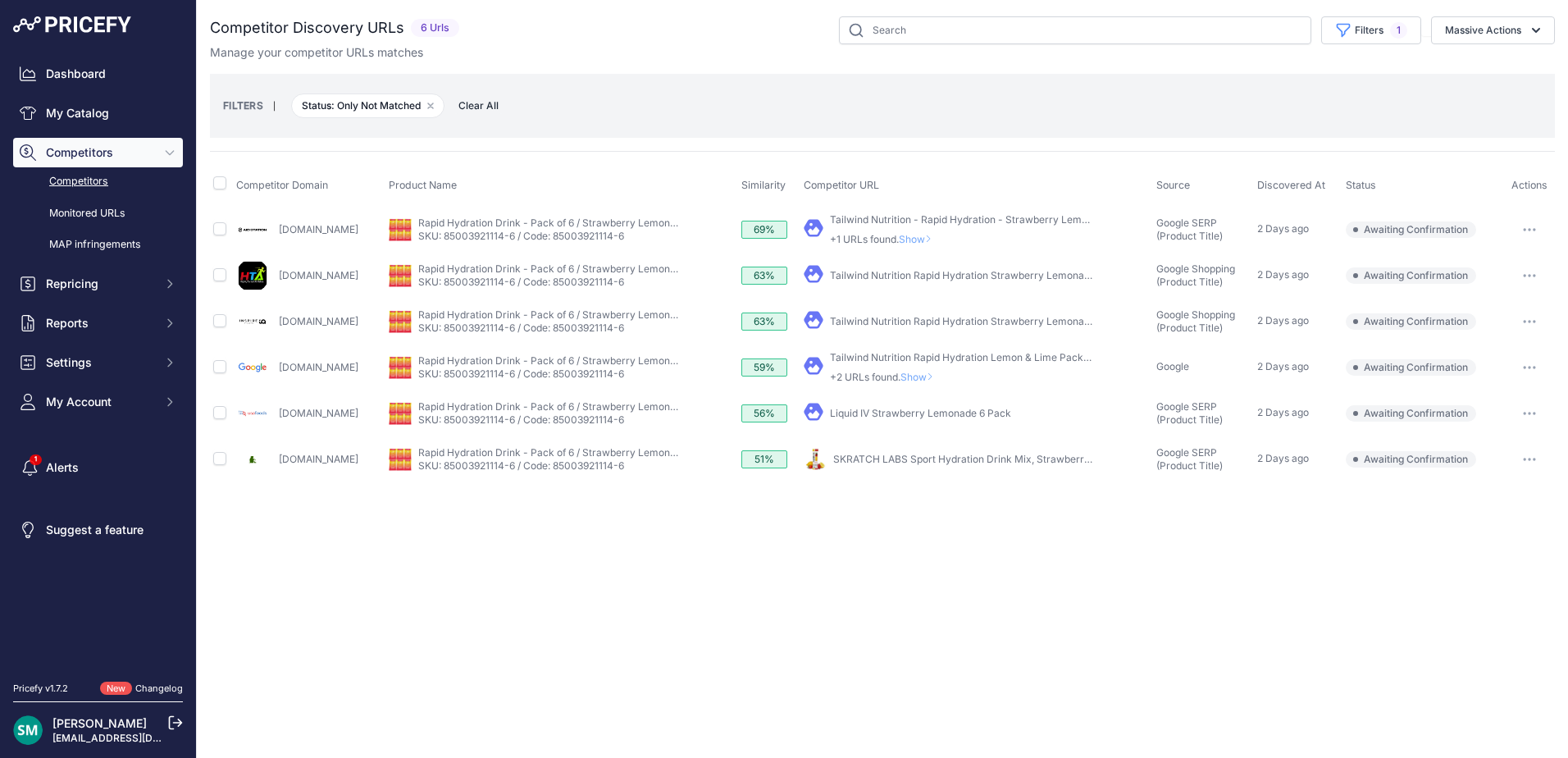 click 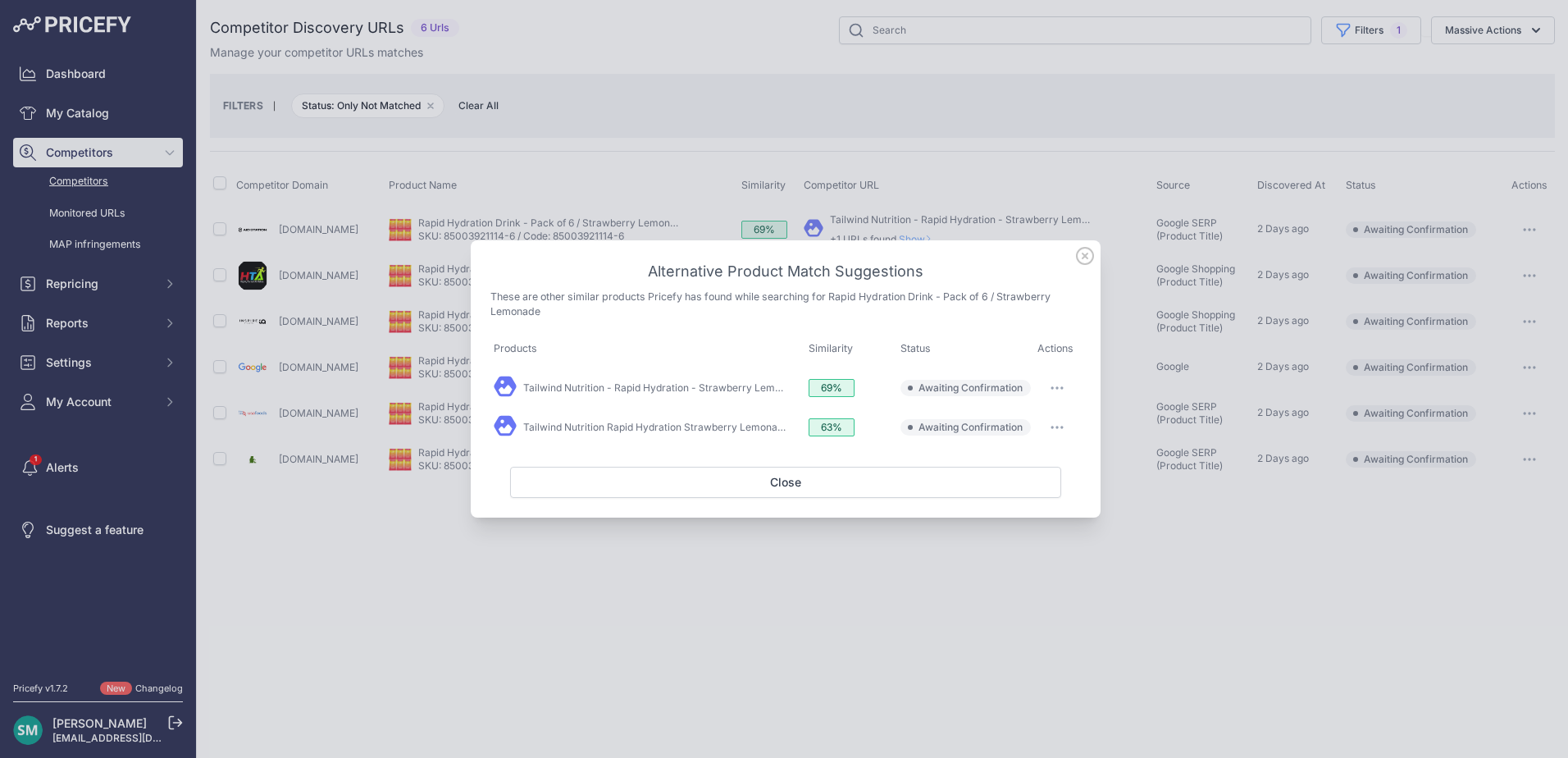 click 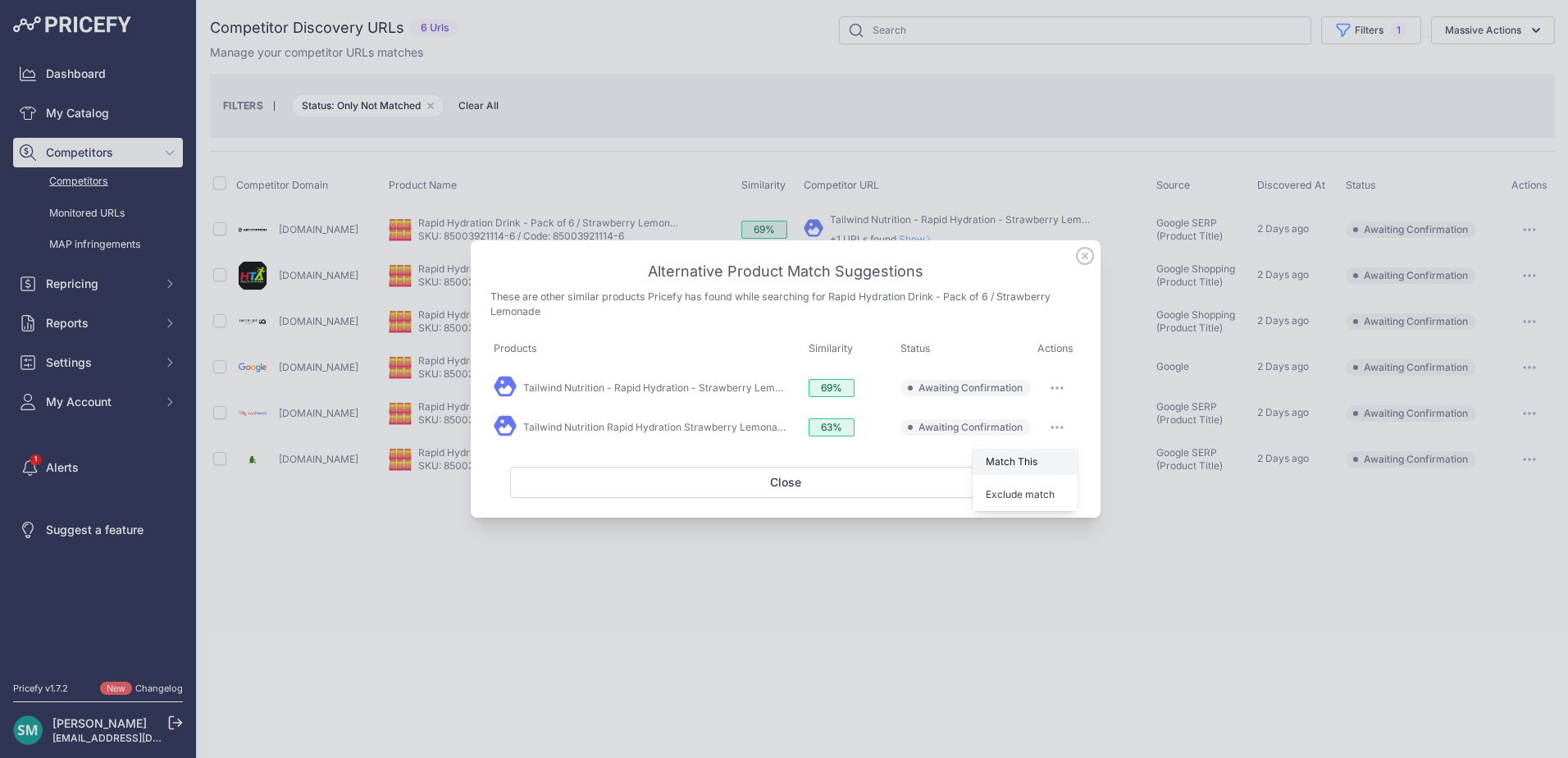 click on "Match This" at bounding box center [1025, 462] 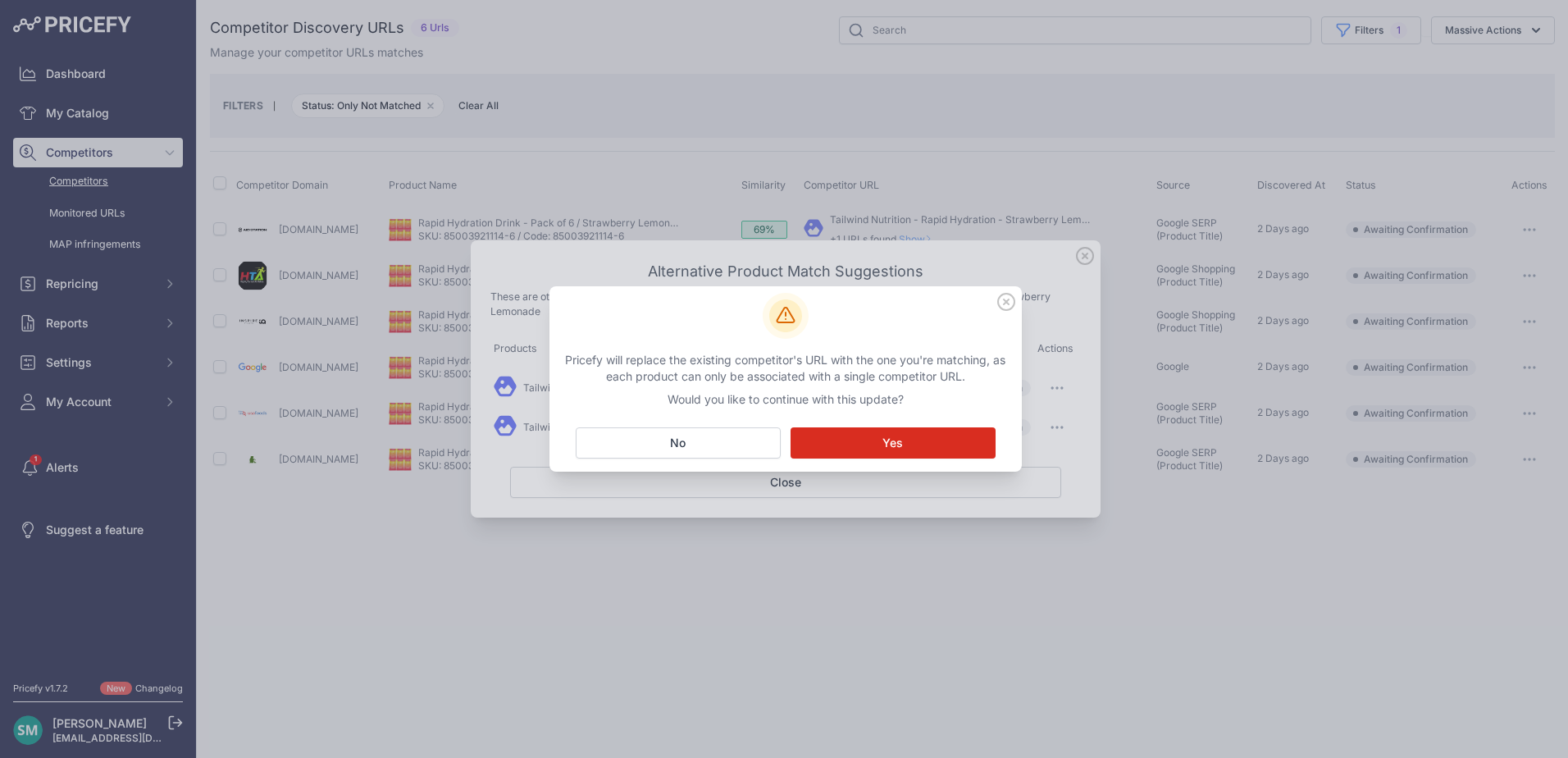 click on "Matching...
Yes" at bounding box center (893, 443) 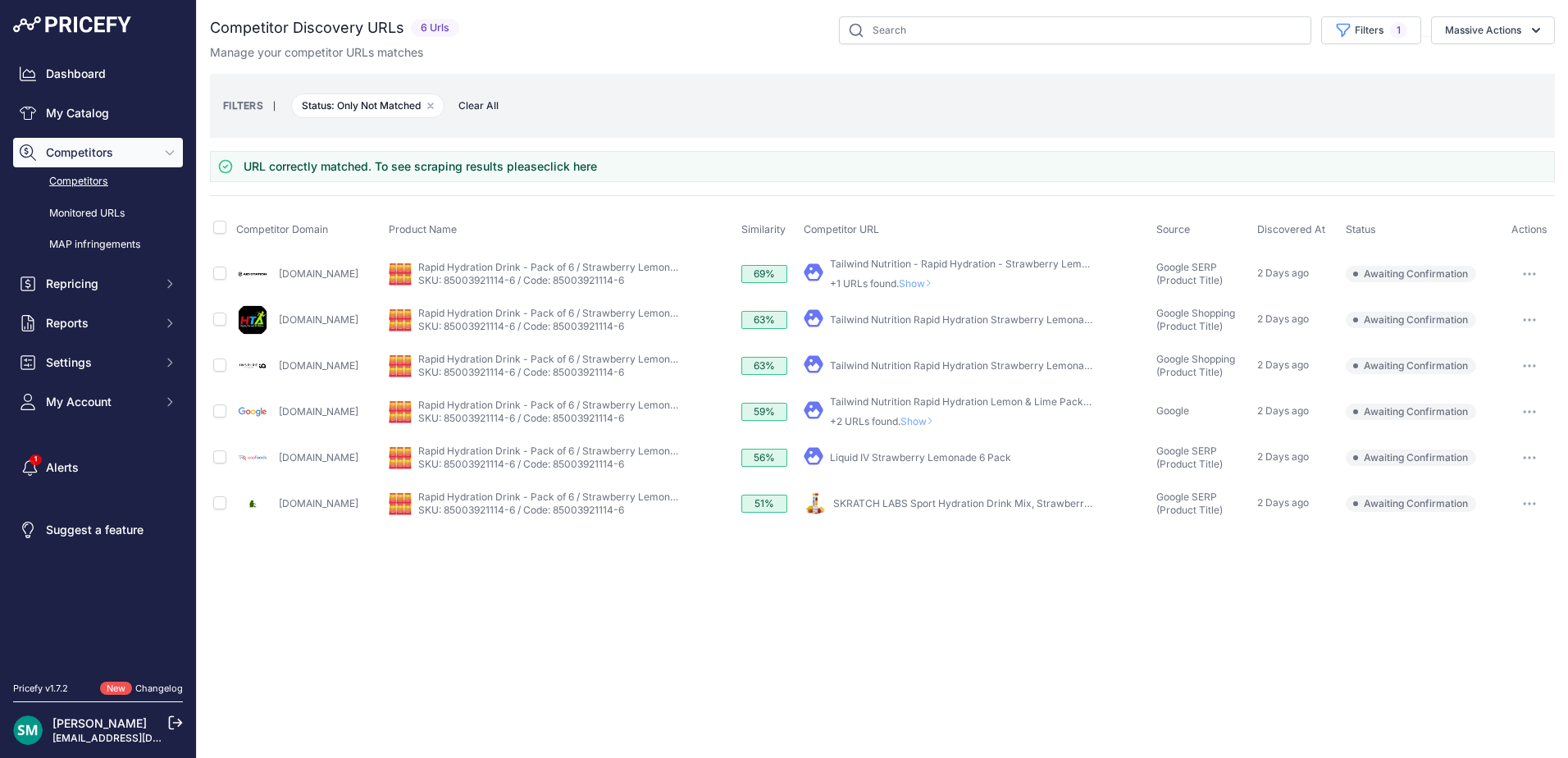 click on "Show" at bounding box center (918, 283) 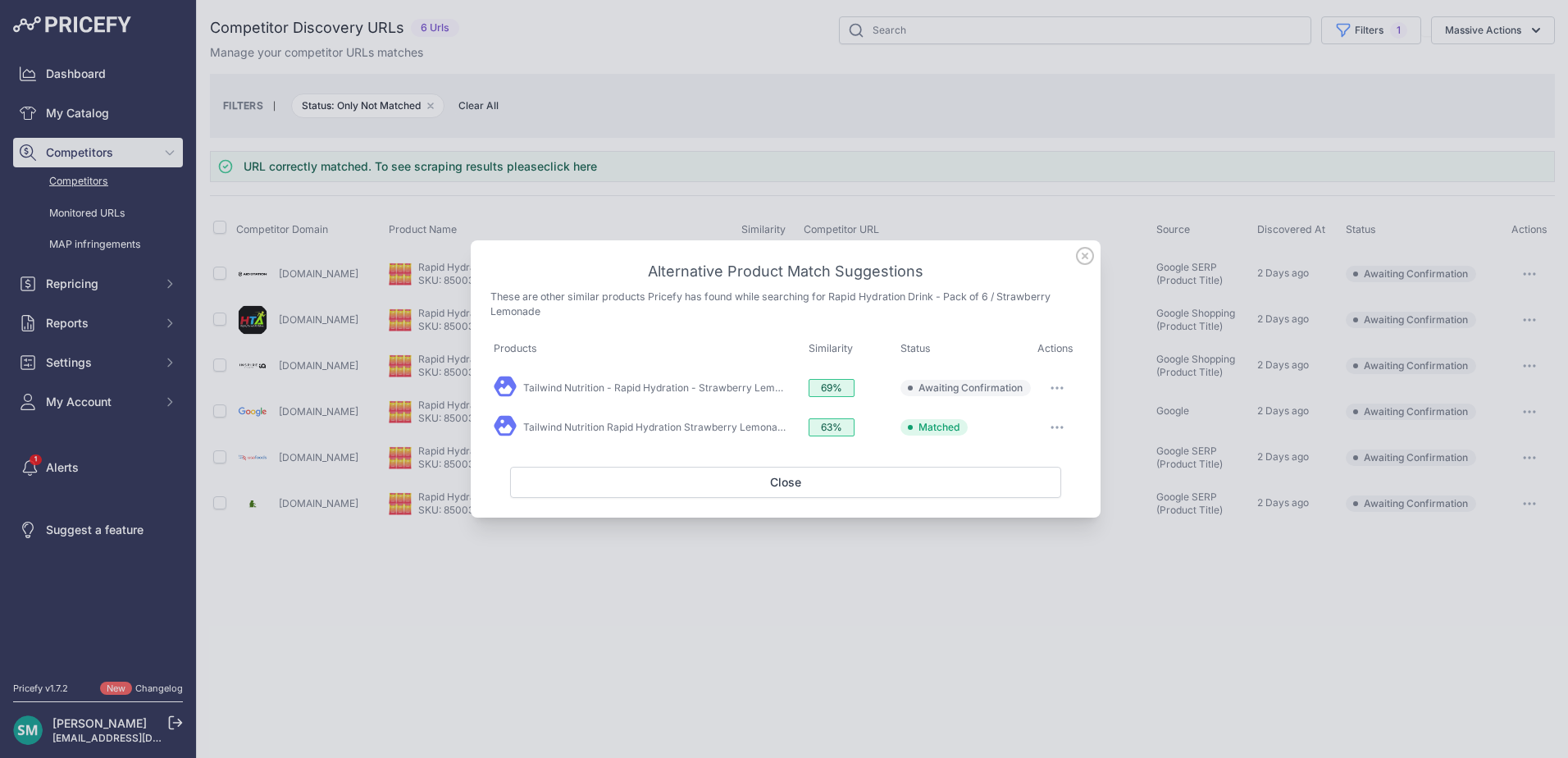 drag, startPoint x: 1057, startPoint y: 385, endPoint x: 1058, endPoint y: 416, distance: 31.016125 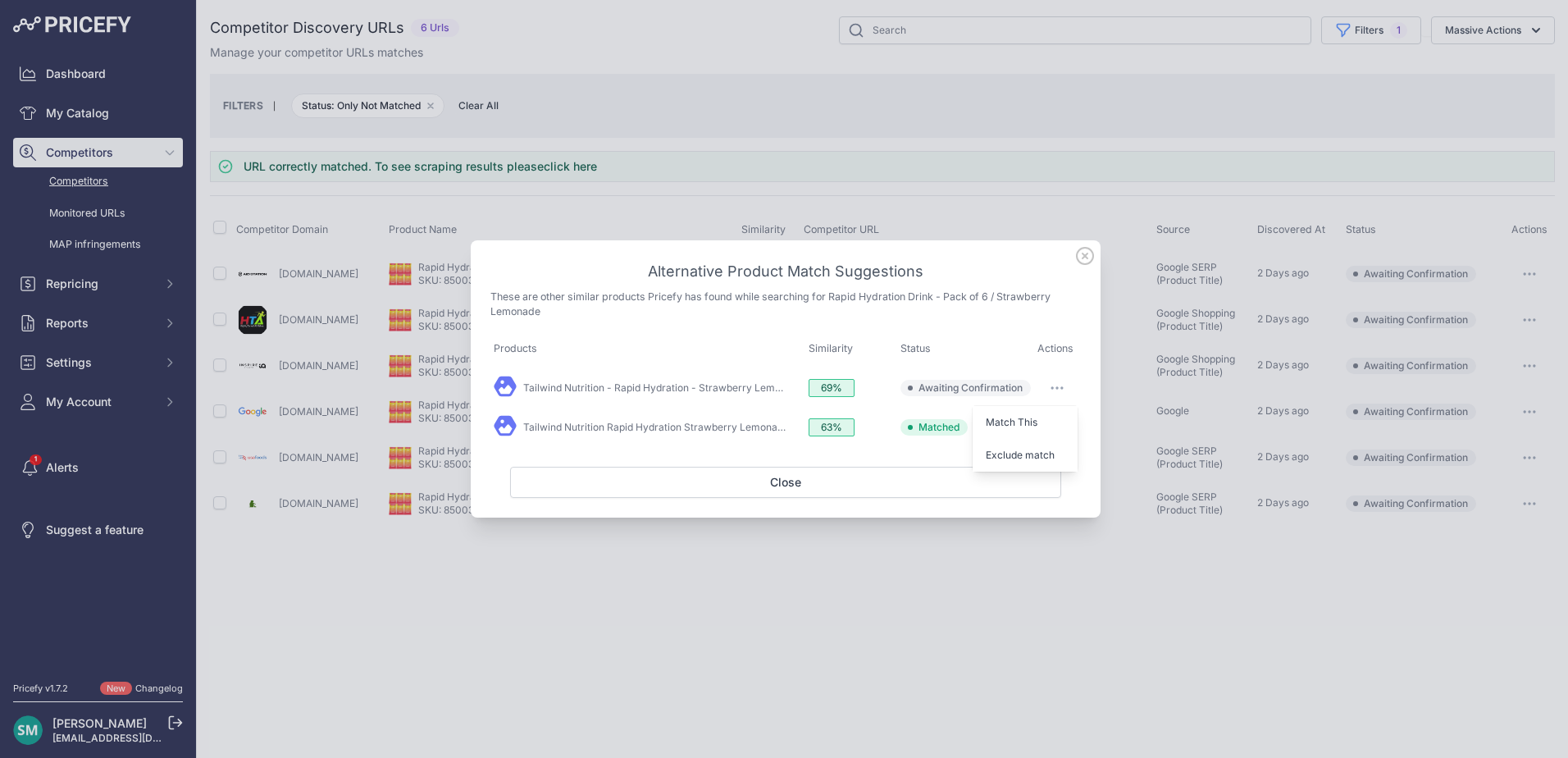 click on "Exclude match" at bounding box center (1020, 454) 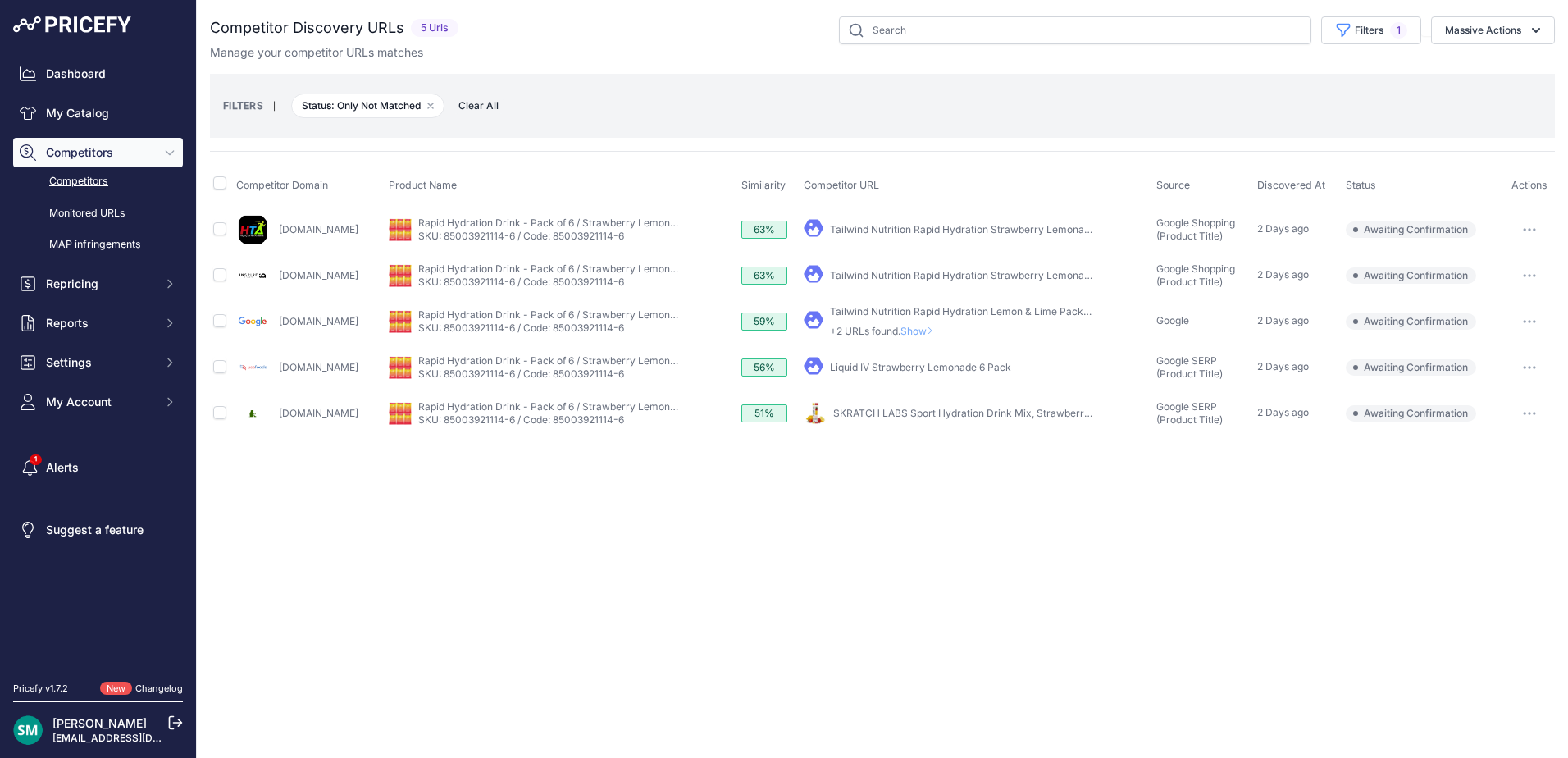 click at bounding box center (1529, 322) 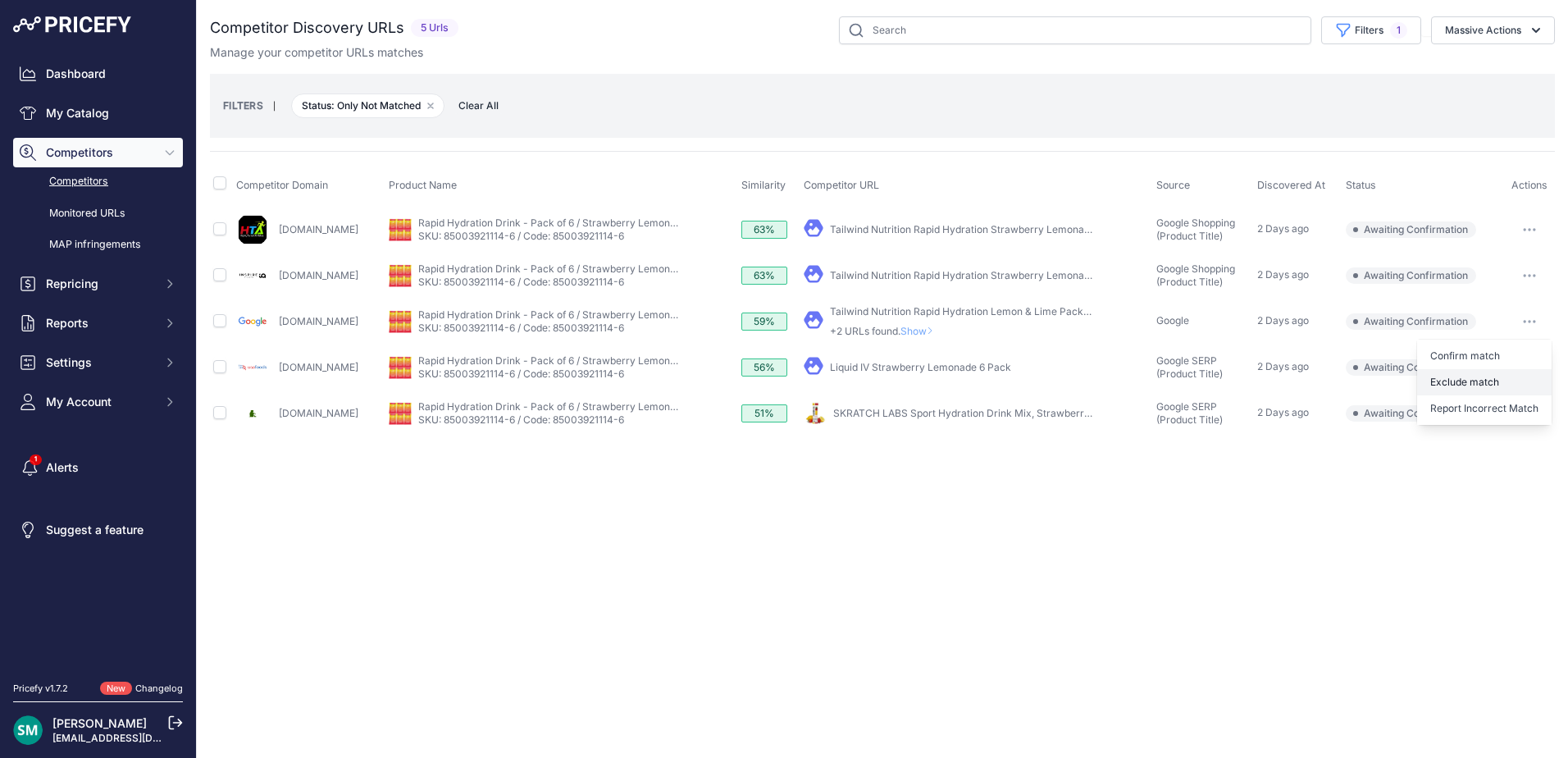 click on "Exclude match" at bounding box center (0, 0) 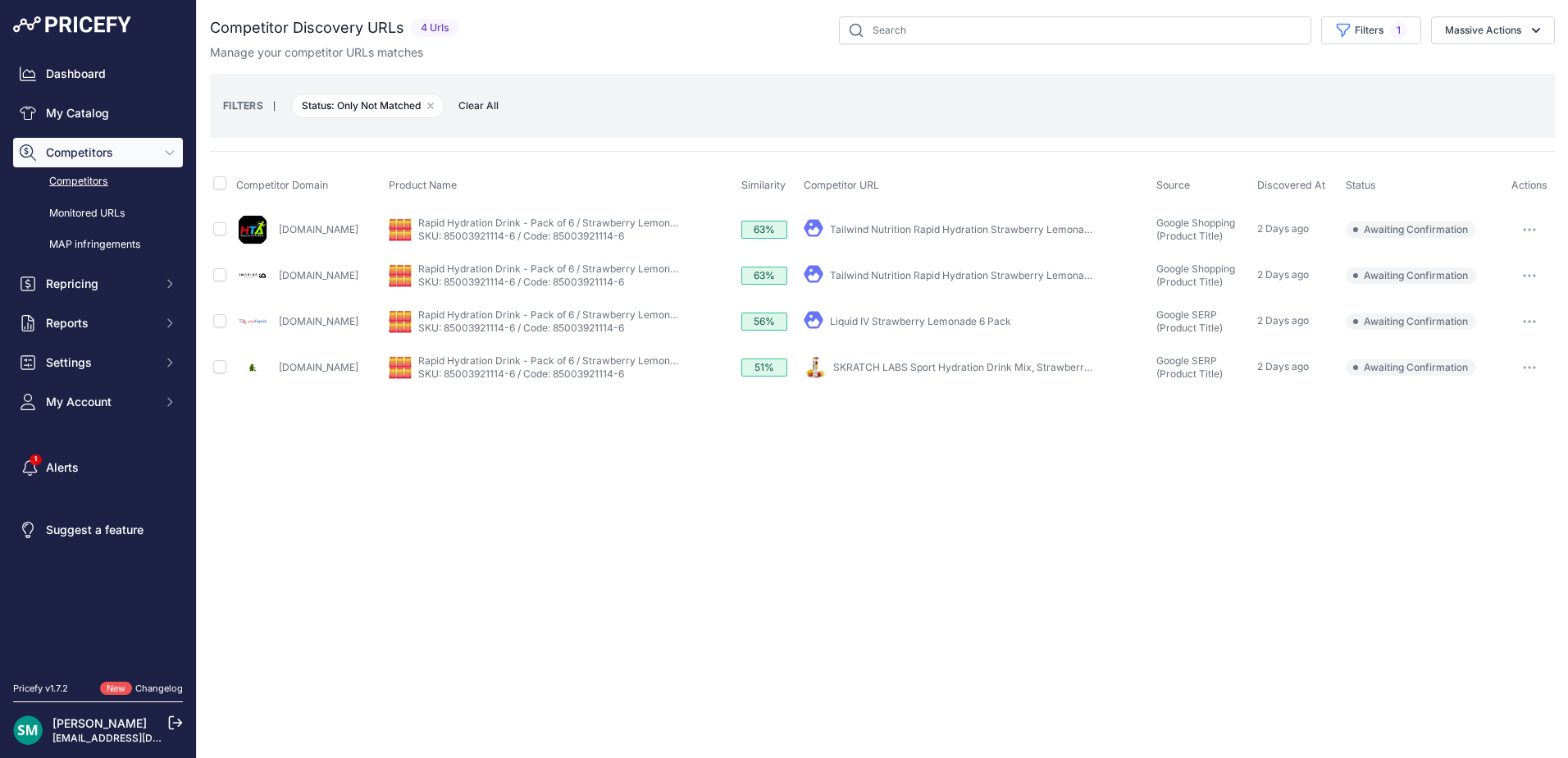 click 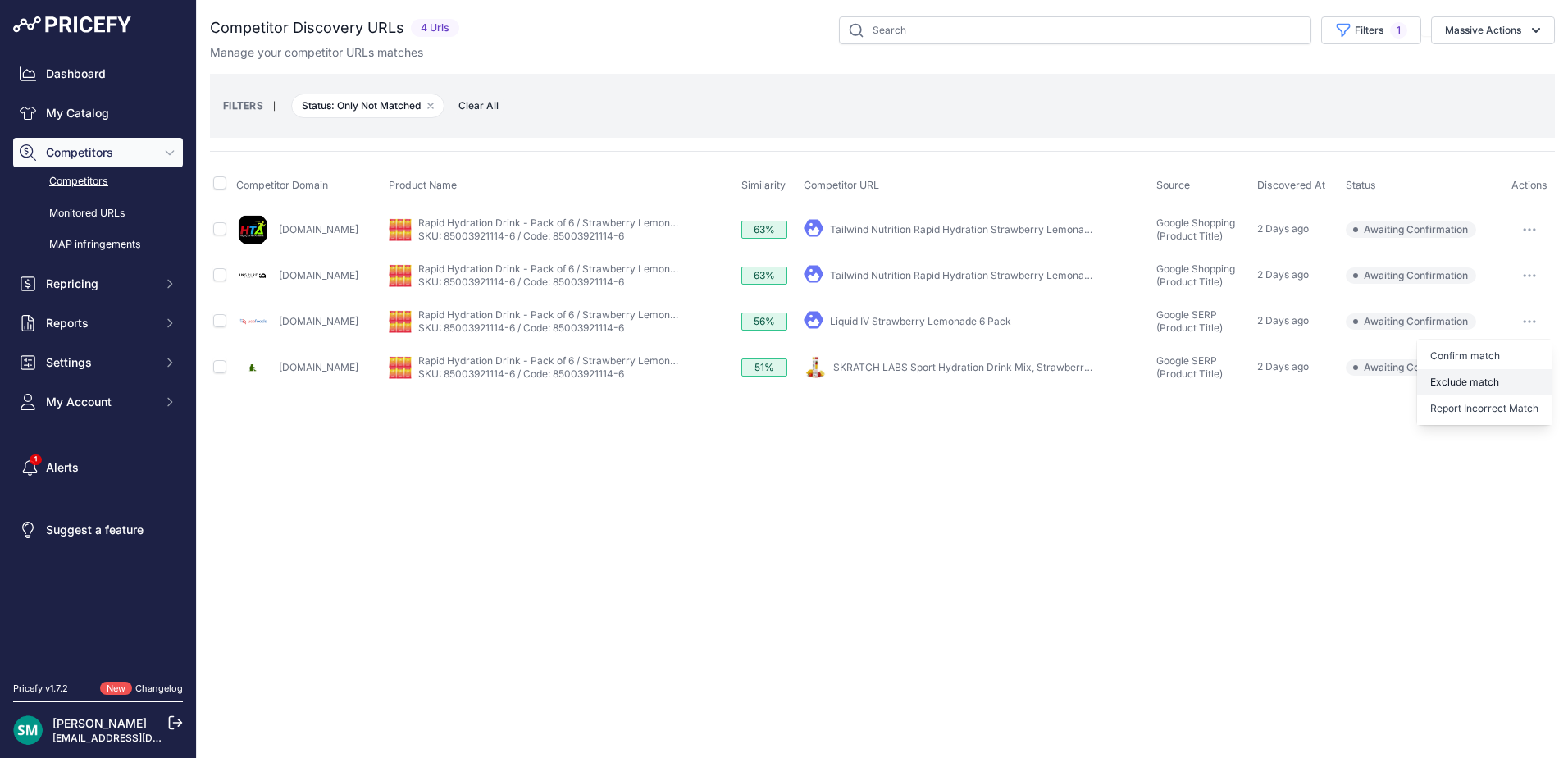 click on "Exclude match" at bounding box center [0, 0] 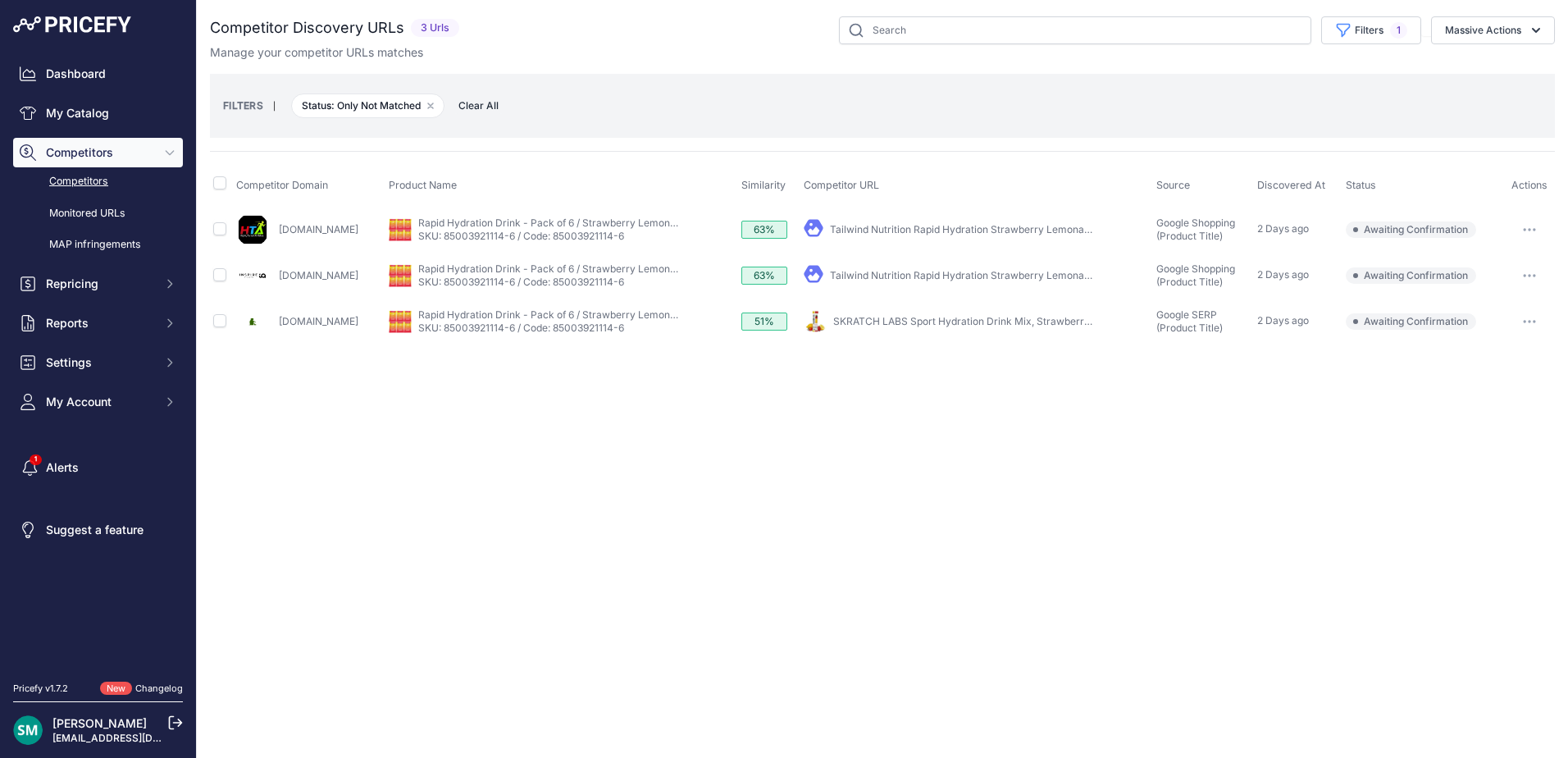 click at bounding box center [1529, 322] 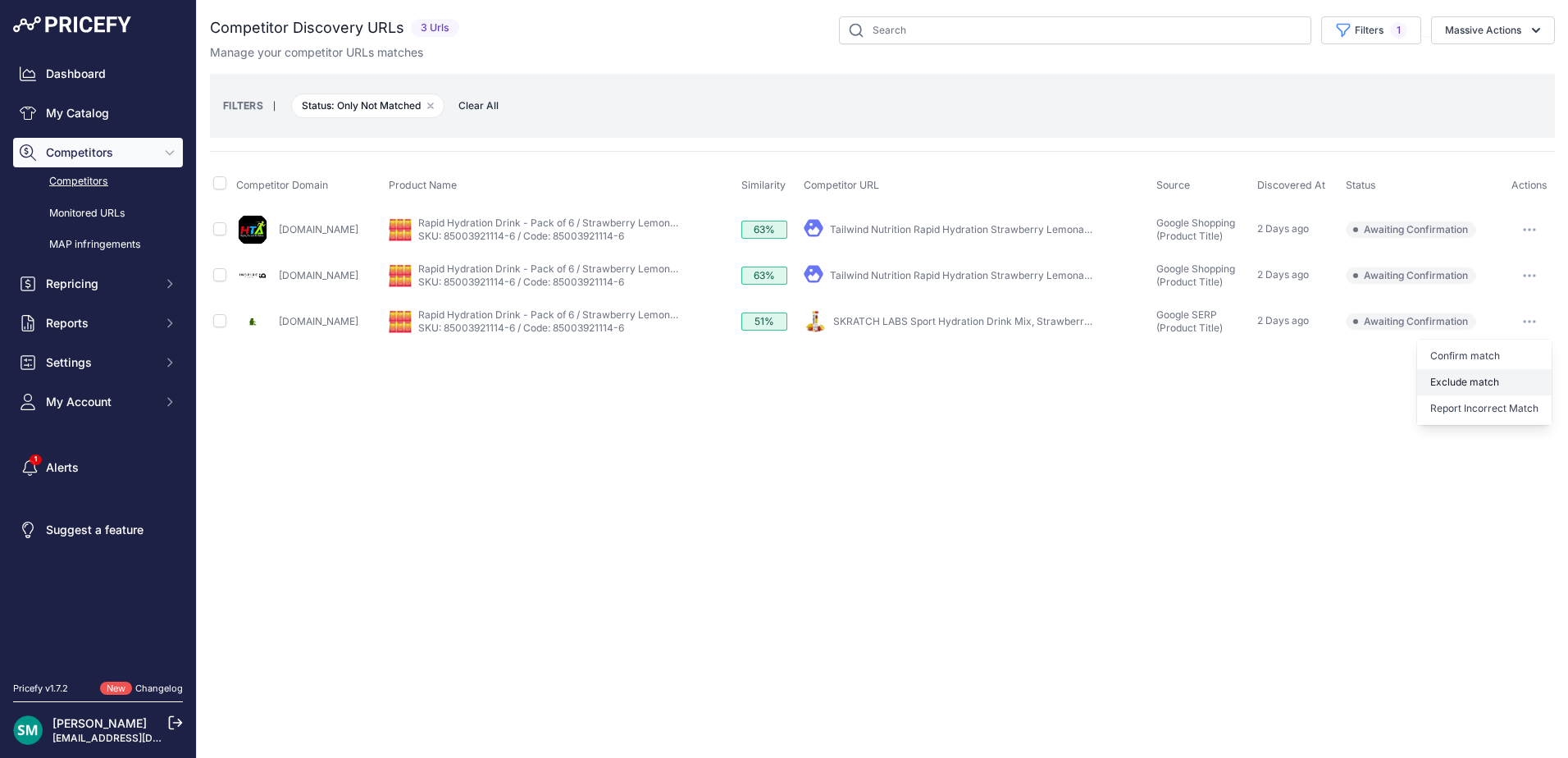 click on "Exclude match" at bounding box center (0, 0) 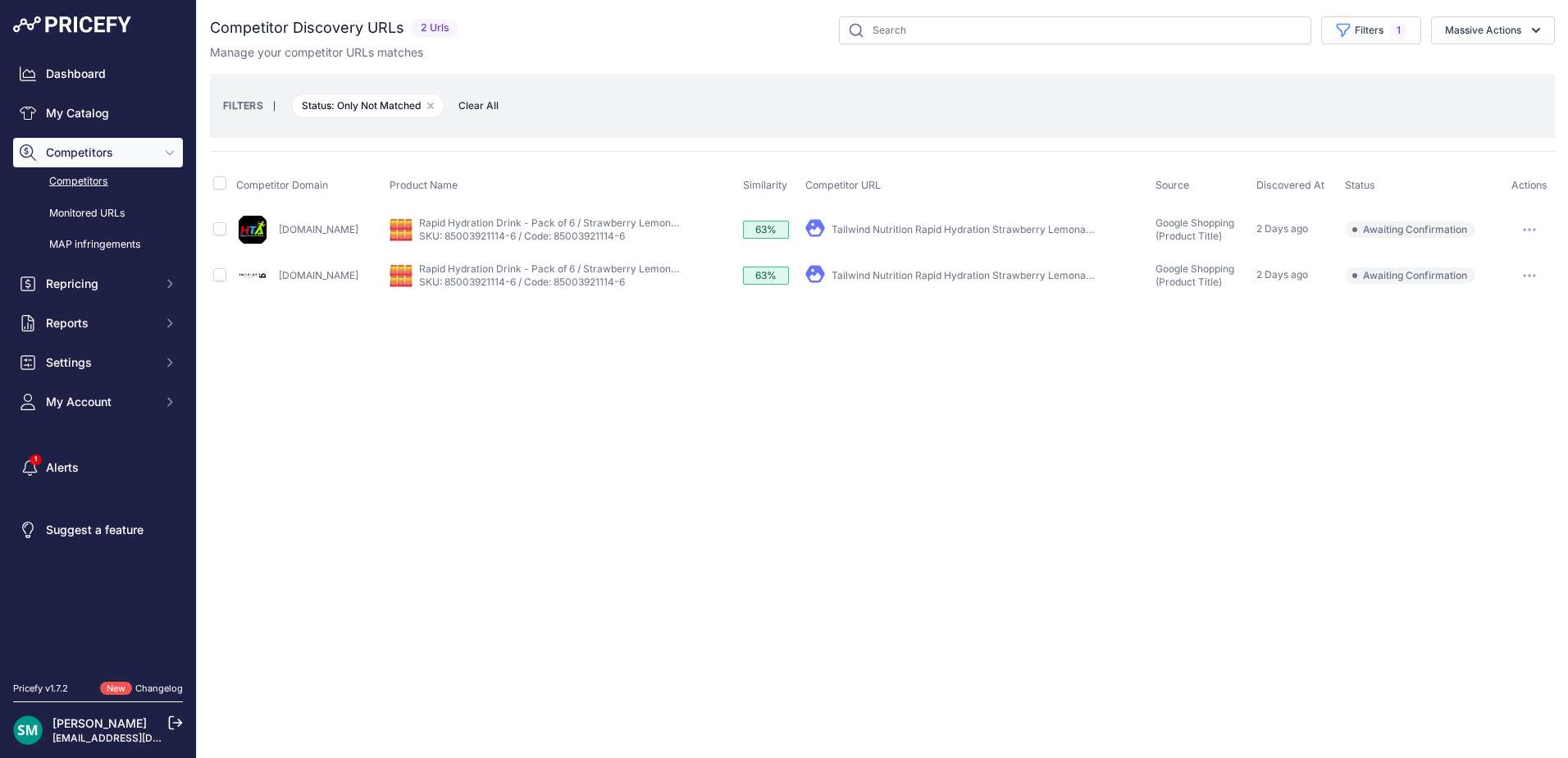 drag, startPoint x: 1042, startPoint y: 235, endPoint x: 1040, endPoint y: 226, distance: 9.21954 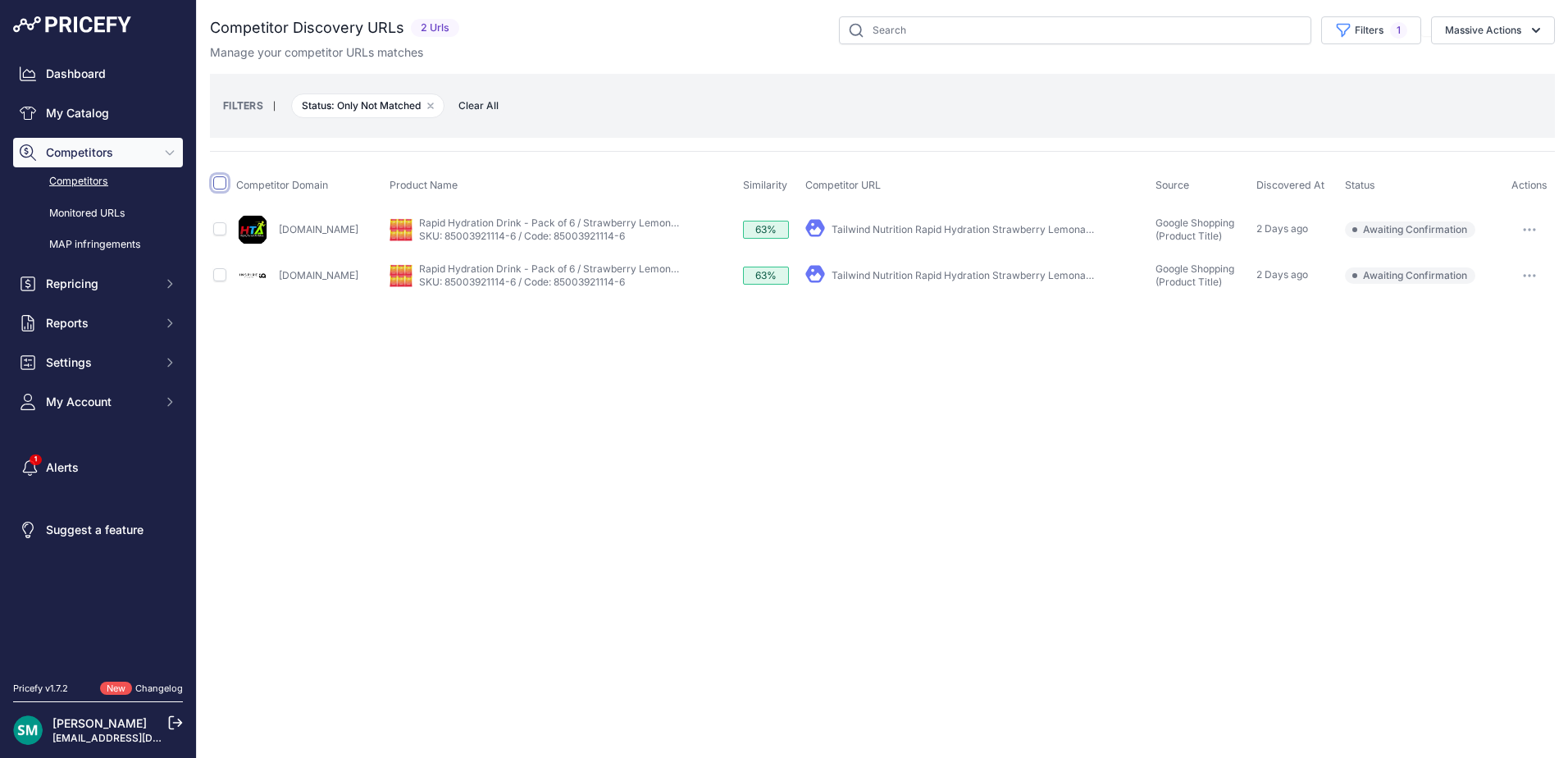 drag, startPoint x: 214, startPoint y: 180, endPoint x: 220, endPoint y: 191, distance: 12.529964 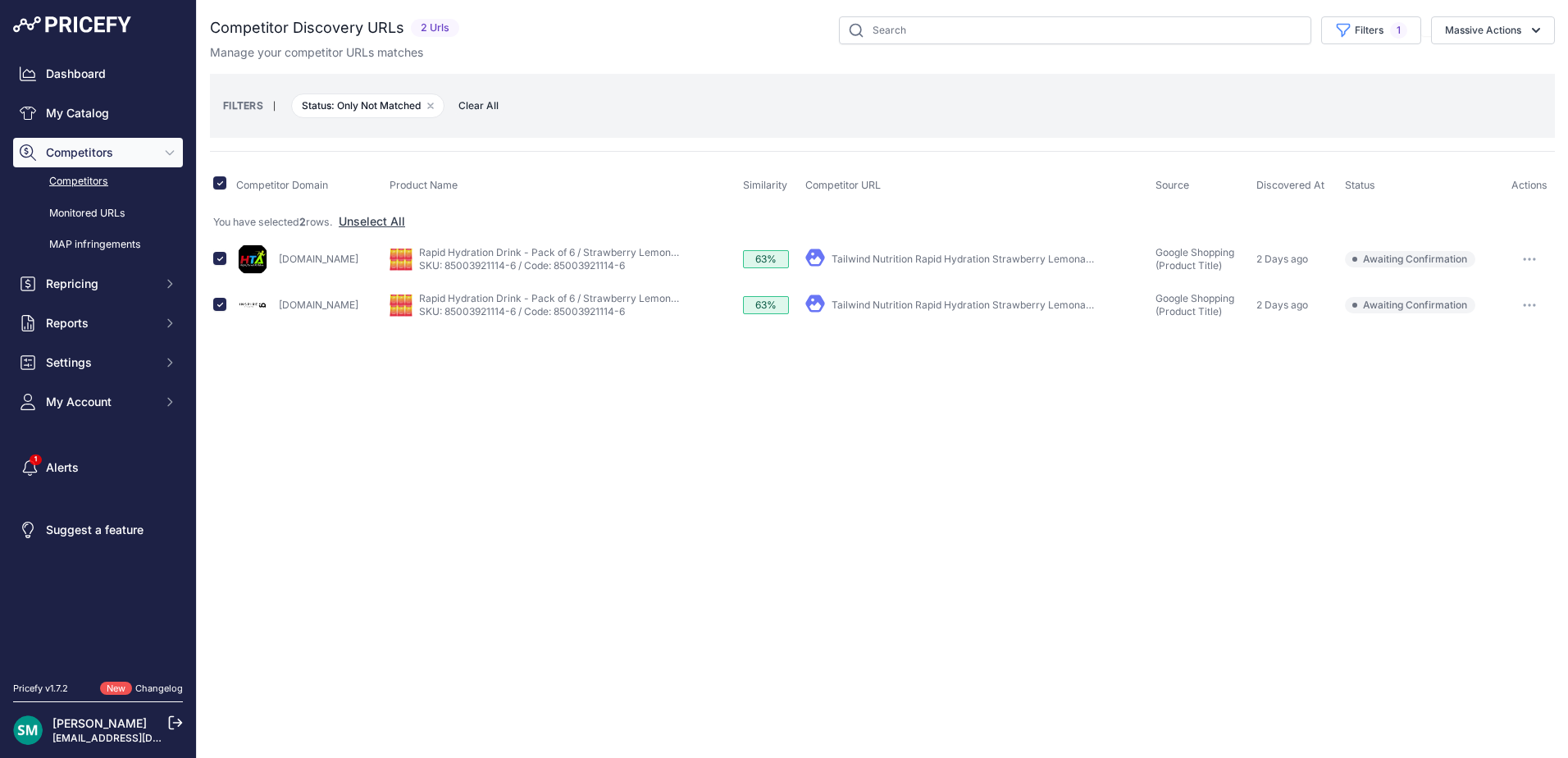 click on "Manage your competitor URLs matches" at bounding box center (882, 53) 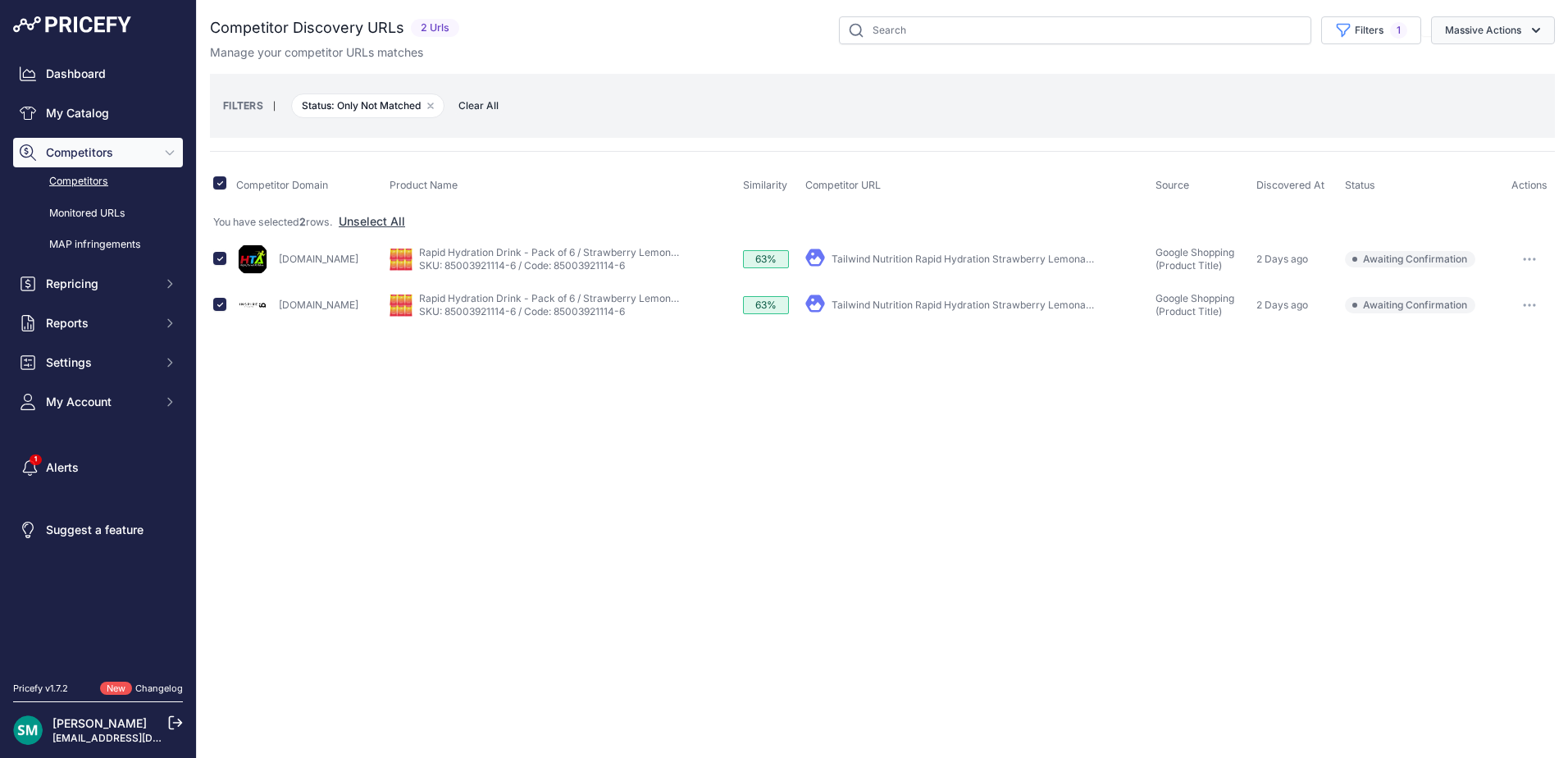 click on "Massive Actions" at bounding box center (1493, 30) 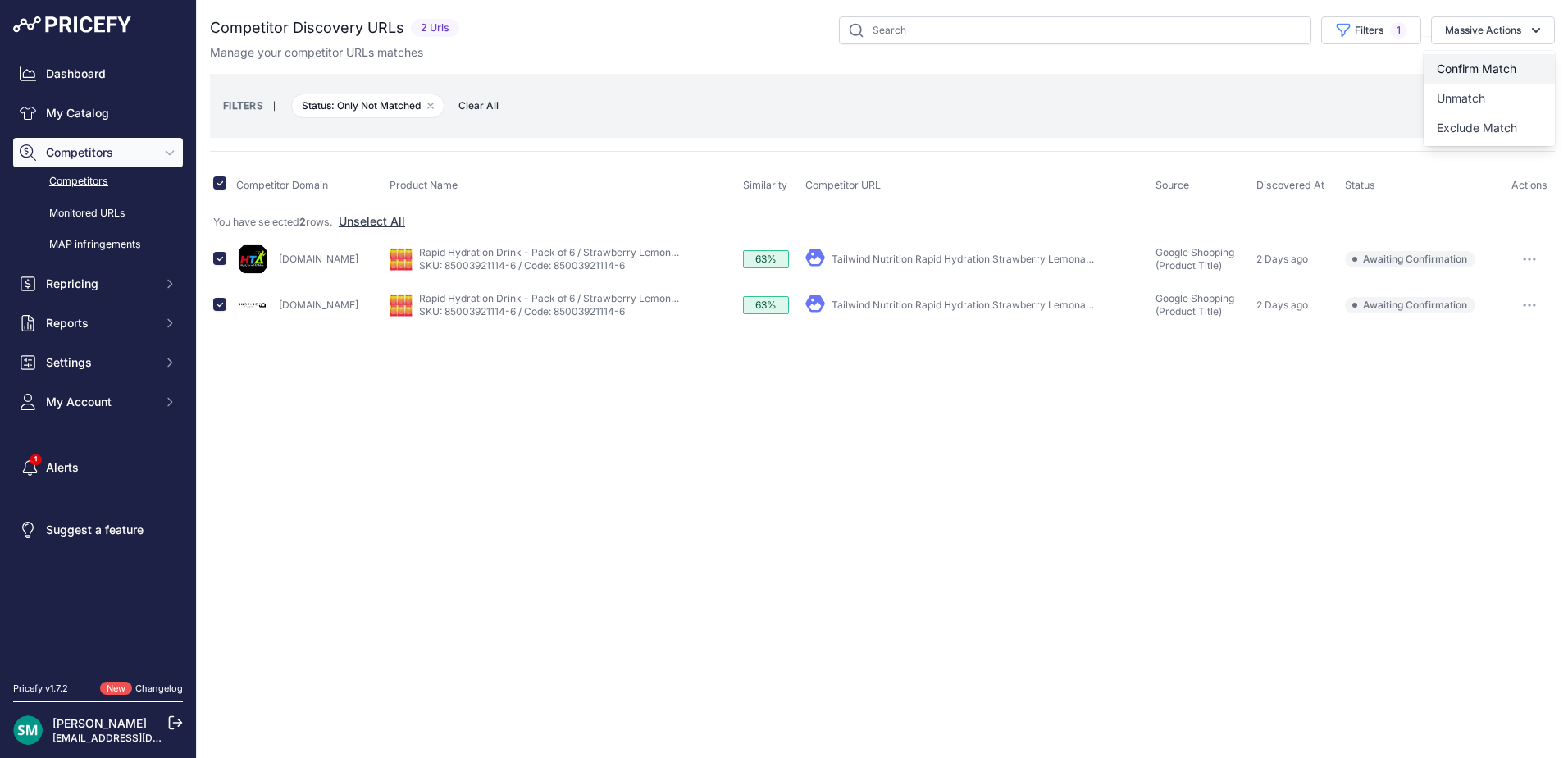 click on "Confirm Match" at bounding box center [1489, 69] 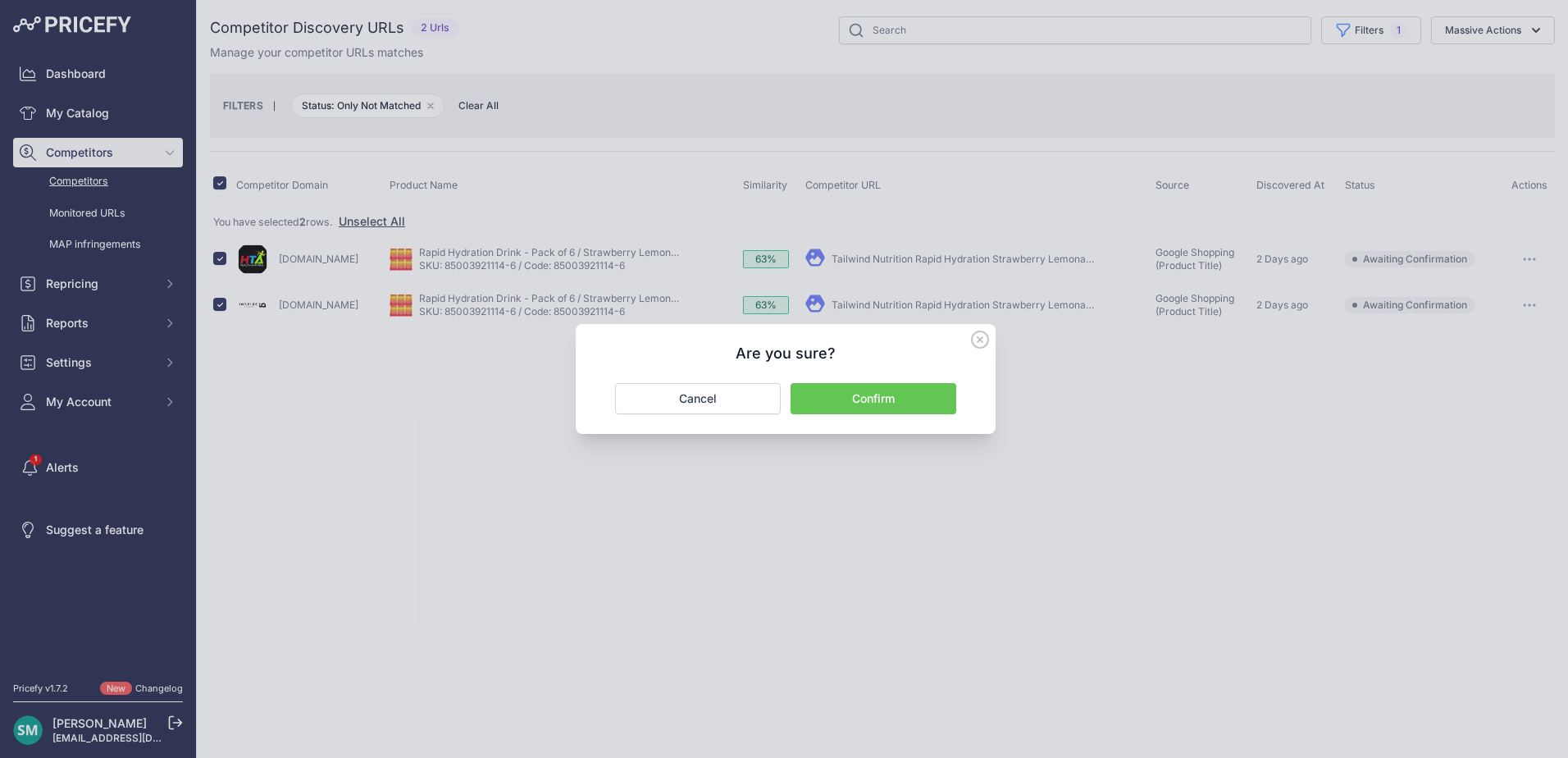 click on "Confirm" at bounding box center (873, 399) 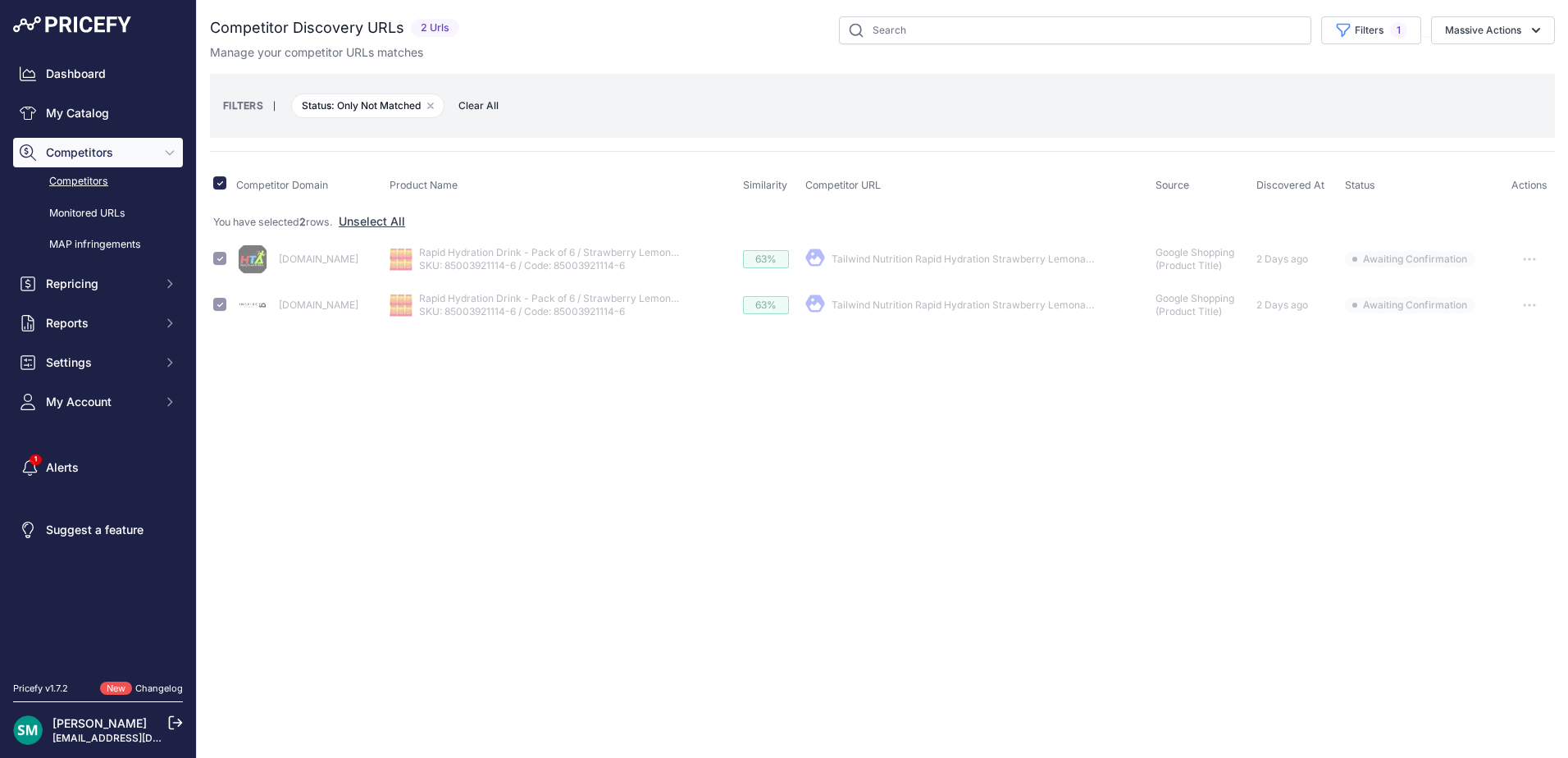 checkbox on "false" 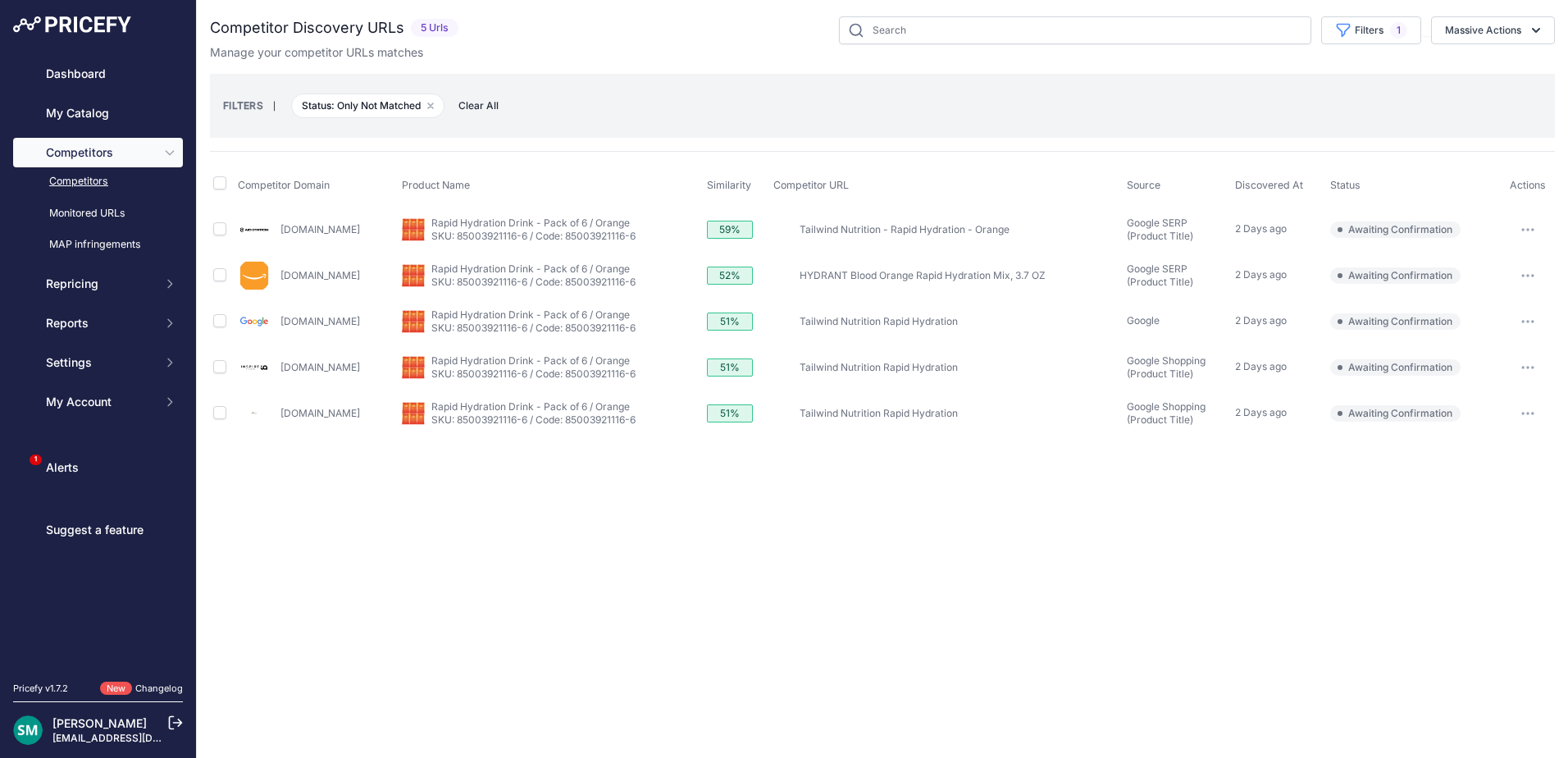 scroll, scrollTop: 0, scrollLeft: 0, axis: both 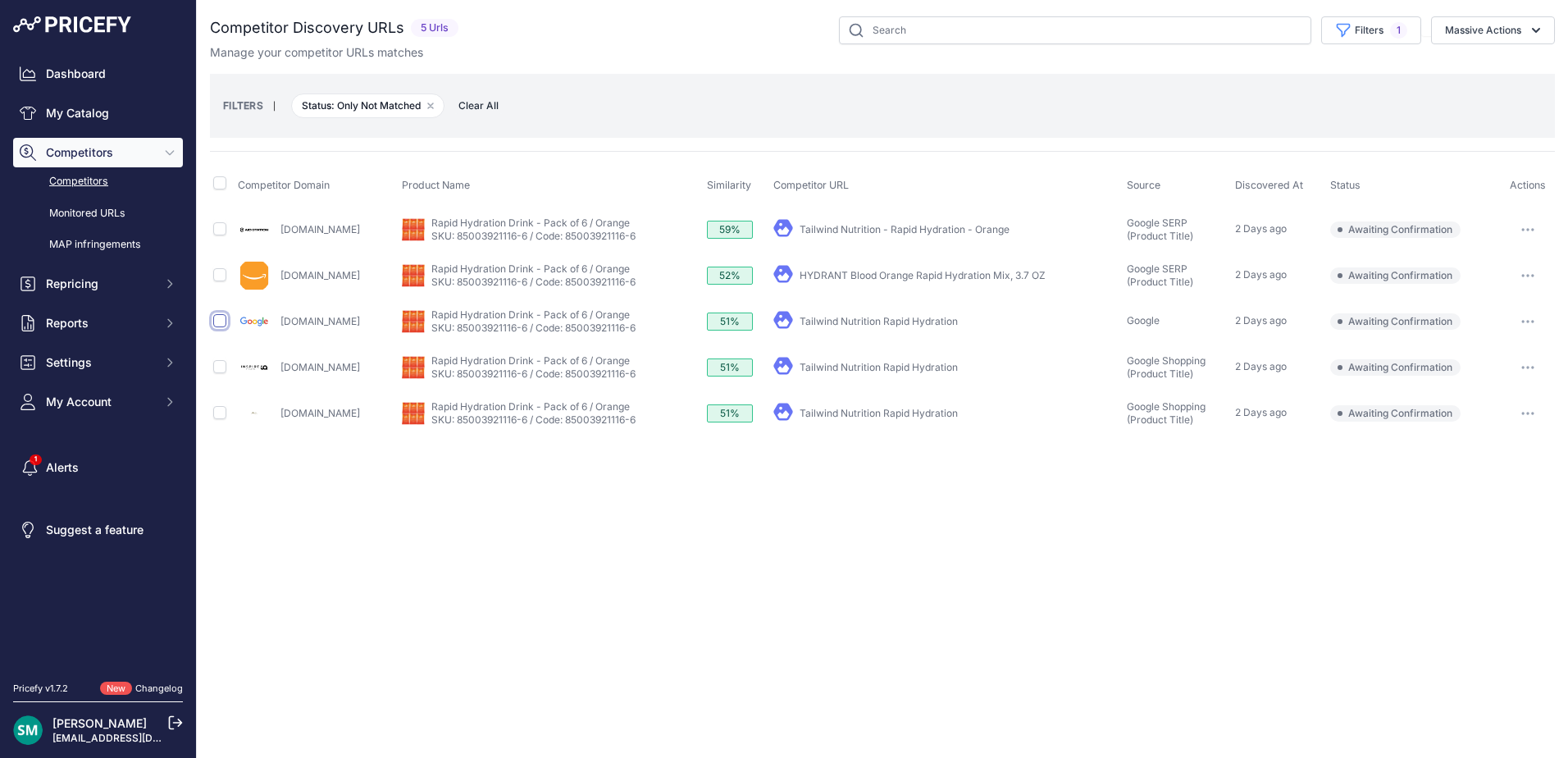 click at bounding box center [220, 321] 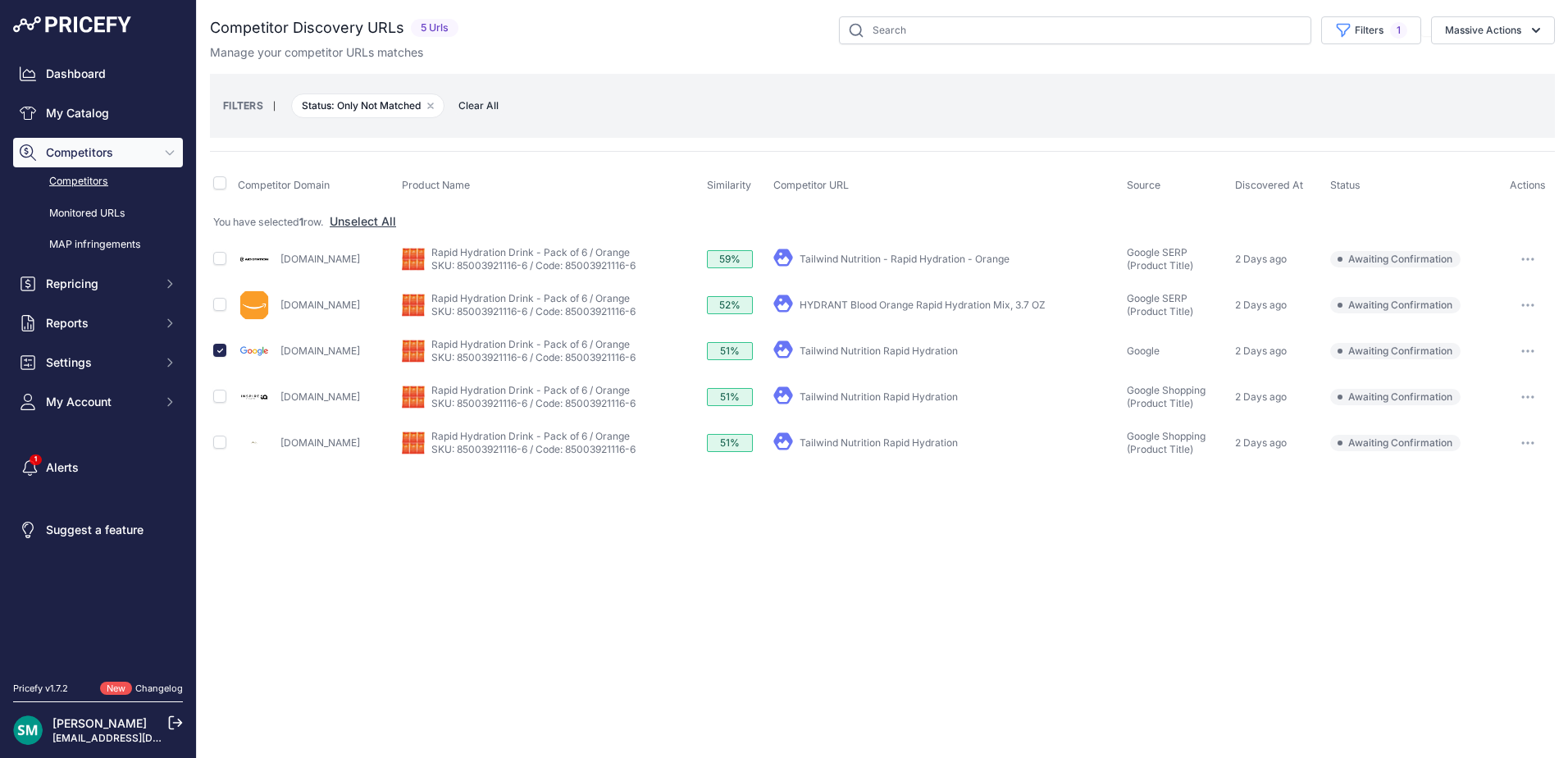 click at bounding box center [222, 305] 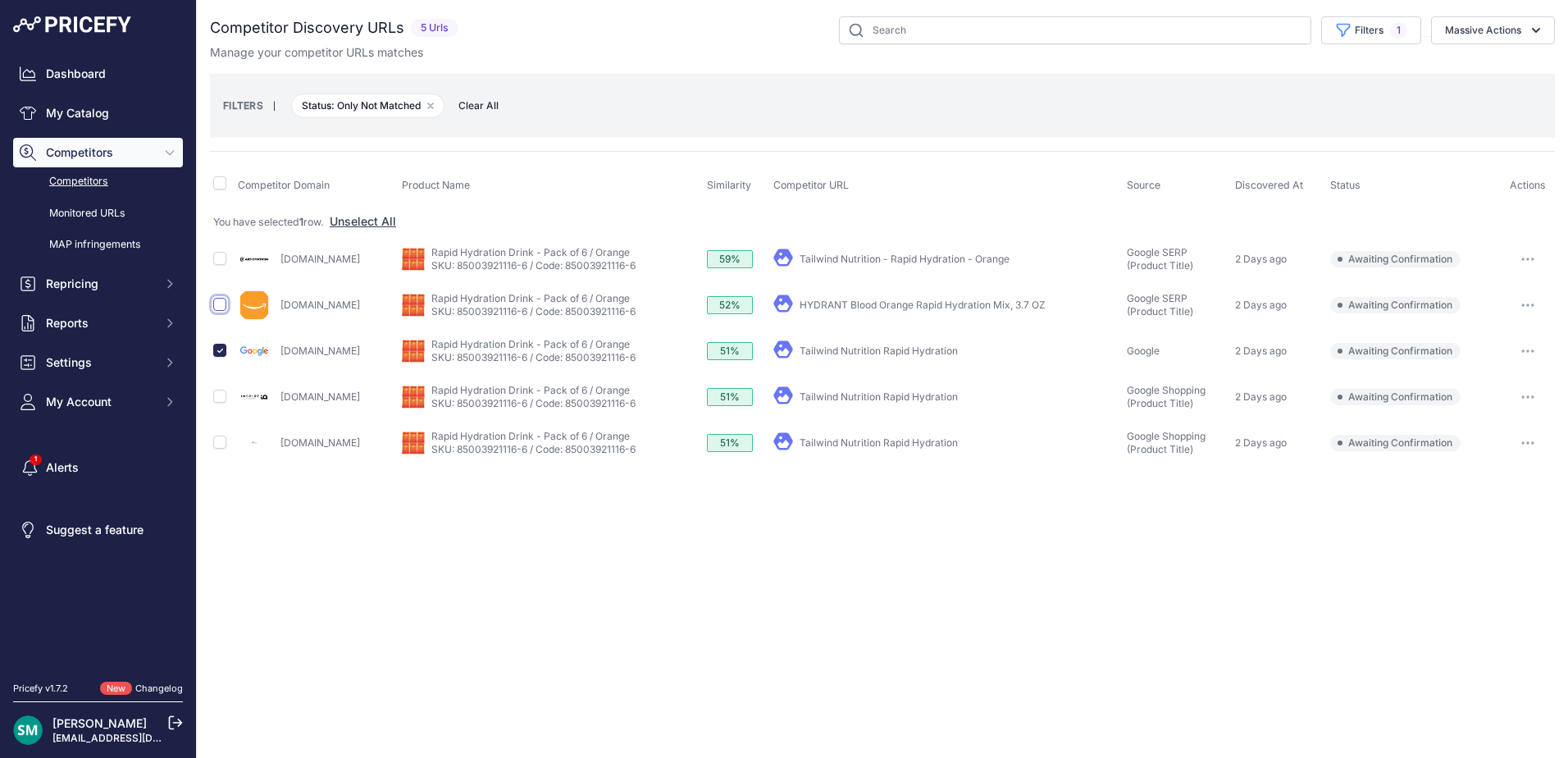 click at bounding box center [220, 304] 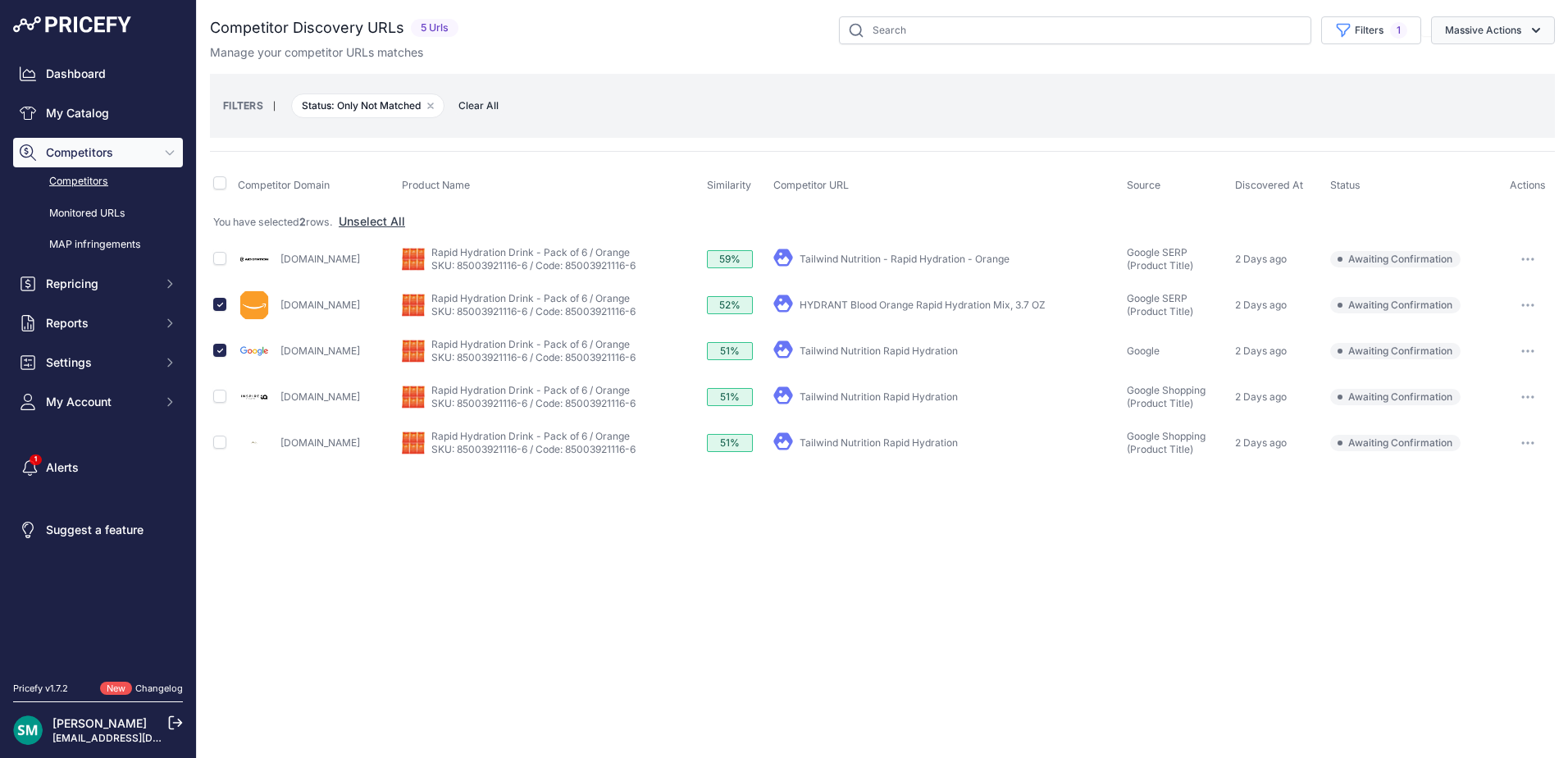 click on "Massive Actions" at bounding box center (1493, 30) 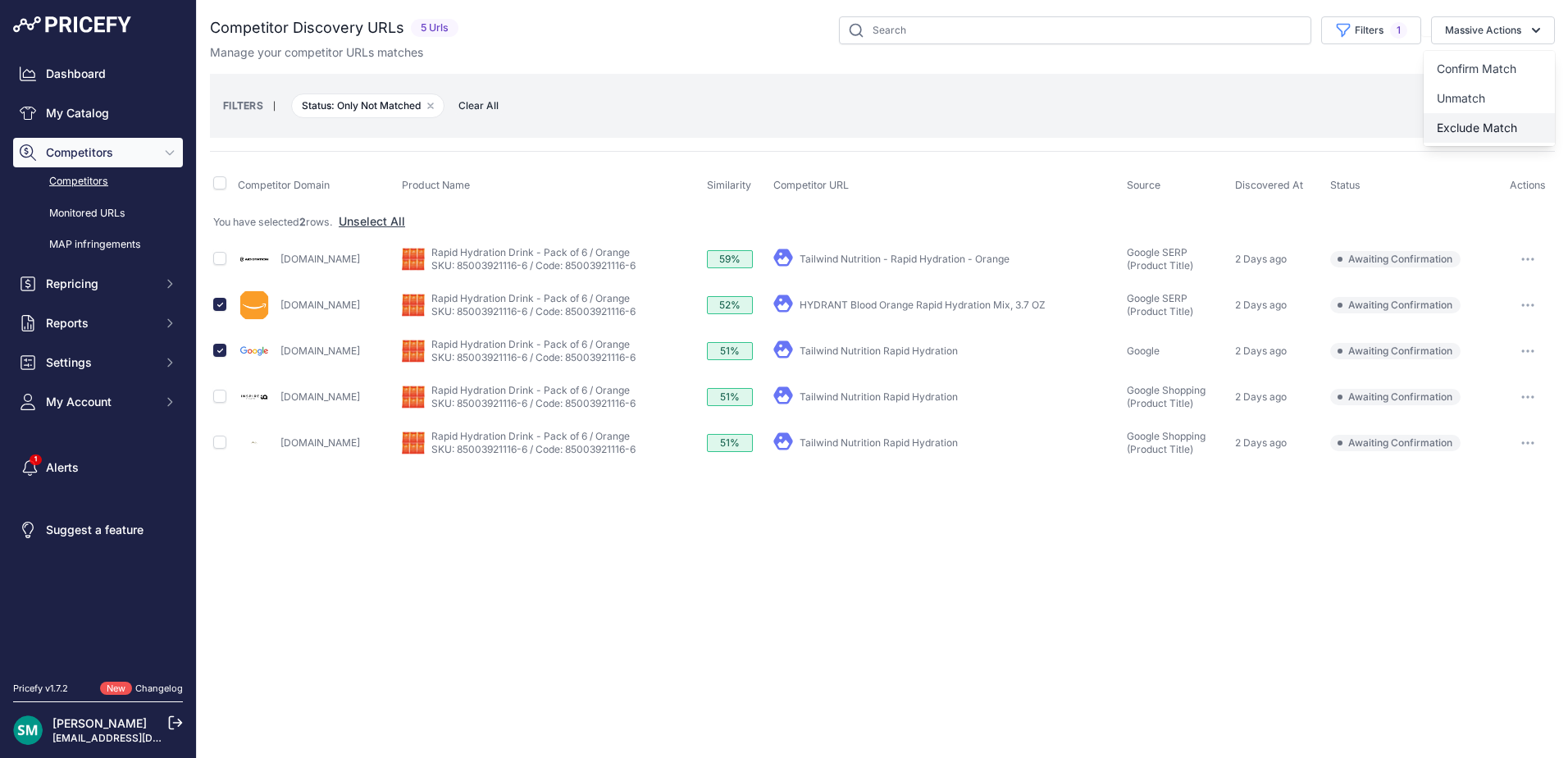 click on "Exclude Match" at bounding box center (1477, 127) 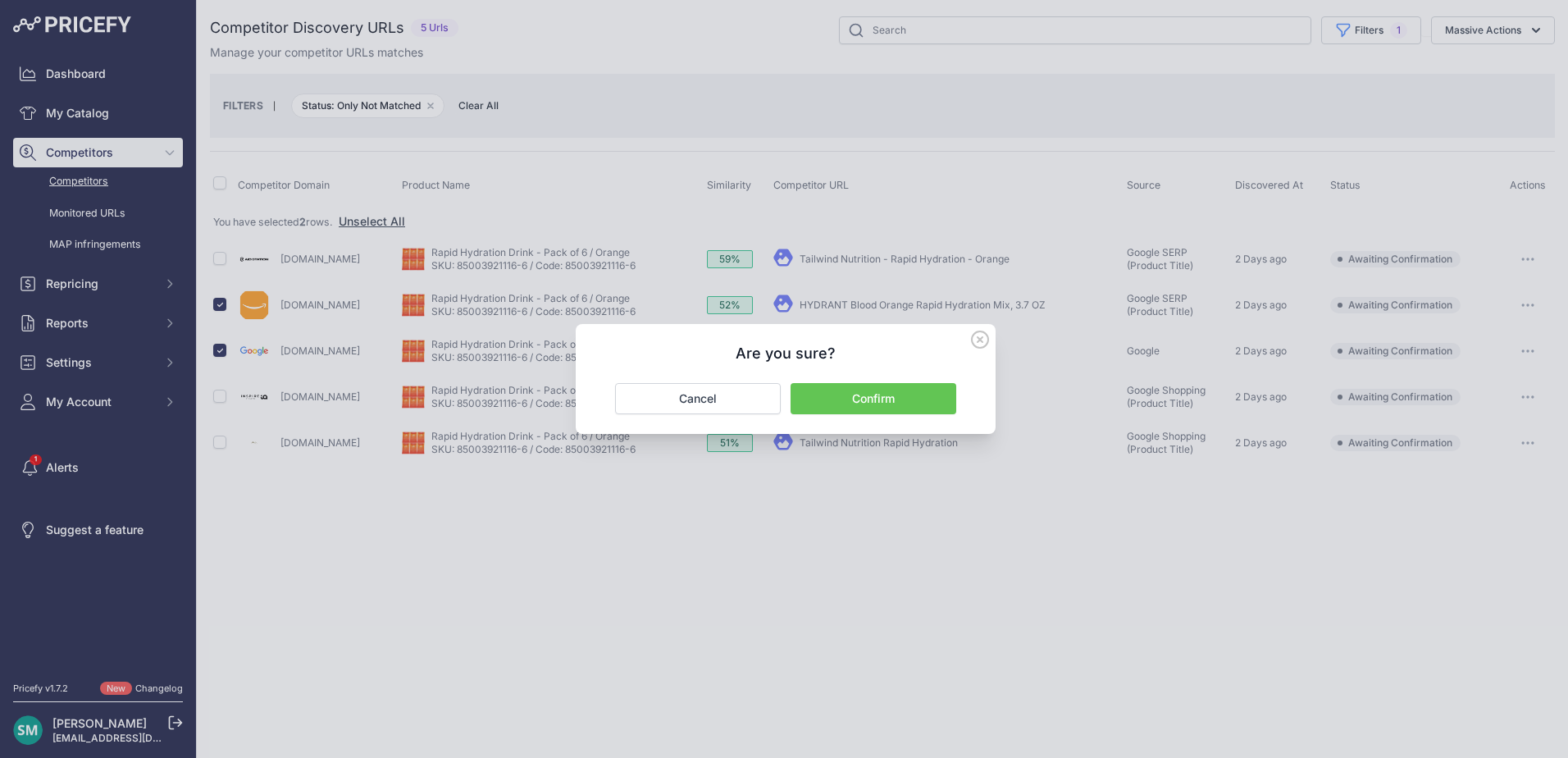 click on "Confirm" at bounding box center (873, 399) 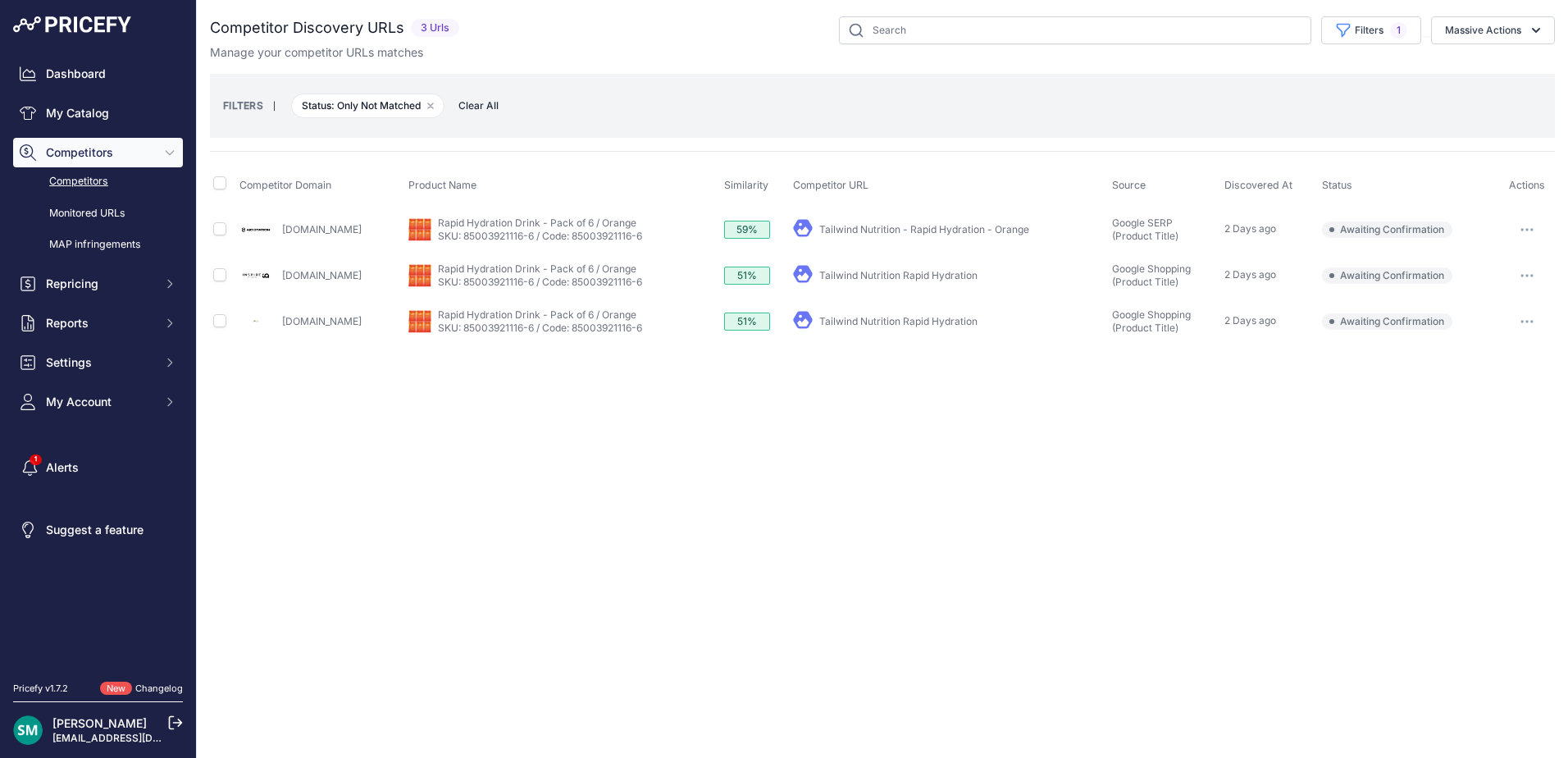 click at bounding box center (1527, 230) 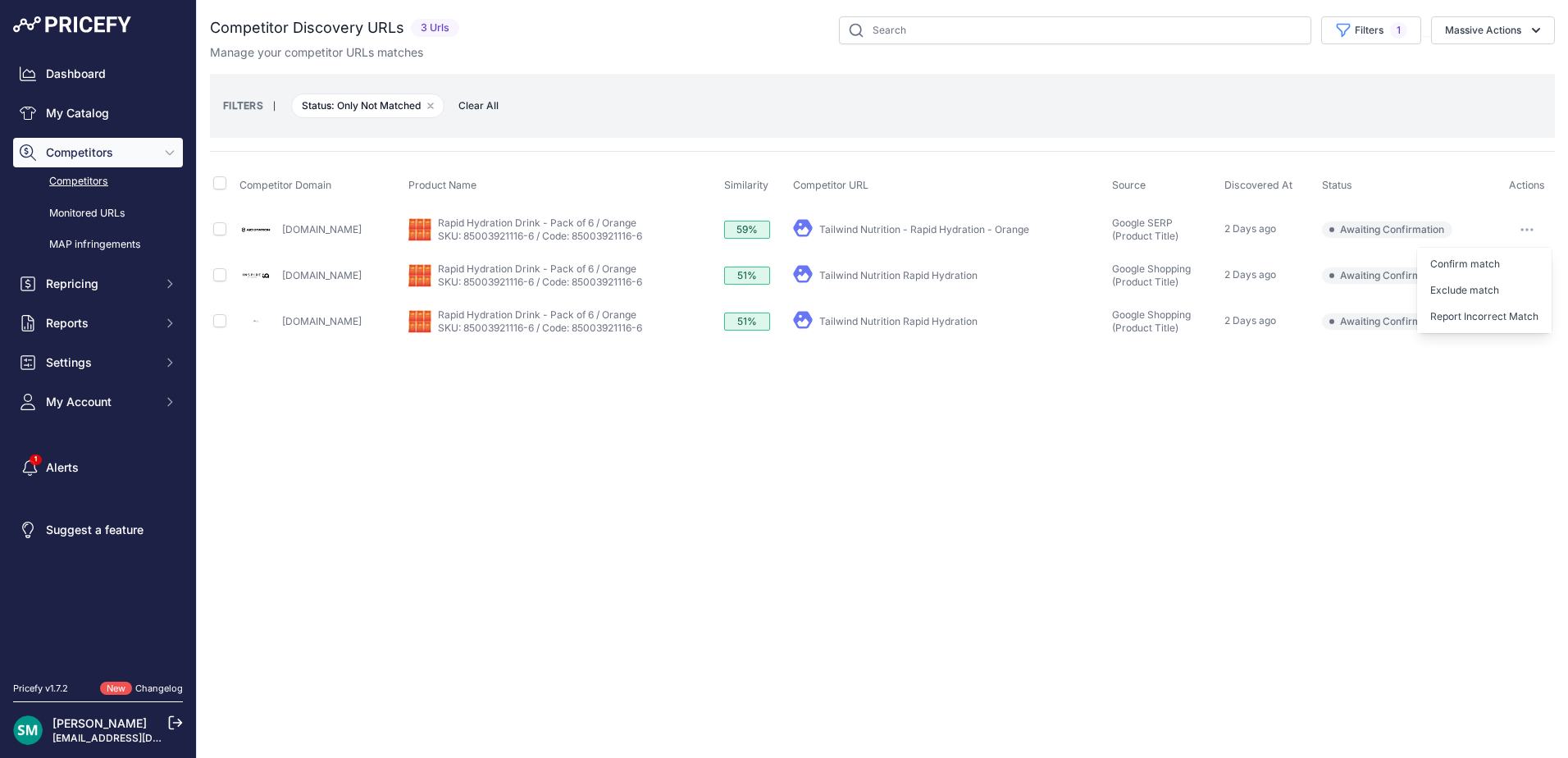 click on "Exclude match" at bounding box center [1484, 290] 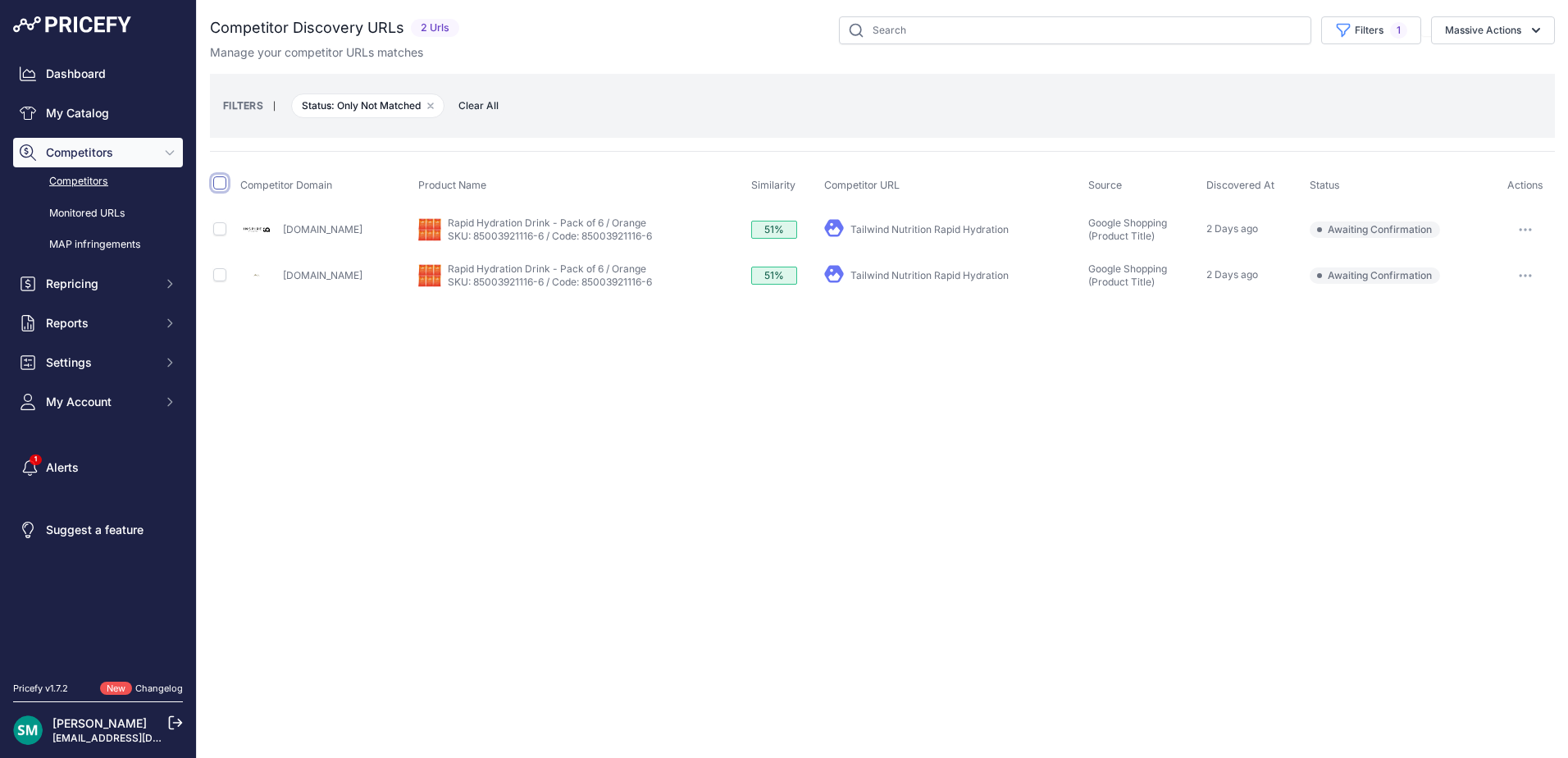 click at bounding box center (220, 183) 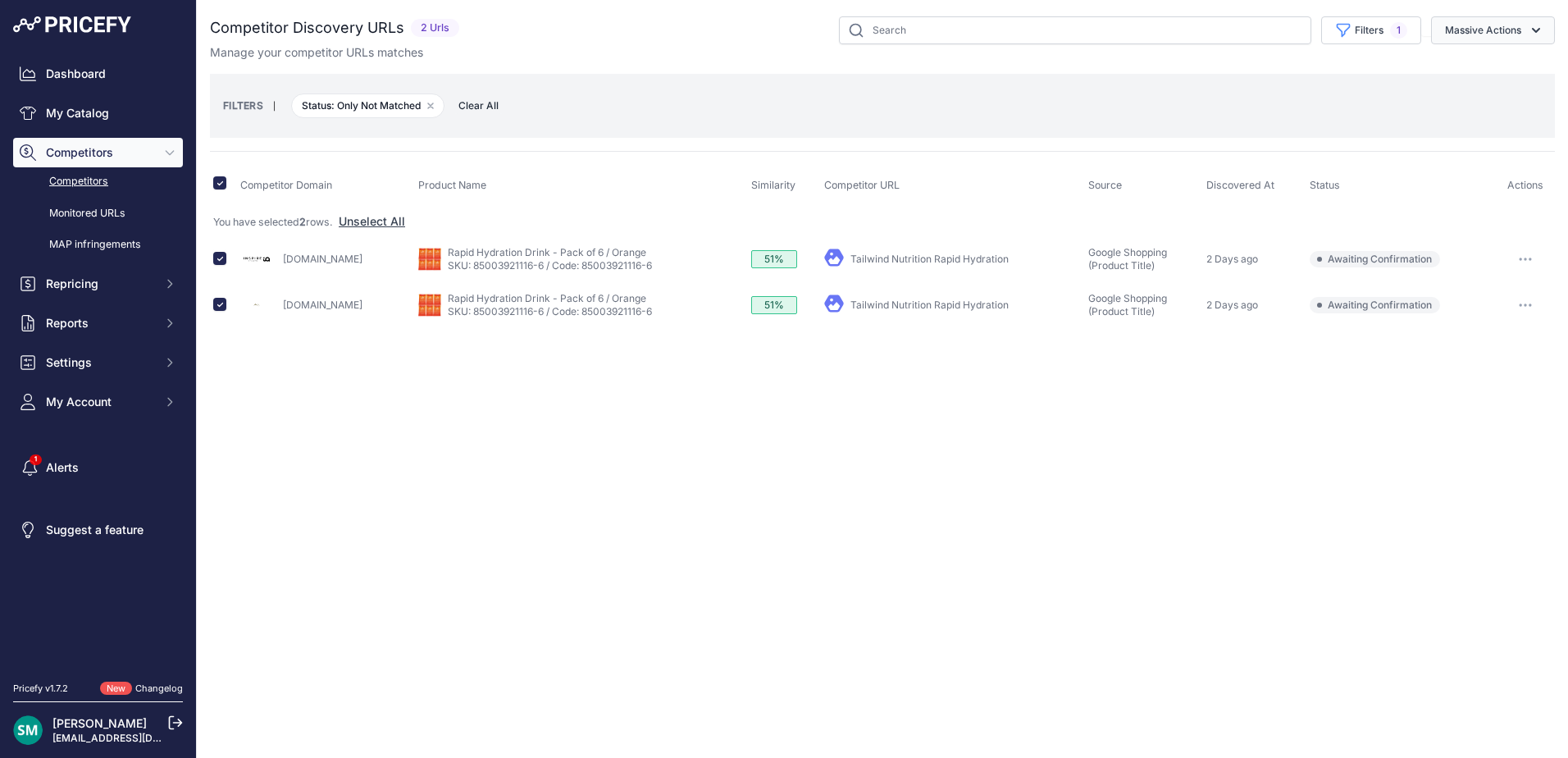click on "Massive Actions" at bounding box center [1493, 30] 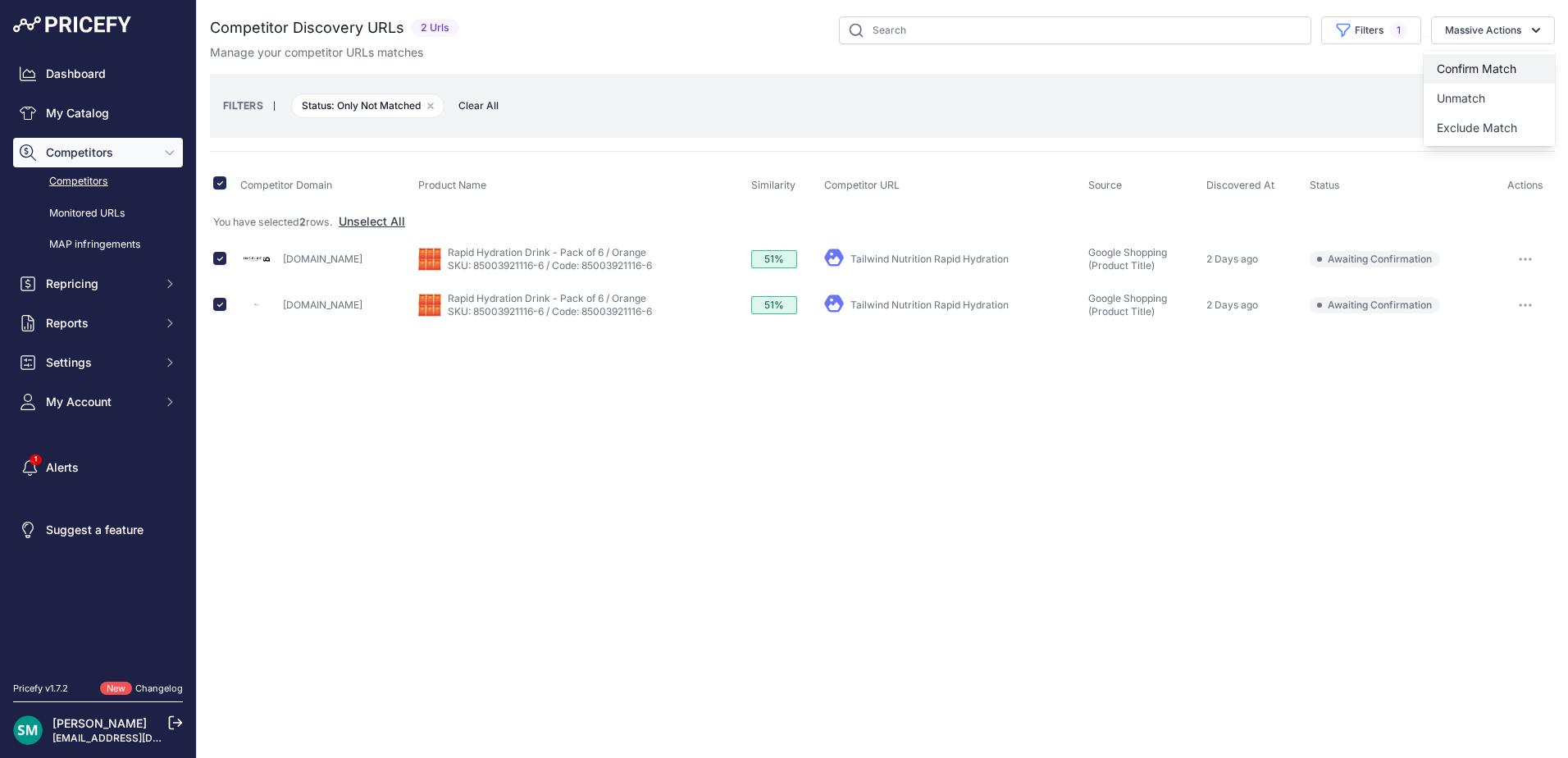 click on "Confirm Match" at bounding box center [1489, 69] 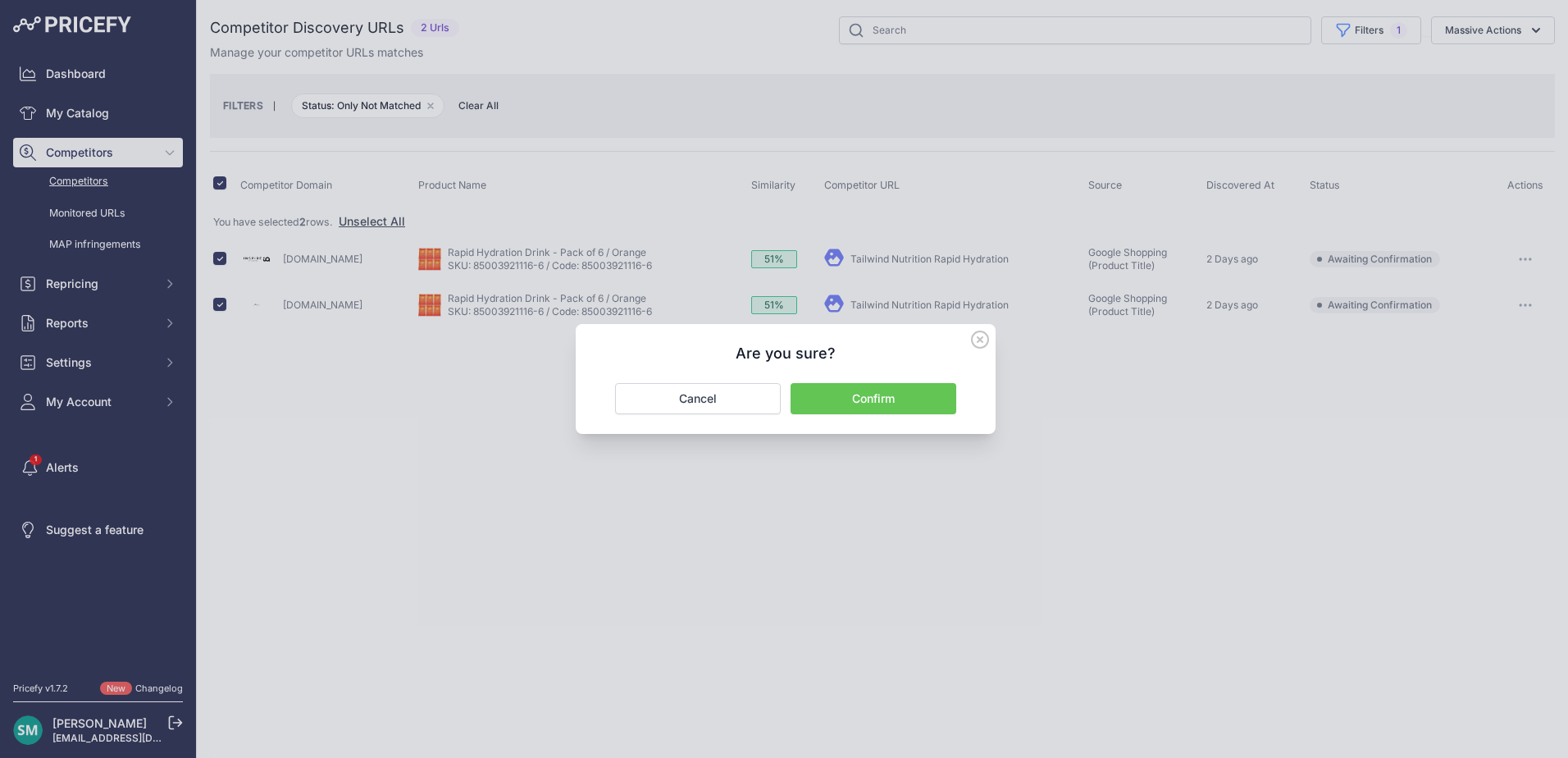 click on "Confirm" at bounding box center [873, 399] 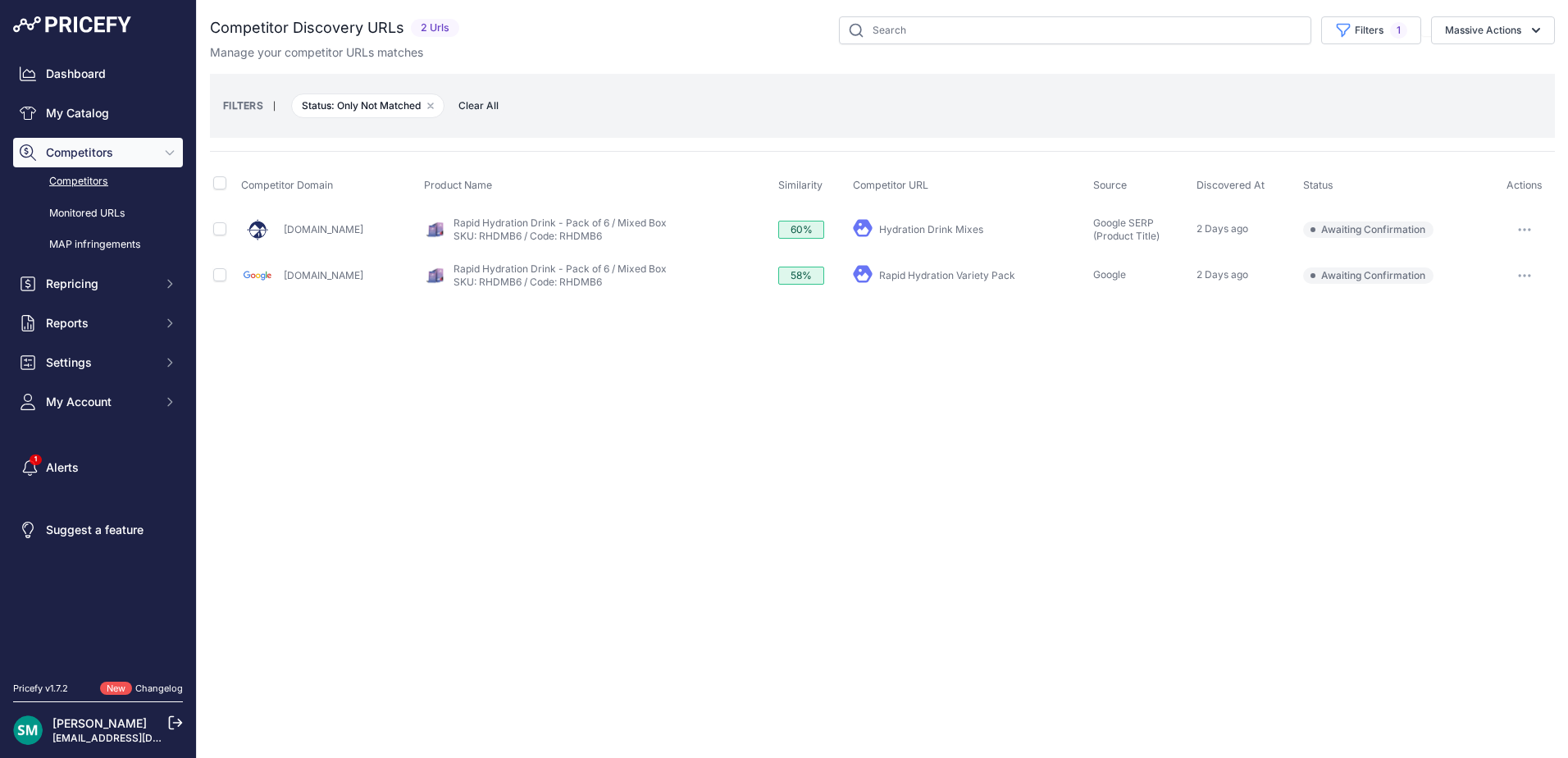 scroll, scrollTop: 0, scrollLeft: 0, axis: both 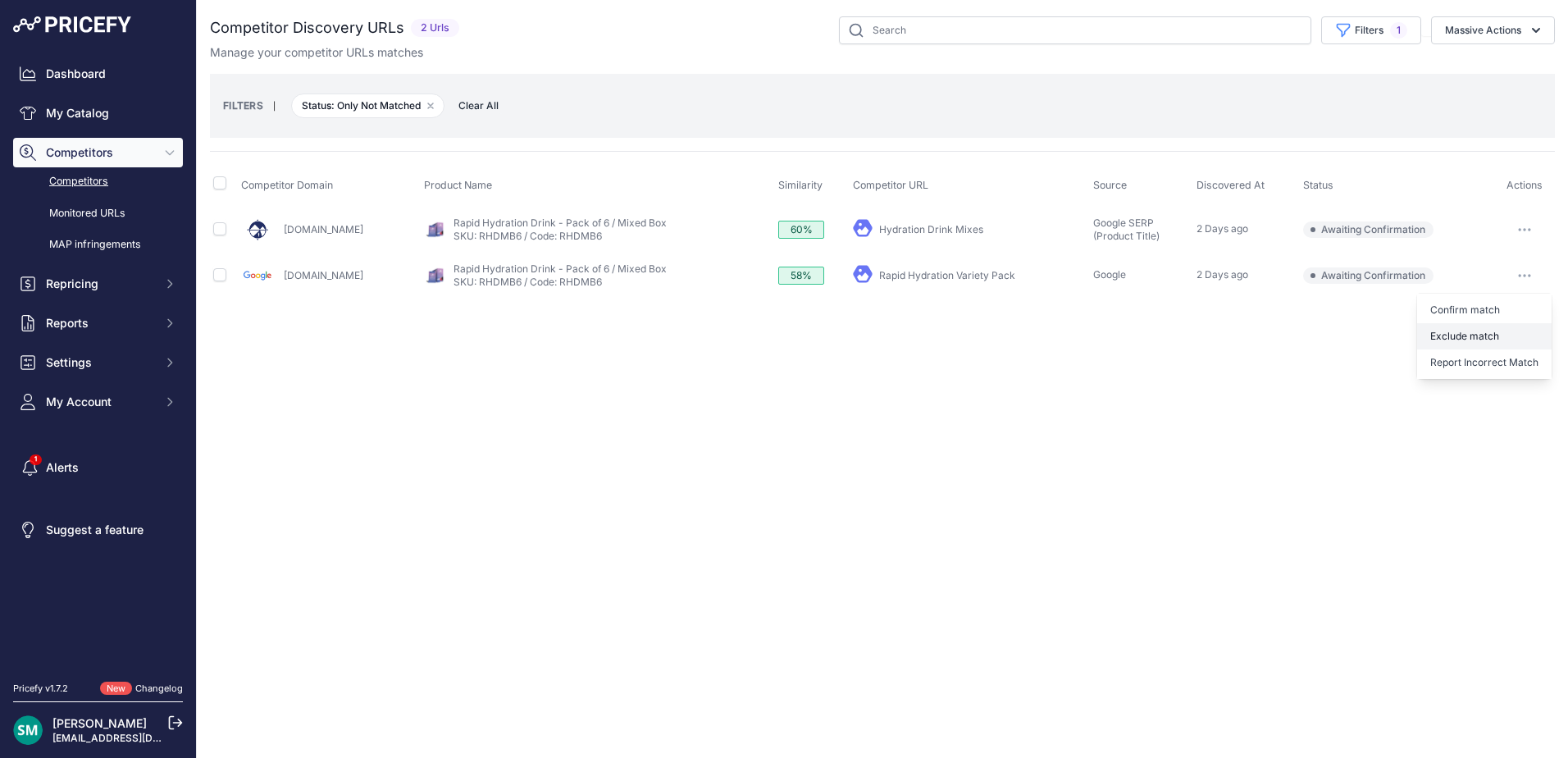 click on "Exclude match" at bounding box center [1484, 336] 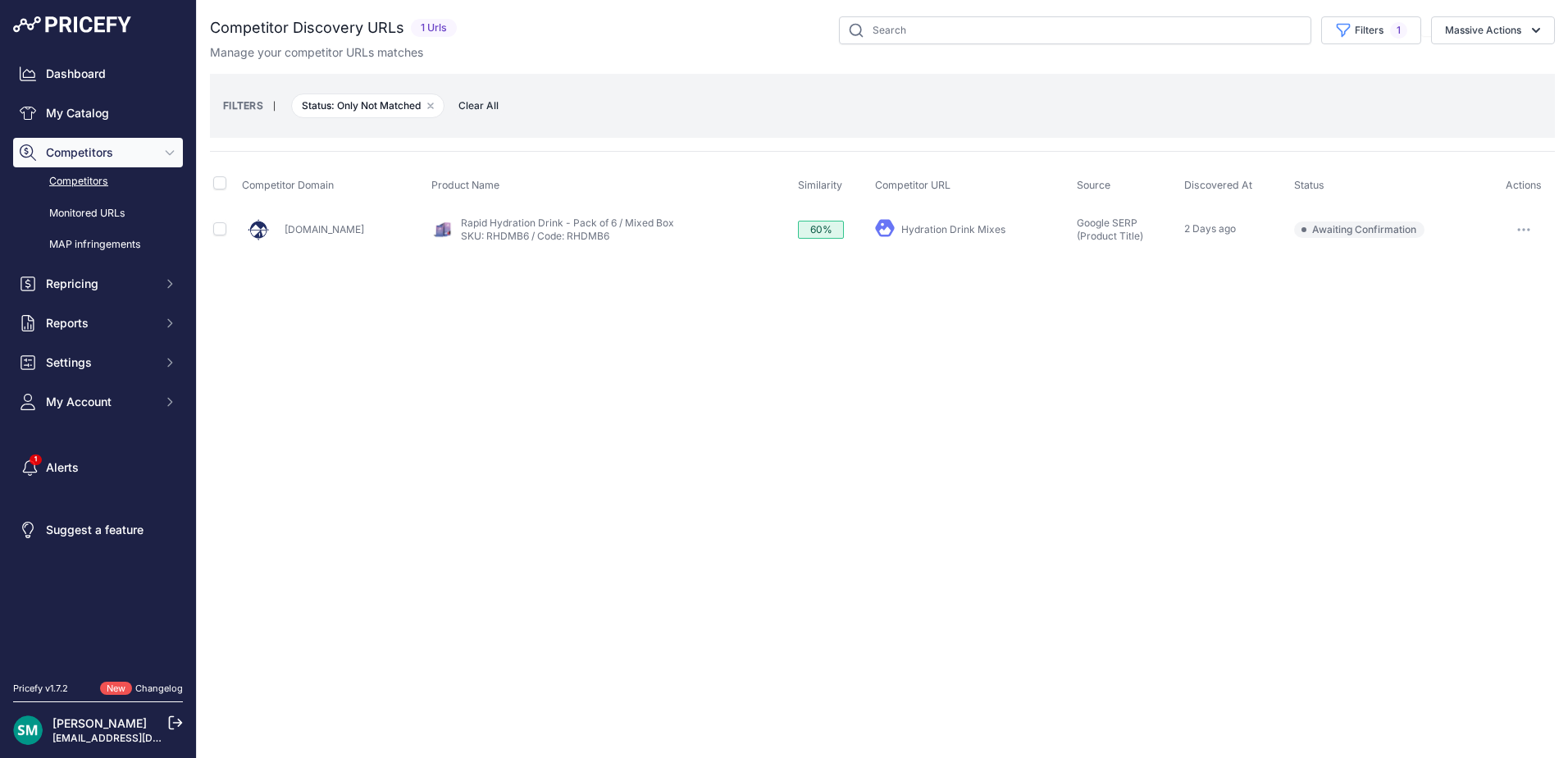 click at bounding box center [1524, 230] 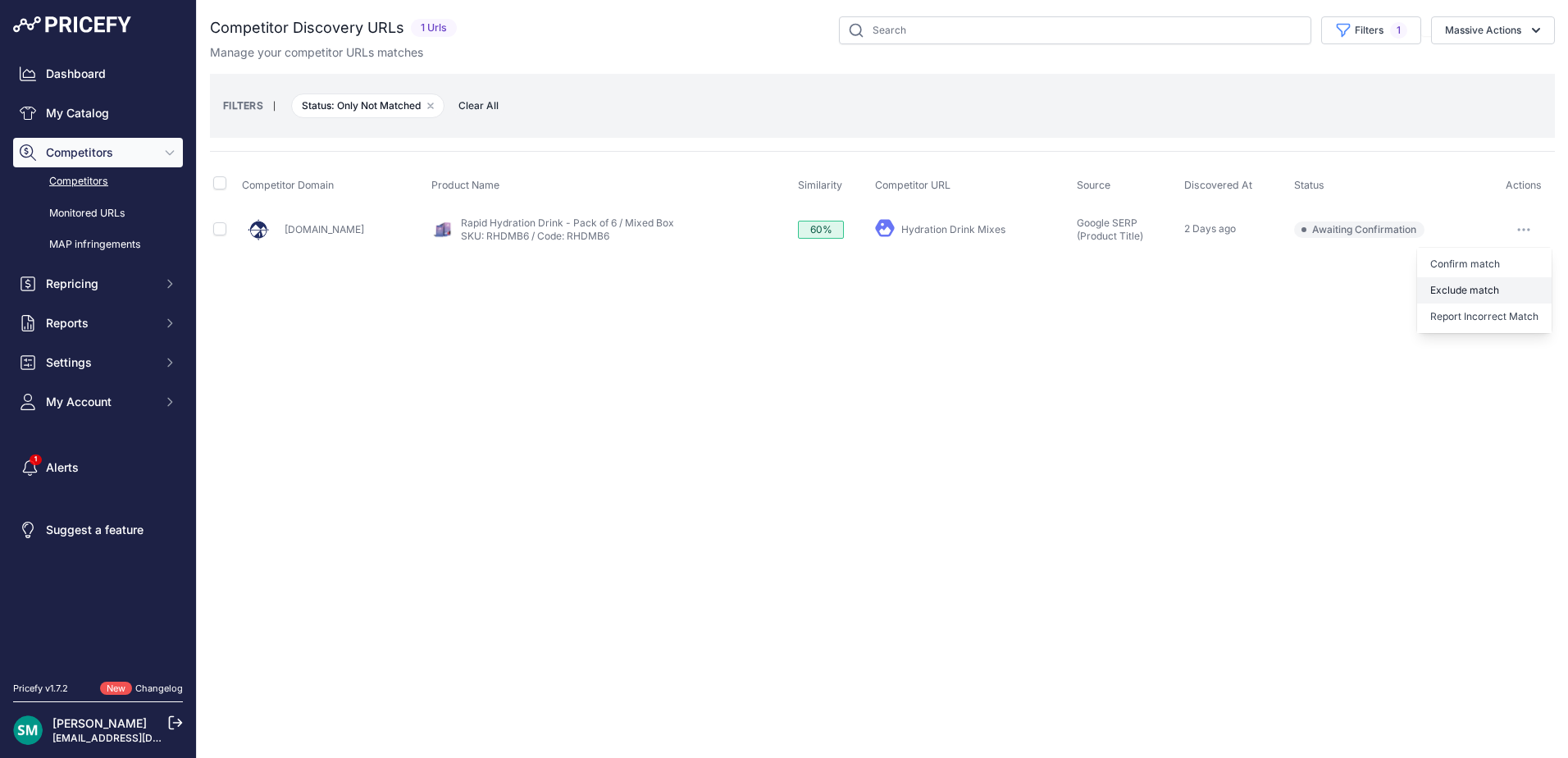 click on "Exclude match" at bounding box center [1484, 290] 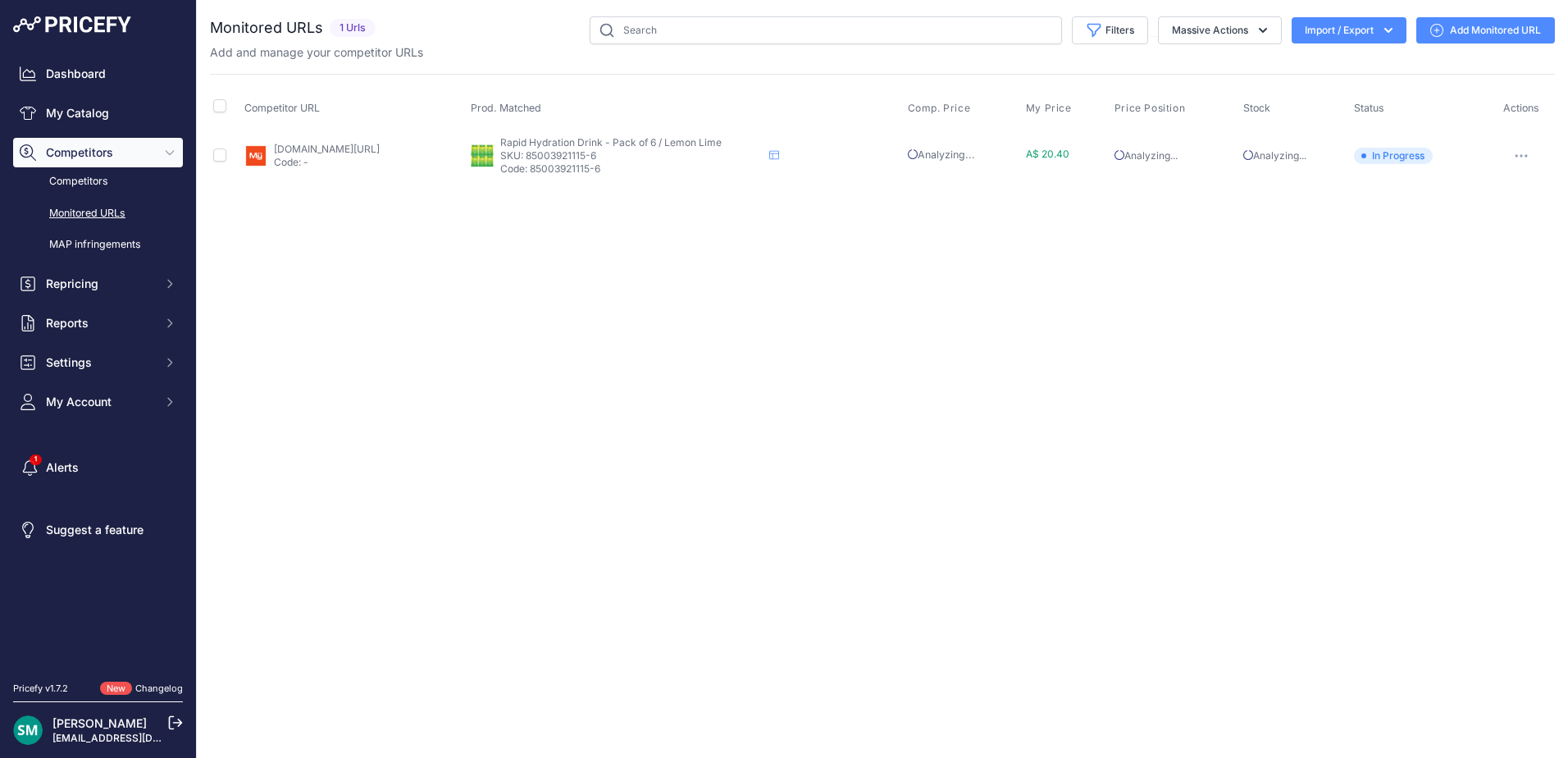 scroll, scrollTop: 0, scrollLeft: 0, axis: both 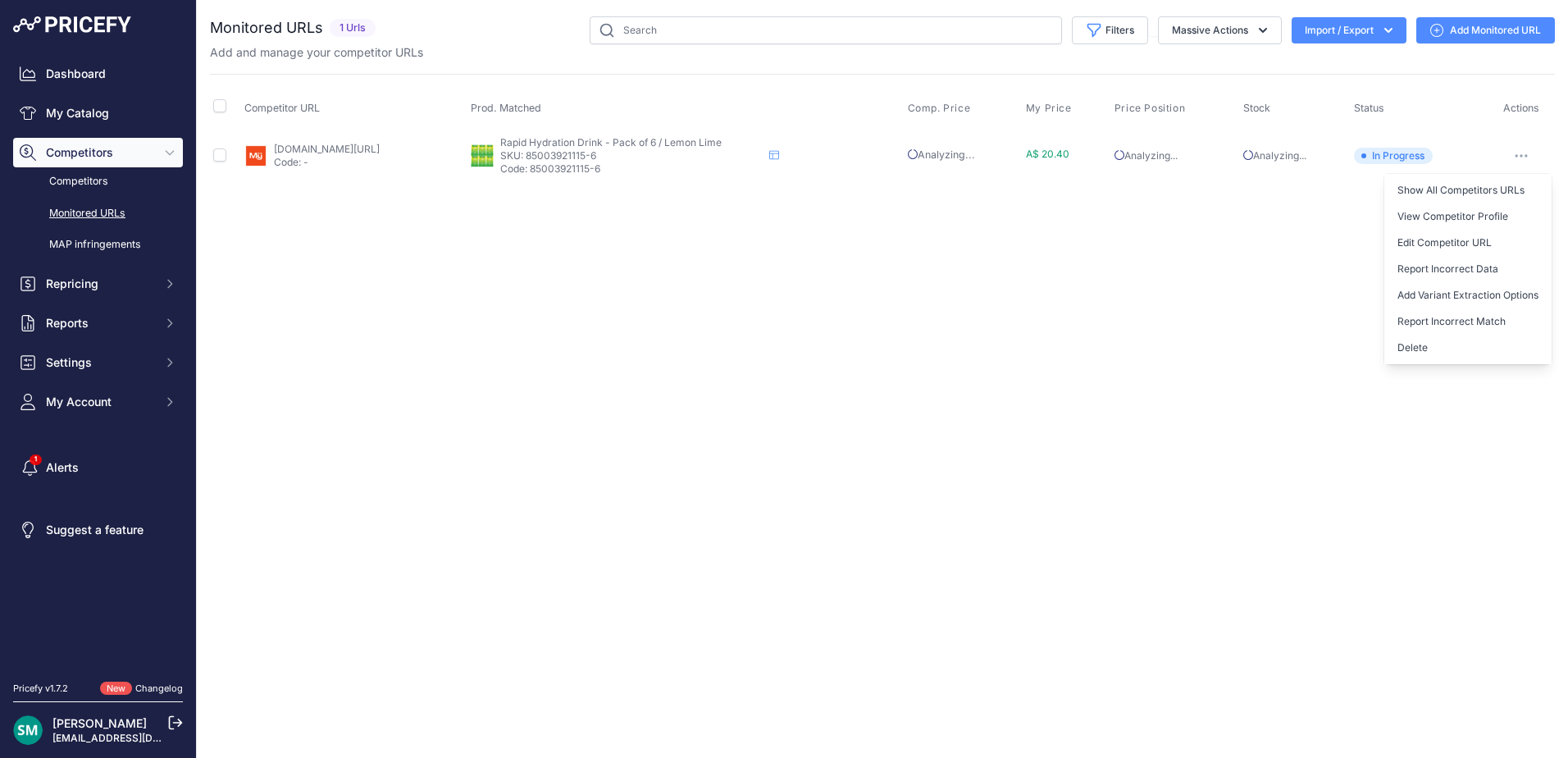 click on "Delete" at bounding box center (1468, 348) 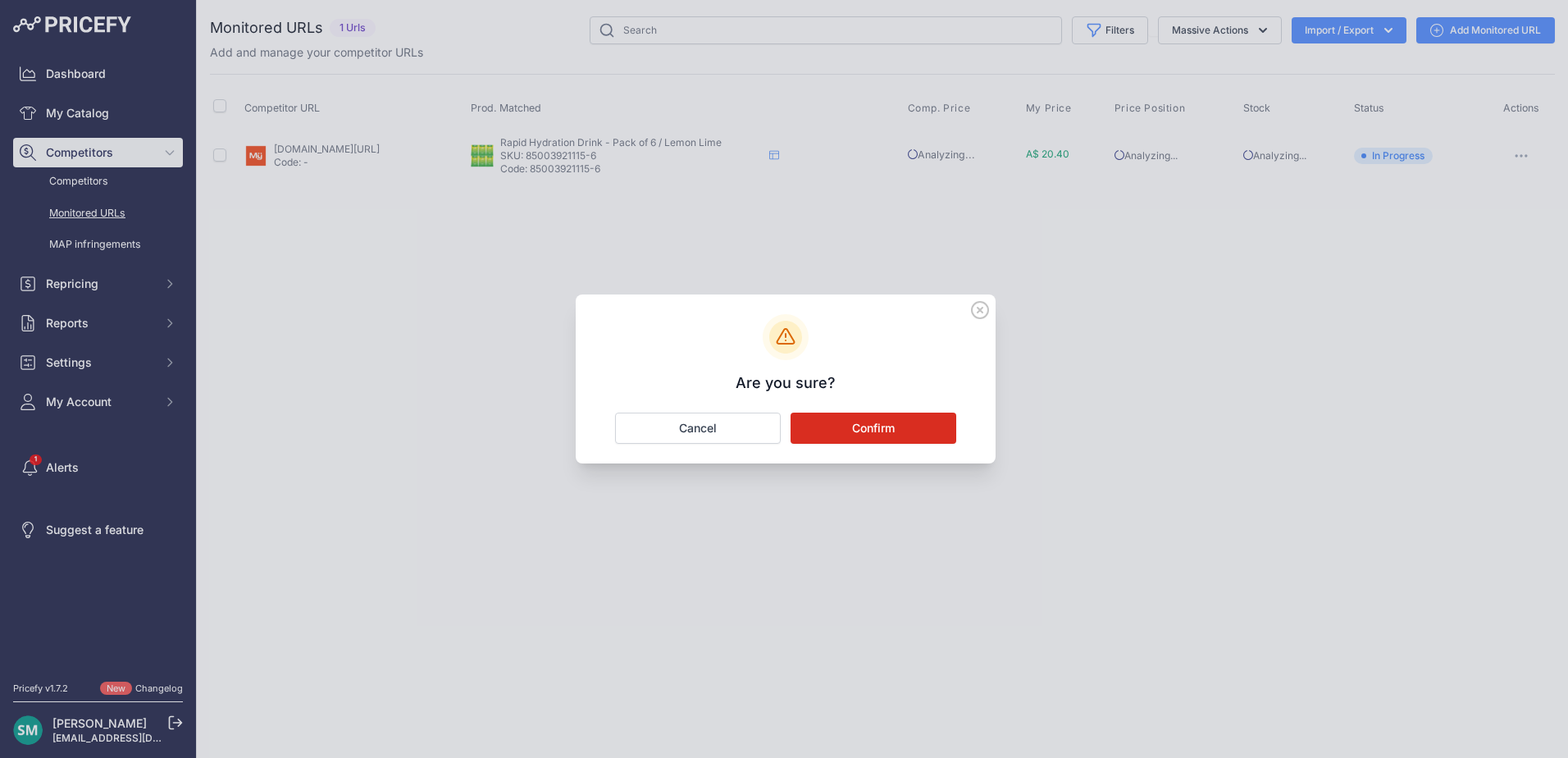 drag, startPoint x: 898, startPoint y: 427, endPoint x: 894, endPoint y: 441, distance: 14.56022 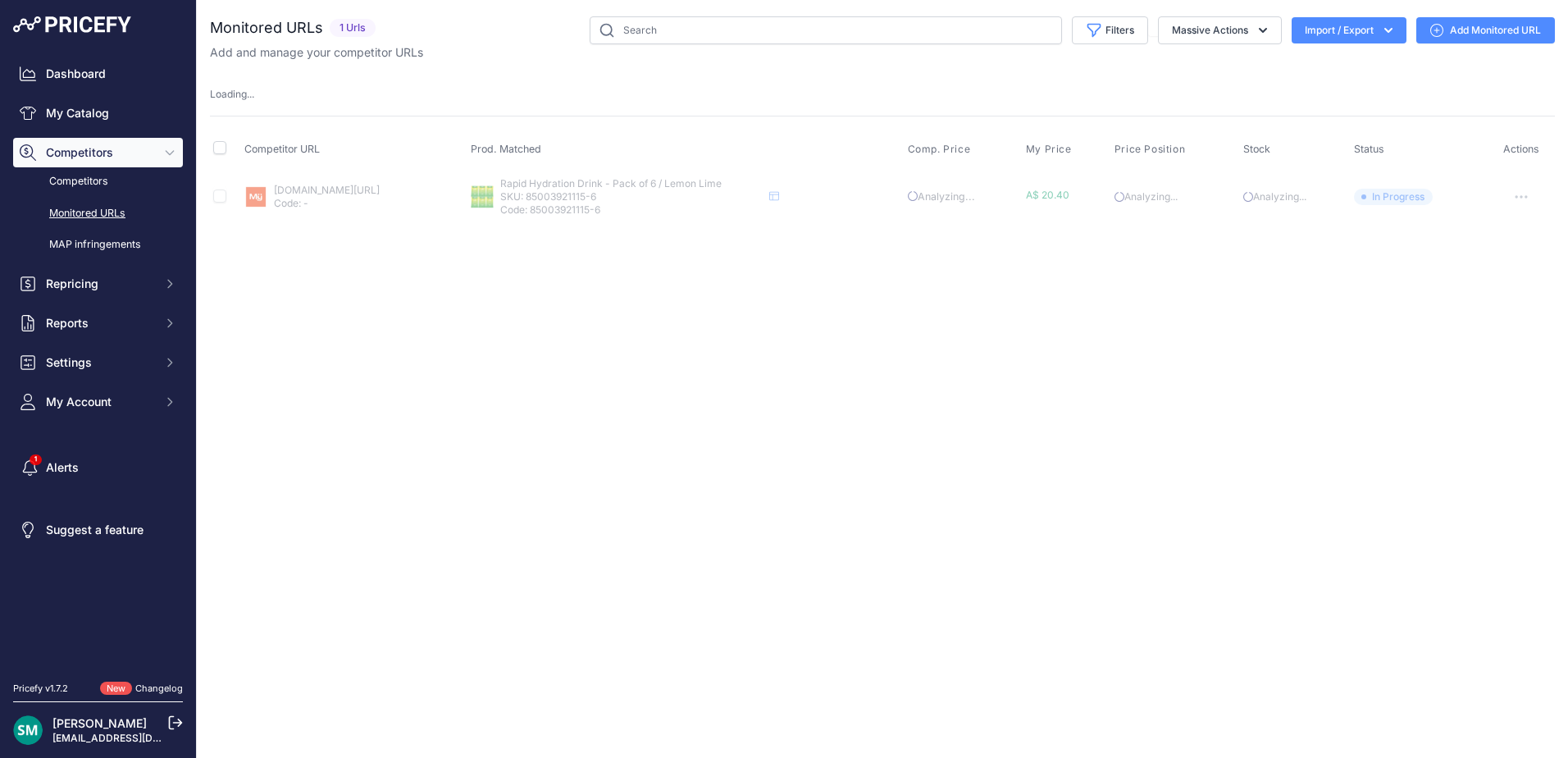type 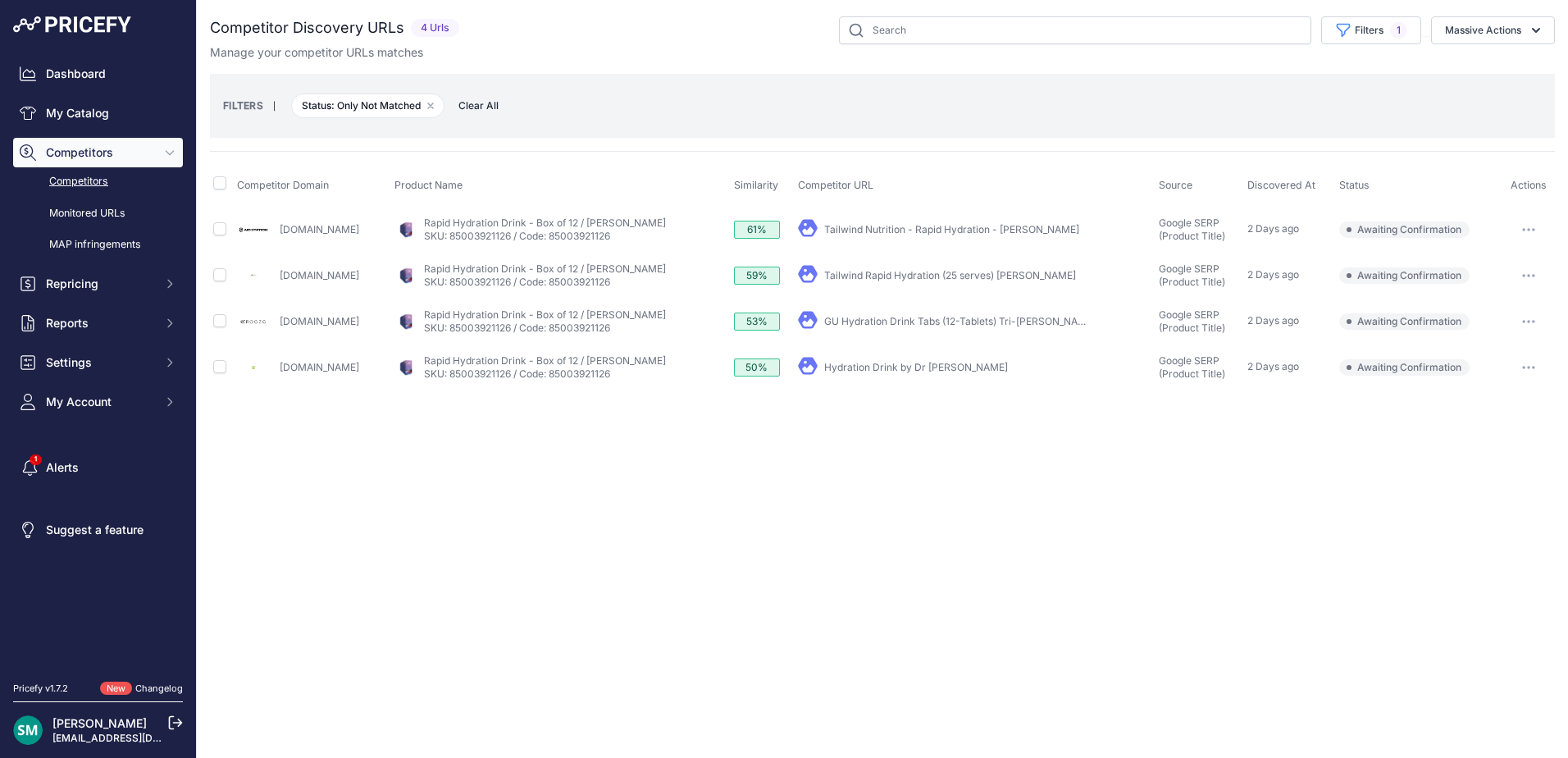 scroll, scrollTop: 0, scrollLeft: 0, axis: both 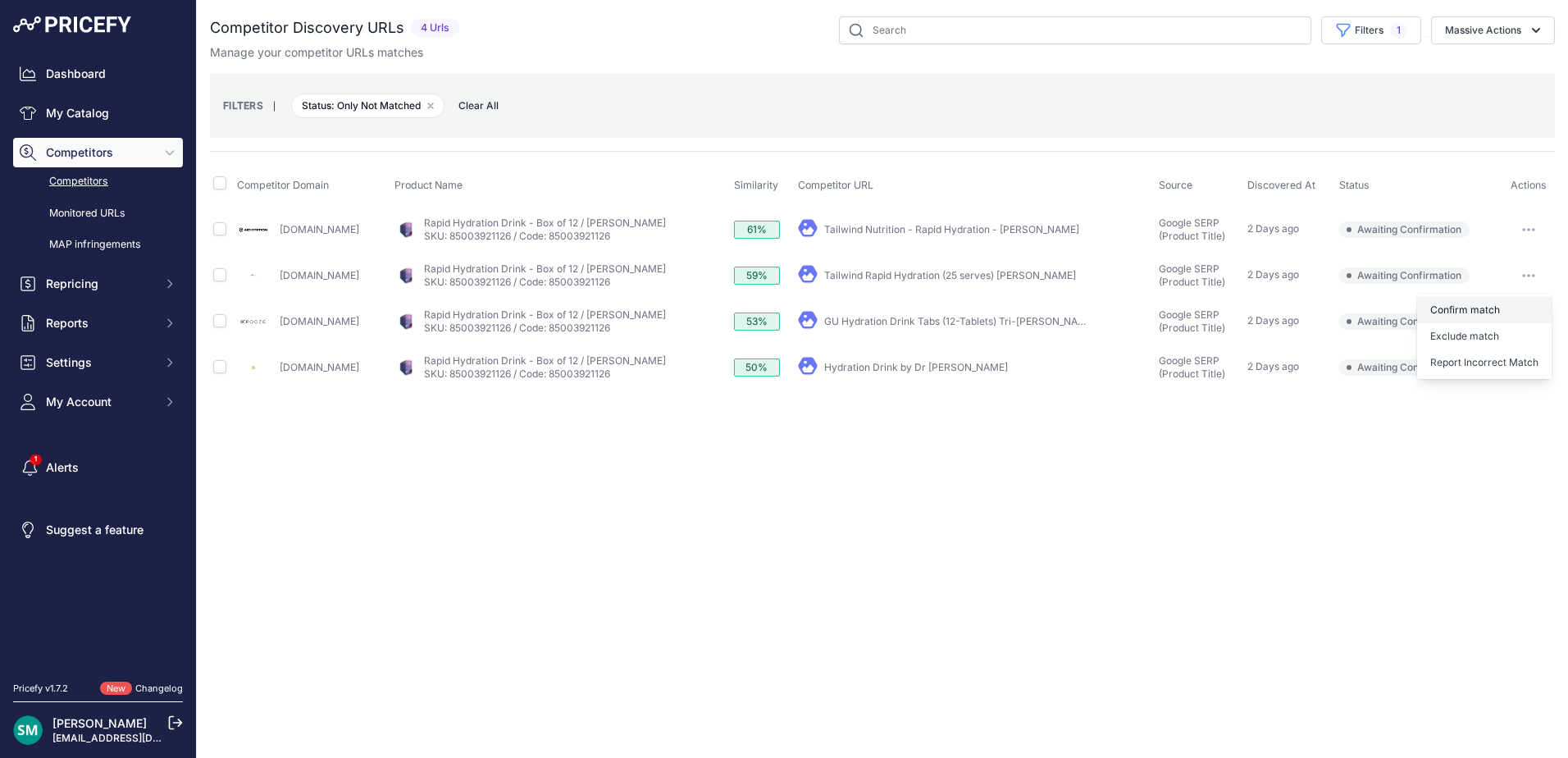 click on "Confirm match" at bounding box center (1484, 310) 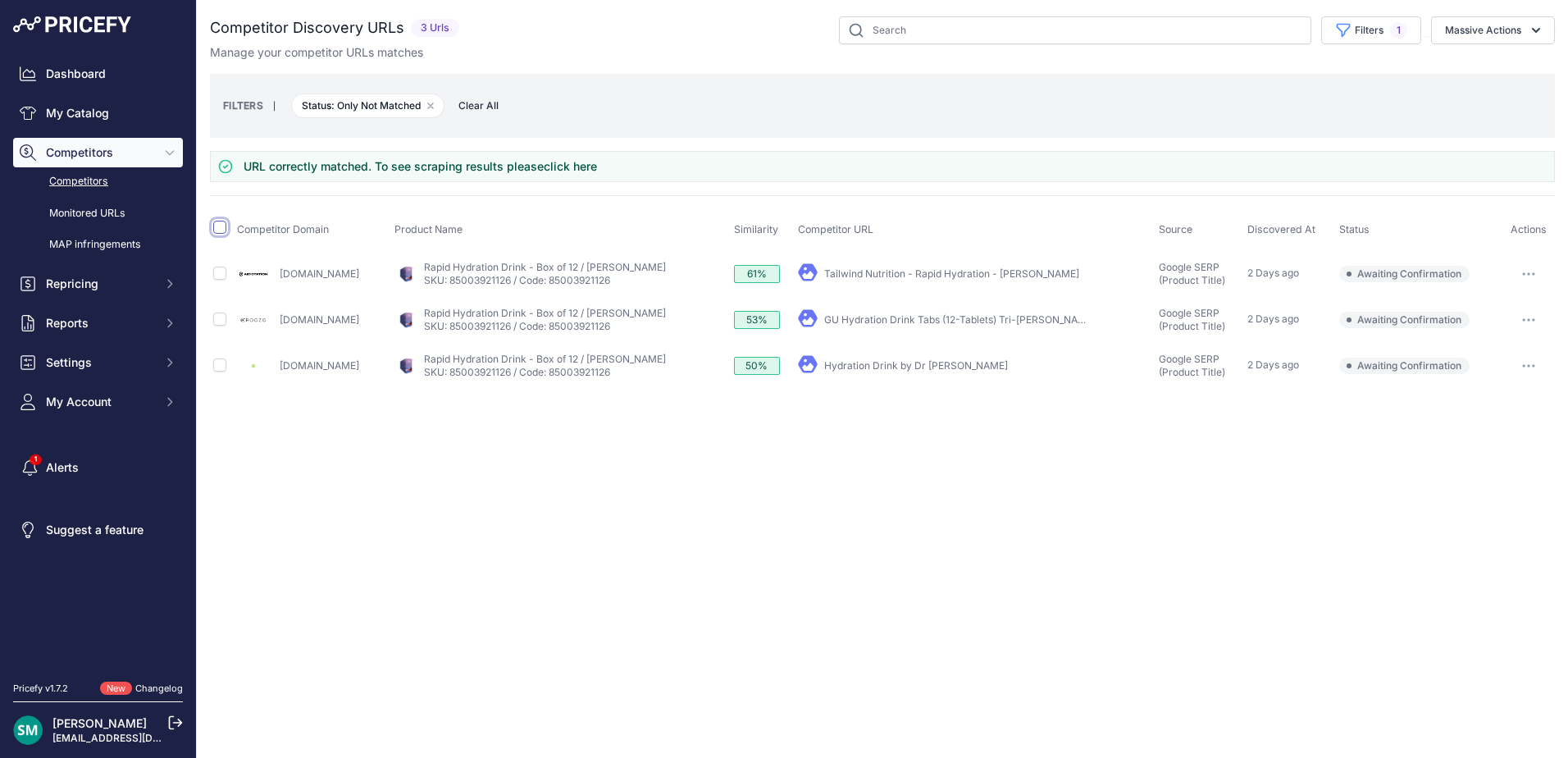 click at bounding box center (220, 227) 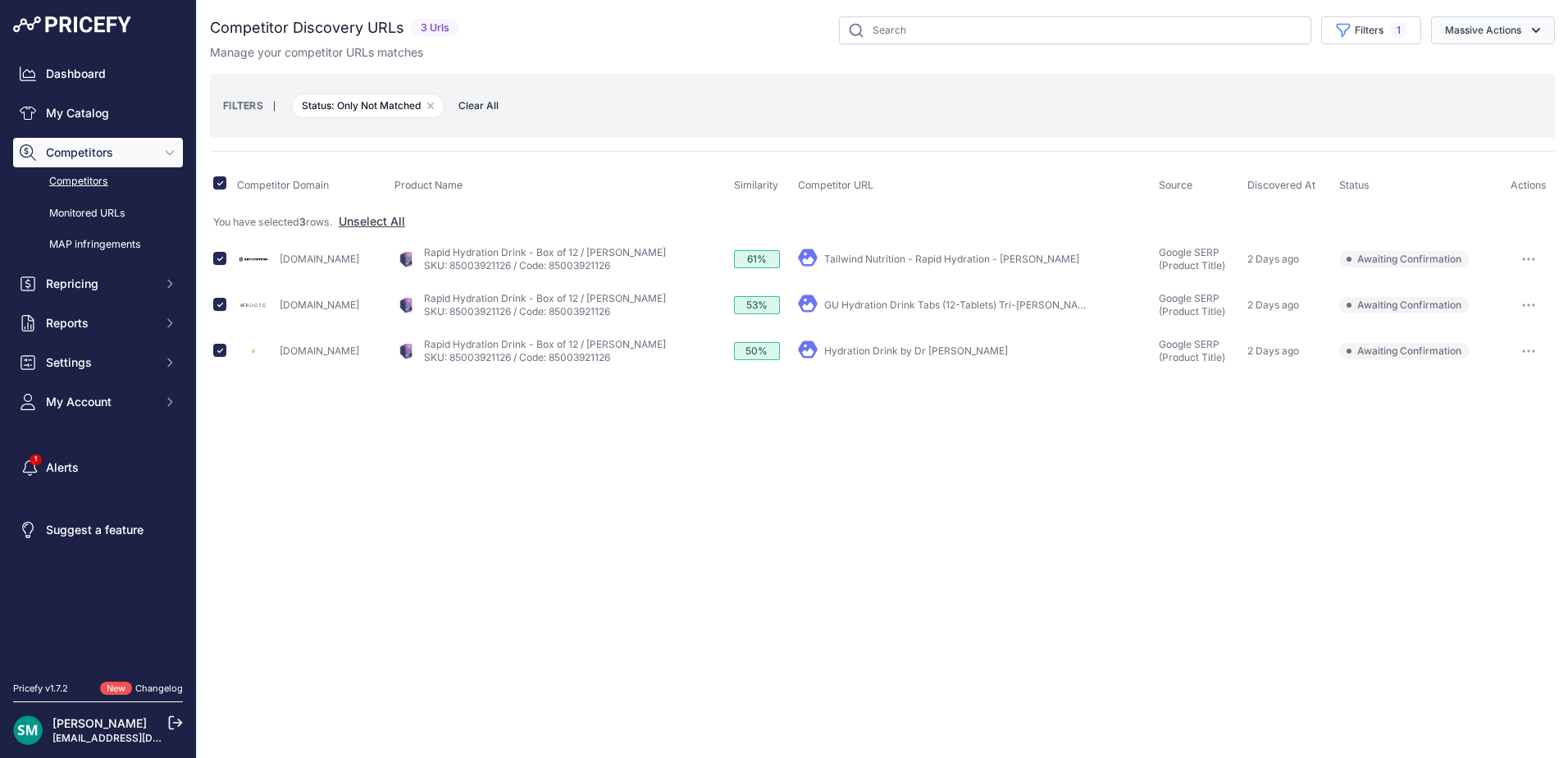 click 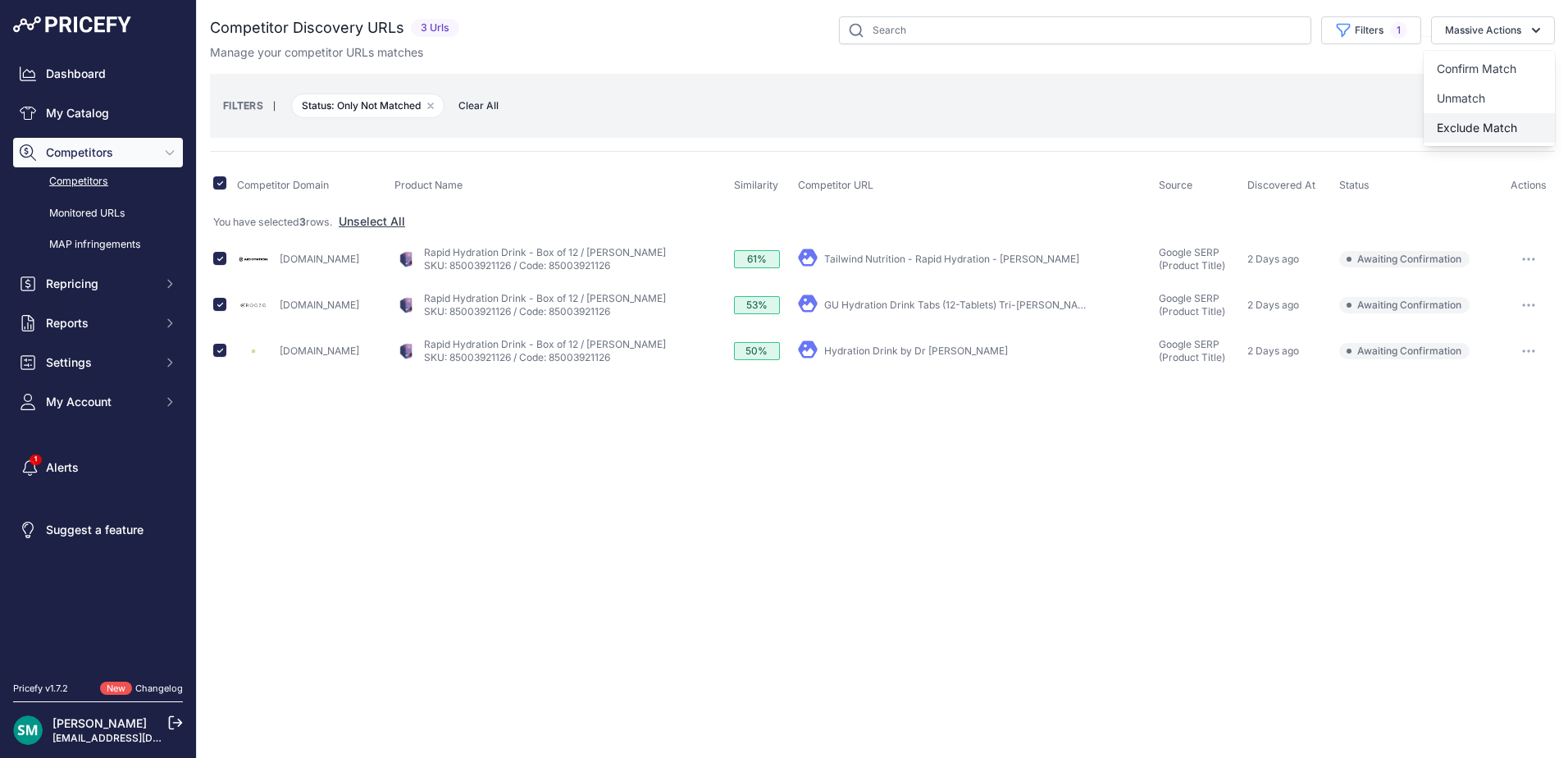 click on "Exclude Match" at bounding box center (1477, 127) 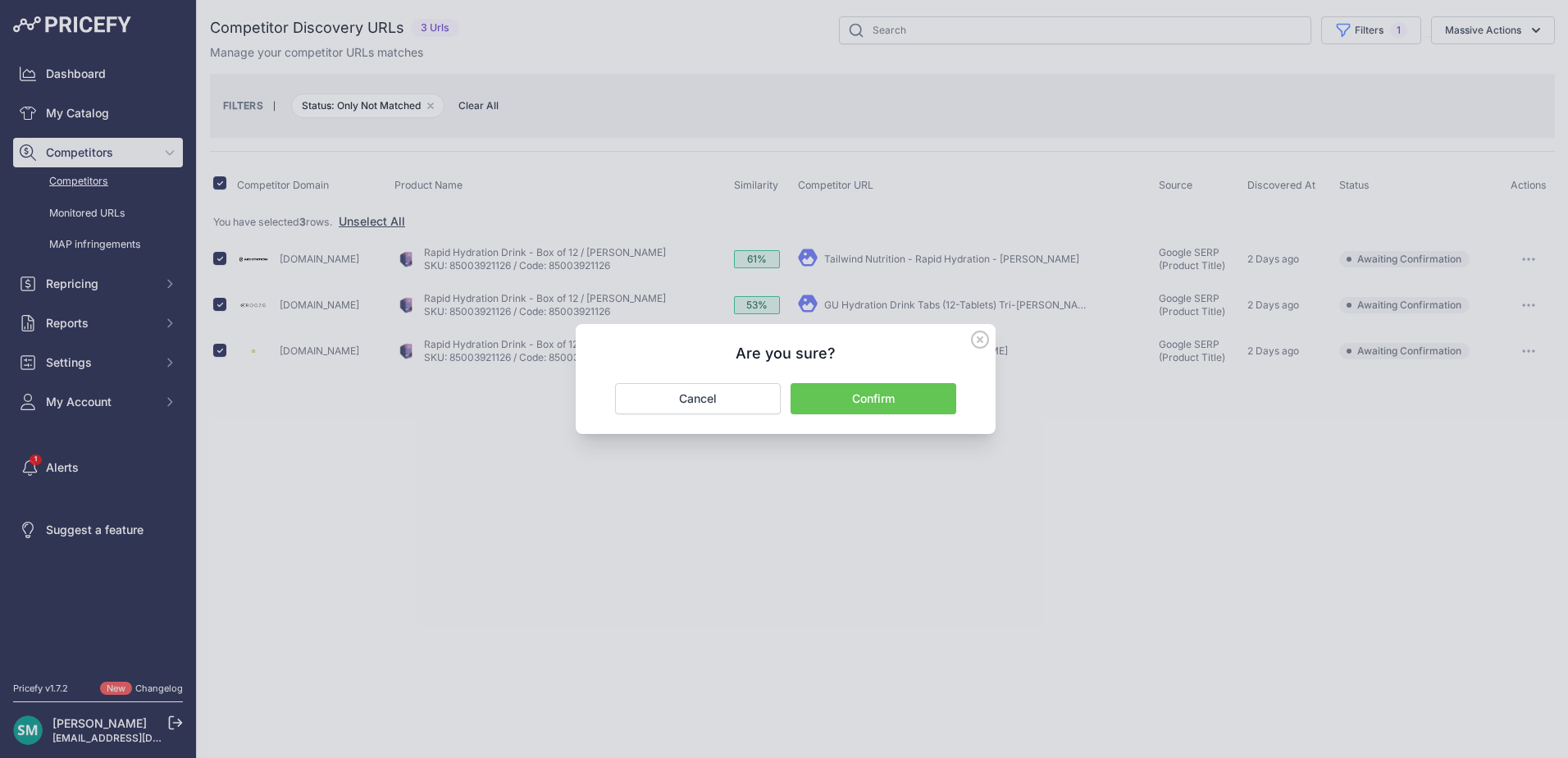 click on "Confirm" at bounding box center (873, 399) 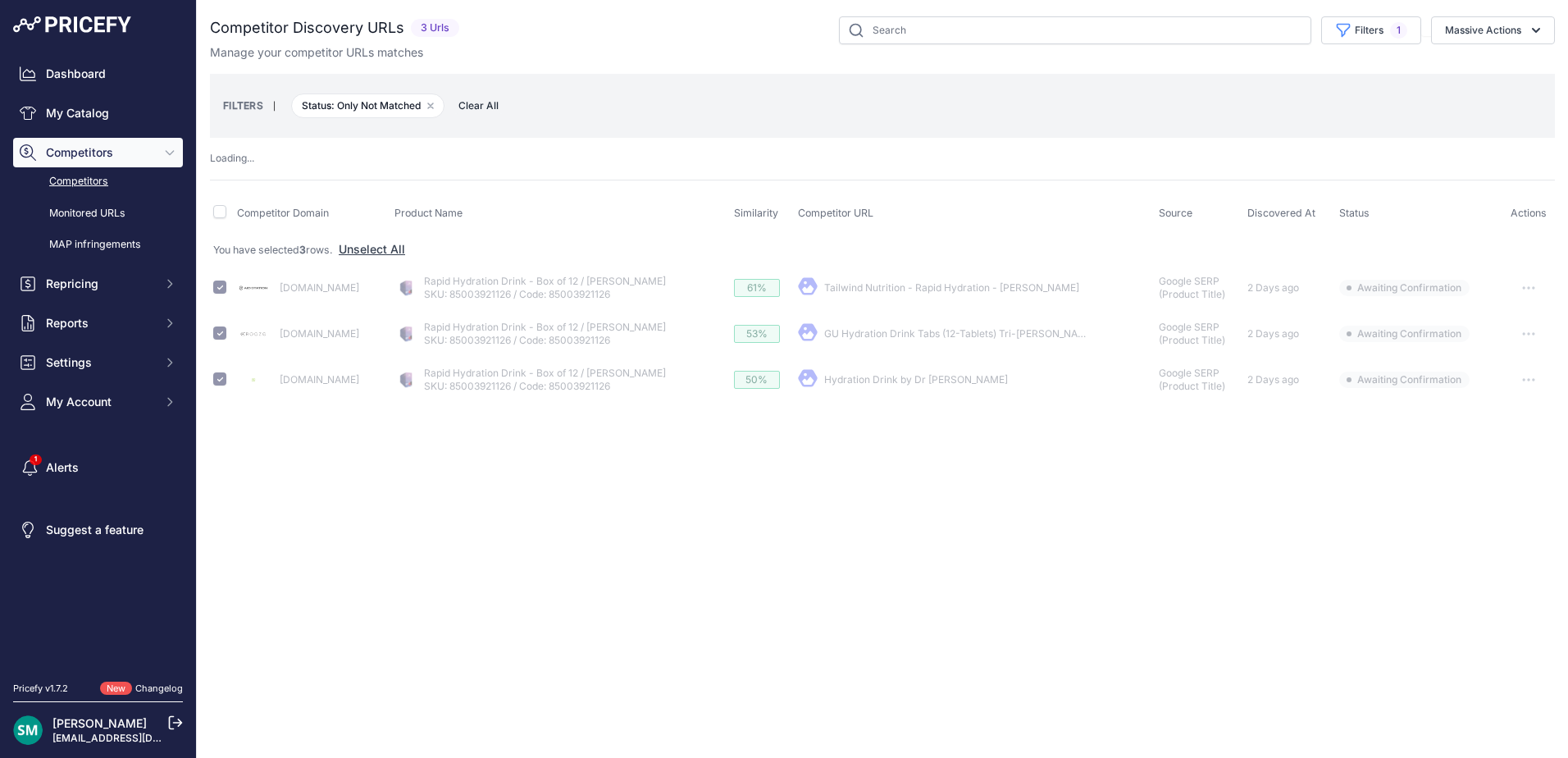 checkbox on "false" 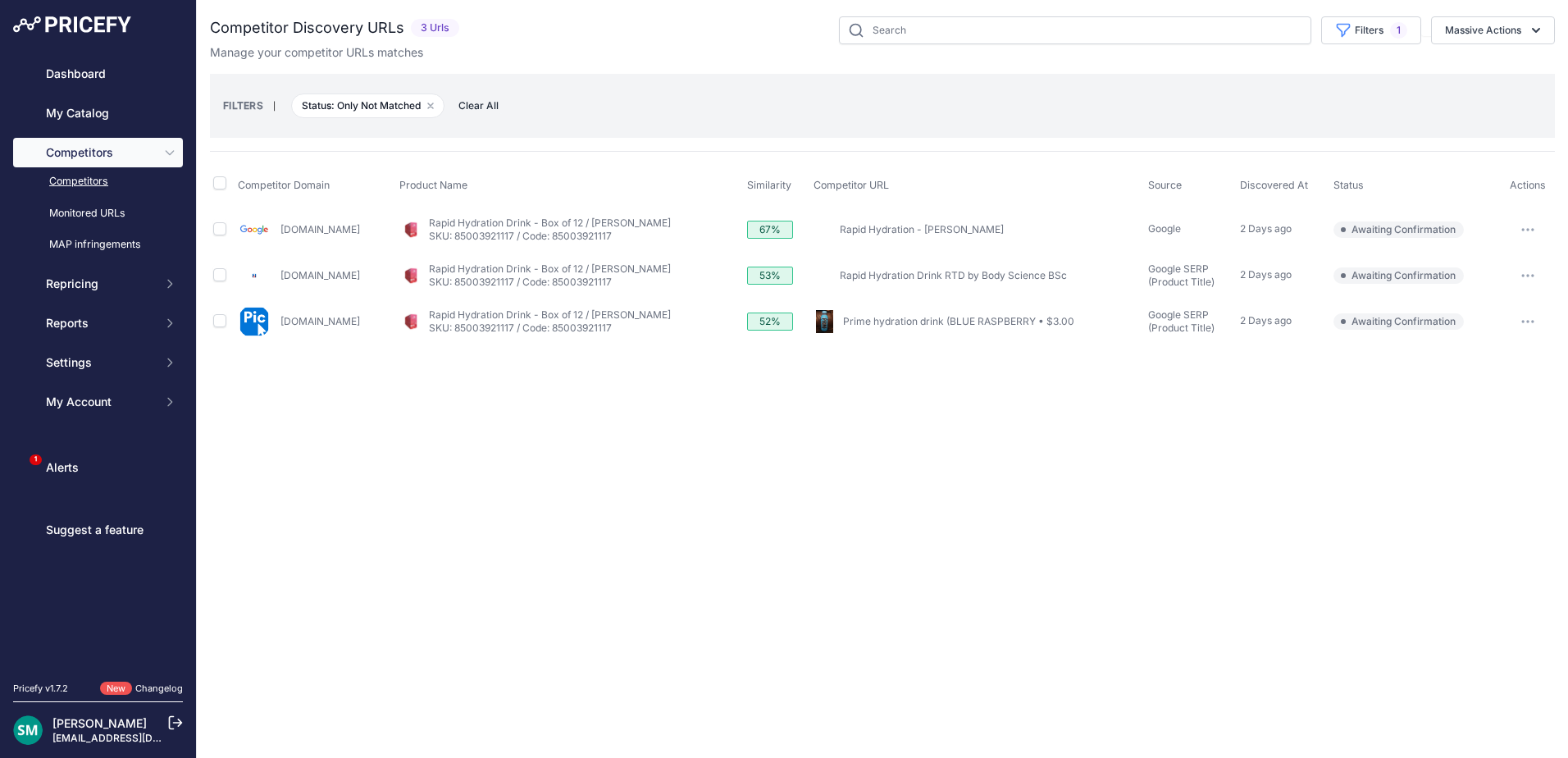 scroll, scrollTop: 0, scrollLeft: 0, axis: both 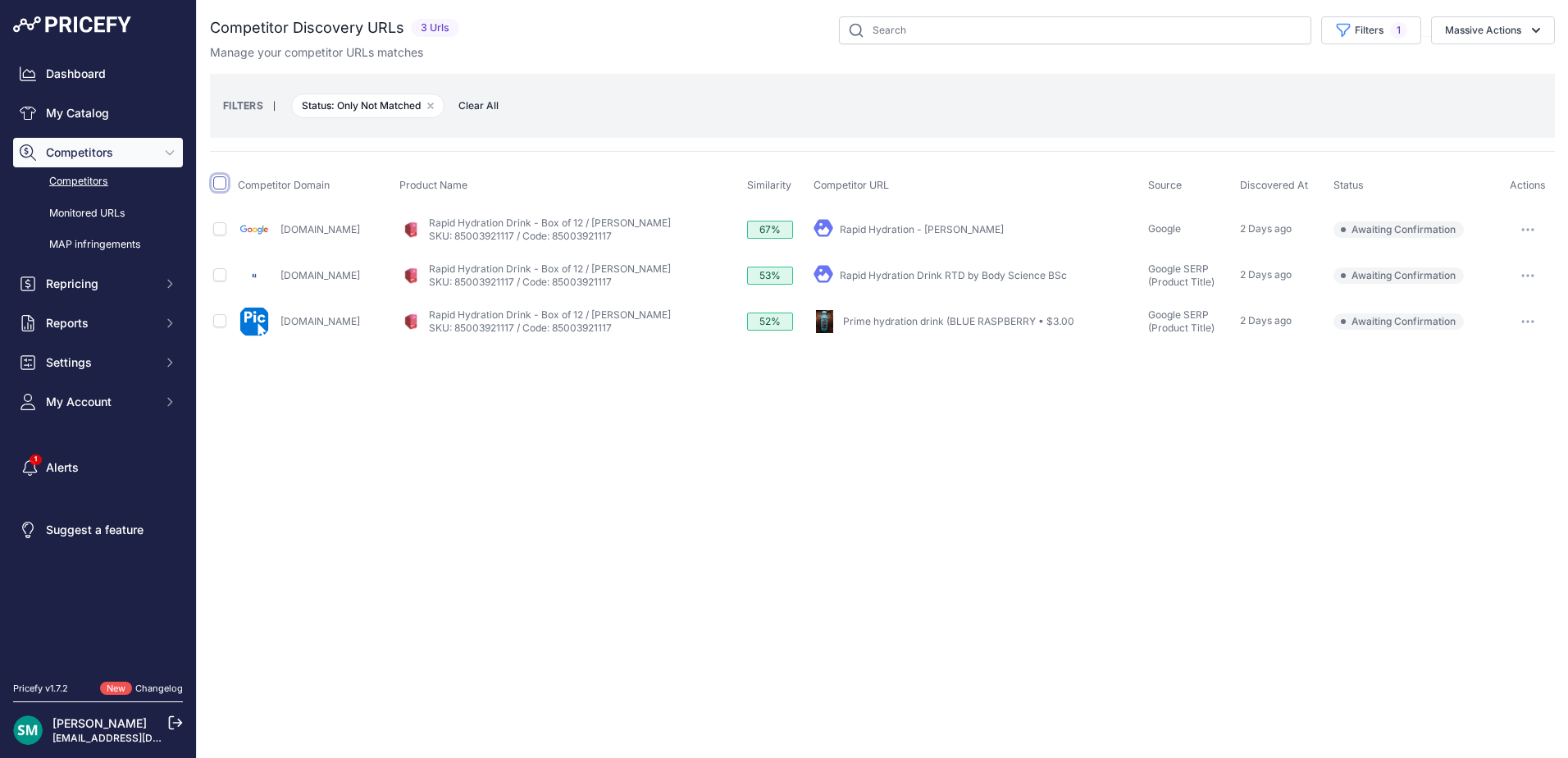 click at bounding box center (220, 183) 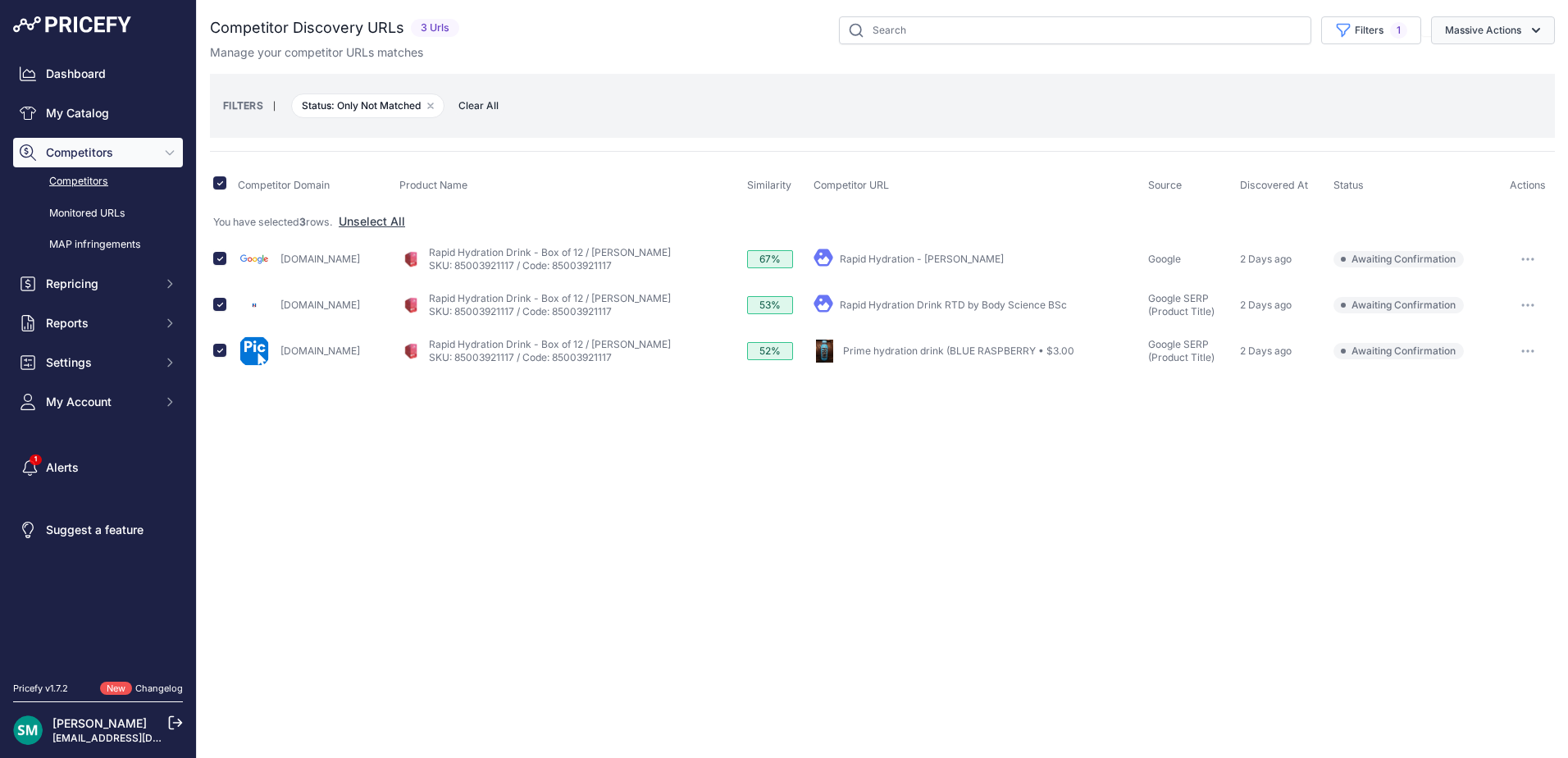 click on "Massive Actions" at bounding box center (1493, 30) 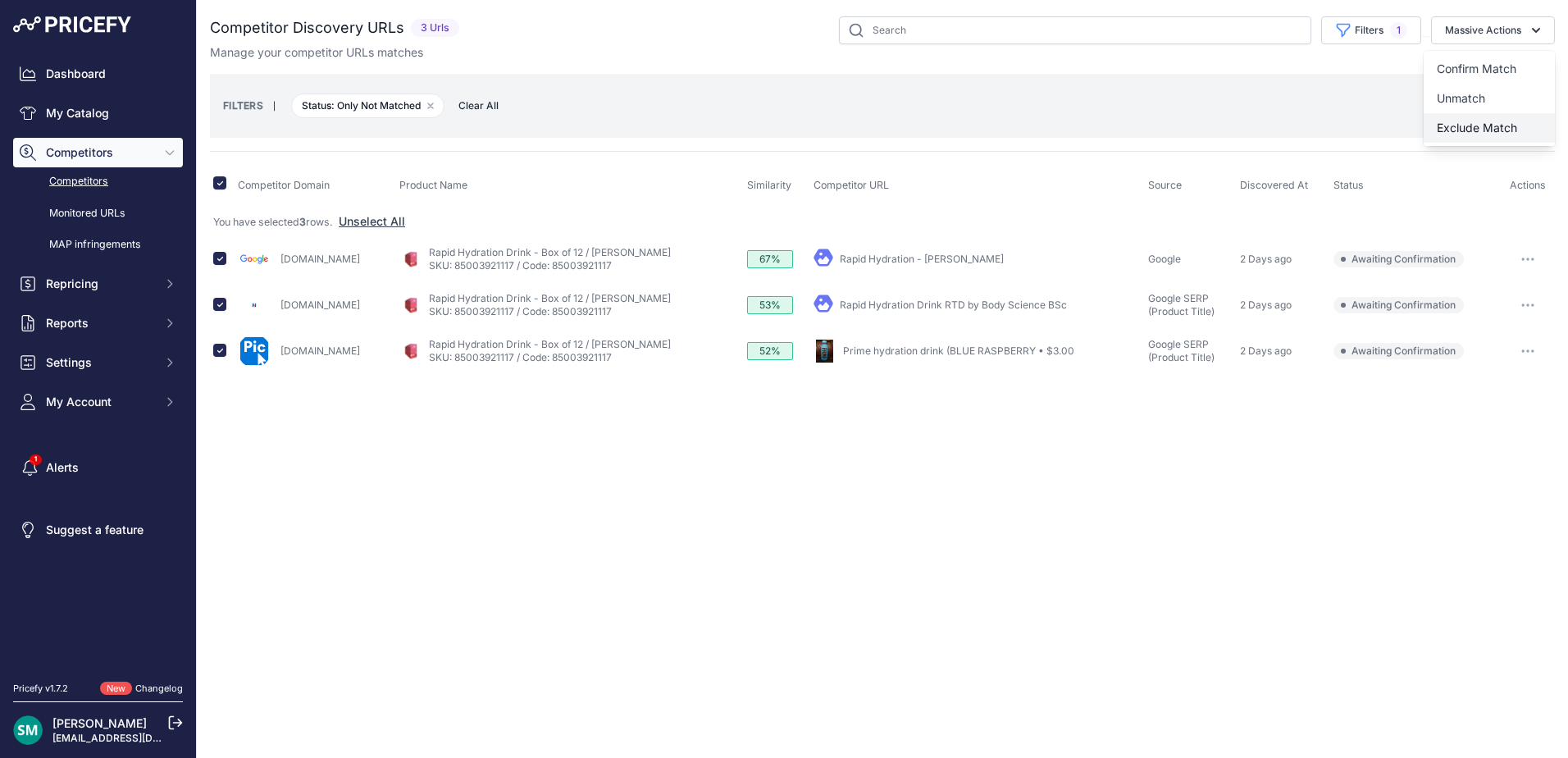 click on "Exclude Match" at bounding box center [1489, 128] 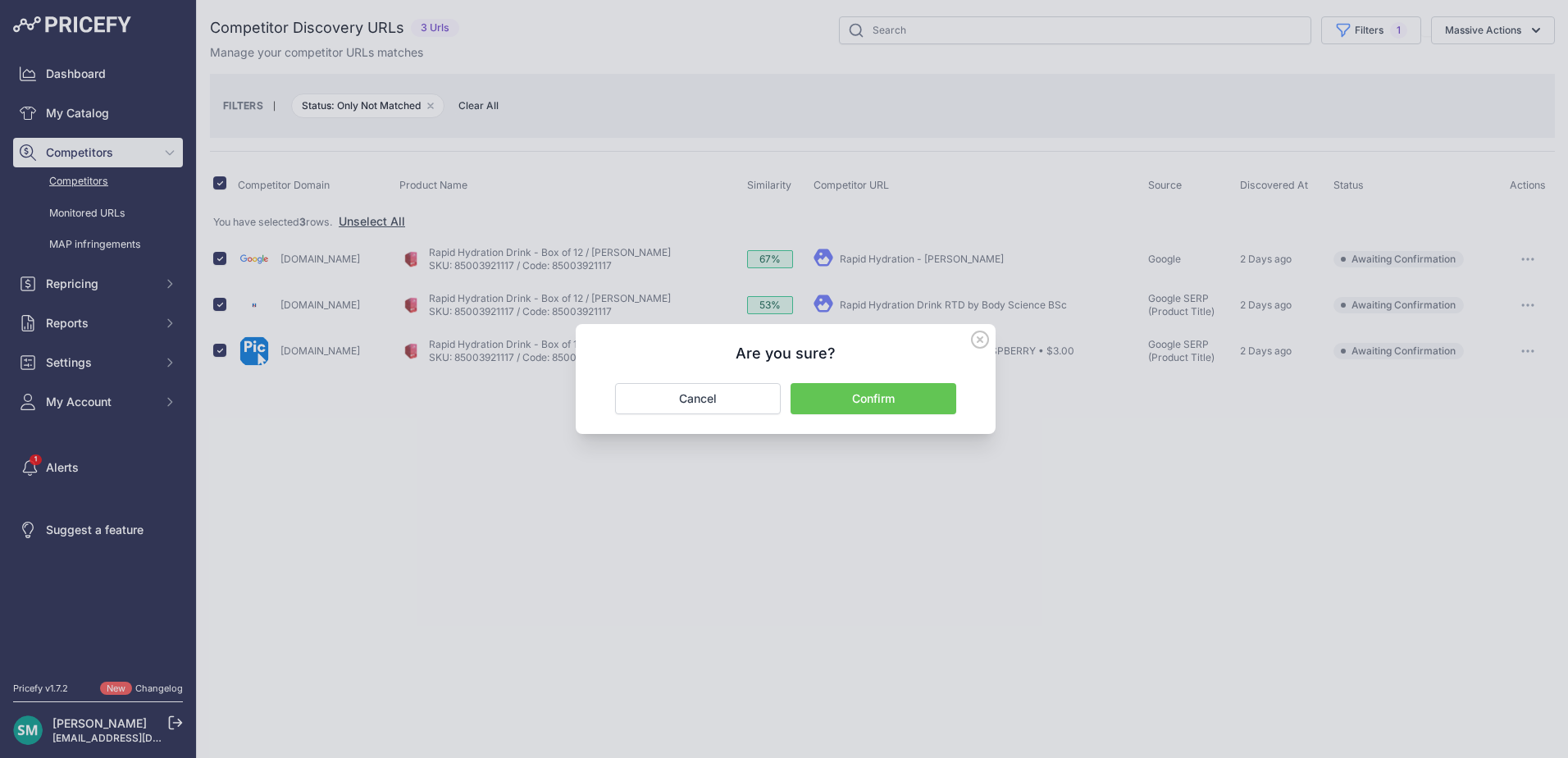 click on "Confirm" at bounding box center [873, 399] 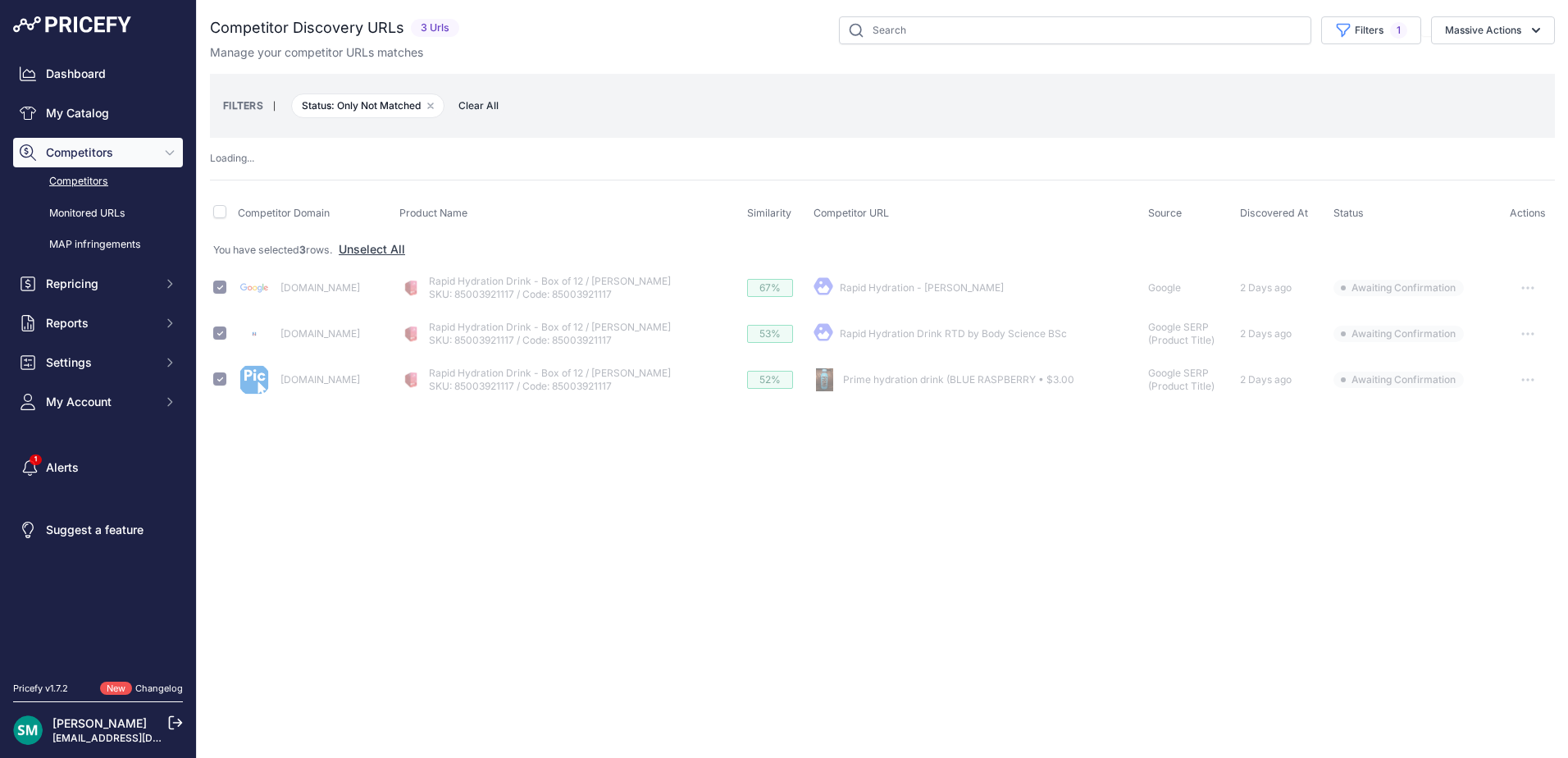 checkbox on "false" 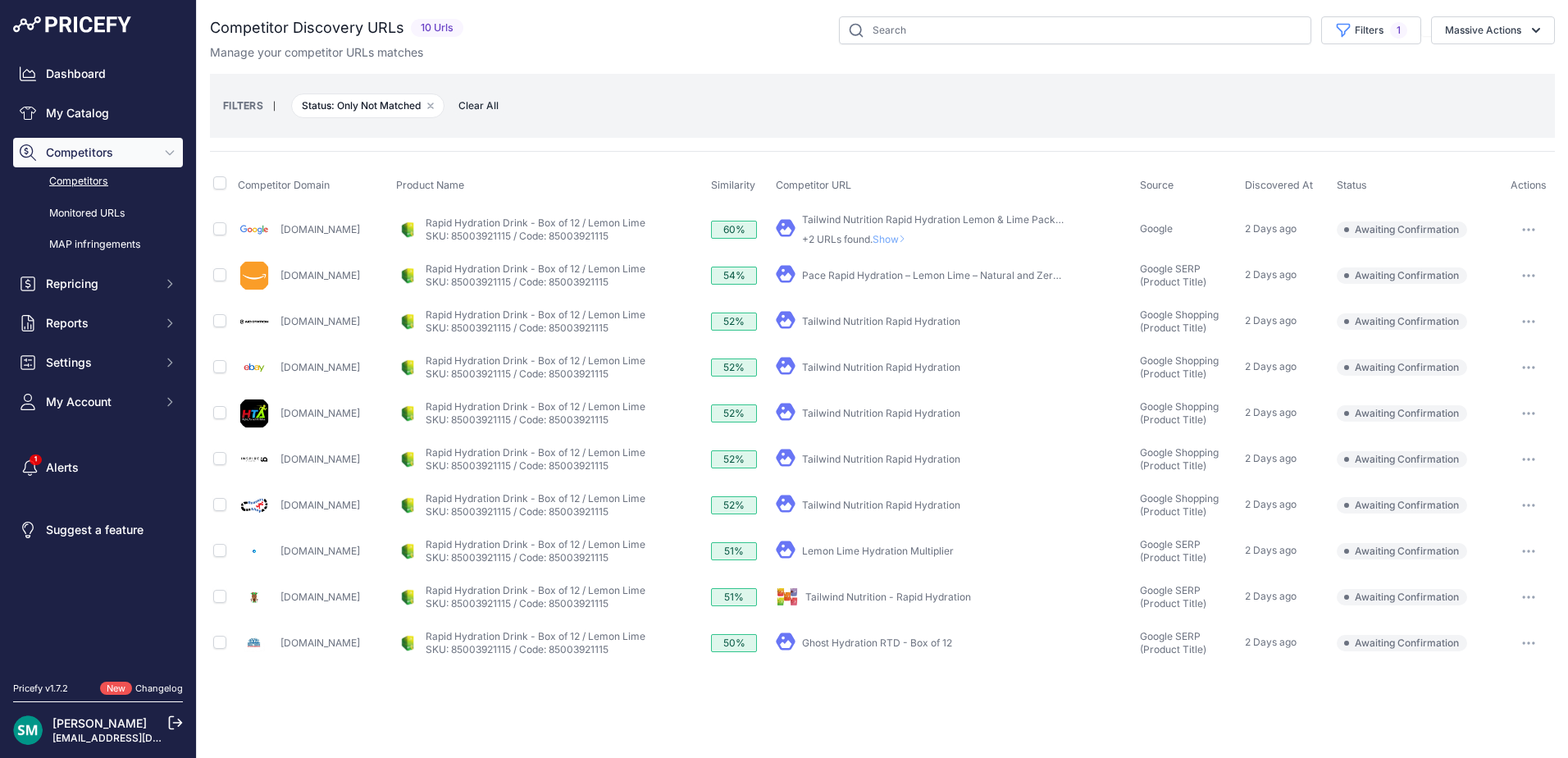 scroll, scrollTop: 0, scrollLeft: 0, axis: both 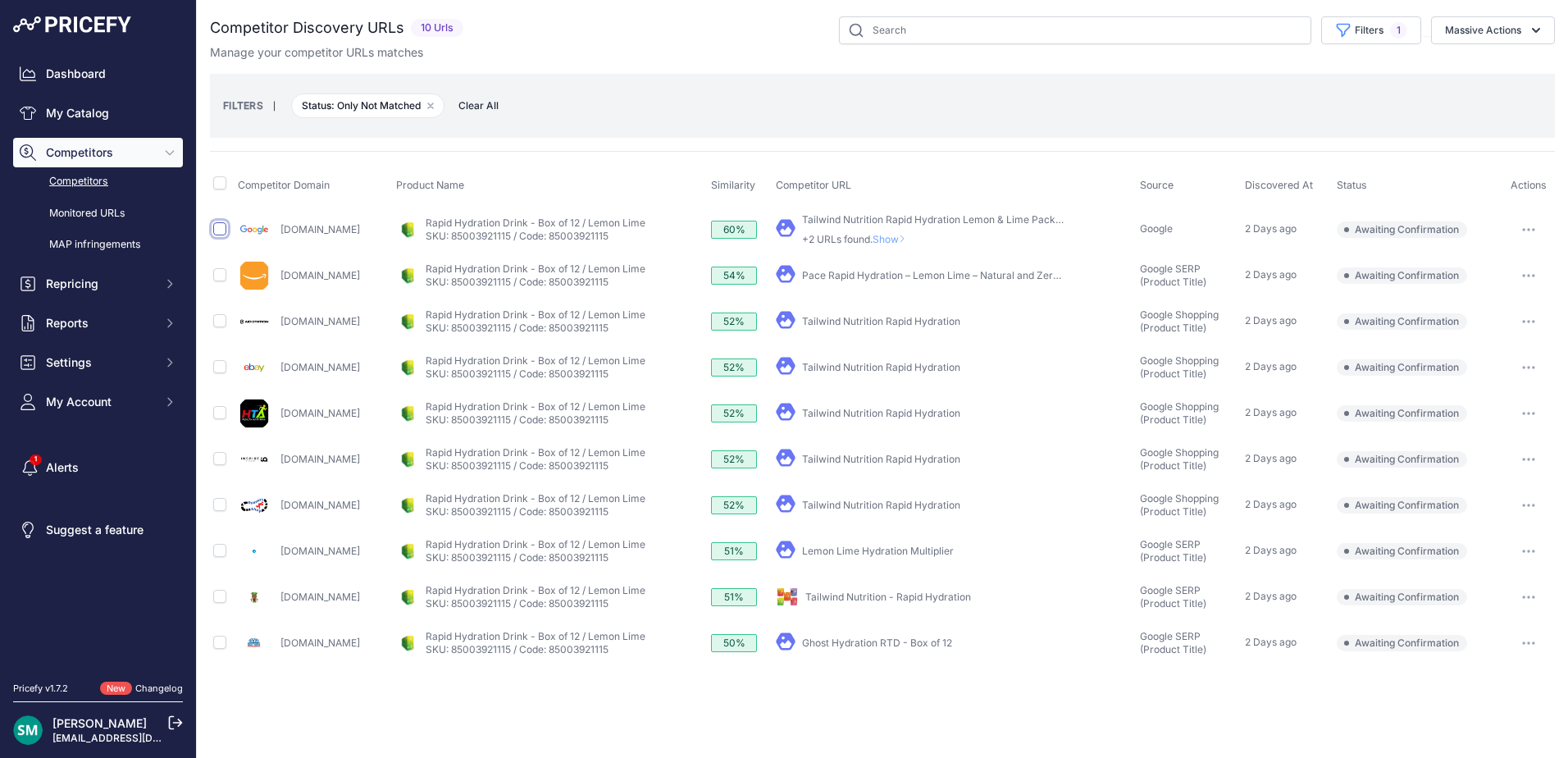 click at bounding box center (220, 229) 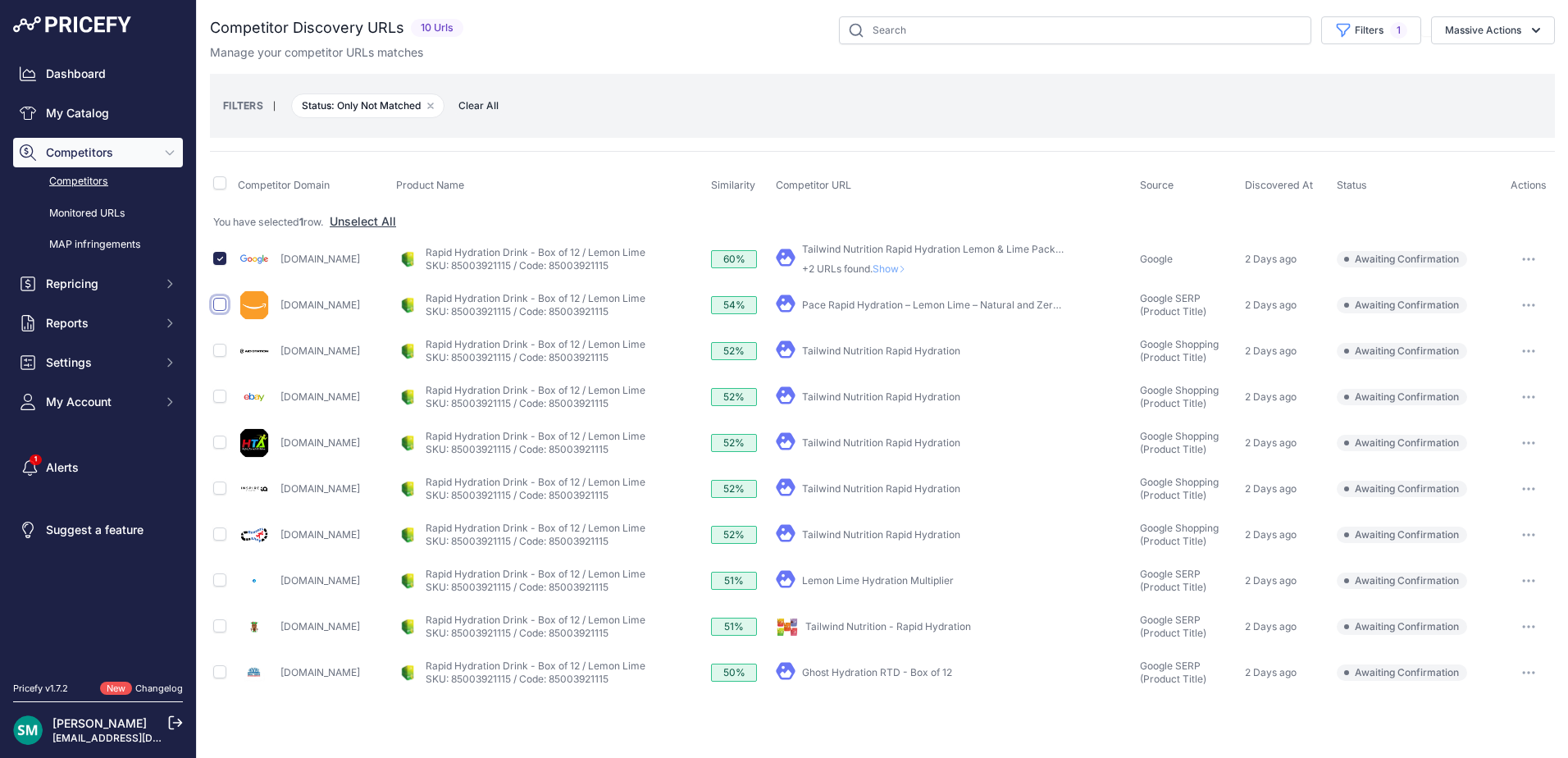 click at bounding box center [220, 304] 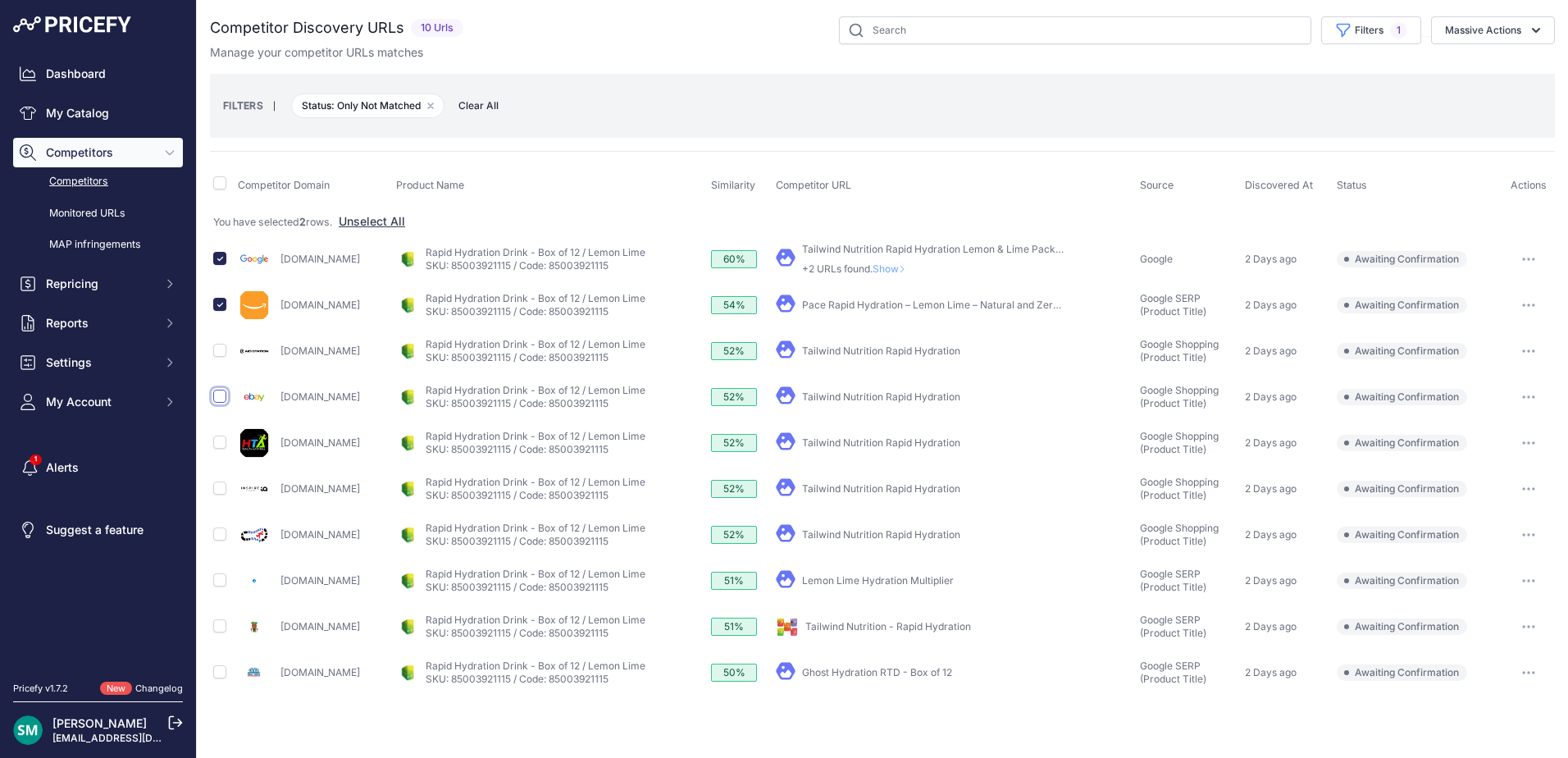 click at bounding box center (220, 396) 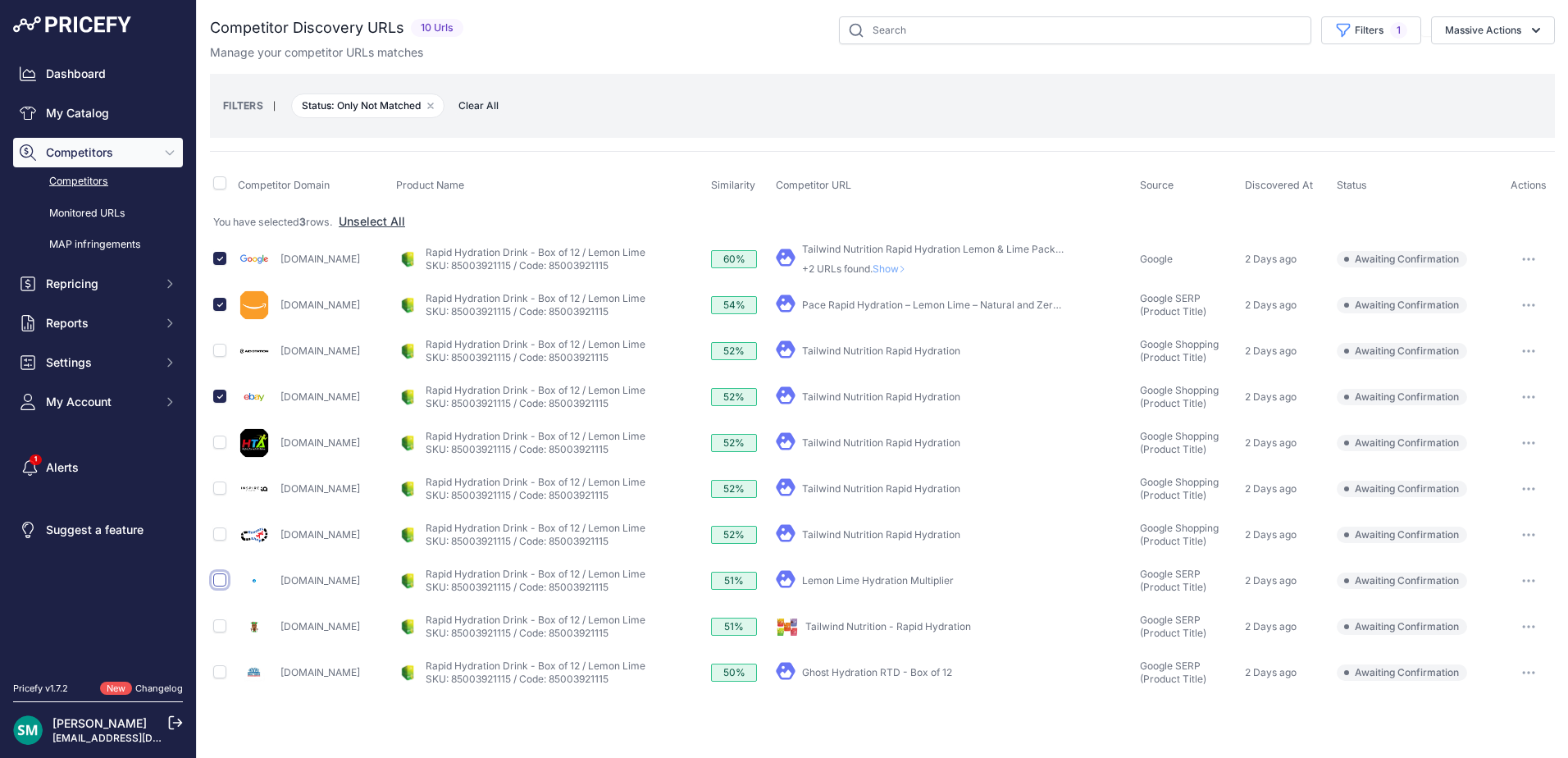click at bounding box center (220, 580) 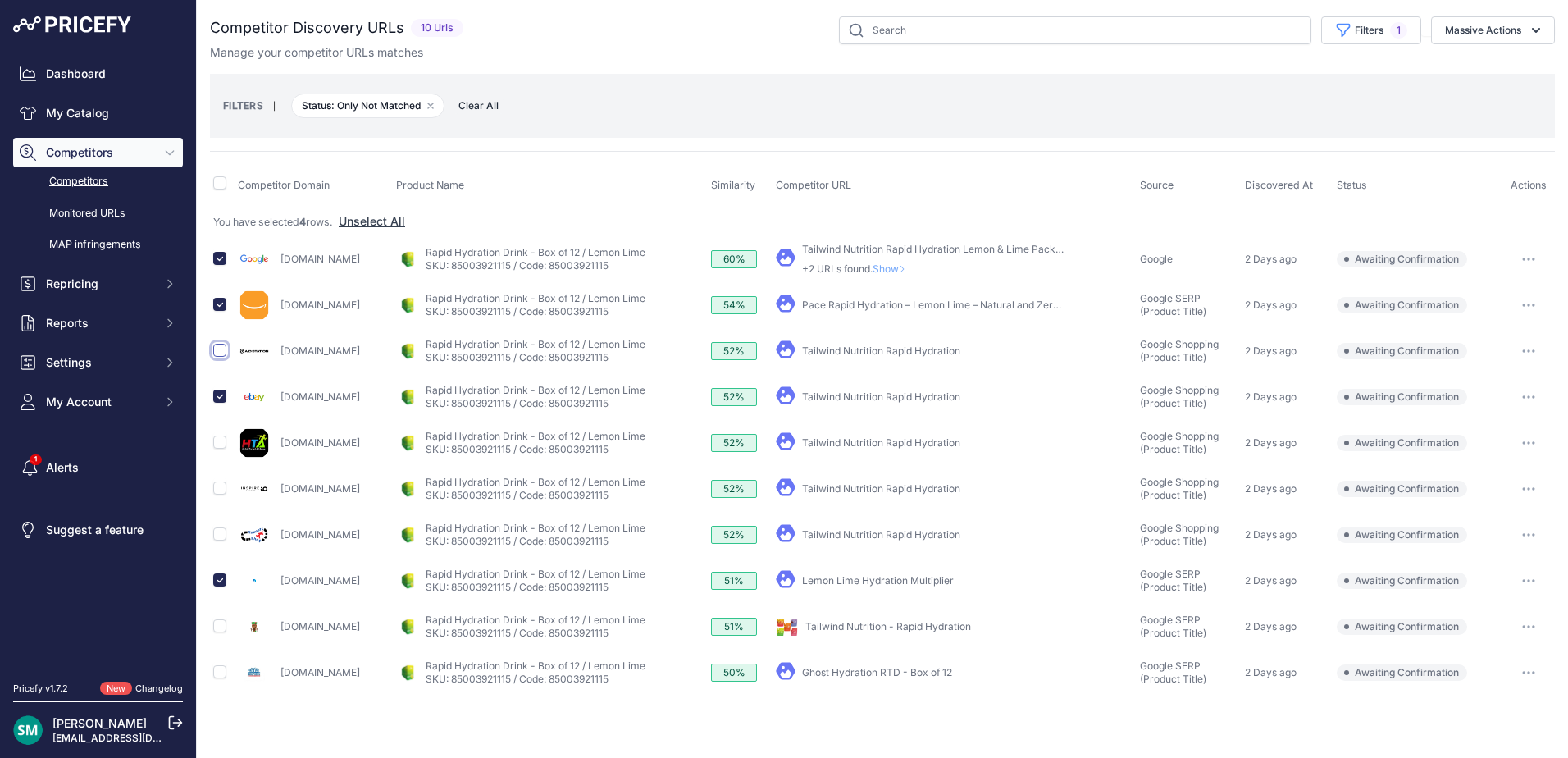click at bounding box center (220, 350) 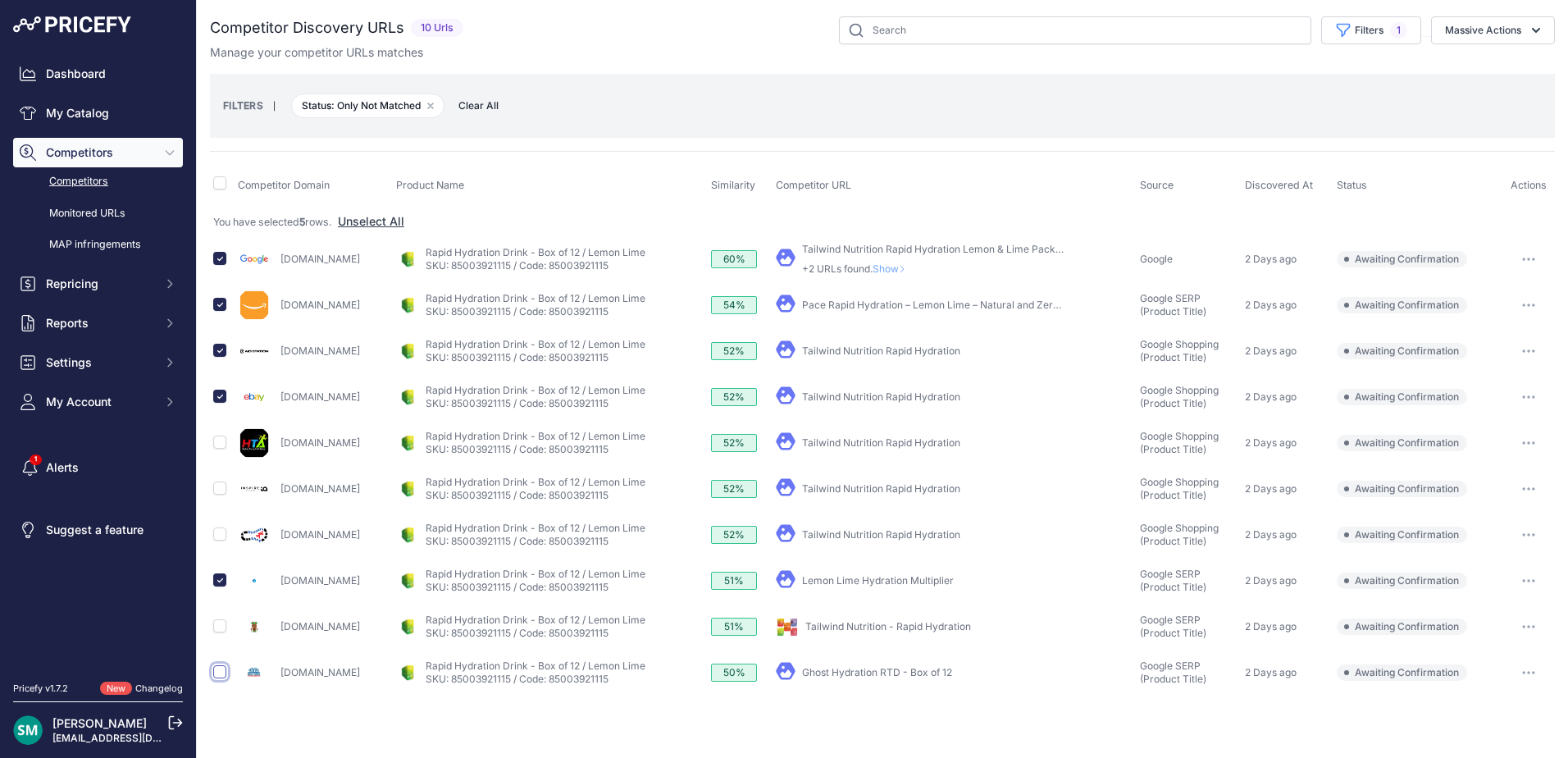 click at bounding box center [220, 672] 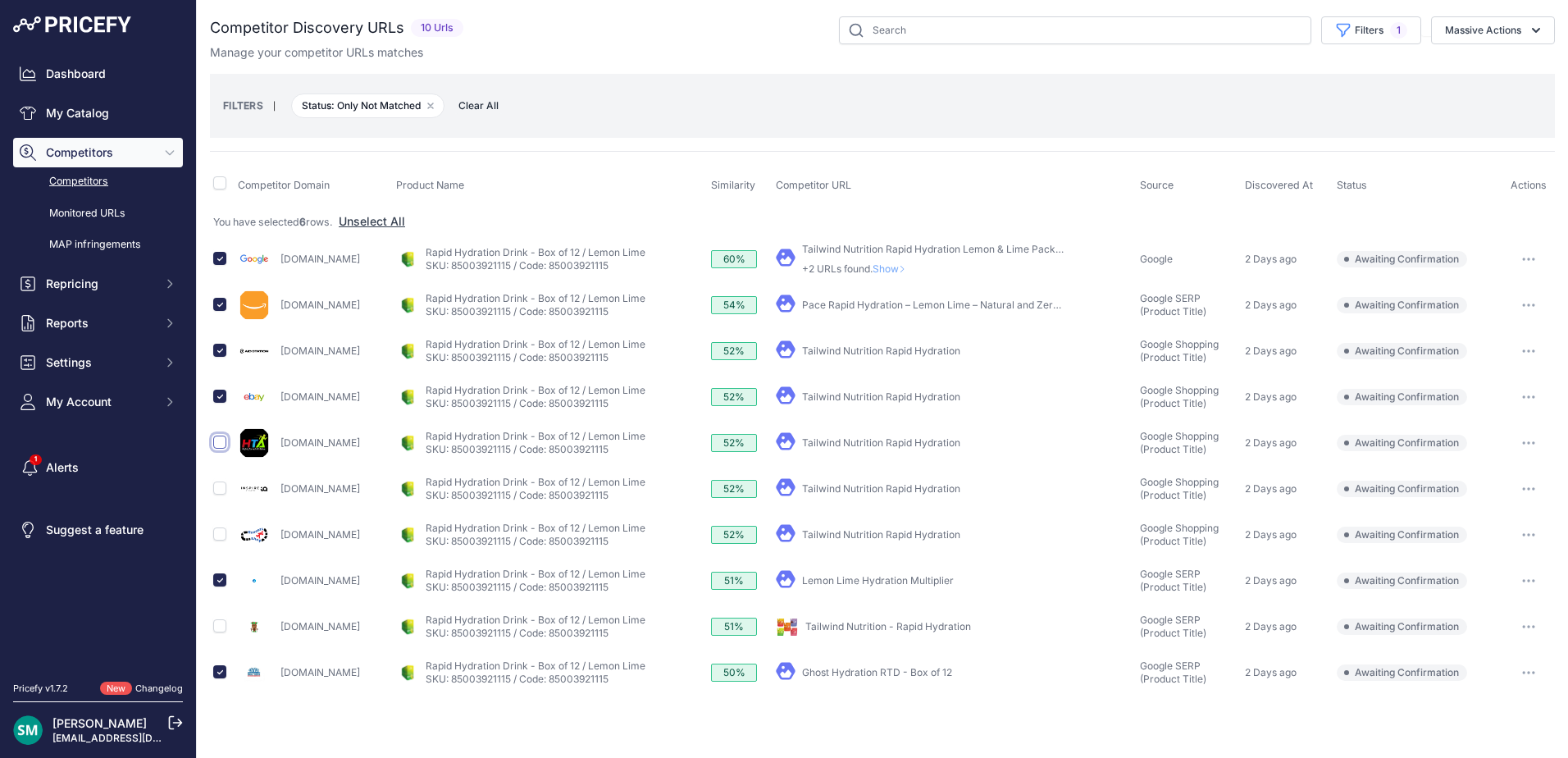 click at bounding box center (220, 442) 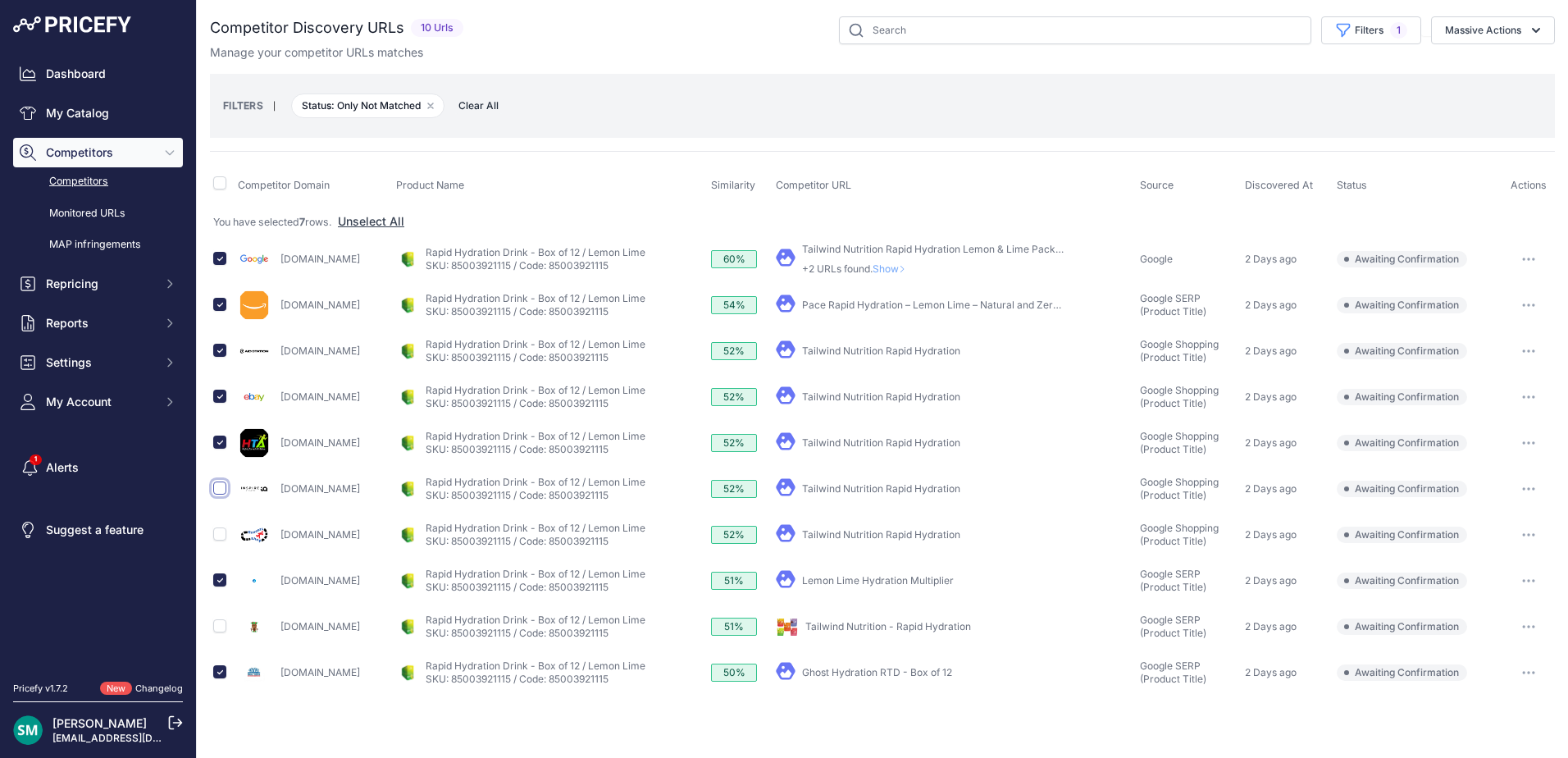 click at bounding box center (220, 488) 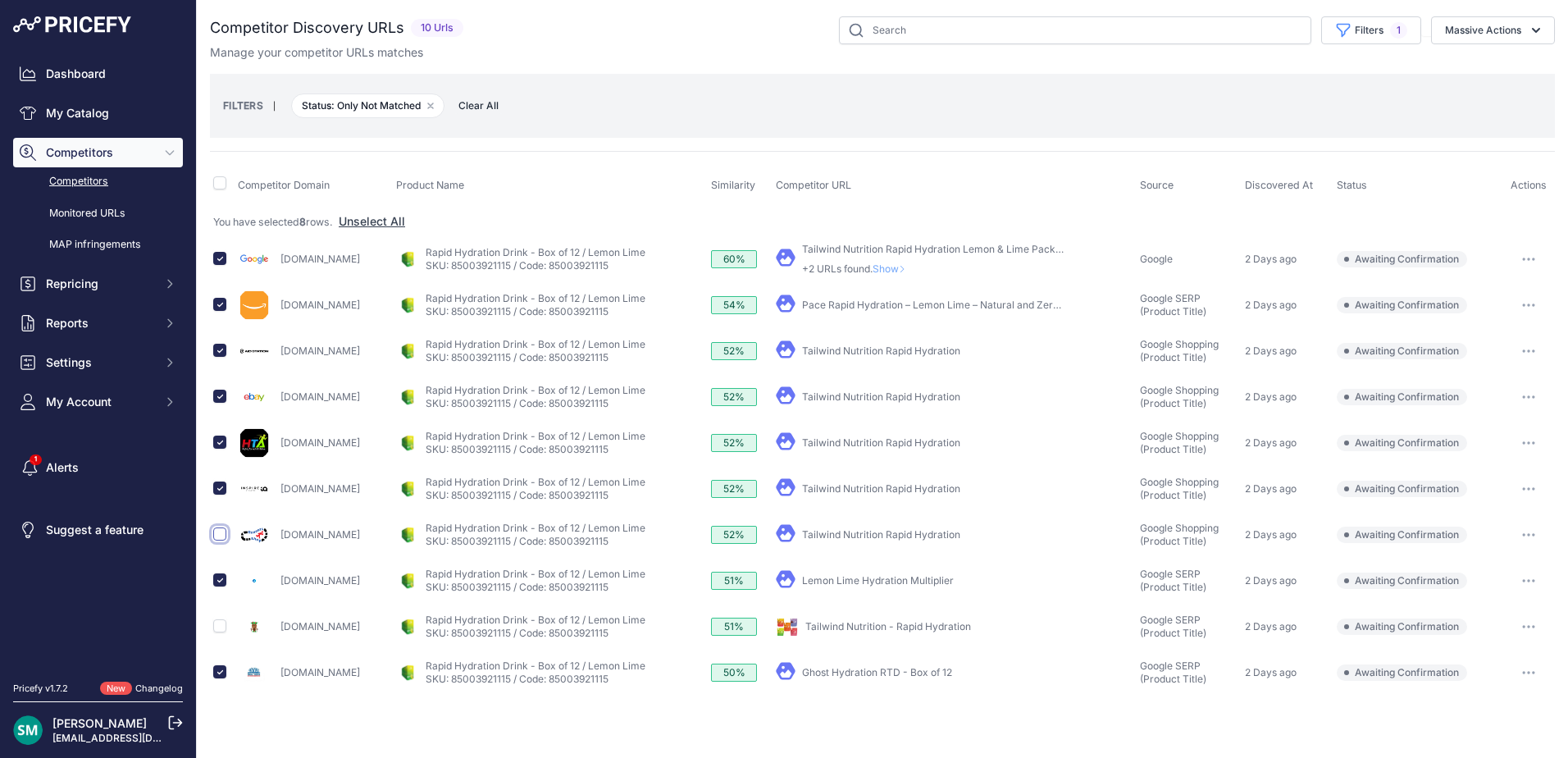click at bounding box center [220, 534] 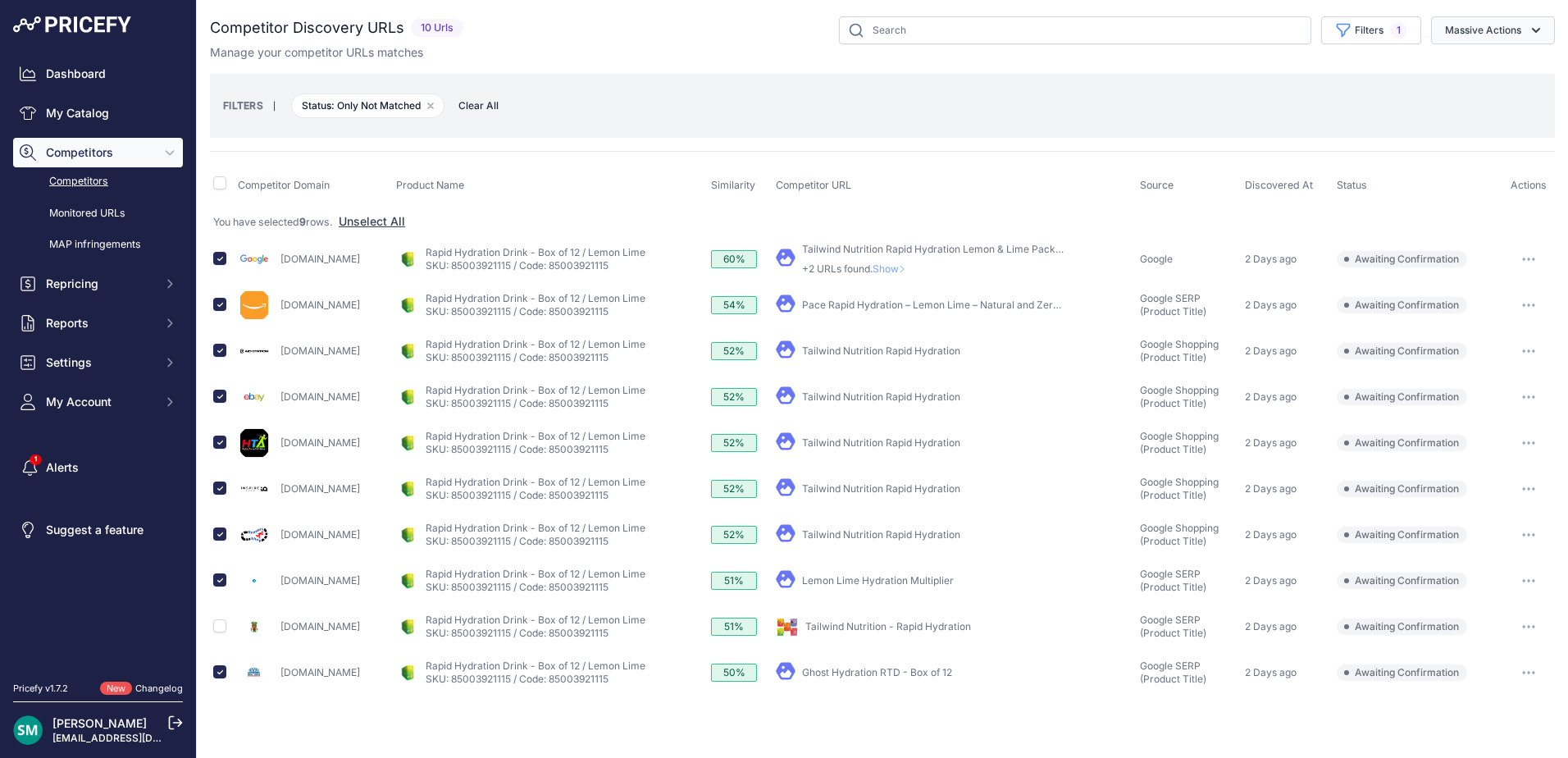 click on "Massive Actions" at bounding box center (1493, 30) 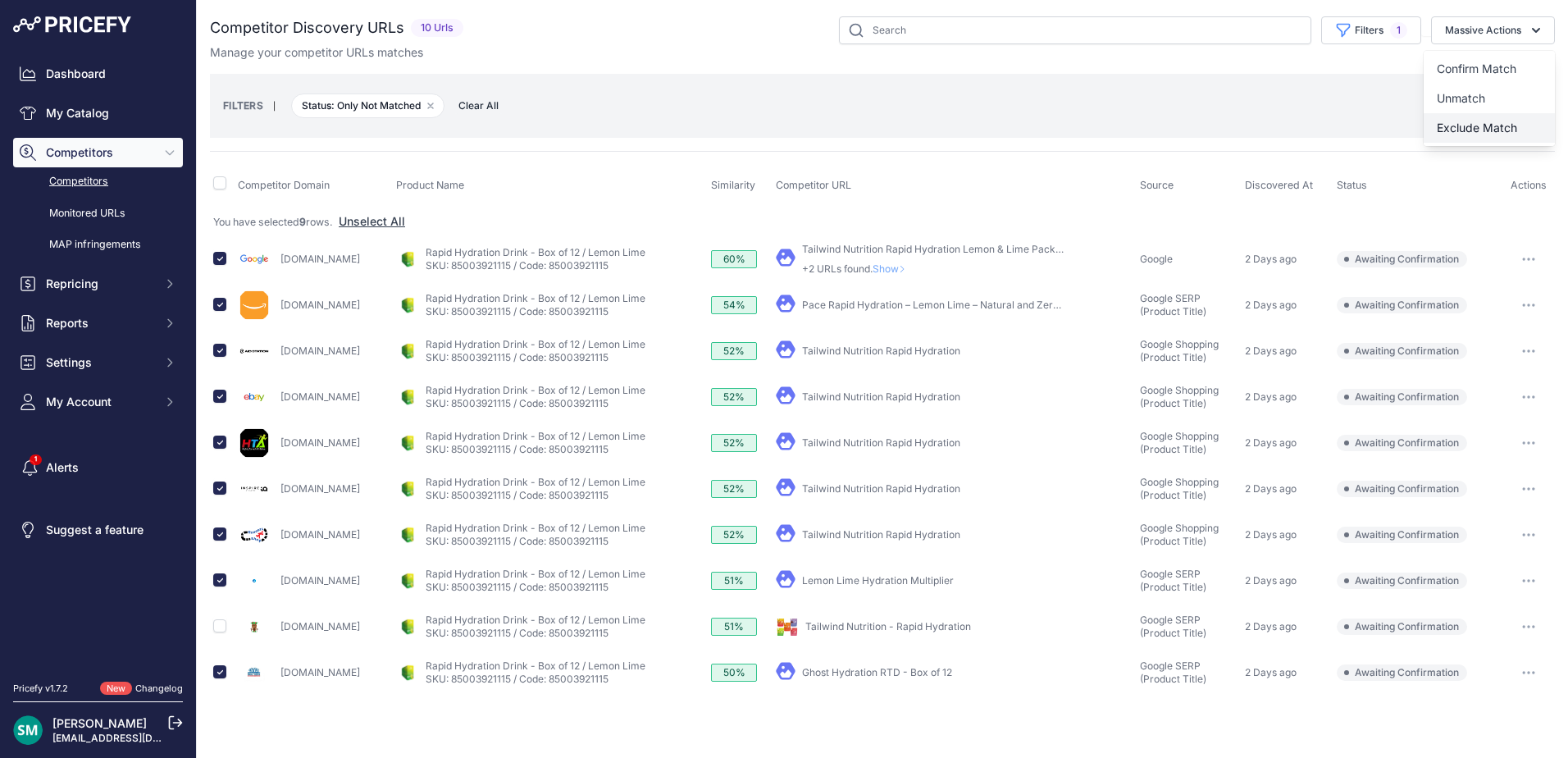 click on "Exclude Match" at bounding box center (1477, 127) 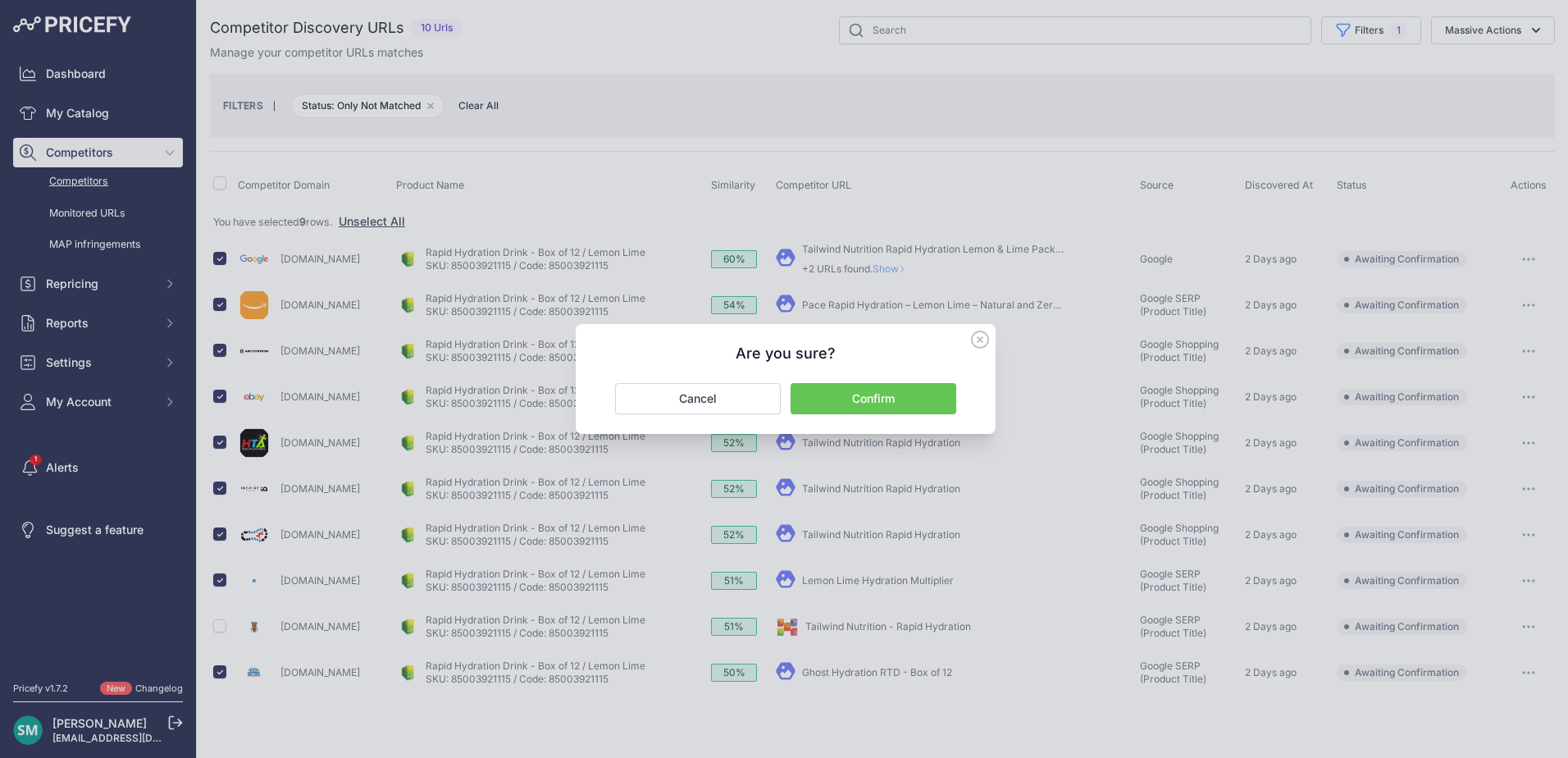 click on "Confirm" at bounding box center (873, 399) 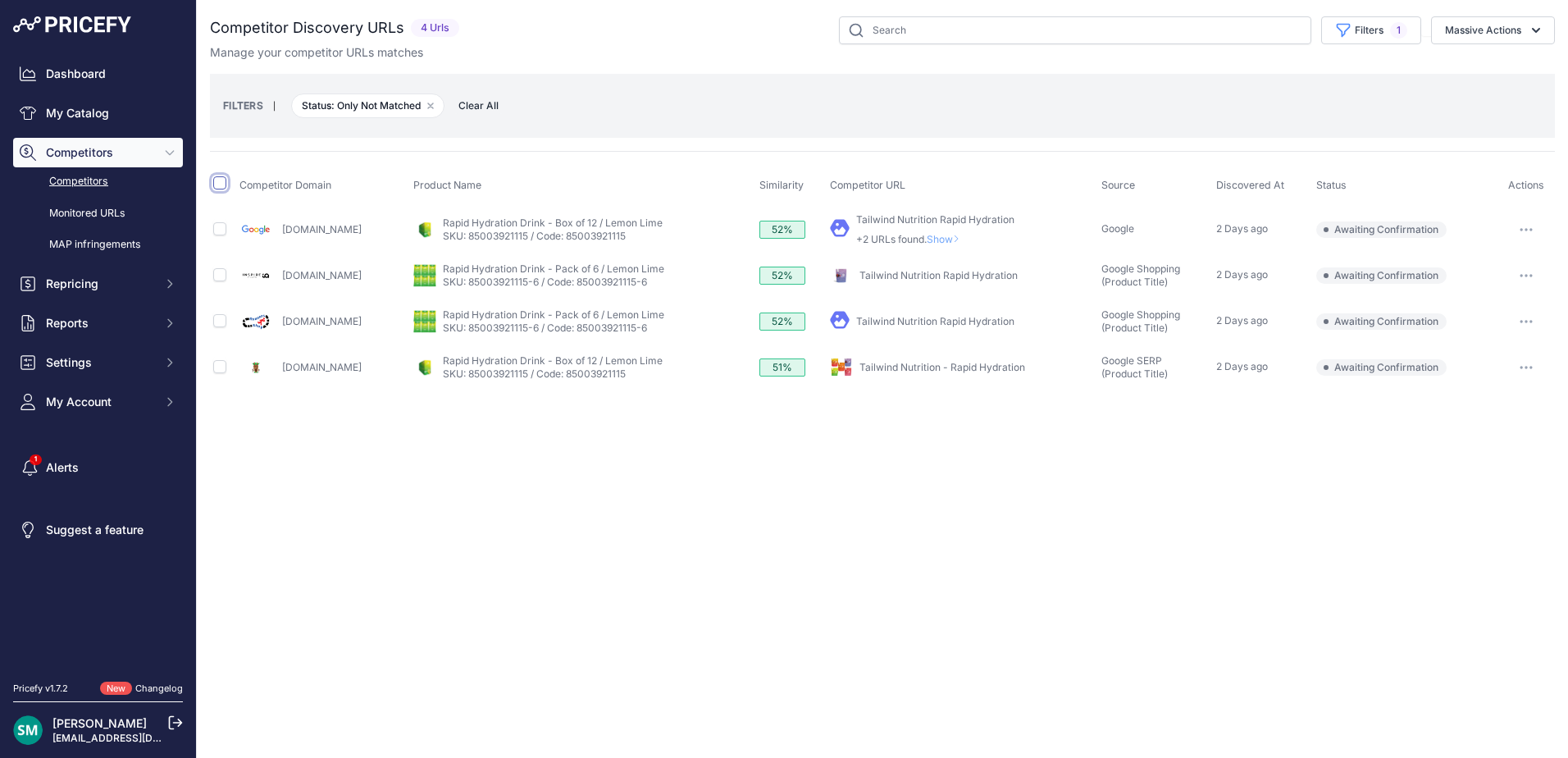 click at bounding box center [220, 183] 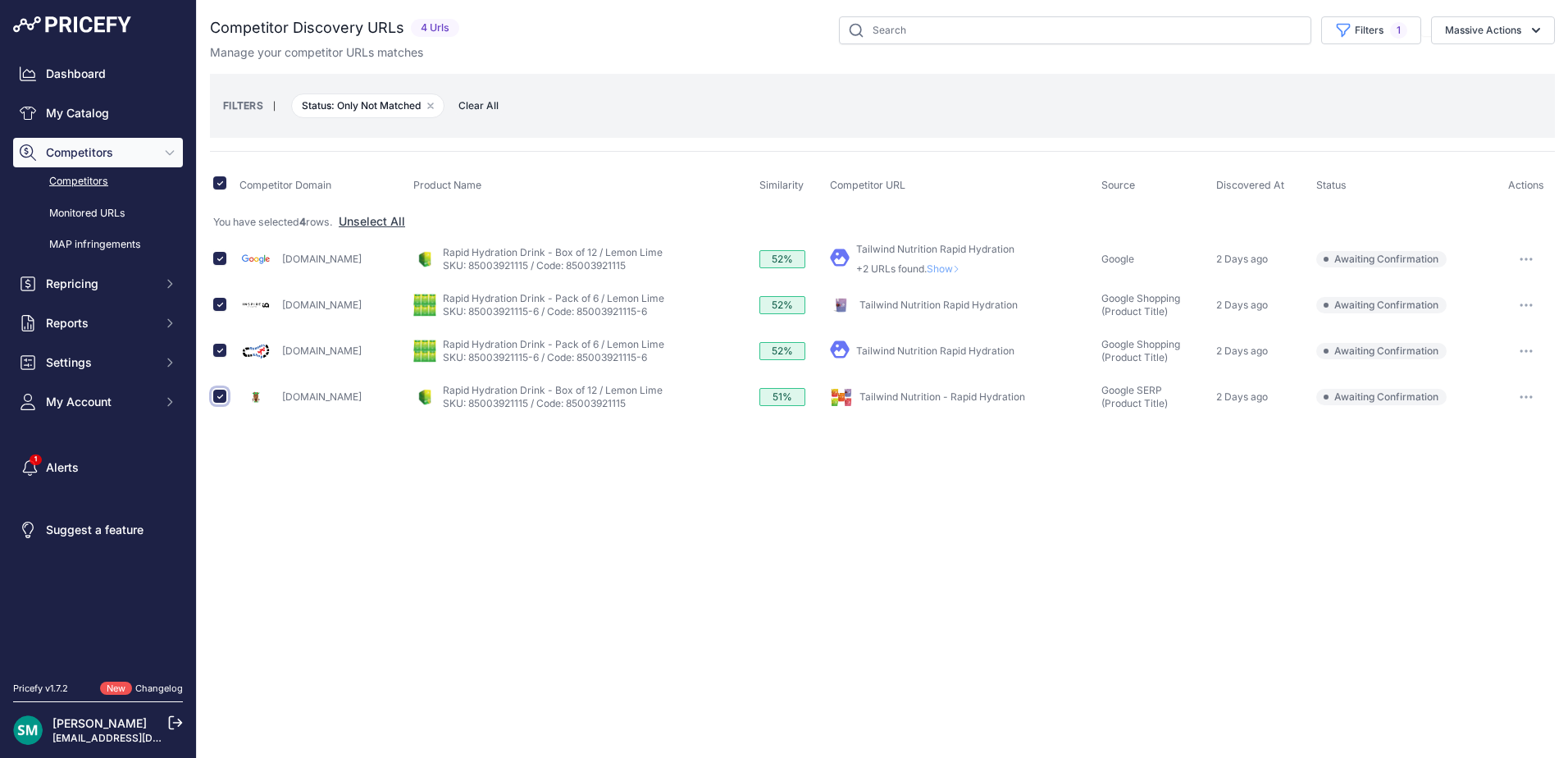 click at bounding box center [220, 396] 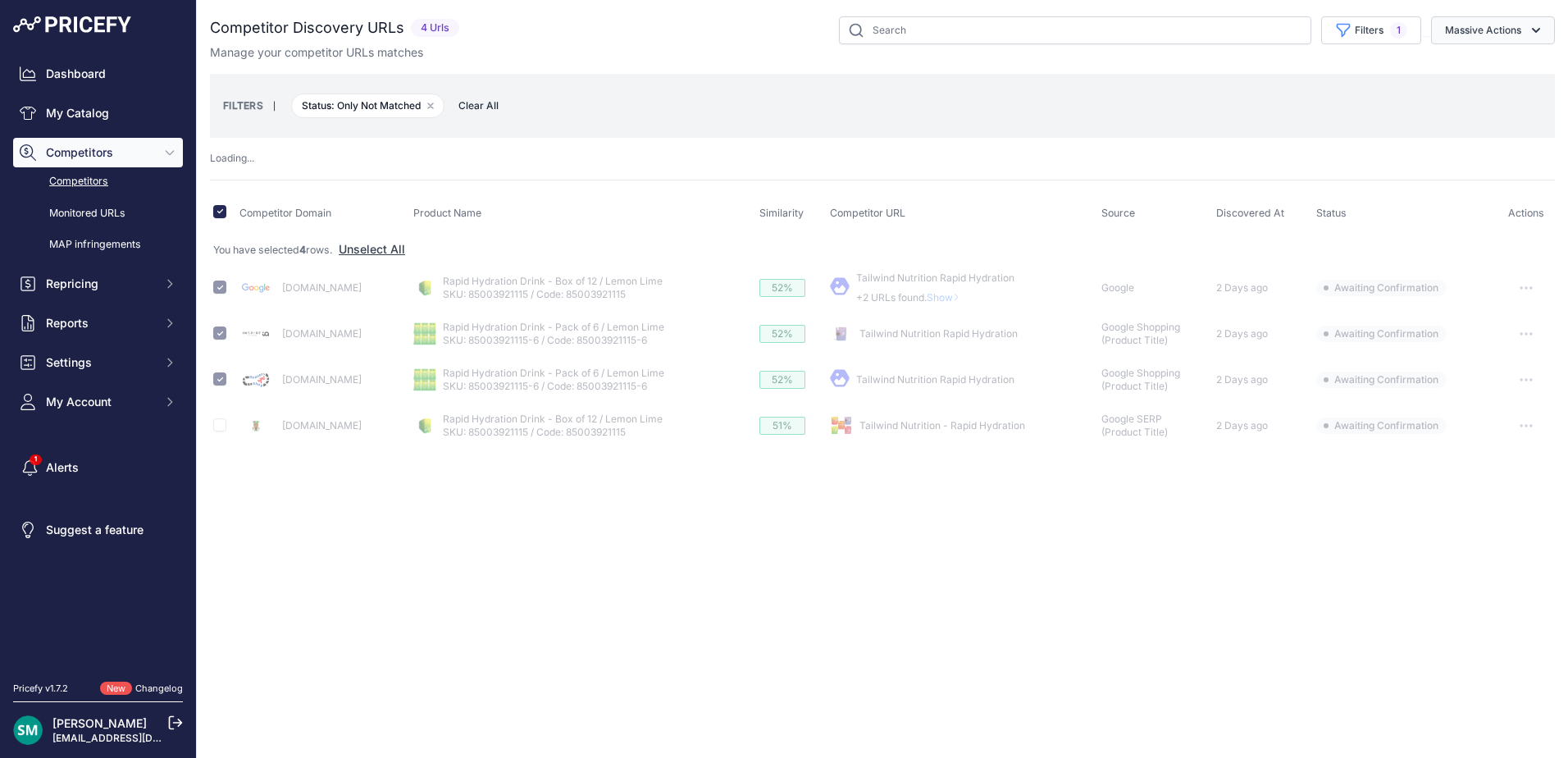 click on "Massive Actions" at bounding box center (1493, 30) 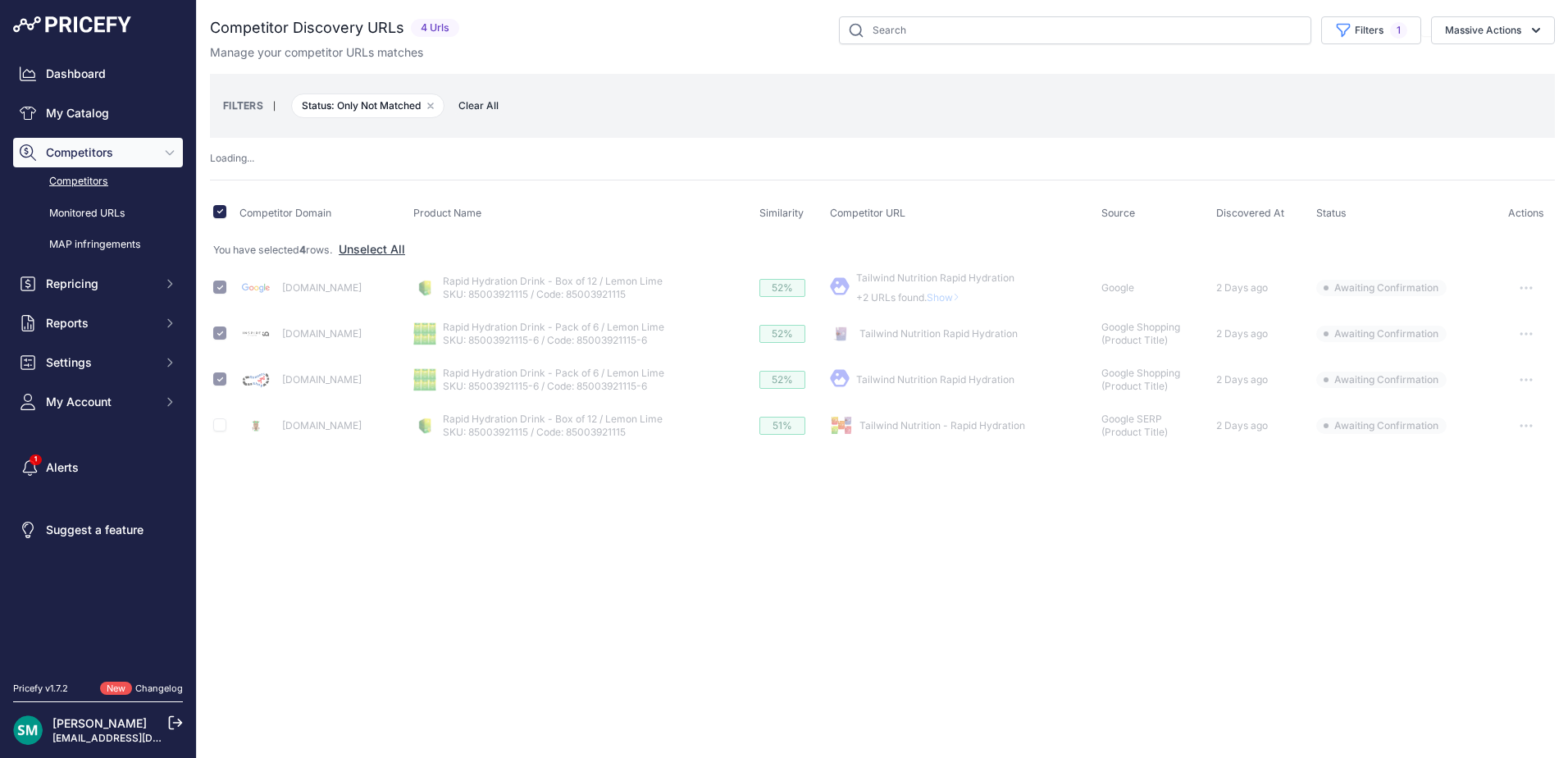 checkbox on "false" 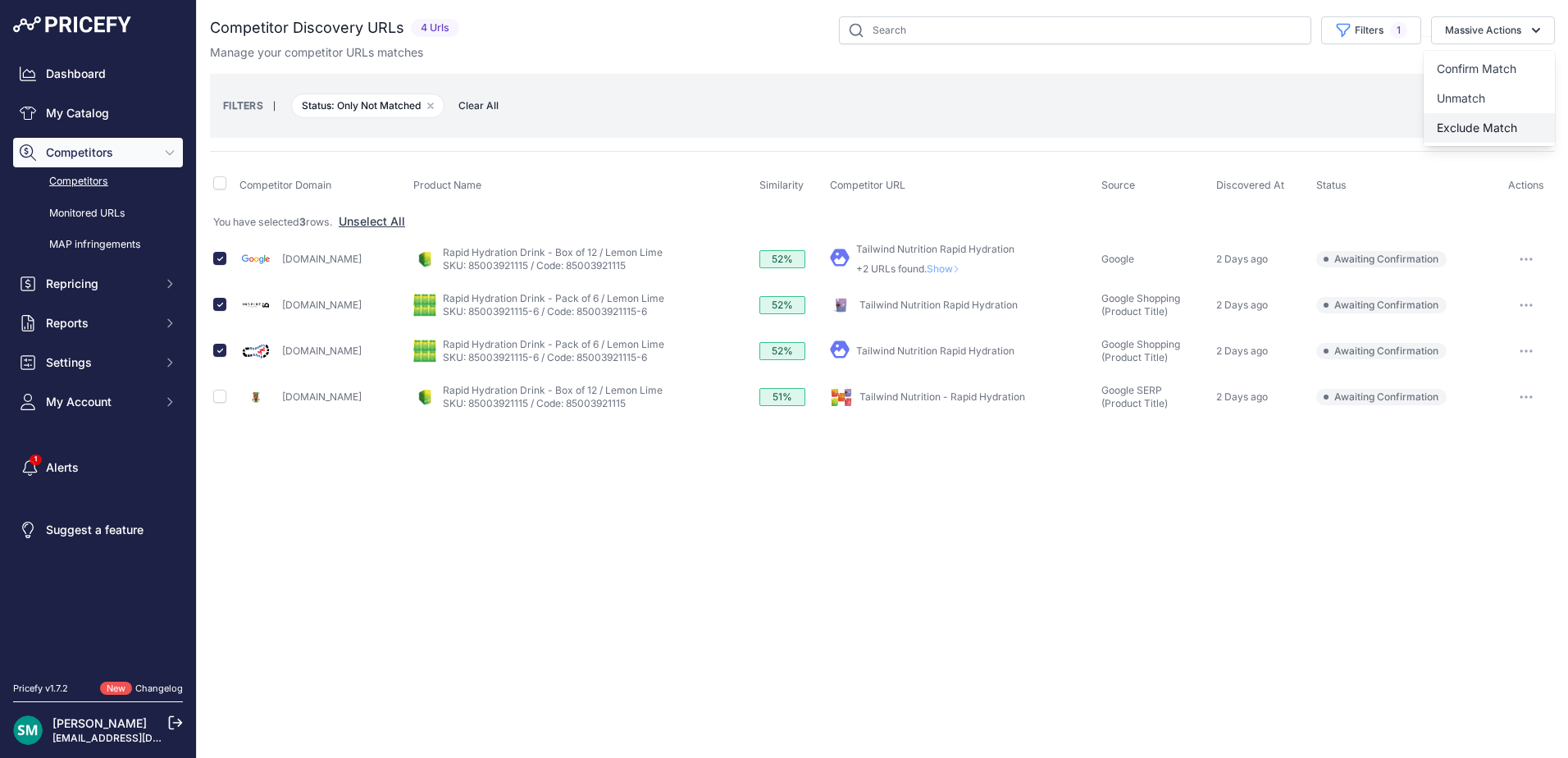 click on "Exclude Match" at bounding box center [1477, 127] 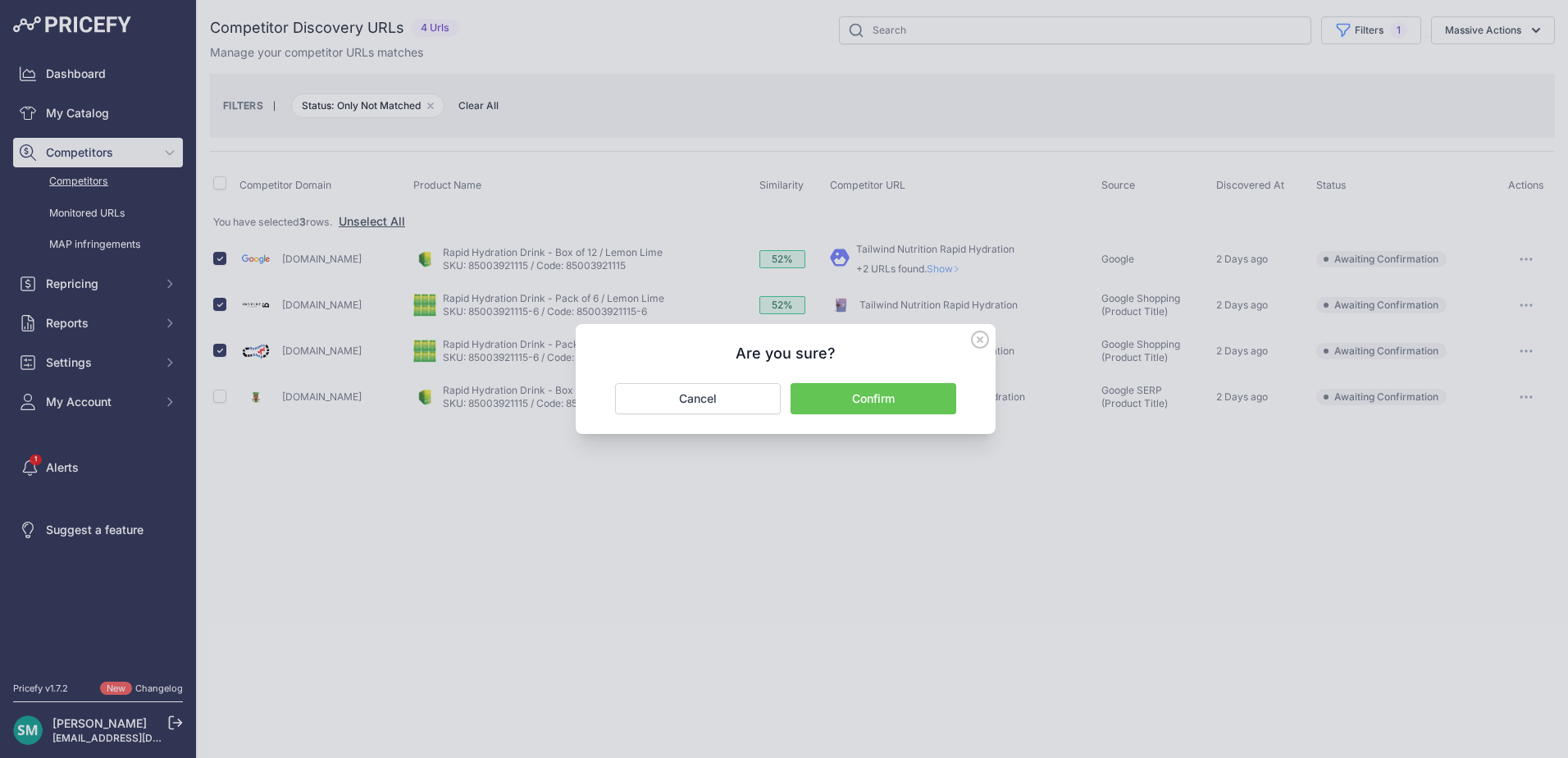 click on "Confirm" at bounding box center [873, 399] 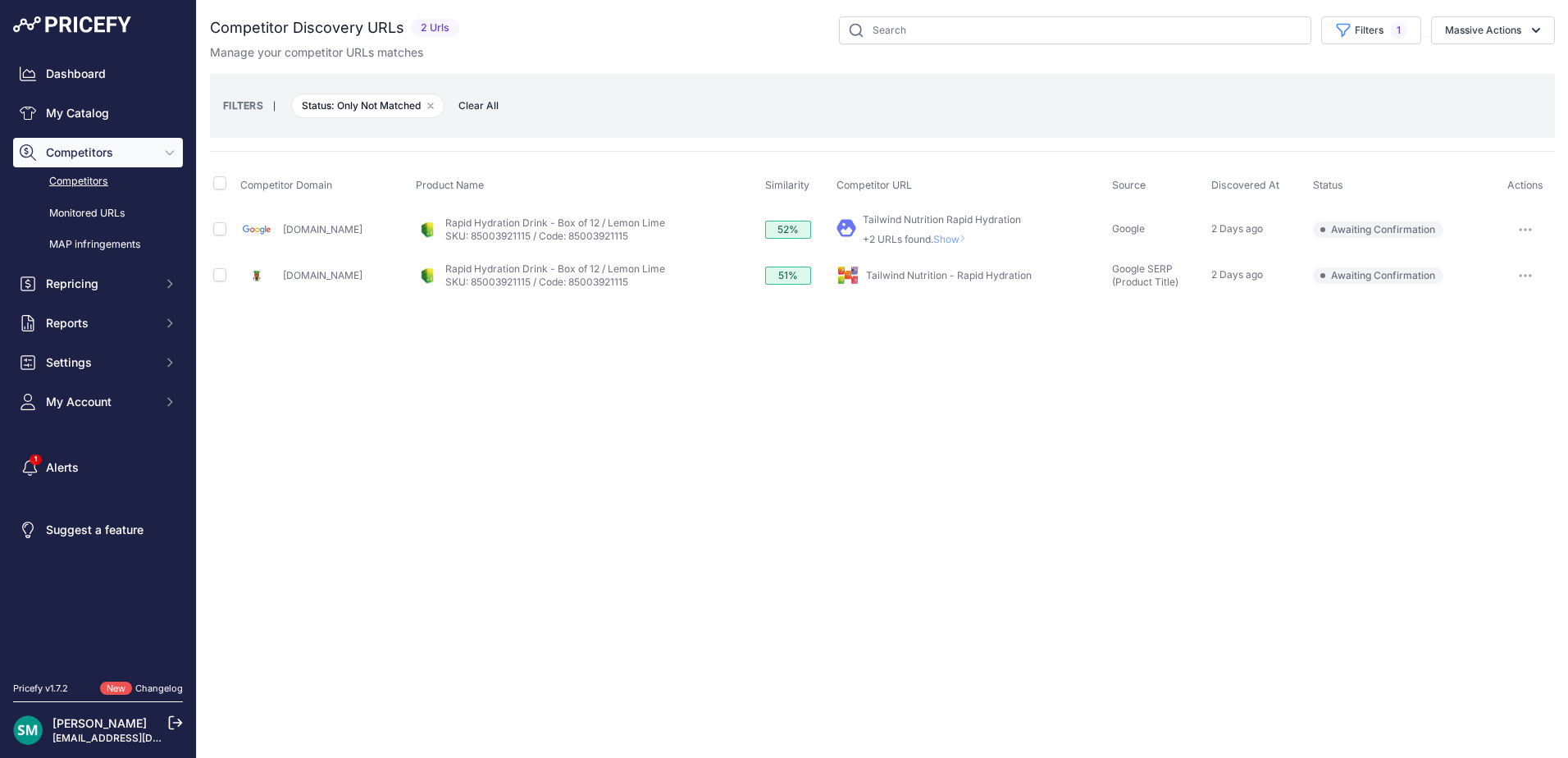 click 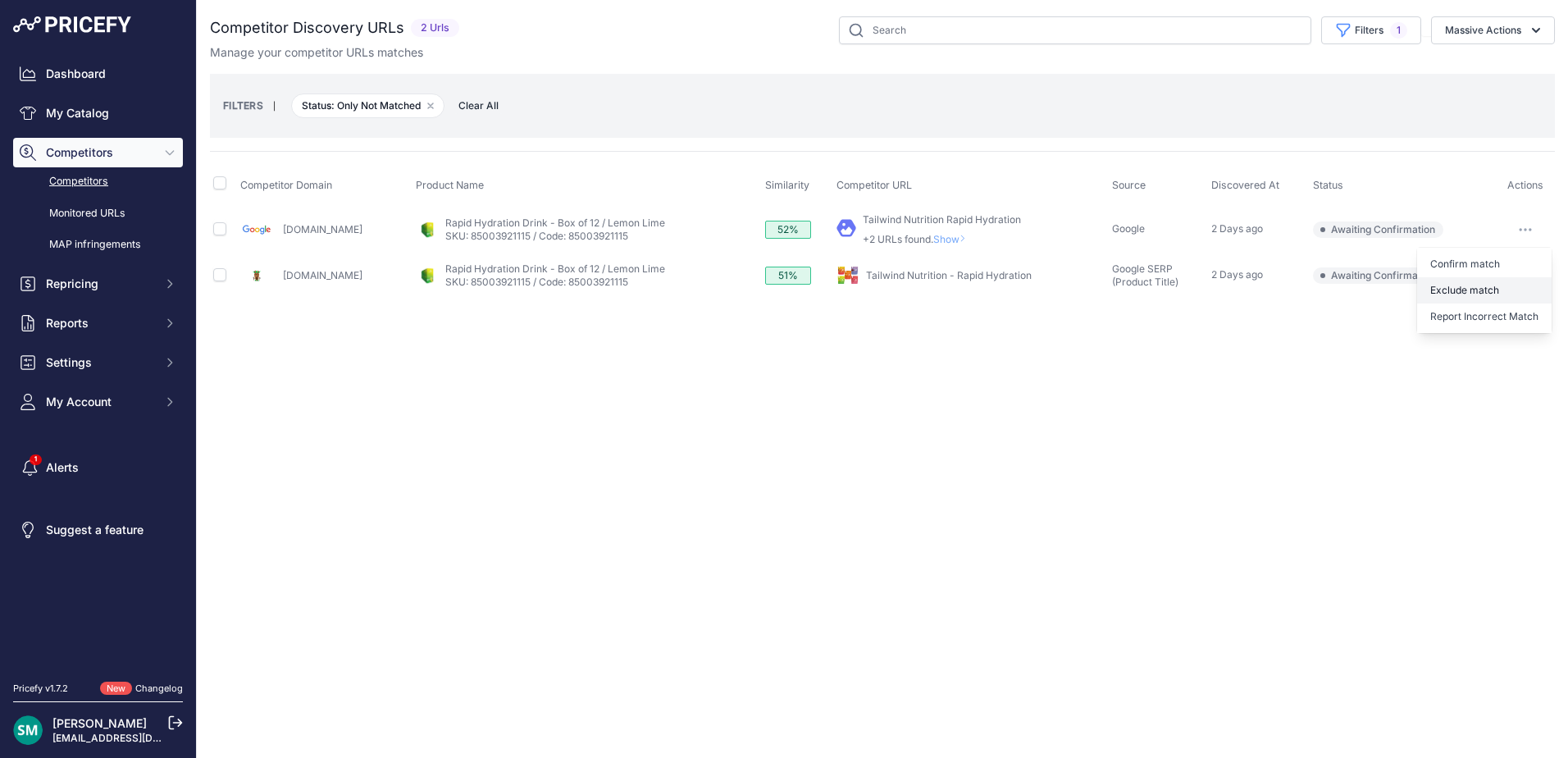click on "Exclude match" at bounding box center [1484, 290] 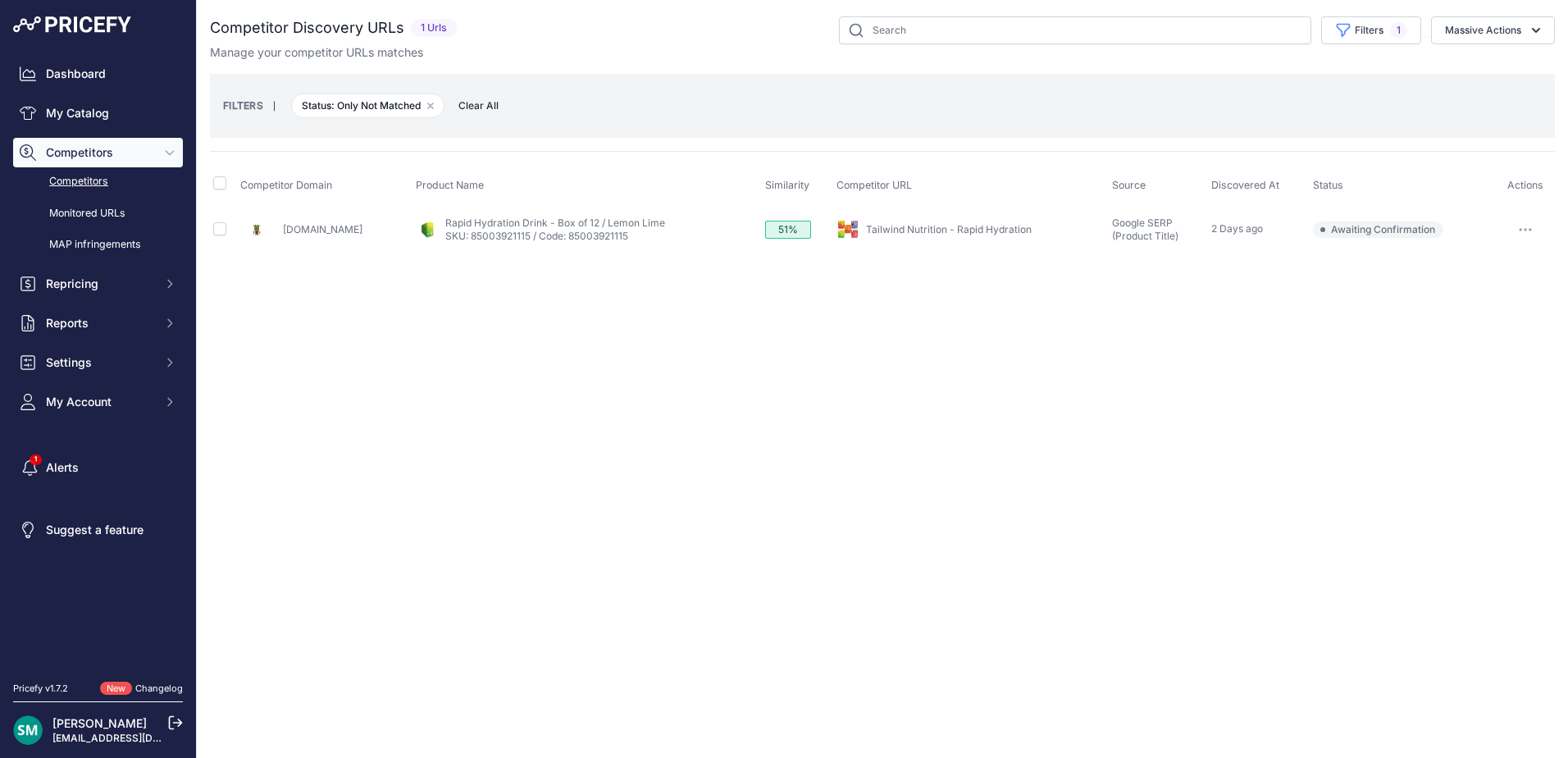 click at bounding box center (1525, 230) 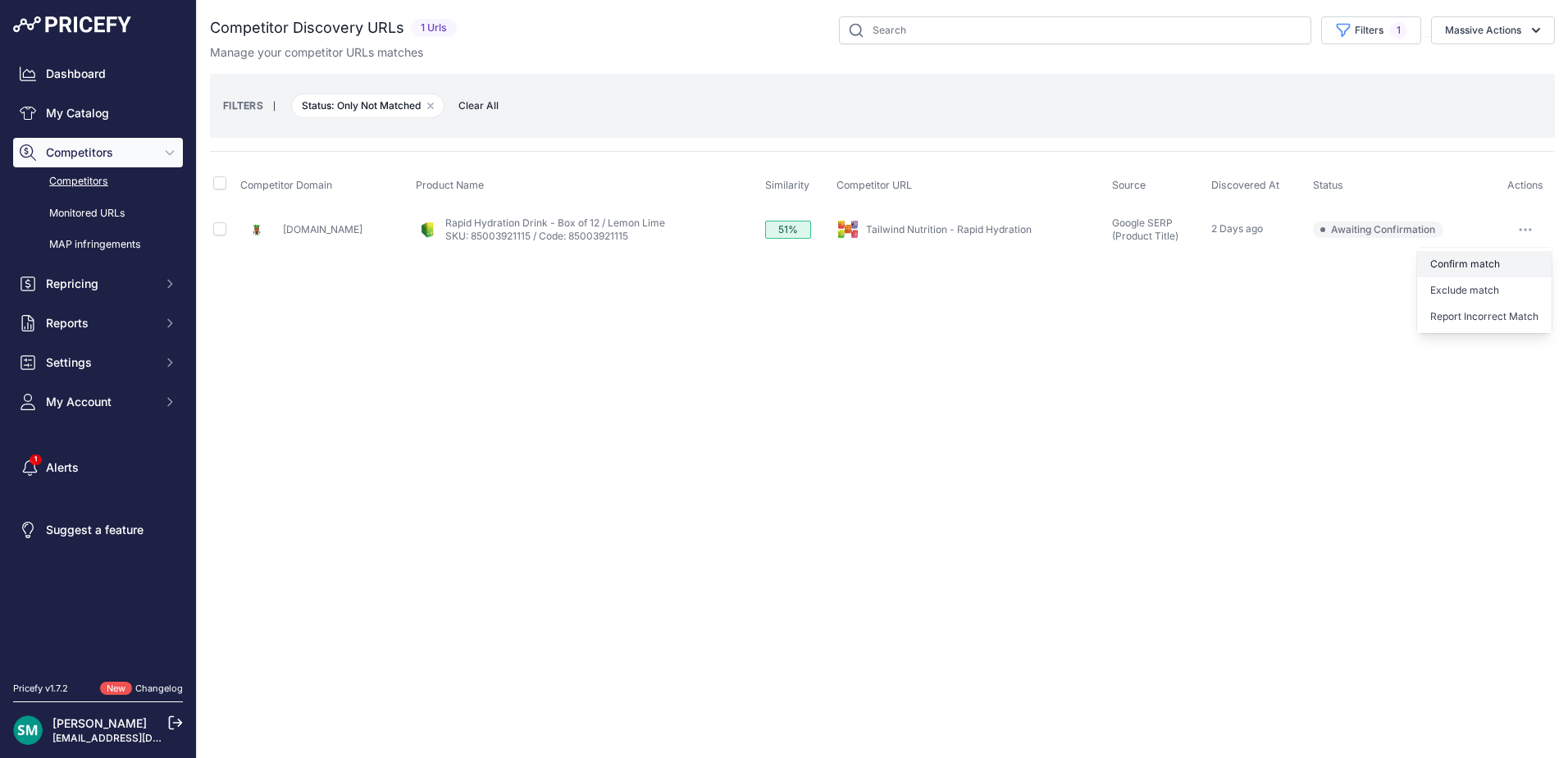 click on "Confirm match" at bounding box center [1484, 264] 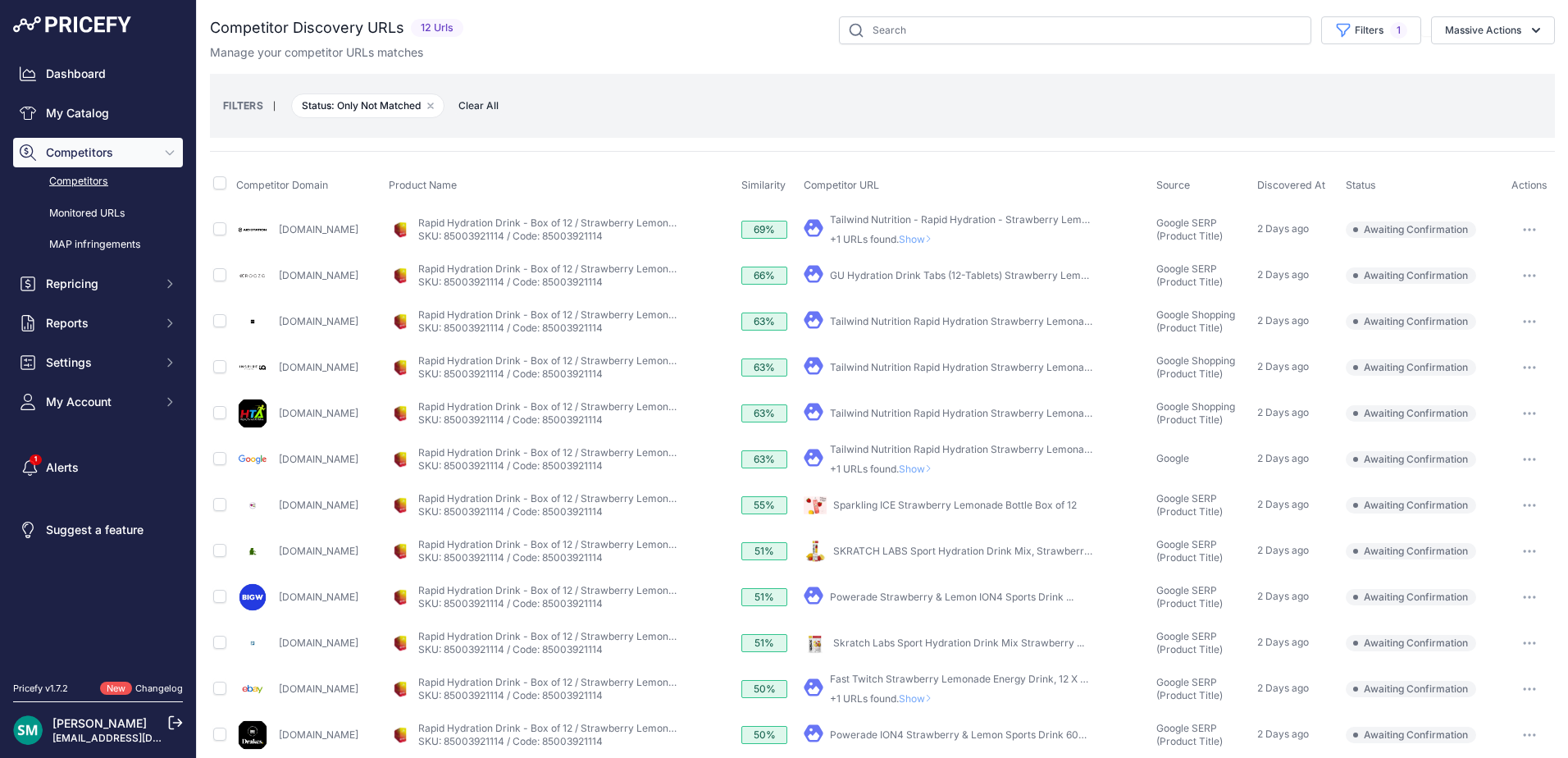 scroll, scrollTop: 0, scrollLeft: 0, axis: both 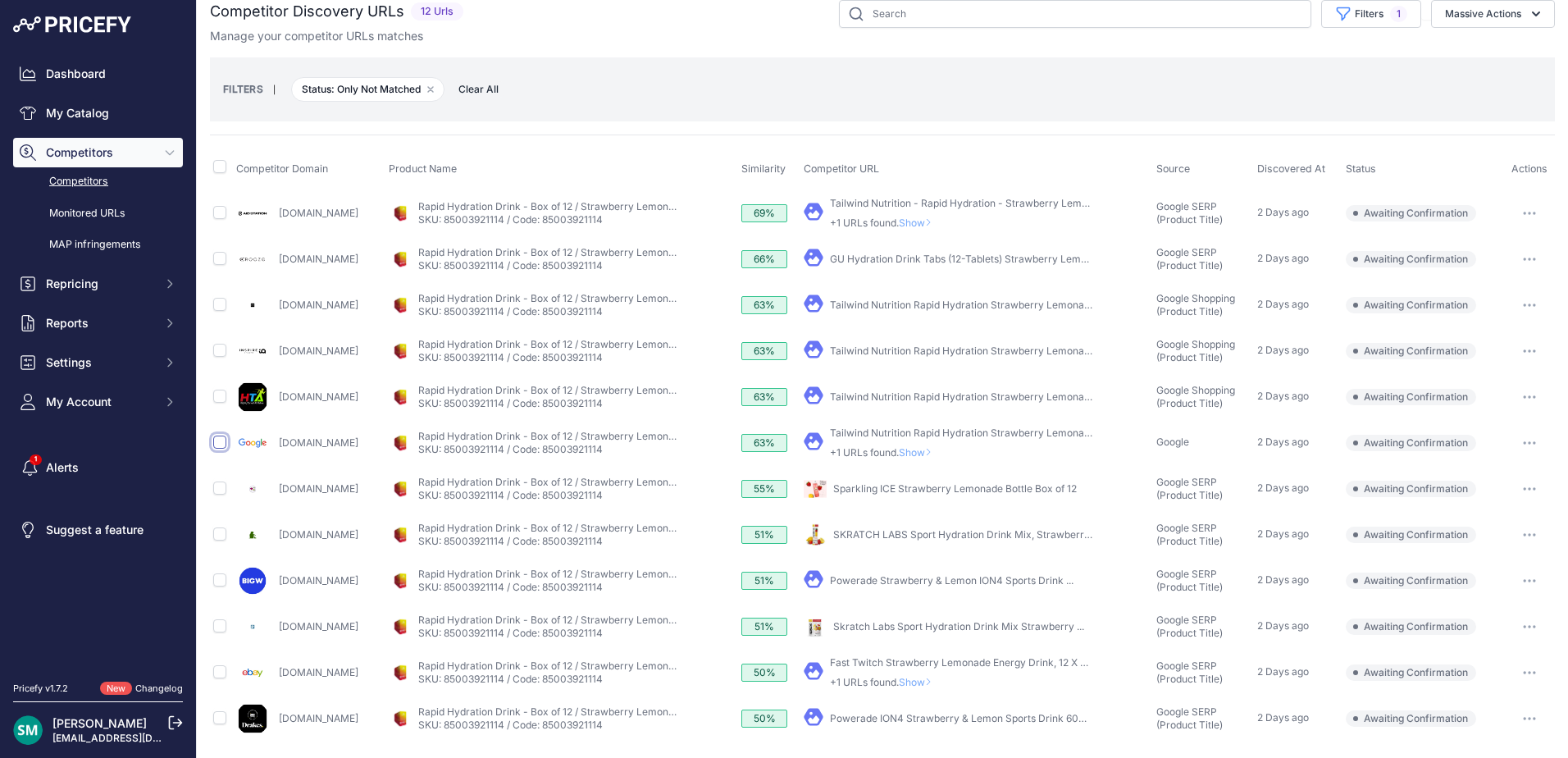 drag, startPoint x: 219, startPoint y: 442, endPoint x: 249, endPoint y: 464, distance: 37.20215 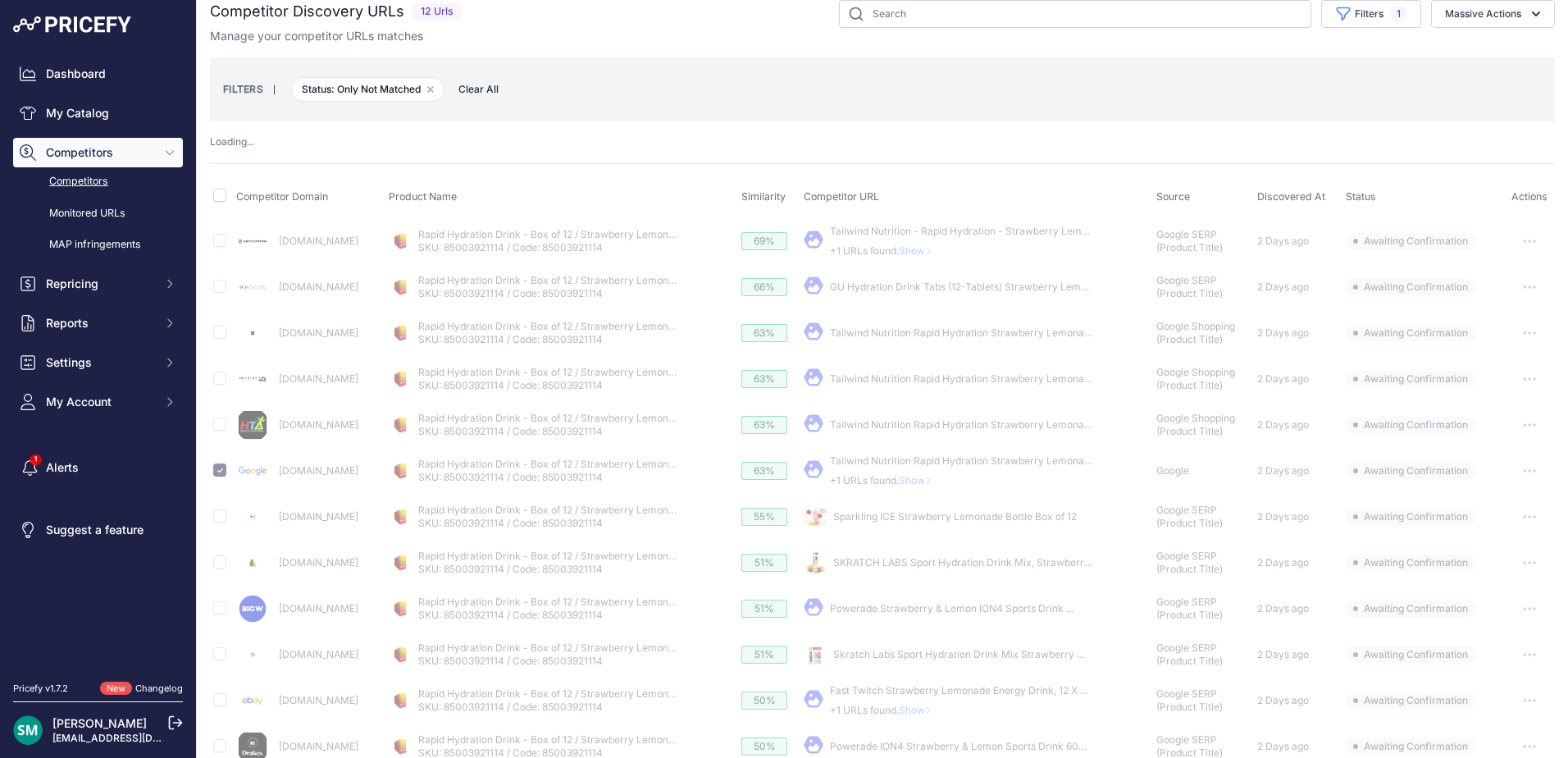 scroll, scrollTop: 44, scrollLeft: 0, axis: vertical 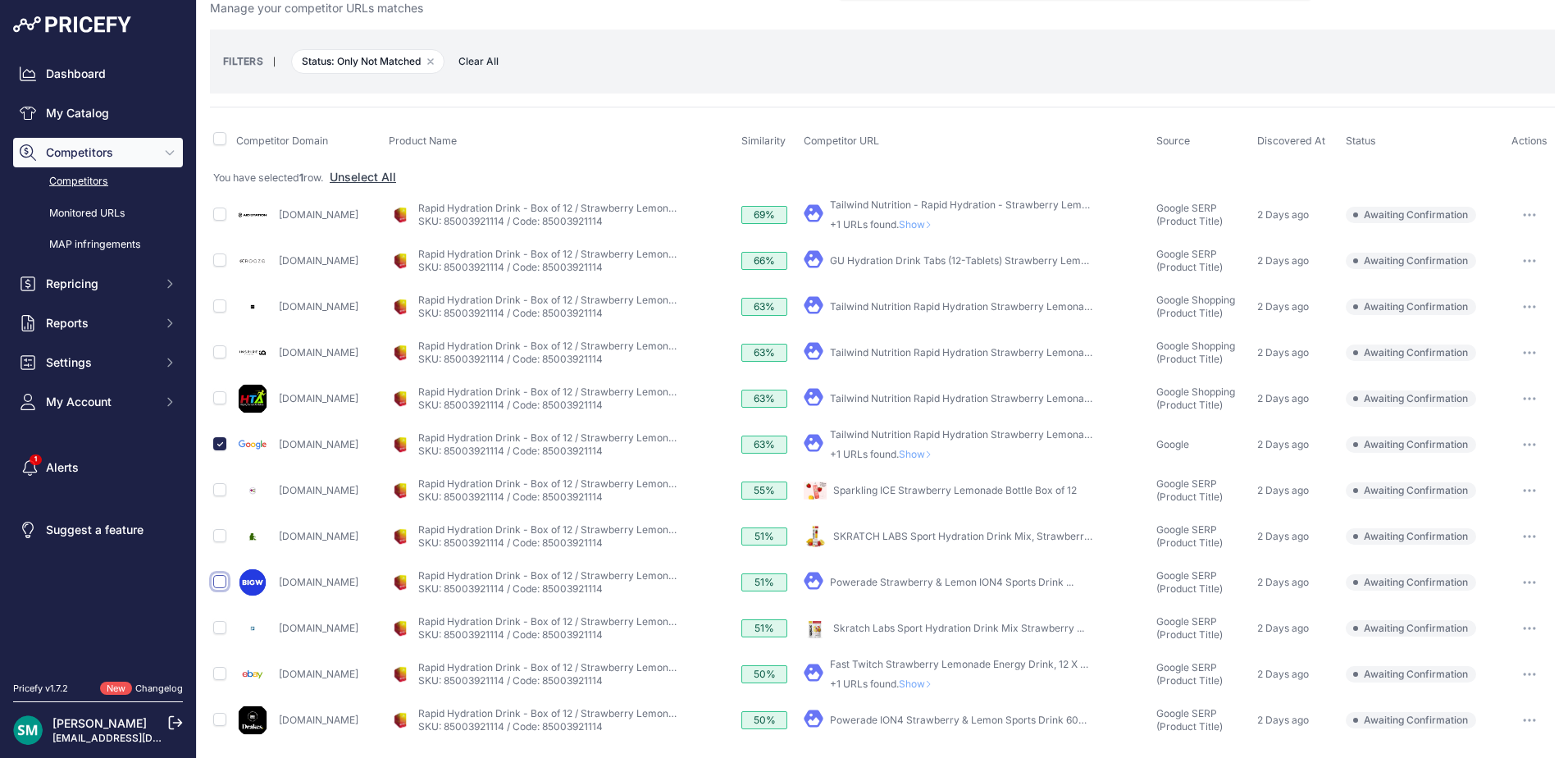 click at bounding box center [220, 582] 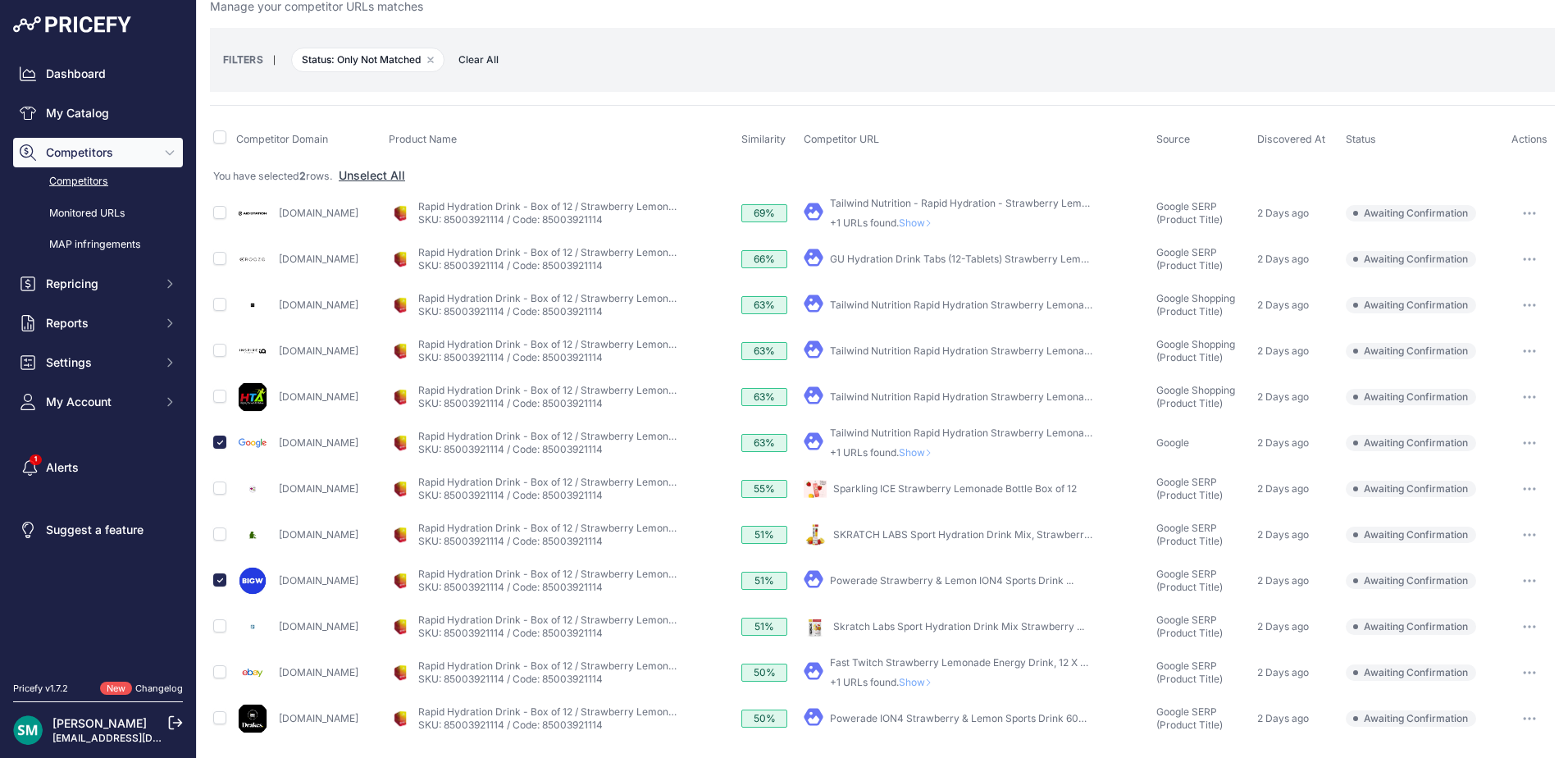 scroll, scrollTop: 46, scrollLeft: 0, axis: vertical 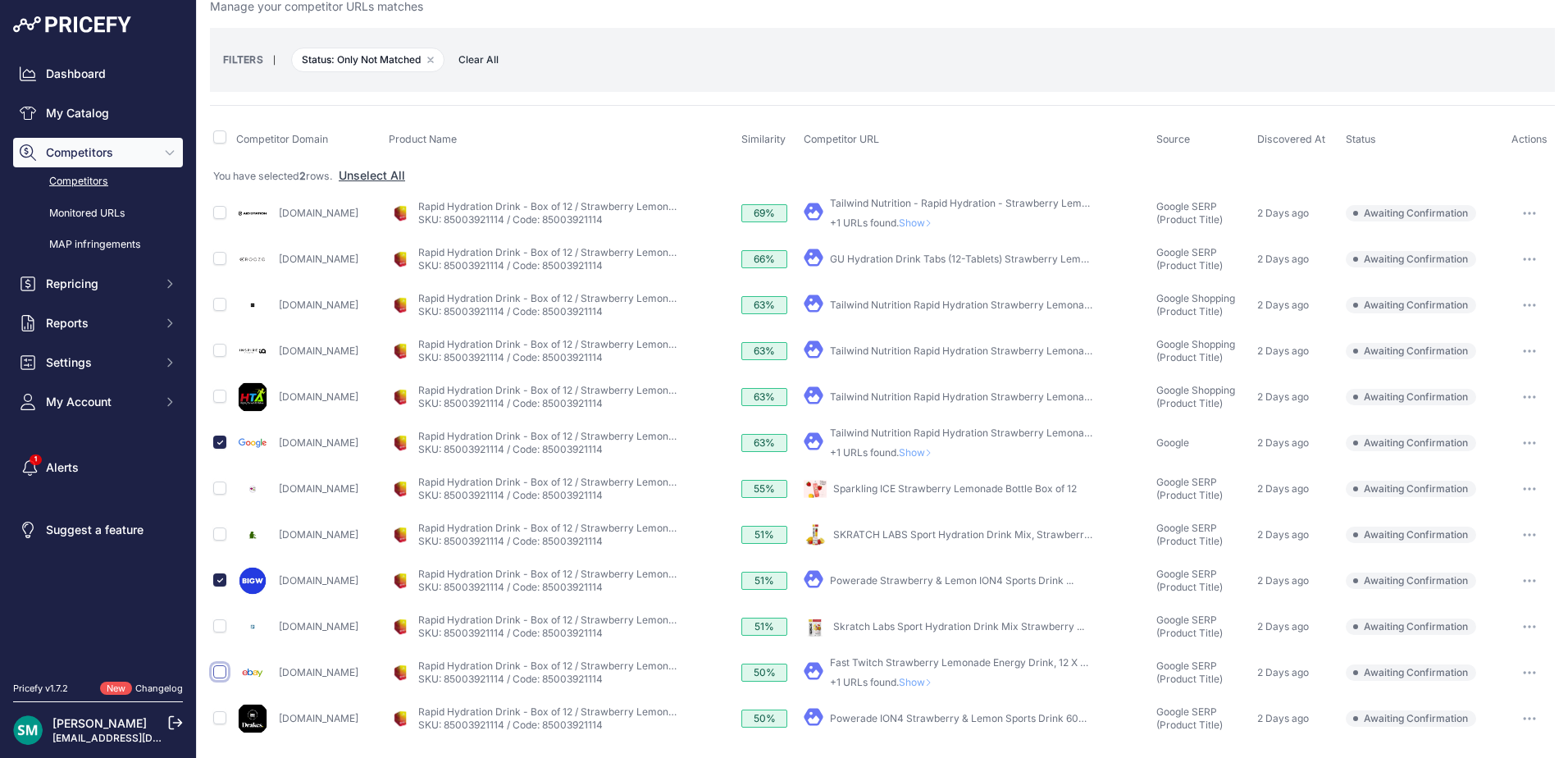 click at bounding box center [220, 672] 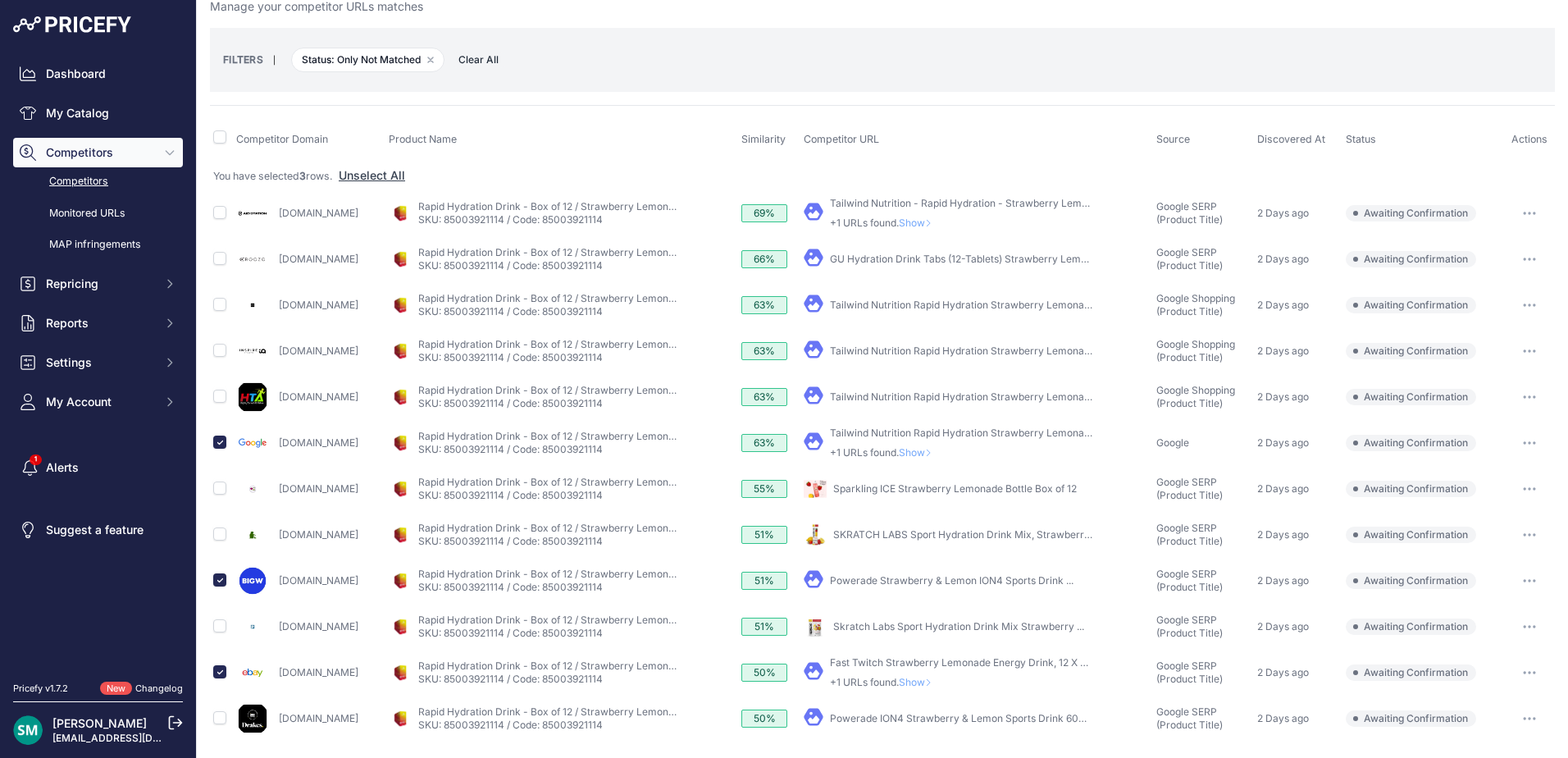 scroll, scrollTop: 46, scrollLeft: 0, axis: vertical 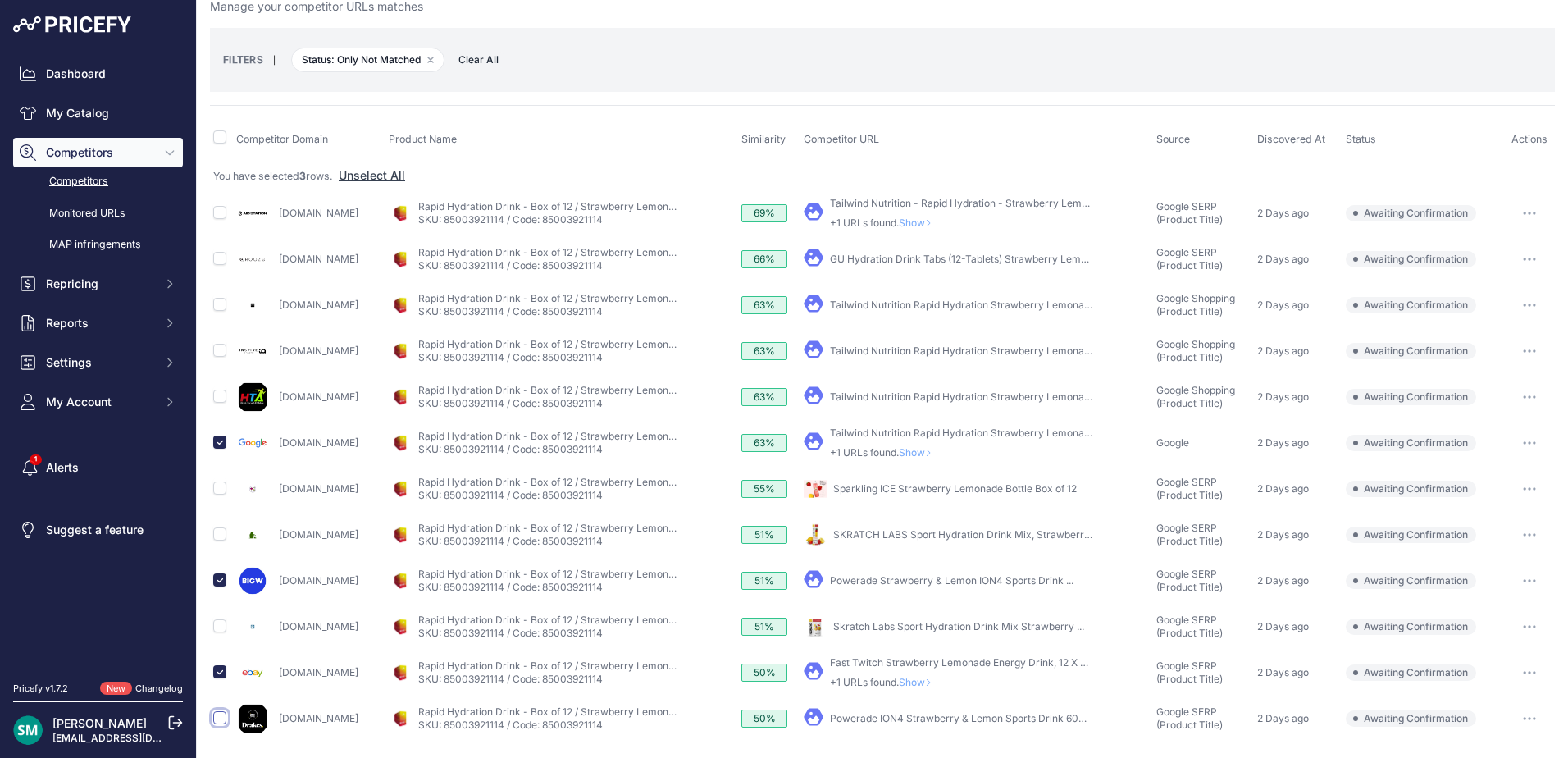 click at bounding box center [220, 718] 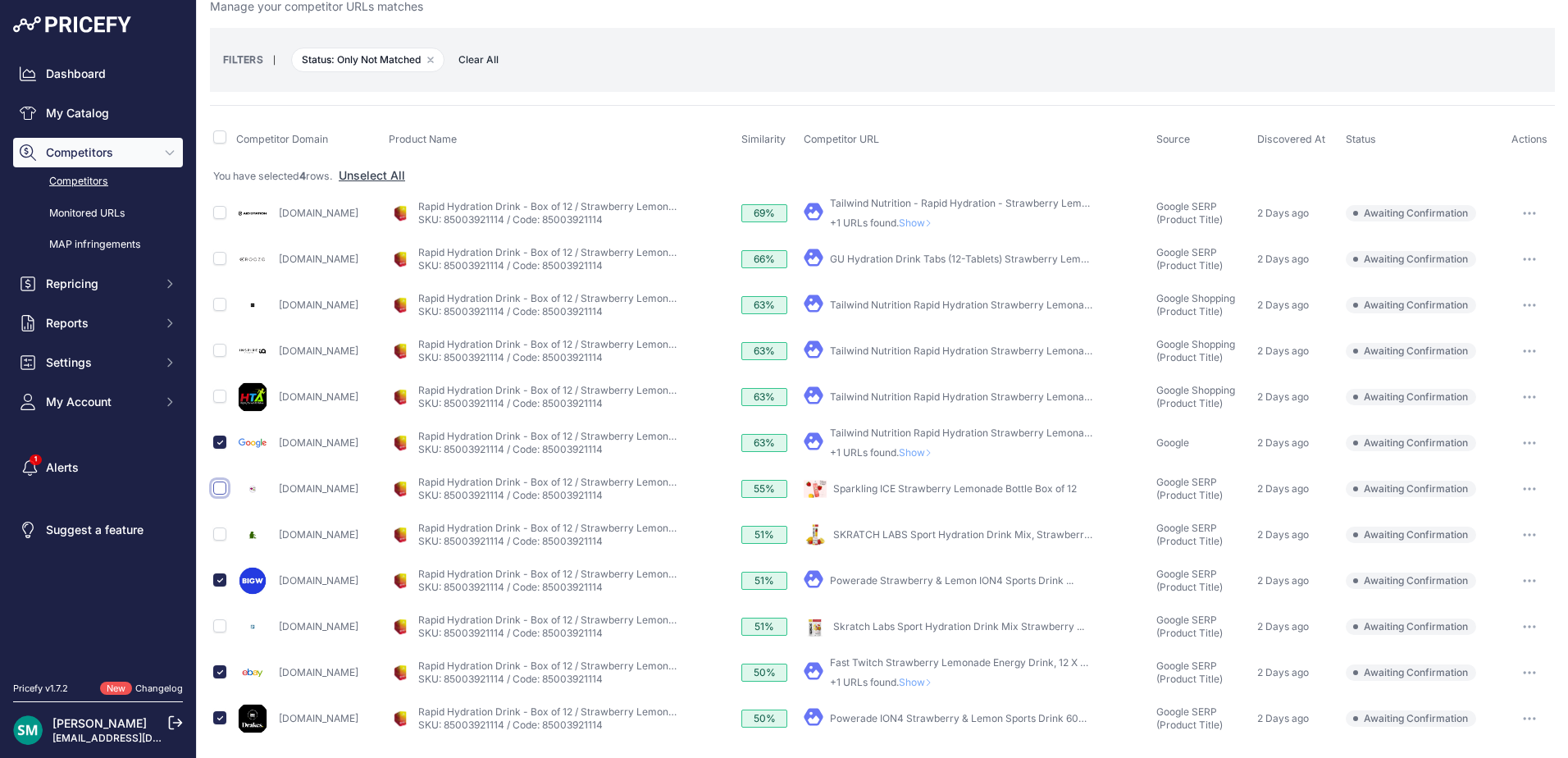 click at bounding box center (220, 488) 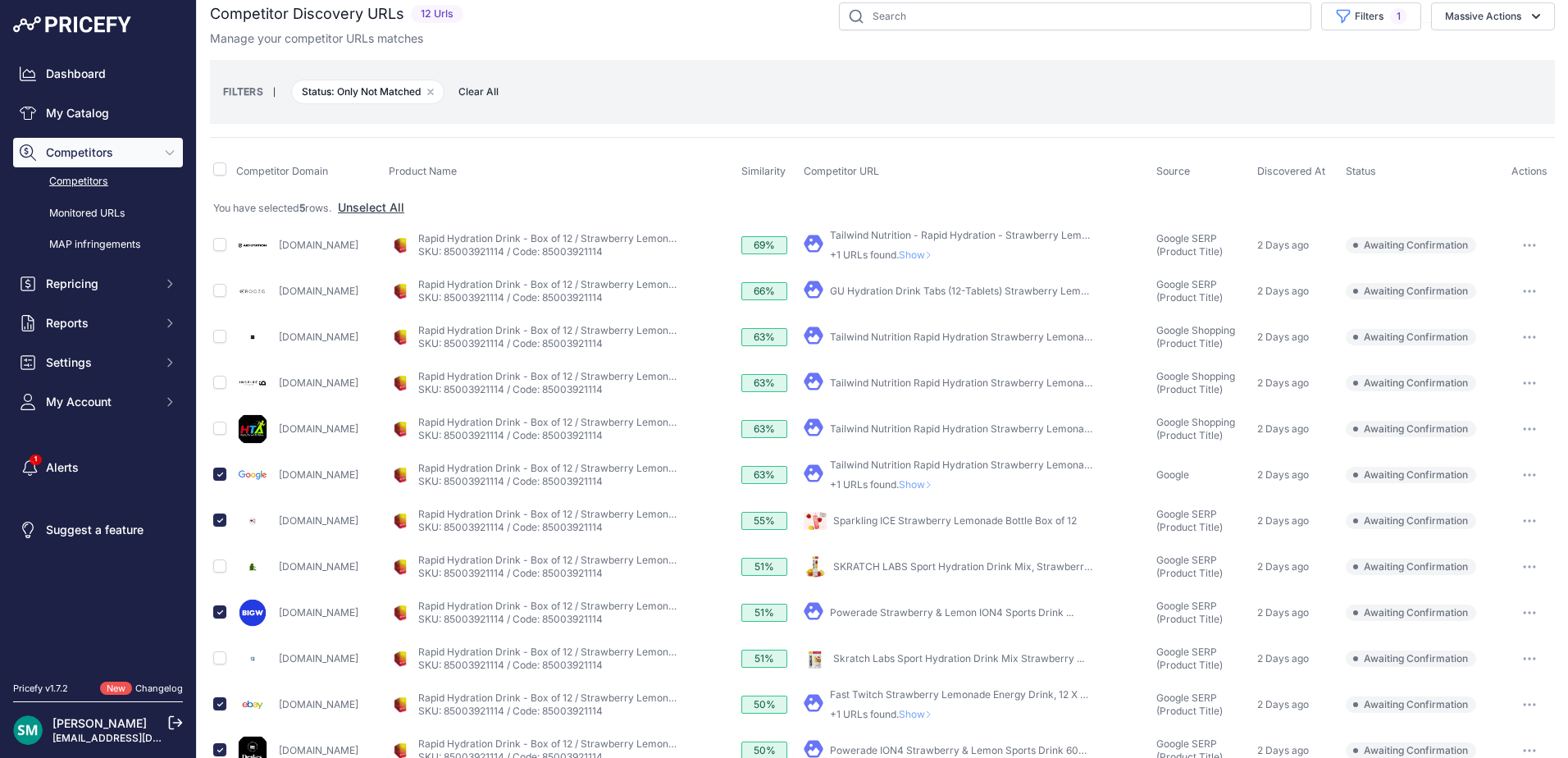 scroll, scrollTop: 0, scrollLeft: 0, axis: both 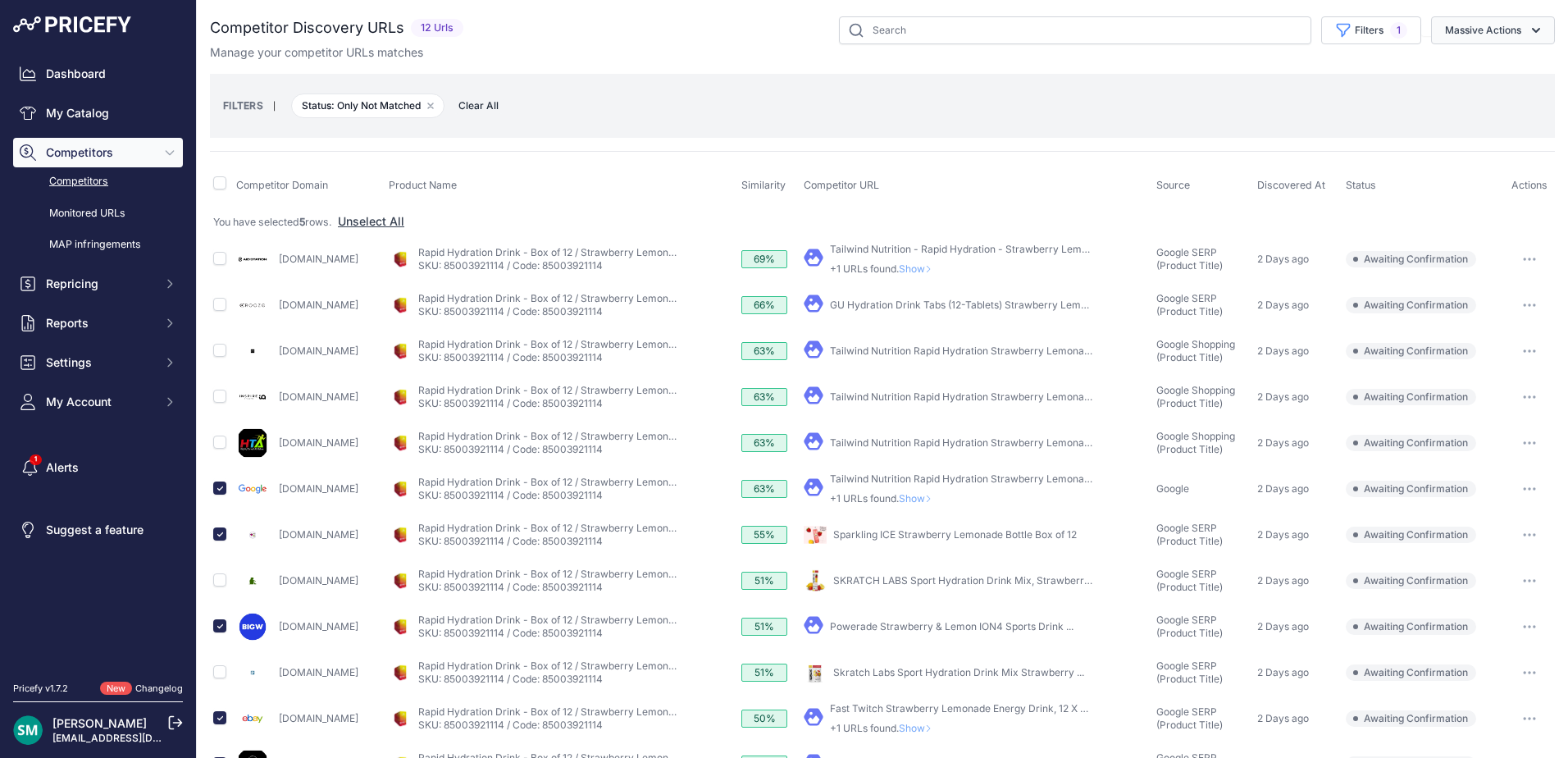 click on "Massive Actions" at bounding box center [1493, 30] 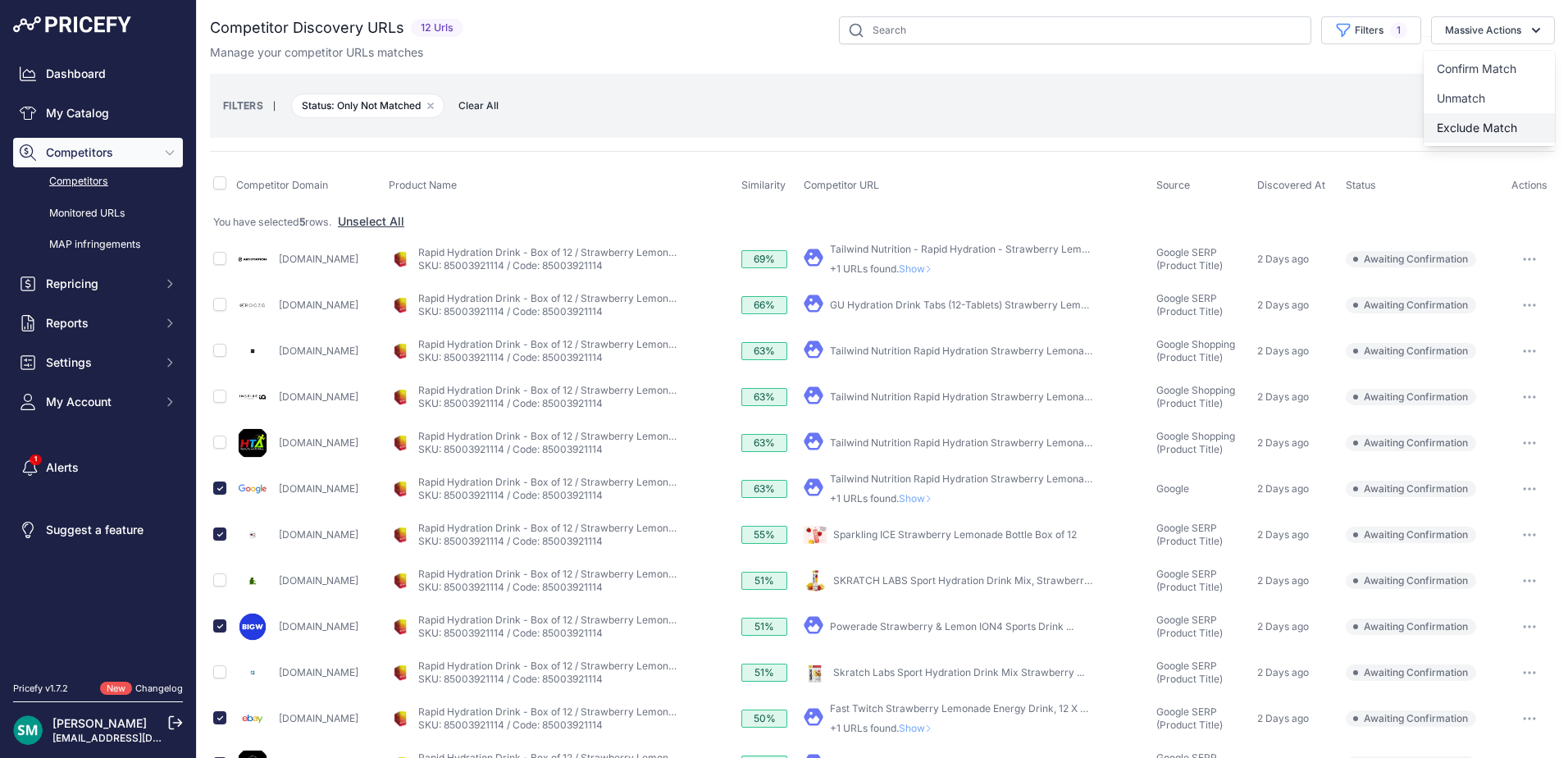 click on "Exclude Match" at bounding box center (1477, 127) 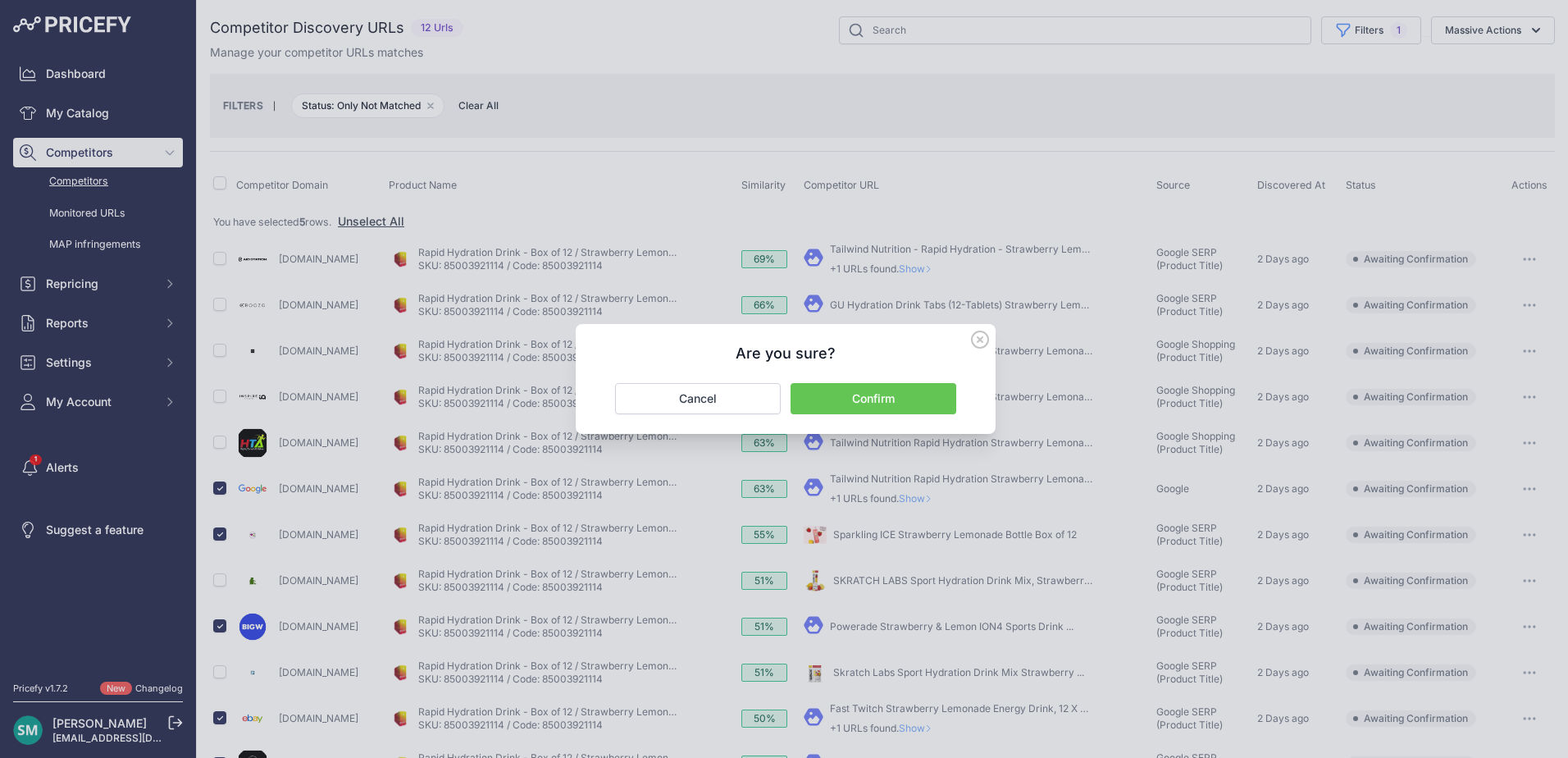 click on "Confirm" at bounding box center [873, 399] 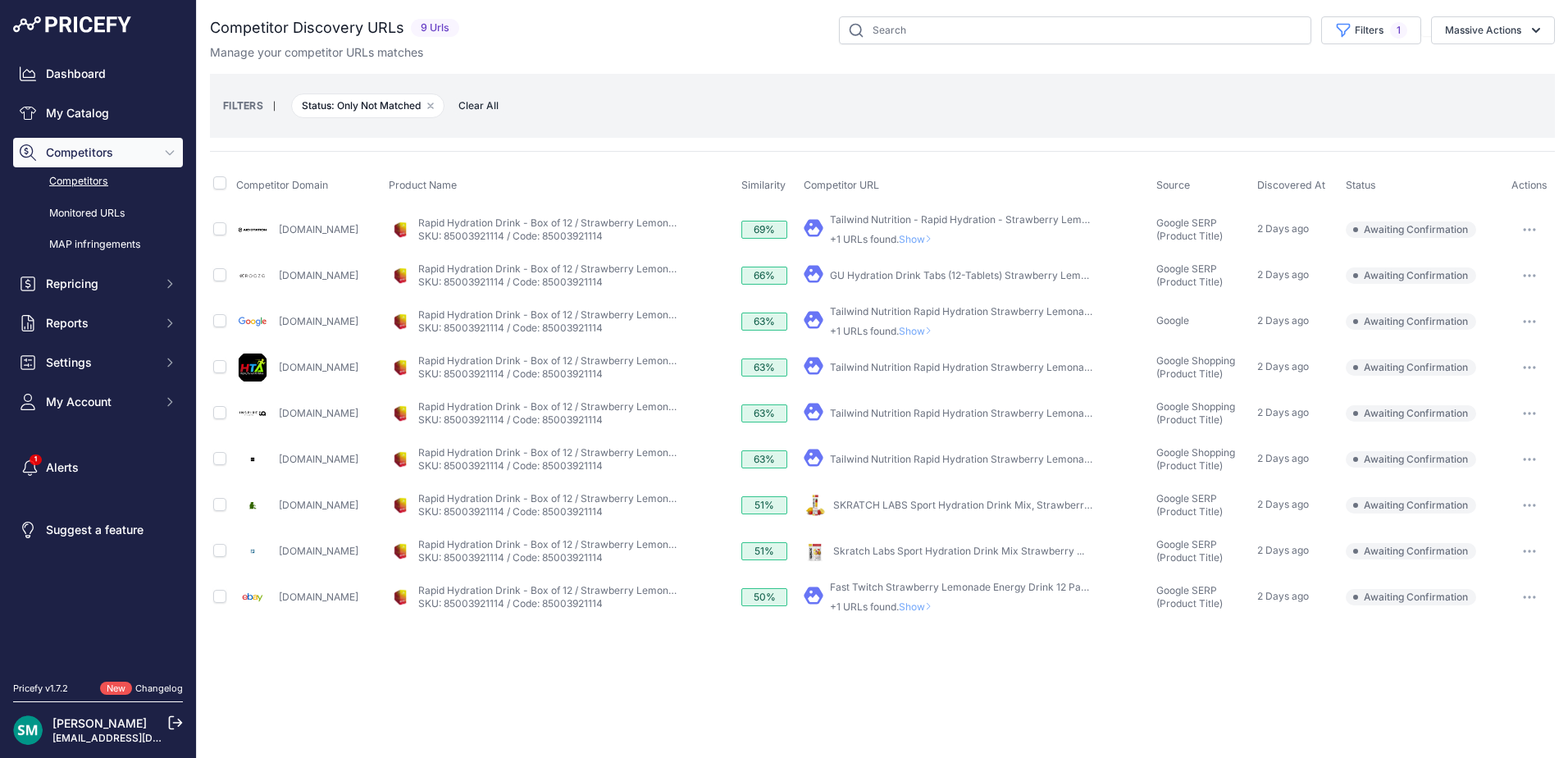 click 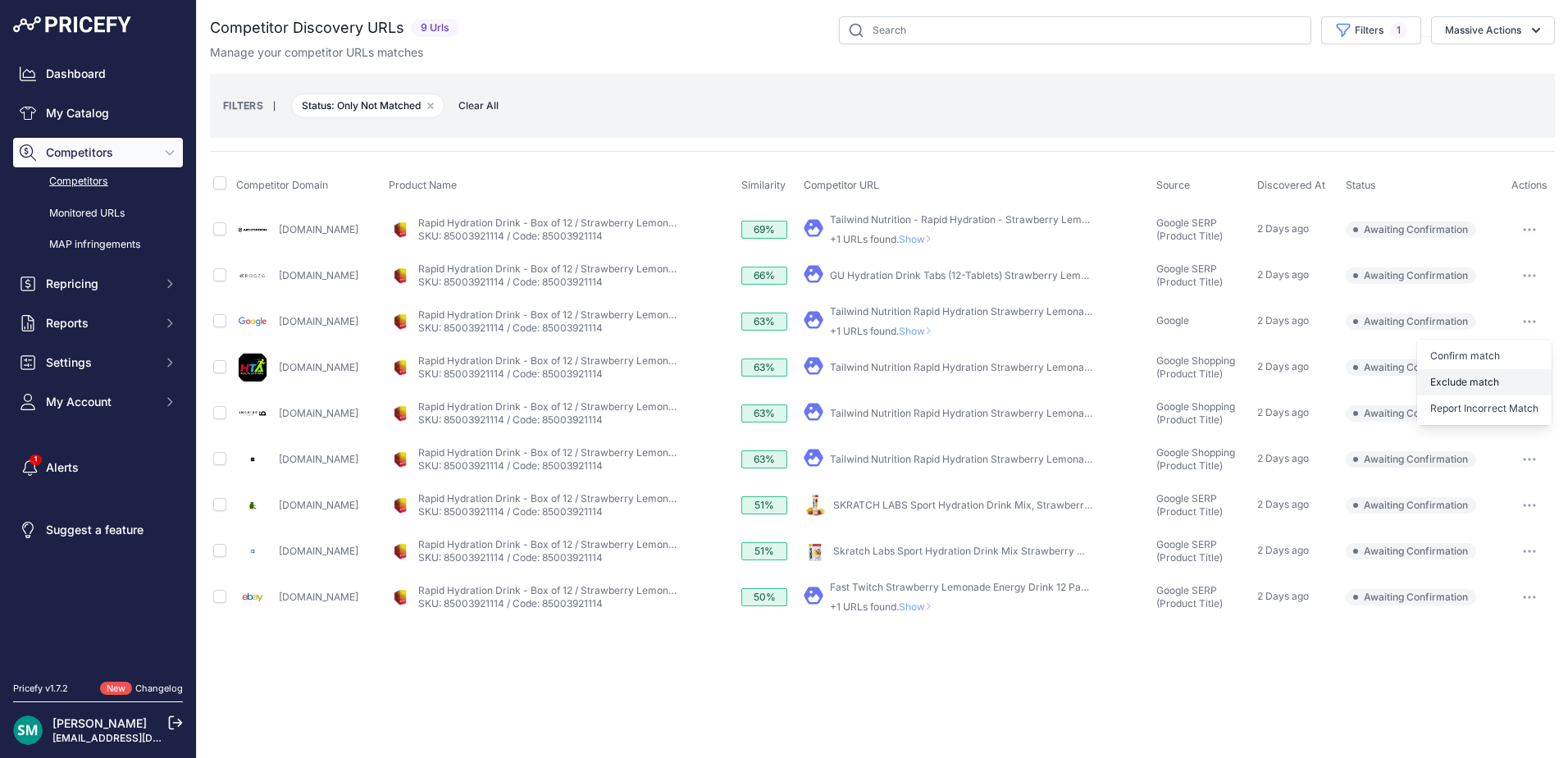 click on "Exclude match" at bounding box center (0, 0) 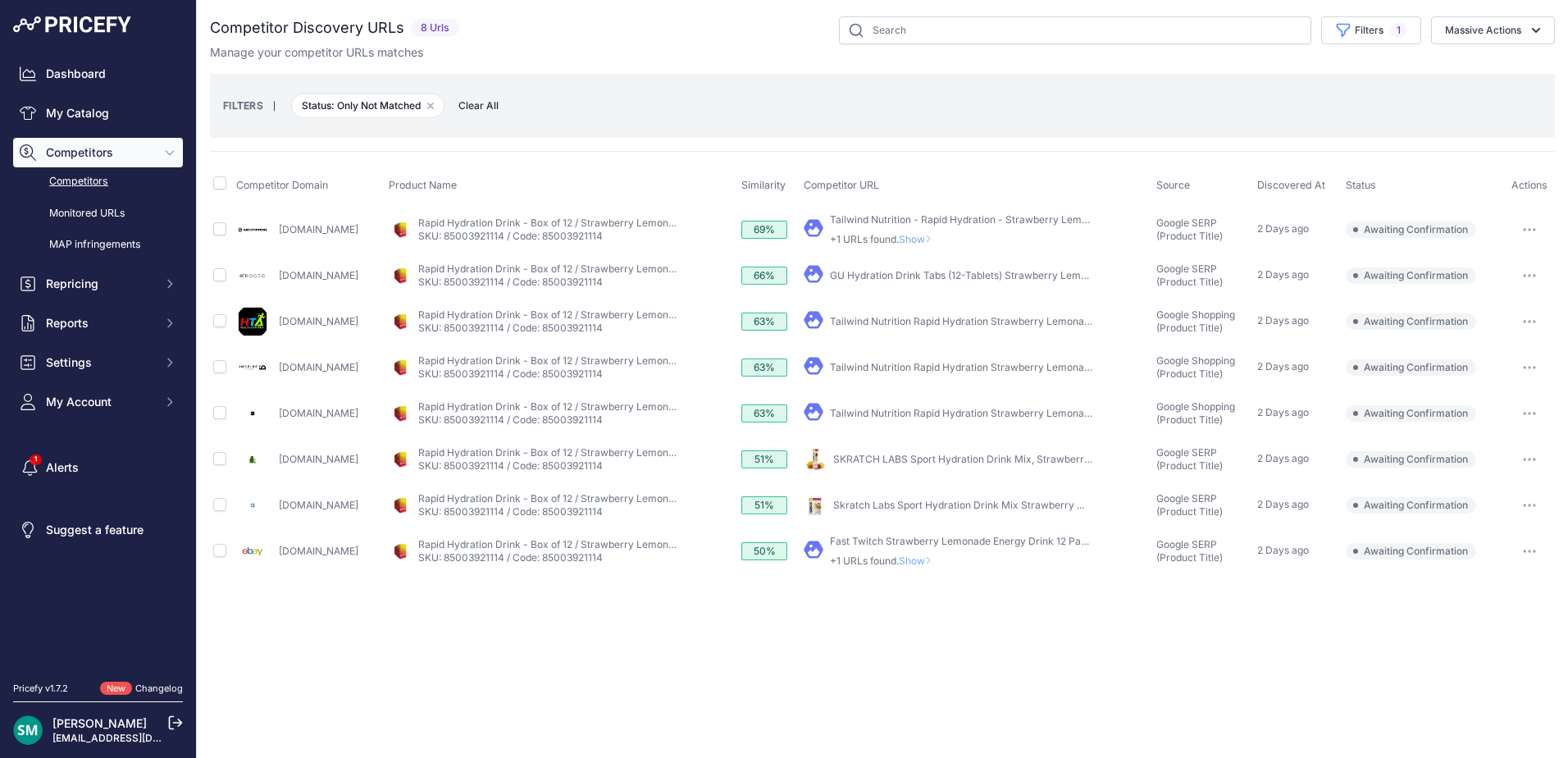 click 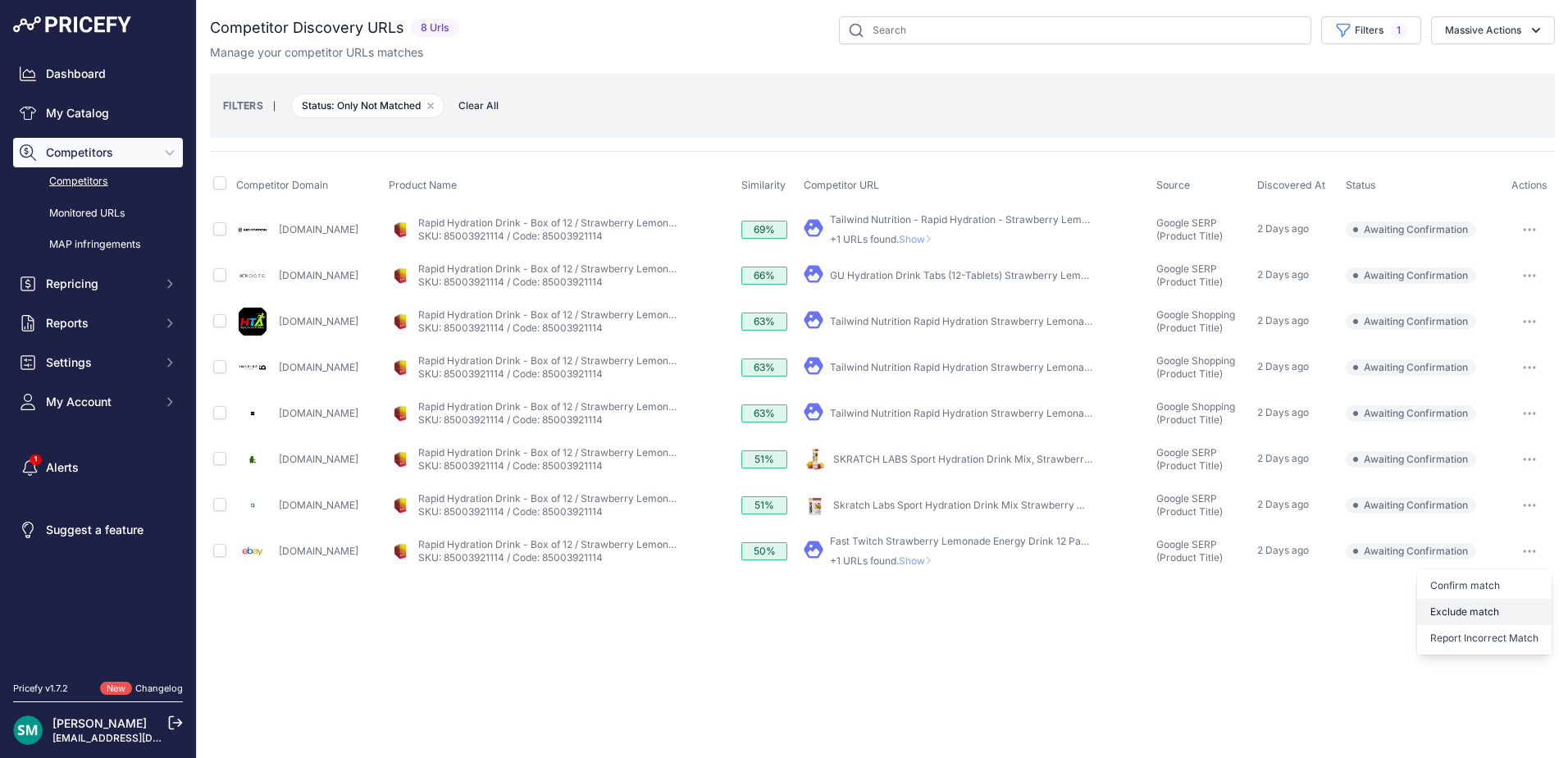 click on "Exclude match" at bounding box center [0, 0] 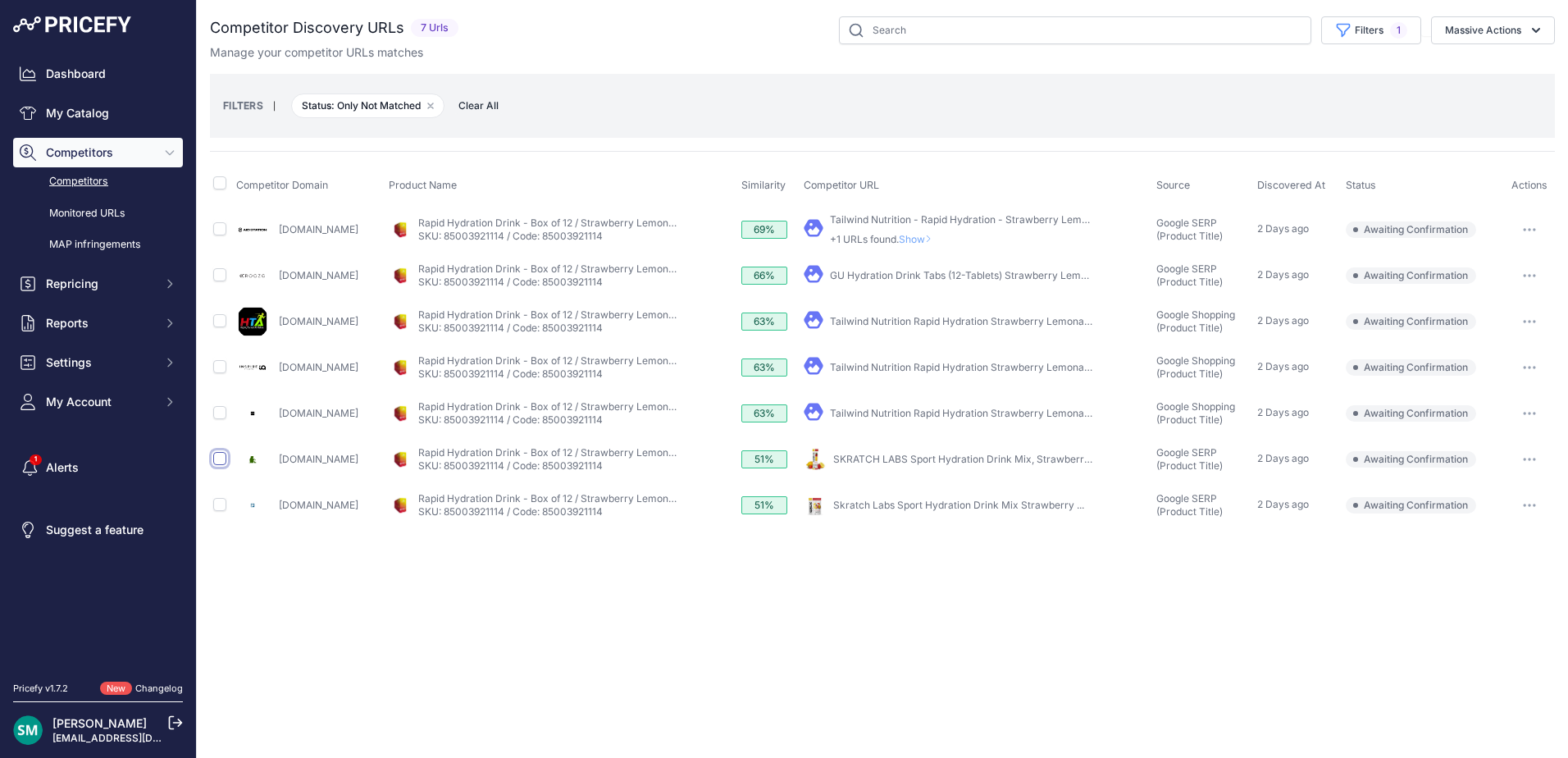 click at bounding box center [220, 459] 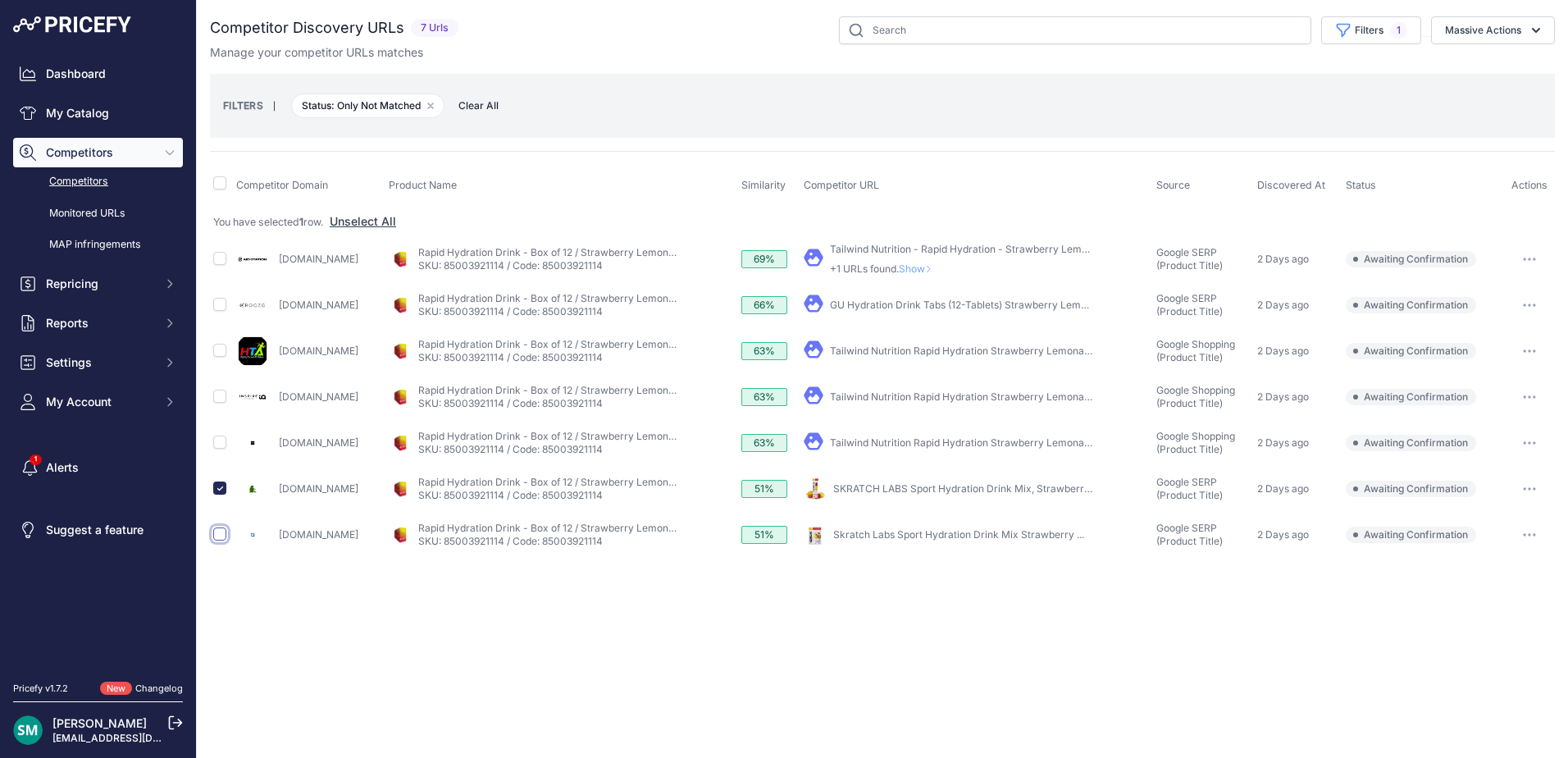 click at bounding box center [220, 534] 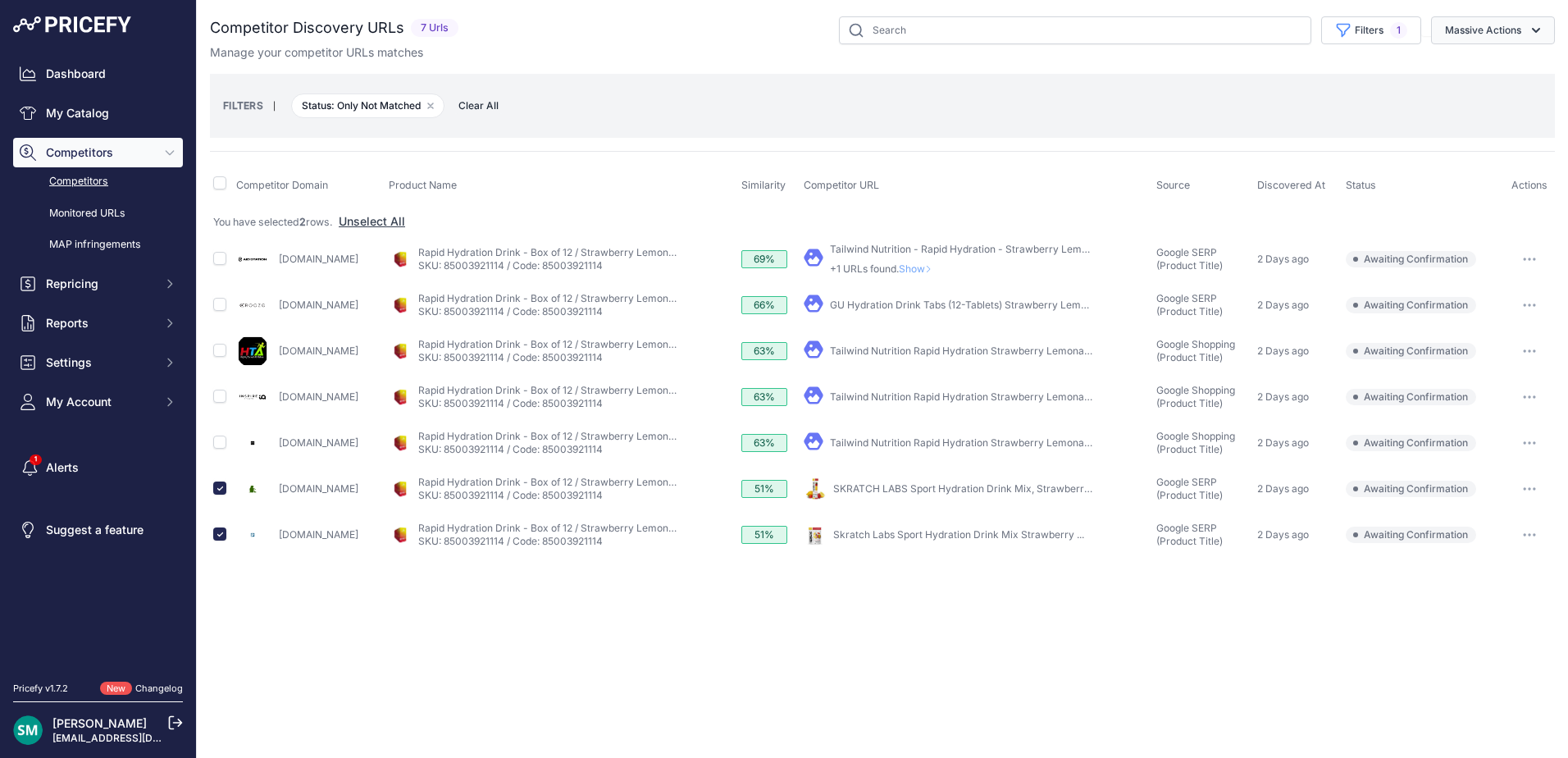 click 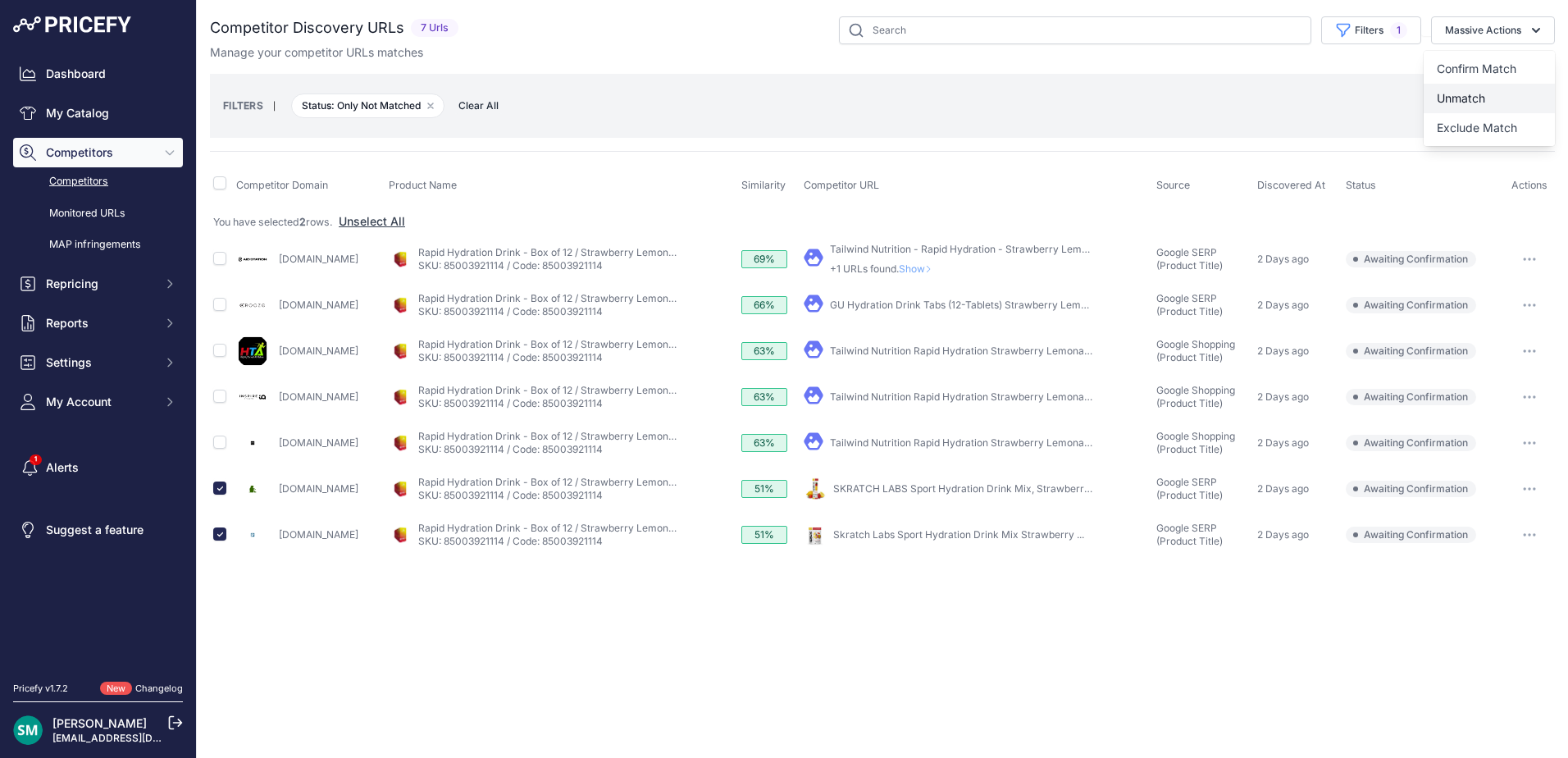 click on "Unmatch" at bounding box center (1461, 98) 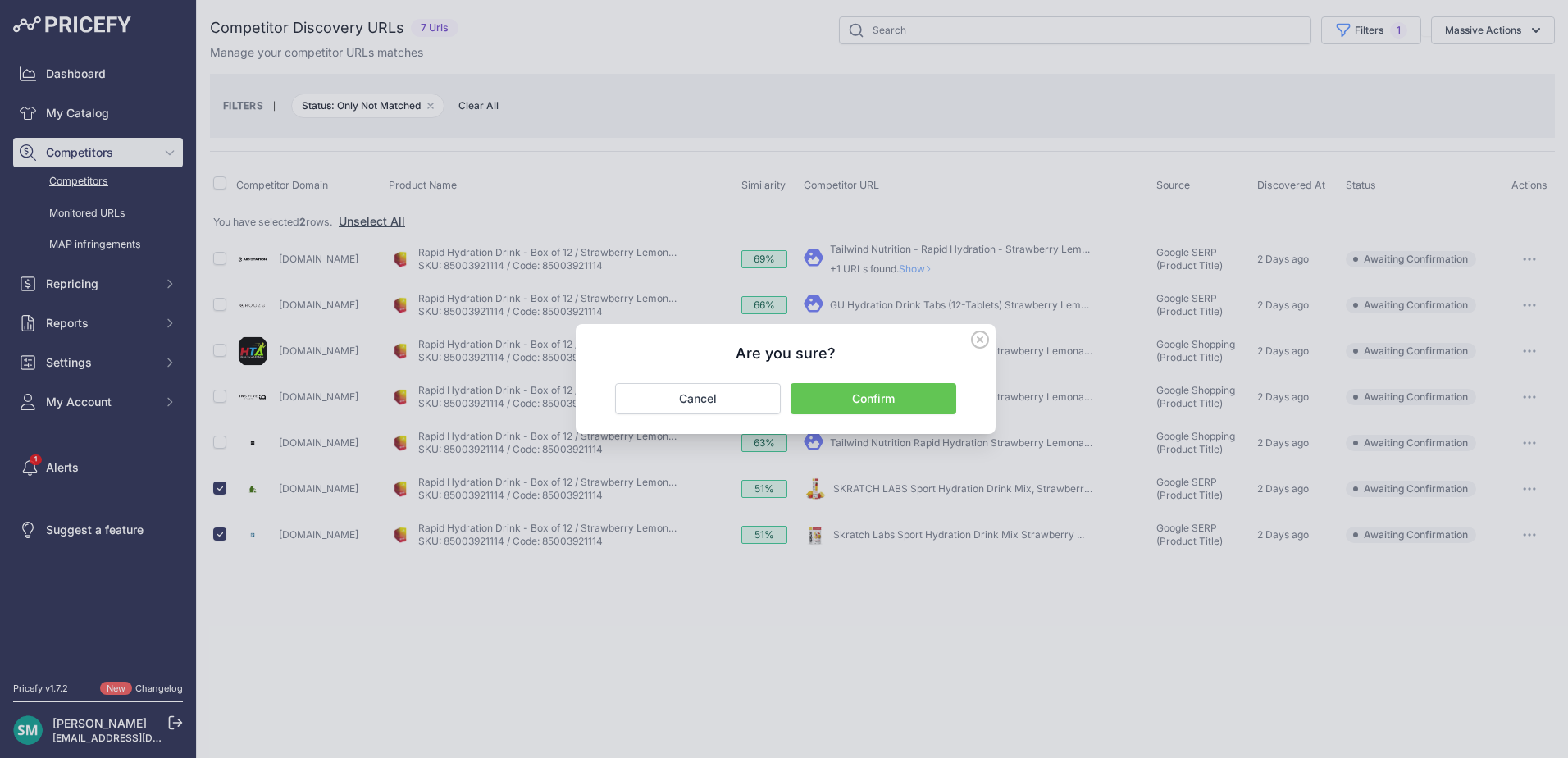 drag, startPoint x: 909, startPoint y: 404, endPoint x: 916, endPoint y: 445, distance: 41.593269 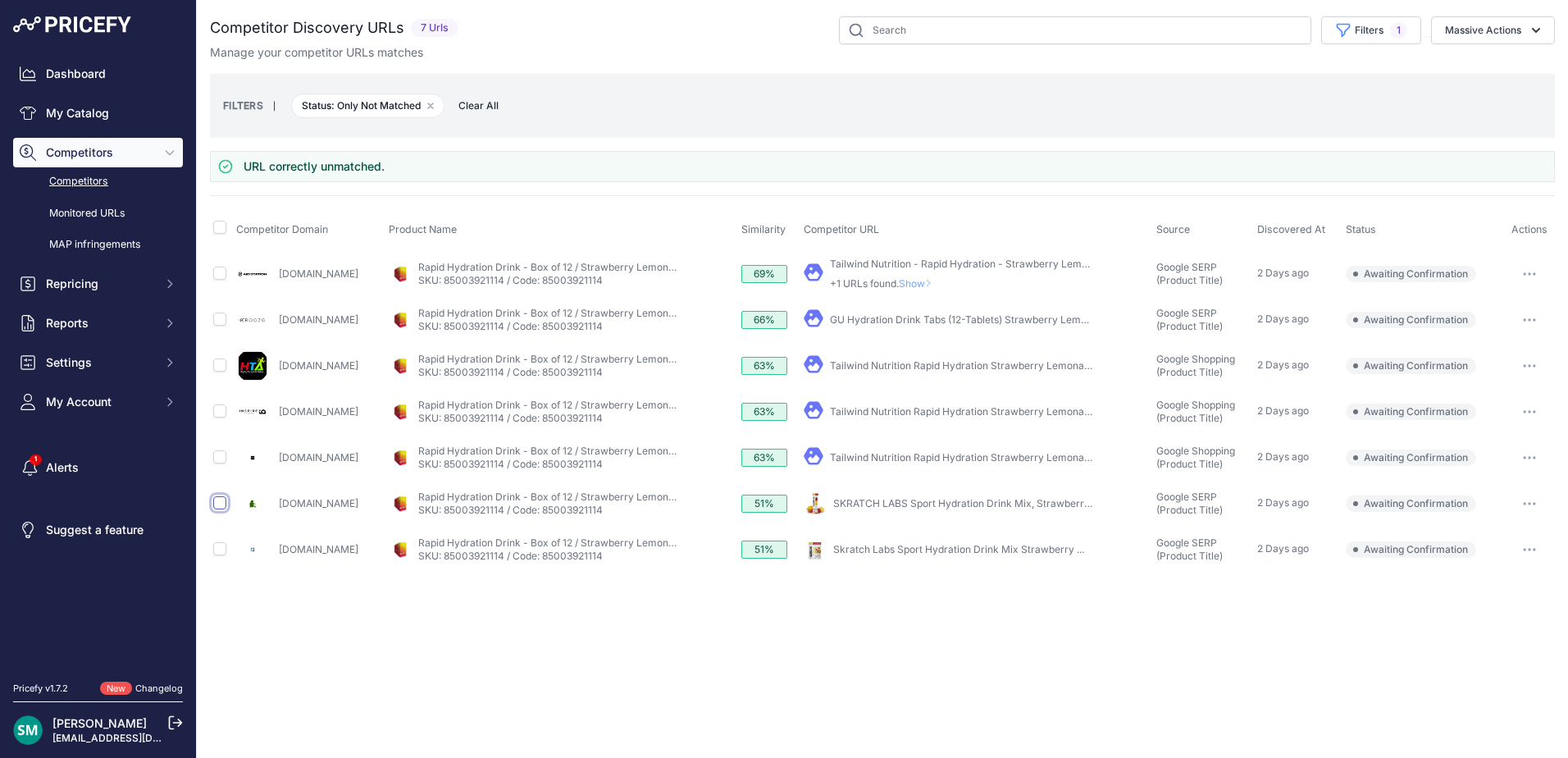 click at bounding box center (220, 503) 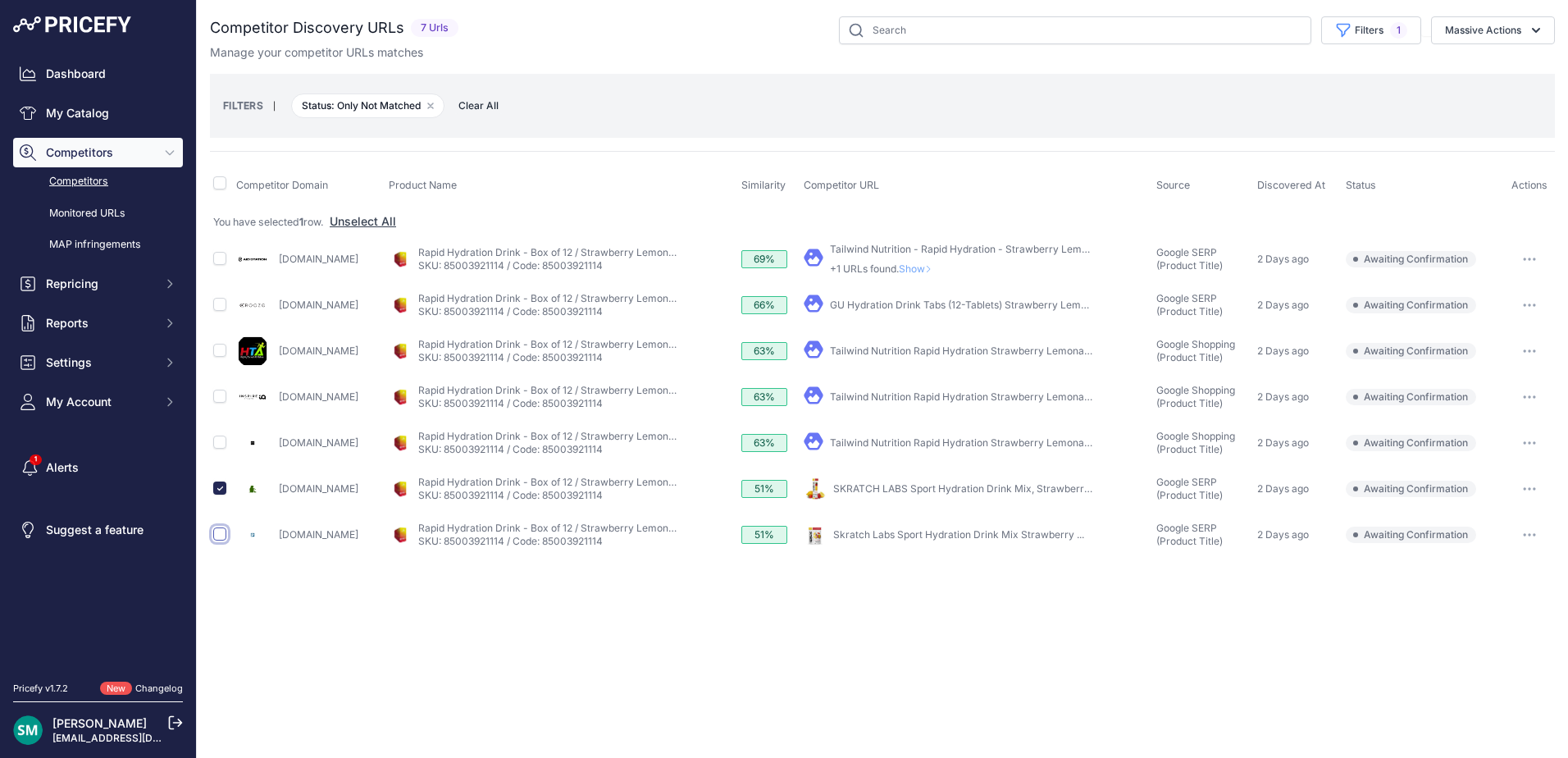 click at bounding box center [220, 534] 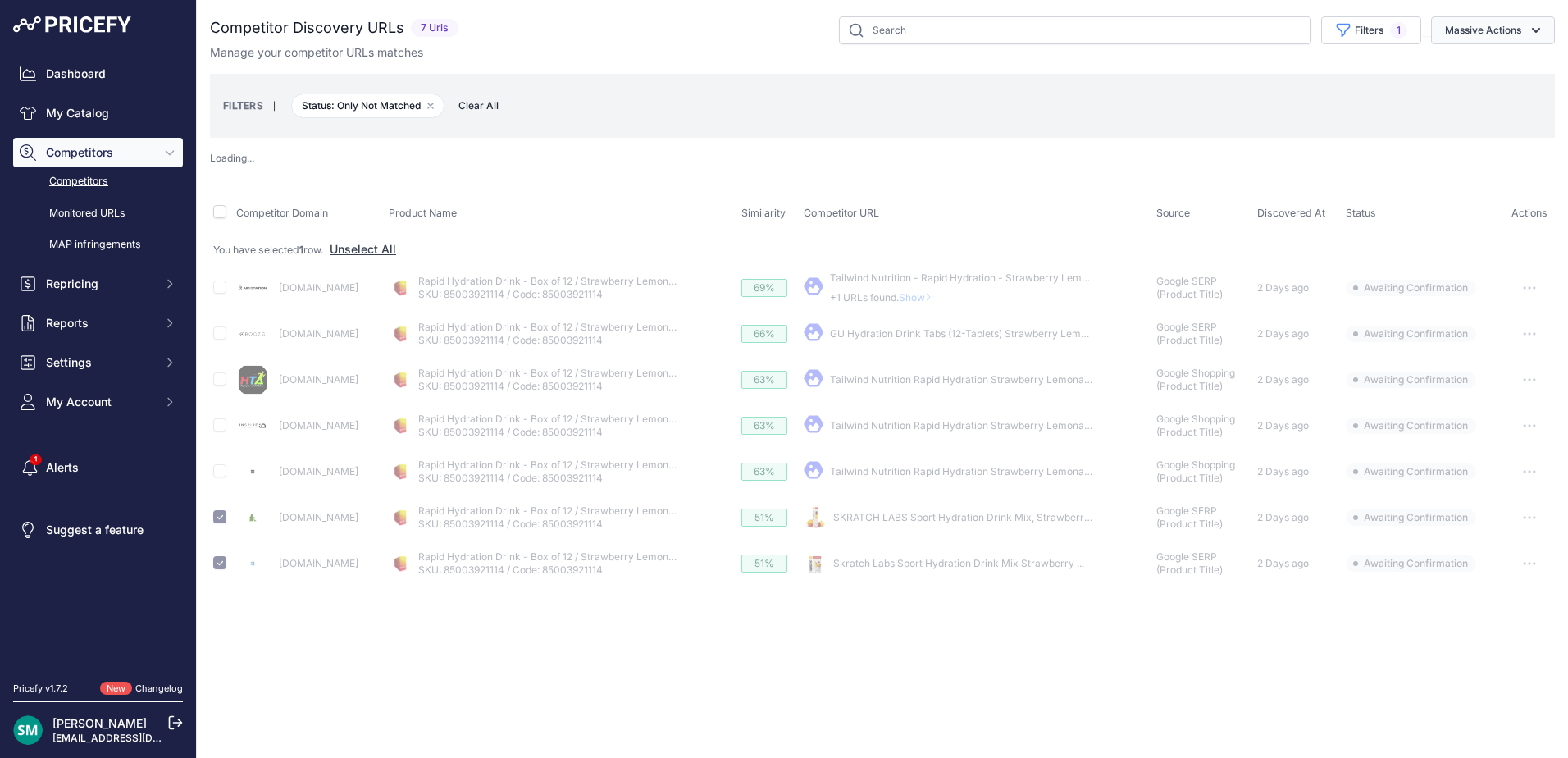 click on "Massive Actions" at bounding box center (1493, 30) 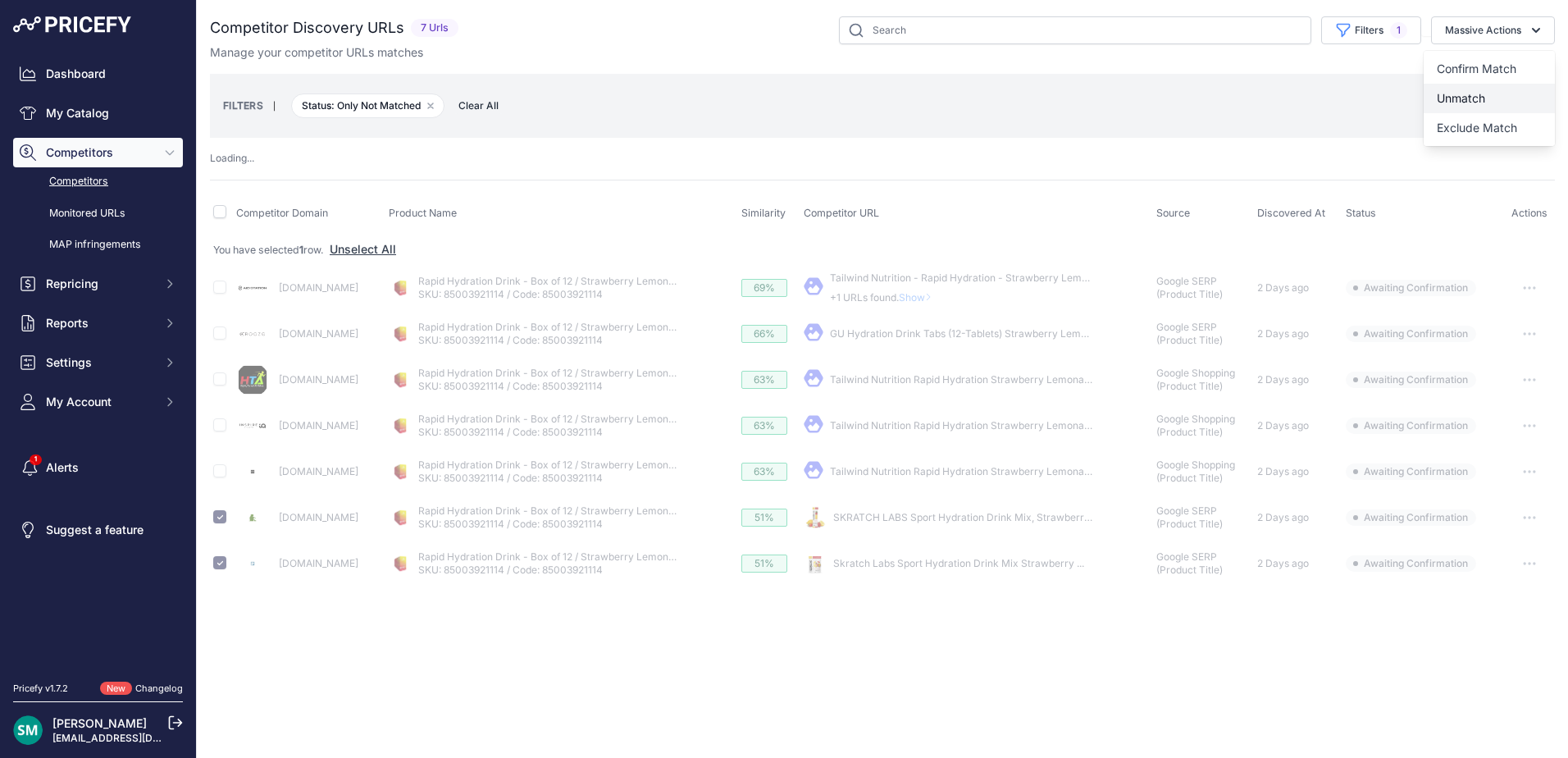 click on "Unmatch" at bounding box center (1489, 98) 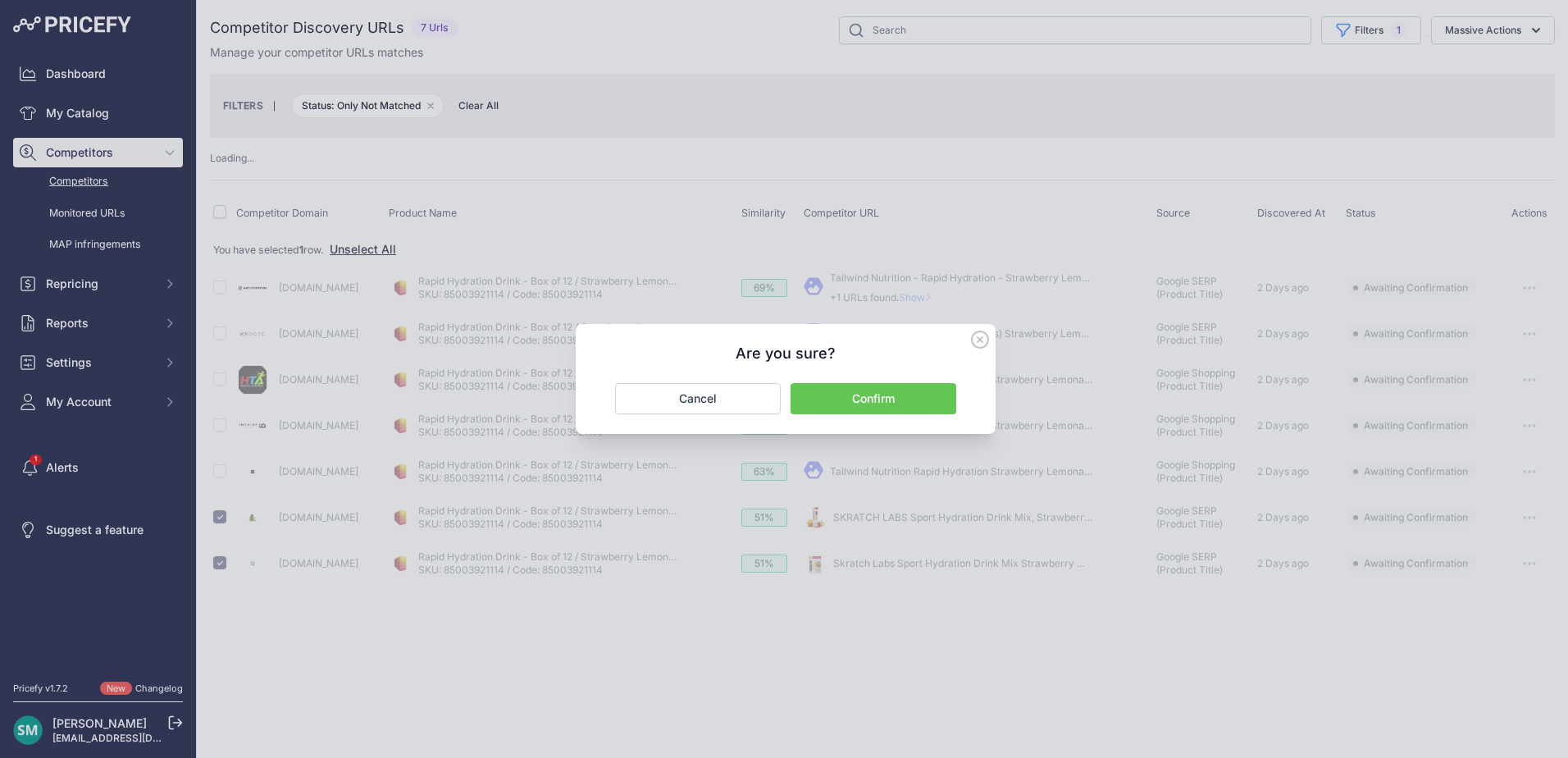 click on "Confirm" at bounding box center (873, 399) 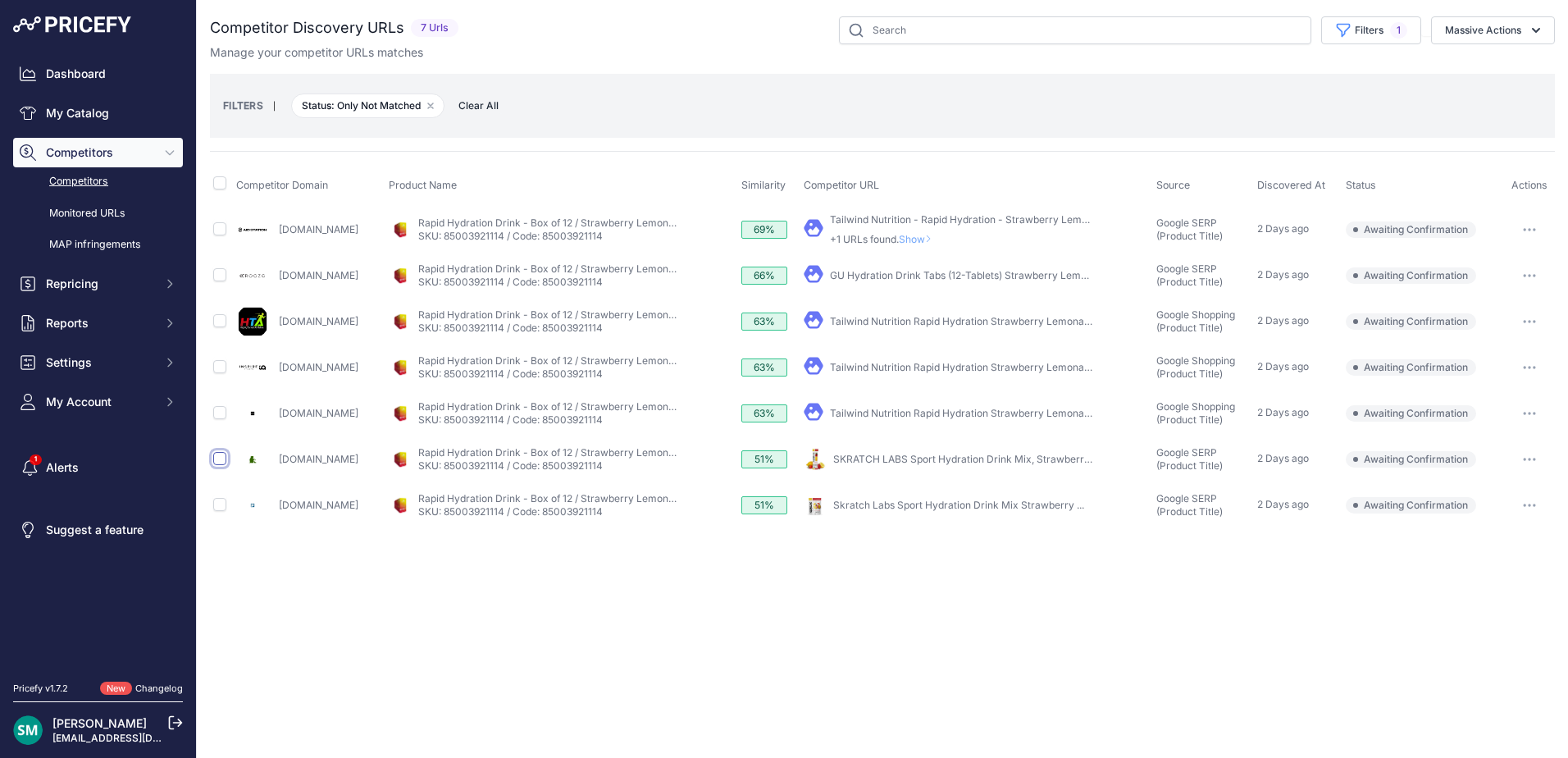 click at bounding box center [220, 459] 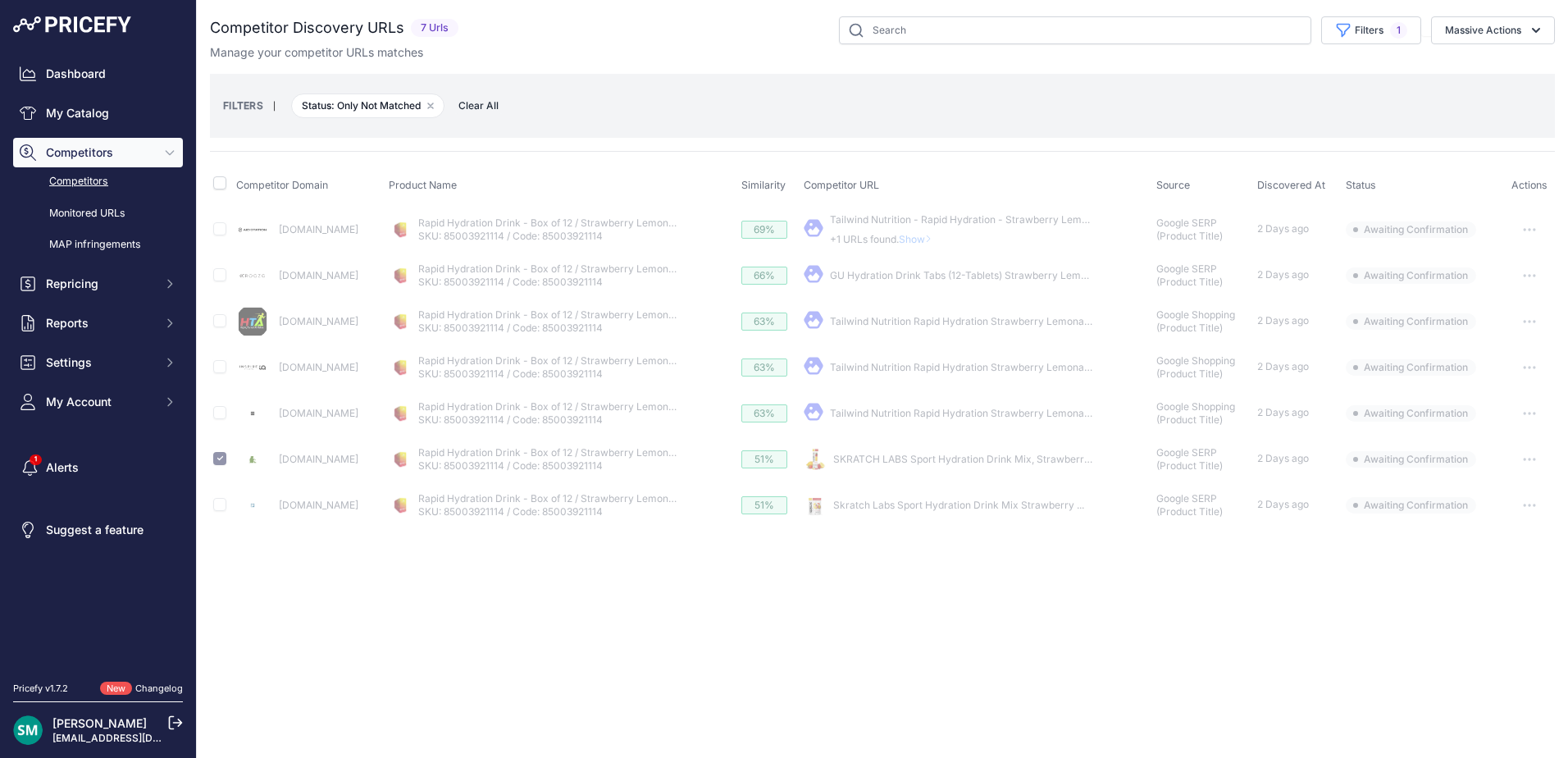 click at bounding box center [221, 505] 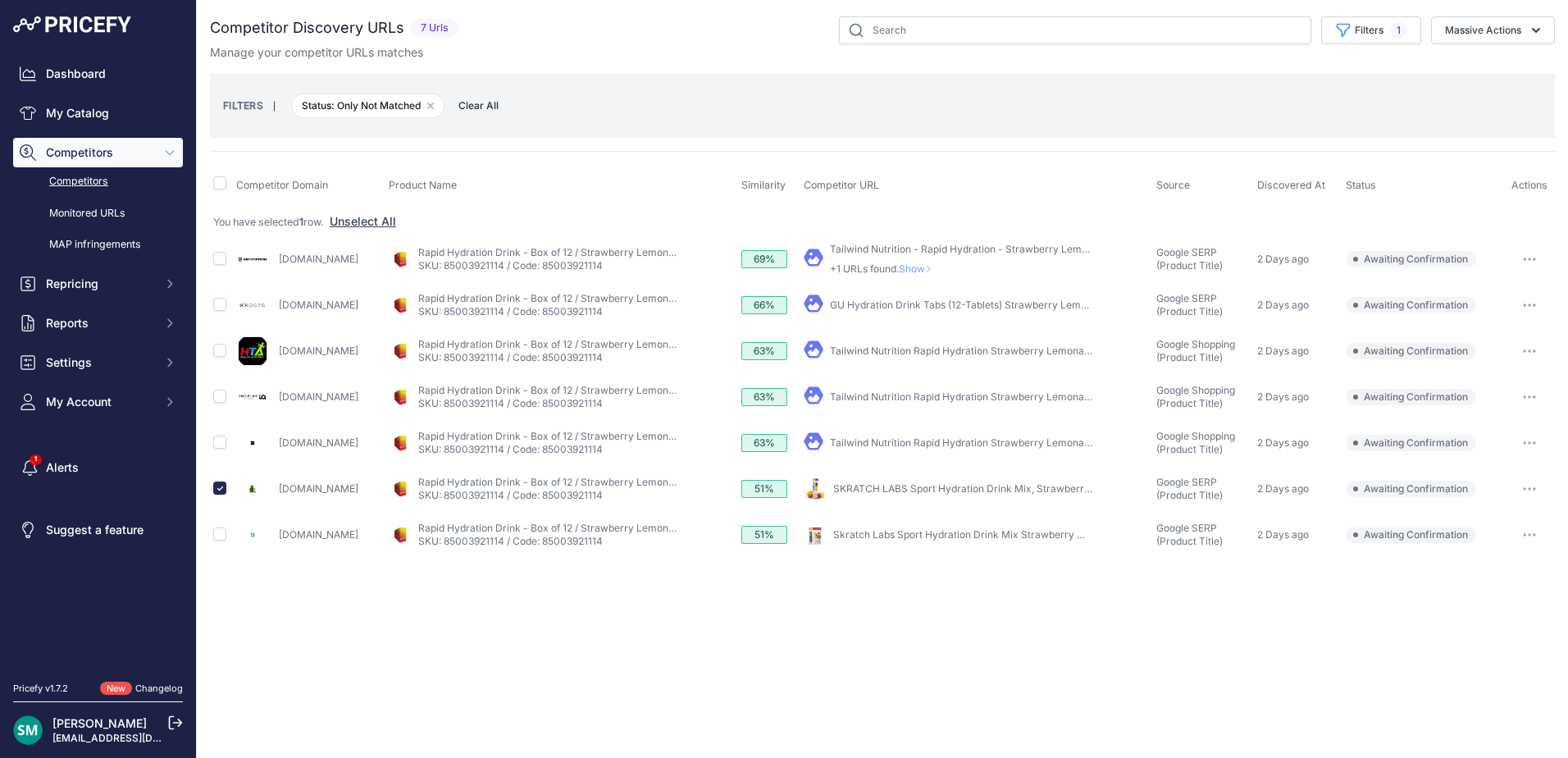 click at bounding box center [221, 535] 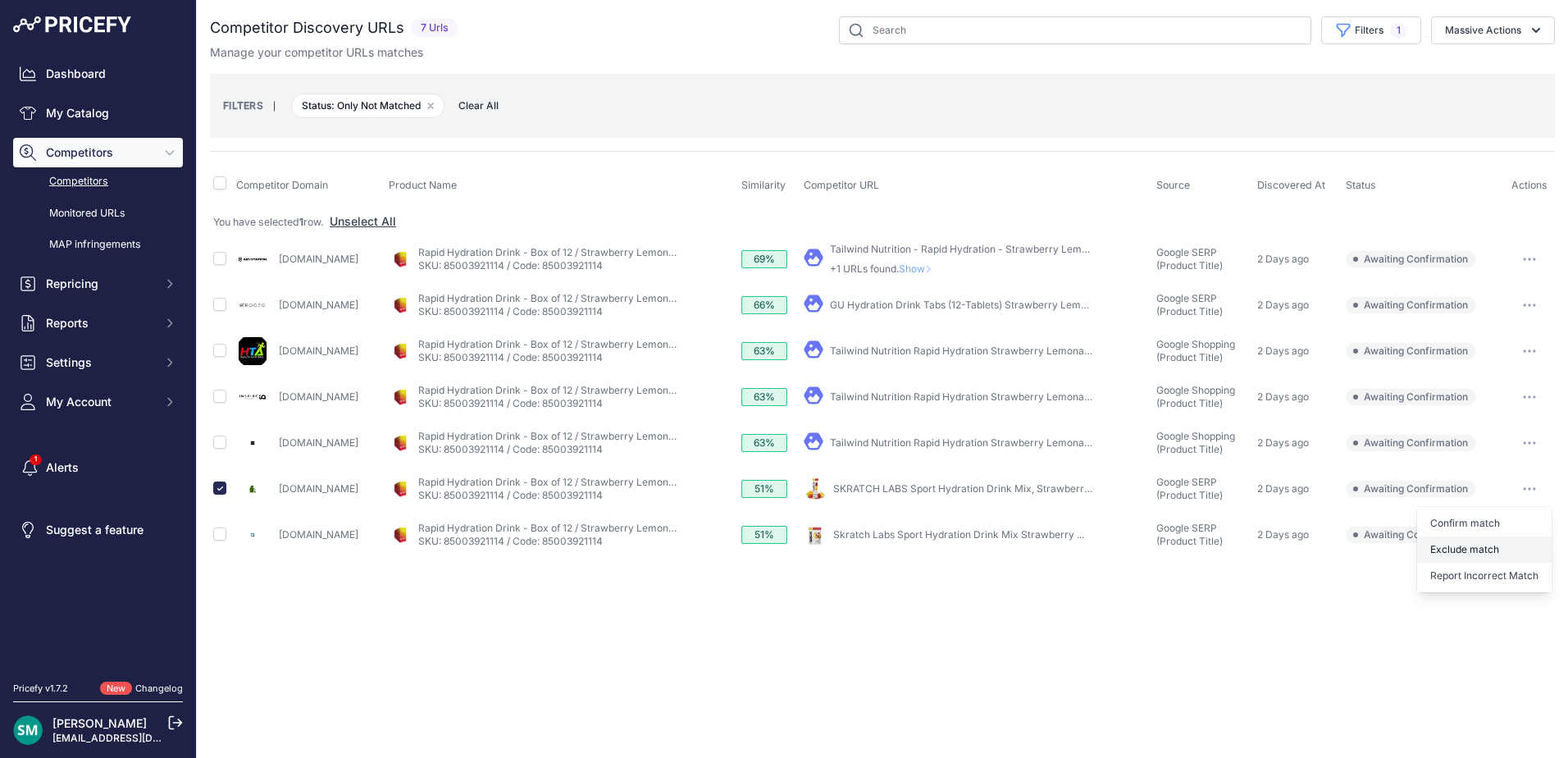 click on "Exclude match" at bounding box center [0, 0] 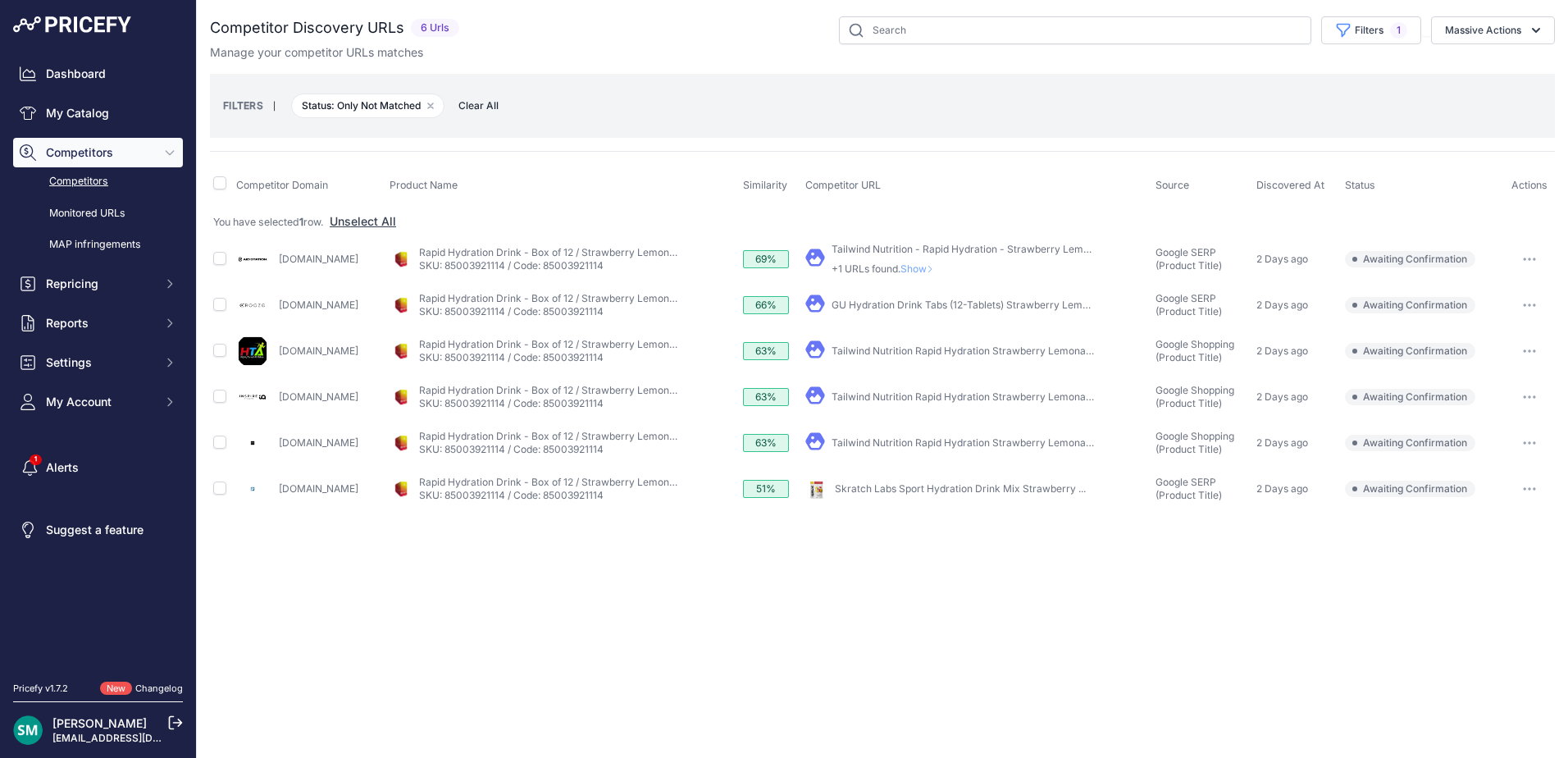 click 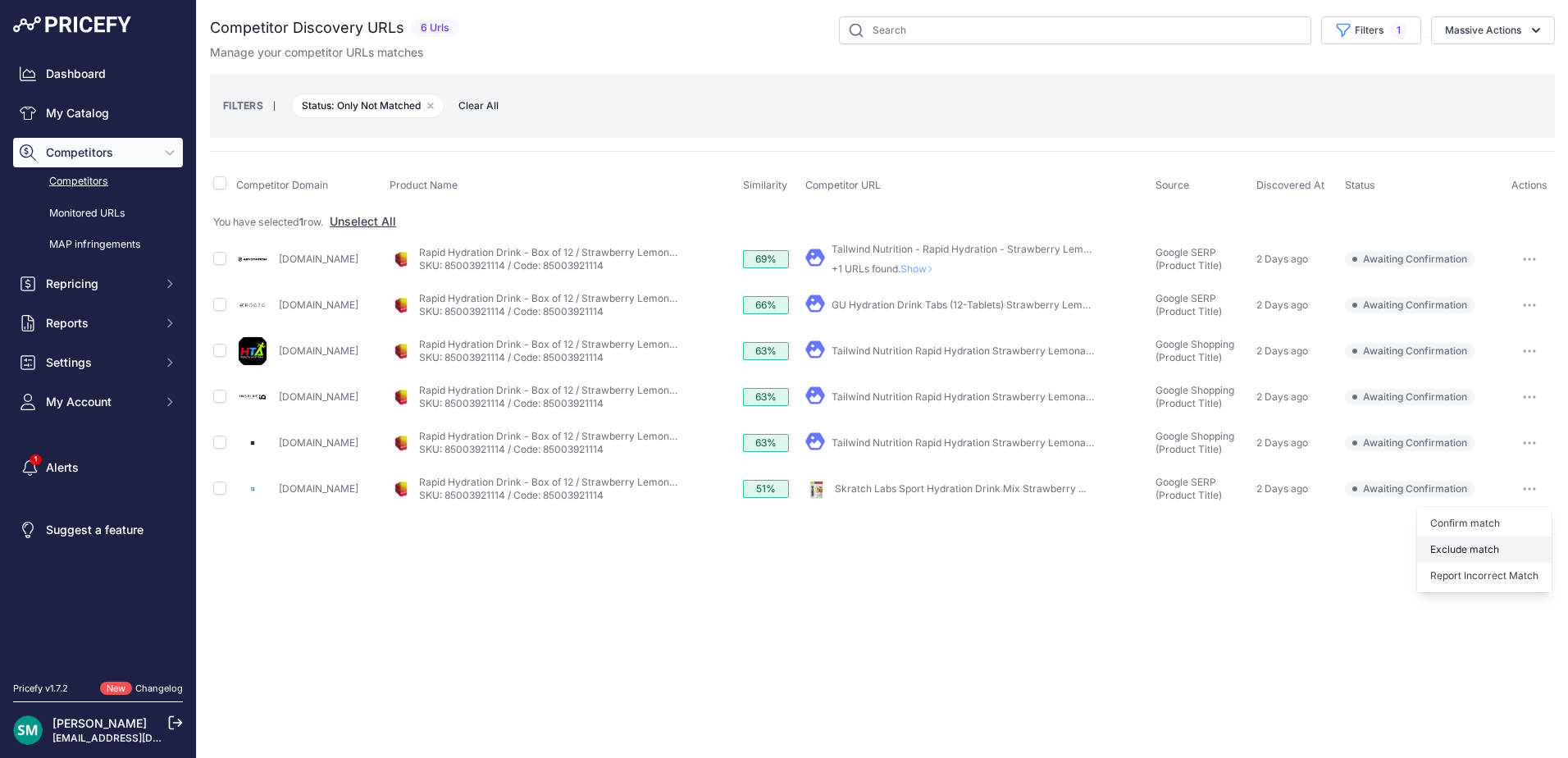 click on "Exclude match" at bounding box center (0, 0) 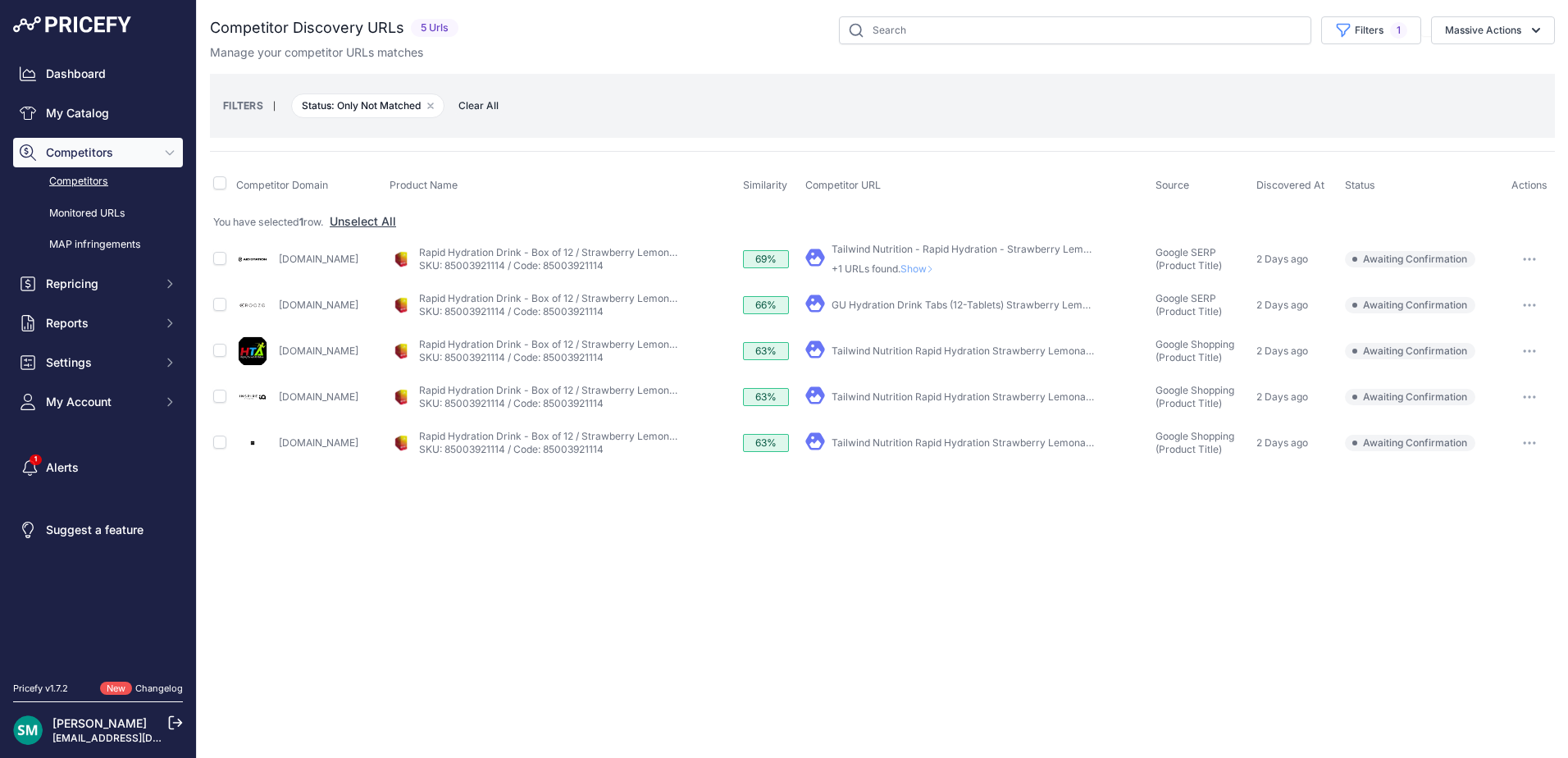 click on "Show" at bounding box center [920, 268] 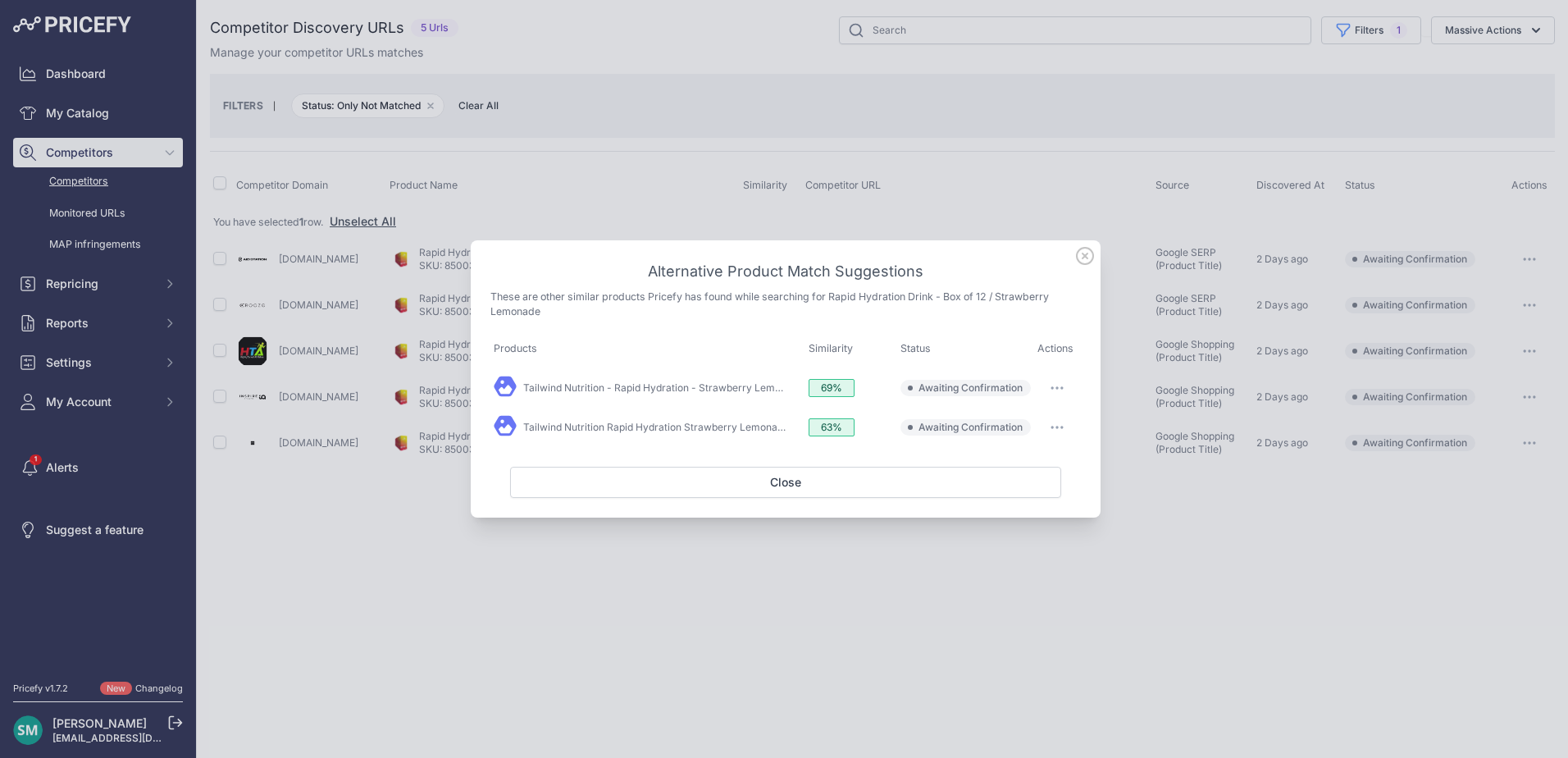 click at bounding box center (784, 379) 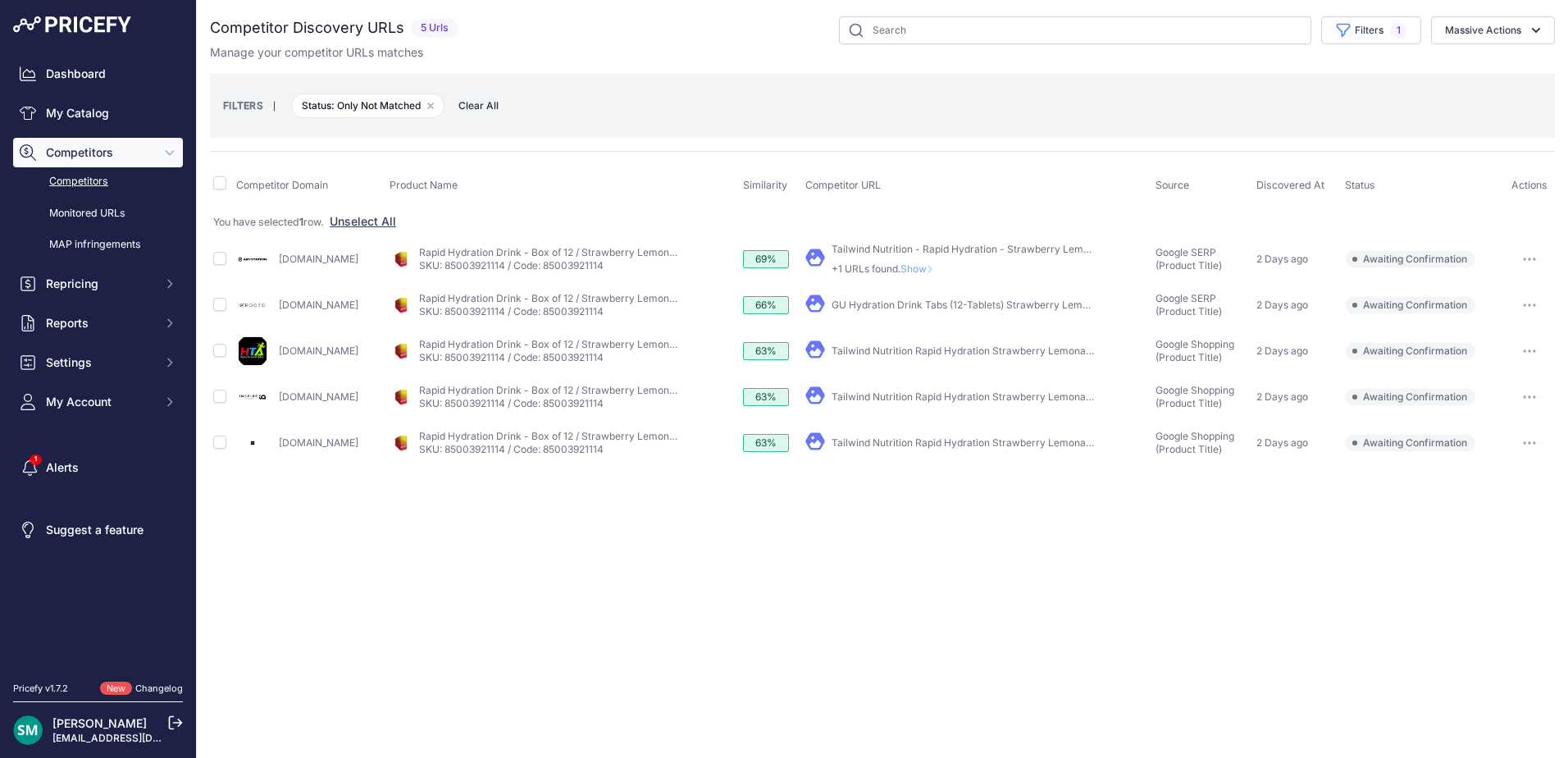 drag, startPoint x: 951, startPoint y: 274, endPoint x: 964, endPoint y: 300, distance: 29.068884 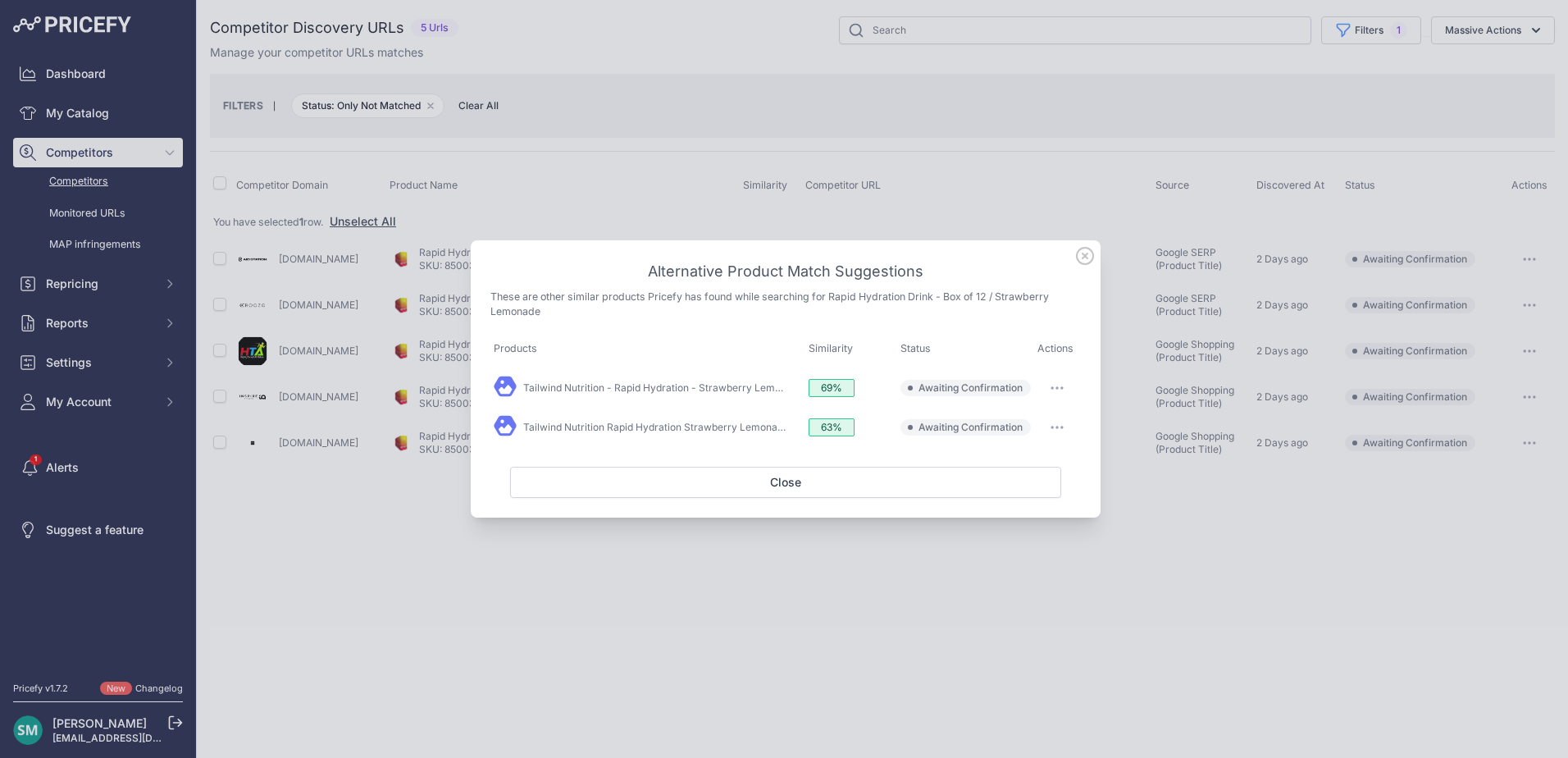 click at bounding box center [1057, 388] 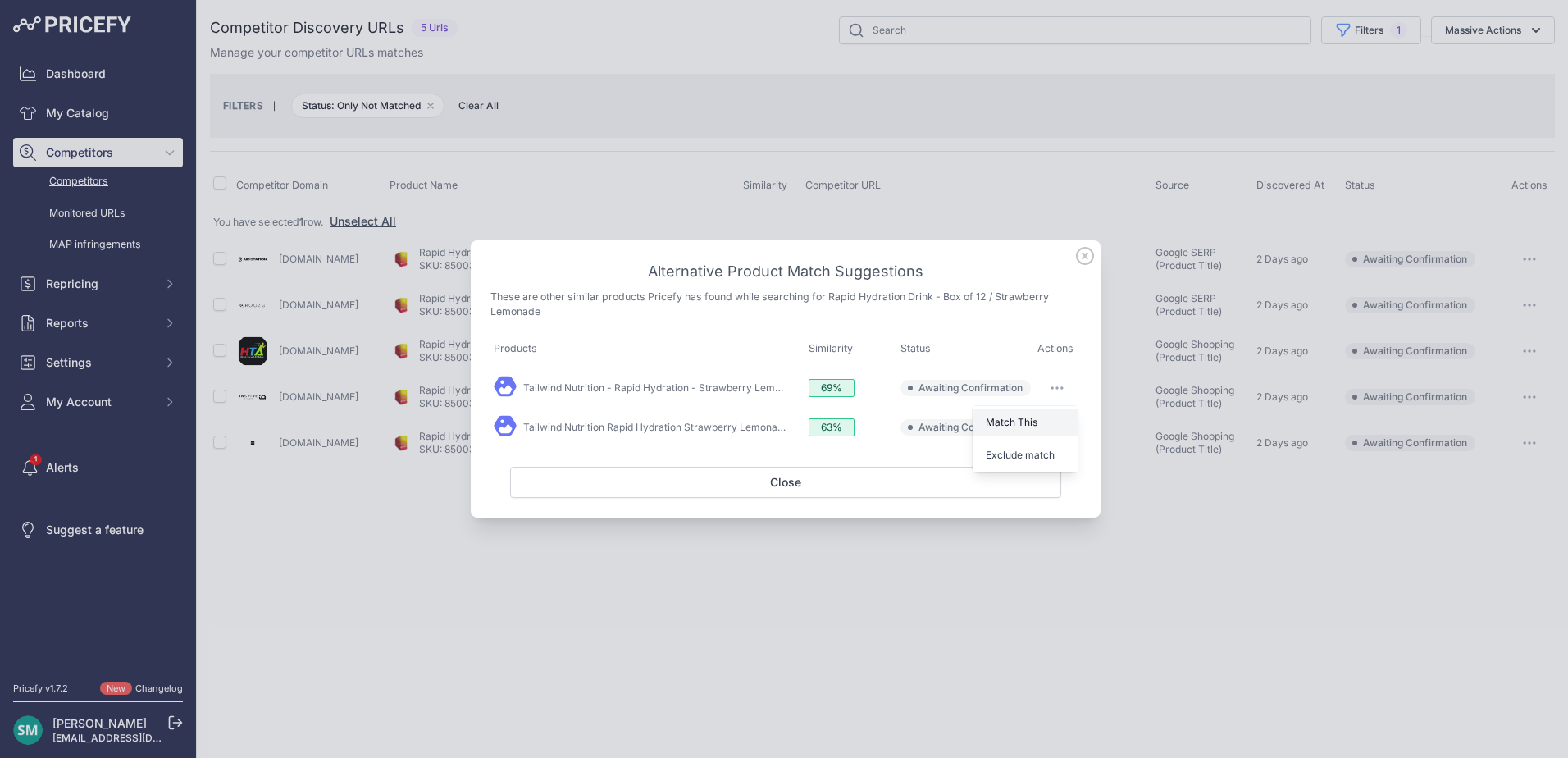 click on "Match This" at bounding box center [1025, 422] 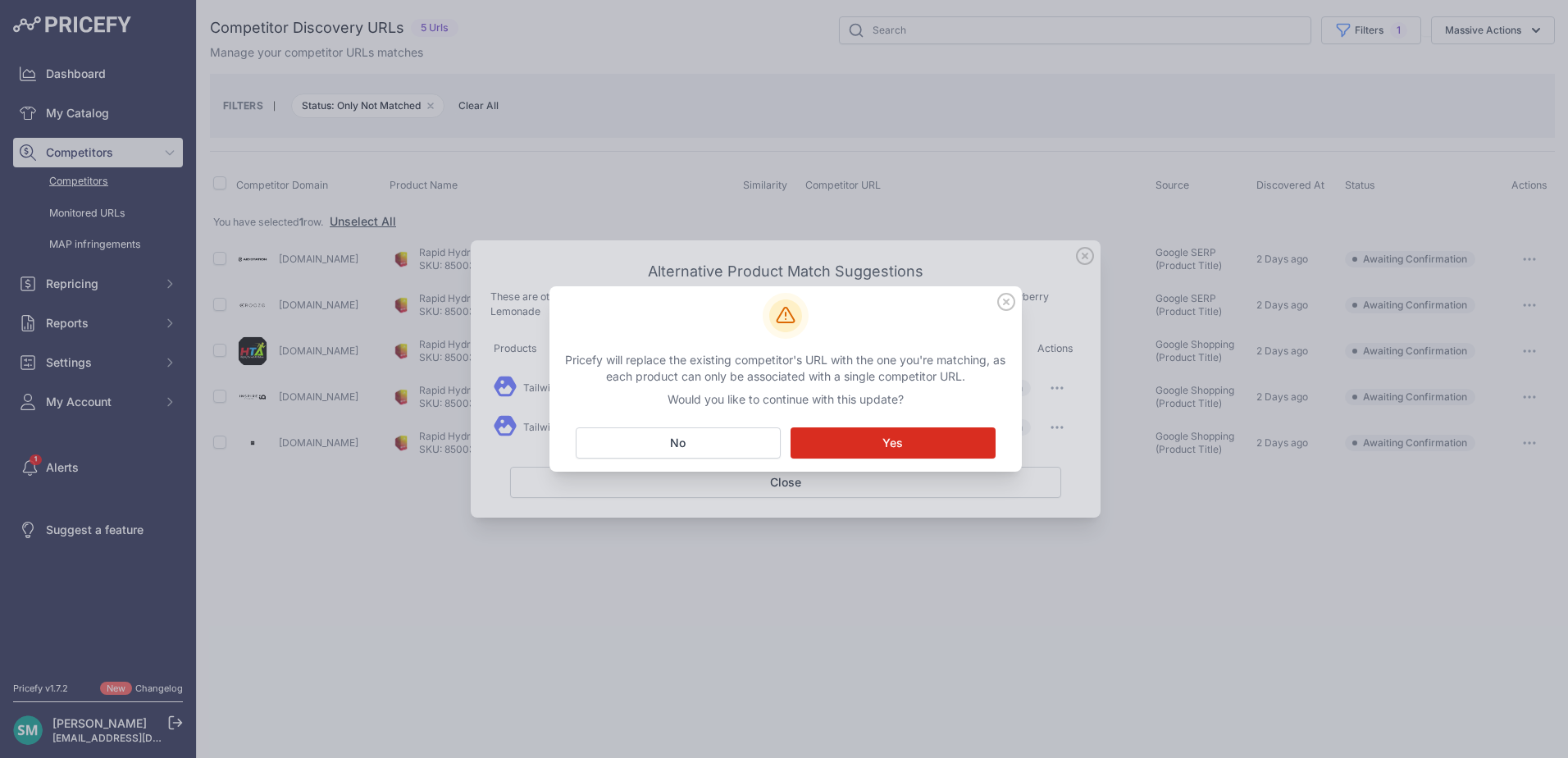 click on "Pricefy will replace the existing competitor's URL with the one you're matching, as each product can only be associated with a single competitor URL.
Would you like to continue with this update?
Attention: Yes" at bounding box center (786, 379) 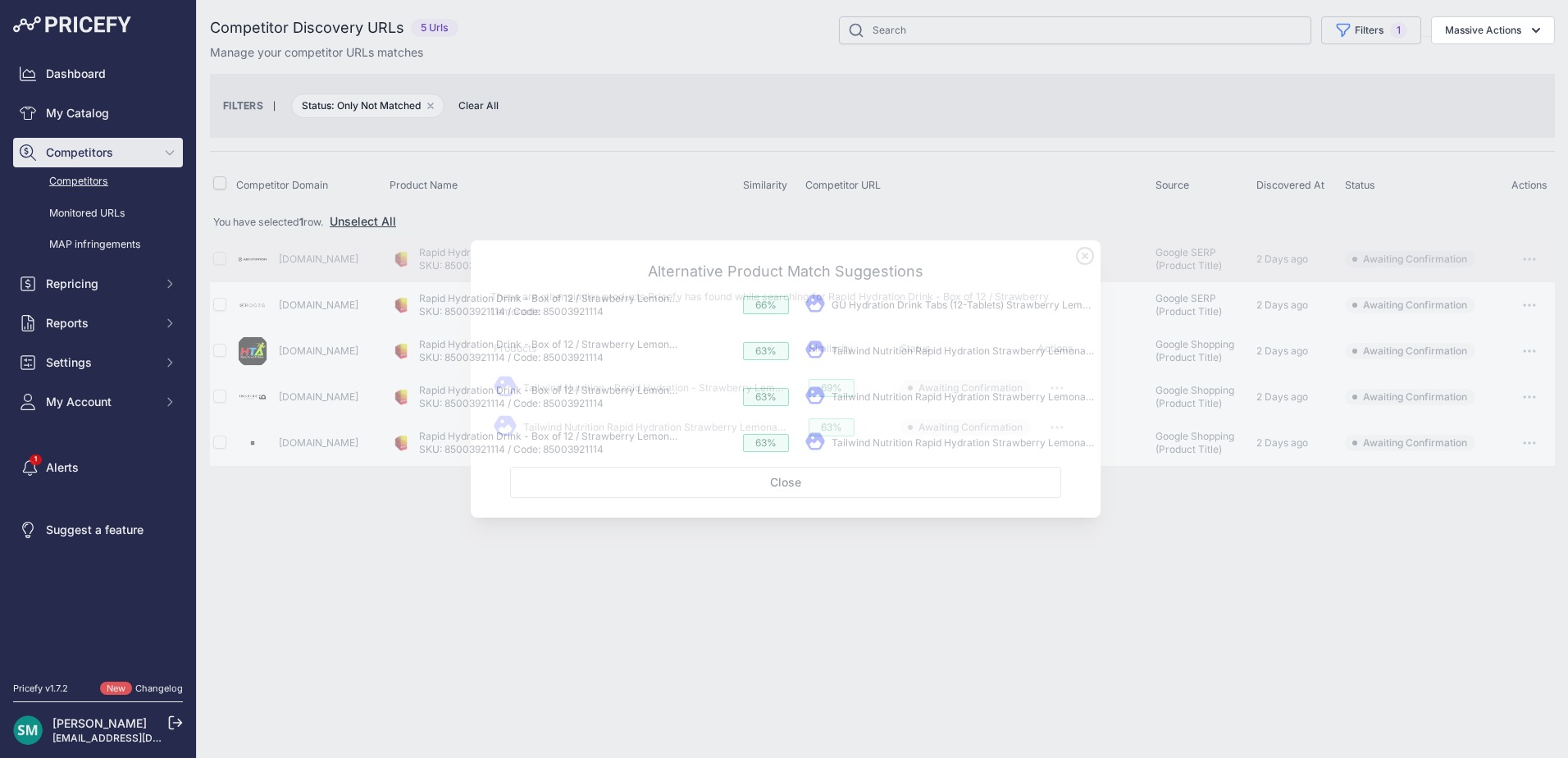 click on "​
Pricefy will replace the existing competitor's URL with the one you're matching, as each product can only be associated with a single competitor URL.
Attention: Matching... Yes No" at bounding box center (977, 443) 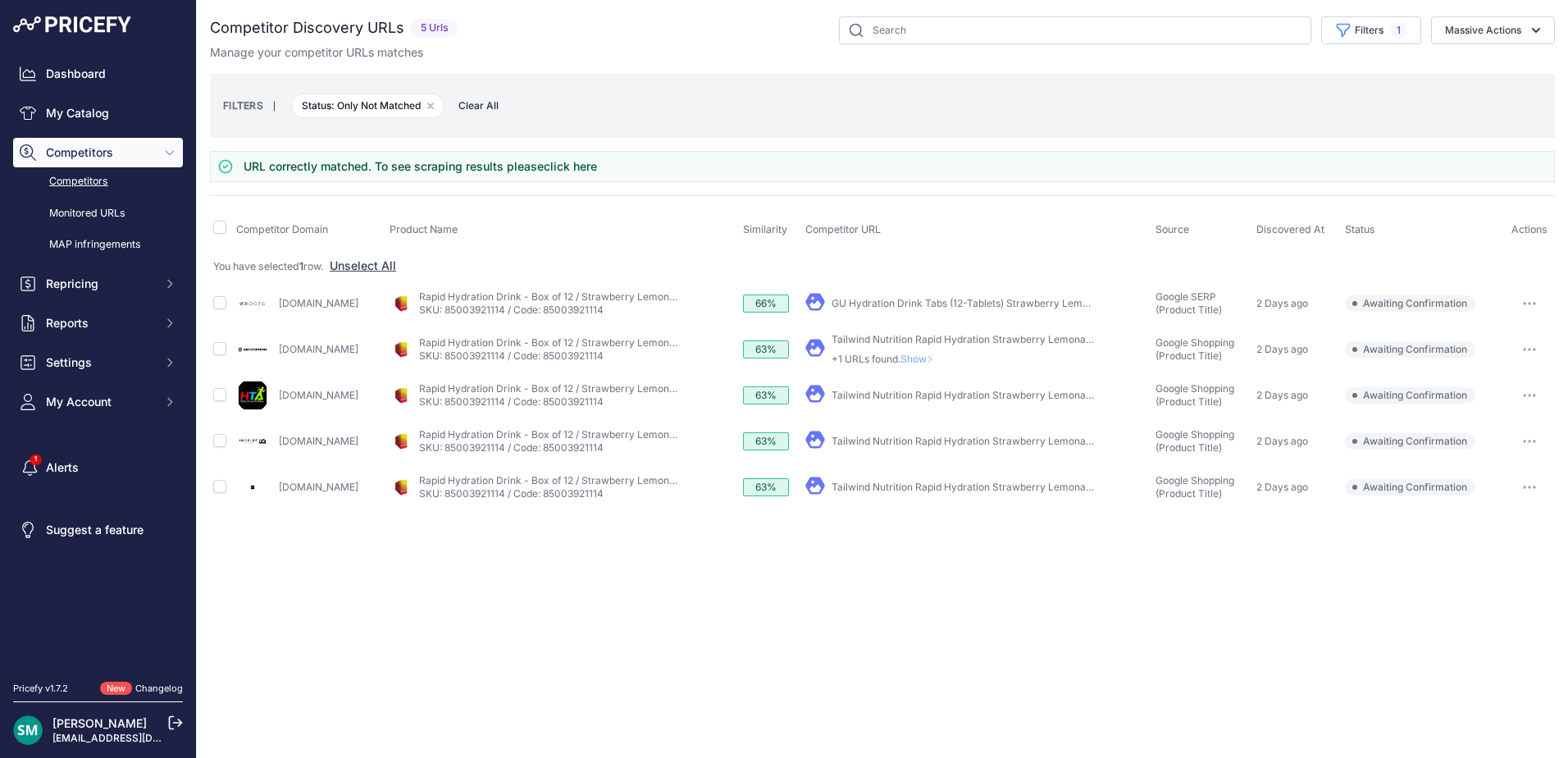 click on "Show" at bounding box center [920, 358] 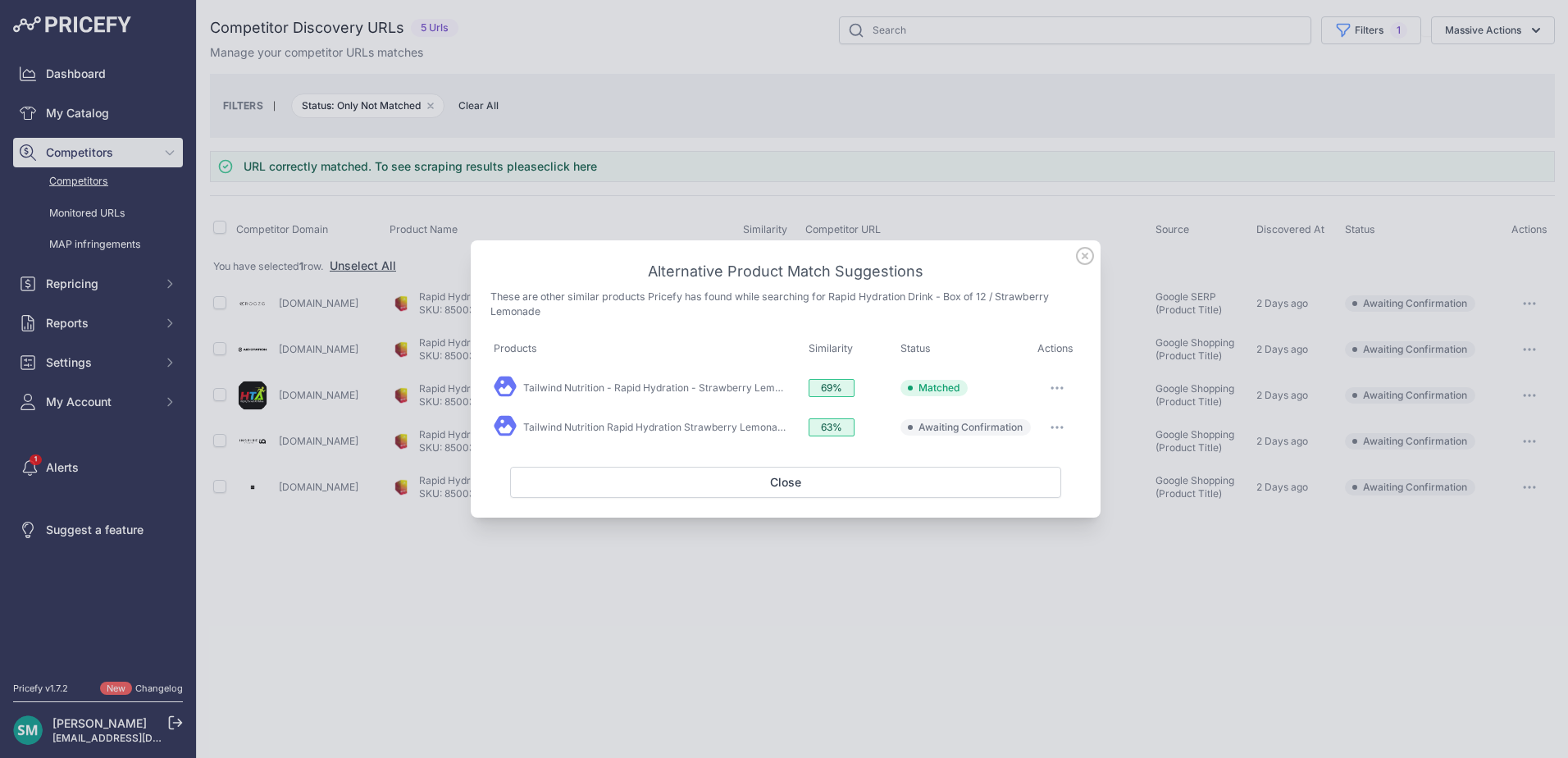 click 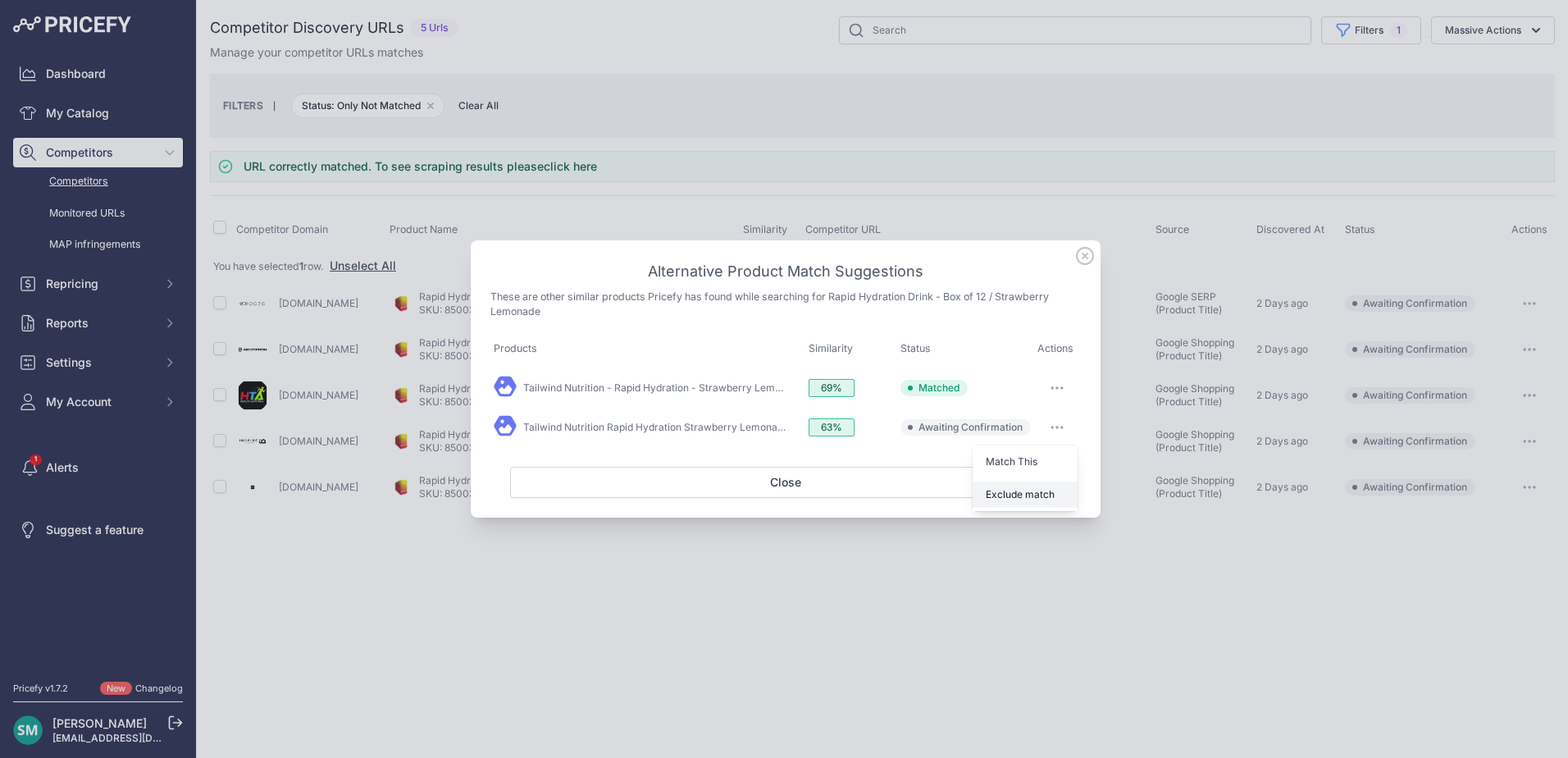click on "Exclude match" at bounding box center (1020, 494) 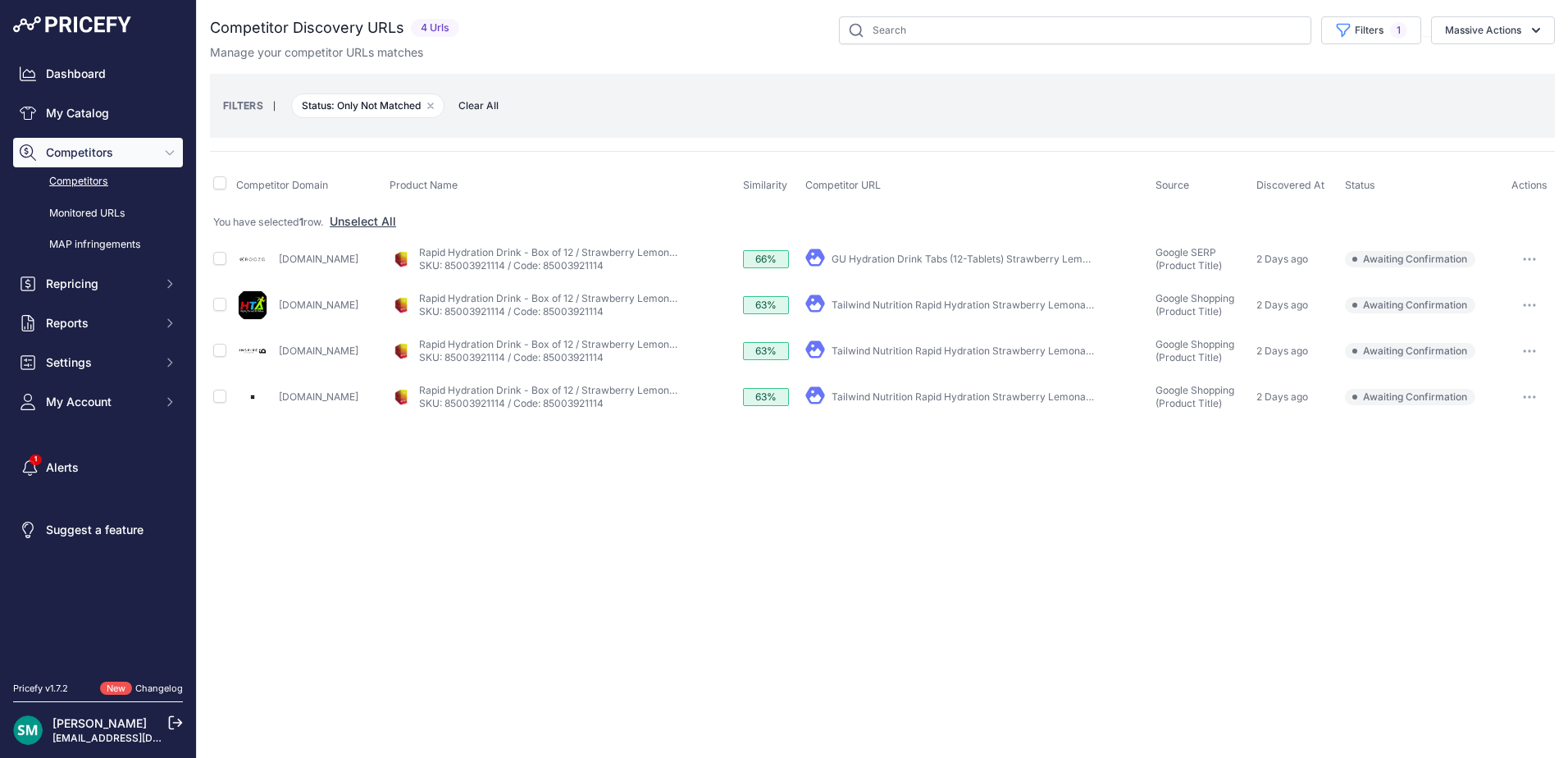 click 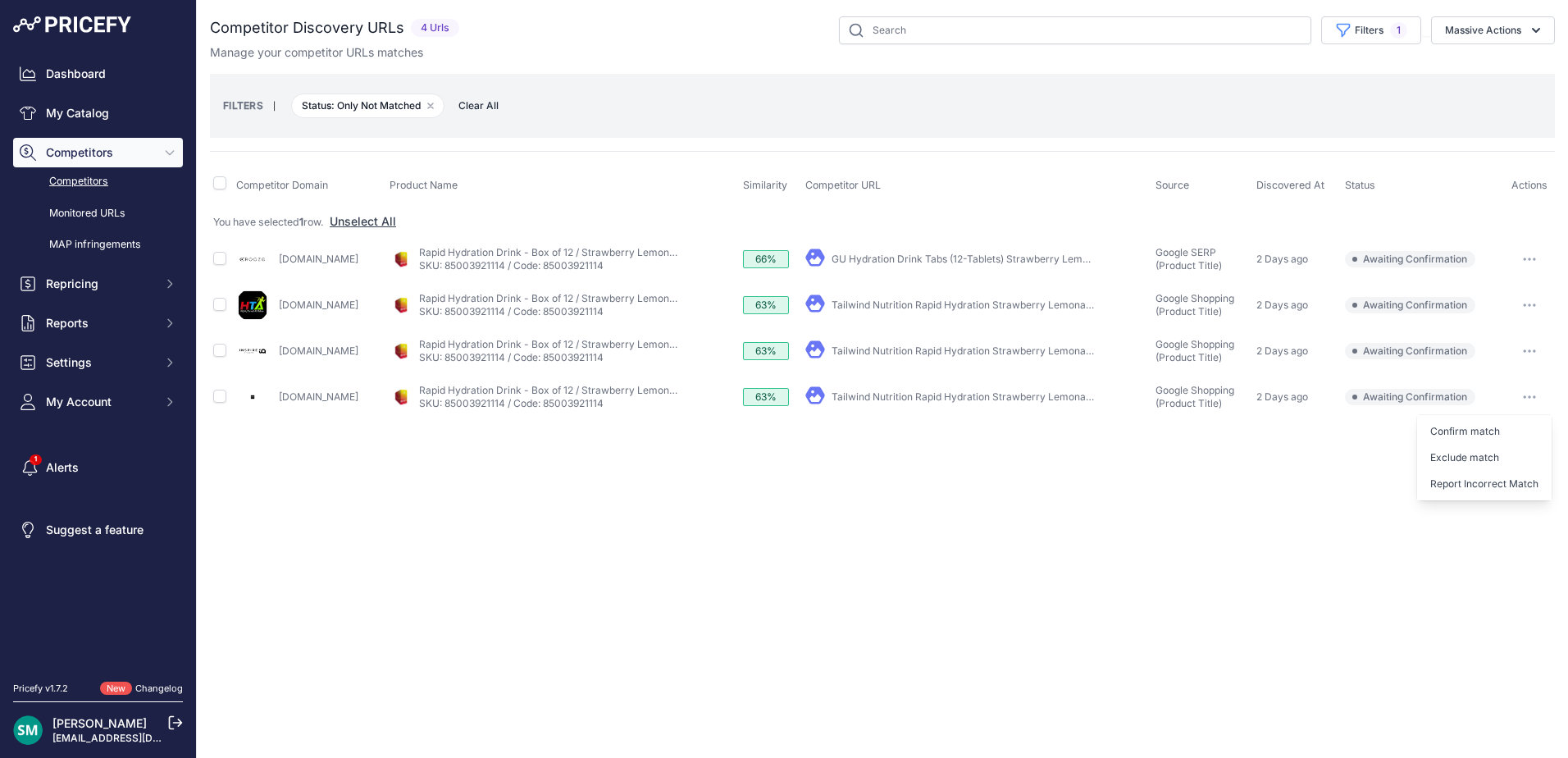 click on "Confirm match" at bounding box center [0, 0] 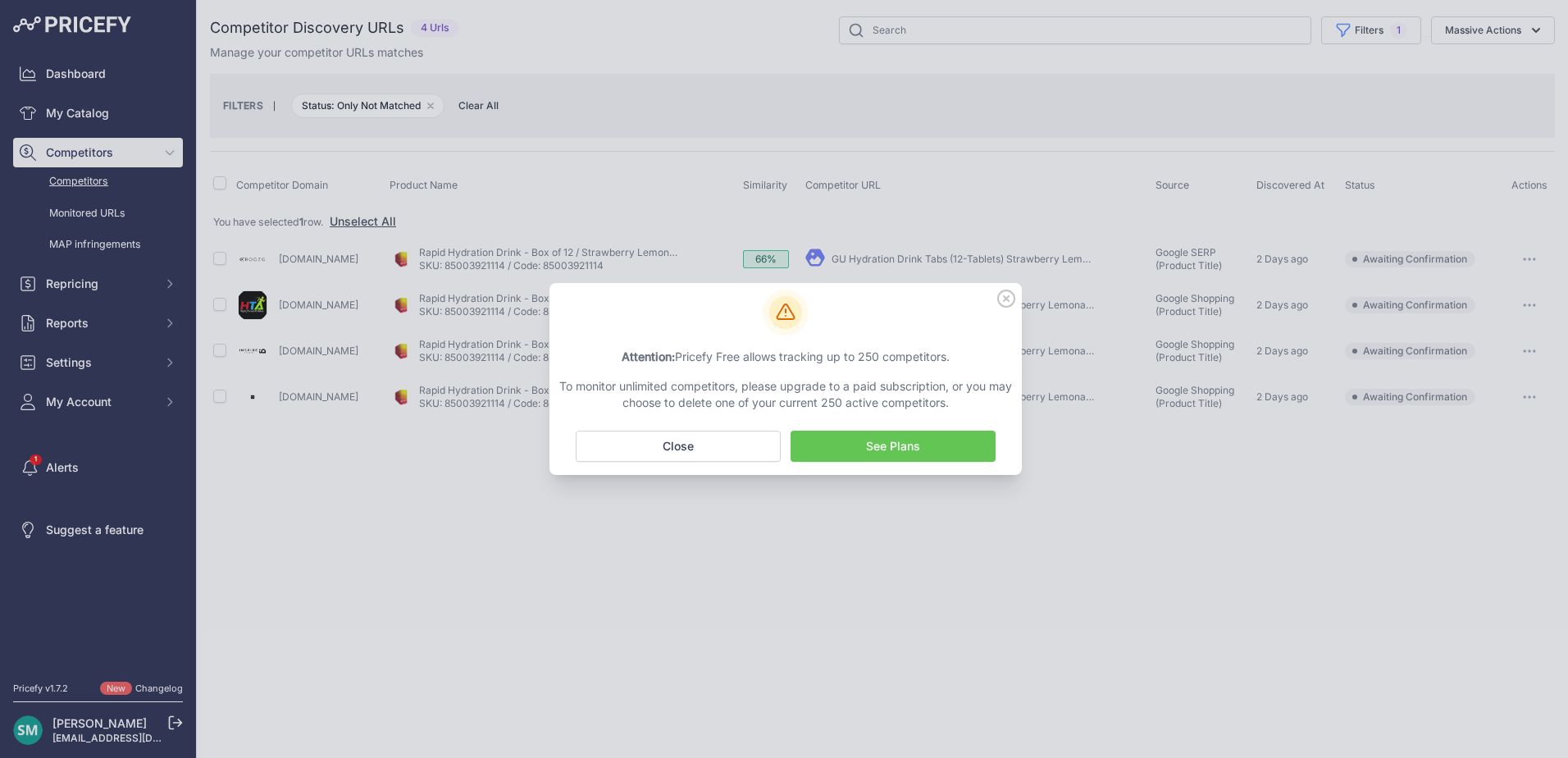 click 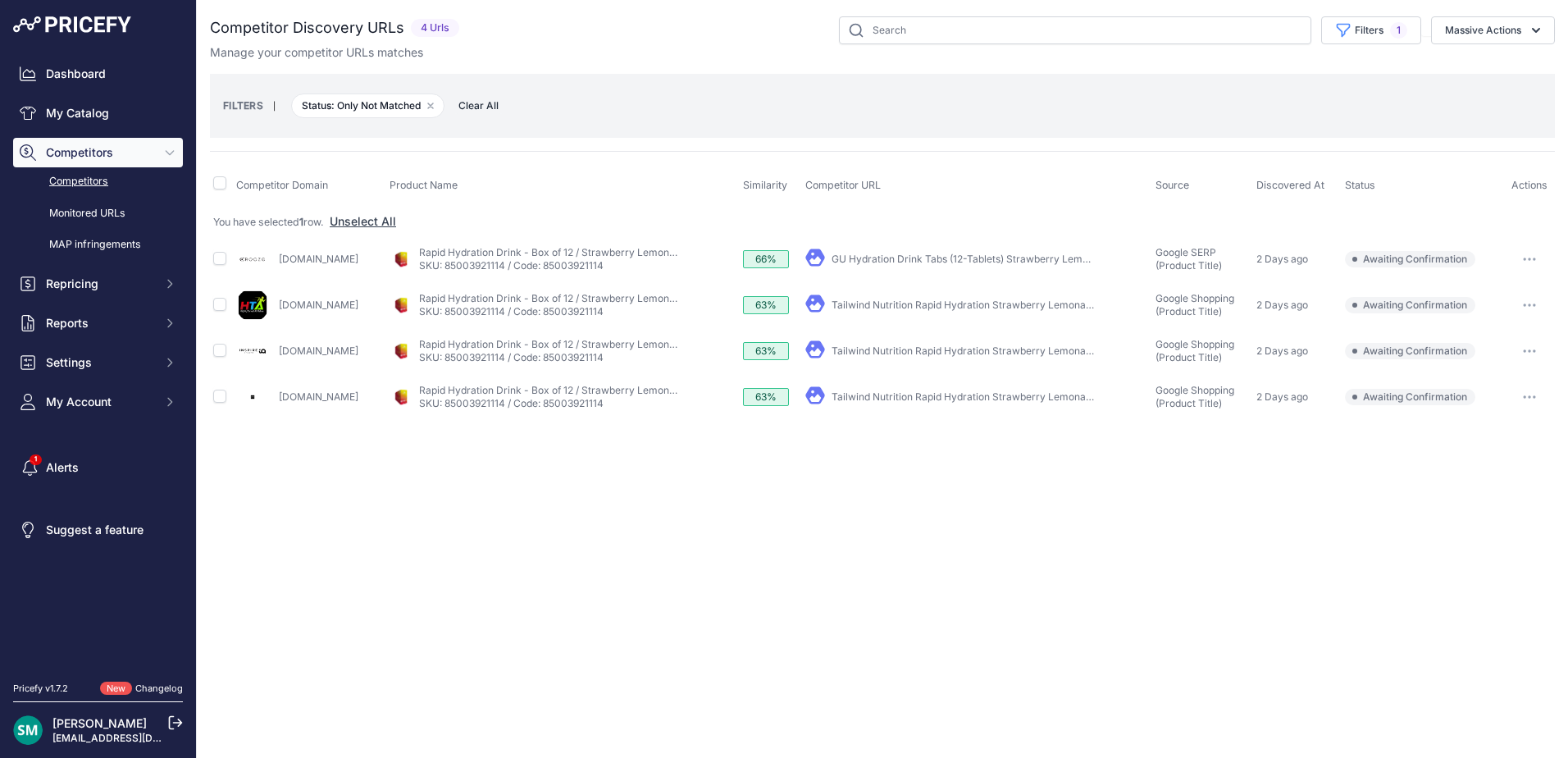 click at bounding box center (221, 259) 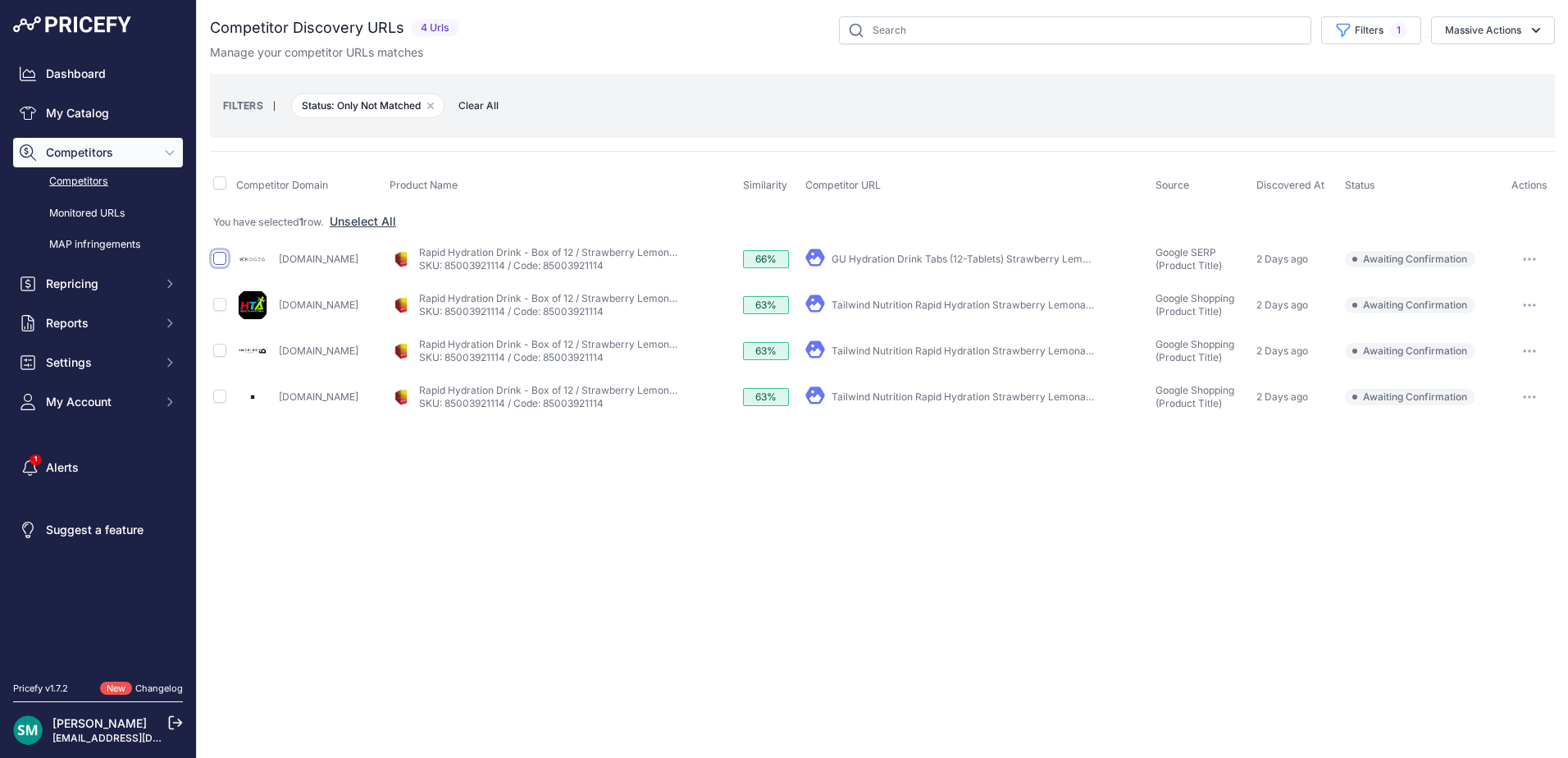 click at bounding box center [220, 258] 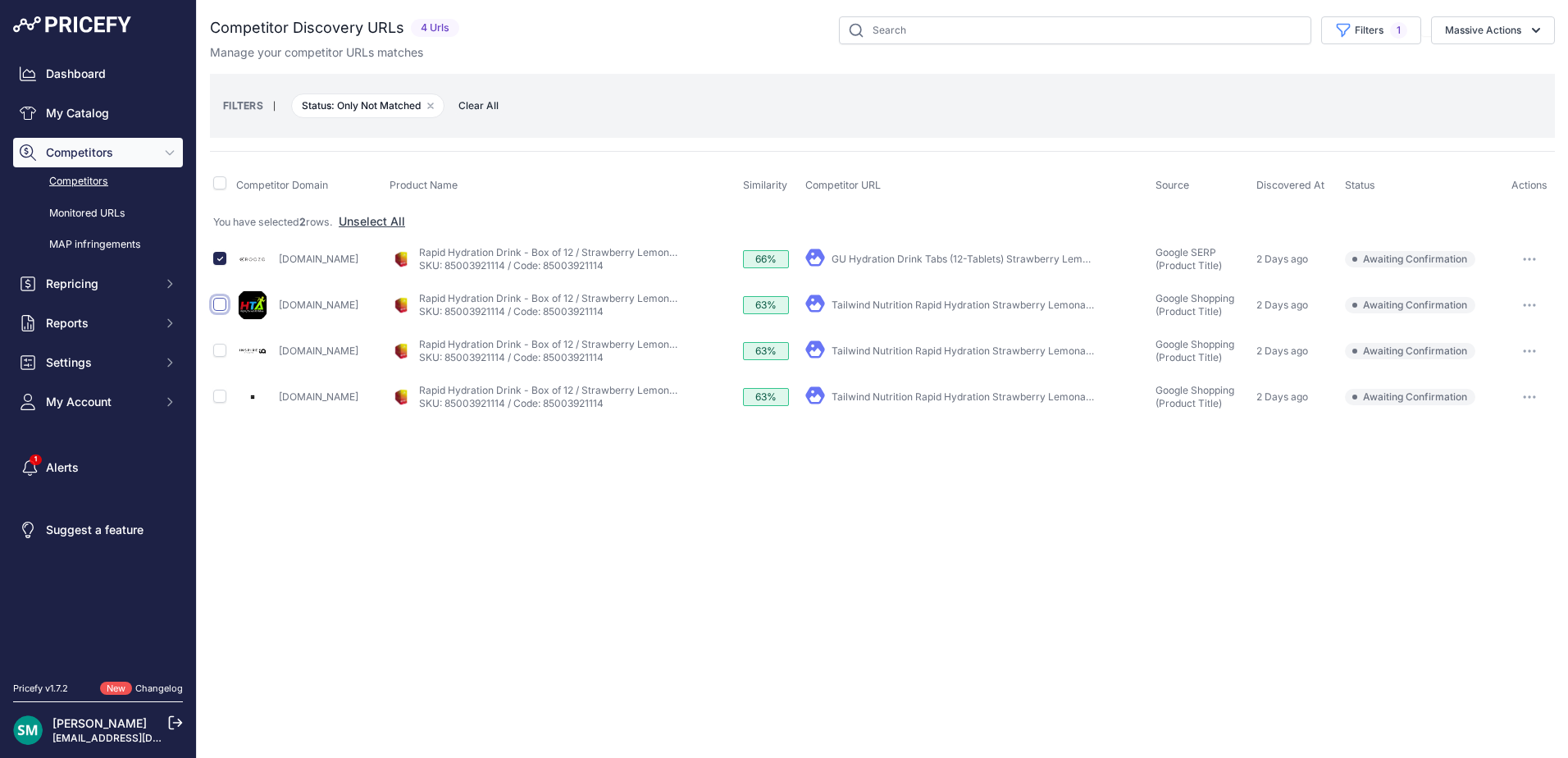 click at bounding box center [220, 304] 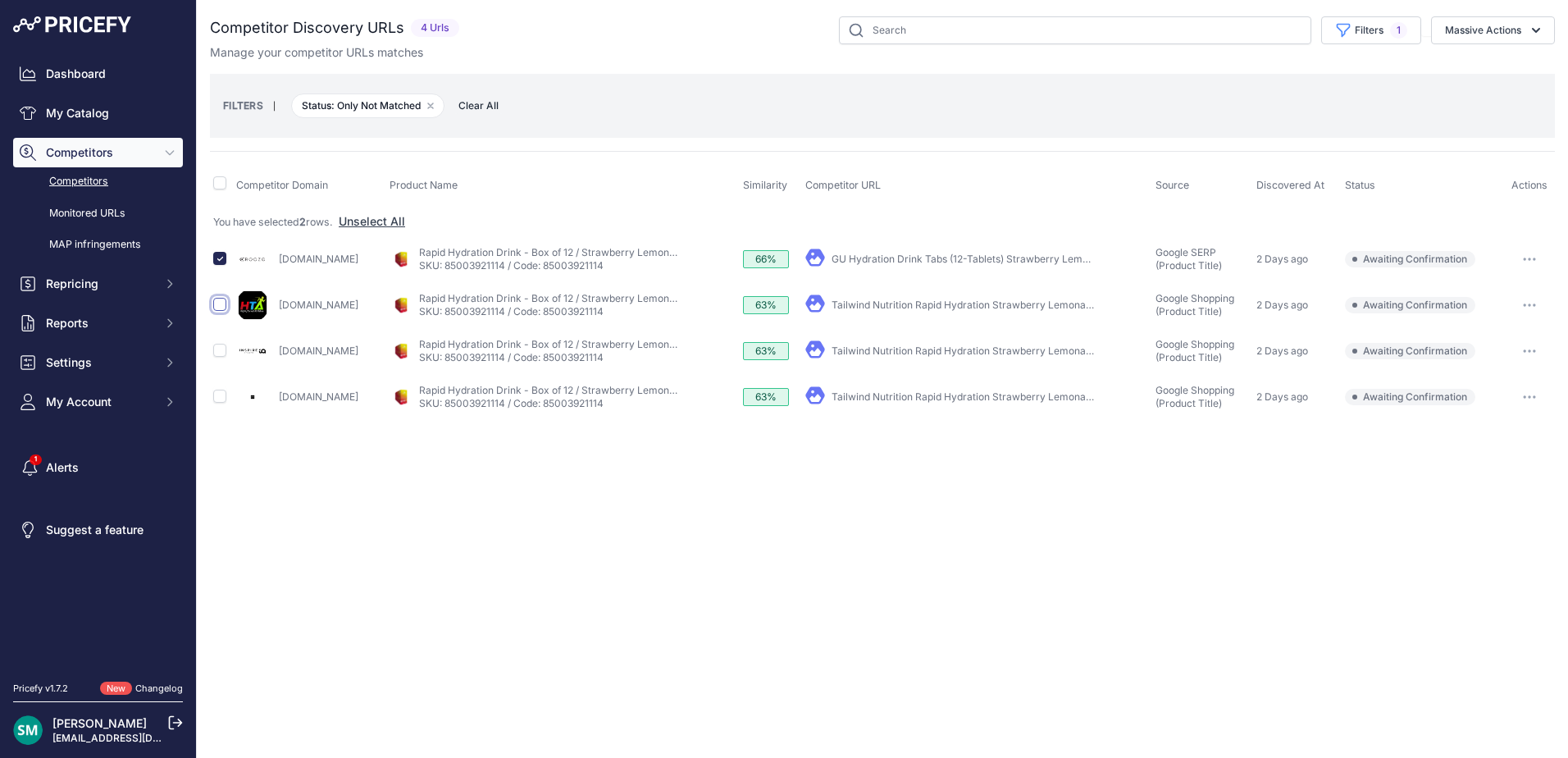 checkbox on "true" 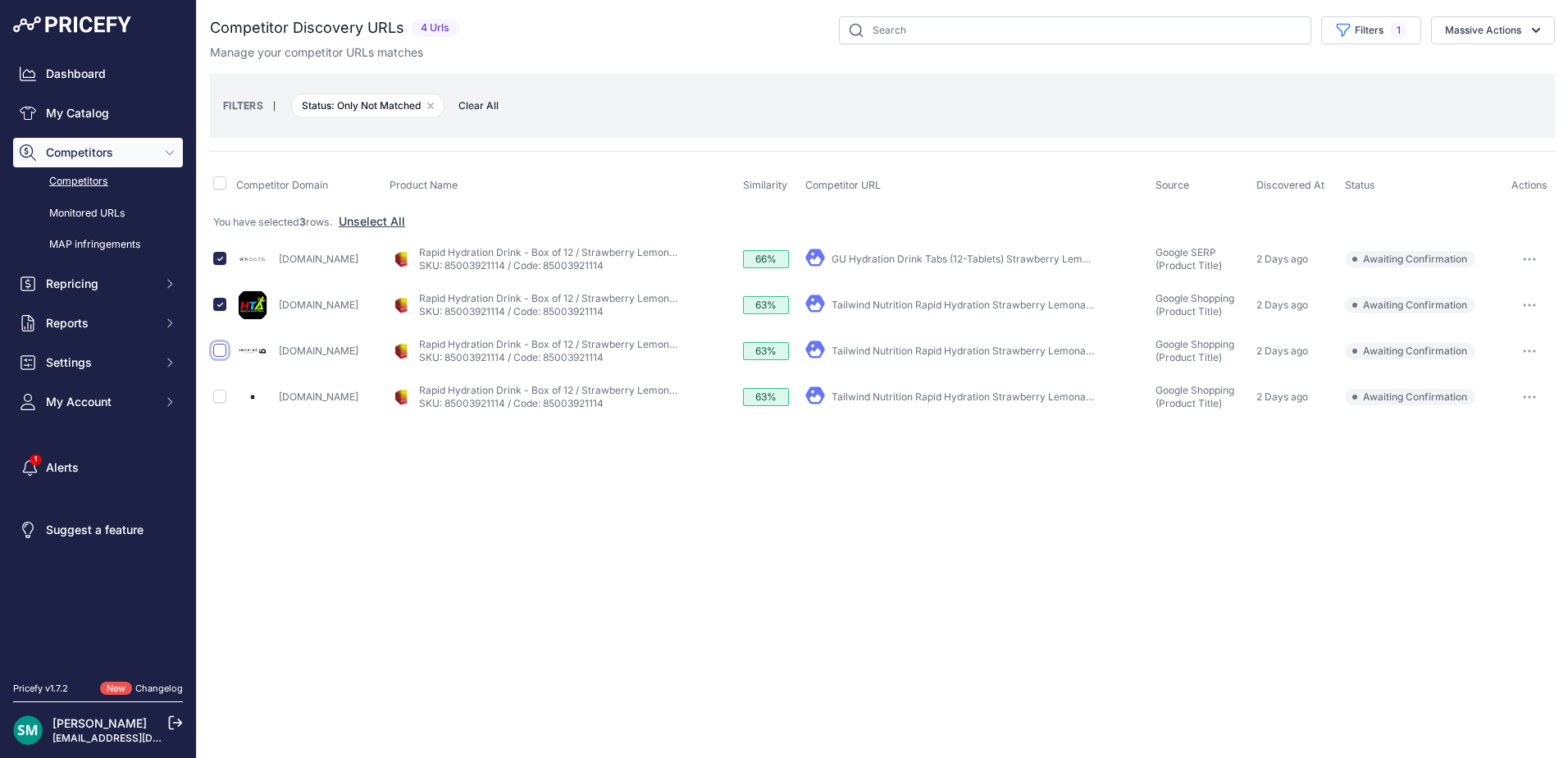 click at bounding box center [220, 350] 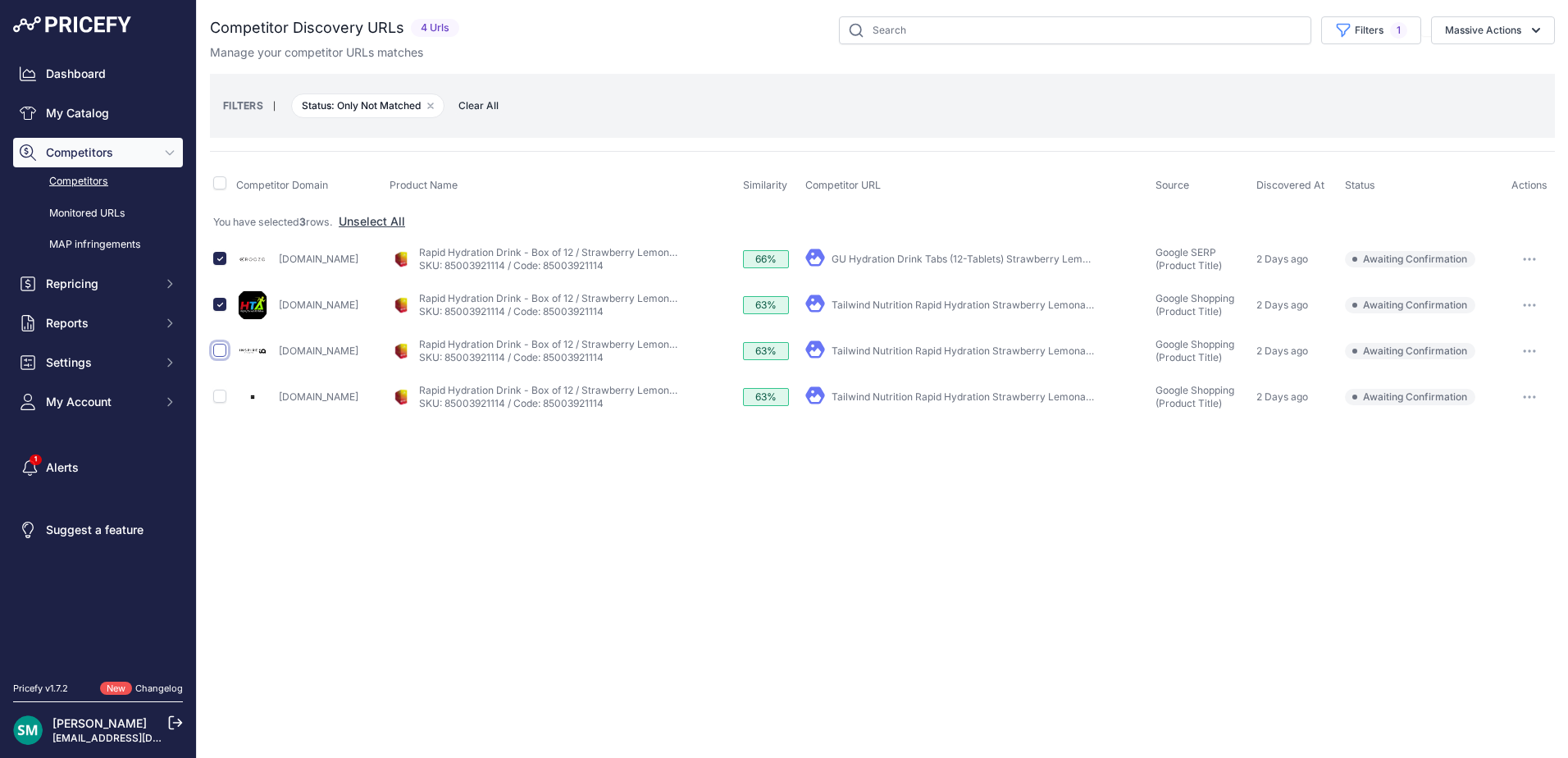 checkbox on "true" 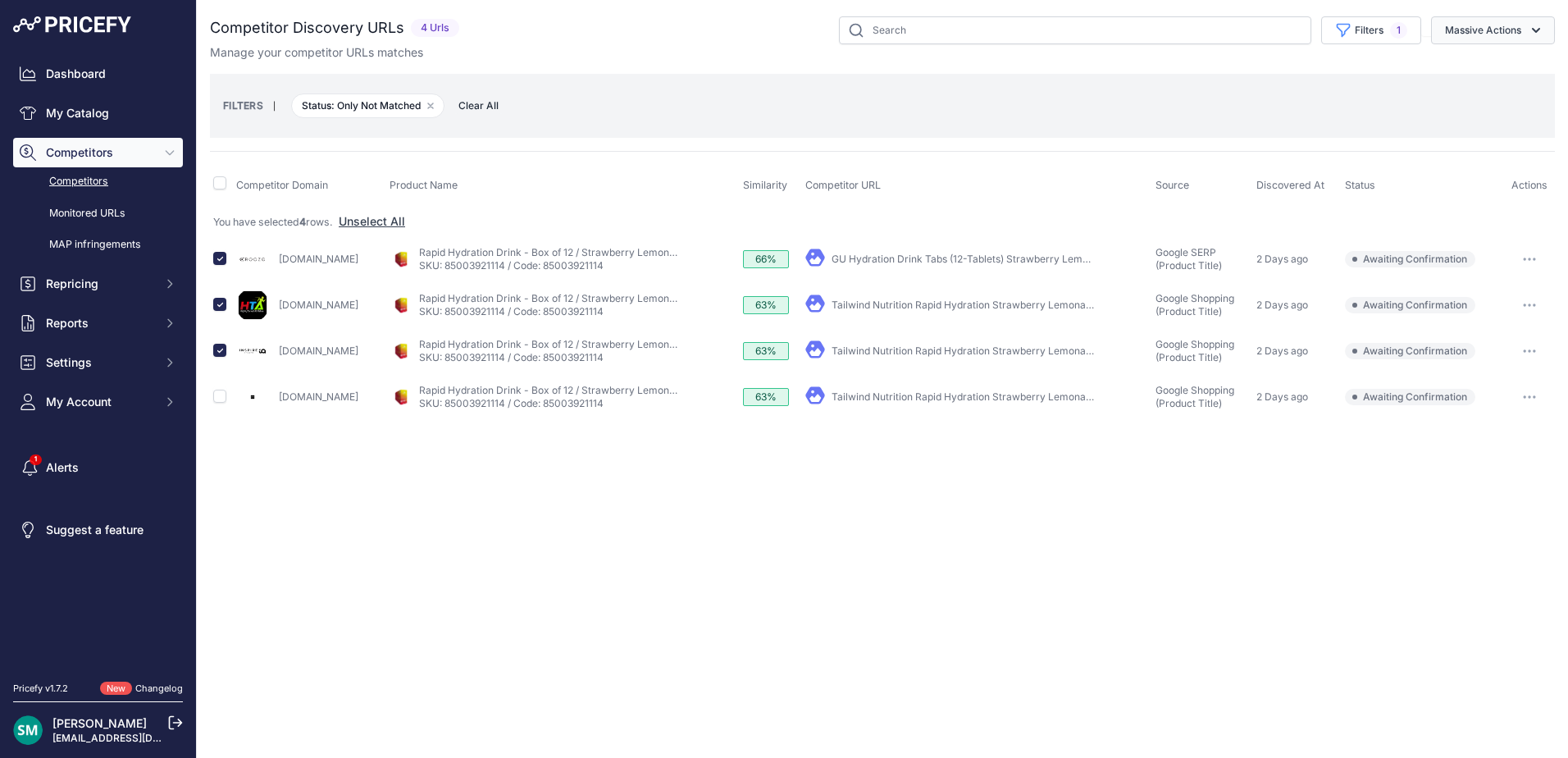 click on "Massive Actions" at bounding box center (1493, 30) 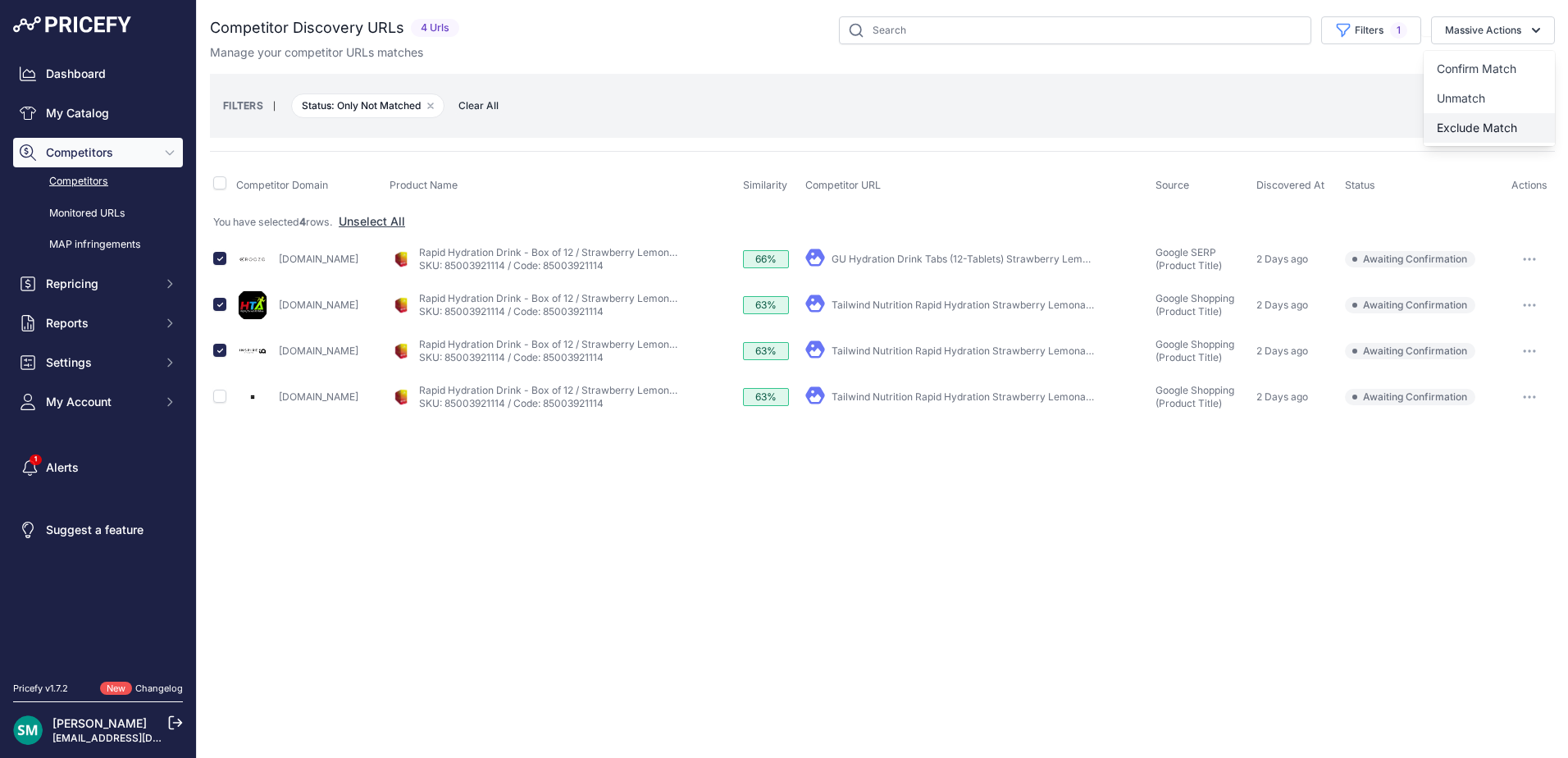 click on "Exclude Match" at bounding box center [1477, 127] 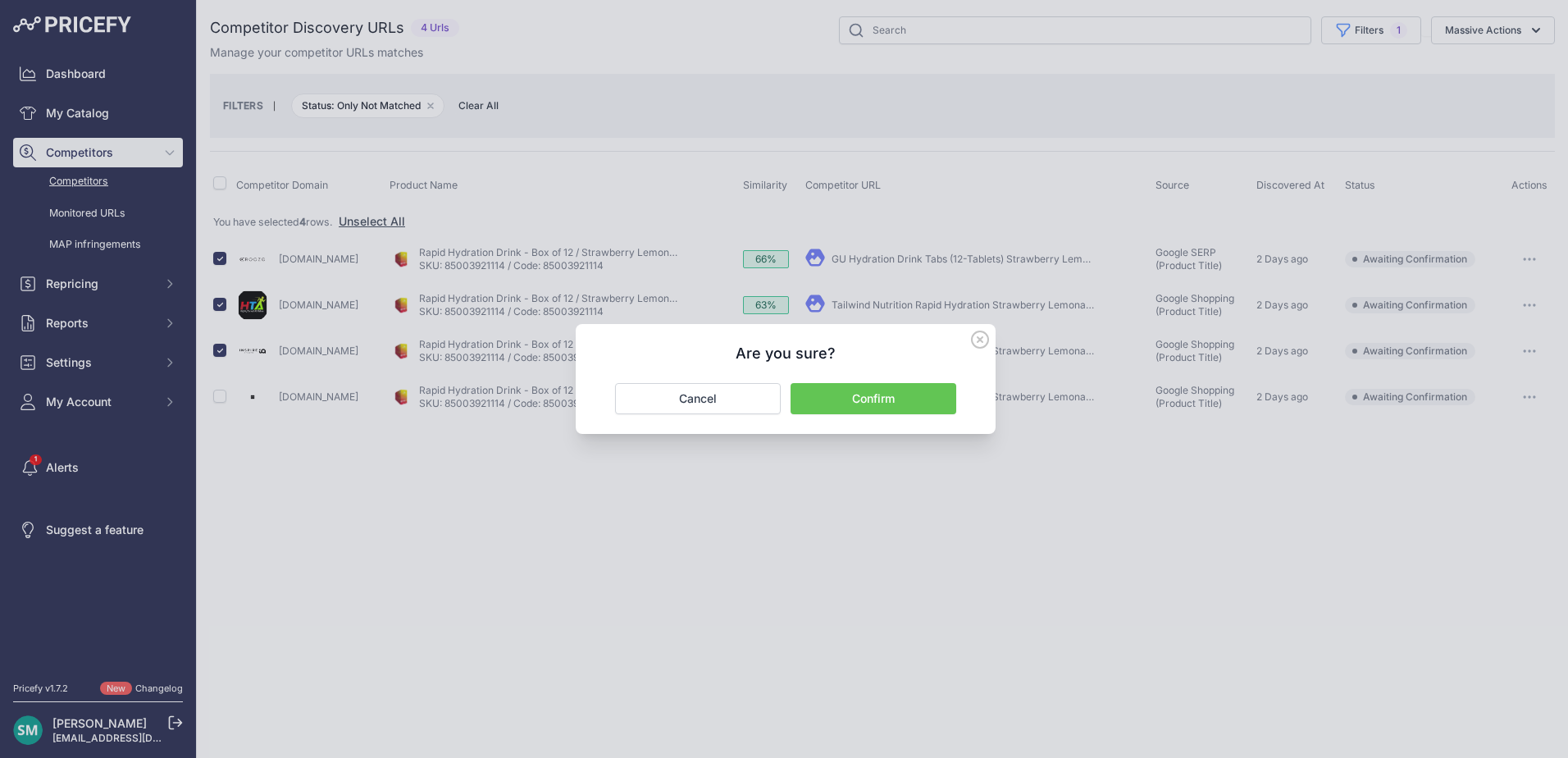 click on "Confirm" at bounding box center (873, 399) 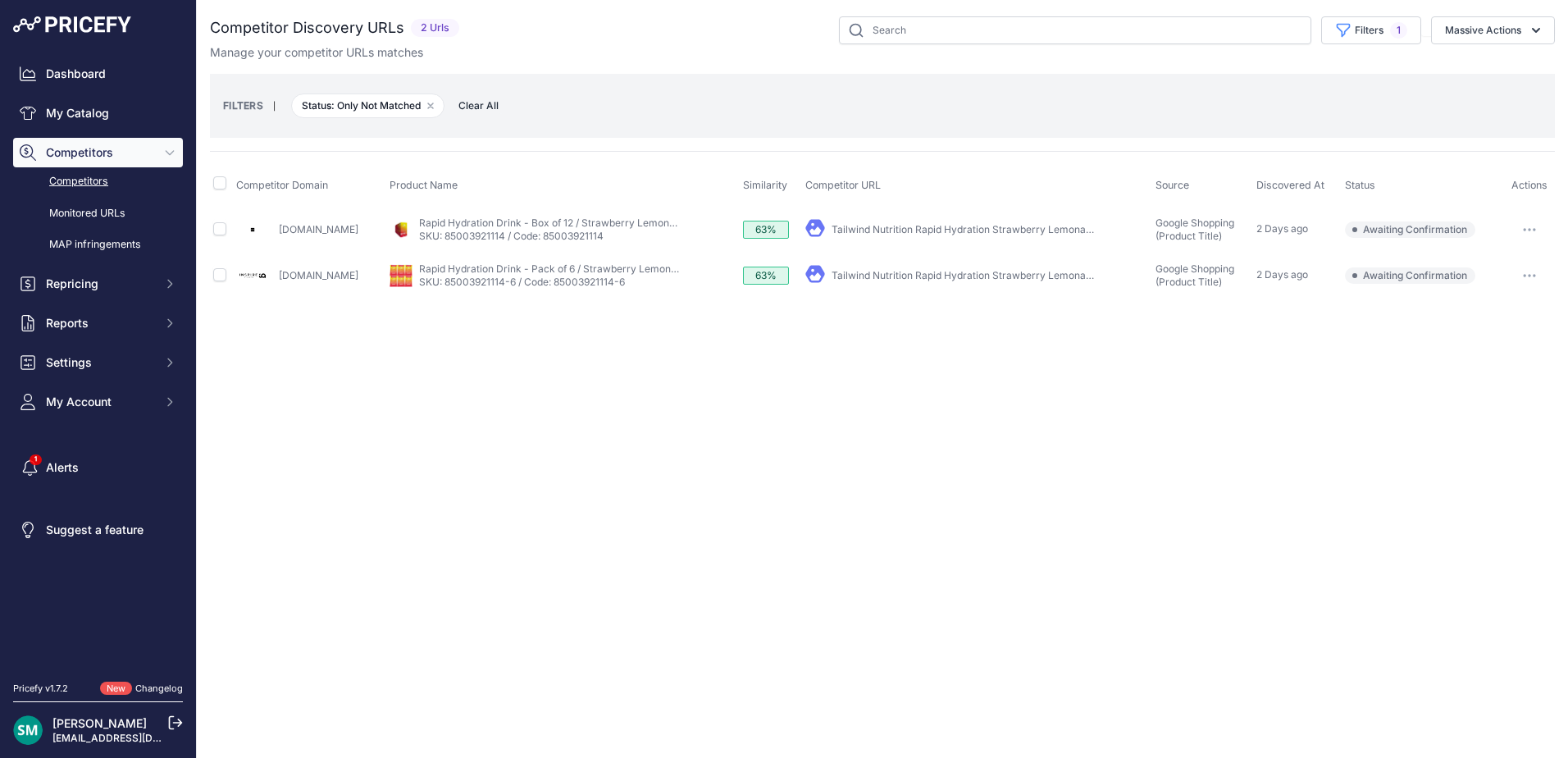 click at bounding box center [1529, 276] 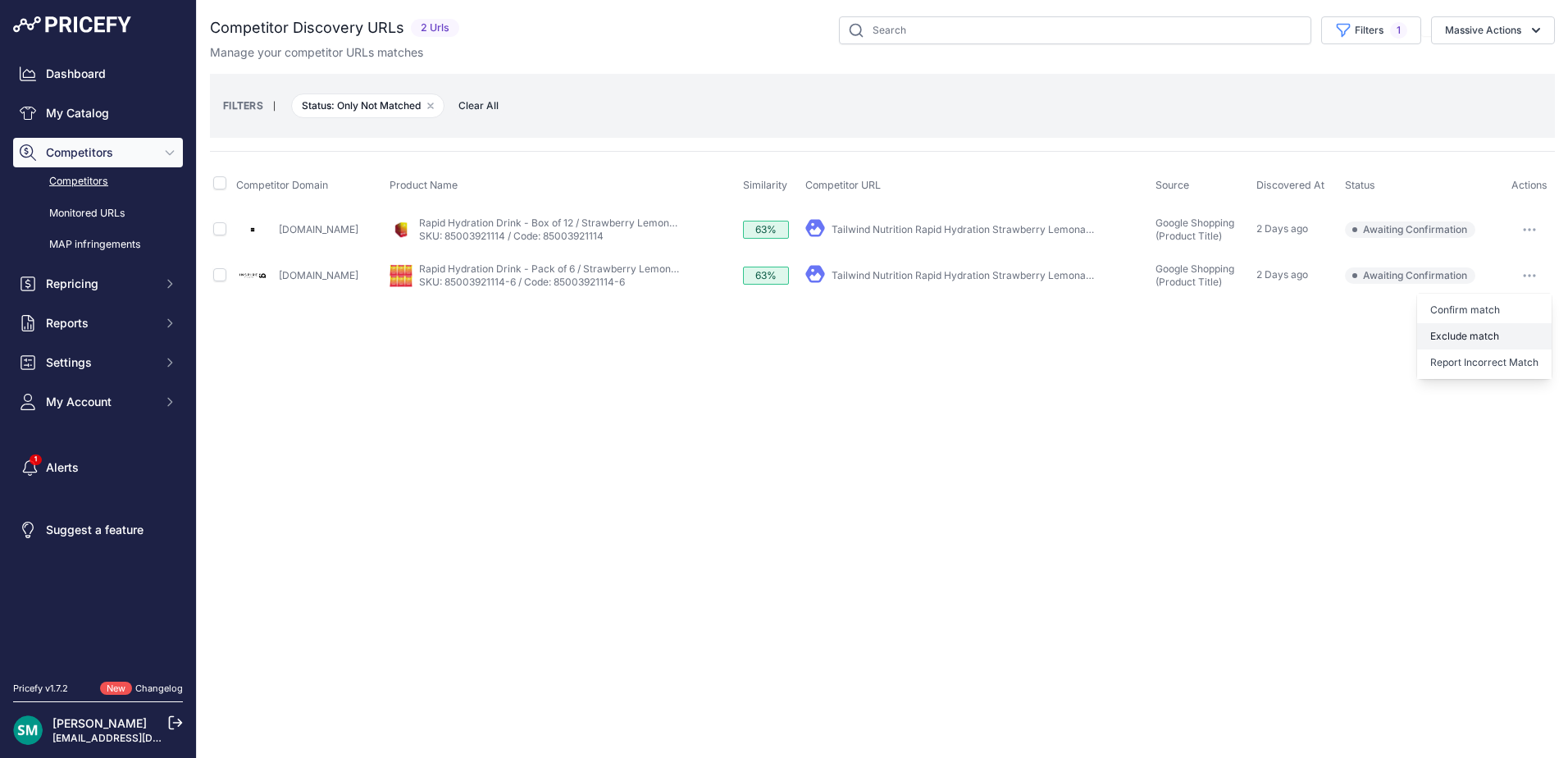 click on "Exclude match" at bounding box center (1484, 336) 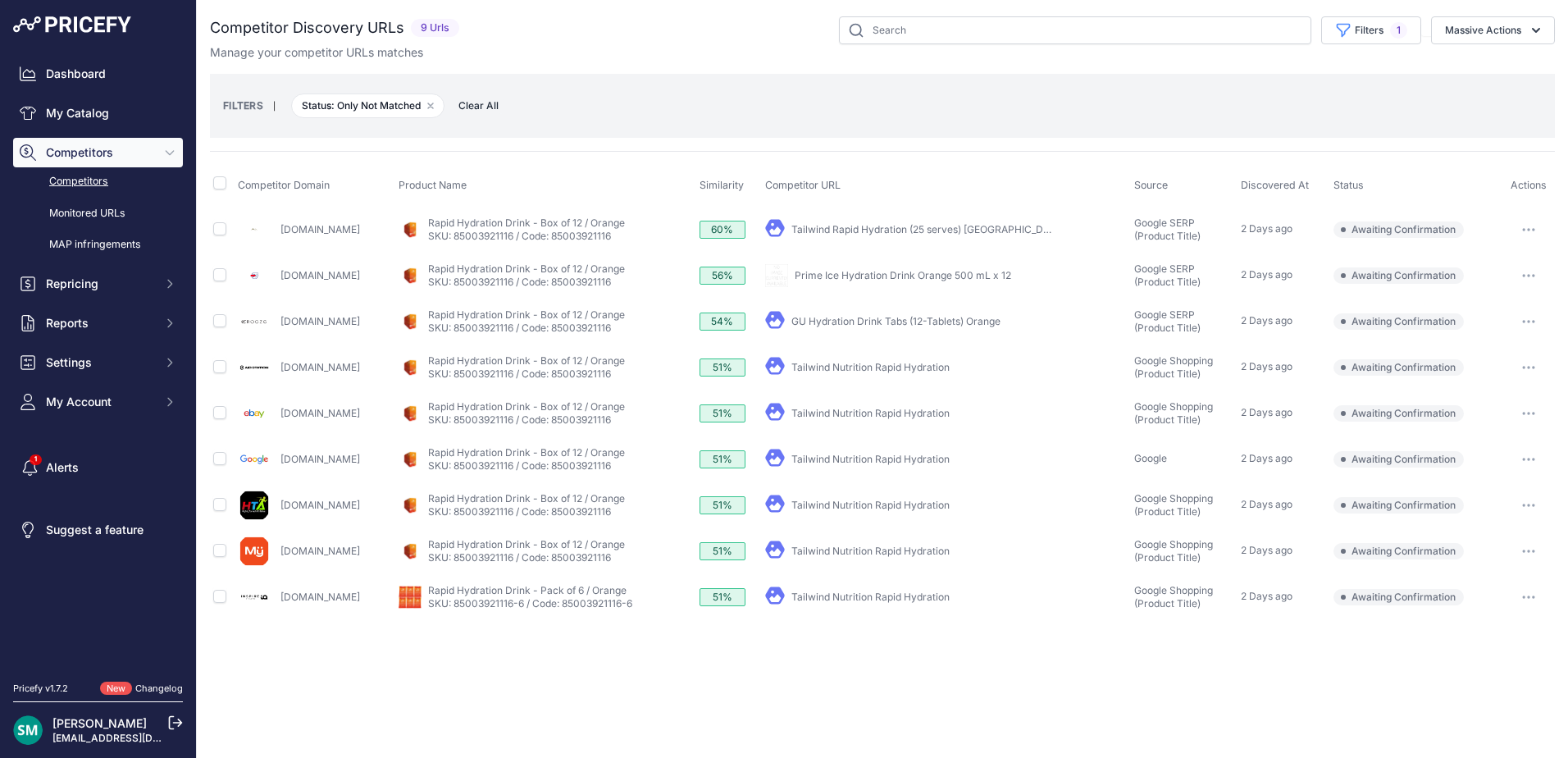 scroll, scrollTop: 0, scrollLeft: 0, axis: both 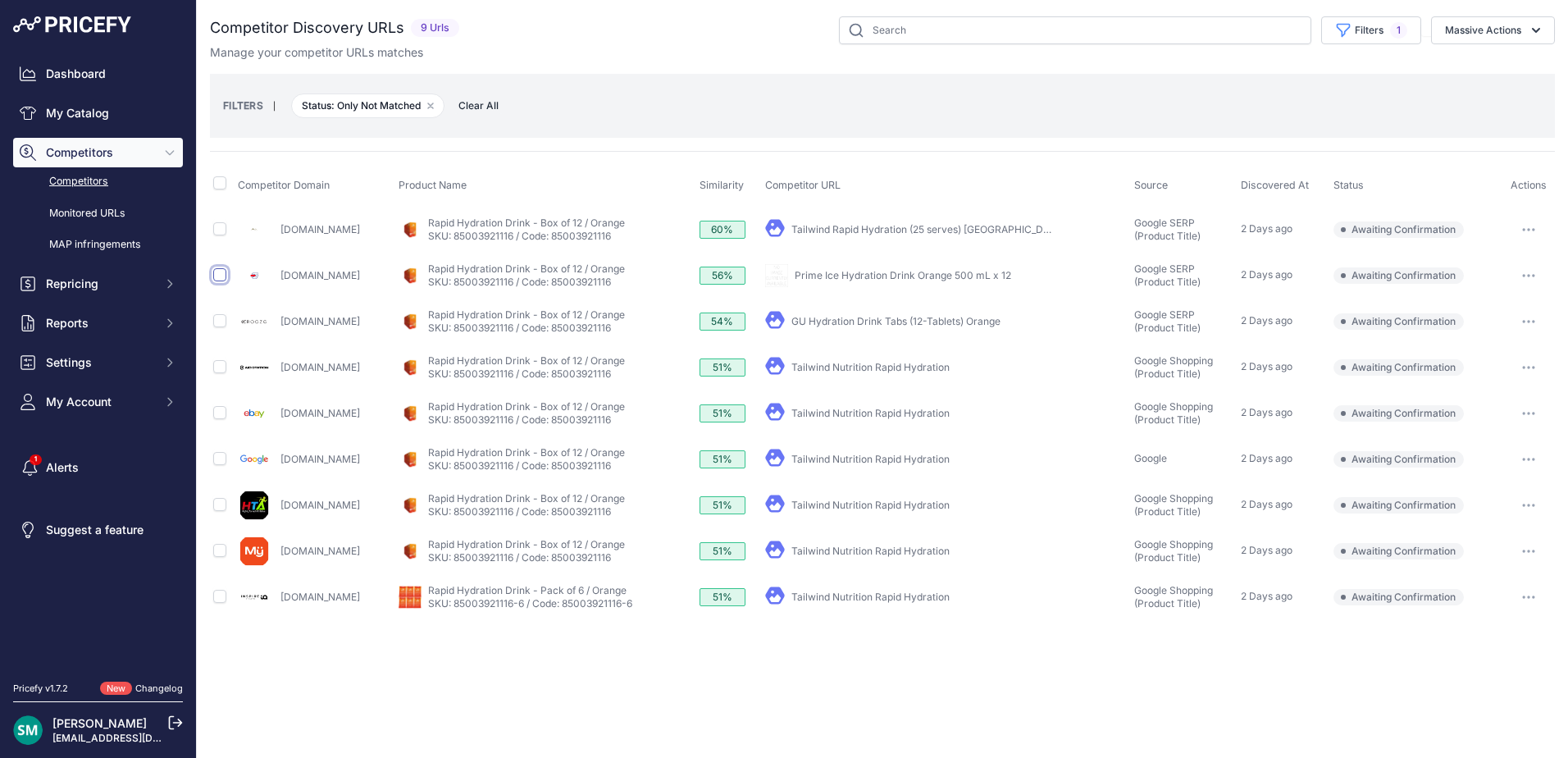 click at bounding box center [220, 275] 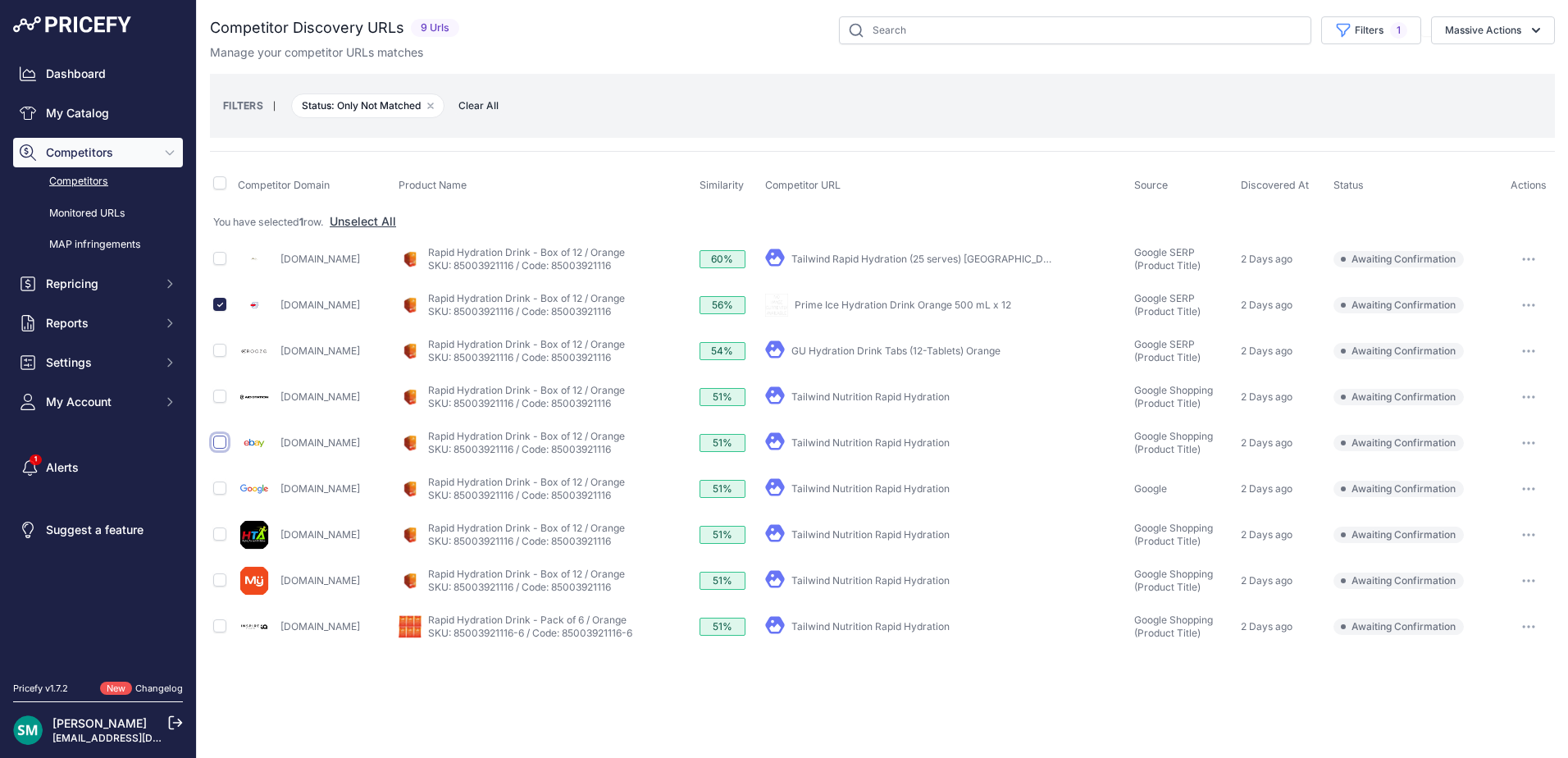 click at bounding box center (220, 442) 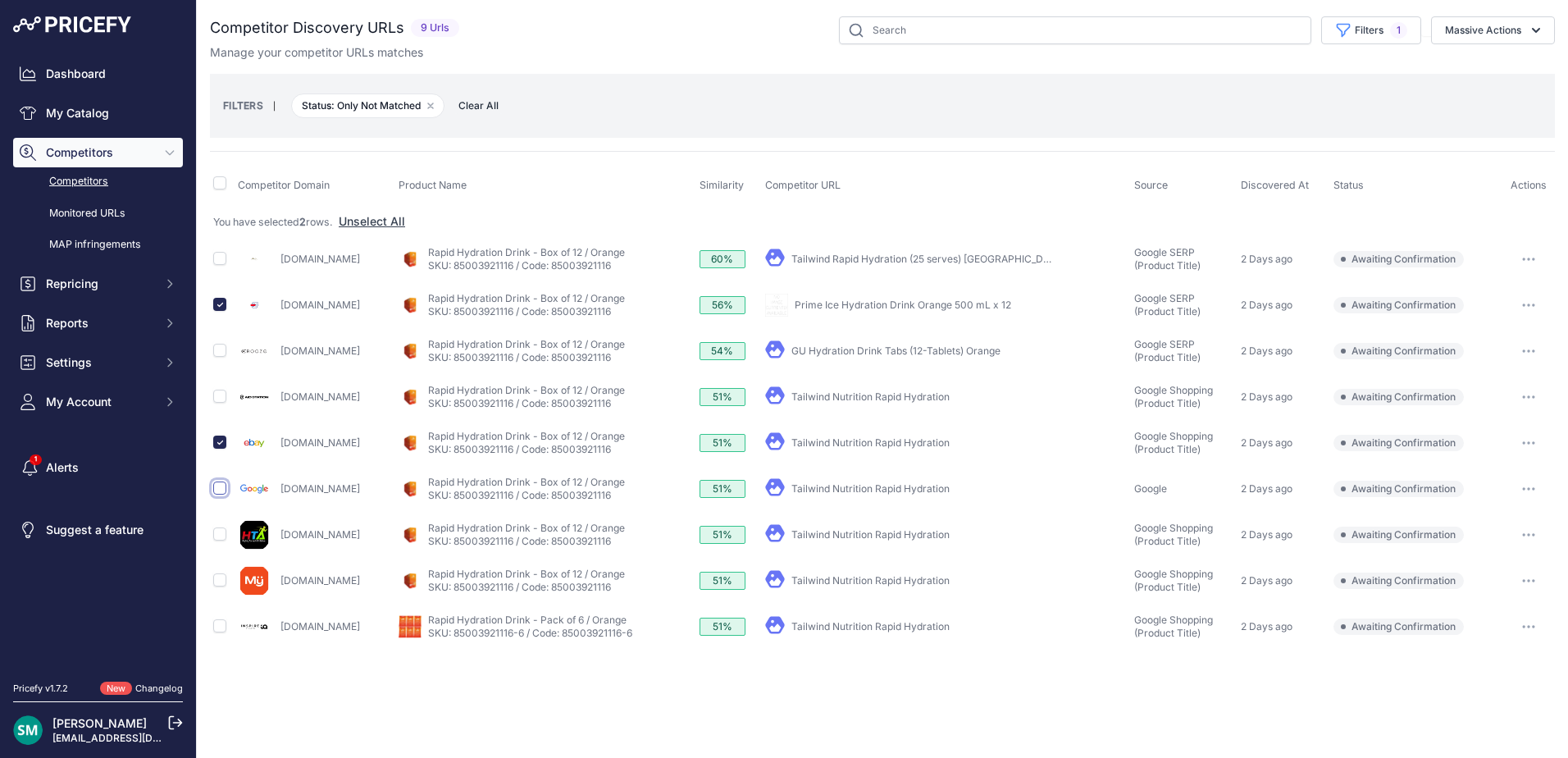 click at bounding box center [220, 488] 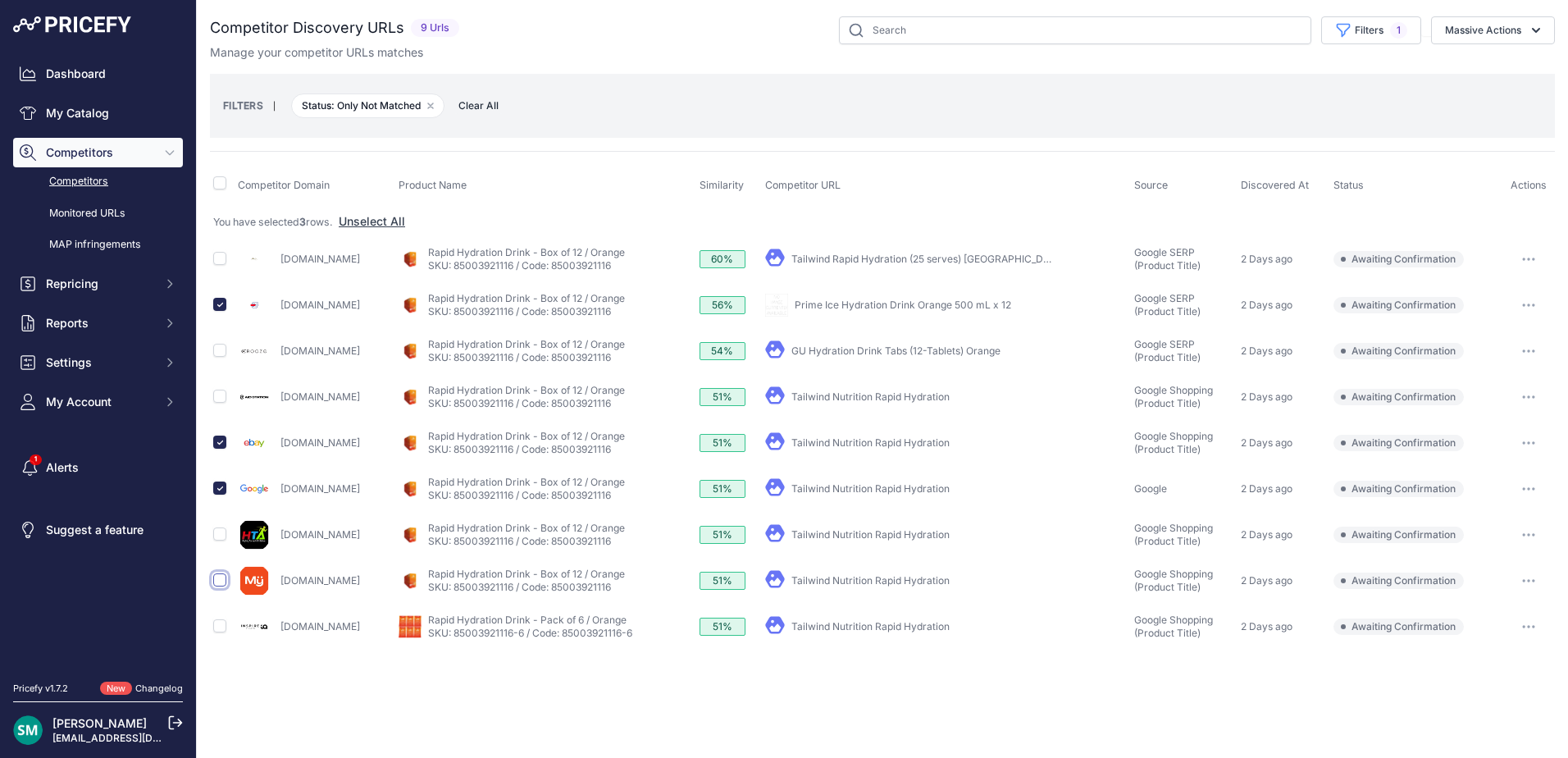 click at bounding box center (220, 580) 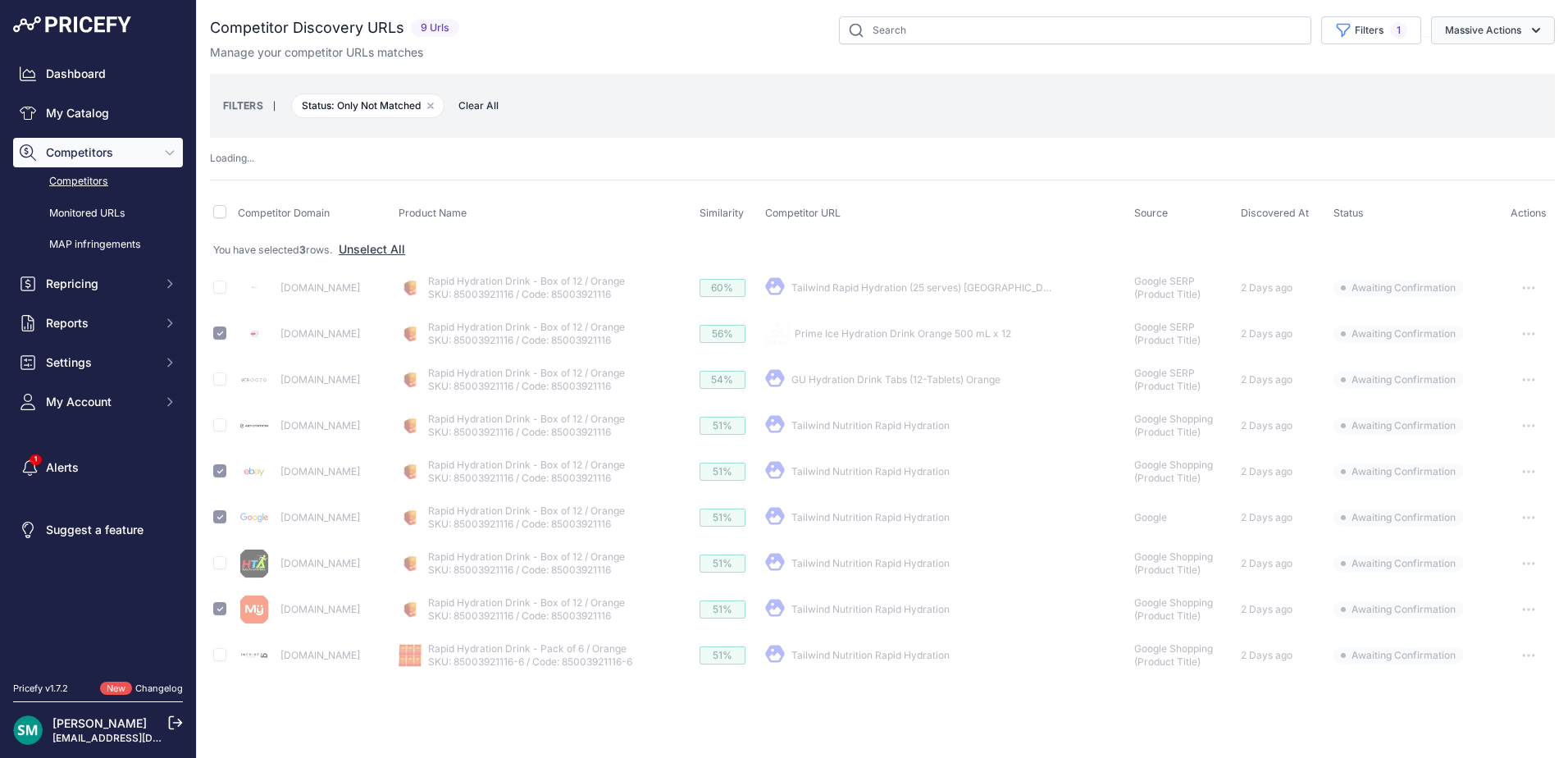 click 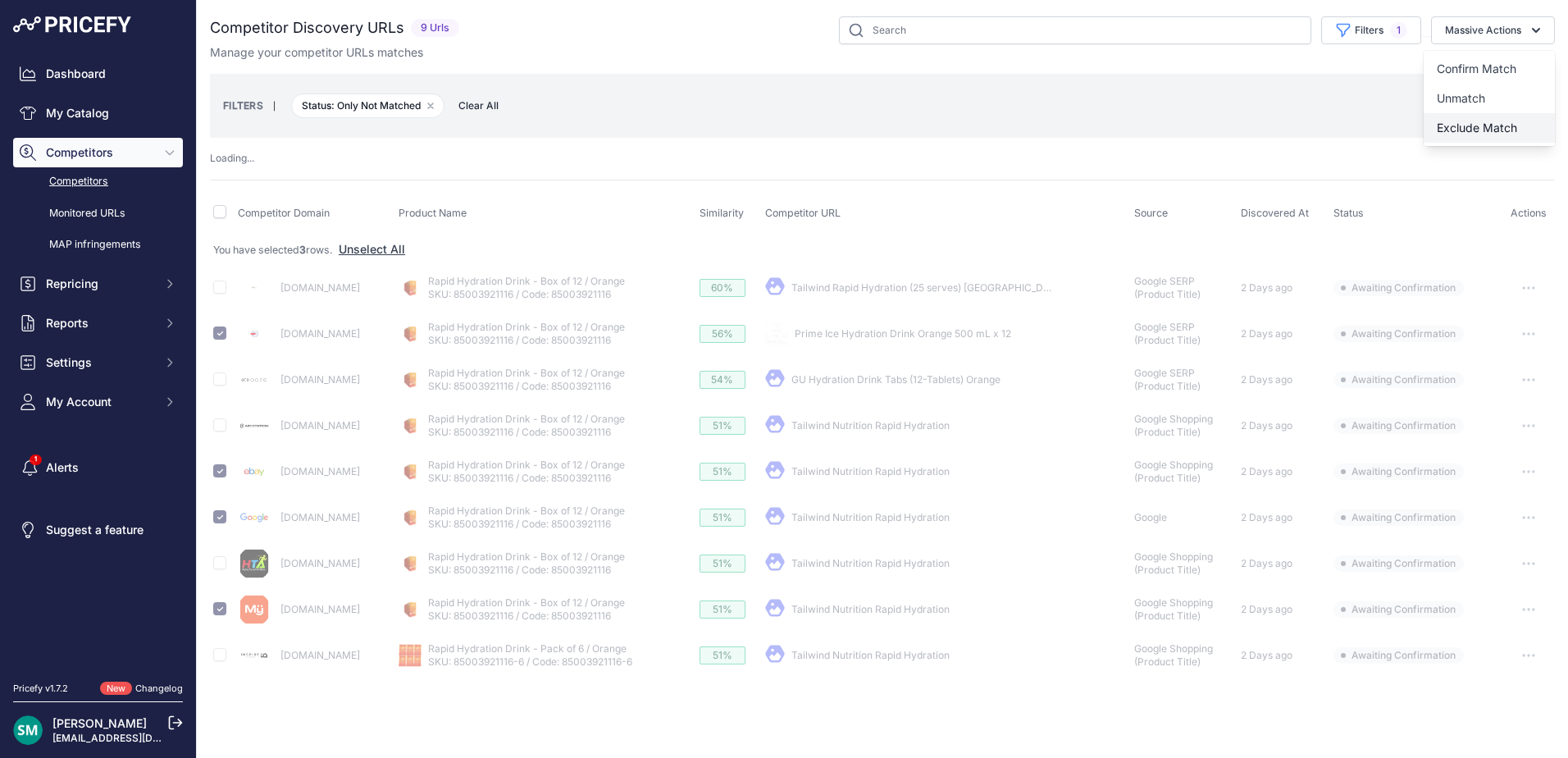click on "Exclude Match" at bounding box center [1477, 127] 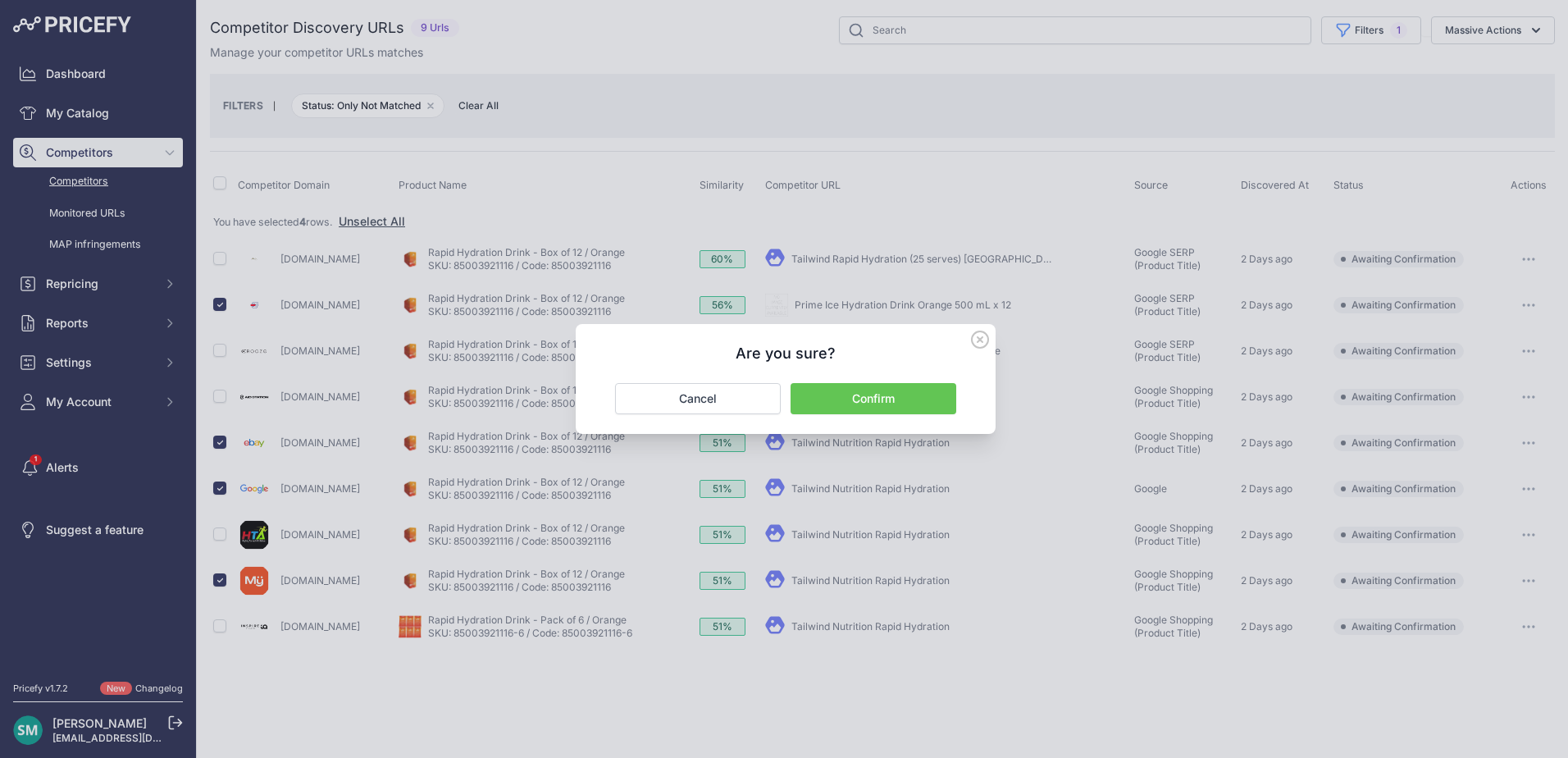 click on "Confirm" at bounding box center [873, 399] 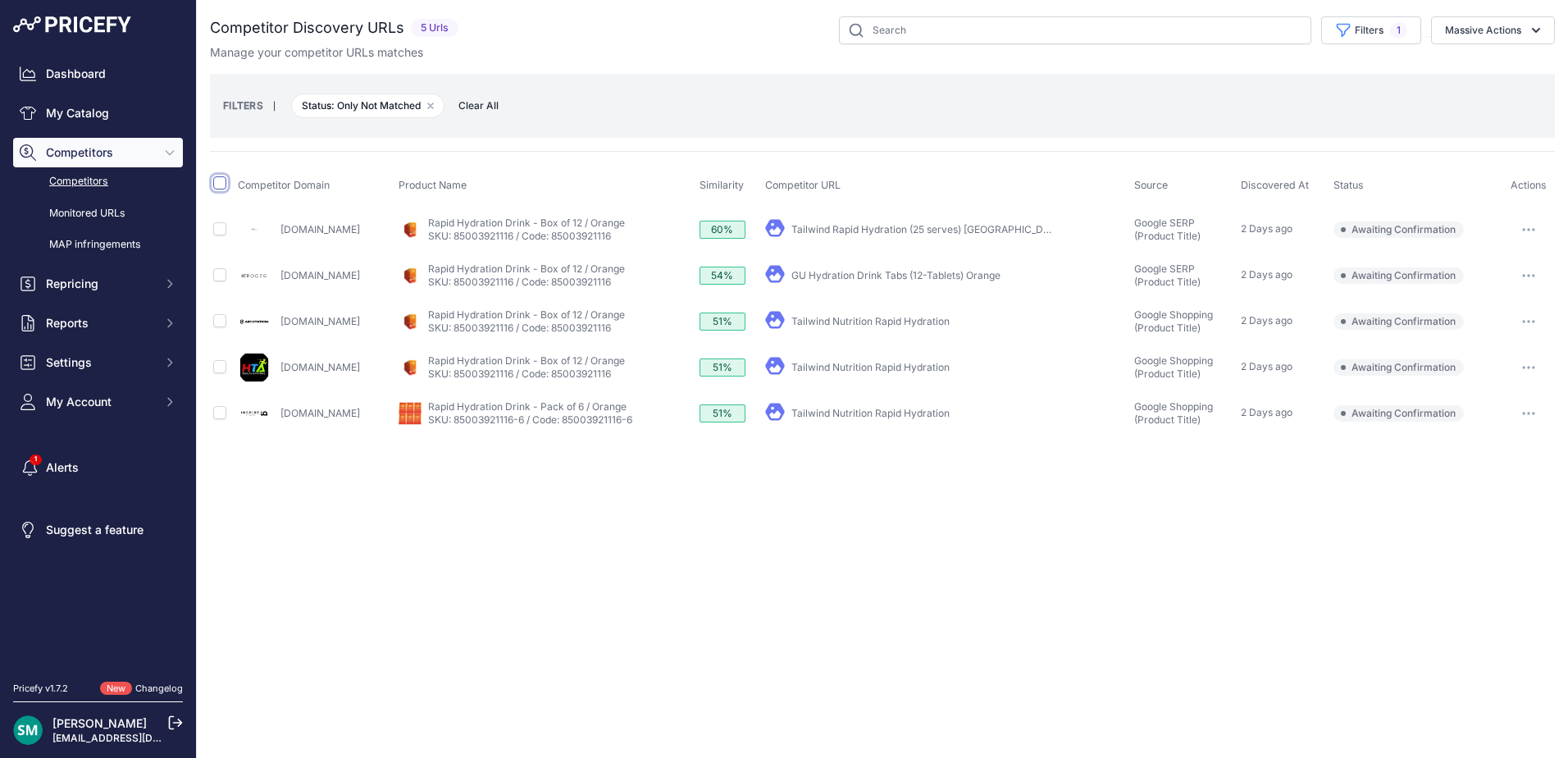 click at bounding box center [220, 183] 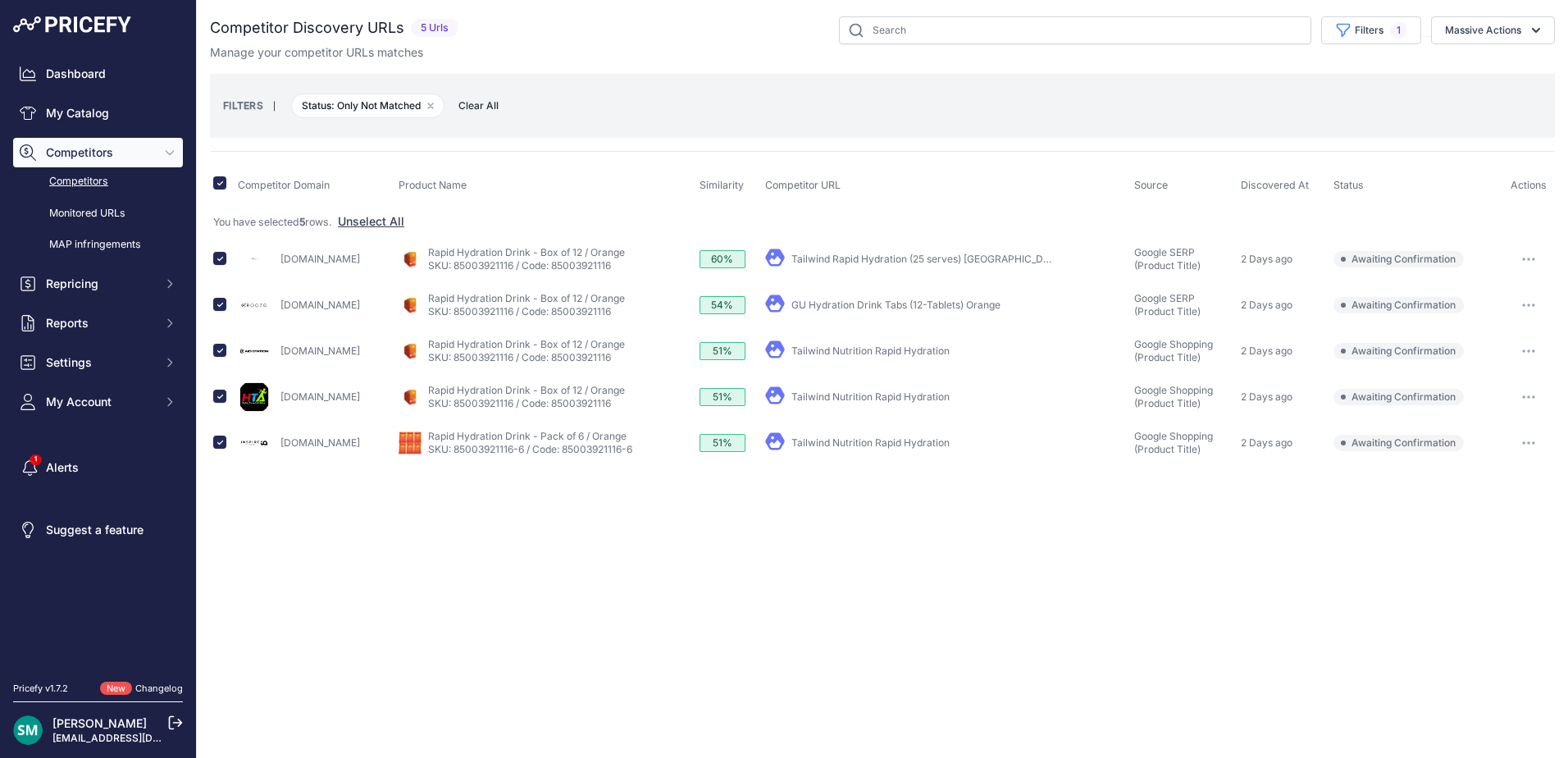 click on "Massive Actions" at bounding box center (1493, 30) 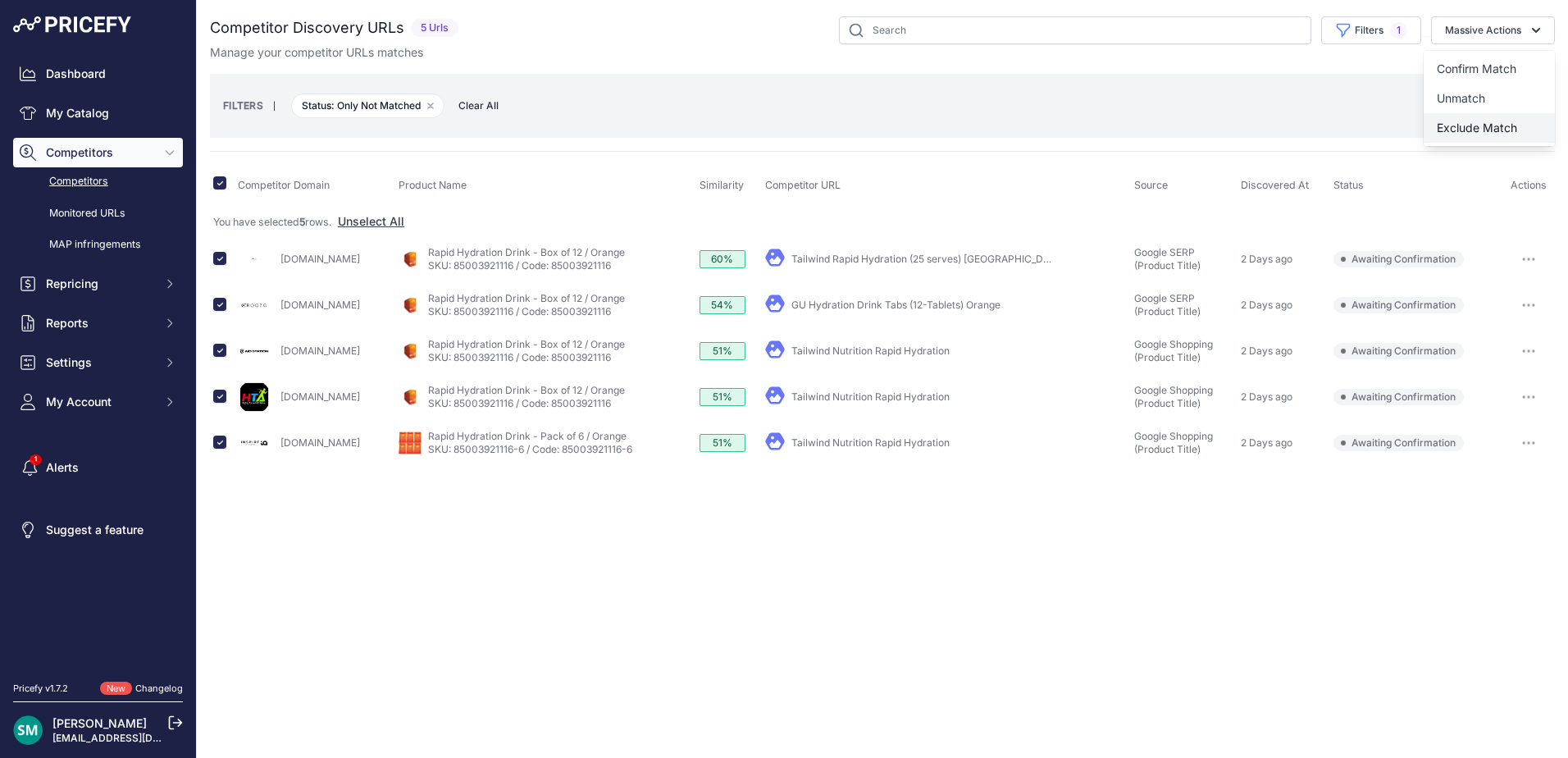 click on "Exclude Match" at bounding box center (1489, 128) 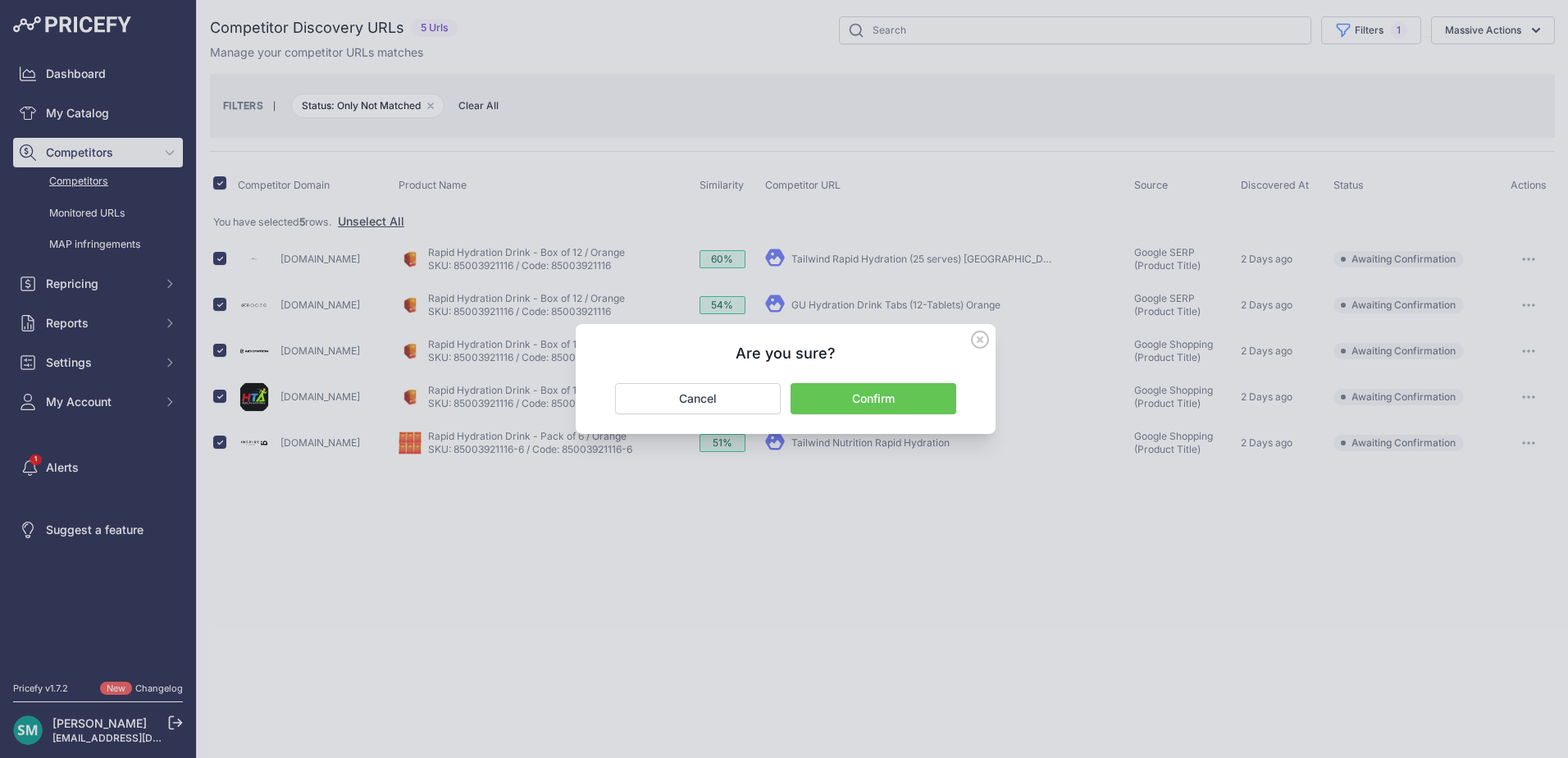 click on "Confirm" at bounding box center (873, 399) 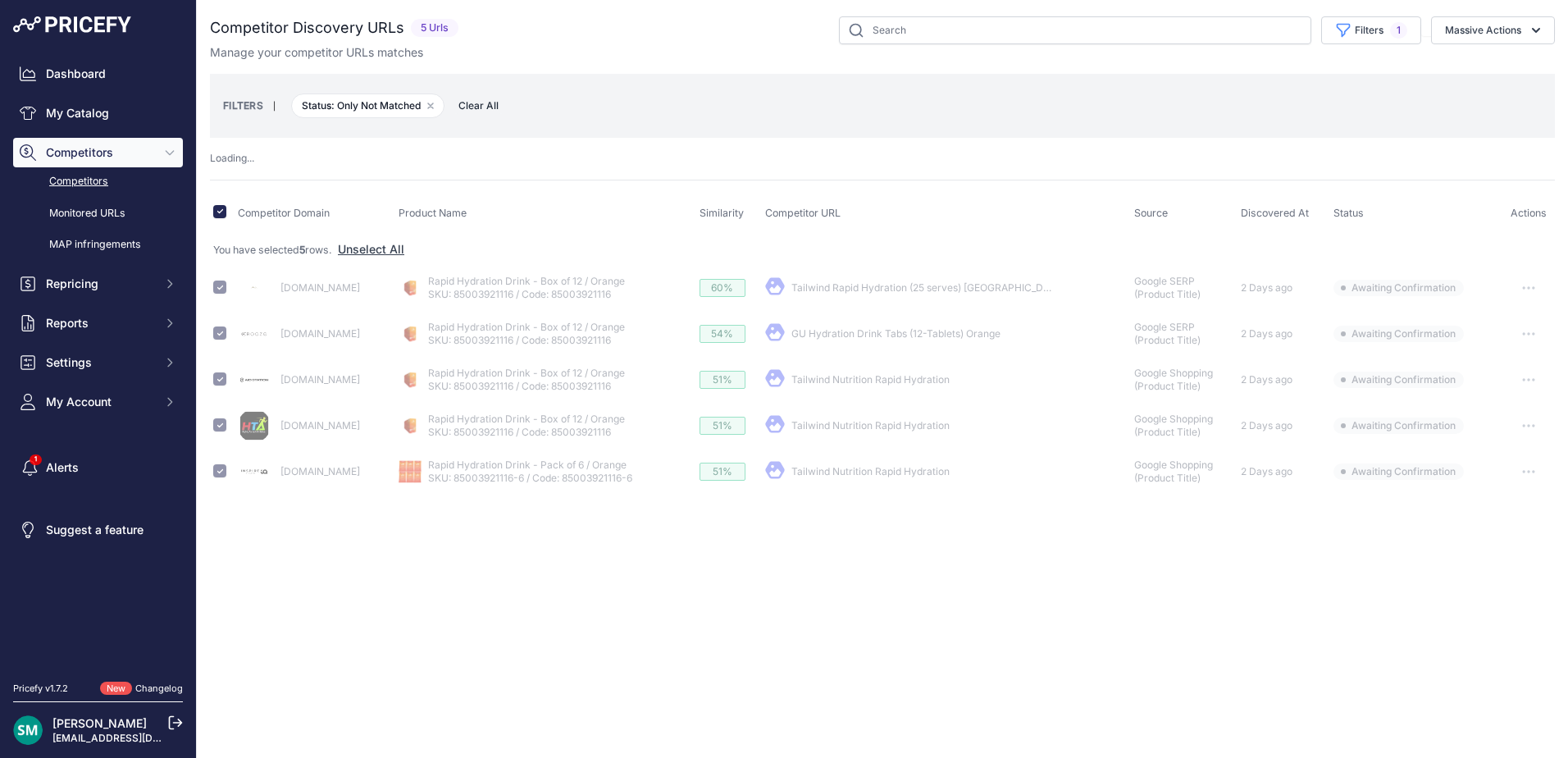 checkbox on "false" 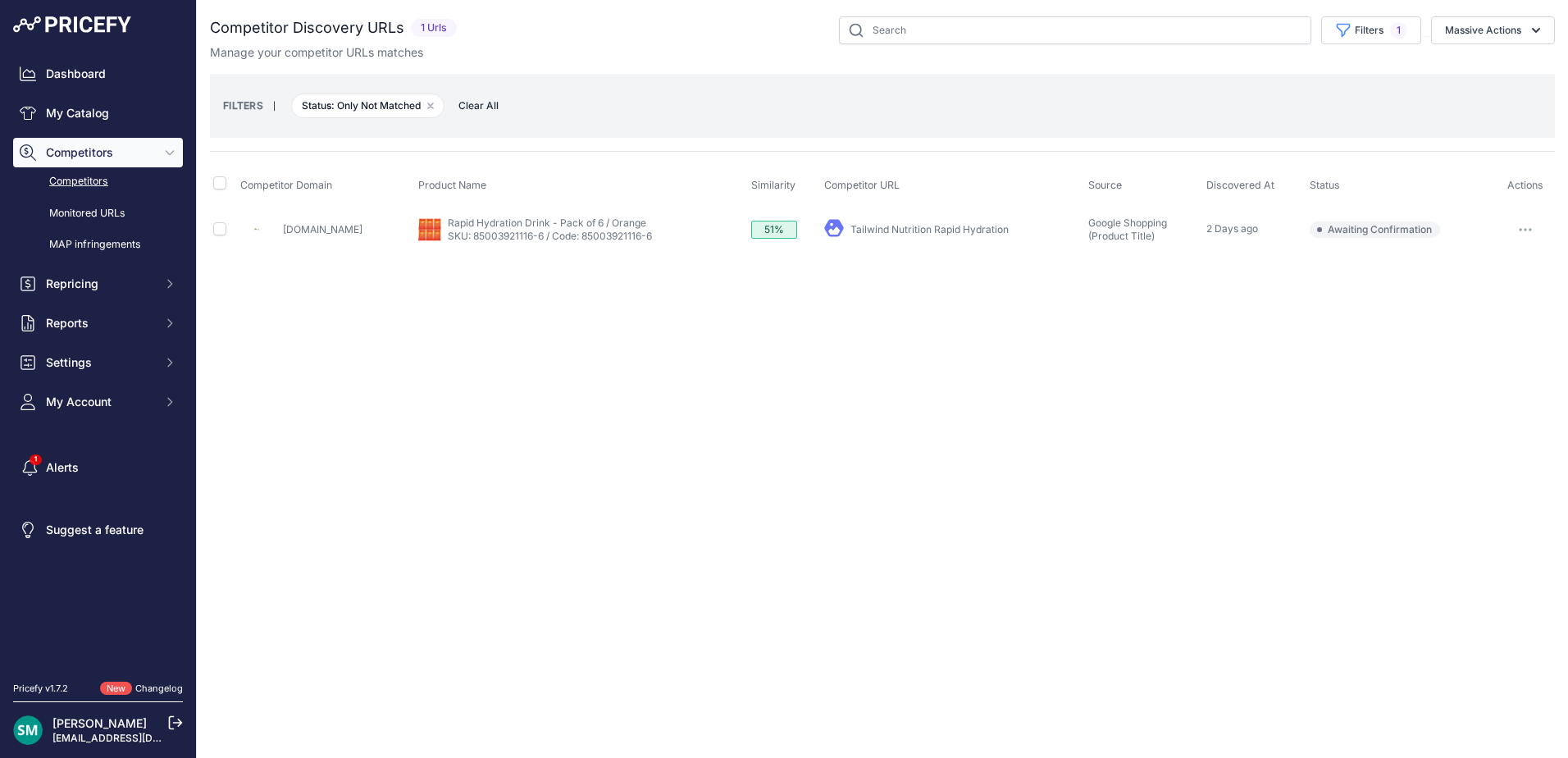 click at bounding box center [1525, 230] 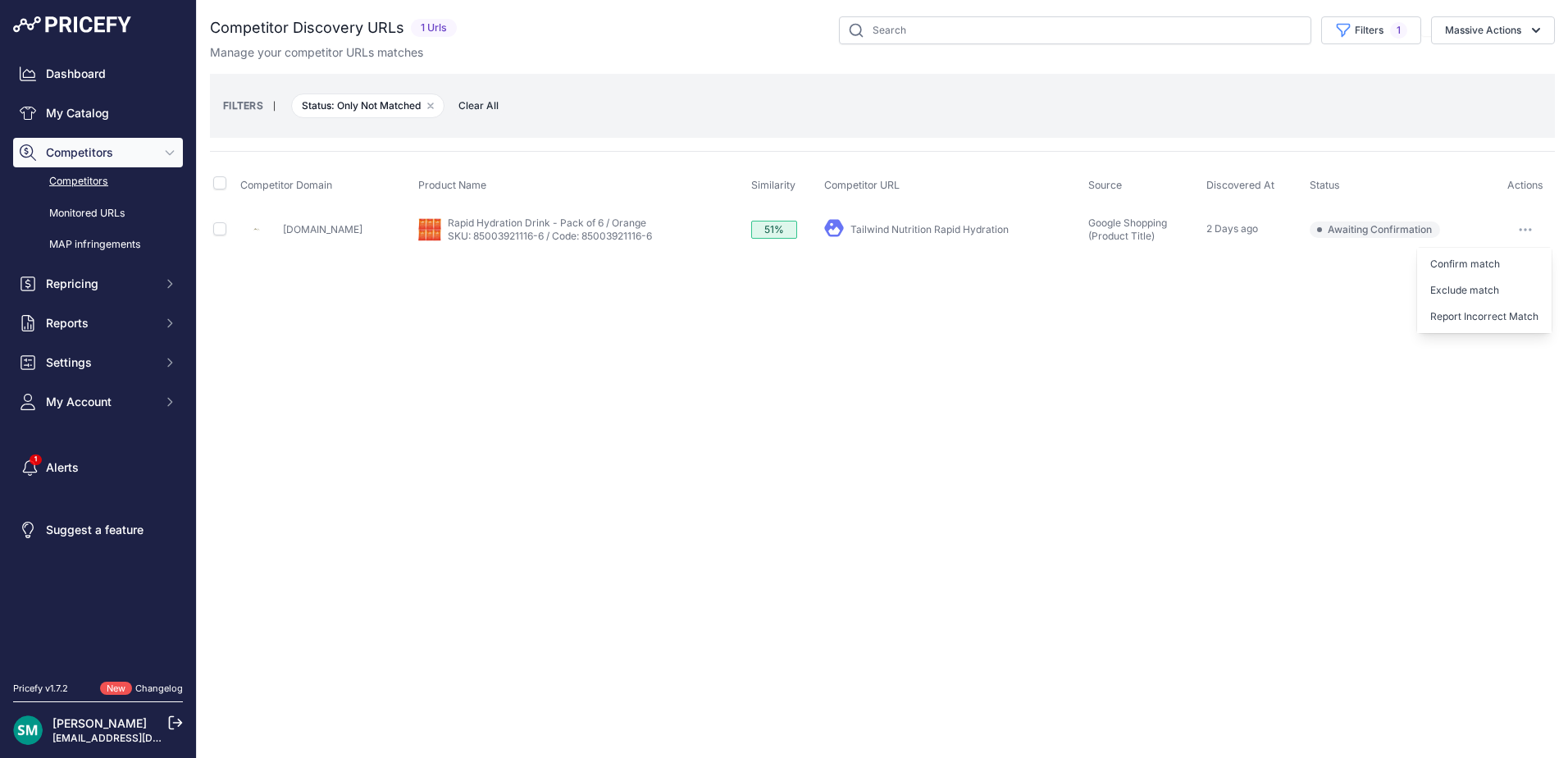 drag, startPoint x: 1545, startPoint y: 290, endPoint x: 1534, endPoint y: 295, distance: 12.083046 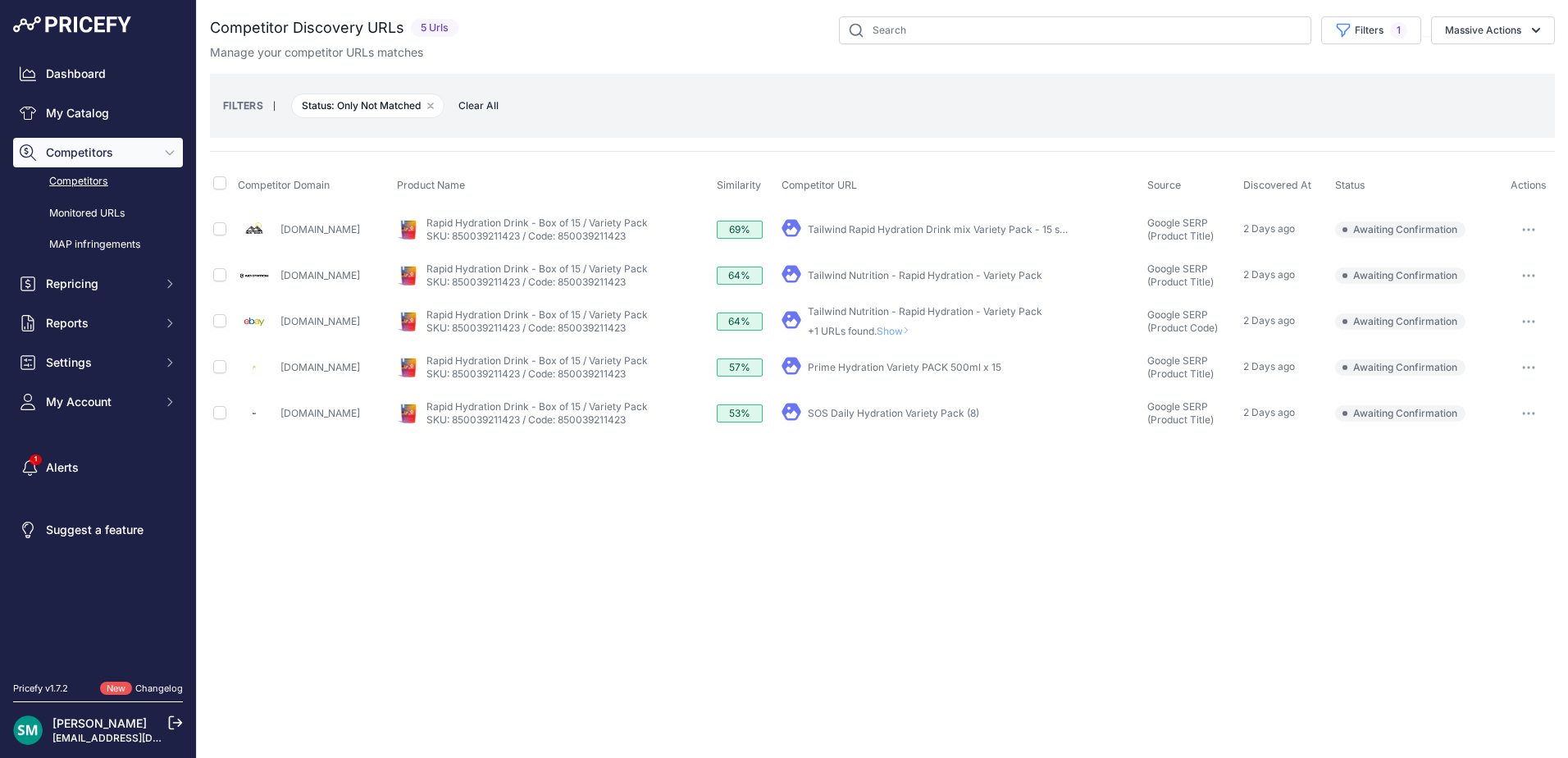scroll, scrollTop: 0, scrollLeft: 0, axis: both 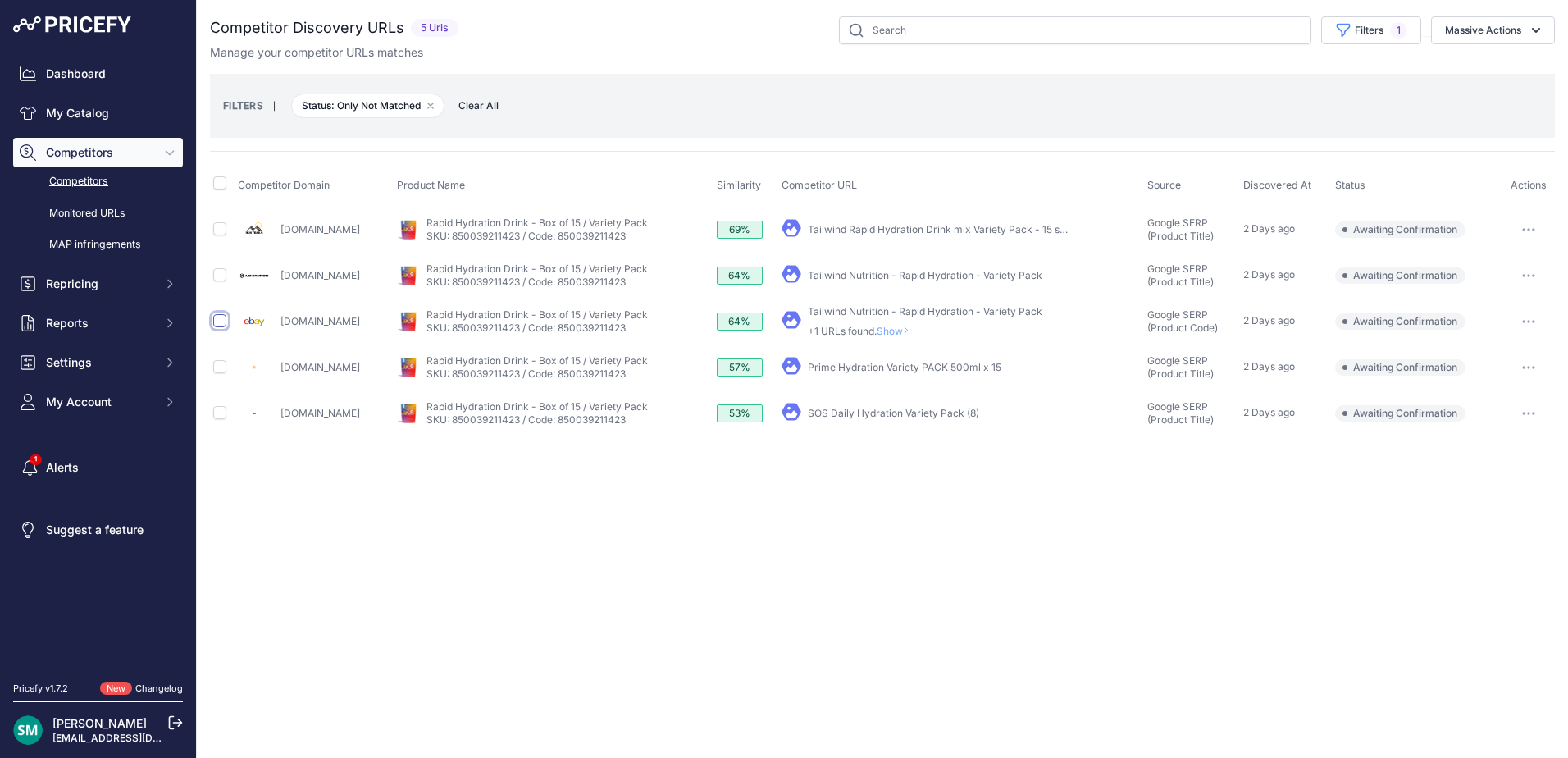 click at bounding box center (220, 321) 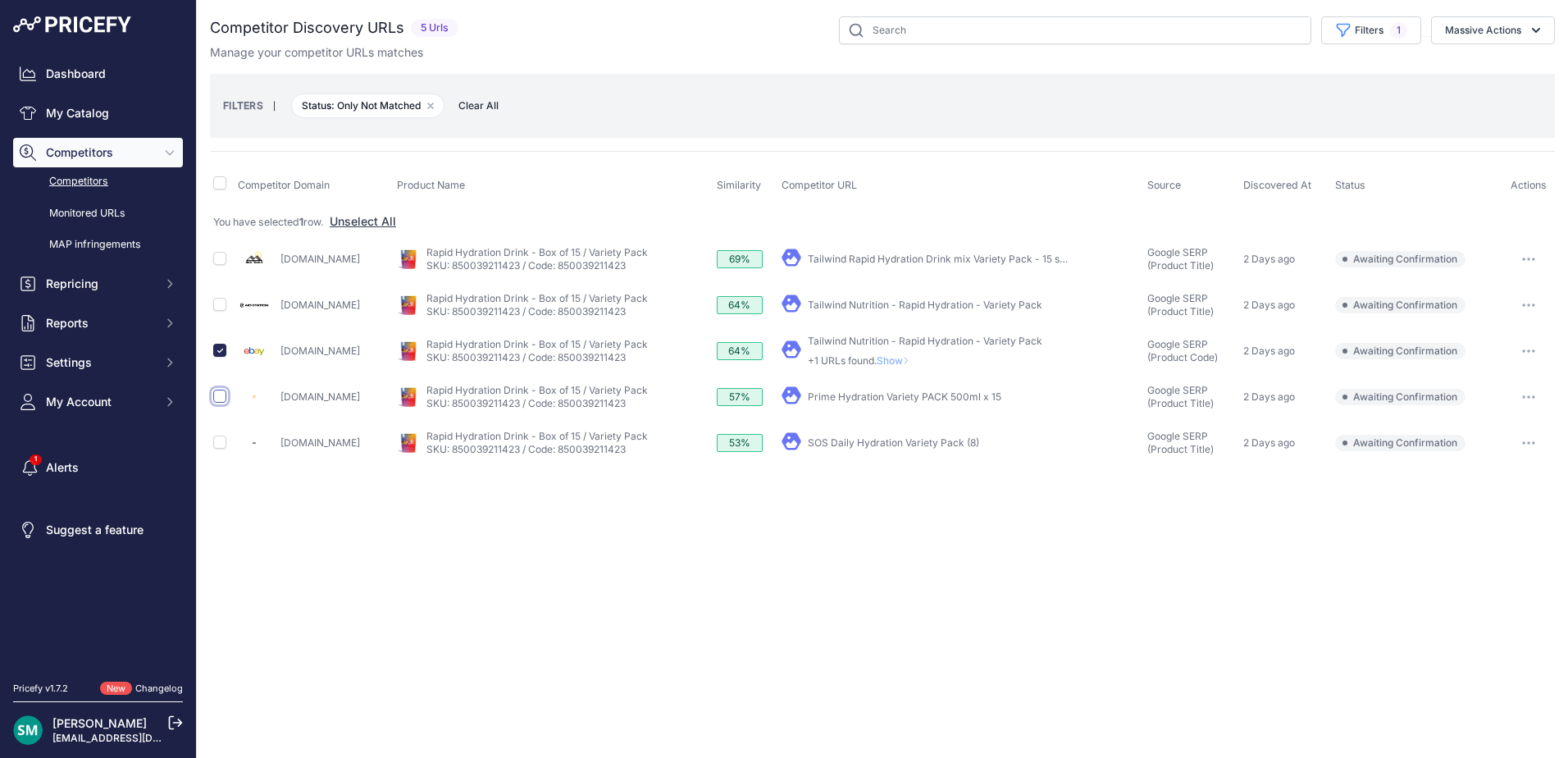 click at bounding box center [220, 396] 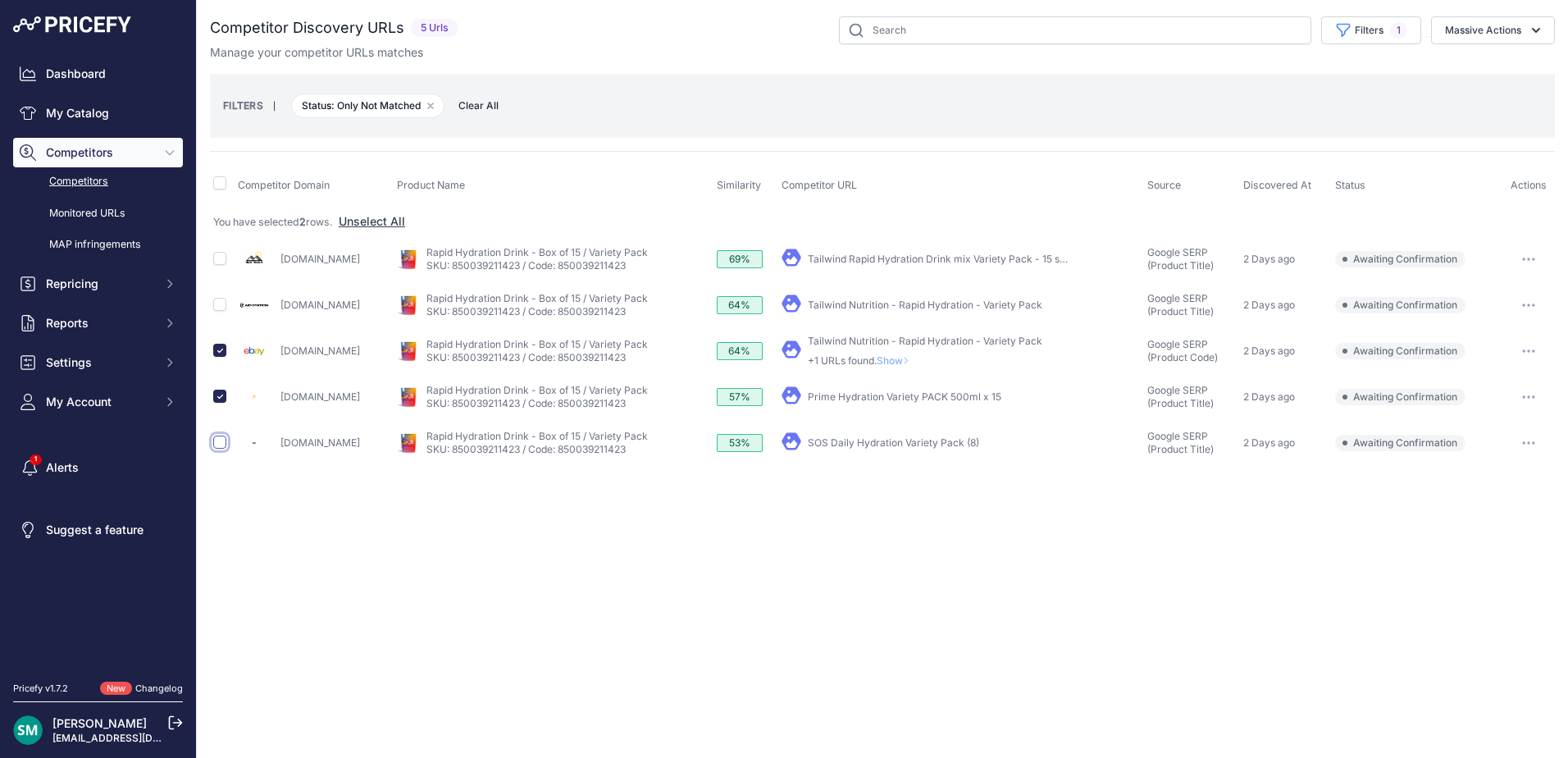 click at bounding box center [220, 442] 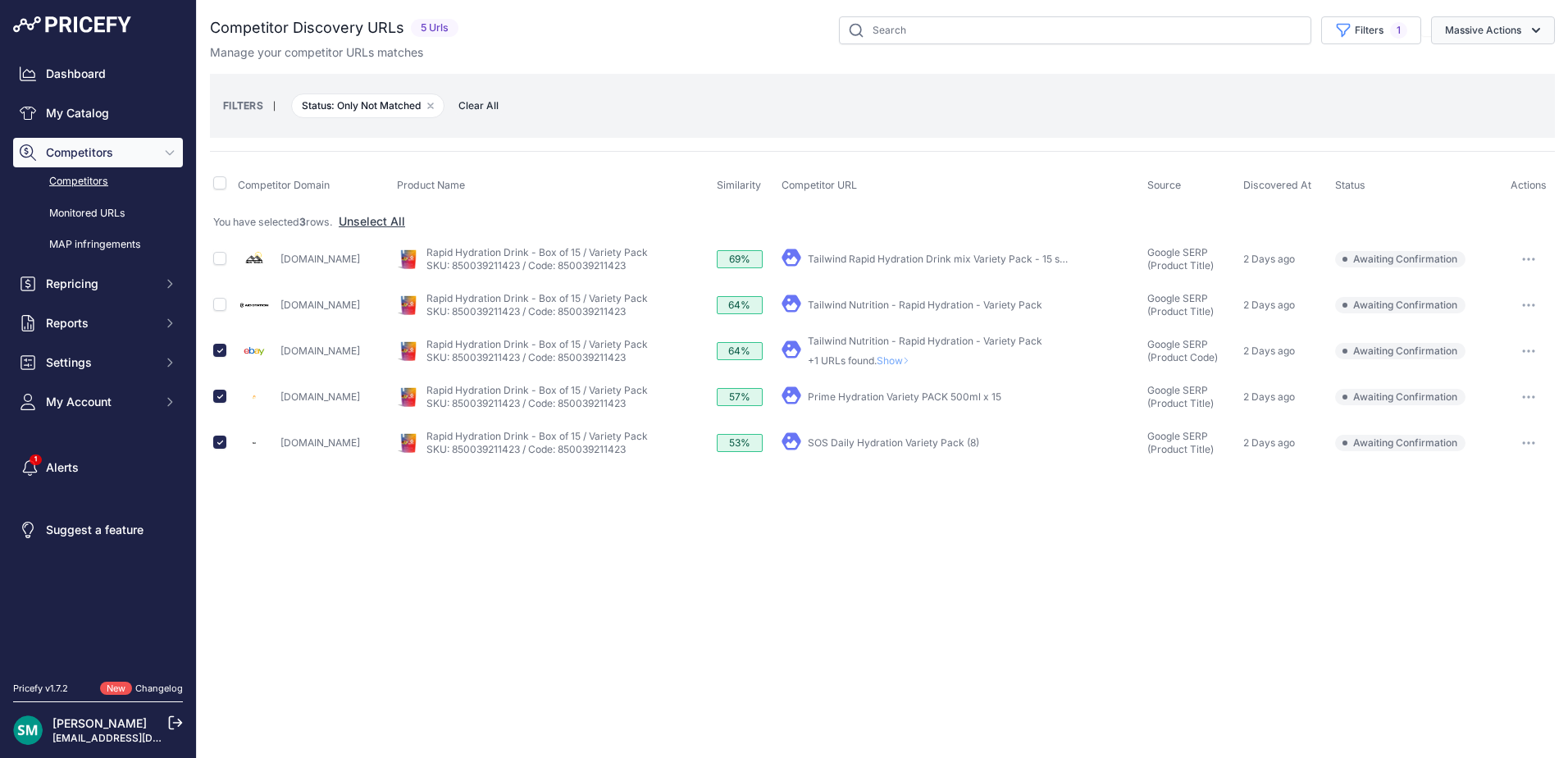 click on "Massive Actions" at bounding box center (1493, 30) 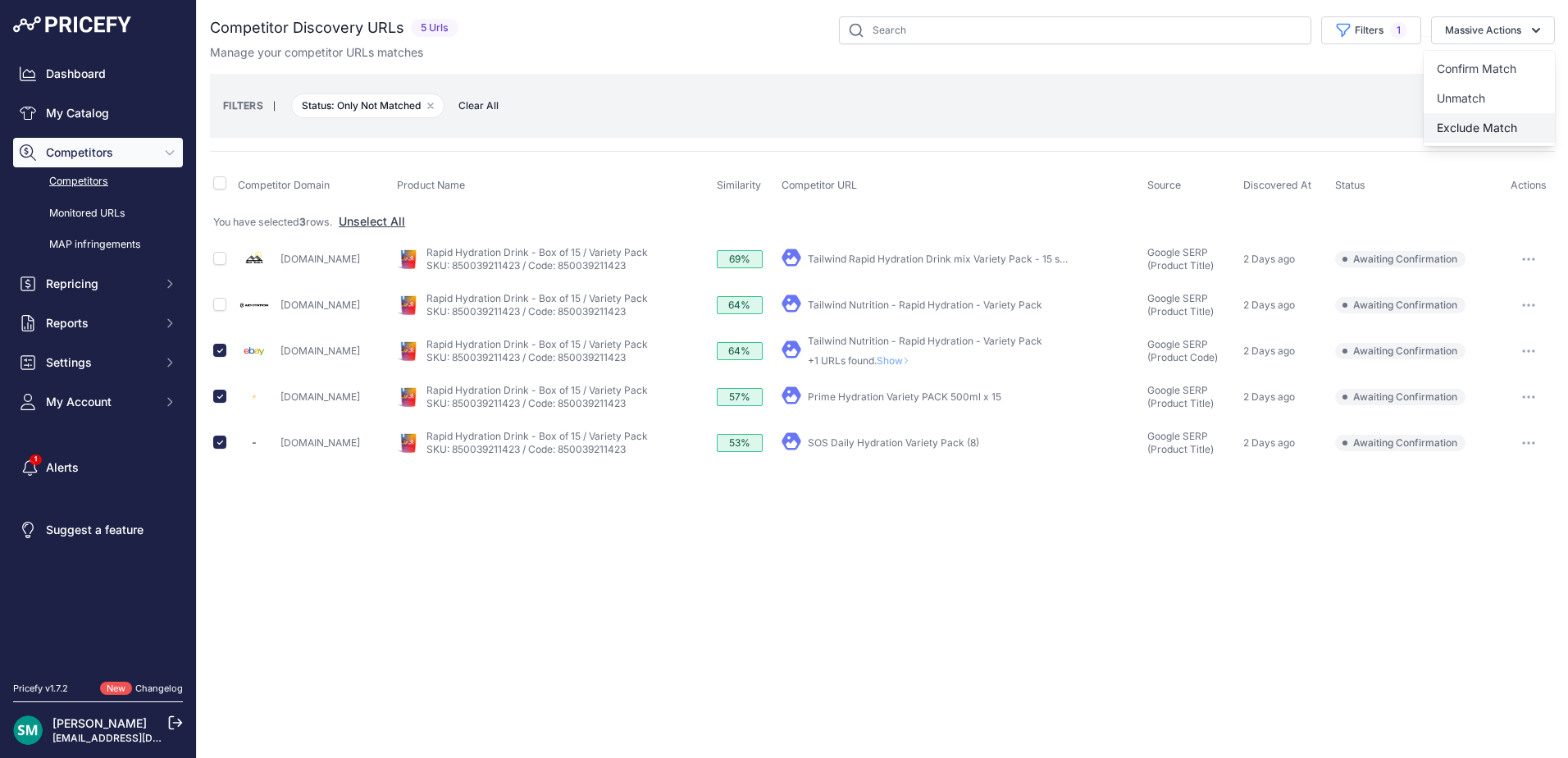 click on "Exclude Match" at bounding box center (1477, 127) 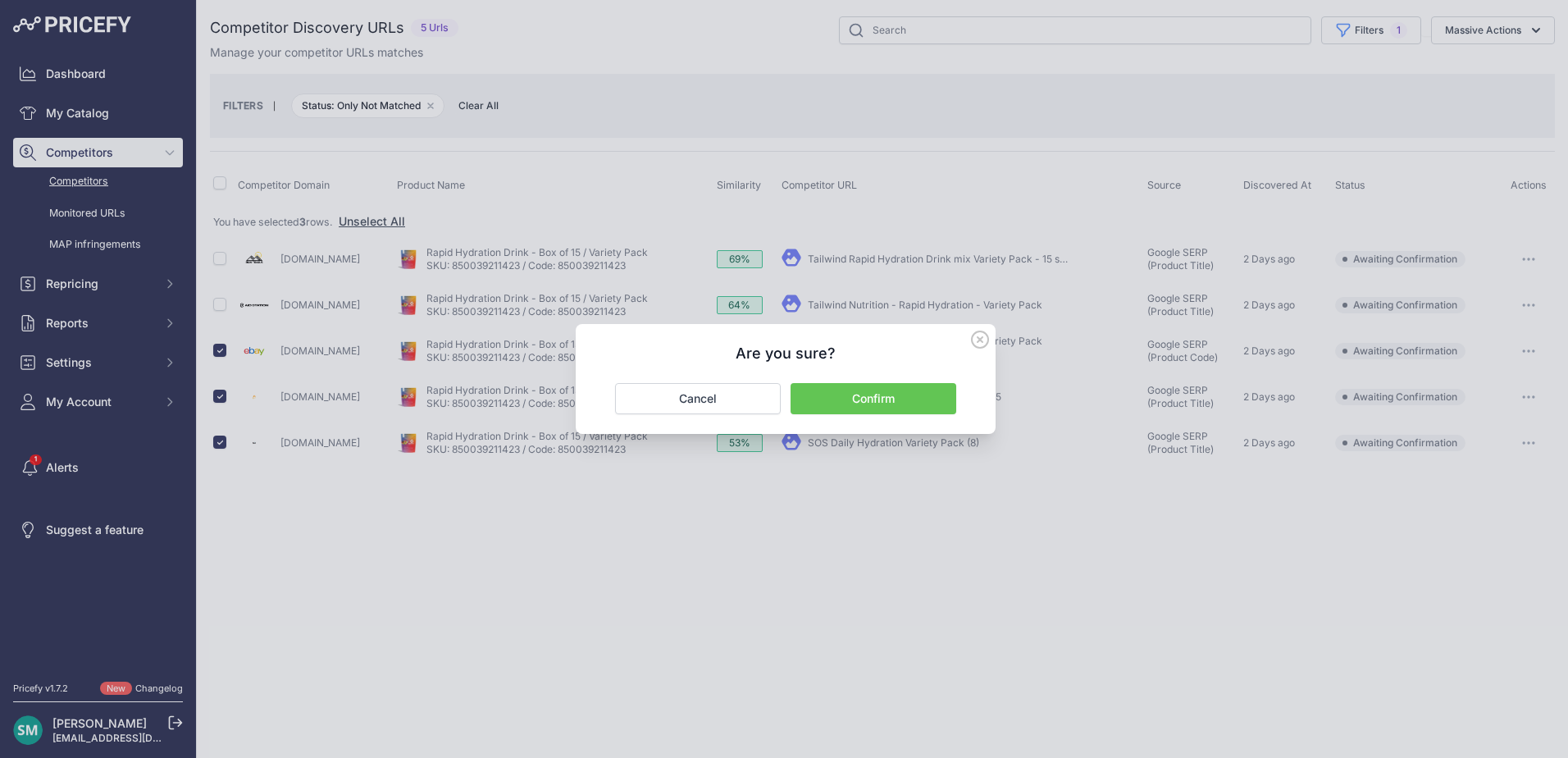 click on "Confirm" at bounding box center (873, 399) 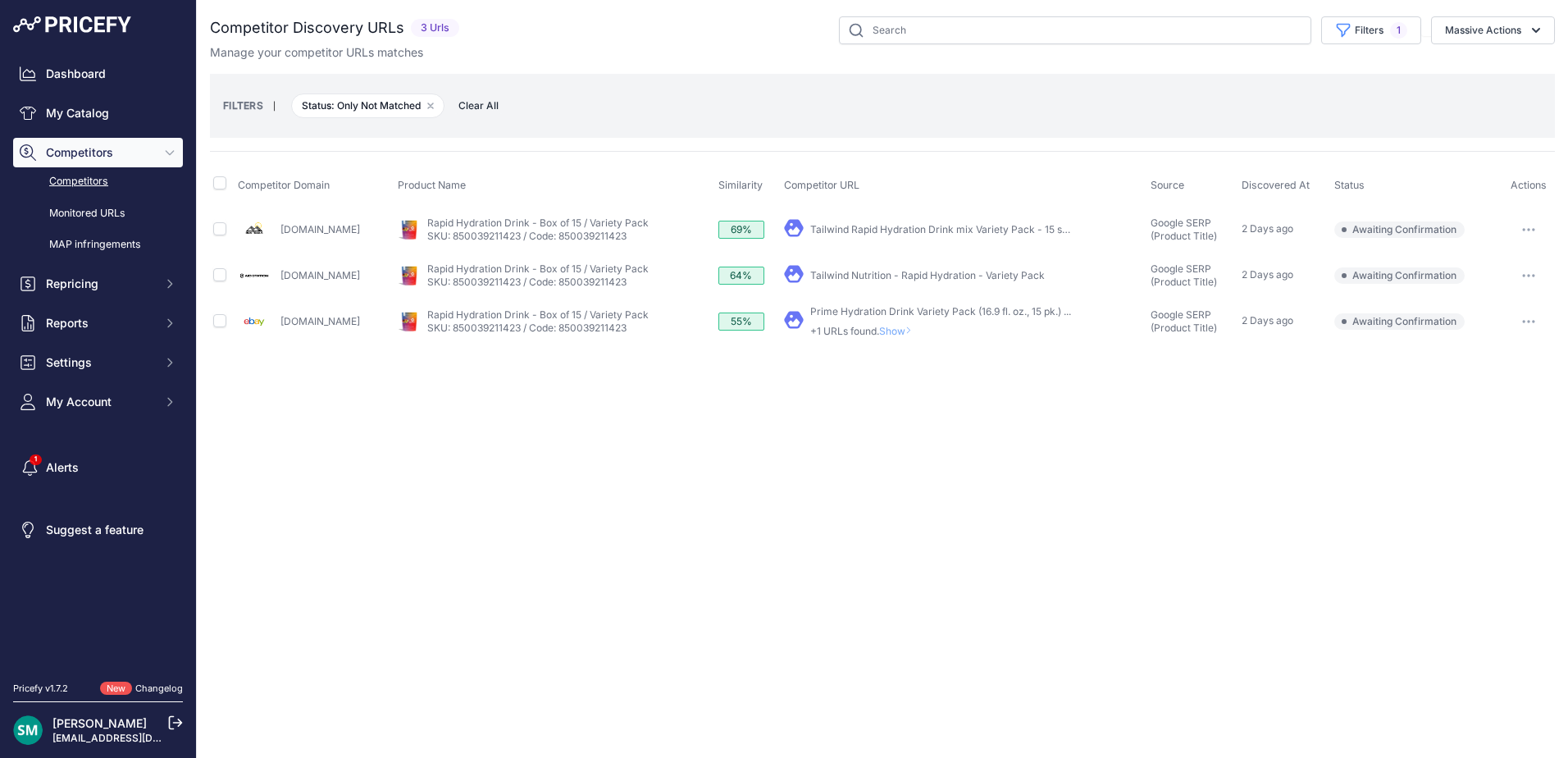 drag, startPoint x: 1529, startPoint y: 323, endPoint x: 1535, endPoint y: 358, distance: 35.510562 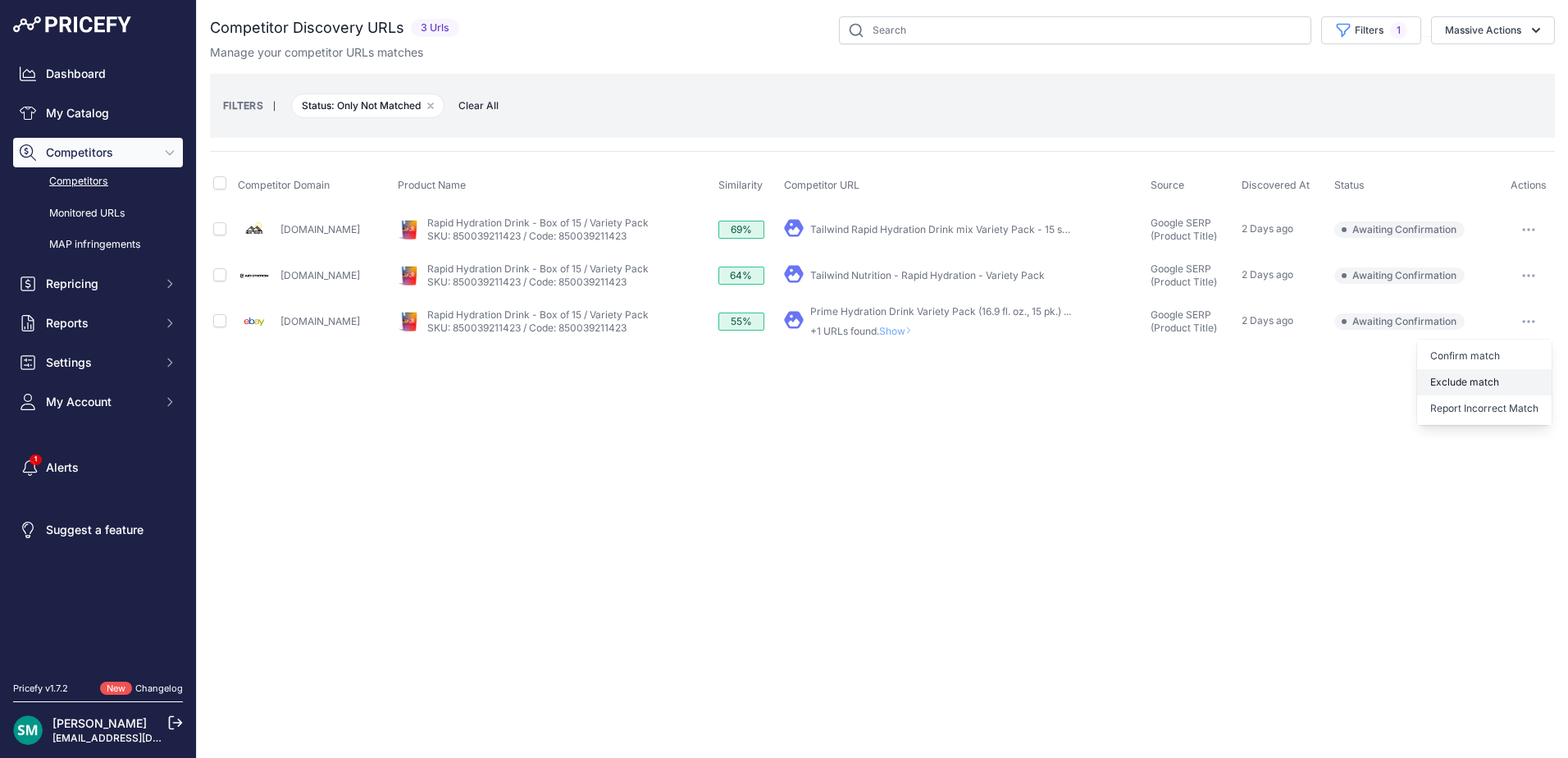 click on "Exclude match" at bounding box center [0, 0] 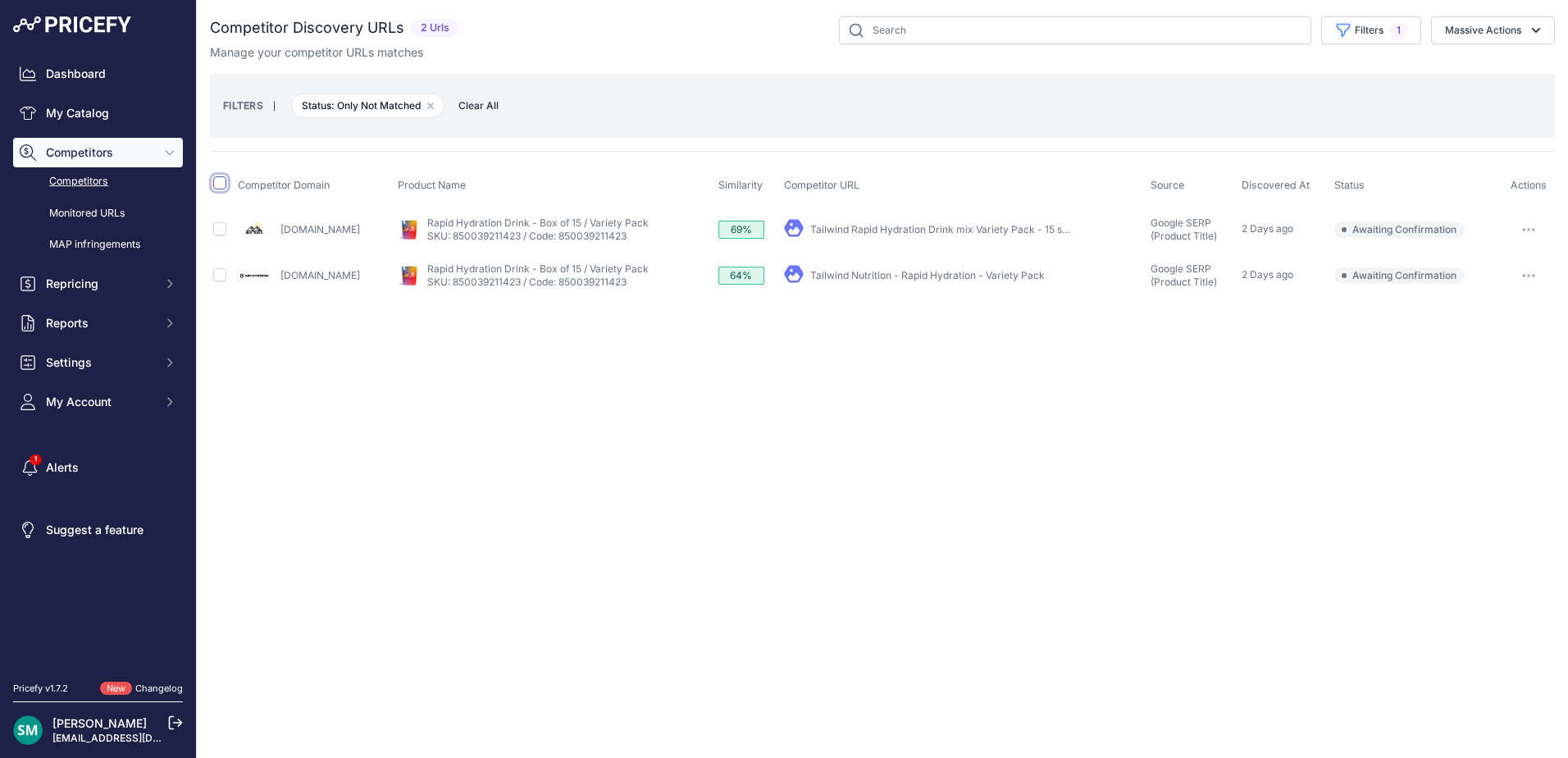 click at bounding box center [220, 183] 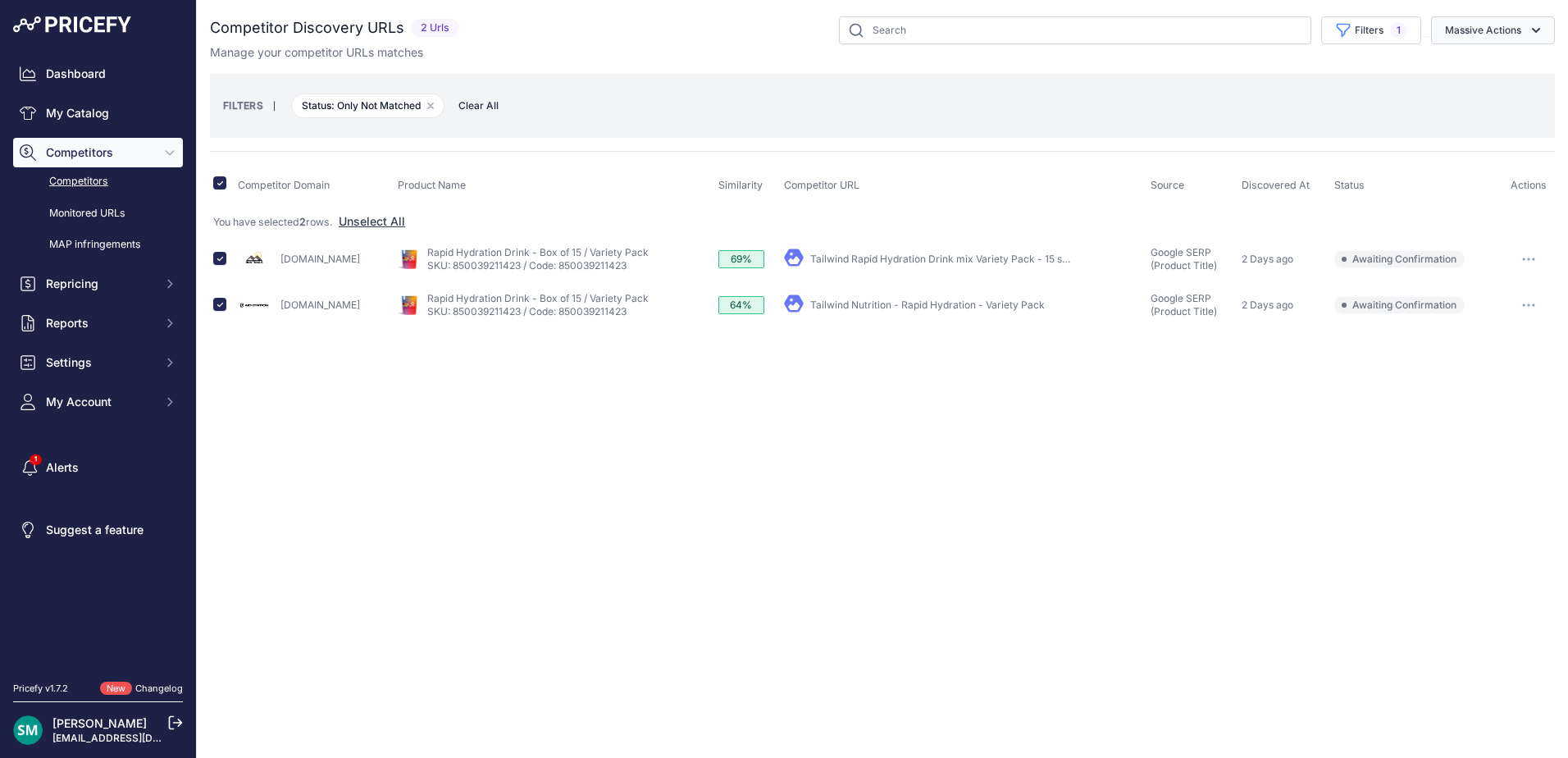 click 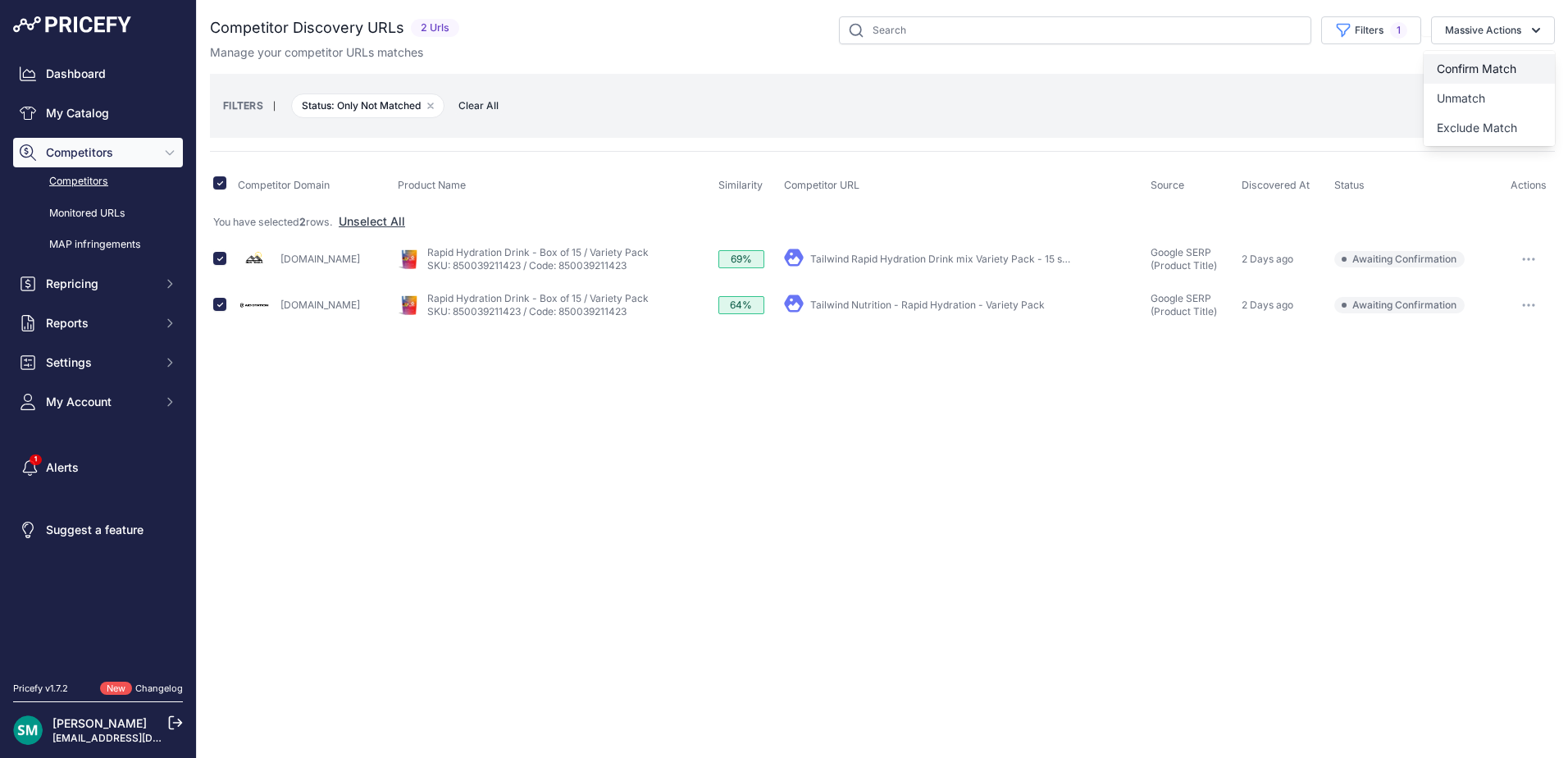 click on "Confirm Match" at bounding box center (1476, 68) 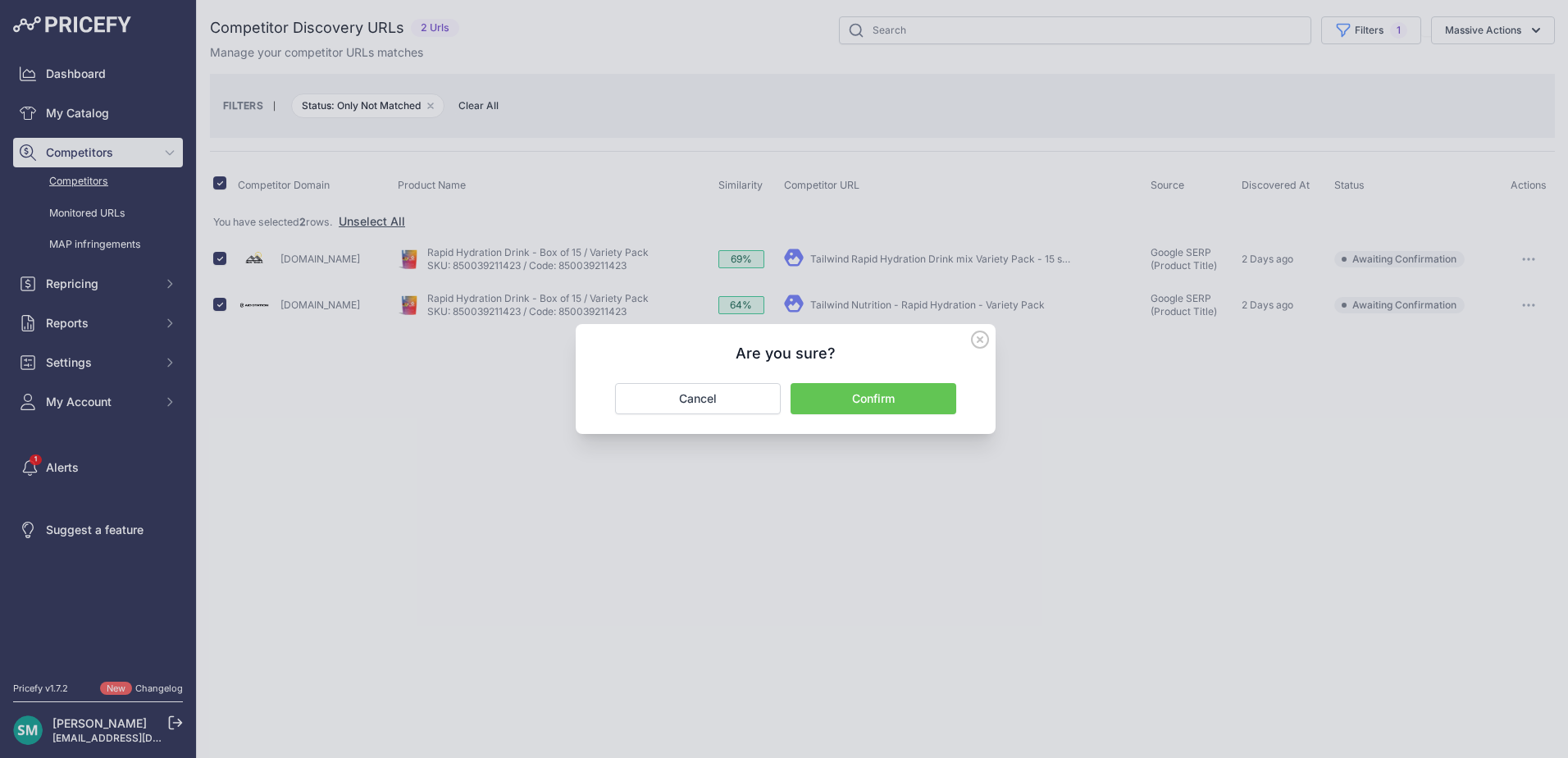 click on "Confirm" at bounding box center (873, 399) 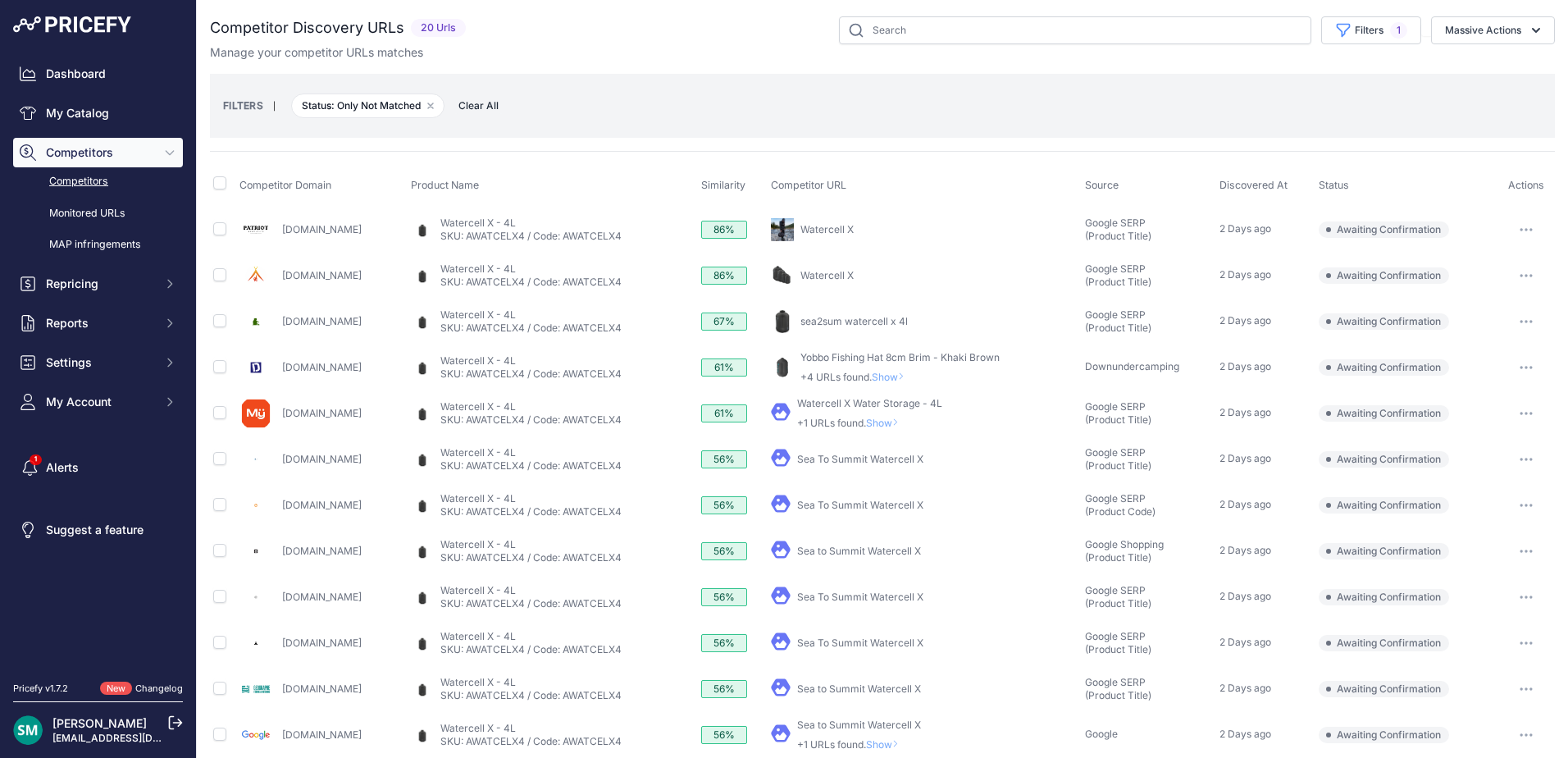 scroll, scrollTop: 0, scrollLeft: 0, axis: both 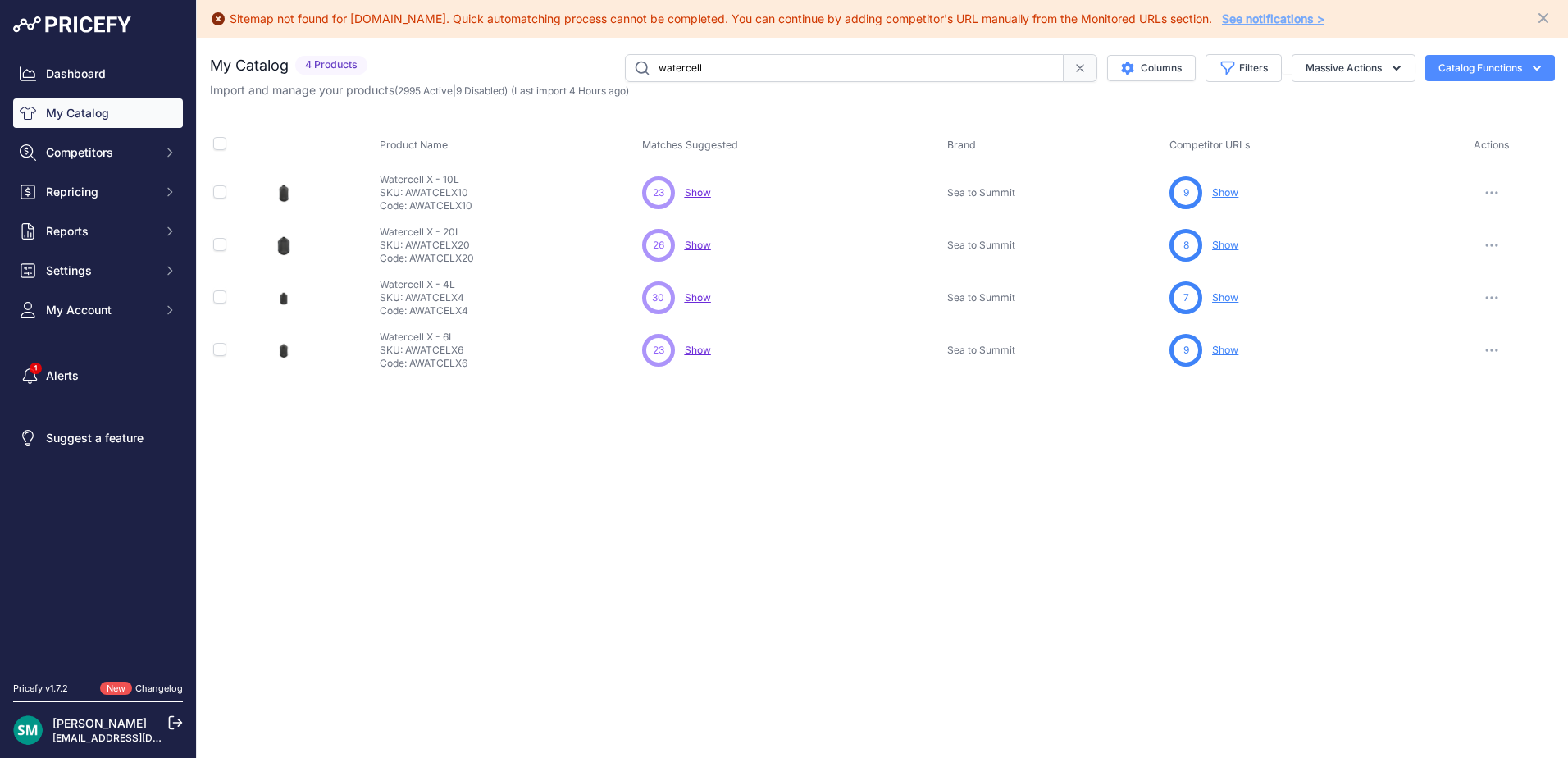 click on "Sitemap not found for [DOMAIN_NAME]. Quick automatching process cannot be completed. You can continue by adding competitor's URL manually from the Monitored URLs section.
See notifications >
Close
You are not connected to the internet." at bounding box center (882, 379) 